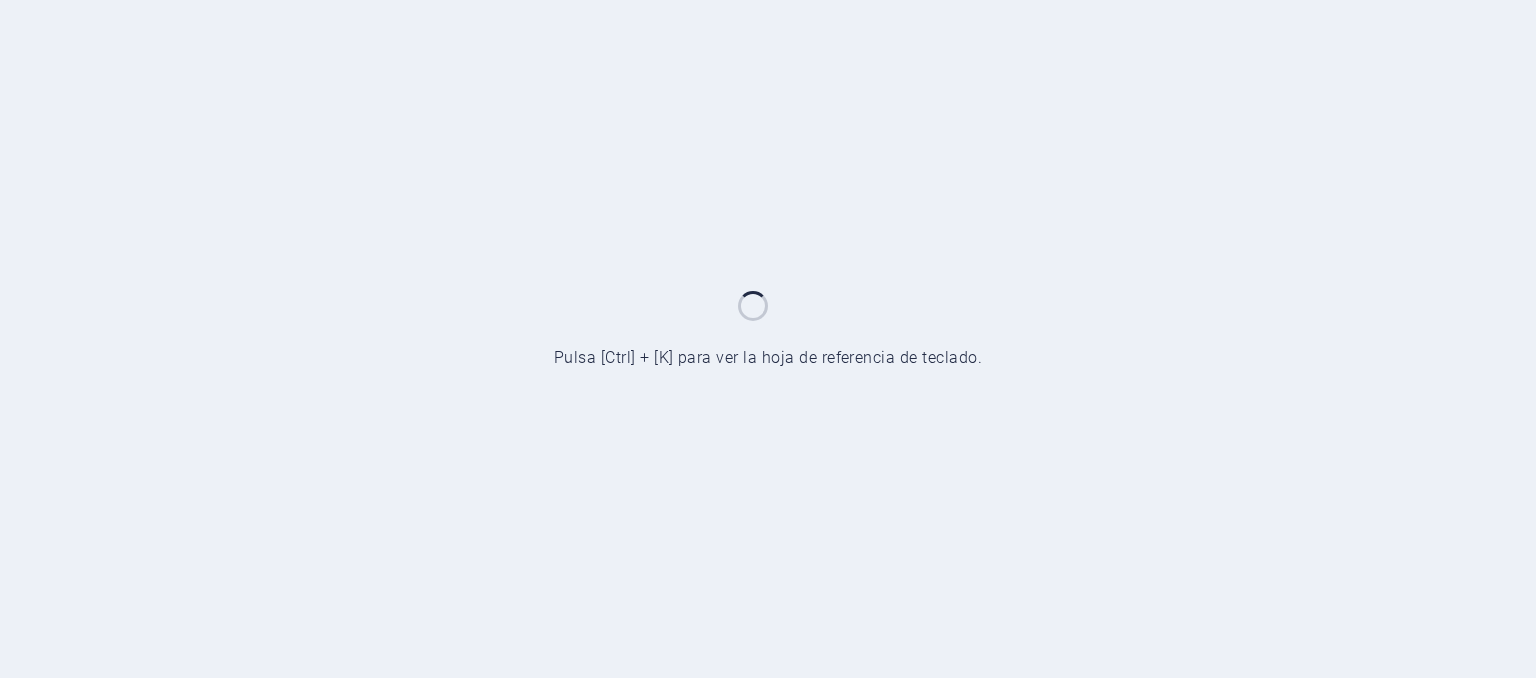 scroll, scrollTop: 0, scrollLeft: 0, axis: both 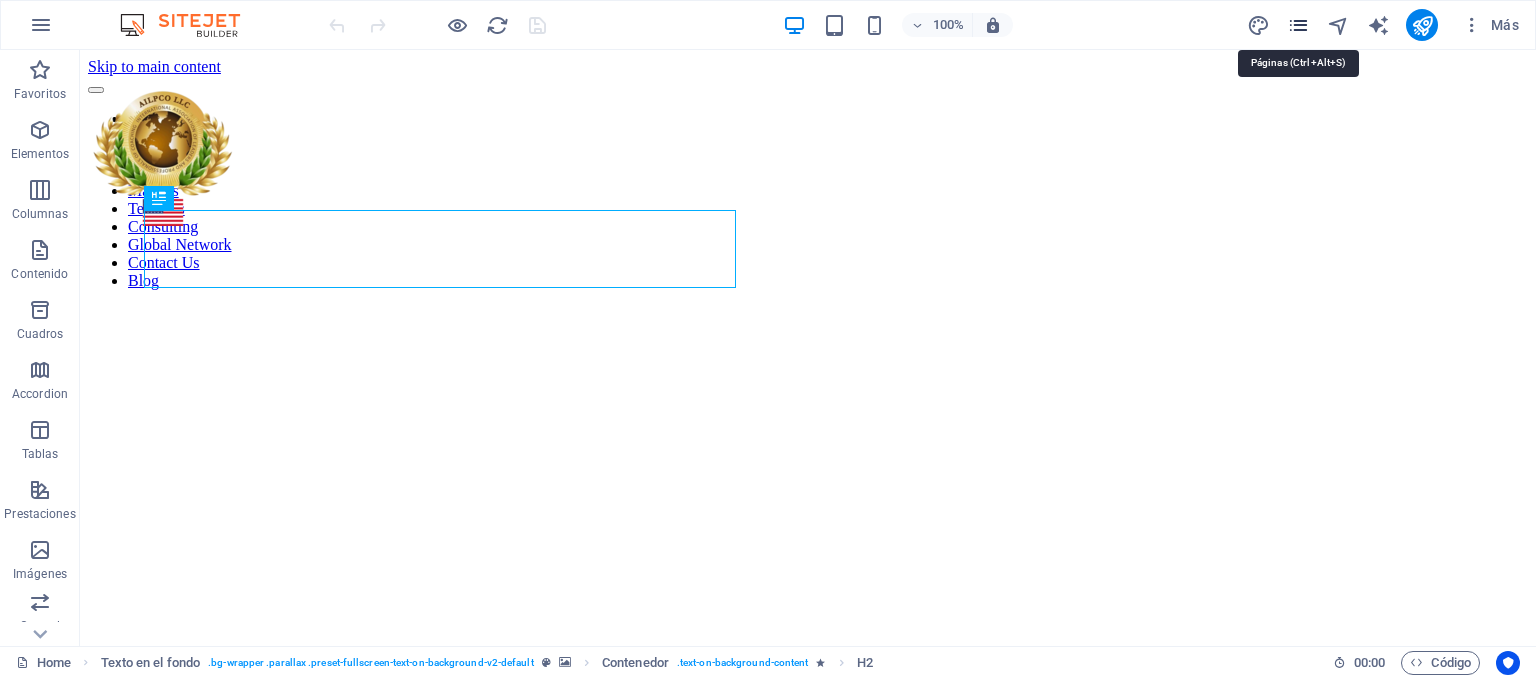 click at bounding box center [1298, 25] 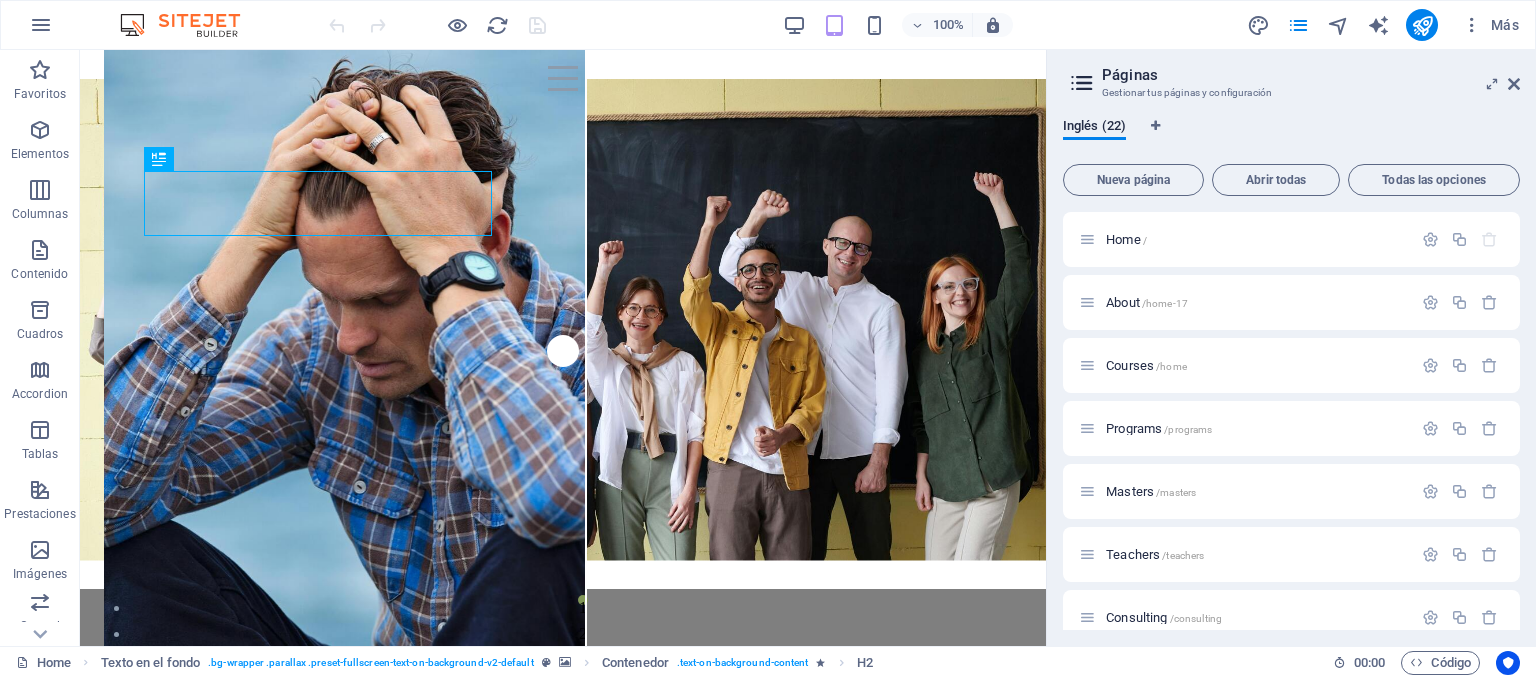 scroll, scrollTop: 200, scrollLeft: 0, axis: vertical 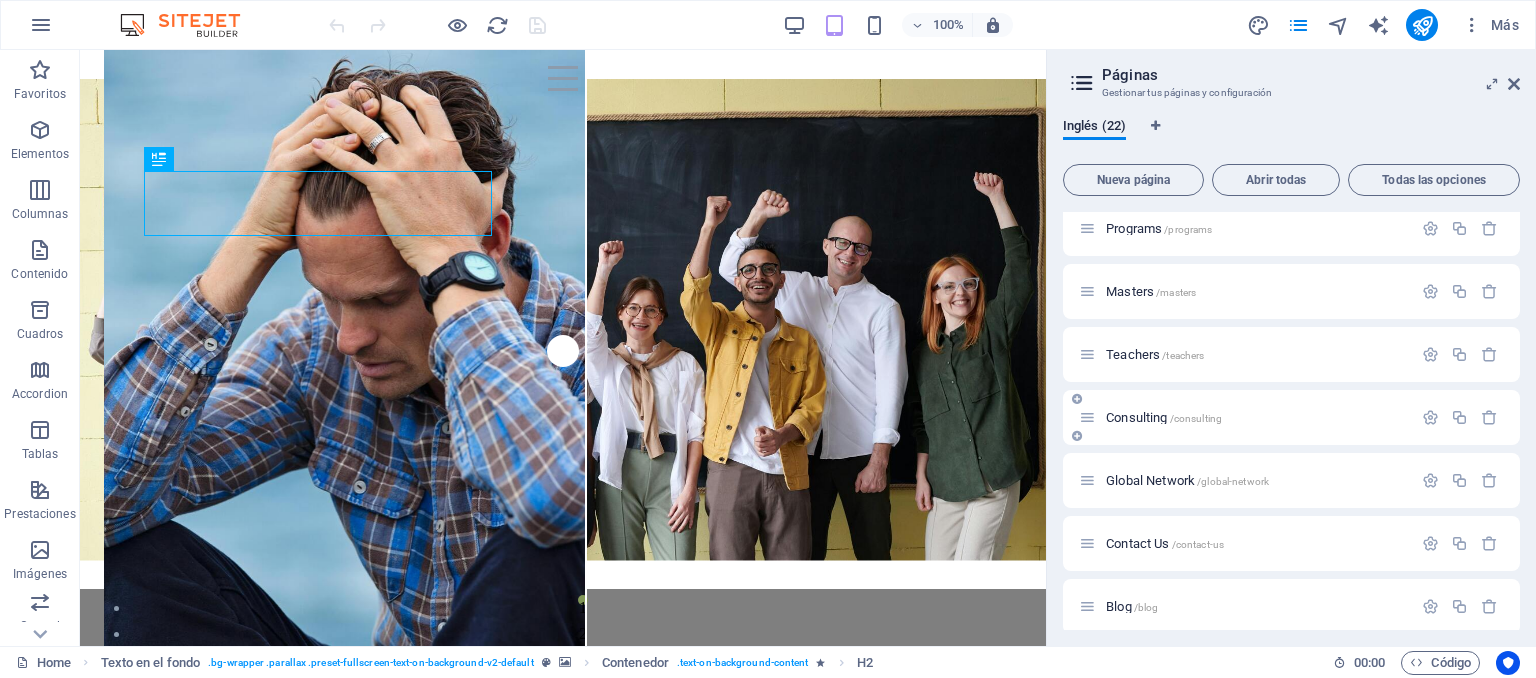 click on "Consulting /consulting" at bounding box center (1164, 417) 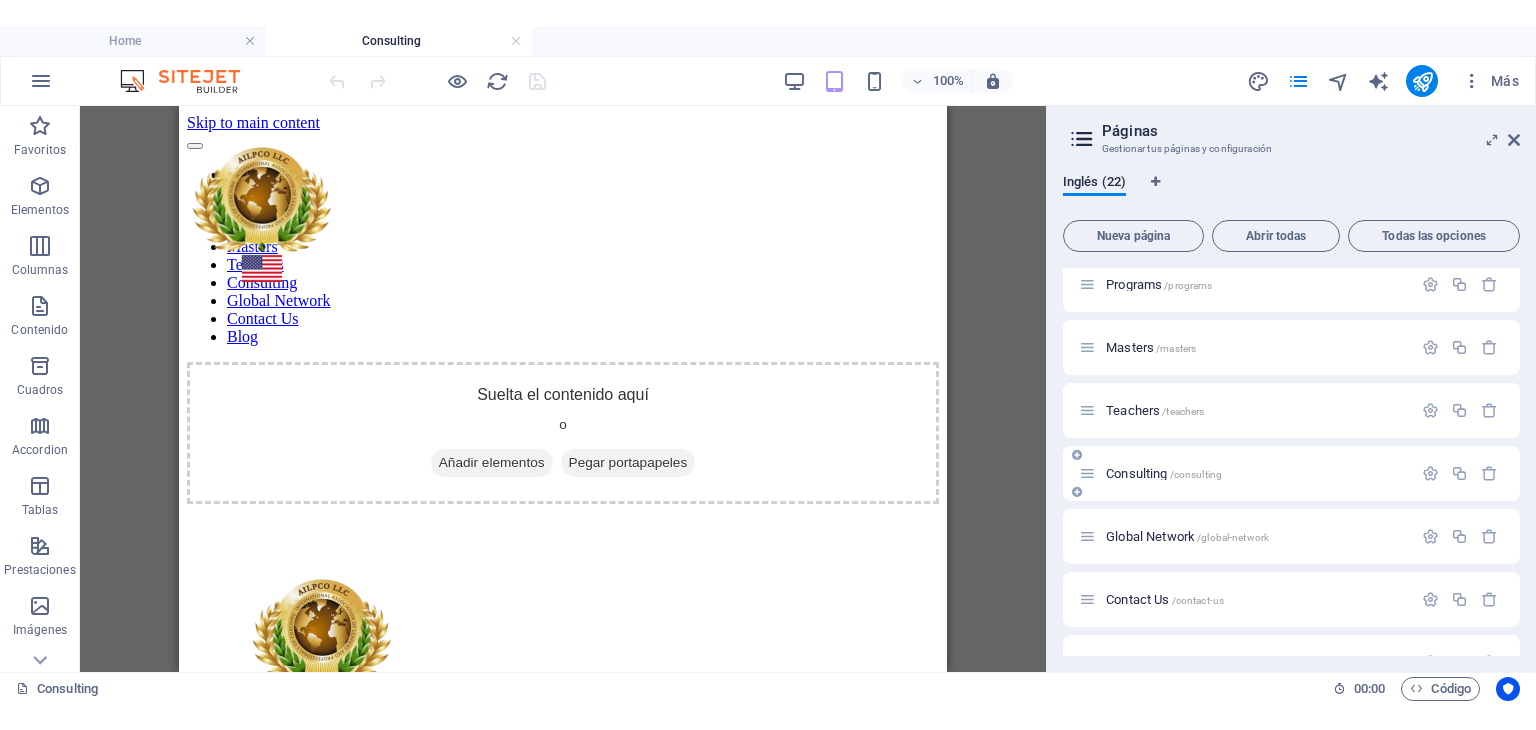 scroll, scrollTop: 0, scrollLeft: 0, axis: both 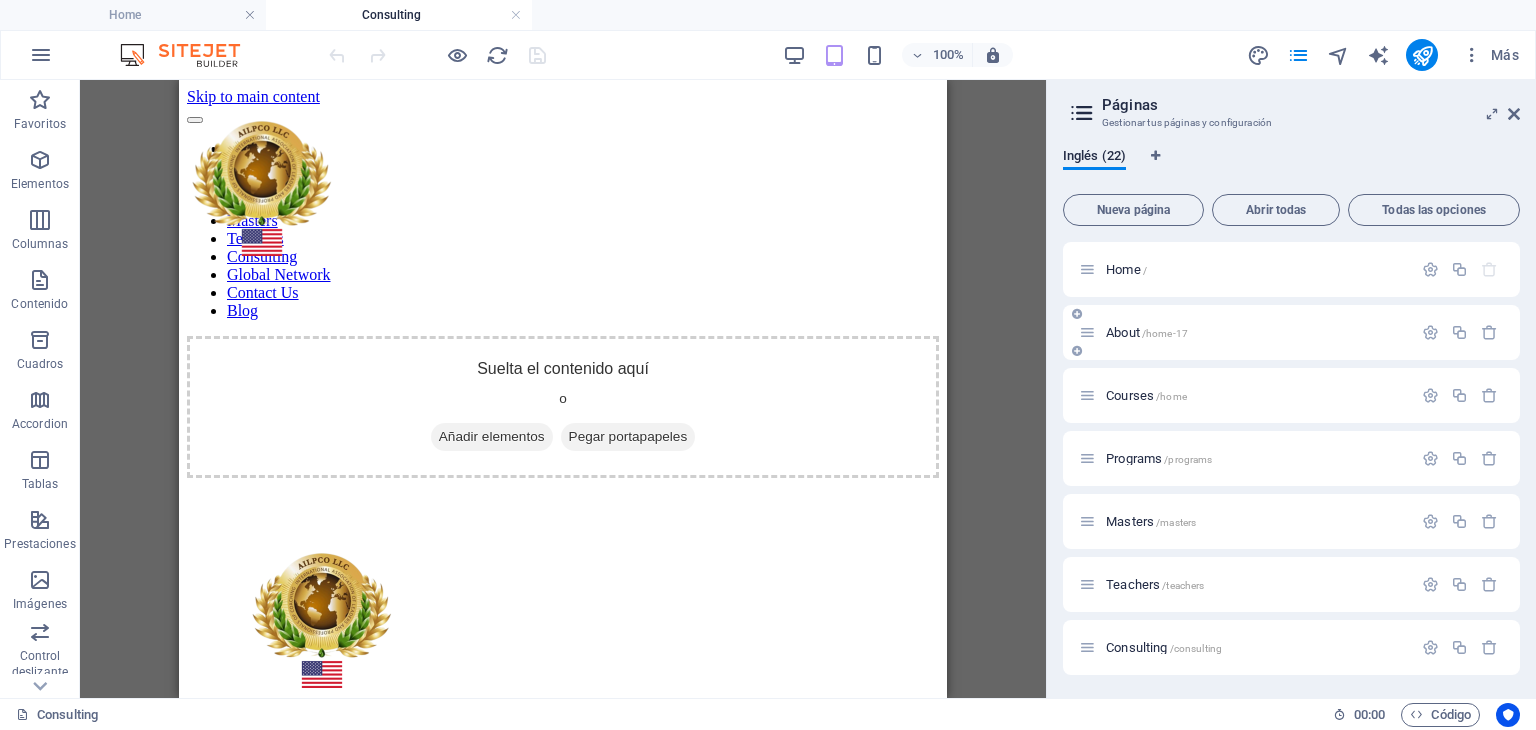 click on "About /home-17" at bounding box center (1147, 332) 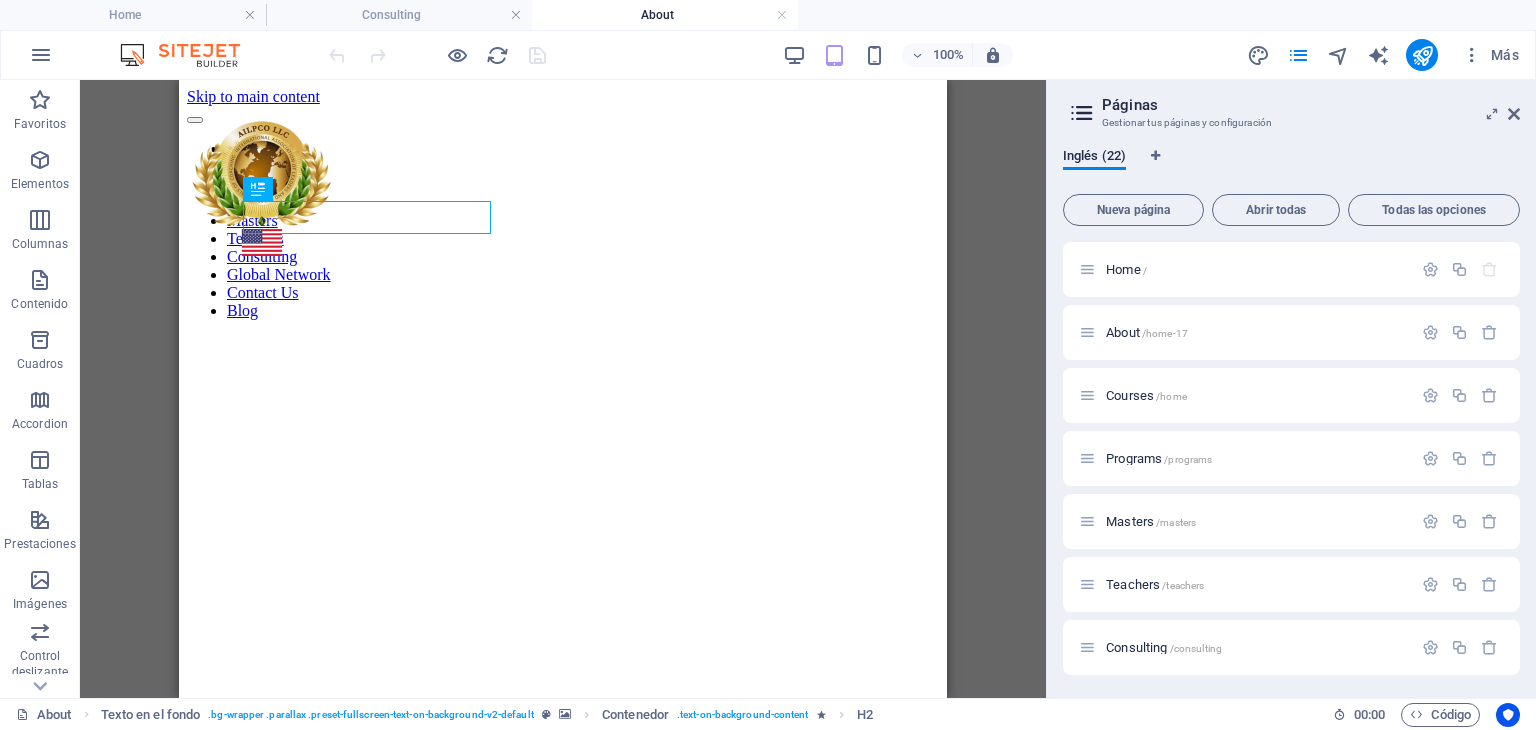 scroll, scrollTop: 0, scrollLeft: 0, axis: both 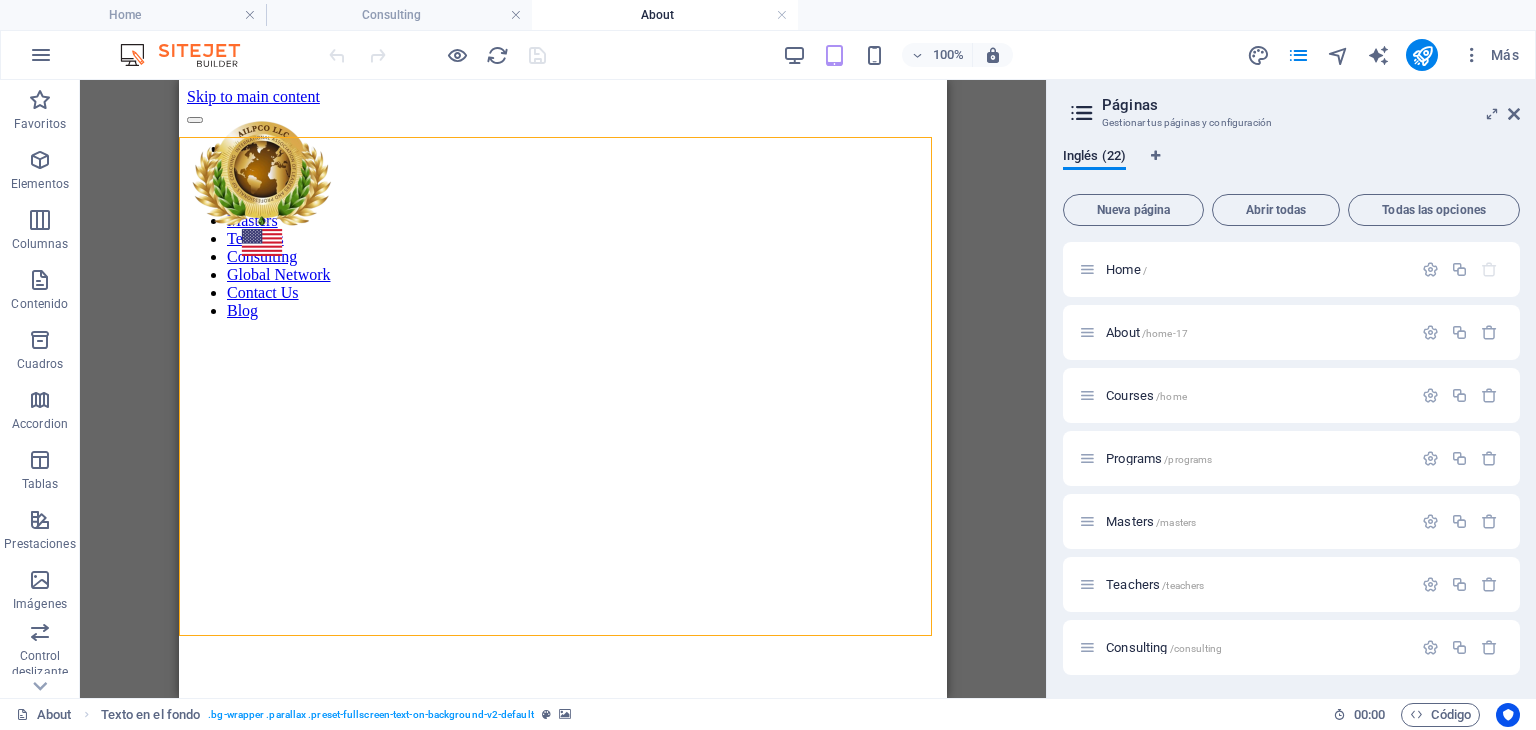 click at bounding box center [563, 308] 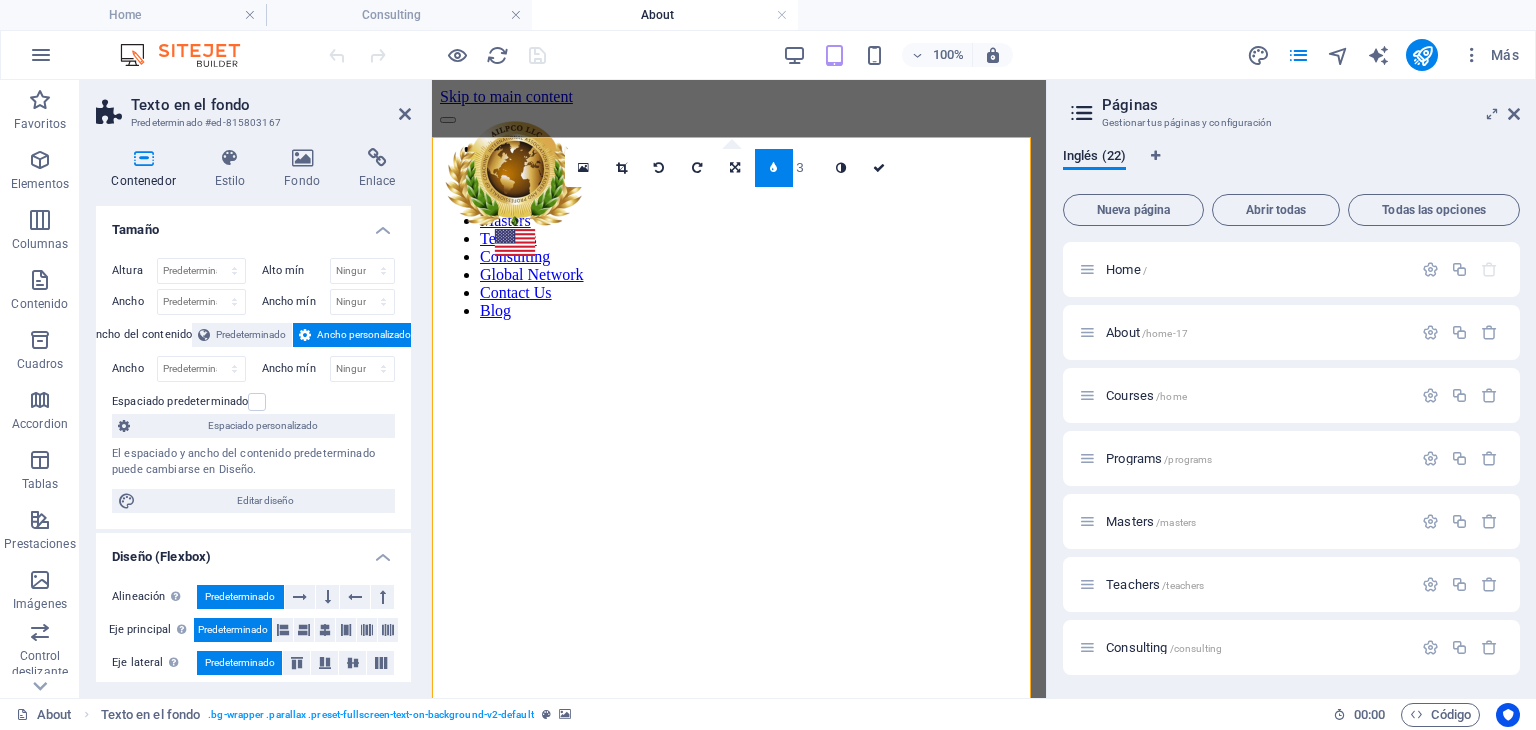 type on "2" 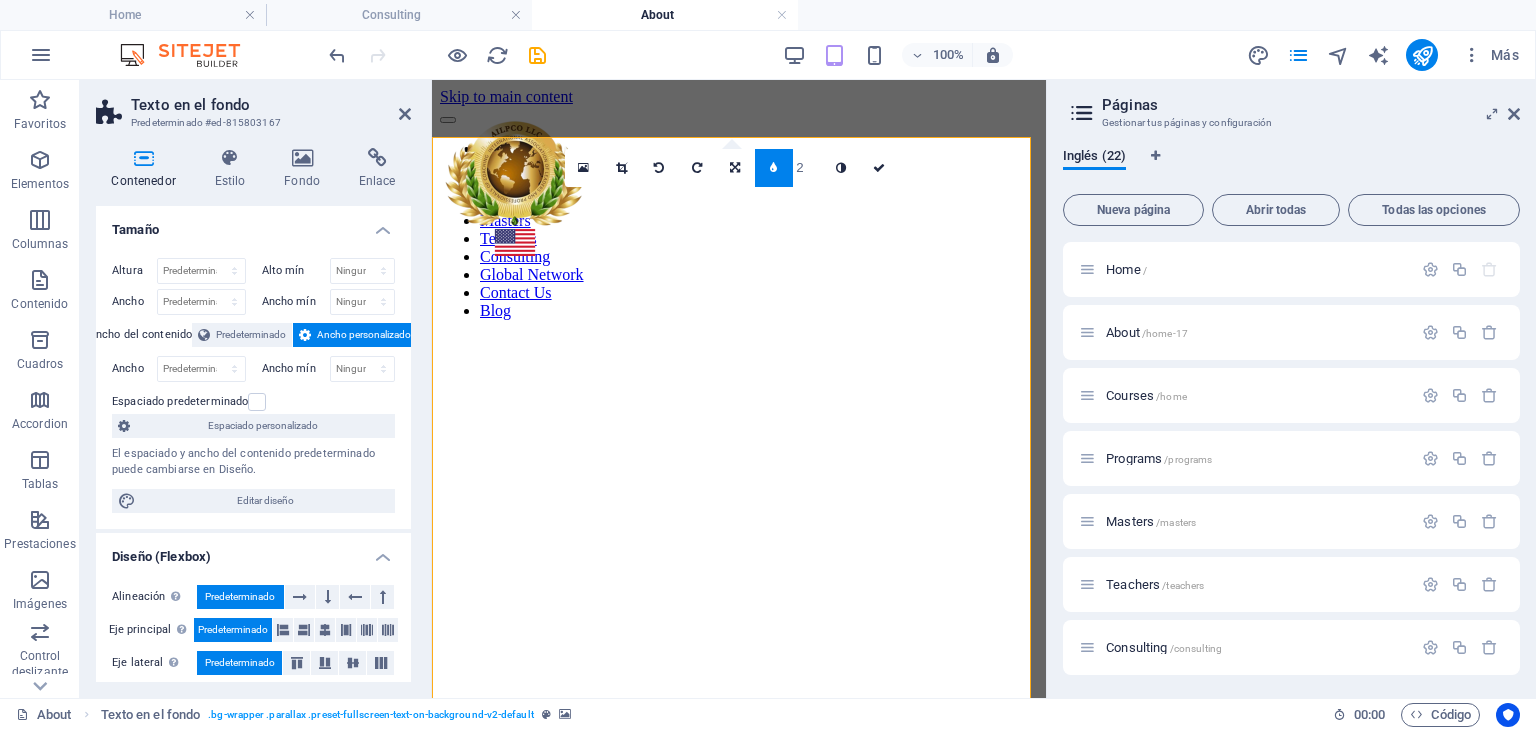 click on "2" at bounding box center [808, 167] 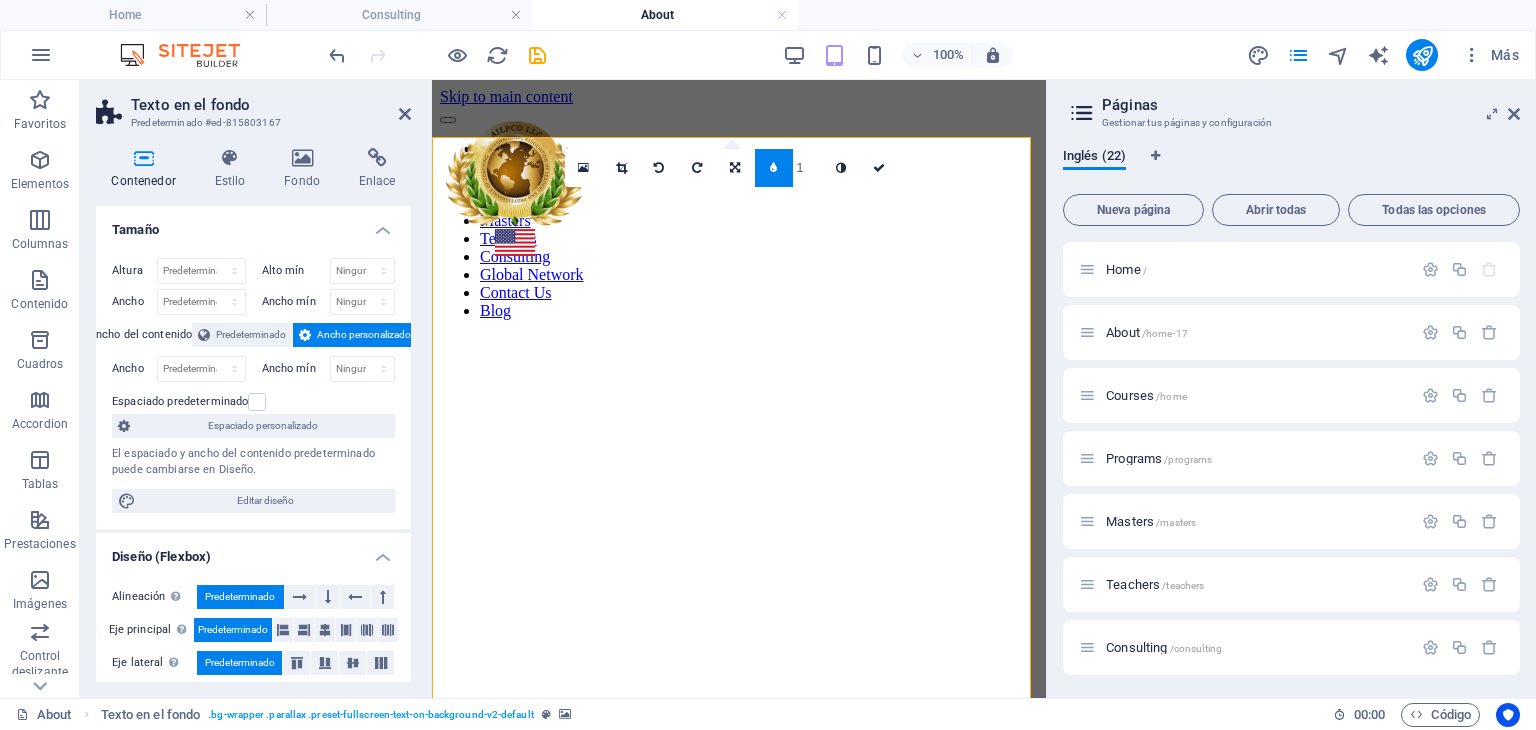 click on "1" at bounding box center (808, 167) 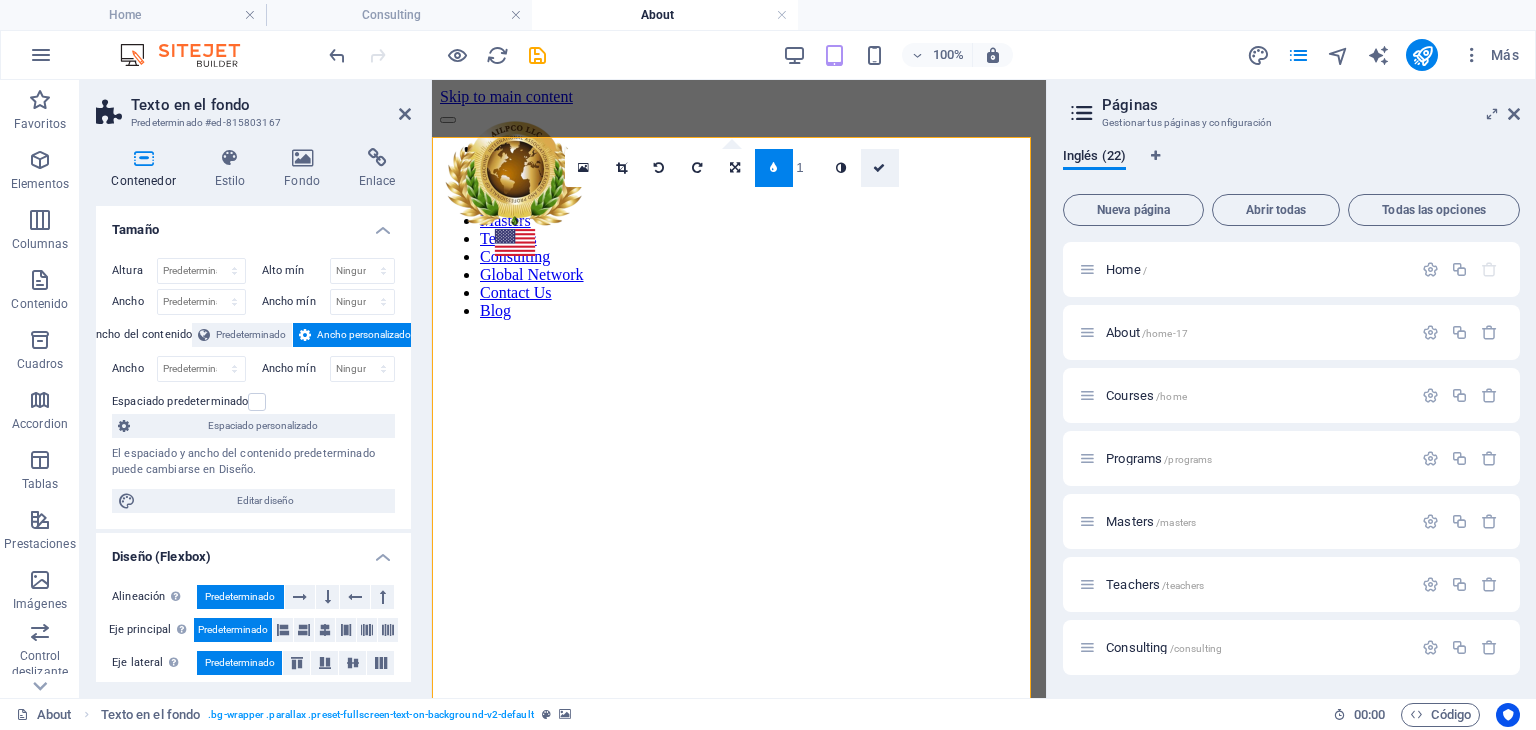 drag, startPoint x: 877, startPoint y: 171, endPoint x: 700, endPoint y: 93, distance: 193.42441 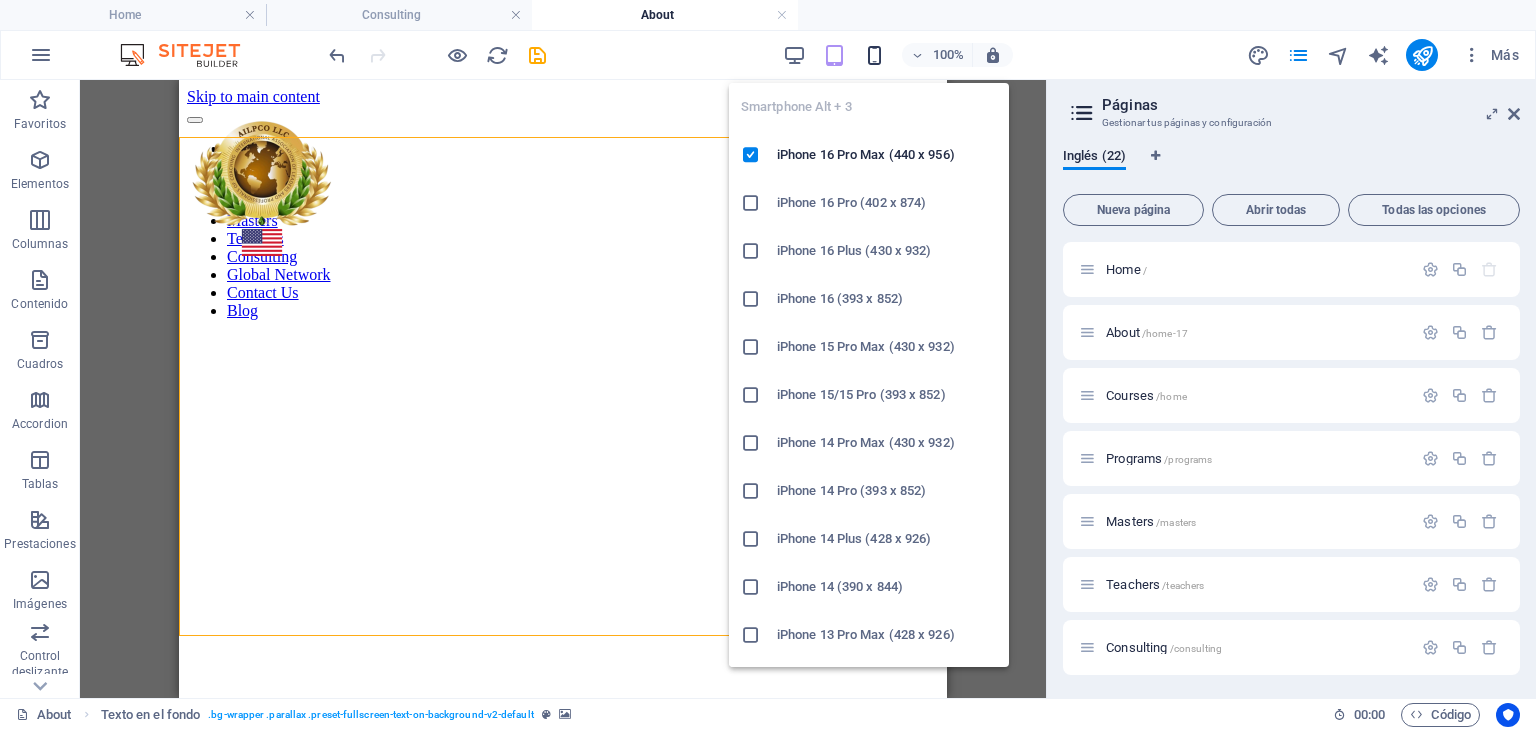 click at bounding box center [874, 55] 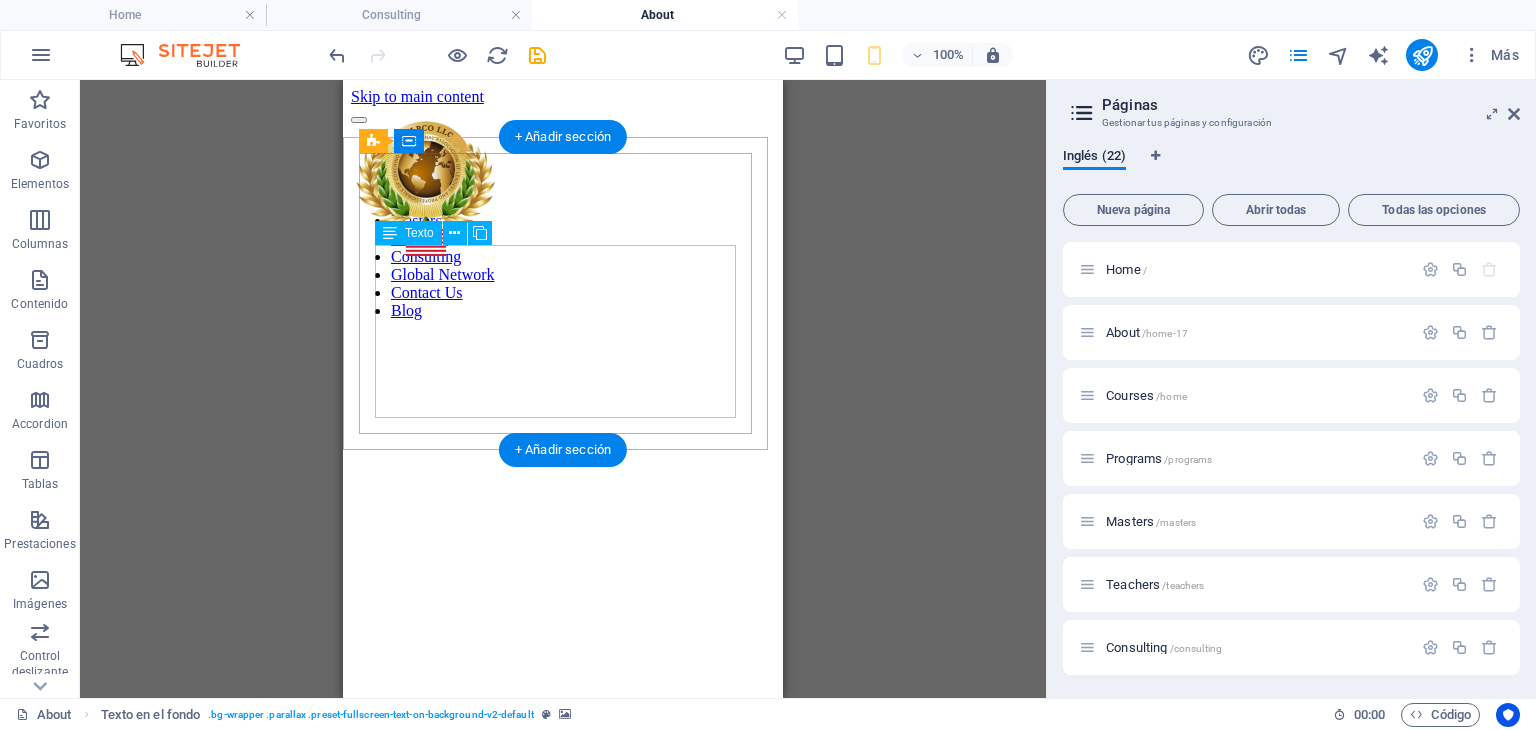 click on "La AILPCO es una organización sin fines de lucro activa en más de 20 países, enfocada en la formación y empoderamiento de líderes comprometidos con el bienestar común. Contamos con más de 14 años de experiencia en liderazgo y coaching." at bounding box center [563, 1091] 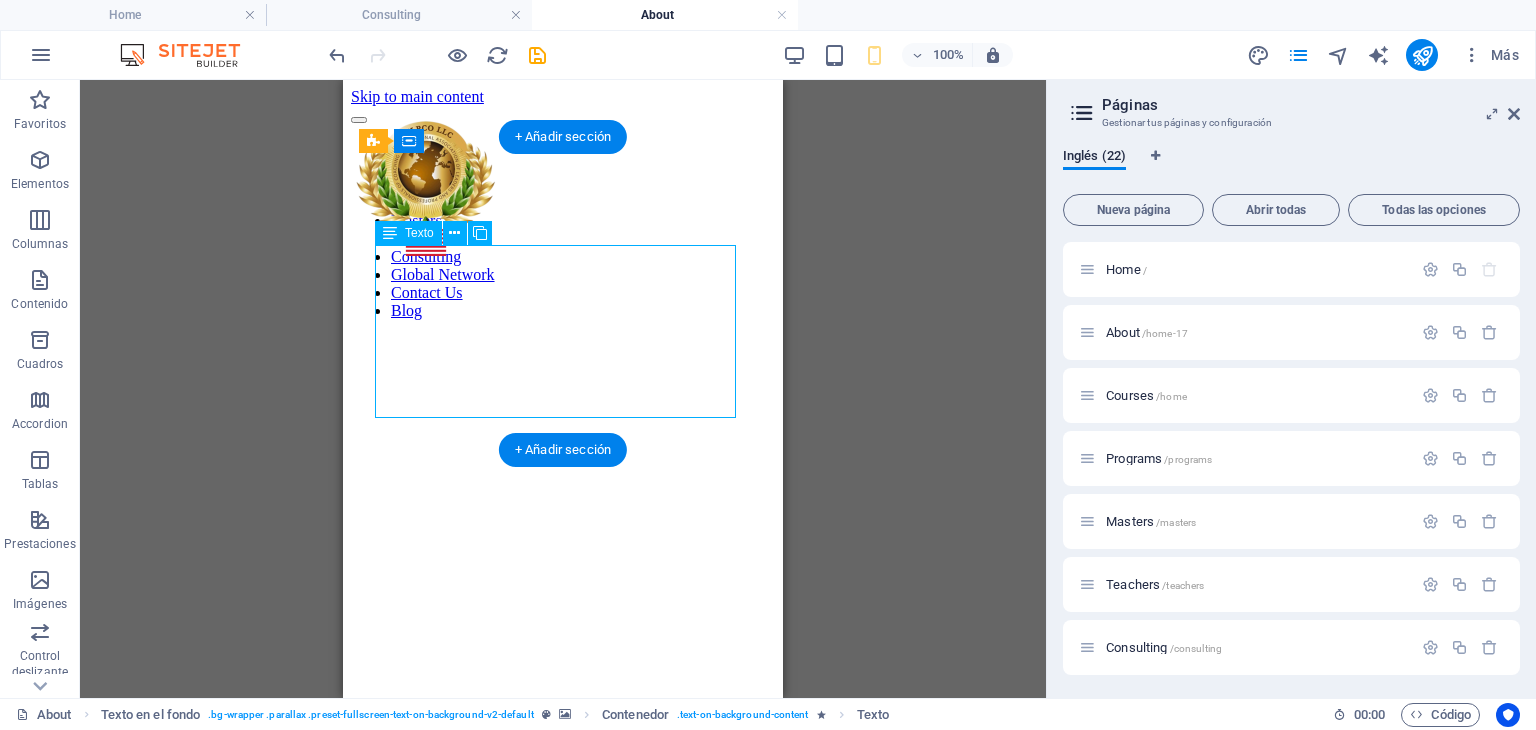 click on "La AILPCO es una organización sin fines de lucro activa en más de 20 países, enfocada en la formación y empoderamiento de líderes comprometidos con el bienestar común. Contamos con más de 14 años de experiencia en liderazgo y coaching." at bounding box center (563, 1091) 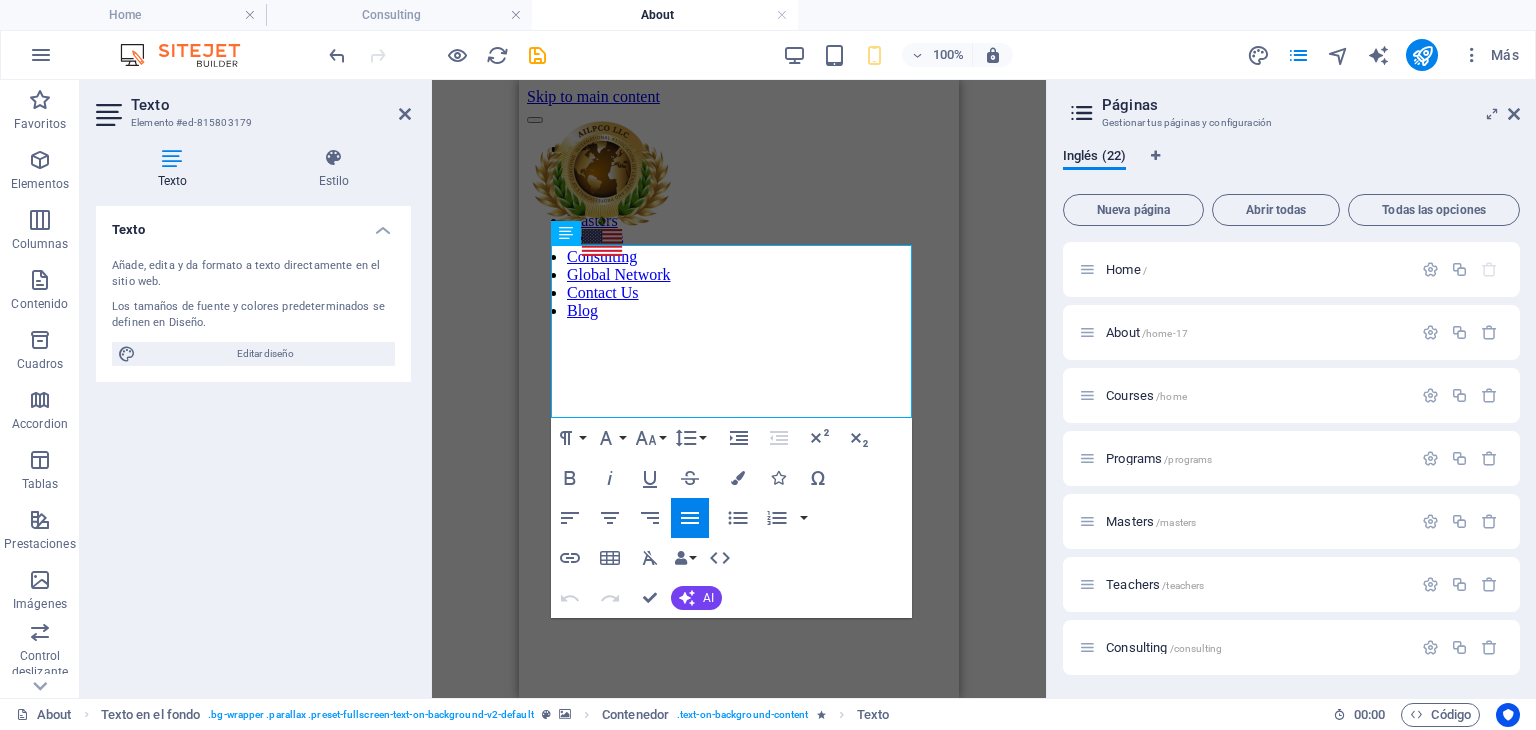 drag, startPoint x: 858, startPoint y: 405, endPoint x: 521, endPoint y: 260, distance: 366.87054 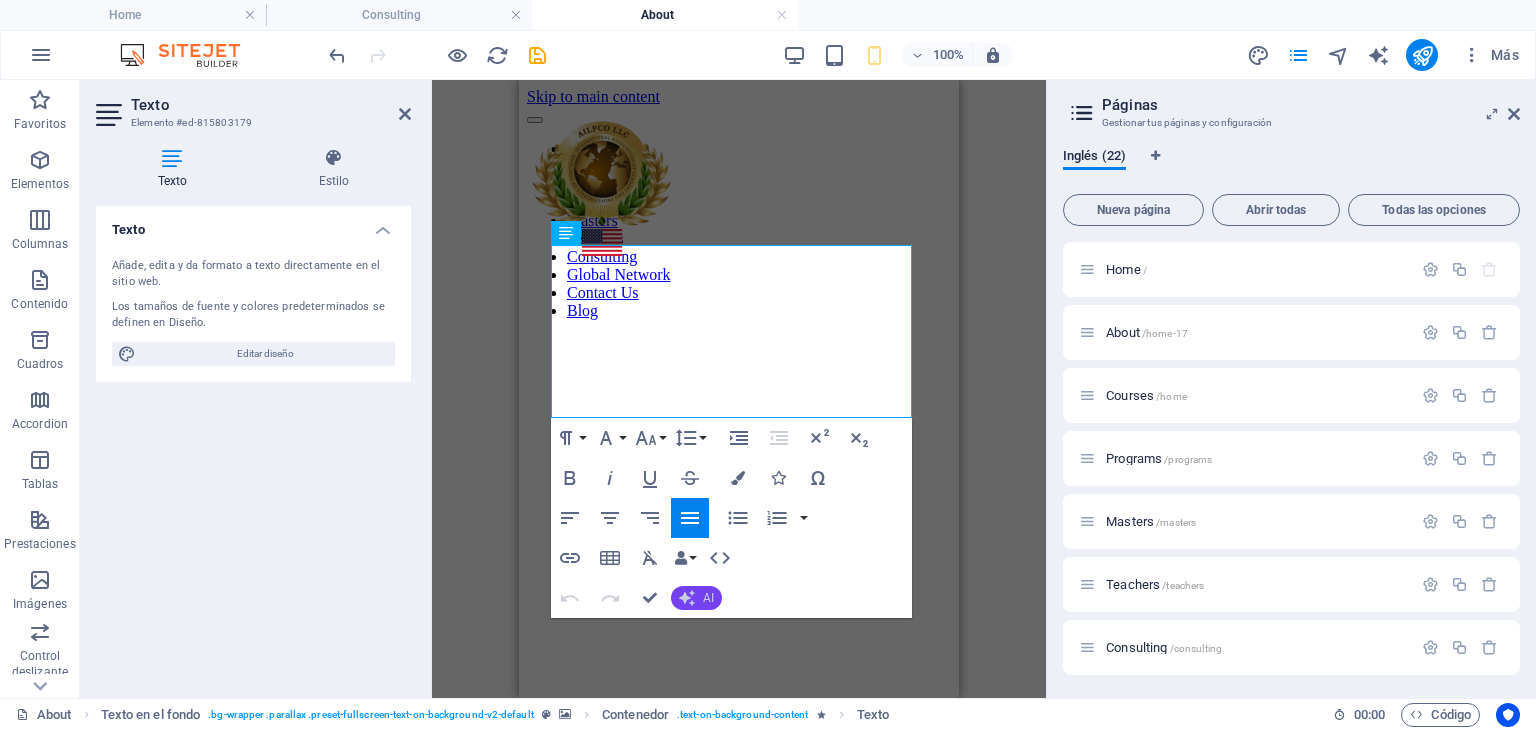 click on "AI" at bounding box center (708, 598) 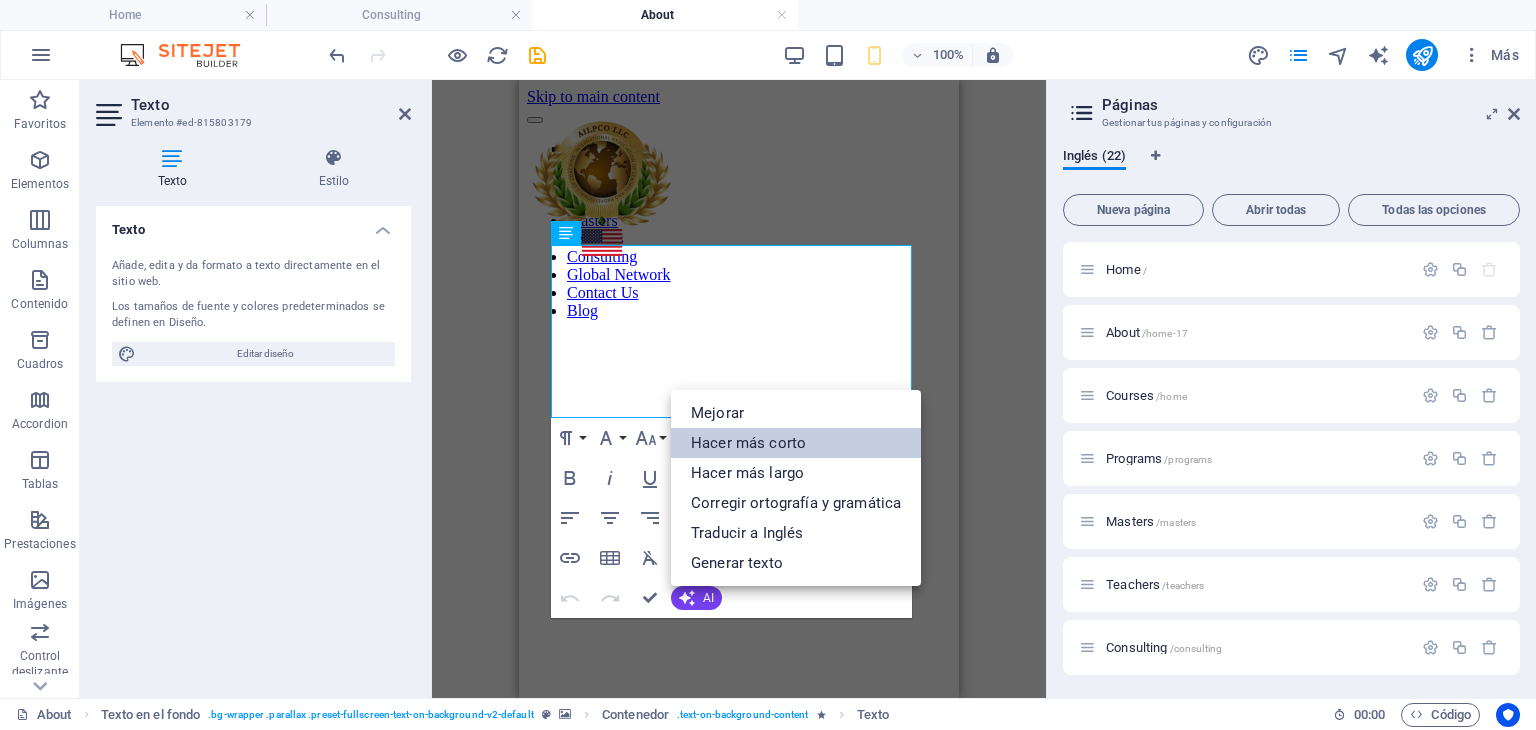 click on "Hacer más corto" at bounding box center (796, 443) 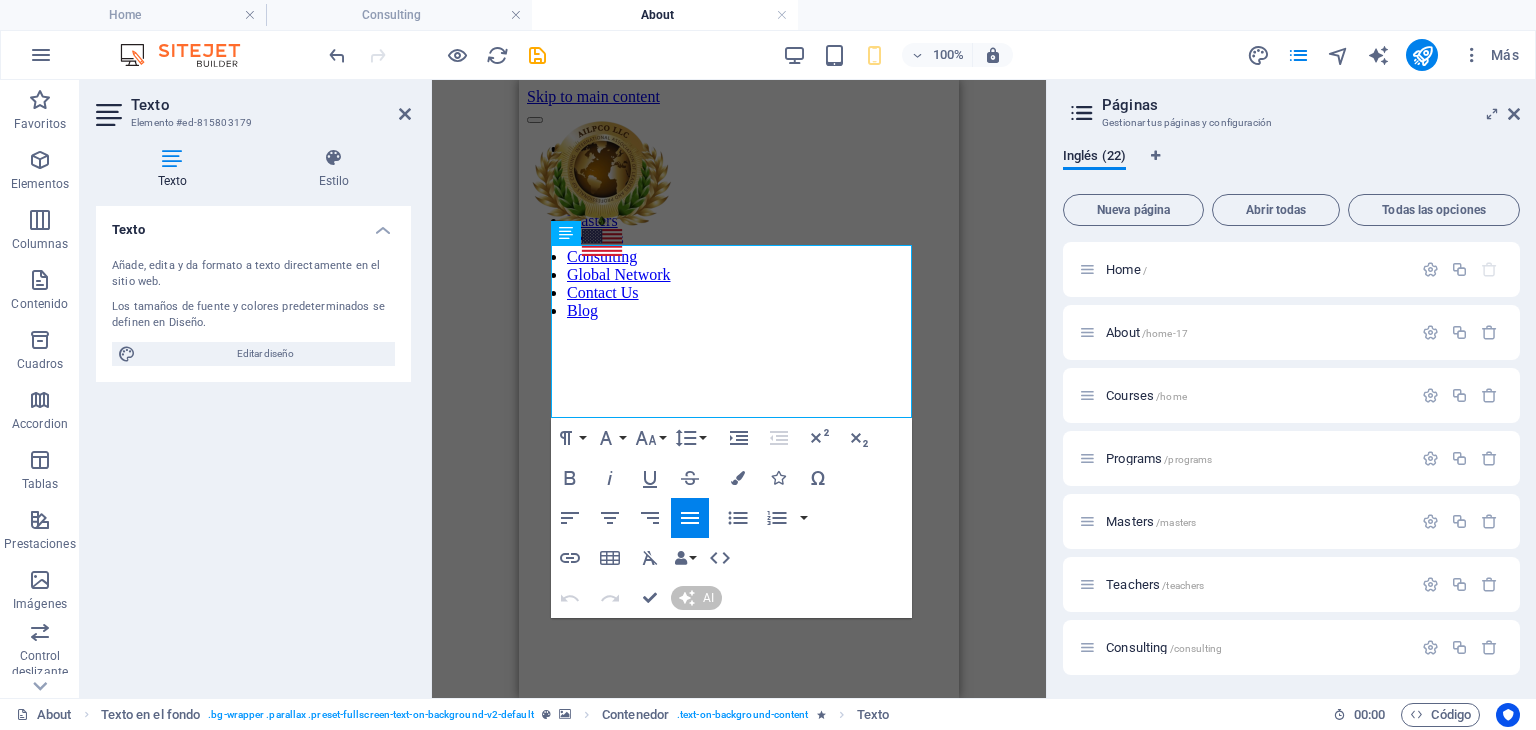 type 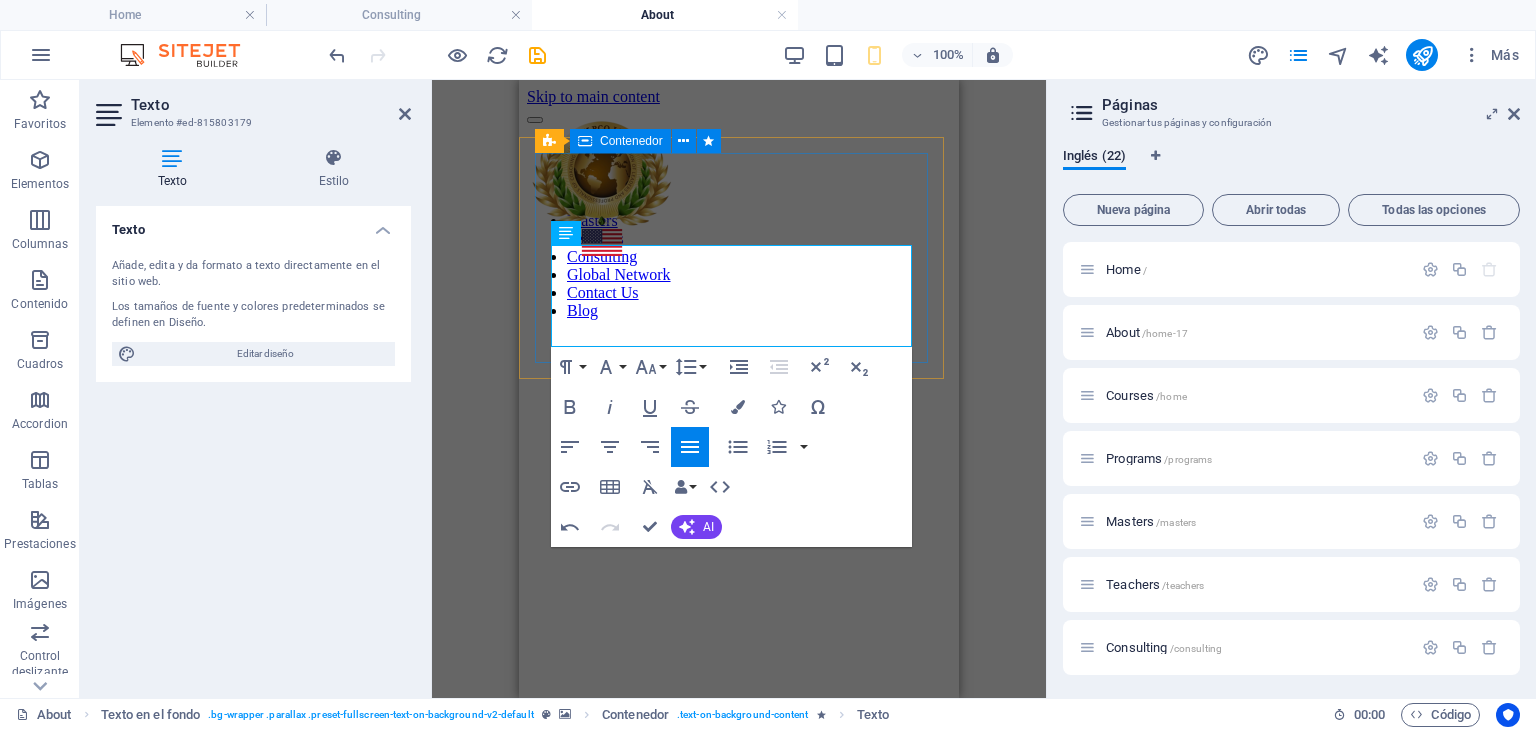 drag, startPoint x: 889, startPoint y: 334, endPoint x: 540, endPoint y: 256, distance: 357.61014 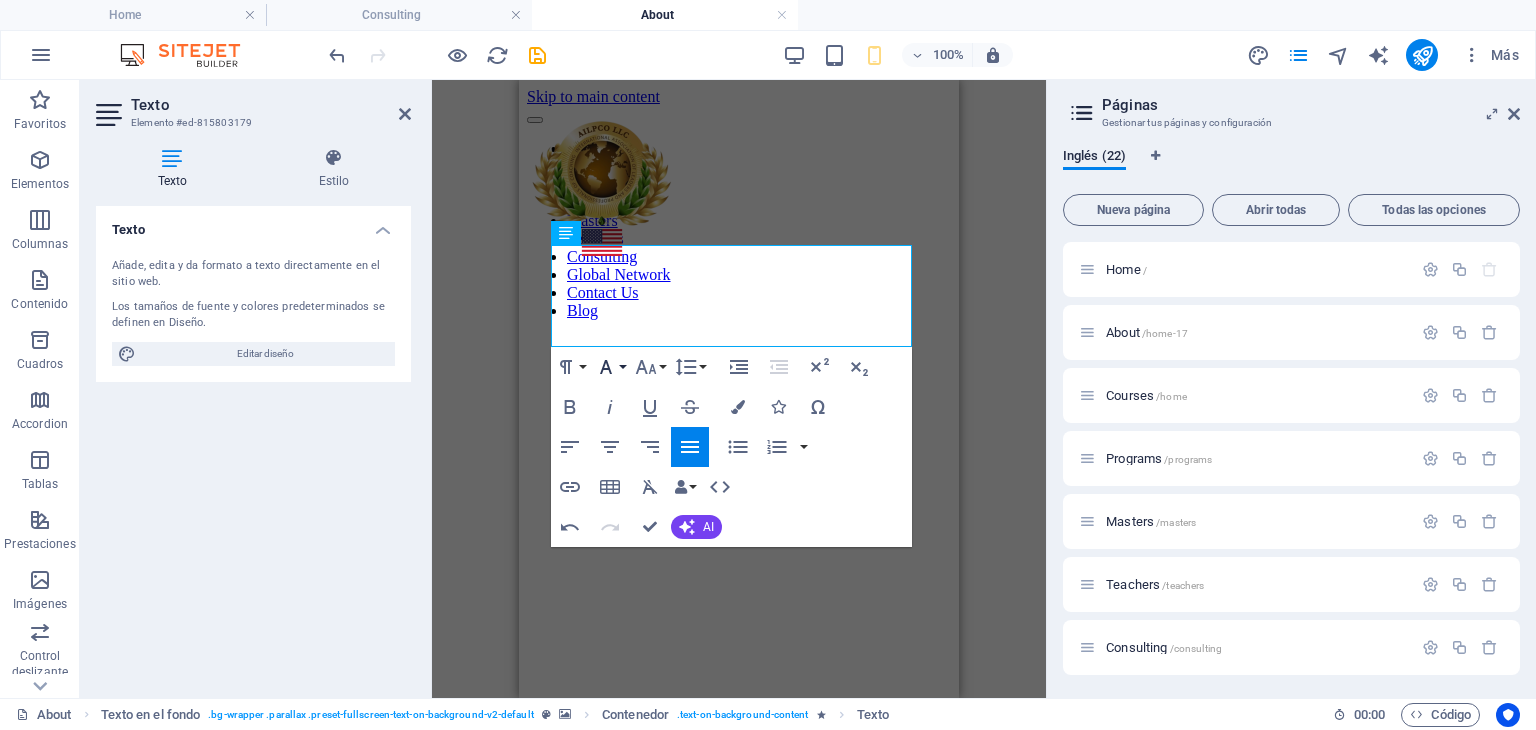 click 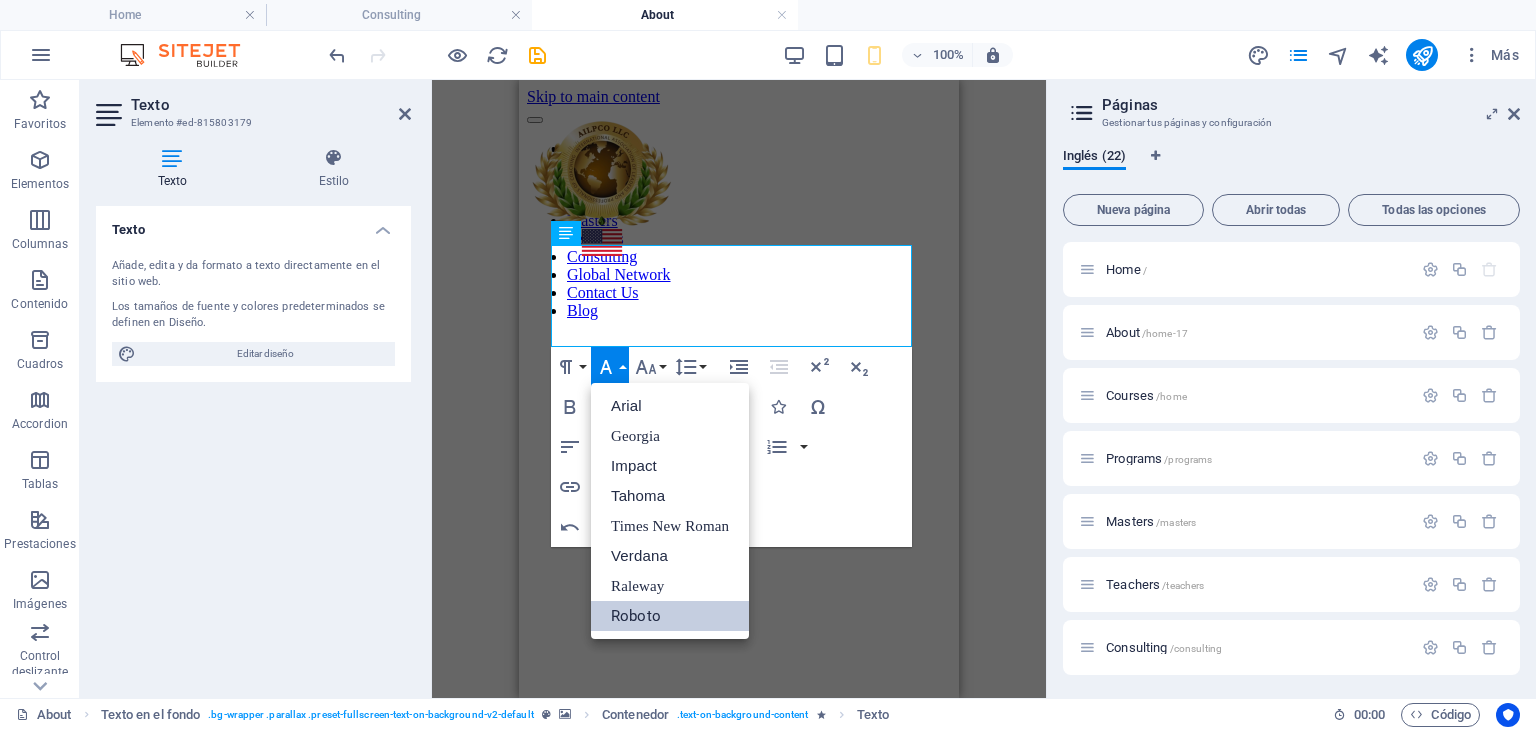 scroll, scrollTop: 0, scrollLeft: 0, axis: both 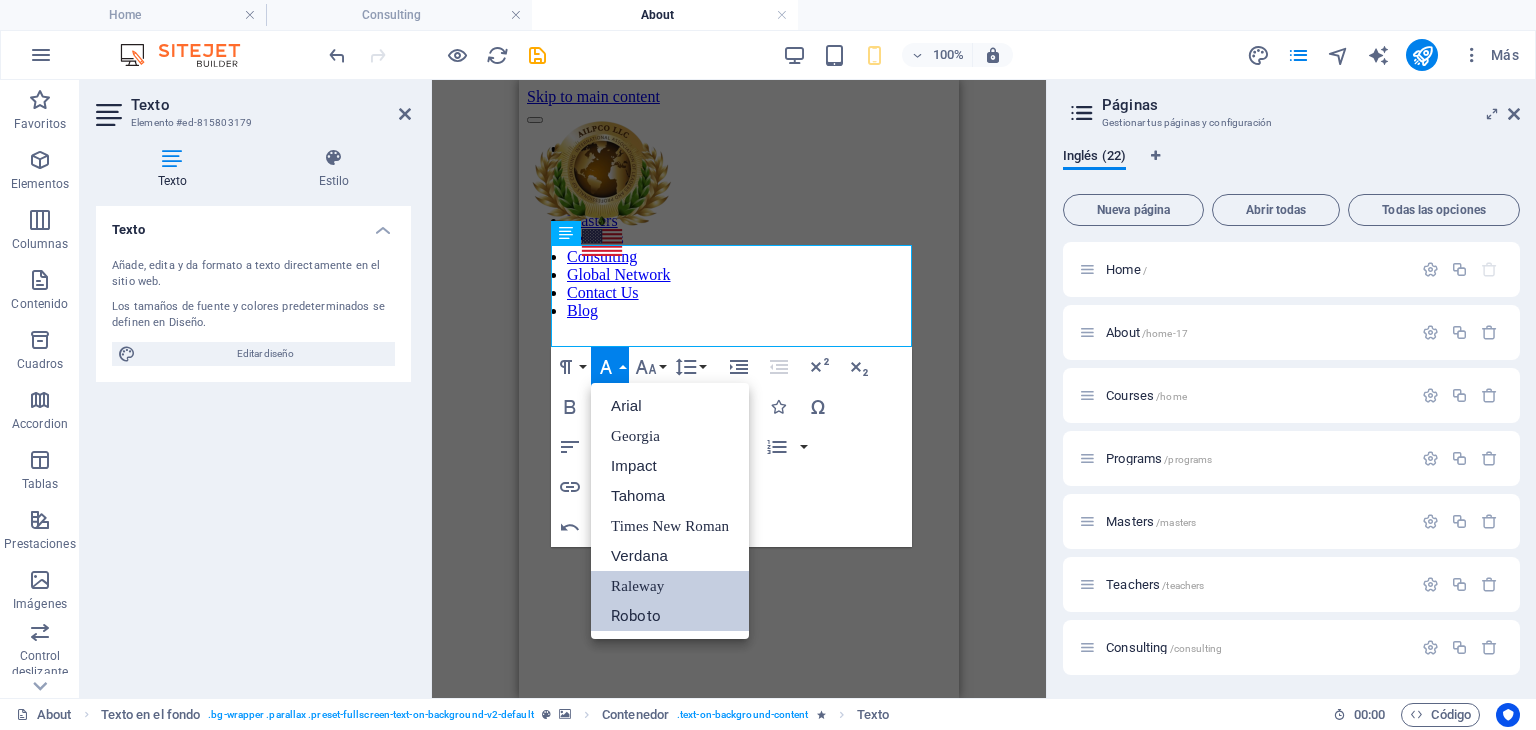 click on "Raleway" at bounding box center [670, 586] 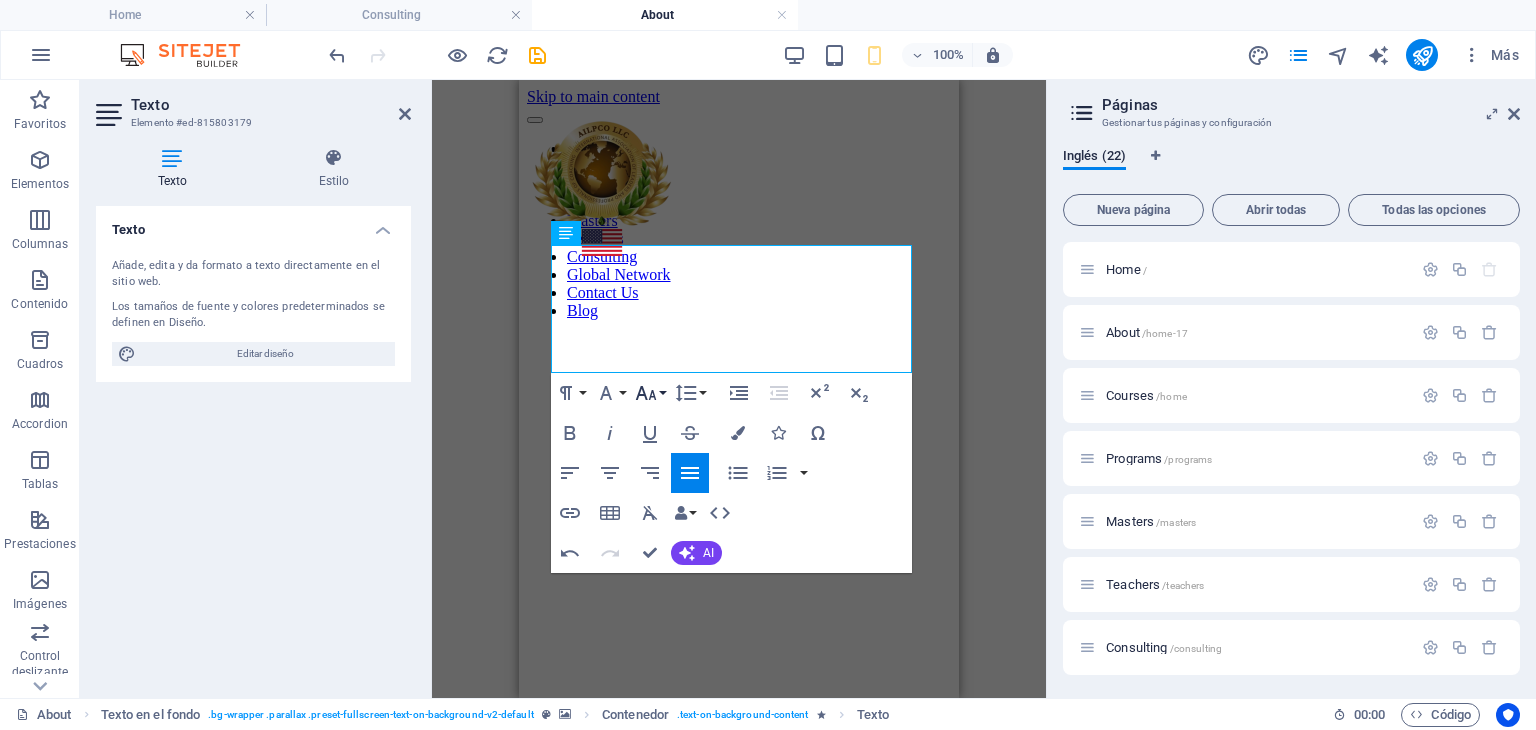 click 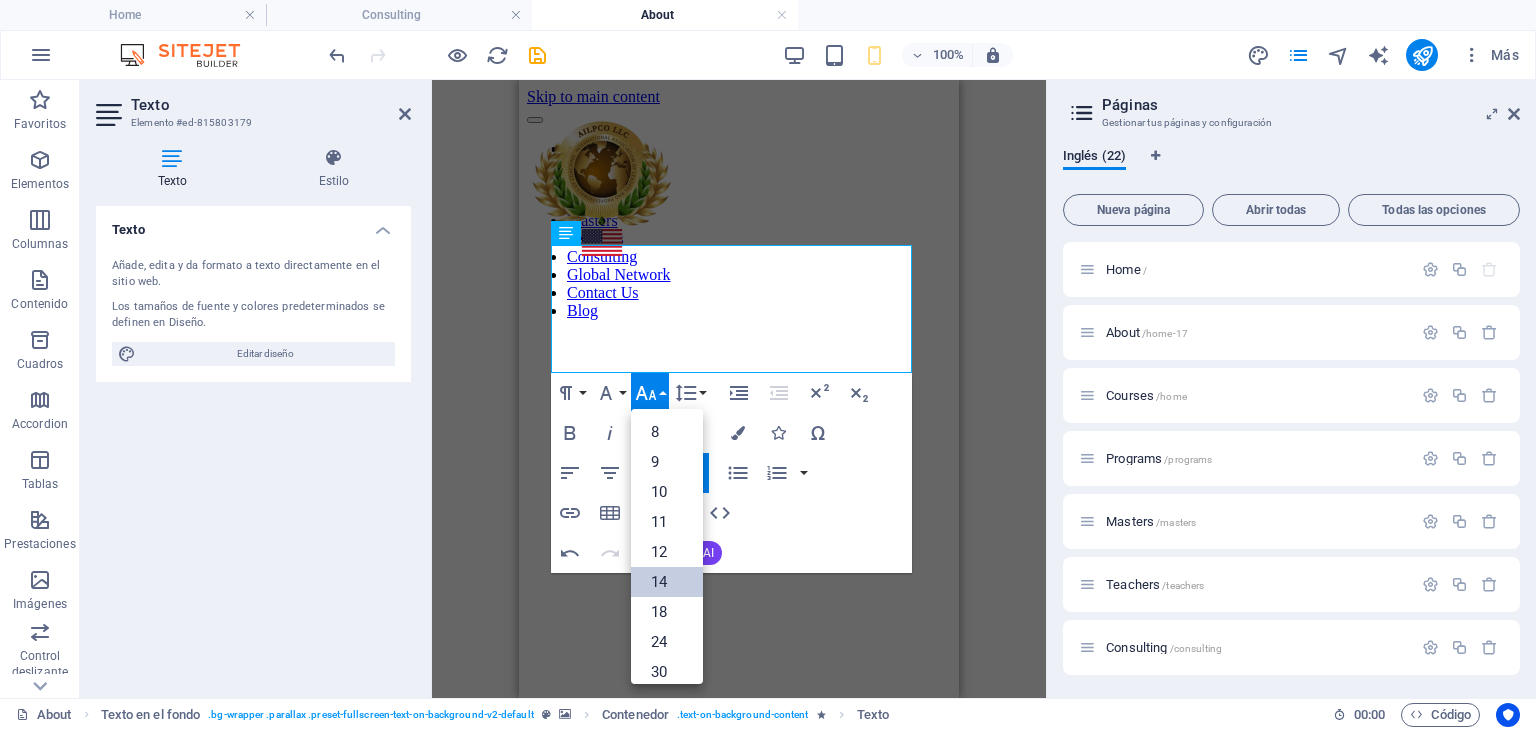 click on "14" at bounding box center (667, 582) 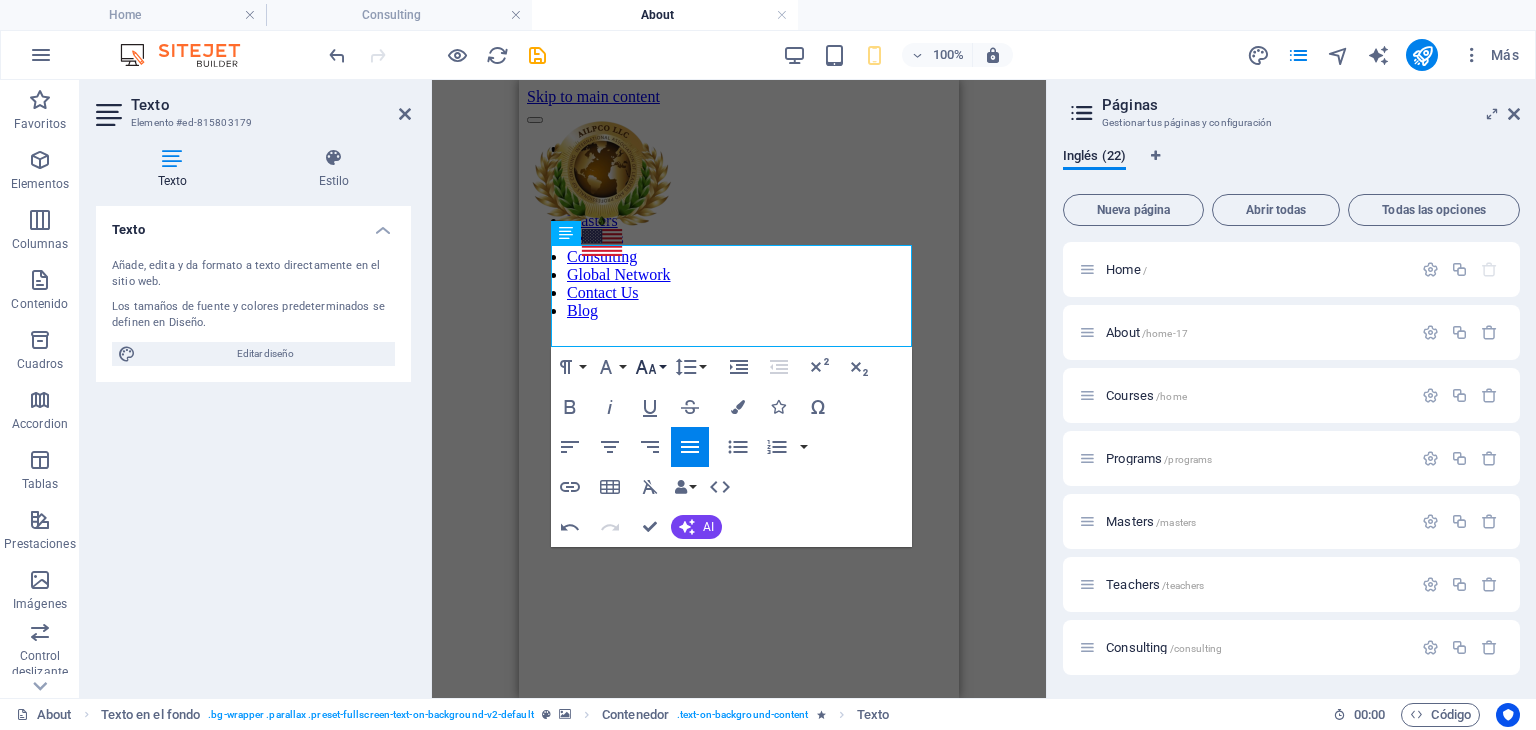 click on "Font Size" at bounding box center (650, 367) 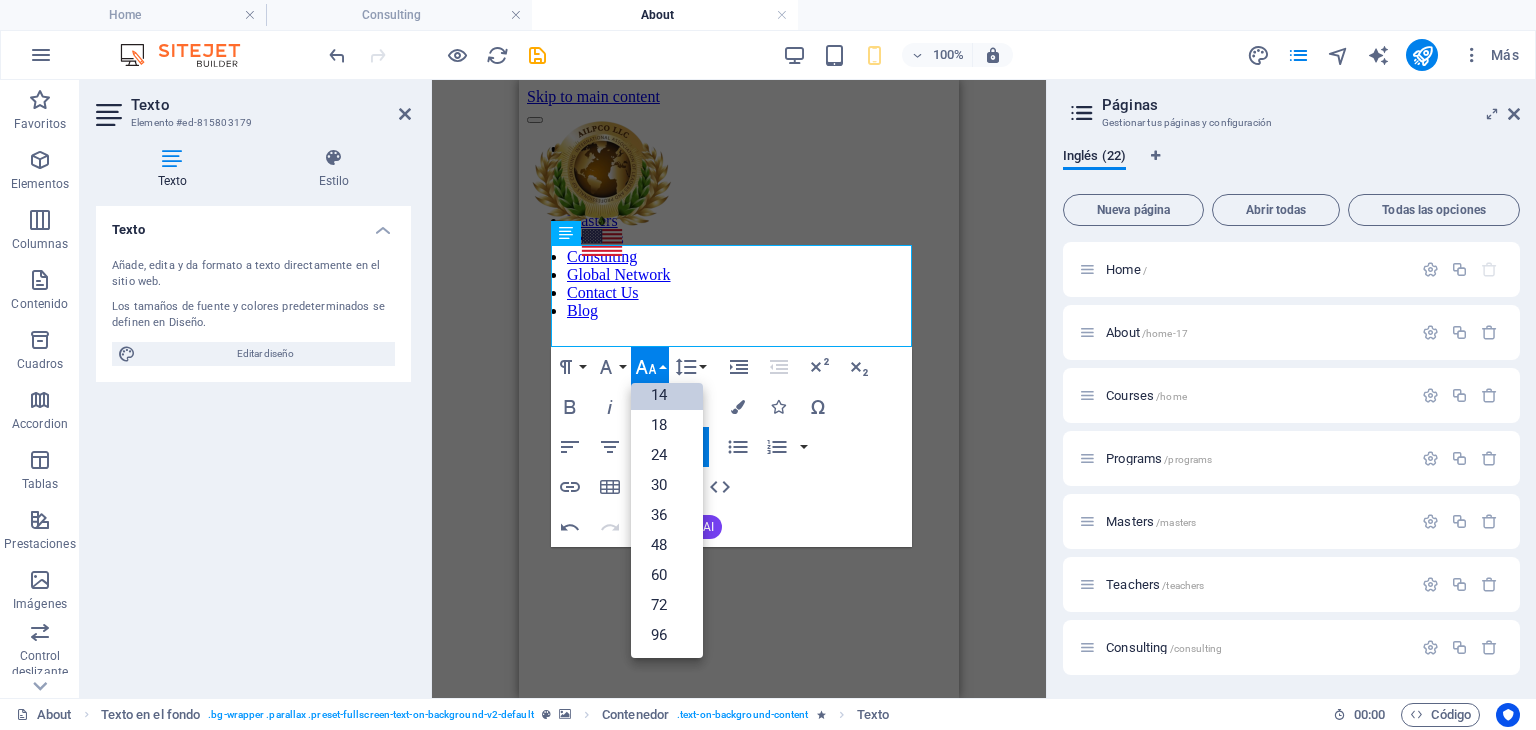 scroll, scrollTop: 160, scrollLeft: 0, axis: vertical 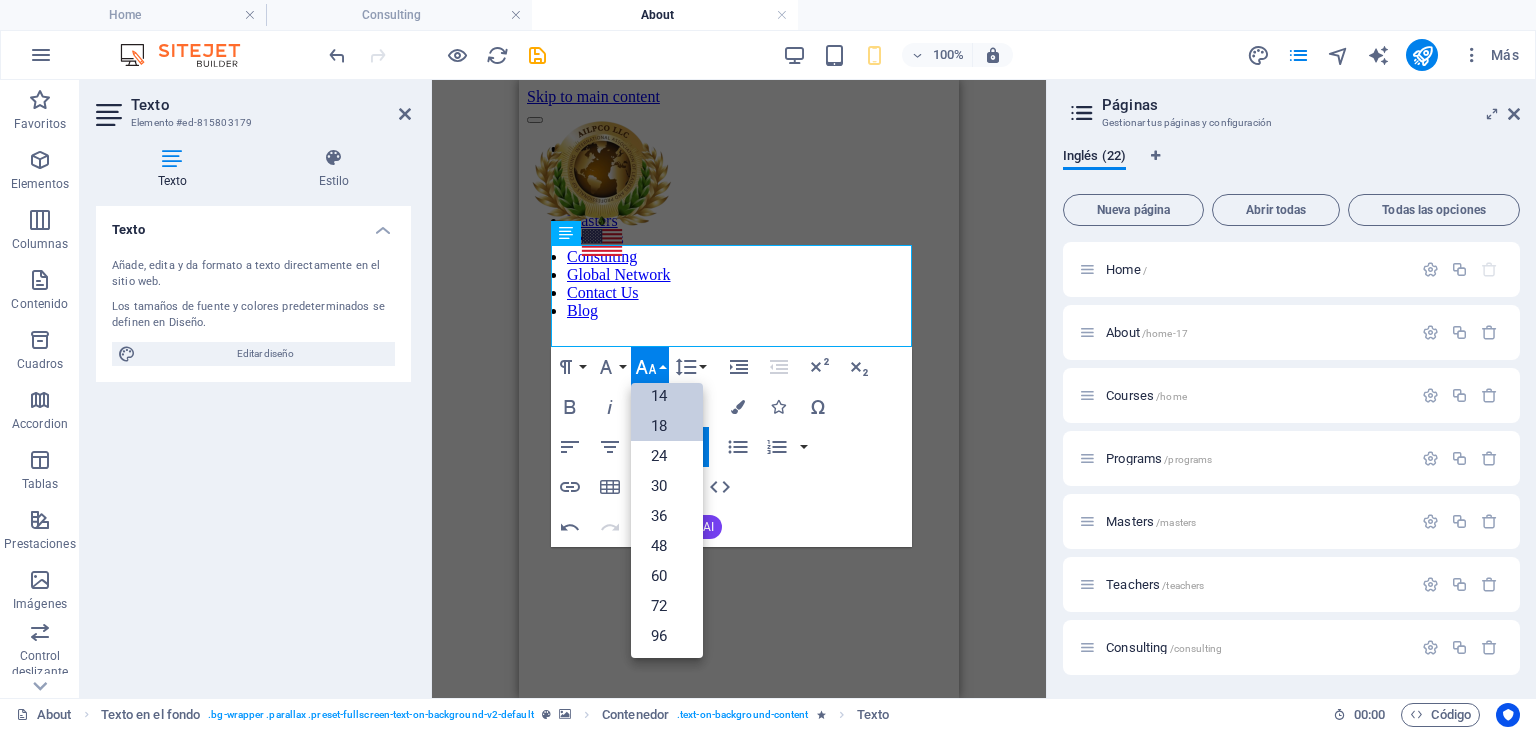 click on "18" at bounding box center (667, 426) 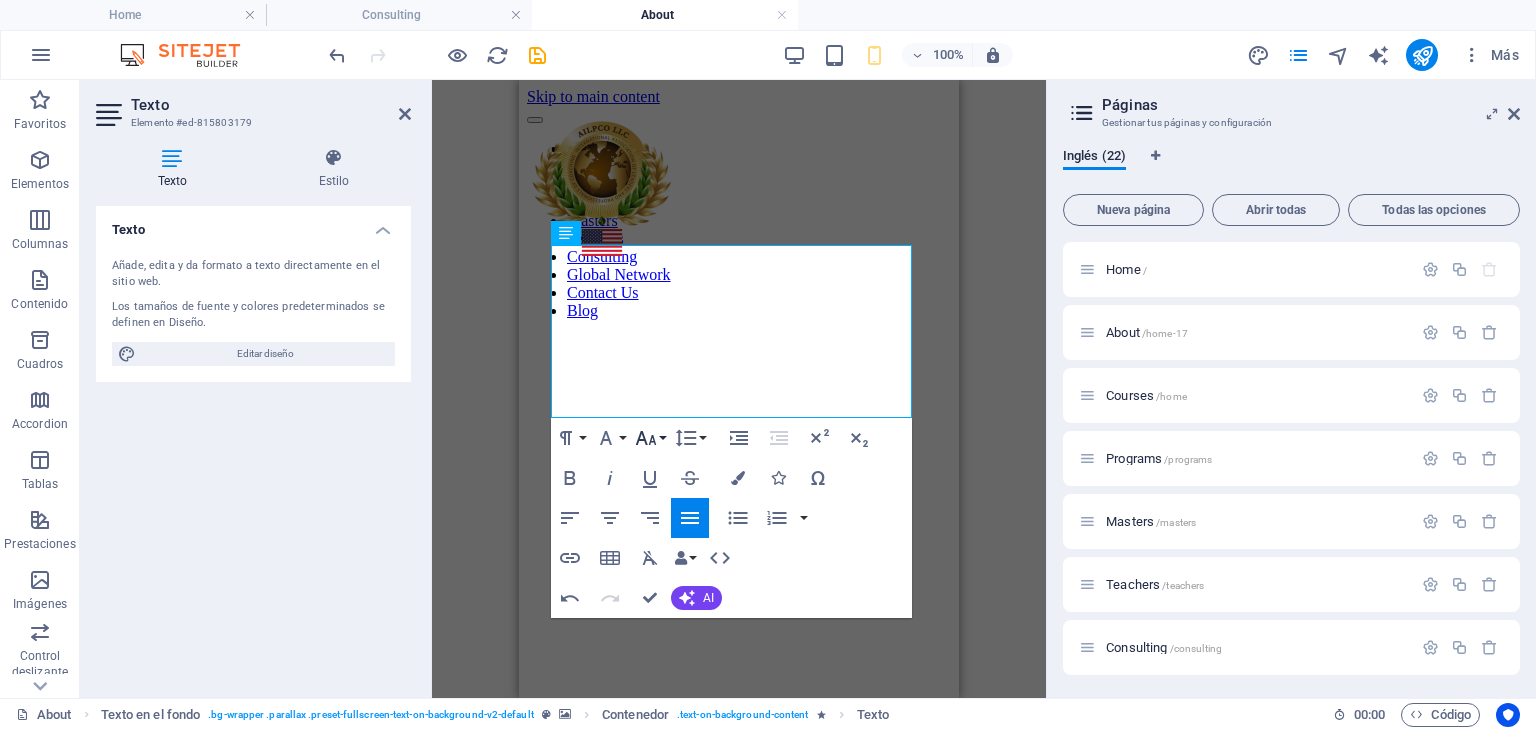 click 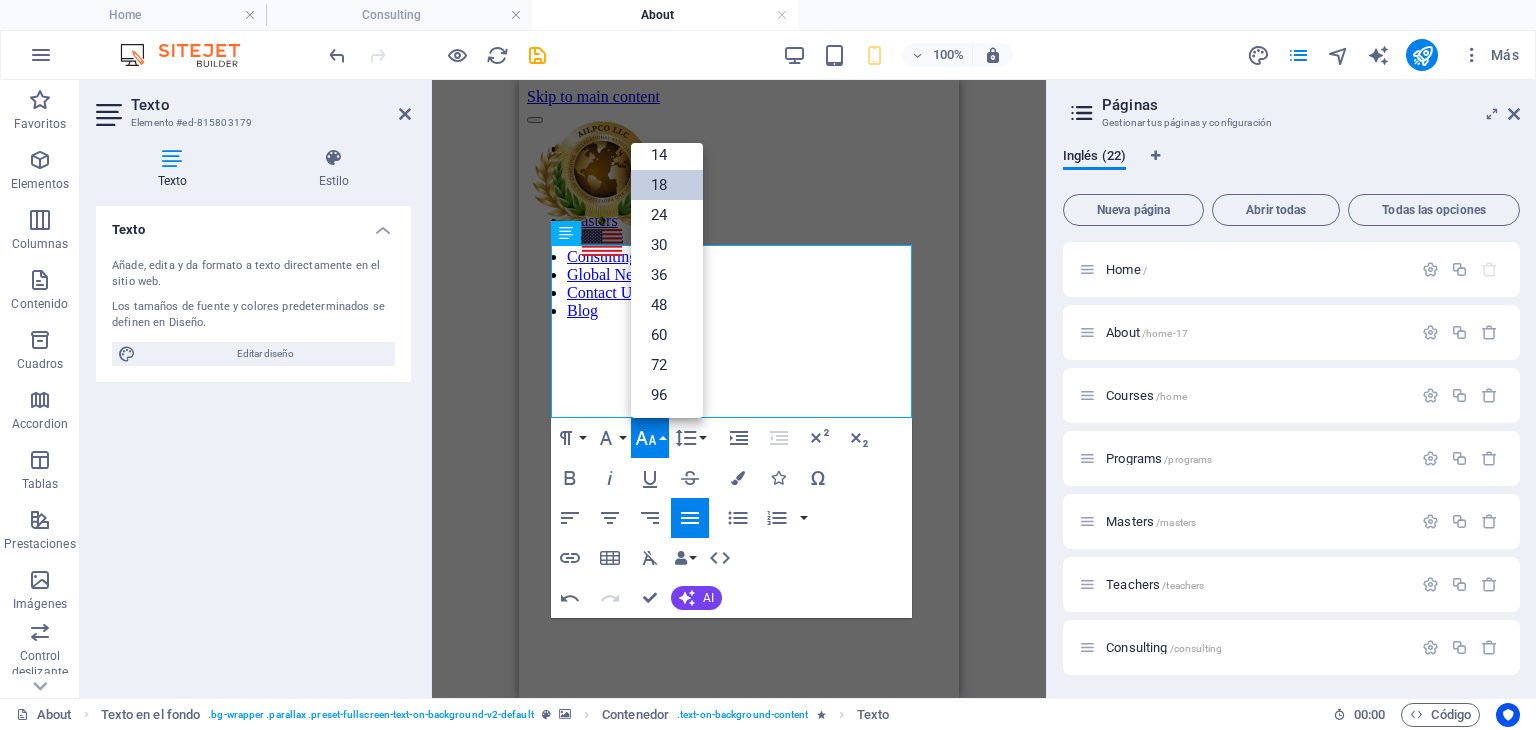 scroll, scrollTop: 160, scrollLeft: 0, axis: vertical 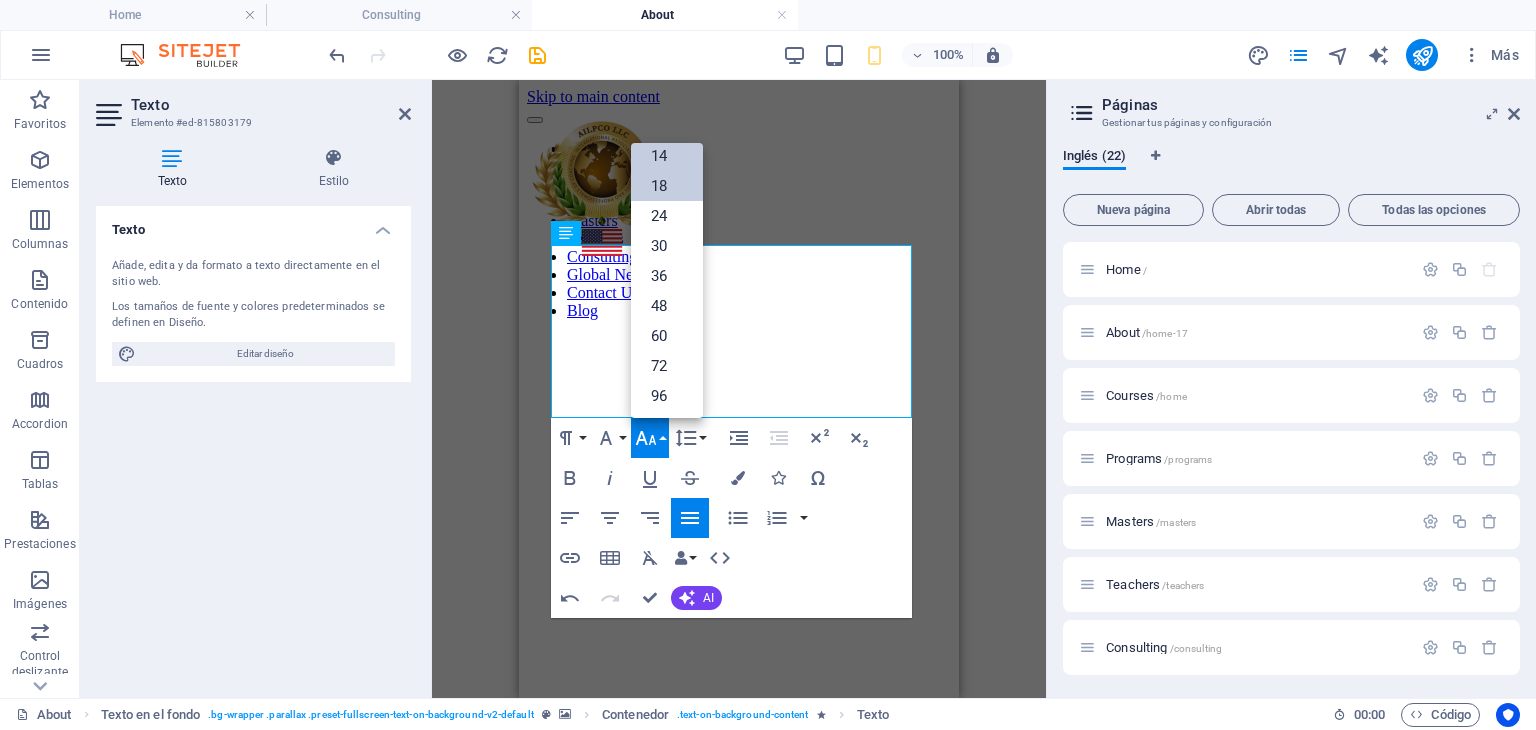 click on "14" at bounding box center [667, 156] 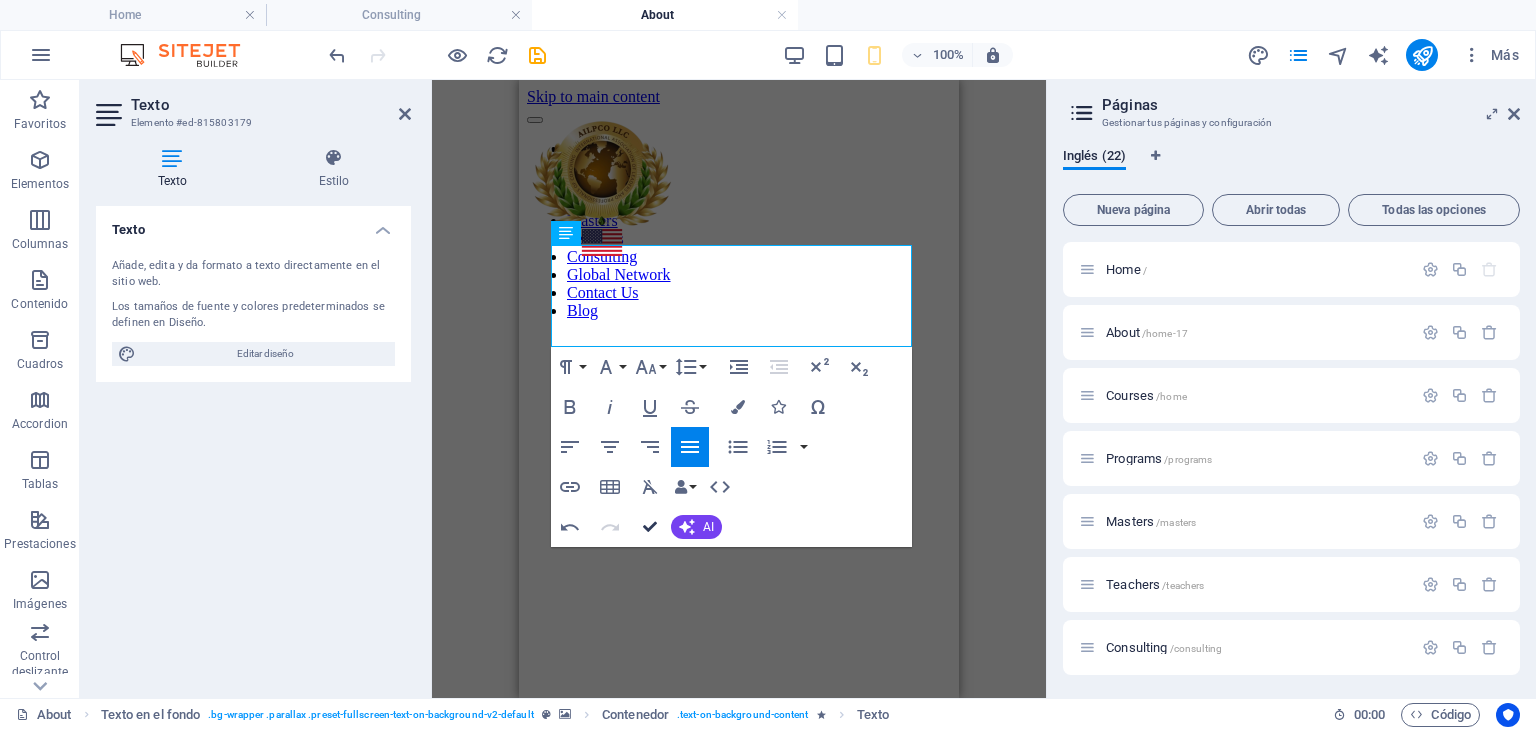 drag, startPoint x: 647, startPoint y: 522, endPoint x: 303, endPoint y: 442, distance: 353.17984 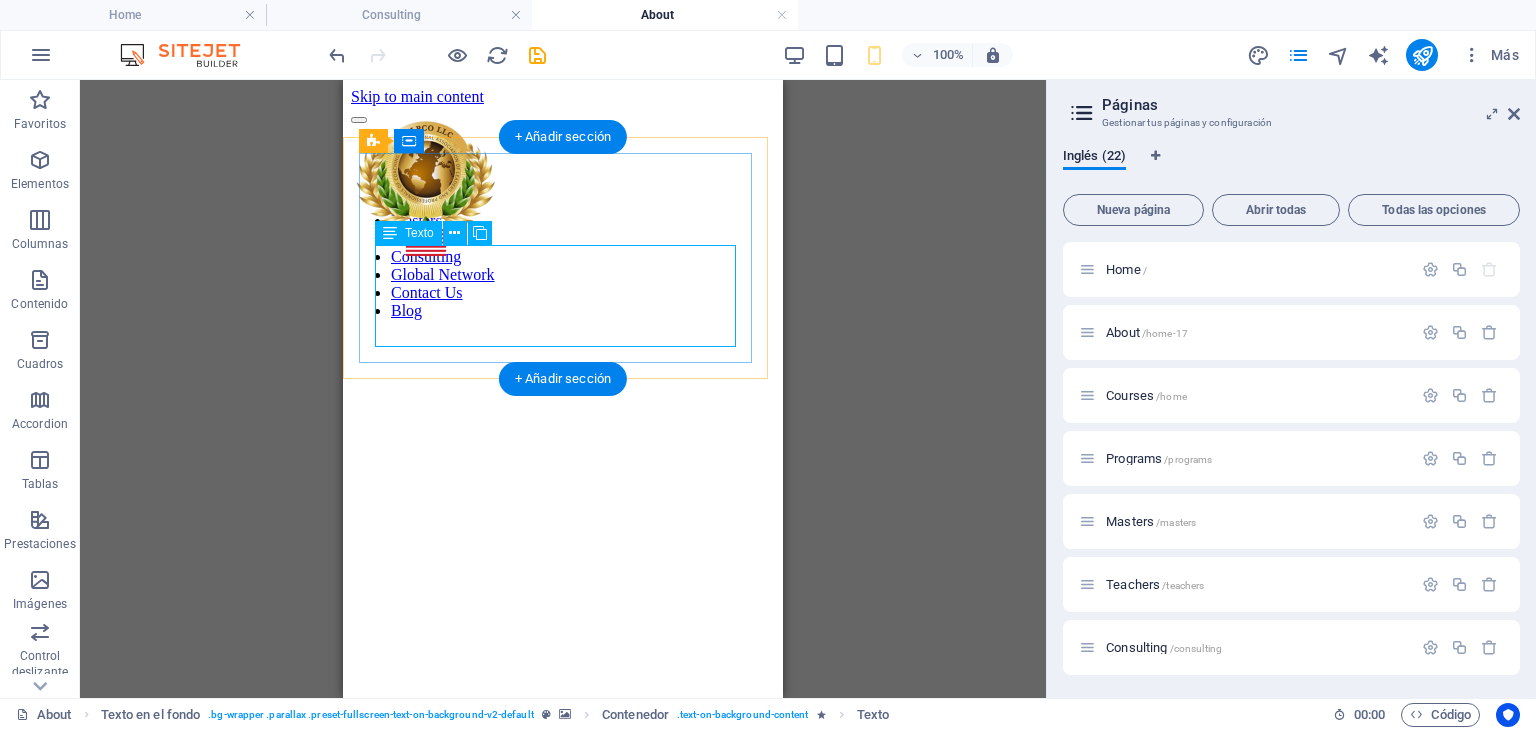 click on "AILPCO es una organización sin fines de lucro activa en más de 20 países, dedicada a formar y empoderar líderes comprometidos con el bienestar común, con más de 14 años de experiencia en liderazgo y coaching." at bounding box center (563, 935) 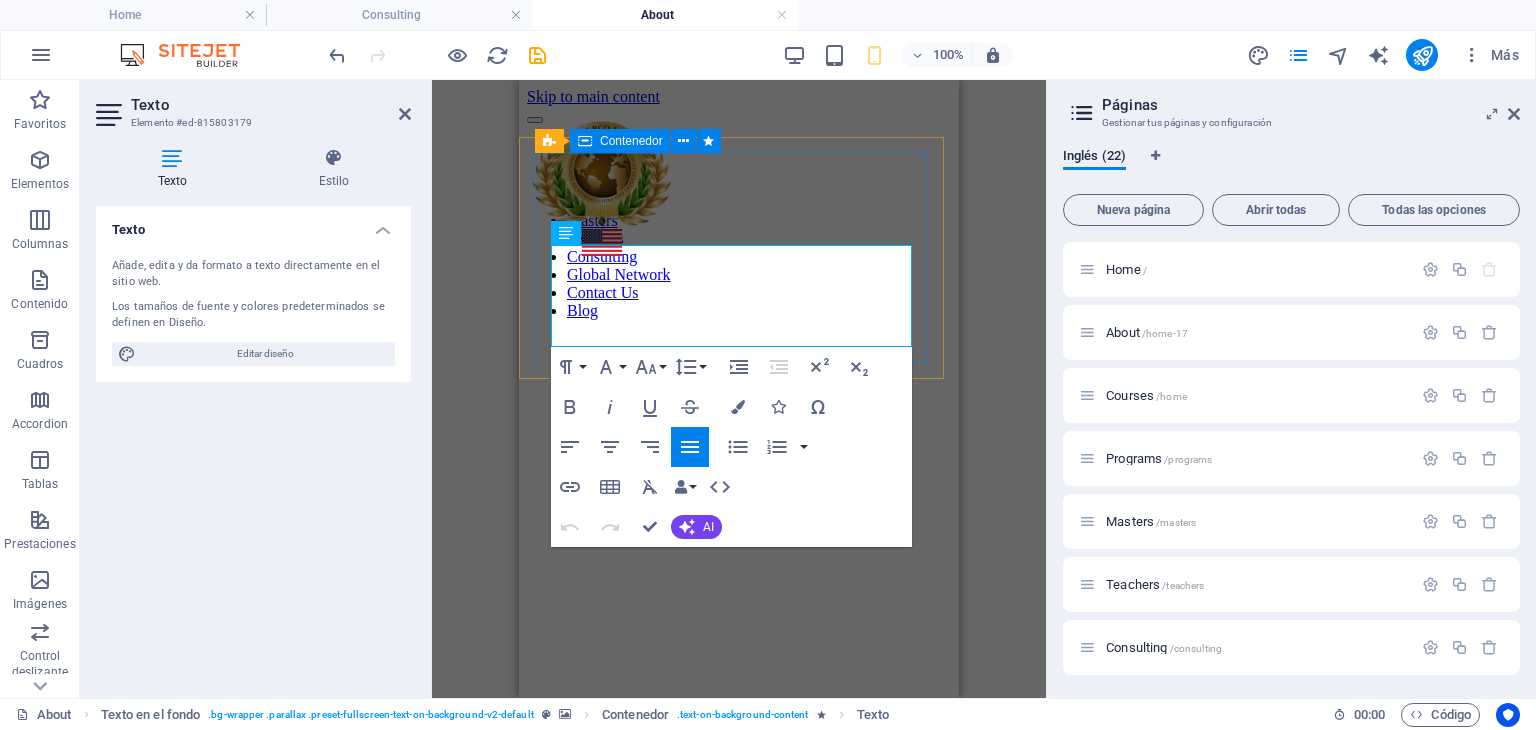 drag, startPoint x: 552, startPoint y: 253, endPoint x: 912, endPoint y: 326, distance: 367.32684 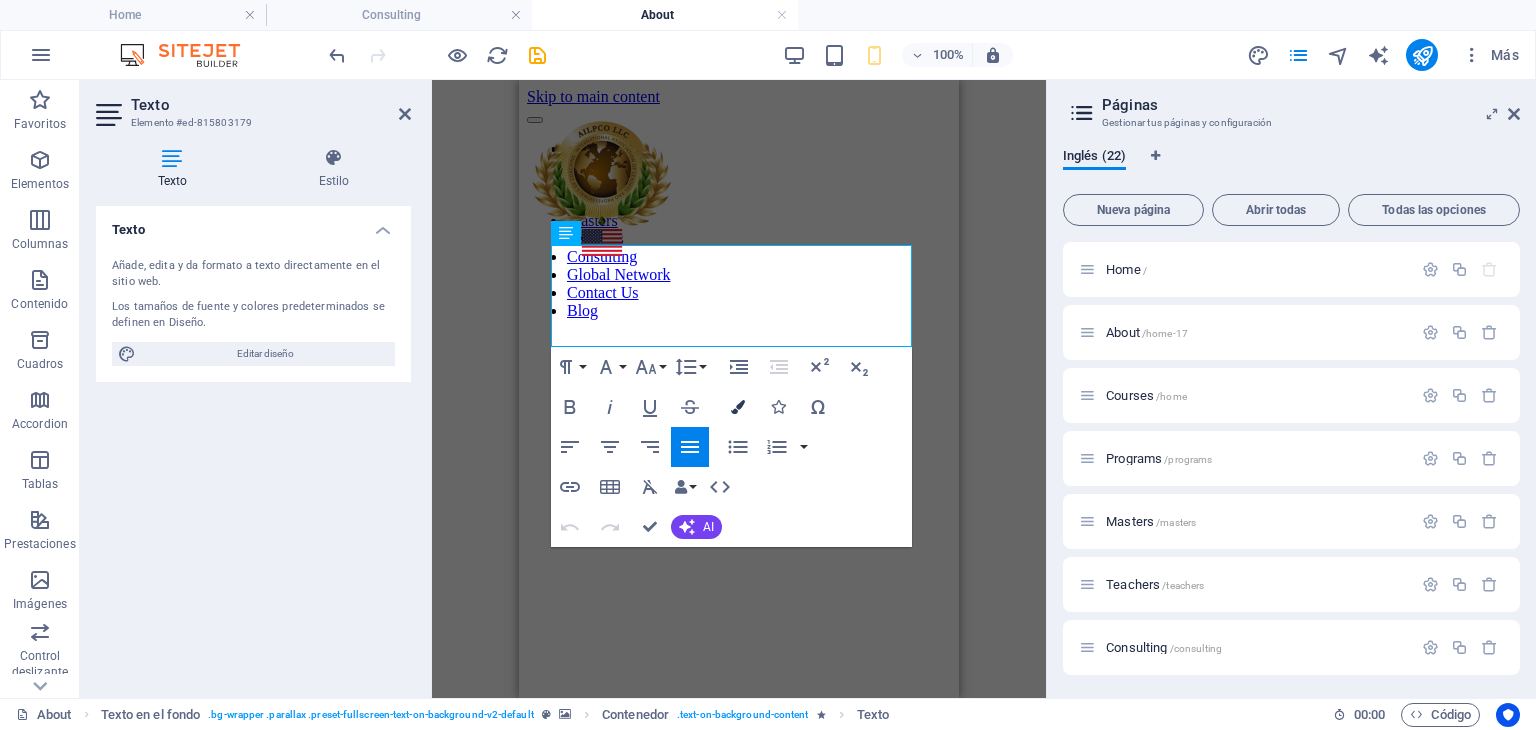click at bounding box center [738, 407] 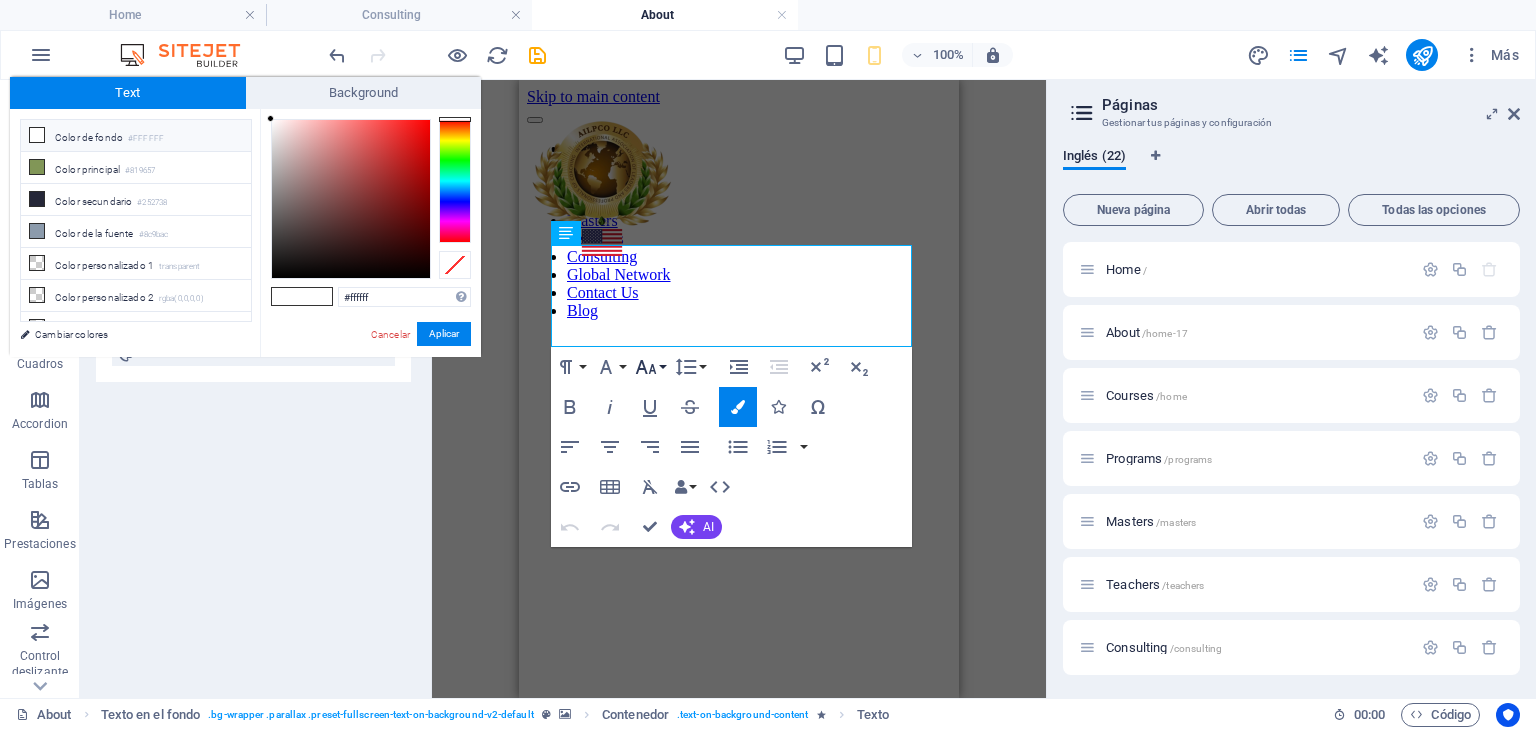 click 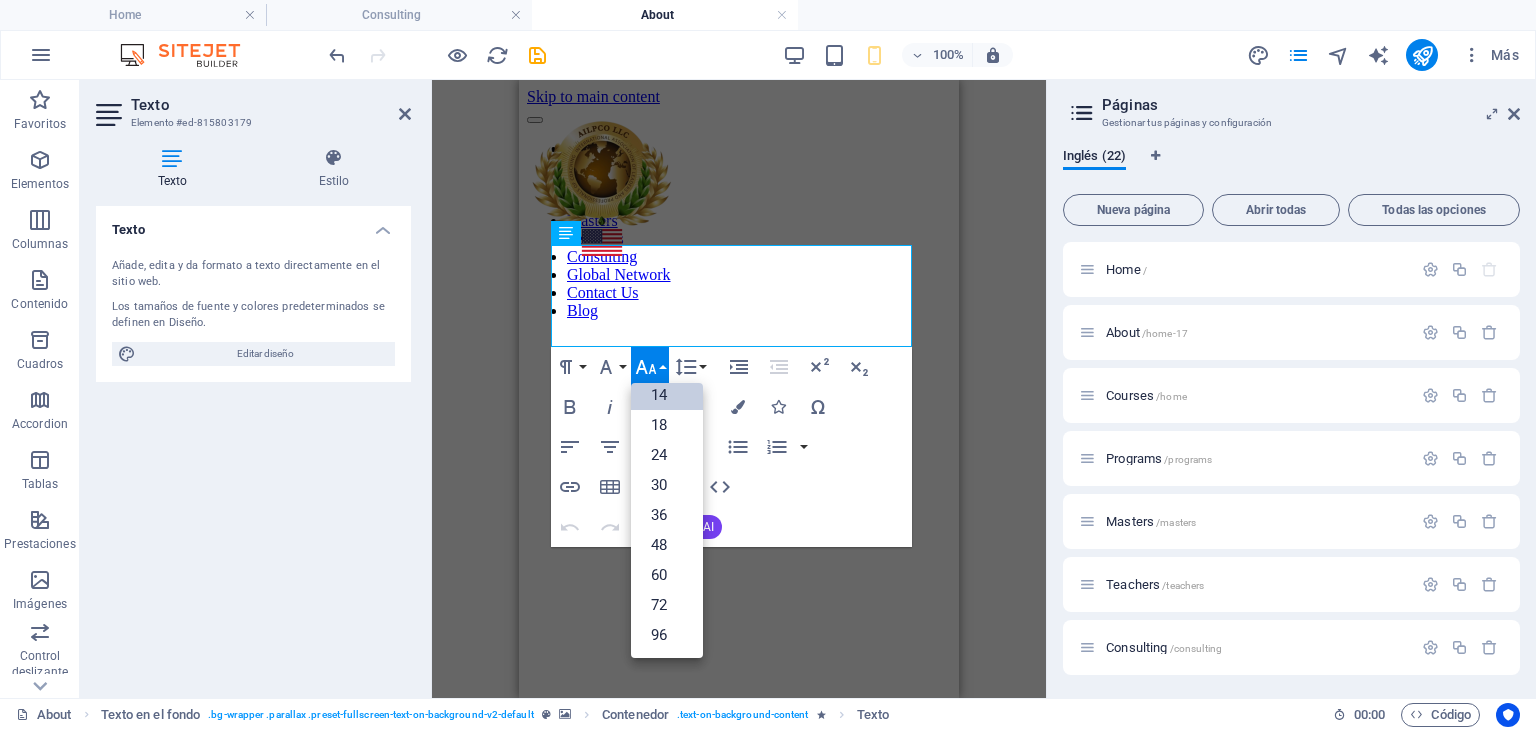 scroll, scrollTop: 160, scrollLeft: 0, axis: vertical 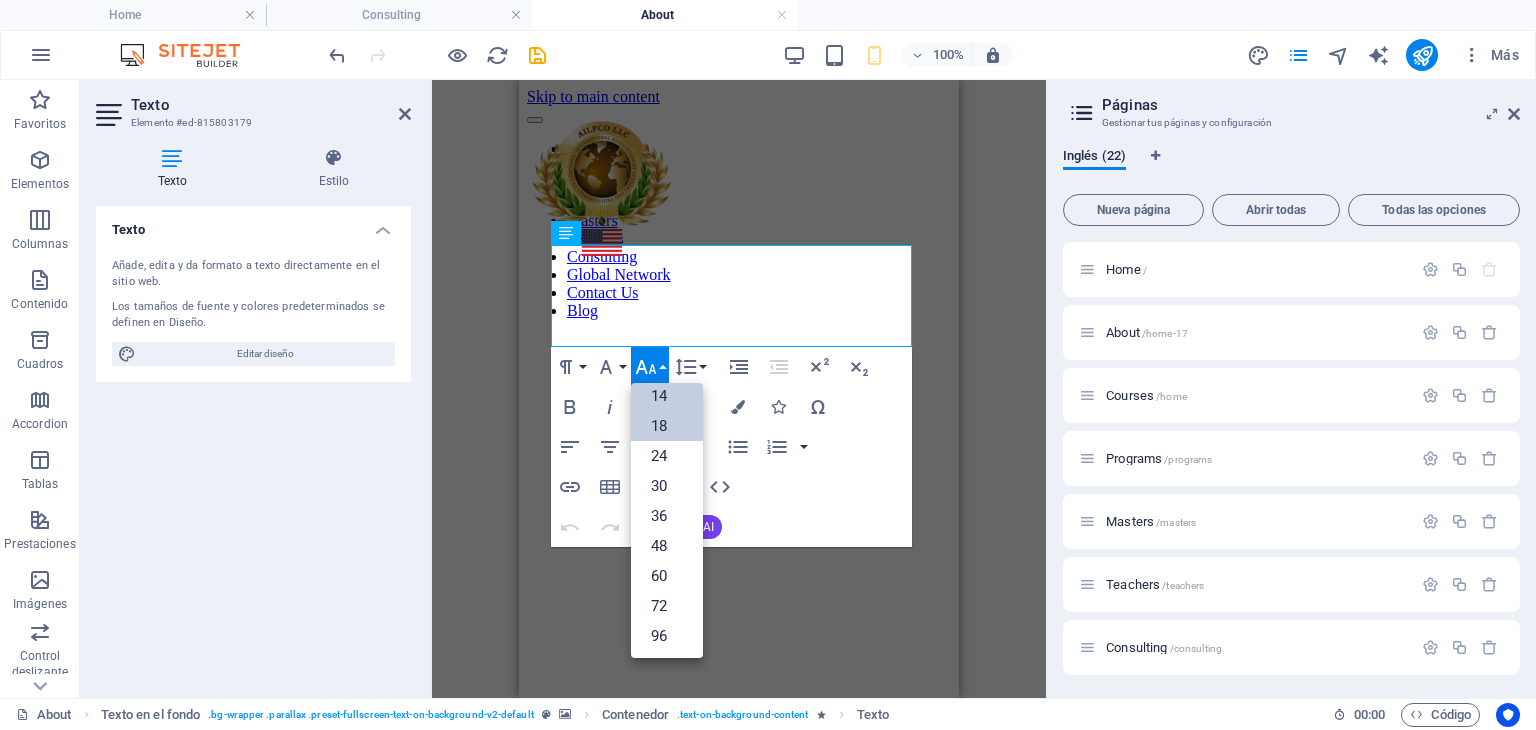 click on "18" at bounding box center [667, 426] 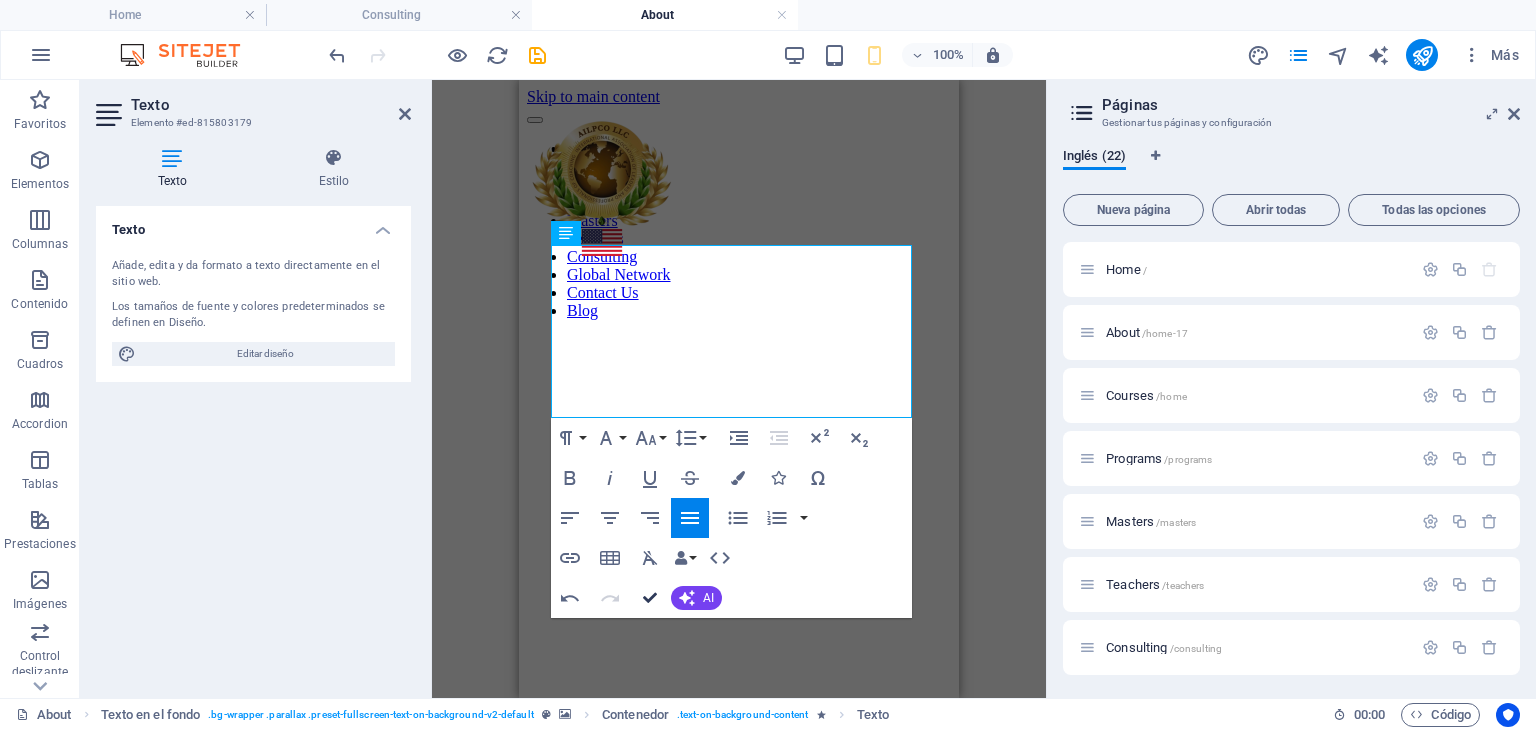 drag, startPoint x: 648, startPoint y: 600, endPoint x: 304, endPoint y: 521, distance: 352.95468 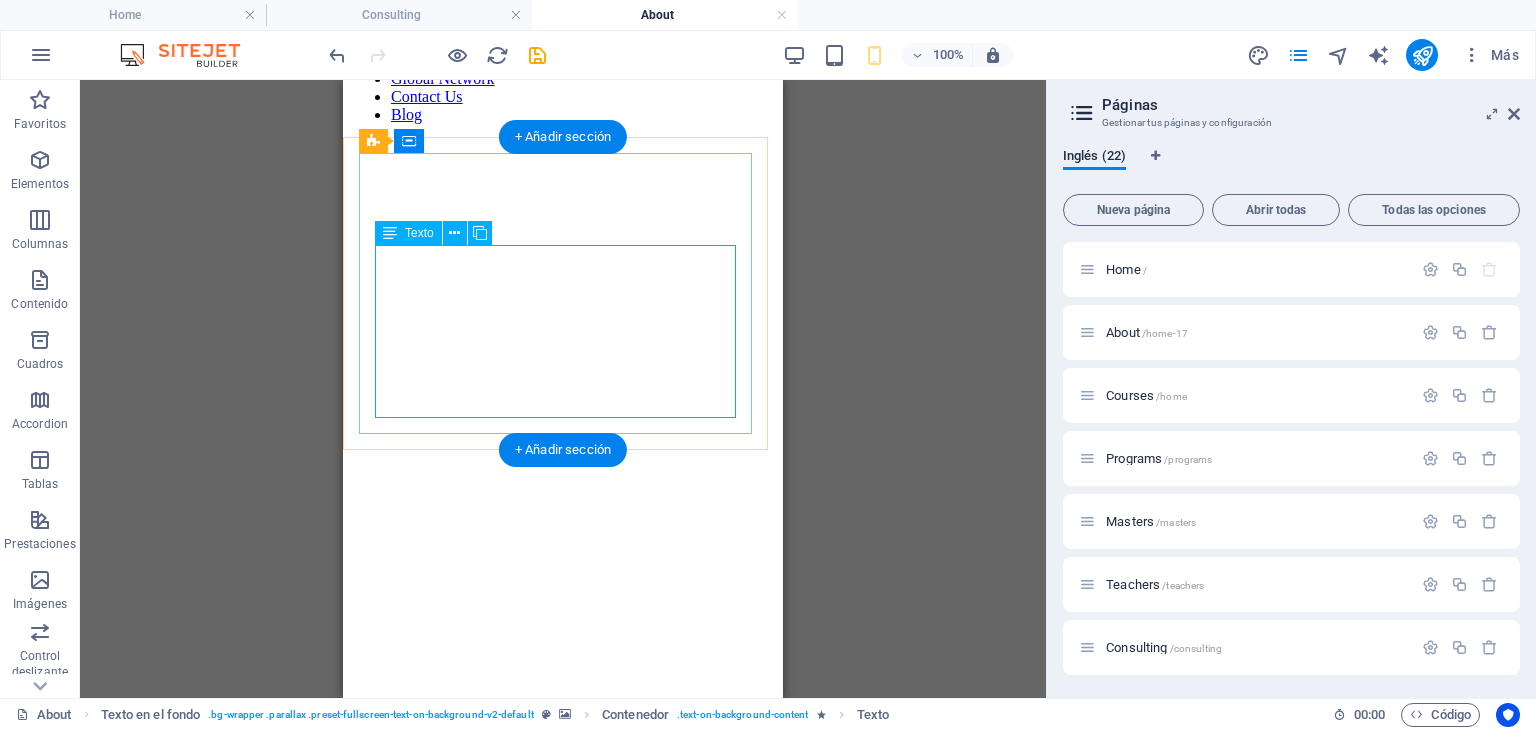 scroll, scrollTop: 0, scrollLeft: 0, axis: both 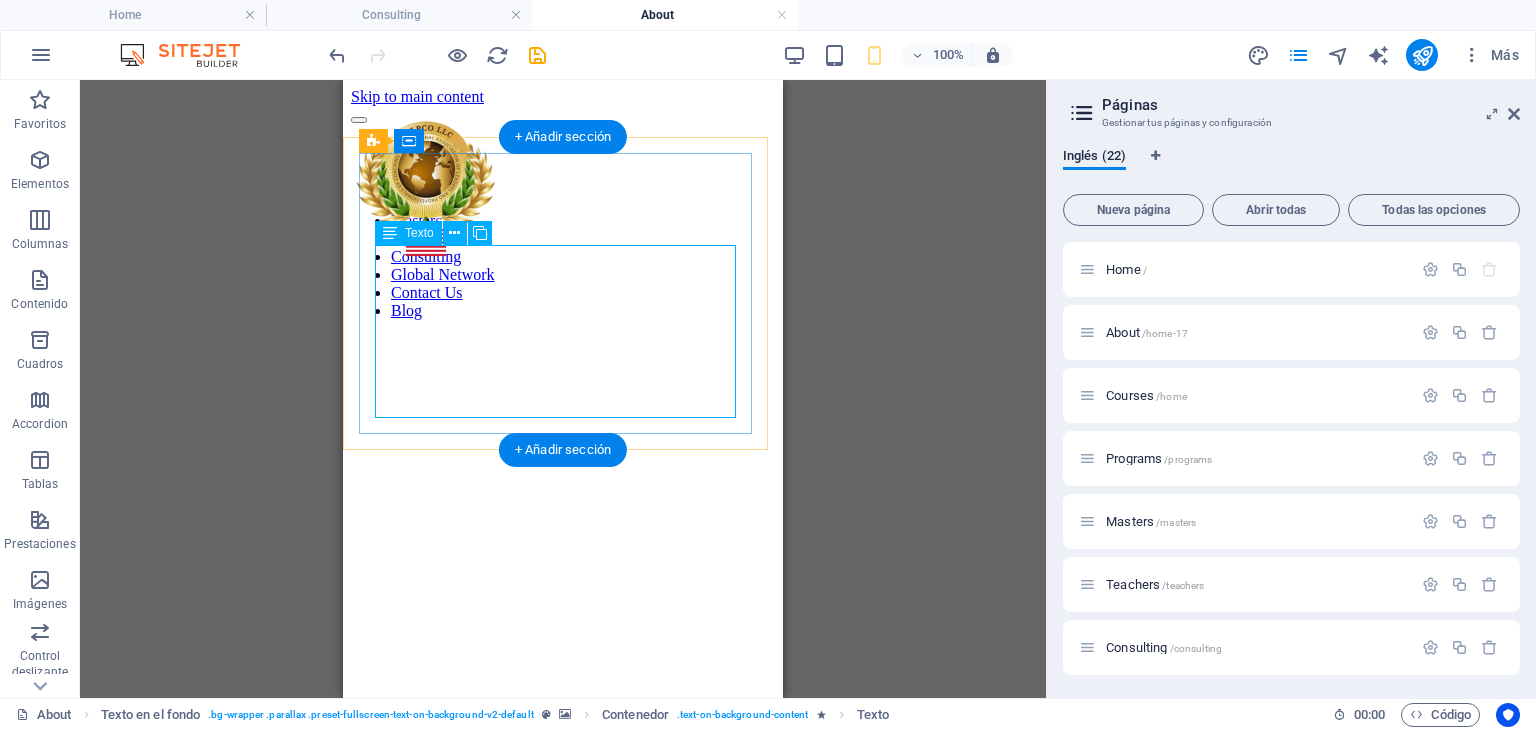 click on "AILPCO es una organización sin fines de lucro activa en más de 20 países, dedicada a formar y empoderar líderes comprometidos con el bienestar común, con más de 14 años de experiencia en liderazgo y coaching." at bounding box center (563, 987) 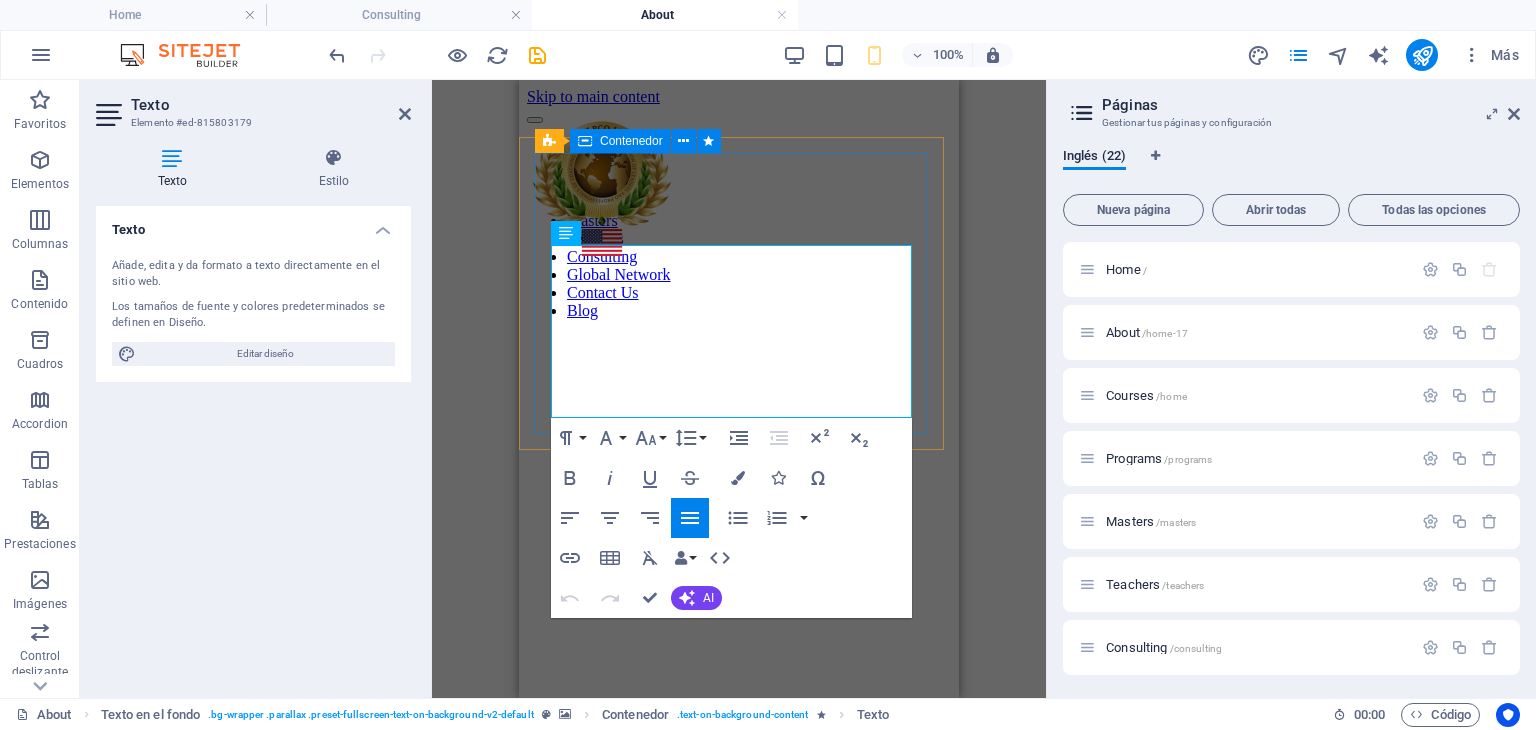 drag, startPoint x: 741, startPoint y: 409, endPoint x: 540, endPoint y: 260, distance: 250.20392 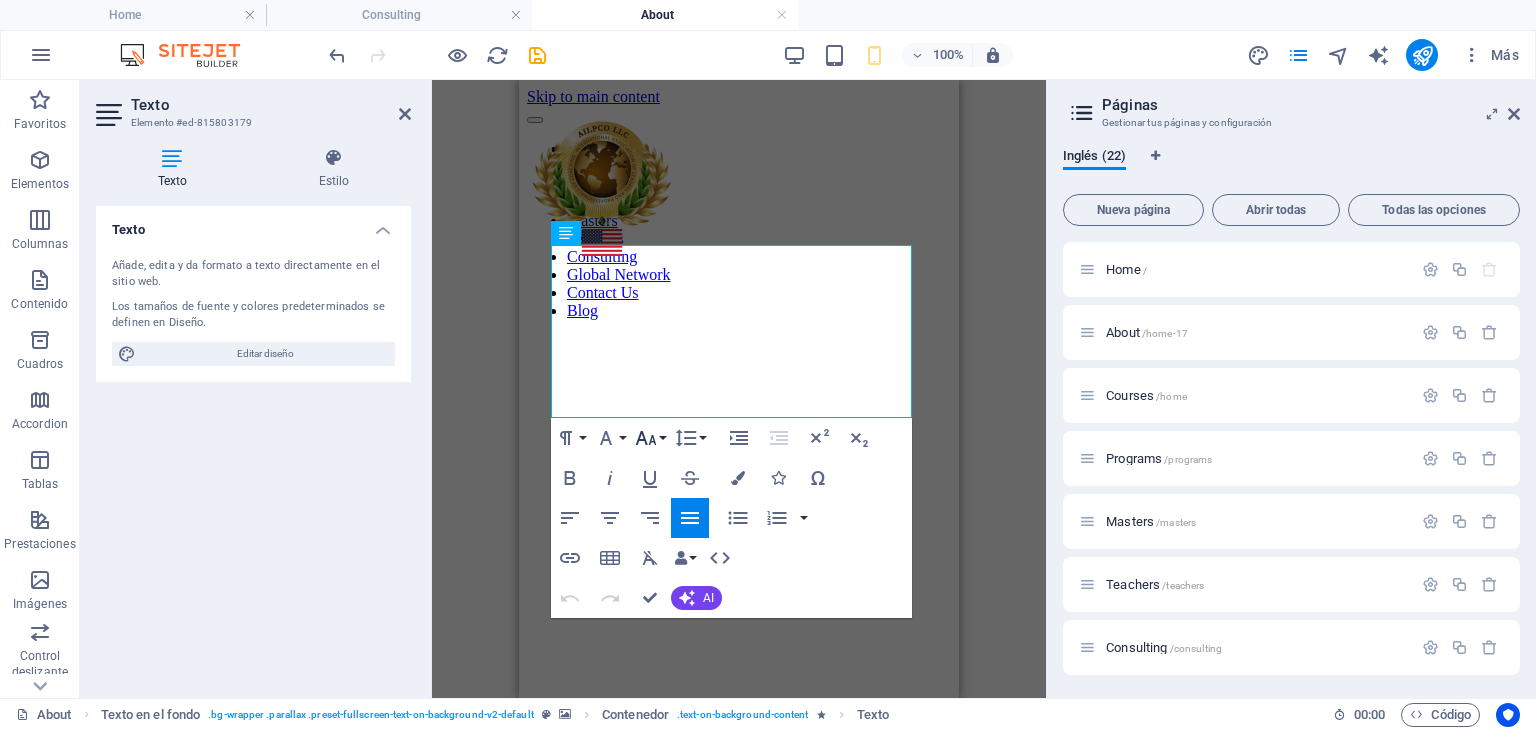 click 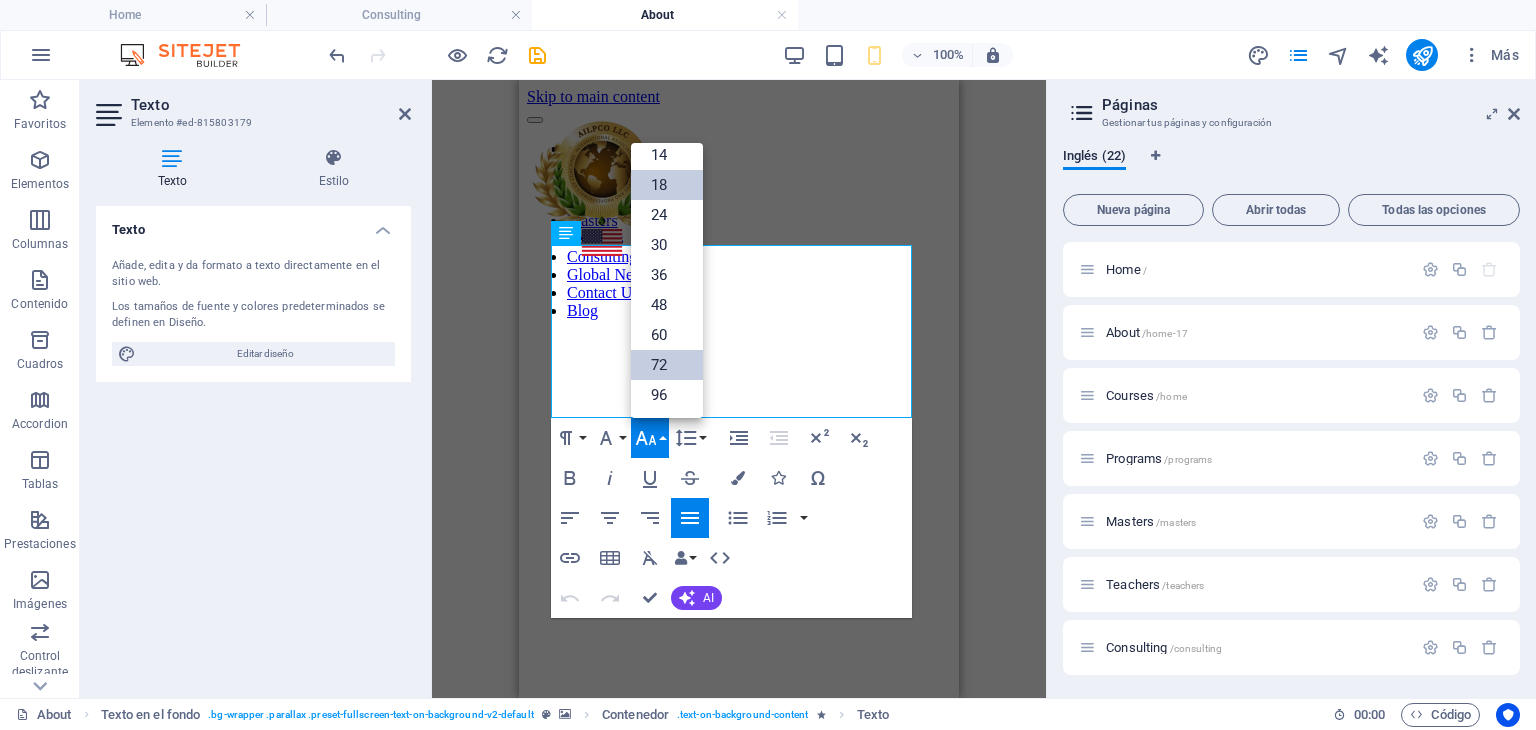 scroll, scrollTop: 160, scrollLeft: 0, axis: vertical 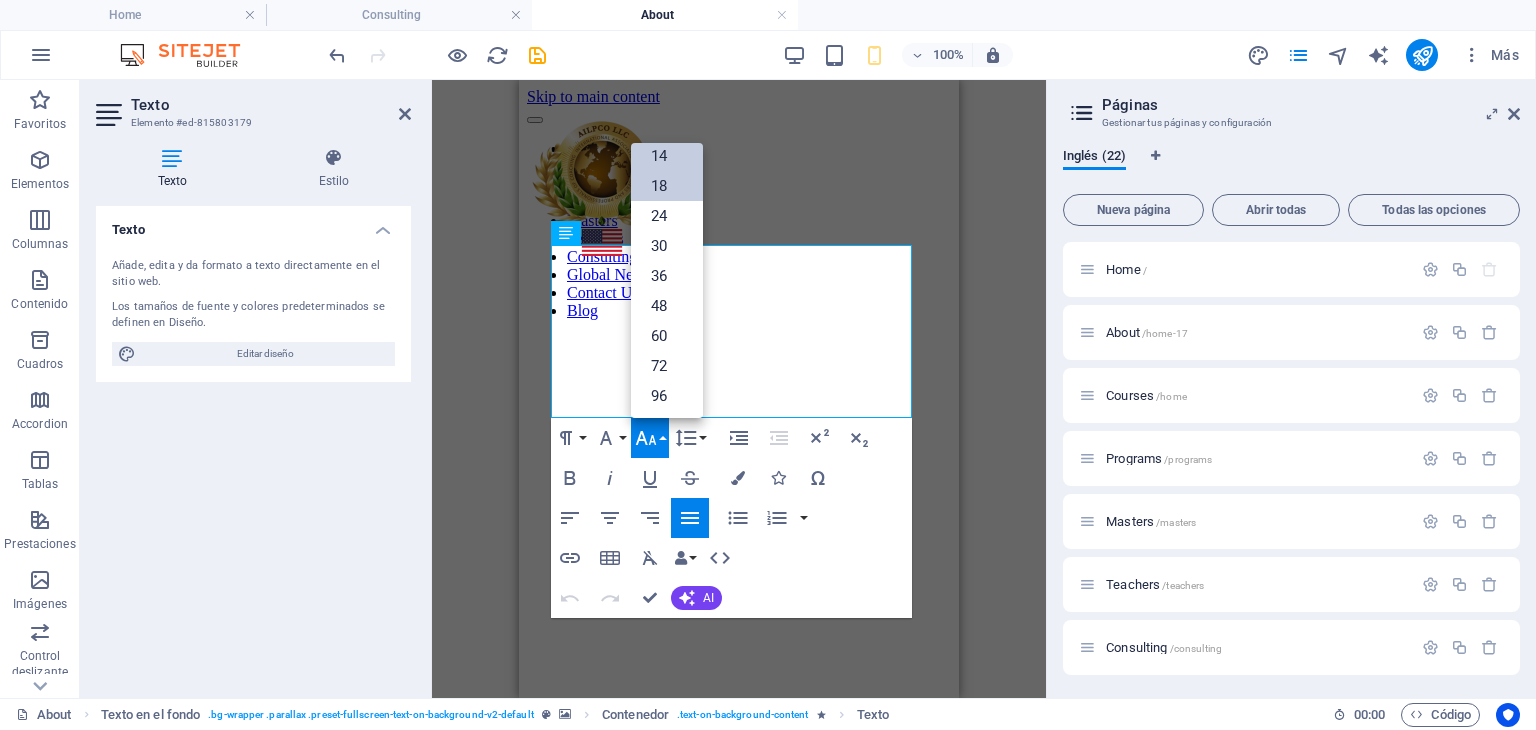 click on "14" at bounding box center (667, 156) 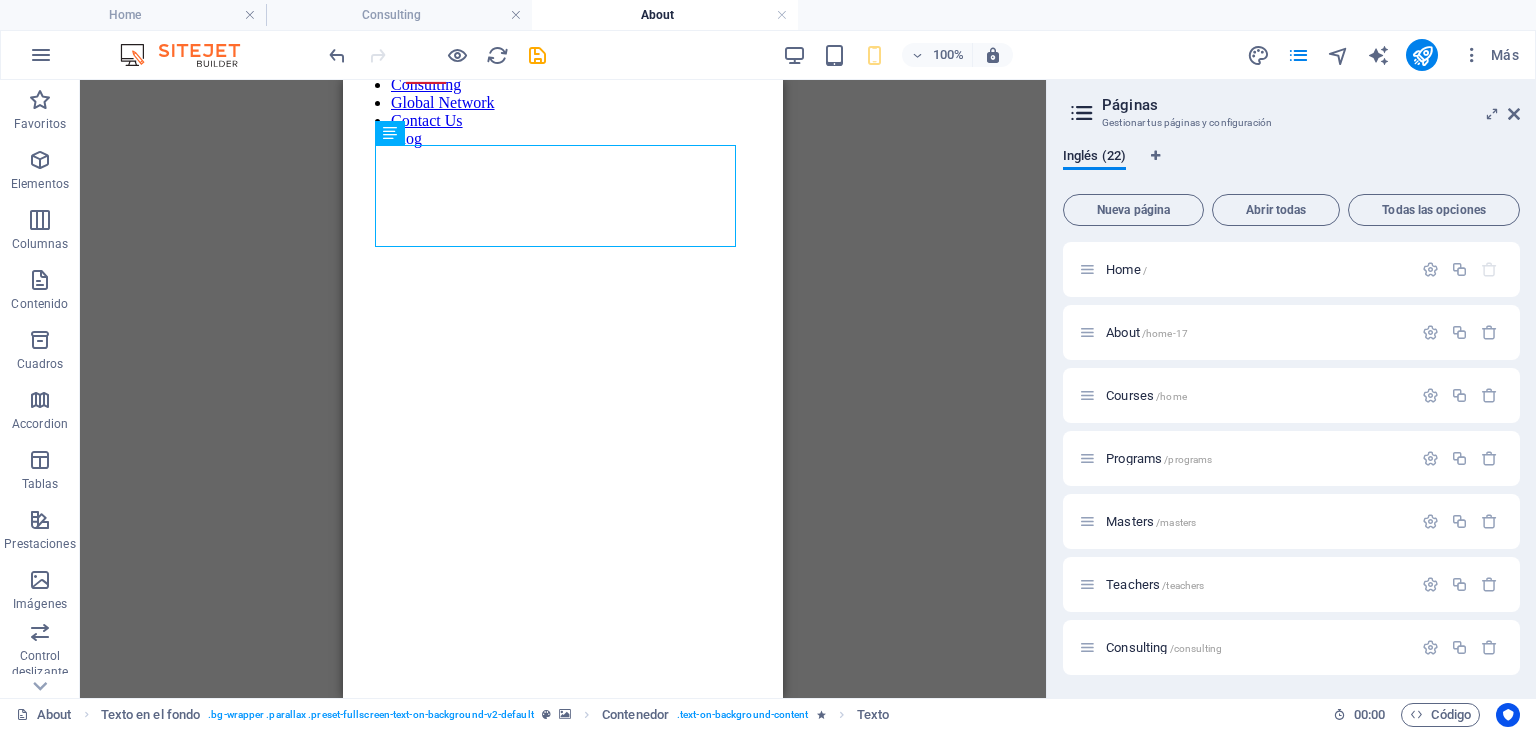 scroll, scrollTop: 200, scrollLeft: 0, axis: vertical 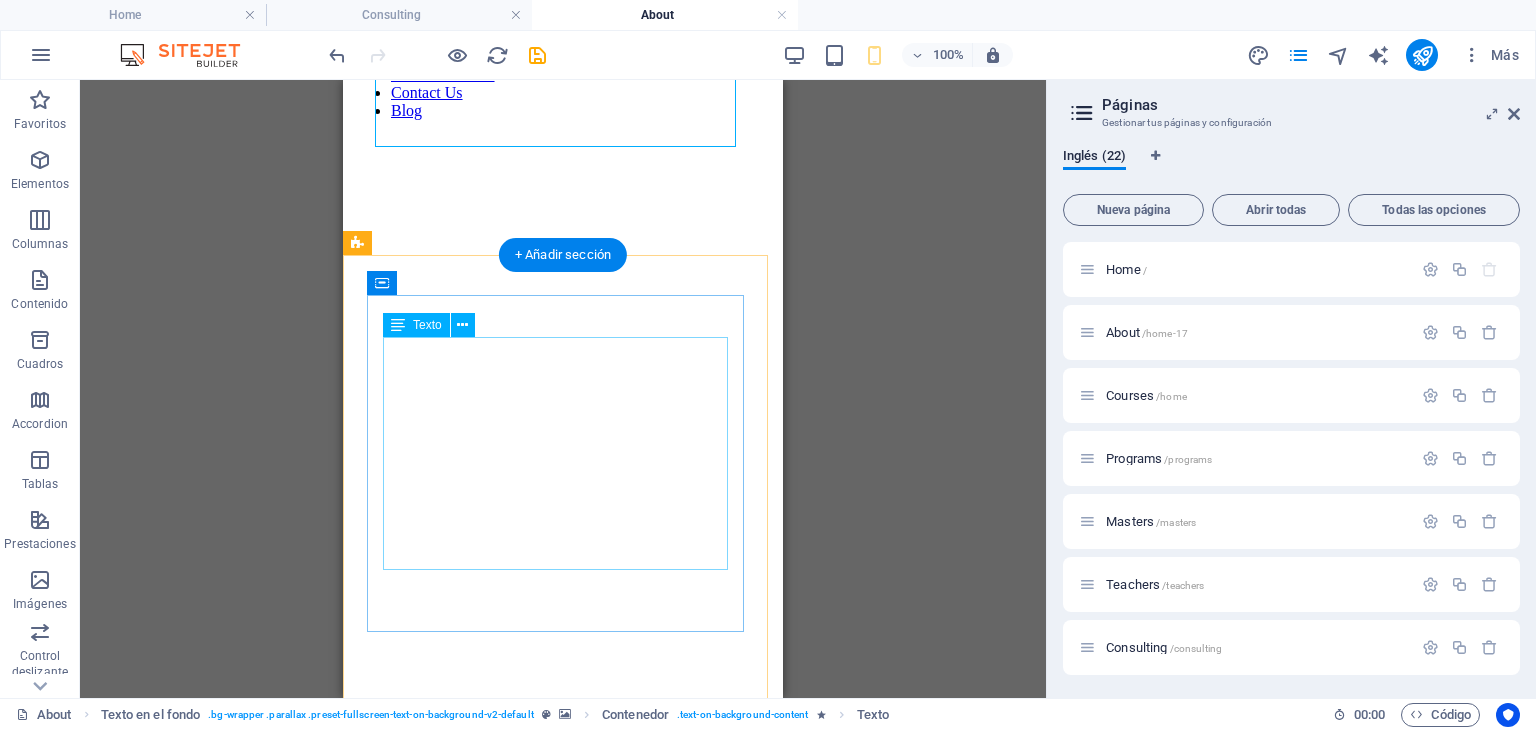 click on "Eres parte de una generación de líderes que ha venido a despertar conciencias, sanar culturas y construir un mundo más justo y luminoso. Si sientes este llamado, es porque ya perteneces a nuestra comunidad." at bounding box center [563, 1024] 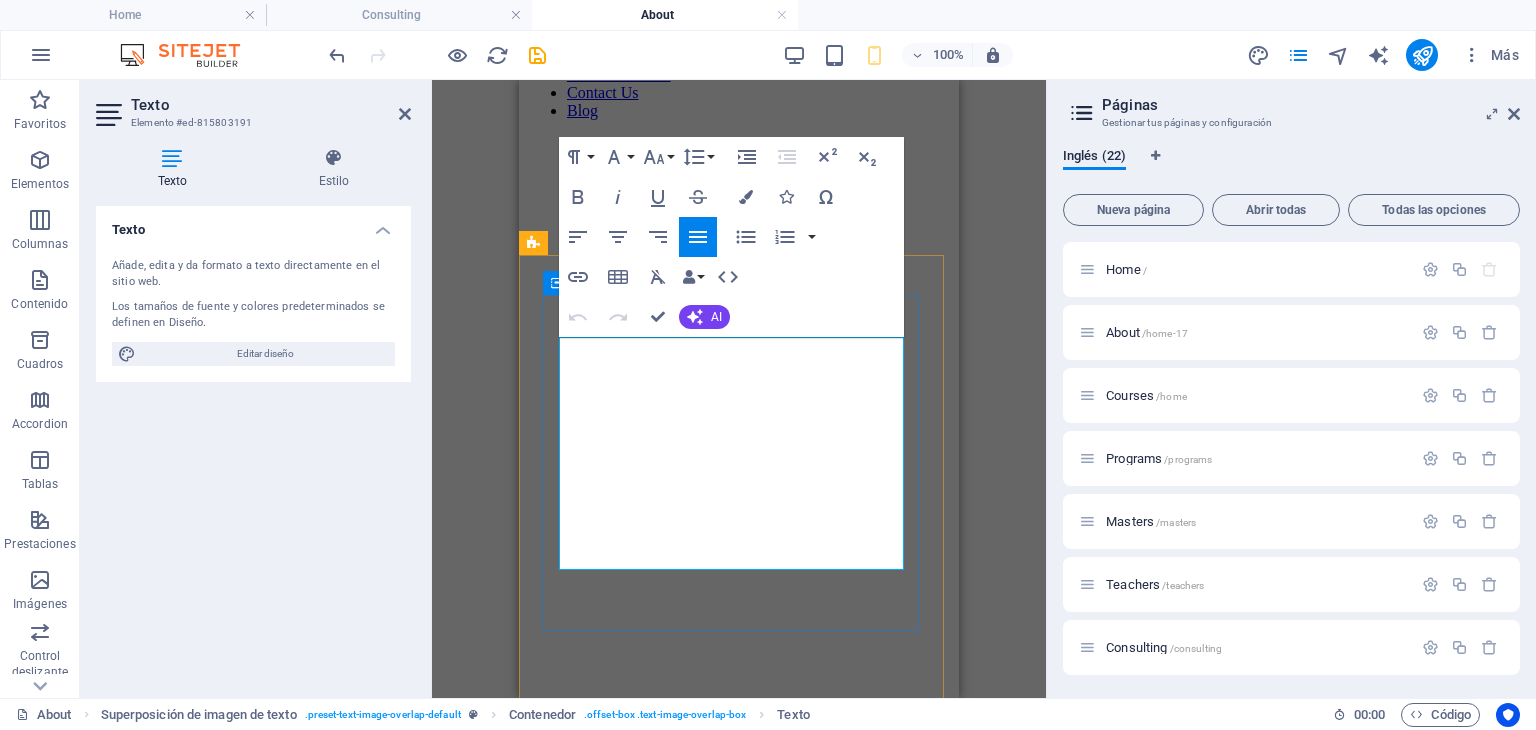 drag, startPoint x: 561, startPoint y: 377, endPoint x: 734, endPoint y: 489, distance: 206.08978 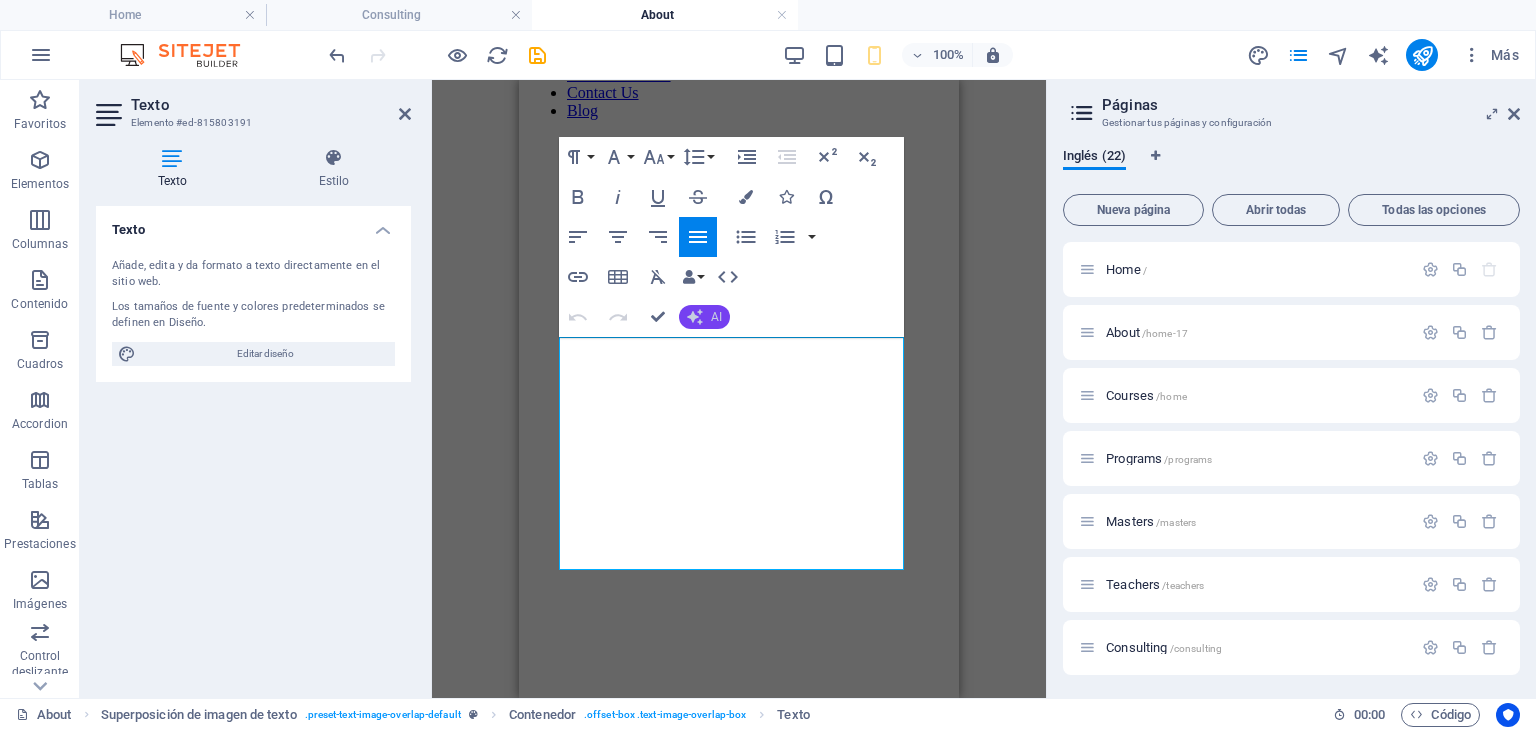 click 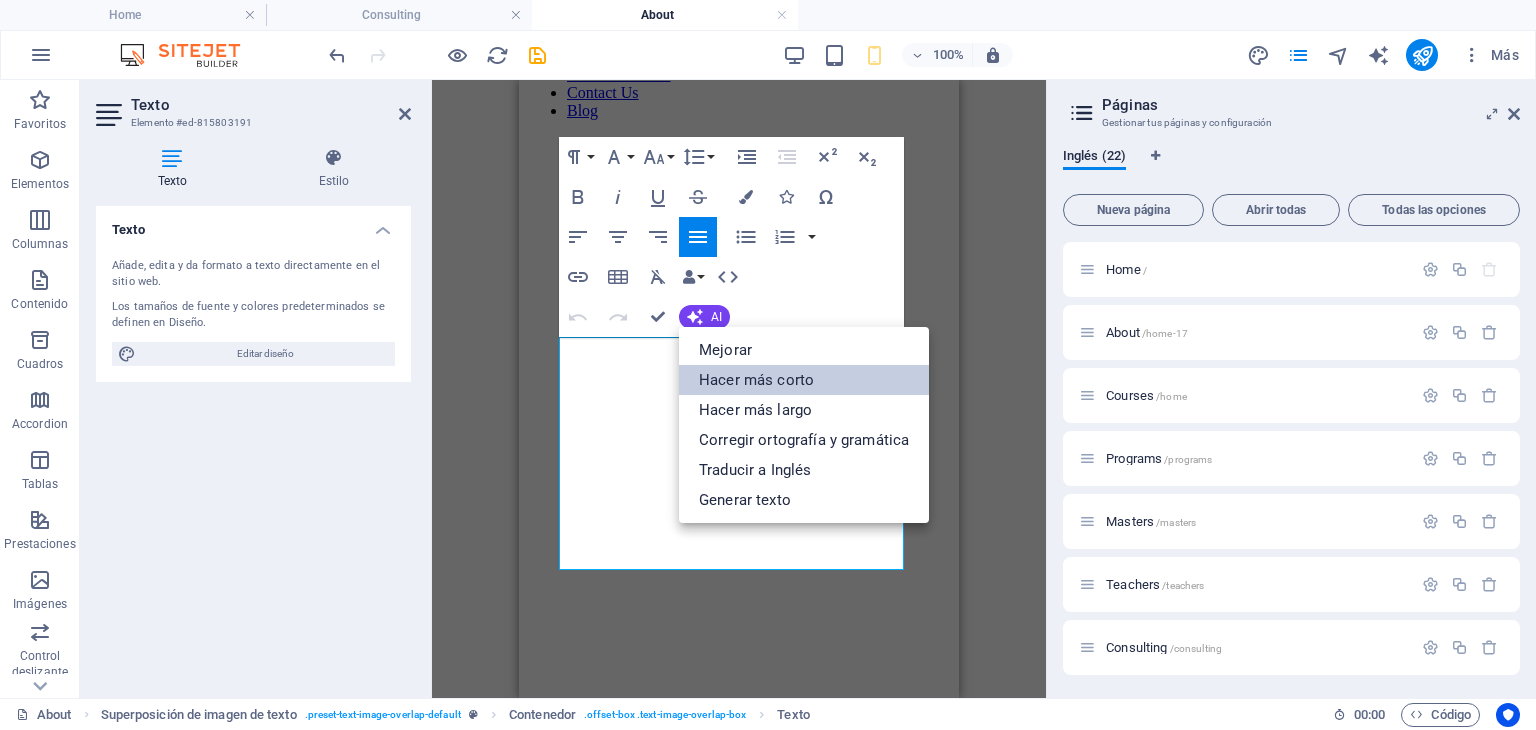 click on "Hacer más corto" at bounding box center [804, 380] 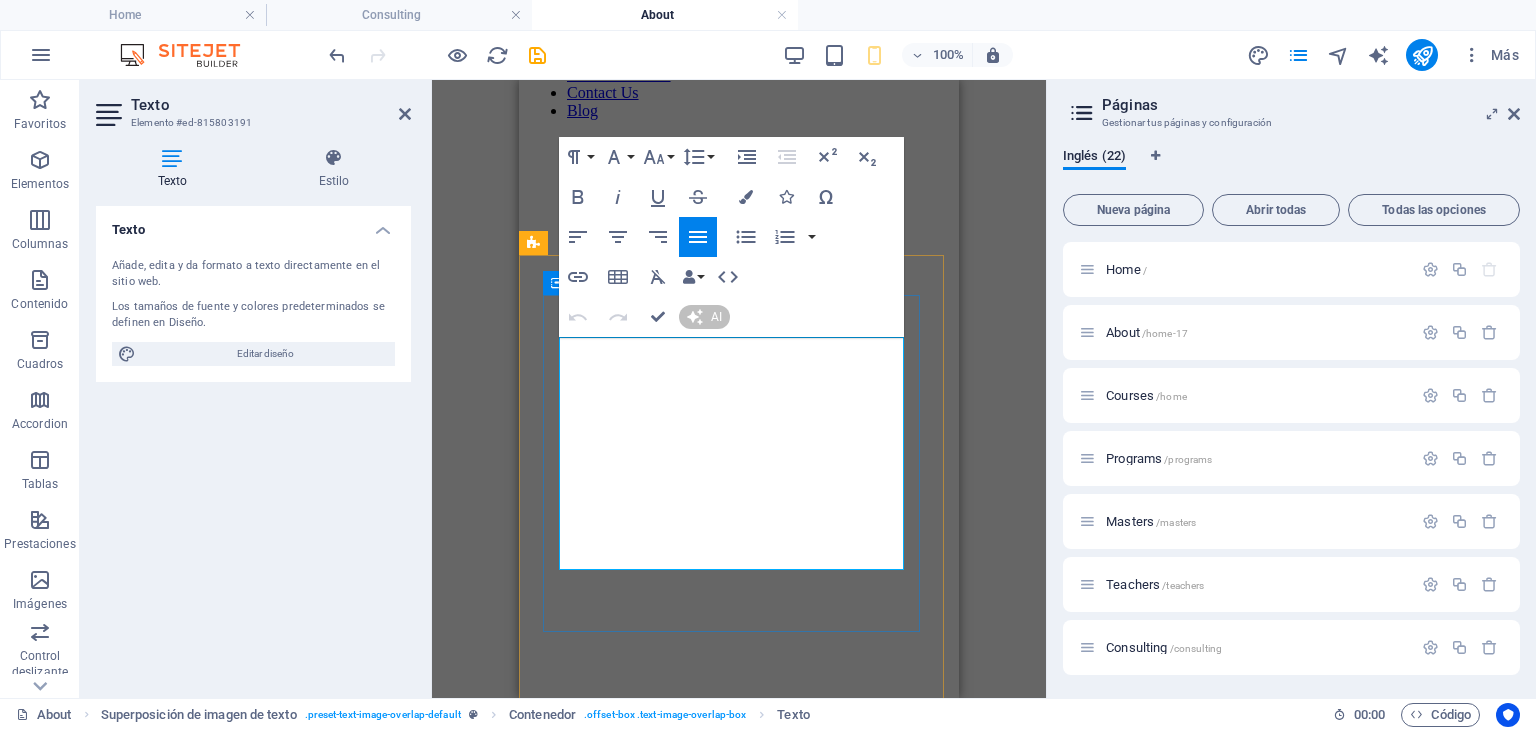 type 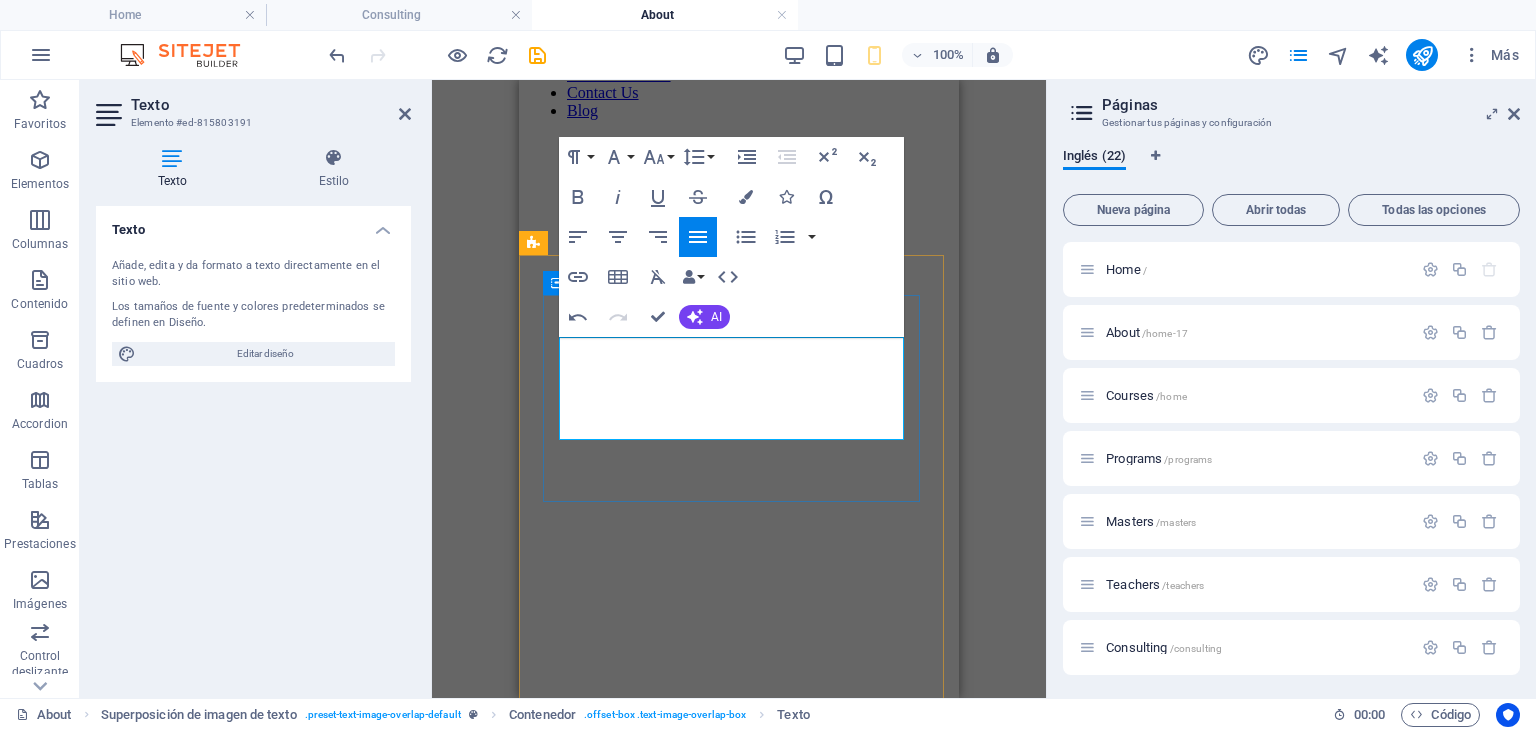 drag, startPoint x: 699, startPoint y: 430, endPoint x: 556, endPoint y: 344, distance: 166.86821 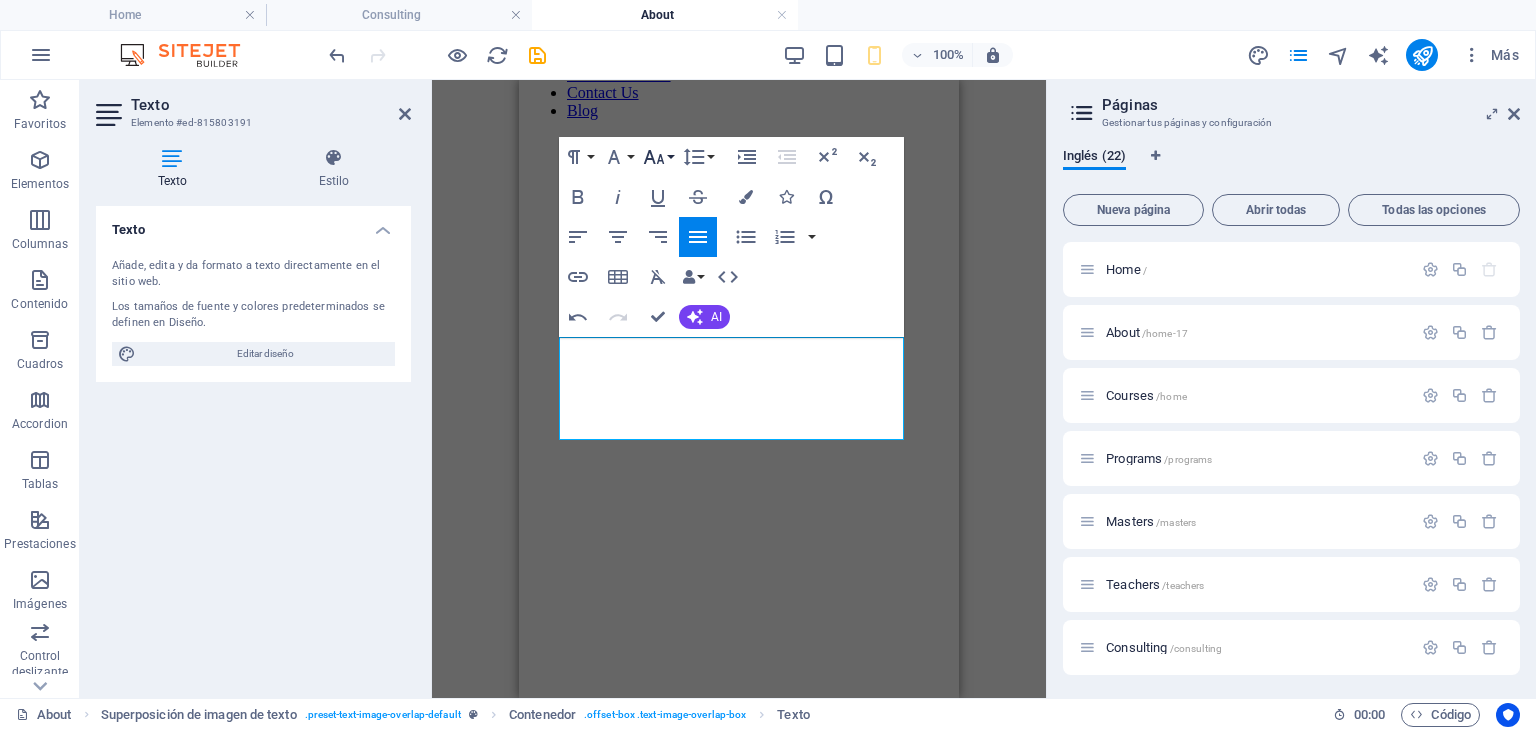 click 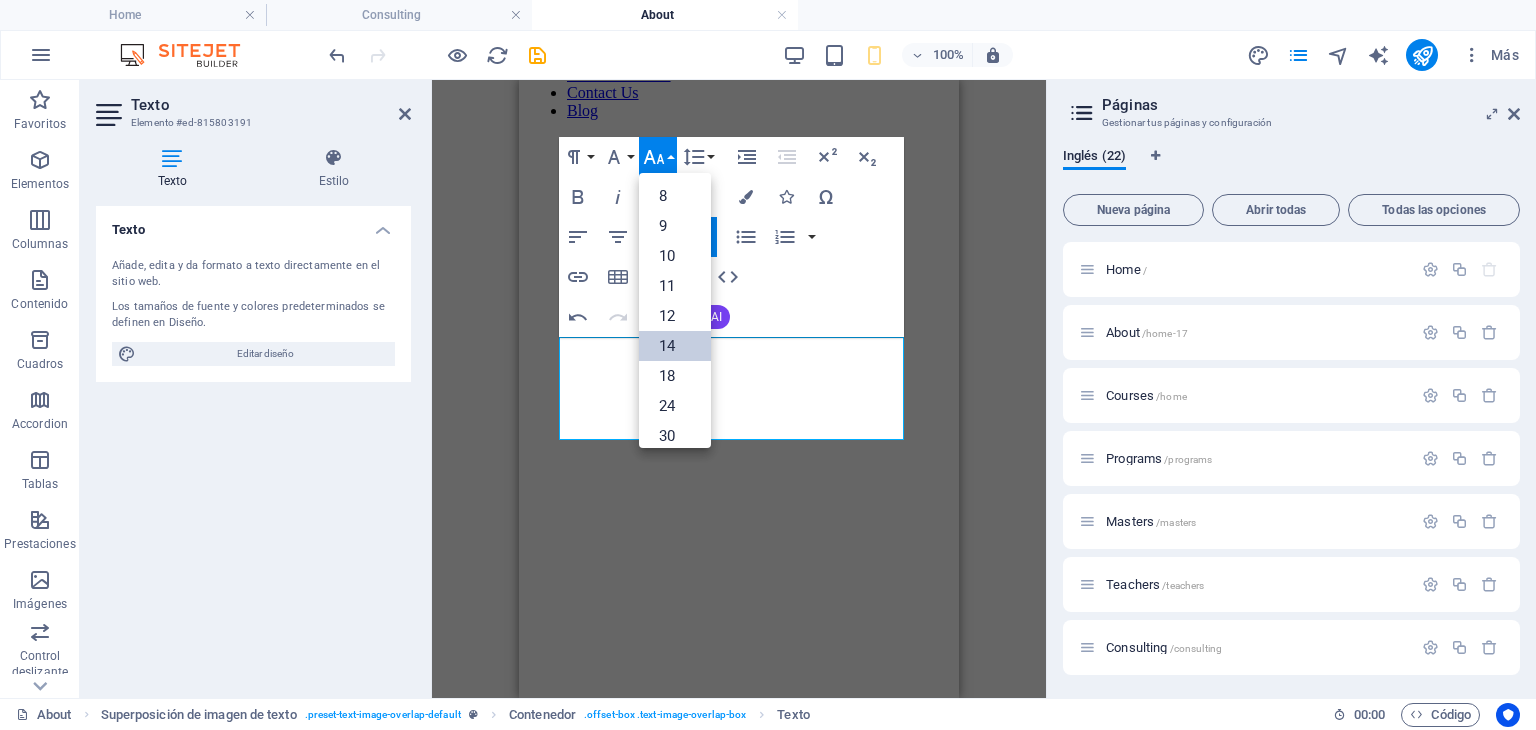 click on "14" at bounding box center [675, 346] 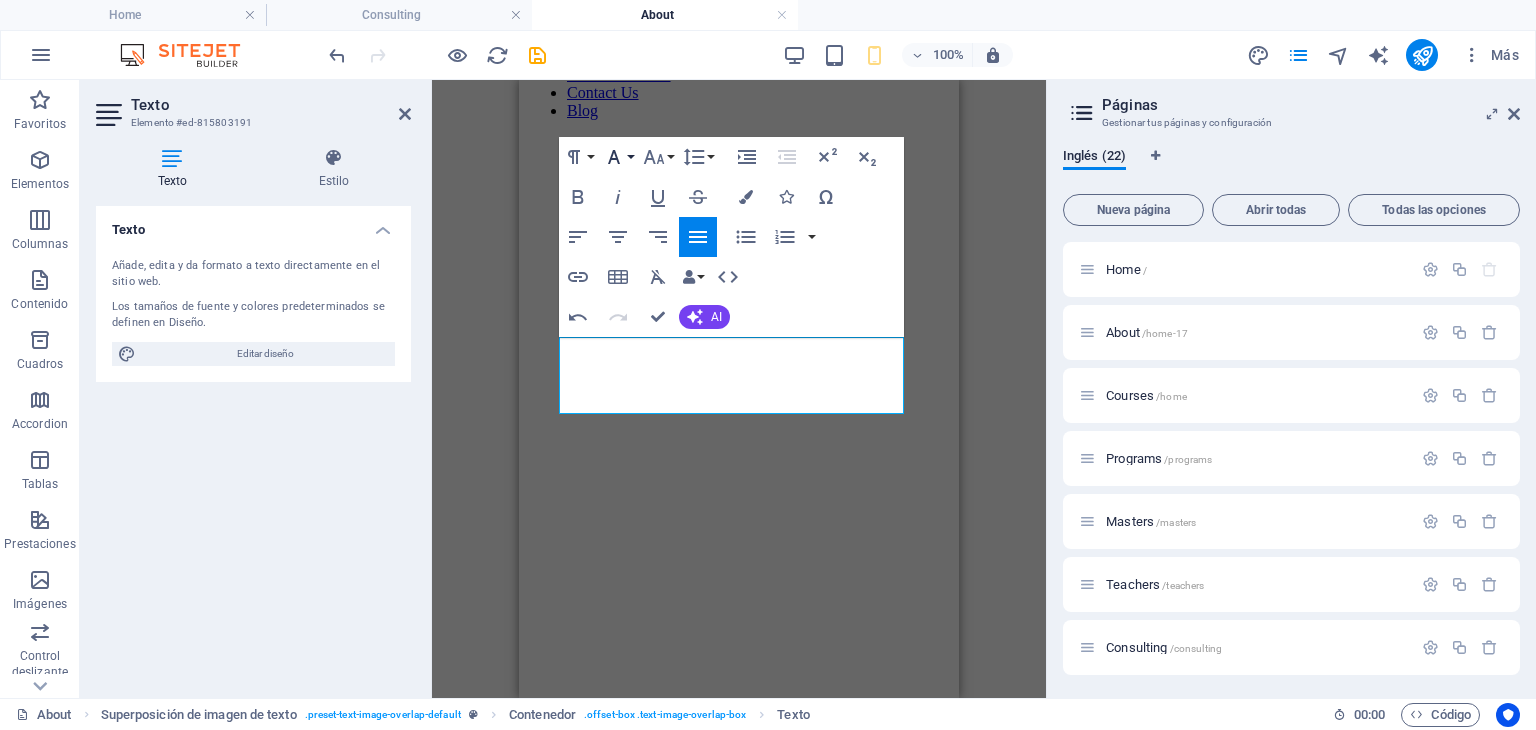 click on "Font Family" at bounding box center [618, 157] 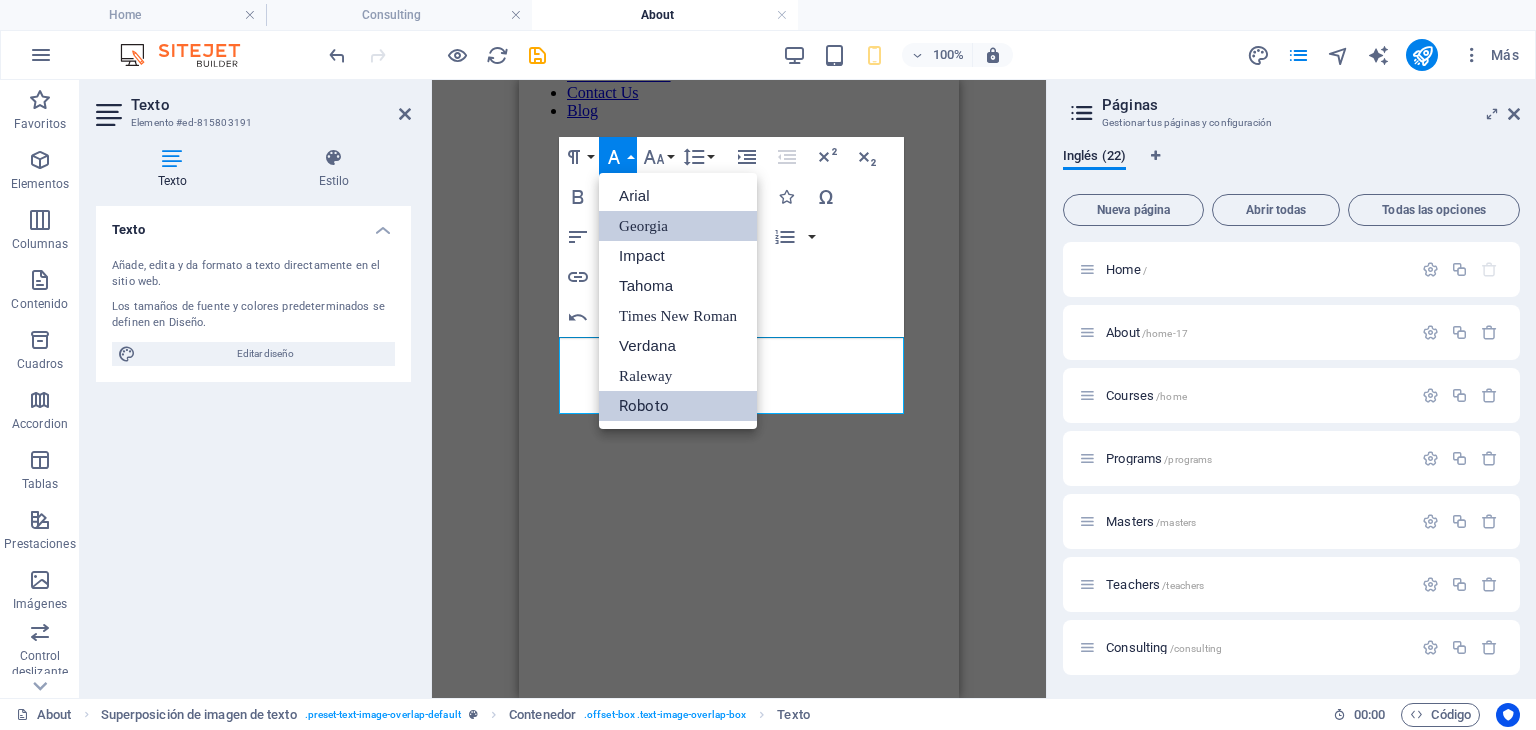 scroll, scrollTop: 0, scrollLeft: 0, axis: both 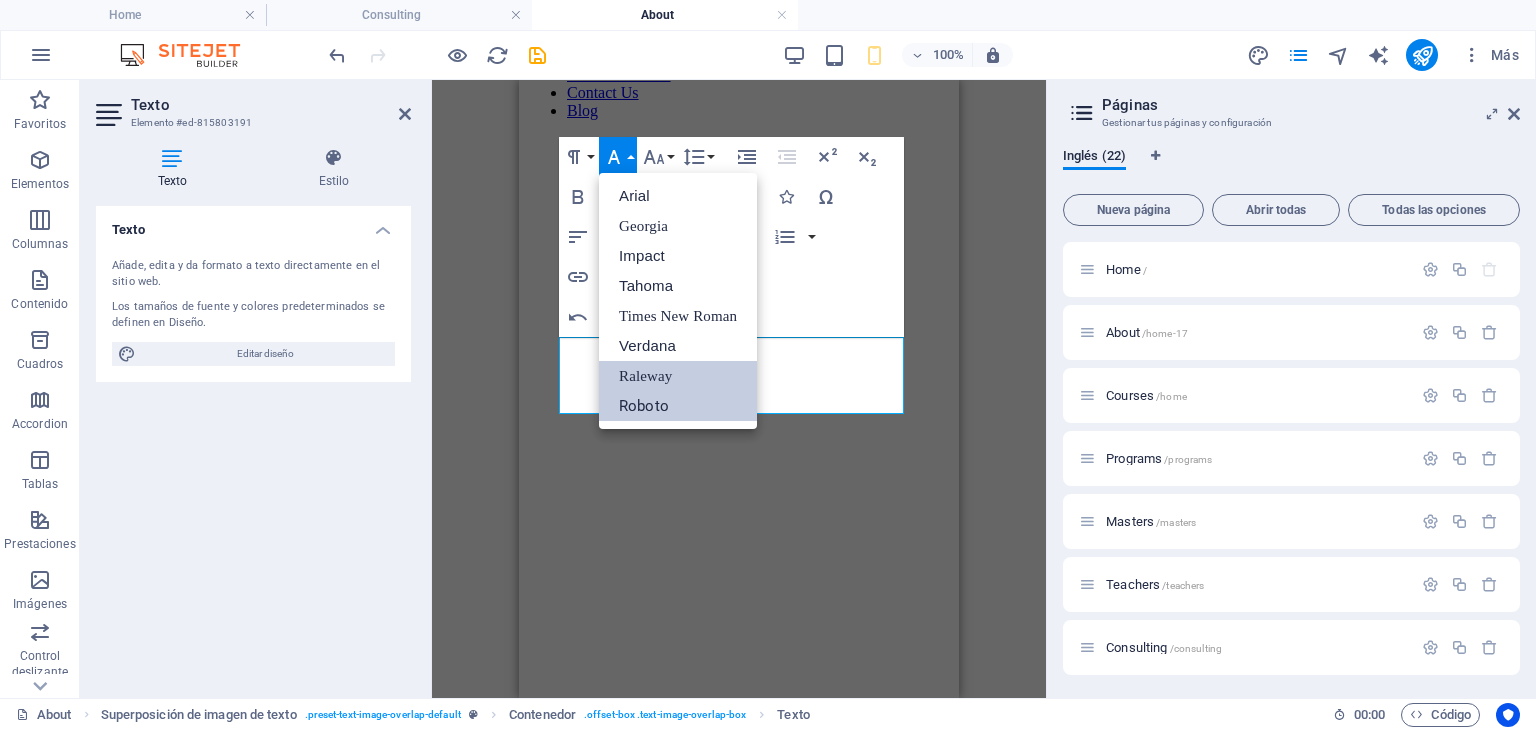 click on "Raleway" at bounding box center [678, 376] 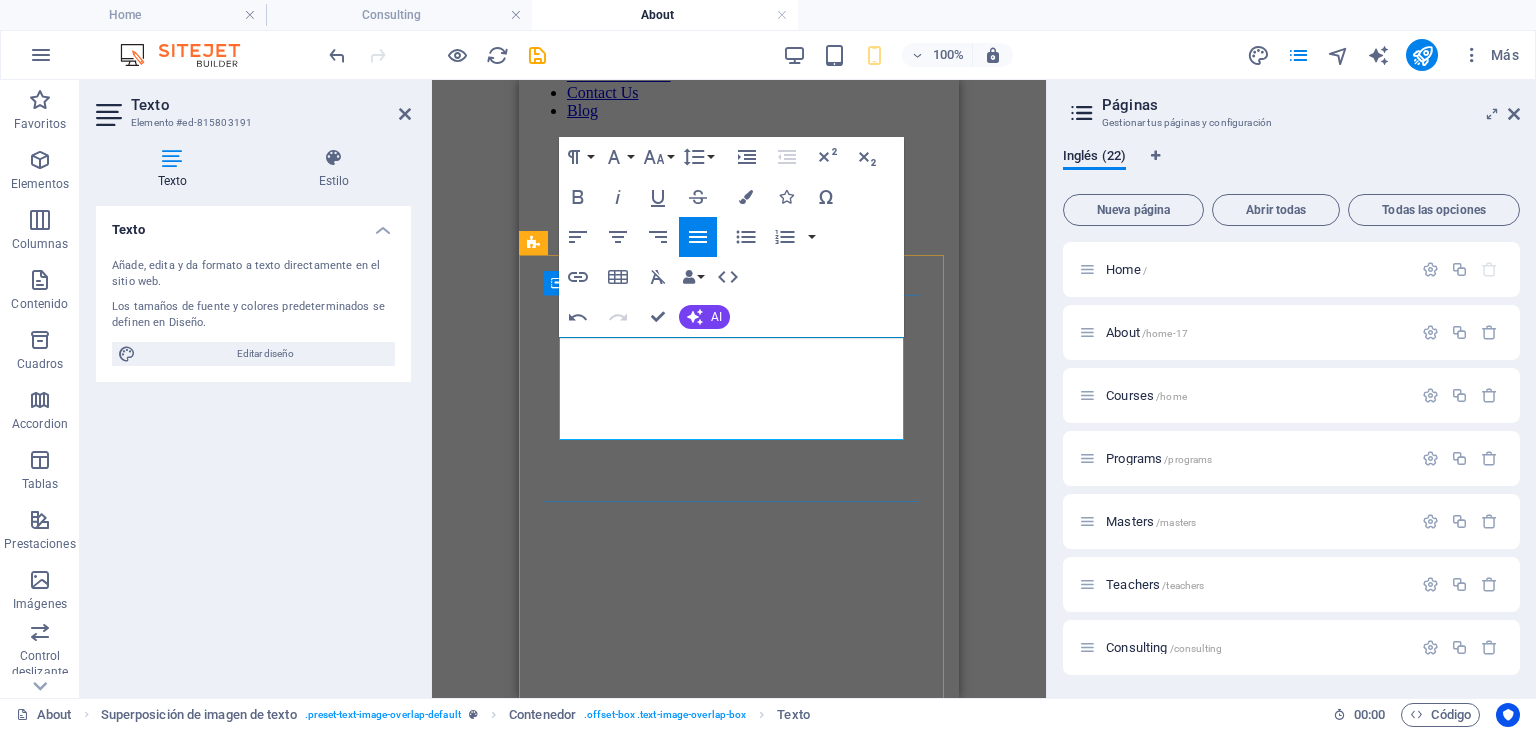 click on "Eres parte de una generación de líderes que busca despertar conciencias y construir un mundo más justo. Si sientes este llamado, ya formas parte de nuestra comunidad." at bounding box center [739, 958] 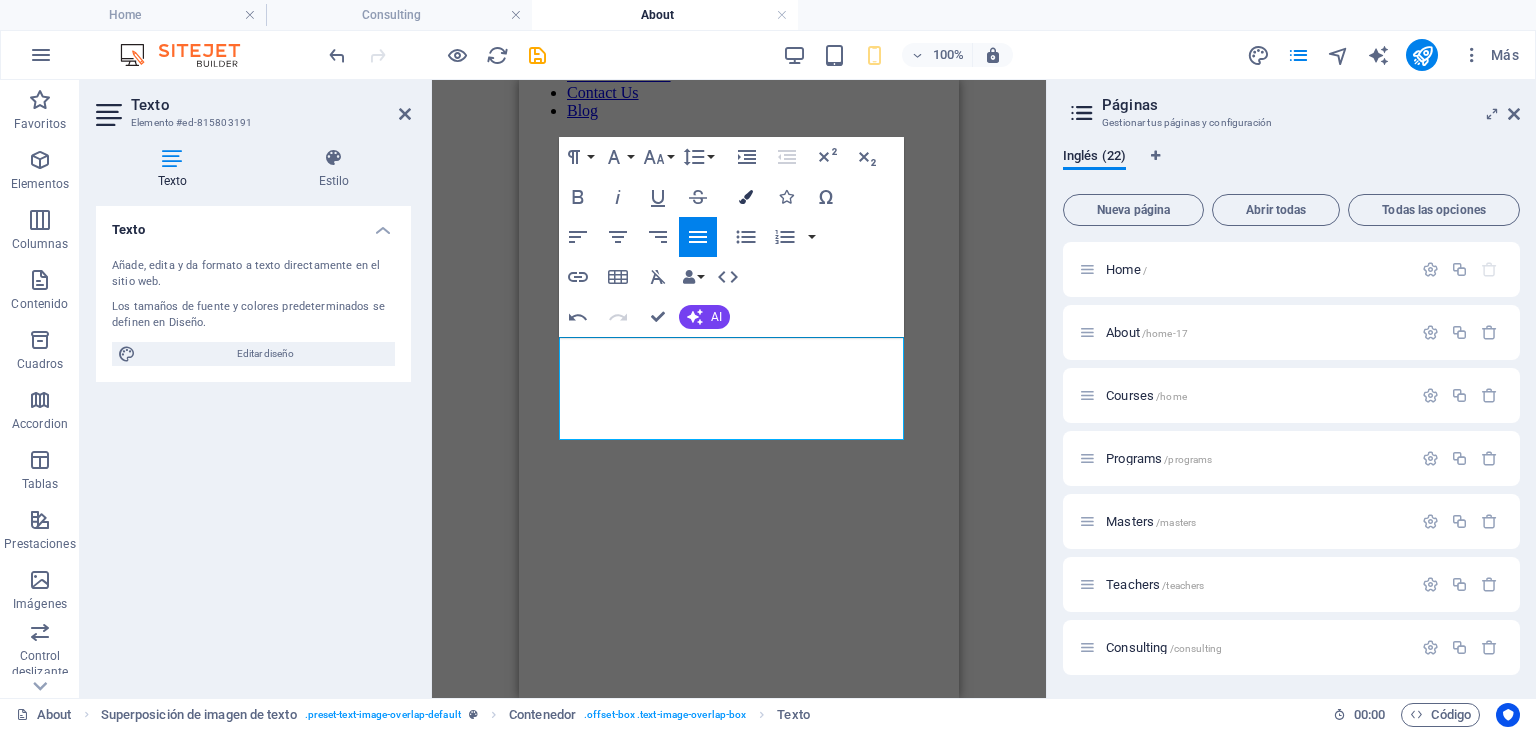 click at bounding box center (746, 197) 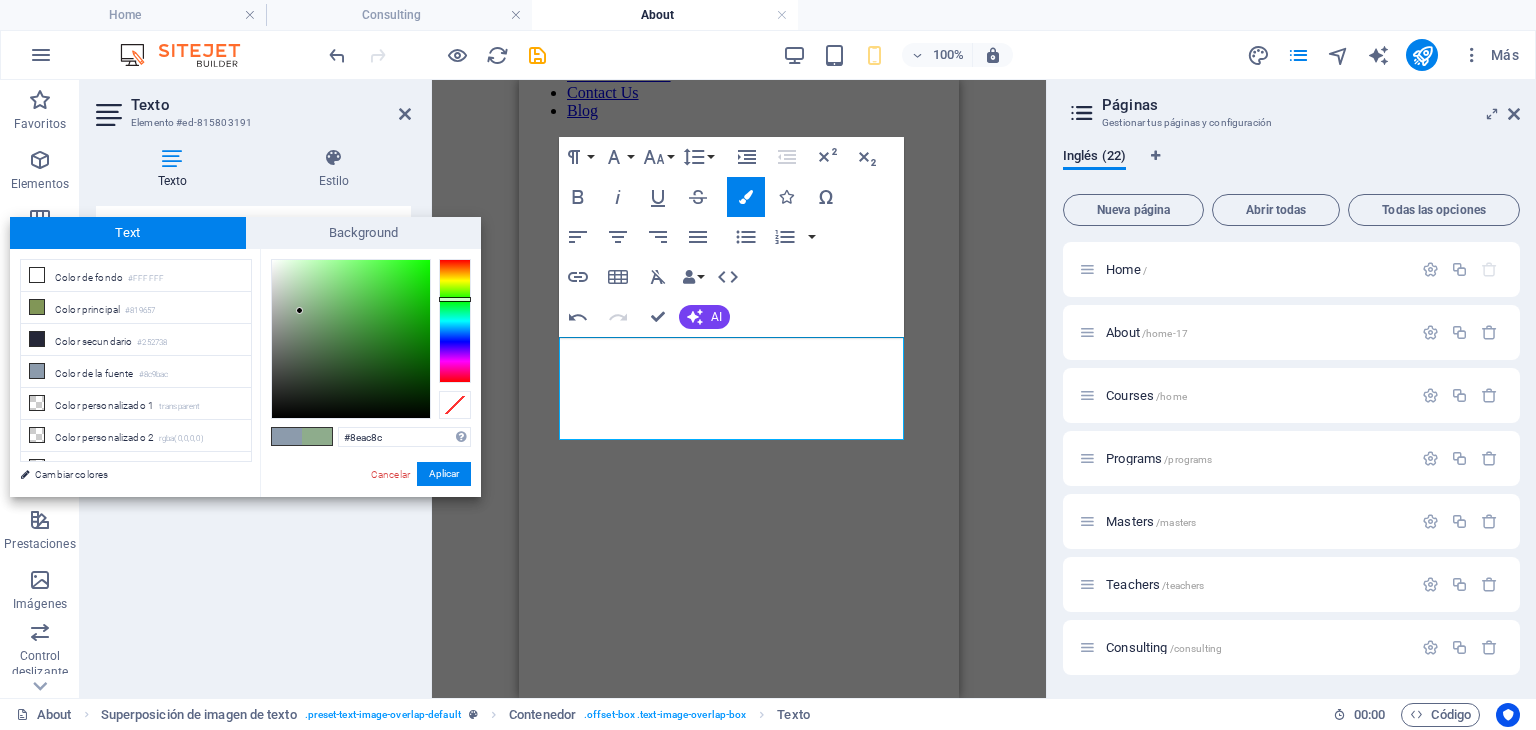 click at bounding box center (455, 321) 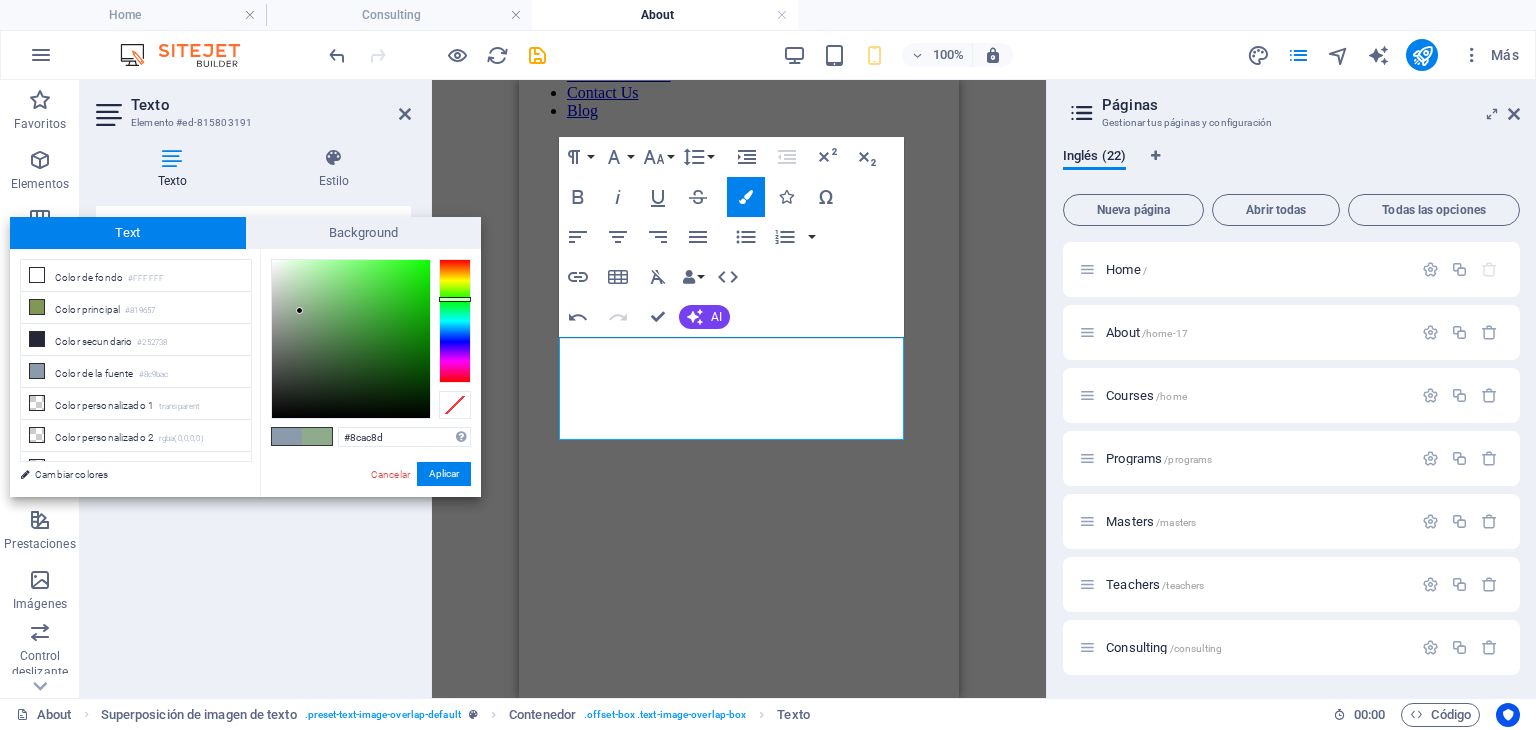 click at bounding box center (455, 321) 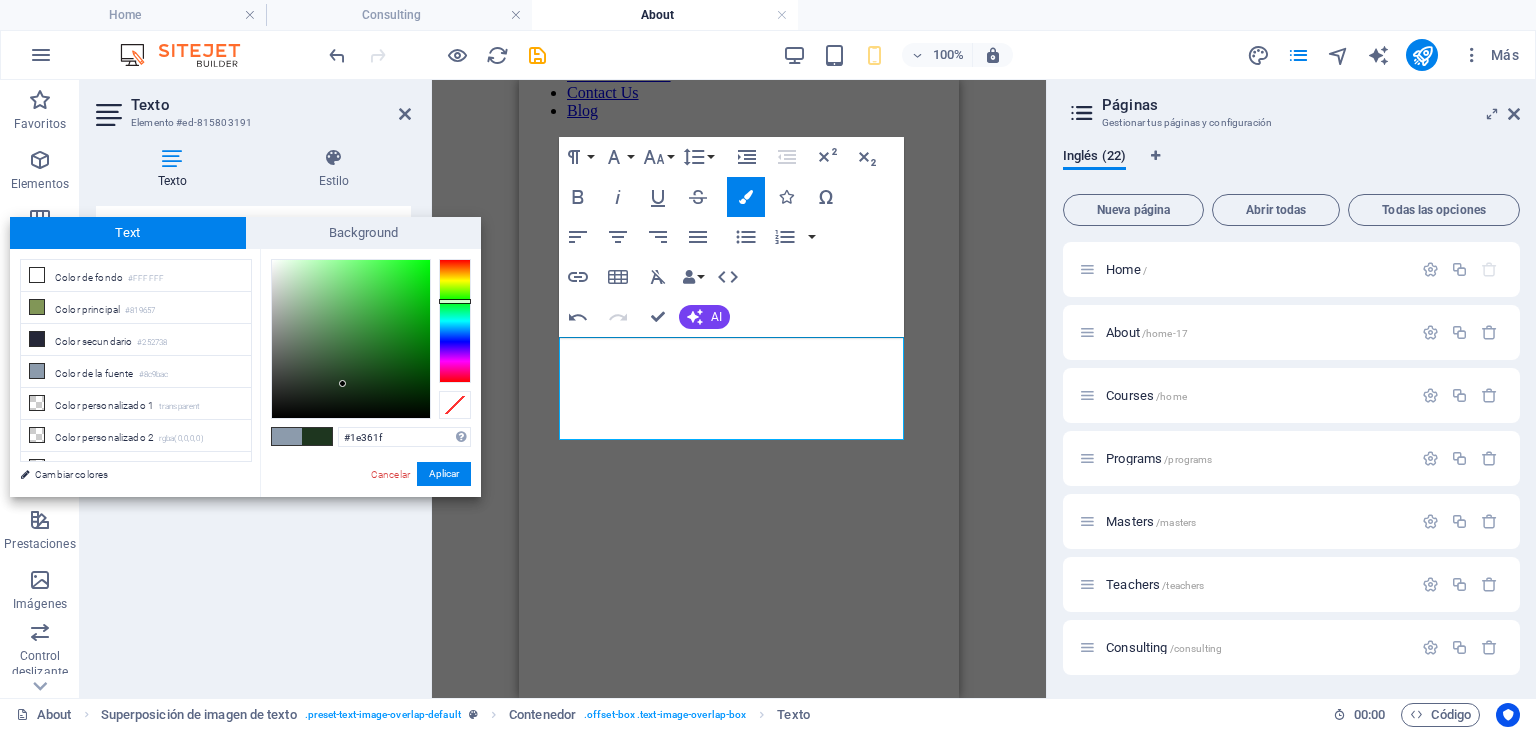 click at bounding box center [351, 339] 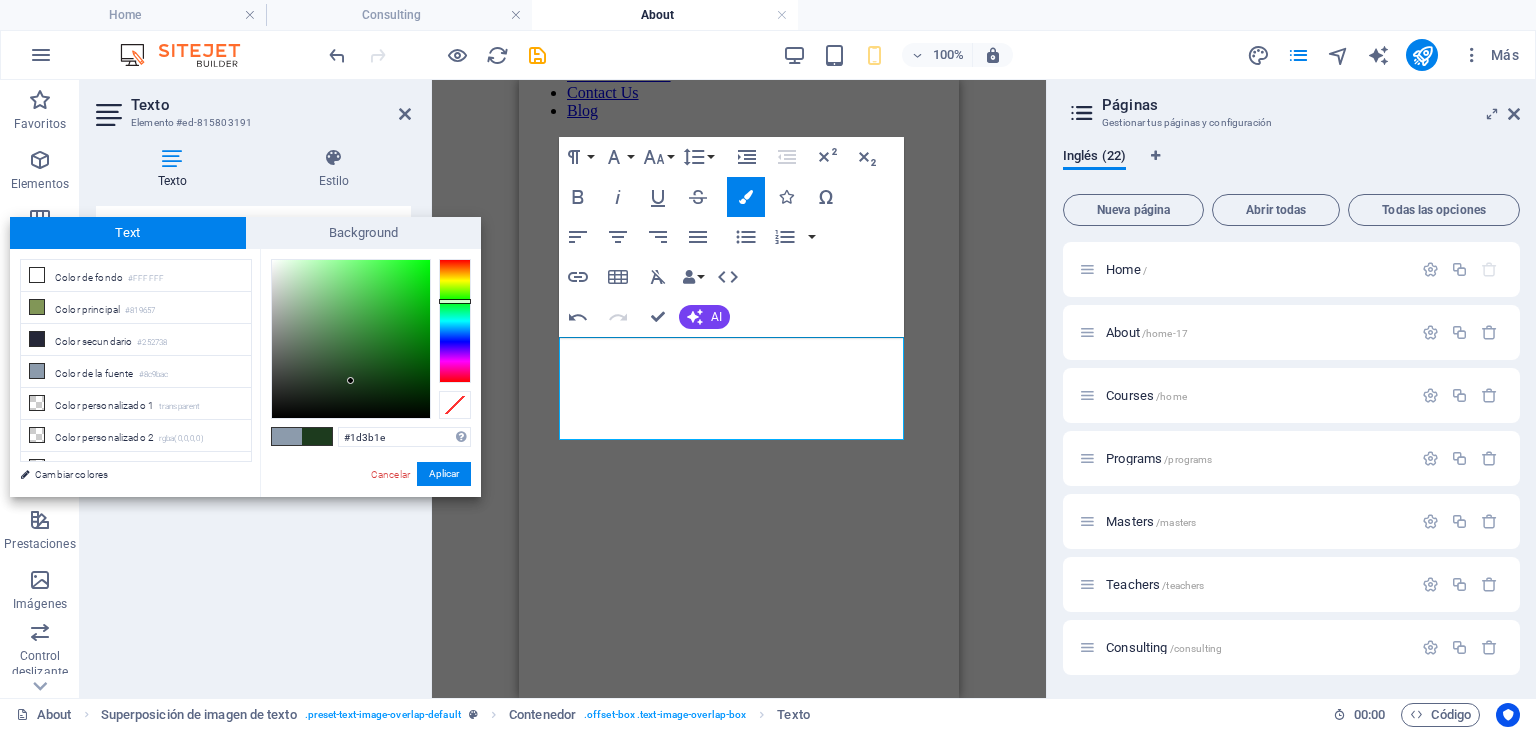 type on "#1f3e20" 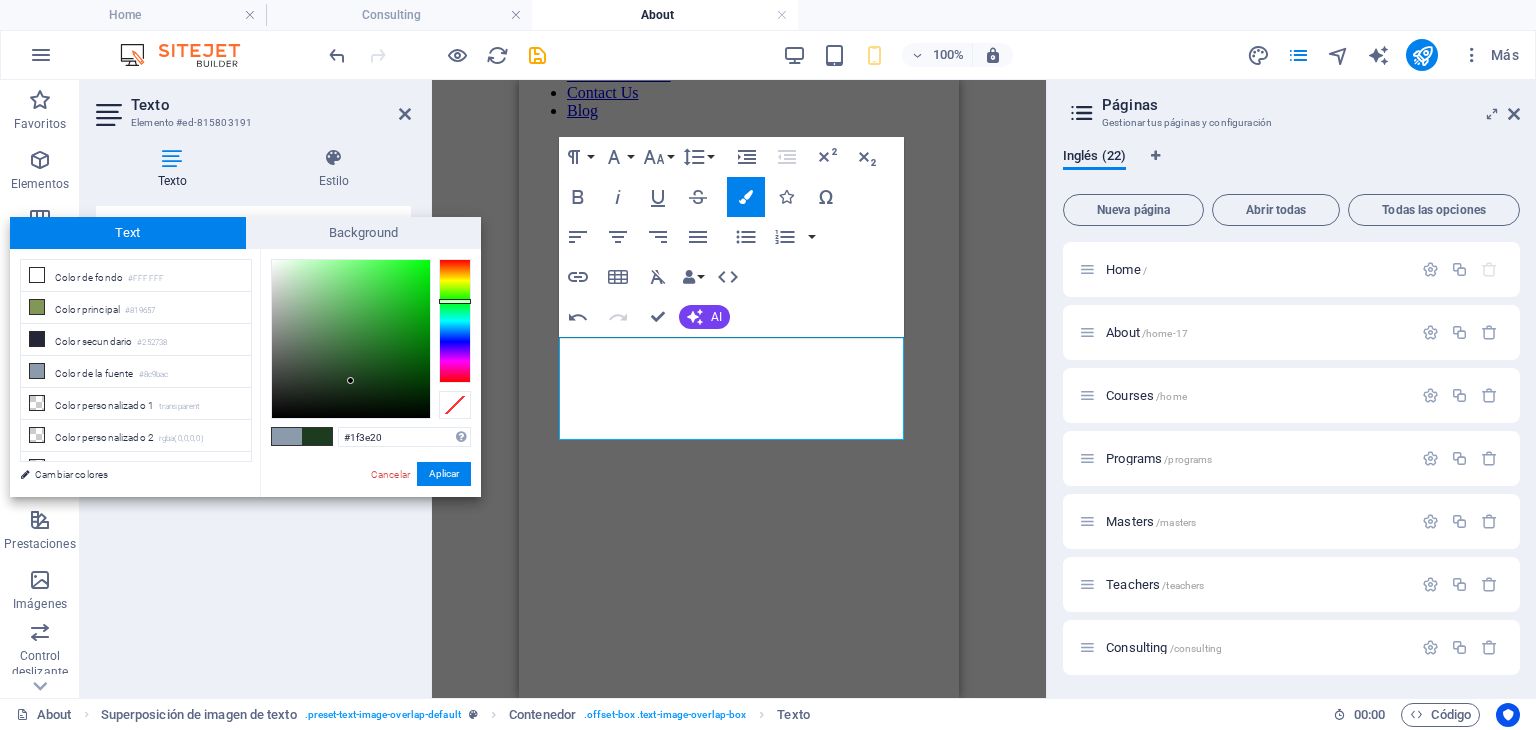 drag, startPoint x: 350, startPoint y: 382, endPoint x: 344, endPoint y: 399, distance: 18.027756 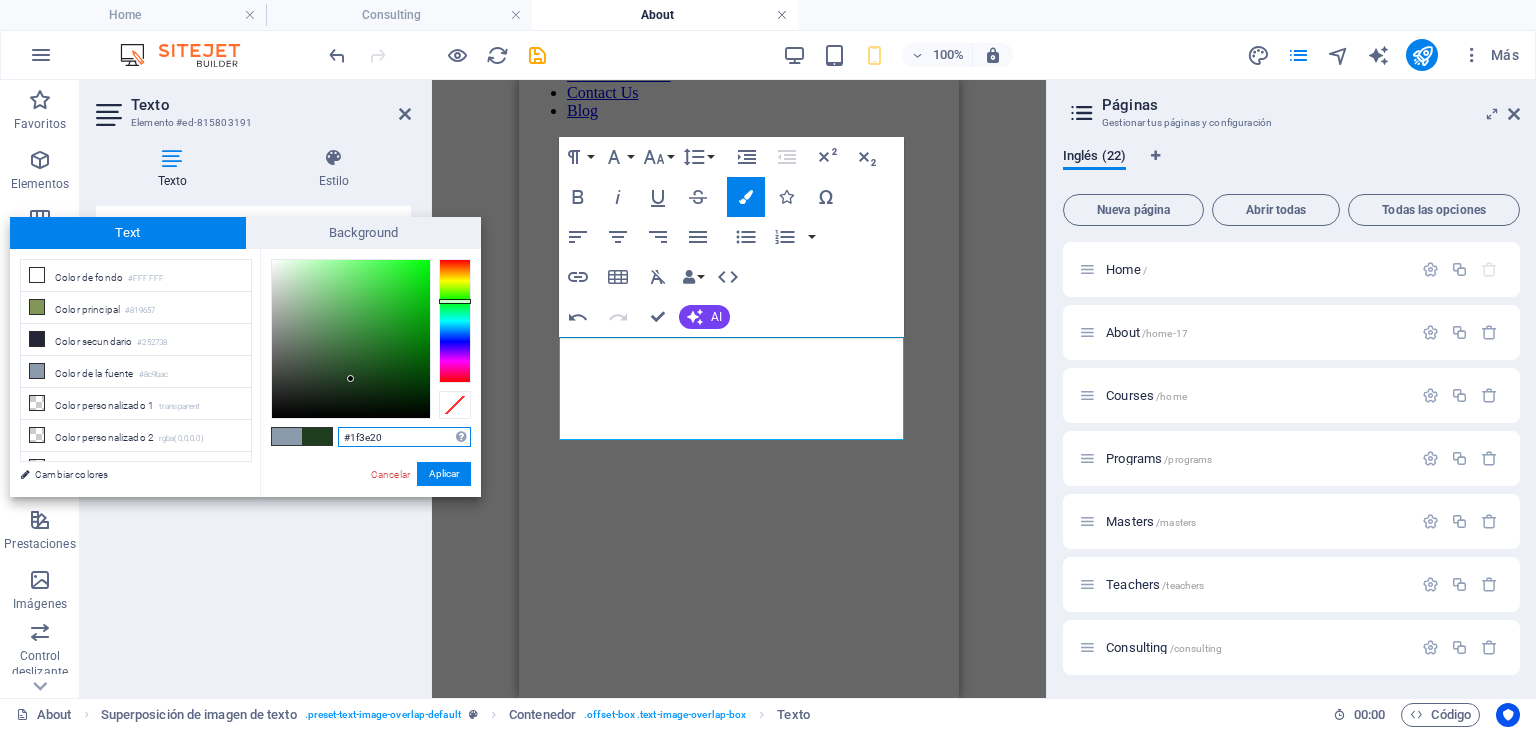 click at bounding box center (782, 15) 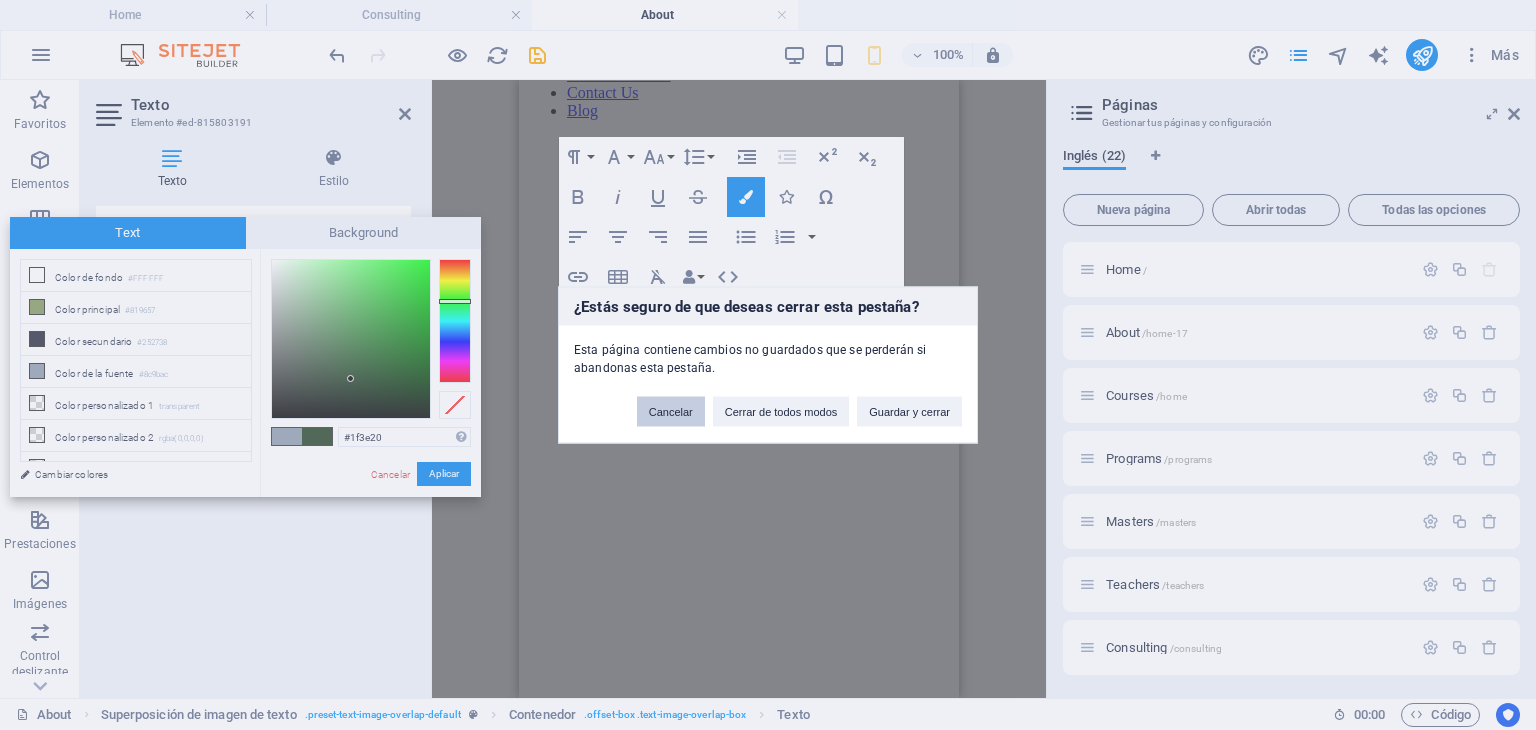 click on "Cancelar" at bounding box center (671, 412) 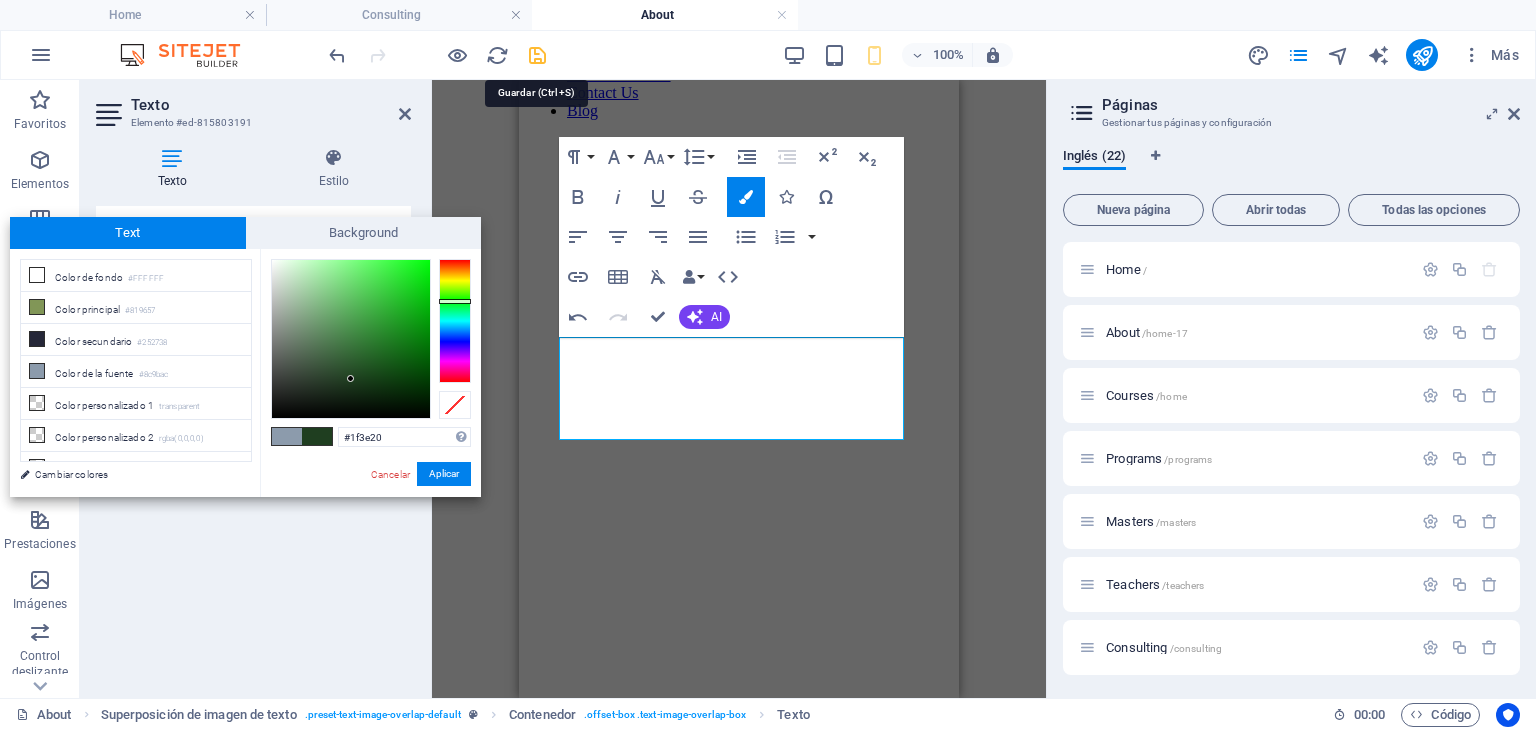 click at bounding box center (537, 55) 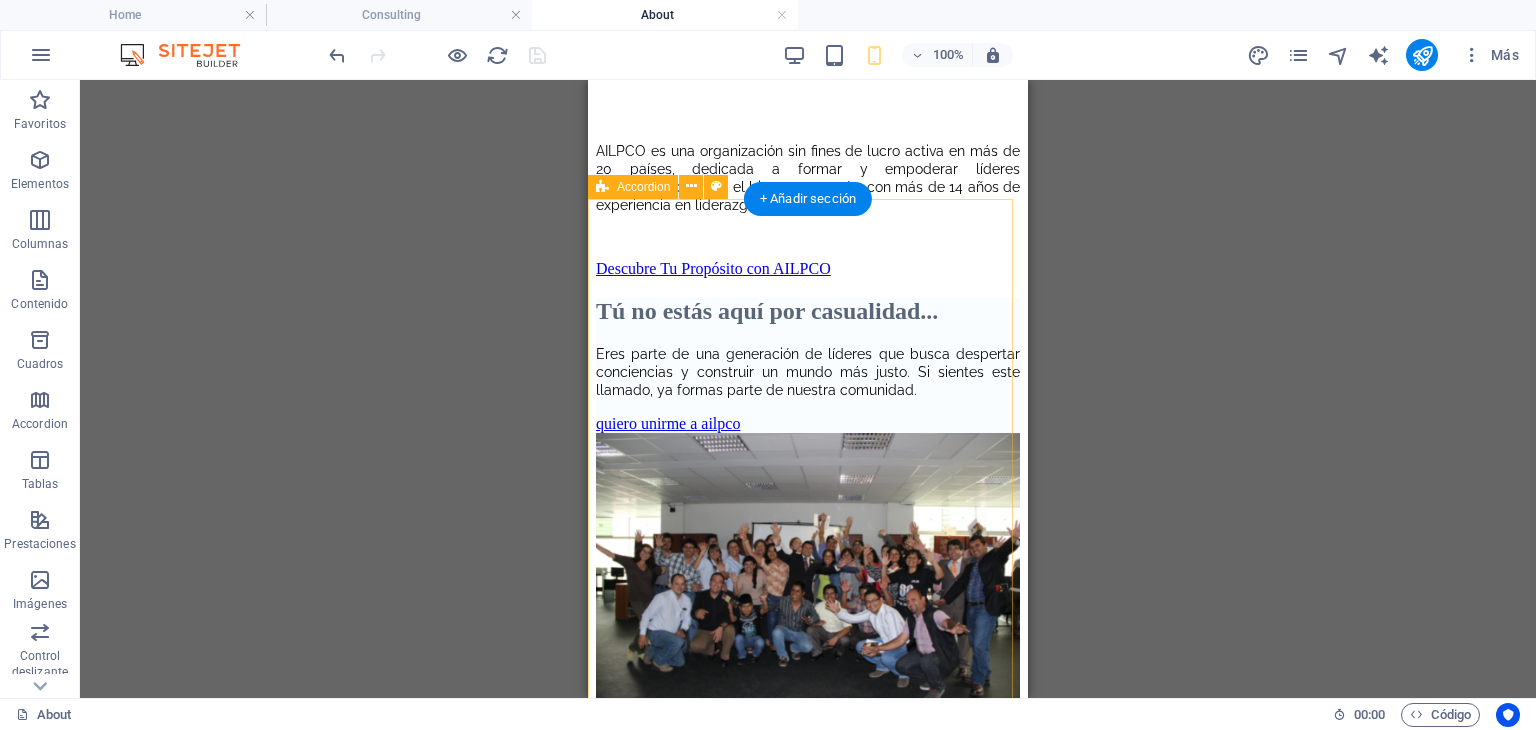 scroll, scrollTop: 700, scrollLeft: 0, axis: vertical 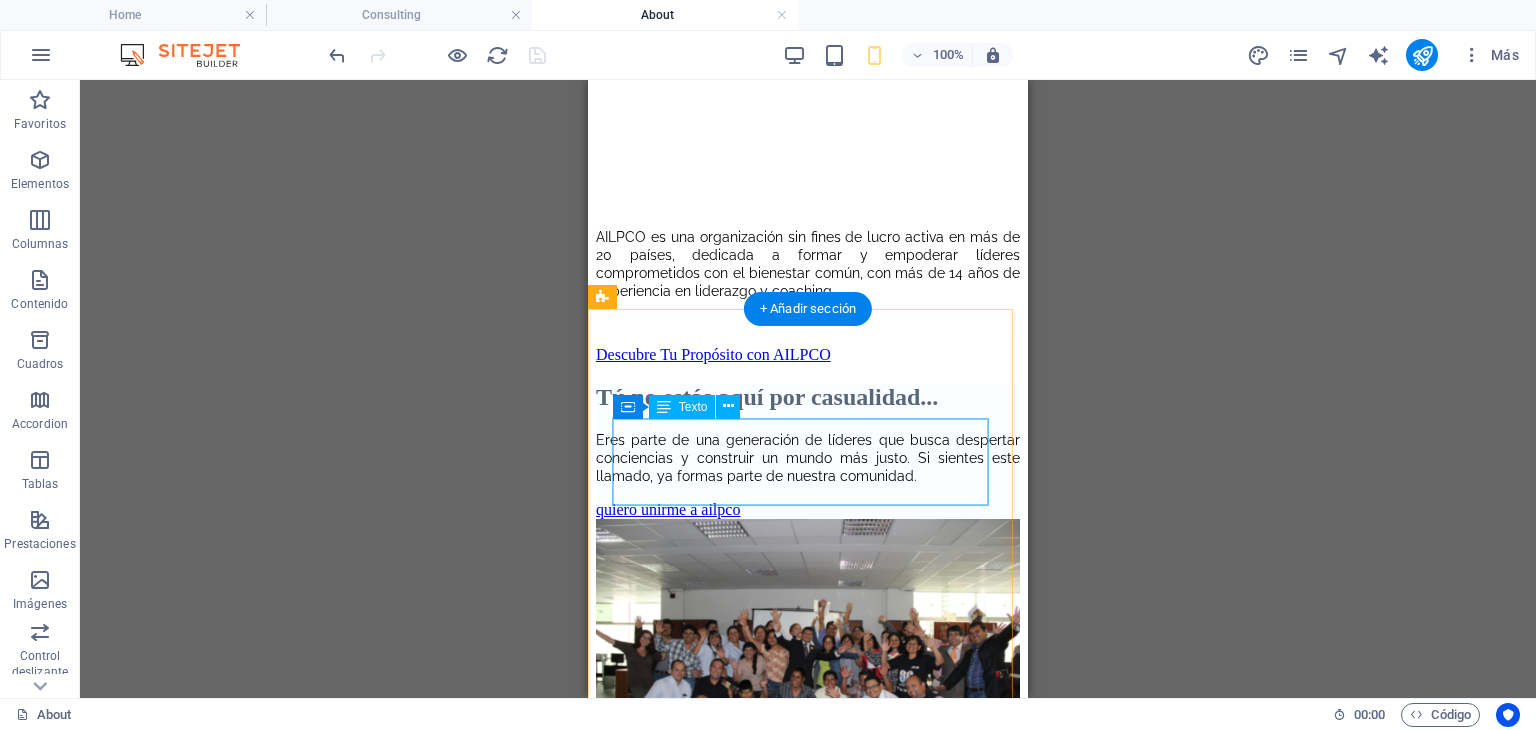 click on "Transformar la humanidad mediante el despertar de la conciencia, la sostenibilidad y la creación de ingresos con propósito." at bounding box center [808, 916] 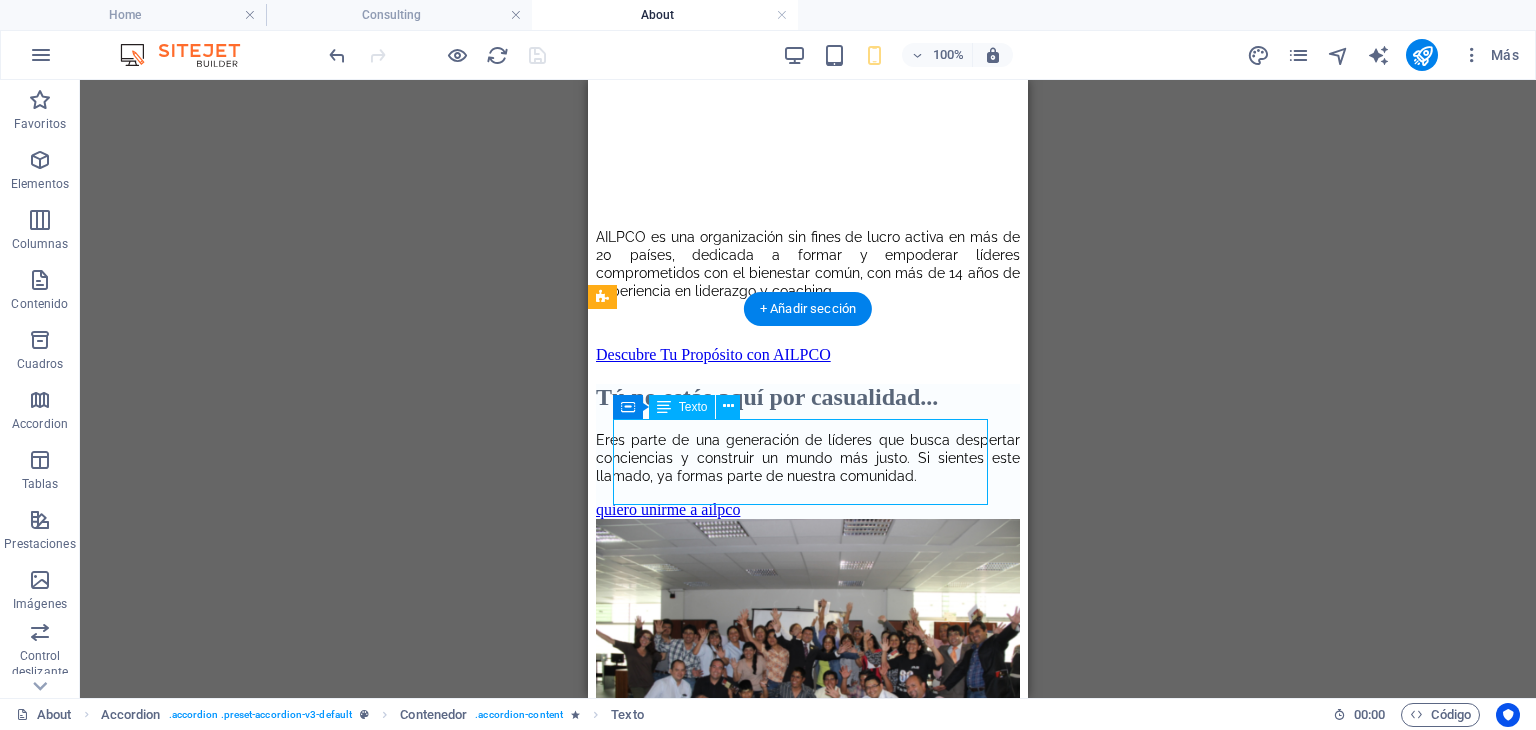 click on "Transformar la humanidad mediante el despertar de la conciencia, la sostenibilidad y la creación de ingresos con propósito." at bounding box center [808, 916] 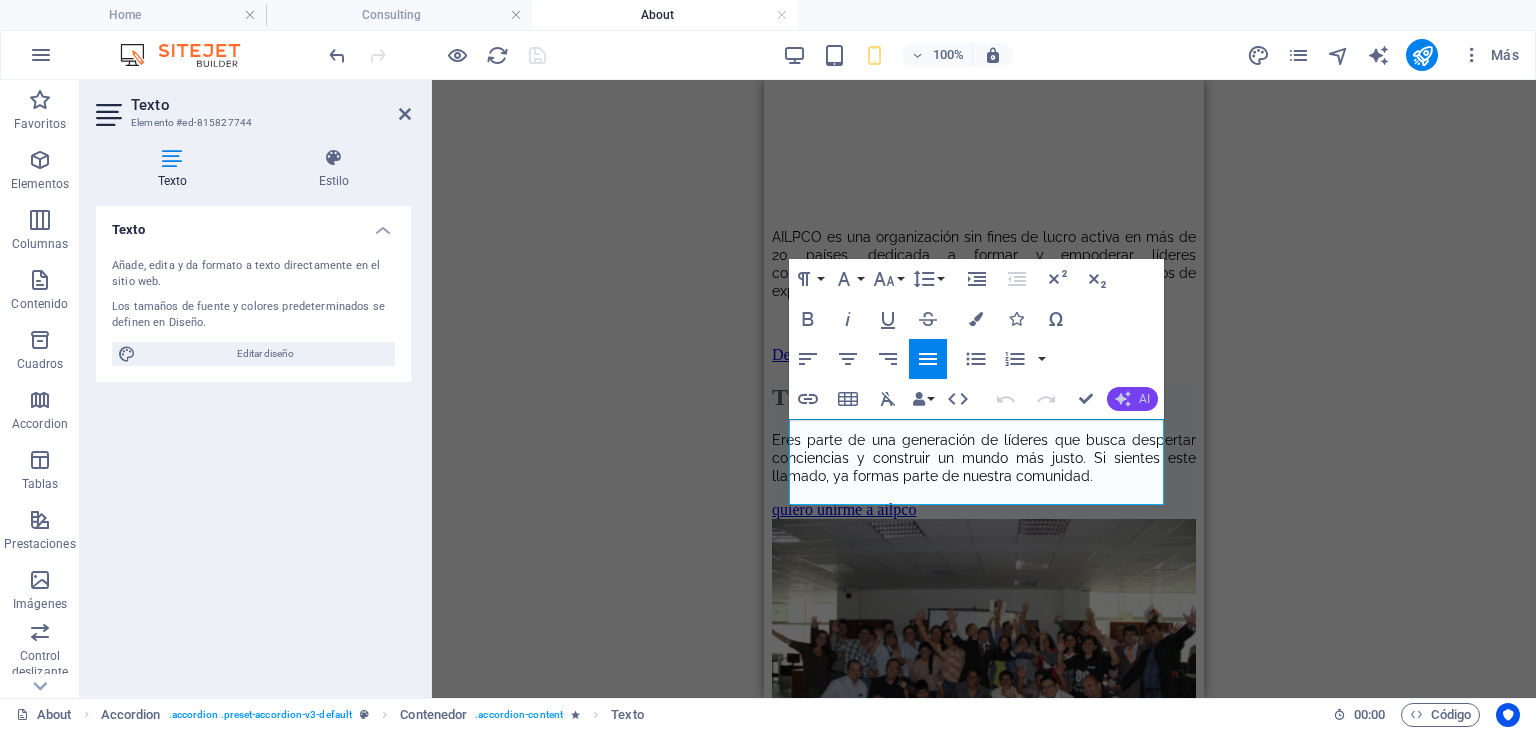 click 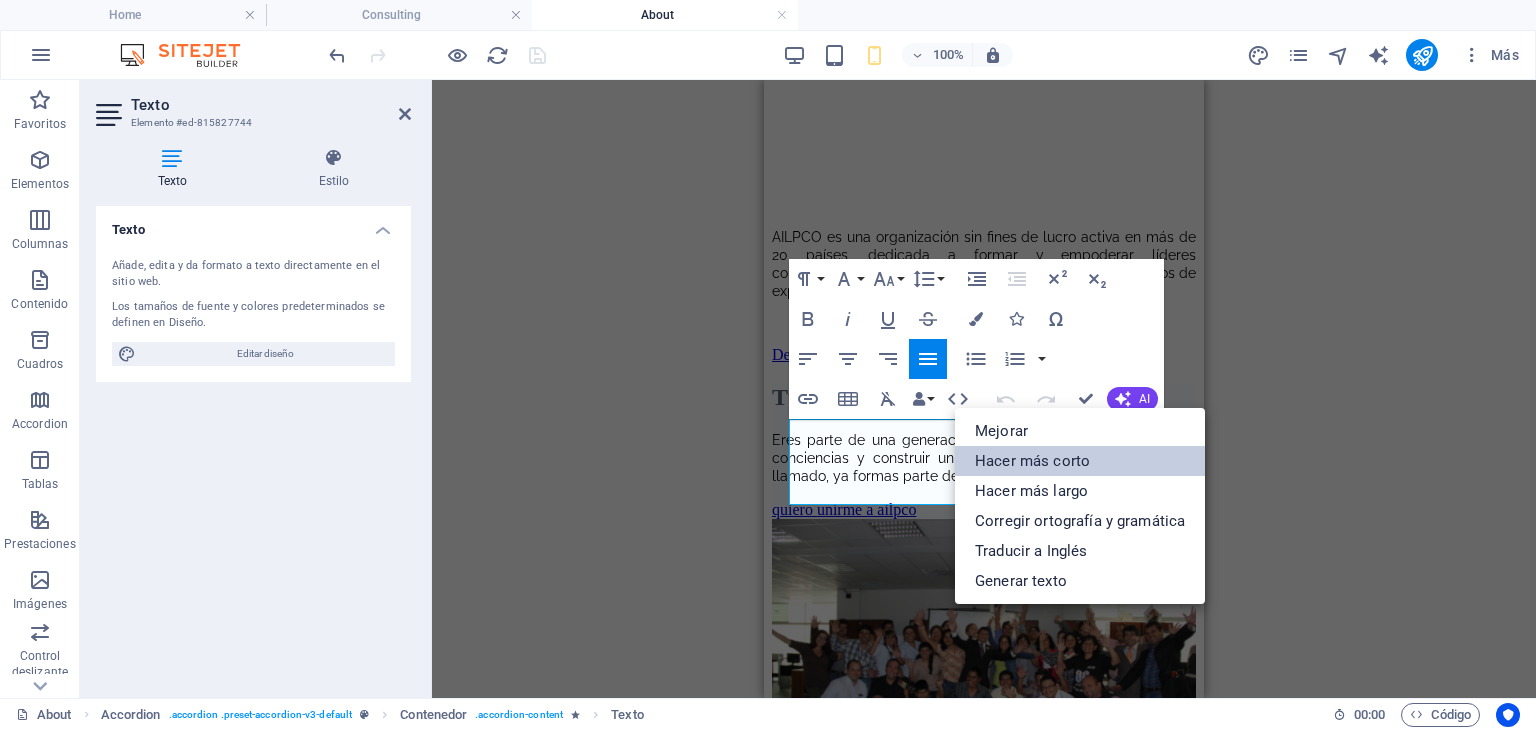 click on "Hacer más corto" at bounding box center (1080, 461) 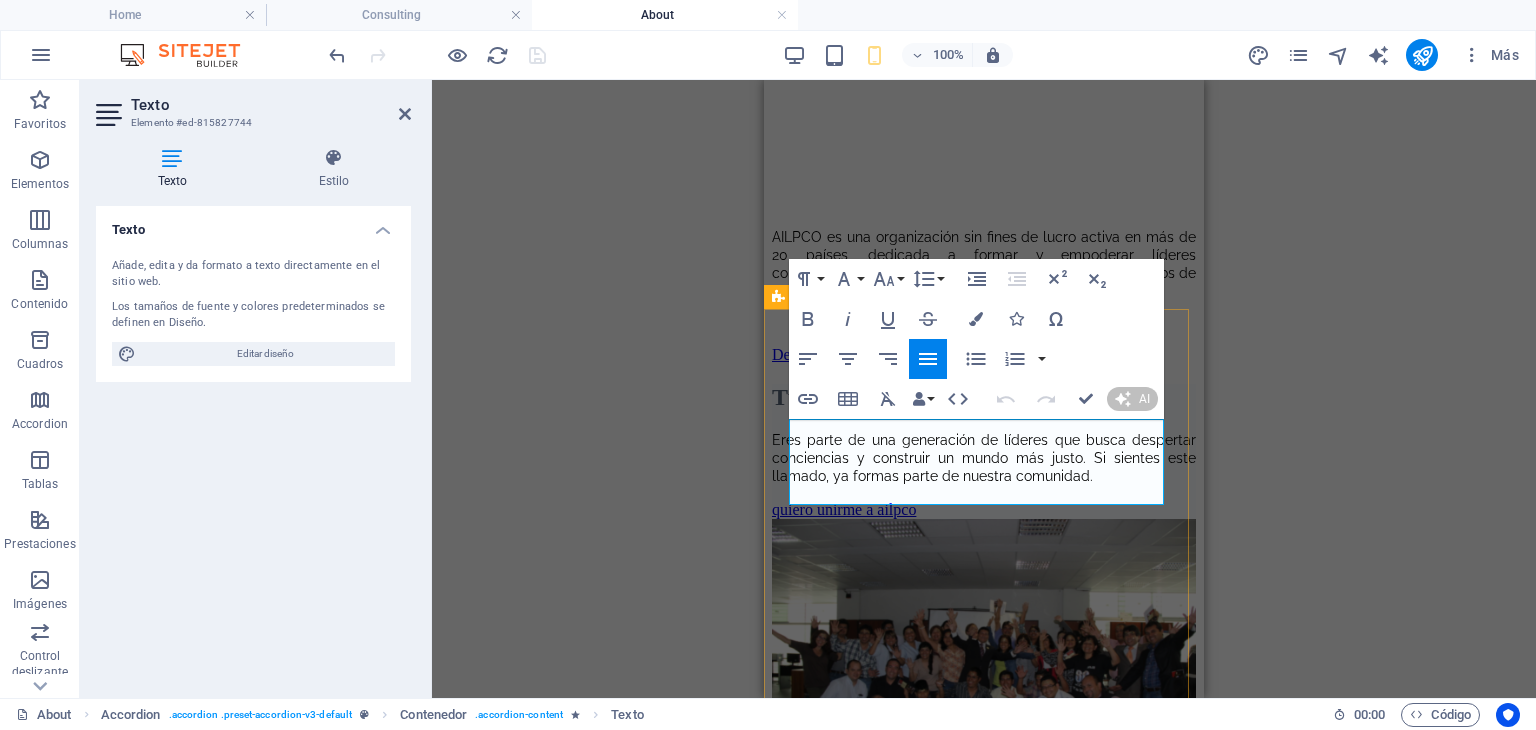 type 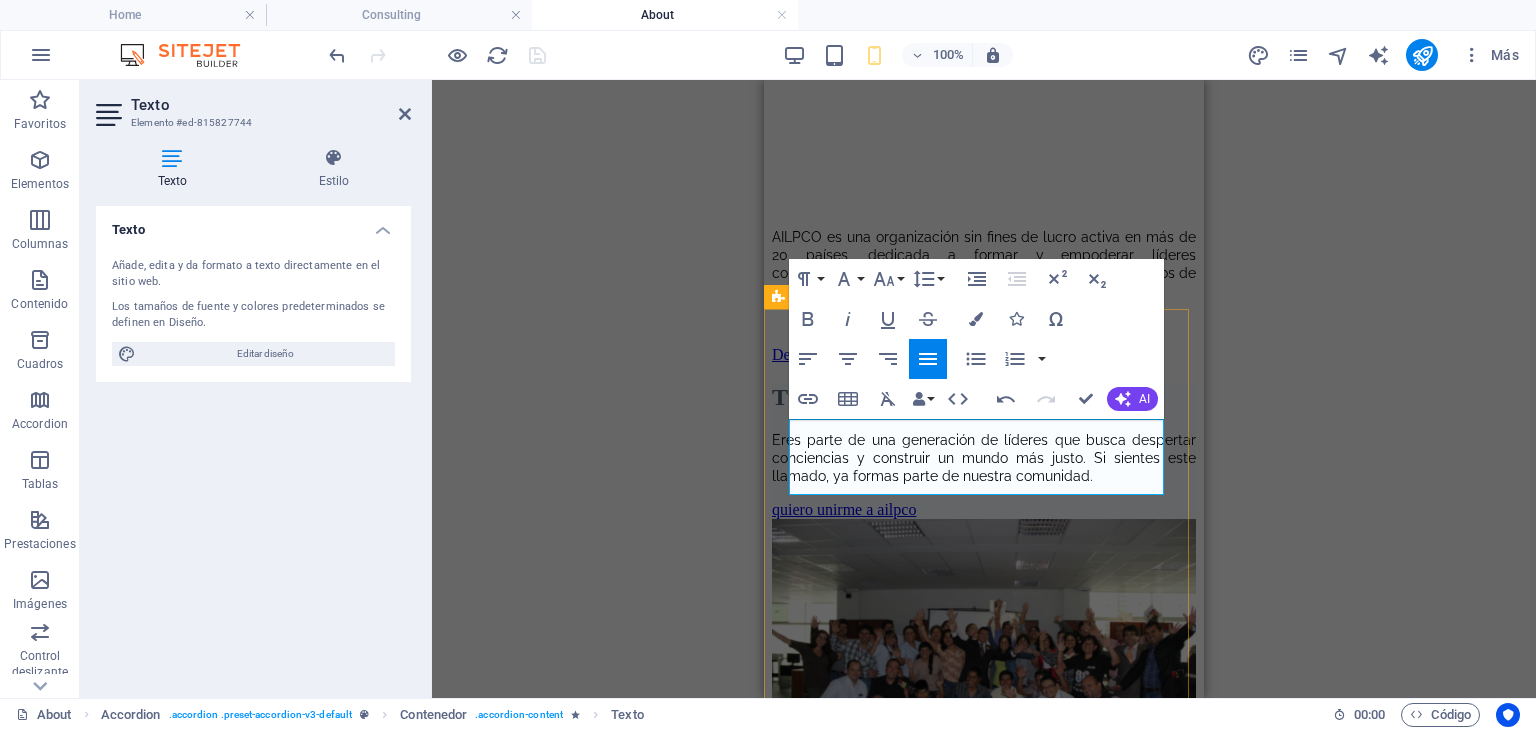 drag, startPoint x: 897, startPoint y: 485, endPoint x: 782, endPoint y: 430, distance: 127.47549 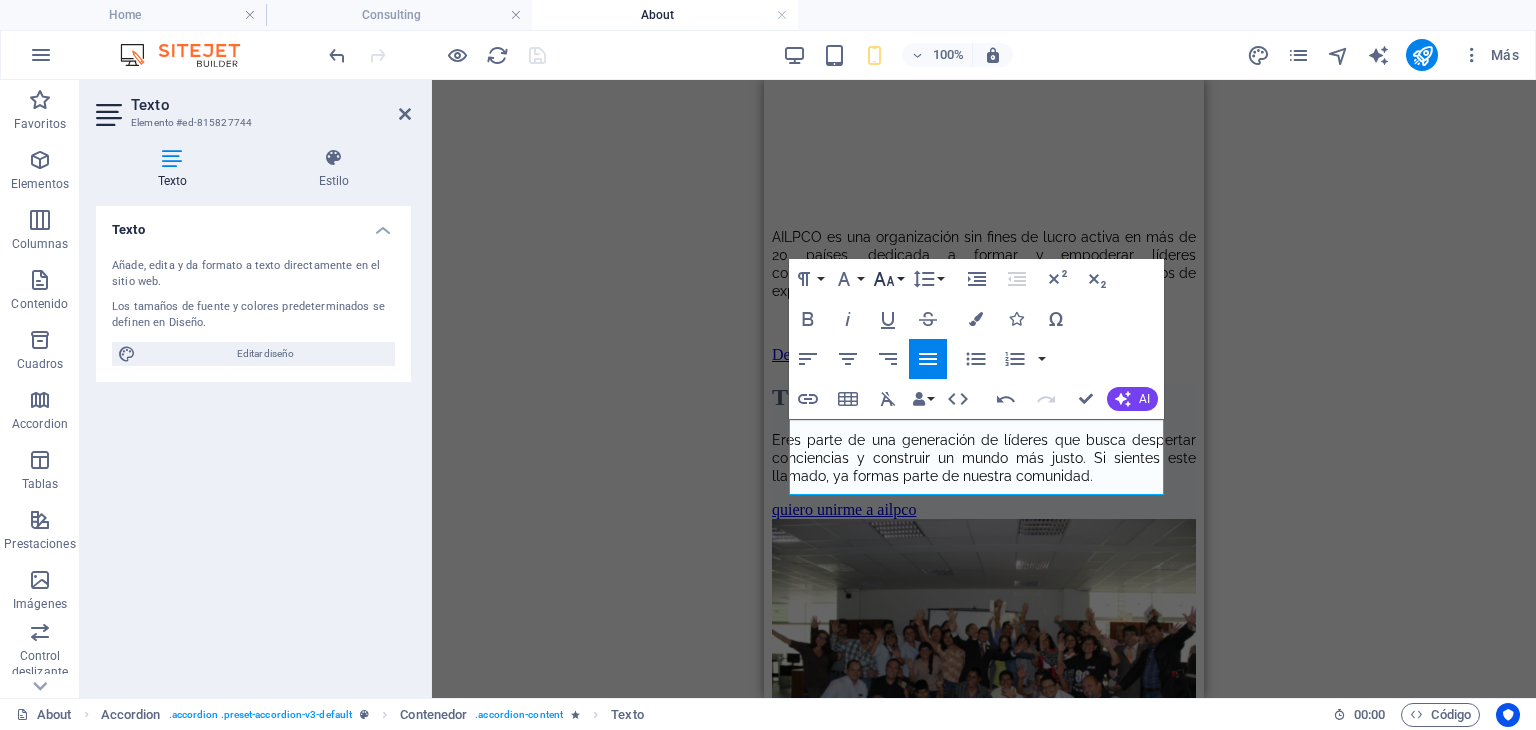 click 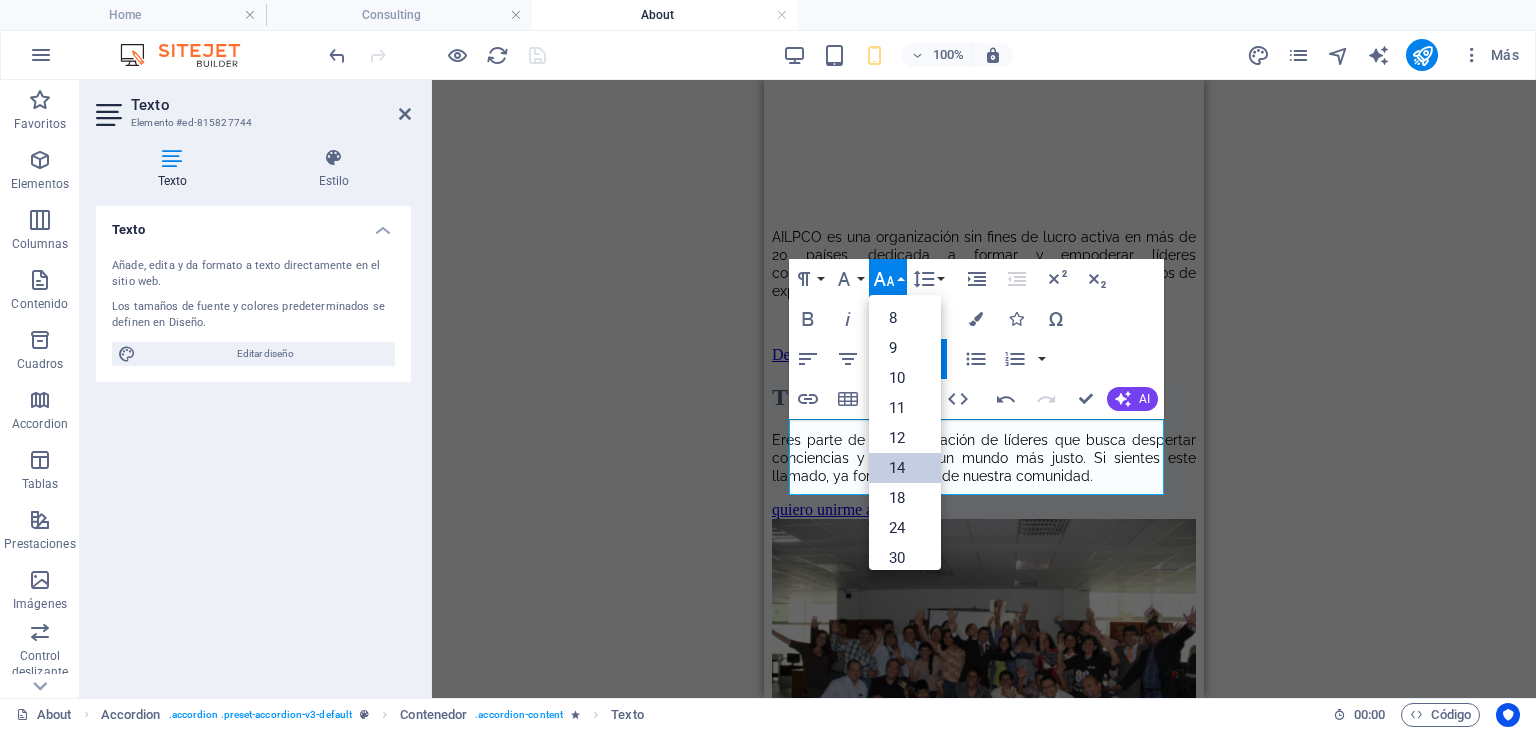 click on "14" at bounding box center (905, 468) 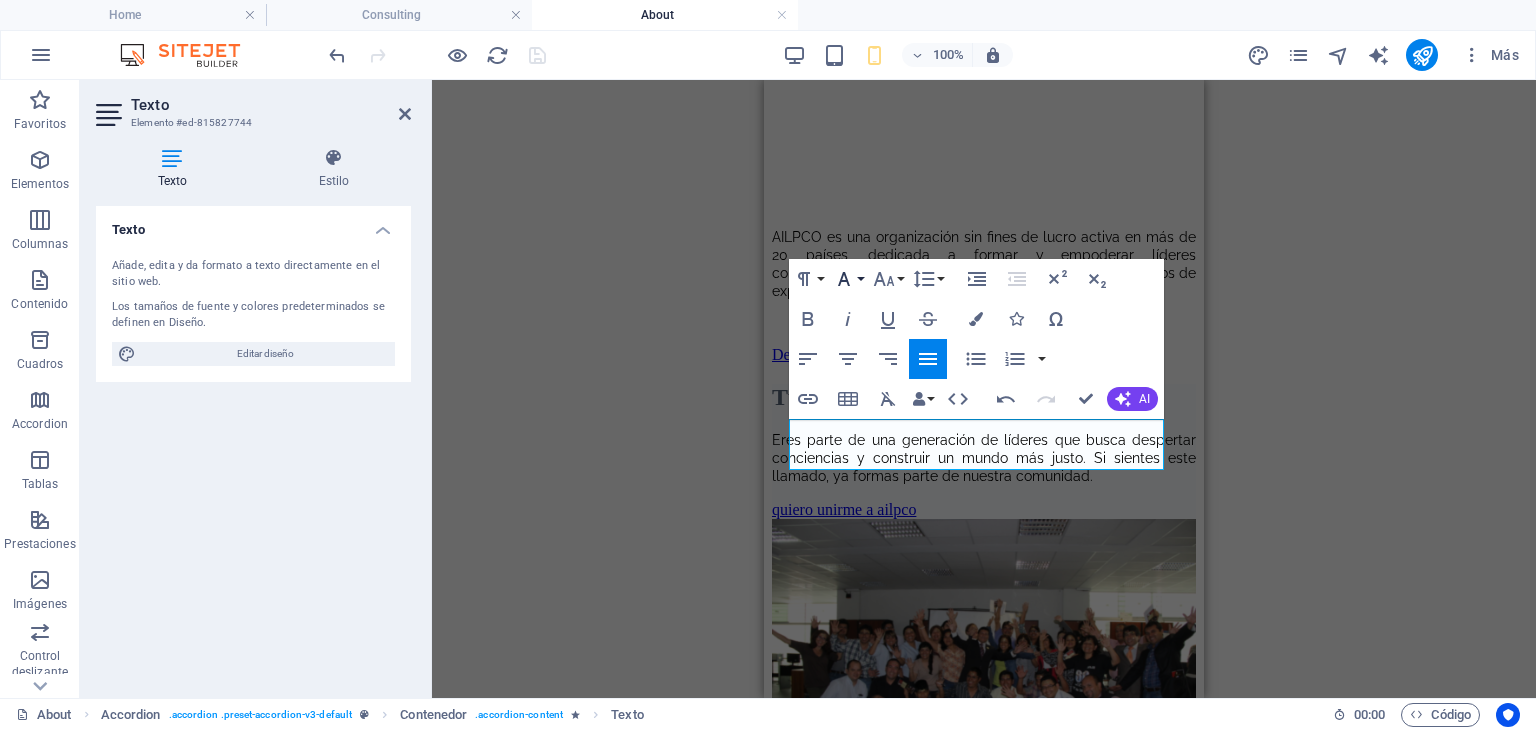 click 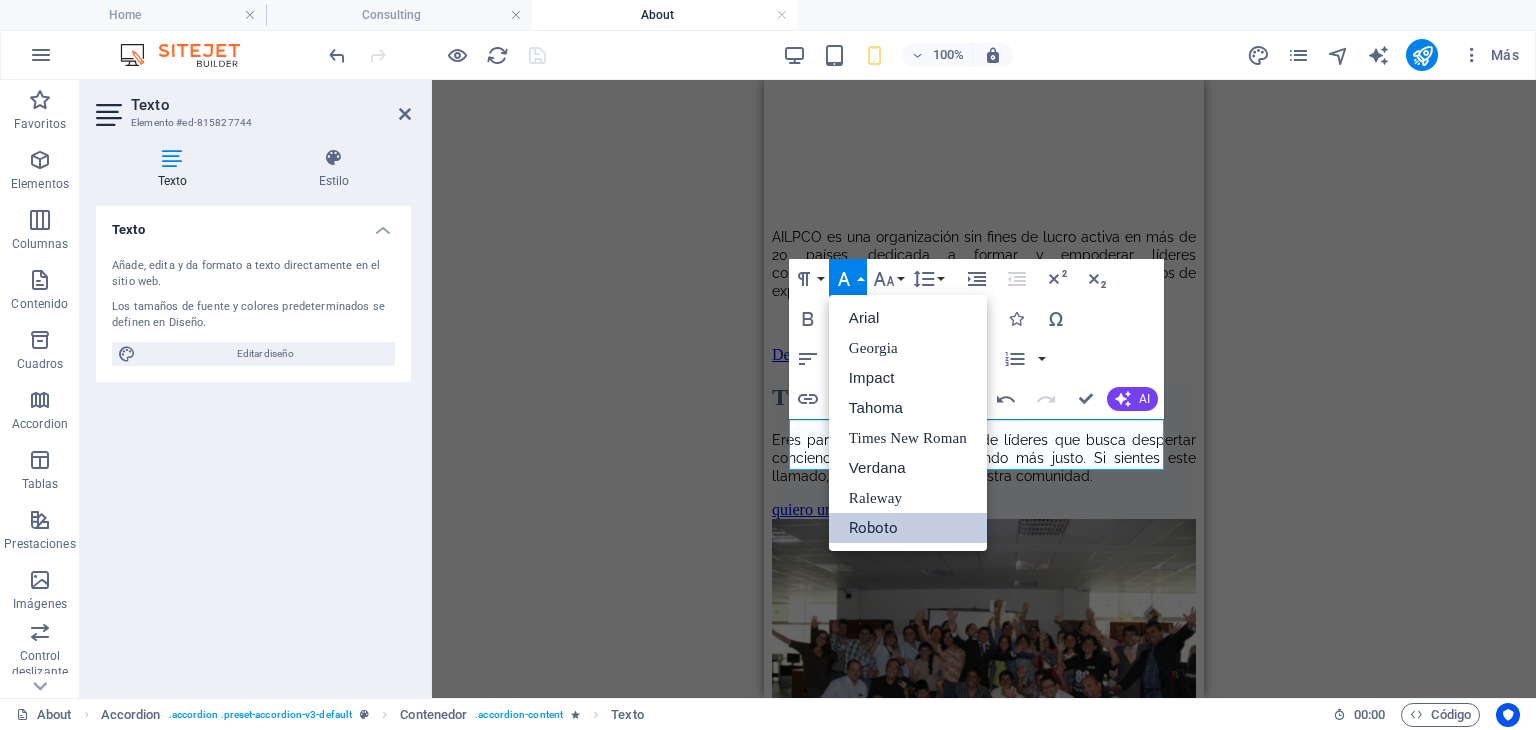 scroll, scrollTop: 0, scrollLeft: 0, axis: both 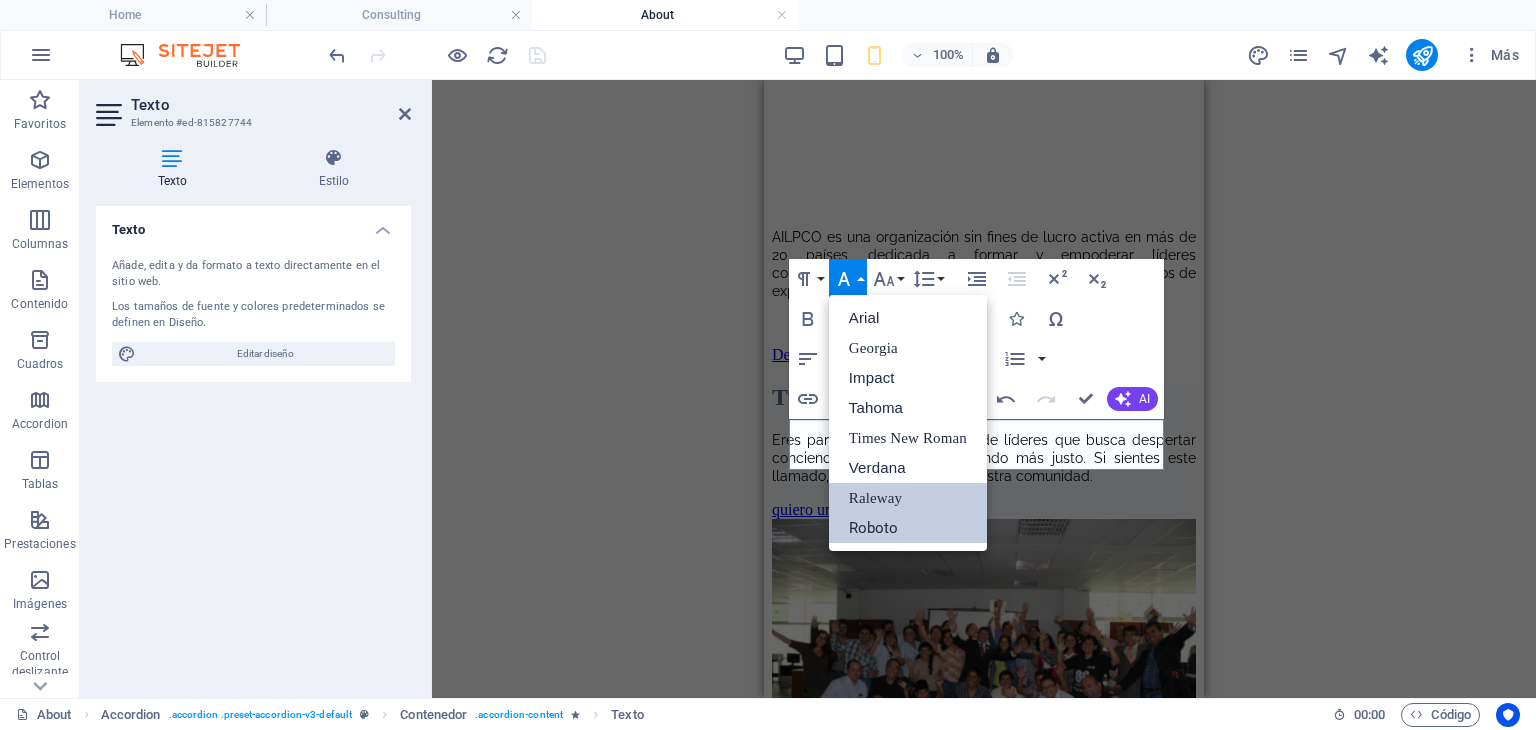 click on "Raleway" at bounding box center [908, 498] 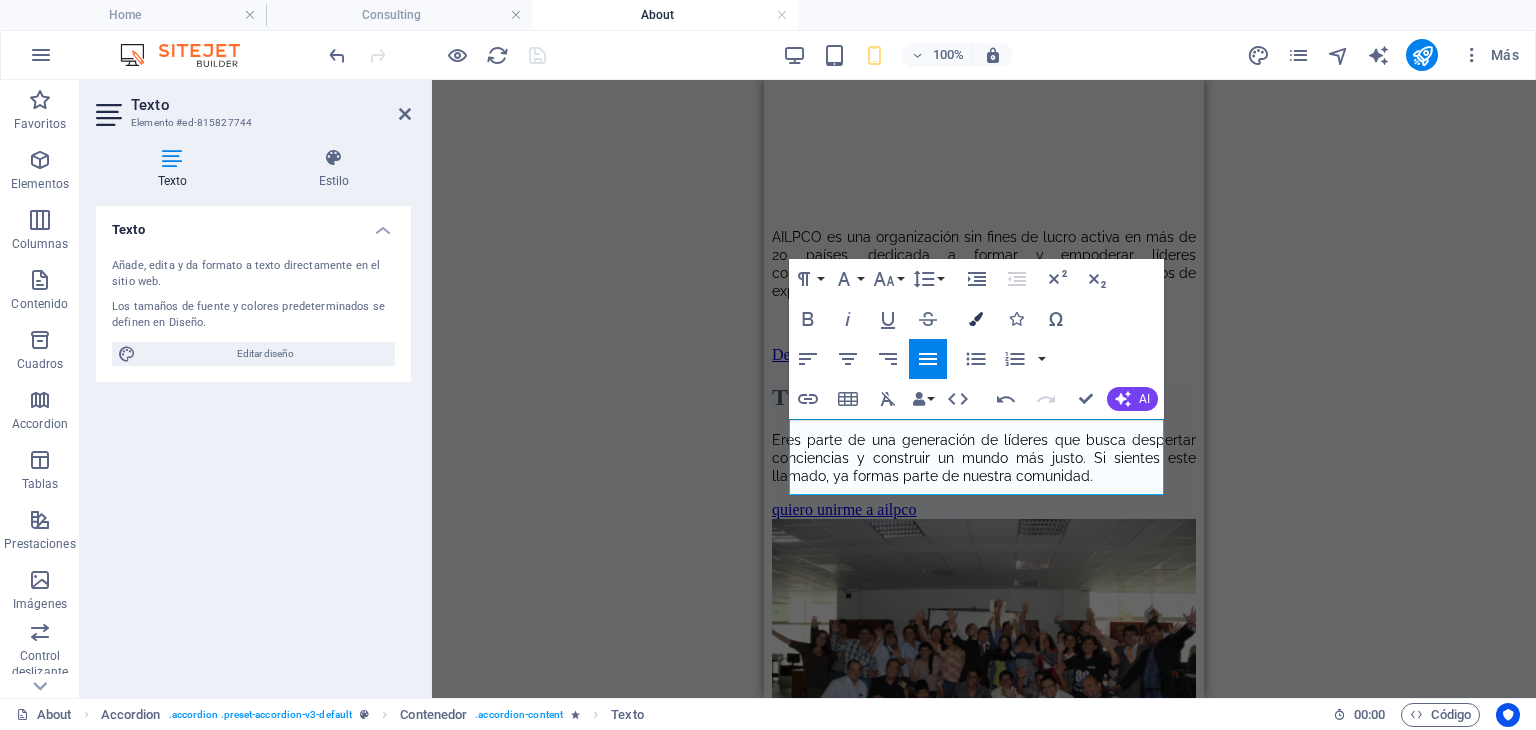 click at bounding box center [976, 319] 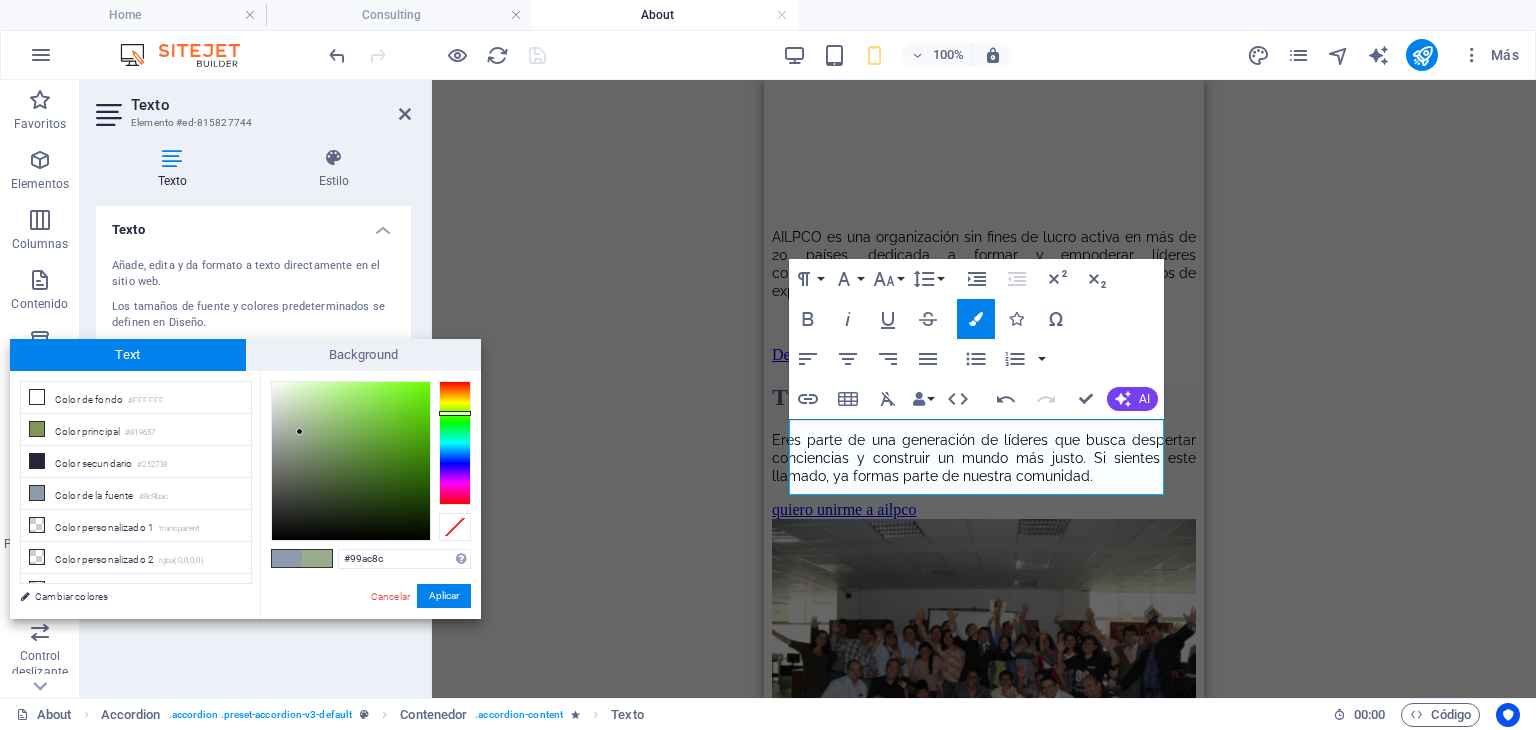 click at bounding box center (455, 443) 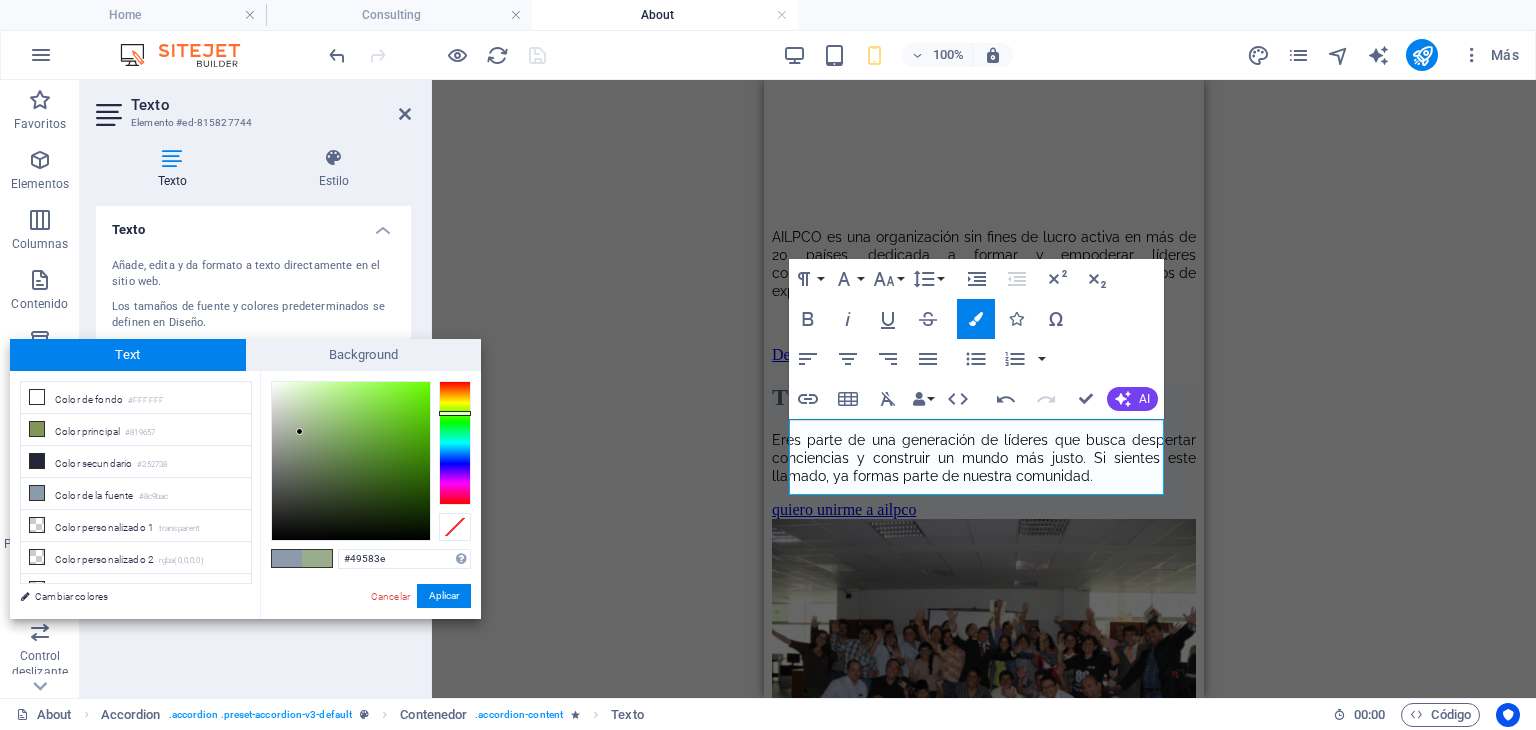 click at bounding box center [351, 461] 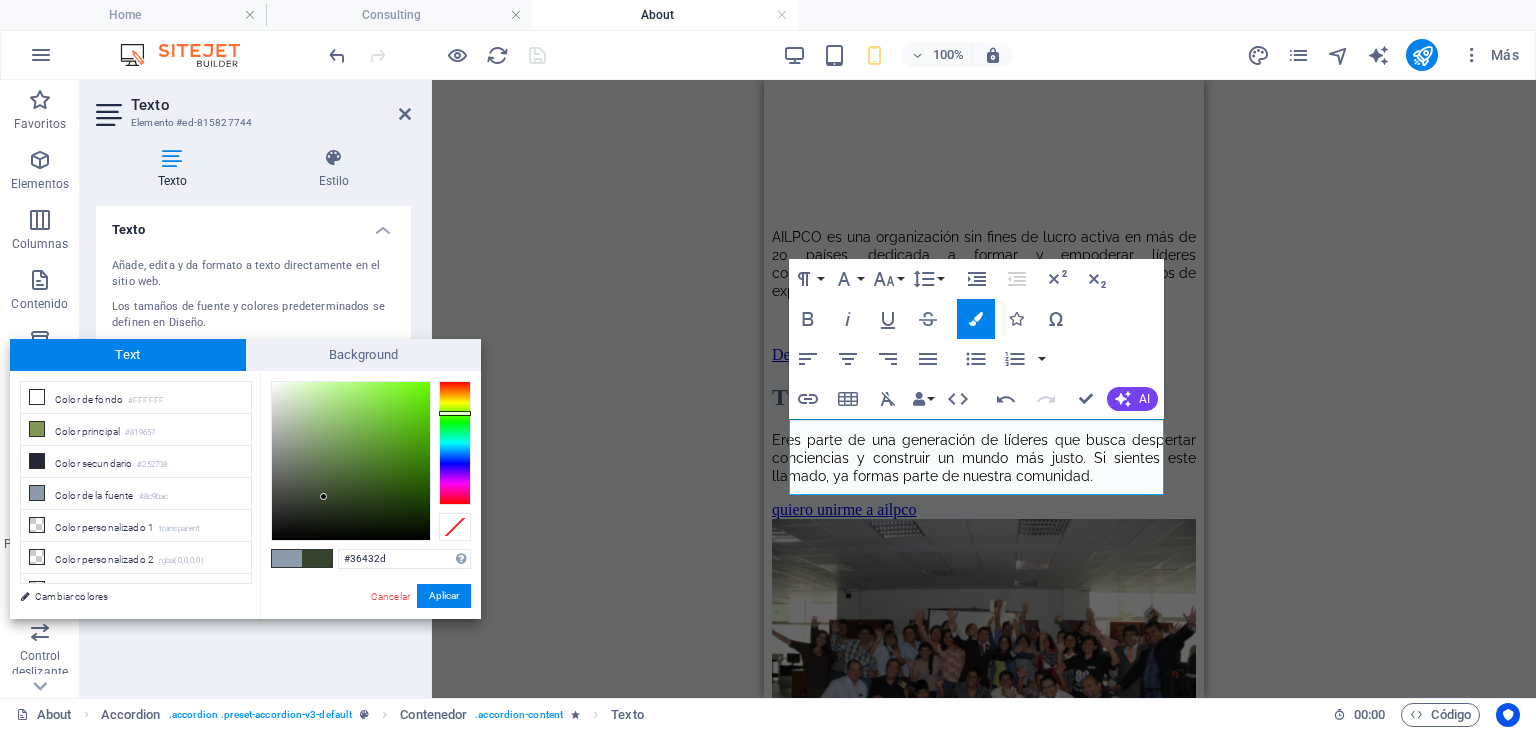 click at bounding box center (351, 461) 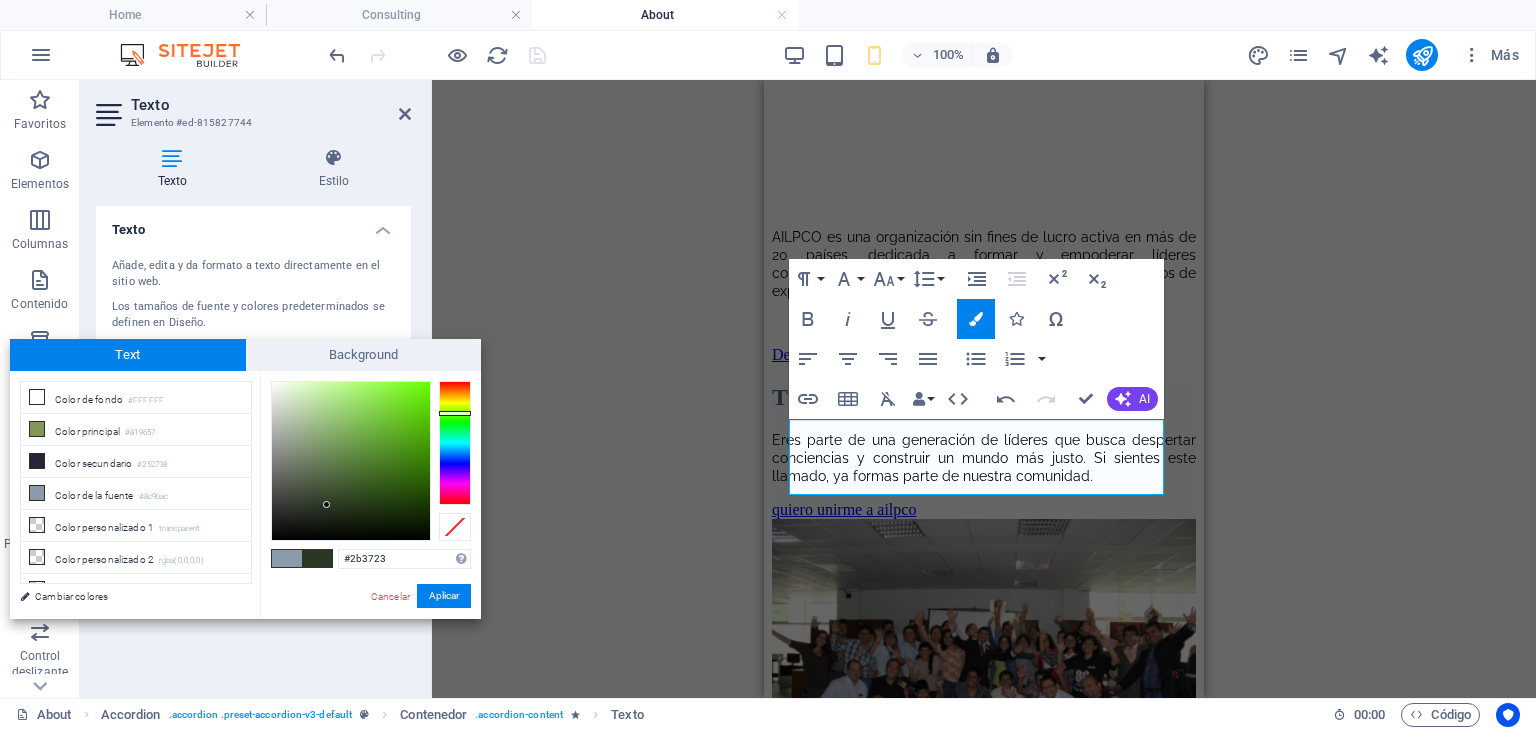 click at bounding box center (351, 461) 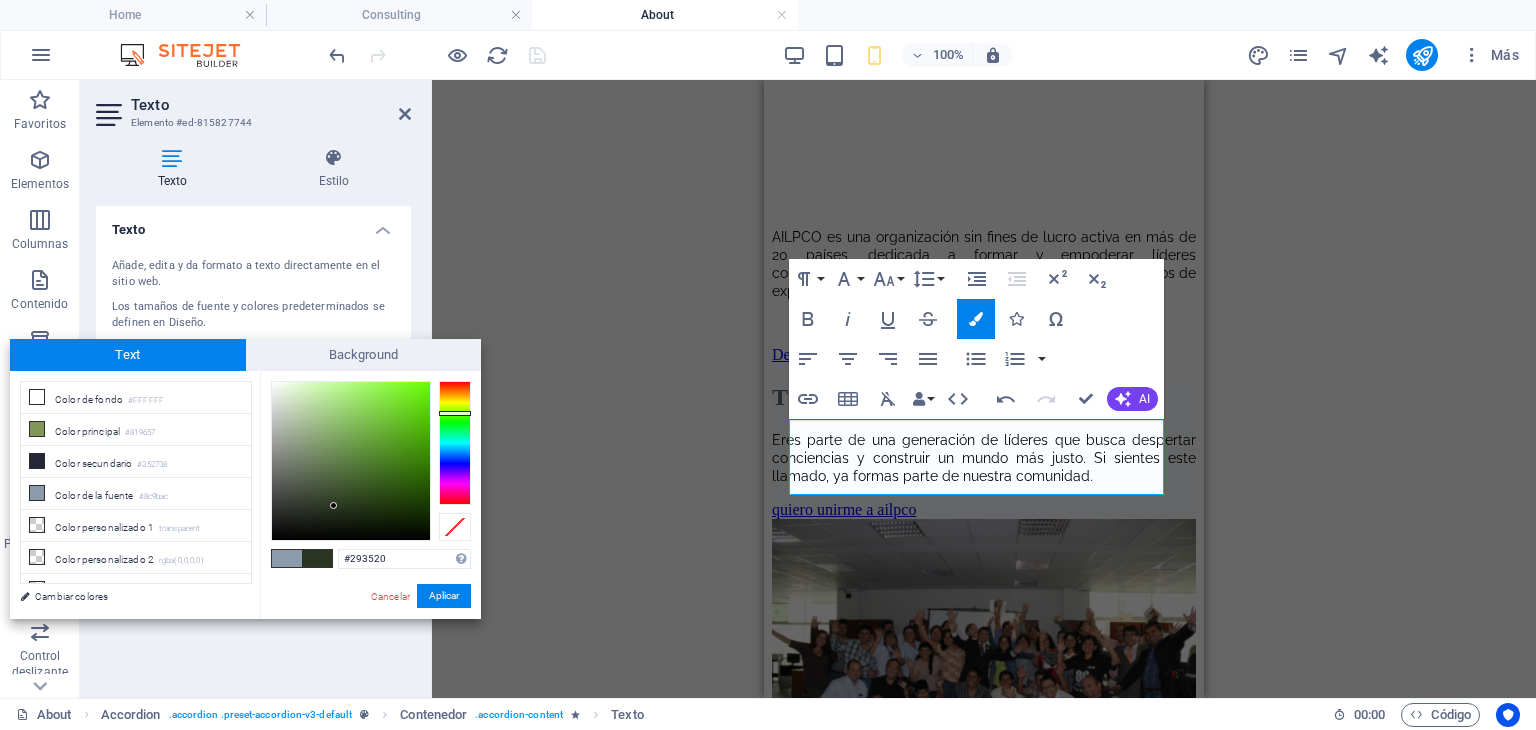 type on "#283520" 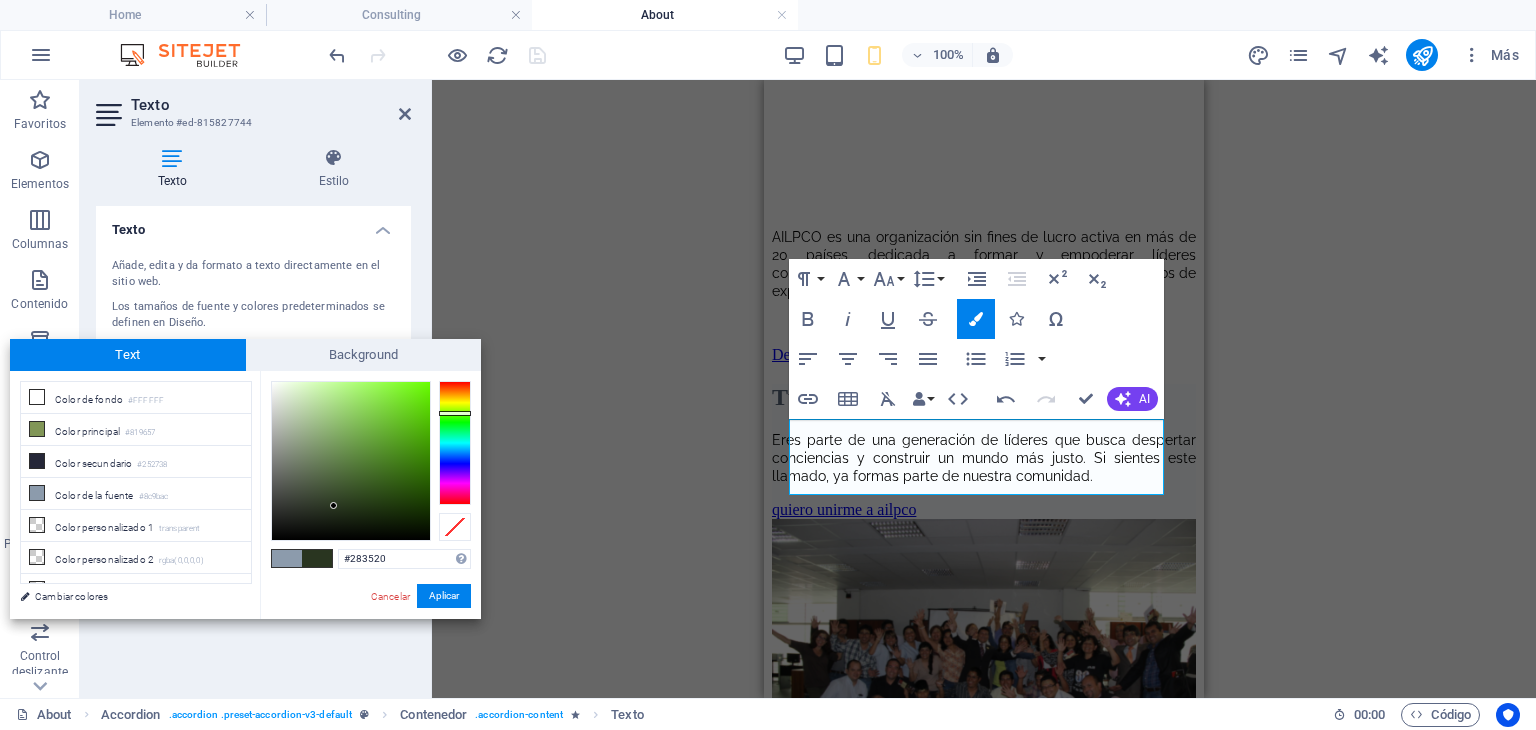 drag, startPoint x: 334, startPoint y: 506, endPoint x: 345, endPoint y: 511, distance: 12.083046 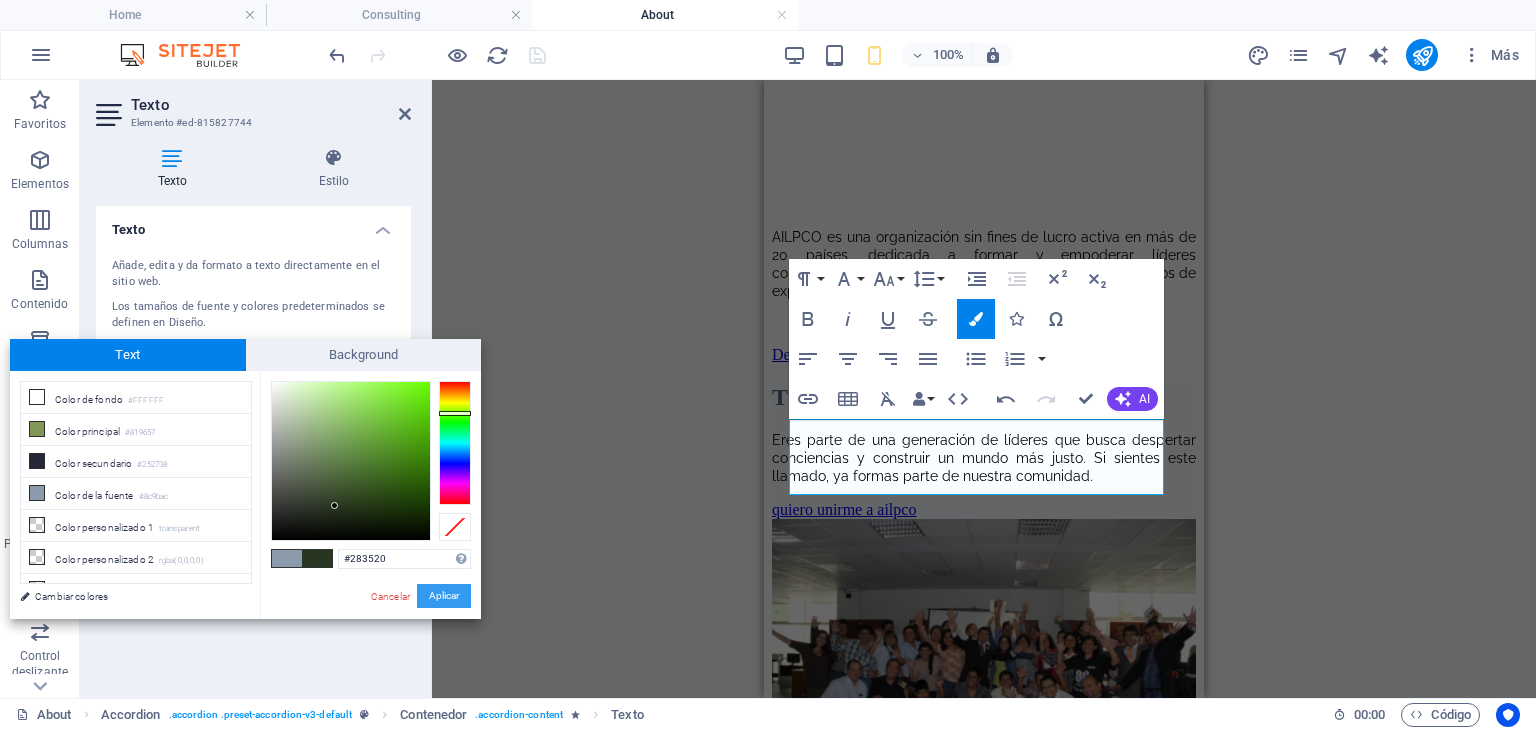 click on "Aplicar" at bounding box center (444, 596) 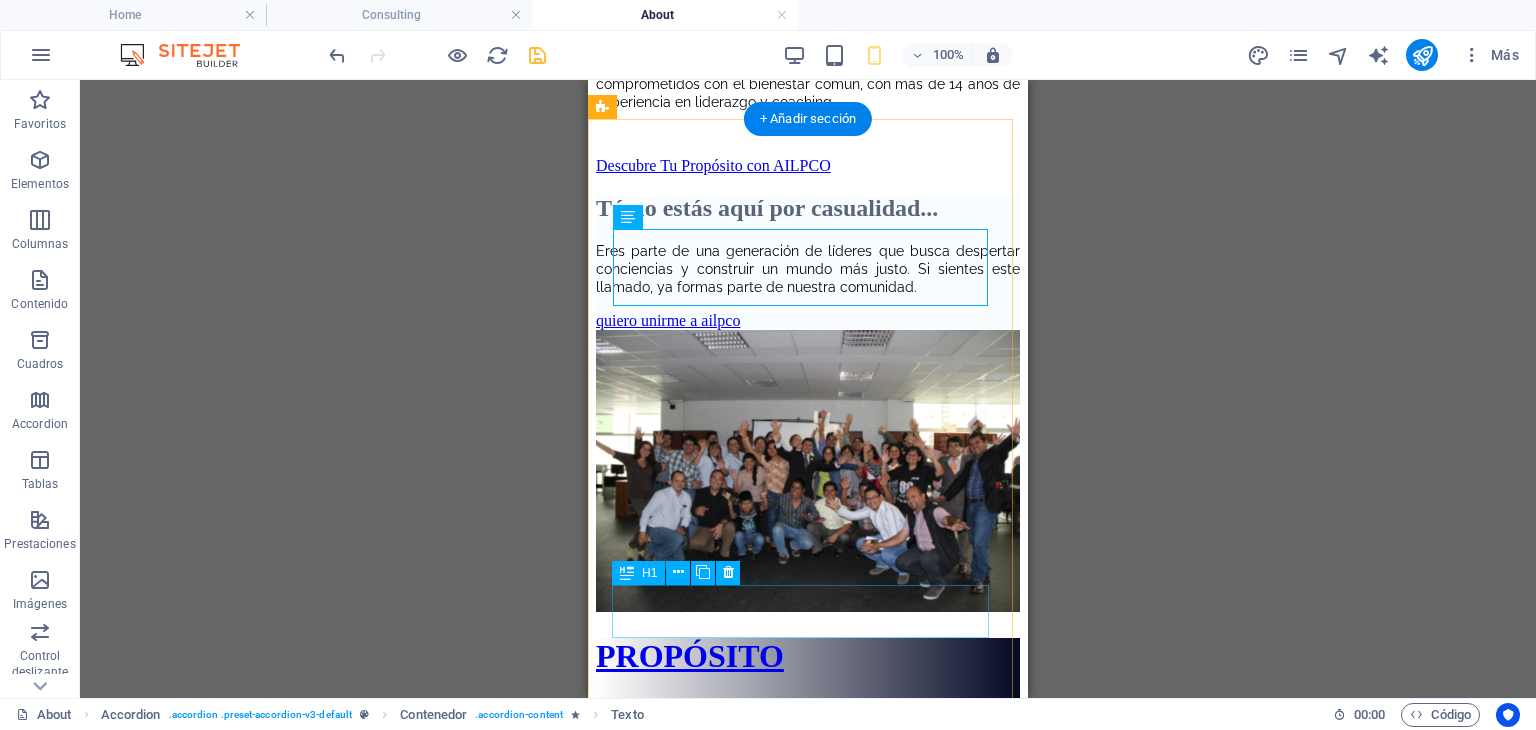 scroll, scrollTop: 900, scrollLeft: 0, axis: vertical 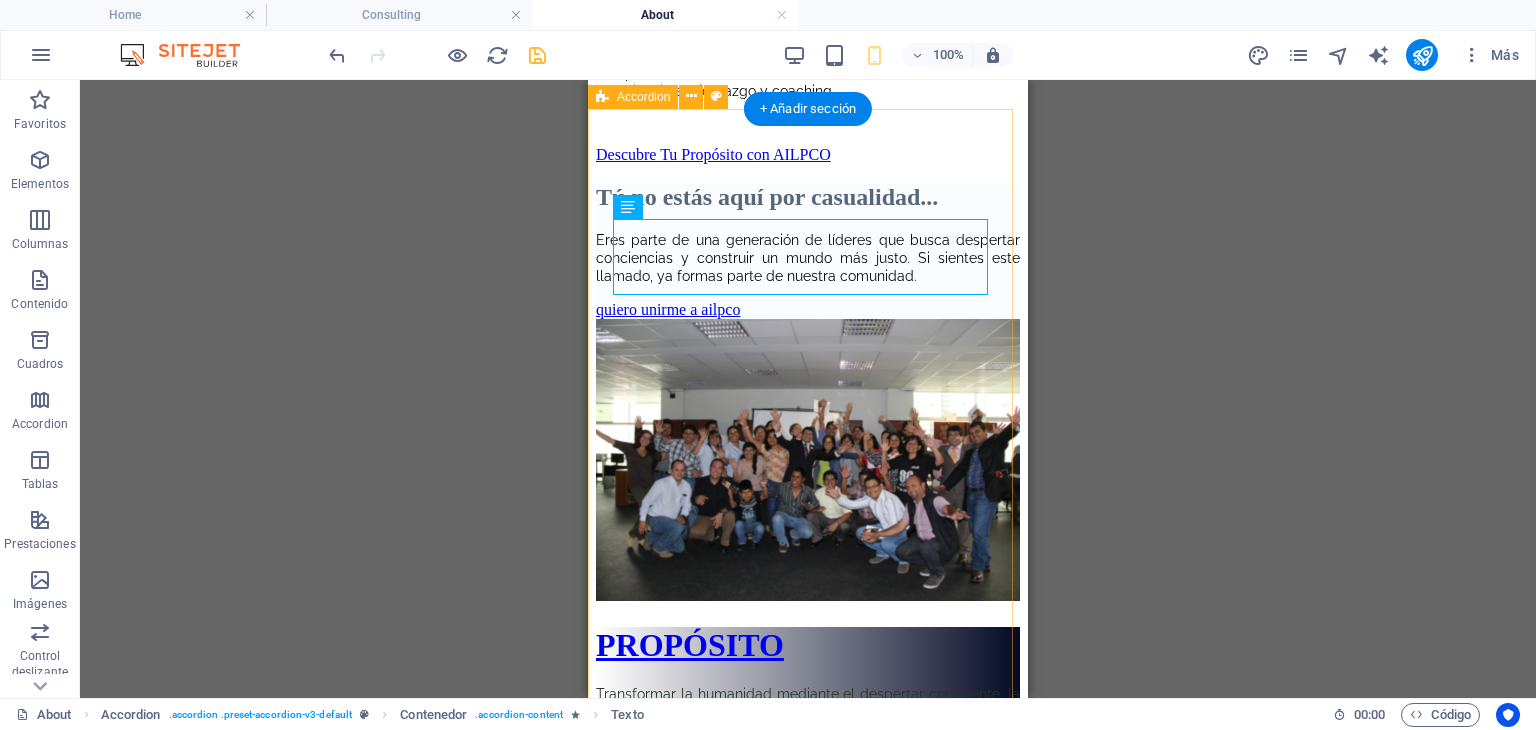 click on "Ser la asociación líder mundial en la formación de líderes conscientes y coaches profesionales, promoviendo una nueva humanidad basada en la sabiduría, el servicio y la sostenibilidad." at bounding box center (808, 843) 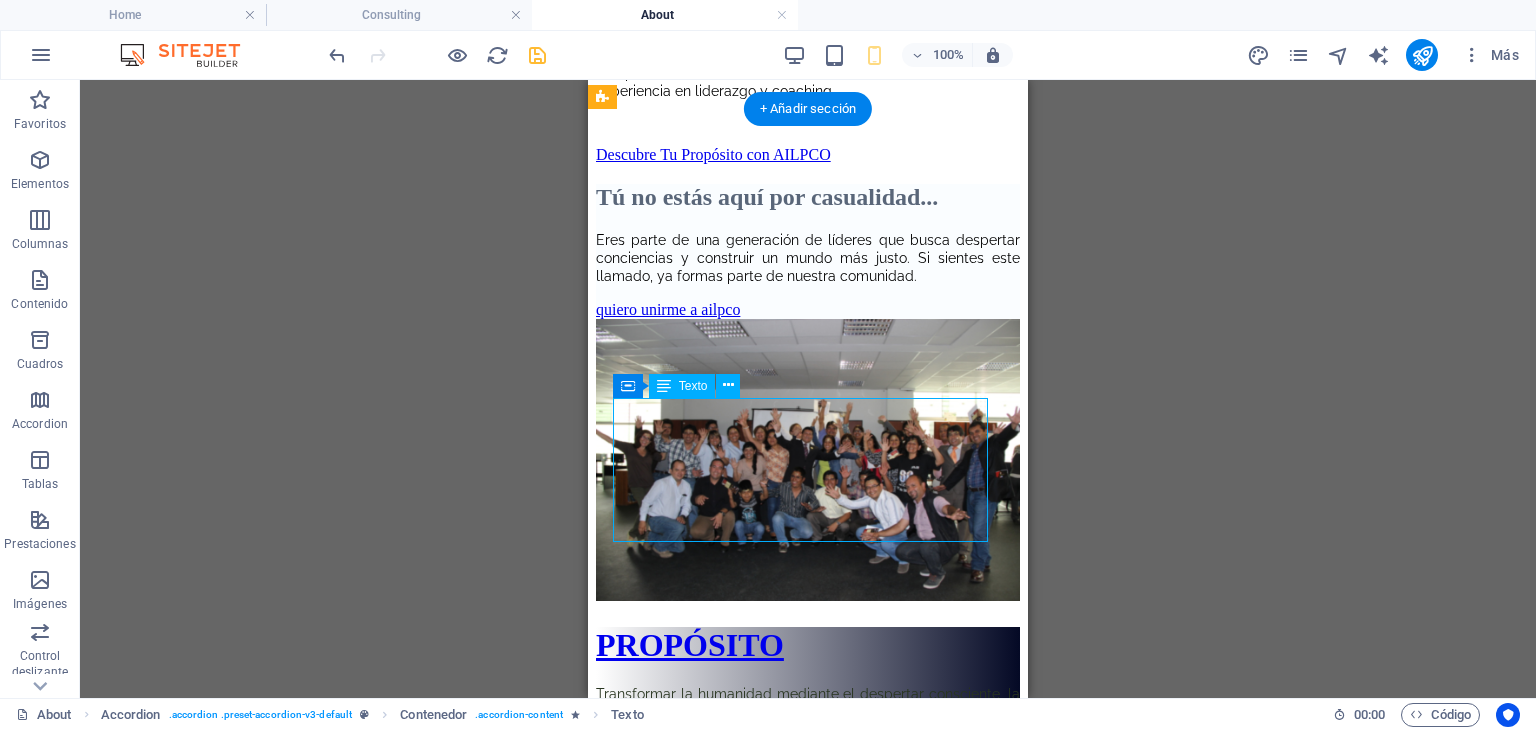 click on "Ser la asociación líder mundial en la formación de líderes conscientes y coaches profesionales, promoviendo una nueva humanidad basada en la sabiduría, el servicio y la sostenibilidad." at bounding box center [808, 843] 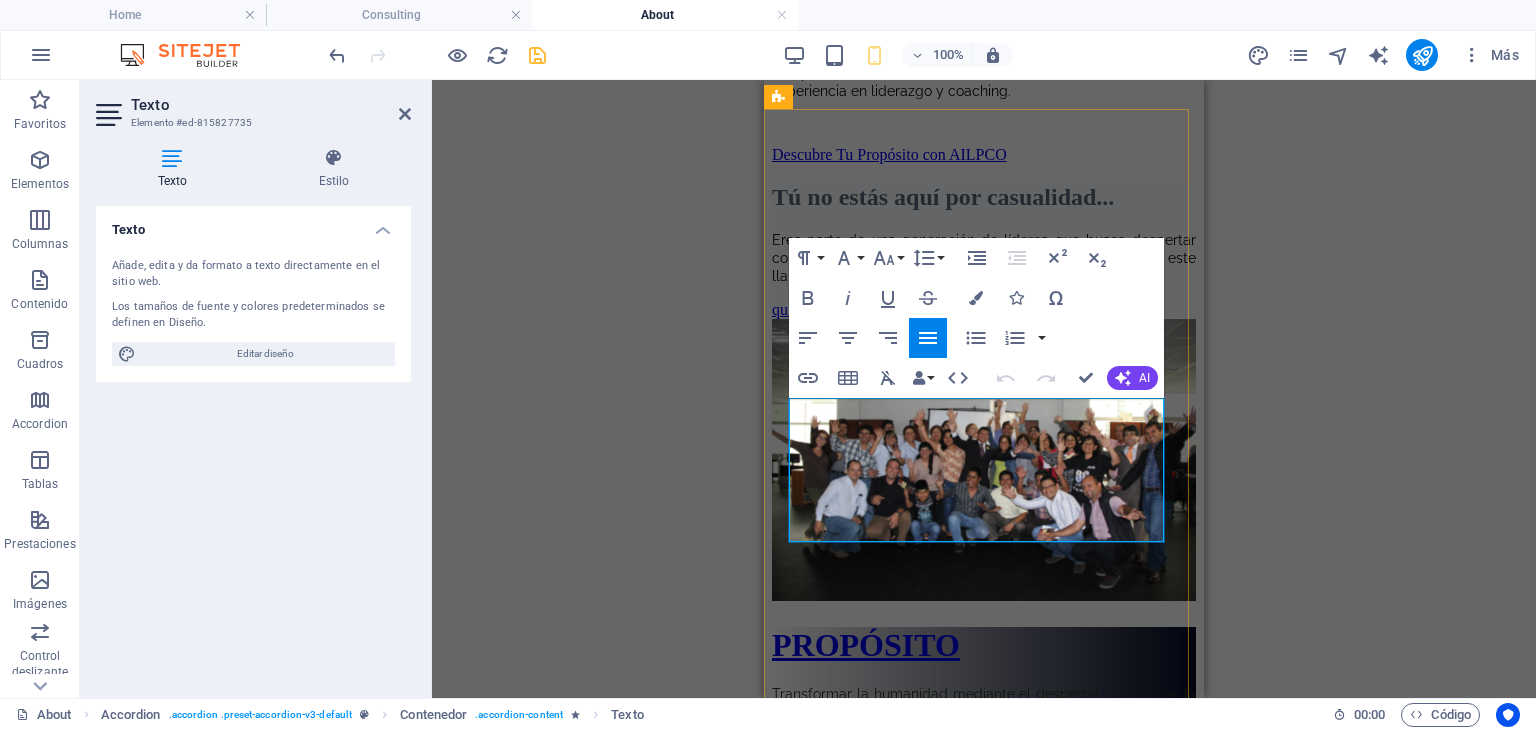 drag, startPoint x: 1035, startPoint y: 533, endPoint x: 791, endPoint y: 409, distance: 273.70056 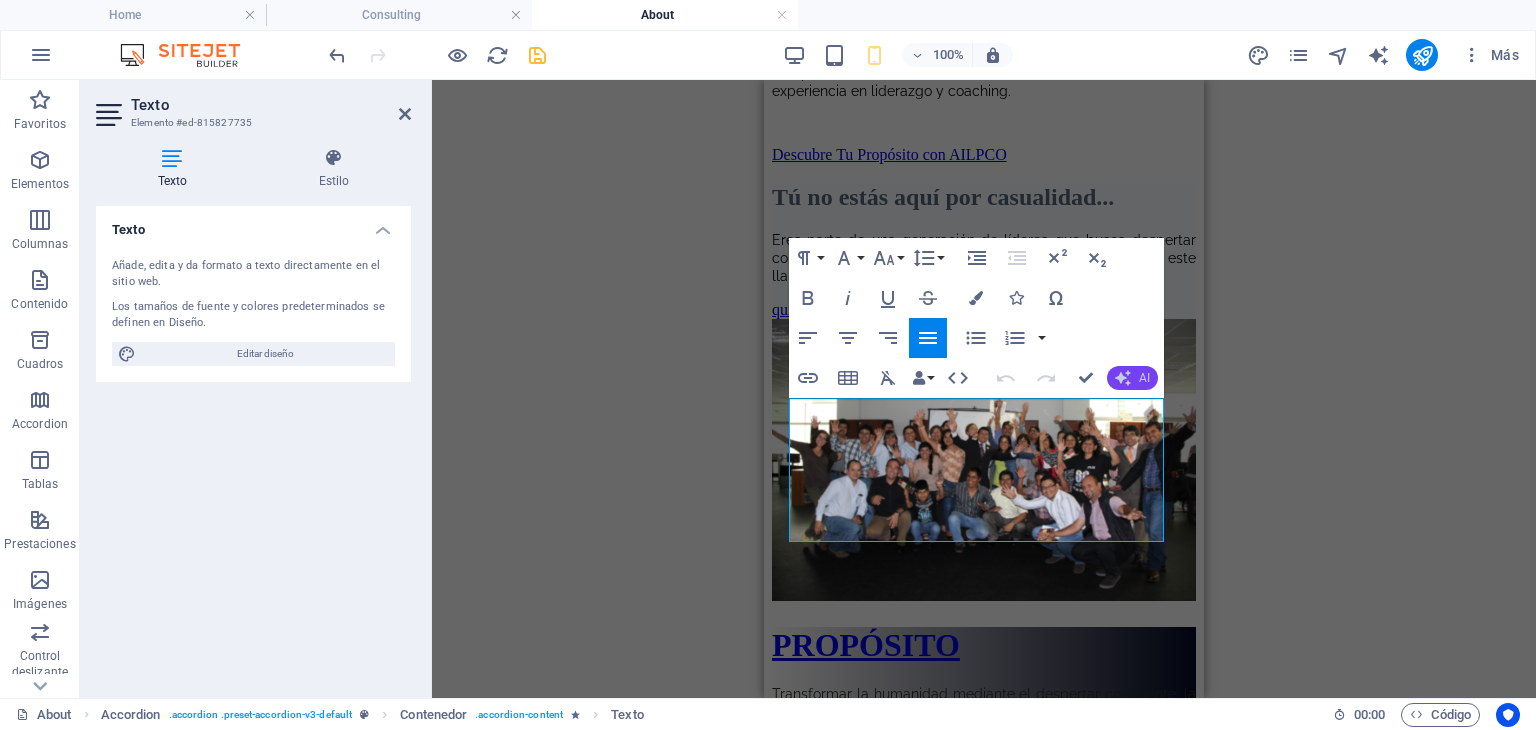click 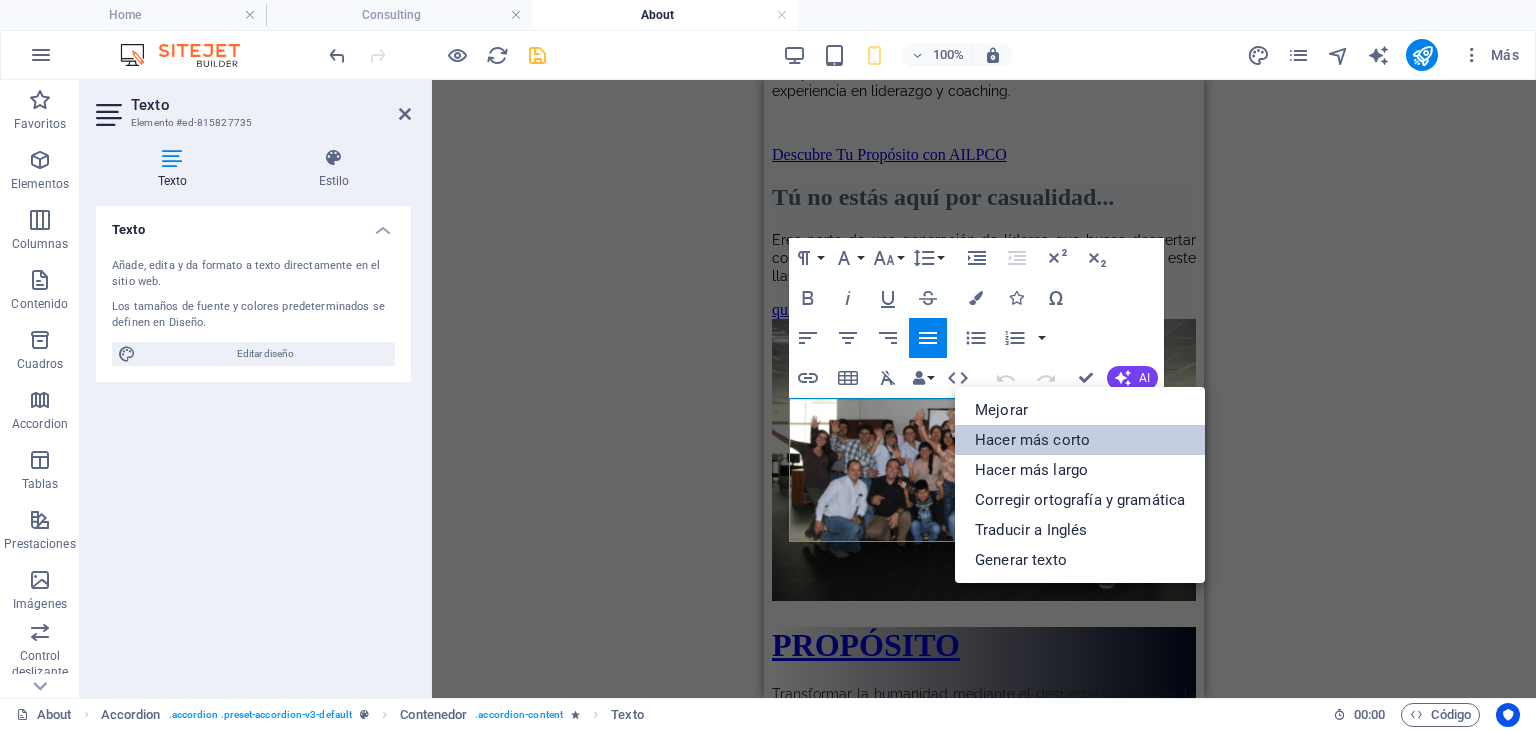 click on "Hacer más corto" at bounding box center [1080, 440] 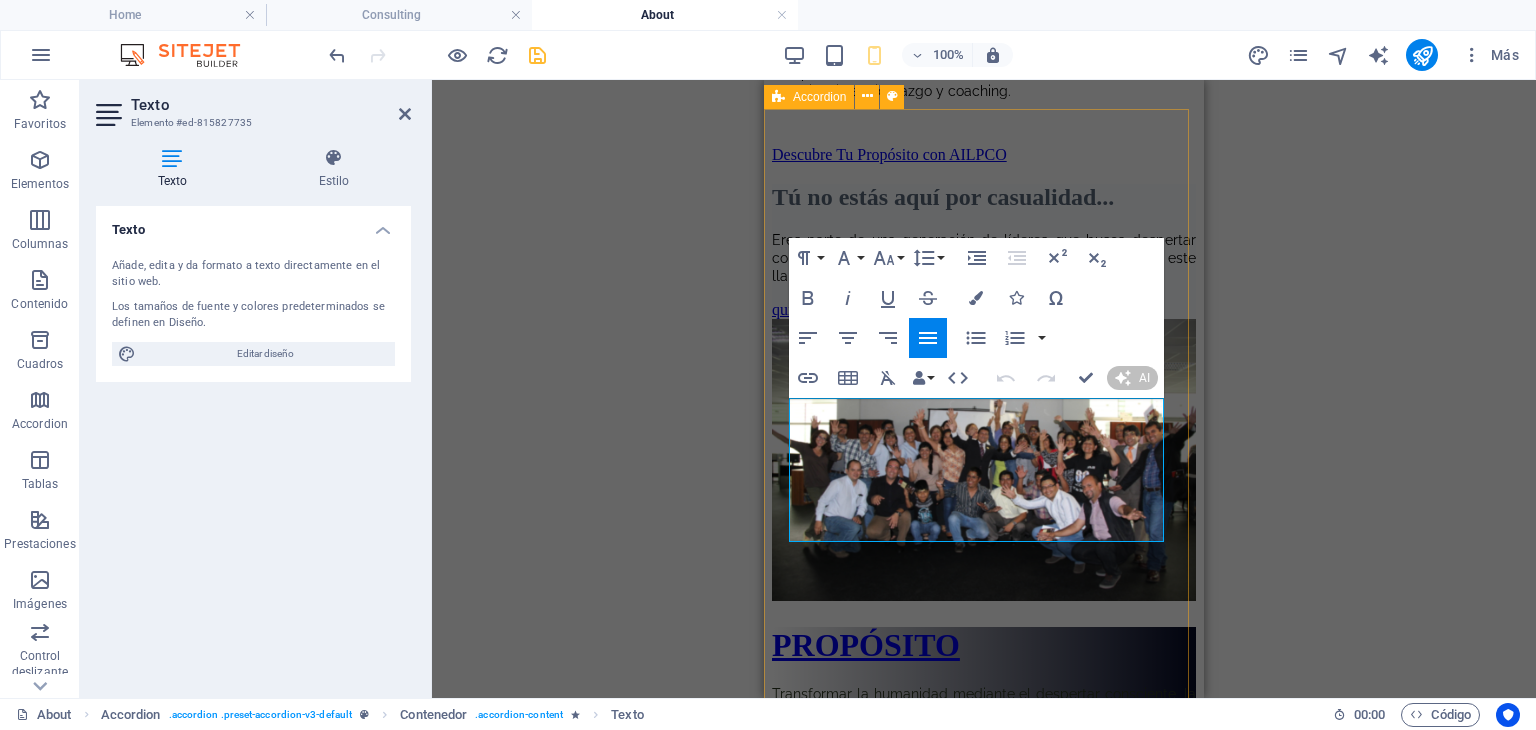 type 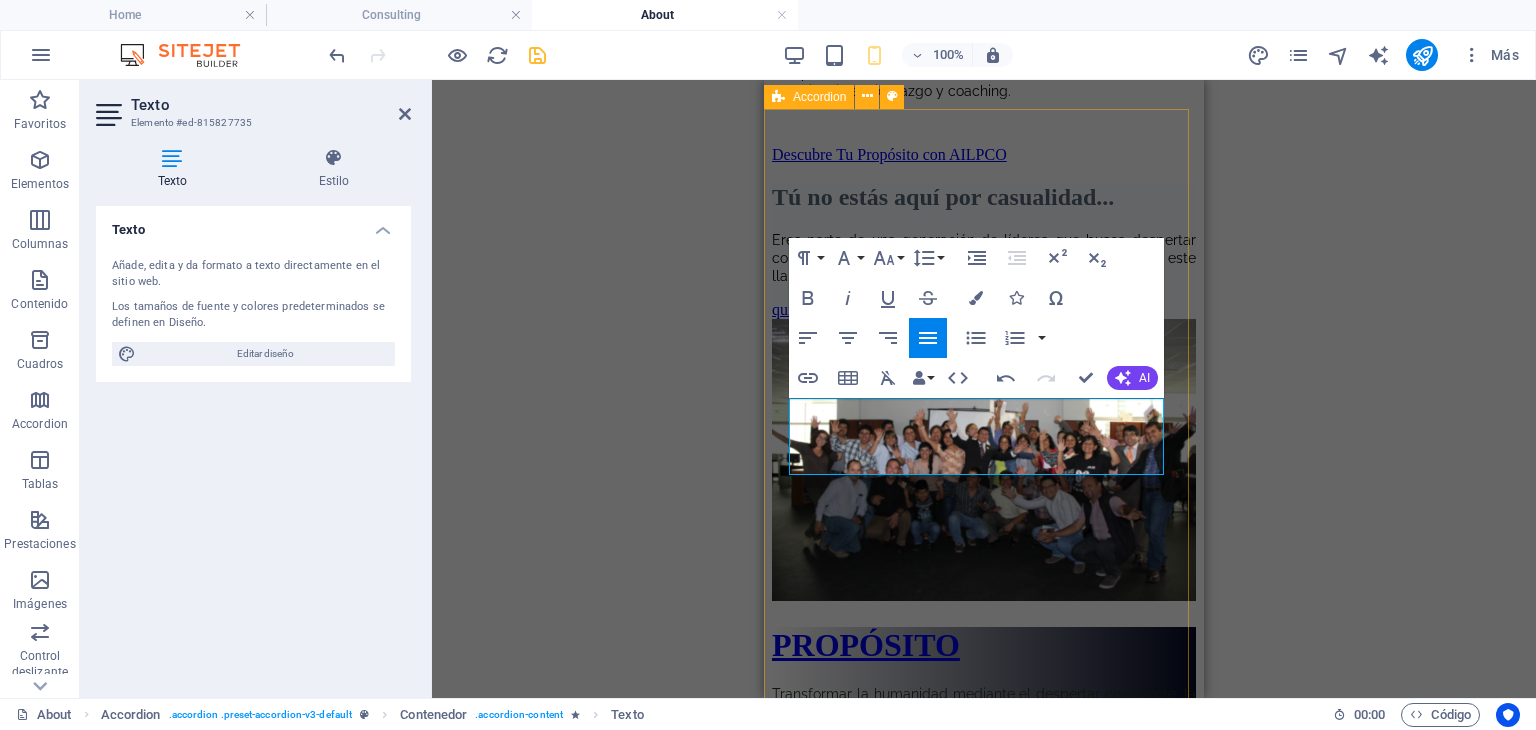 drag, startPoint x: 1049, startPoint y: 465, endPoint x: 776, endPoint y: 397, distance: 281.34143 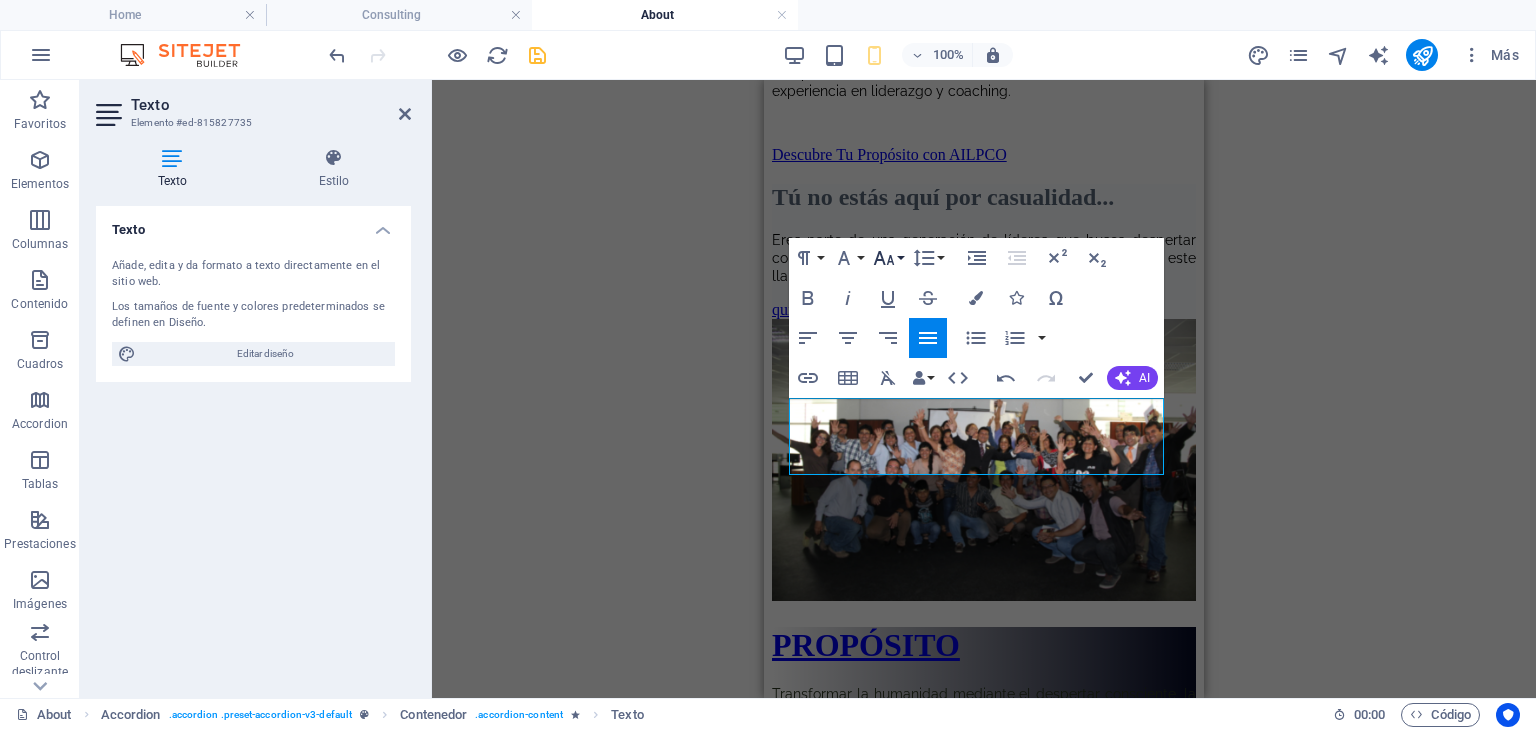 click 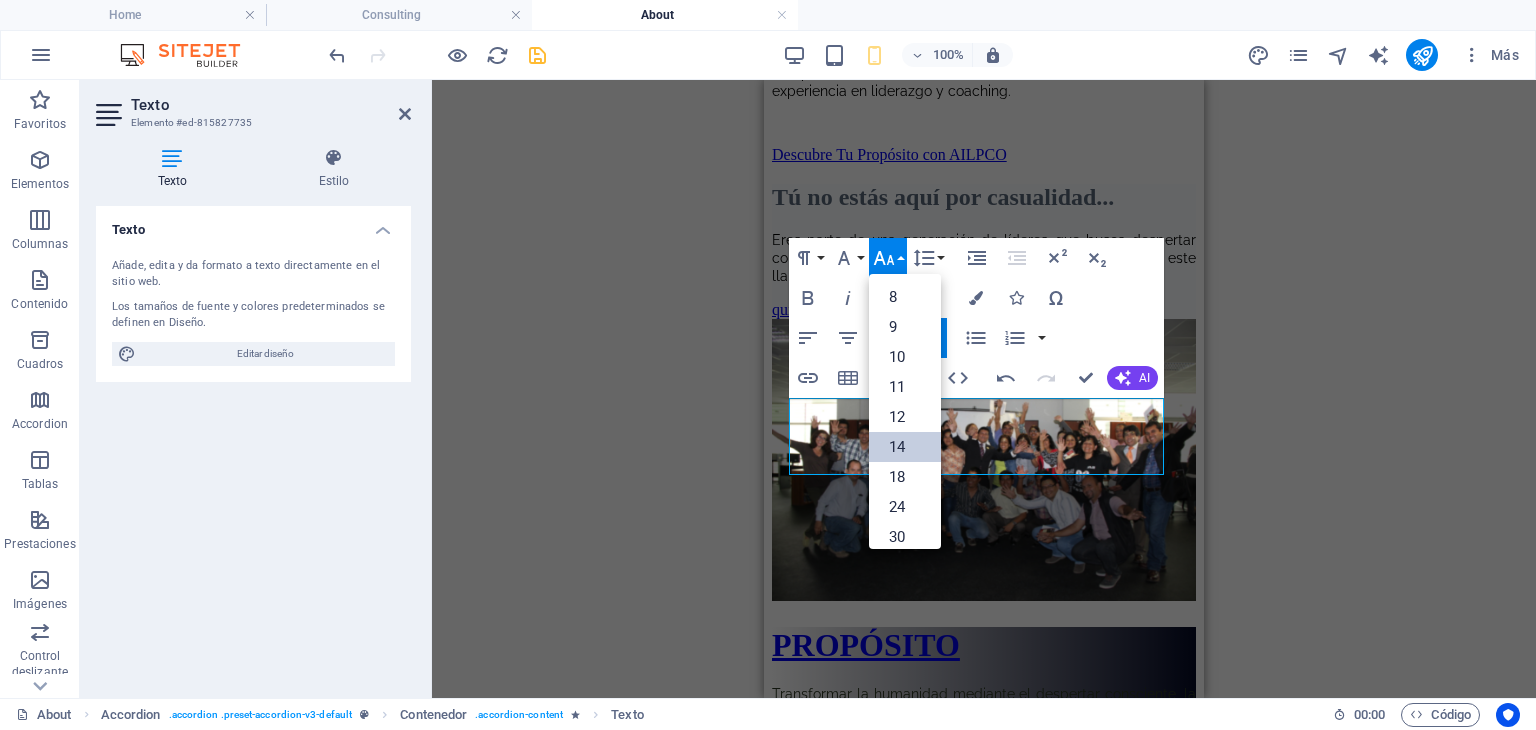 click on "14" at bounding box center [905, 447] 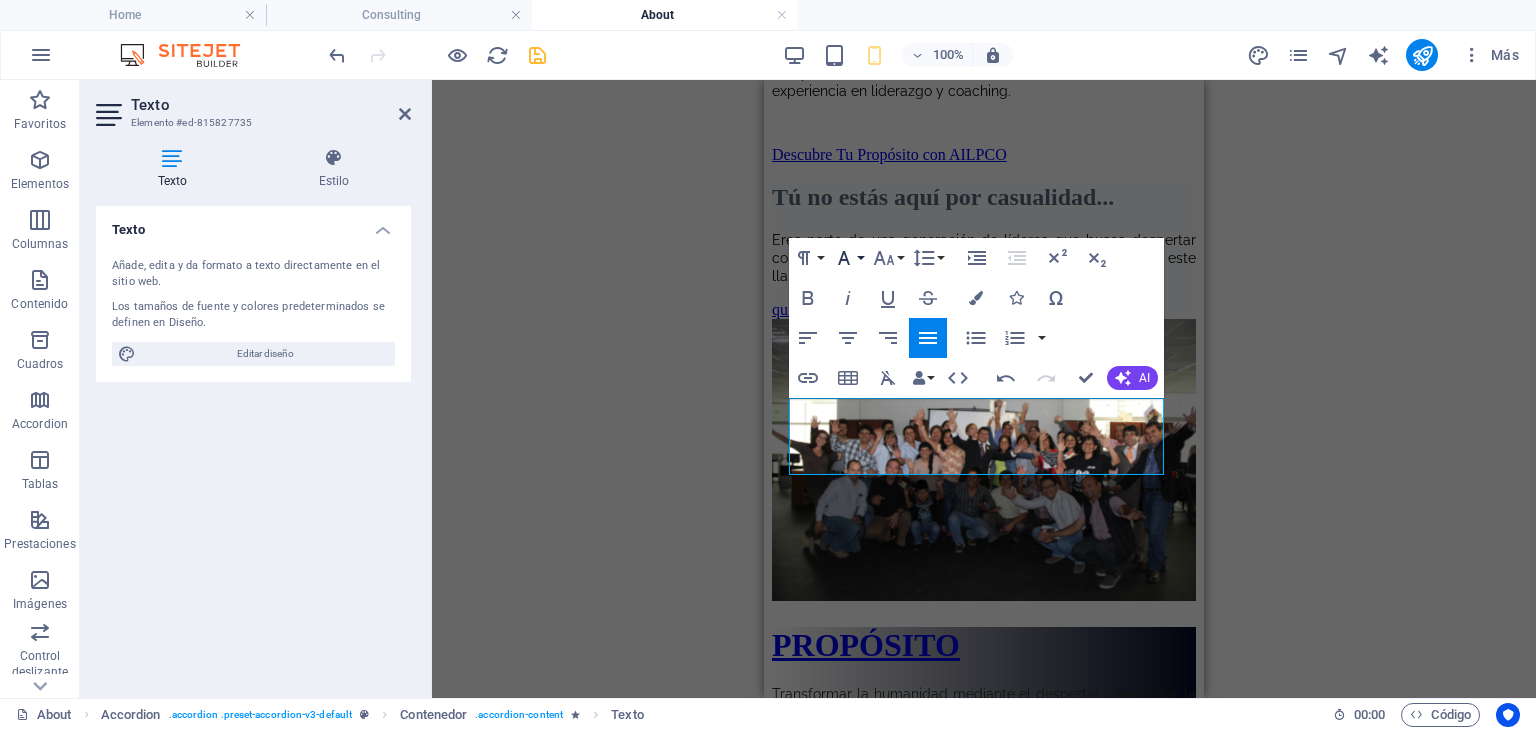 click on "Font Family" at bounding box center [848, 258] 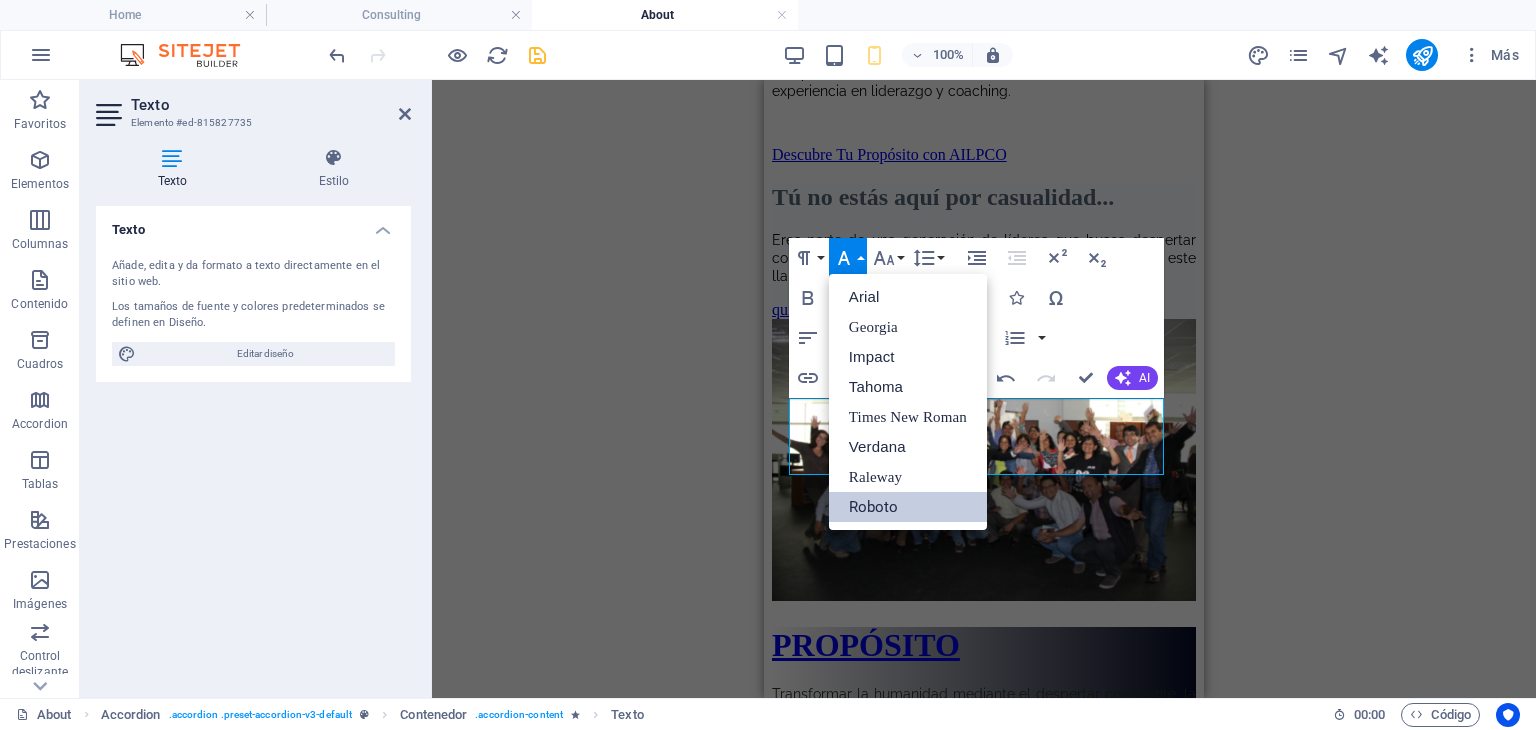 scroll, scrollTop: 0, scrollLeft: 0, axis: both 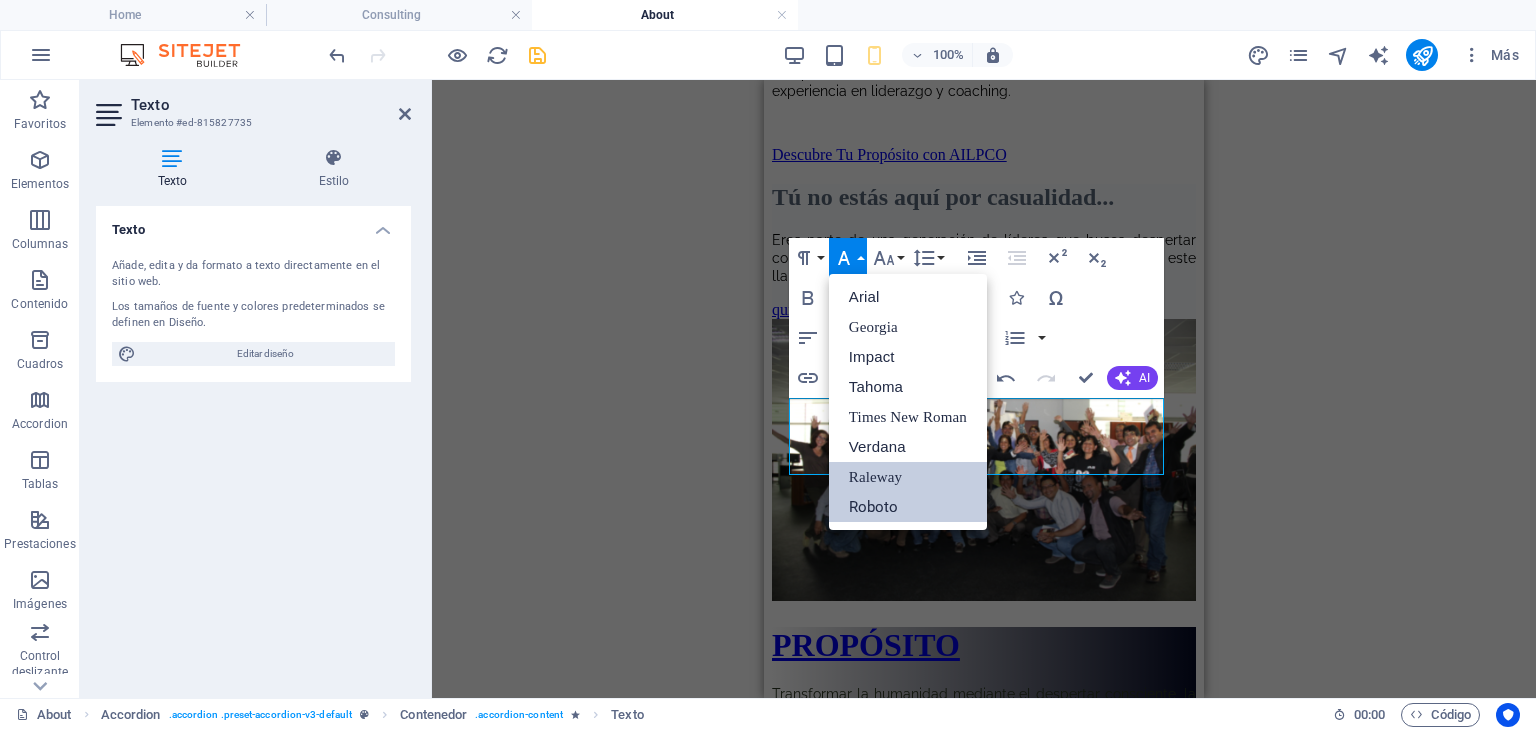 click on "Raleway" at bounding box center (908, 477) 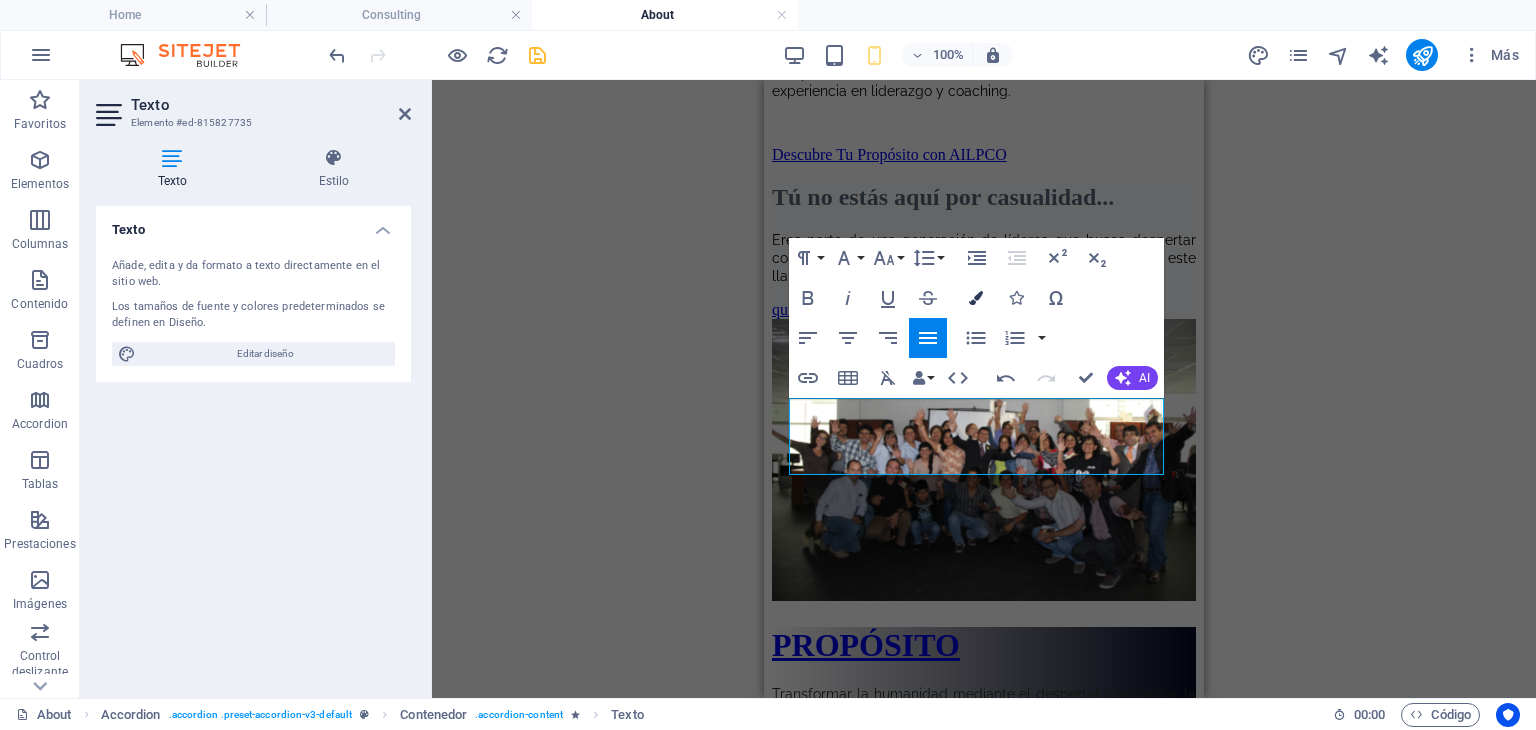 click at bounding box center [976, 298] 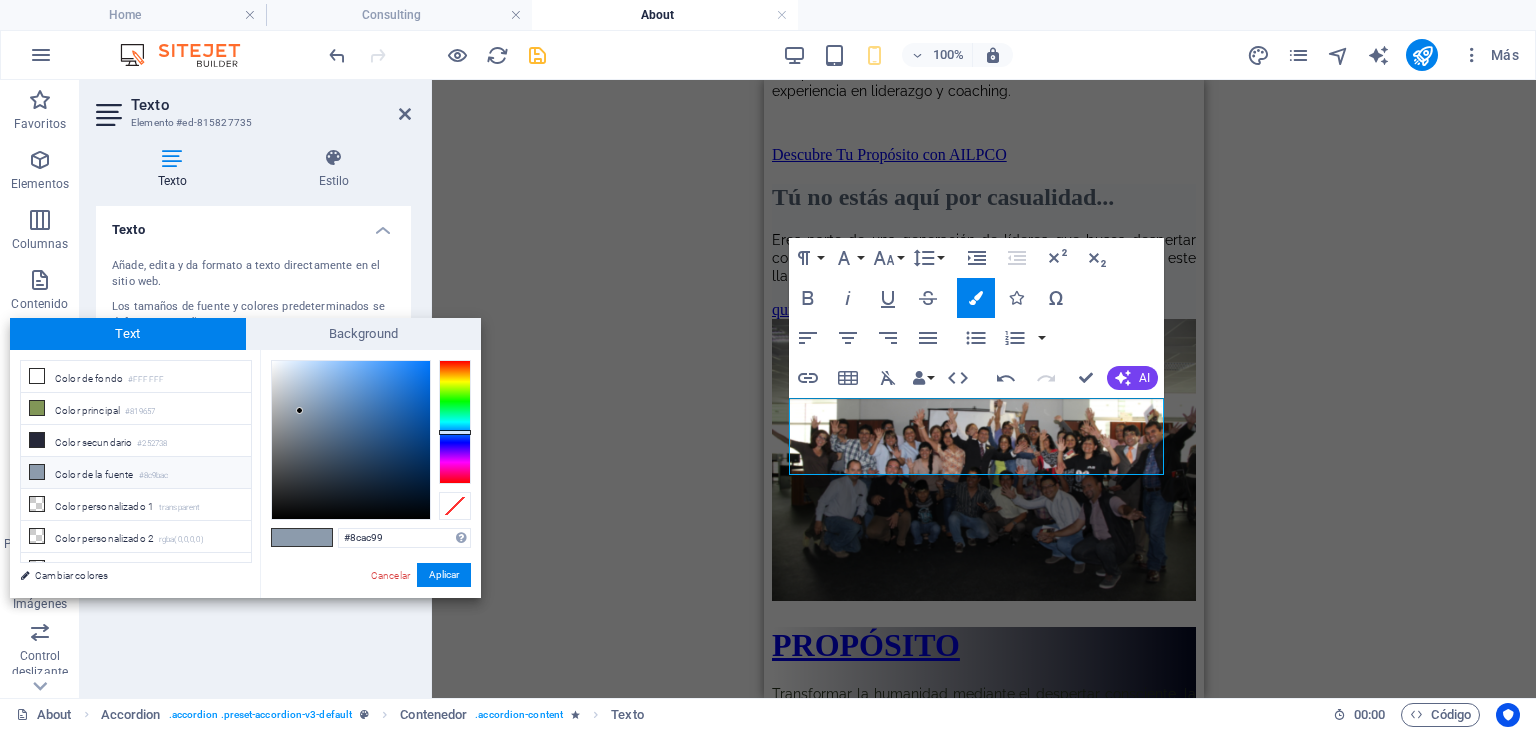 click at bounding box center (455, 422) 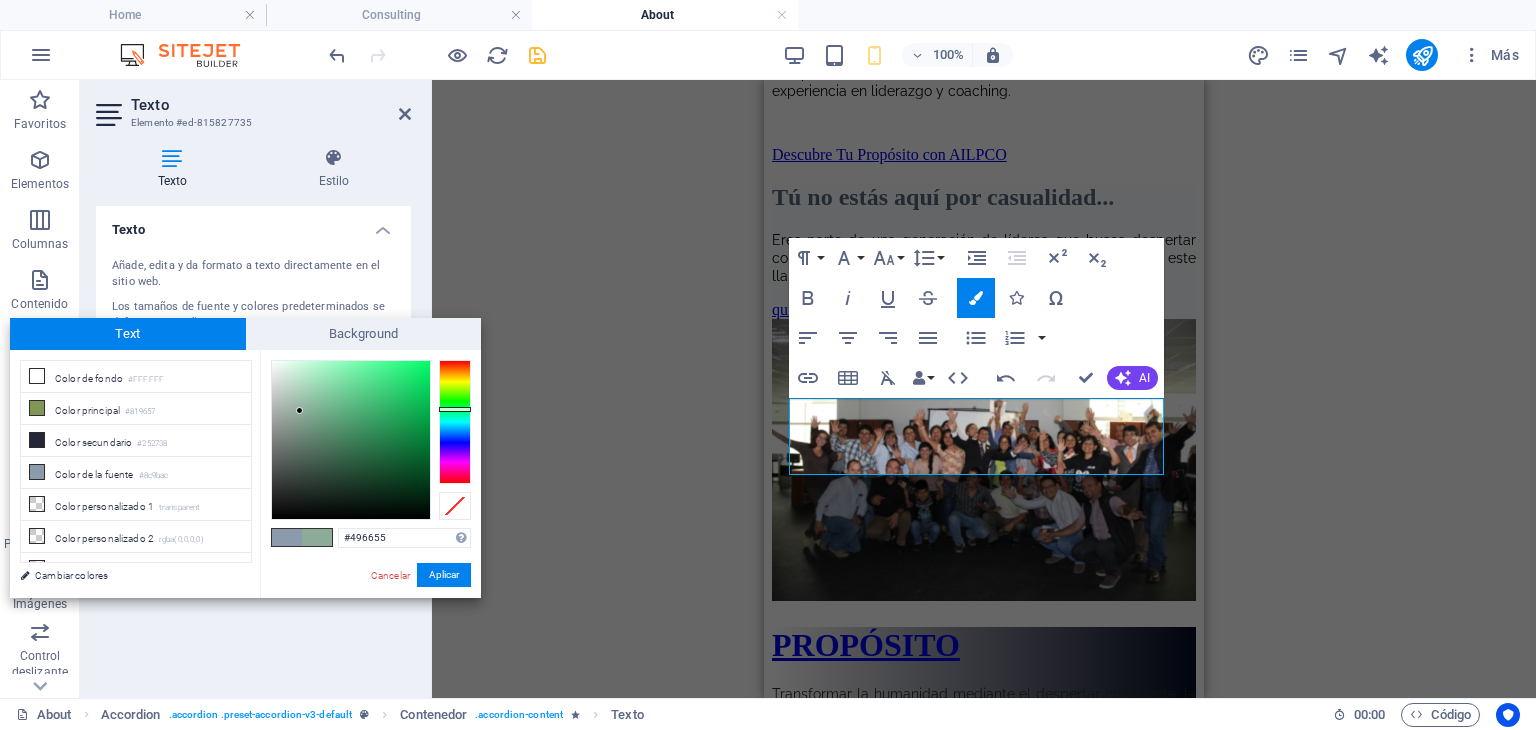 click at bounding box center (351, 440) 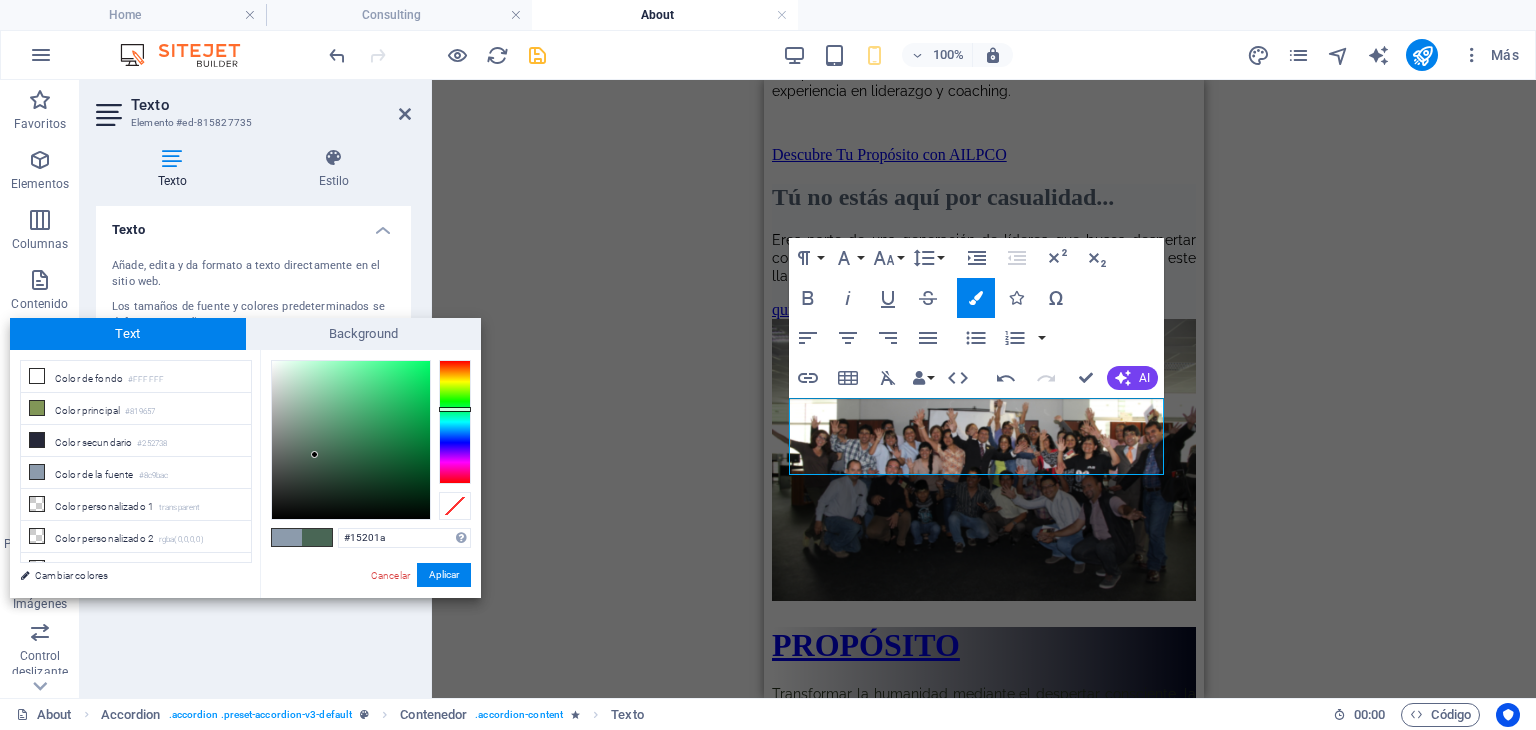 click at bounding box center [351, 440] 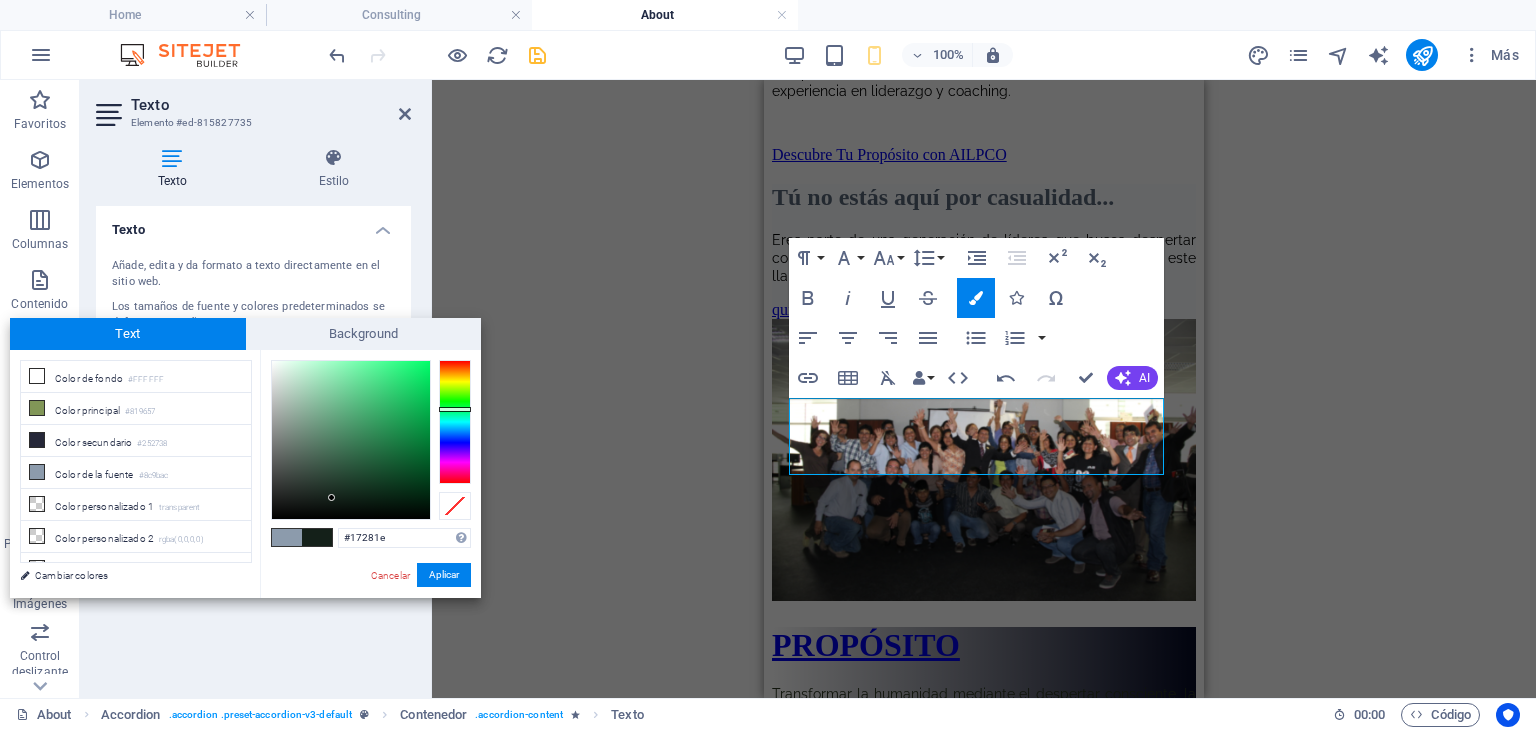 click at bounding box center [351, 440] 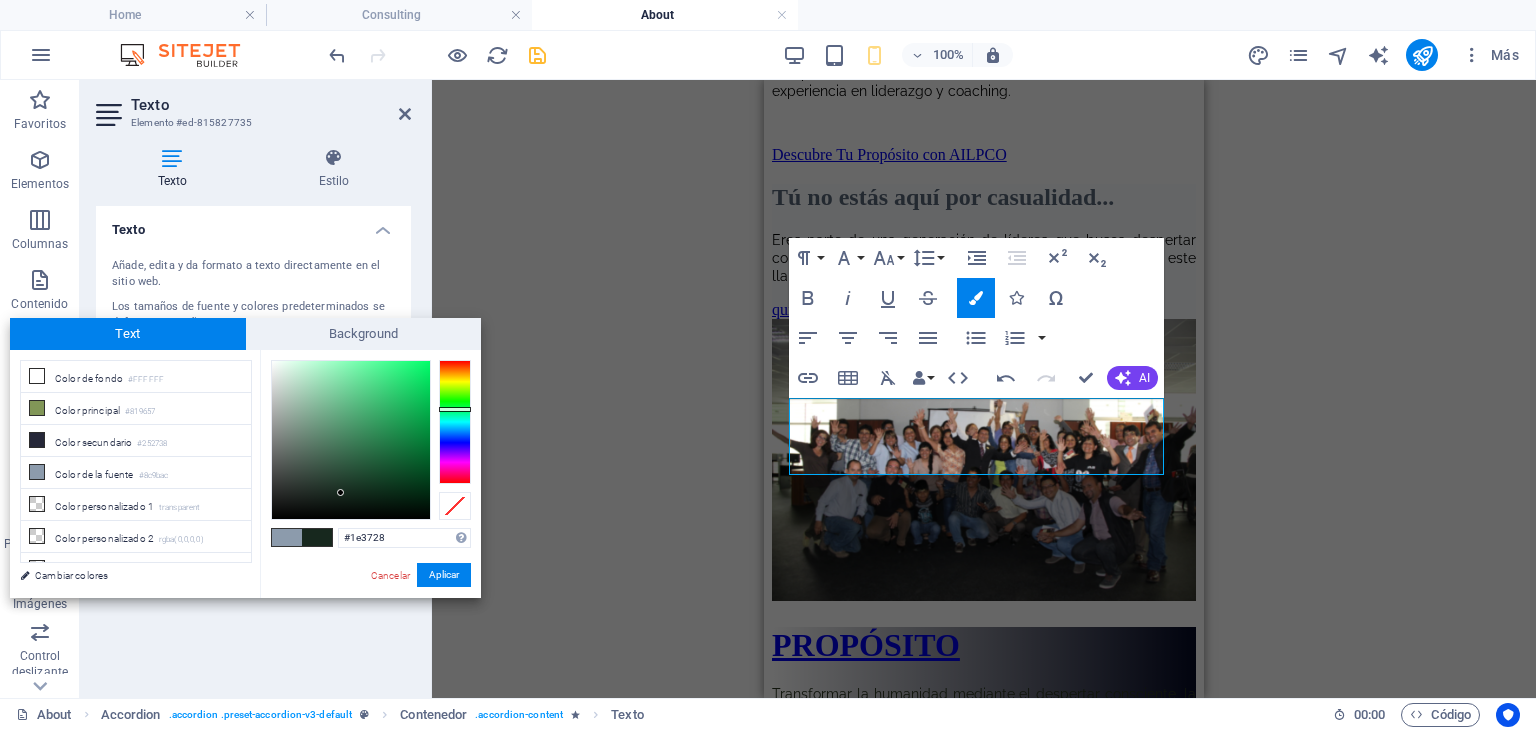 click at bounding box center [351, 440] 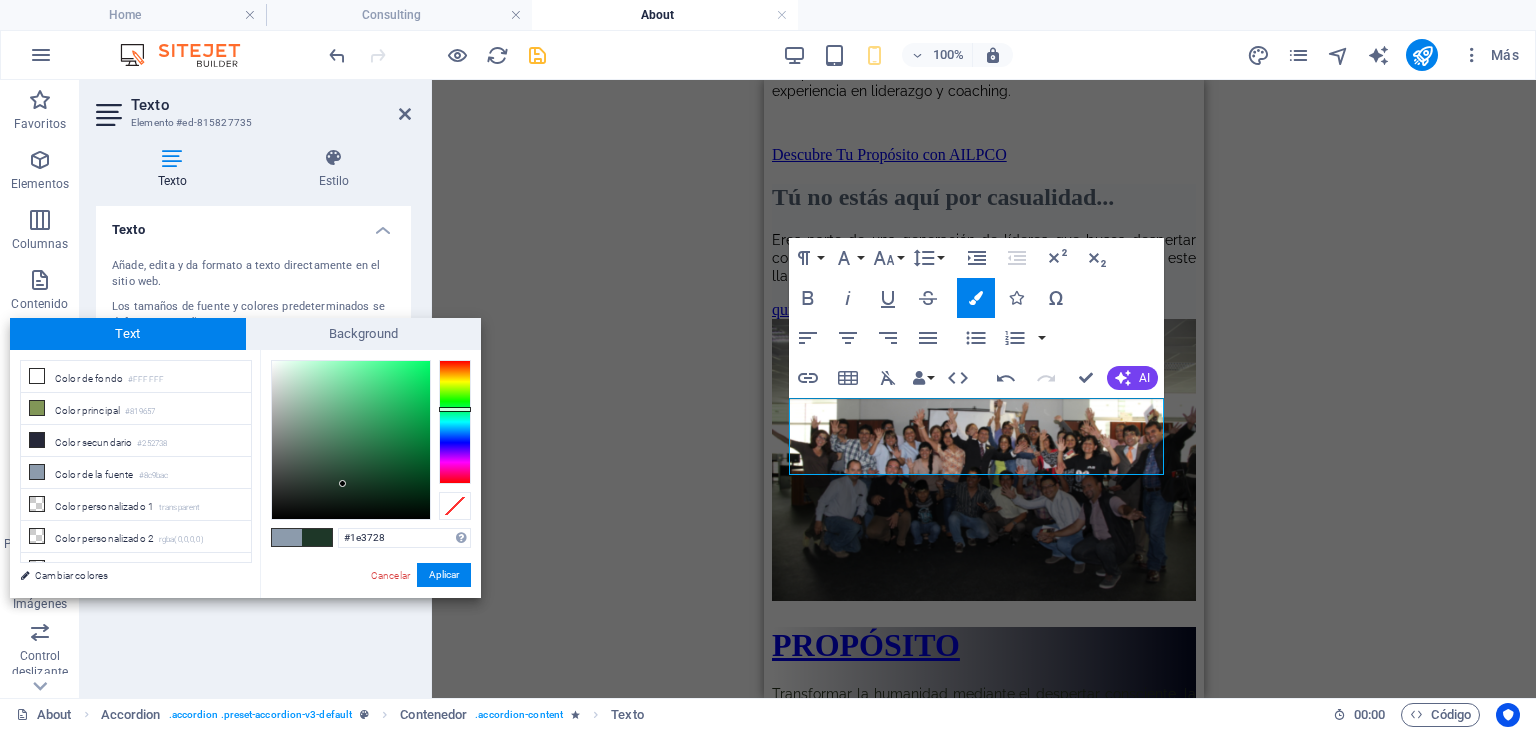 type on "#30493a" 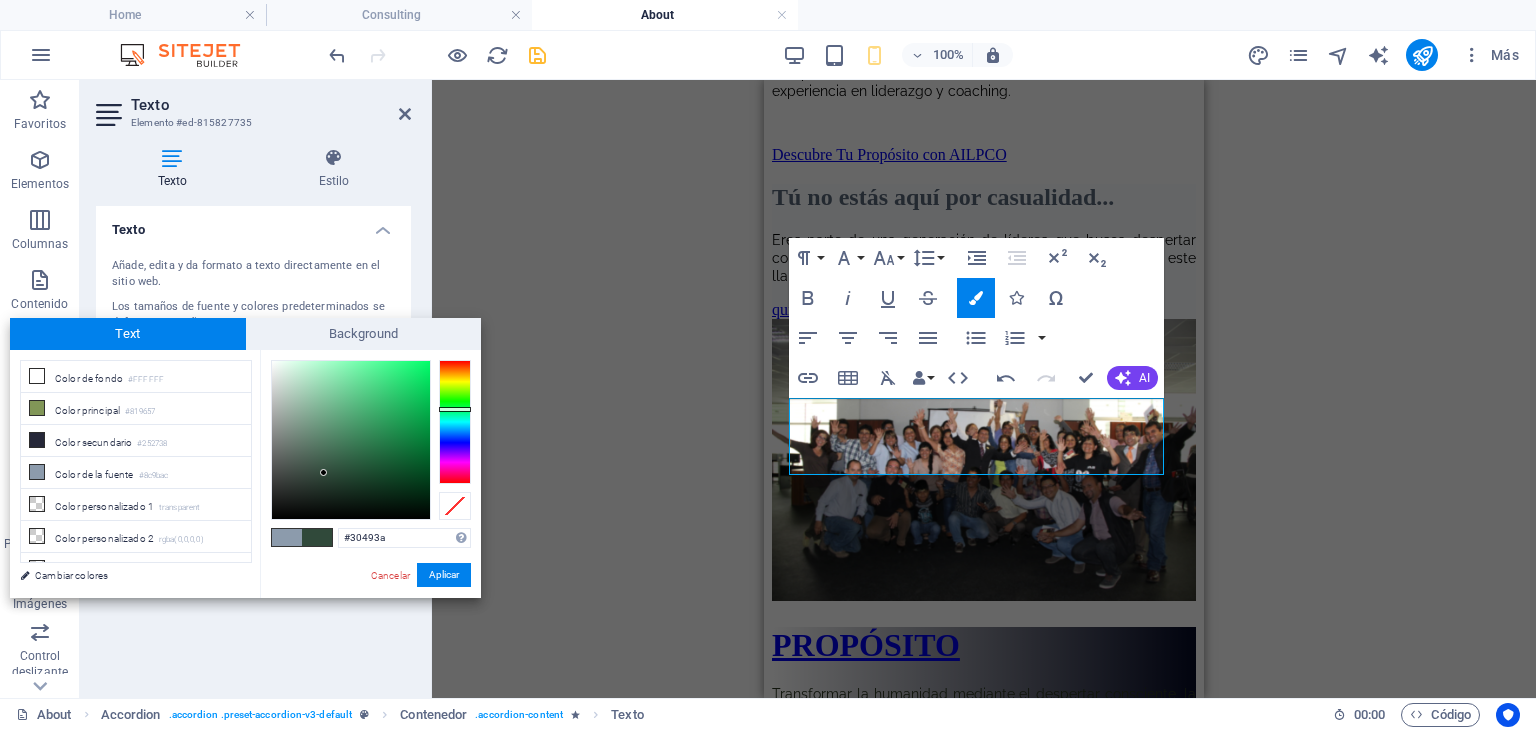 click at bounding box center (351, 440) 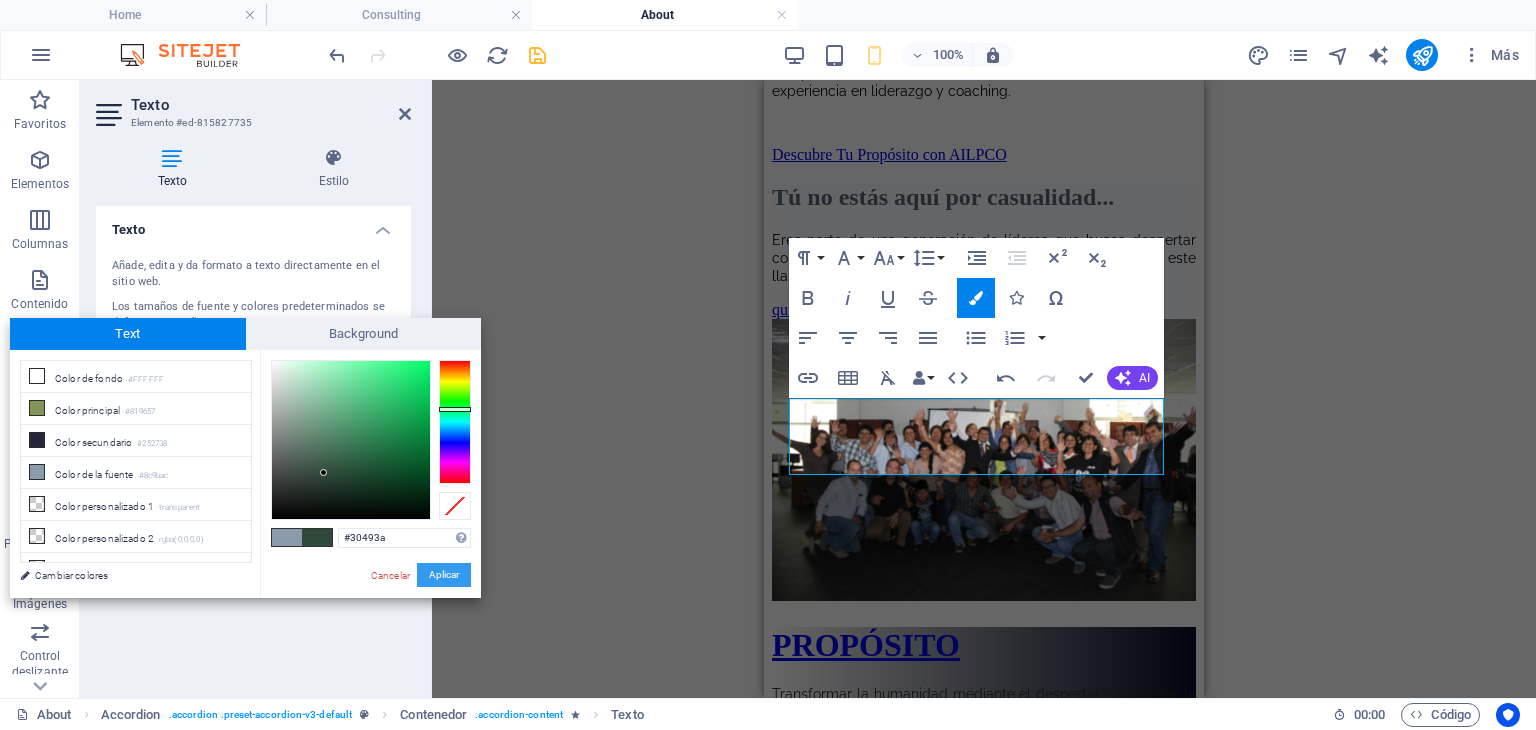 click on "Aplicar" at bounding box center (444, 575) 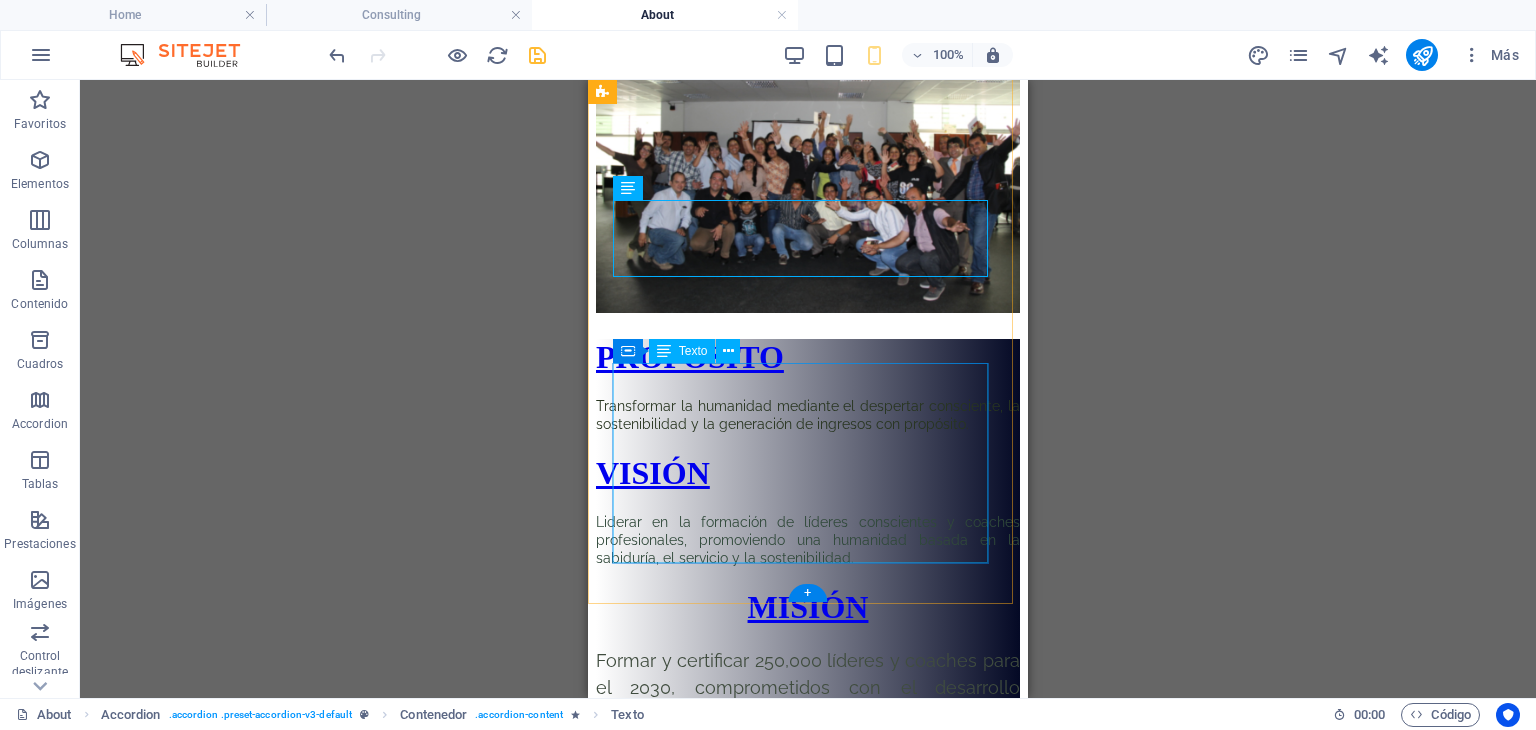 scroll, scrollTop: 1200, scrollLeft: 0, axis: vertical 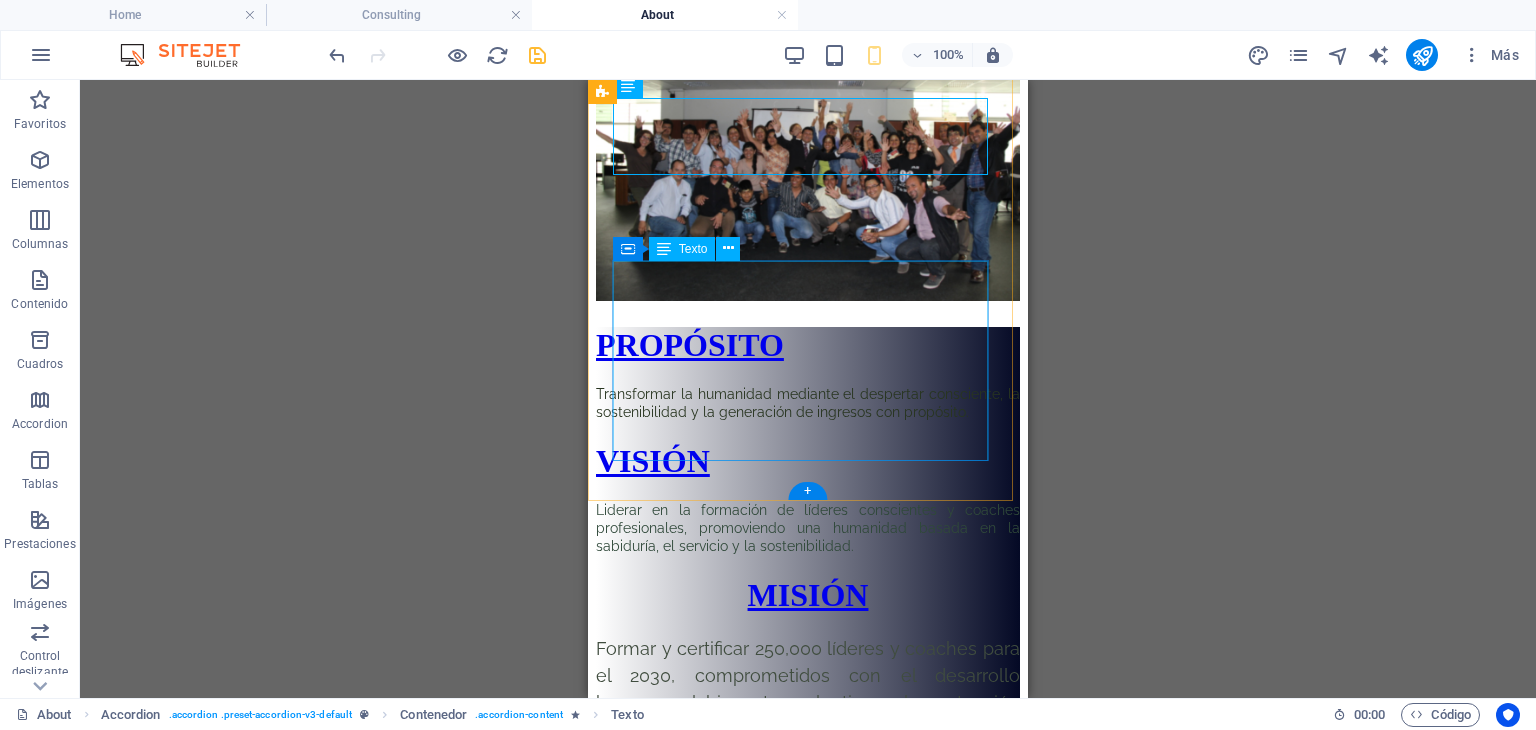 click on "Formar y certificar 250,000 líderes y coaches para el 2030, comprometidos con el desarrollo humano, el bienestar colectivo y la protección del planeta, mediante un sistema educativo integral, innovador y espiritual que combine conciencia, liderazgo, sostenibilidad y tecnología." at bounding box center [808, 716] 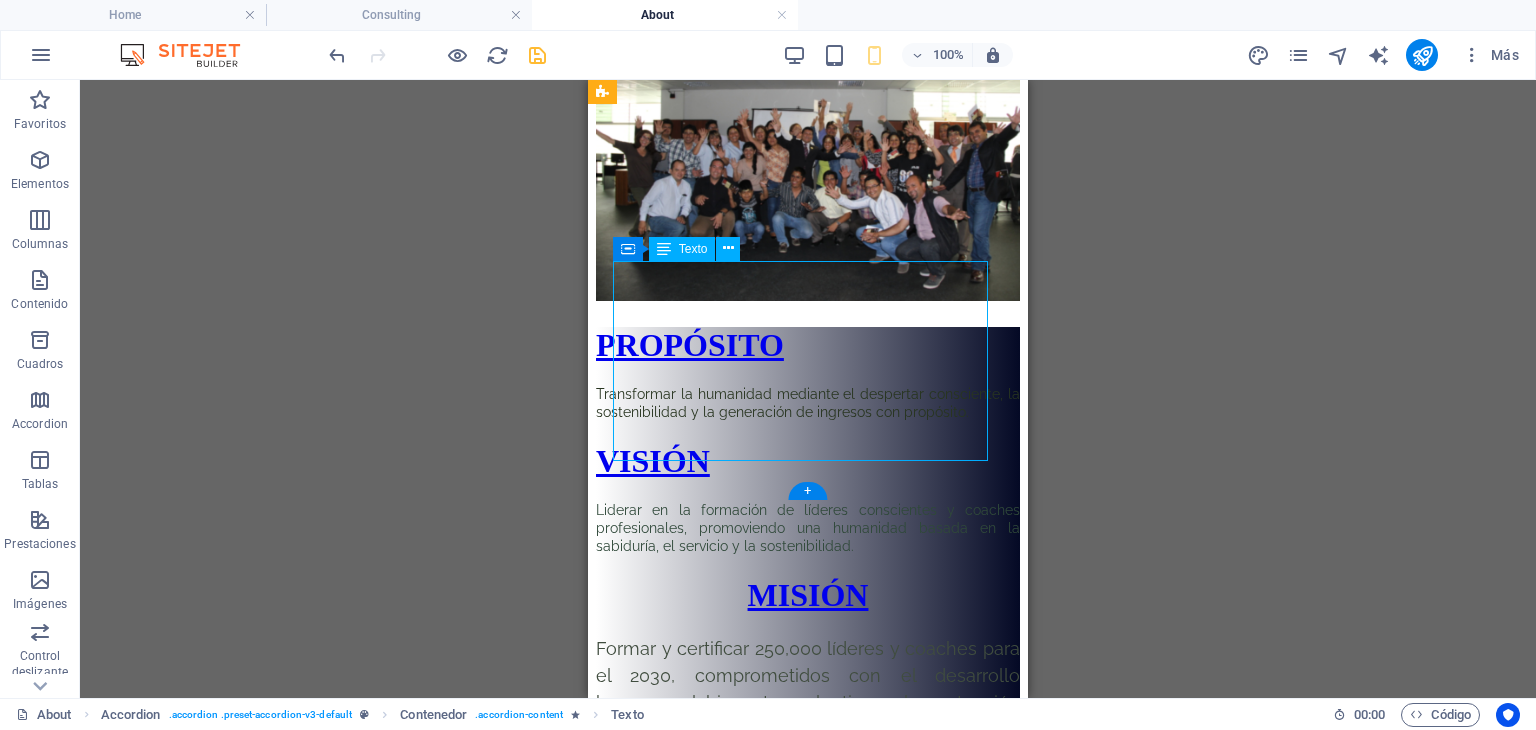 click on "Formar y certificar 250,000 líderes y coaches para el 2030, comprometidos con el desarrollo humano, el bienestar colectivo y la protección del planeta, mediante un sistema educativo integral, innovador y espiritual que combine conciencia, liderazgo, sostenibilidad y tecnología." at bounding box center [808, 716] 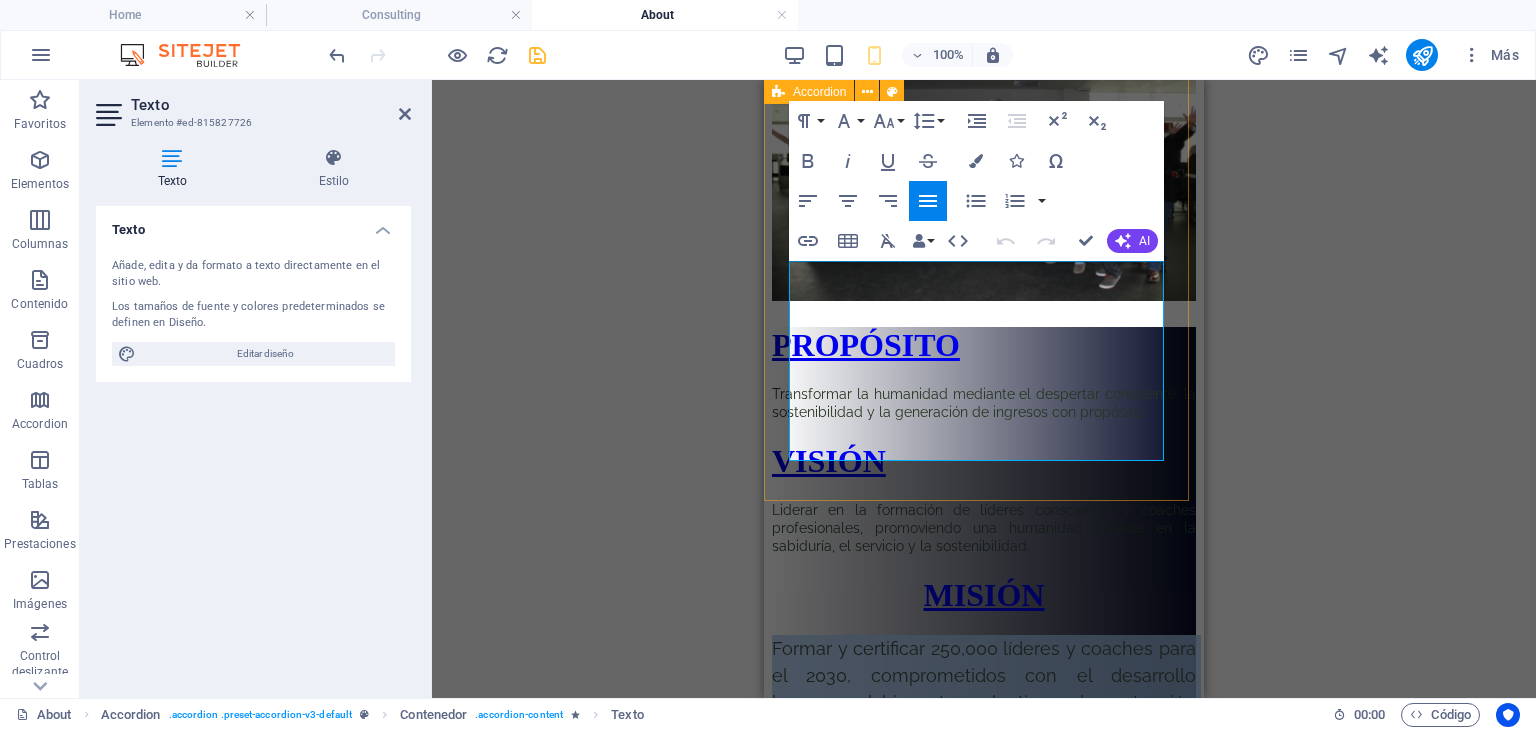 drag, startPoint x: 1015, startPoint y: 435, endPoint x: 786, endPoint y: 260, distance: 288.21173 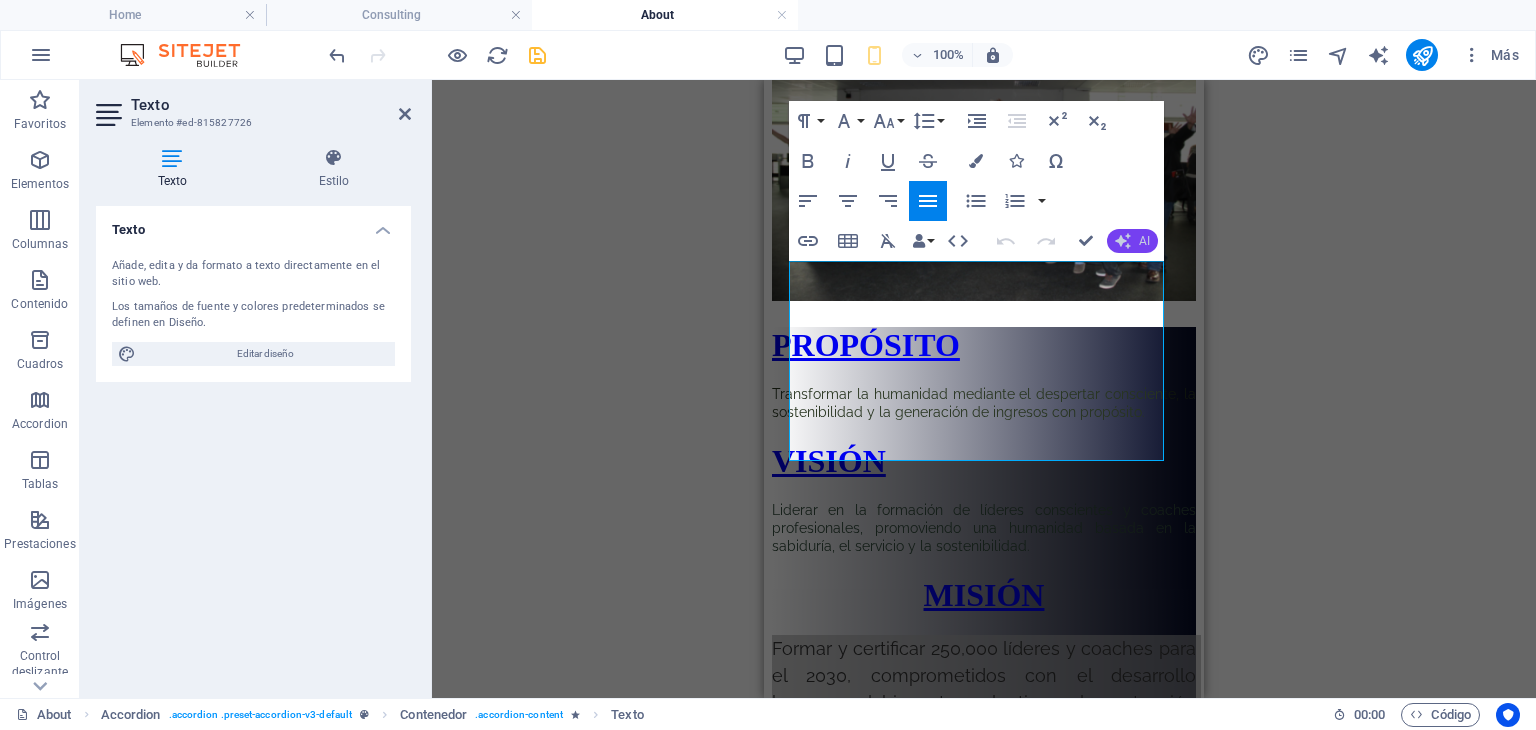 click on "AI" at bounding box center (1132, 241) 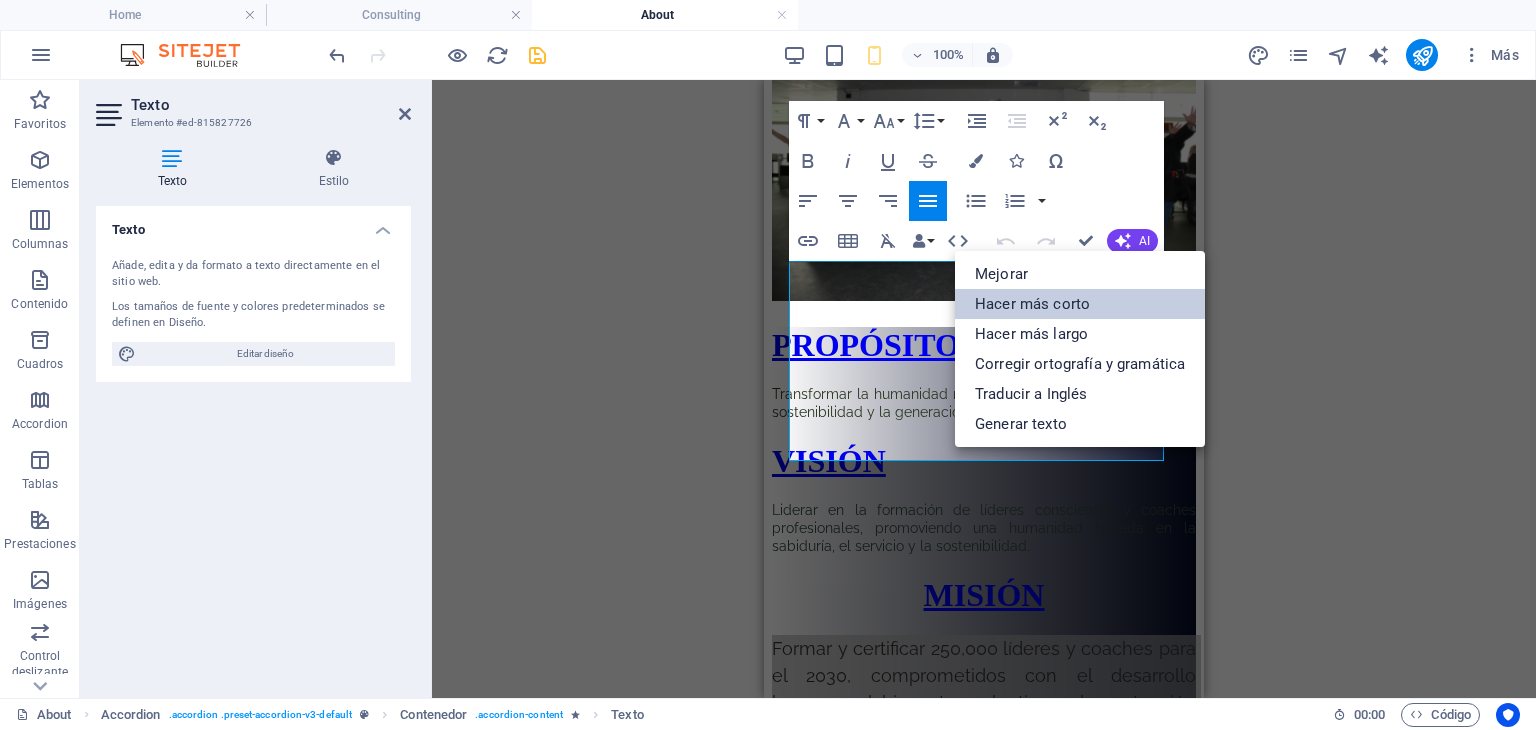 drag, startPoint x: 1052, startPoint y: 302, endPoint x: 328, endPoint y: 231, distance: 727.473 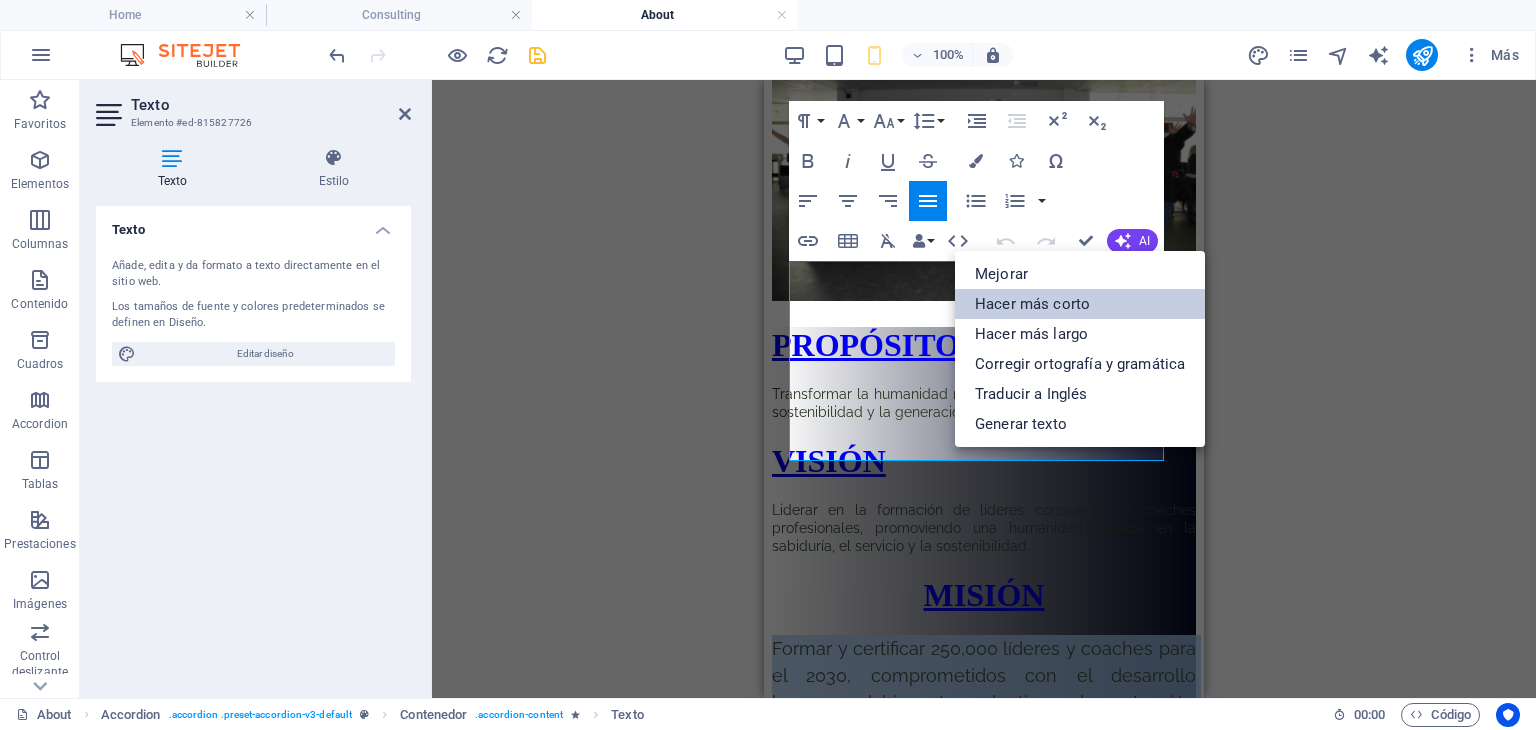 click on "Hacer más corto" at bounding box center [1080, 304] 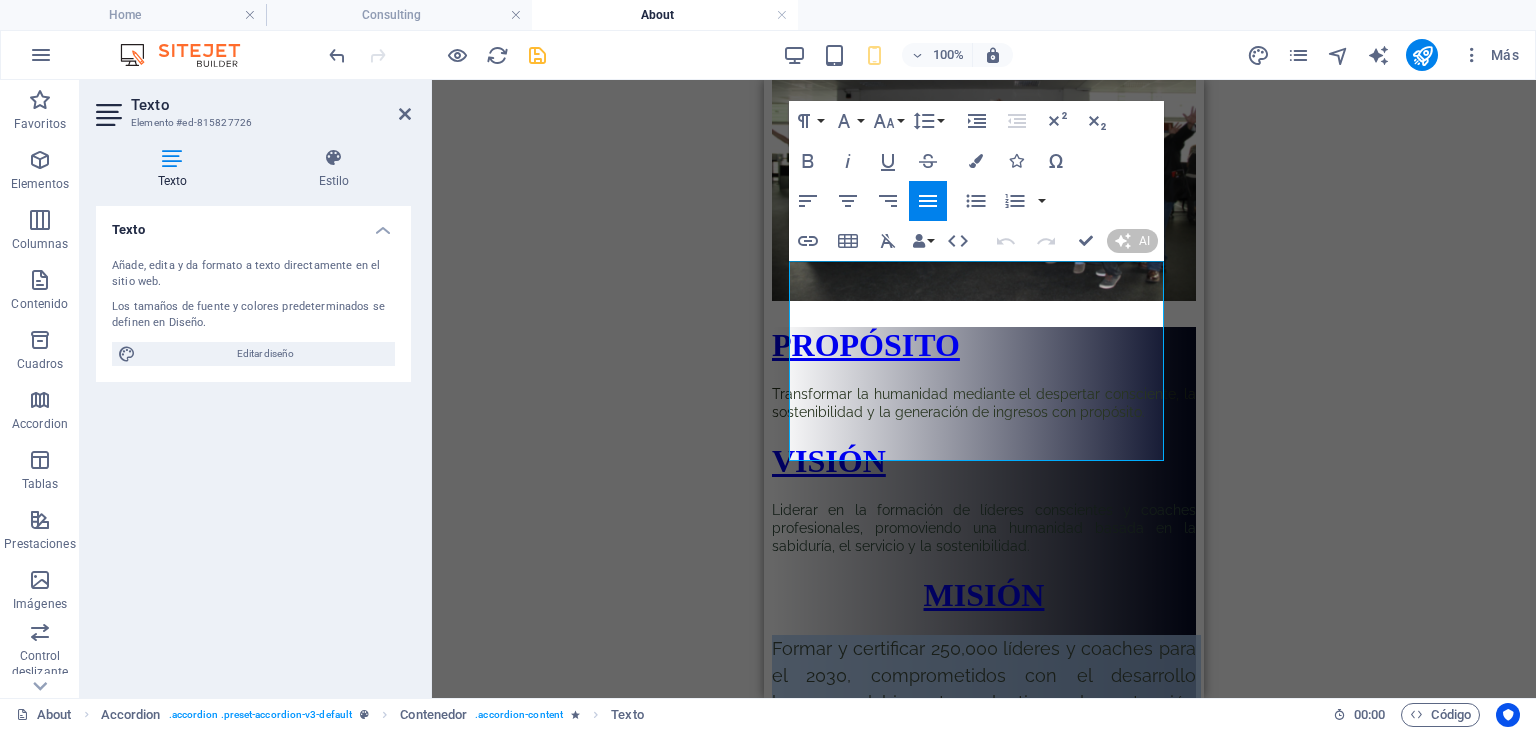 type 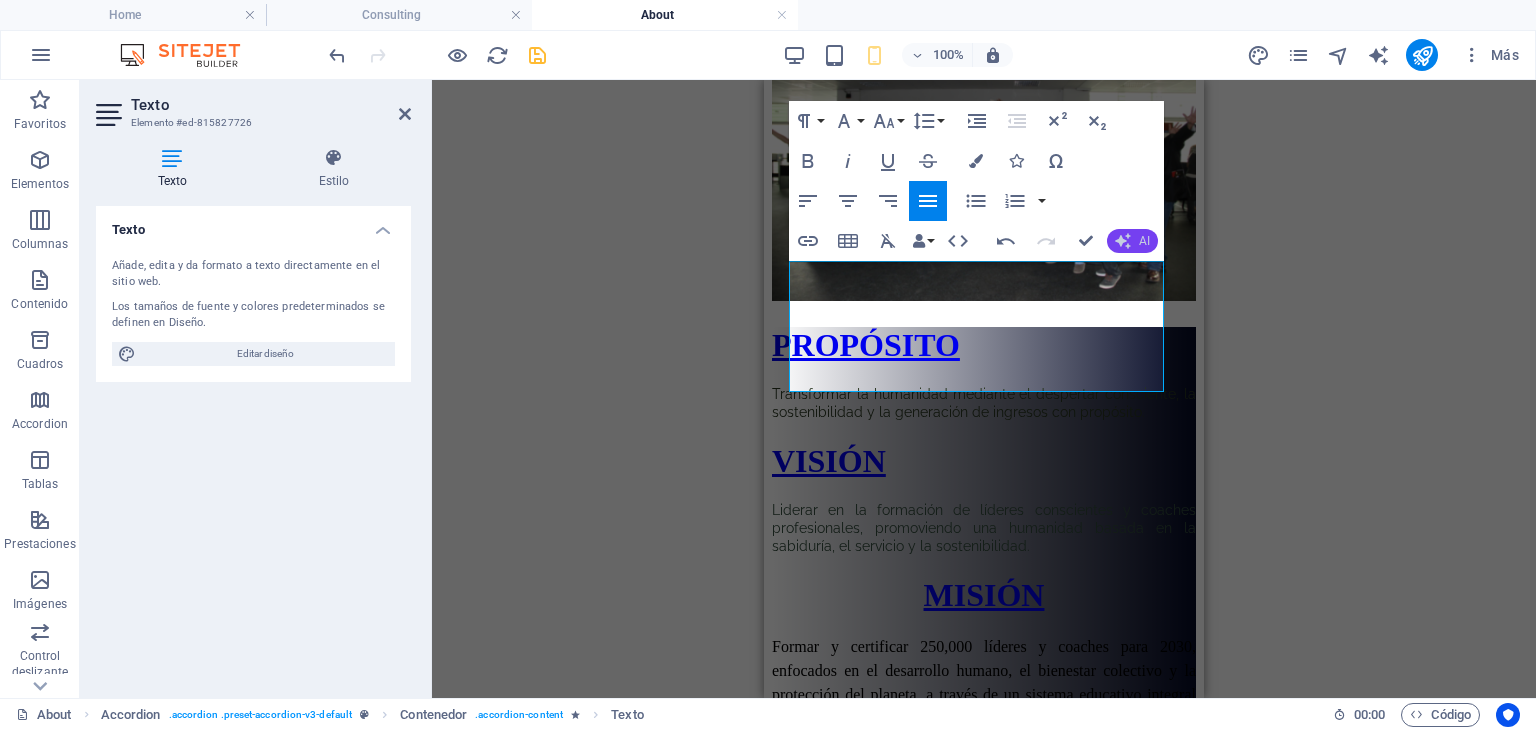 click on "AI" at bounding box center (1132, 241) 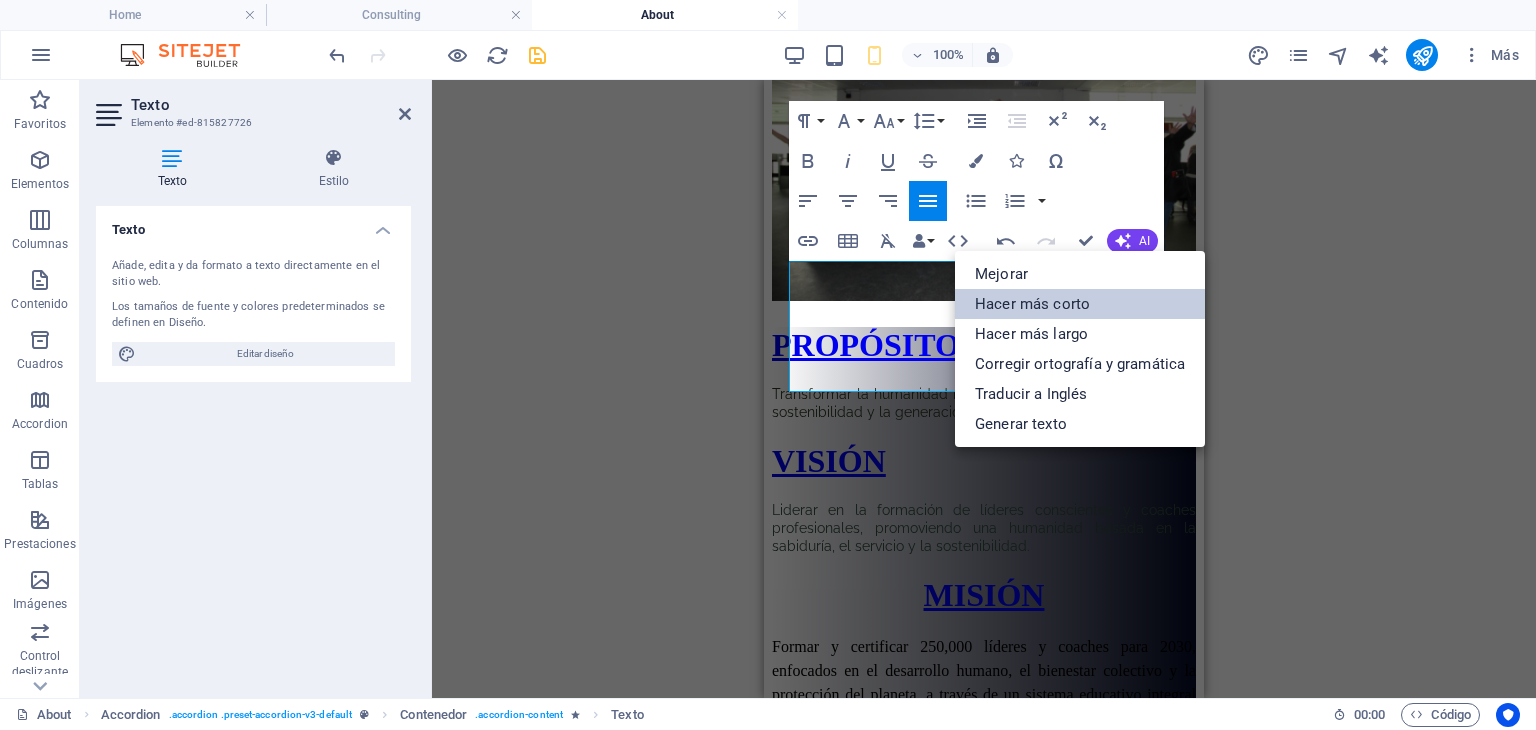 click on "Hacer más corto" at bounding box center (1080, 304) 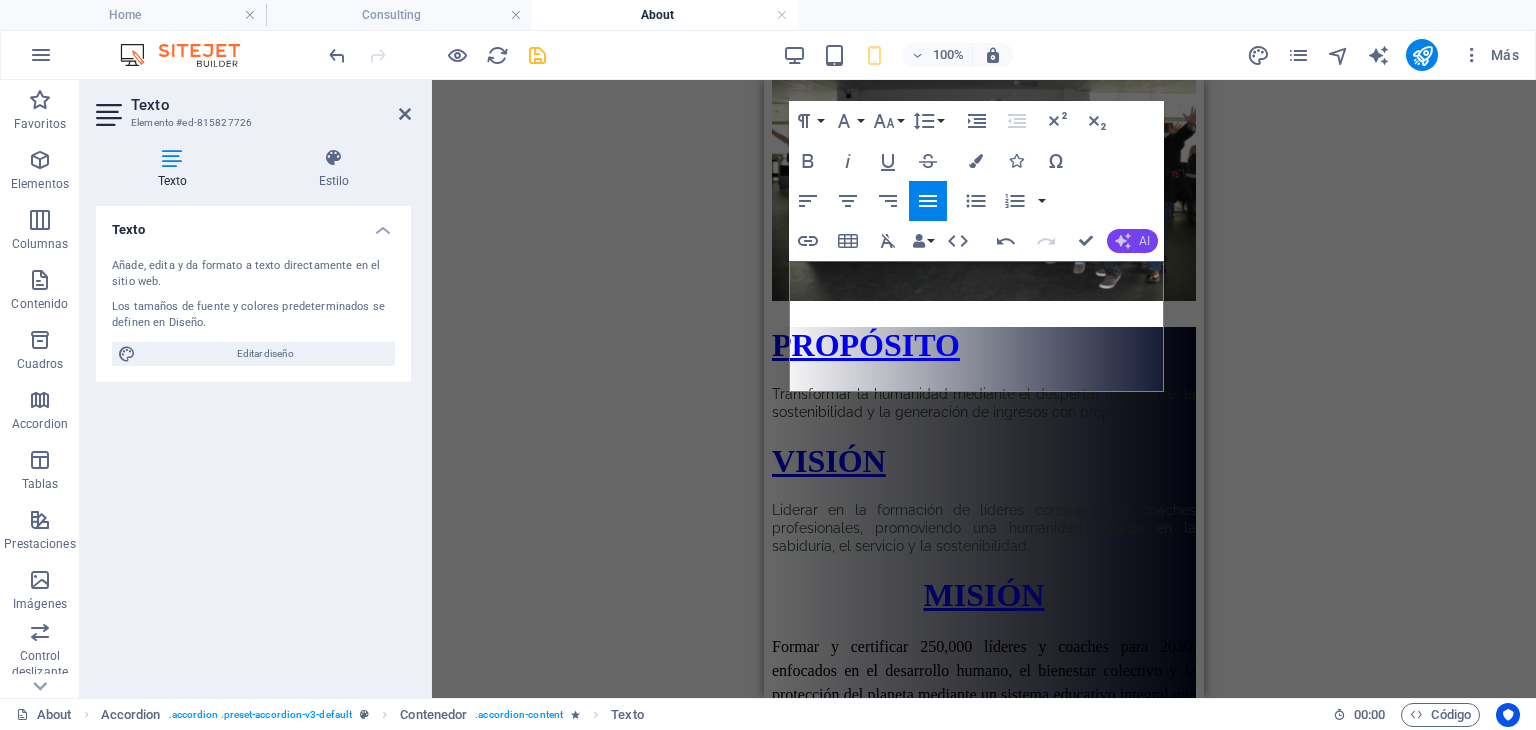 click on "AI" at bounding box center [1132, 241] 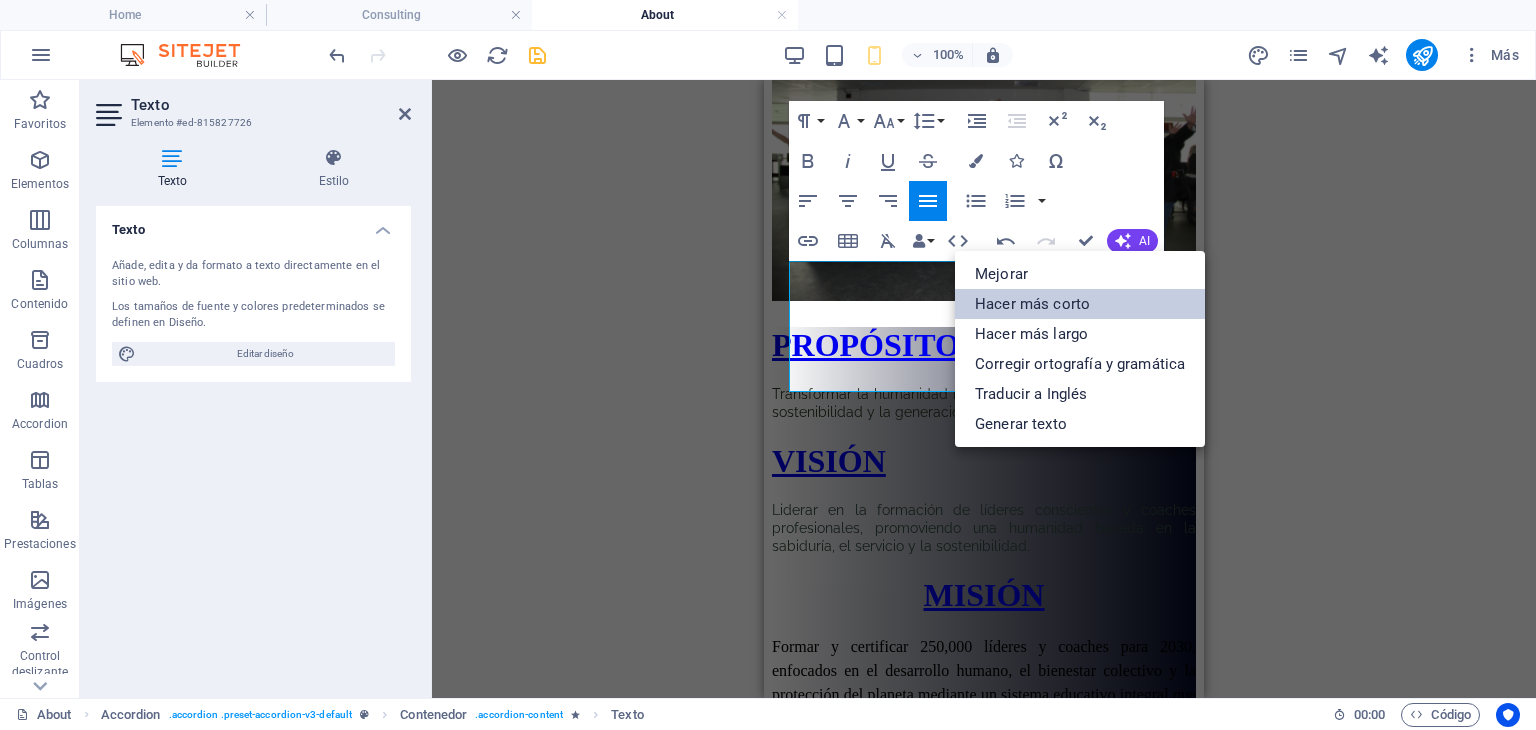 click on "Hacer más corto" at bounding box center (1080, 304) 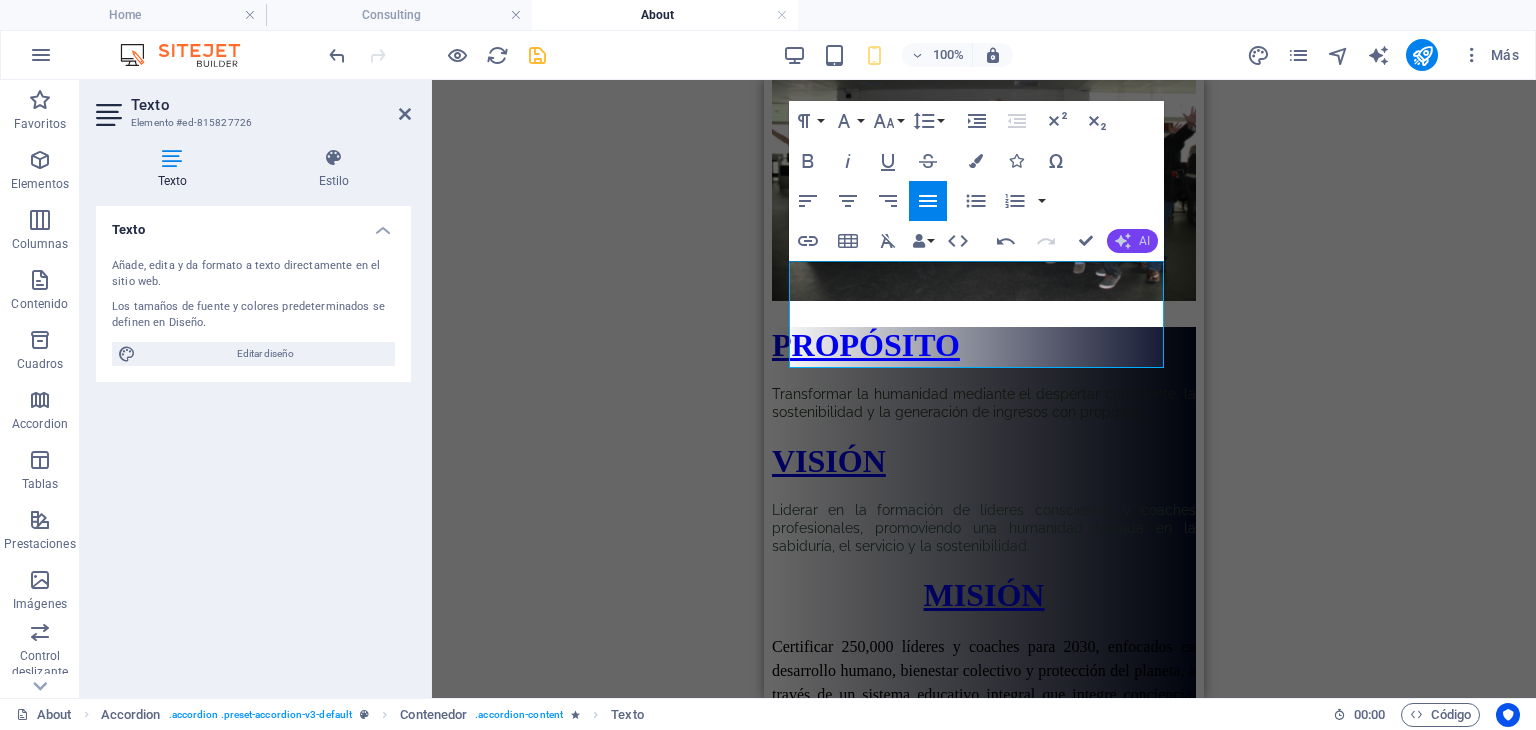 click on "AI" at bounding box center [1144, 241] 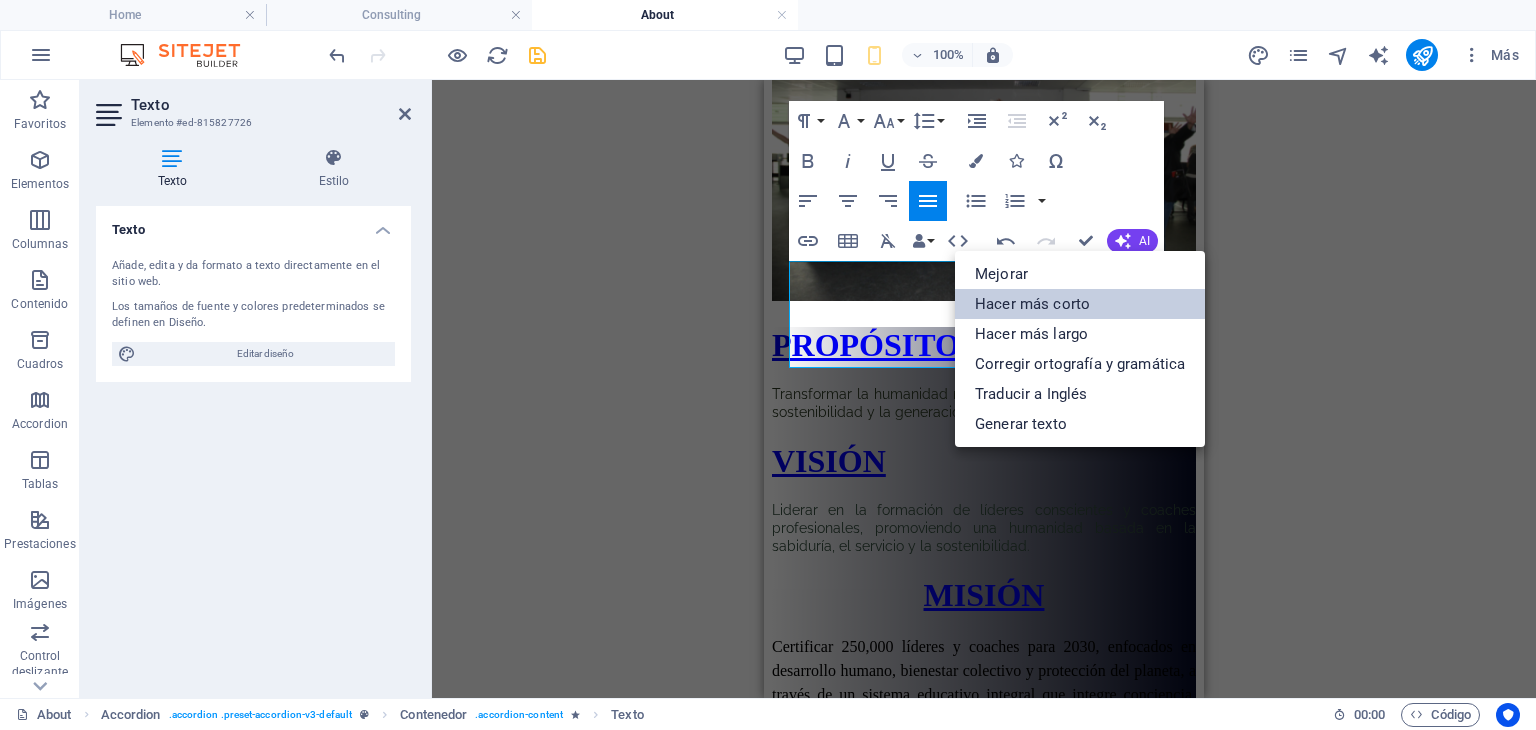 click on "Hacer más corto" at bounding box center (1080, 304) 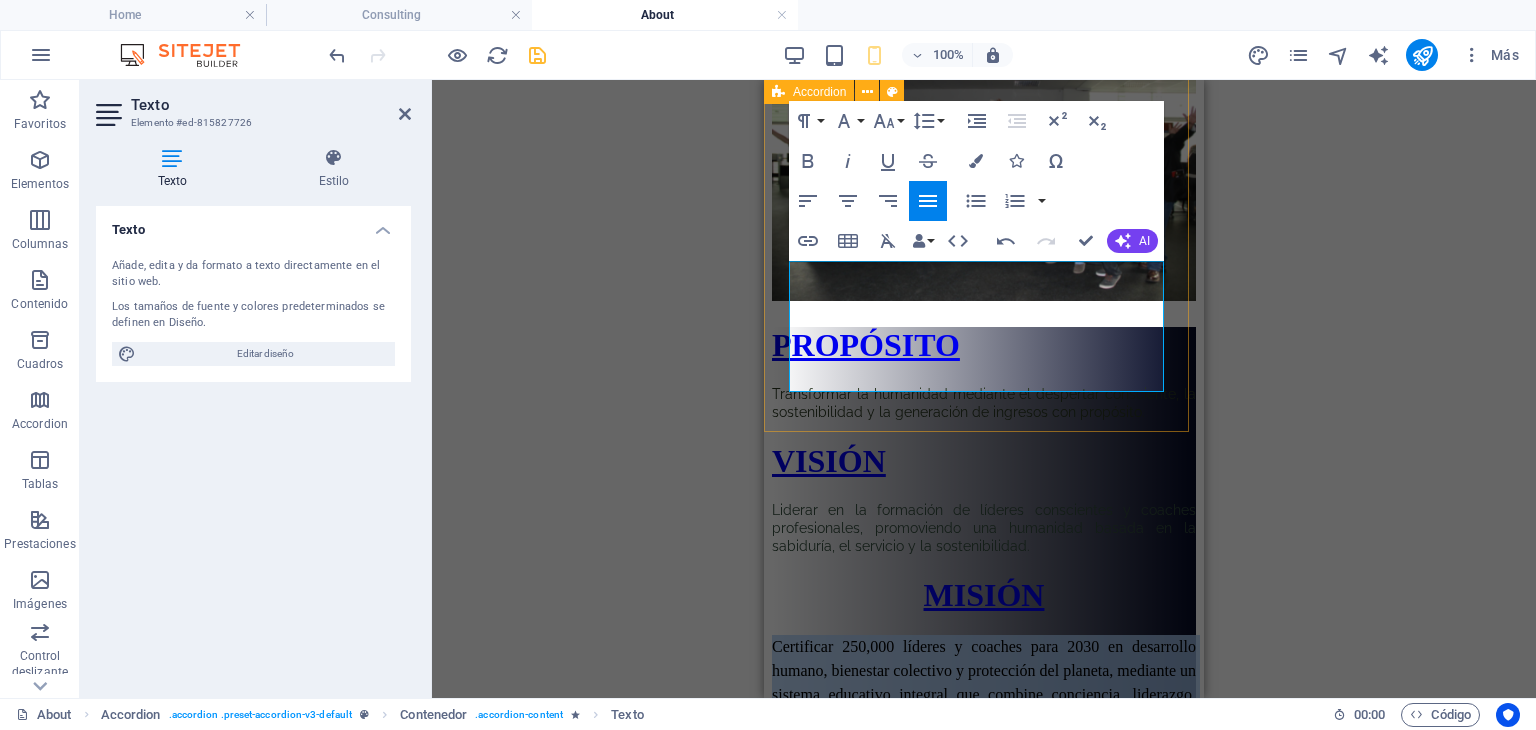 drag, startPoint x: 872, startPoint y: 375, endPoint x: 781, endPoint y: 260, distance: 146.64925 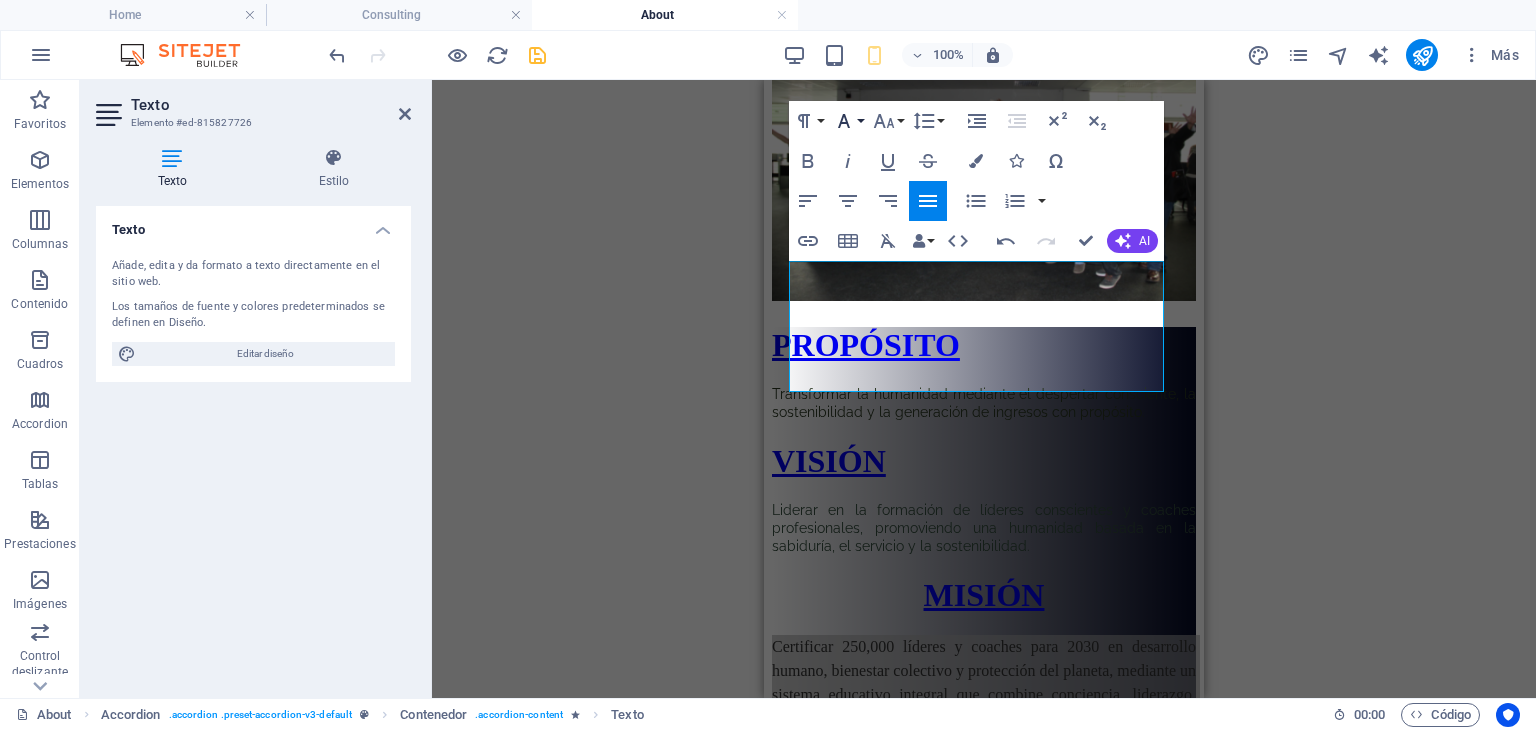 click on "Font Family" at bounding box center (848, 121) 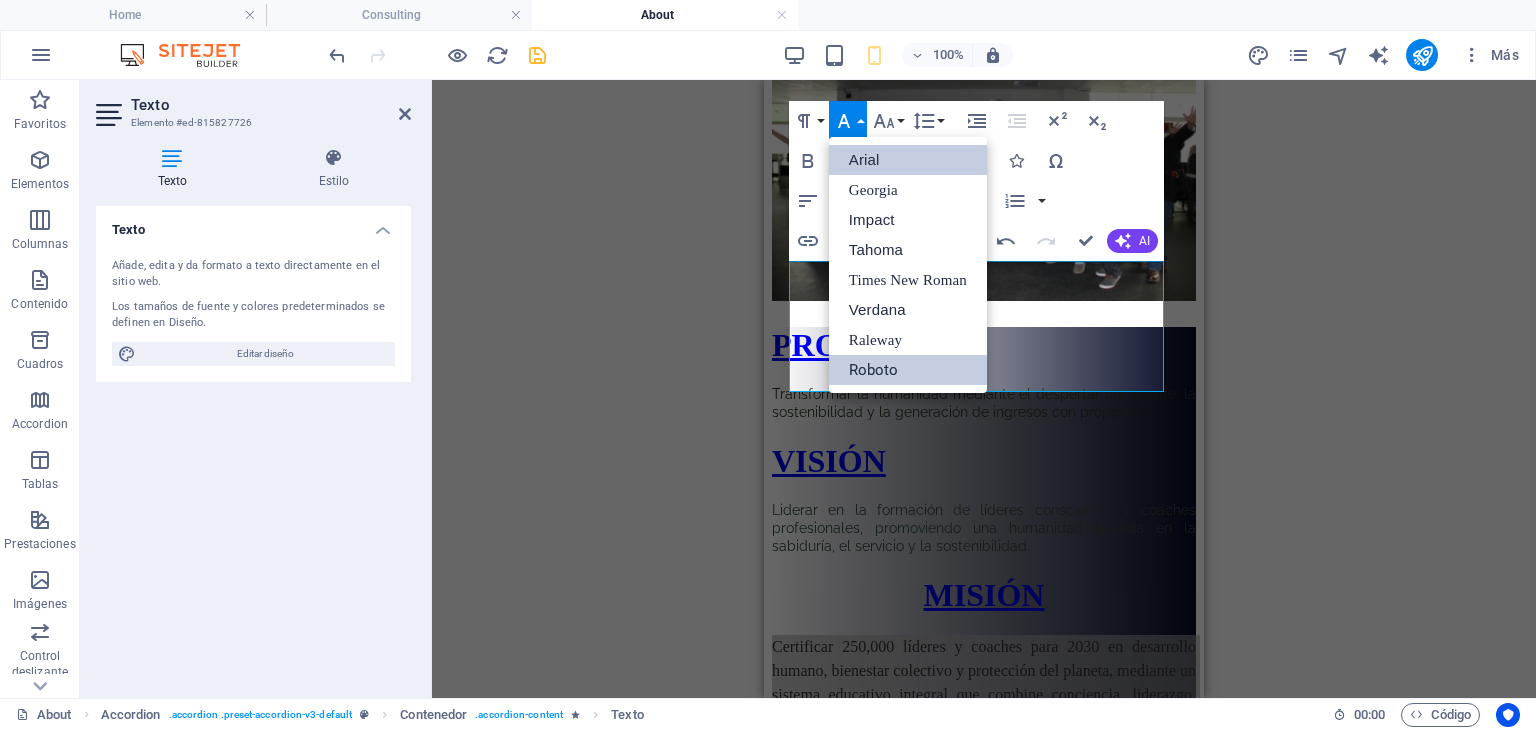 scroll, scrollTop: 0, scrollLeft: 0, axis: both 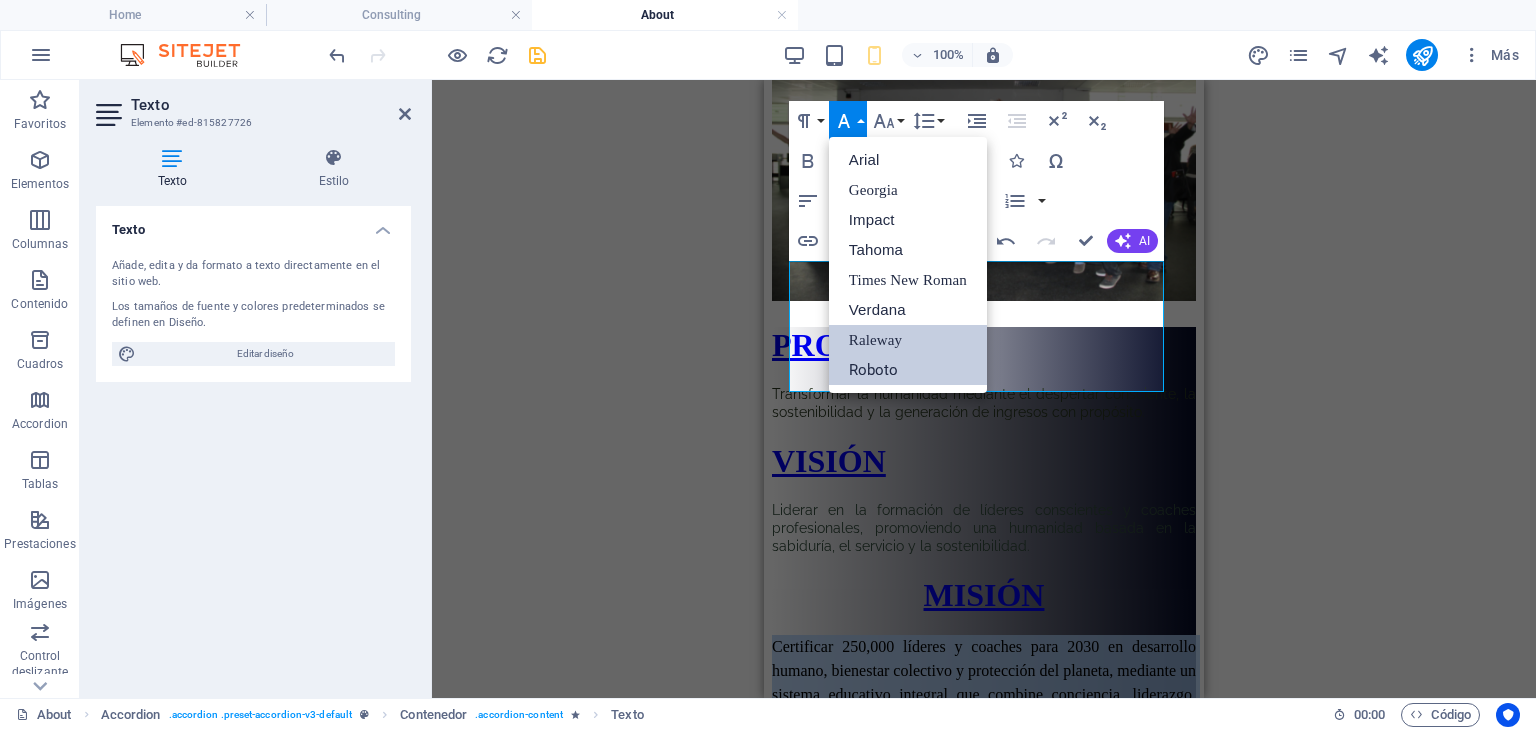 click on "Raleway" at bounding box center [908, 340] 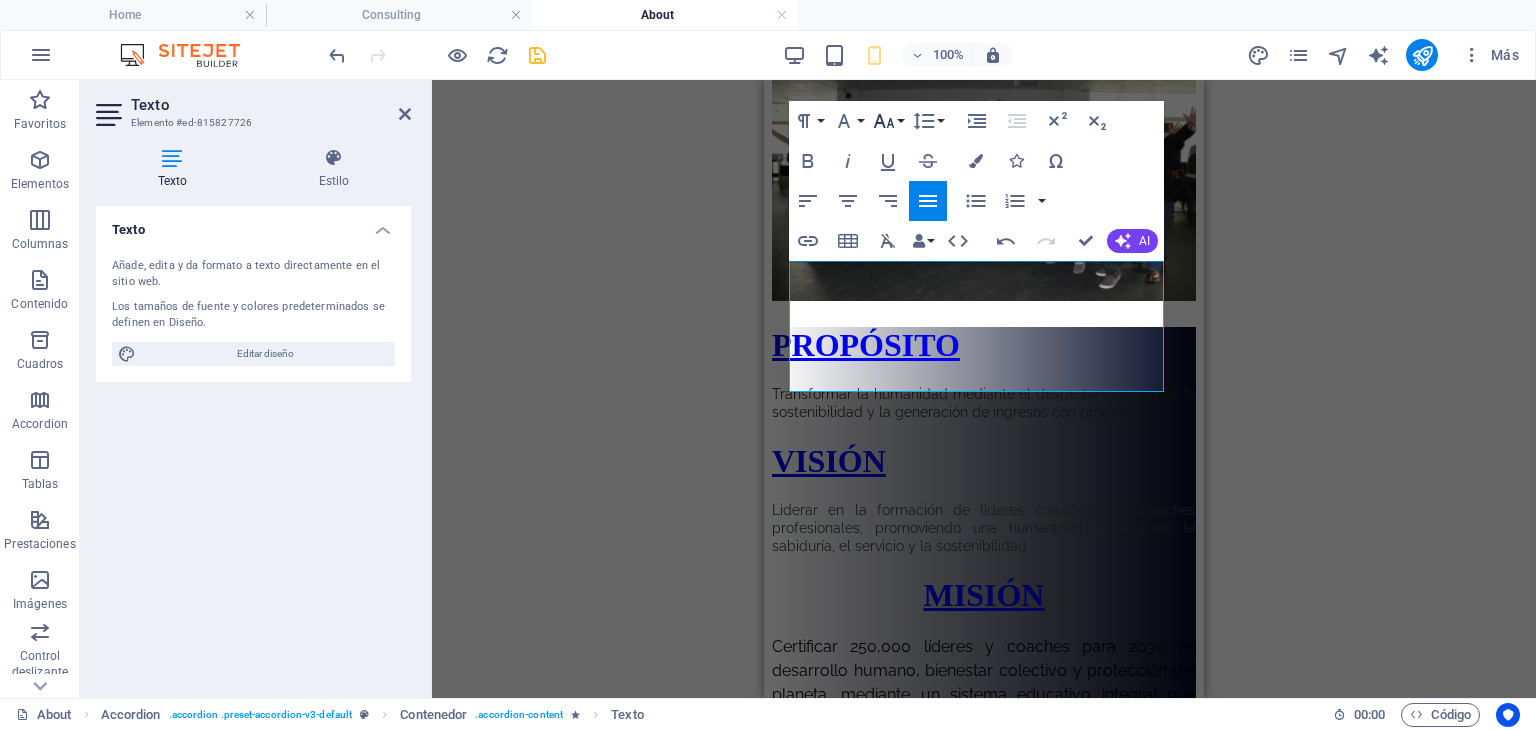 click on "Font Size" at bounding box center [888, 121] 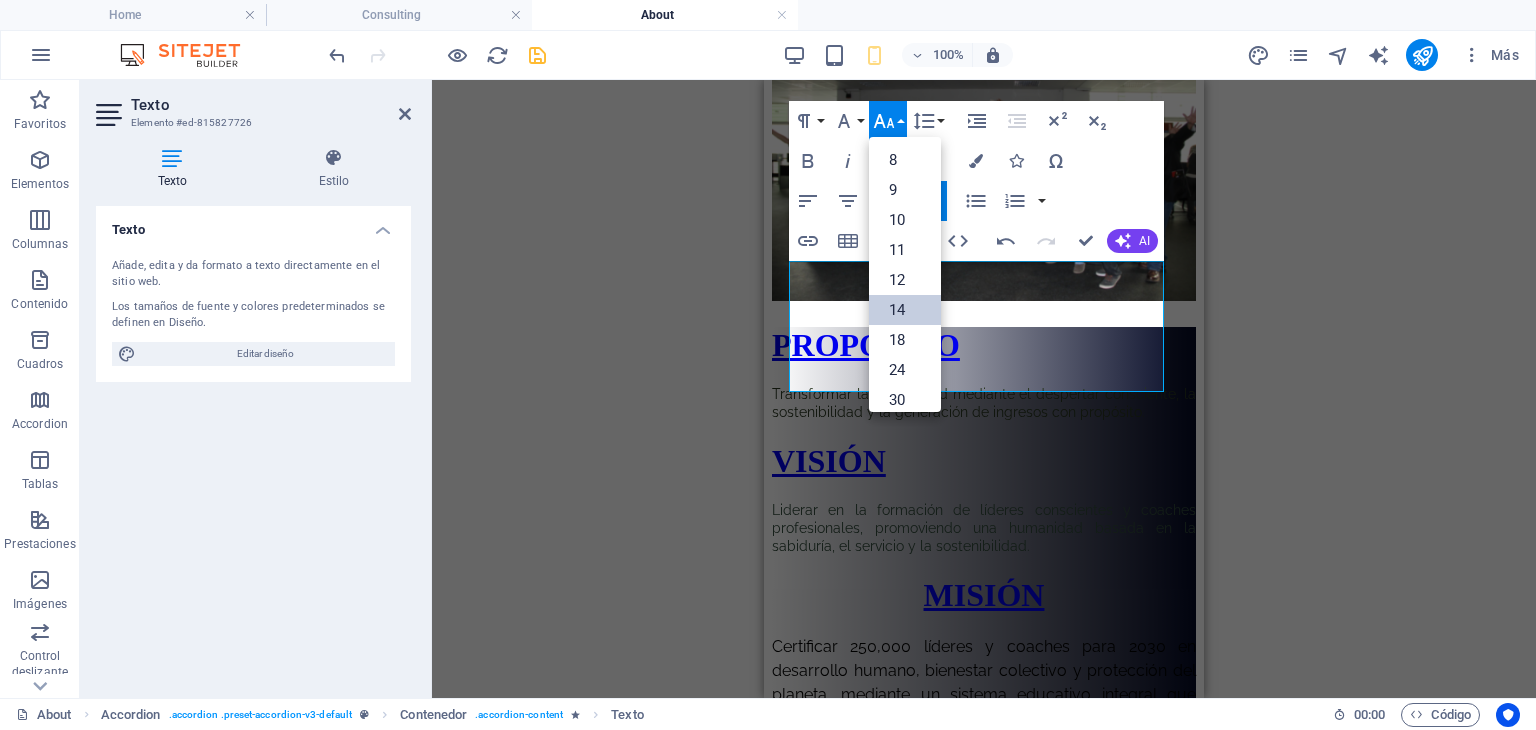 click on "14" at bounding box center (905, 310) 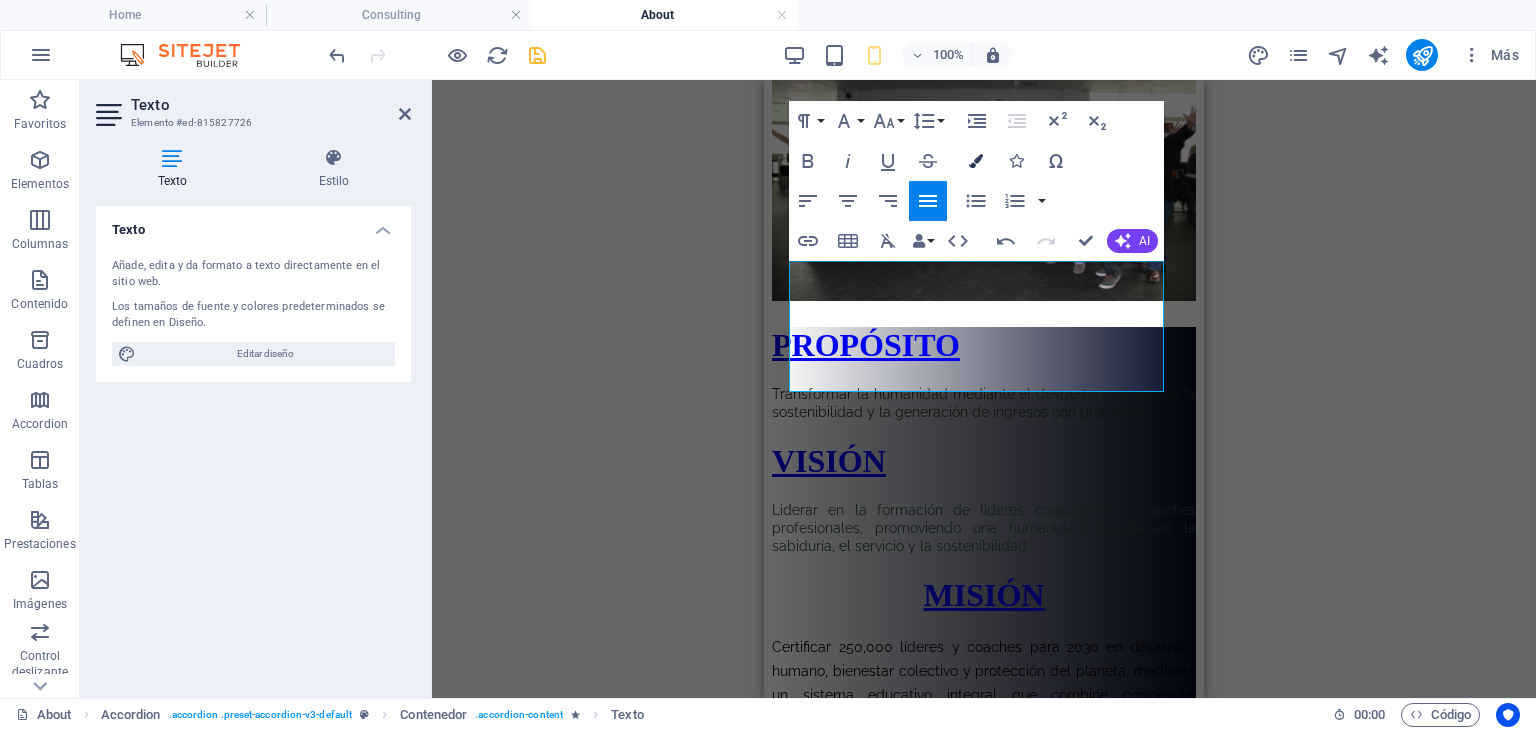 click at bounding box center [976, 161] 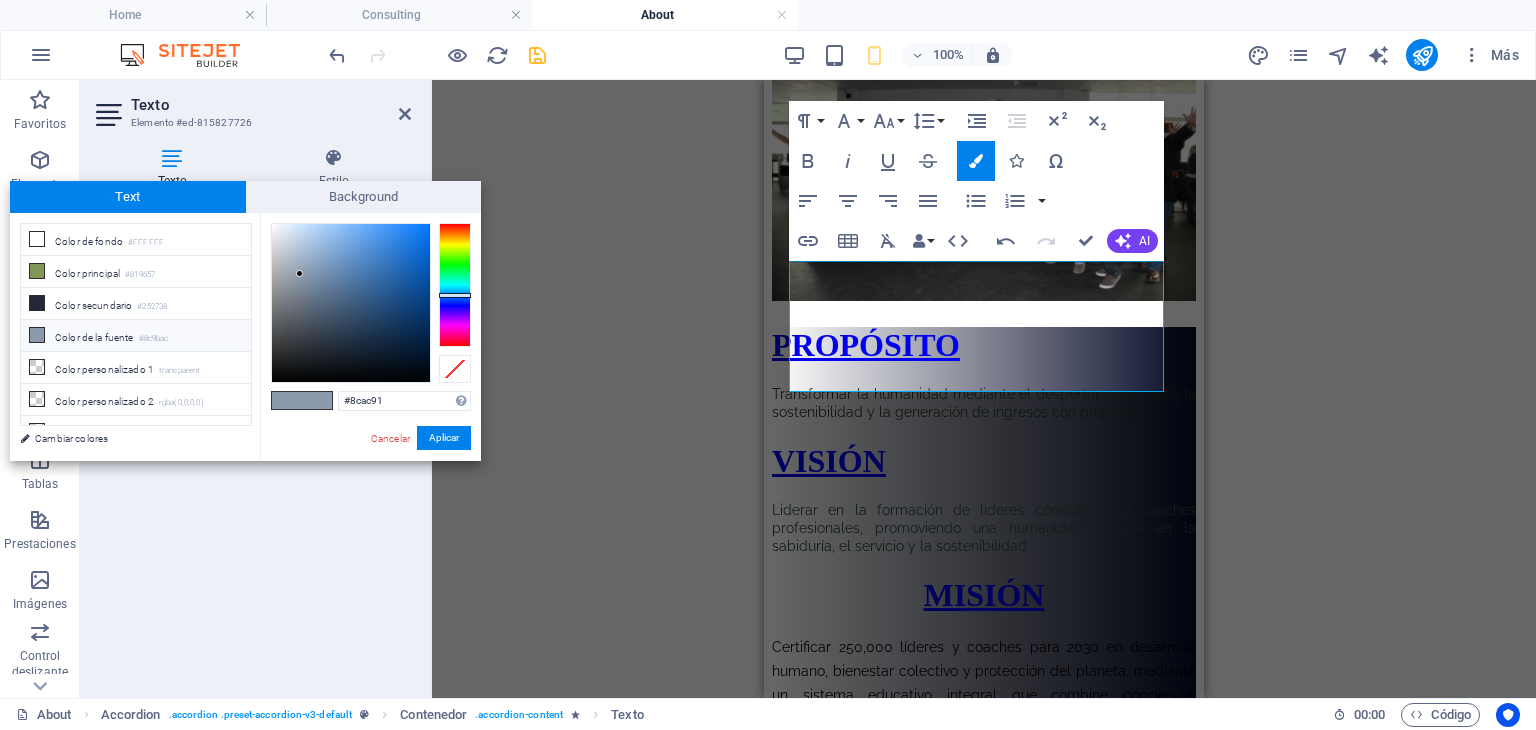 click at bounding box center (455, 285) 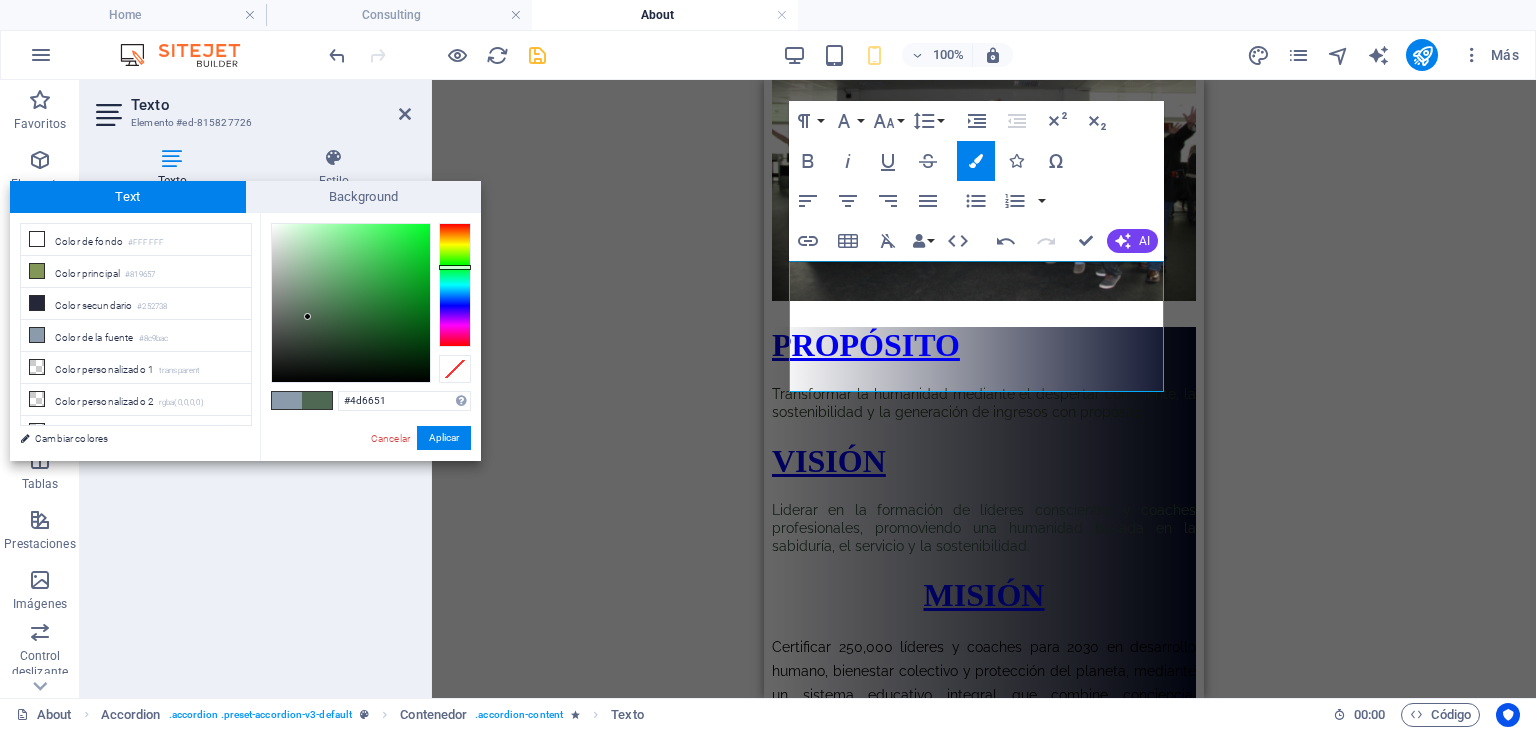 drag, startPoint x: 308, startPoint y: 317, endPoint x: 315, endPoint y: 325, distance: 10.630146 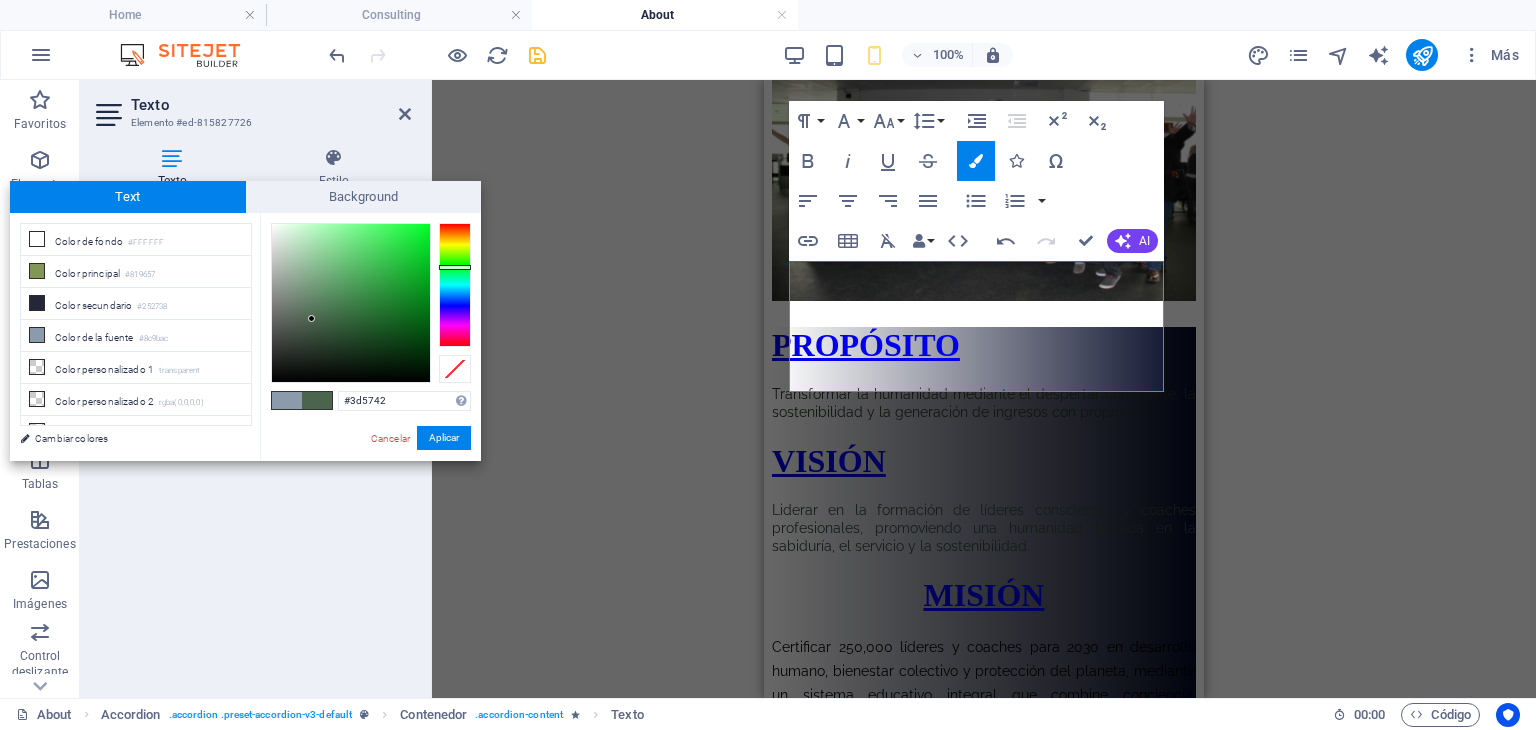click at bounding box center [351, 303] 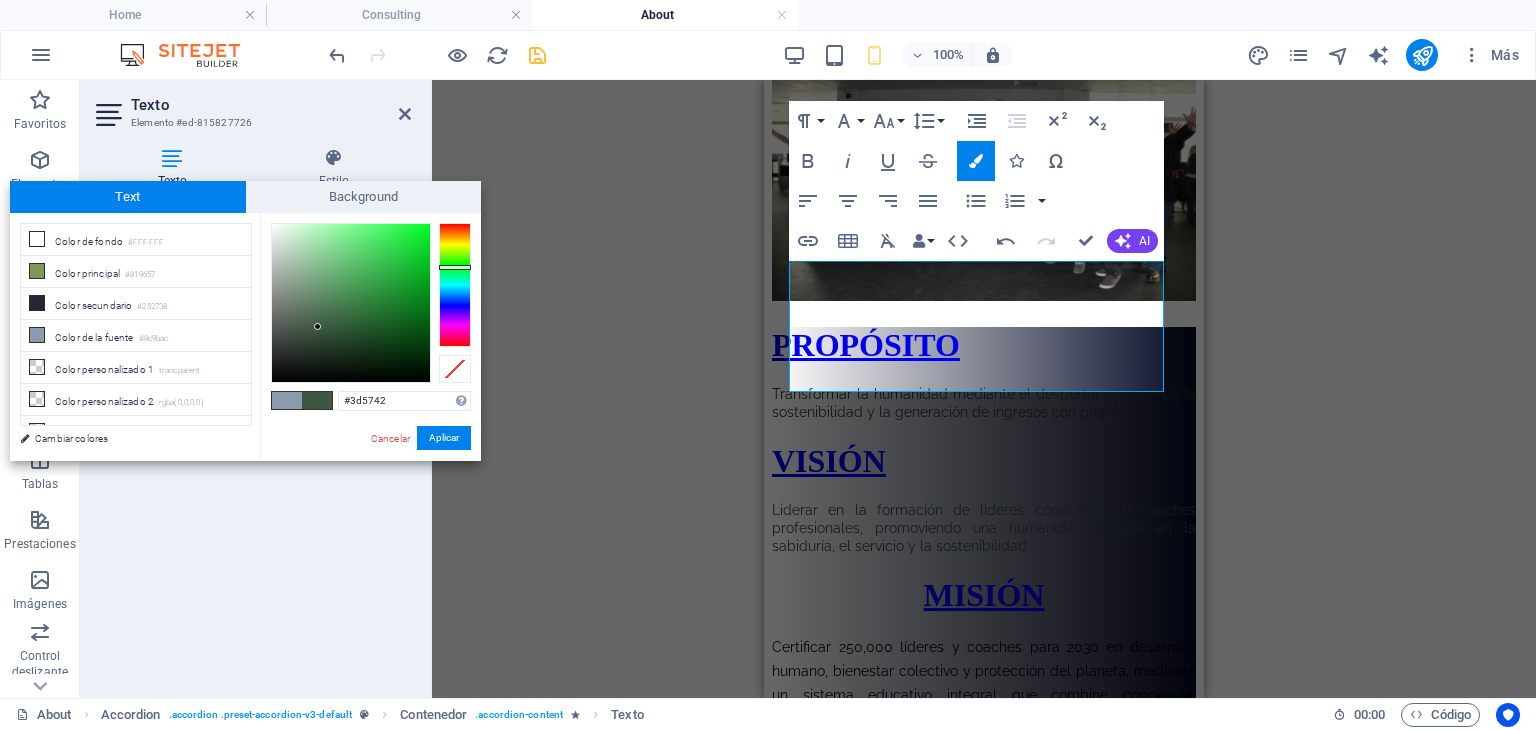 type on "#2a432e" 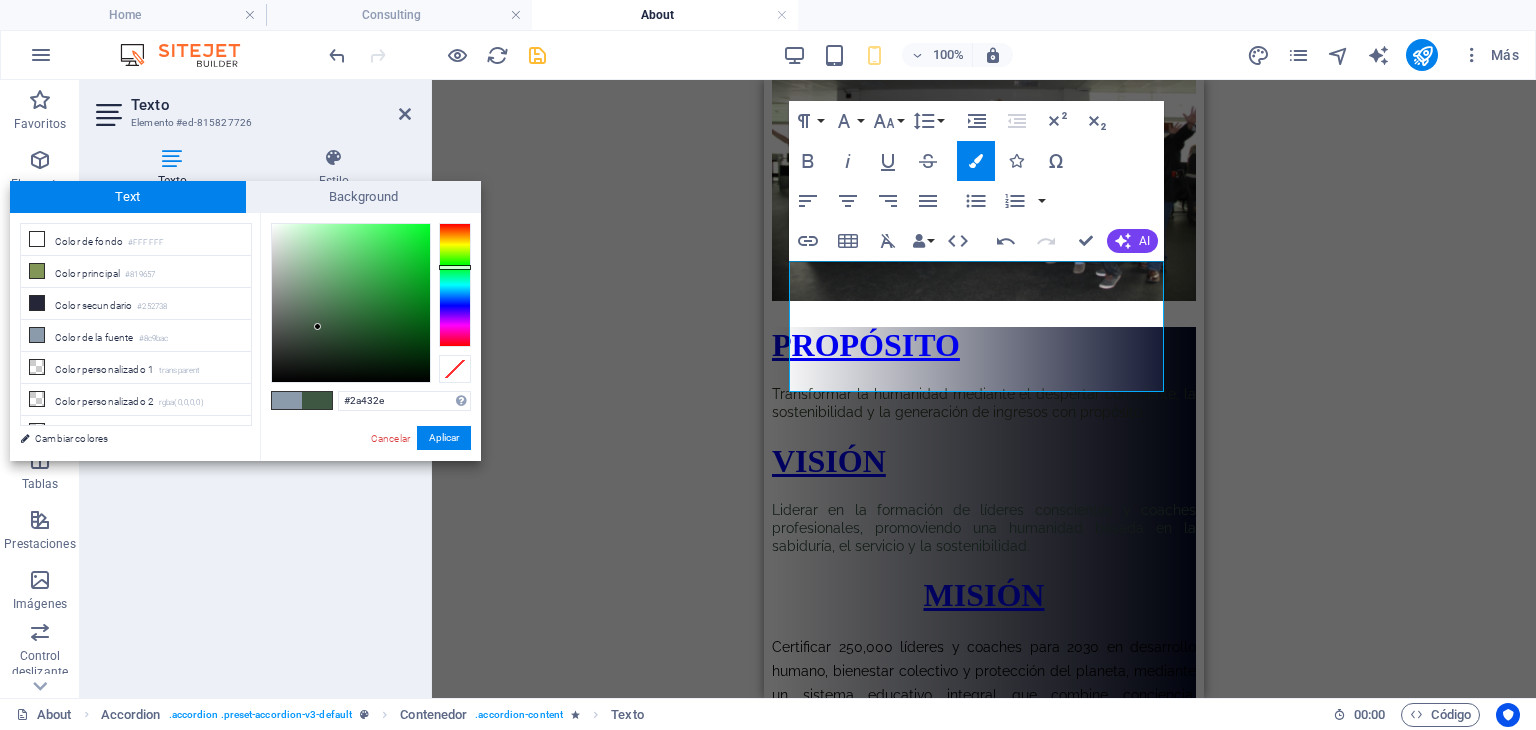 drag, startPoint x: 329, startPoint y: 340, endPoint x: 368, endPoint y: 356, distance: 42.154476 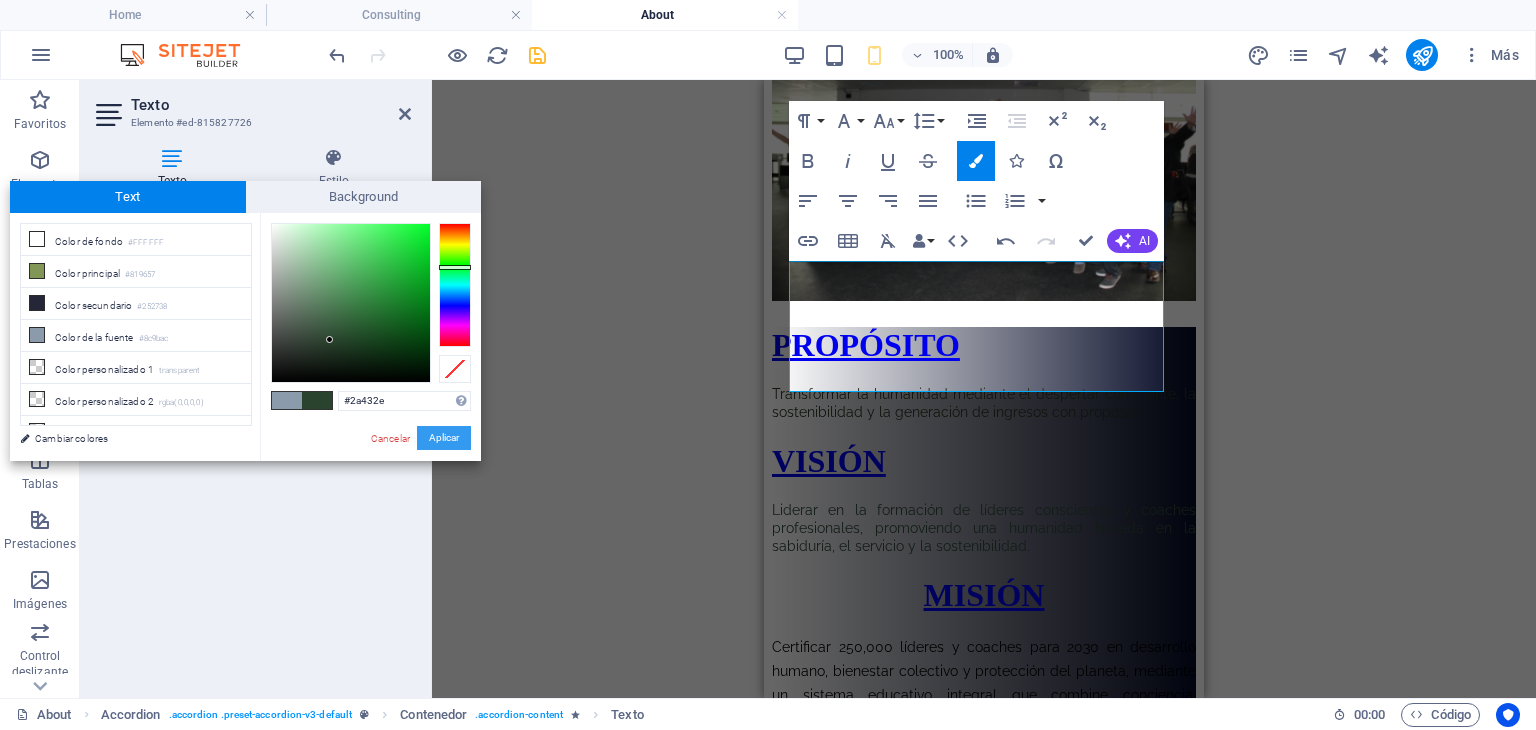 click on "Aplicar" at bounding box center [444, 438] 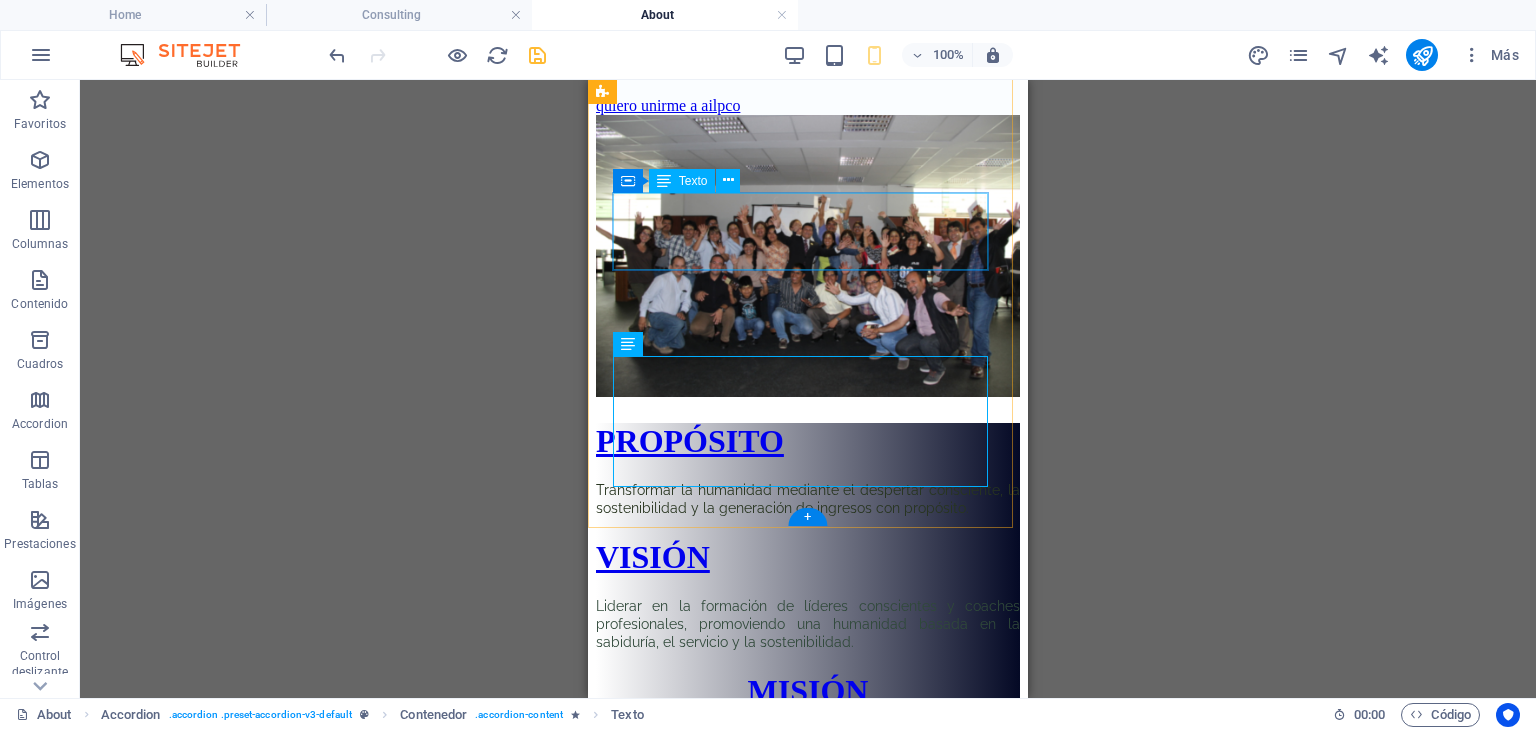 scroll, scrollTop: 1100, scrollLeft: 0, axis: vertical 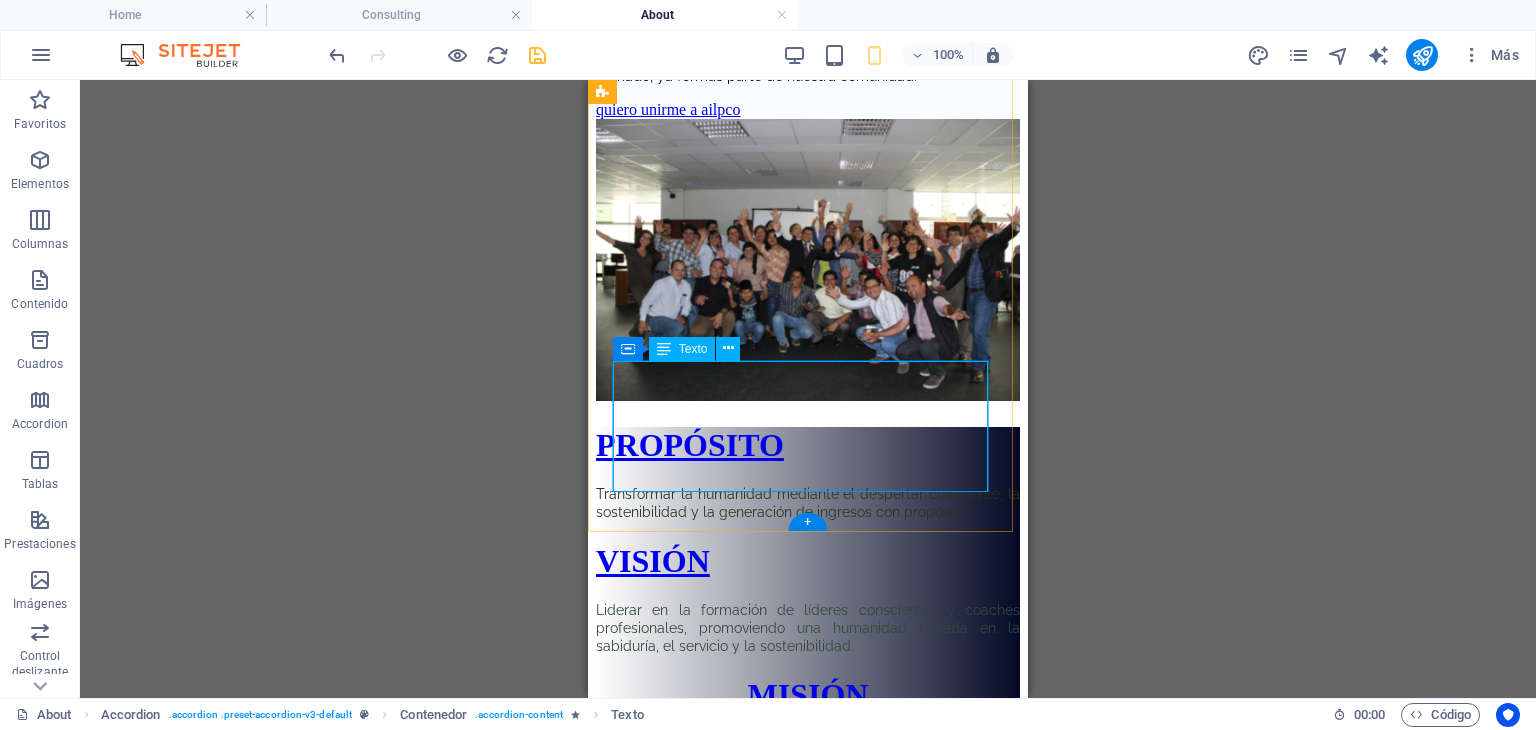 click on "Certificar 250,000 líderes y coaches para 2030 en desarrollo humano, bienestar colectivo y protección del planeta, mediante un sistema educativo integral que combine conciencia, liderazgo, sostenibilidad y tecnología." at bounding box center (808, 783) 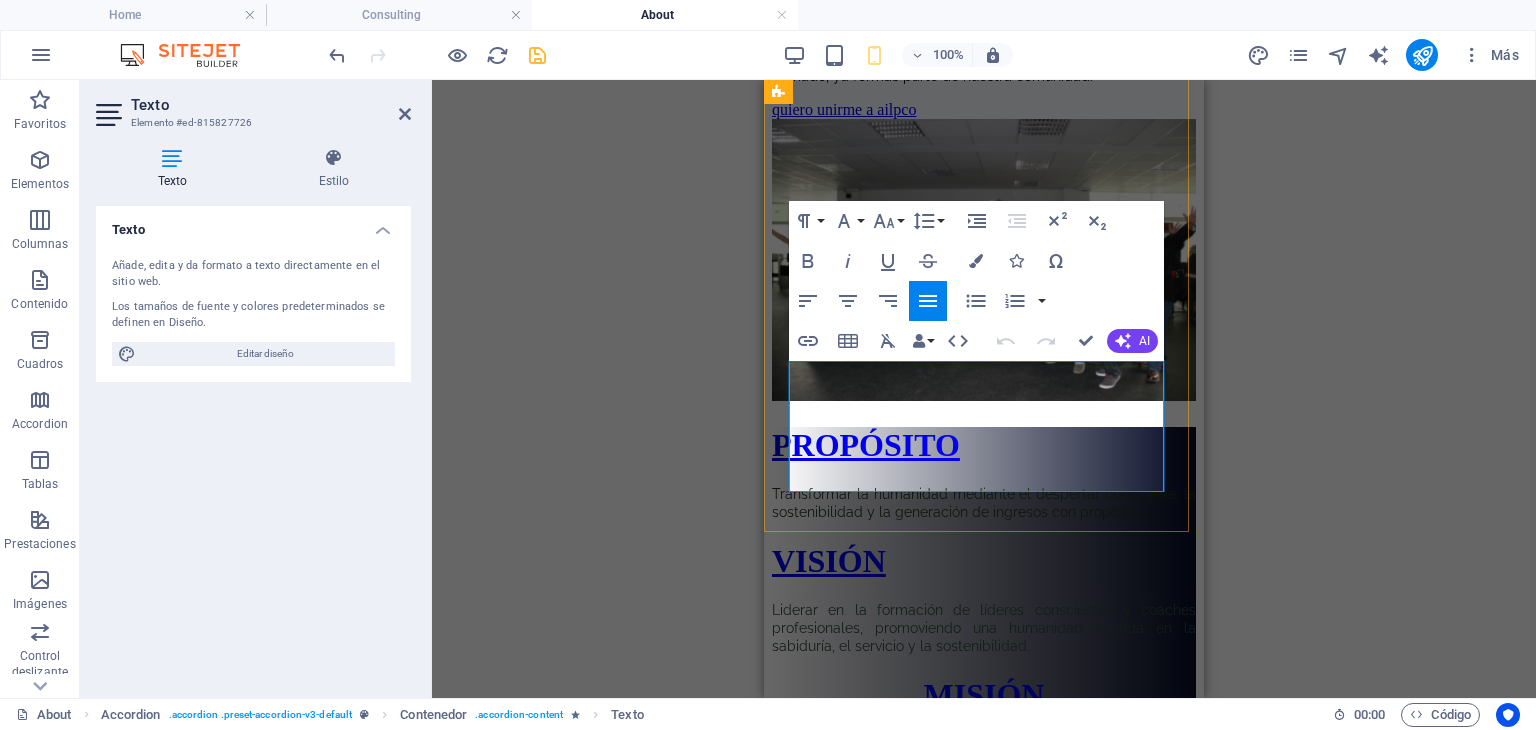 click on "Certificar 250,000 líderes y coaches para 2030 en desarrollo humano, bienestar colectivo y protección del planeta, mediante un sistema educativo integral que combine conciencia, liderazgo, sostenibilidad y tecnología." at bounding box center (984, 783) 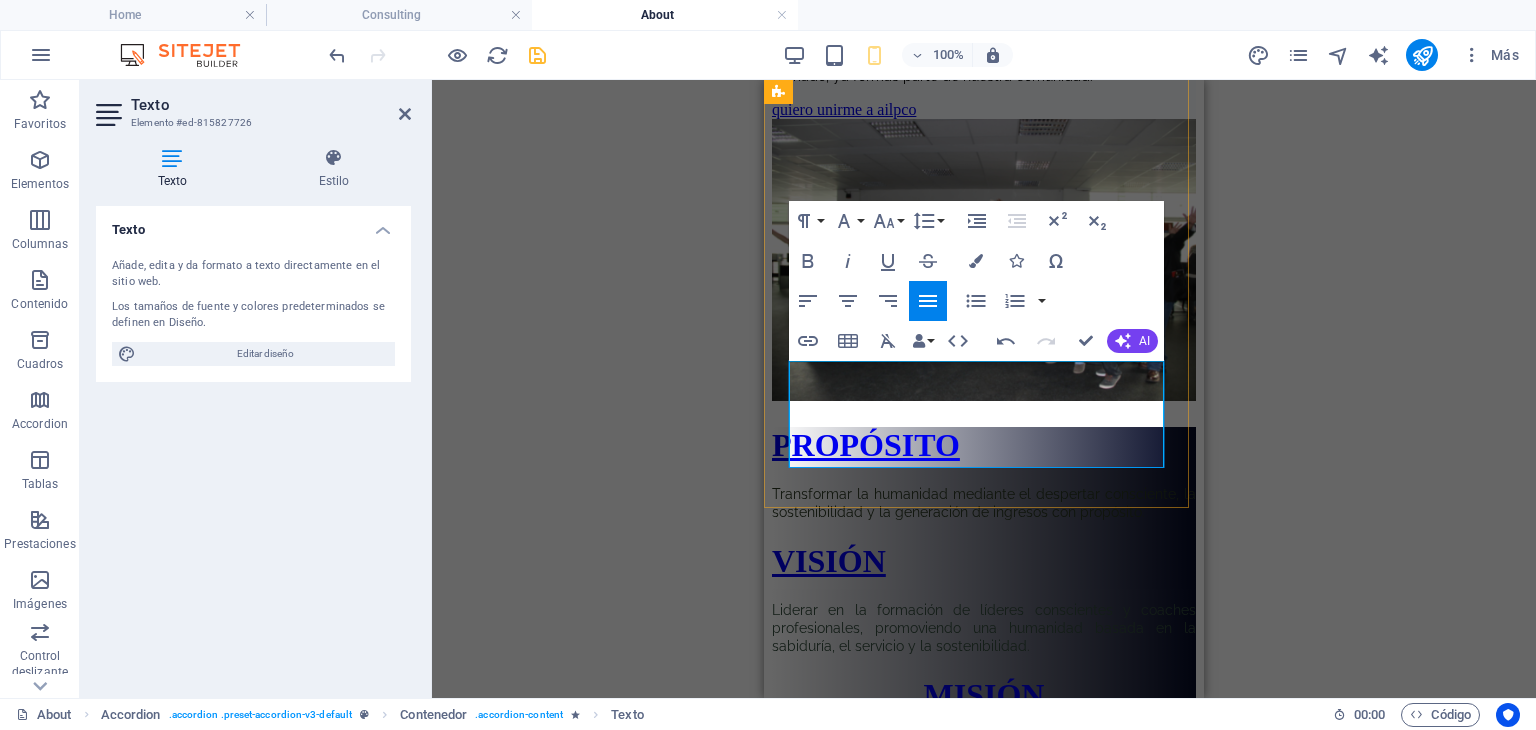 type 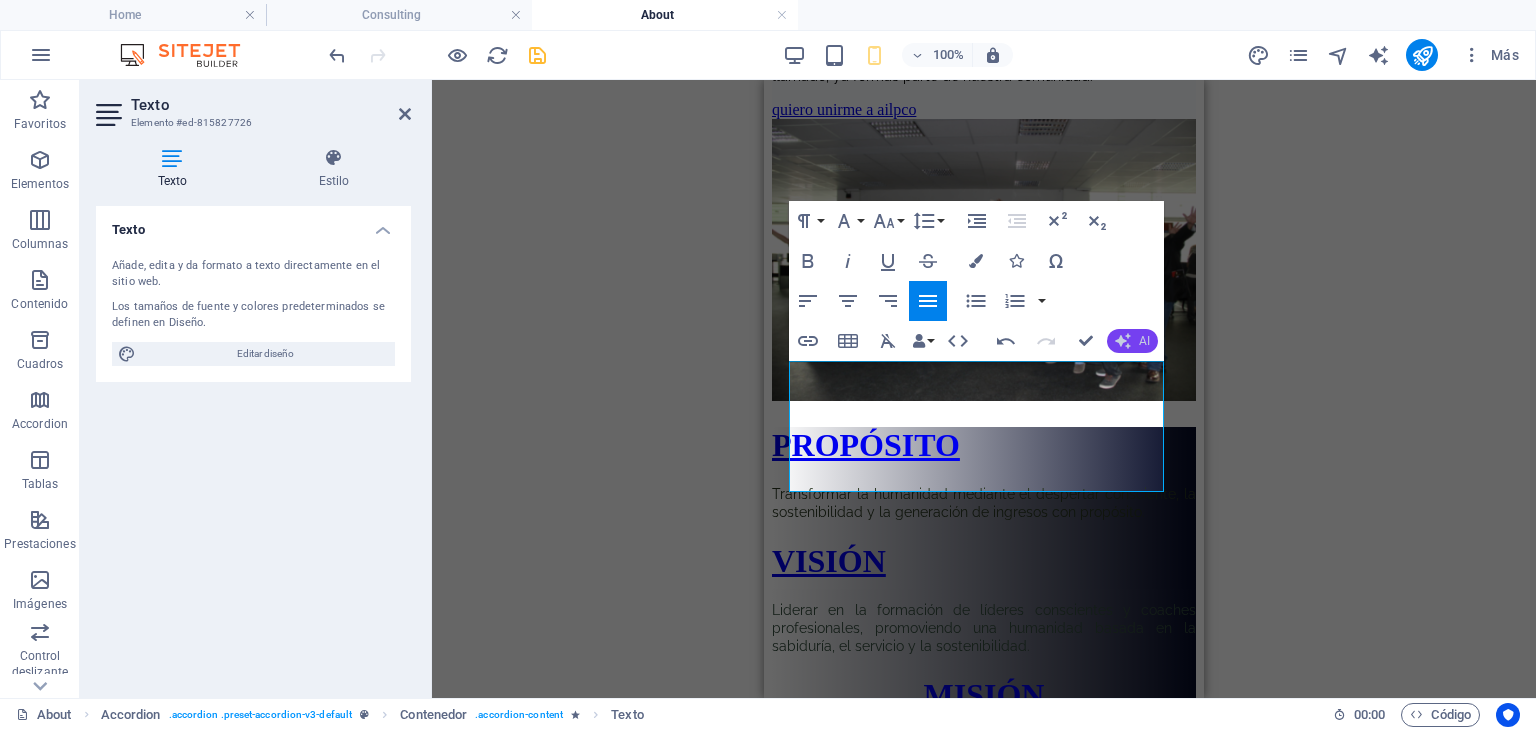 click 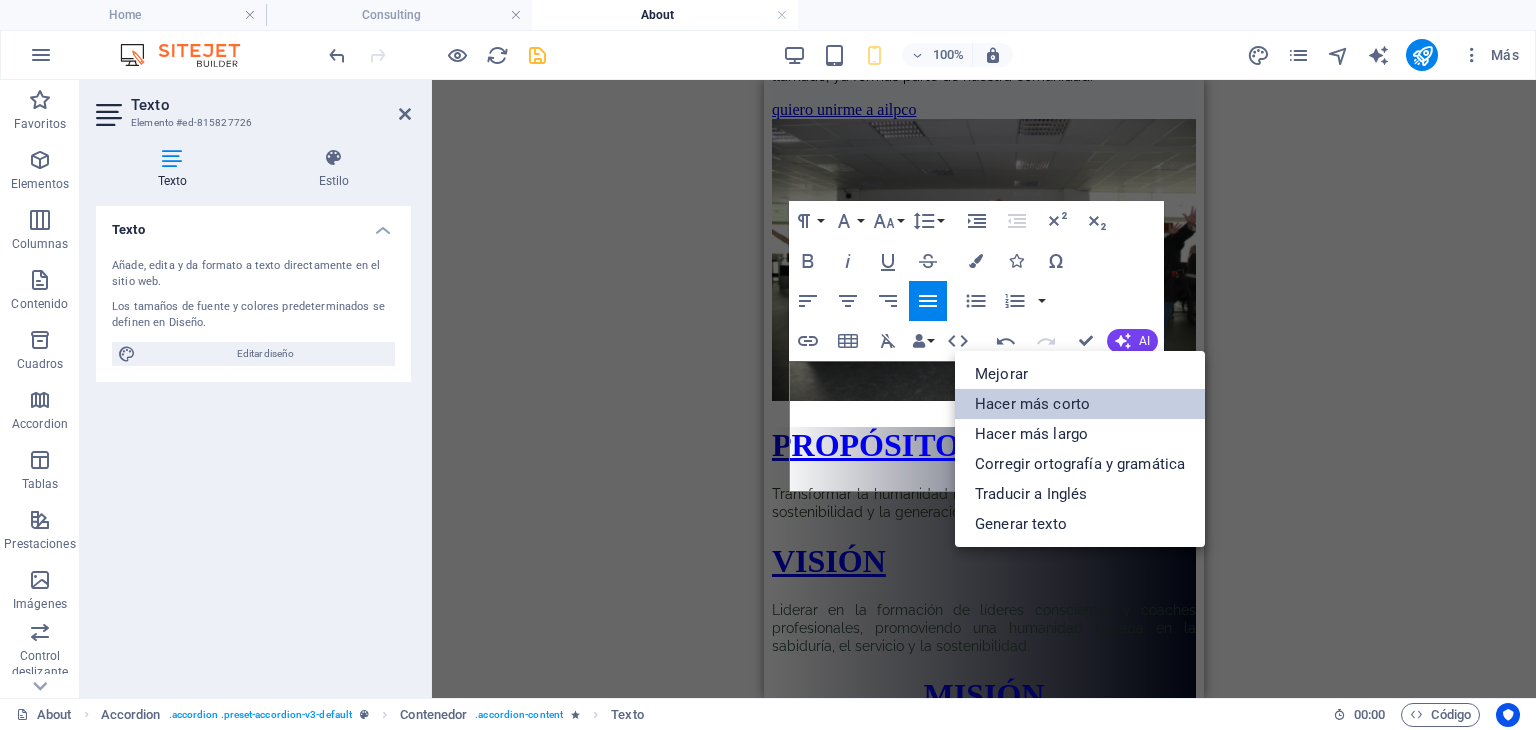 click on "Hacer más corto" at bounding box center [1080, 404] 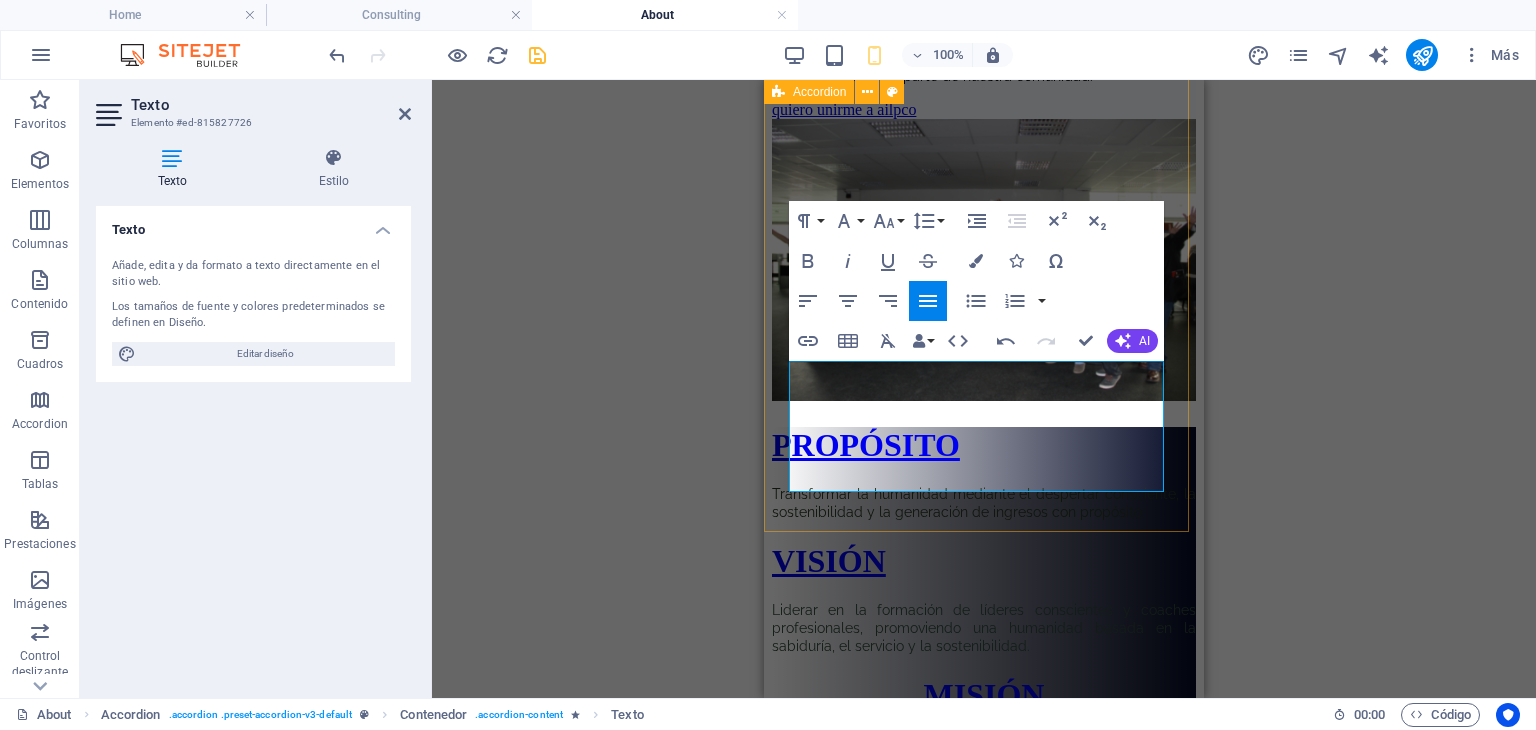 drag, startPoint x: 880, startPoint y: 472, endPoint x: 776, endPoint y: 359, distance: 153.57408 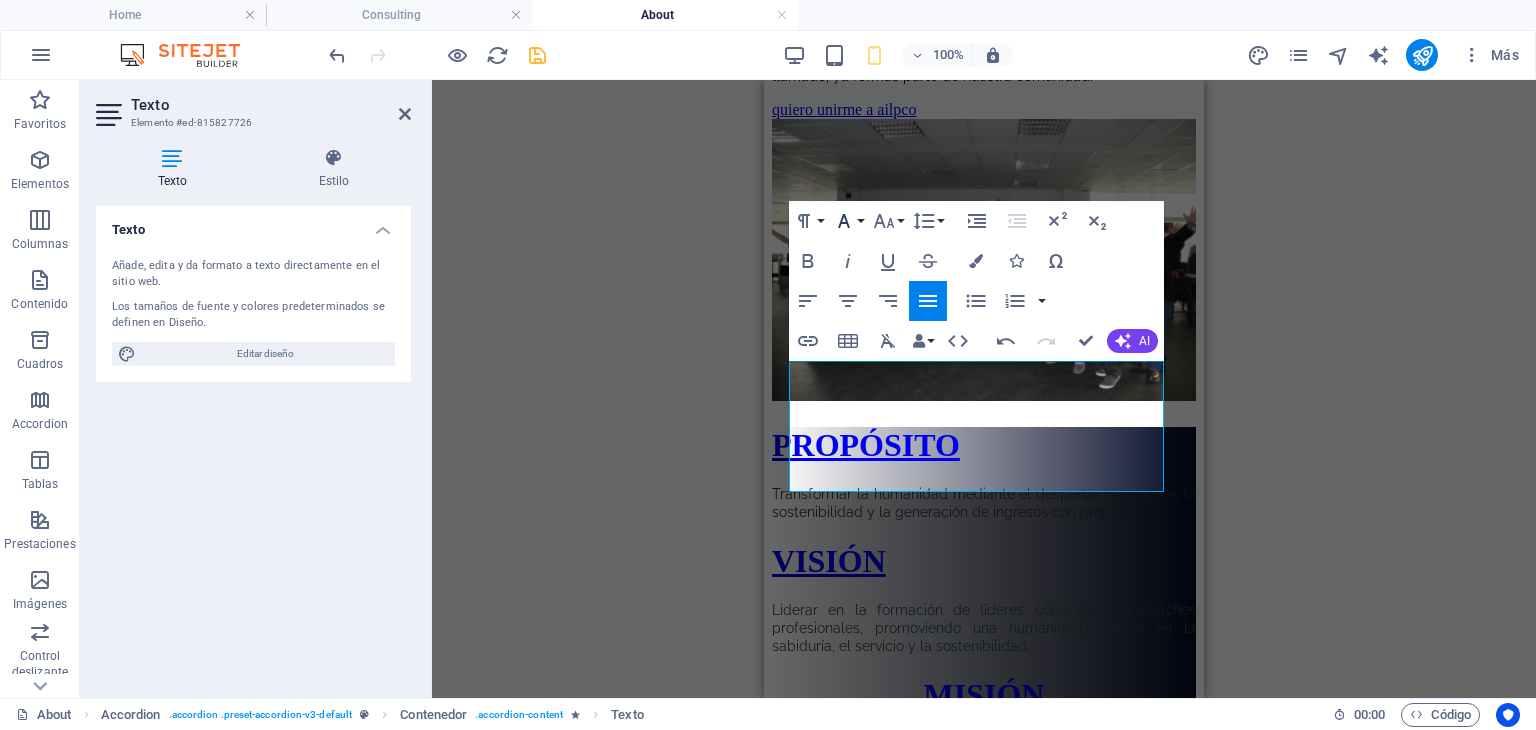 click 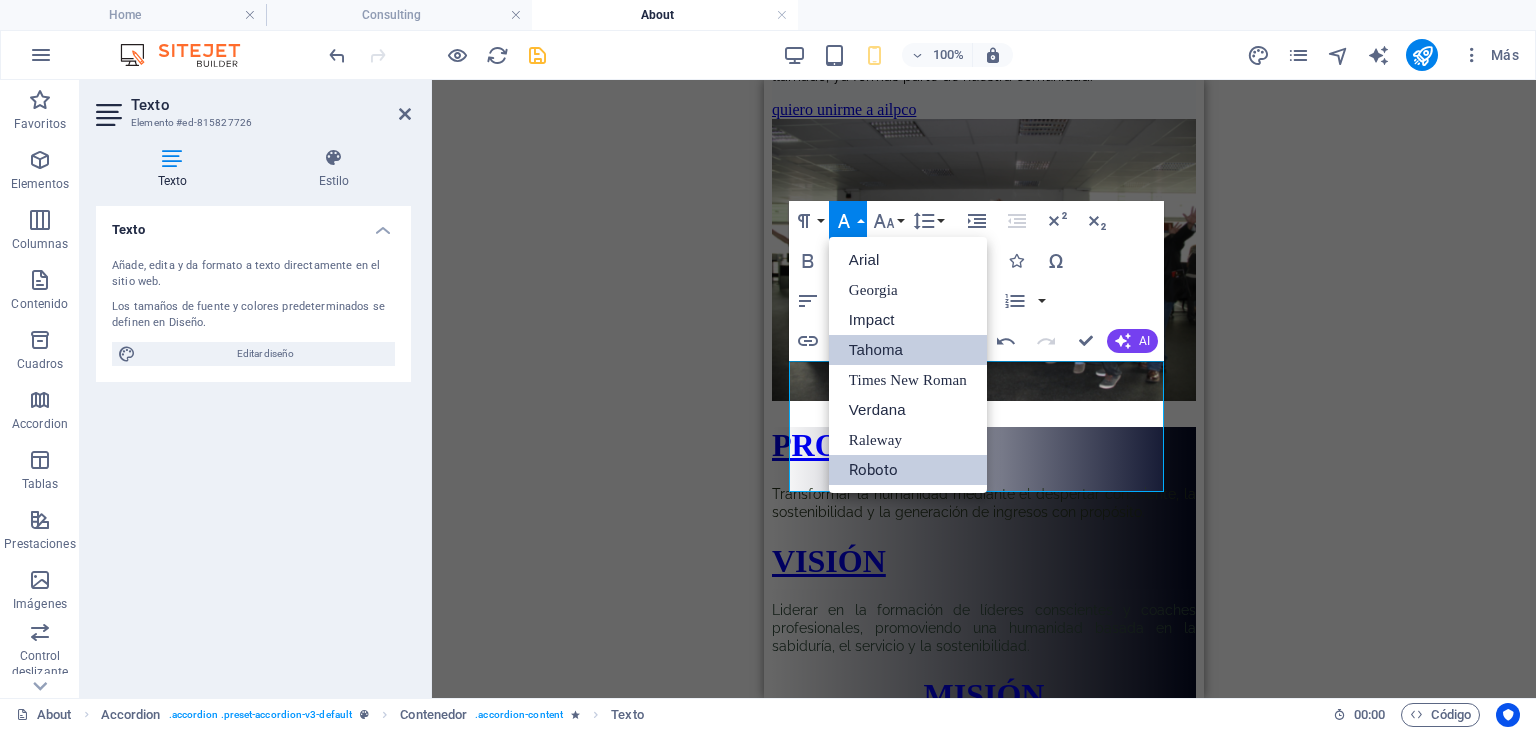 scroll, scrollTop: 0, scrollLeft: 0, axis: both 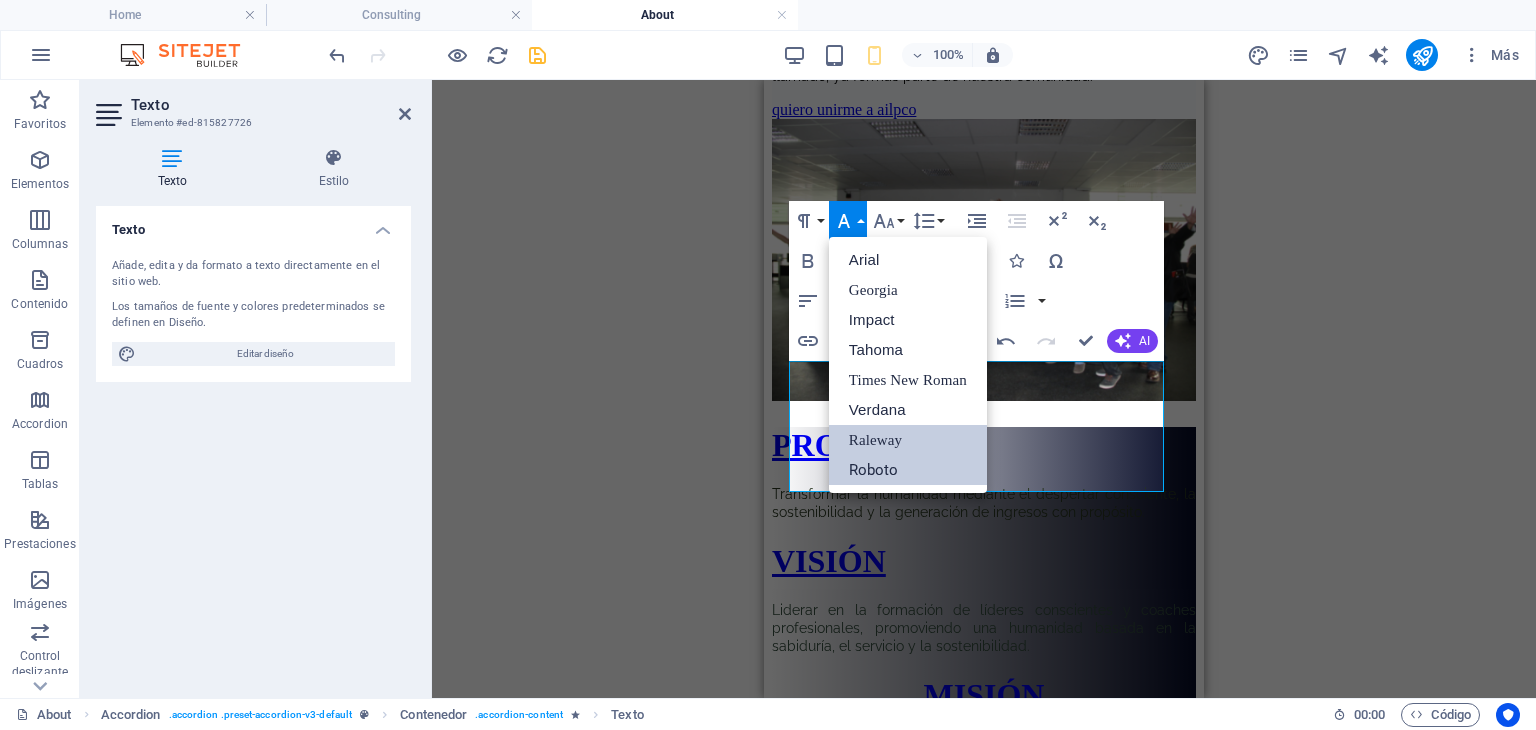 click on "Raleway" at bounding box center (908, 440) 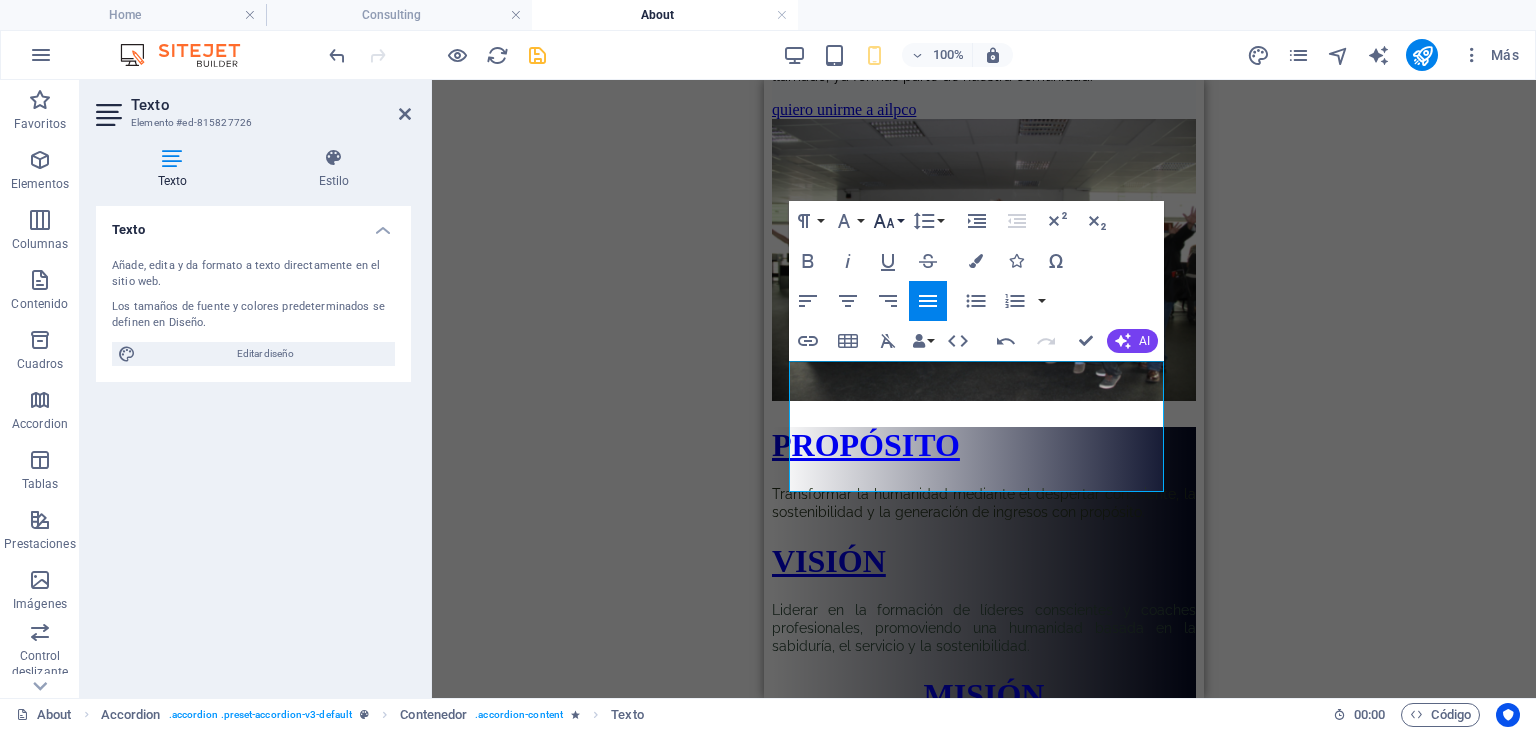 click 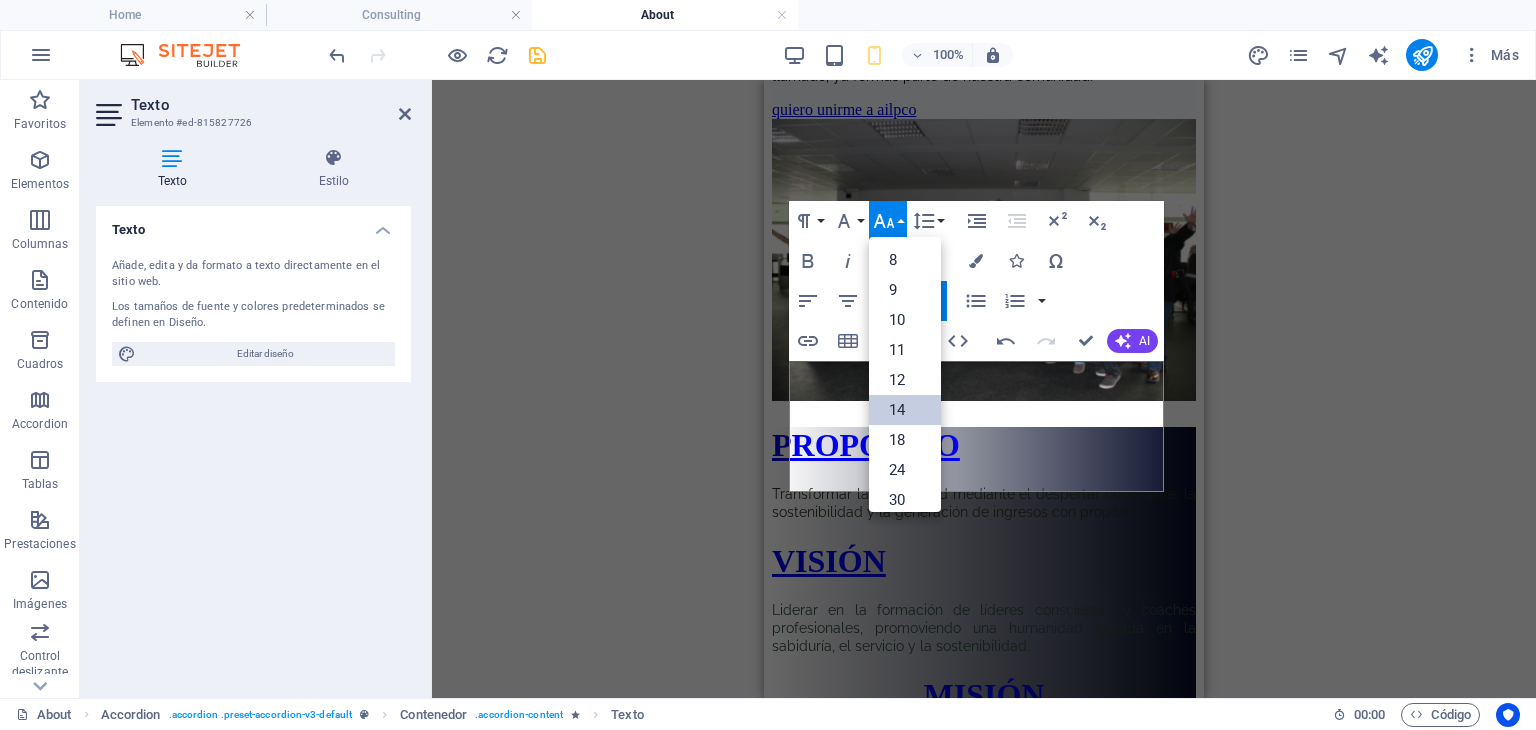 click on "14" at bounding box center [905, 410] 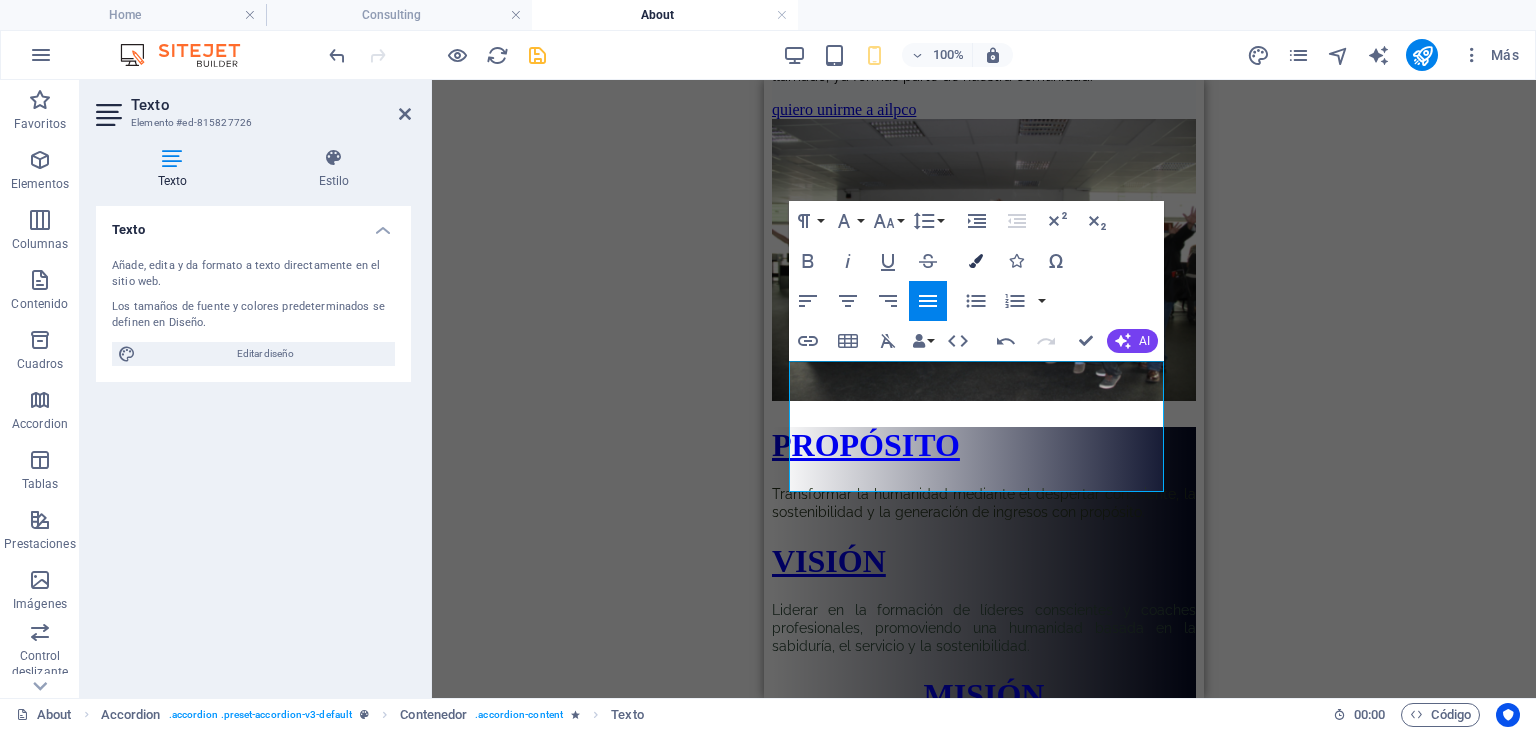 click at bounding box center (976, 261) 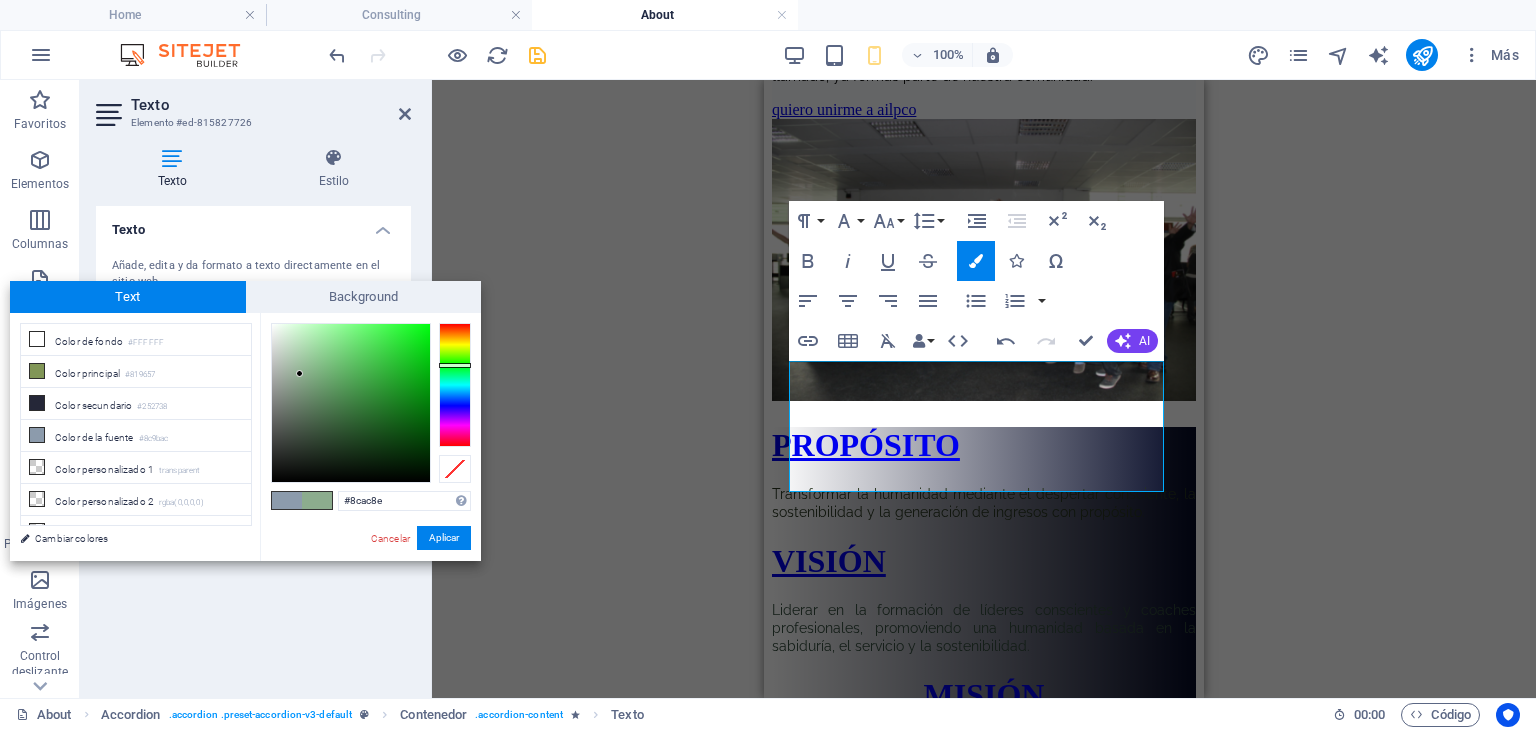 click at bounding box center (455, 385) 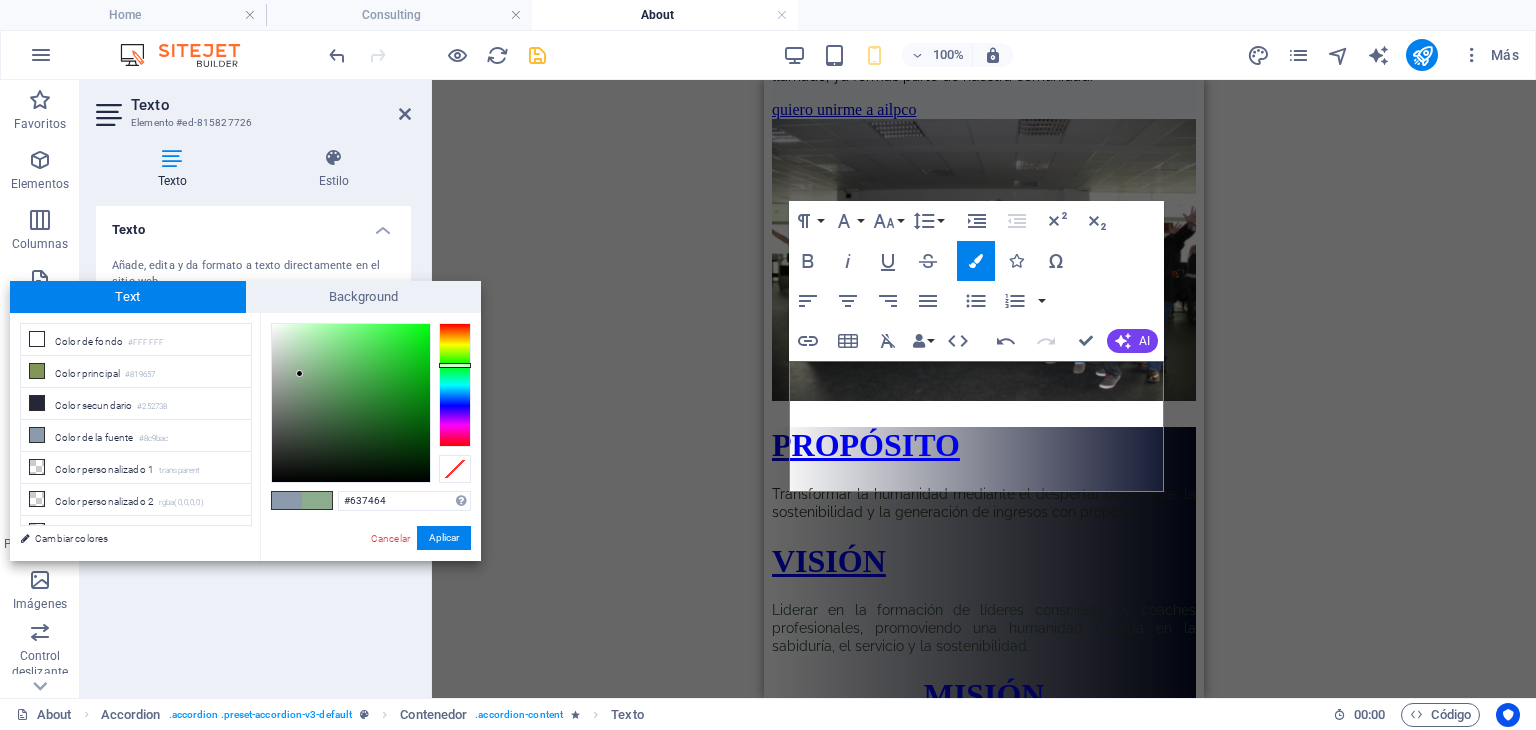 click at bounding box center (351, 403) 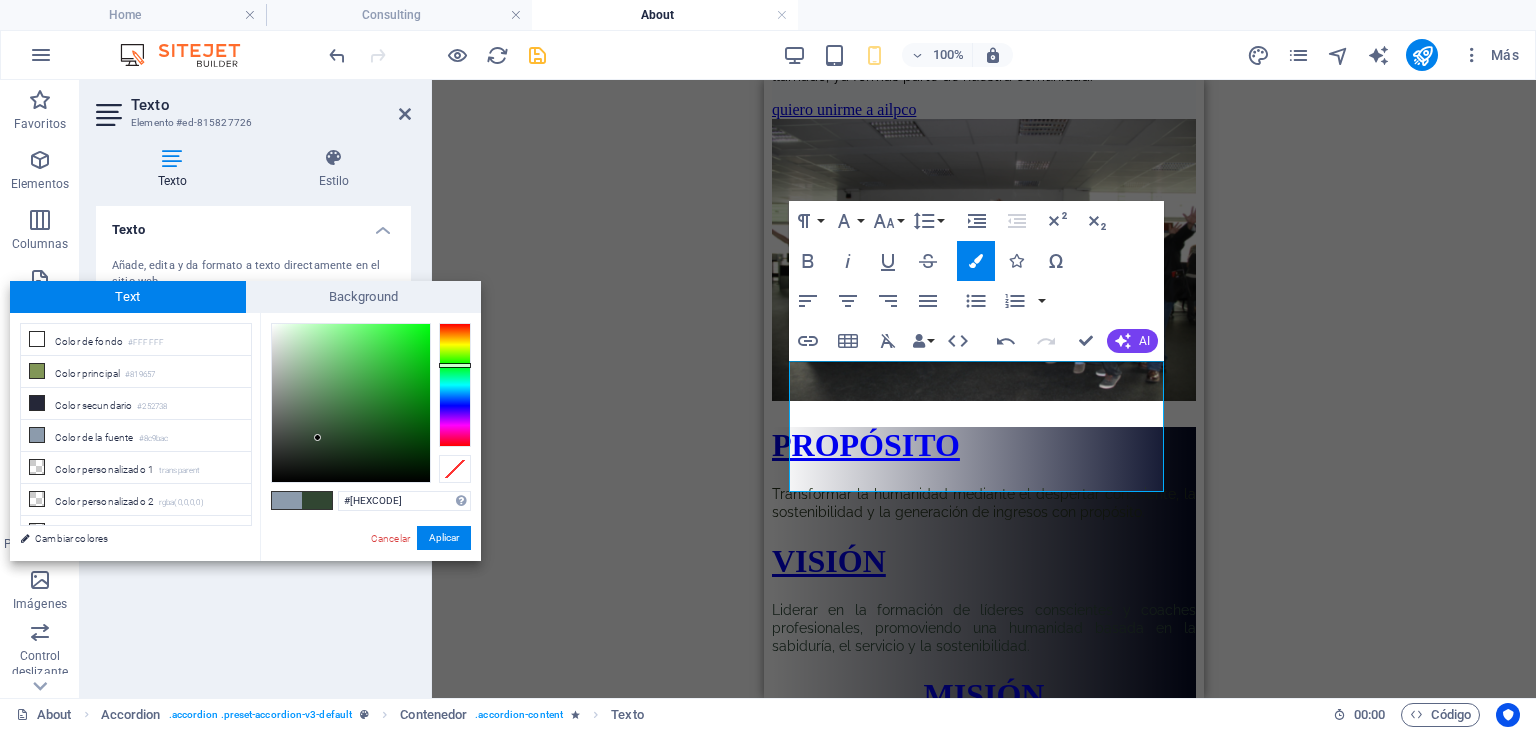 drag, startPoint x: 318, startPoint y: 438, endPoint x: 327, endPoint y: 445, distance: 11.401754 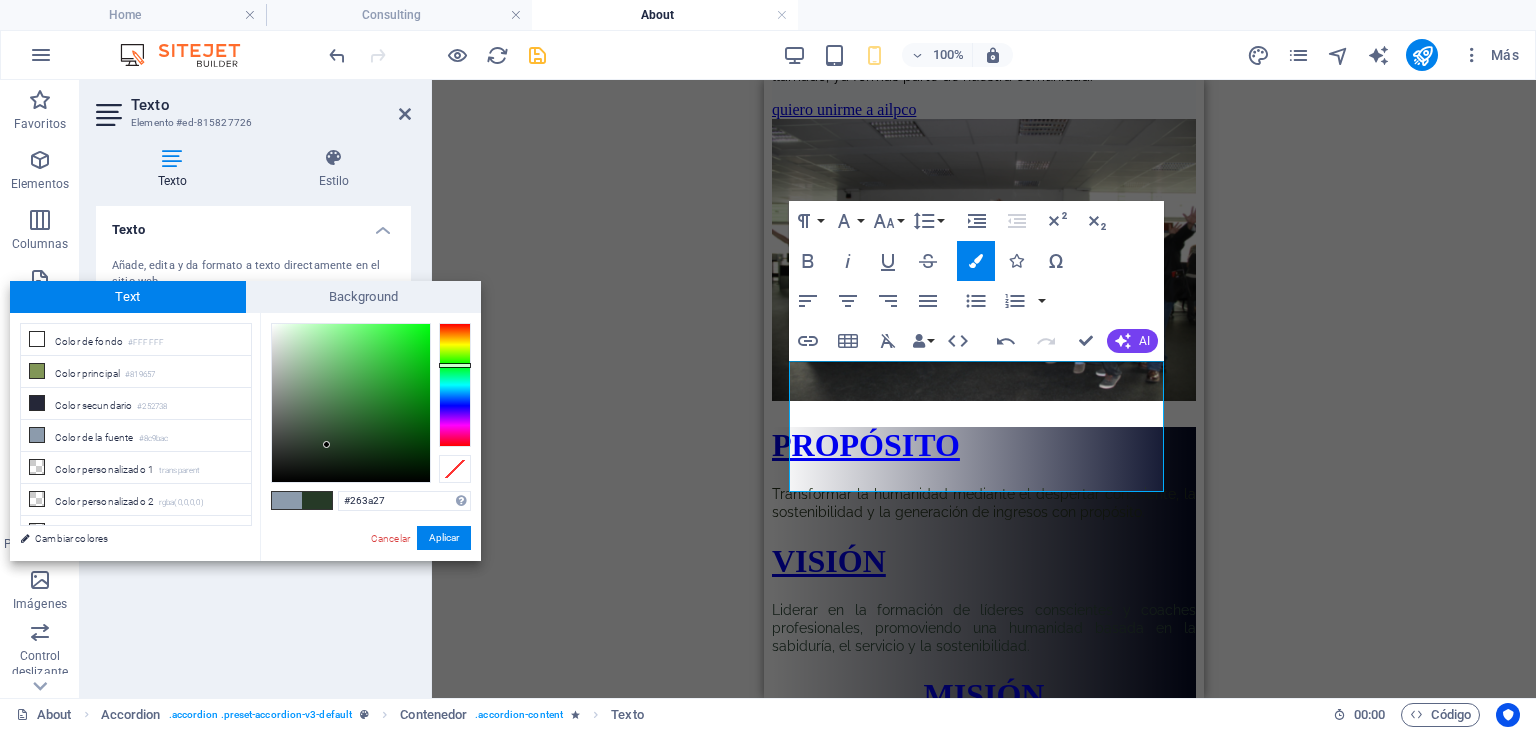 click at bounding box center [351, 403] 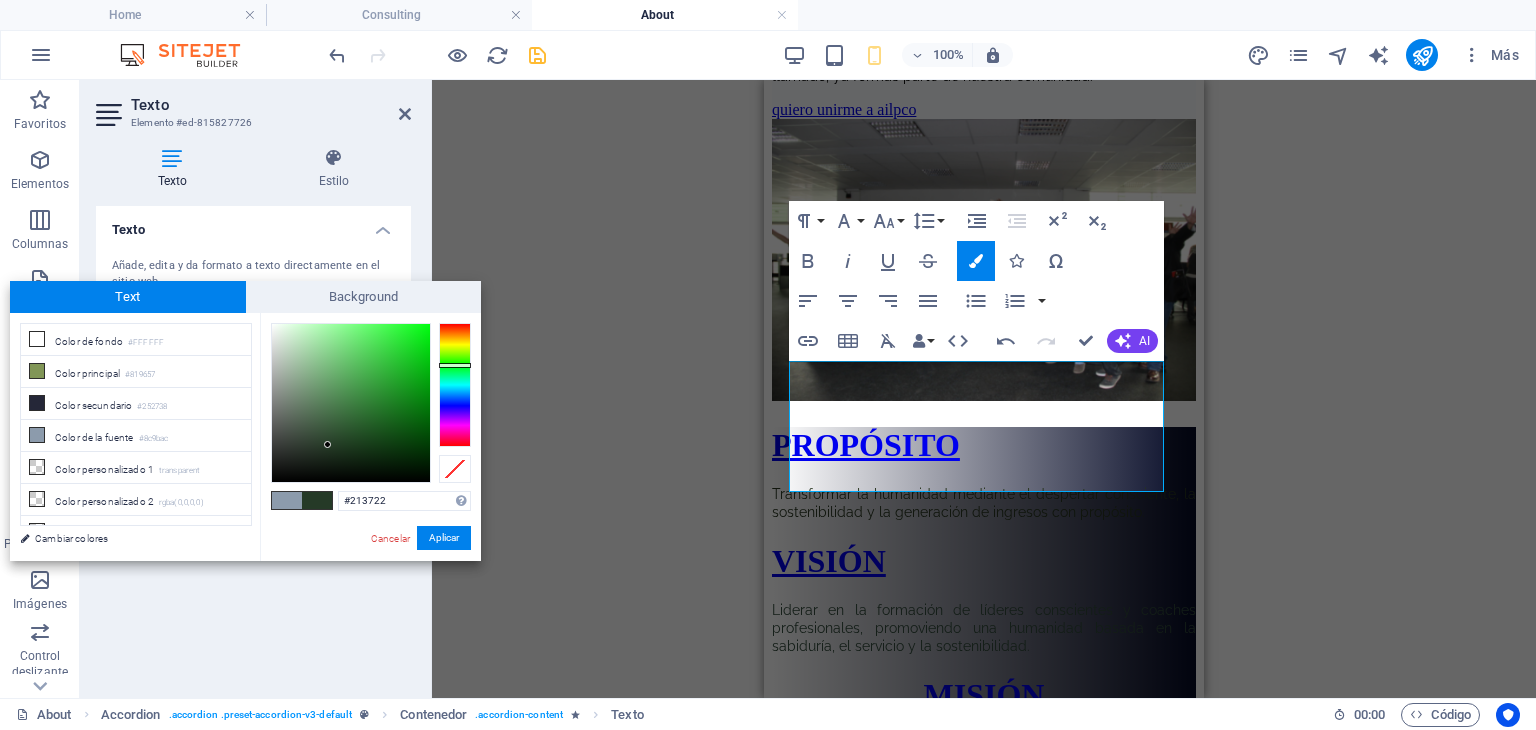 click at bounding box center (351, 403) 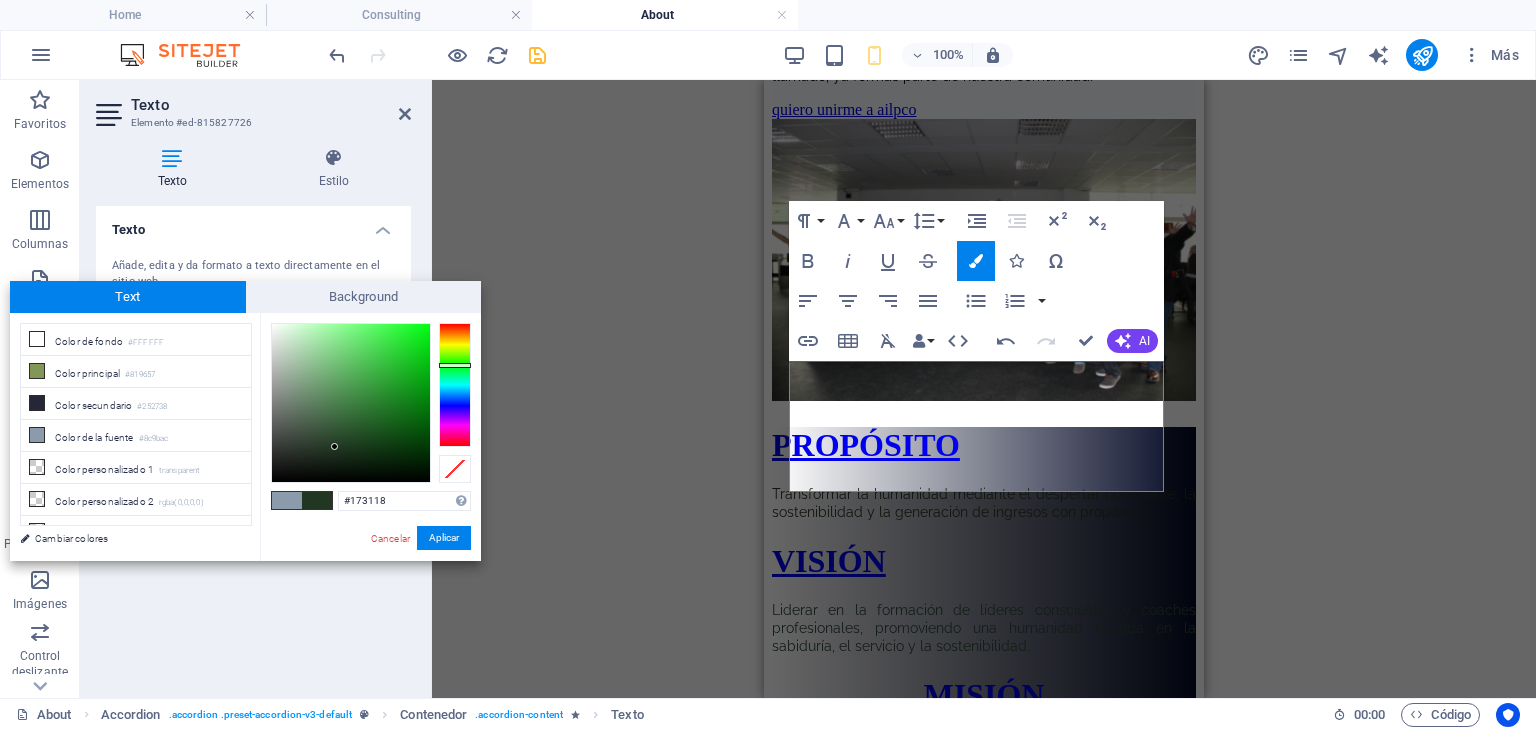 drag, startPoint x: 352, startPoint y: 451, endPoint x: 397, endPoint y: 467, distance: 47.759815 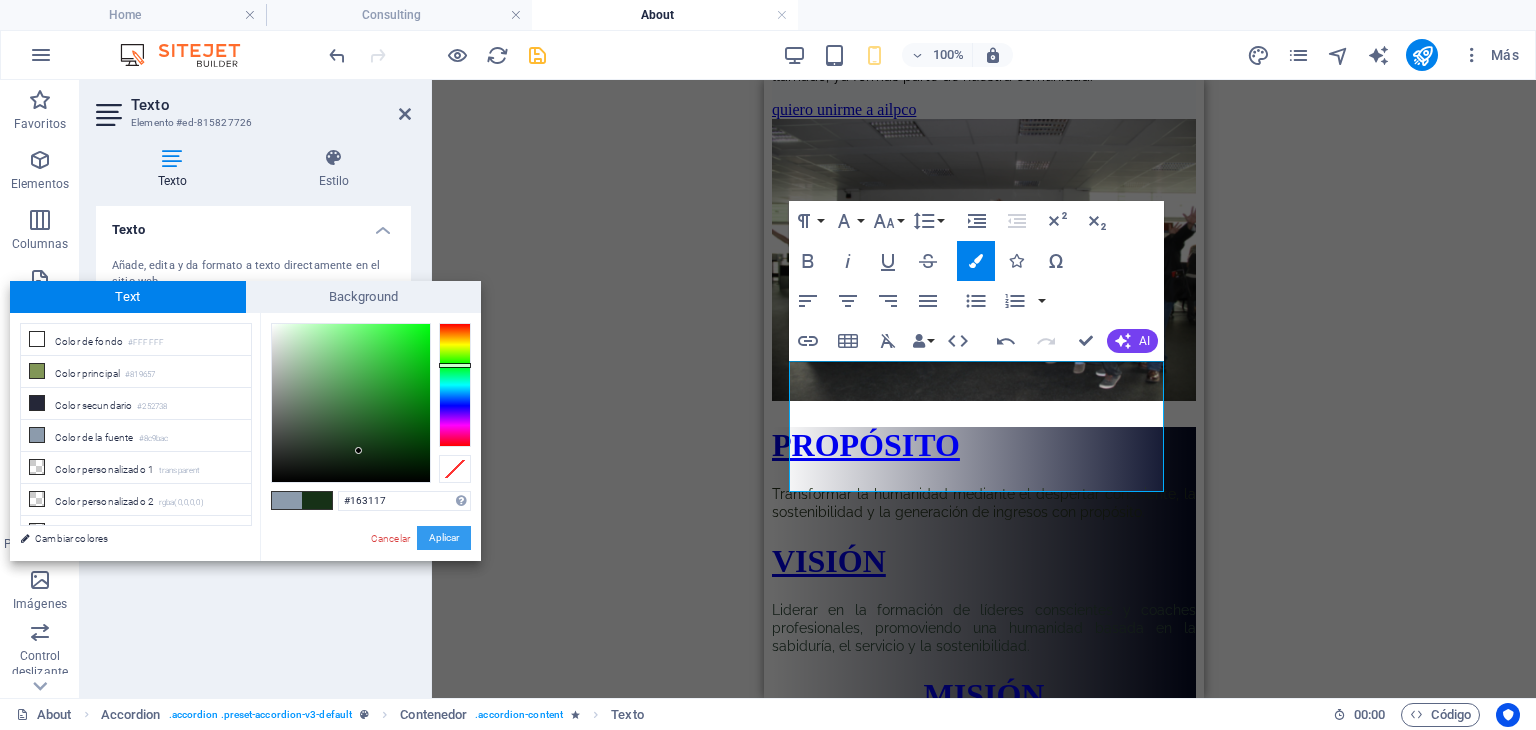 click on "Aplicar" at bounding box center [444, 538] 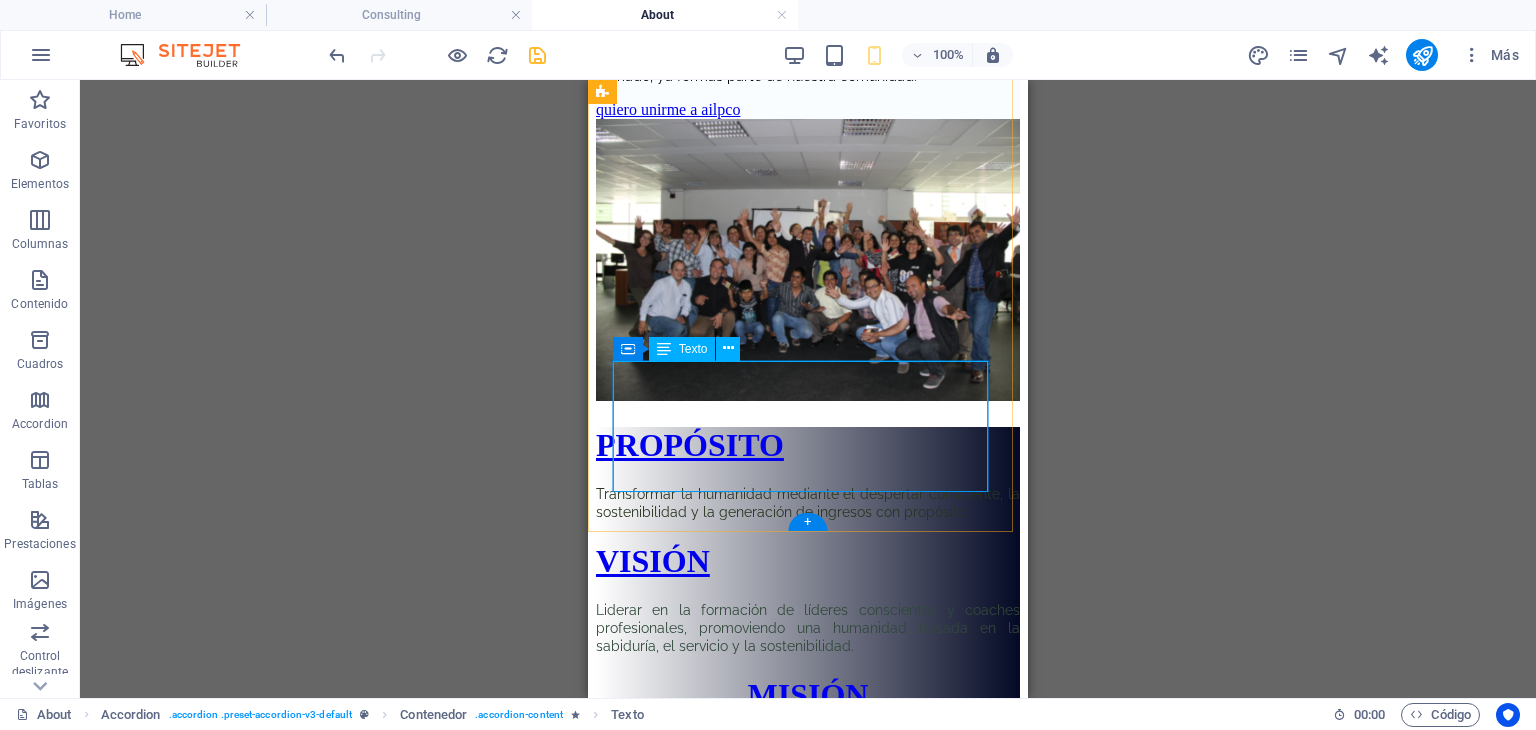click on "Formar 250,000 líderes en coaching para 2030 en desarrollo humano, bienestar colectivo y protección del planeta, a través de un sistema educativo integral que combine conciencia, liderazgo, sostenibilidad y tecnología." at bounding box center [808, 783] 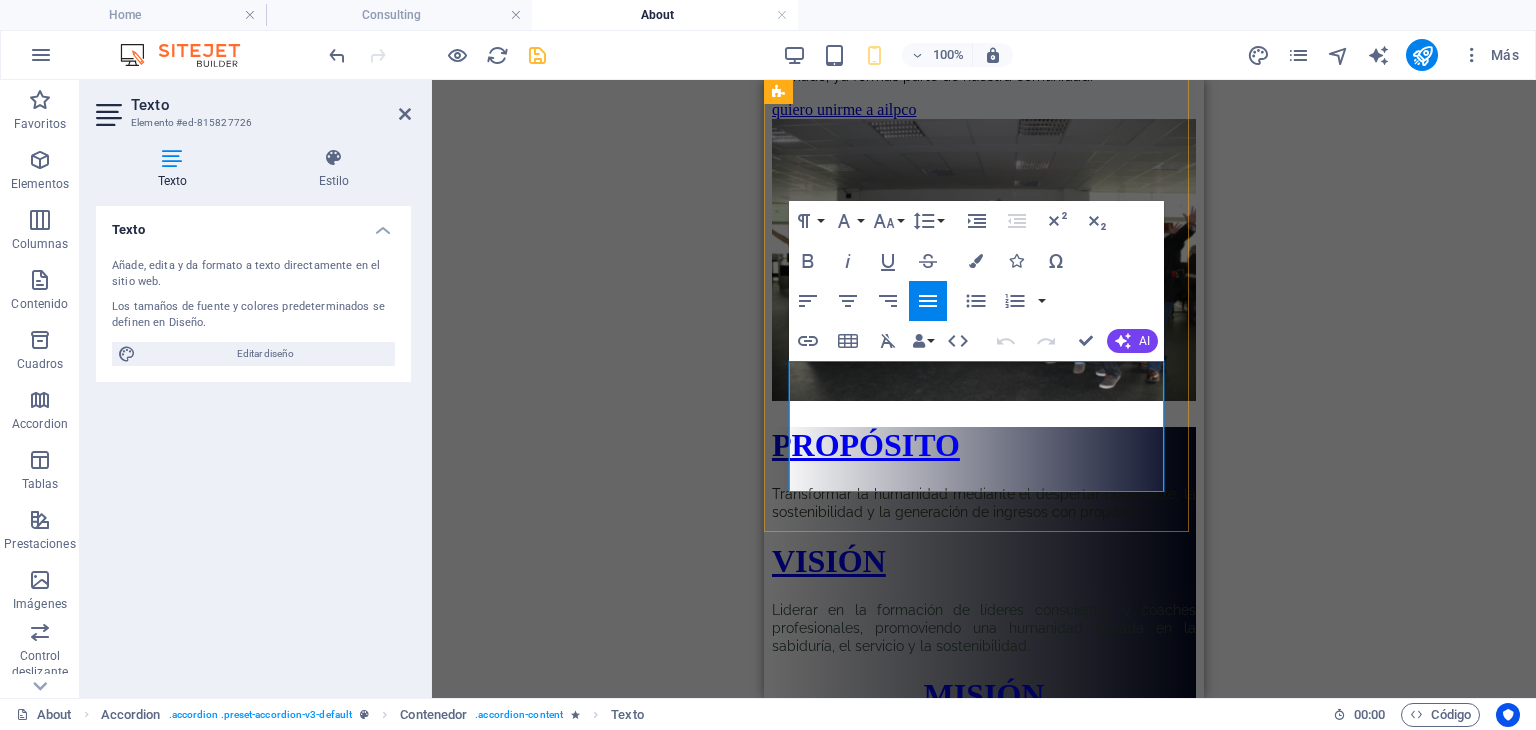 click on "Formar 250,000 líderes en coaching para 2030 en desarrollo humano, bienestar colectivo y protección del planeta, a través de un sistema educativo integral que combine conciencia, liderazgo, sostenibilidad y tecnología." at bounding box center (984, 783) 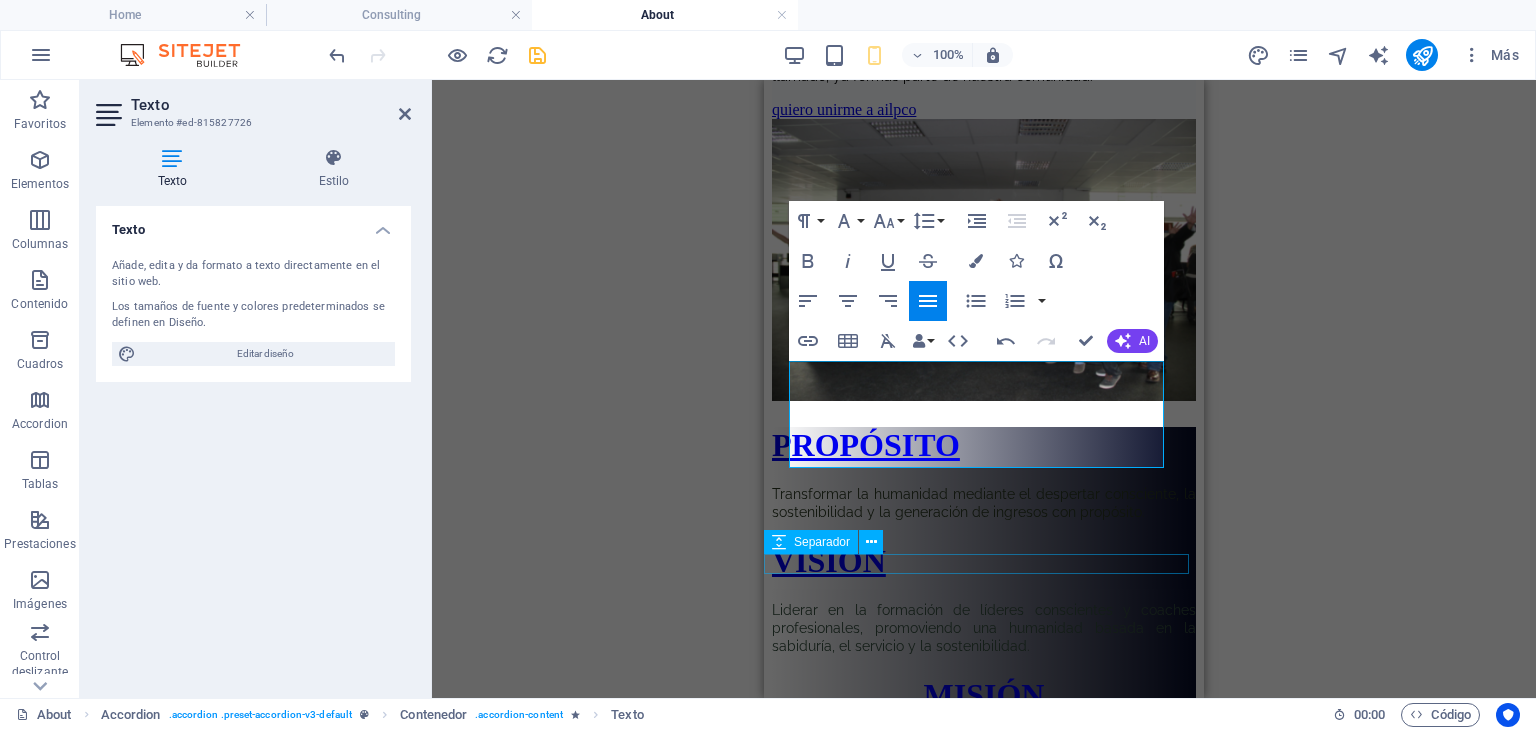 type 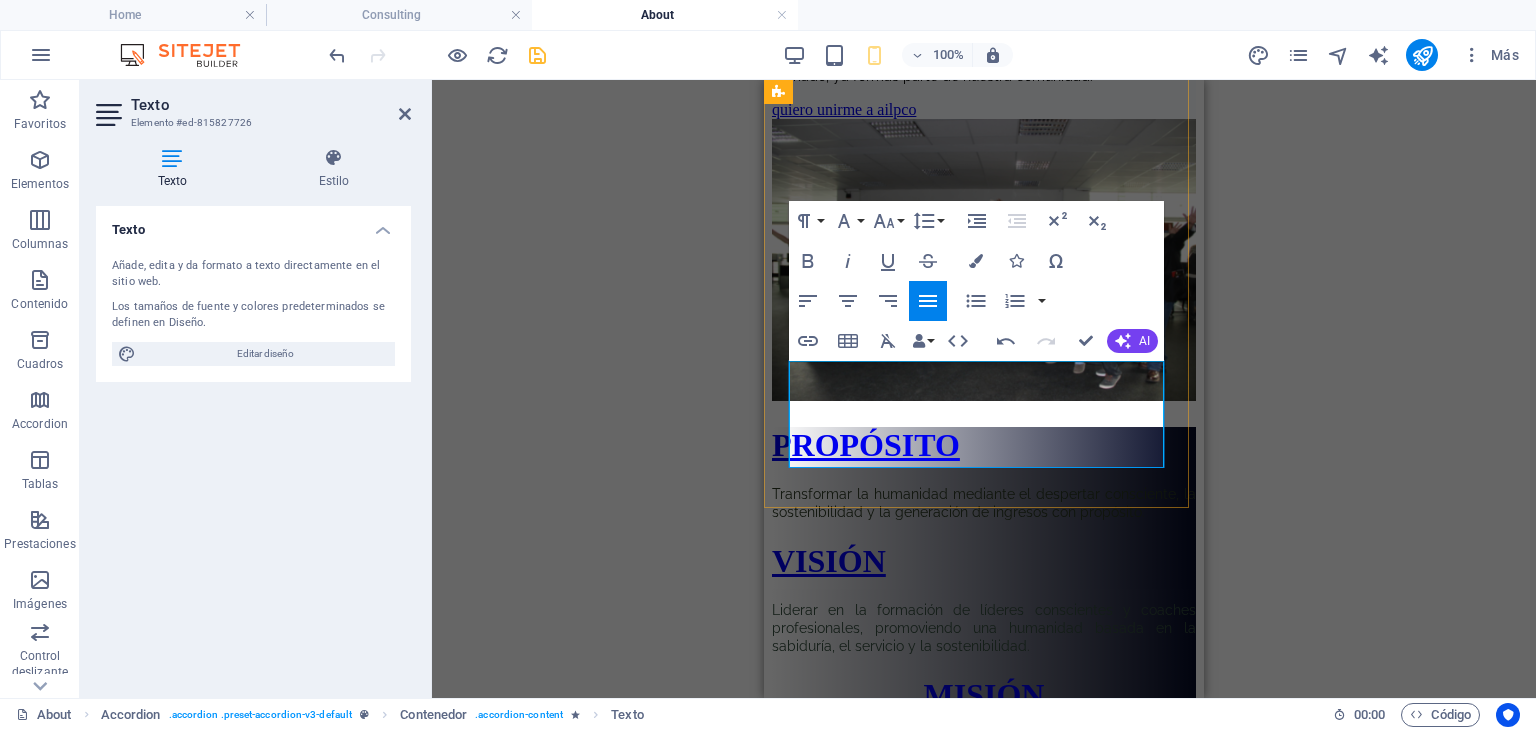 drag, startPoint x: 1096, startPoint y: 445, endPoint x: 1125, endPoint y: 513, distance: 73.92564 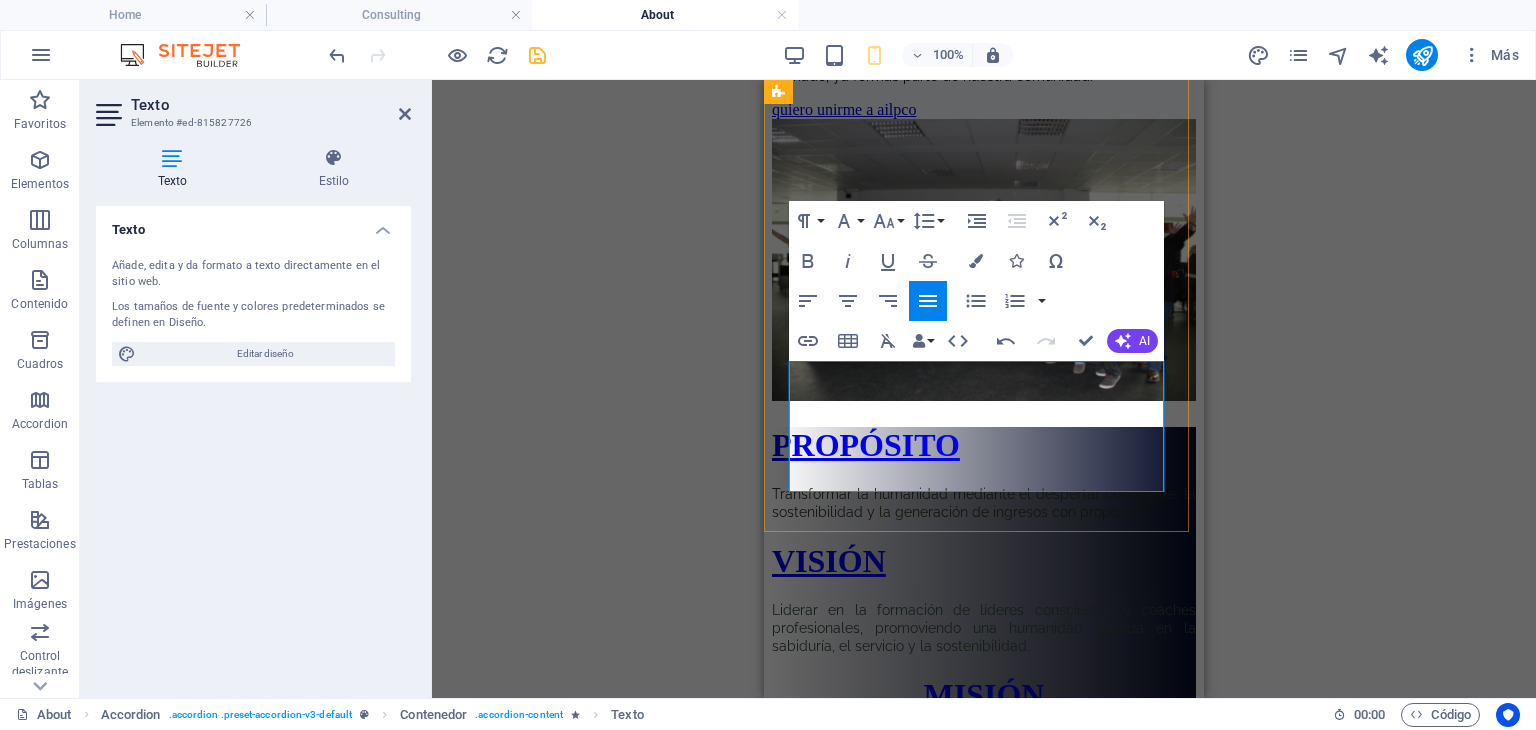 click on "Formar 250,000 líderes en coaching para 2030 en desarrollo humano, bienestar colectivo y protección del planeta, a través de un sistema educativo integral que combine conciencia, liderazgo consciente y sostenibilidad y li." at bounding box center (984, 783) 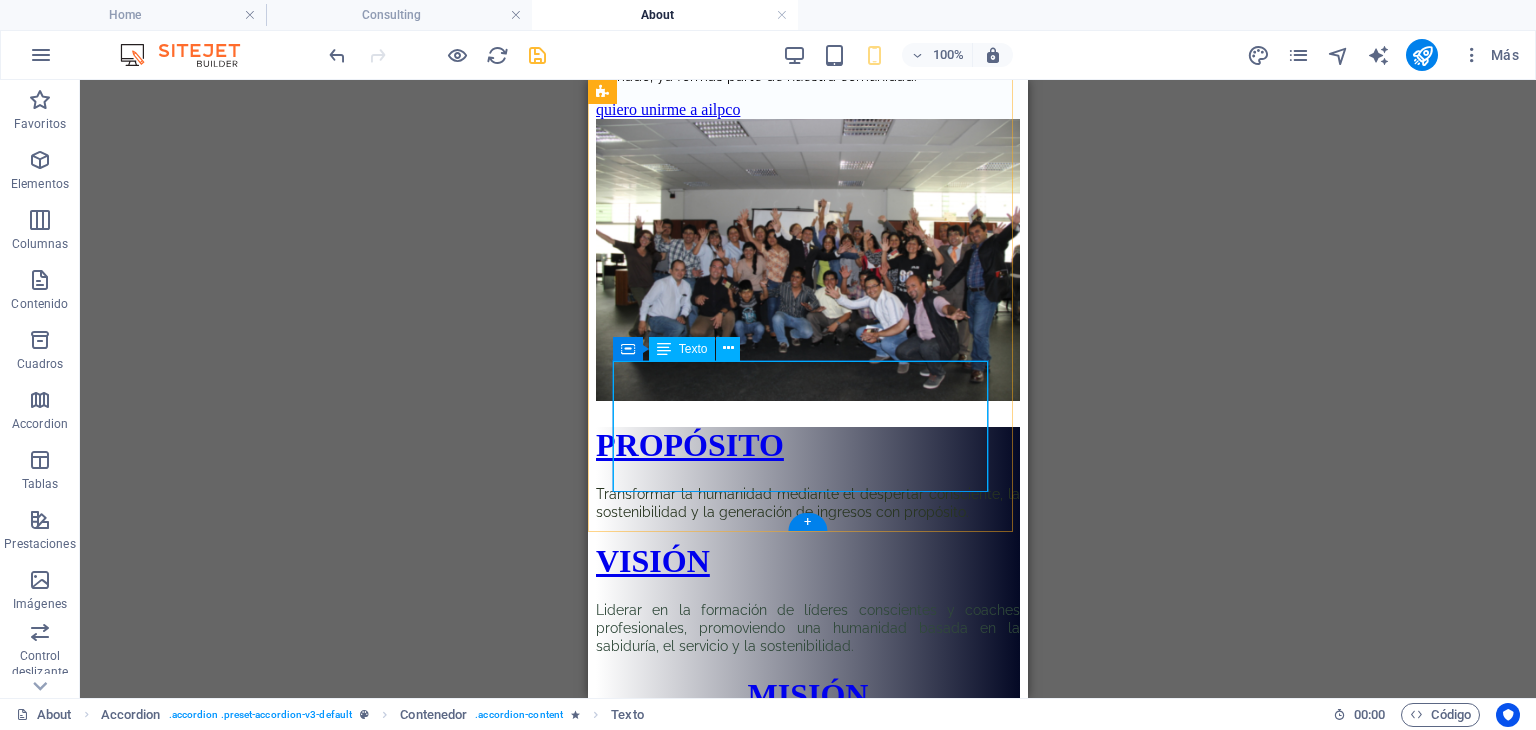 click on "Formar 250,000 líderes en coaching para 2030 en desarrollo humano, bienestar colectivo y protección del planeta, a través de un sistema educativo integral que combine conciencia, liderazgo consciente y sostenibilidad." at bounding box center [808, 783] 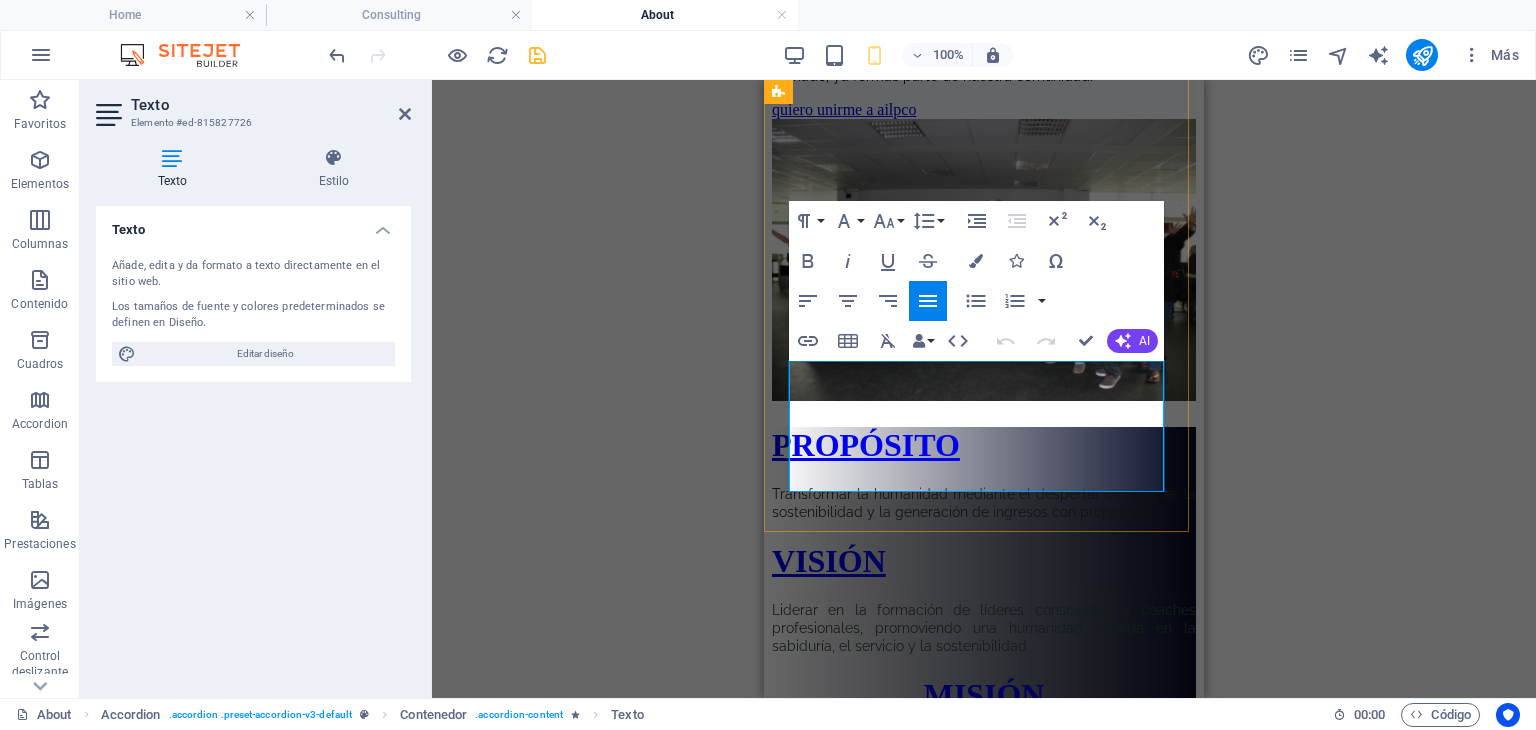 click on "Formar 250,000 líderes en coaching para 2030 en desarrollo humano, bienestar colectivo y protección del planeta, a través de un sistema educativo integral que combine conciencia, liderazgo consciente y sostenibilidad." at bounding box center [984, 783] 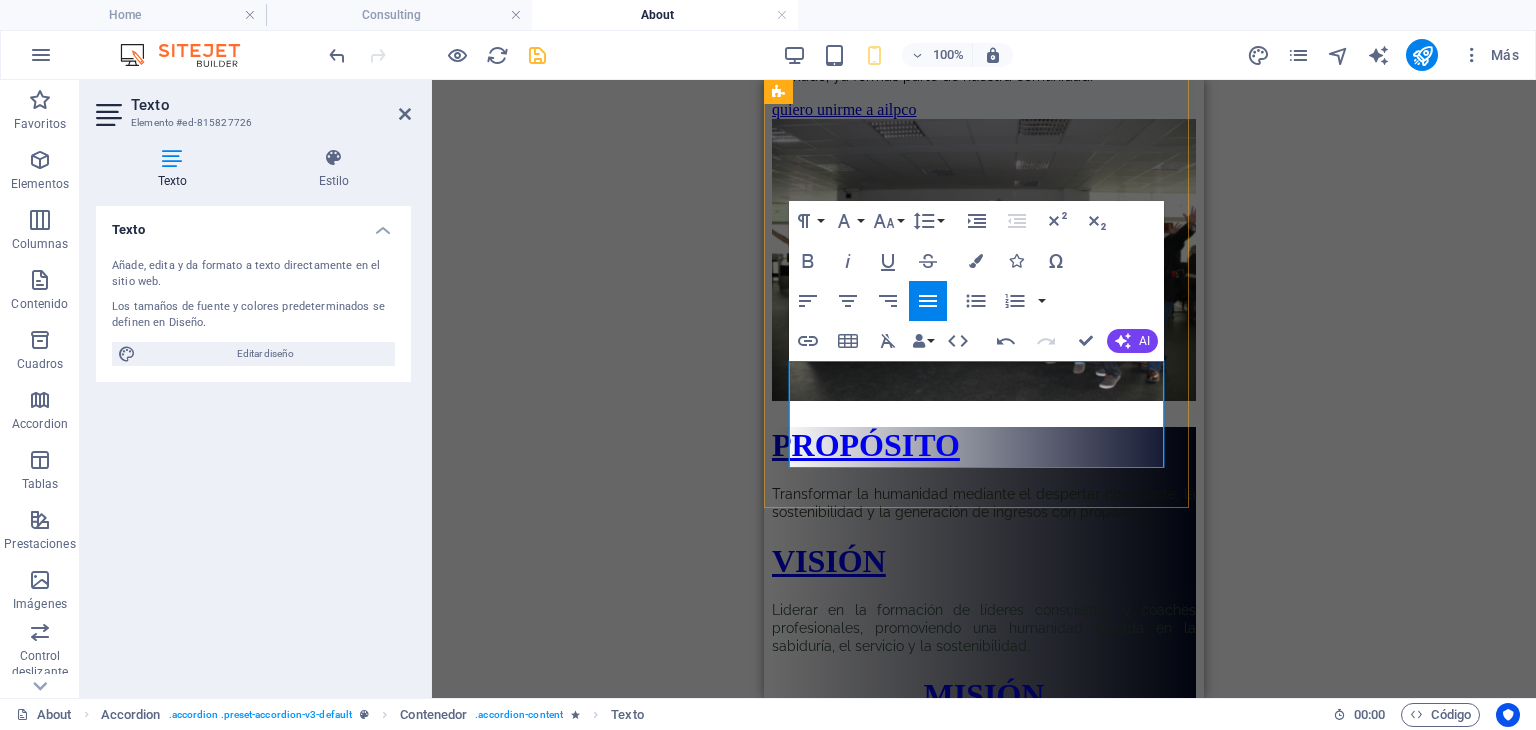 type 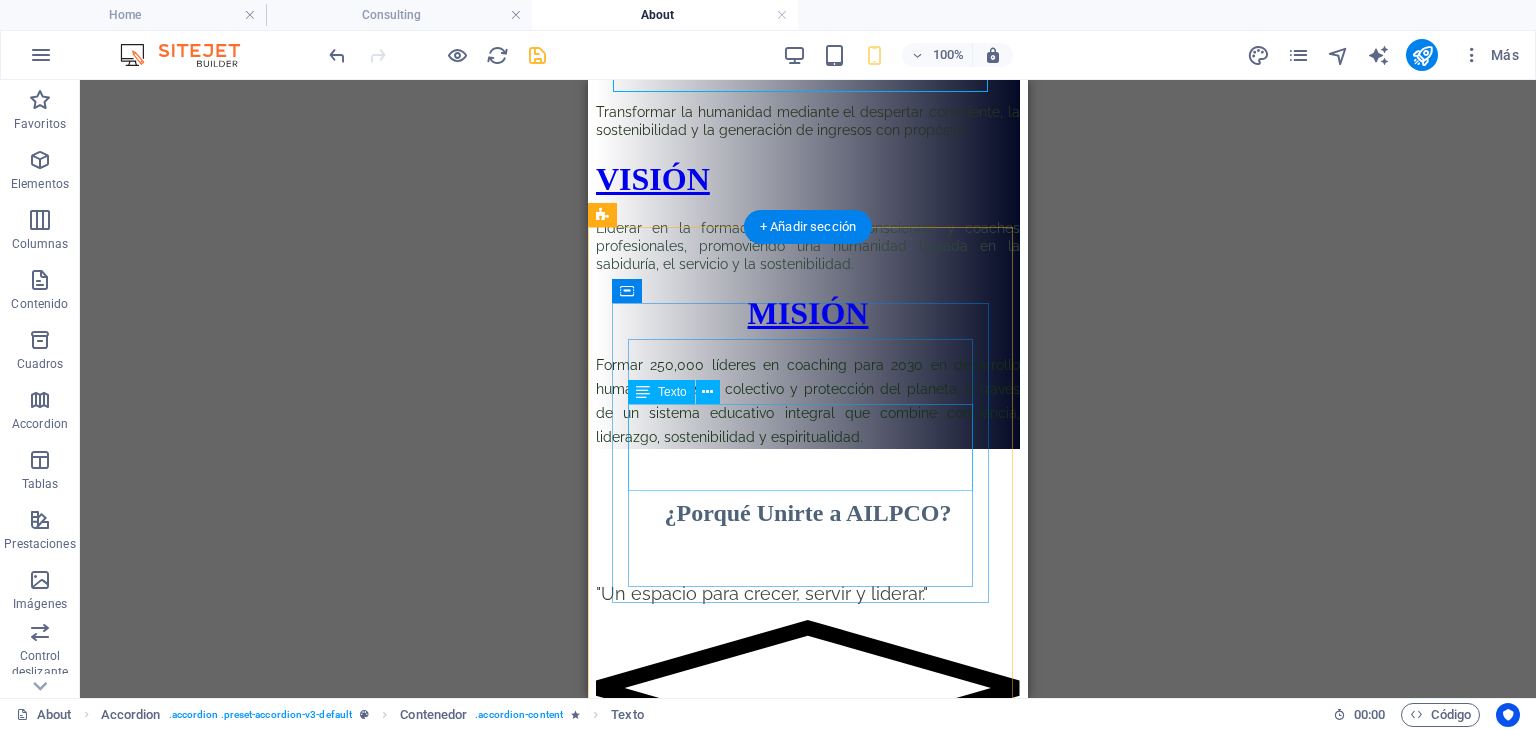 scroll, scrollTop: 1500, scrollLeft: 0, axis: vertical 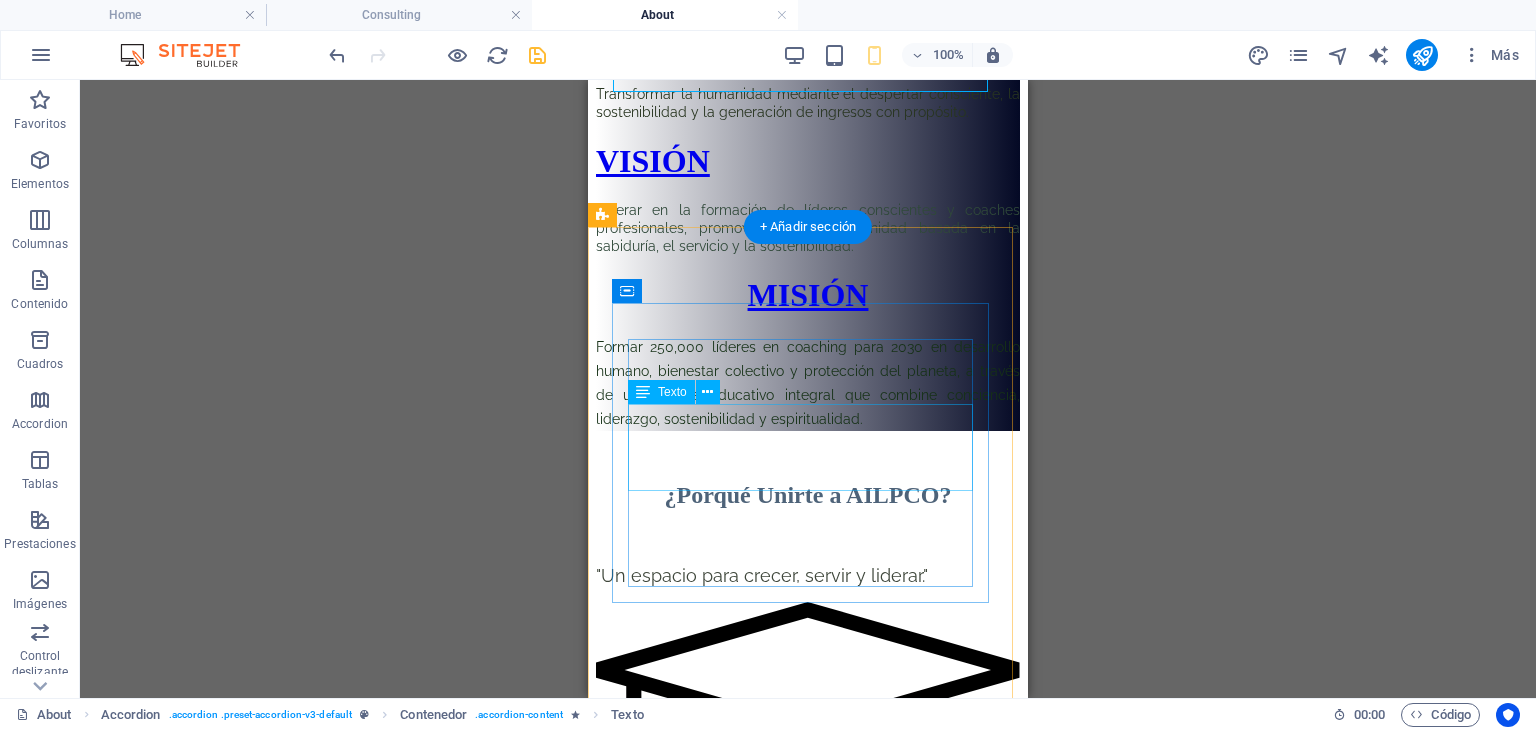 click on "Maestrías, certificaciones y carreras técnicas con visión humanista y sostenible." at bounding box center (808, 1227) 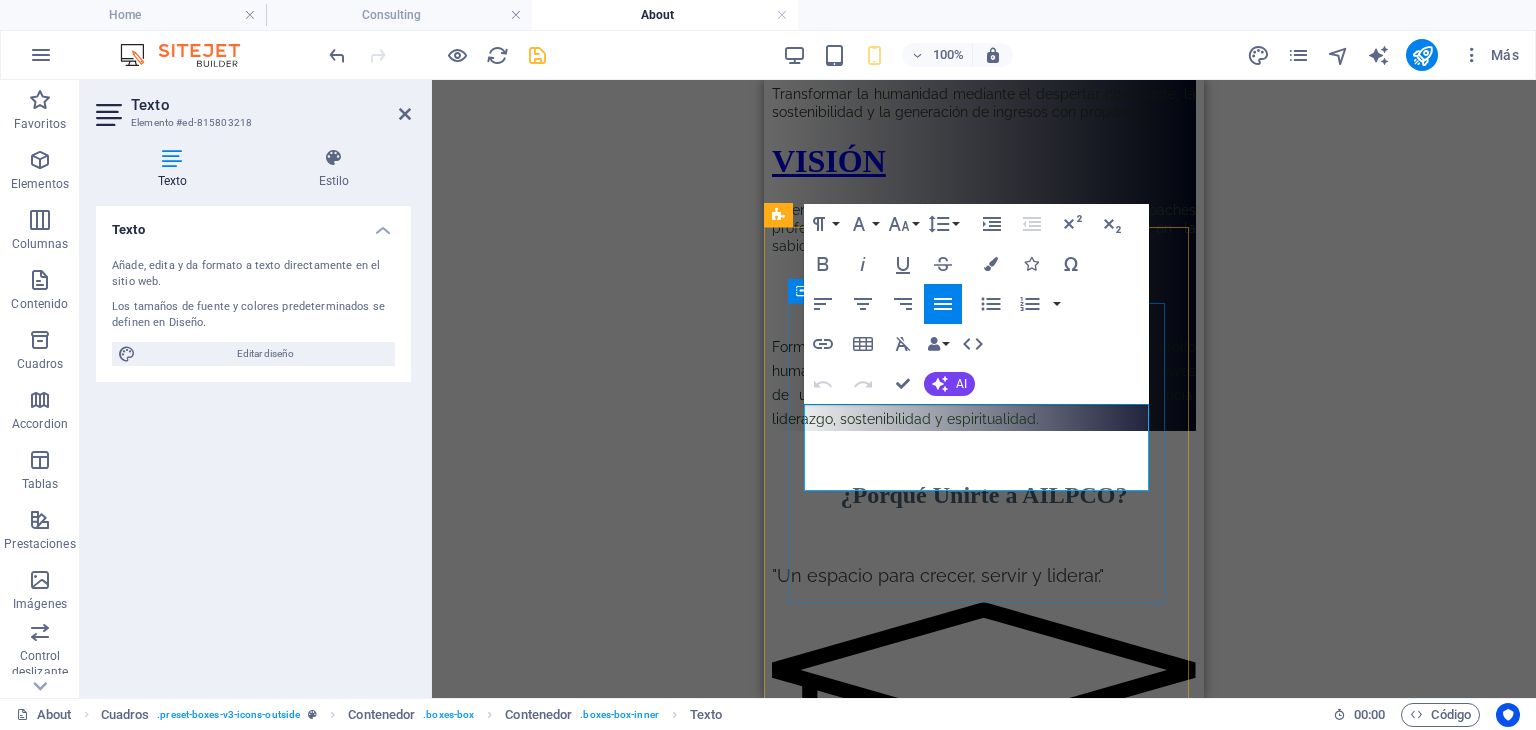 drag, startPoint x: 904, startPoint y: 477, endPoint x: 791, endPoint y: 410, distance: 131.3697 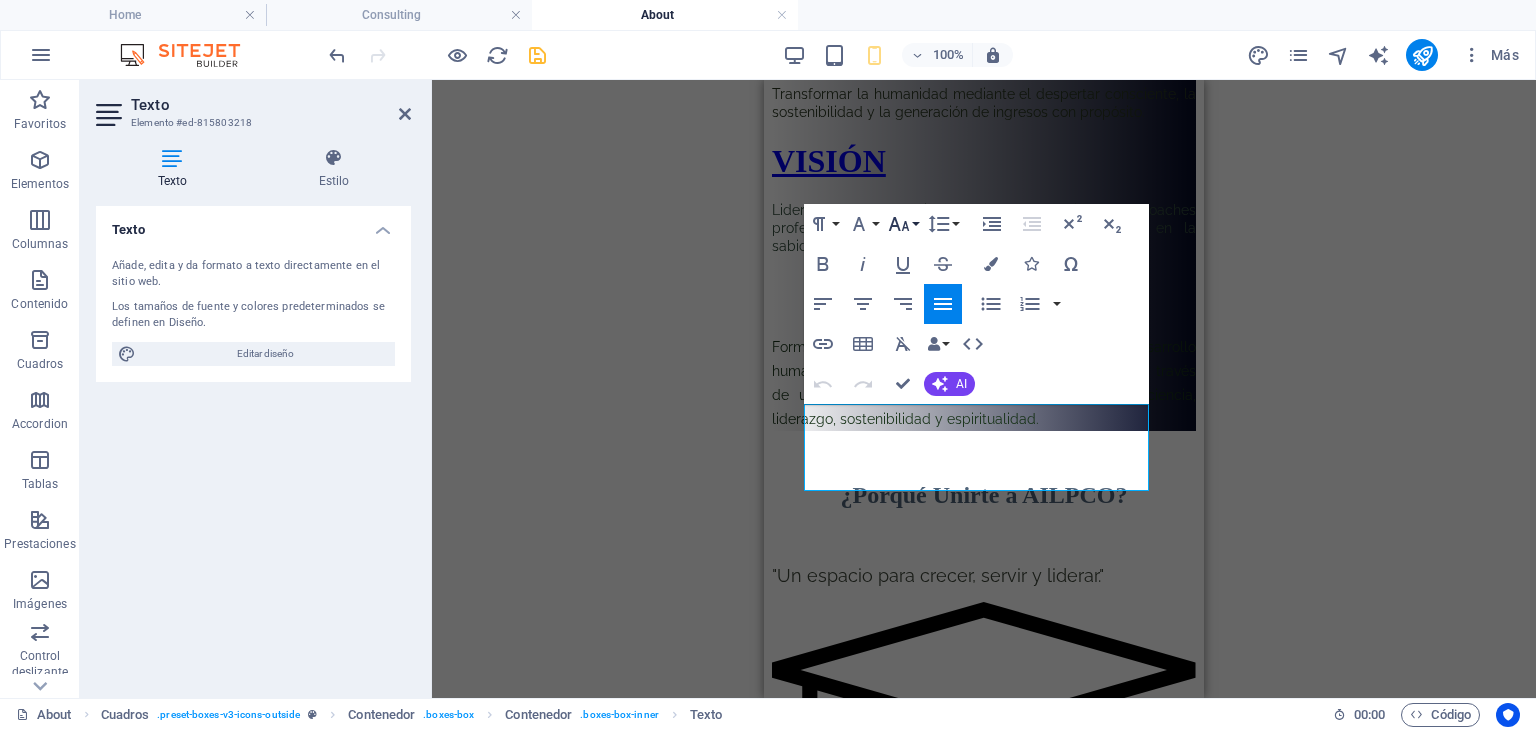 click 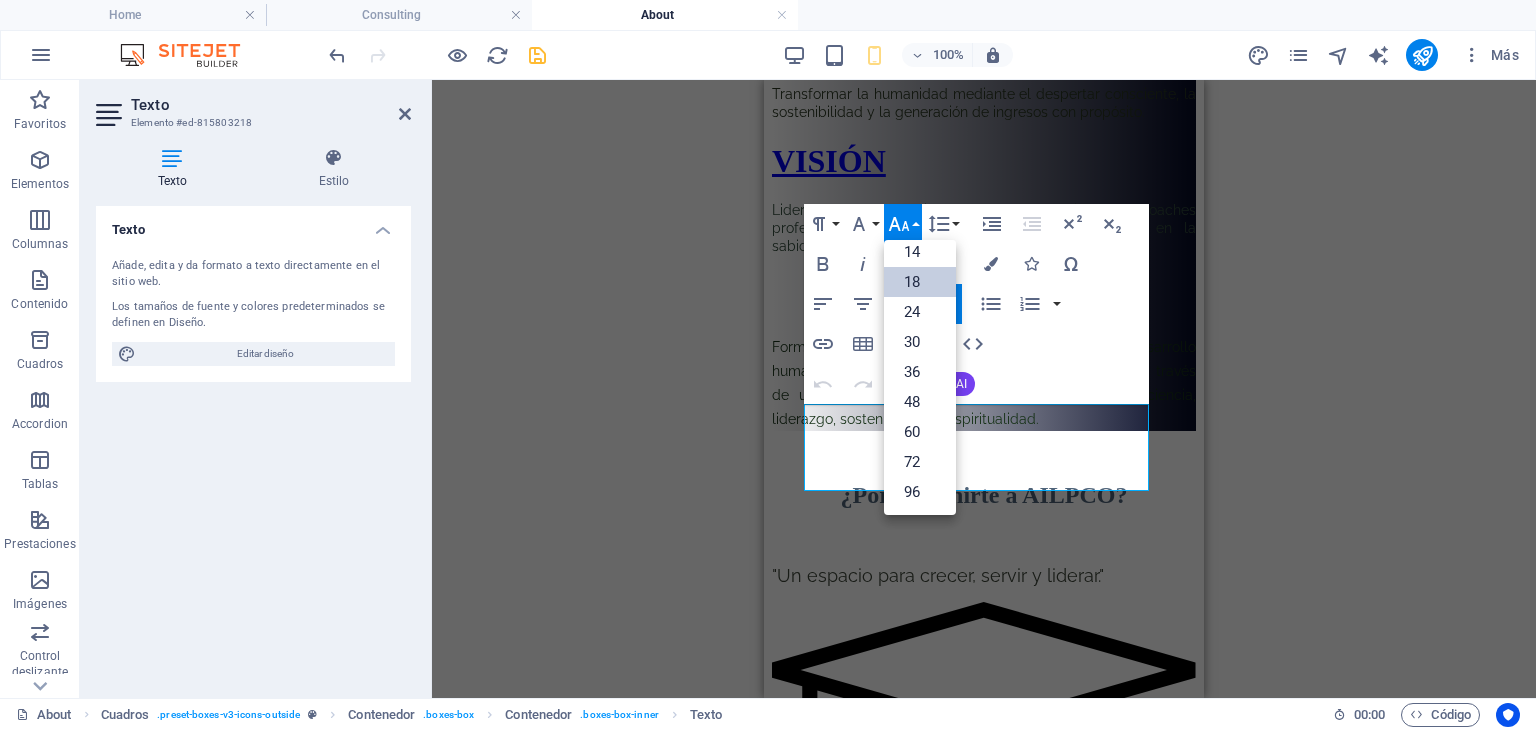 scroll, scrollTop: 160, scrollLeft: 0, axis: vertical 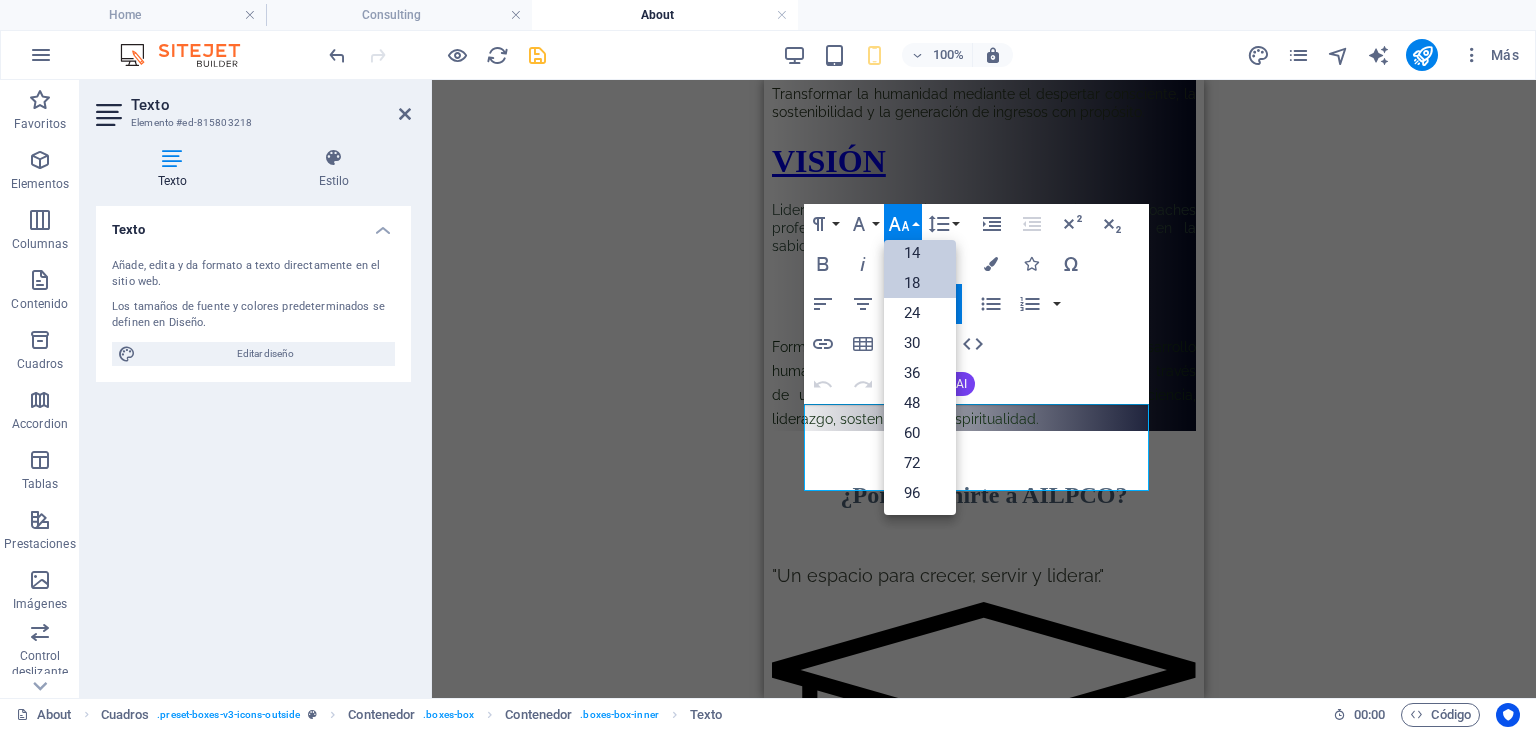 click on "14" at bounding box center (920, 253) 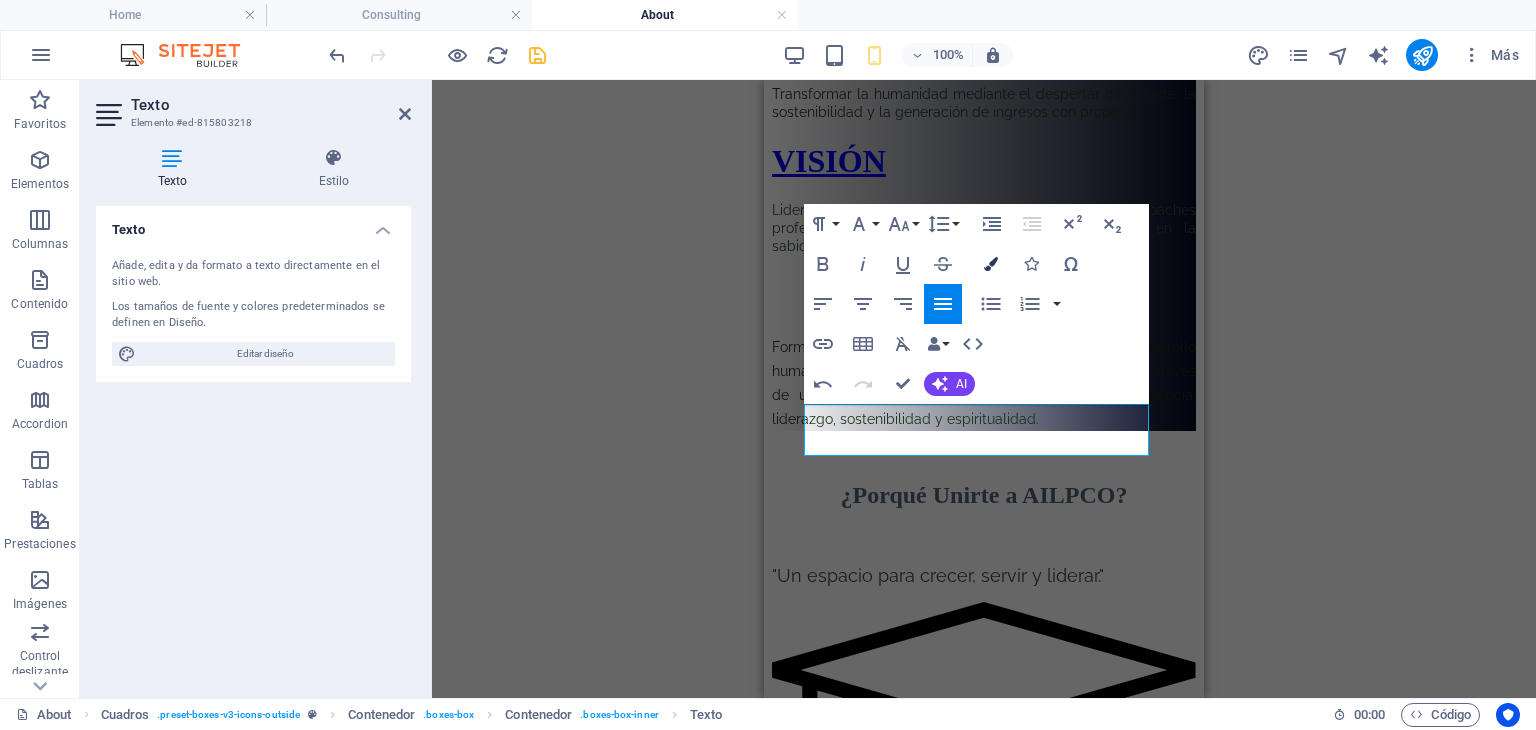 click at bounding box center [991, 264] 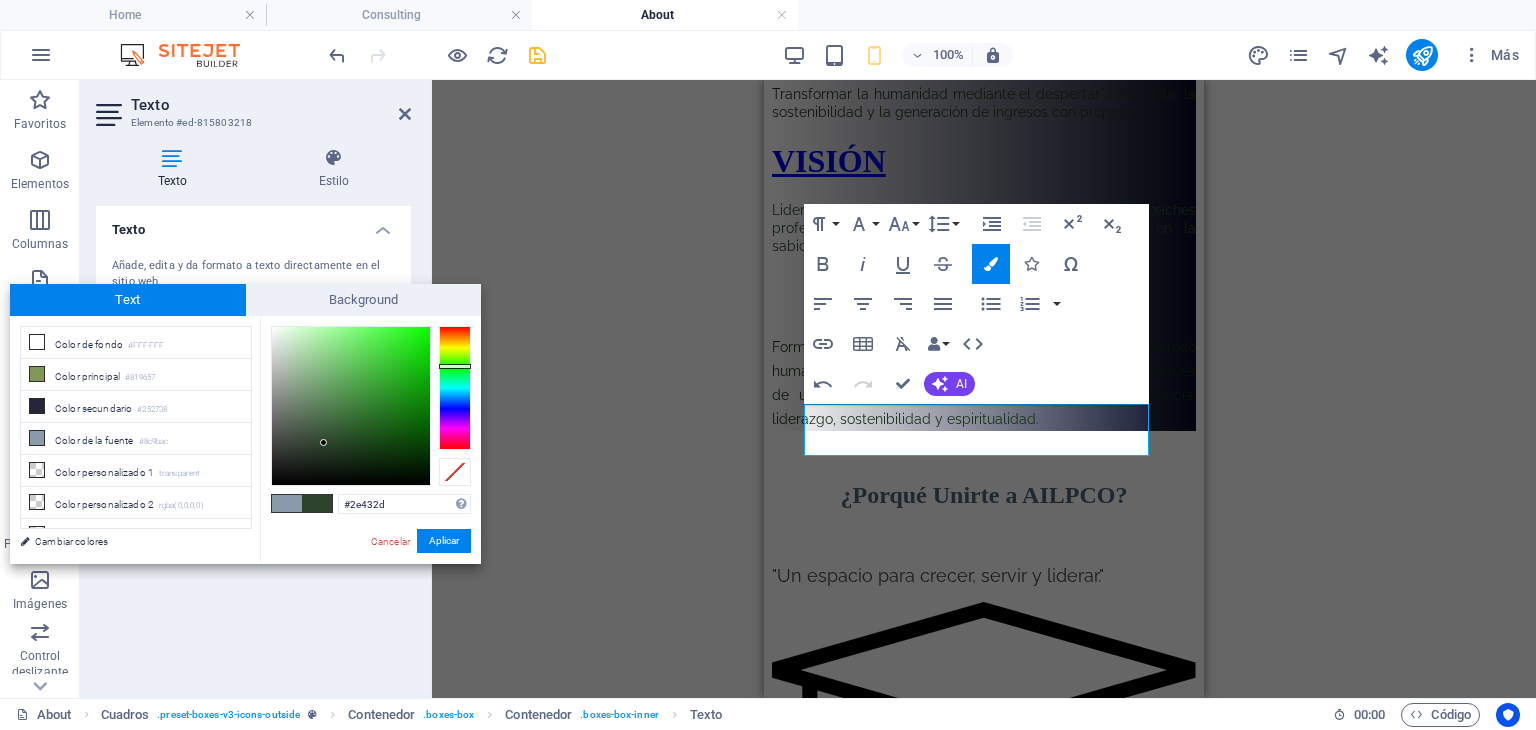 click at bounding box center [351, 406] 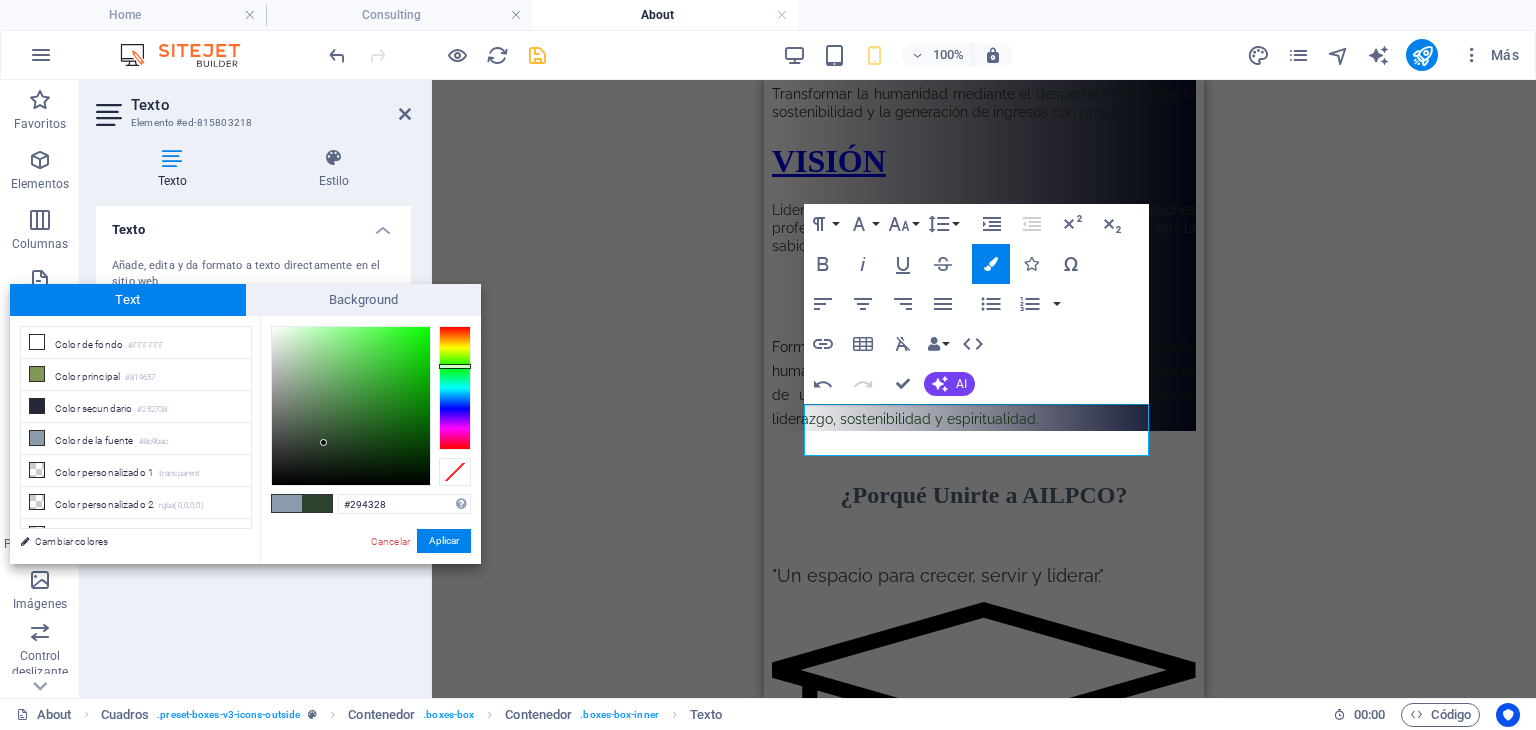 type on "#2a4529" 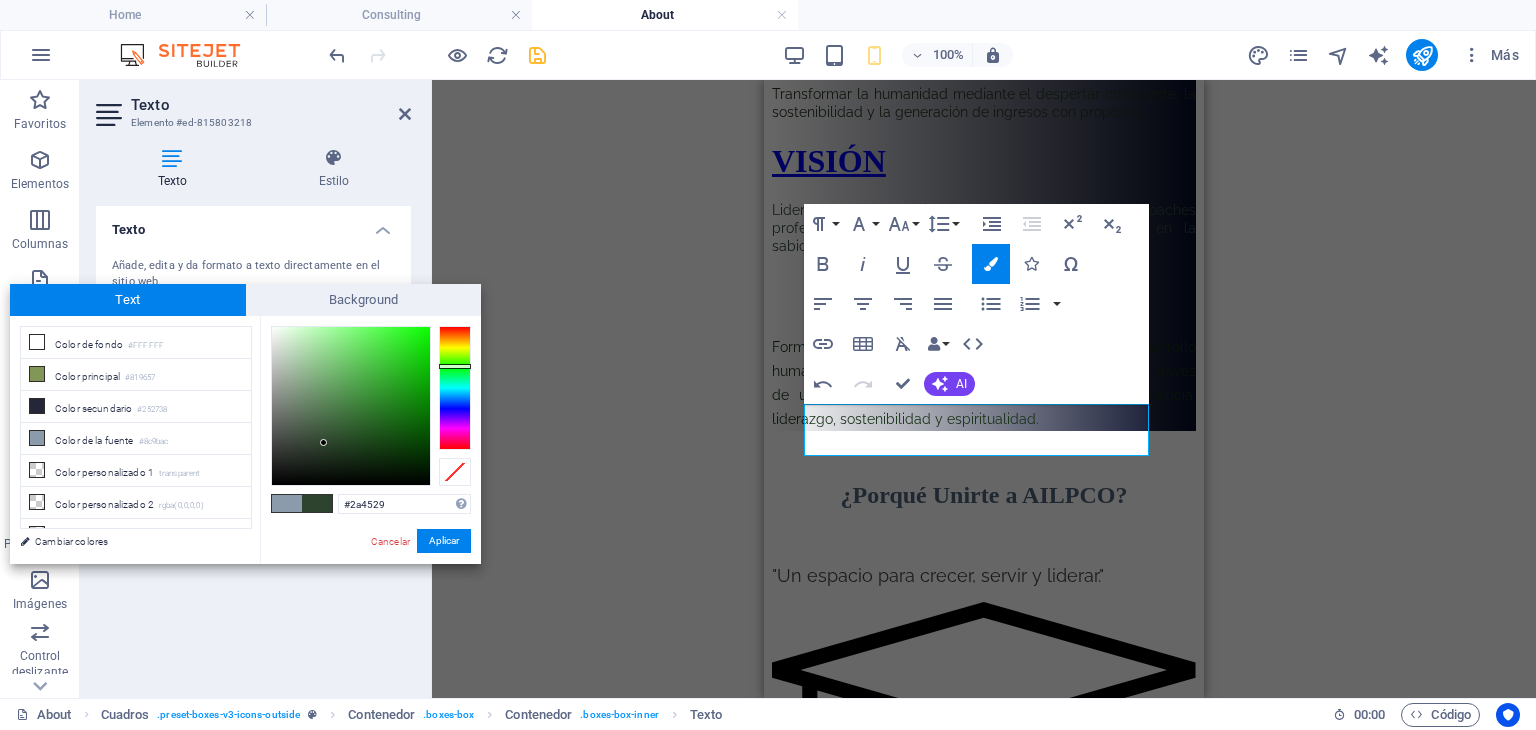 click at bounding box center (351, 406) 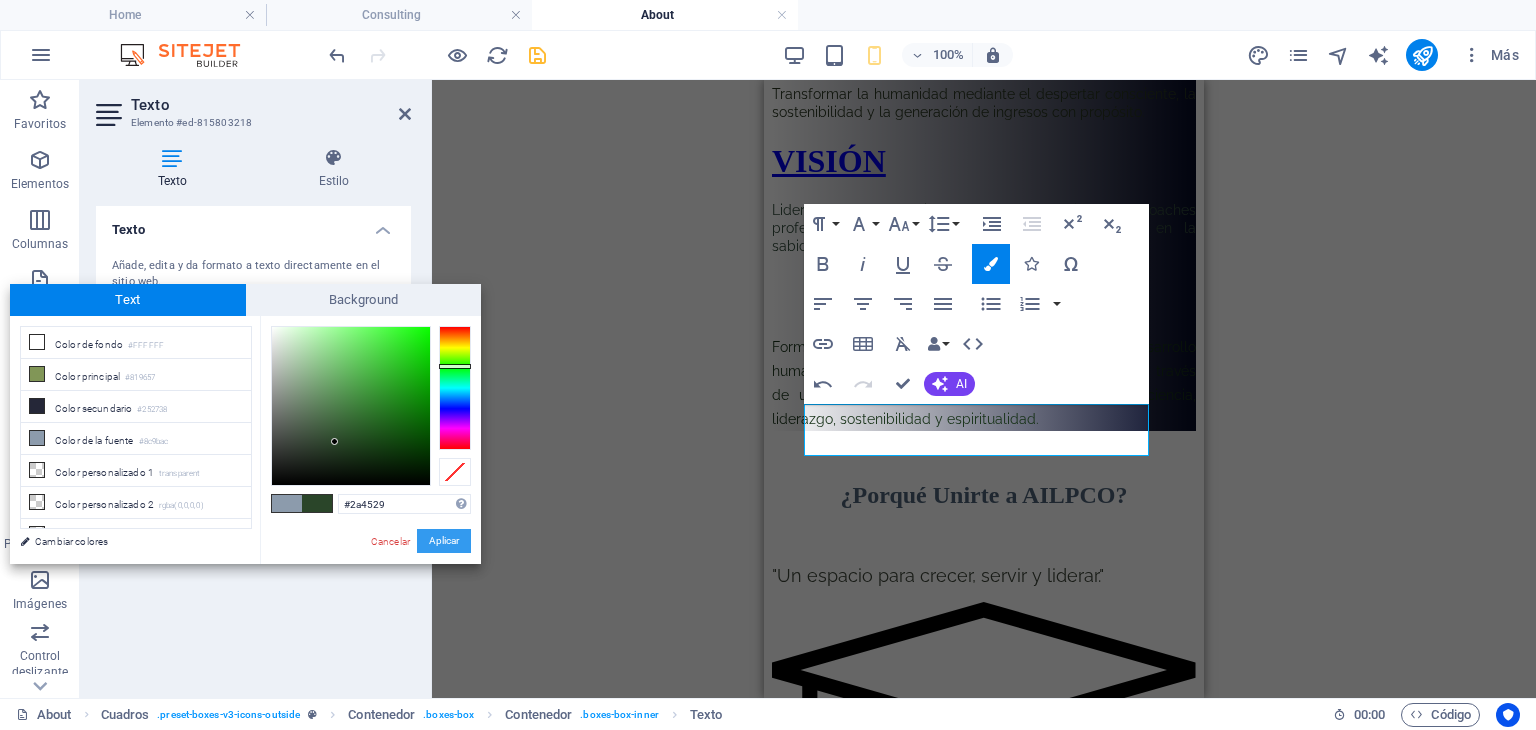 click on "Aplicar" at bounding box center (444, 541) 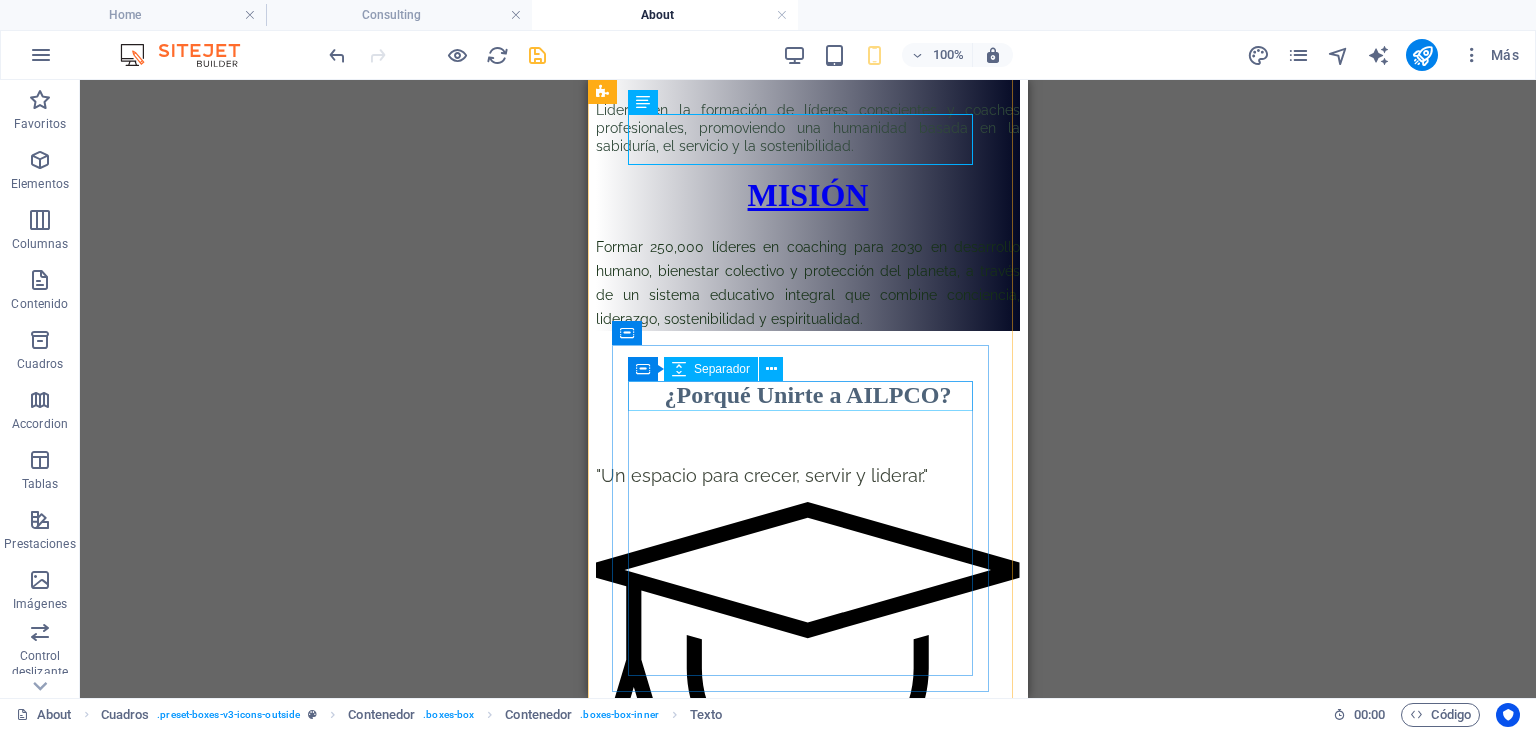 scroll, scrollTop: 1800, scrollLeft: 0, axis: vertical 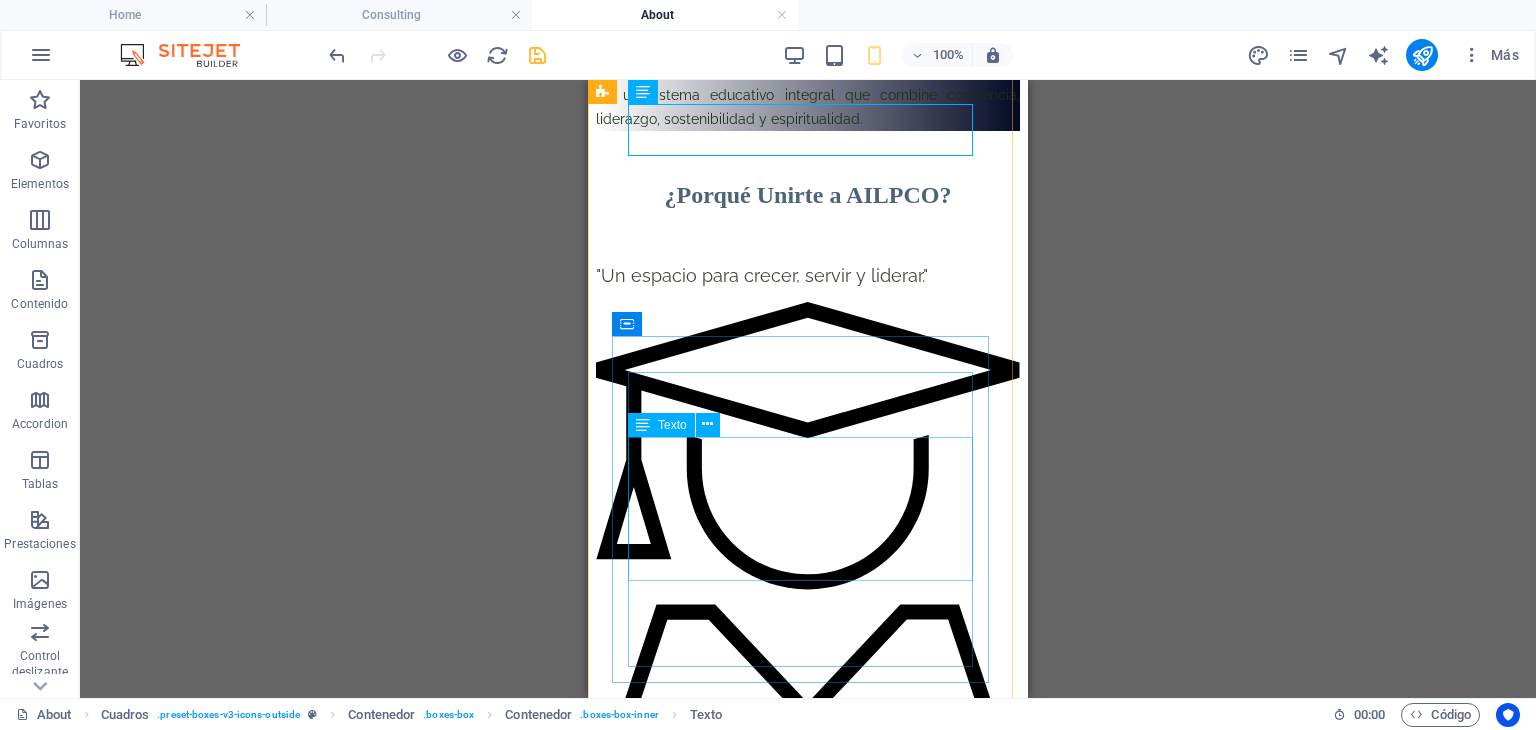 click on "Conectamos con coaches y profesionales en más de 20 países, promoviendo el intercambio de ideas y experiencias para el desarrollo personal y profesional." at bounding box center [808, 1611] 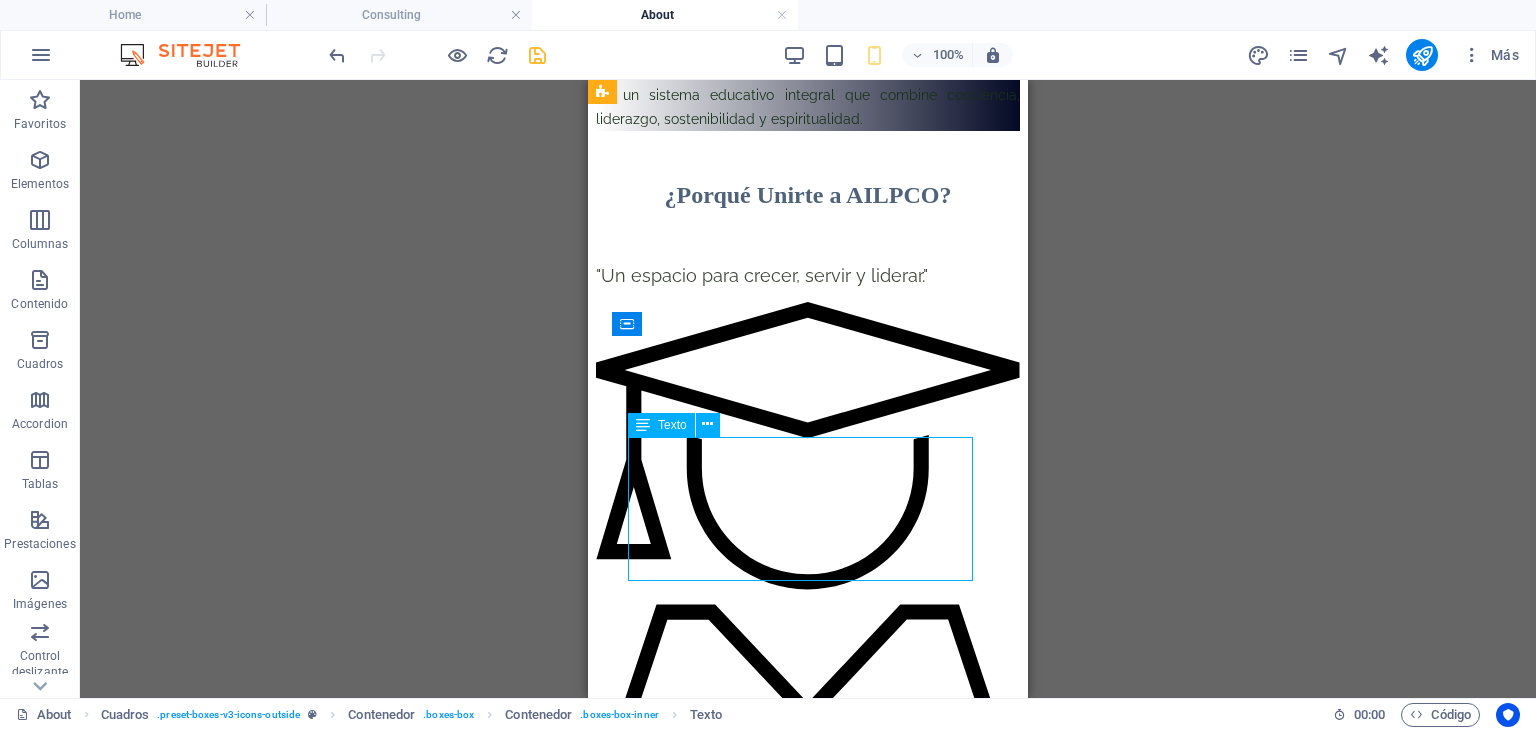 click on "Conectamos con coaches y profesionales en más de 20 países, promoviendo el intercambio de ideas y experiencias para el desarrollo personal y profesional." at bounding box center [808, 1611] 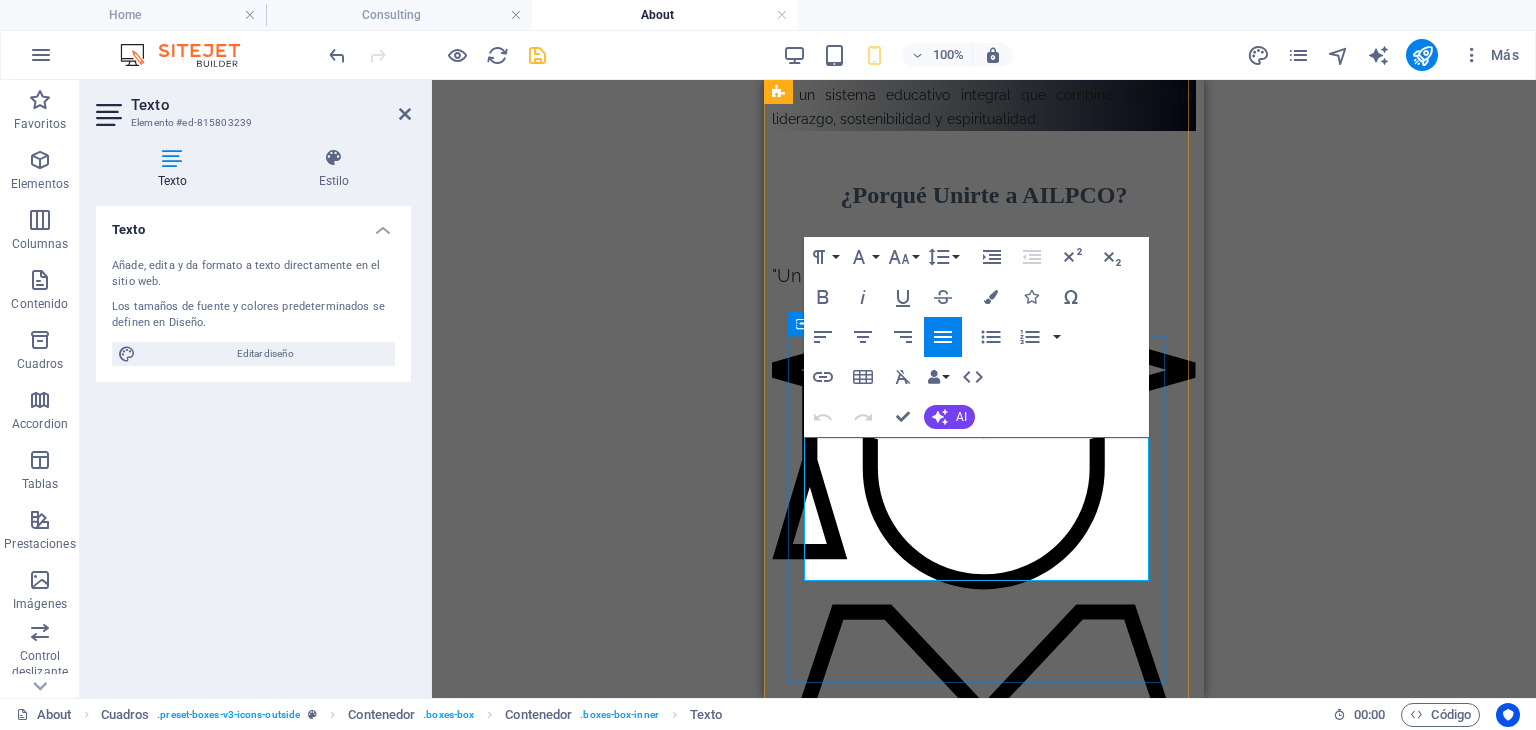 drag, startPoint x: 920, startPoint y: 569, endPoint x: 804, endPoint y: 441, distance: 172.74258 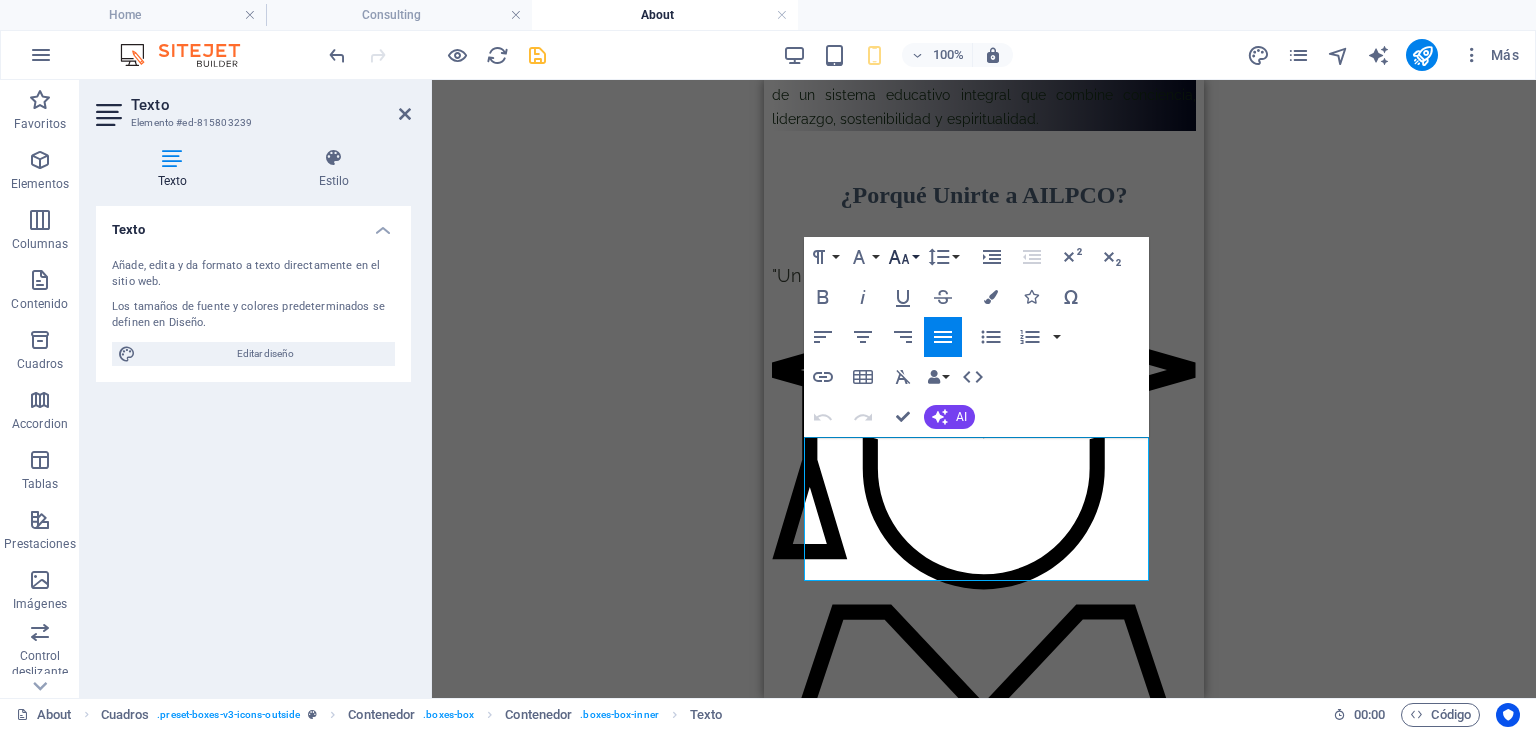 click 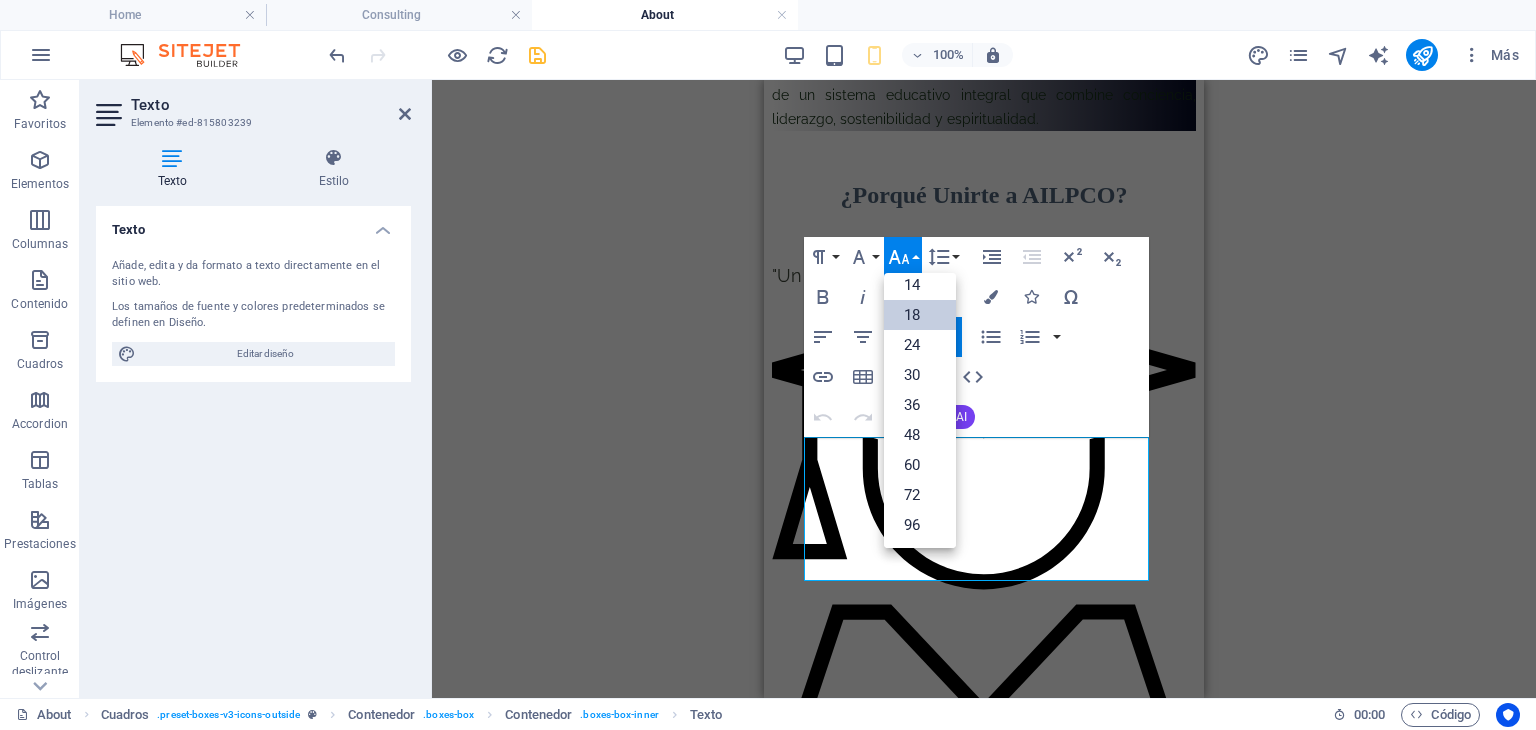 scroll, scrollTop: 160, scrollLeft: 0, axis: vertical 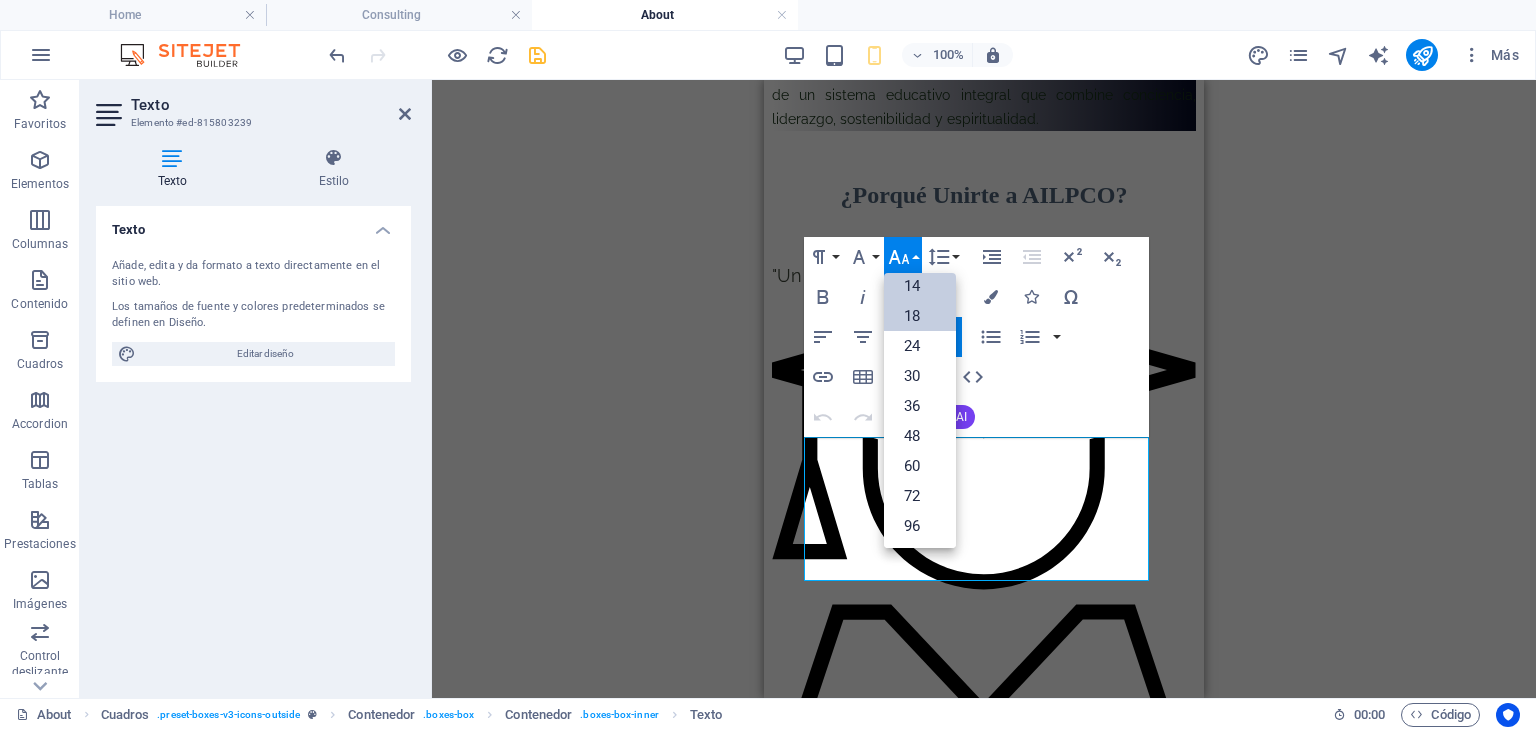 click on "14" at bounding box center [920, 286] 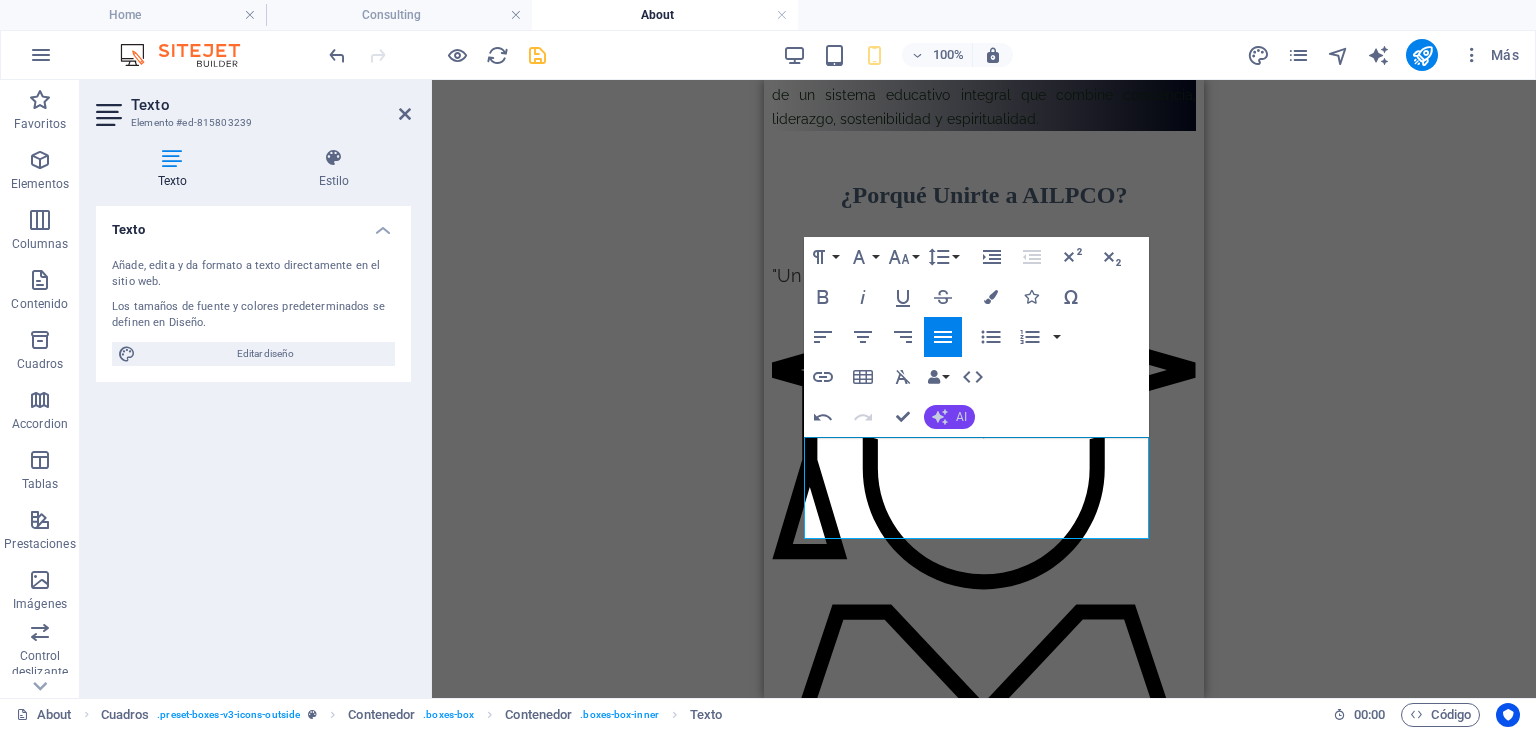 click on "AI" at bounding box center [961, 417] 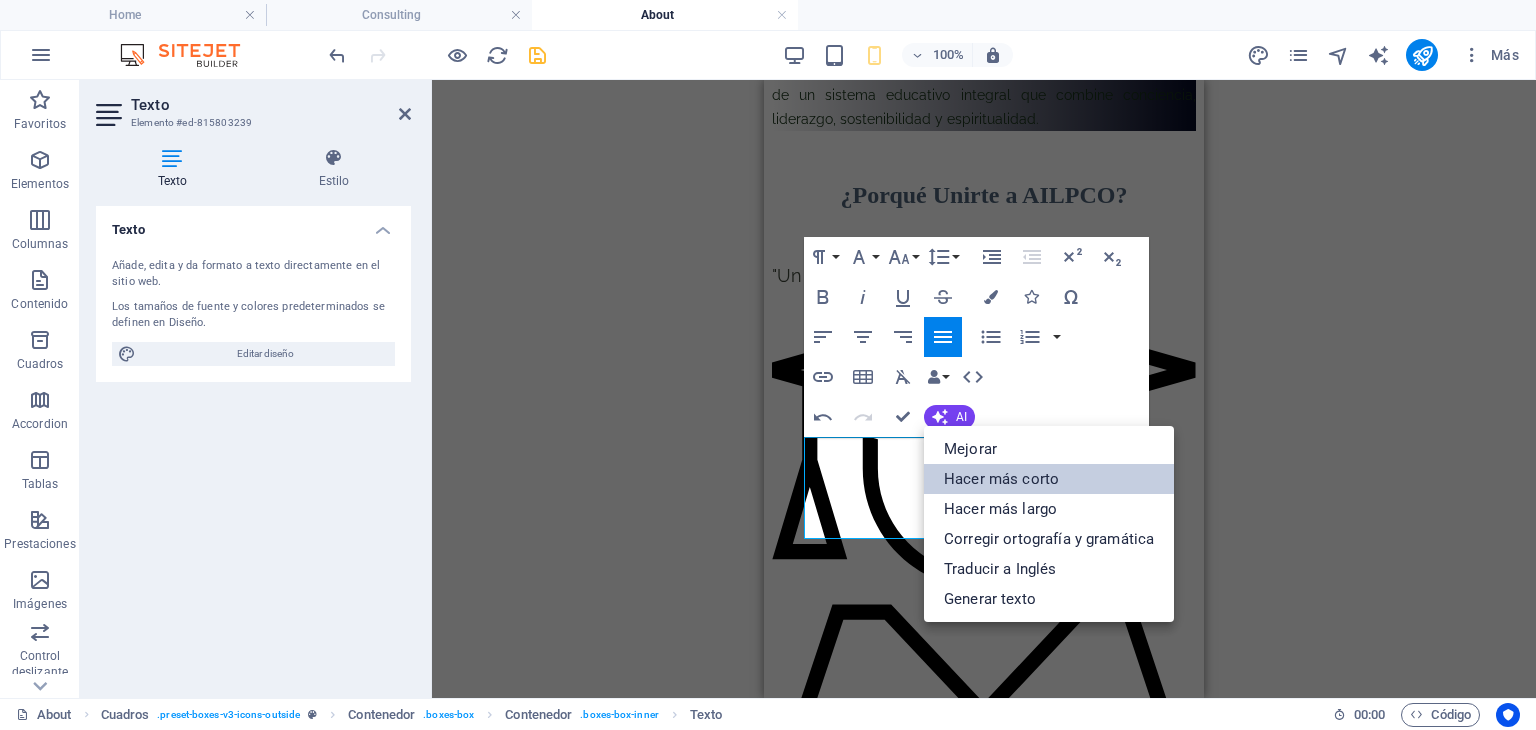 click on "Hacer más corto" at bounding box center (1049, 479) 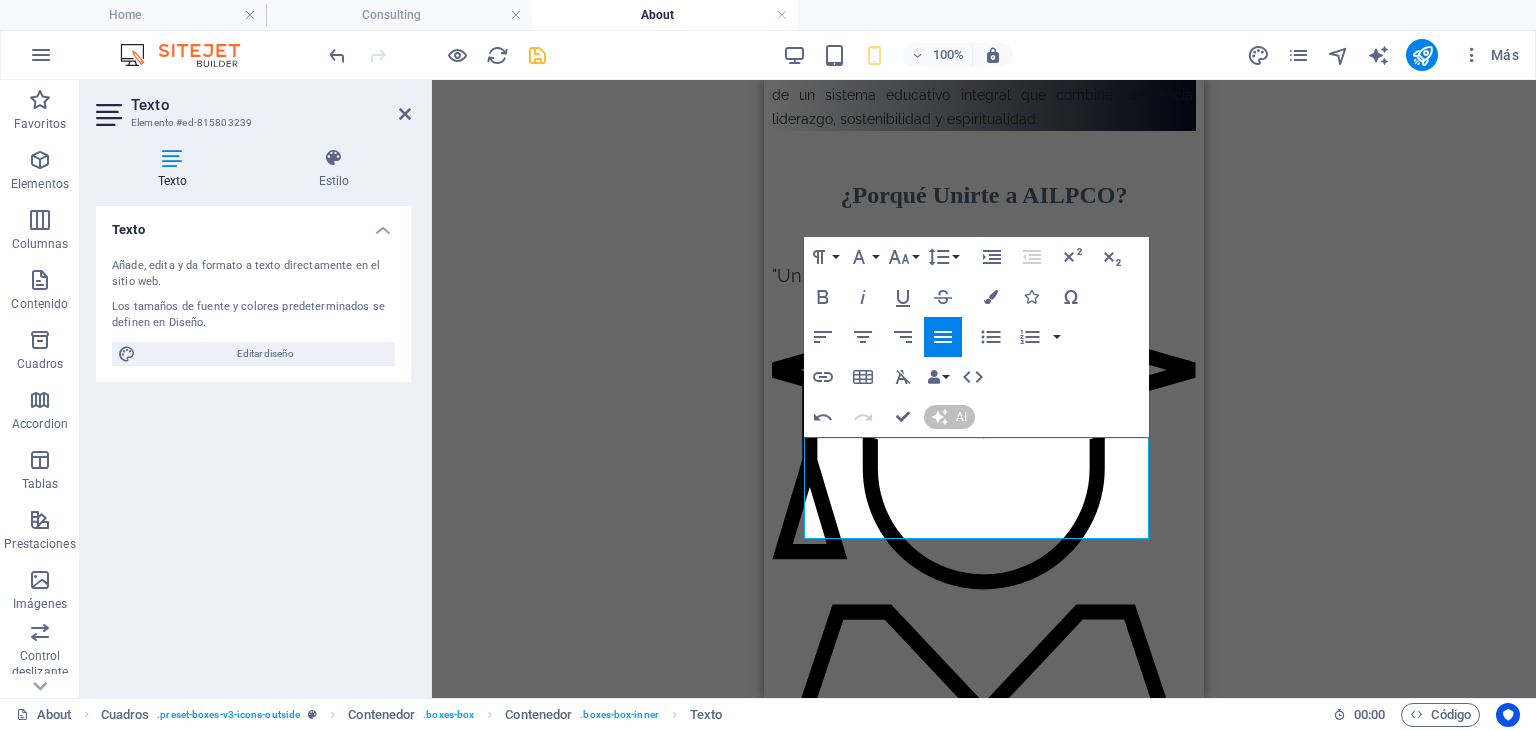 type 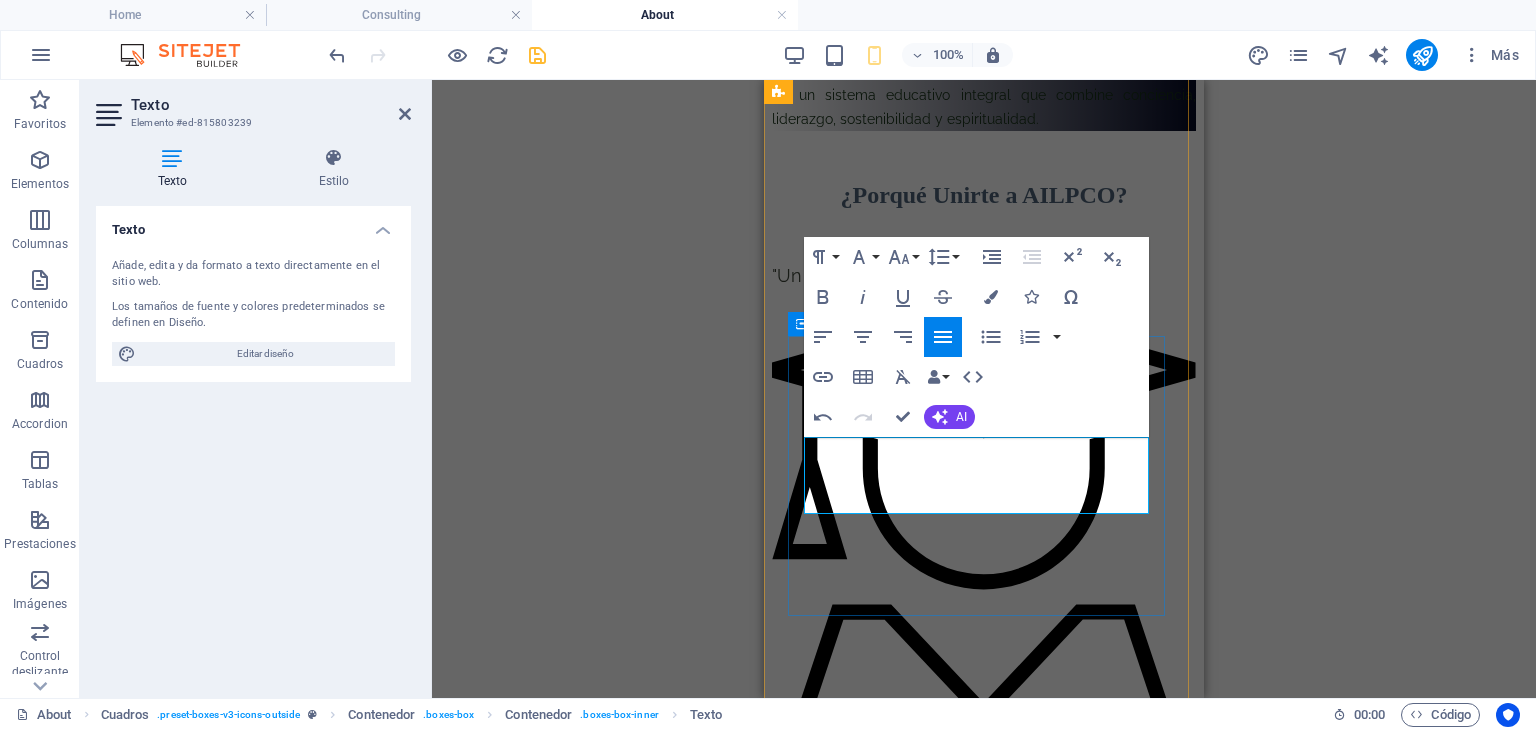 drag, startPoint x: 1032, startPoint y: 500, endPoint x: 792, endPoint y: 429, distance: 250.28185 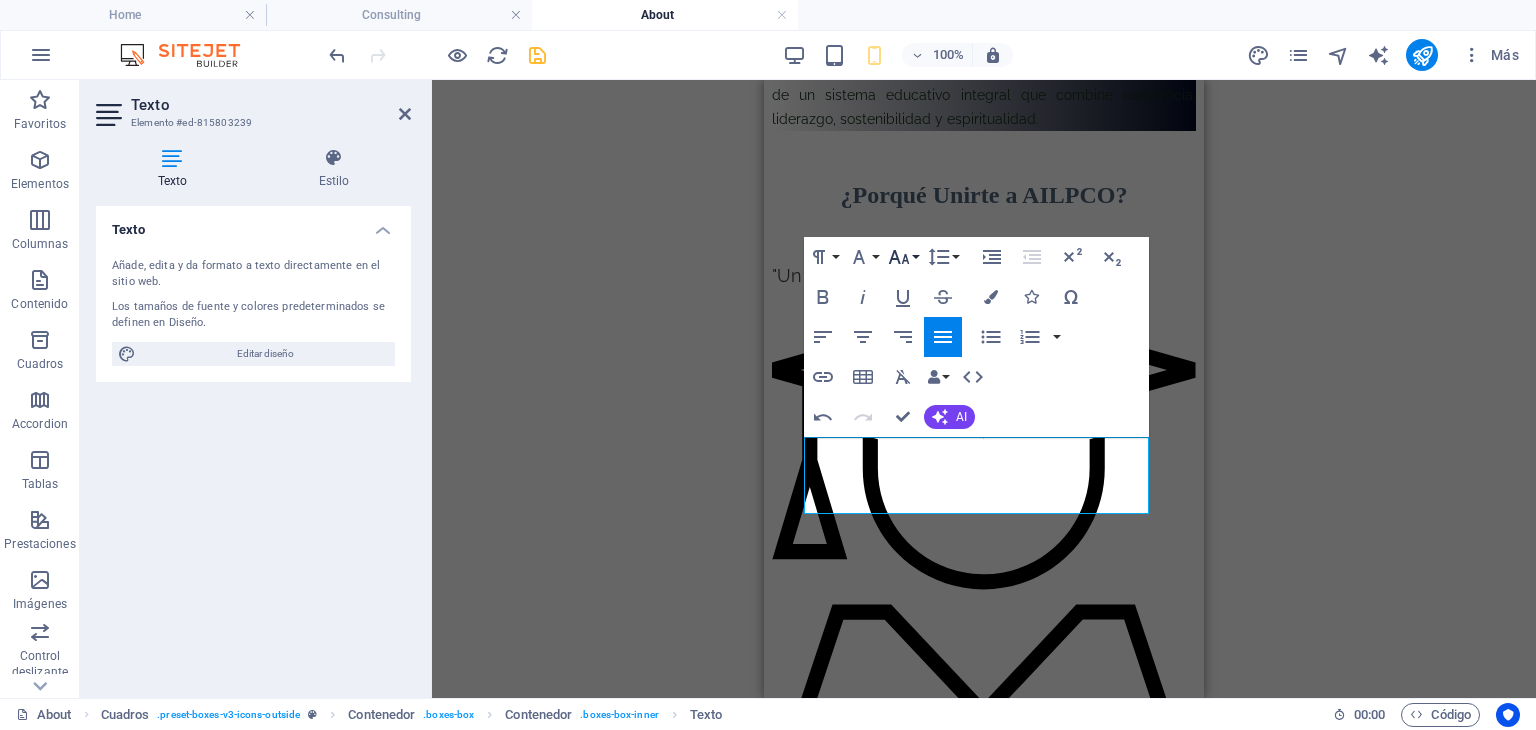 click 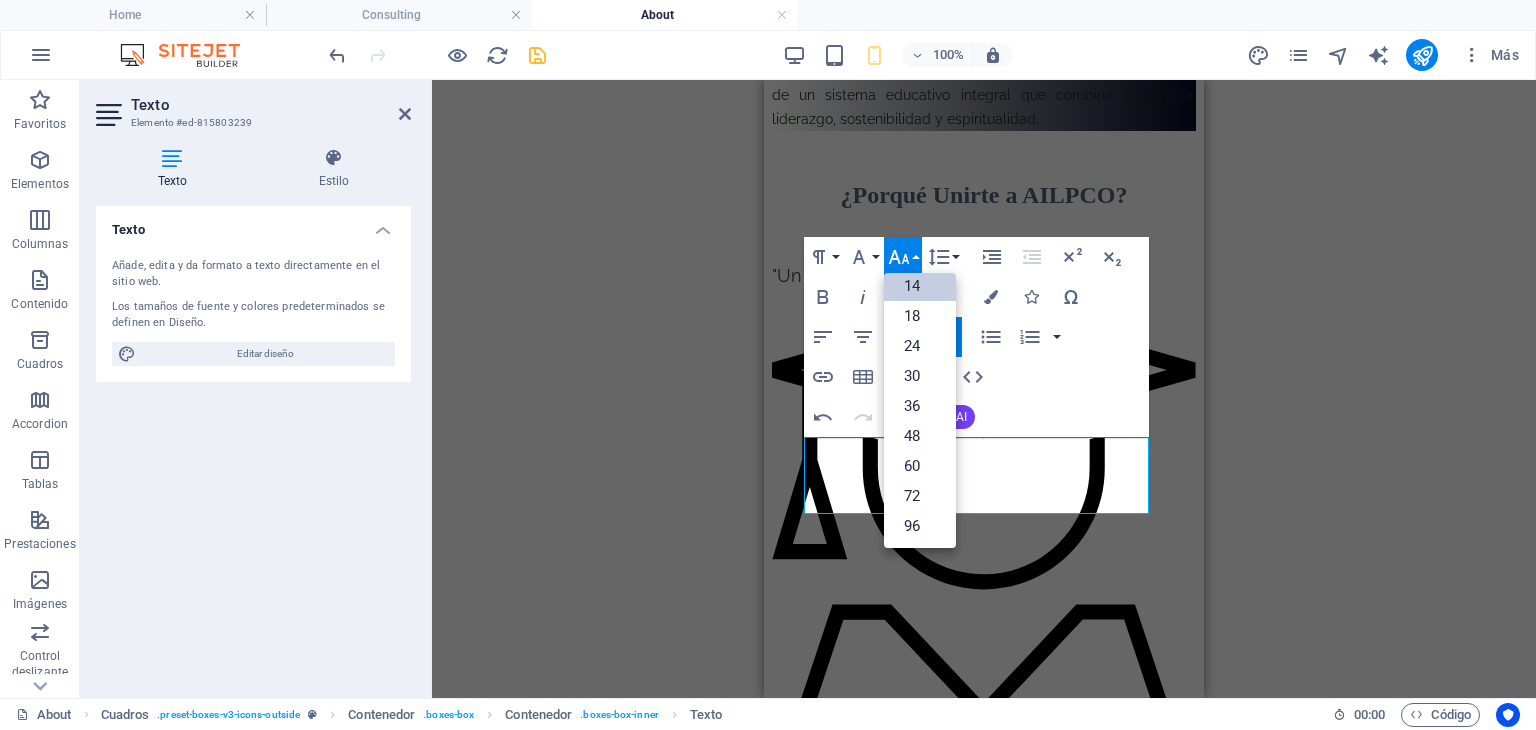 click on "14" at bounding box center (920, 286) 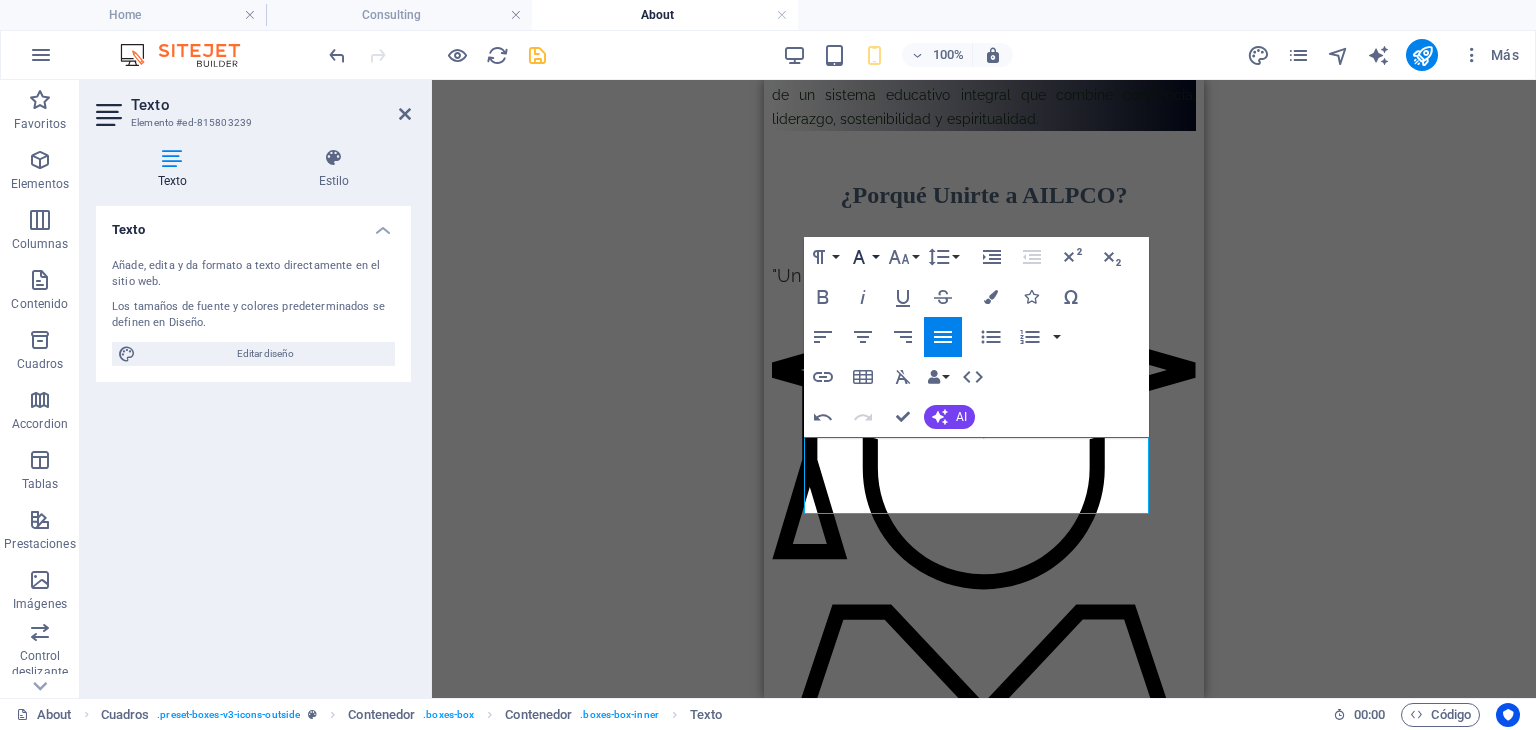 click on "Font Family" at bounding box center (863, 257) 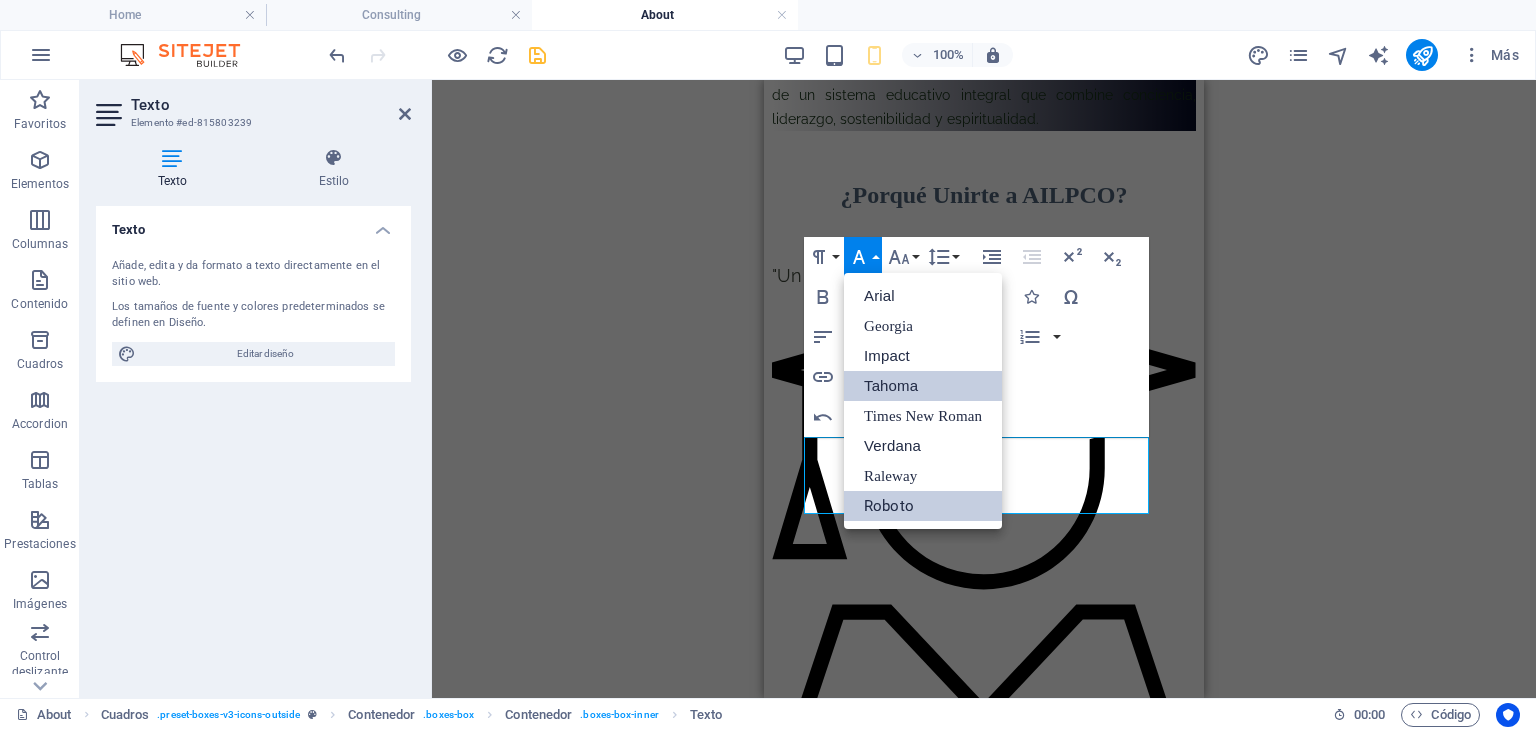 scroll, scrollTop: 0, scrollLeft: 0, axis: both 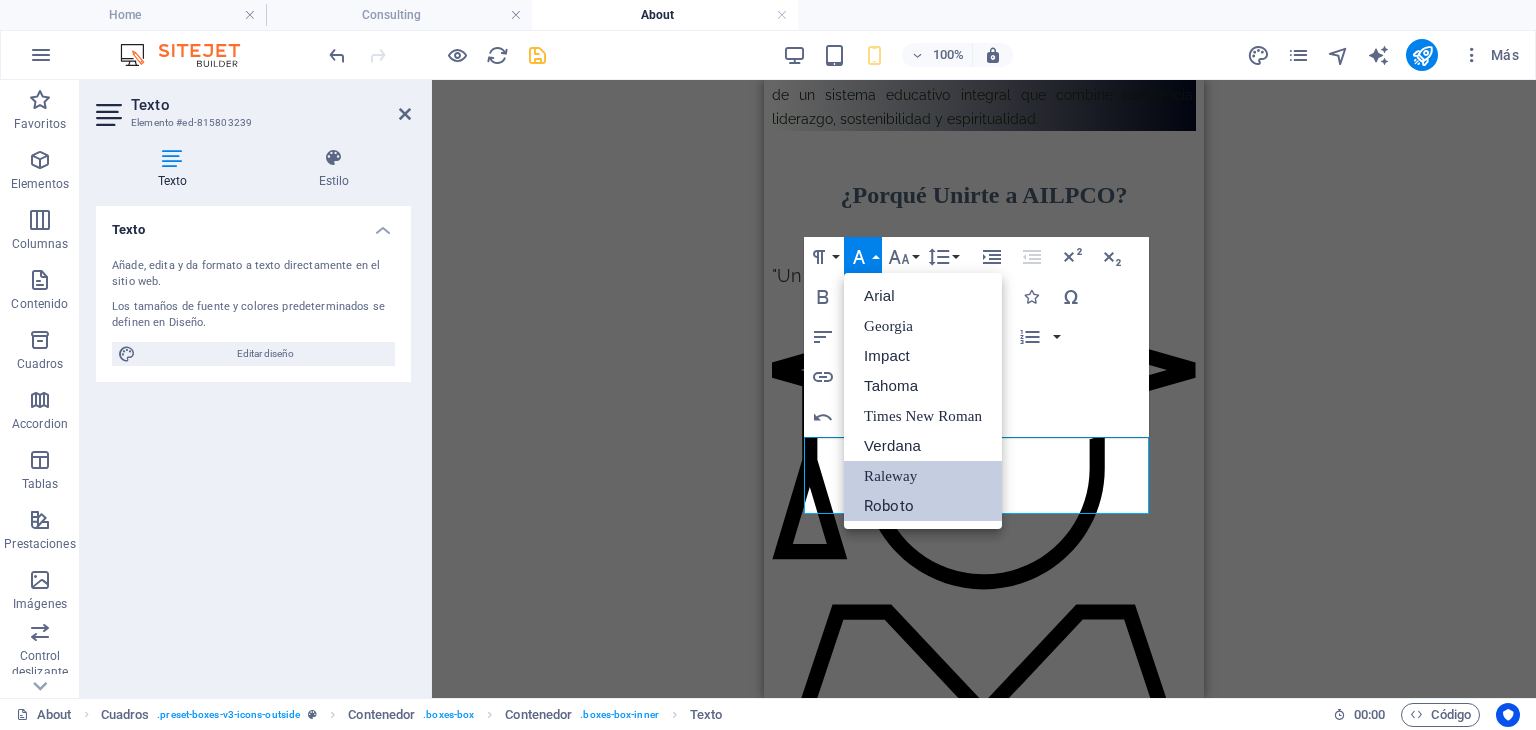 click on "Raleway" at bounding box center (923, 476) 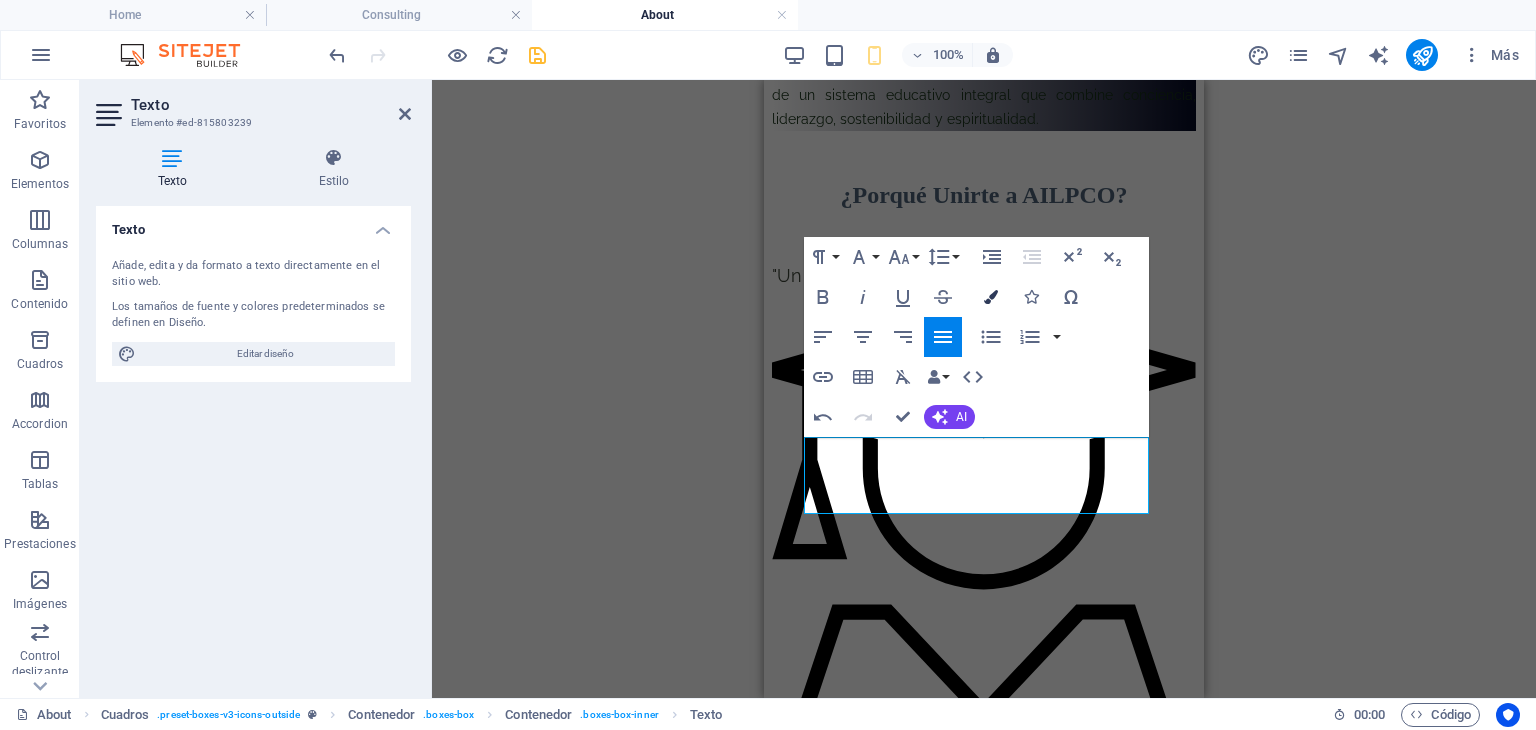 click at bounding box center [991, 297] 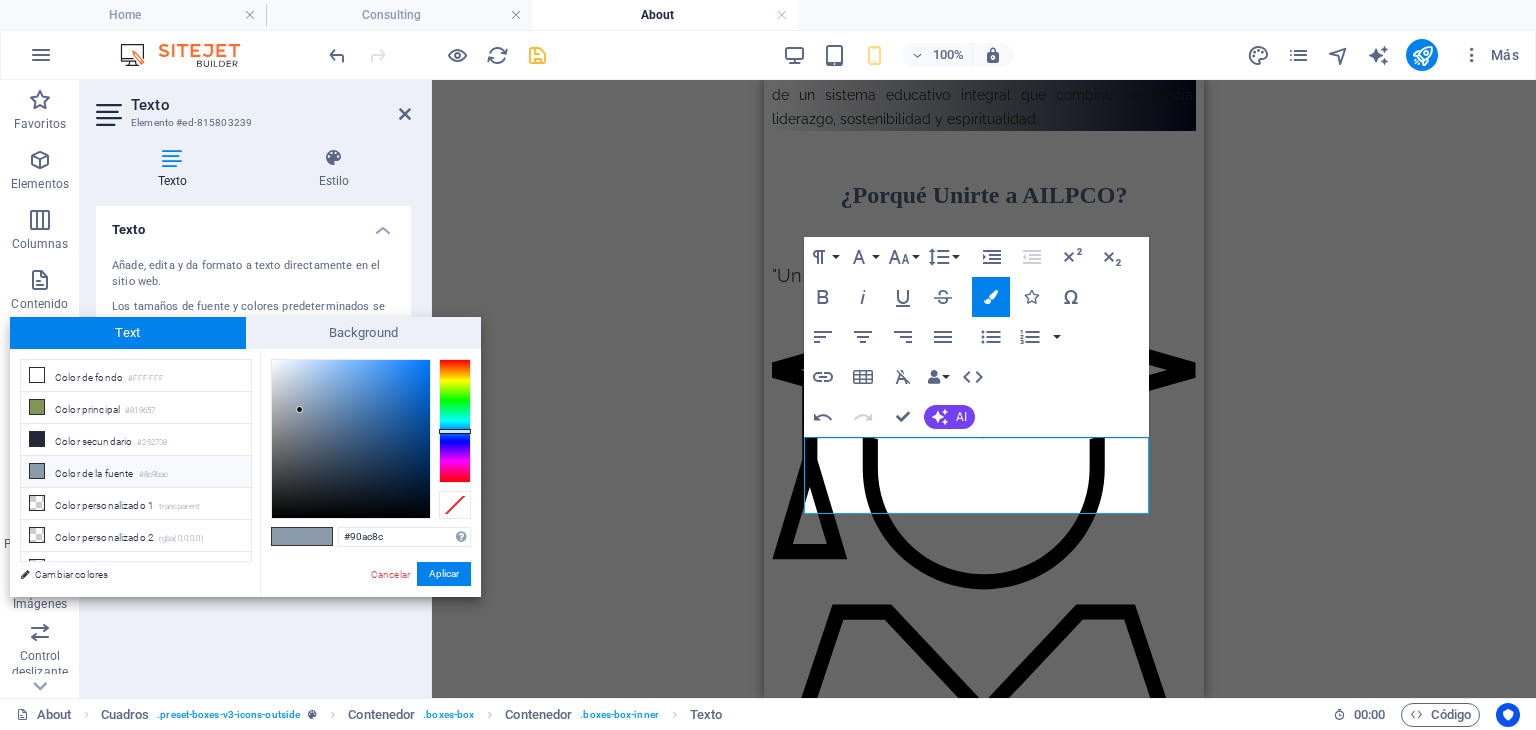 click at bounding box center (455, 421) 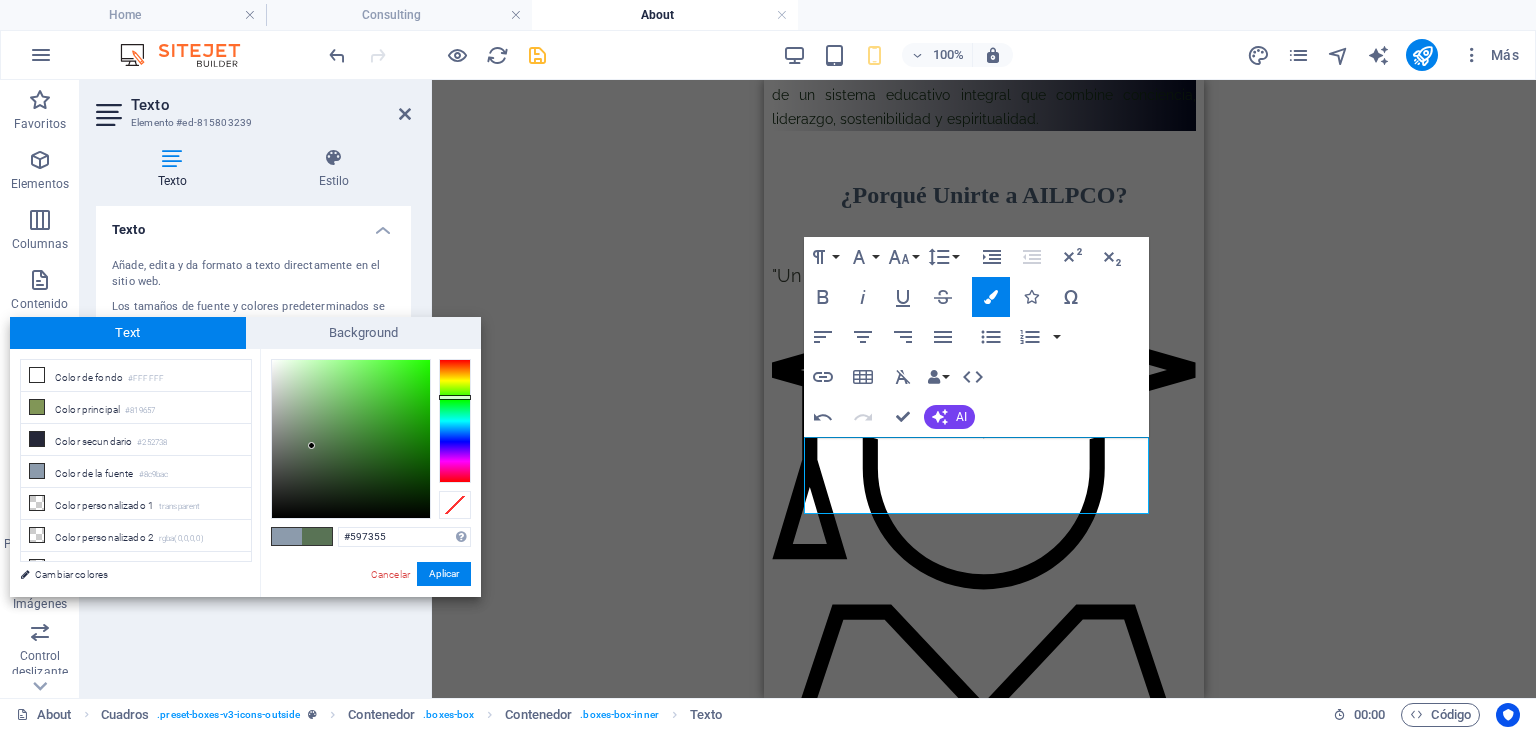 click at bounding box center [351, 439] 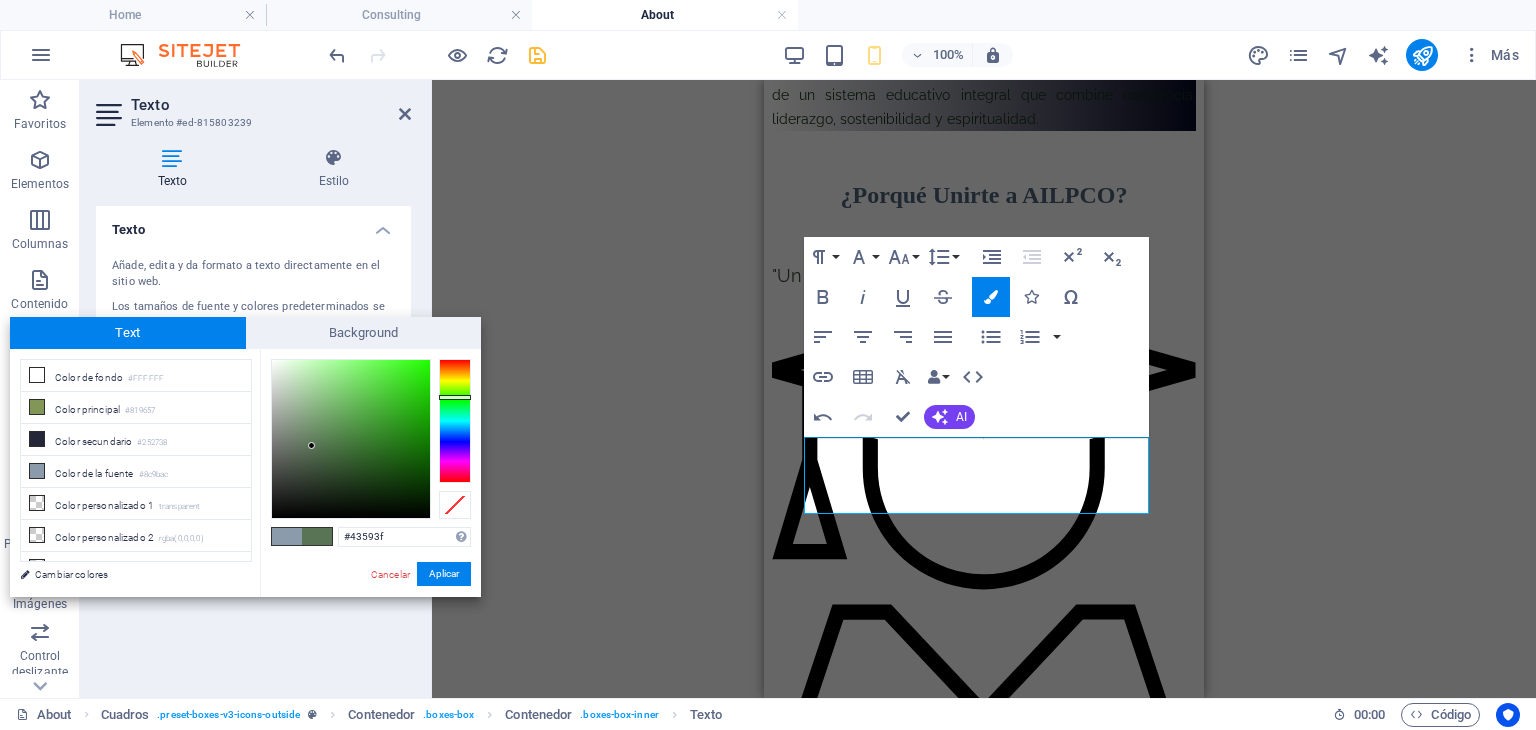 click at bounding box center (351, 439) 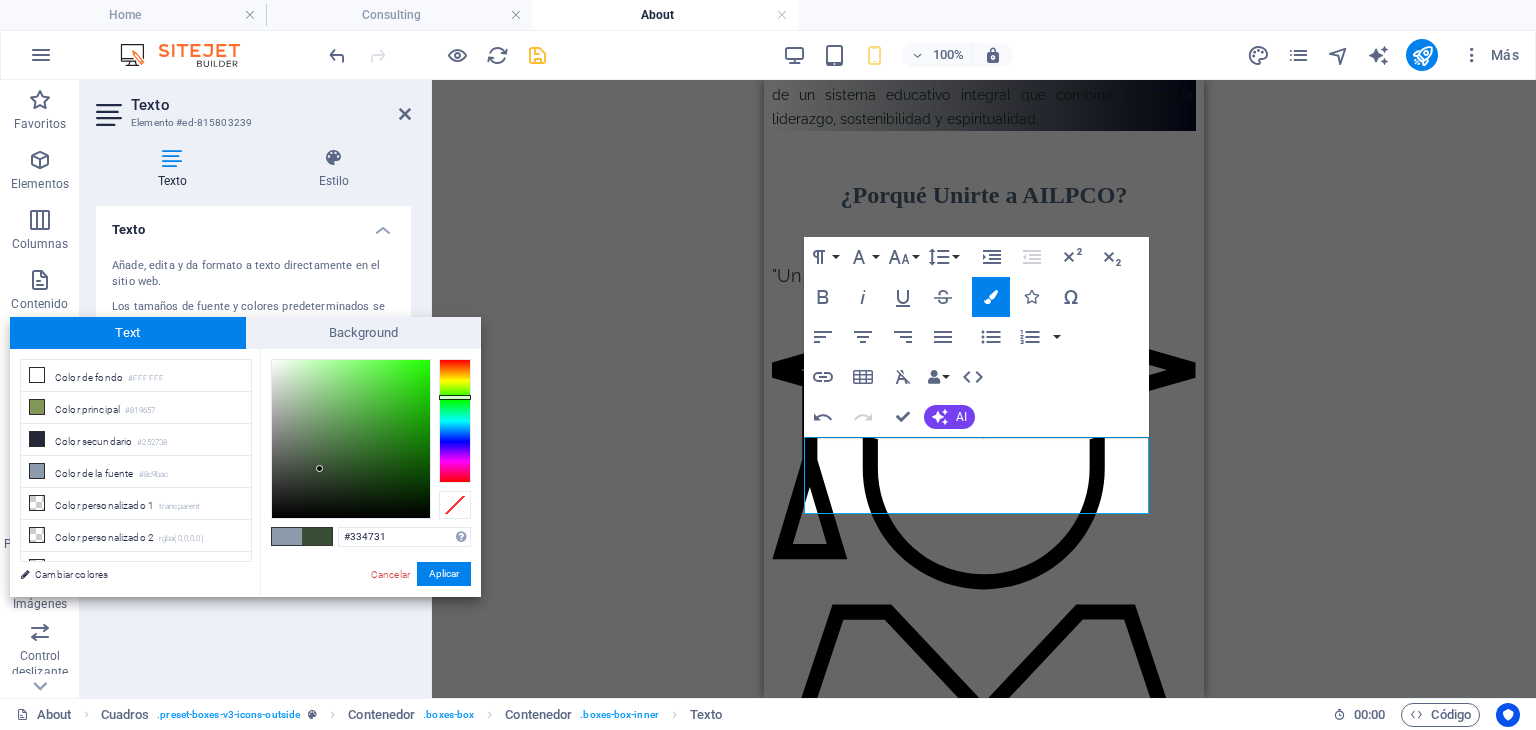 type on "#2f422c" 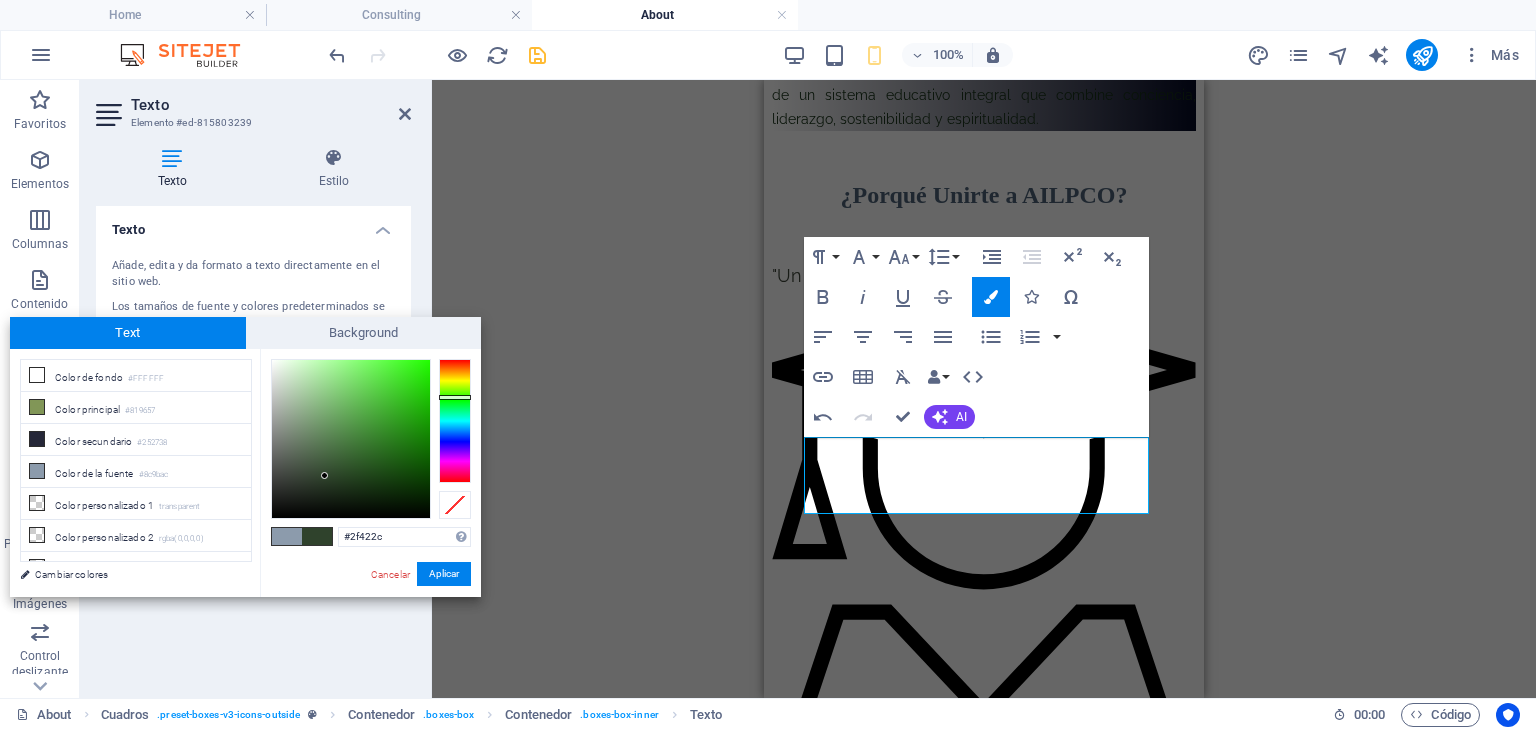 click at bounding box center [351, 439] 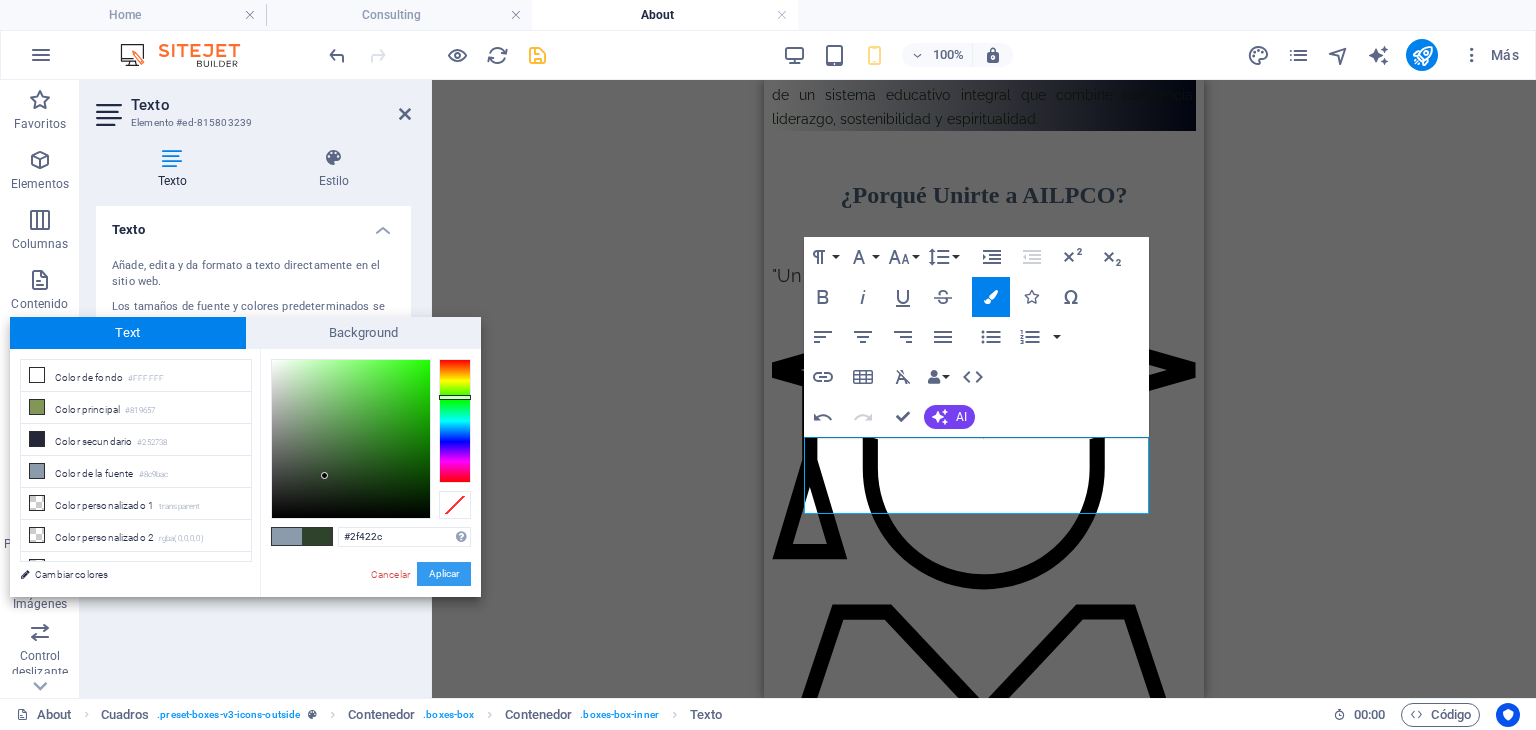 click on "Aplicar" at bounding box center (444, 574) 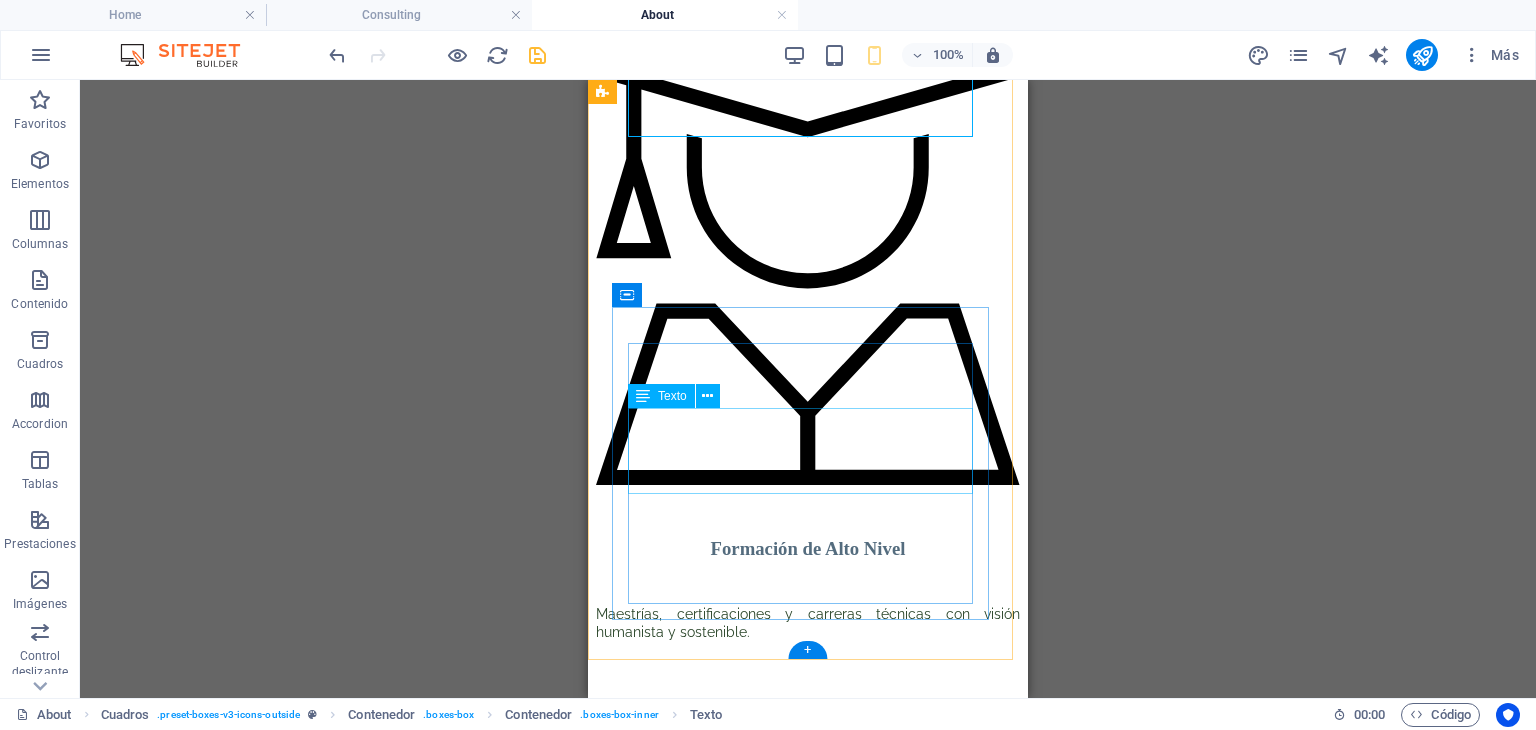 scroll, scrollTop: 2200, scrollLeft: 0, axis: vertical 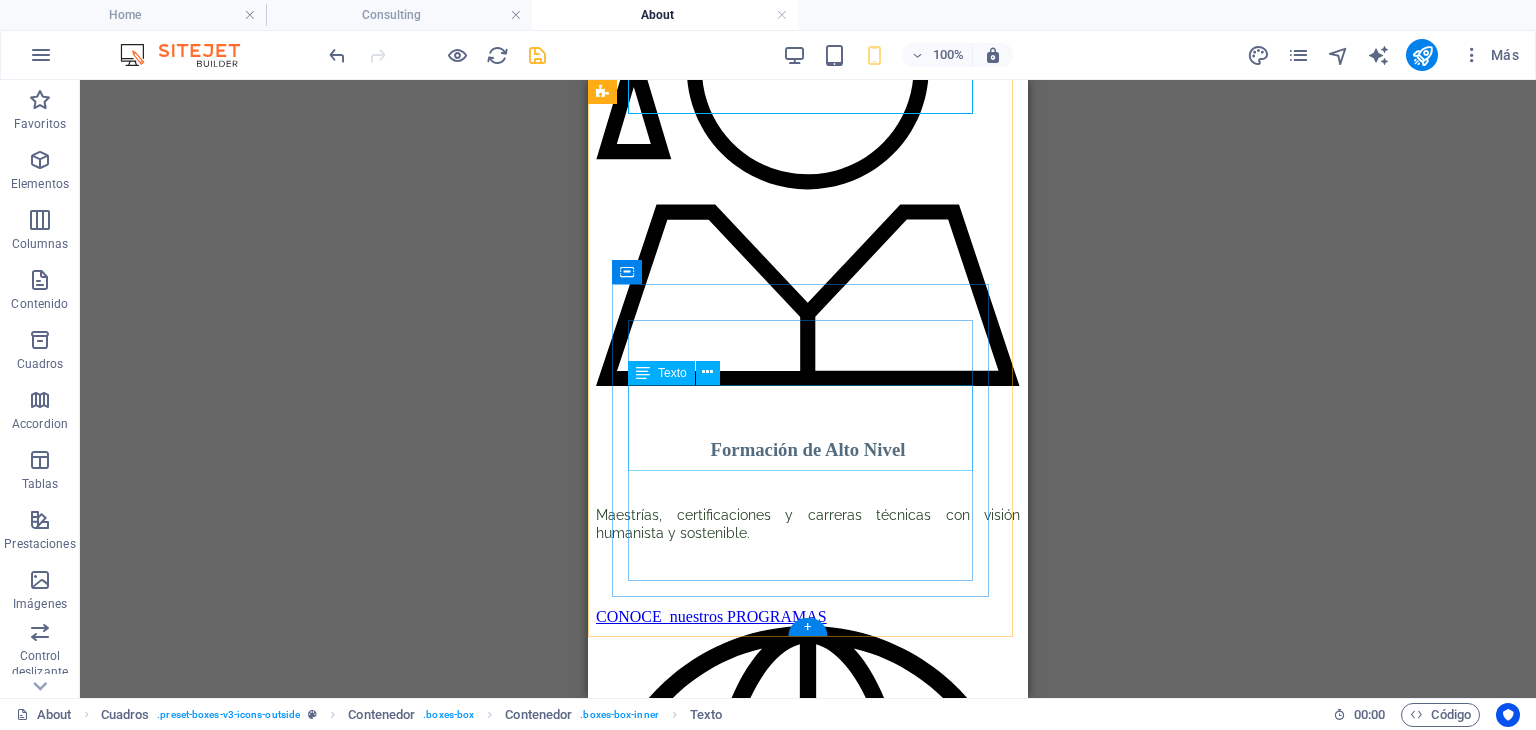 click on "Transformamos organizaciones a través del coaching organizacional, acciones sostenibles y liderazgo consciente." at bounding box center [808, 1787] 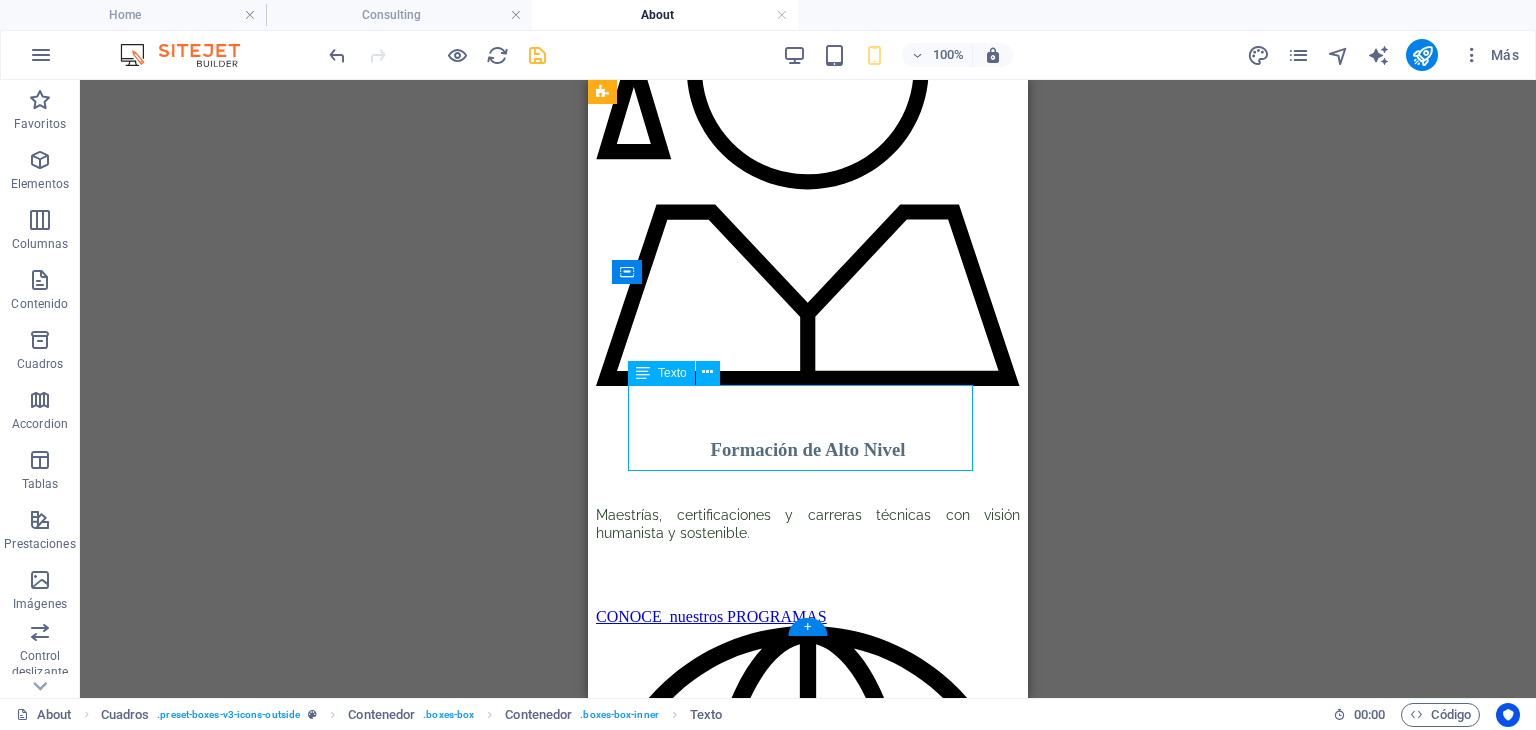 click on "Transformamos organizaciones a través del coaching organizacional, acciones sostenibles y liderazgo consciente." at bounding box center (808, 1787) 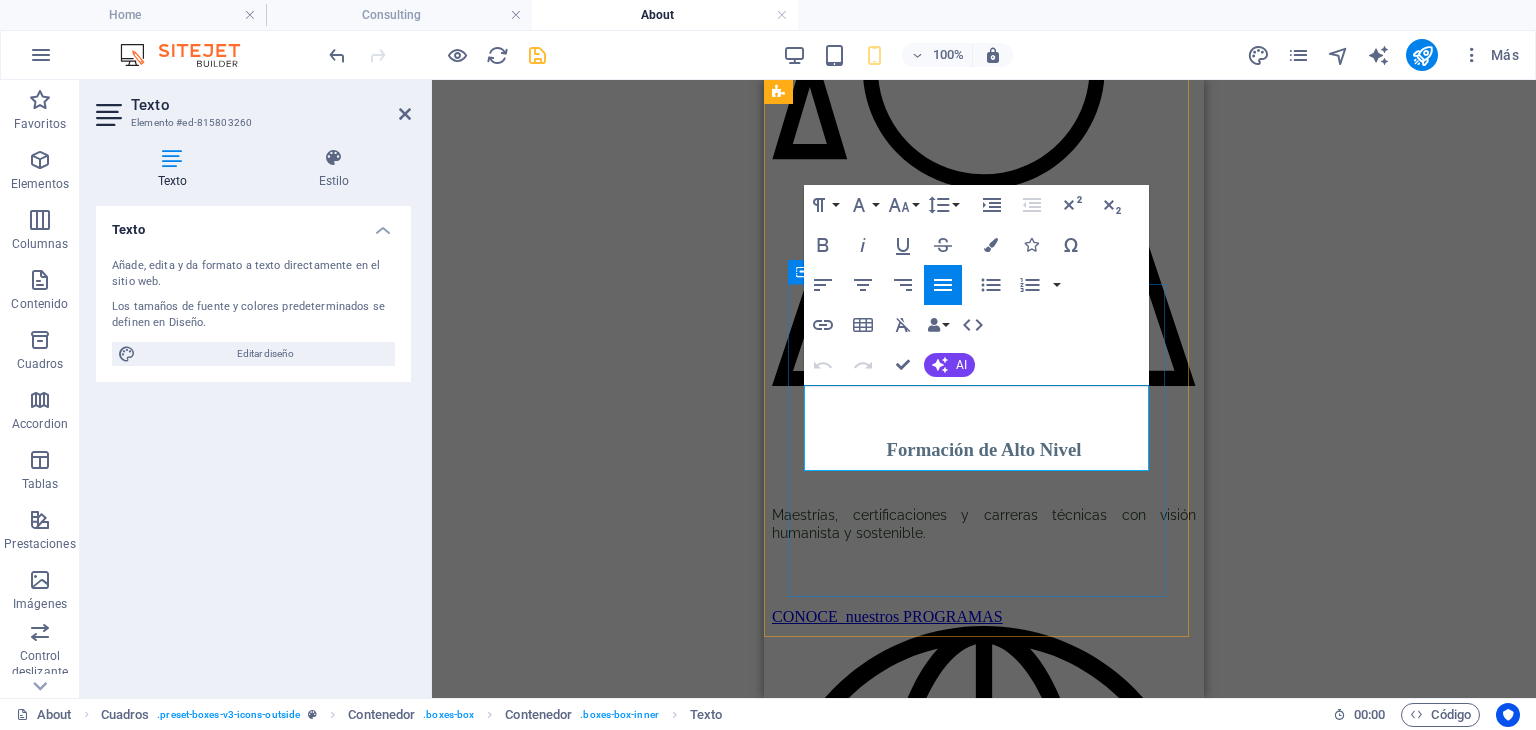 drag, startPoint x: 1101, startPoint y: 460, endPoint x: 796, endPoint y: 393, distance: 312.2723 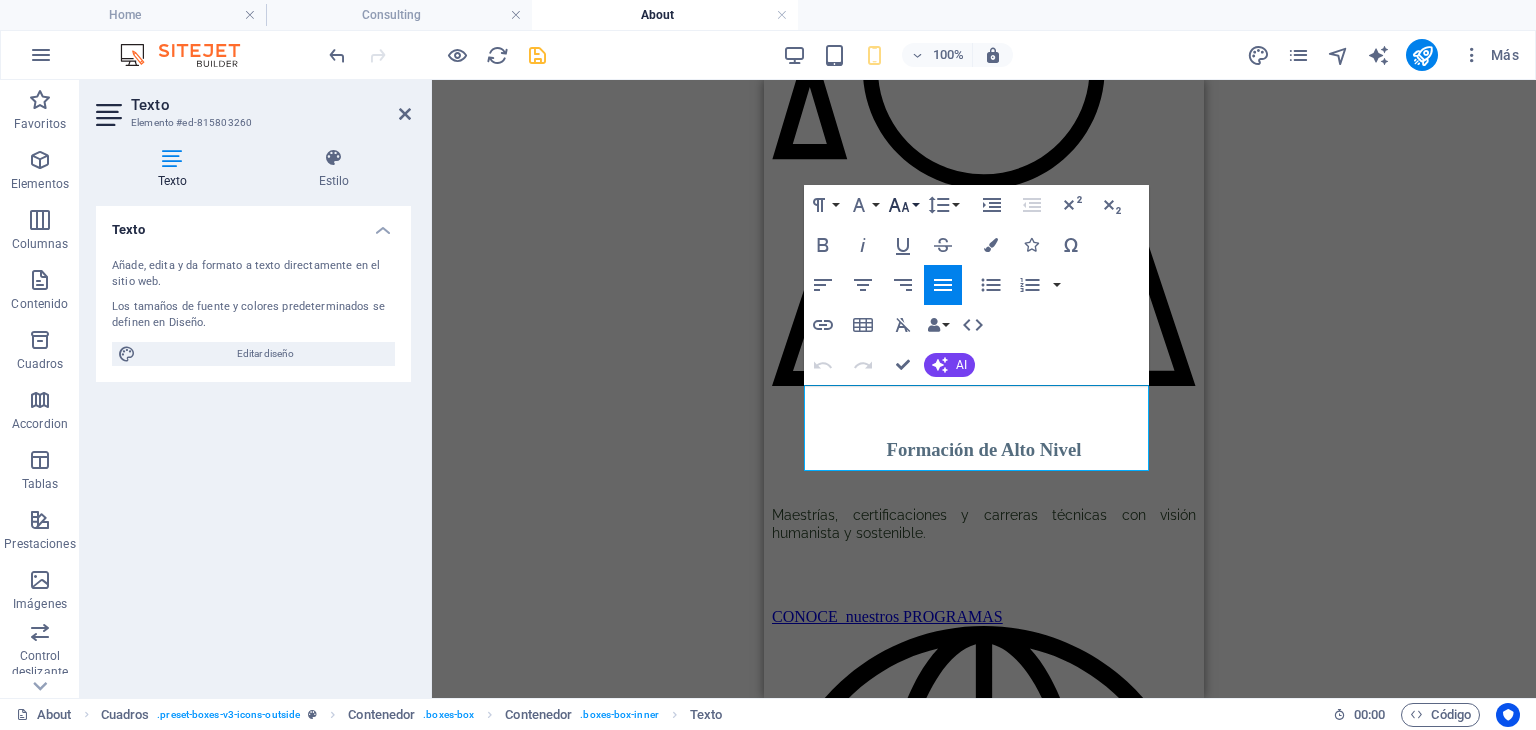 click 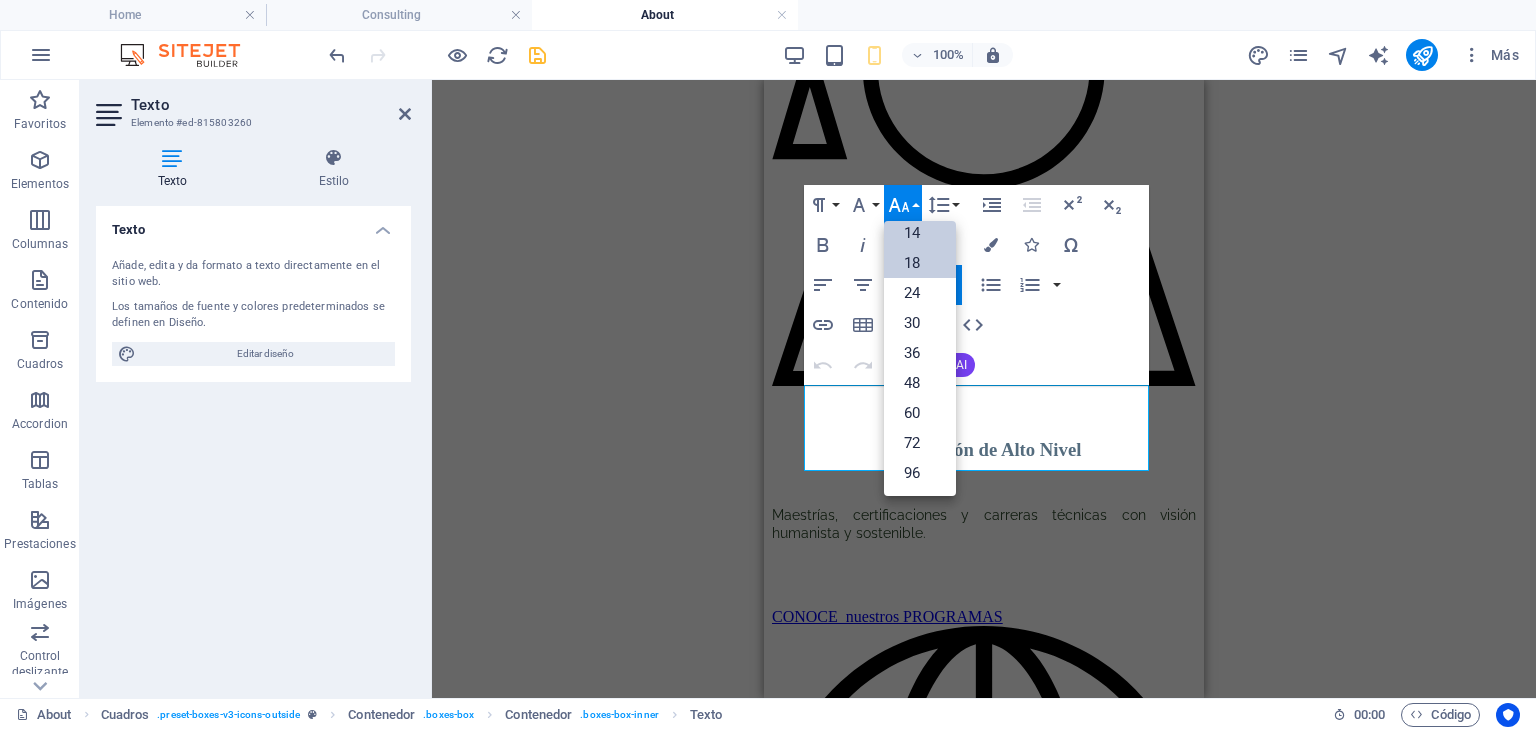 scroll, scrollTop: 160, scrollLeft: 0, axis: vertical 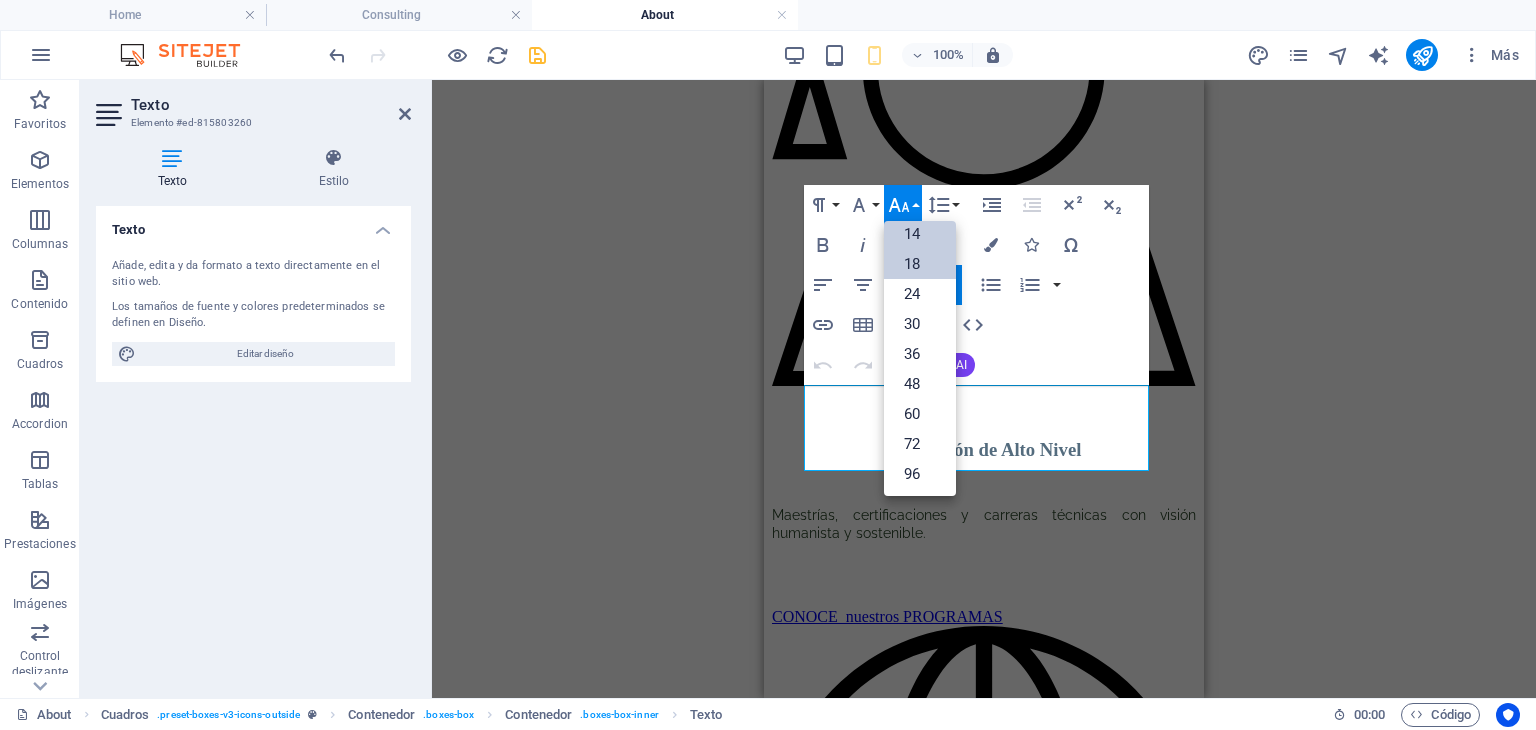 click on "14" at bounding box center [920, 234] 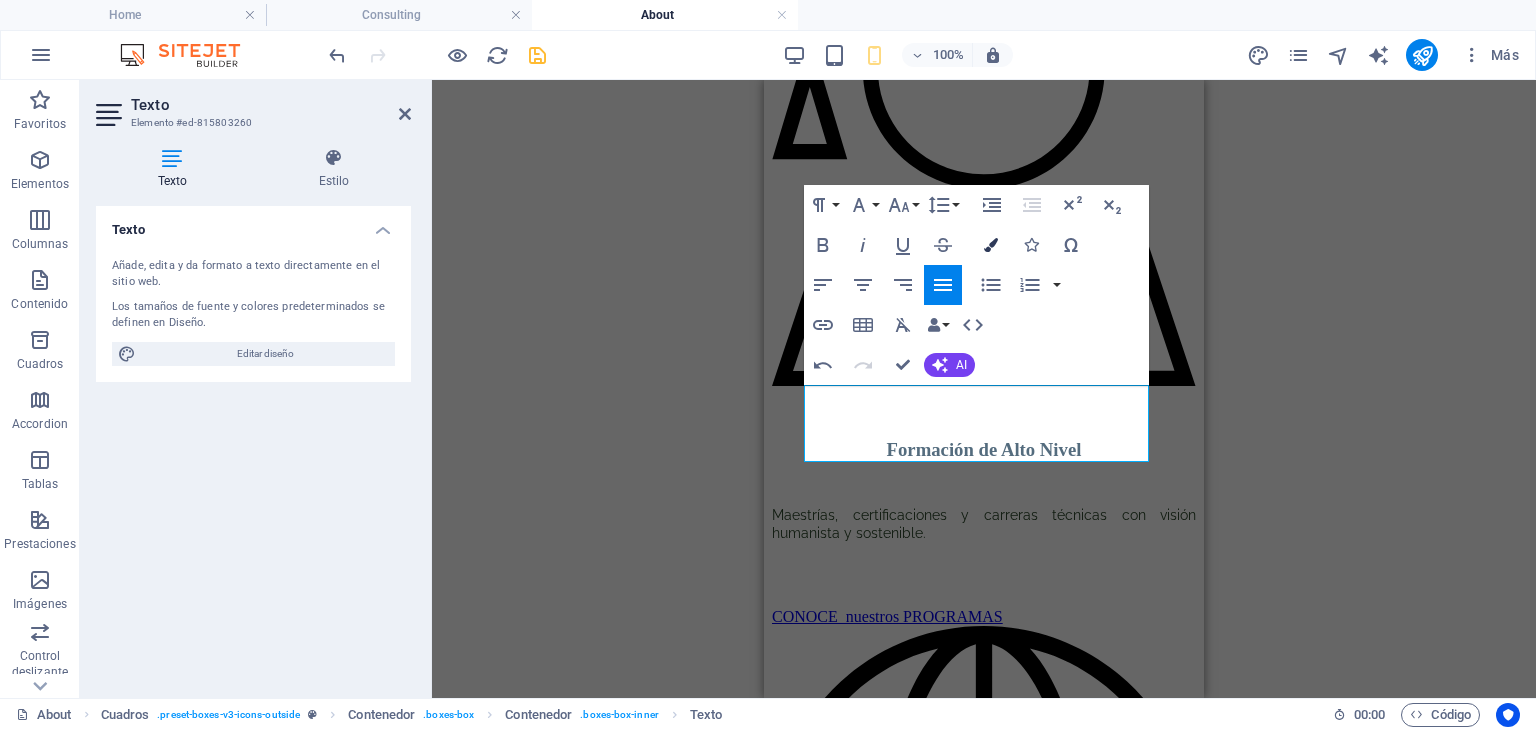 click at bounding box center [991, 245] 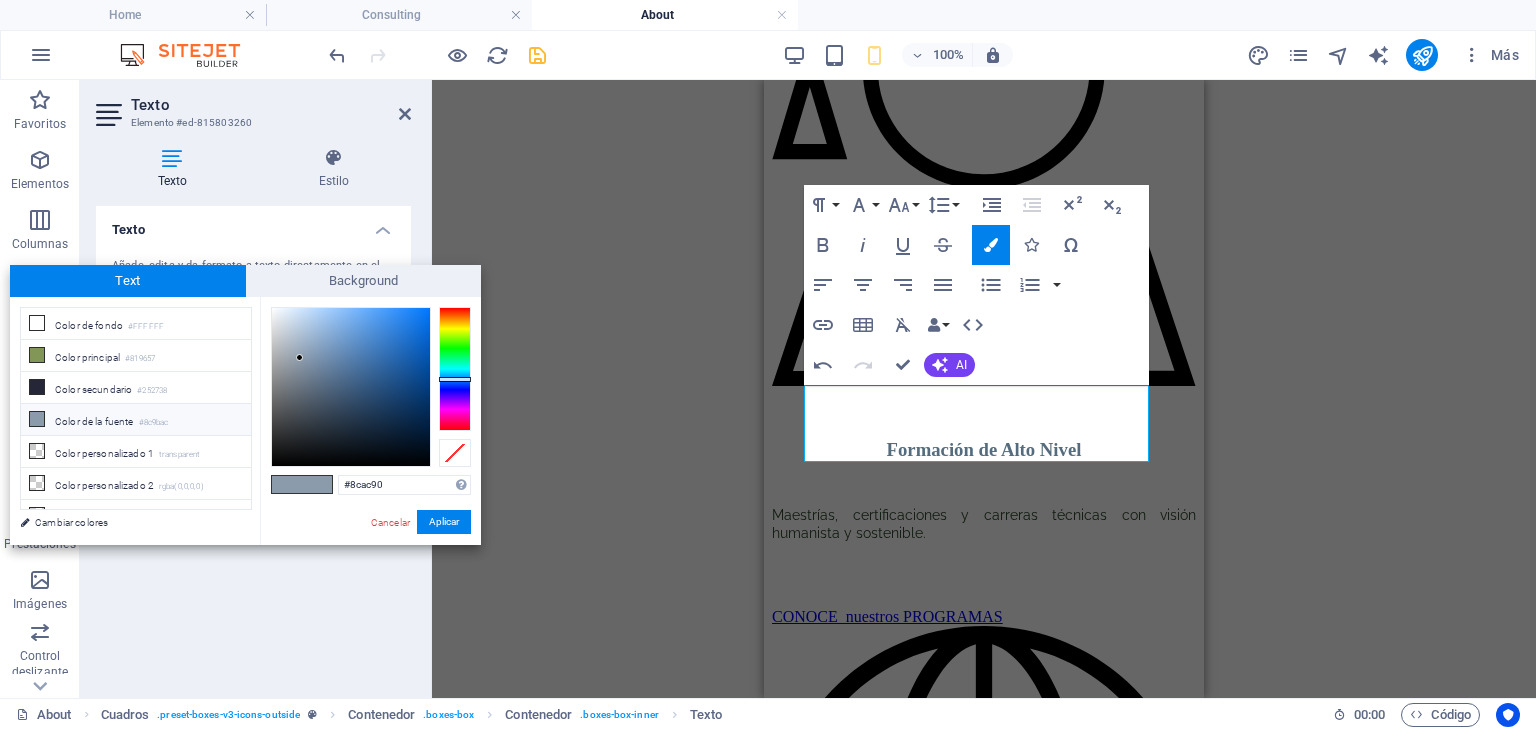click at bounding box center (455, 369) 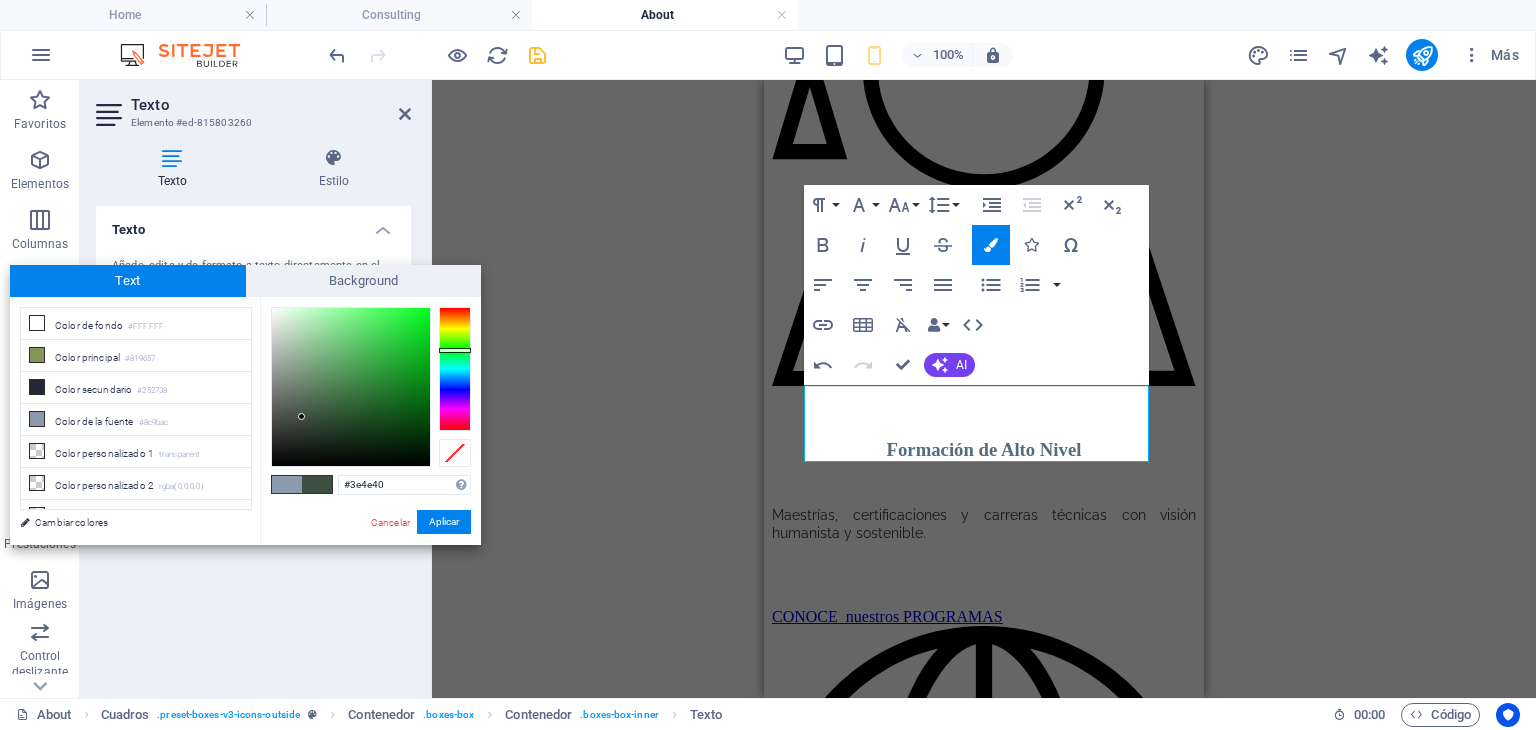 drag, startPoint x: 302, startPoint y: 417, endPoint x: 322, endPoint y: 427, distance: 22.36068 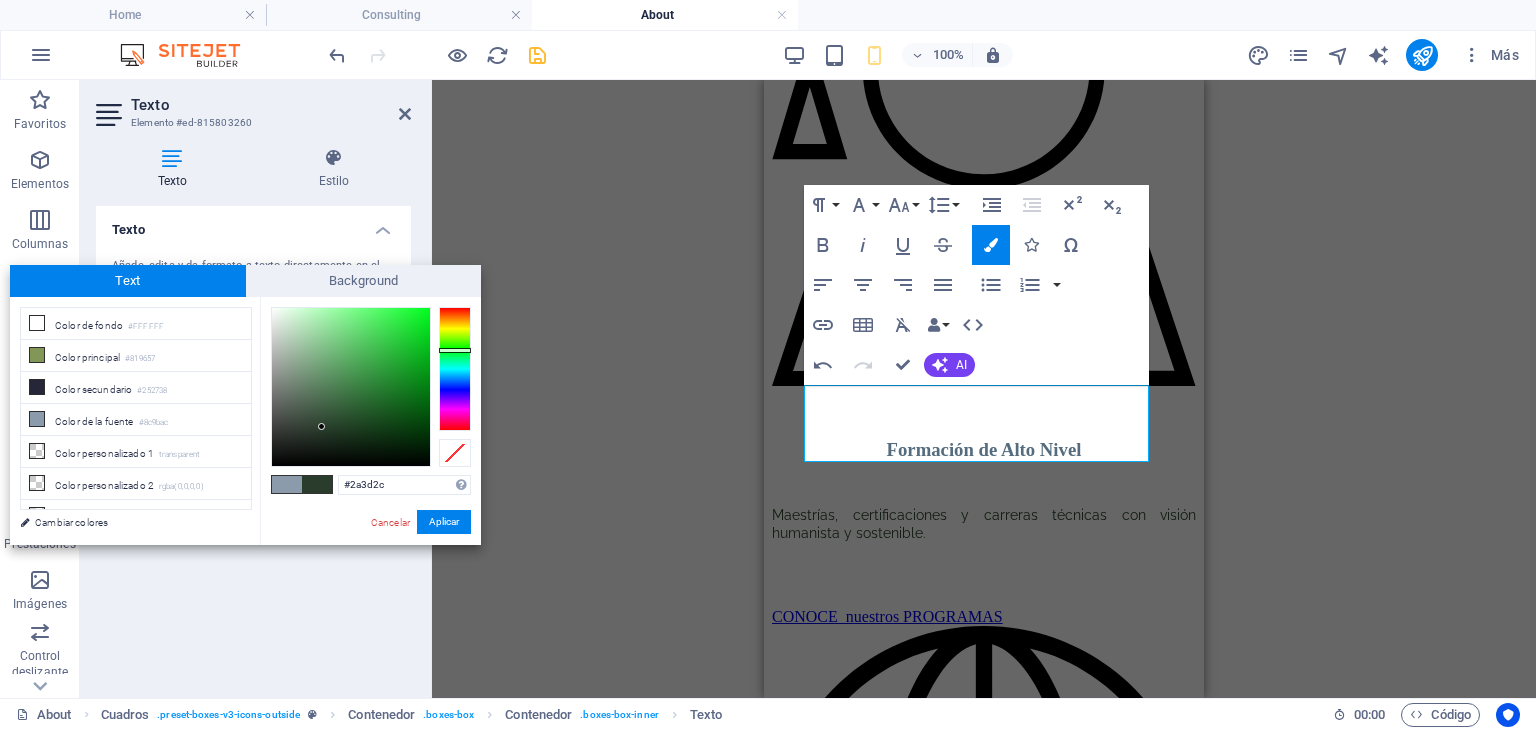 click at bounding box center (351, 387) 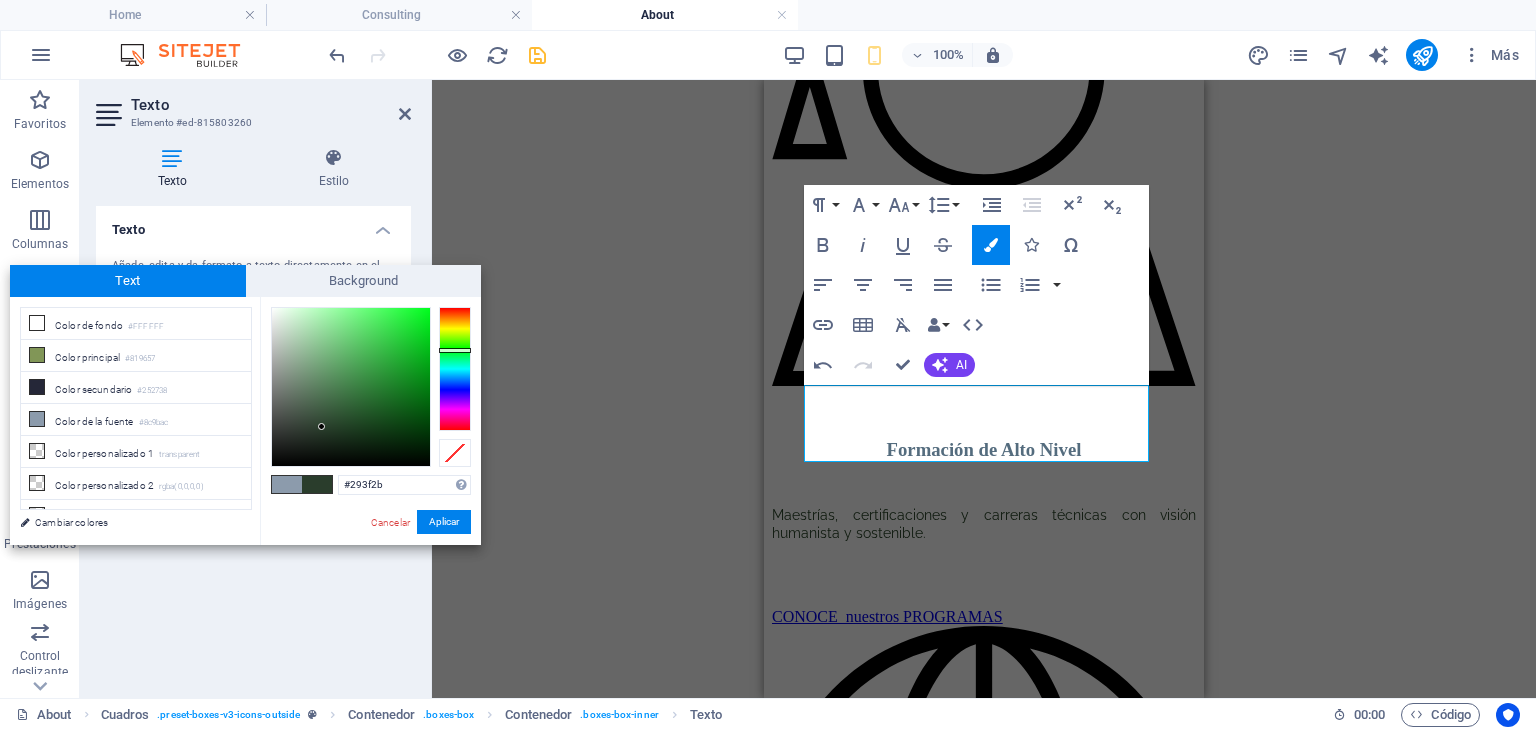 type on "#27422b" 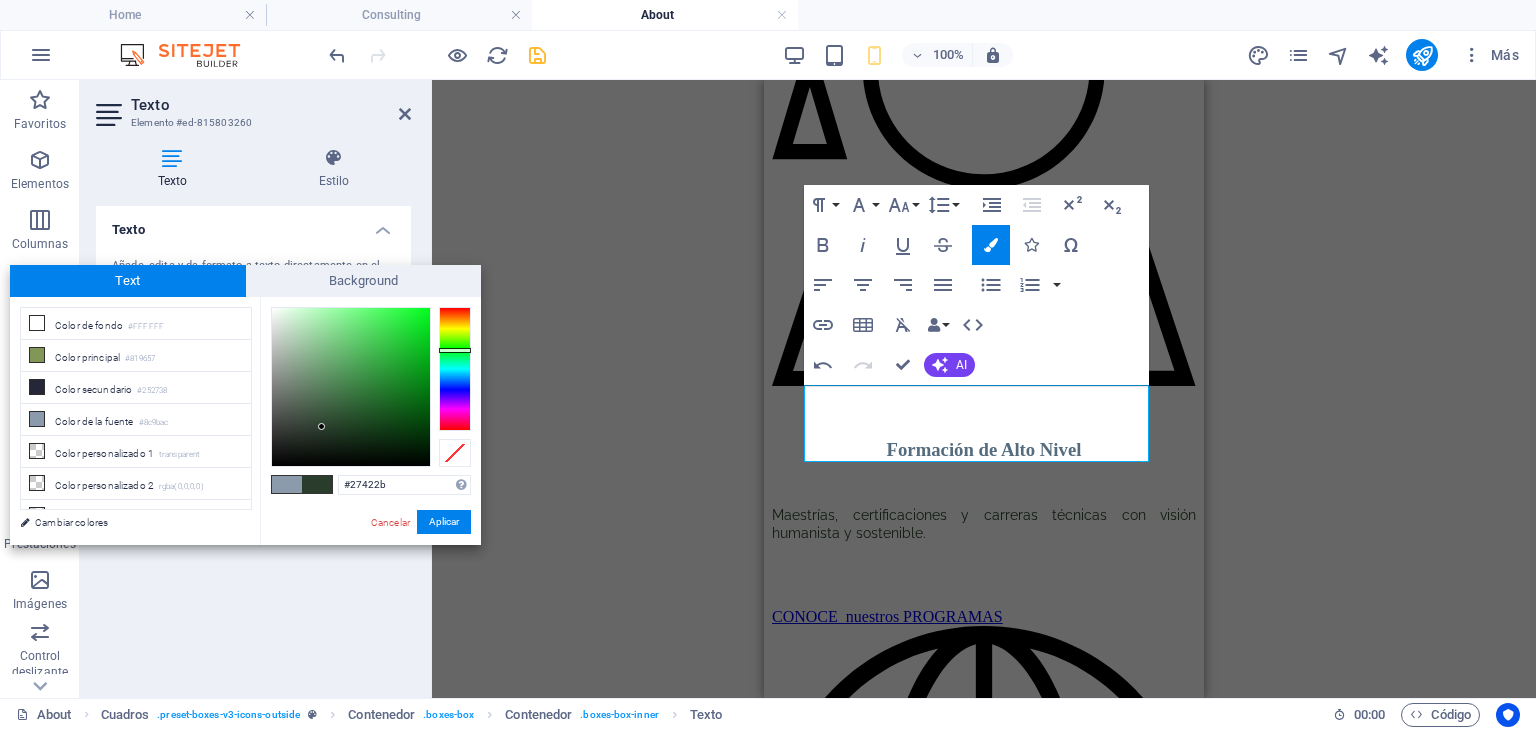 click at bounding box center (351, 387) 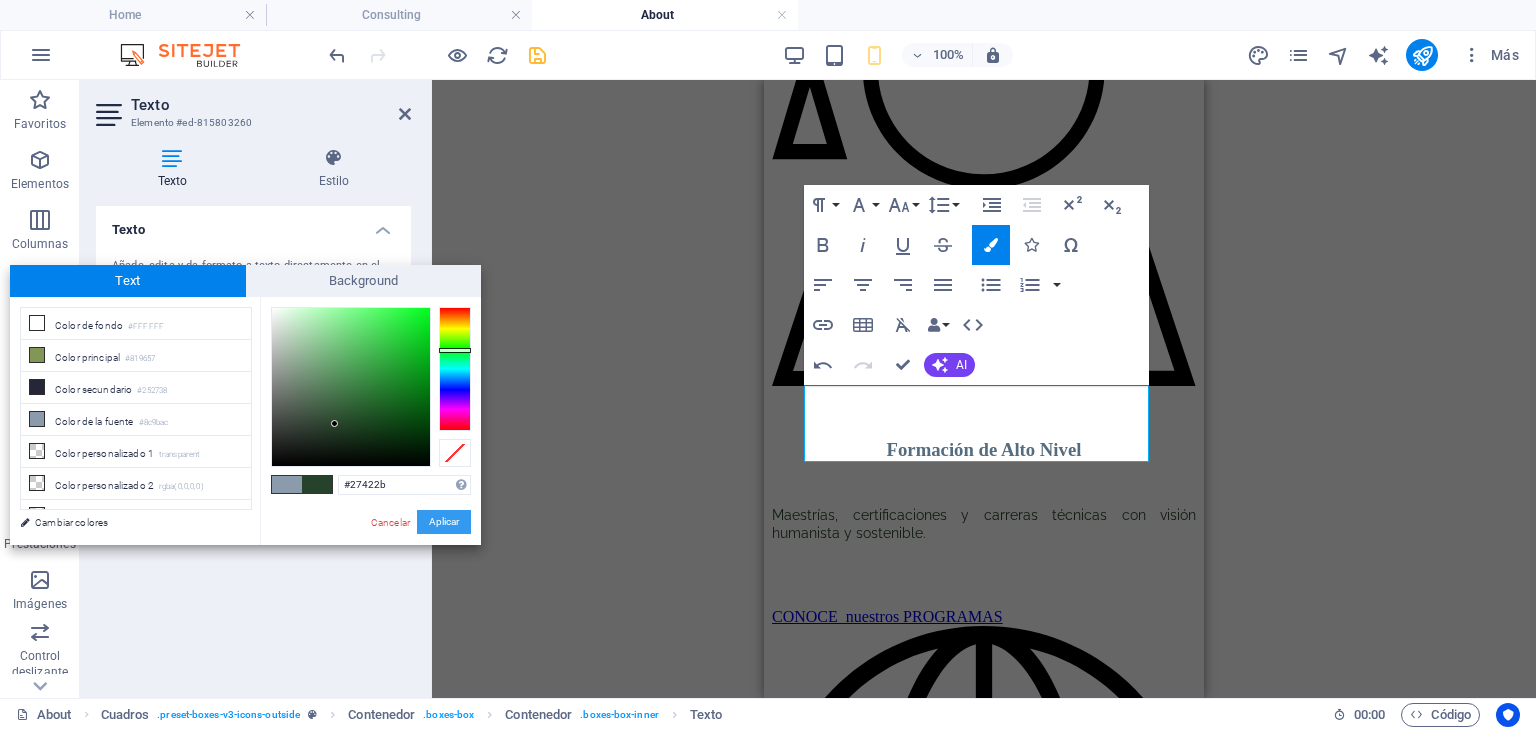 click on "Aplicar" at bounding box center [444, 522] 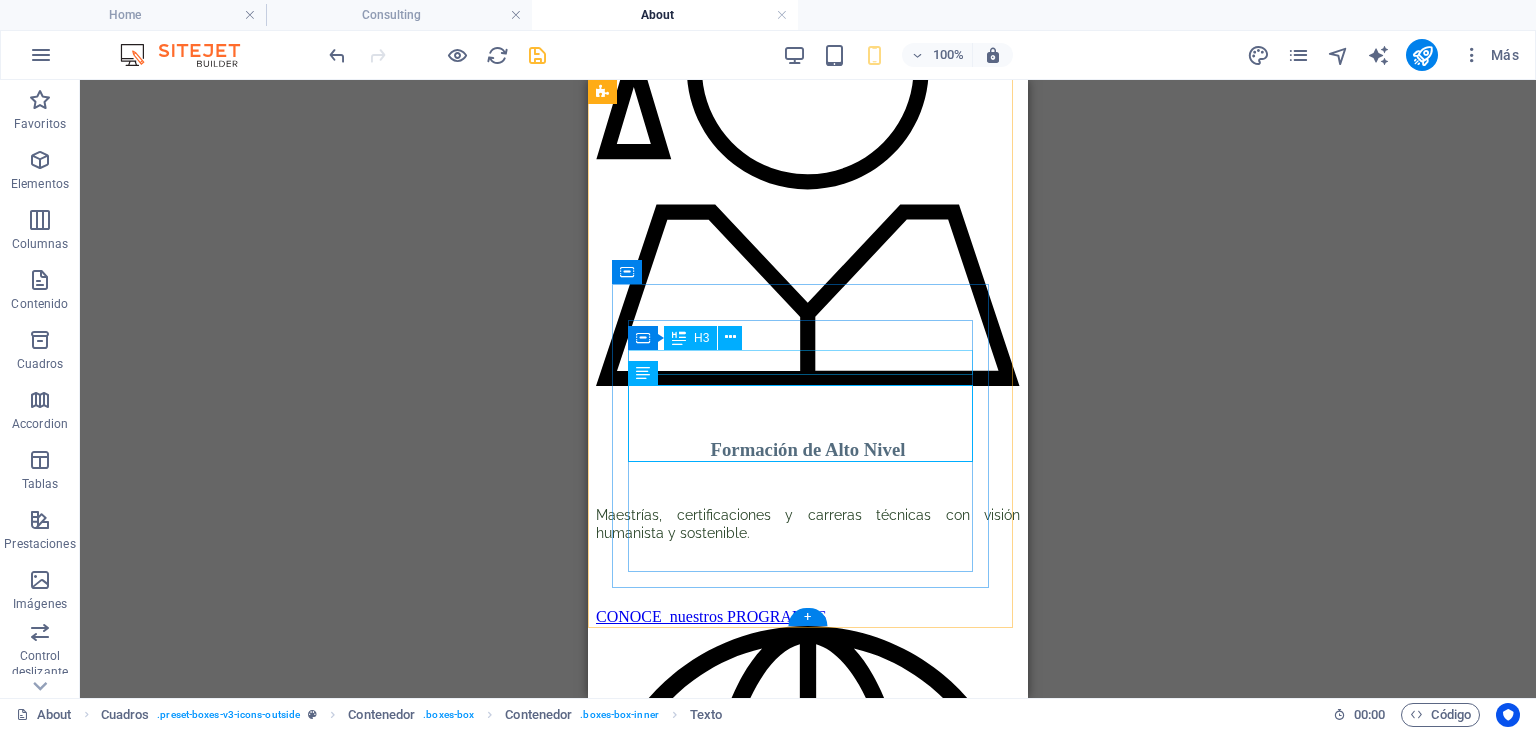 click on "Consultoría en Coaching Organizacional" at bounding box center [808, 1700] 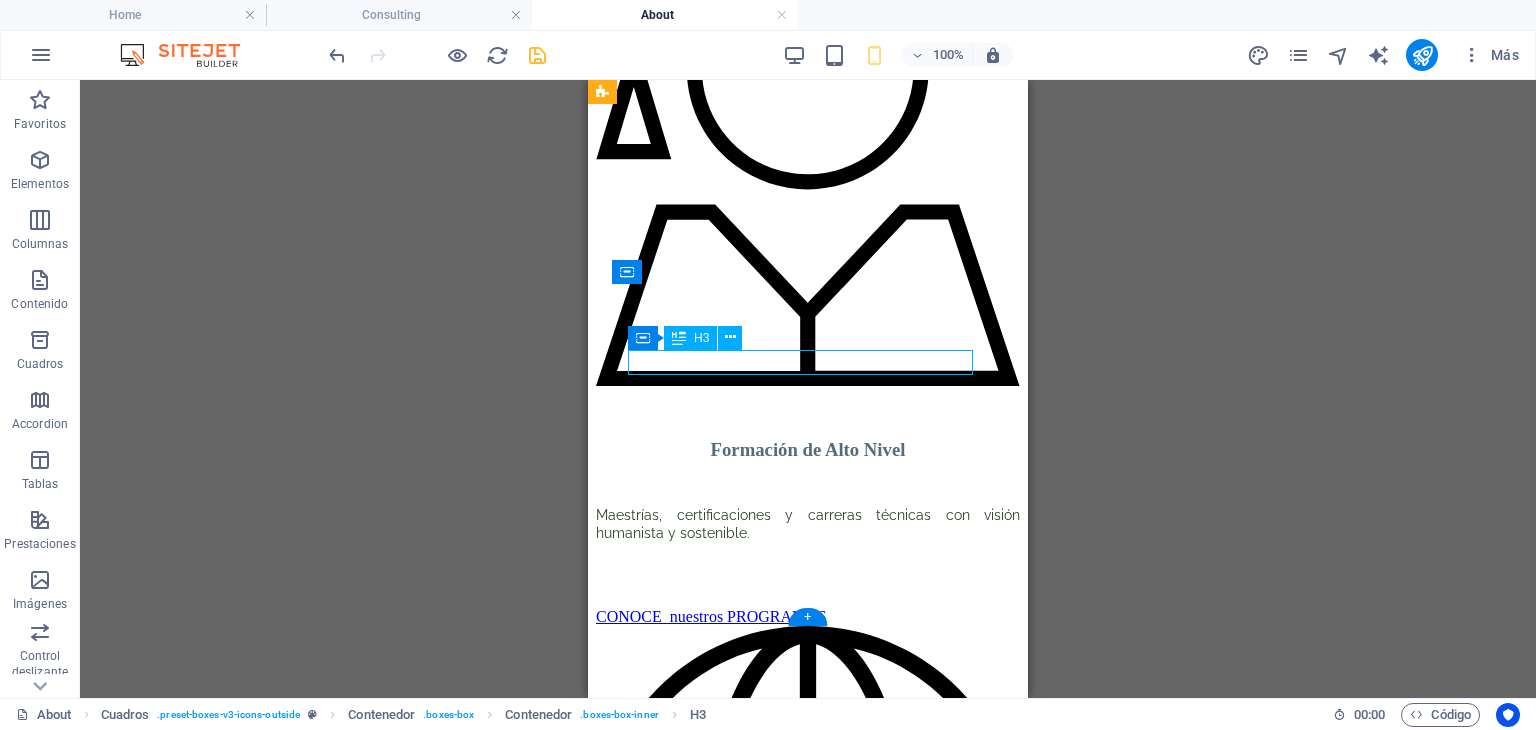 click on "Consultoría en Coaching Organizacional" at bounding box center (808, 1700) 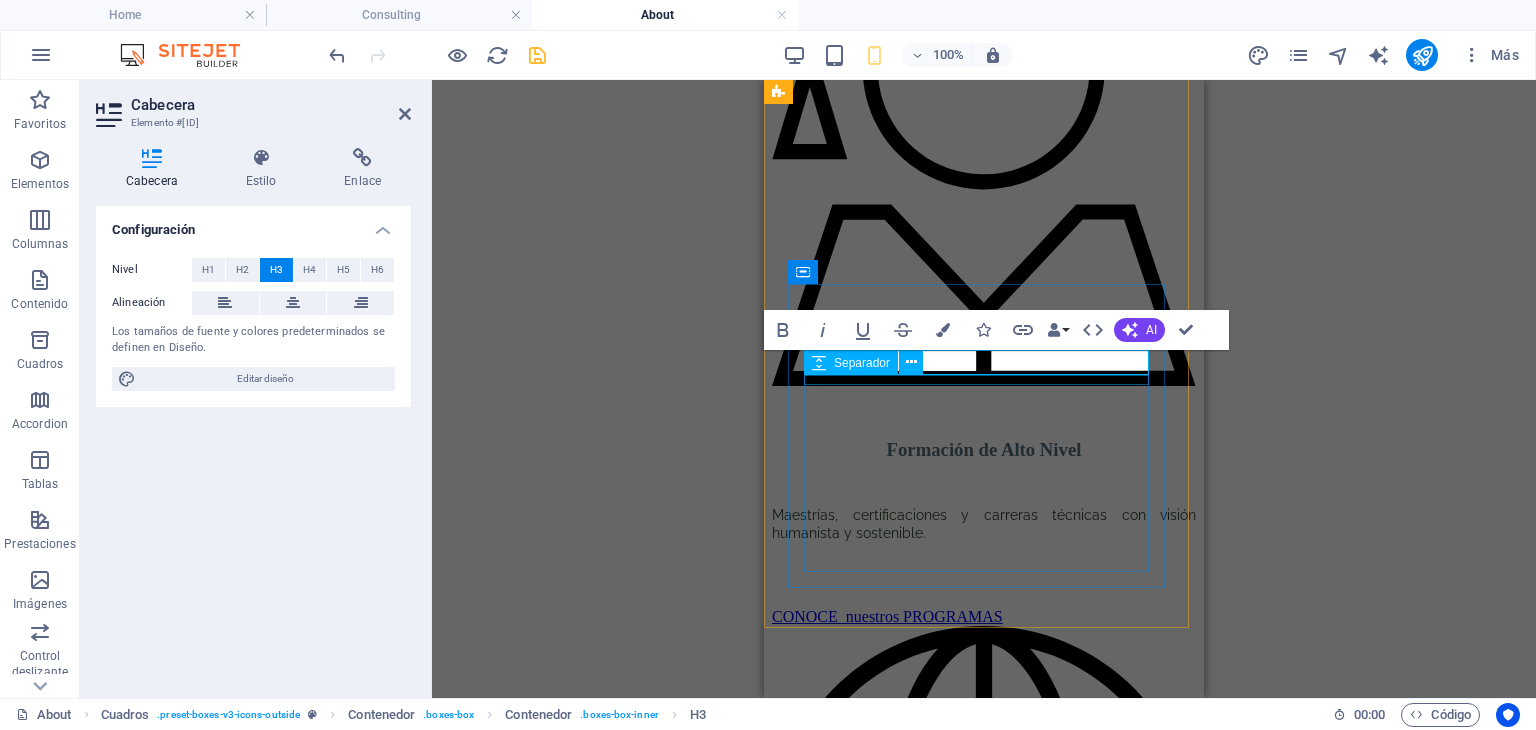 scroll, scrollTop: 141, scrollLeft: 8, axis: both 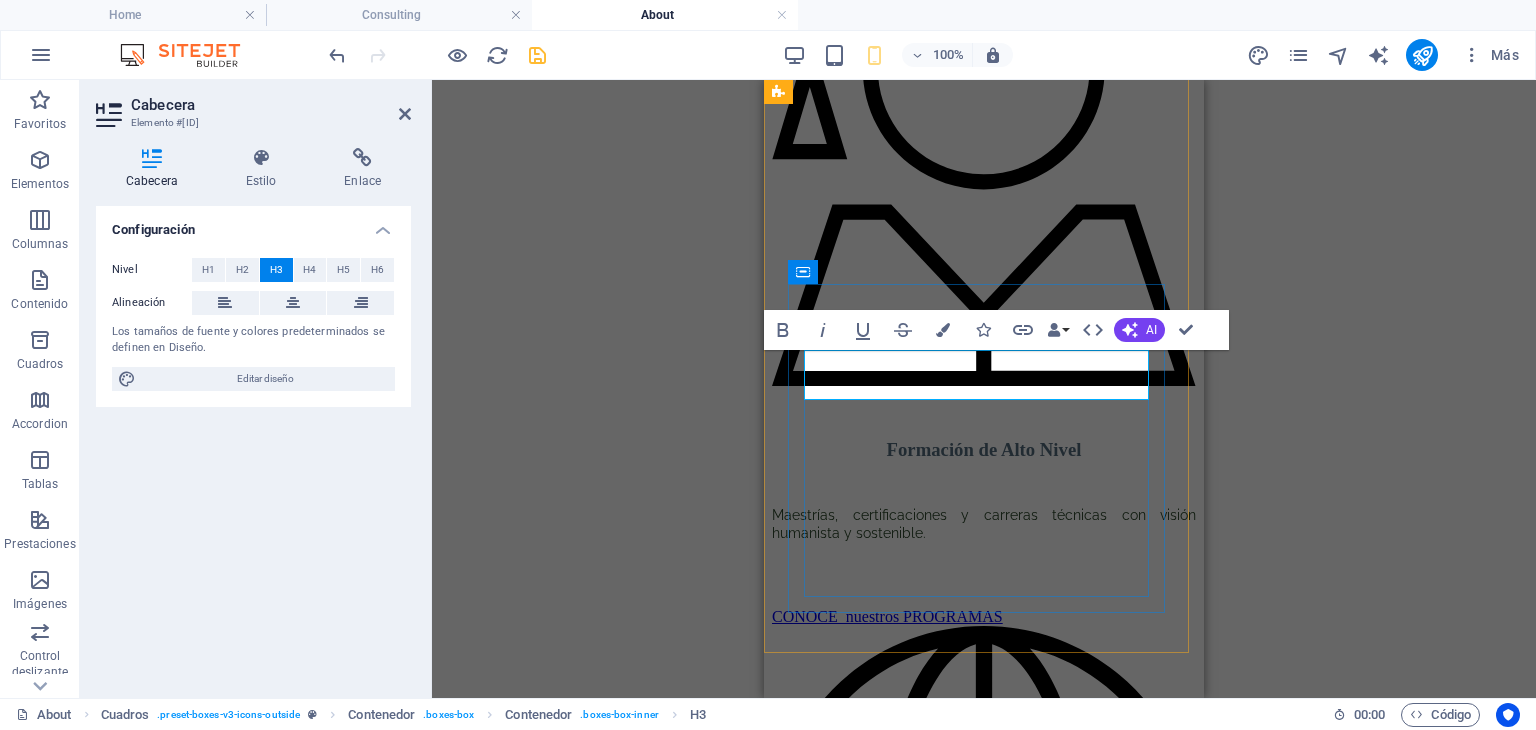 click on "CONSULTORÍA & COACHINGORGANIZACIONAL" at bounding box center [913, 1710] 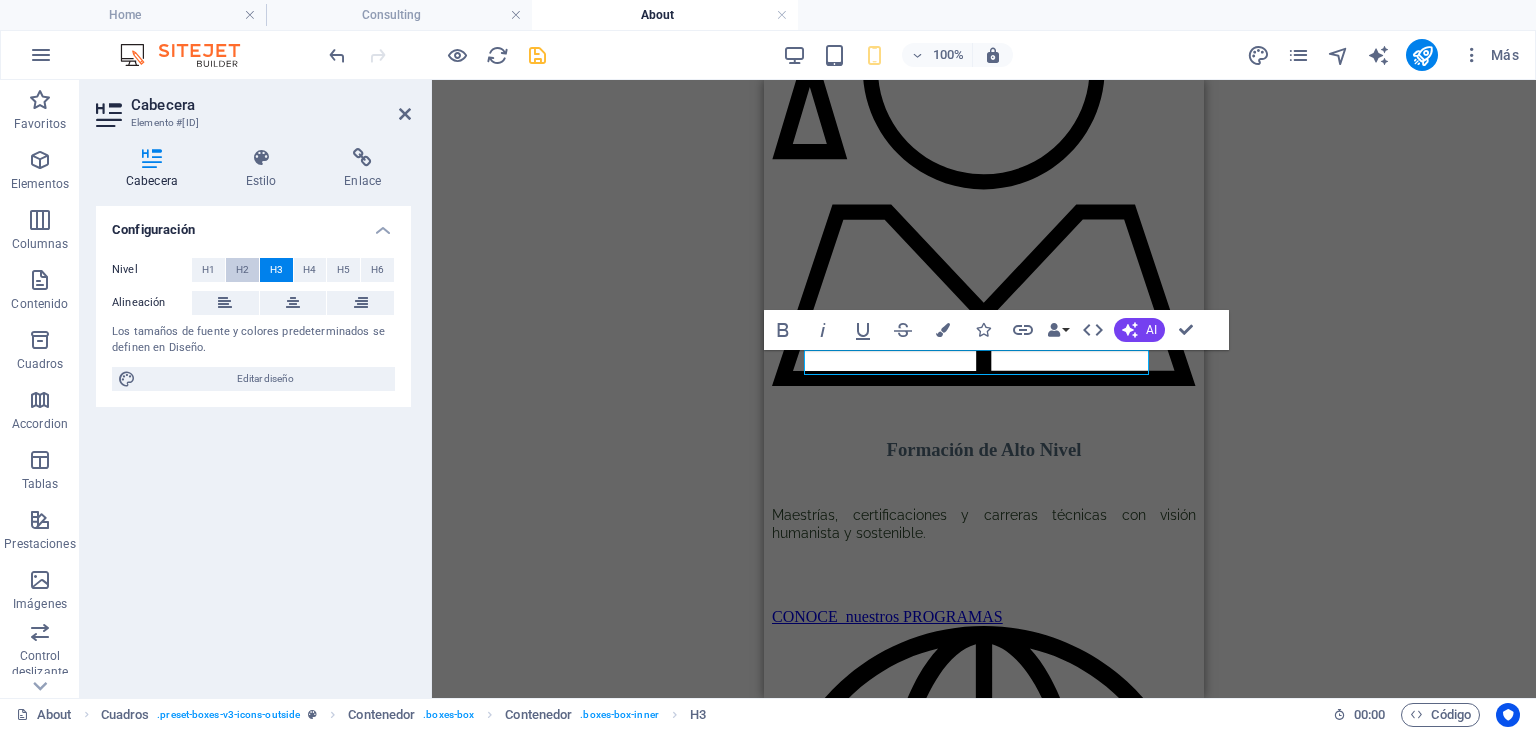 click on "H2" at bounding box center (242, 270) 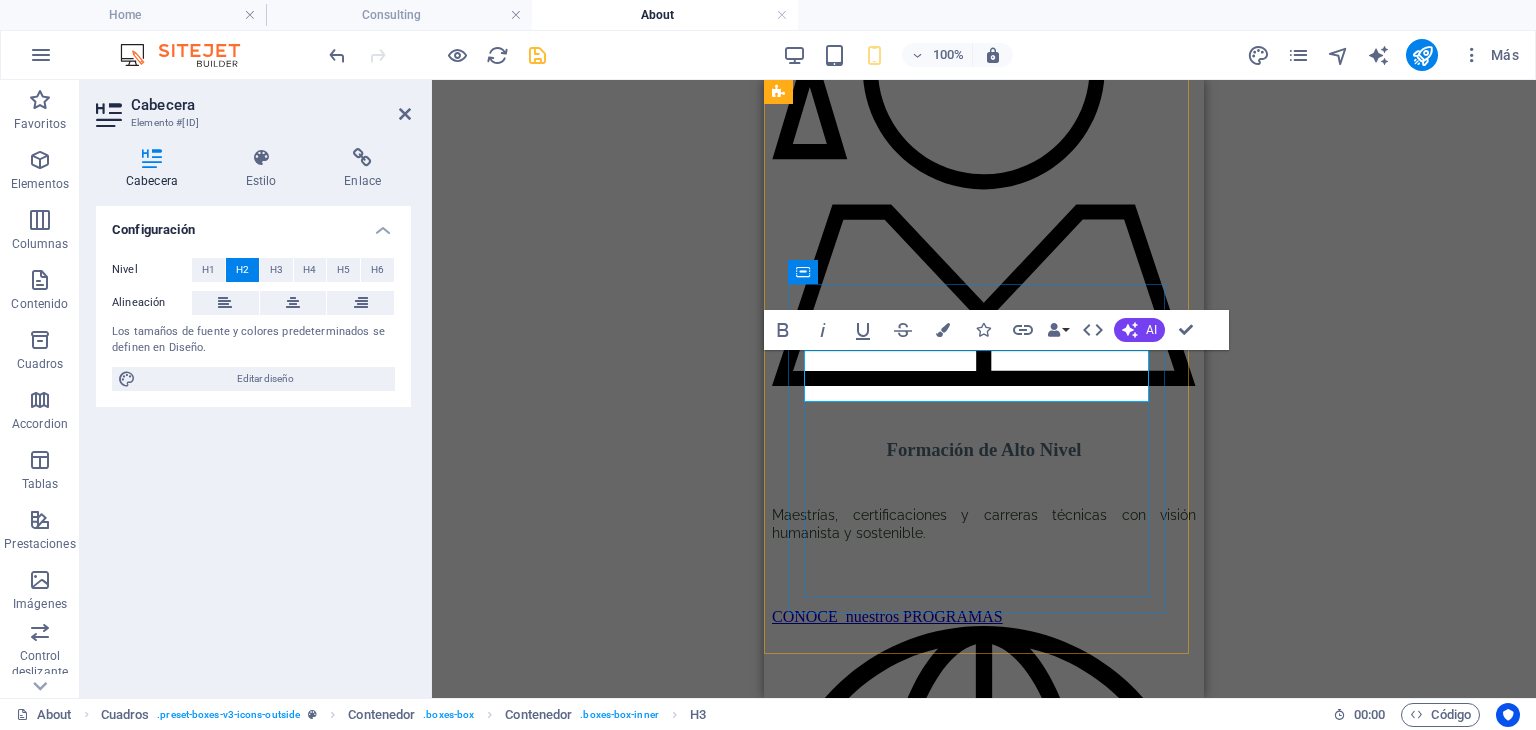 drag, startPoint x: 1059, startPoint y: 390, endPoint x: 851, endPoint y: 351, distance: 211.62466 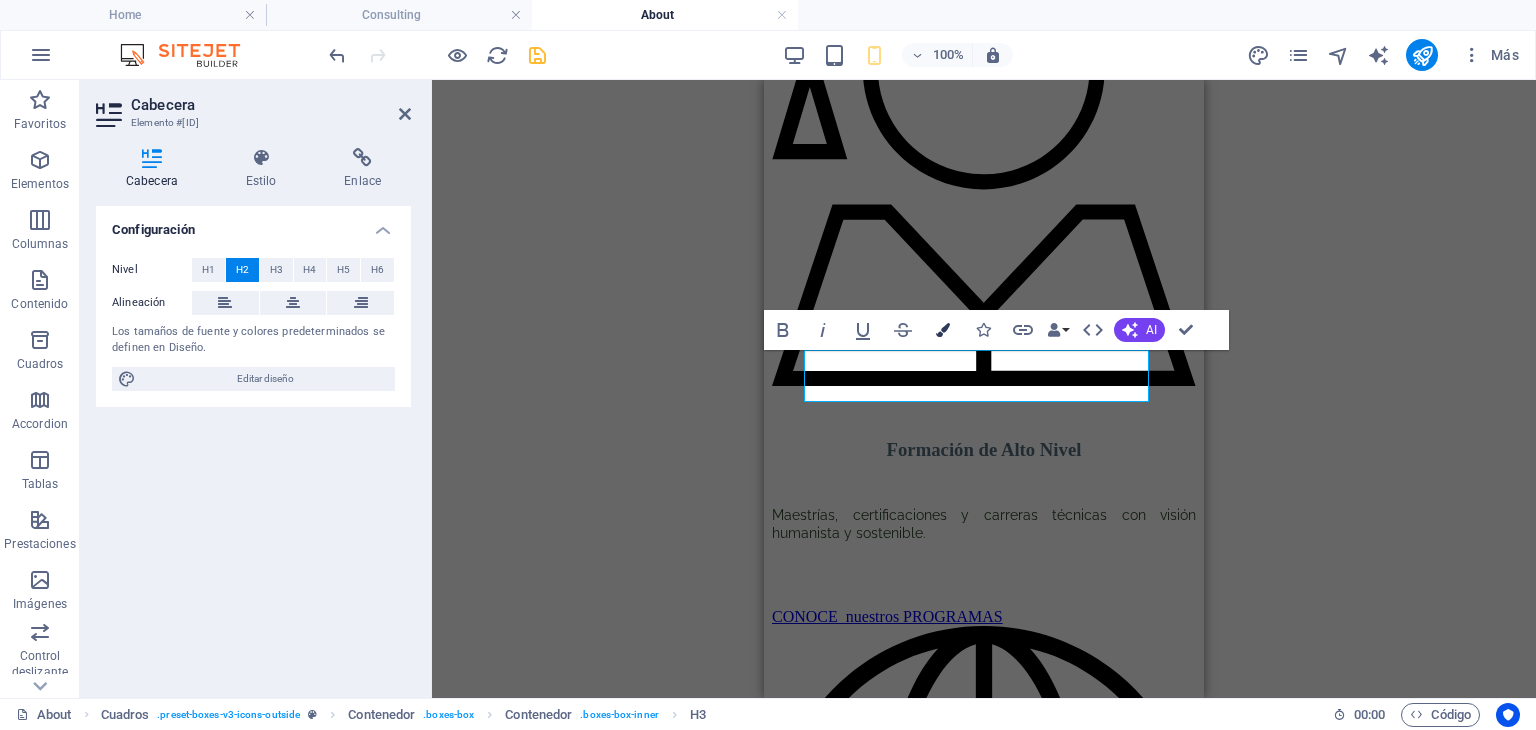 click at bounding box center [943, 330] 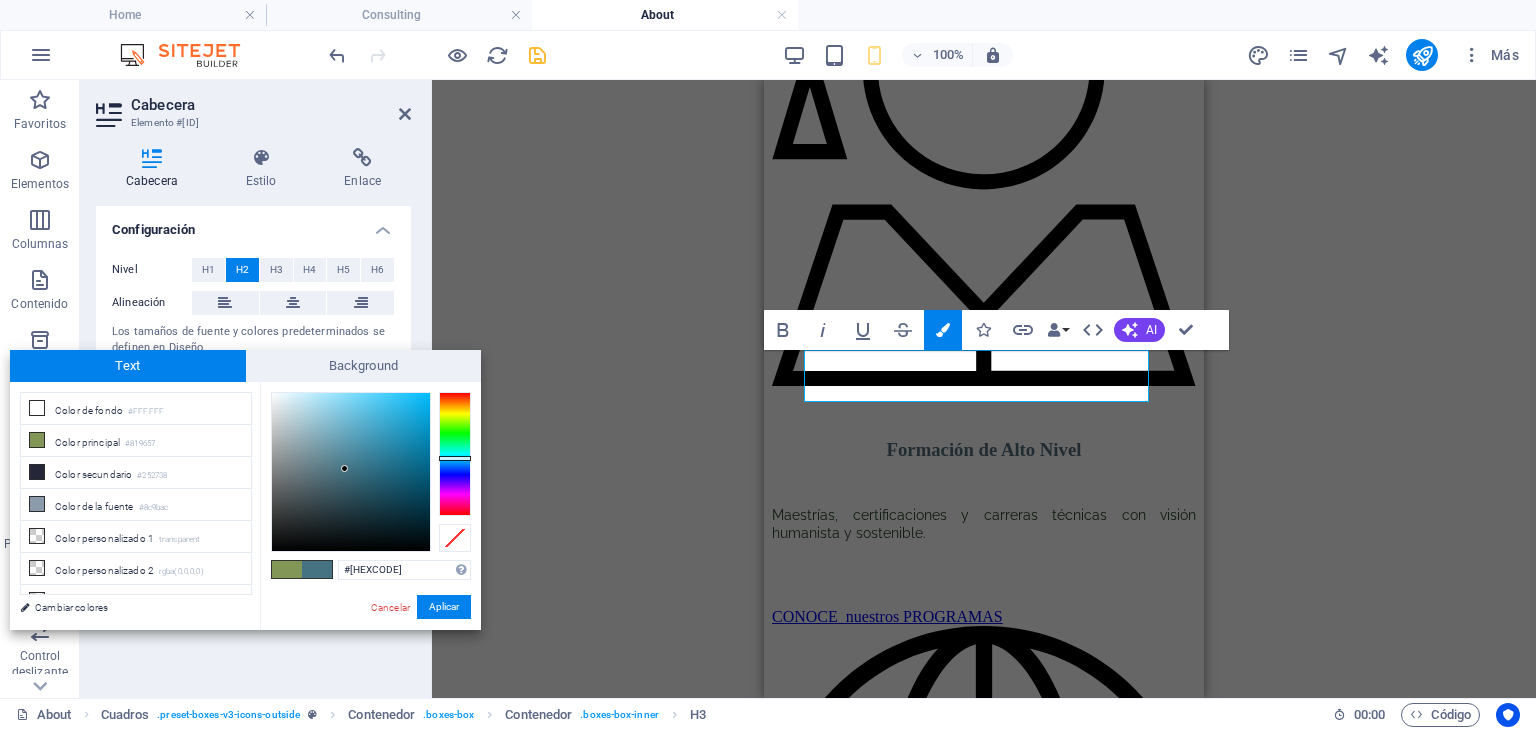 click at bounding box center (351, 472) 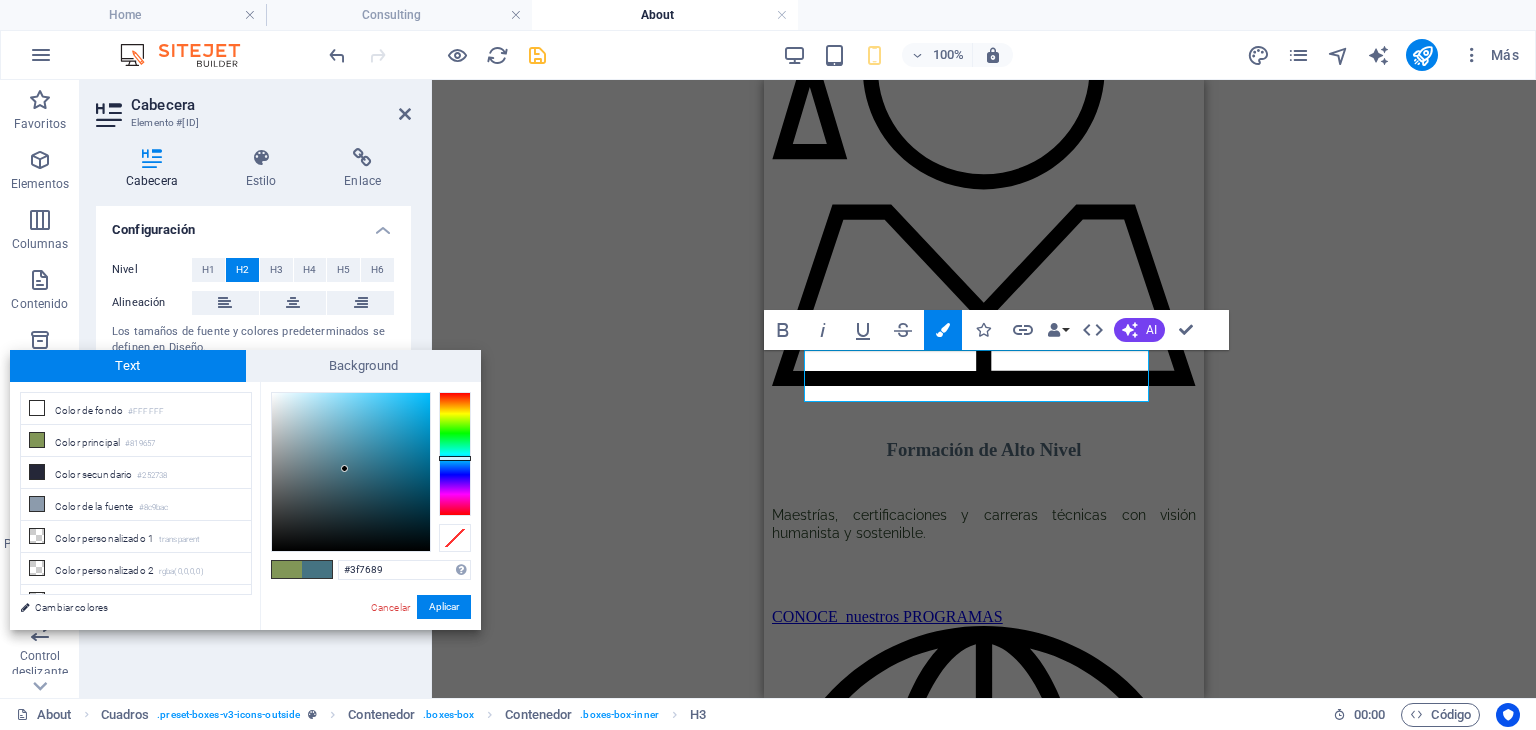click at bounding box center [351, 472] 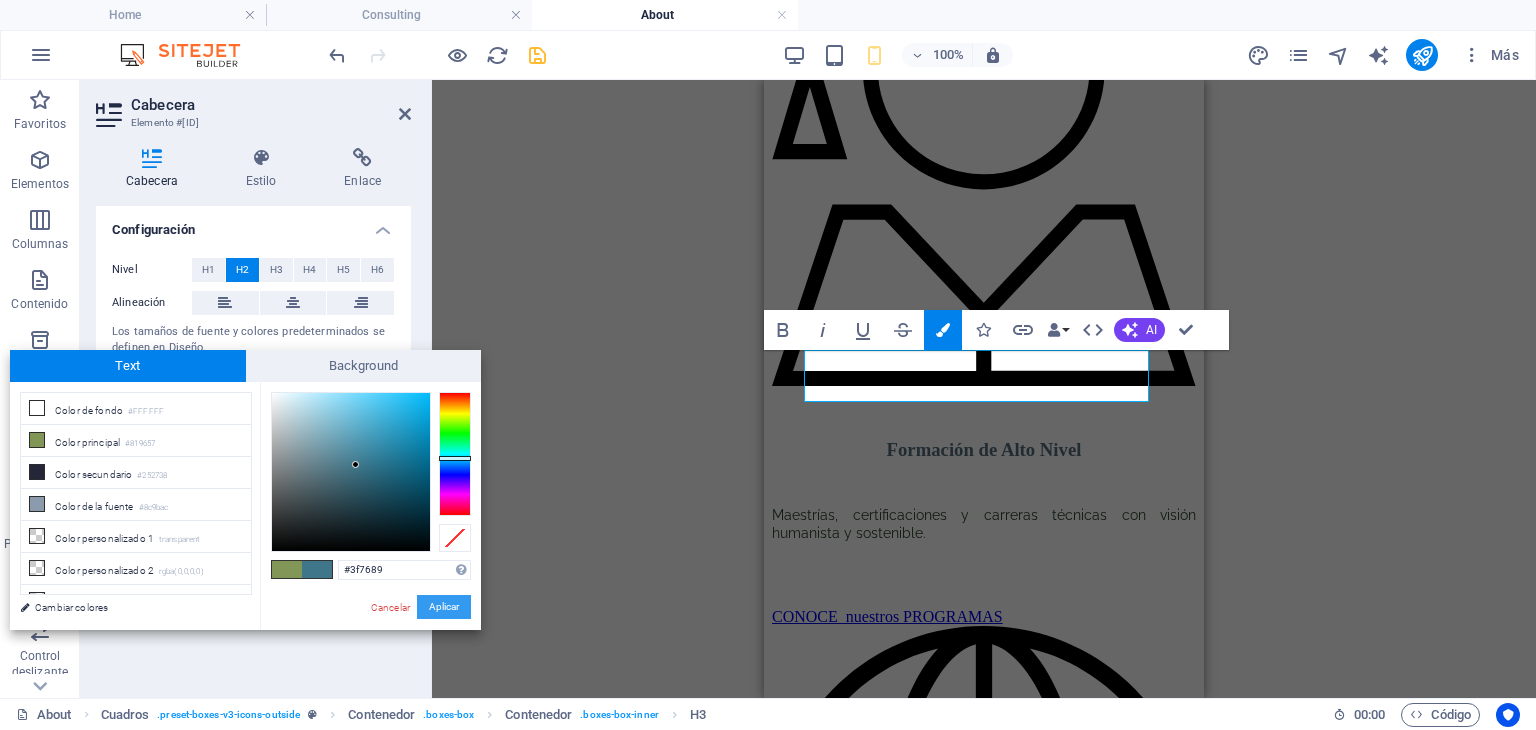 click on "Aplicar" at bounding box center [444, 607] 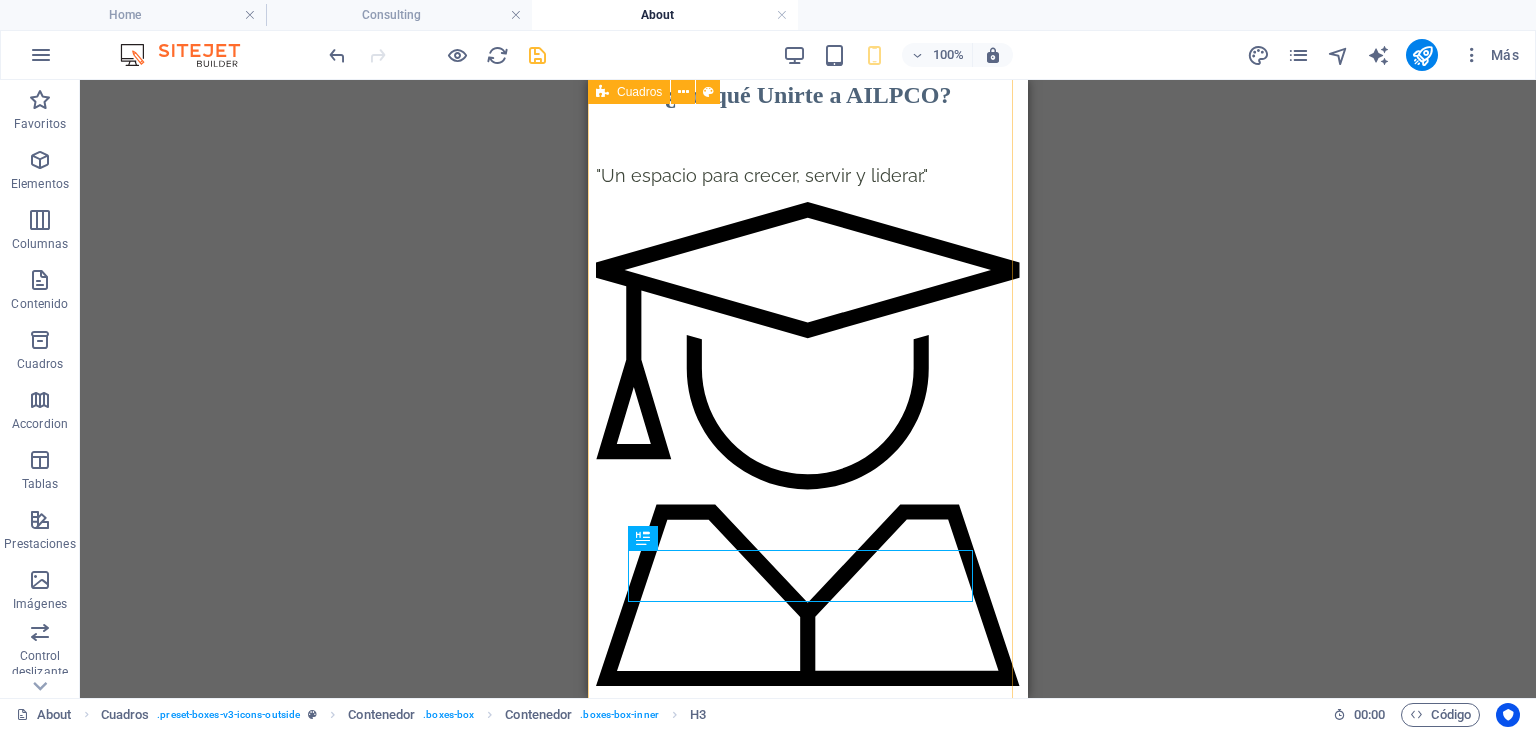 scroll, scrollTop: 2000, scrollLeft: 0, axis: vertical 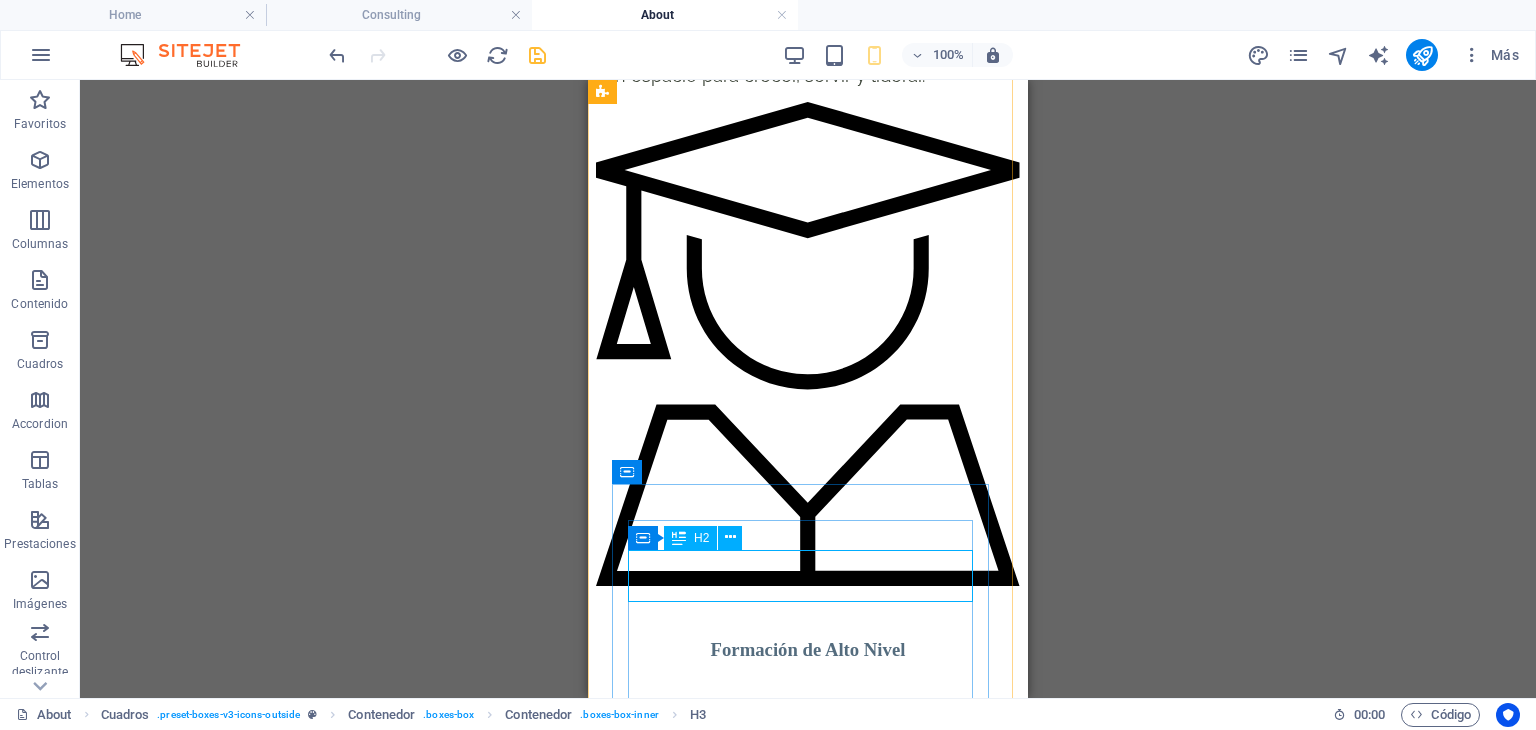 click on "Consultoría y Coaching Organziacional" at bounding box center [808, 1903] 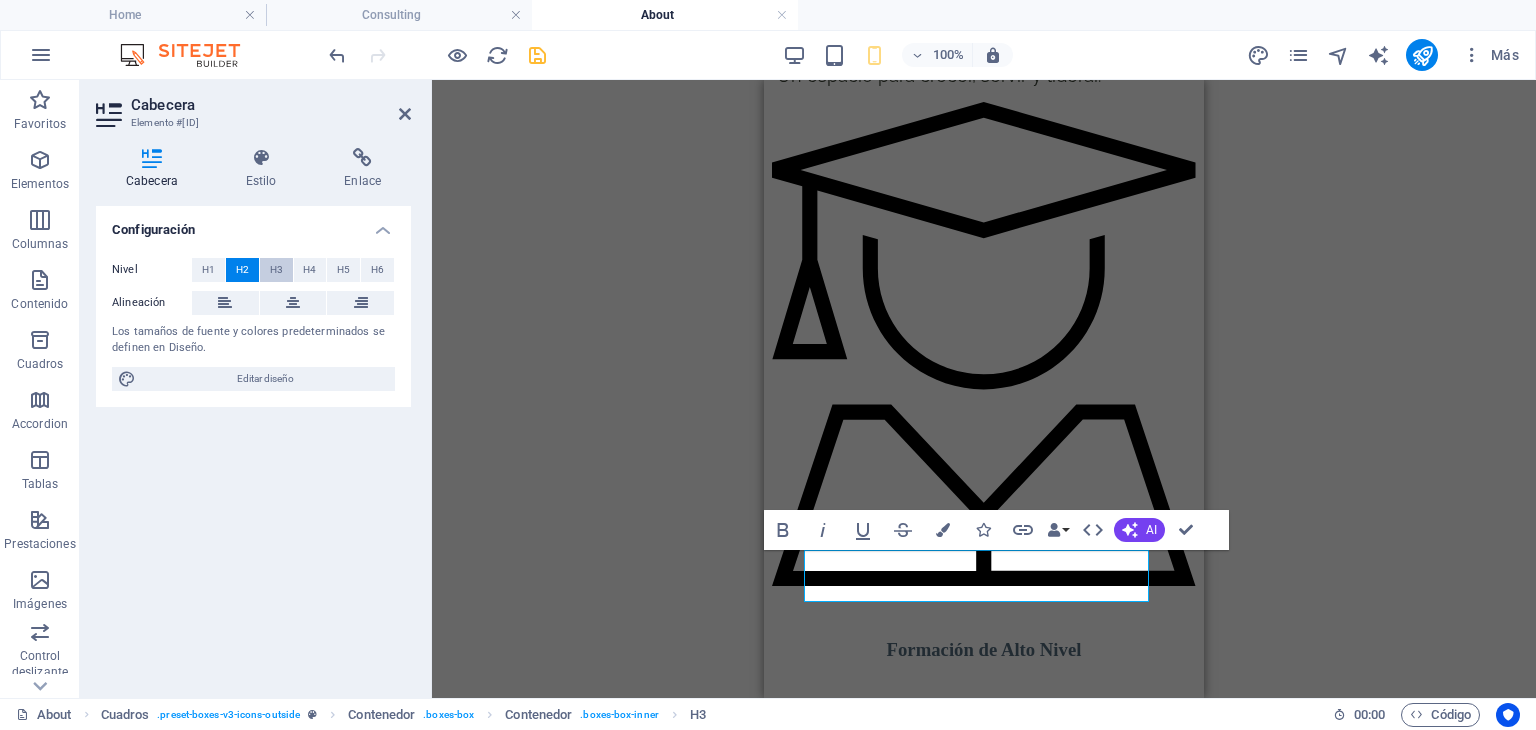 click on "H3" at bounding box center (276, 270) 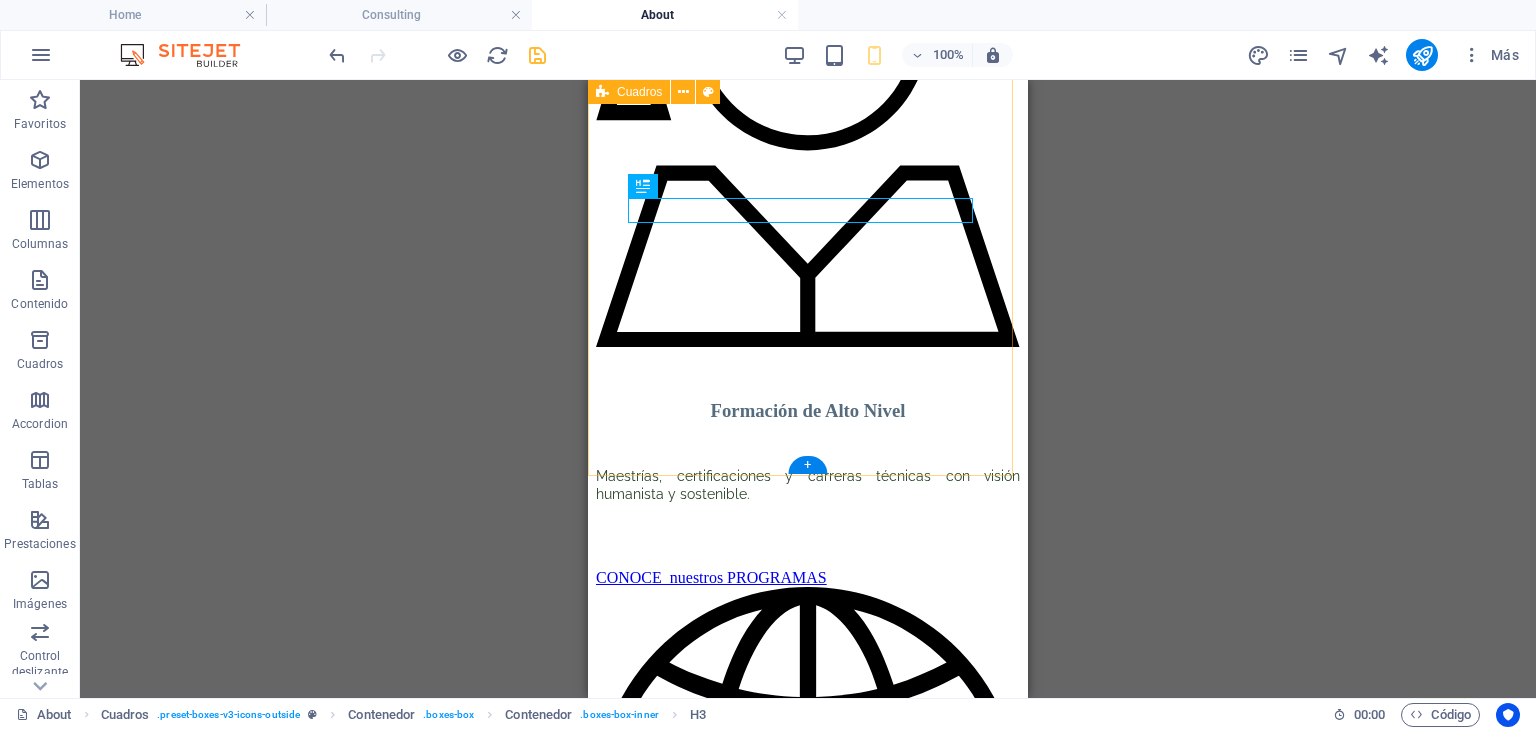 scroll, scrollTop: 2200, scrollLeft: 0, axis: vertical 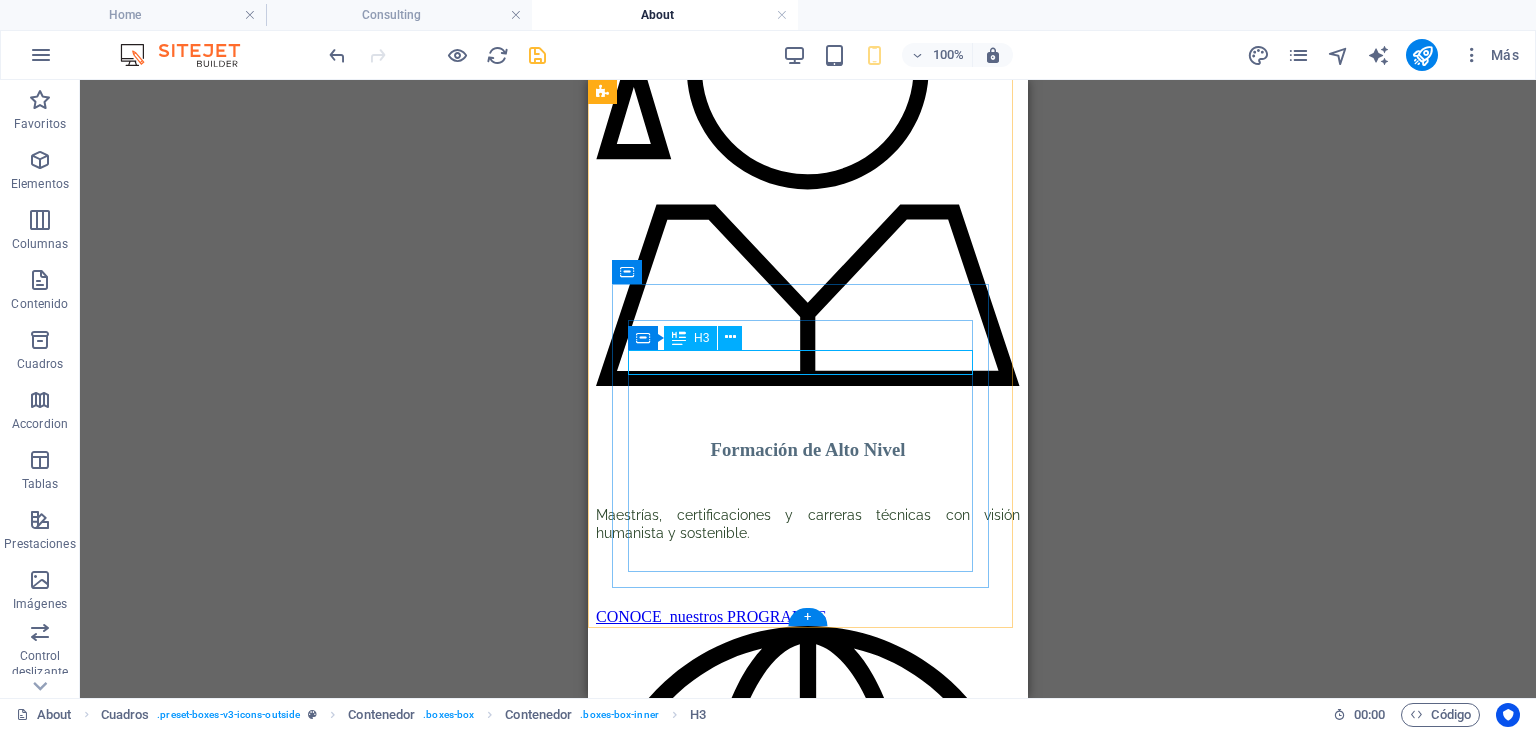click on "Consultoría y Coaching Organziacional" at bounding box center (808, 1700) 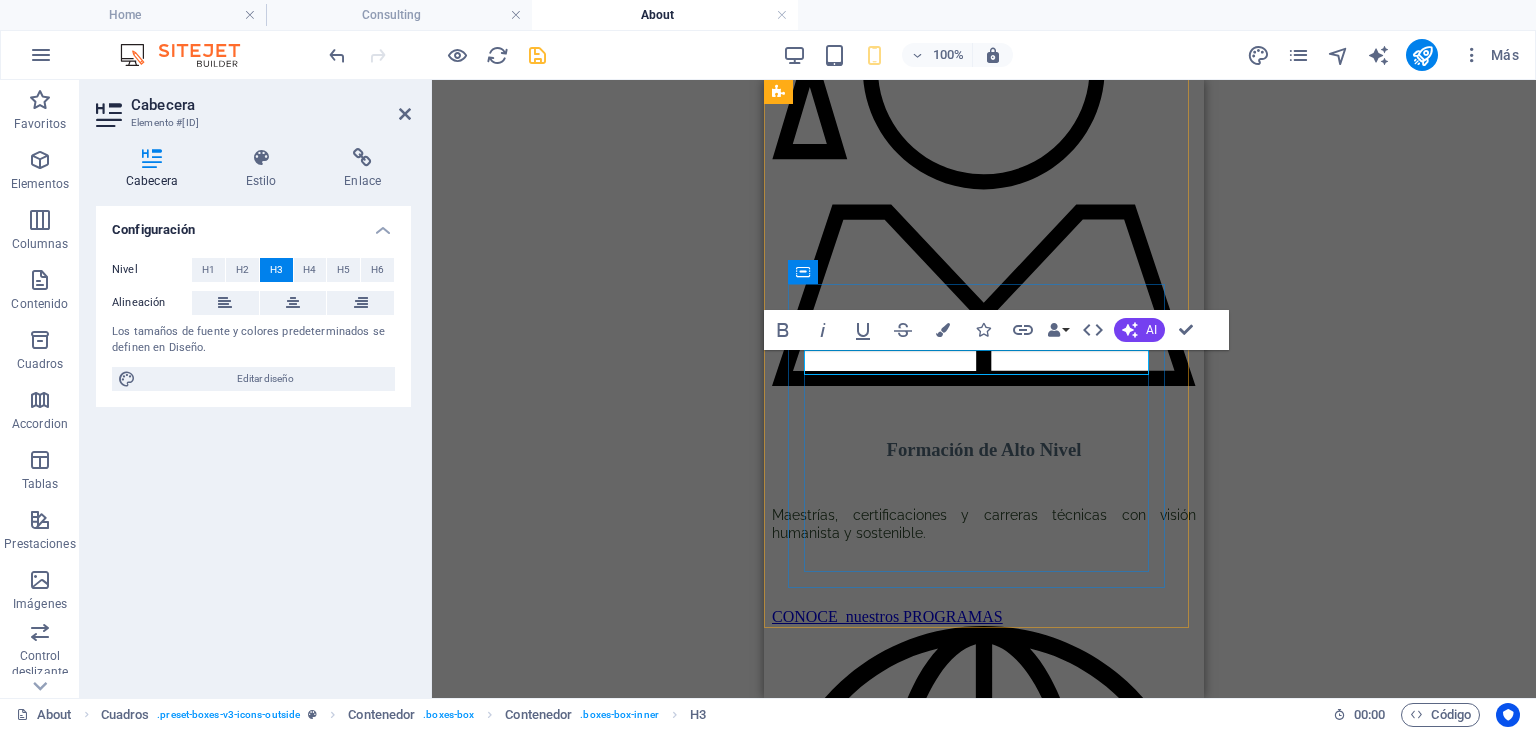 click on "Consultoría y Coaching Organziacional" at bounding box center (930, 1699) 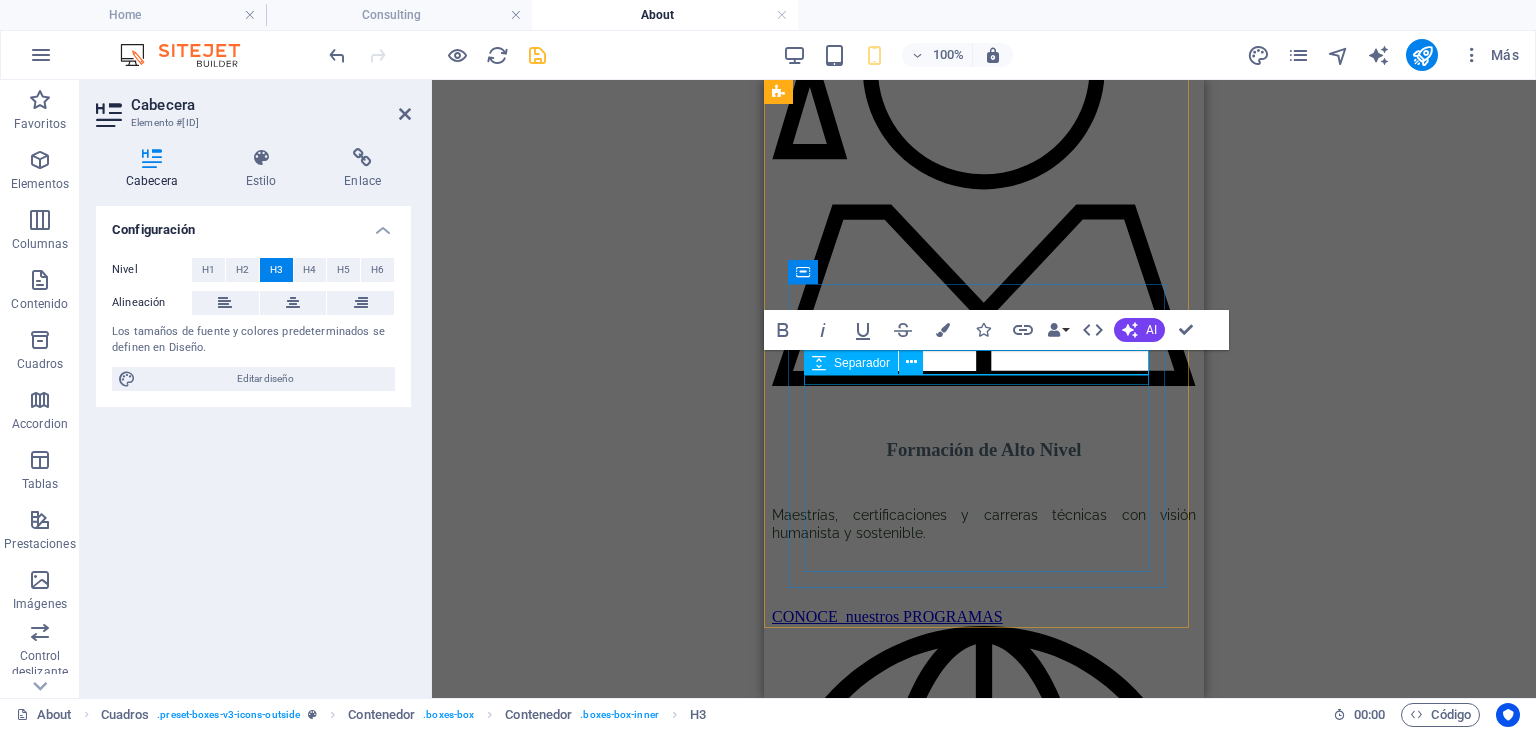type 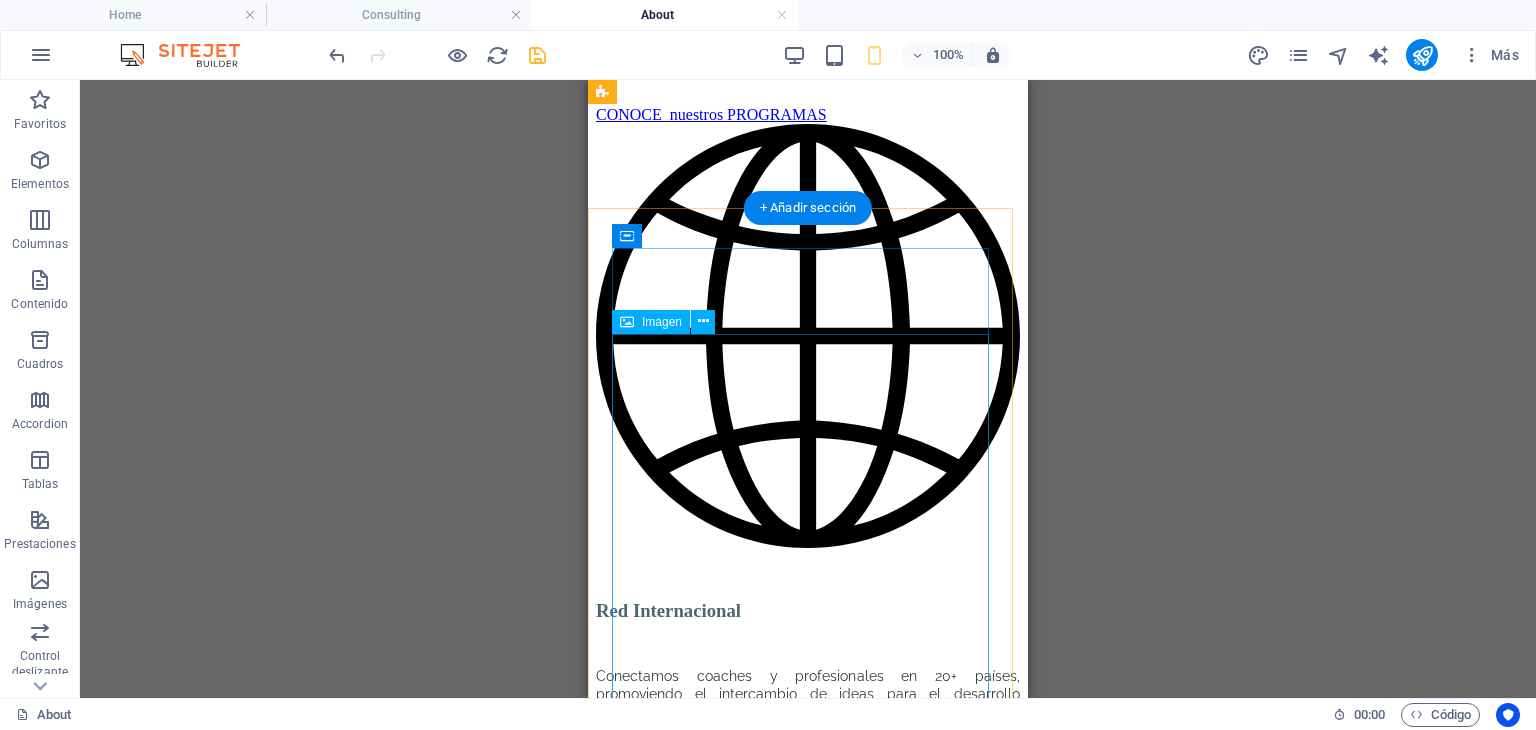 scroll, scrollTop: 2700, scrollLeft: 0, axis: vertical 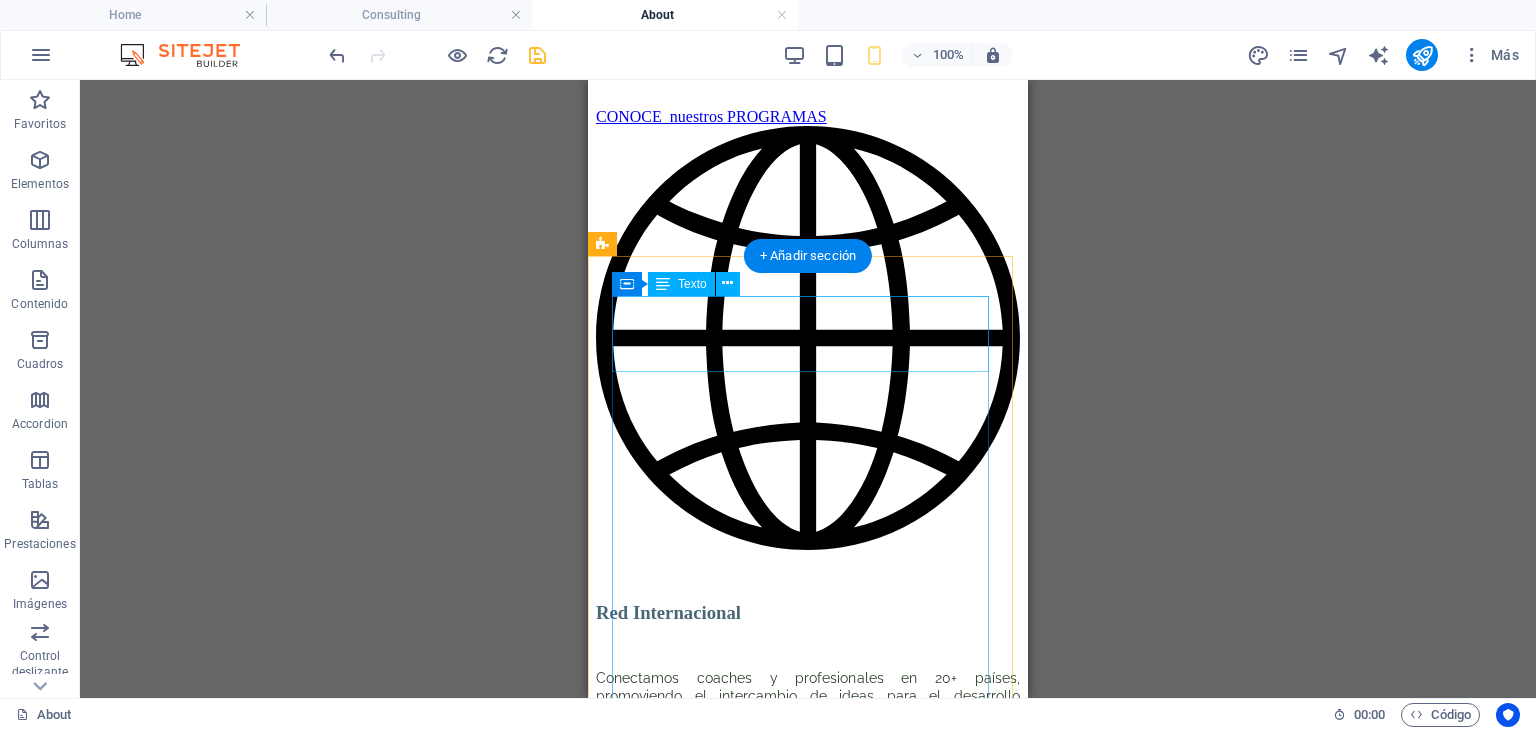 click on "[FIRST] [LAST]  Fundador y Presidente de AILPCO." at bounding box center [808, 1639] 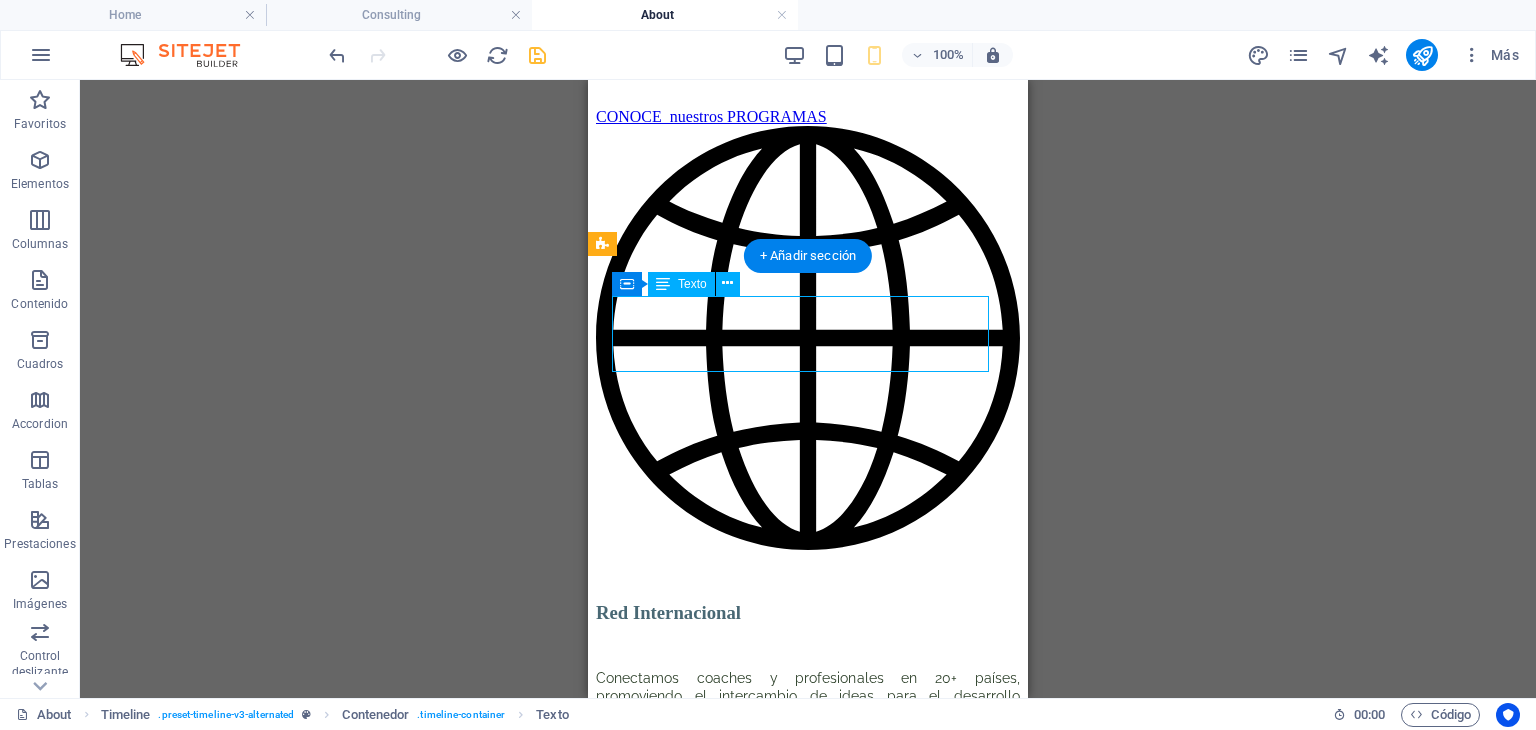 click on "[FIRST] [LAST]  Fundador y Presidente de AILPCO." at bounding box center [808, 1639] 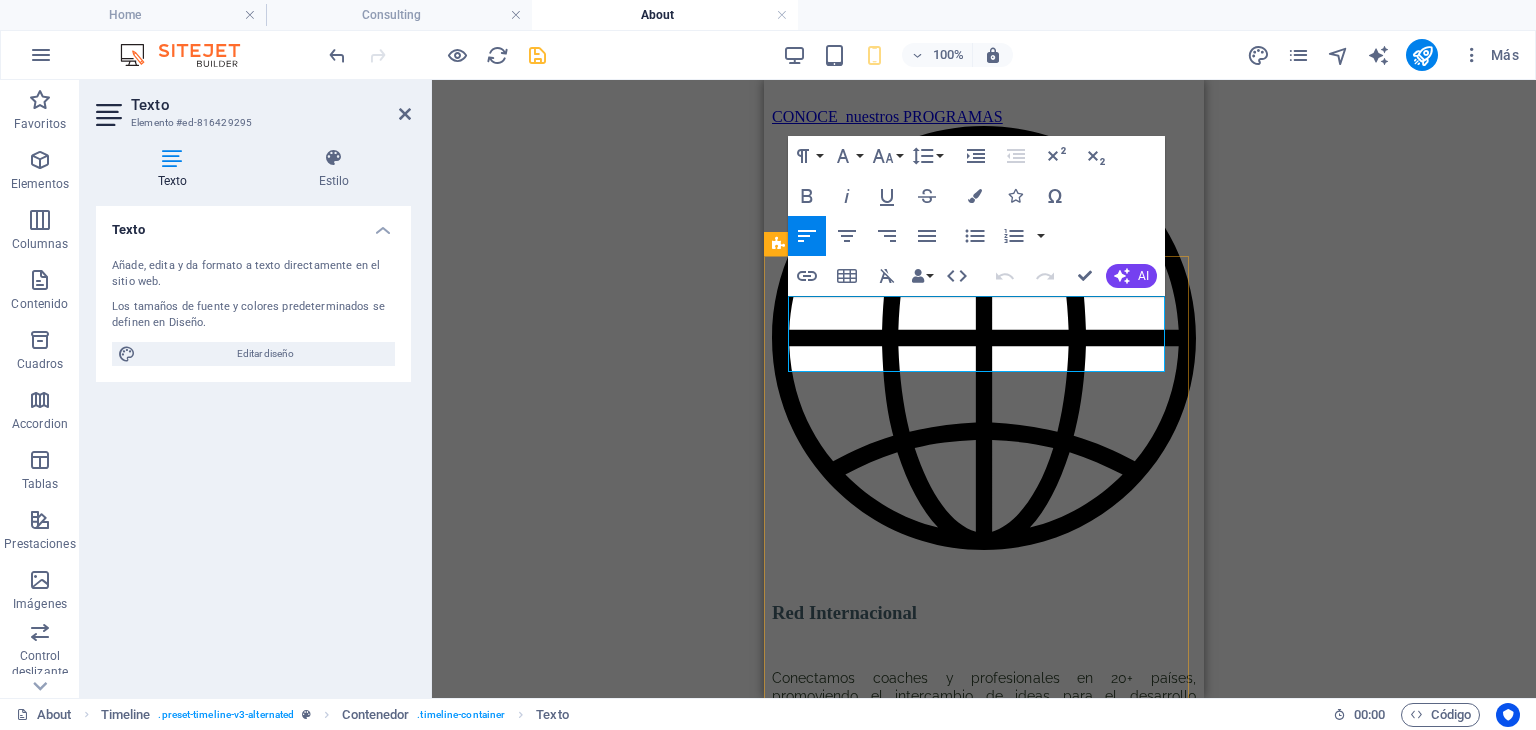 drag, startPoint x: 1079, startPoint y: 329, endPoint x: 1580, endPoint y: 329, distance: 501 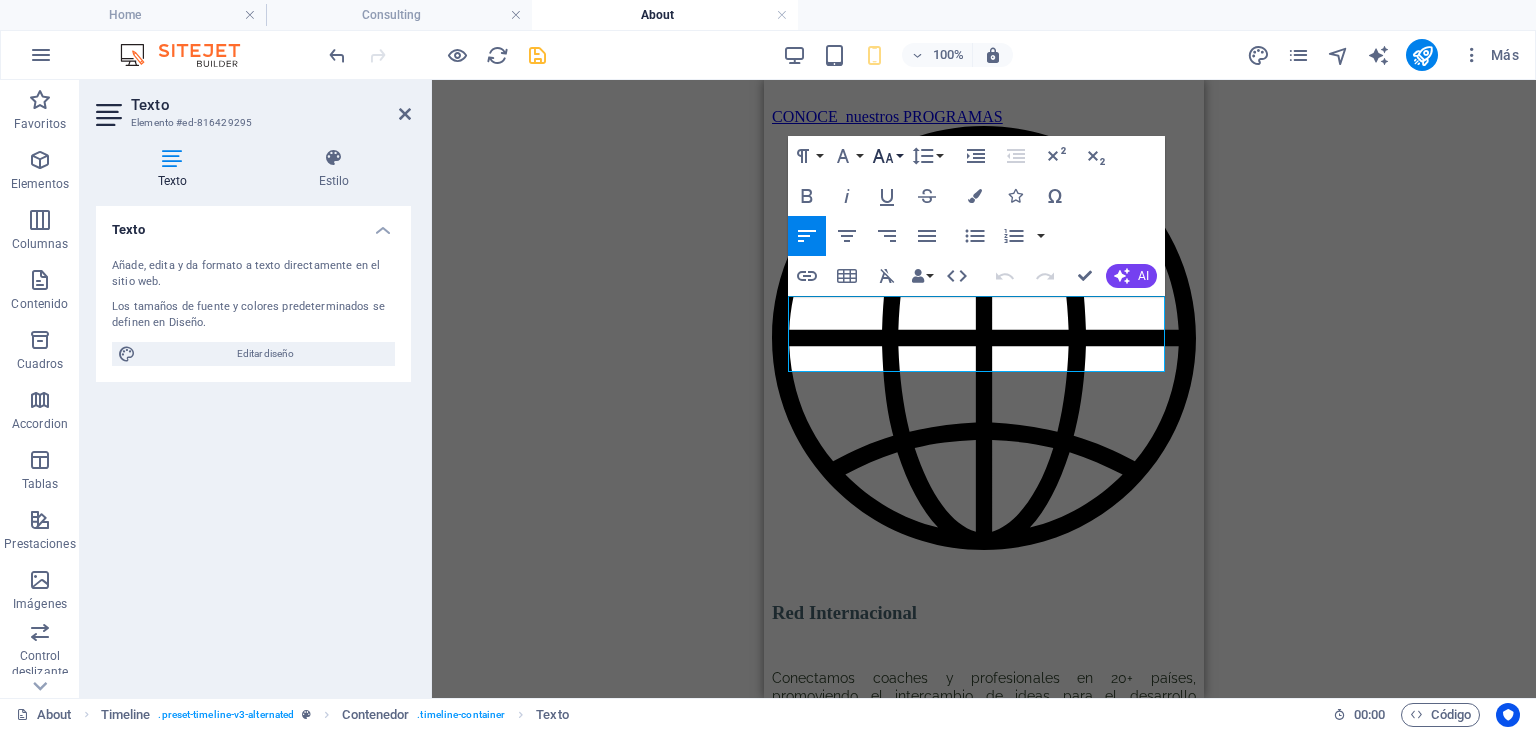 click 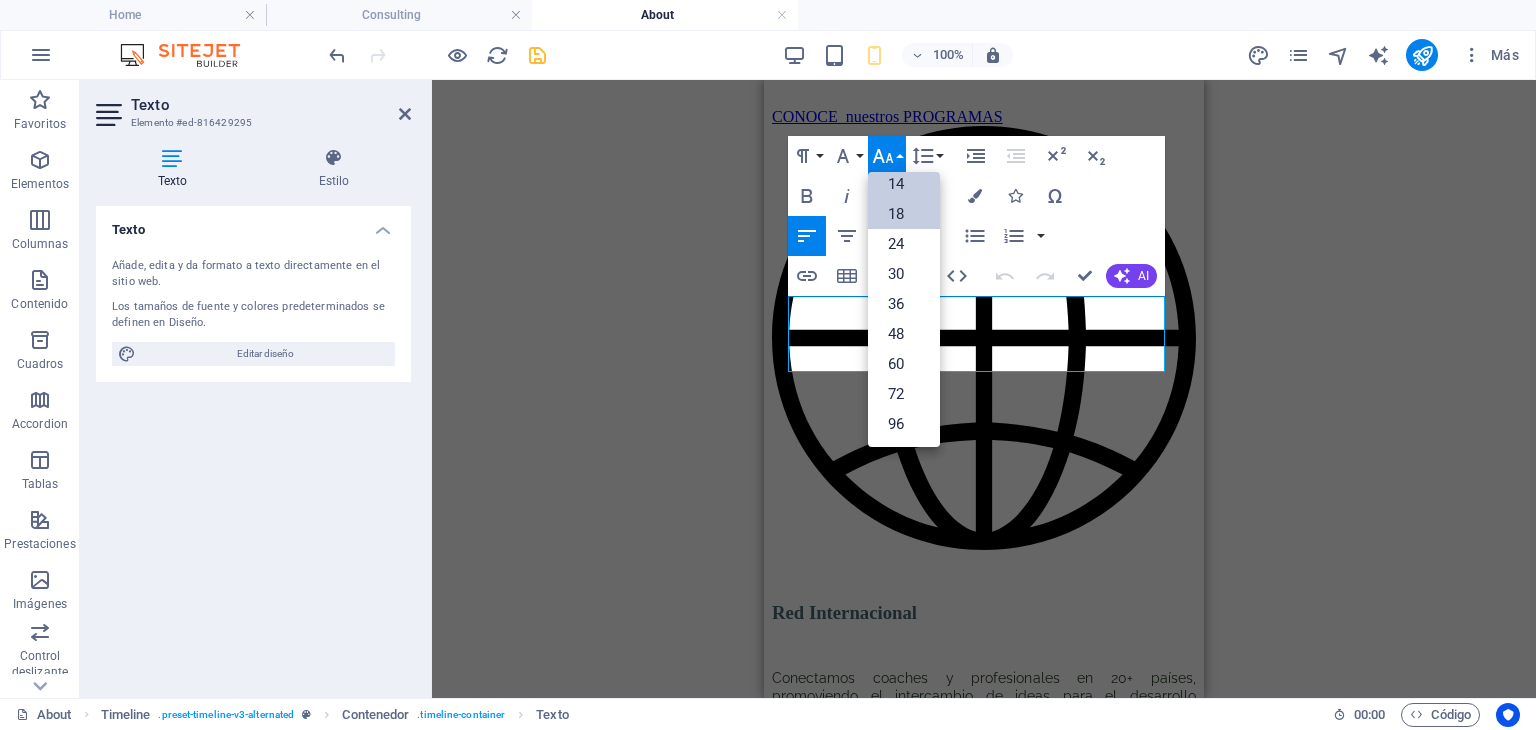 scroll, scrollTop: 160, scrollLeft: 0, axis: vertical 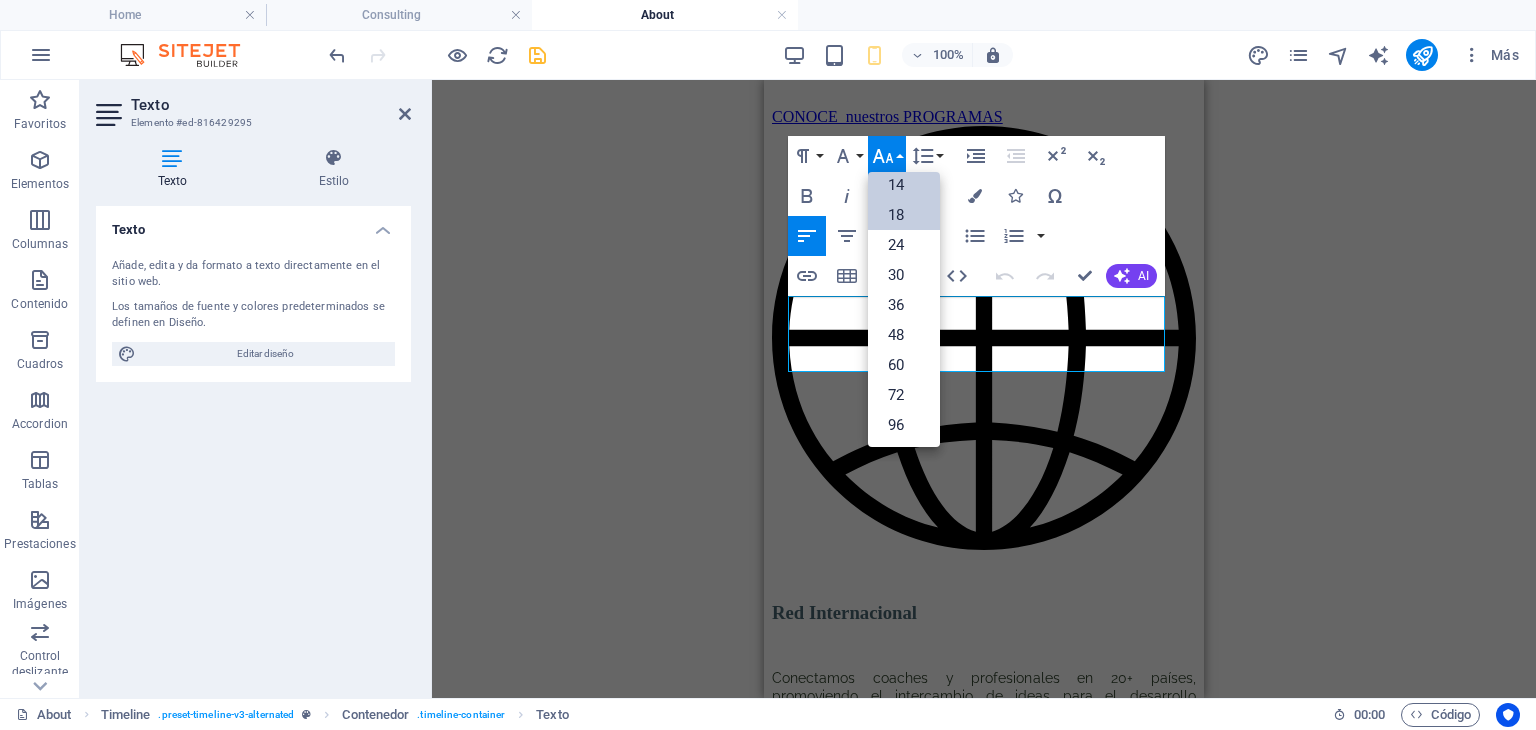 click on "14" at bounding box center [904, 185] 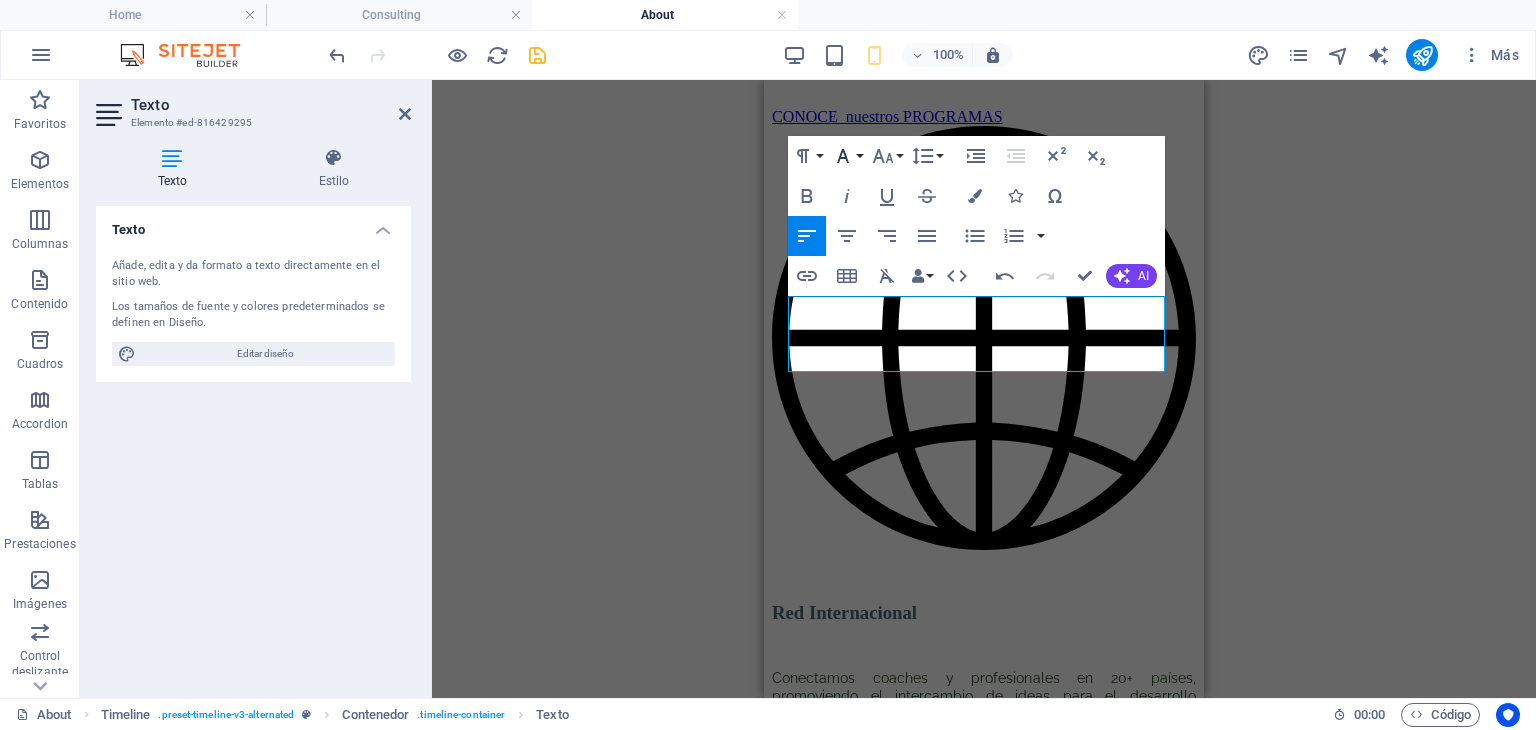 click on "Font Family" at bounding box center [847, 156] 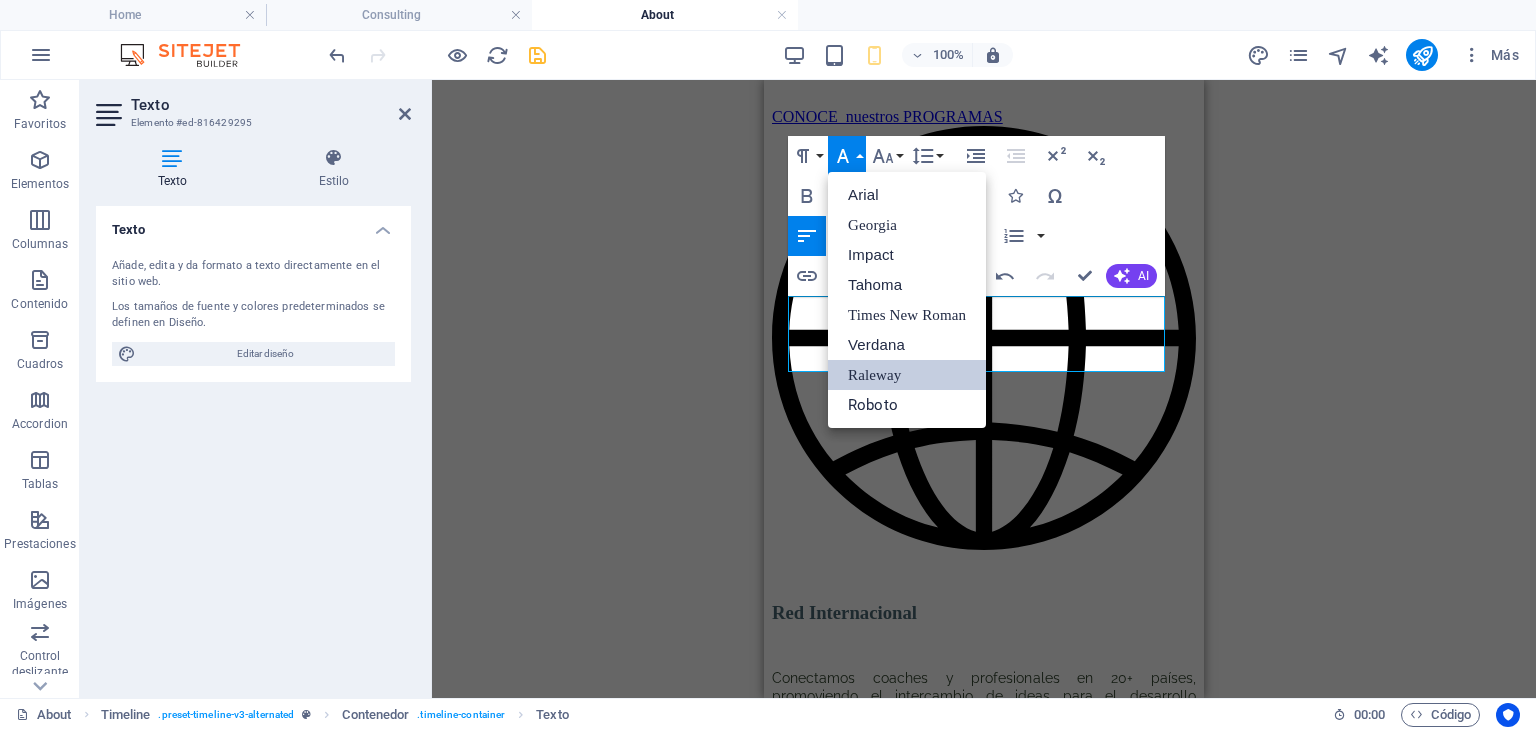 scroll, scrollTop: 0, scrollLeft: 0, axis: both 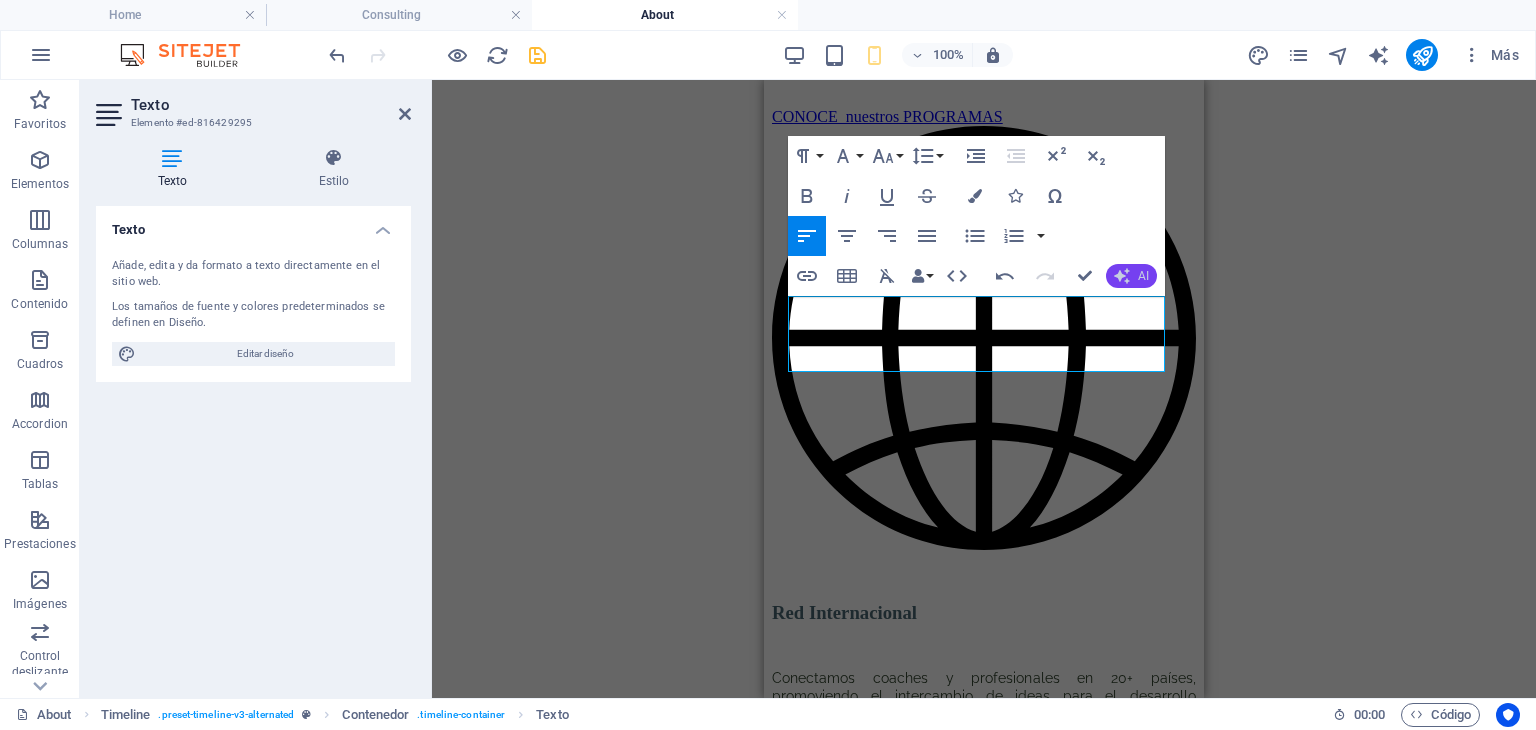click on "AI" at bounding box center [1131, 276] 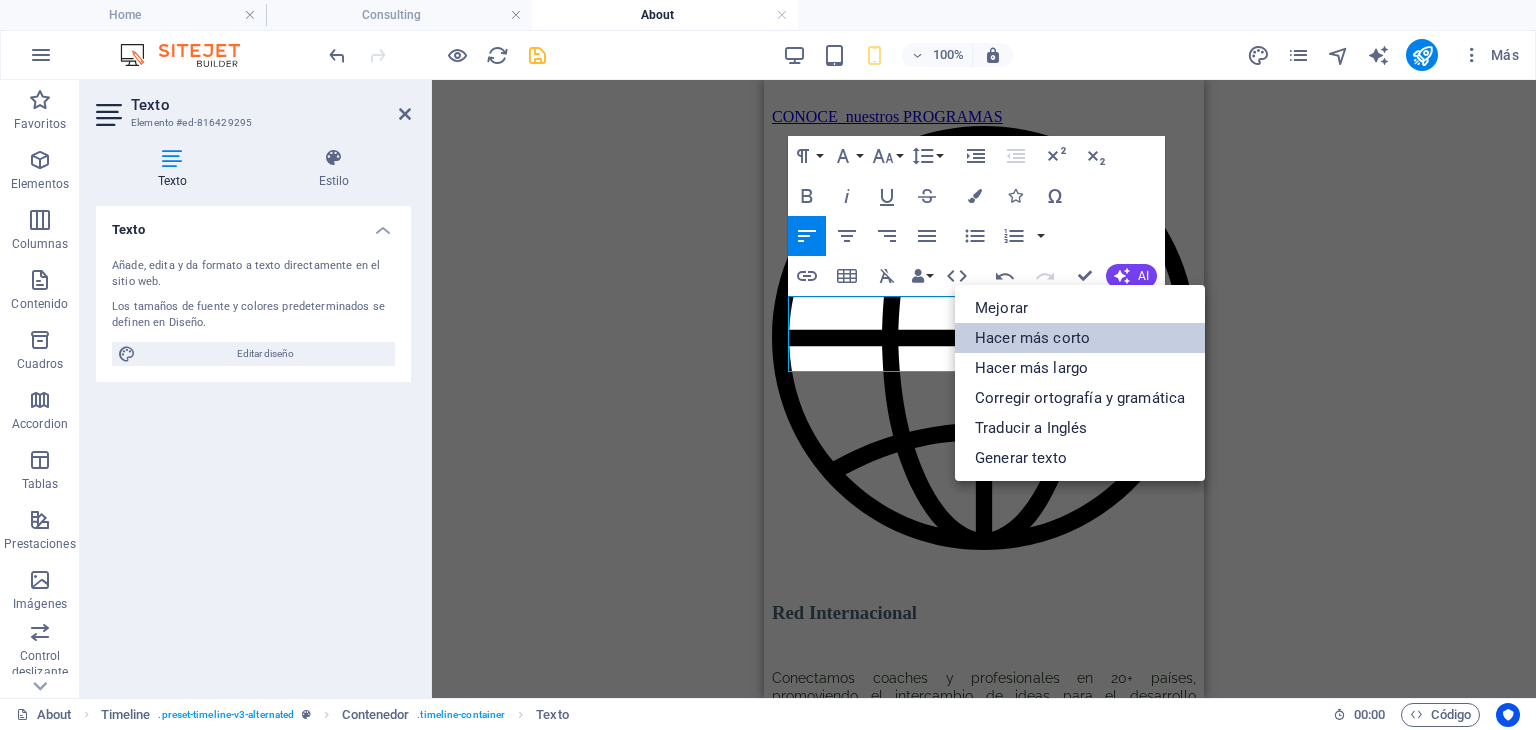 click on "Hacer más corto" at bounding box center (1080, 338) 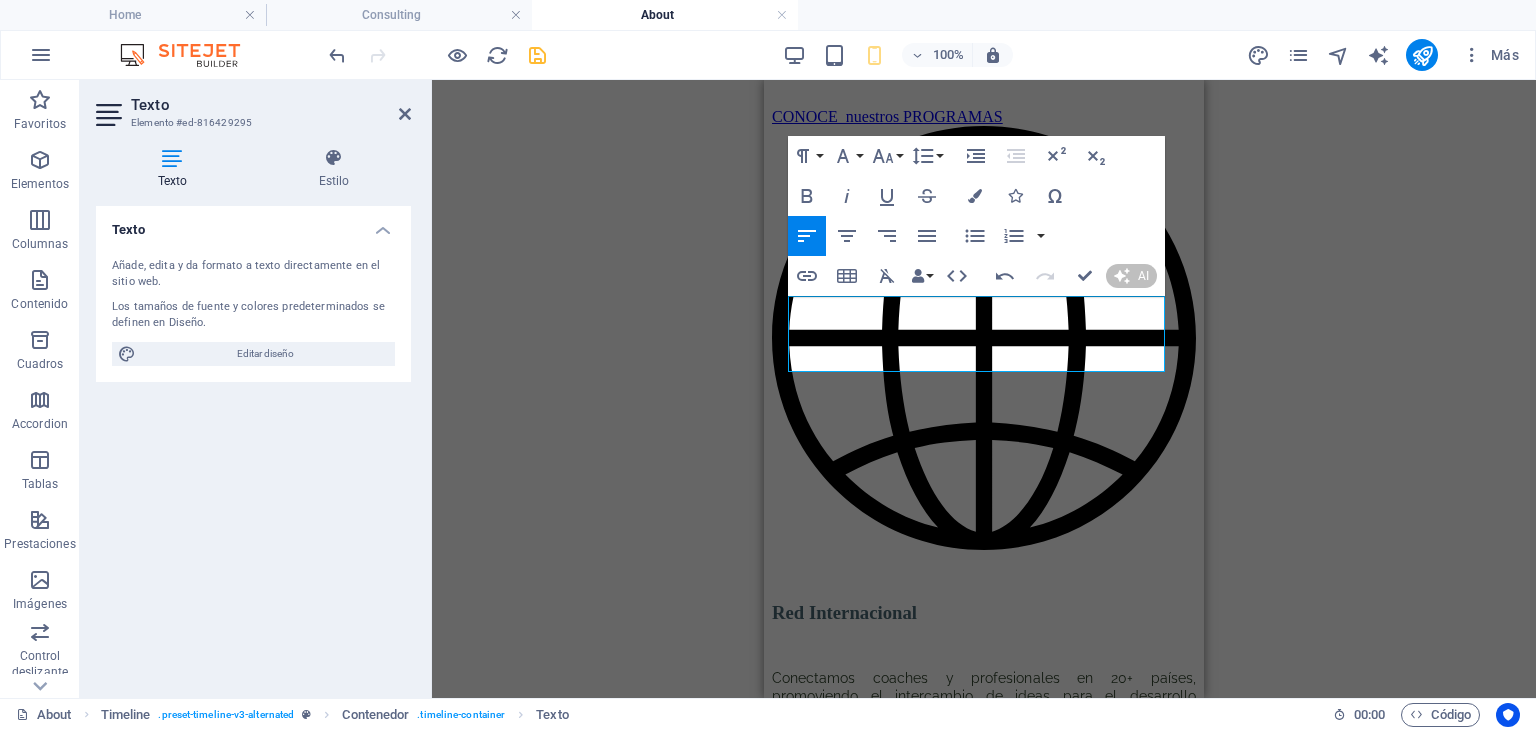type 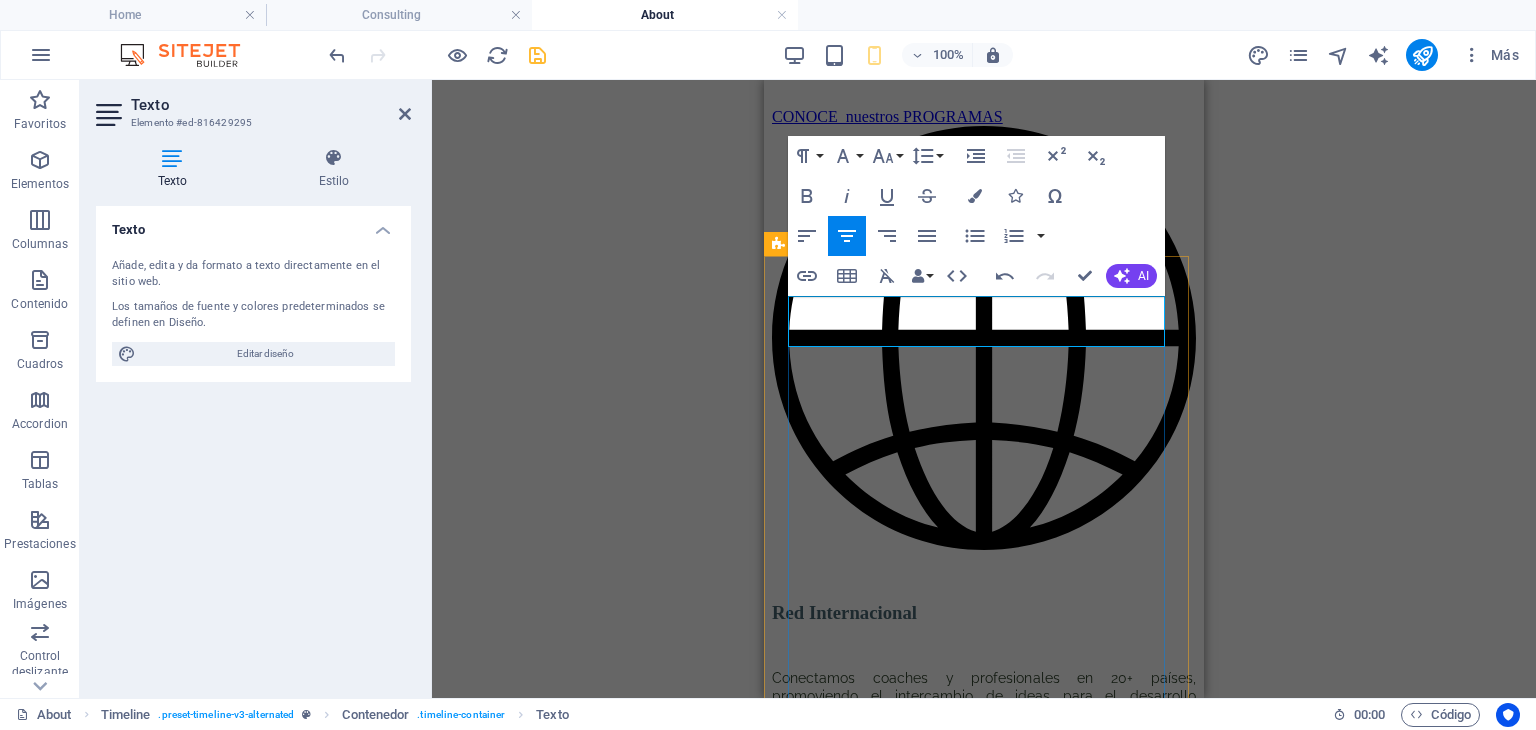 drag, startPoint x: 1103, startPoint y: 329, endPoint x: 907, endPoint y: 307, distance: 197.23083 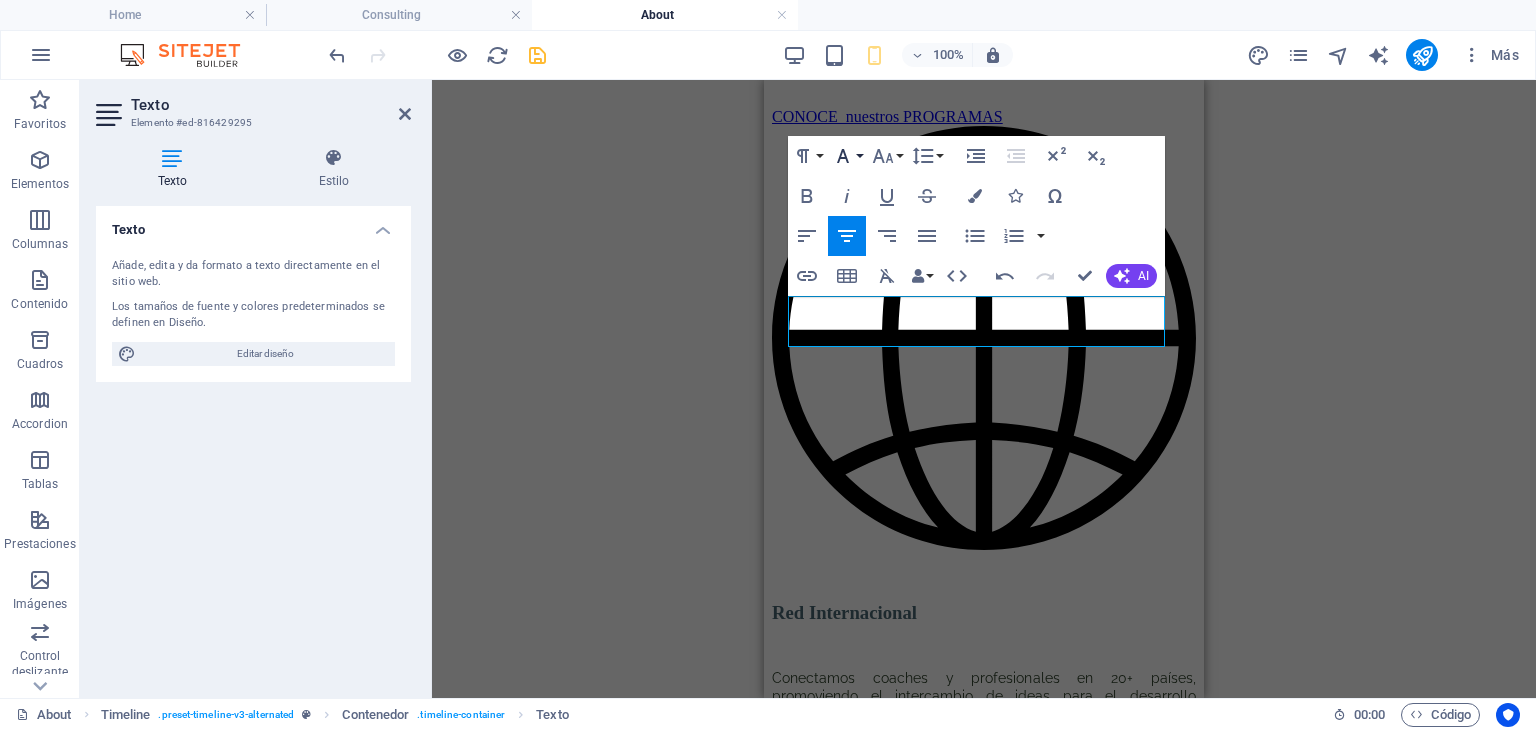 click 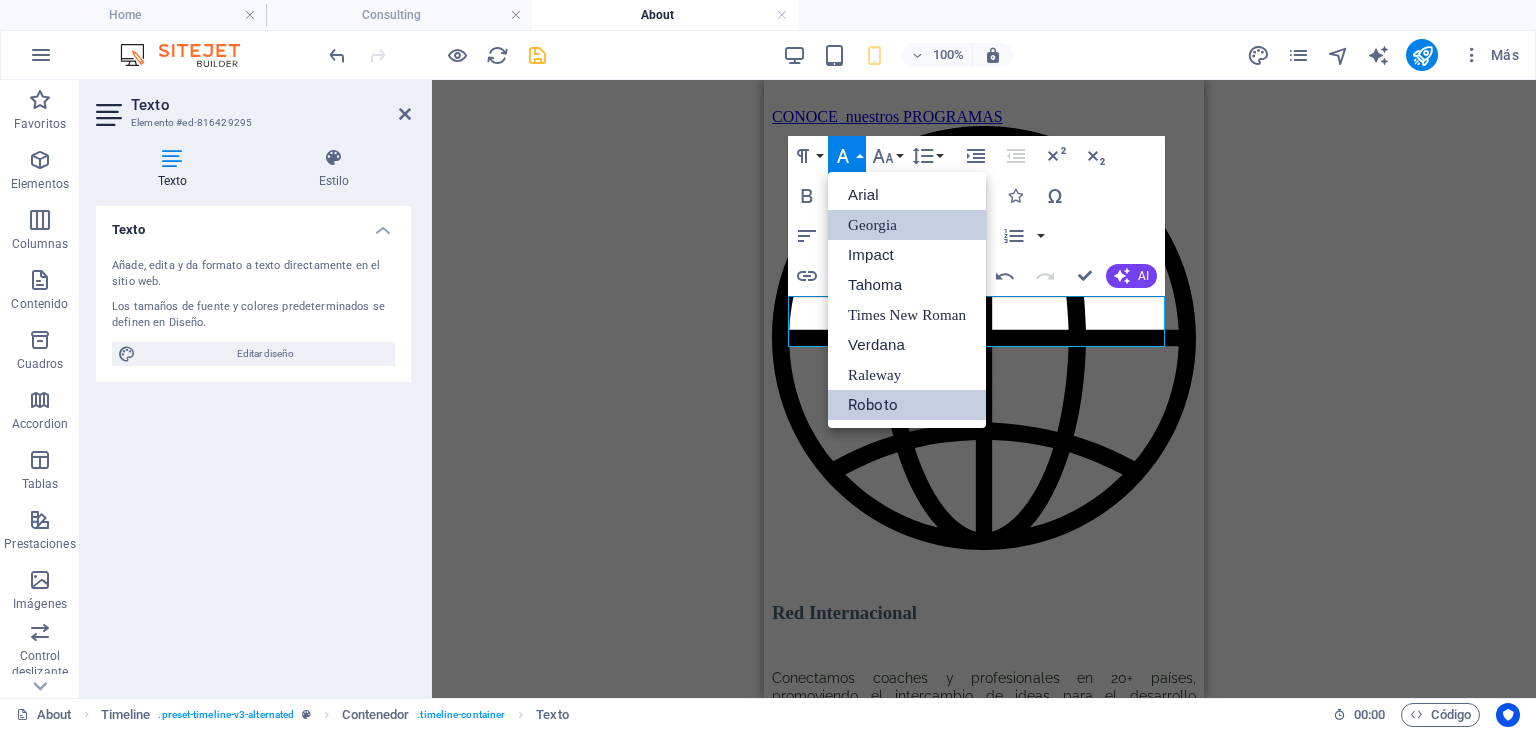 scroll, scrollTop: 0, scrollLeft: 0, axis: both 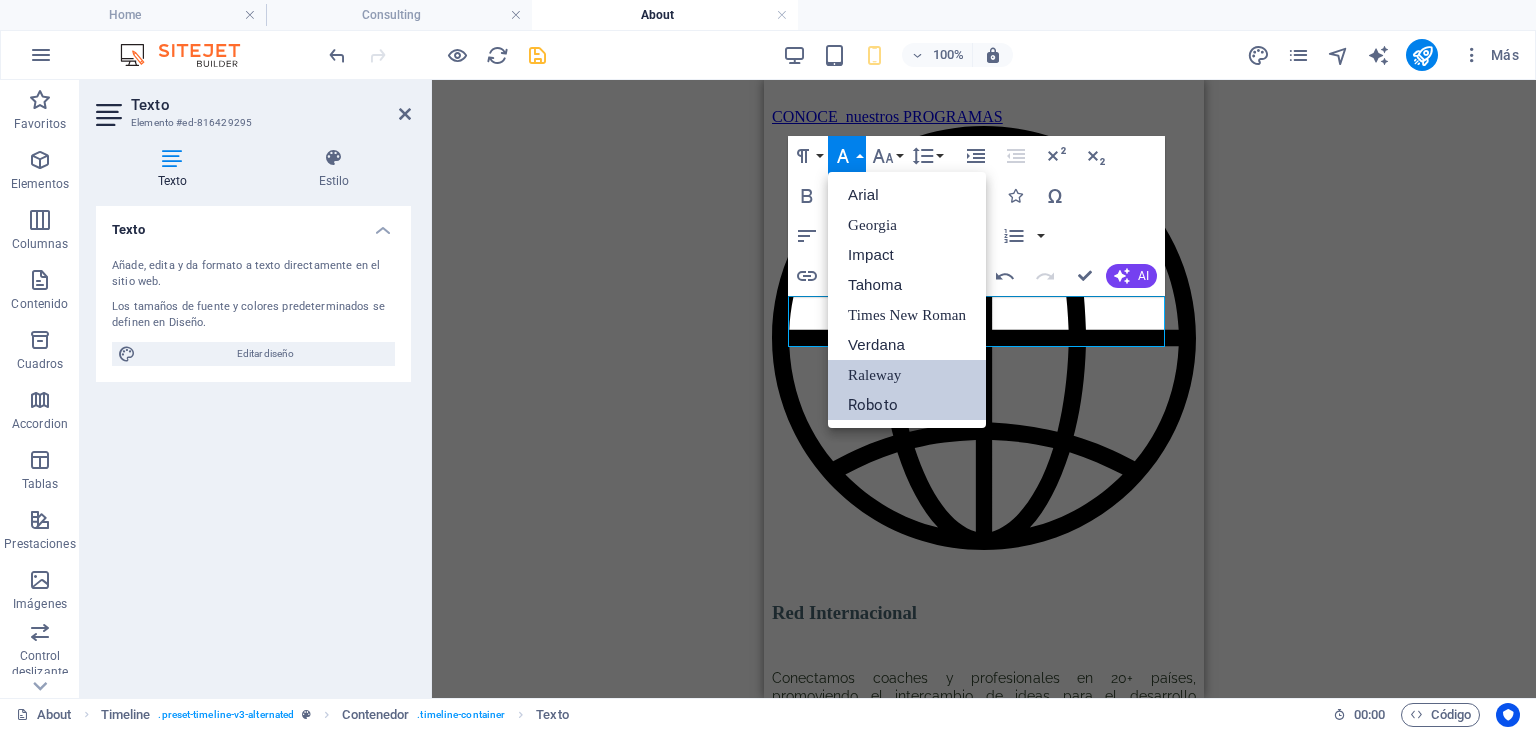 click on "Raleway" at bounding box center (907, 375) 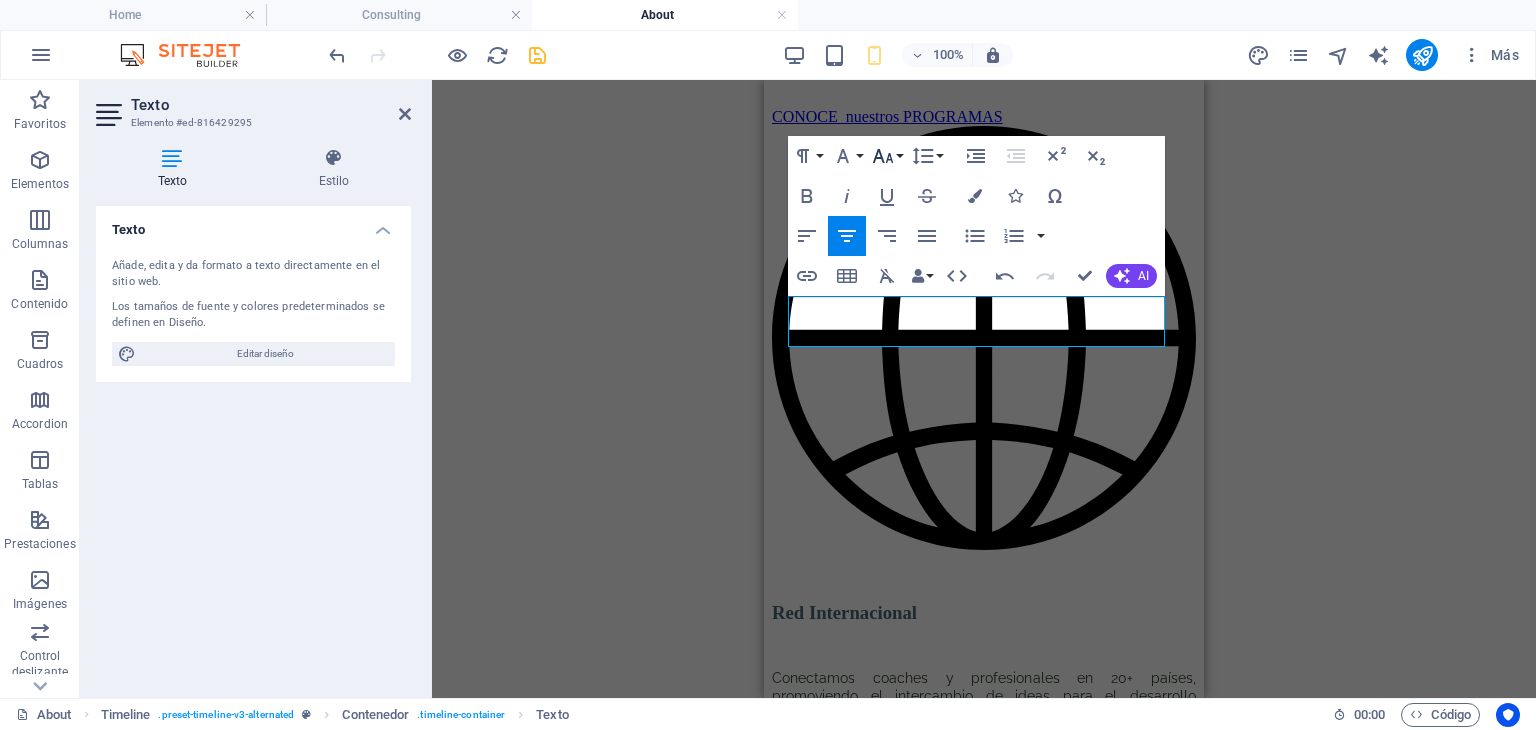 click 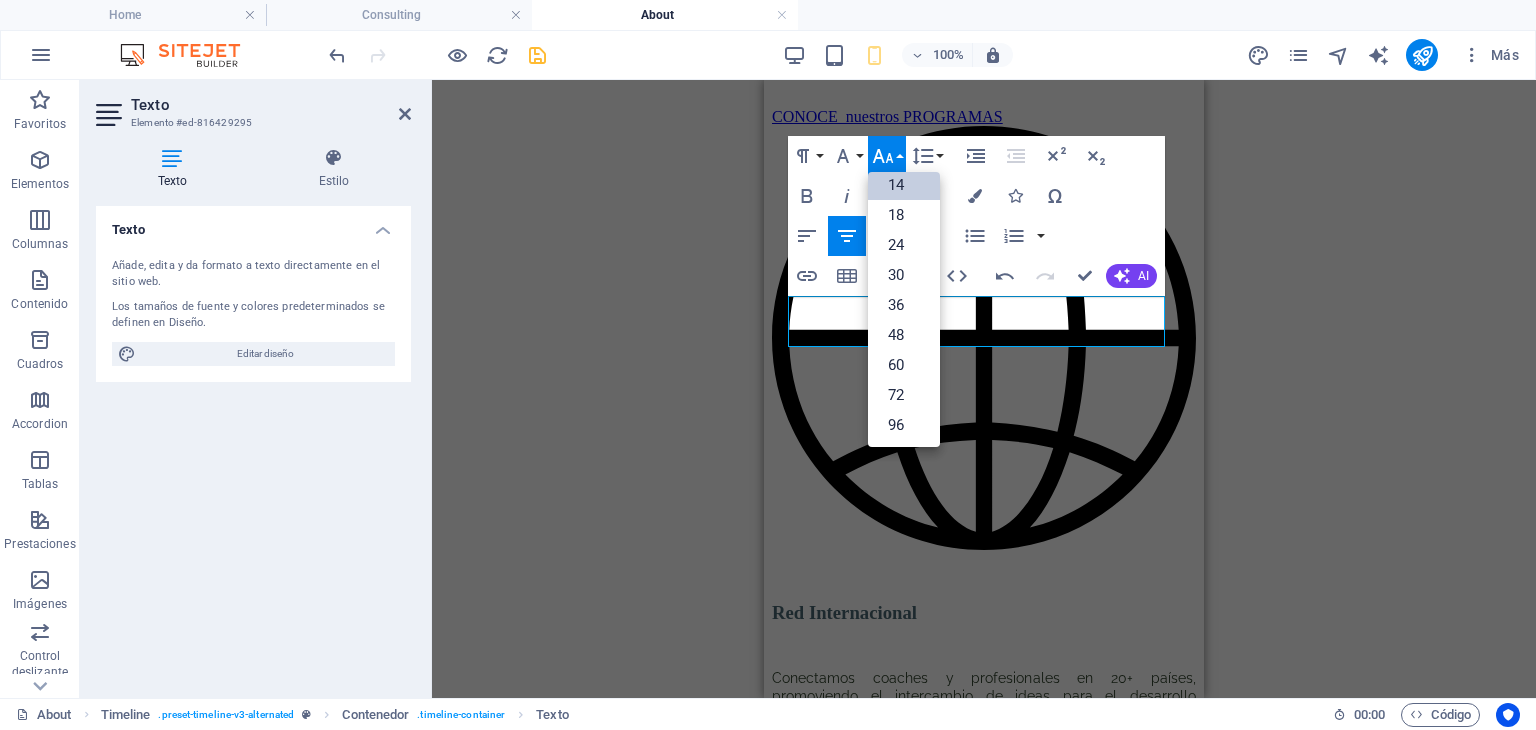 click on "14" at bounding box center (904, 185) 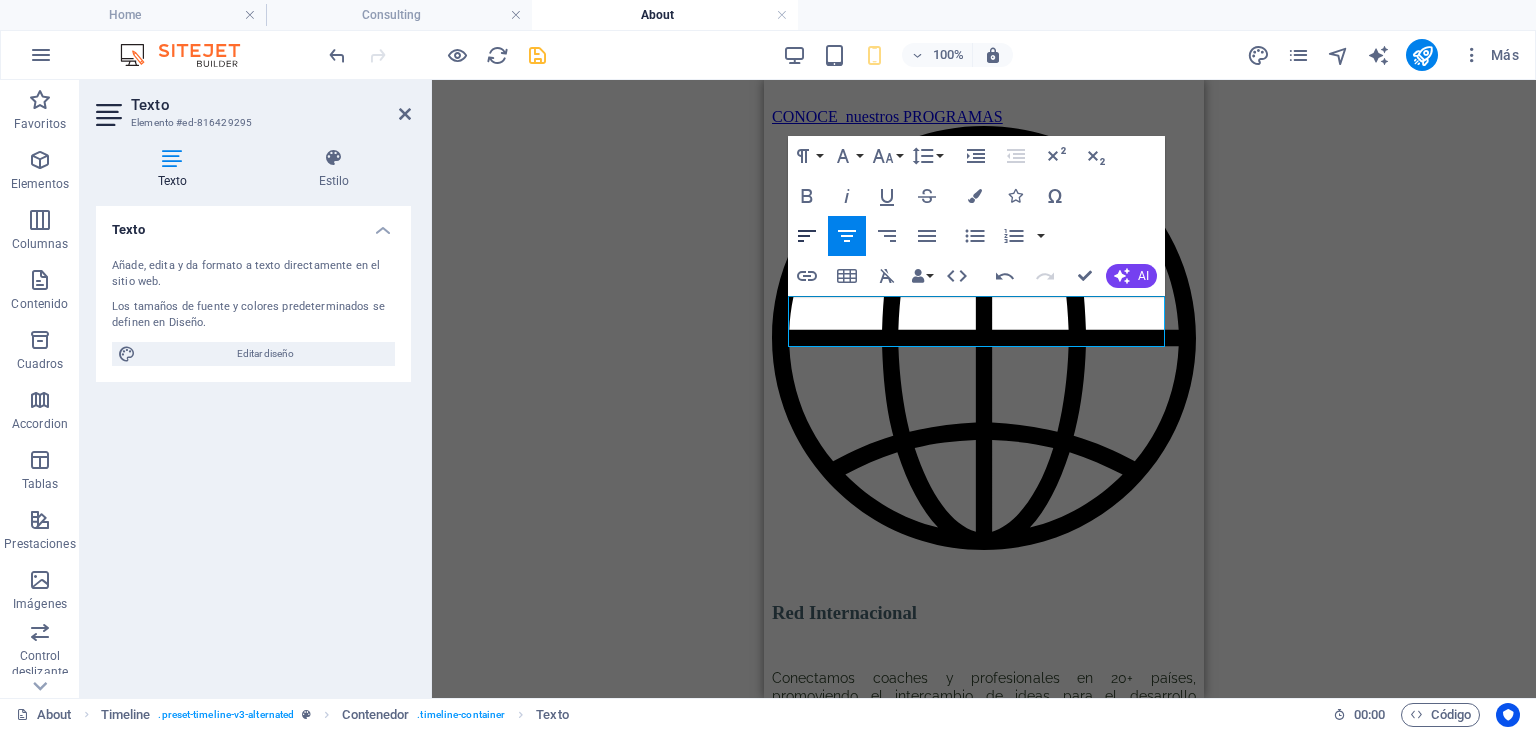 click 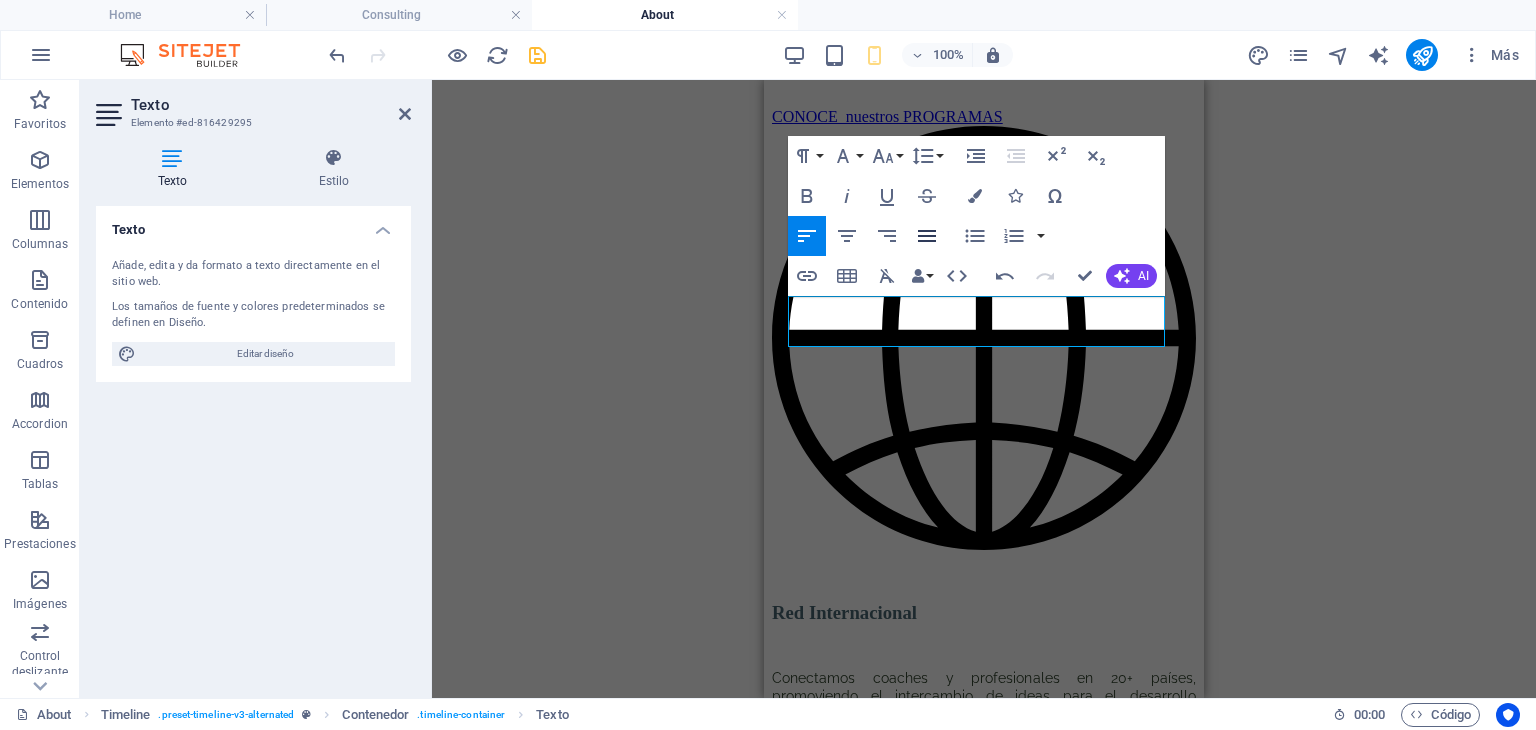 click 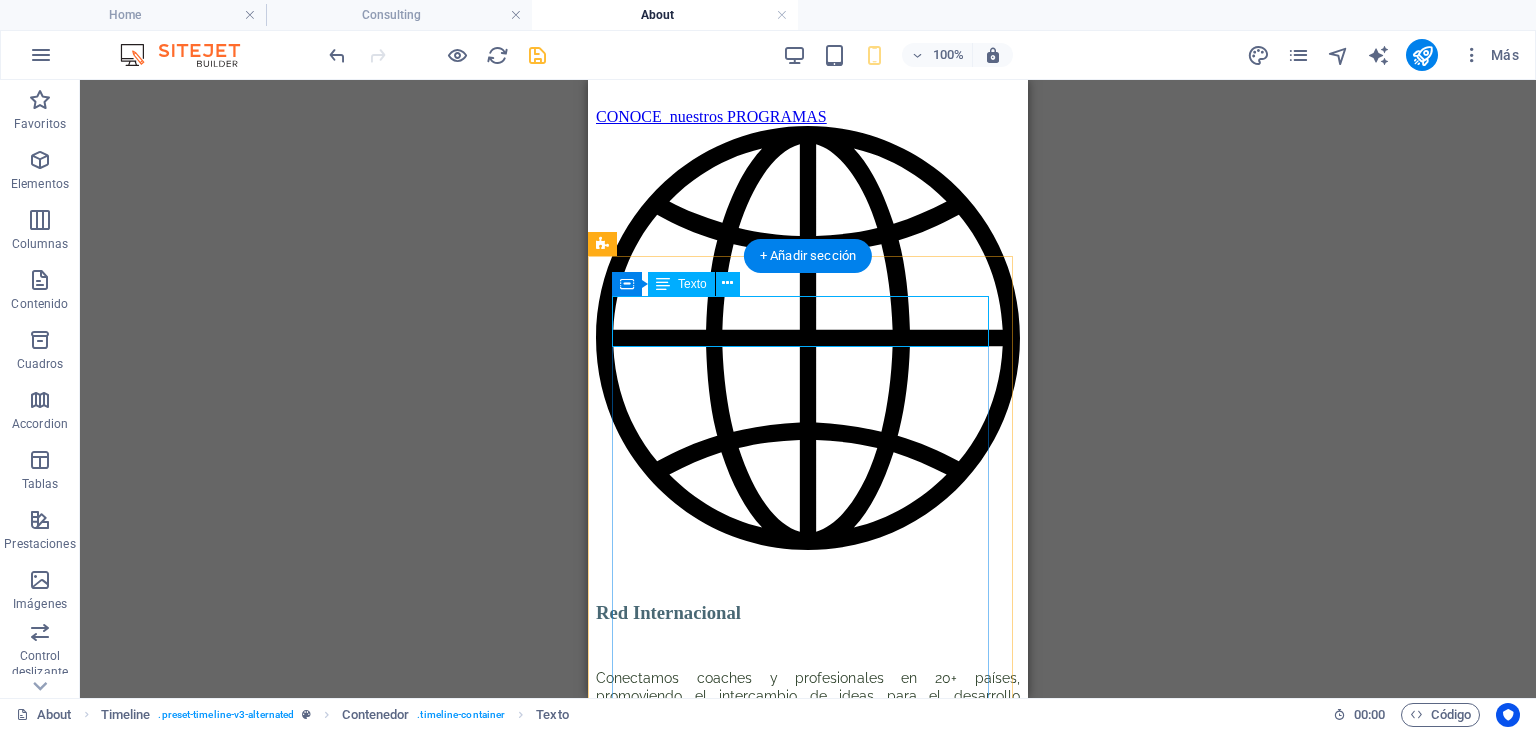click on "[FIRST] [LAST] Fundador y Presidente de AILPCO." at bounding box center (808, 1605) 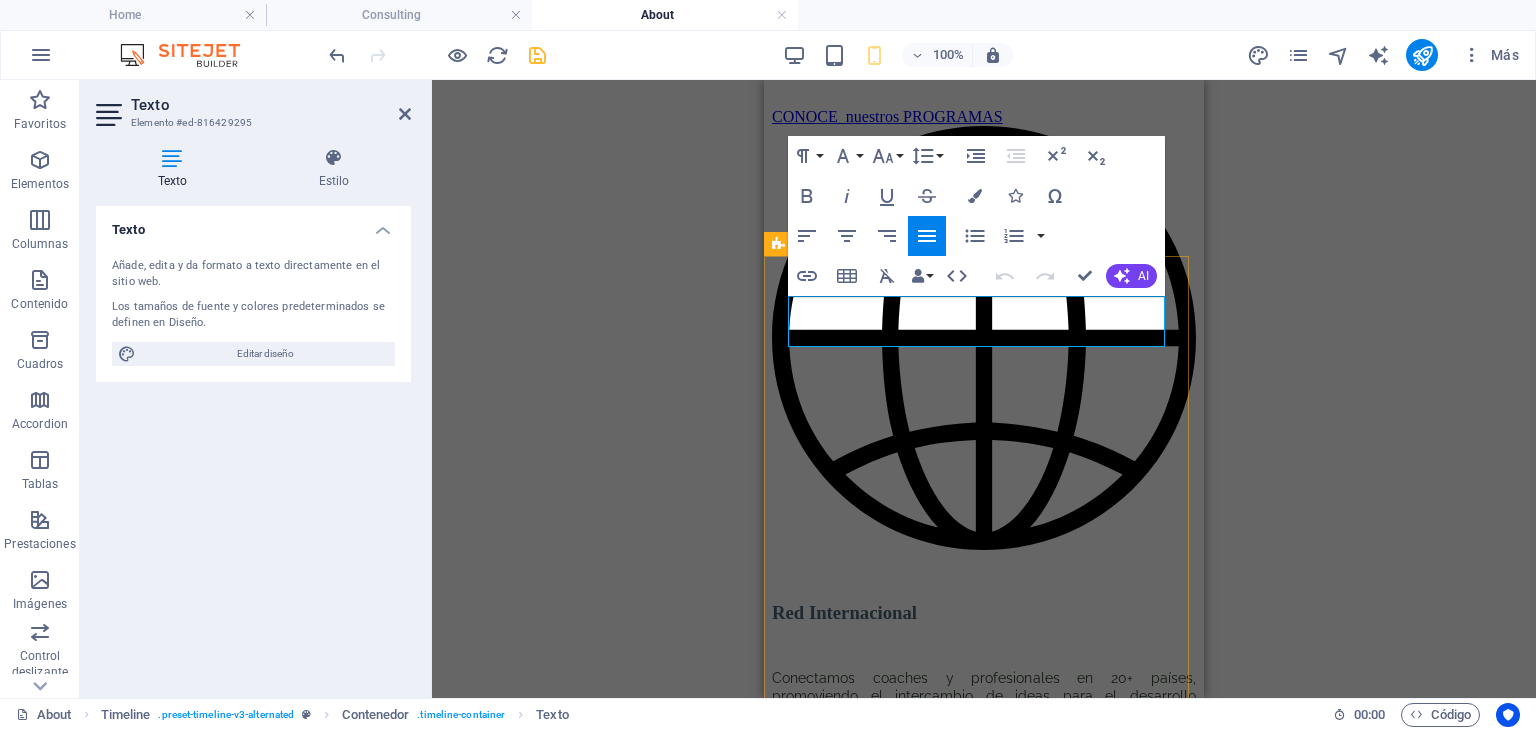 drag, startPoint x: 1019, startPoint y: 333, endPoint x: 787, endPoint y: 301, distance: 234.1965 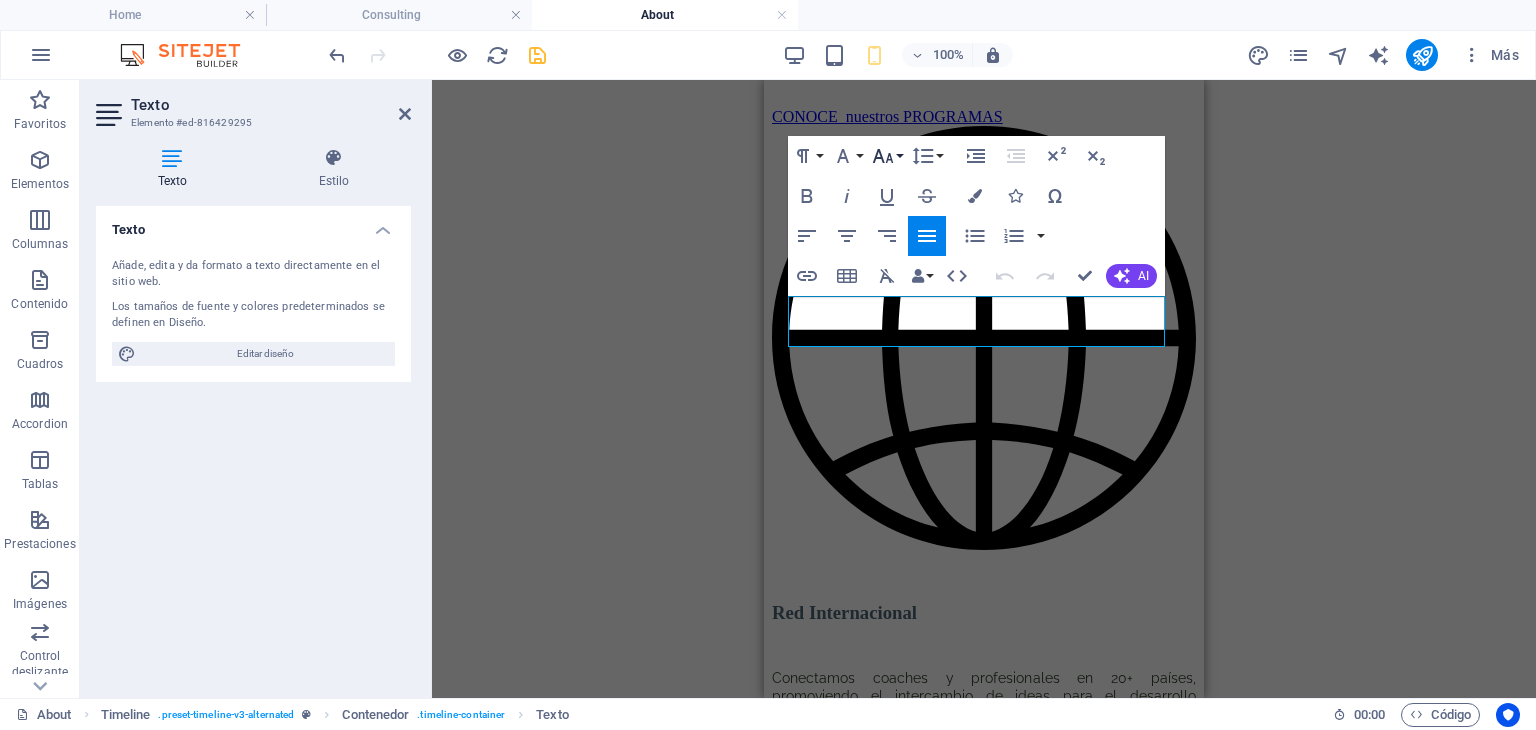 click 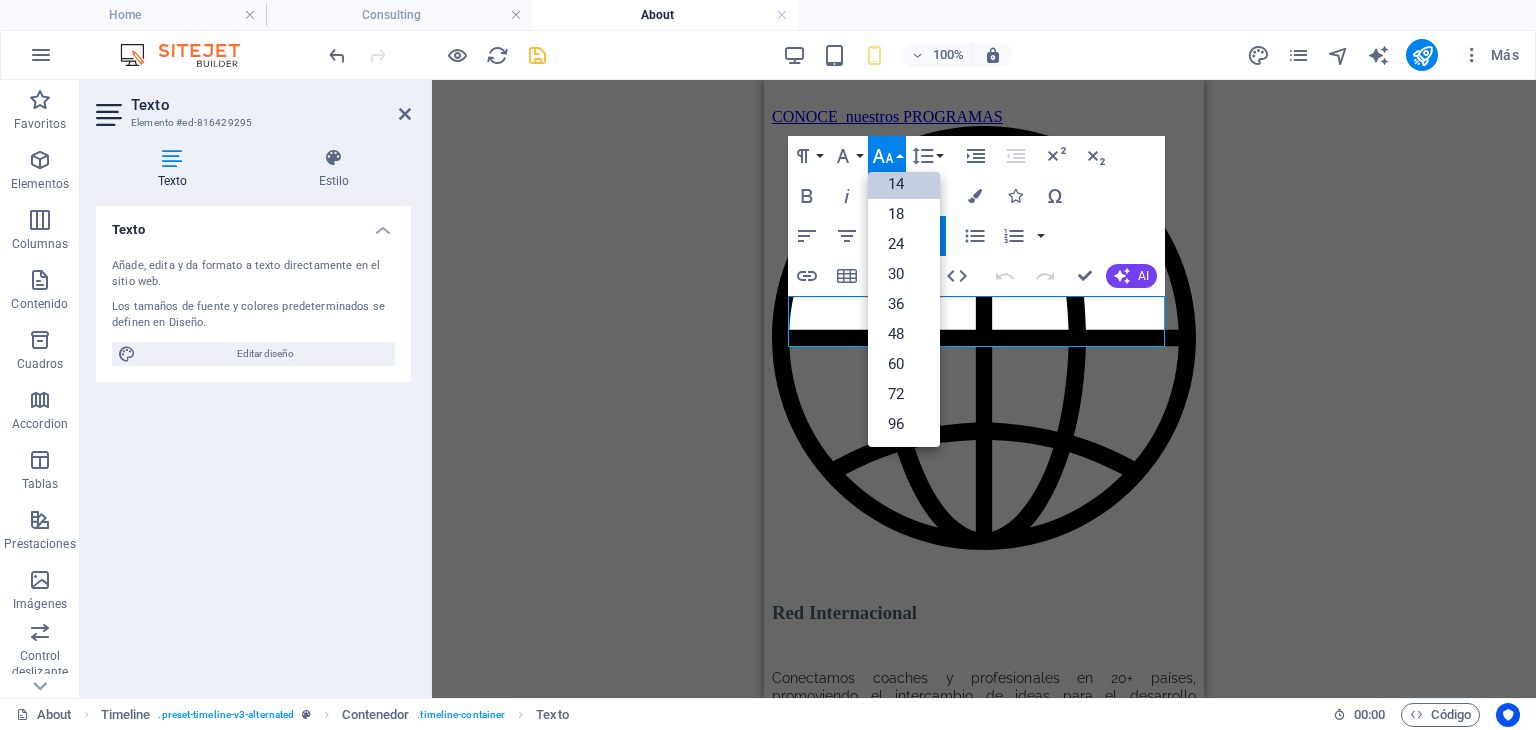 scroll, scrollTop: 160, scrollLeft: 0, axis: vertical 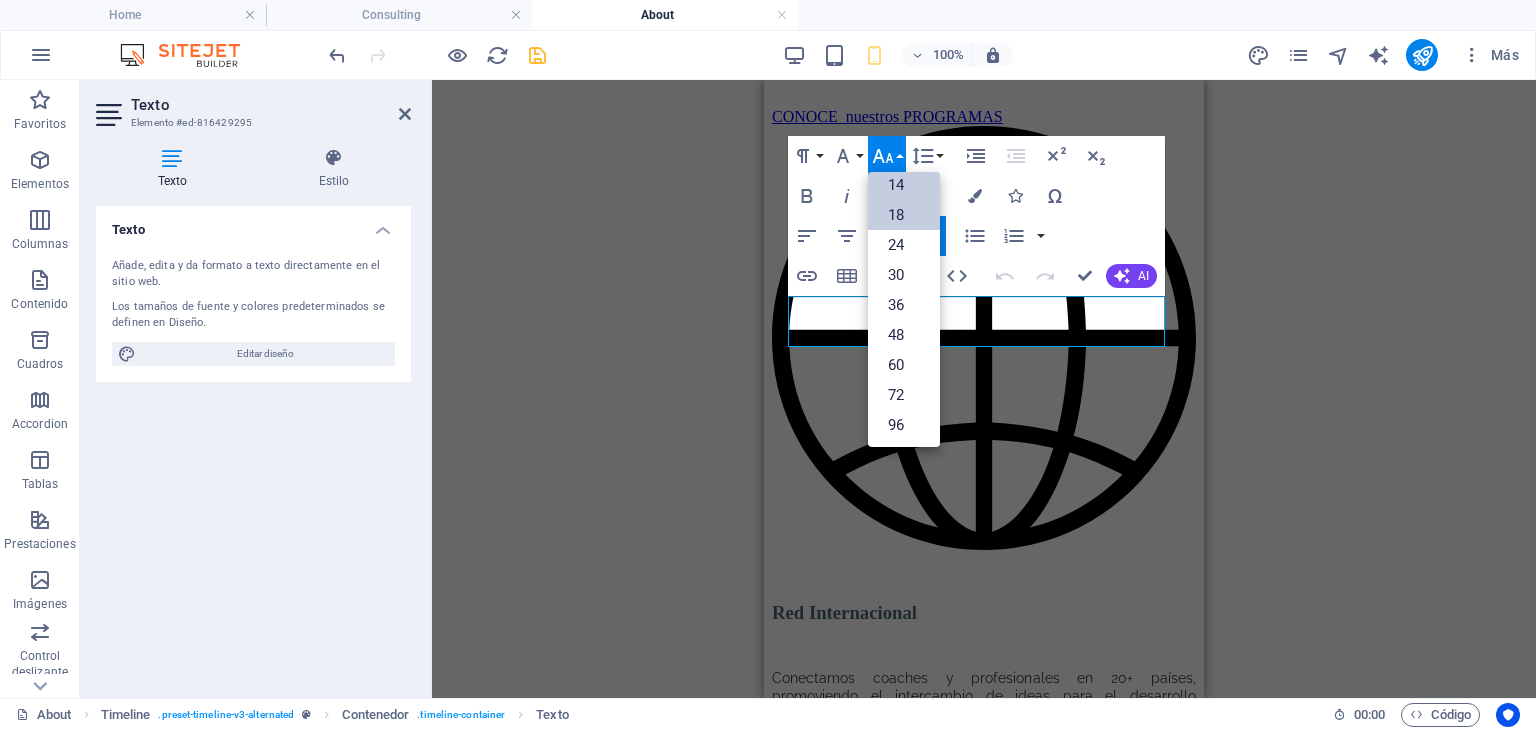 click on "18" at bounding box center [904, 215] 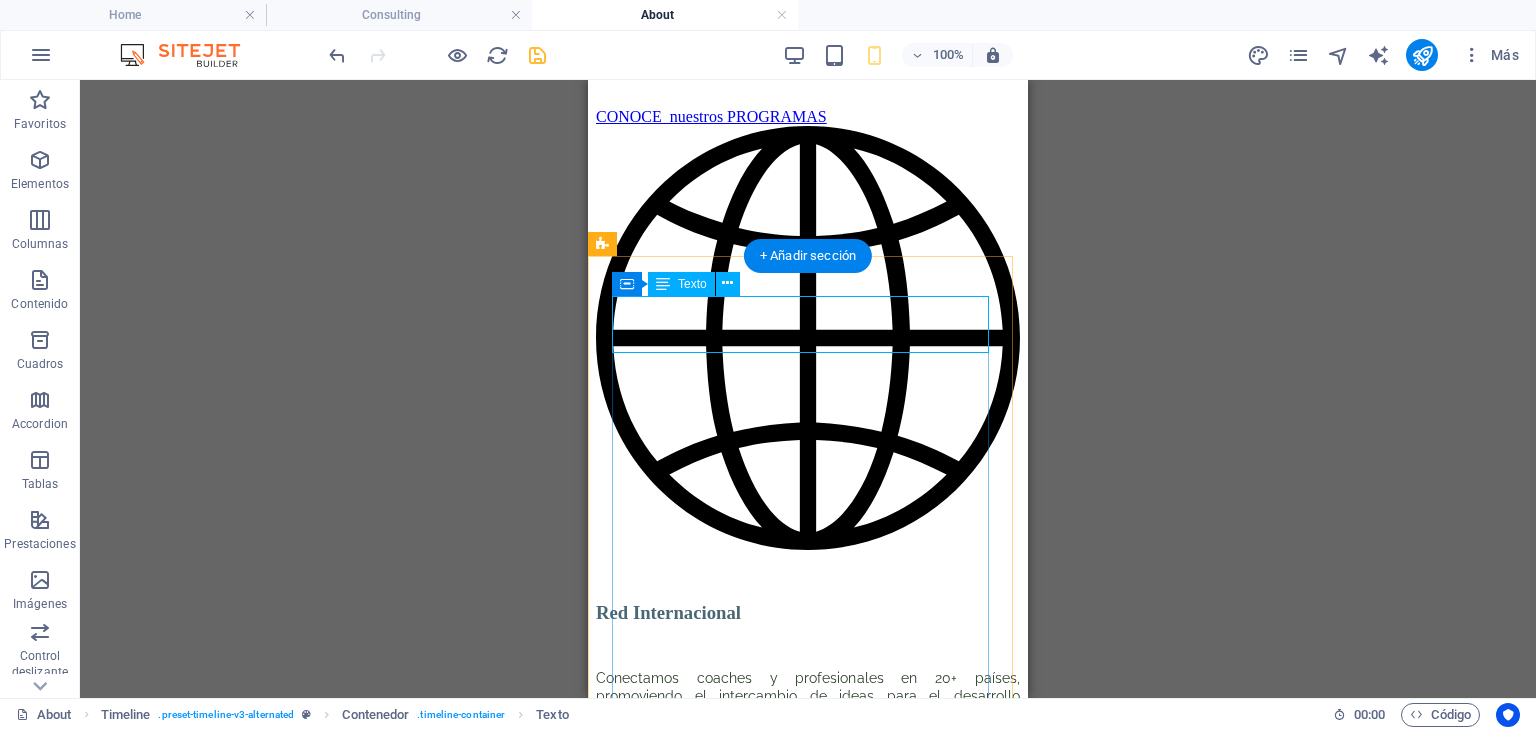 click on "[FIRST] [LAST] Fundador y Presidente de AILPCO." at bounding box center (808, 1608) 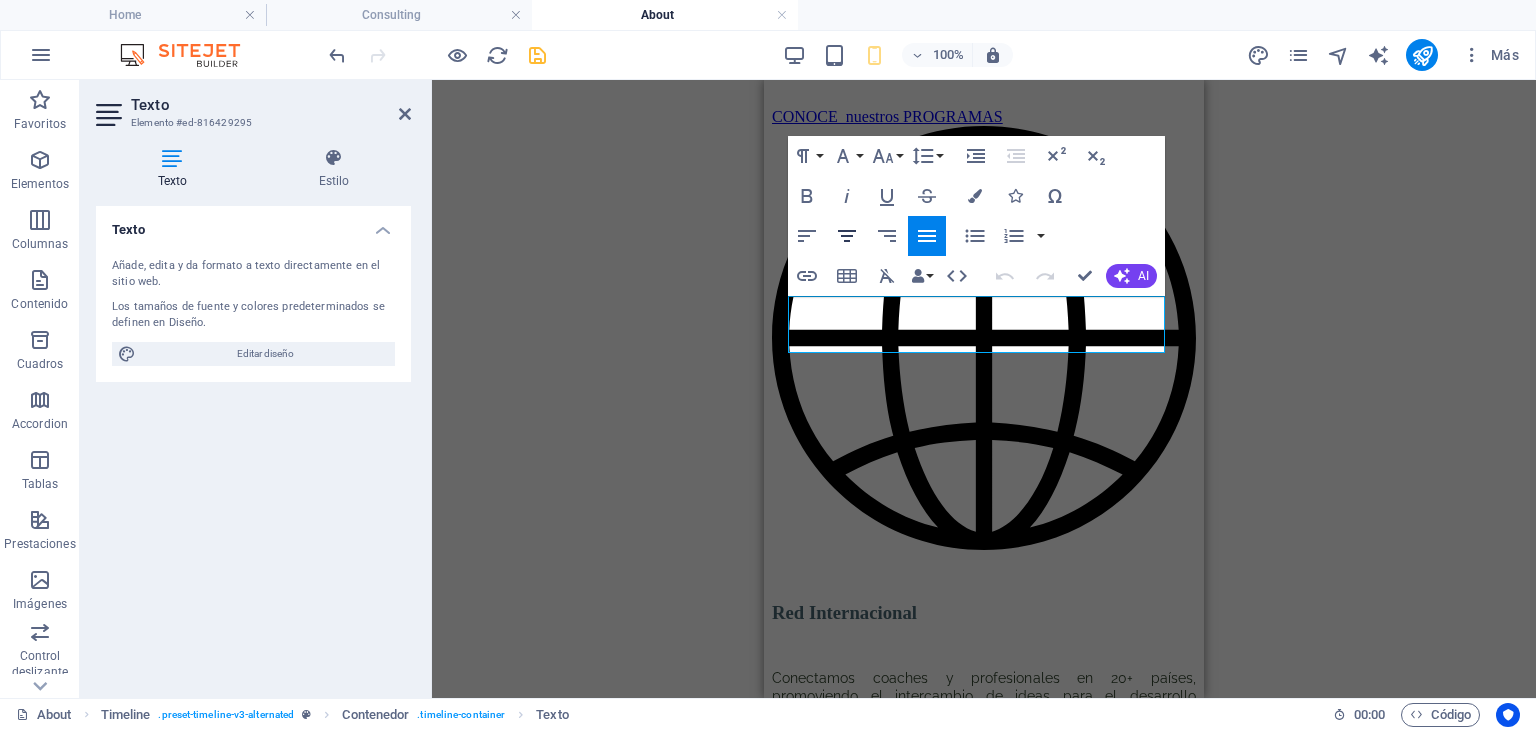 click 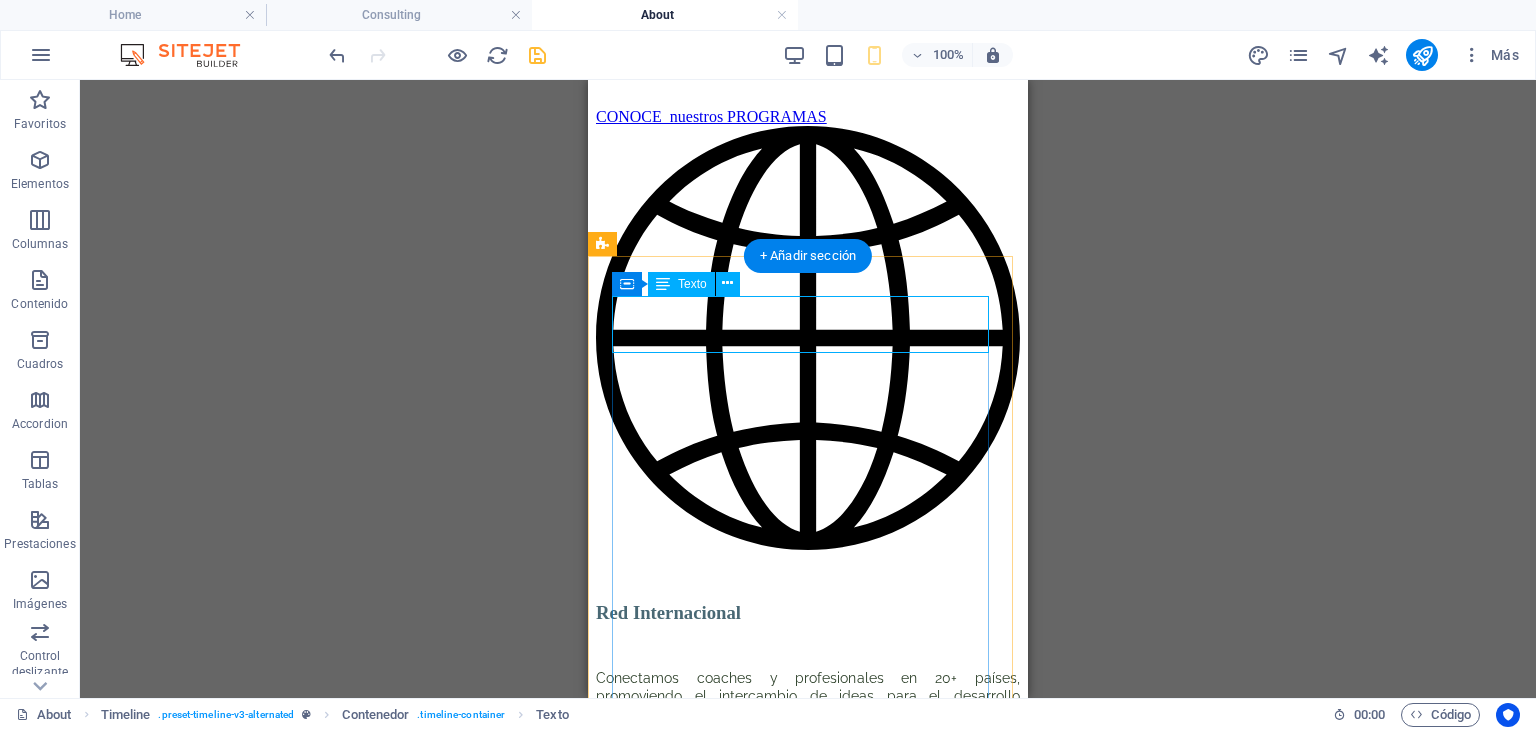 click on "[FIRST] [LAST] Fundador y Presidente de AILPCO." at bounding box center (808, 1608) 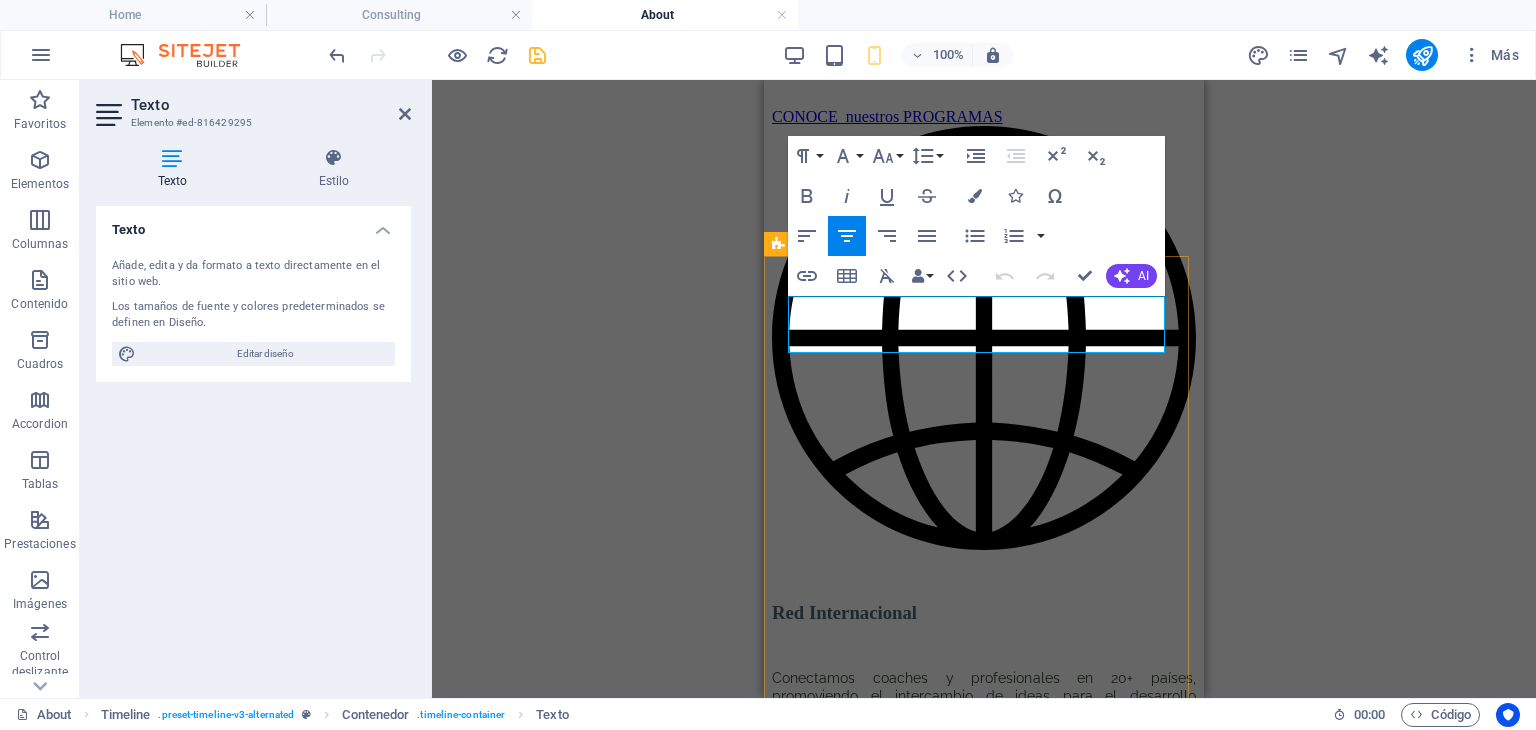 drag, startPoint x: 1116, startPoint y: 342, endPoint x: 892, endPoint y: 282, distance: 231.89653 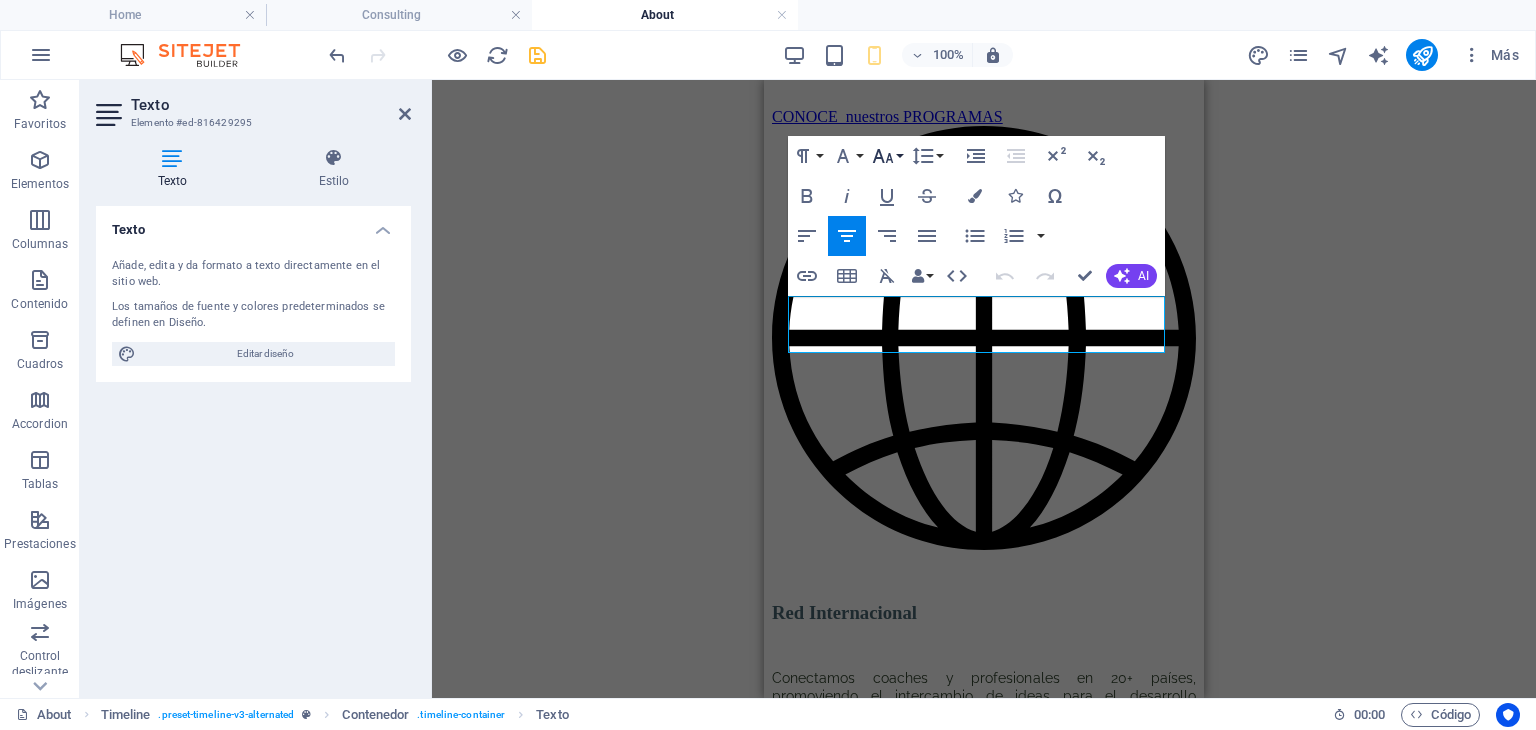 click 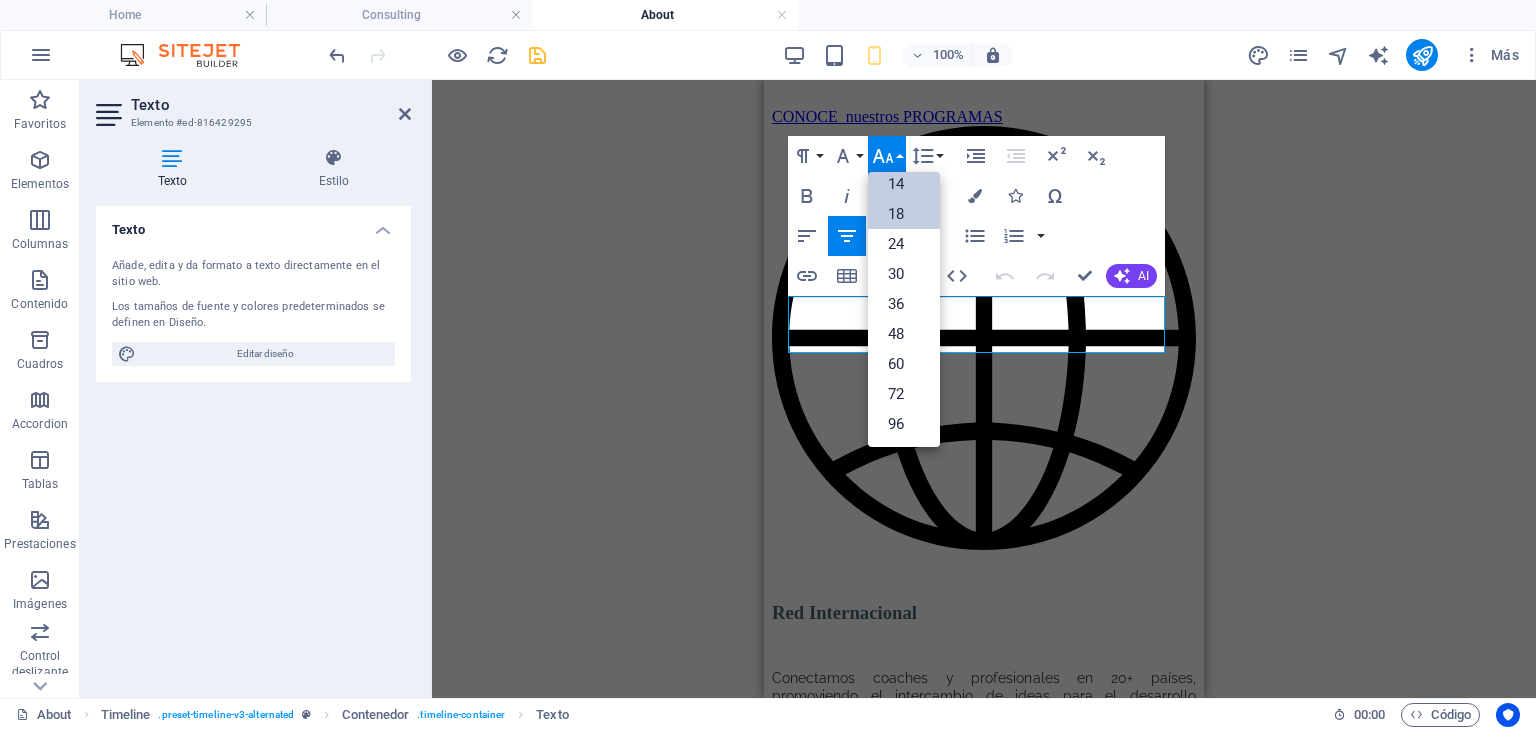 scroll, scrollTop: 160, scrollLeft: 0, axis: vertical 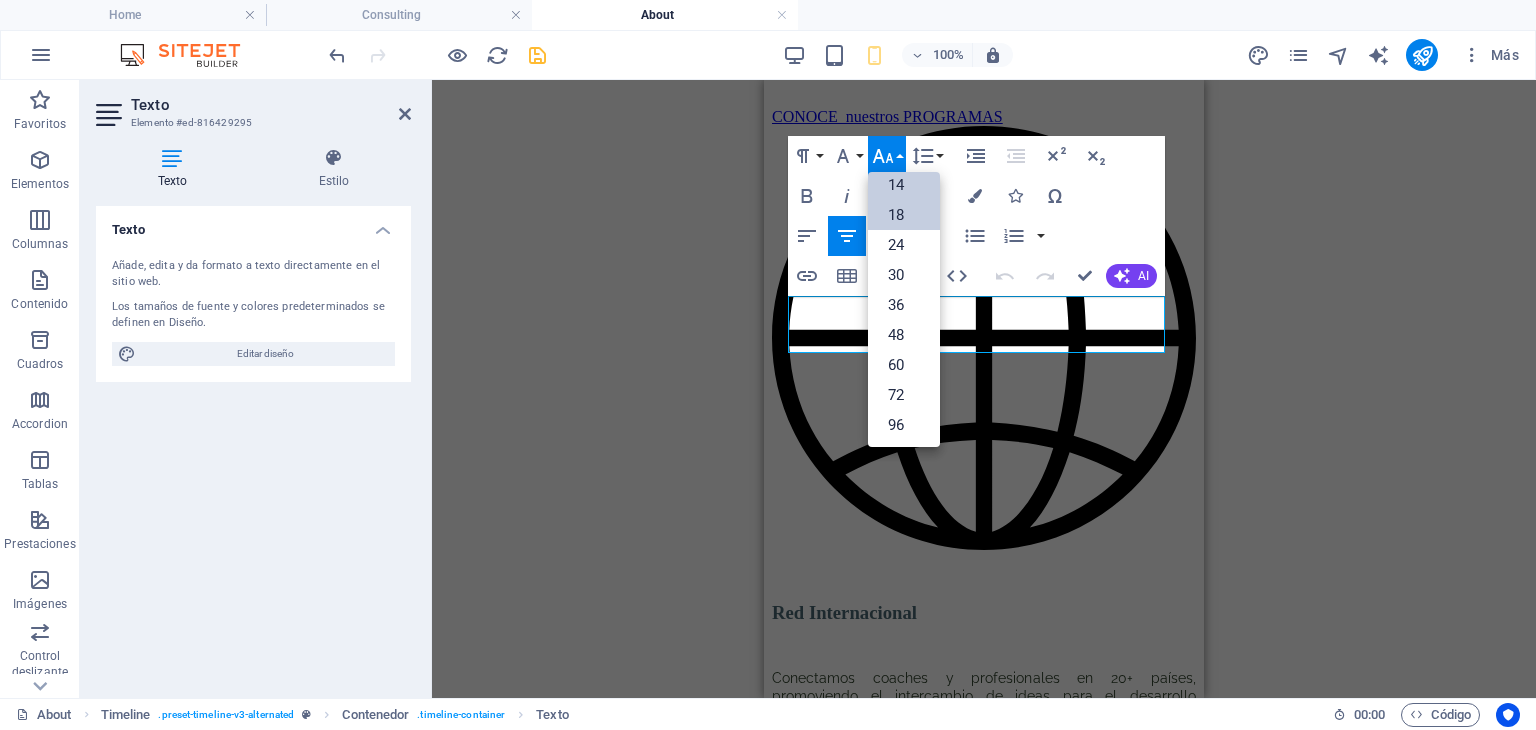 click on "14" at bounding box center (904, 185) 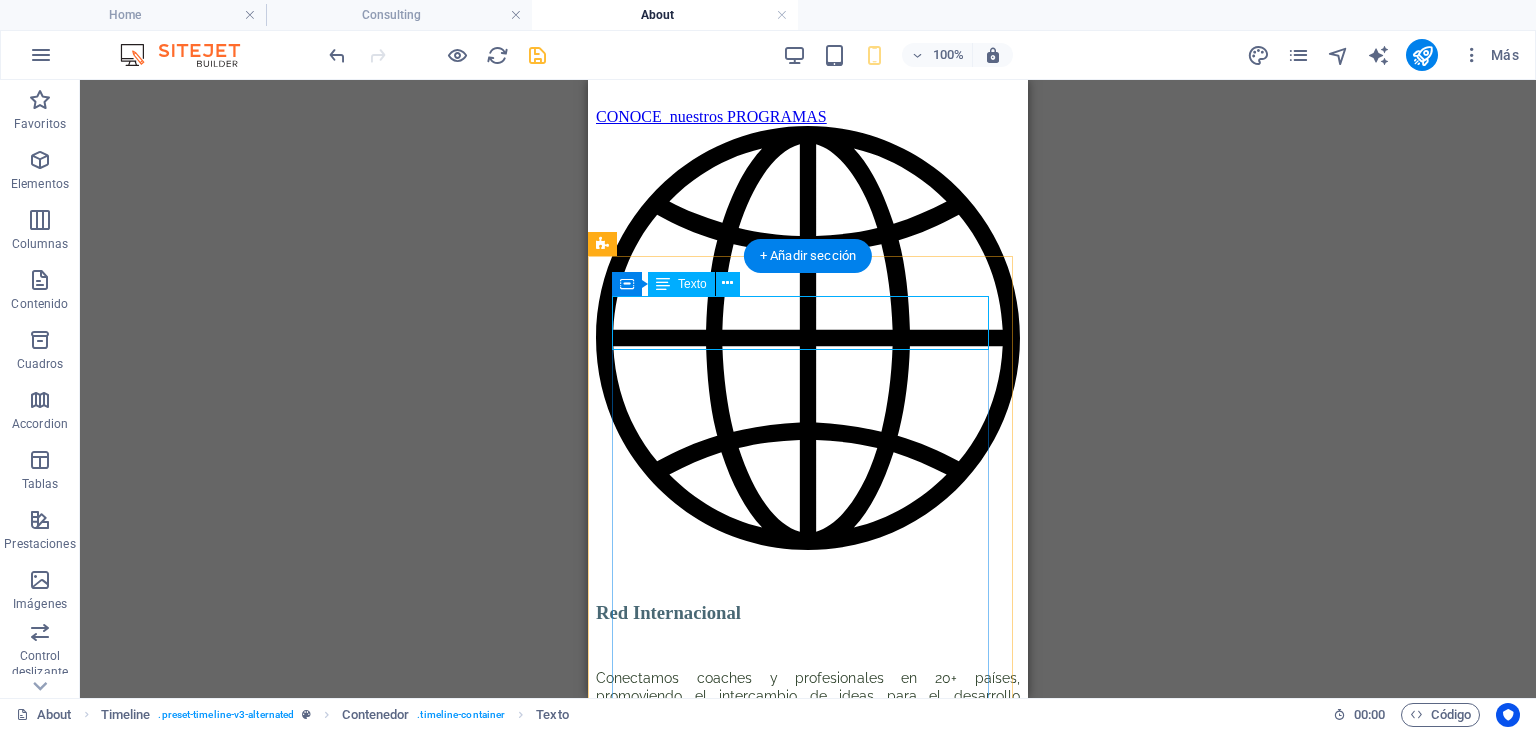 click on "[FIRST] [LAST] Fundador y Presidente de AILPCO." at bounding box center (808, 1606) 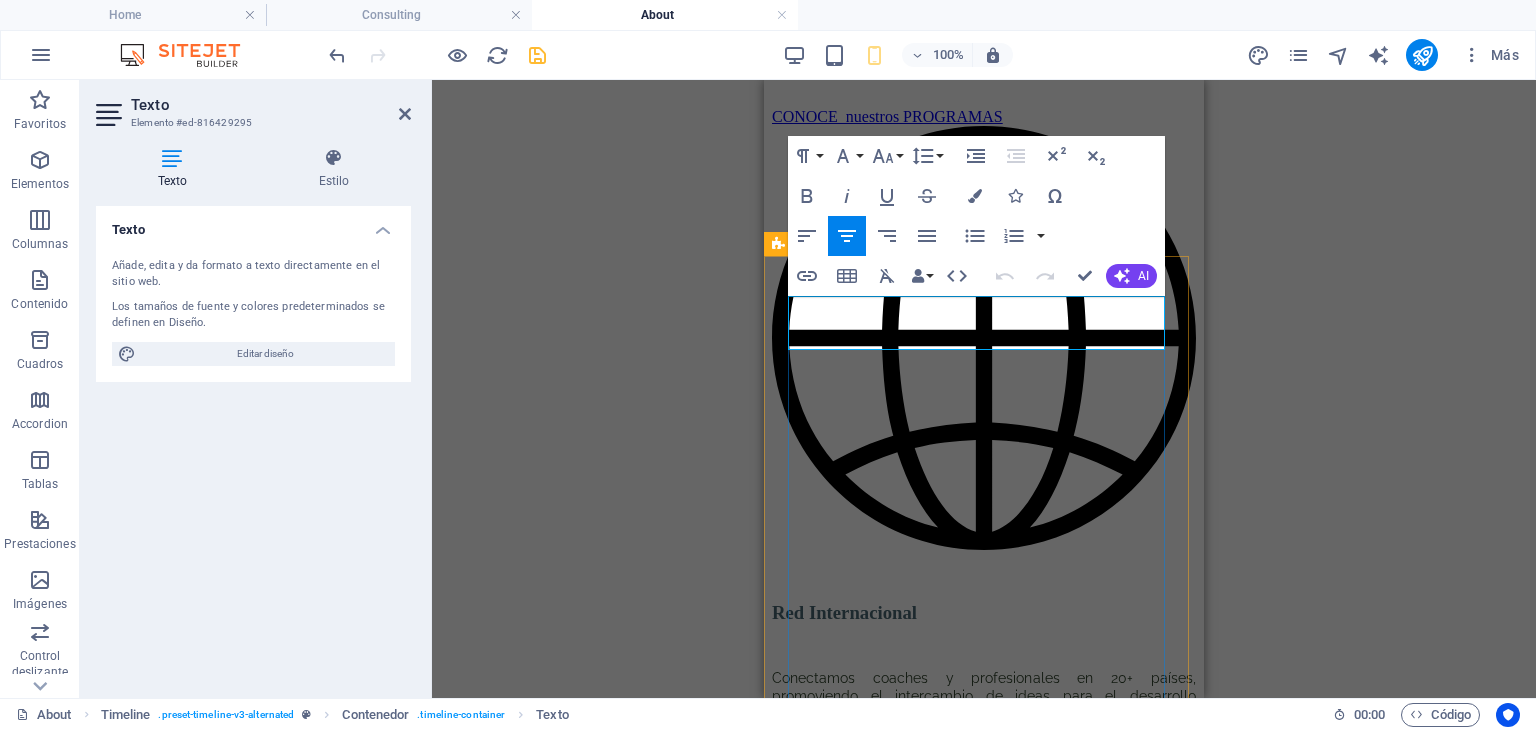 drag, startPoint x: 1098, startPoint y: 342, endPoint x: 901, endPoint y: 312, distance: 199.27118 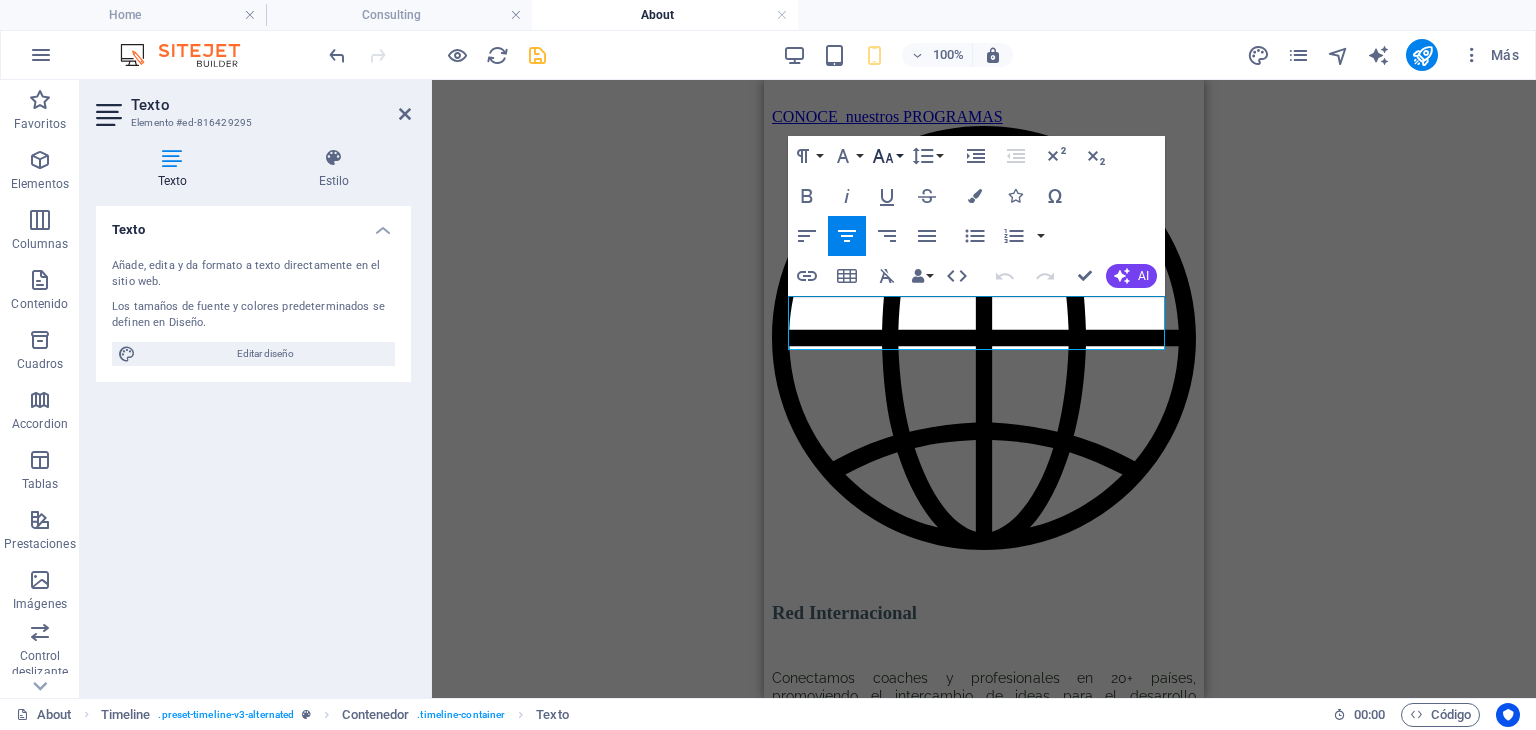click on "Font Size" at bounding box center [887, 156] 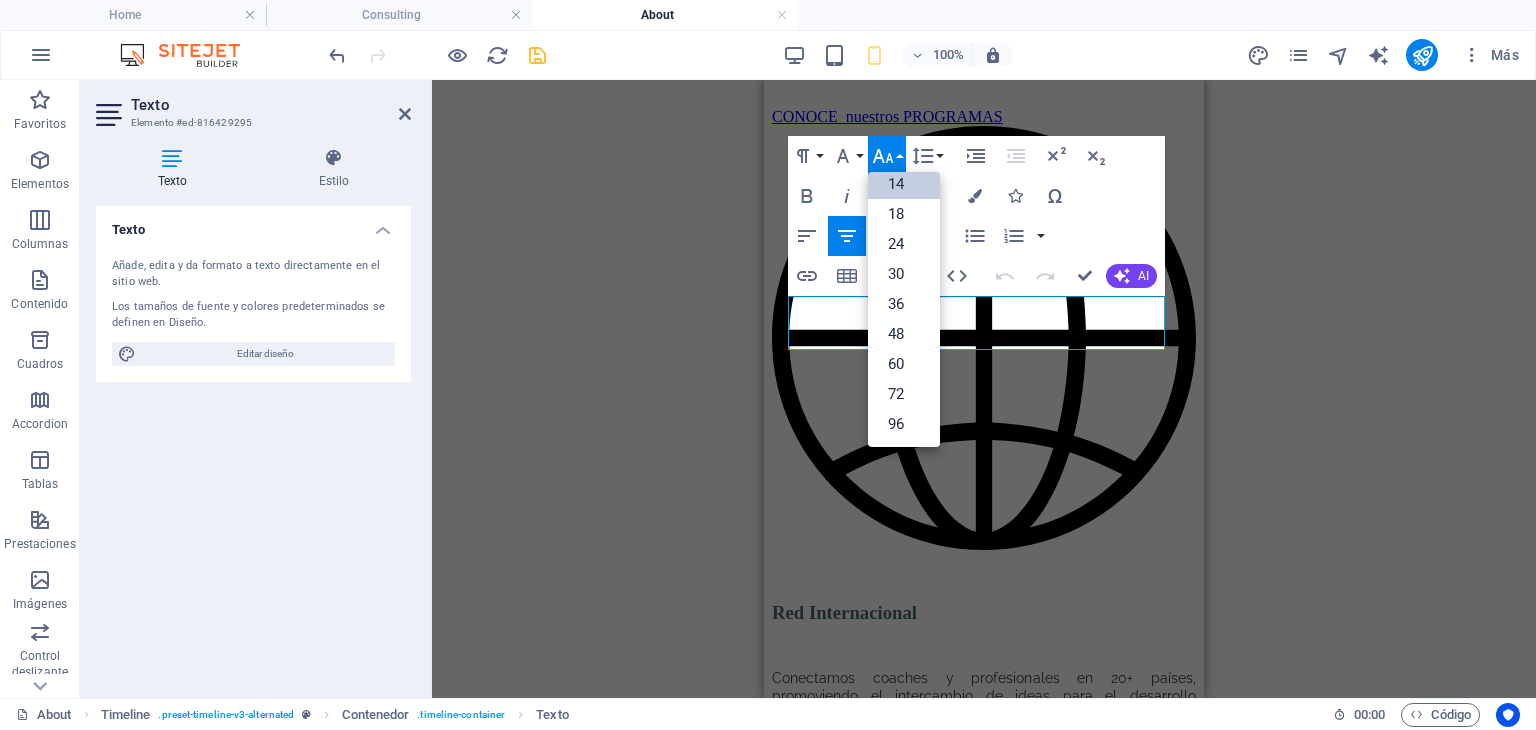 scroll, scrollTop: 160, scrollLeft: 0, axis: vertical 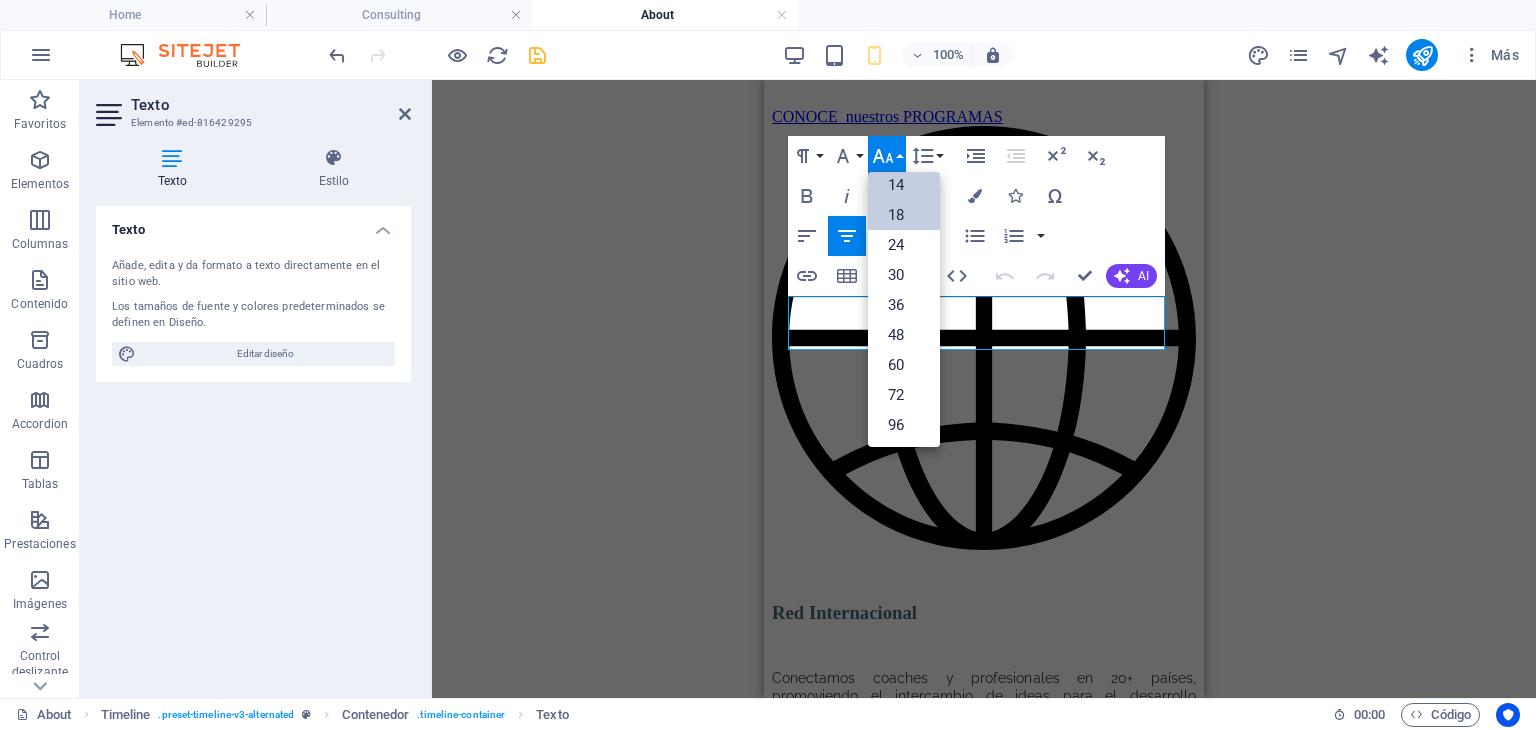 click on "18" at bounding box center [904, 215] 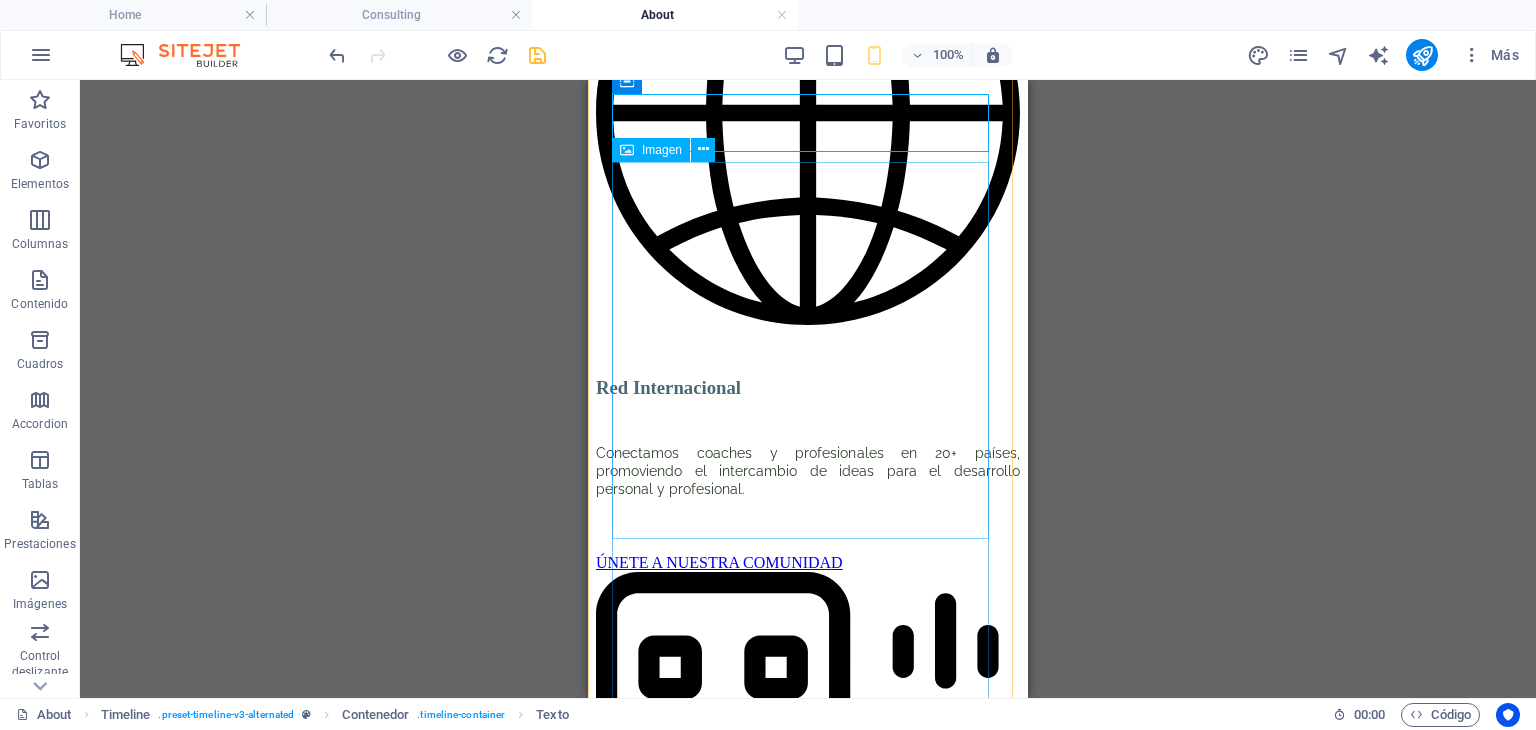 scroll, scrollTop: 3000, scrollLeft: 0, axis: vertical 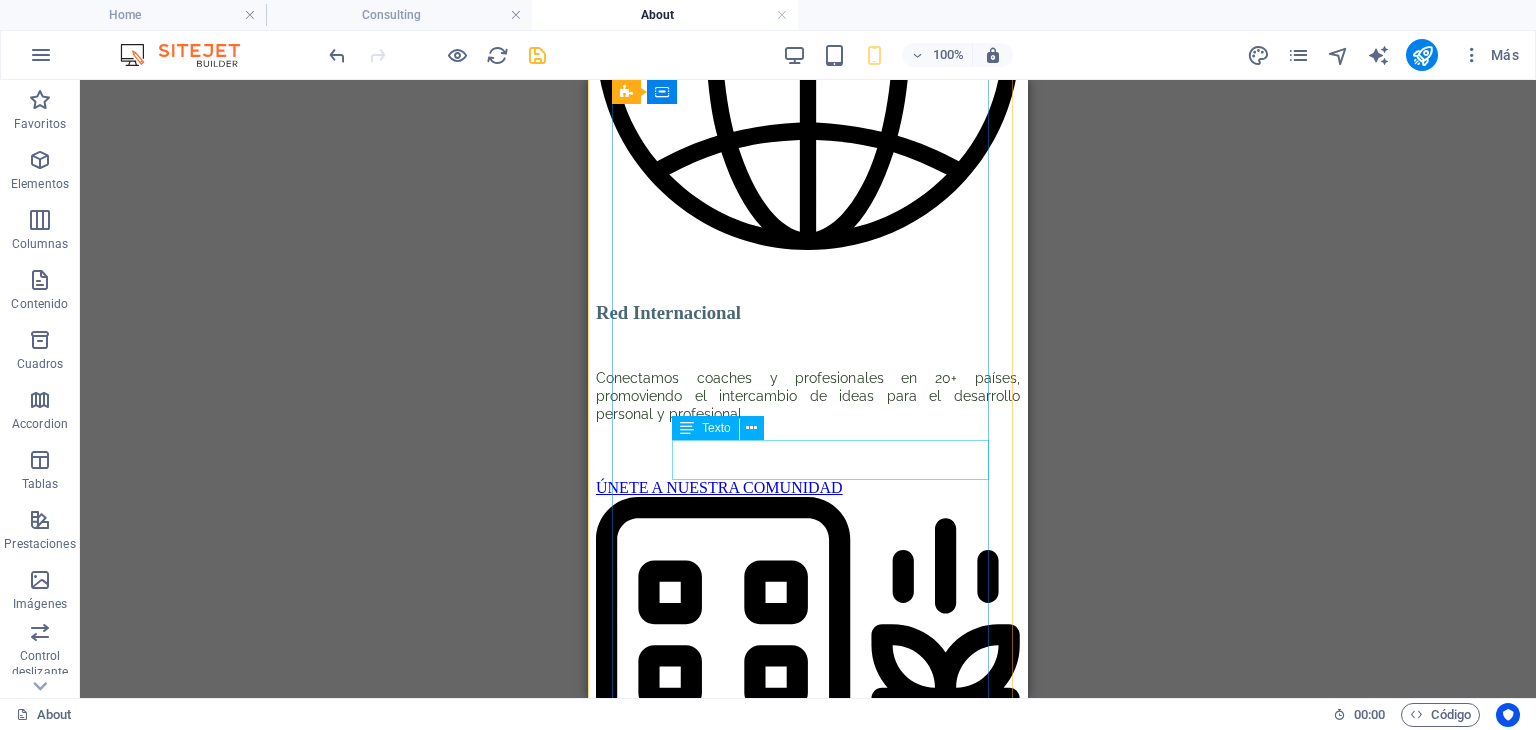 click on "2014" at bounding box center [808, 1815] 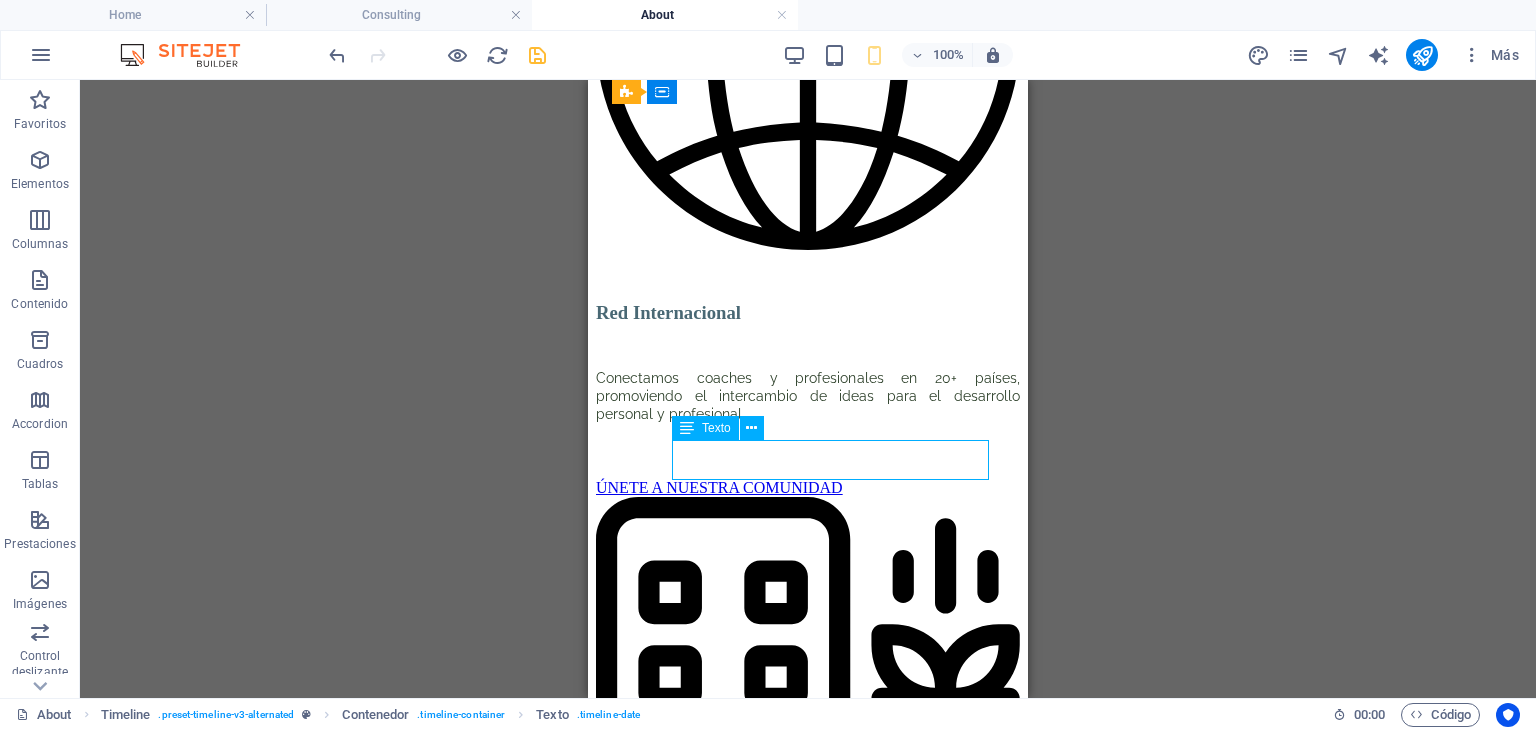 click on "2014" at bounding box center [808, 1815] 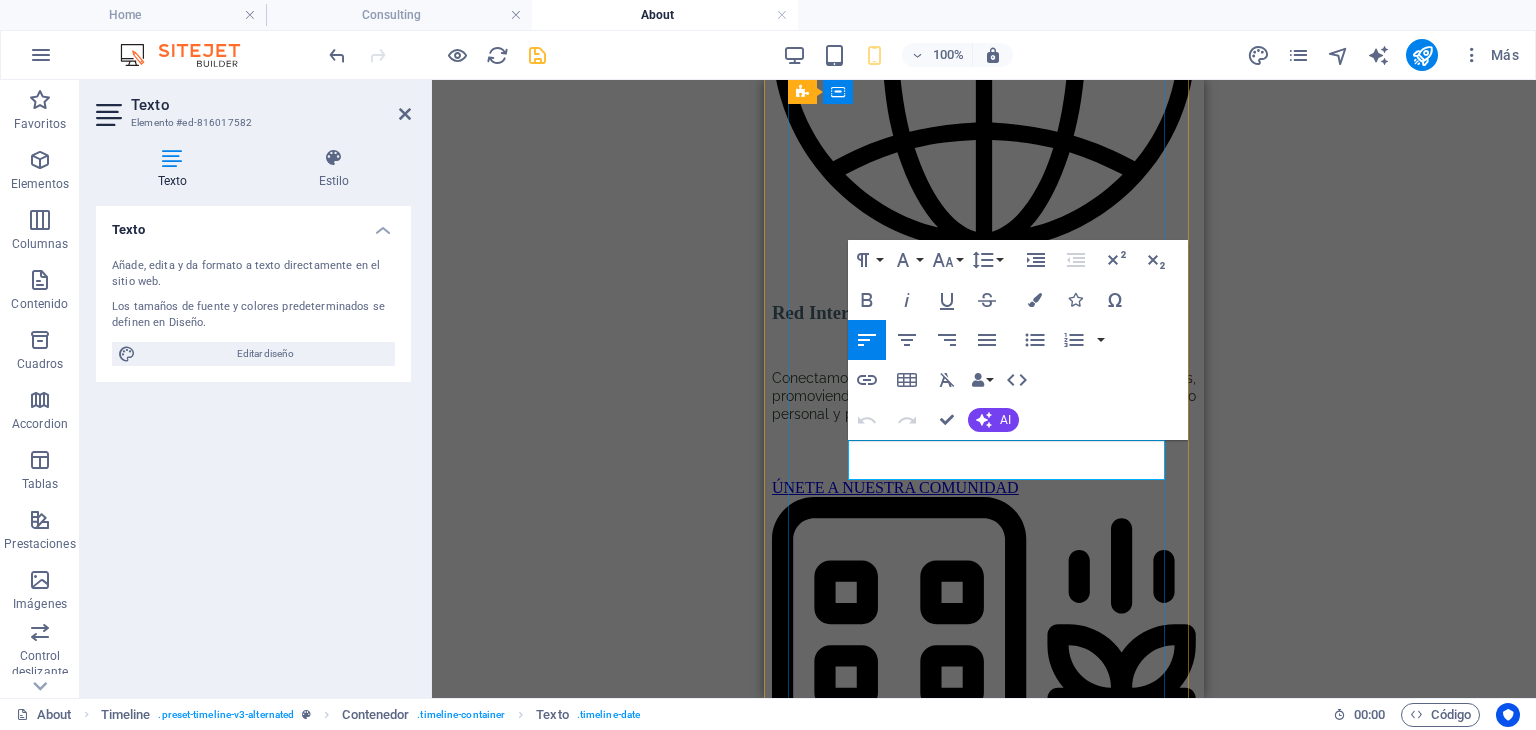 click on "2014" at bounding box center (984, 1815) 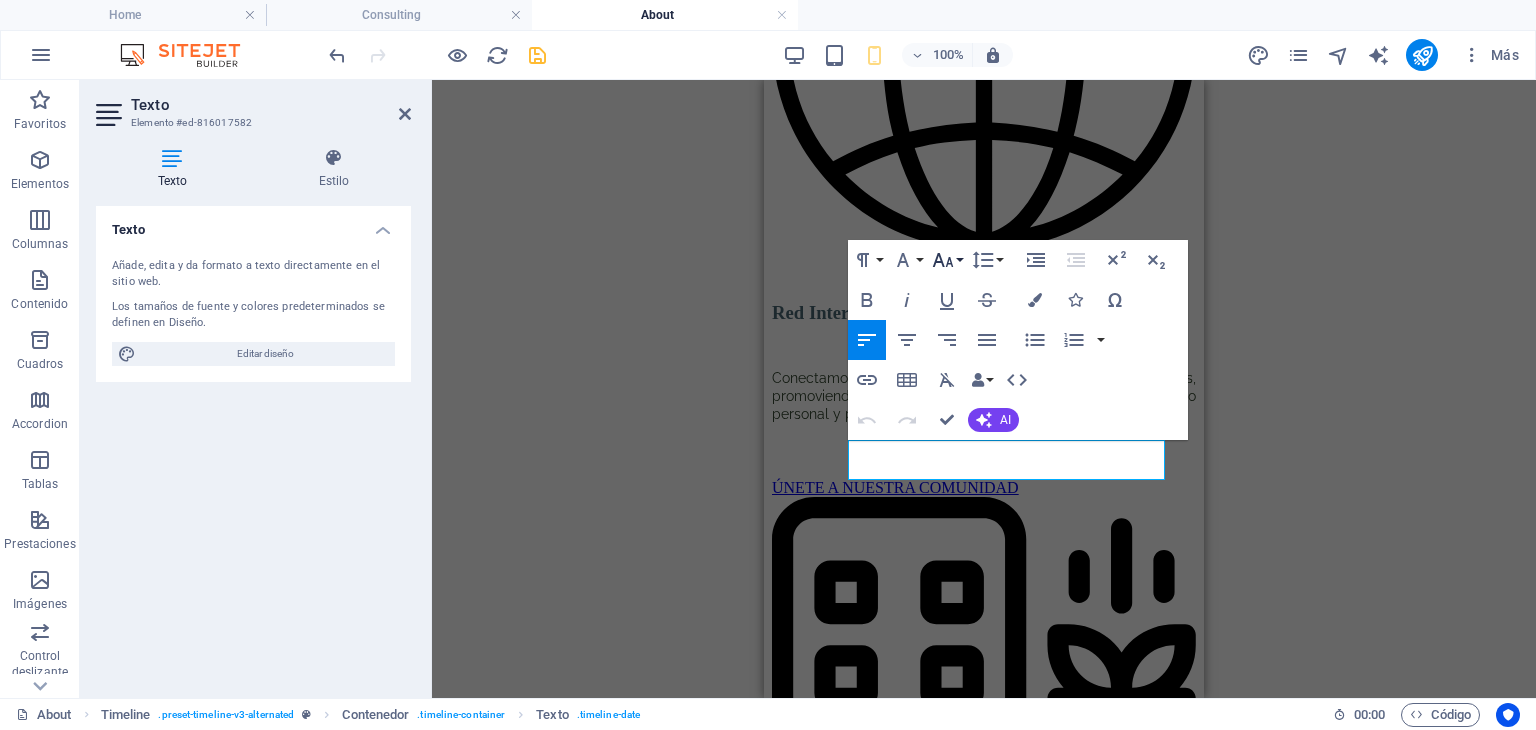click 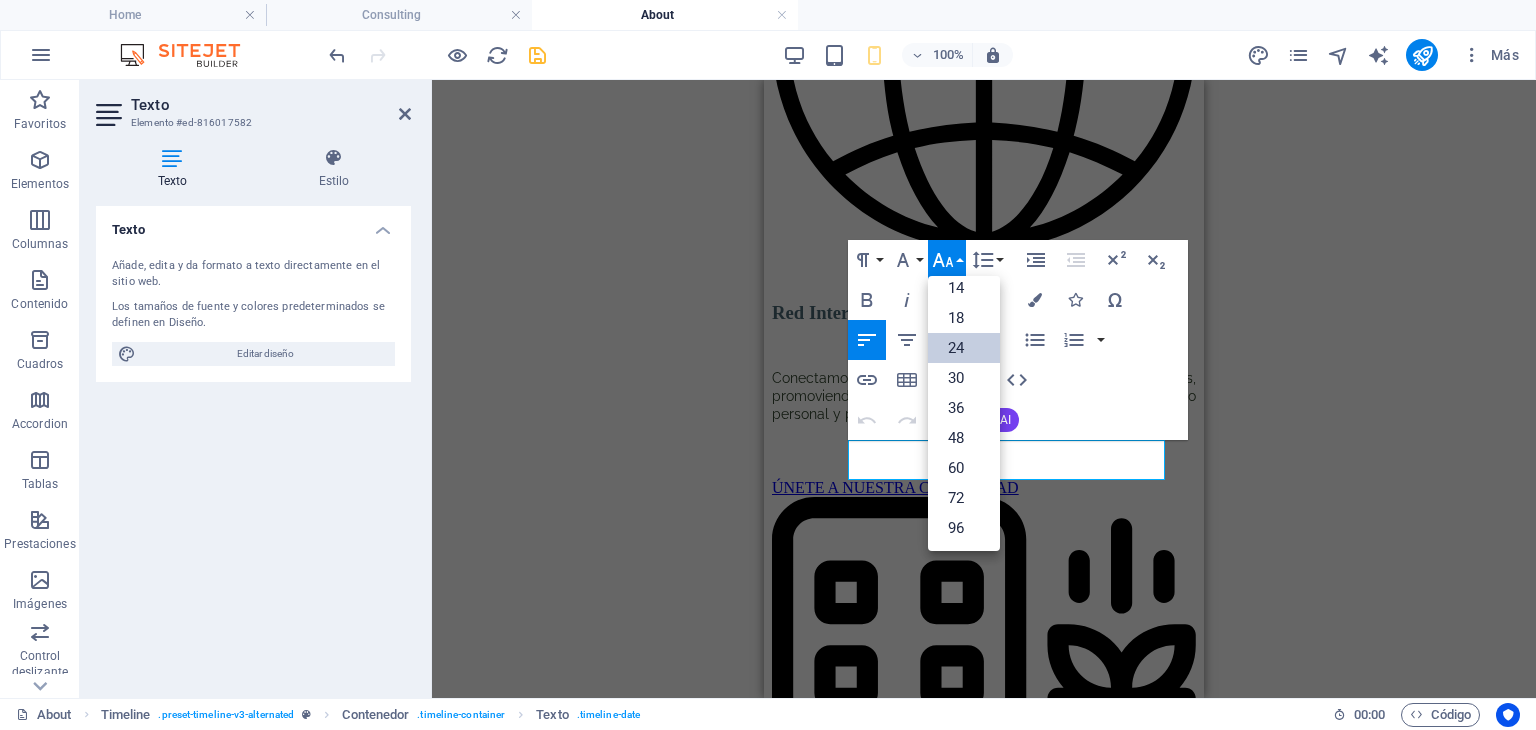 scroll, scrollTop: 160, scrollLeft: 0, axis: vertical 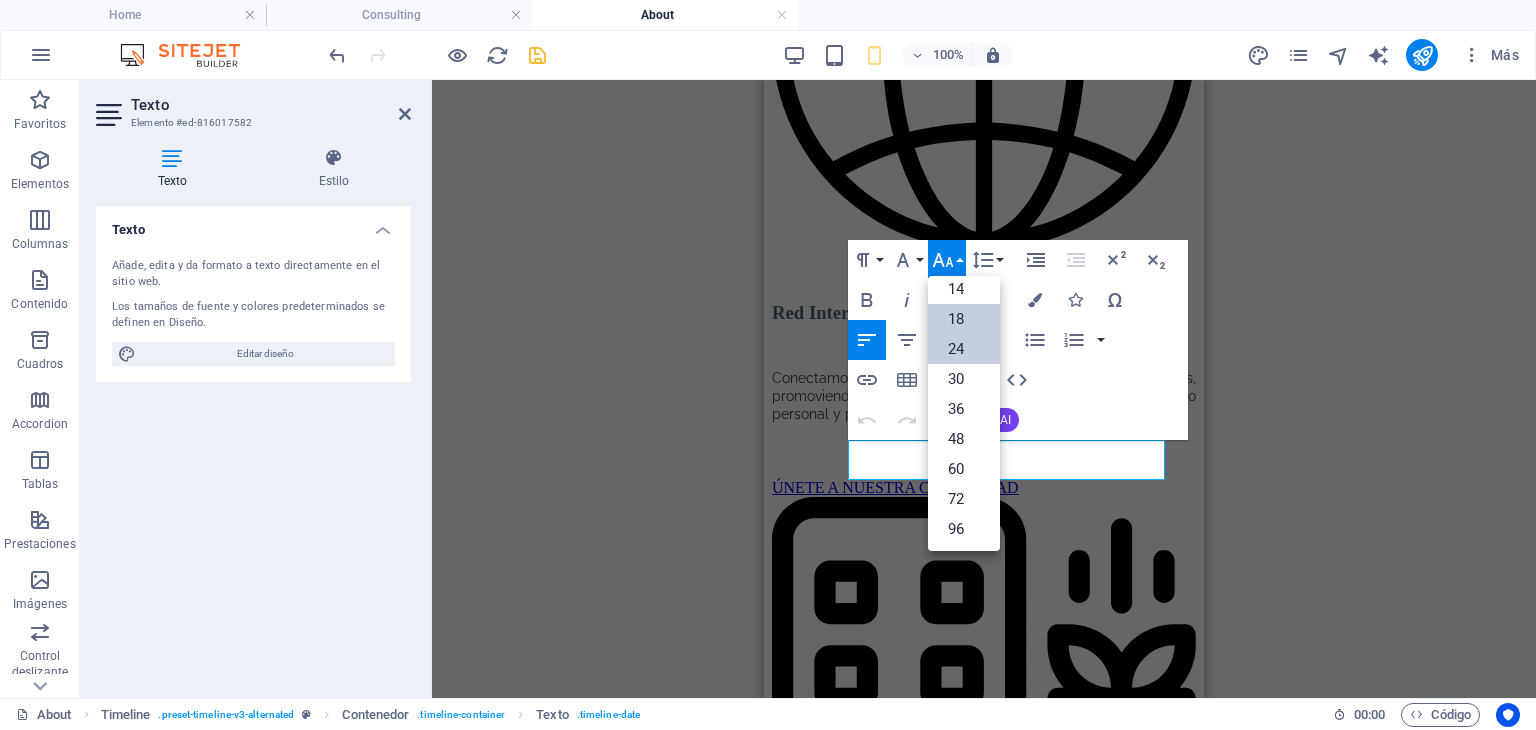 click on "18" at bounding box center (964, 319) 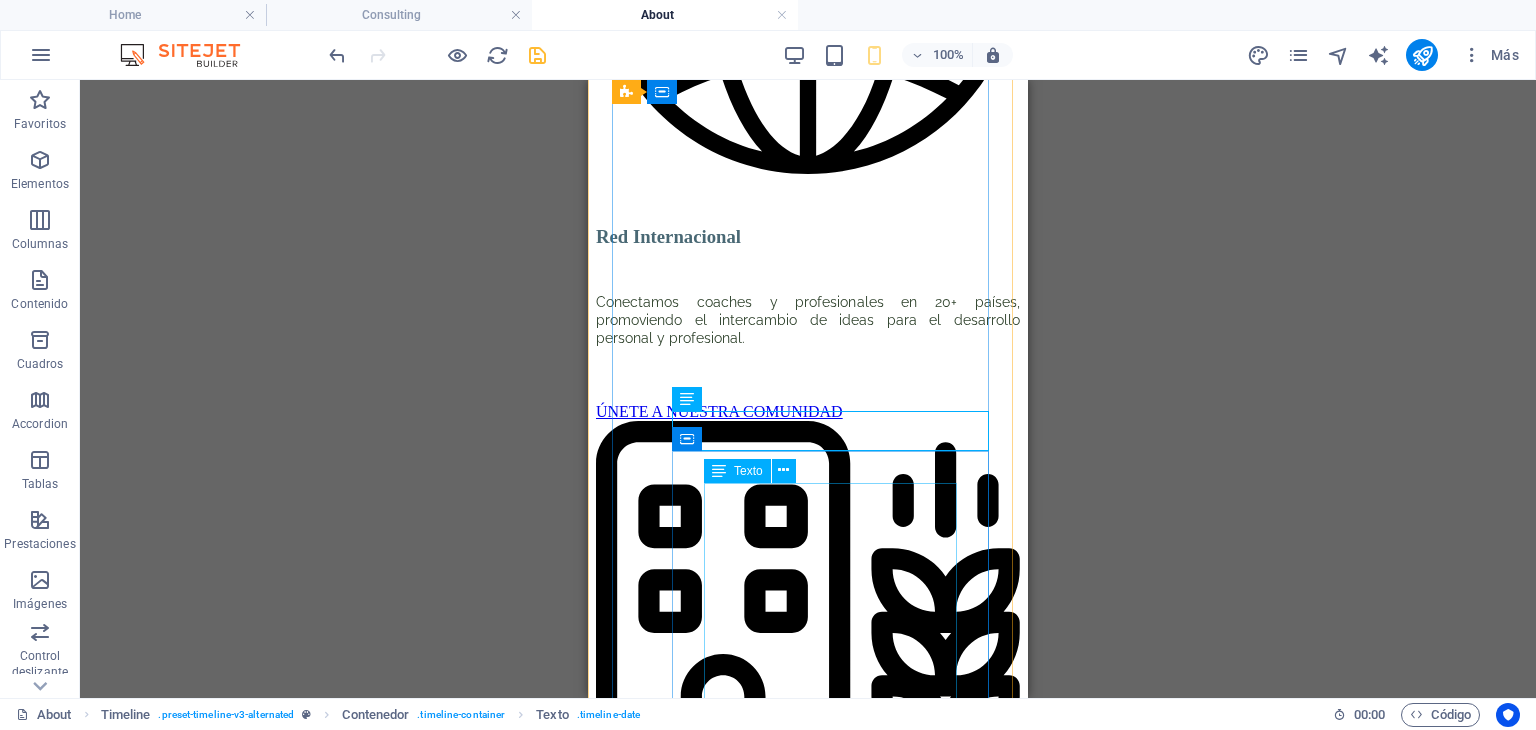 scroll, scrollTop: 3100, scrollLeft: 0, axis: vertical 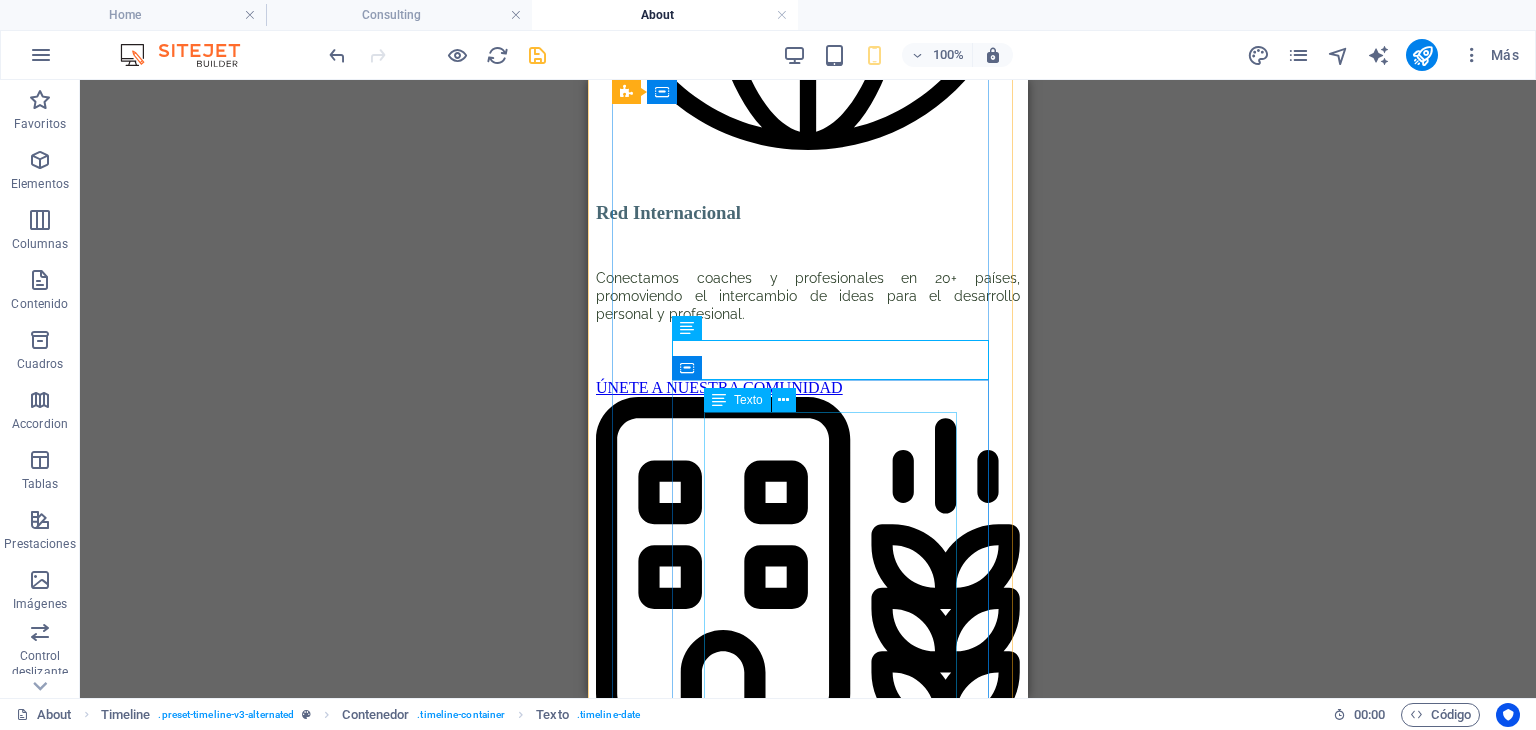 click on "[FIRST] [LAST], Master Coach Organizacional Sistémico, fundó AILPCO en 2014 para transformar mentalidades a través del coaching ontológico y el desarrollo de habilidades clave como liderazgo y comunicación. Esta iniciativa dio origen a SEOCES, un sistema educativo enfocado en una educación consciente, alineada con más de ocho Objetivos de Desarrollo Sostenible y proyectos comunitarios." at bounding box center [808, 1837] 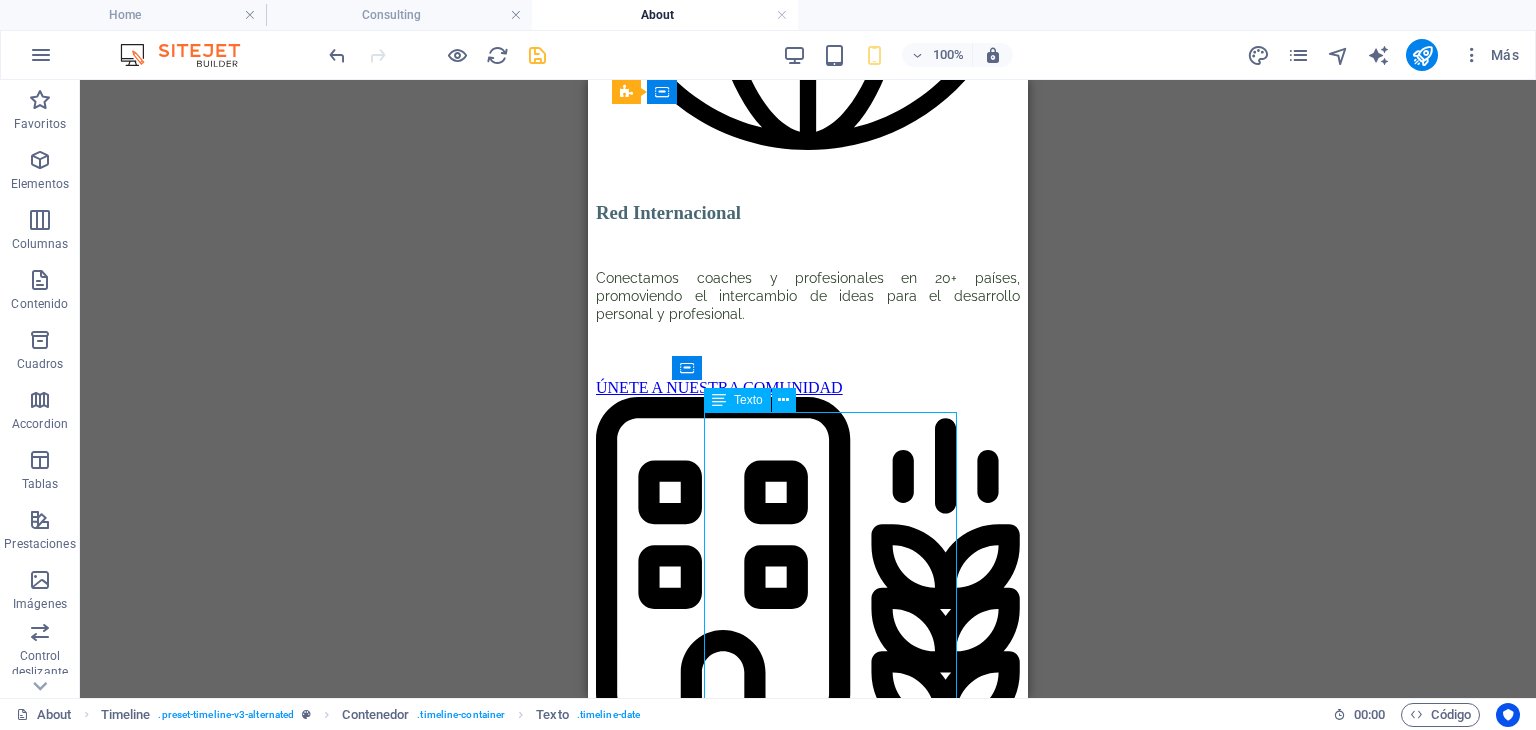 click on "[FIRST] [LAST], Master Coach Organizacional Sistémico, fundó AILPCO en 2014 para transformar mentalidades a través del coaching ontológico y el desarrollo de habilidades clave como liderazgo y comunicación. Esta iniciativa dio origen a SEOCES, un sistema educativo enfocado en una educación consciente, alineada con más de ocho Objetivos de Desarrollo Sostenible y proyectos comunitarios." at bounding box center [808, 1837] 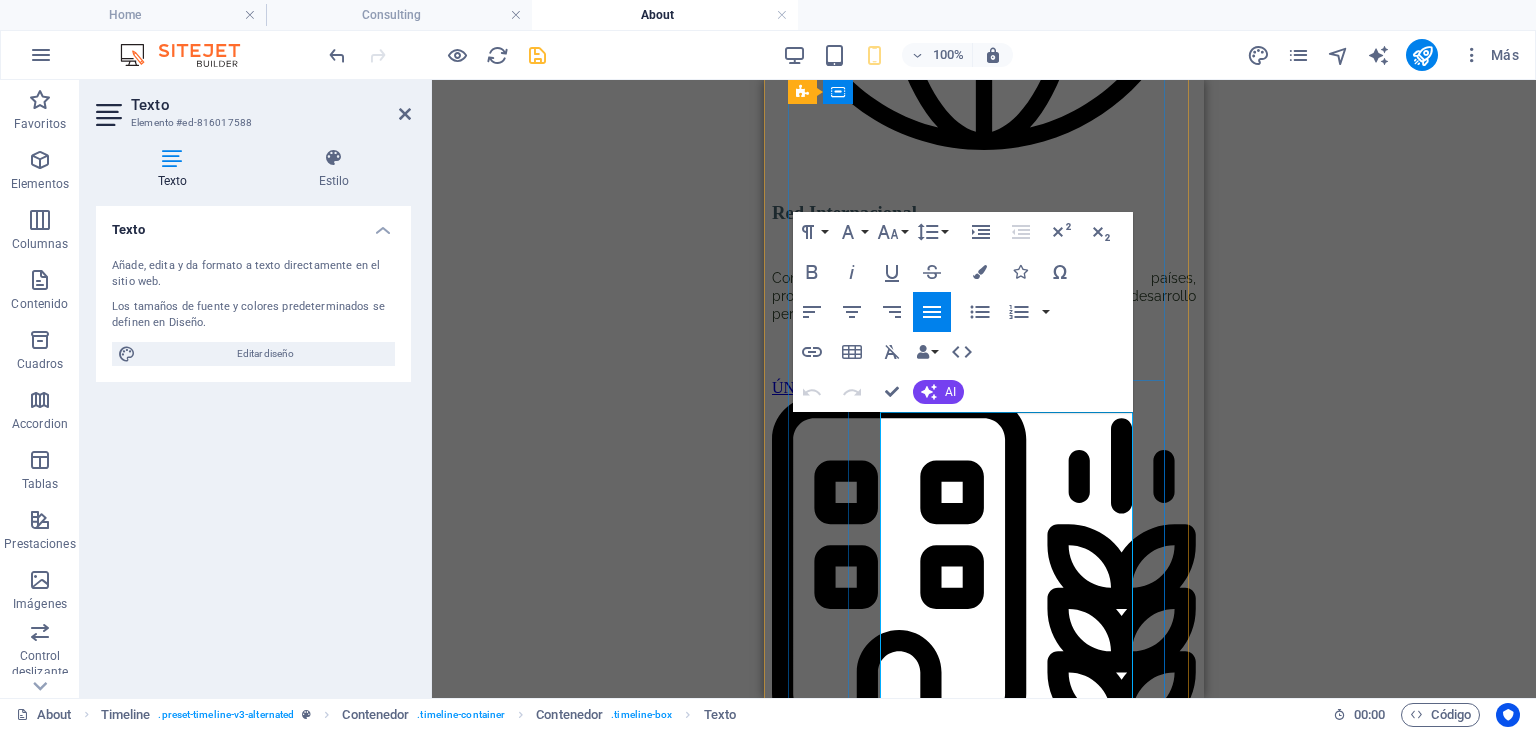 drag, startPoint x: 879, startPoint y: 425, endPoint x: 1058, endPoint y: 432, distance: 179.13683 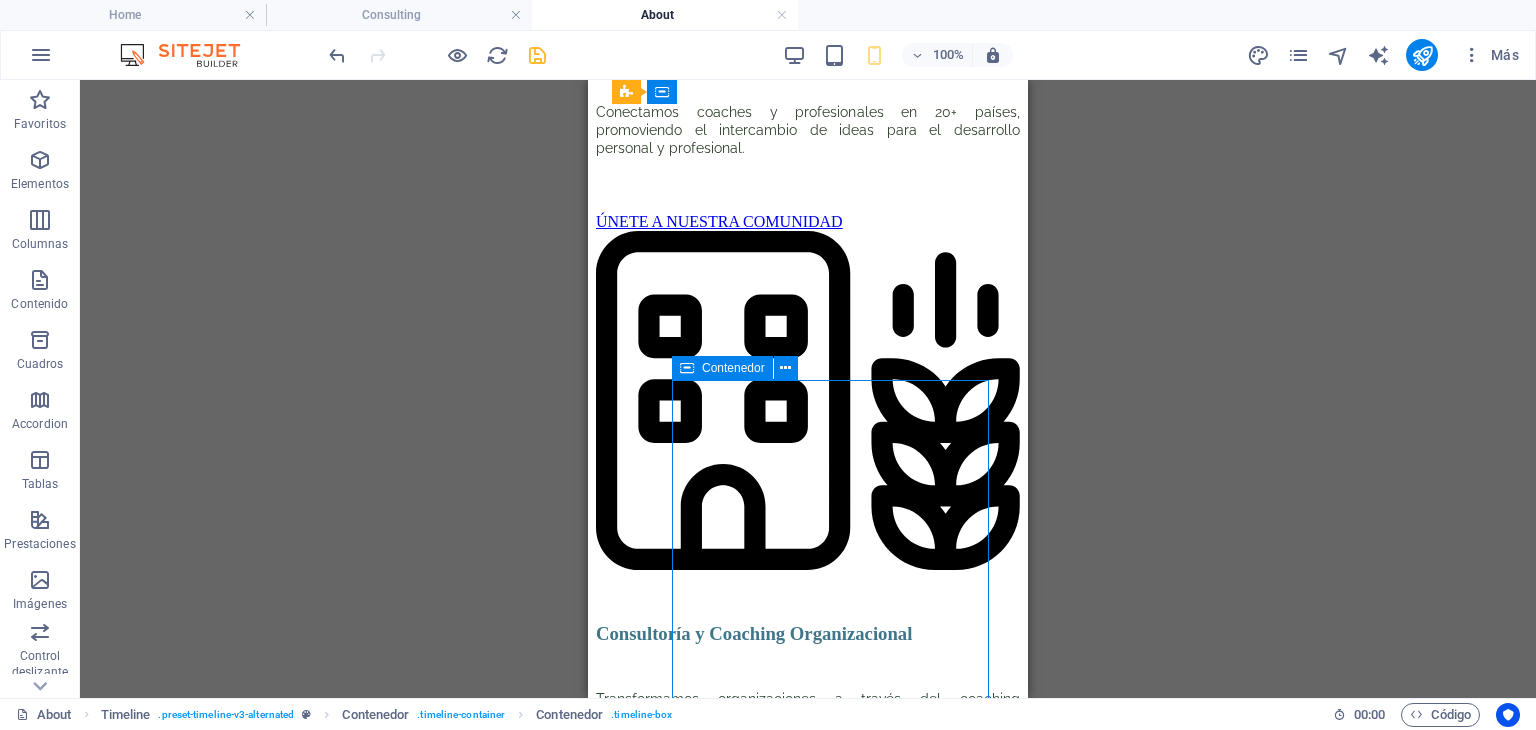 scroll, scrollTop: 3300, scrollLeft: 0, axis: vertical 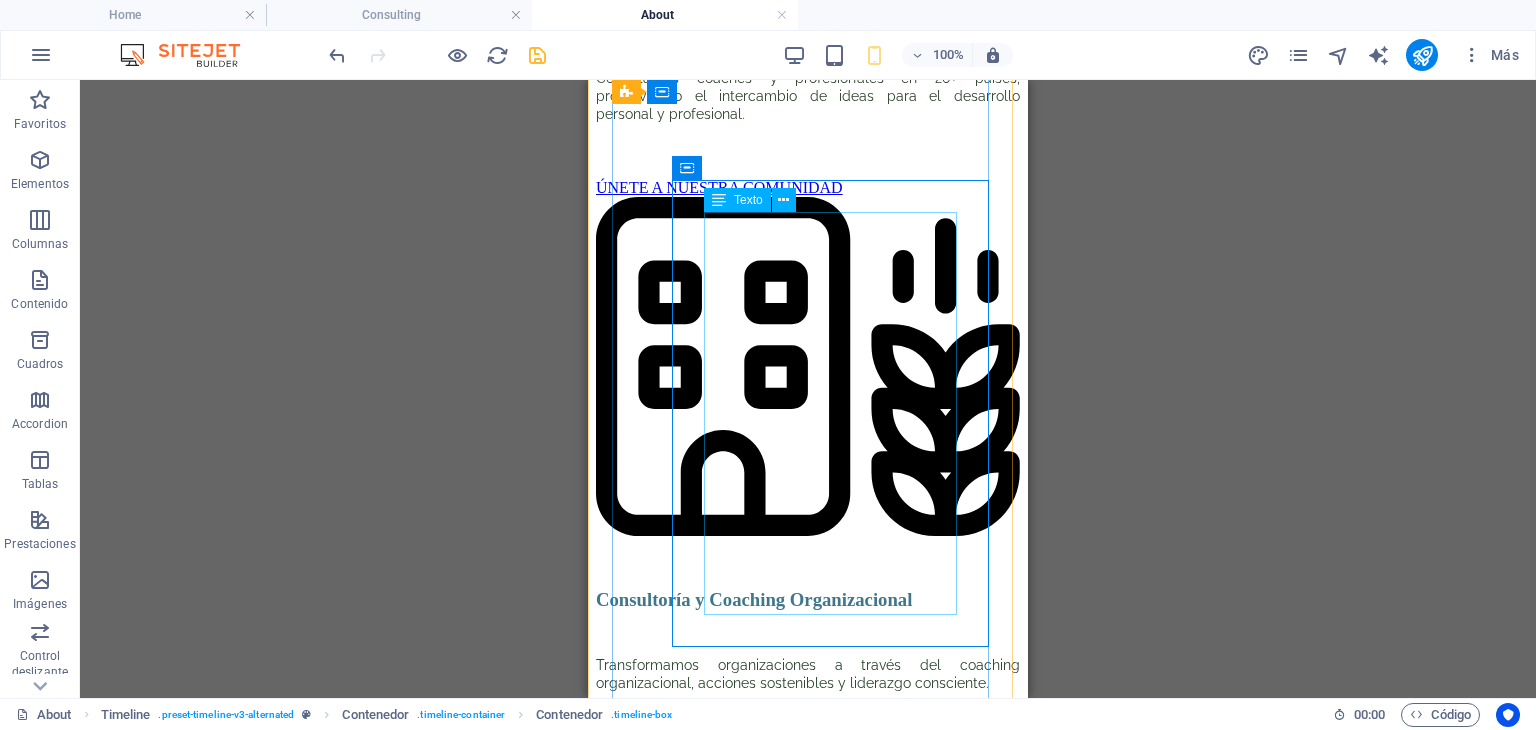 click on "[FIRST] [LAST], Master Coach Organizacional Sistémico, fundó AILPCO en 2014 para transformar mentalidades a través del coaching ontológico y el desarrollo de habilidades clave como liderazgo y comunicación. Esta iniciativa dio origen a SEOCES, un sistema educativo enfocado en una educación consciente, alineada con más de ocho Objetivos de Desarrollo Sostenible y proyectos comunitarios." at bounding box center [808, 1637] 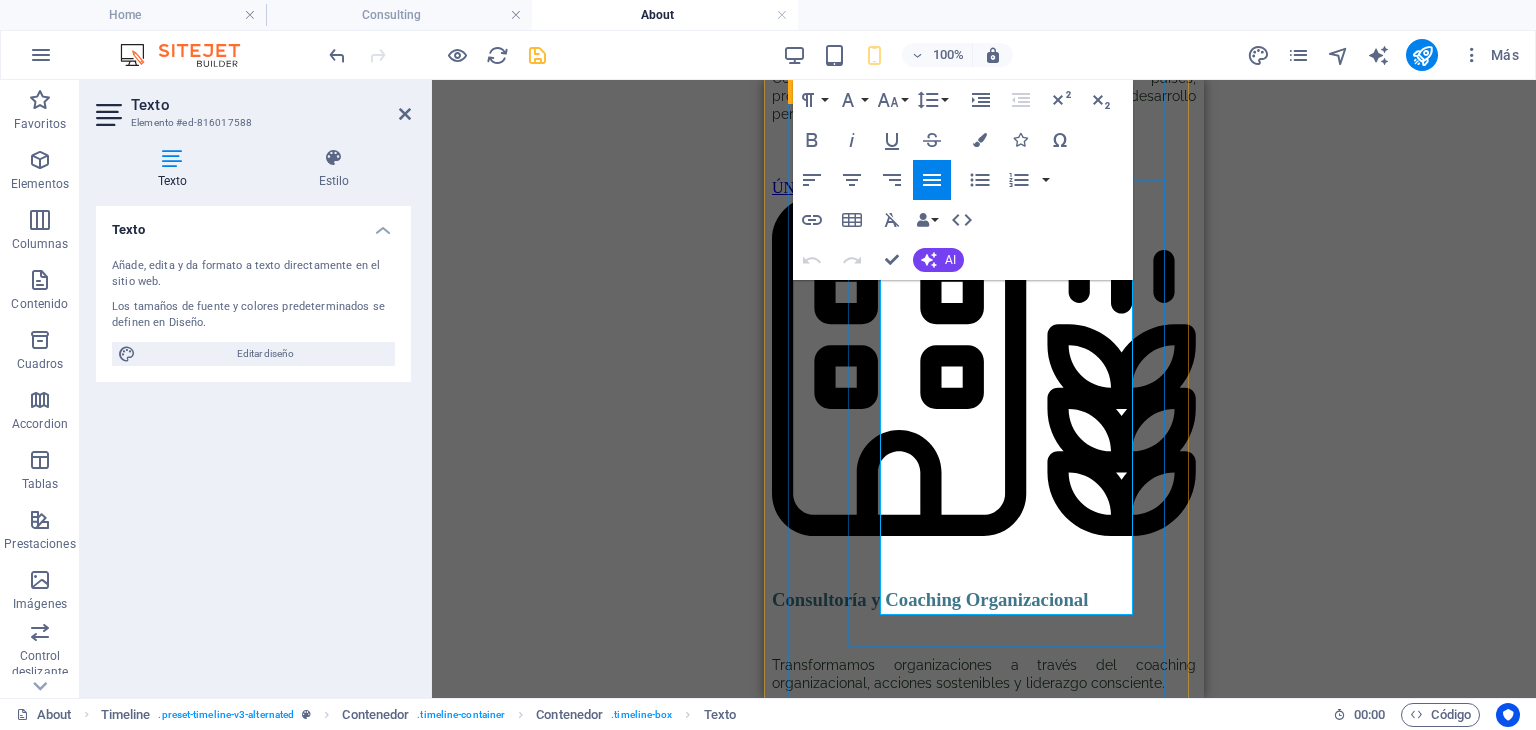 drag, startPoint x: 1004, startPoint y: 605, endPoint x: 882, endPoint y: 284, distance: 343.4021 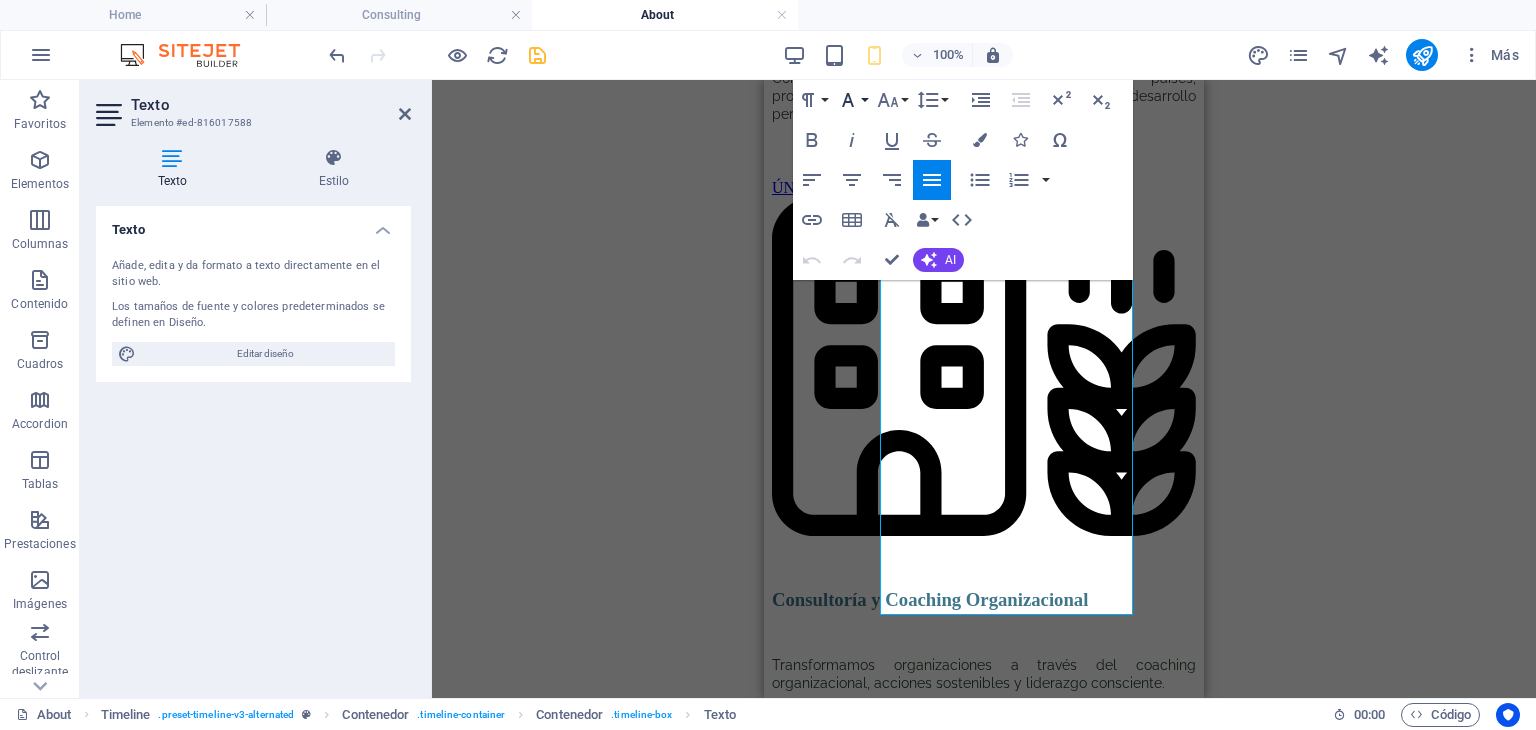 click on "Font Family" at bounding box center (852, 100) 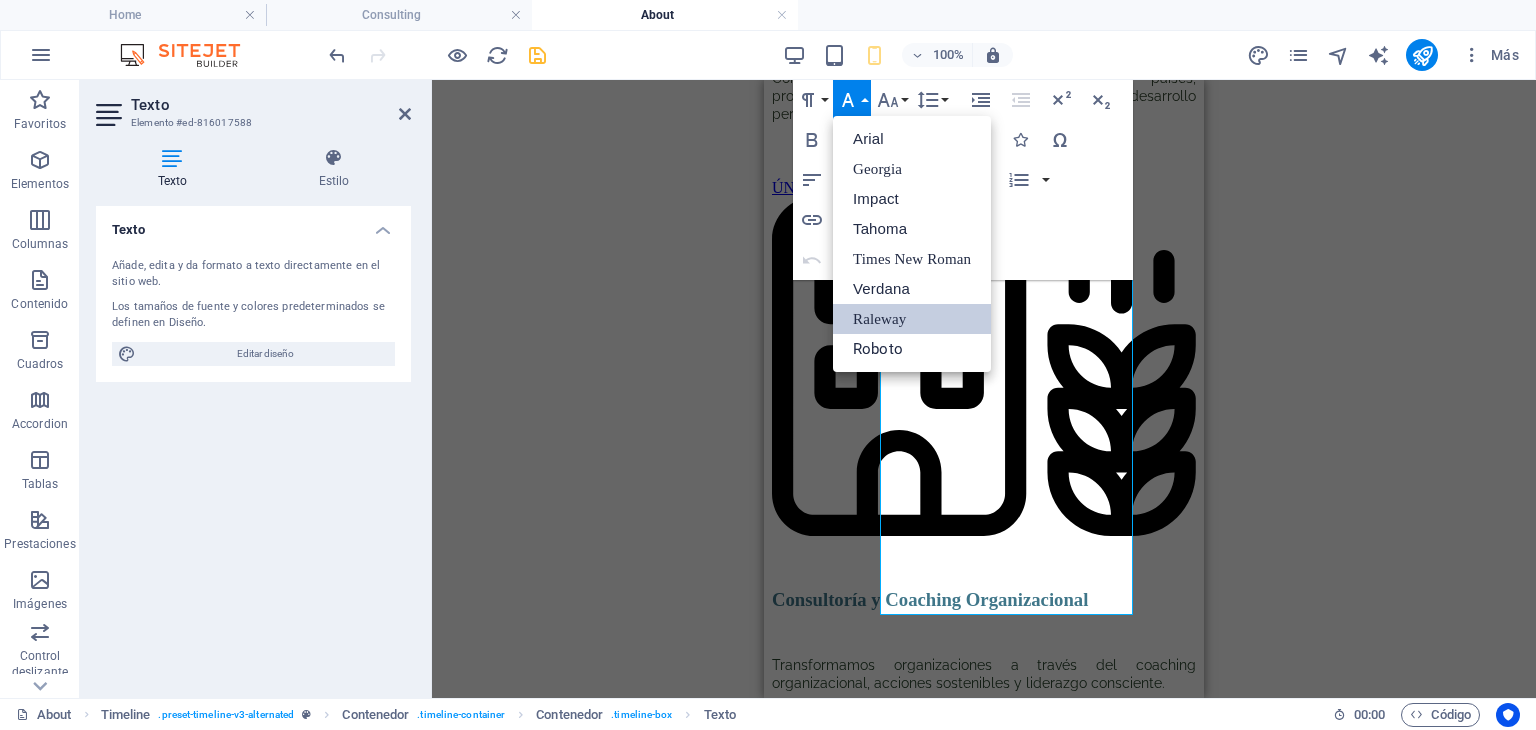 scroll, scrollTop: 0, scrollLeft: 0, axis: both 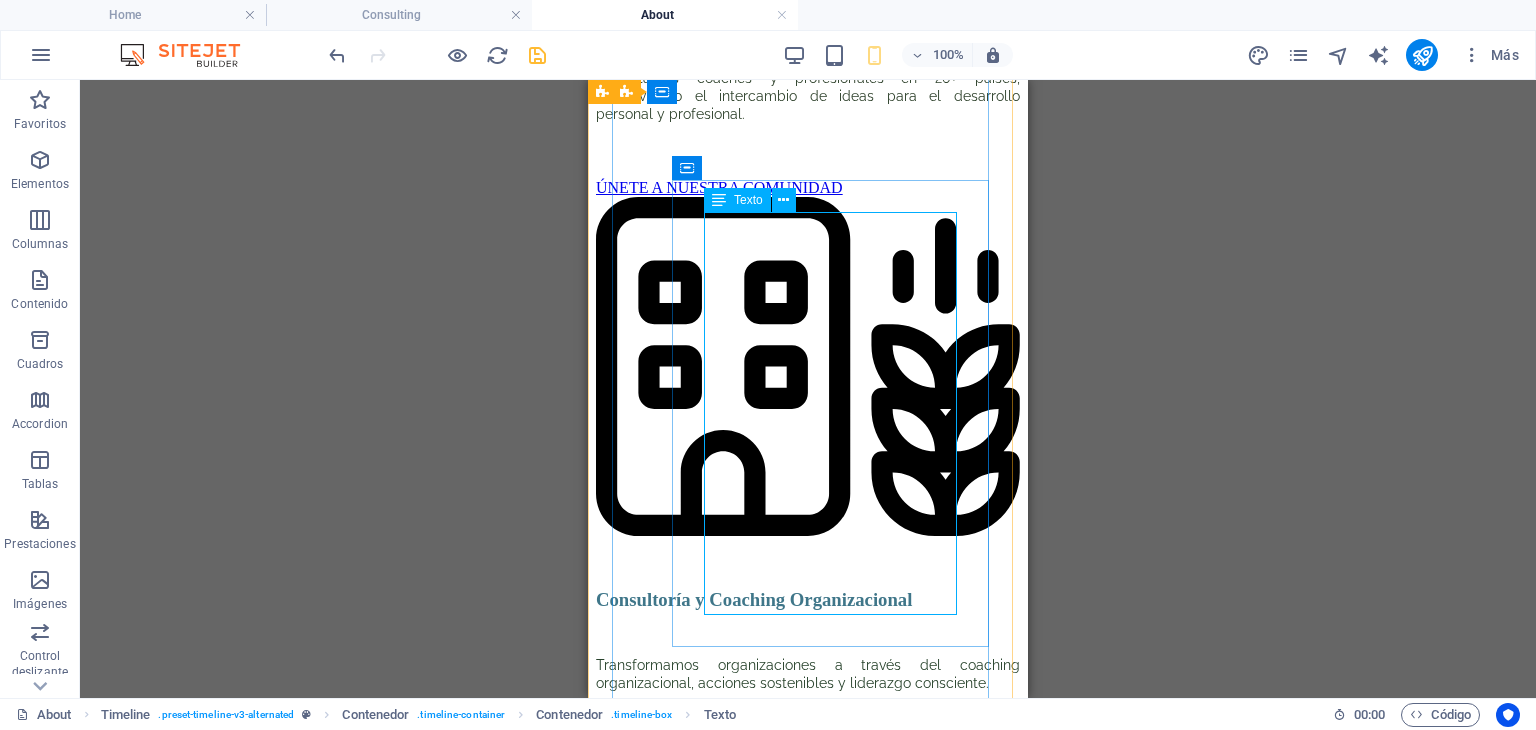 click on "[FIRST] [LAST], Master Coach Organizacional  Sistémico, fundó AILPCO en 2014 para transformar mentalidades a través del coaching ontológico y el desarrollo de habilidades clave como liderazgo y comunicación. Esta iniciativa dio origen a SEOCES, un sistema educativo enfocado en una educación consciente, alineada con más de ocho Objetivos de Desarrollo Sostenible y proyectos comunitarios." at bounding box center [808, 1663] 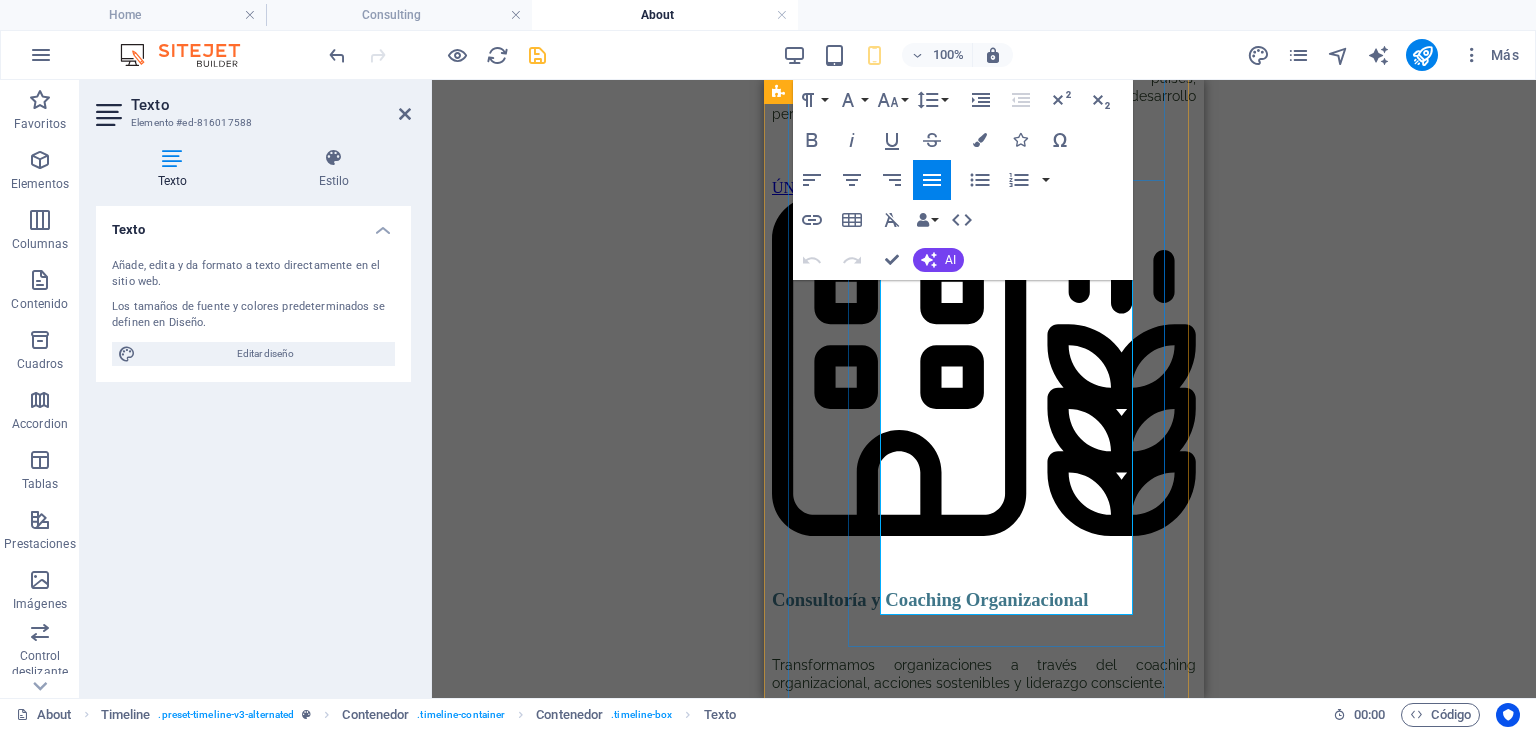 drag, startPoint x: 1008, startPoint y: 601, endPoint x: 877, endPoint y: 242, distance: 382.15442 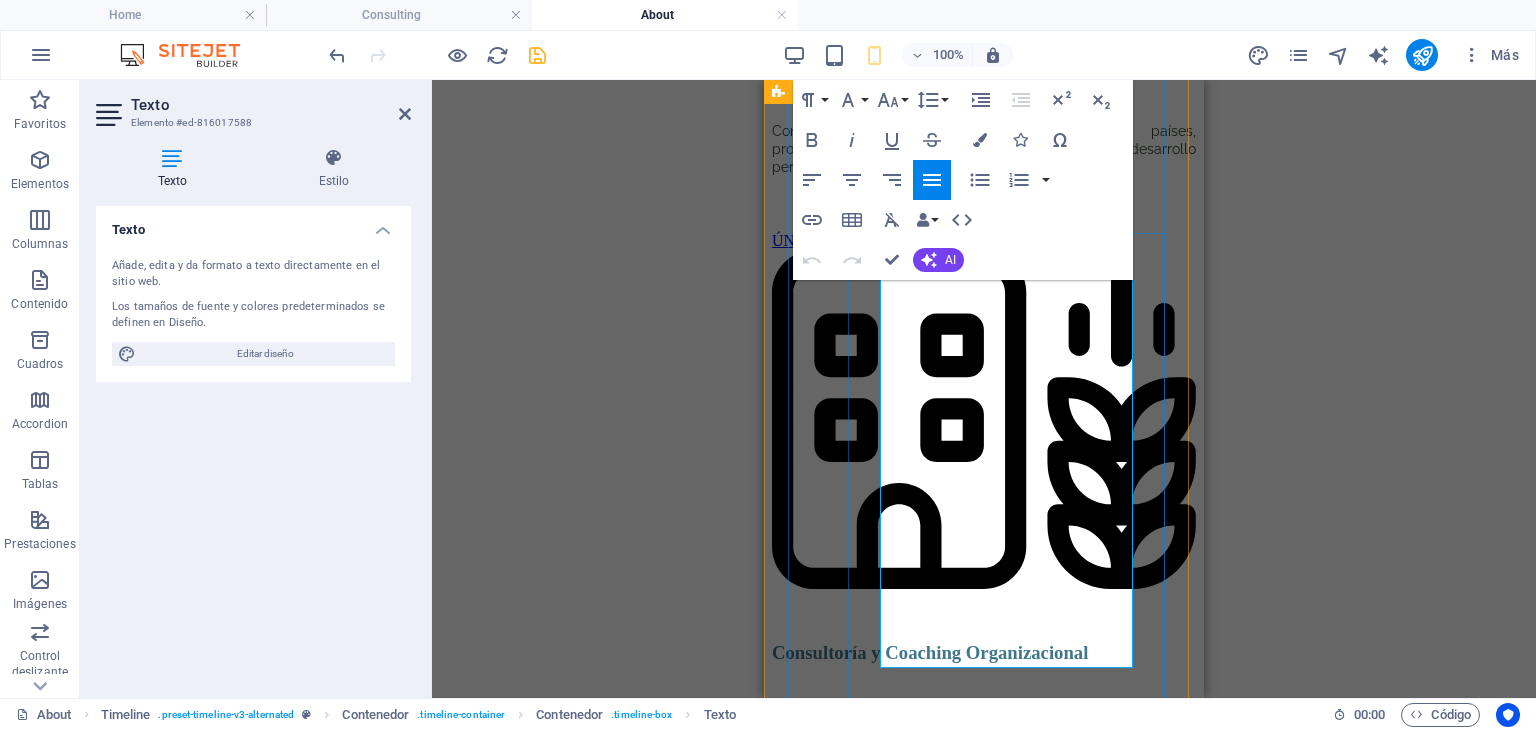 scroll, scrollTop: 3100, scrollLeft: 0, axis: vertical 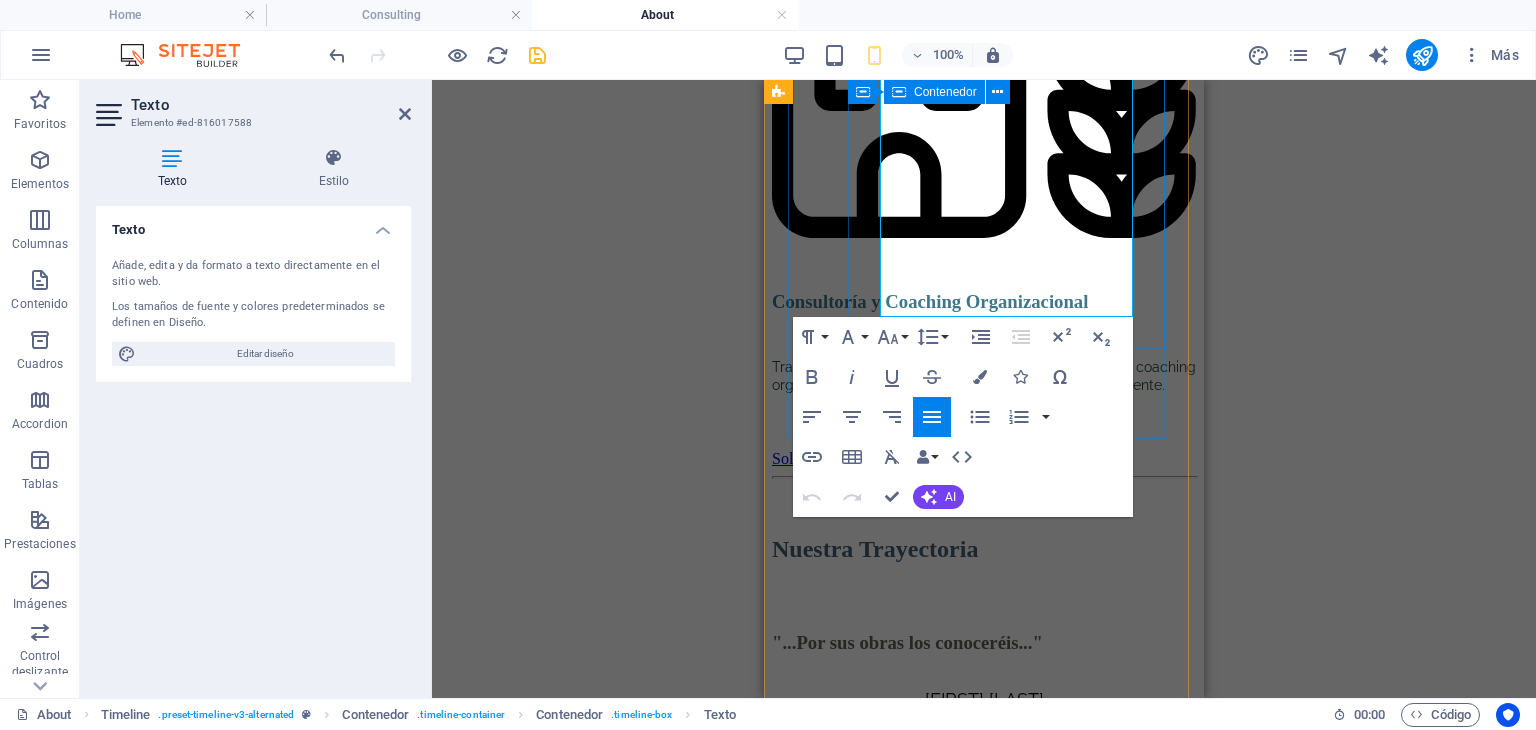 drag, startPoint x: 884, startPoint y: 425, endPoint x: 1118, endPoint y: 321, distance: 256.0703 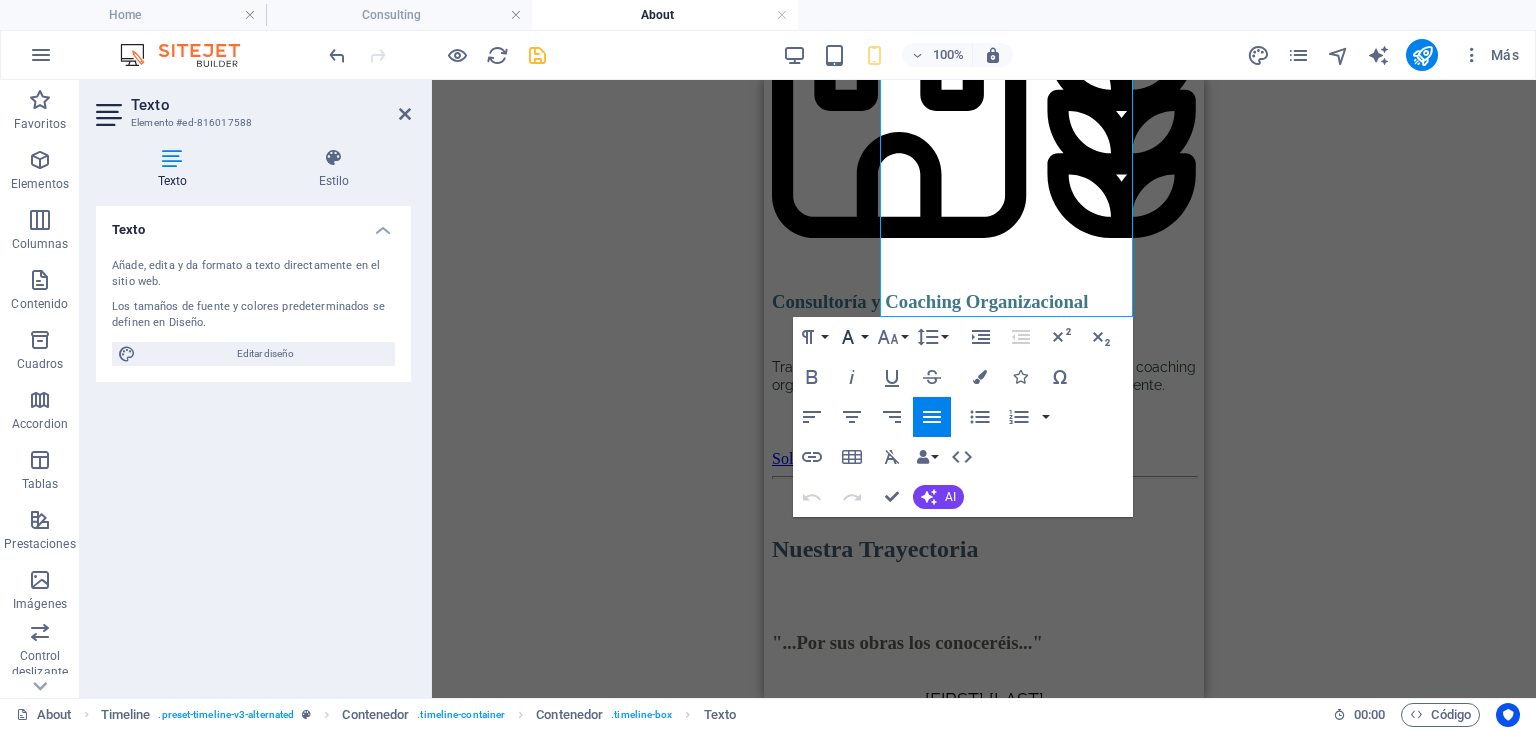 click 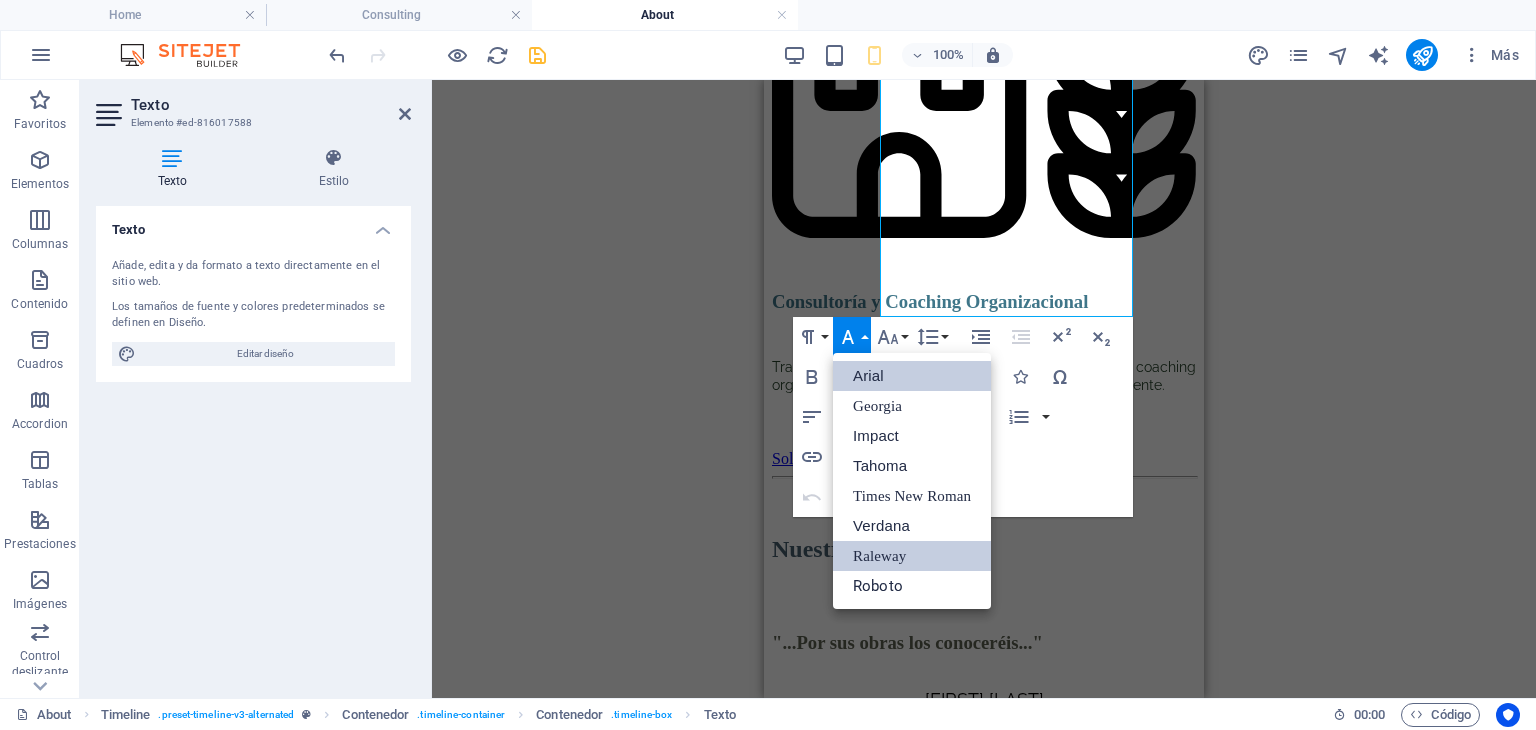 scroll, scrollTop: 0, scrollLeft: 0, axis: both 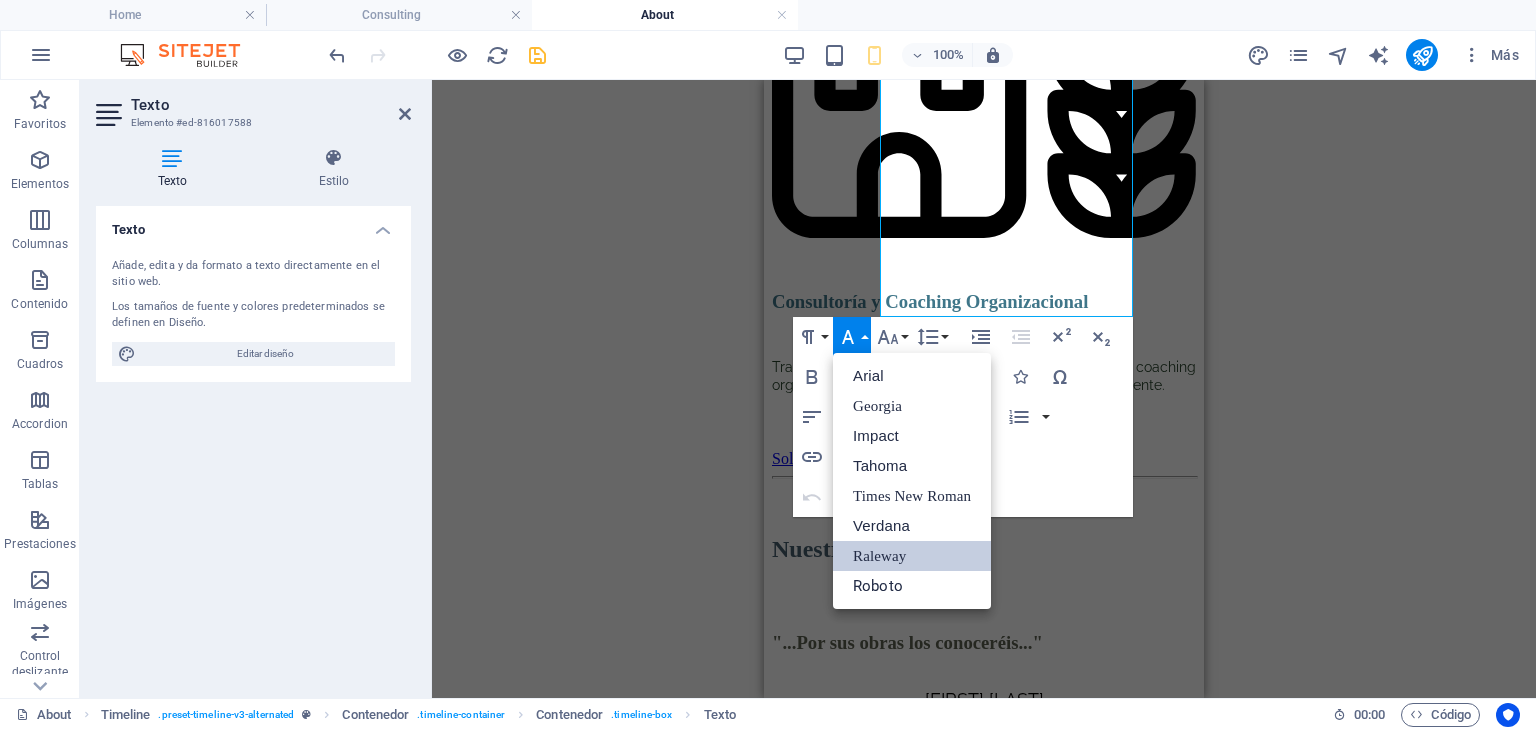 click on "Raleway" at bounding box center (912, 556) 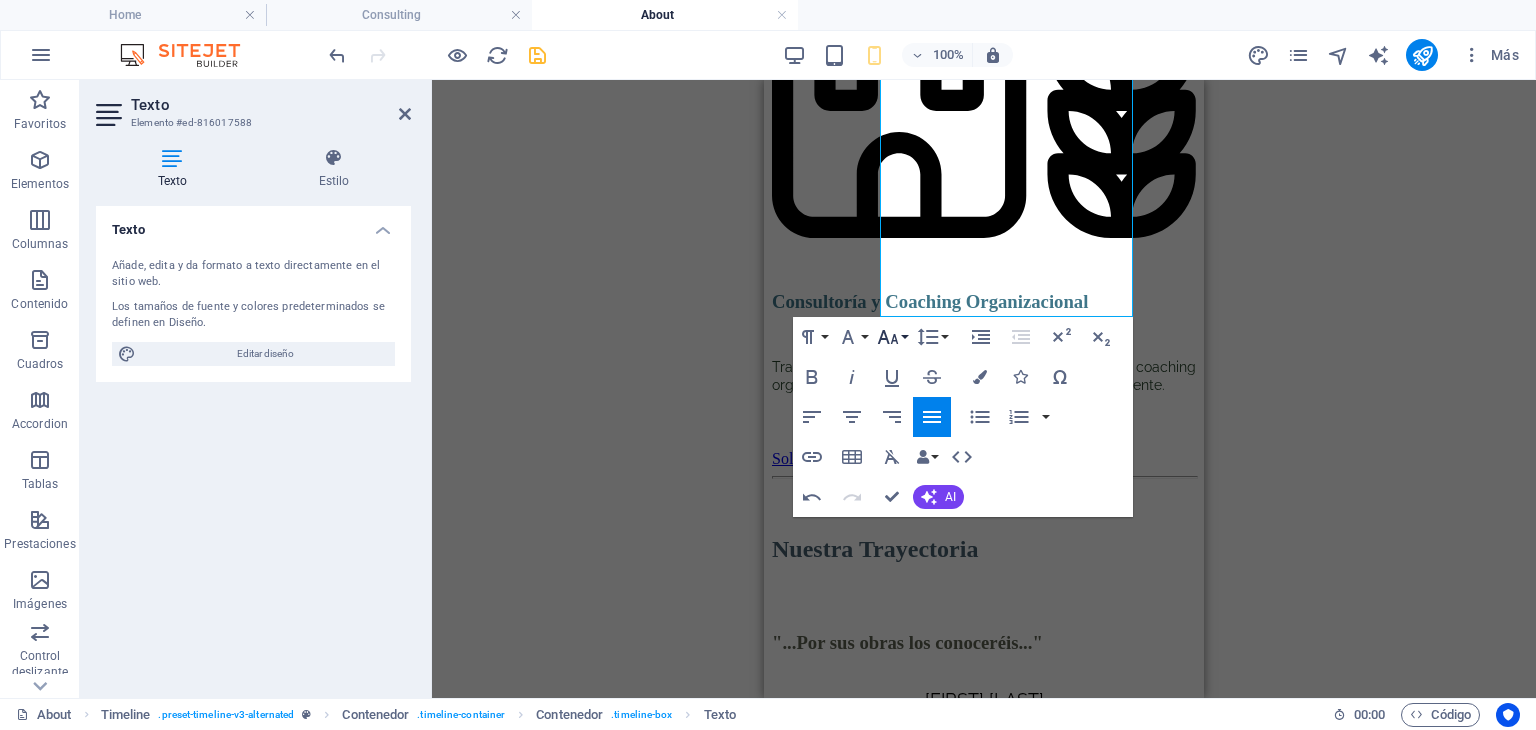 click 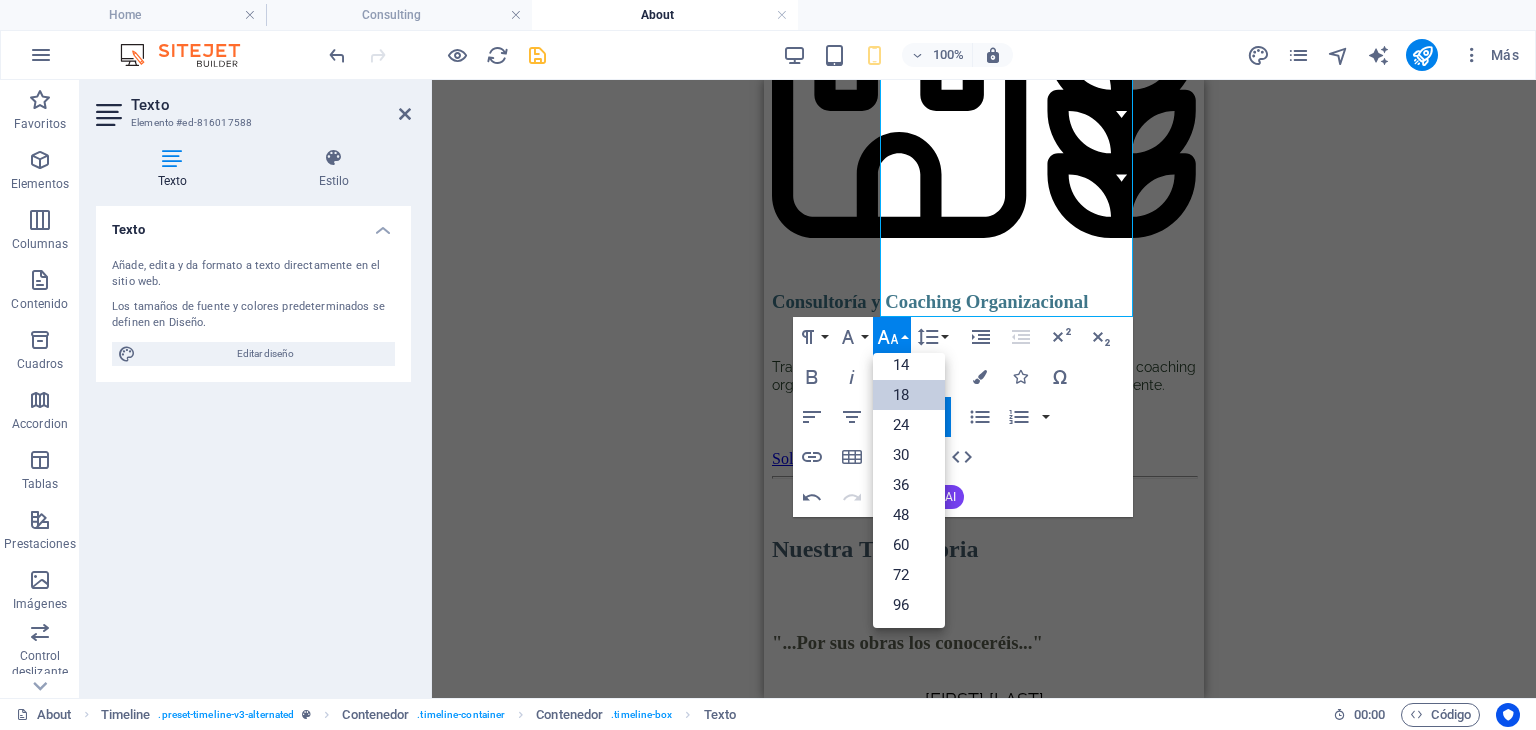 scroll, scrollTop: 160, scrollLeft: 0, axis: vertical 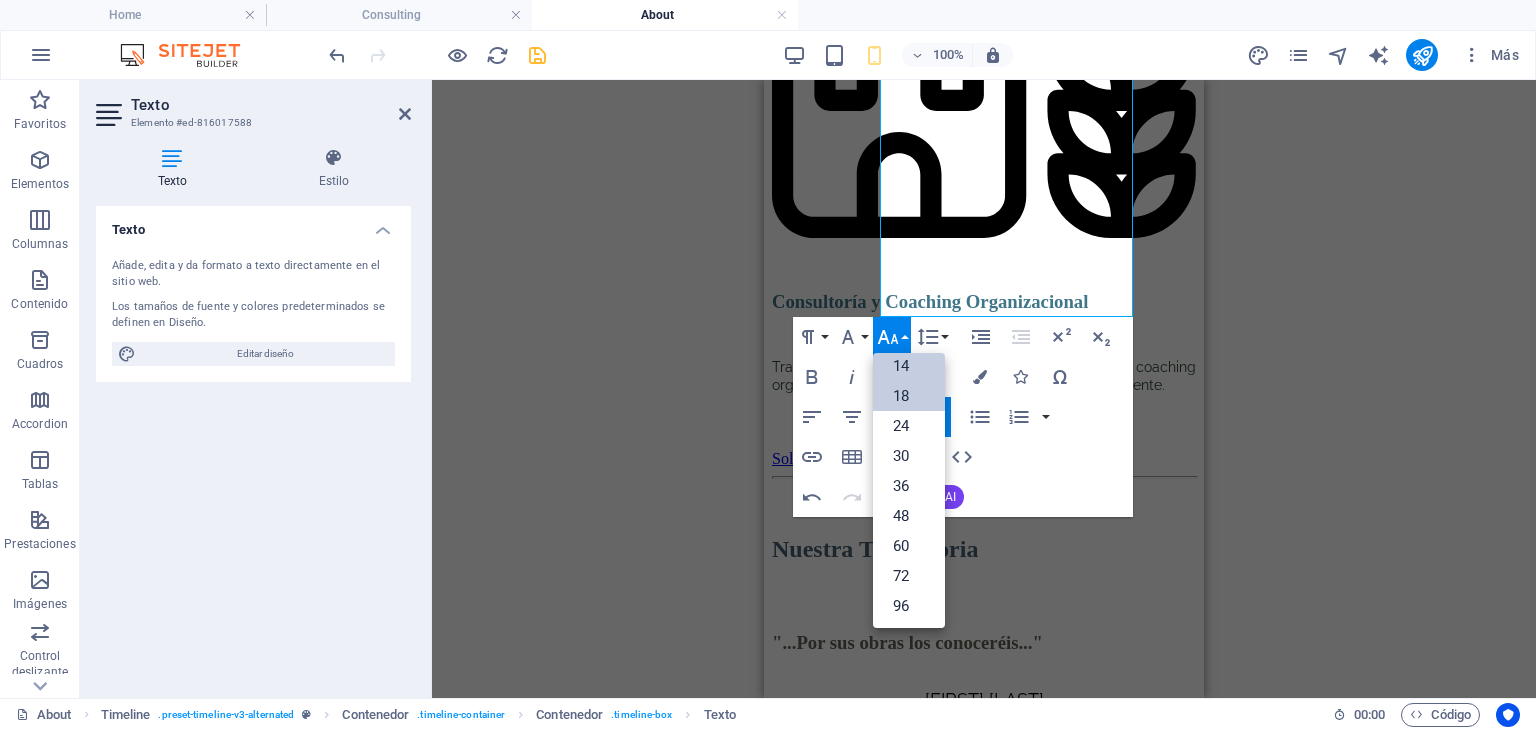 click on "14" at bounding box center (909, 366) 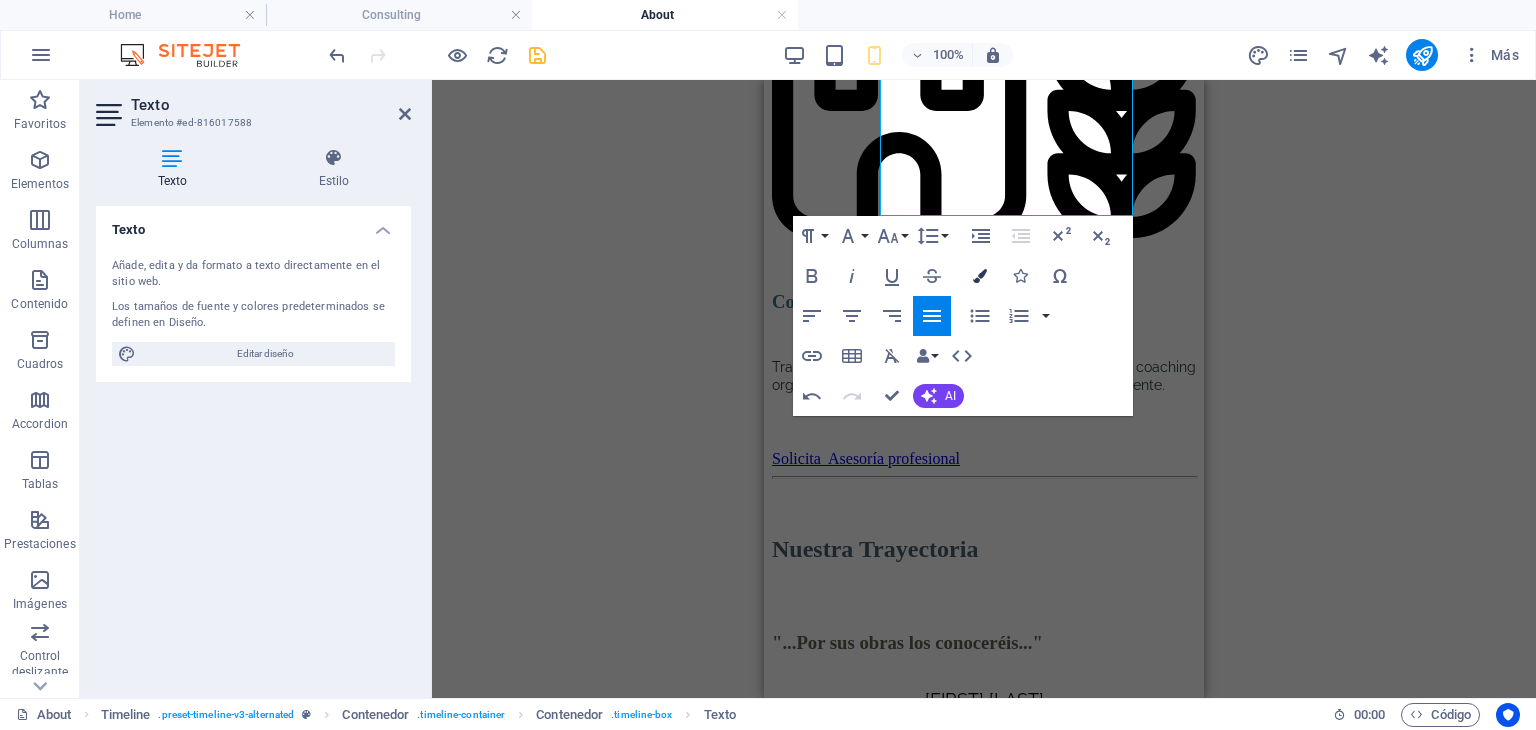 click at bounding box center (980, 276) 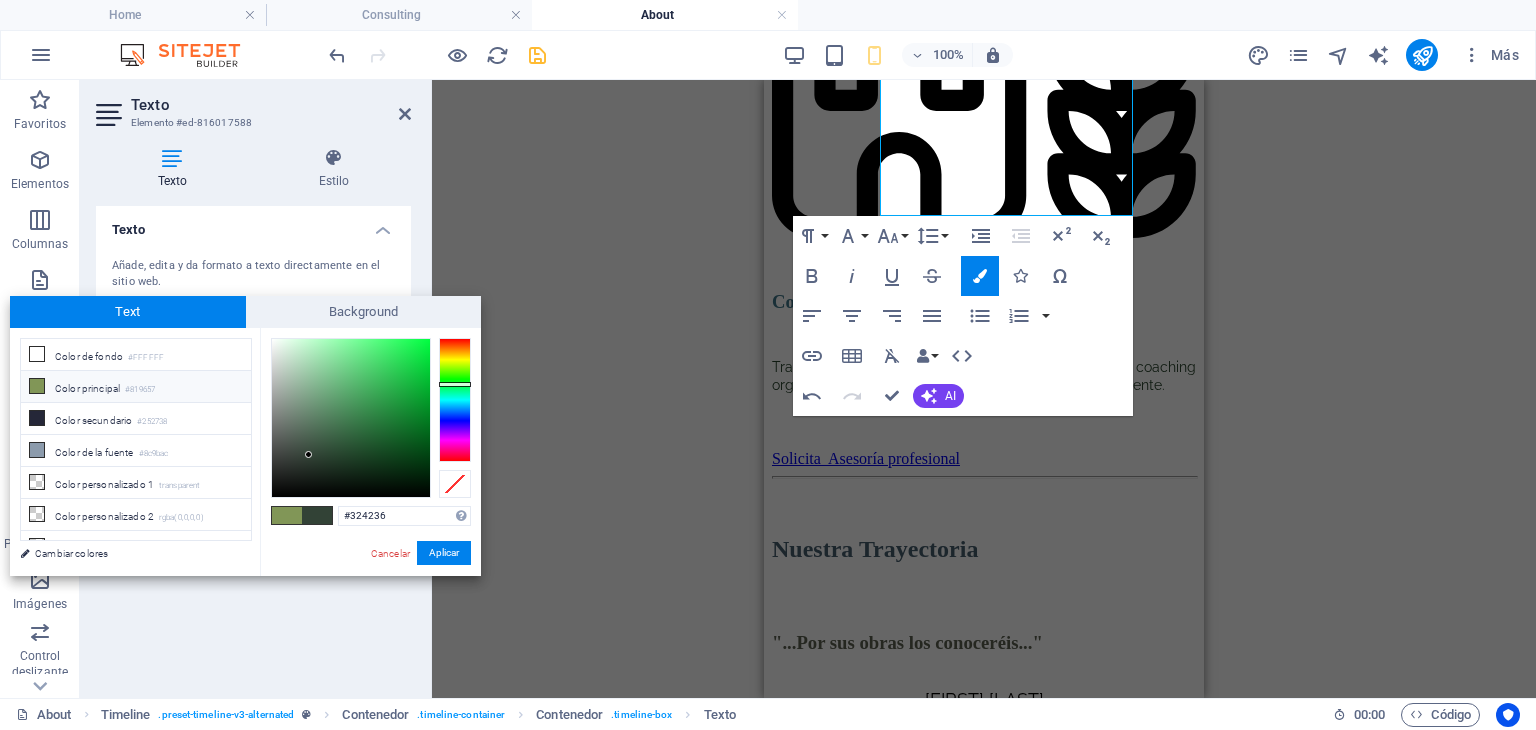 type on "#[HEXCODE]" 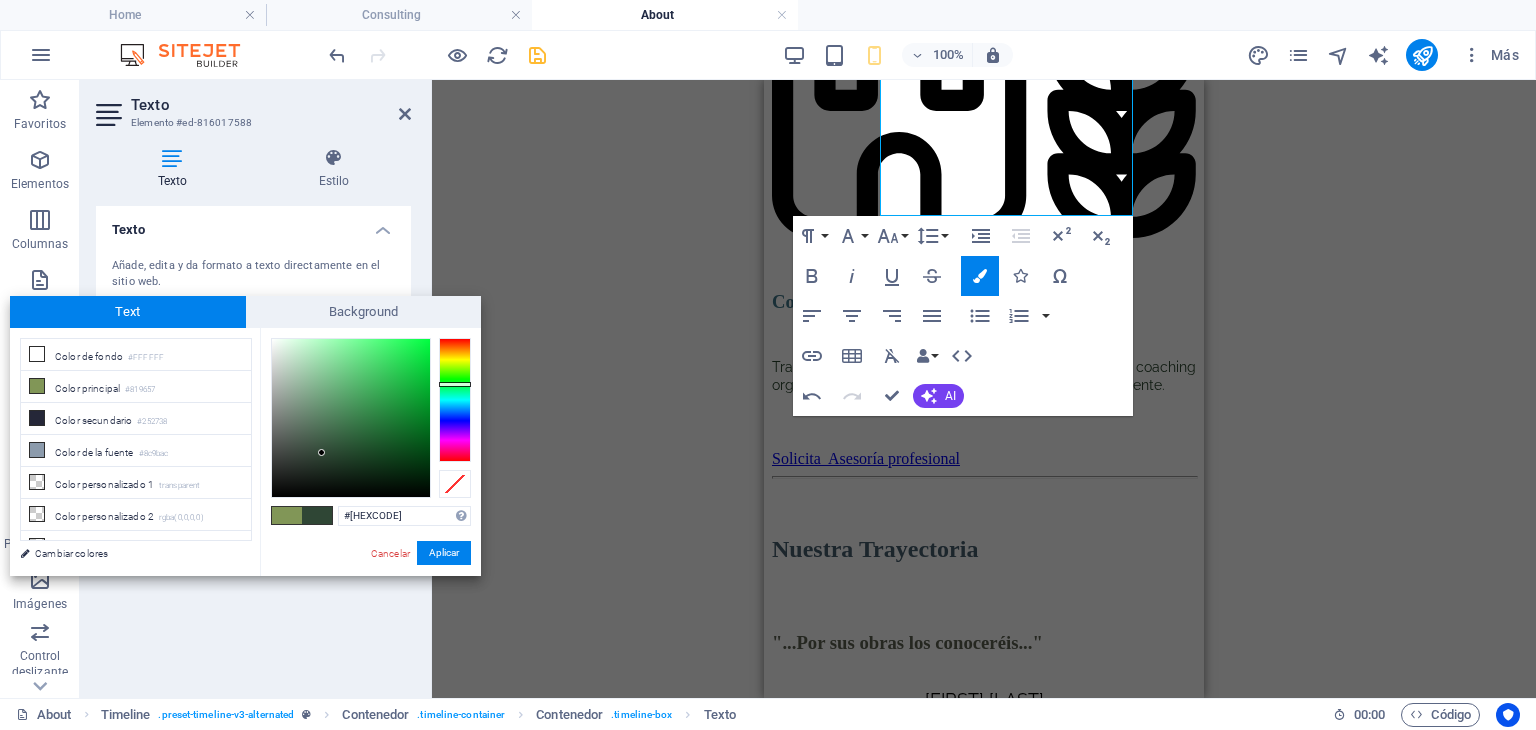 click at bounding box center (351, 418) 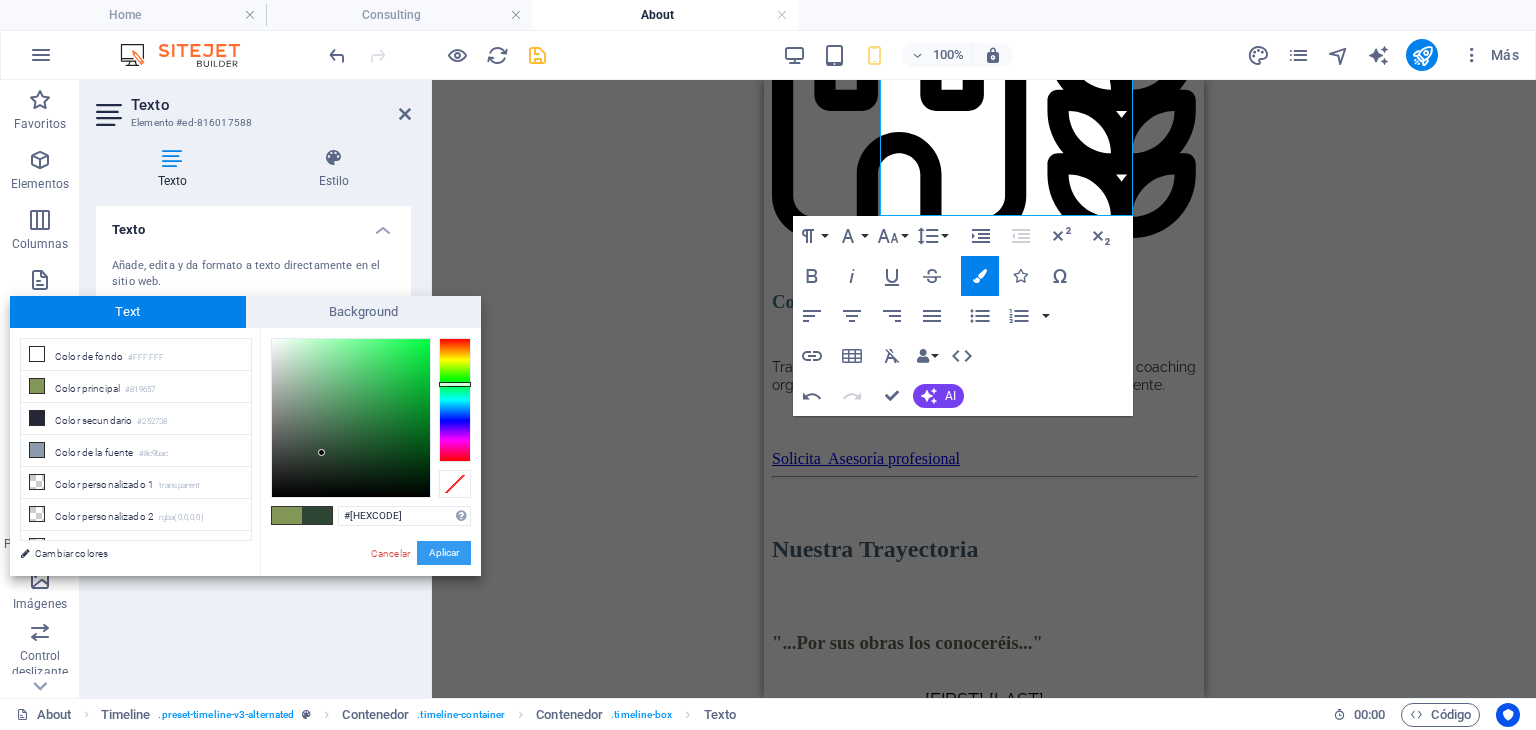 click on "Aplicar" at bounding box center [444, 553] 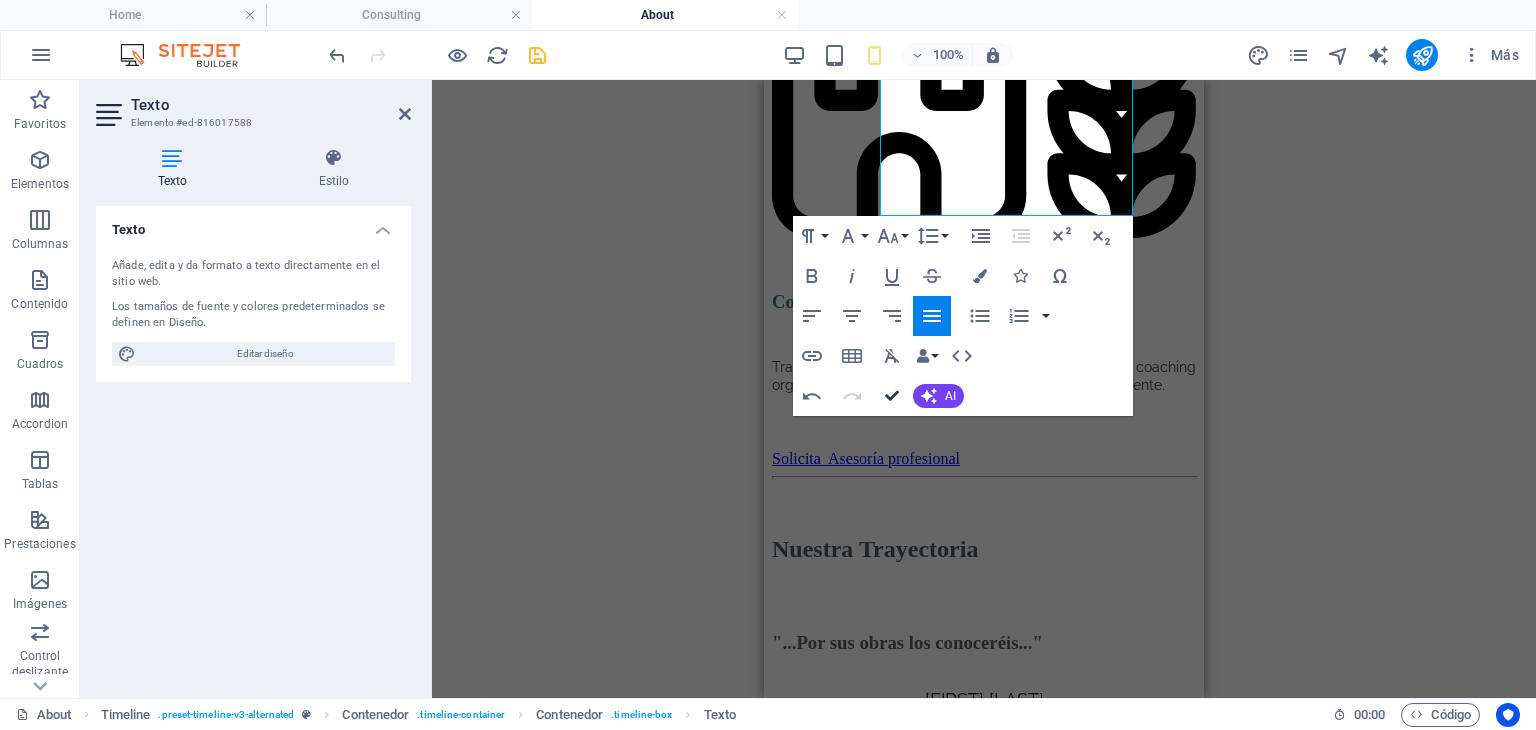 drag, startPoint x: 892, startPoint y: 390, endPoint x: 304, endPoint y: 312, distance: 593.1509 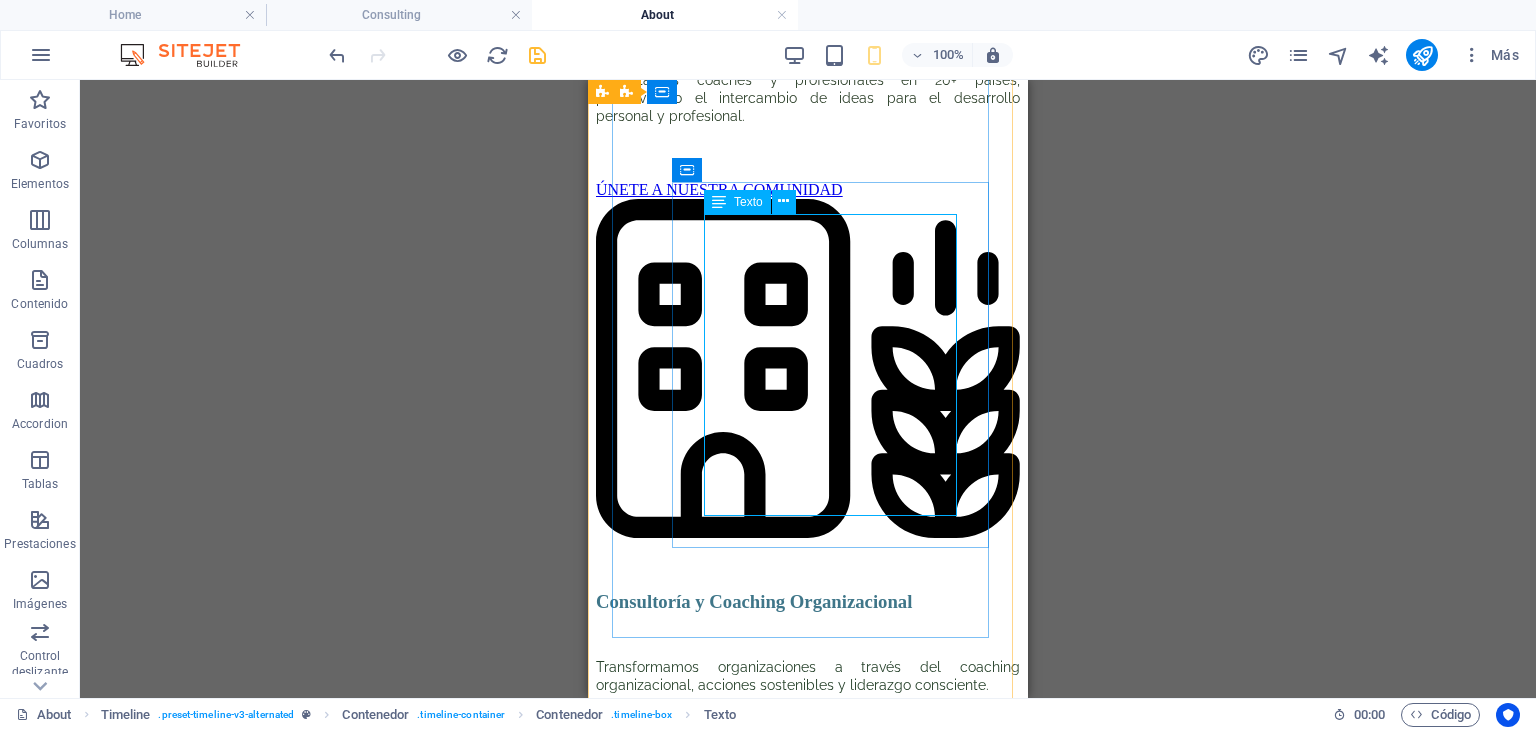 scroll, scrollTop: 3198, scrollLeft: 0, axis: vertical 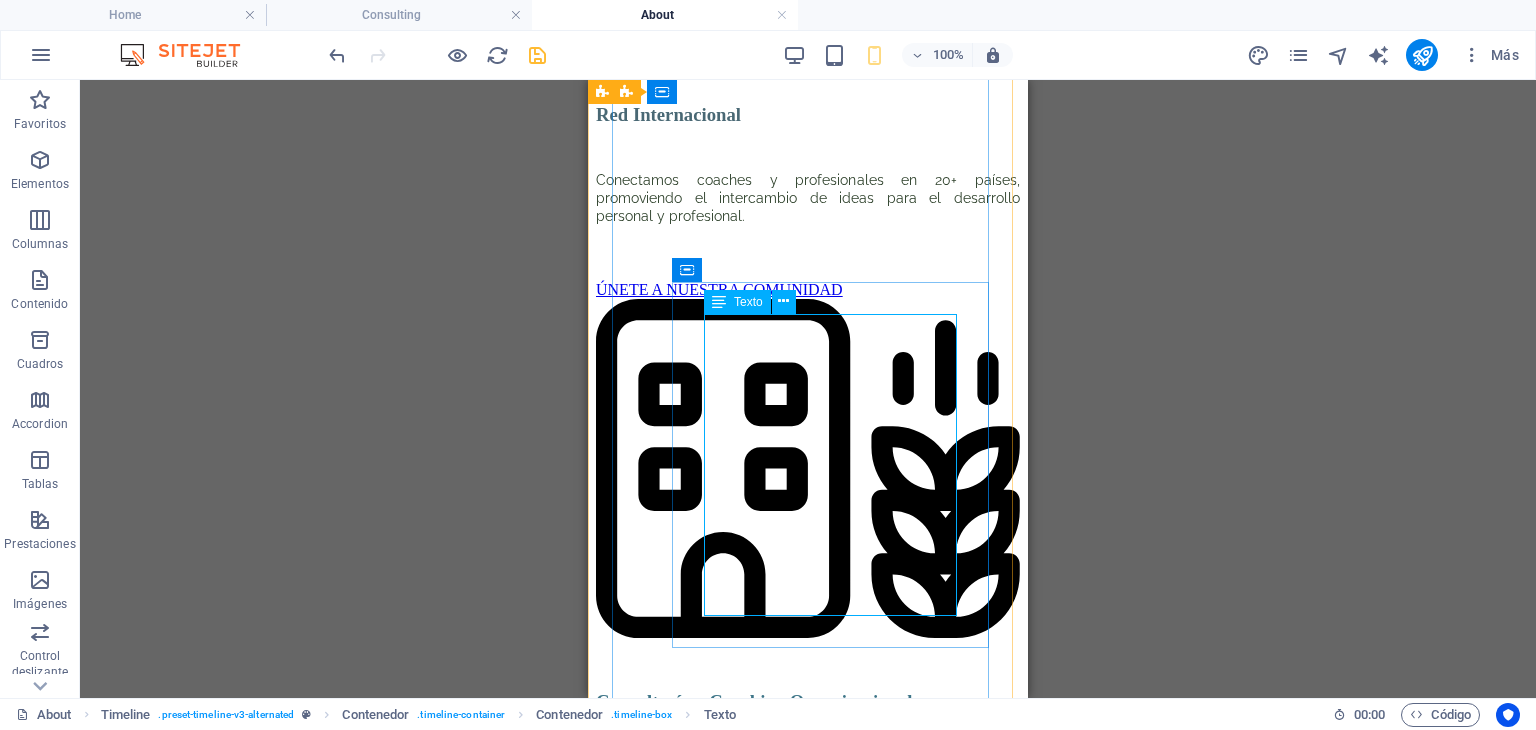 click on "[FIRST] [LAST], Master Coach Organizacional Sistémico, fundó AILPCO en 2014 para transformar mentalidades a través del coaching ontológico y el desarrollo de habilidades clave como liderazgo y comunicación. Esta iniciativa dio origen a SEOCES, un sistema educativo enfocado en una educación consciente, alineada con más de ocho Objetivos de Desarrollo Sostenible y proyectos comunitarios." at bounding box center (808, 1728) 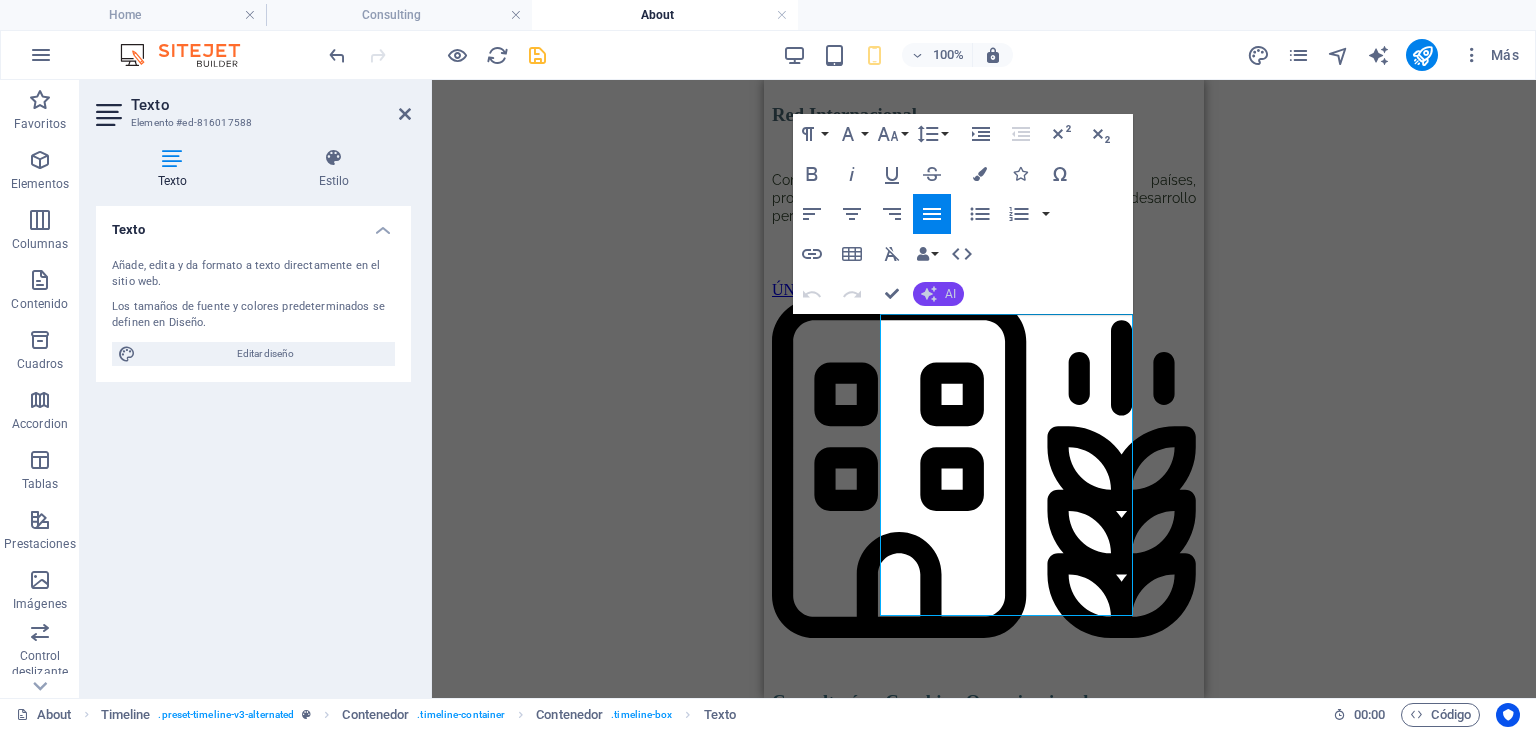 click on "AI" at bounding box center (950, 294) 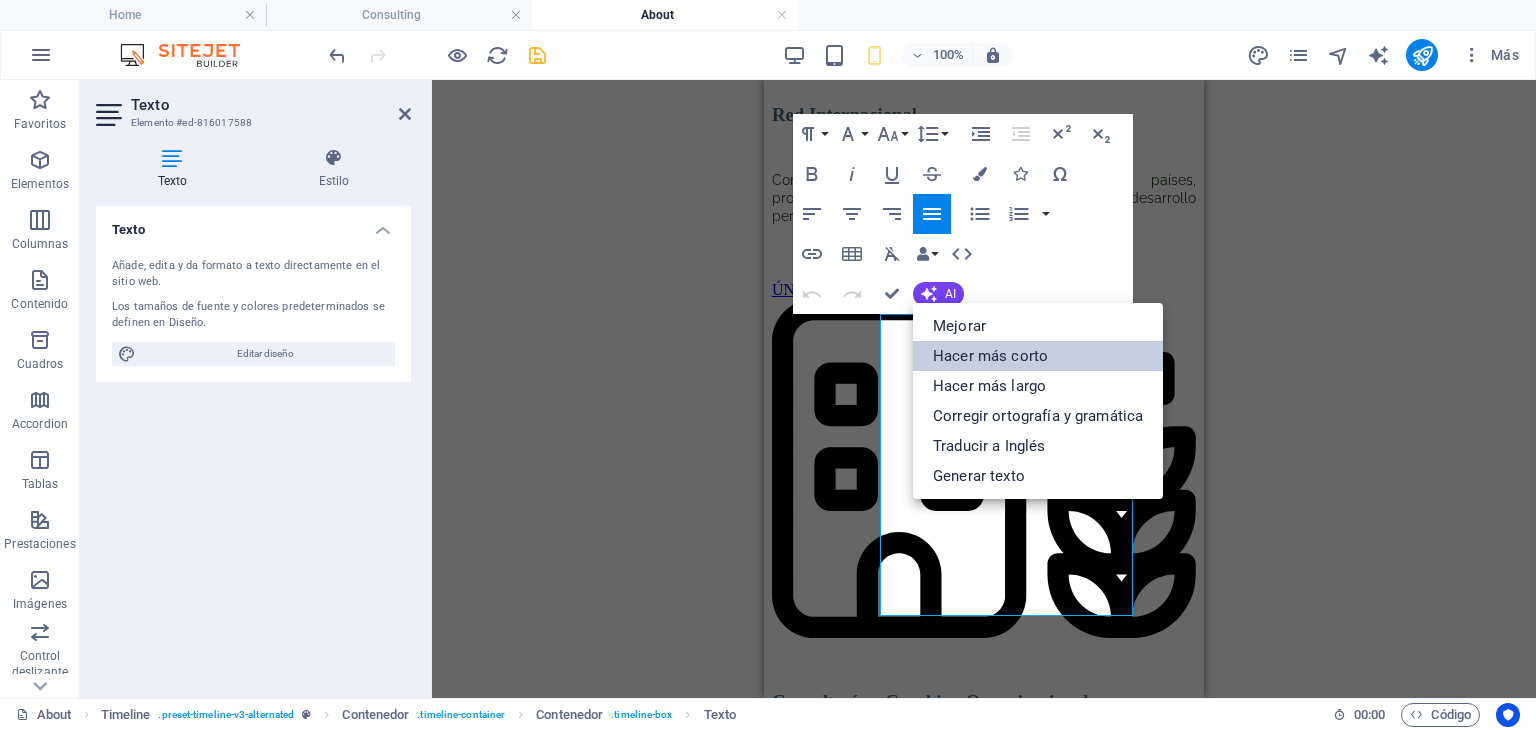 click on "Hacer más corto" at bounding box center [1038, 356] 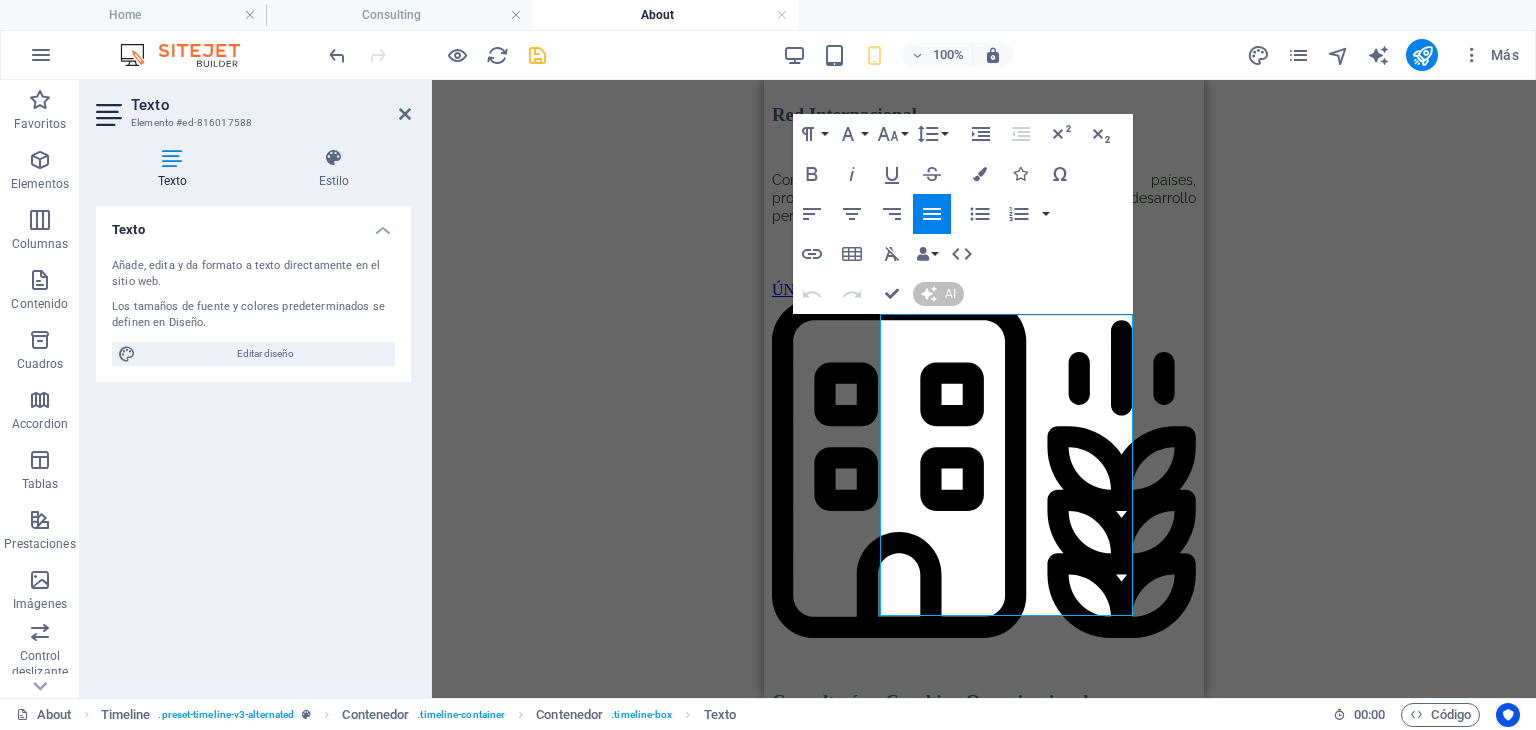type 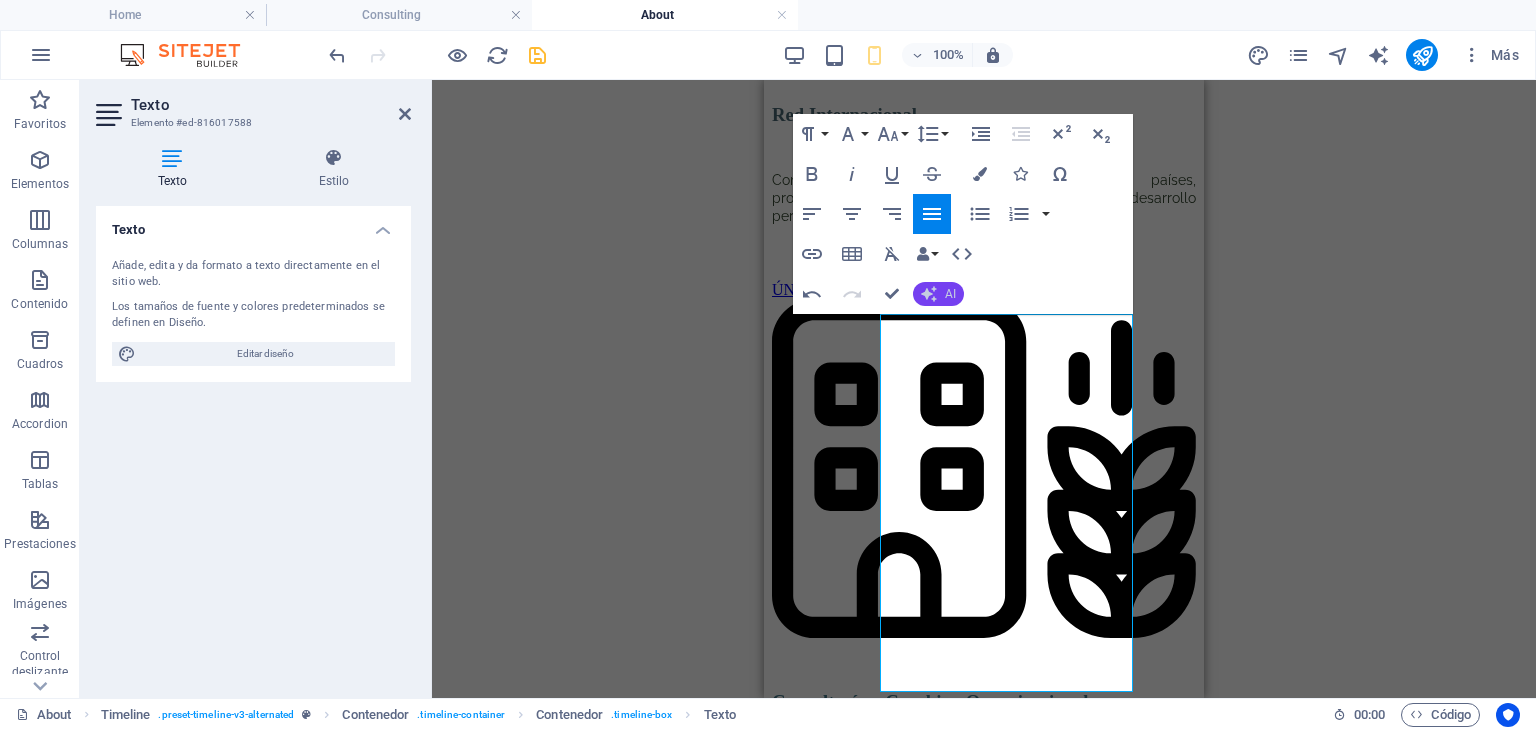 click 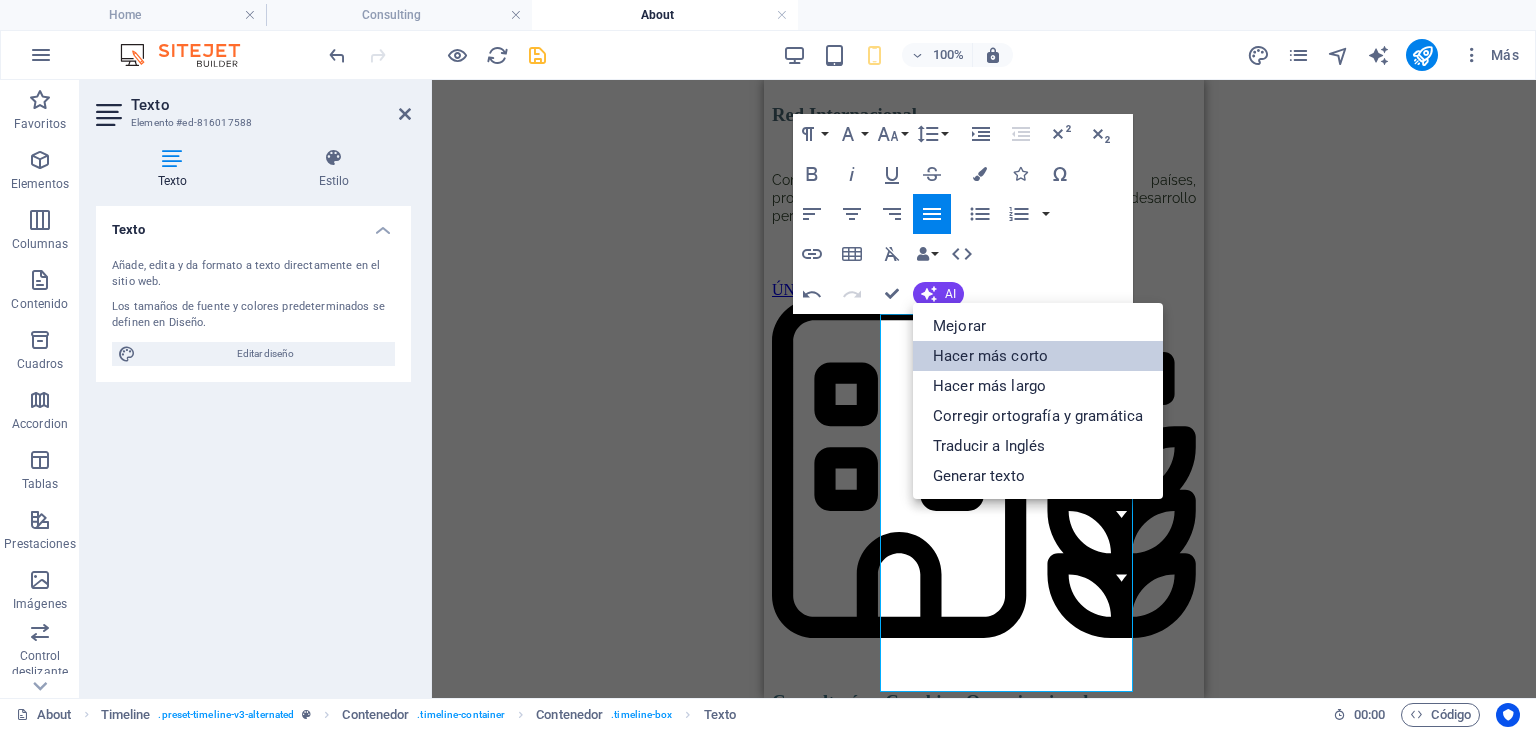 click on "Hacer más corto" at bounding box center [1038, 356] 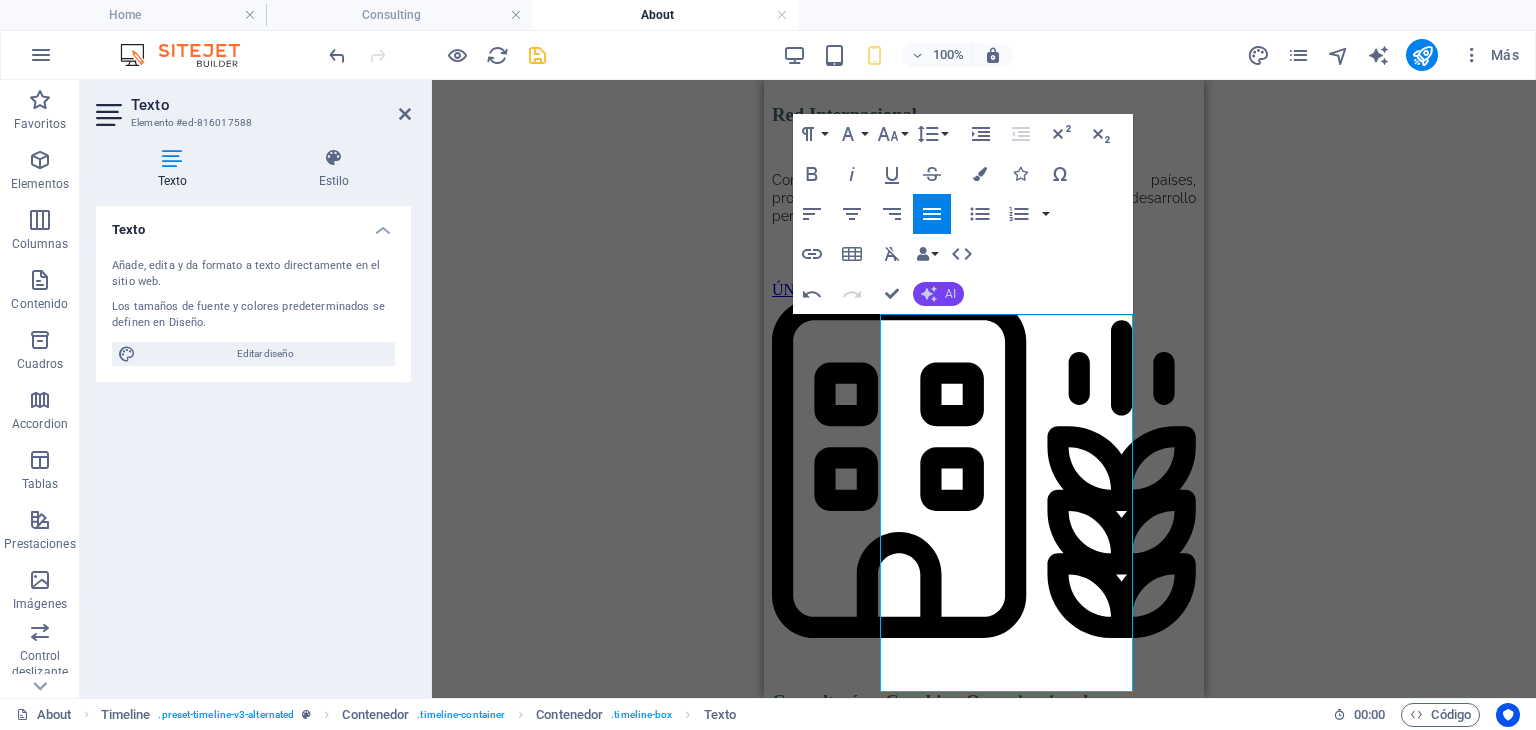 click on "AI" at bounding box center [950, 294] 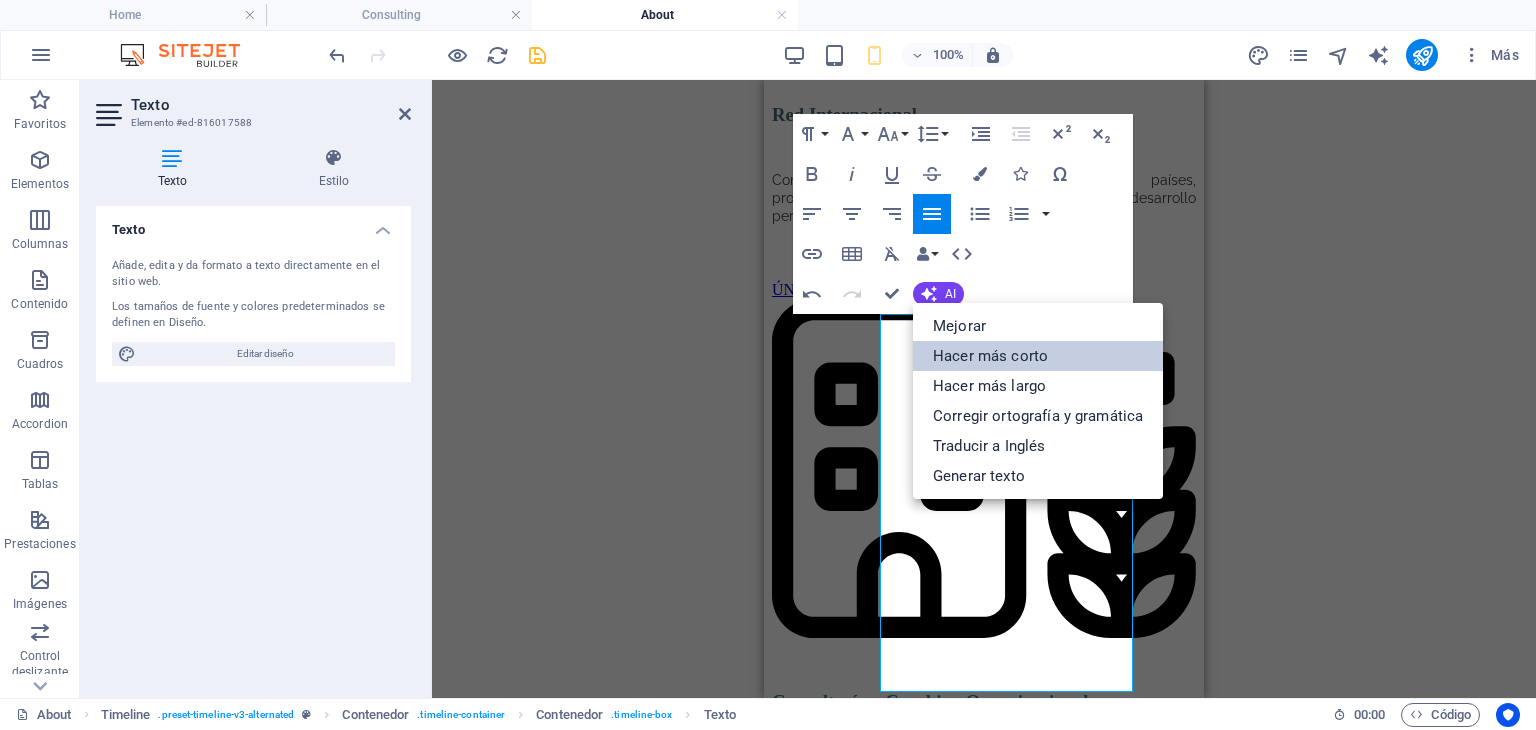 click on "Hacer más corto" at bounding box center [1038, 356] 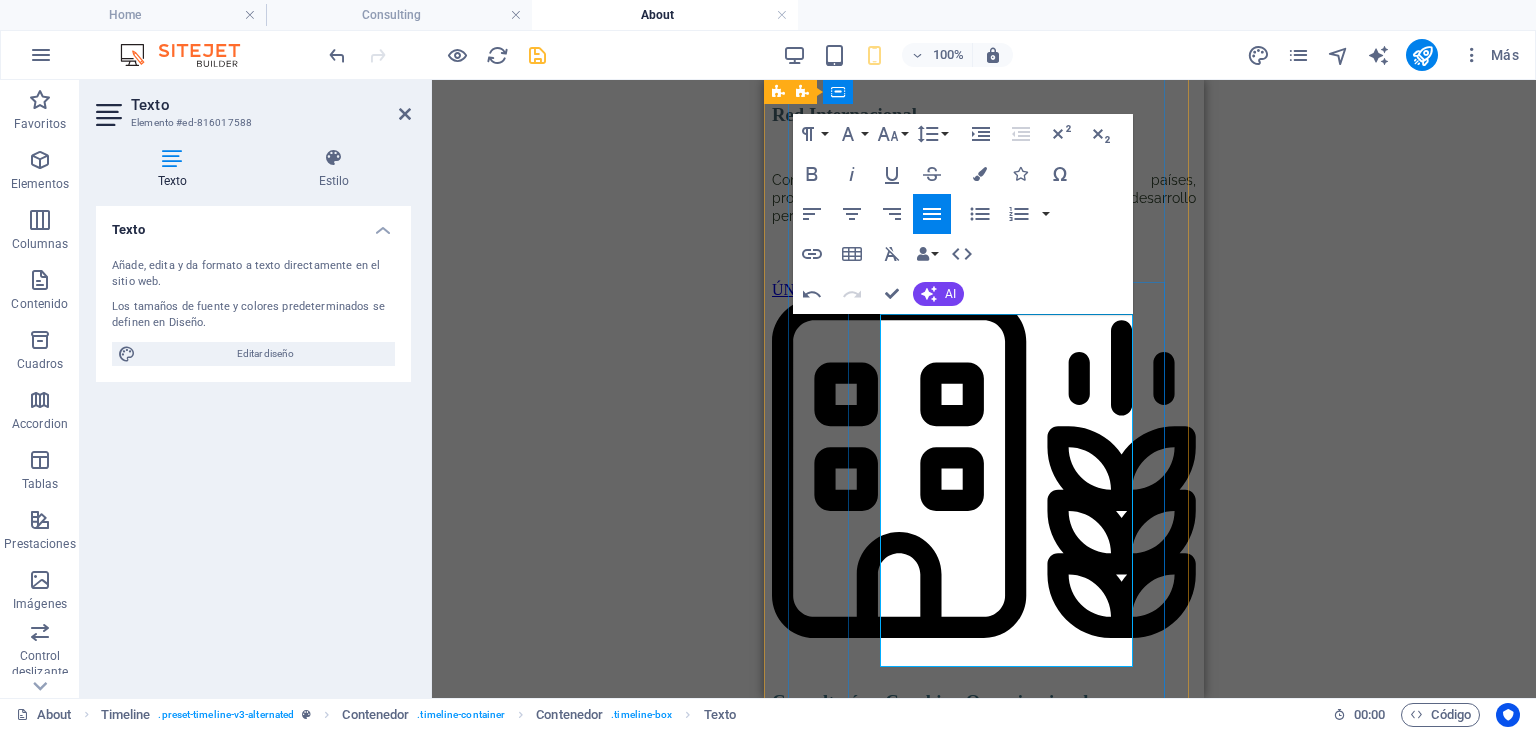 drag, startPoint x: 991, startPoint y: 658, endPoint x: 880, endPoint y: 314, distance: 361.4651 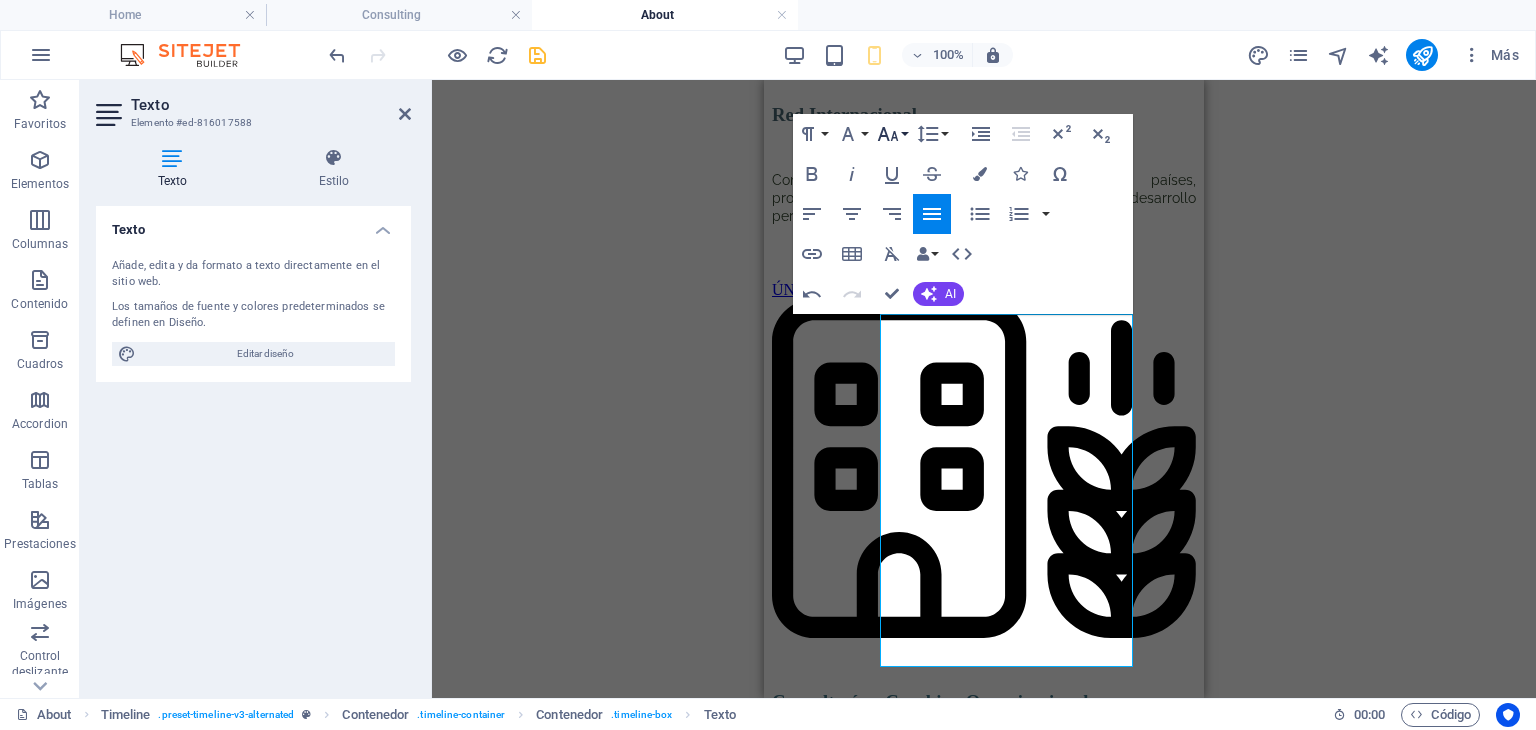 click 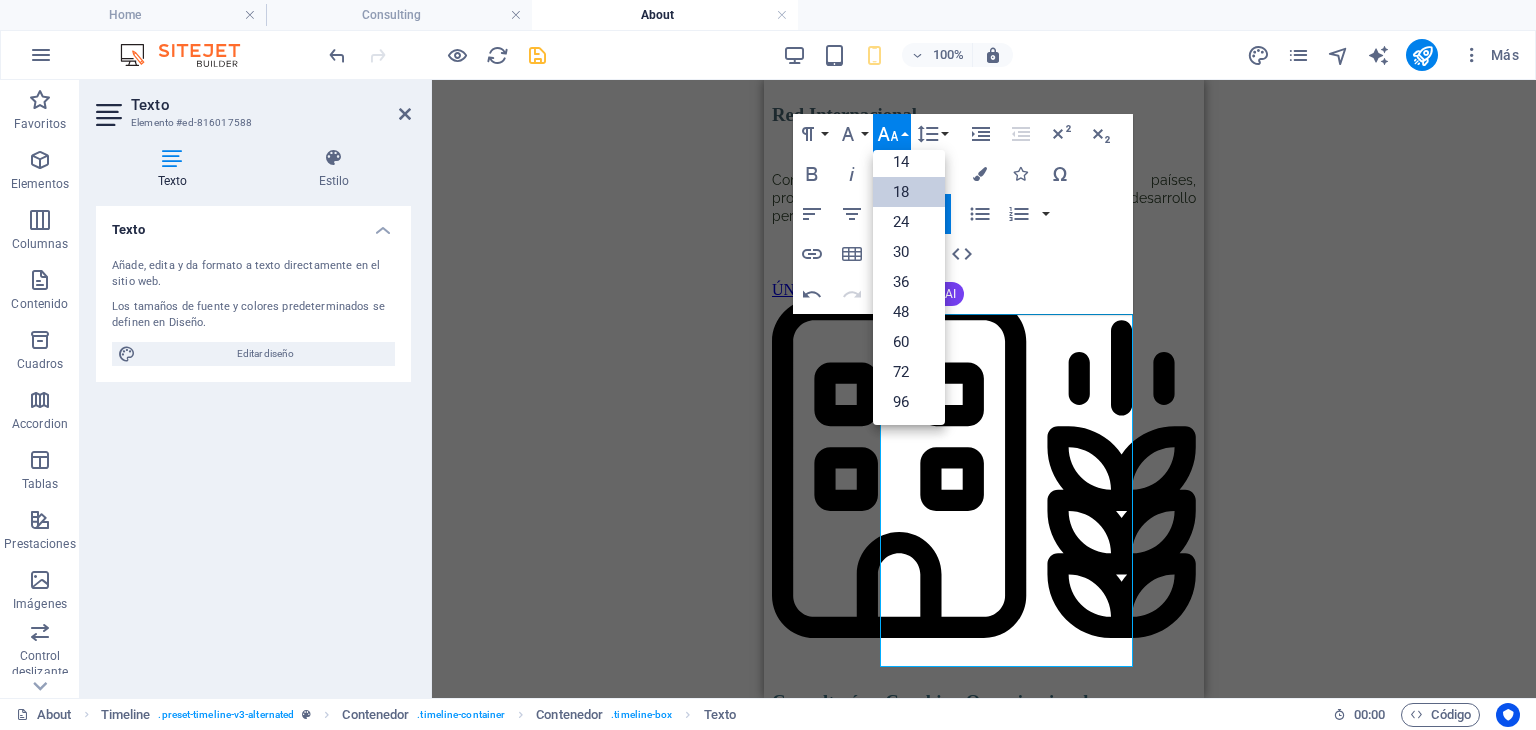 scroll, scrollTop: 160, scrollLeft: 0, axis: vertical 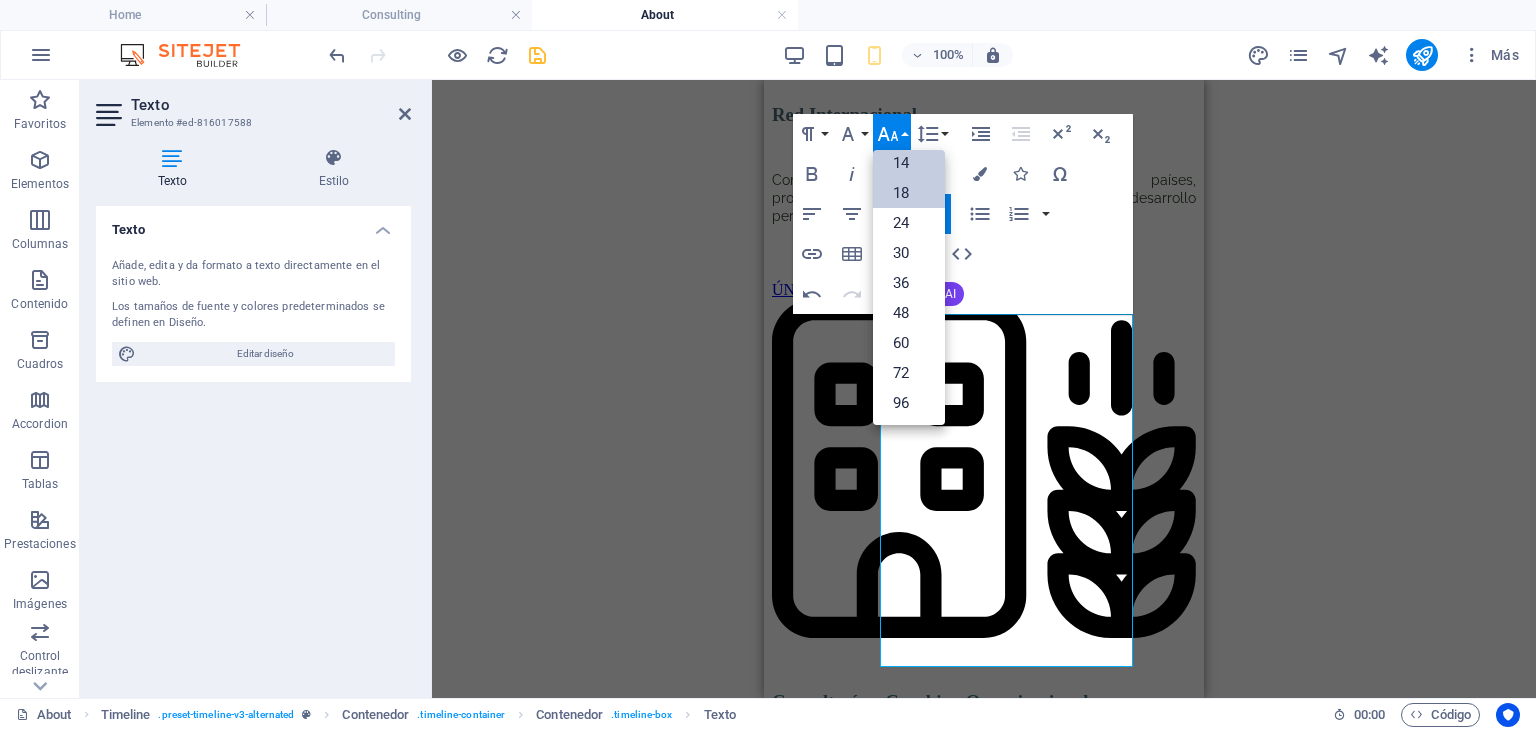 click on "14" at bounding box center (909, 163) 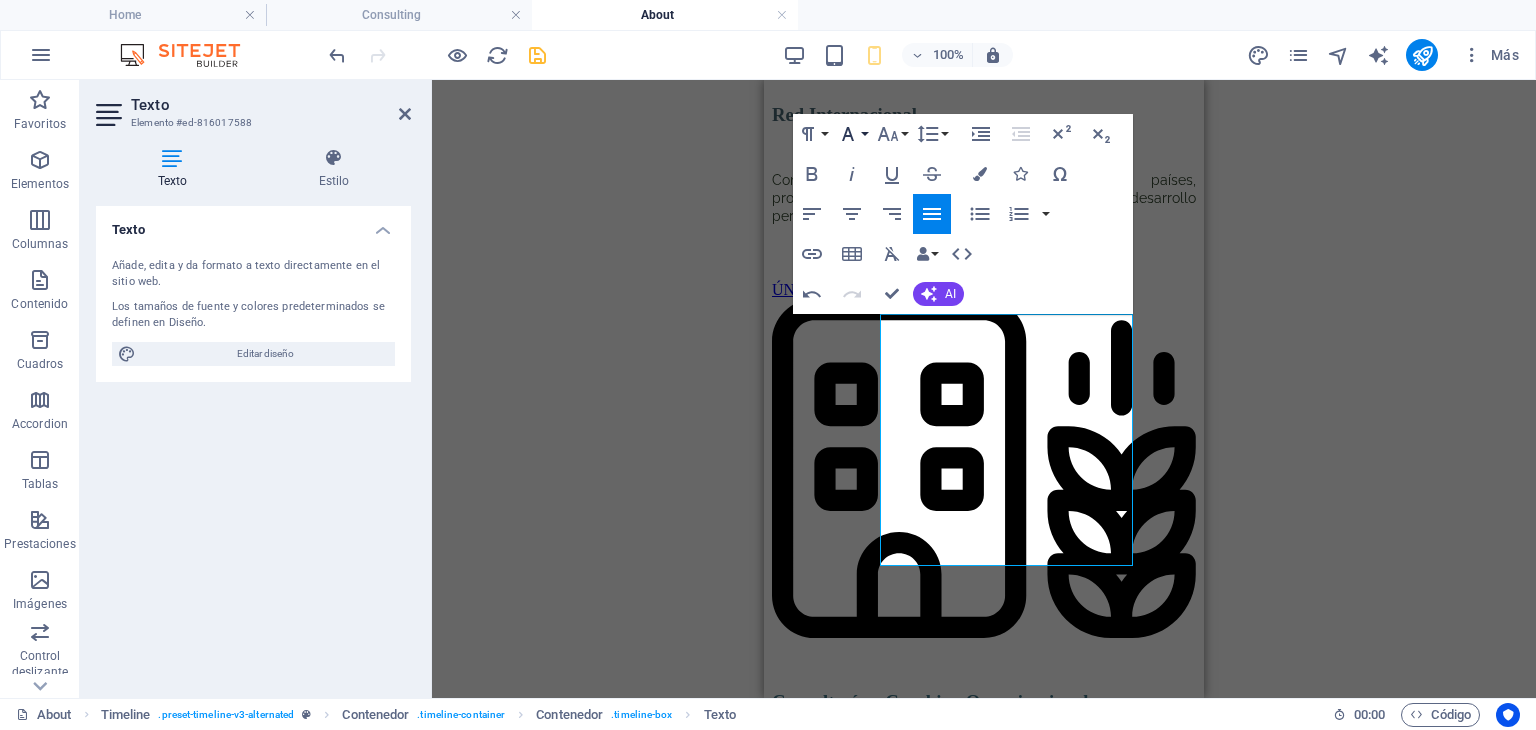 click on "Font Family" at bounding box center [852, 134] 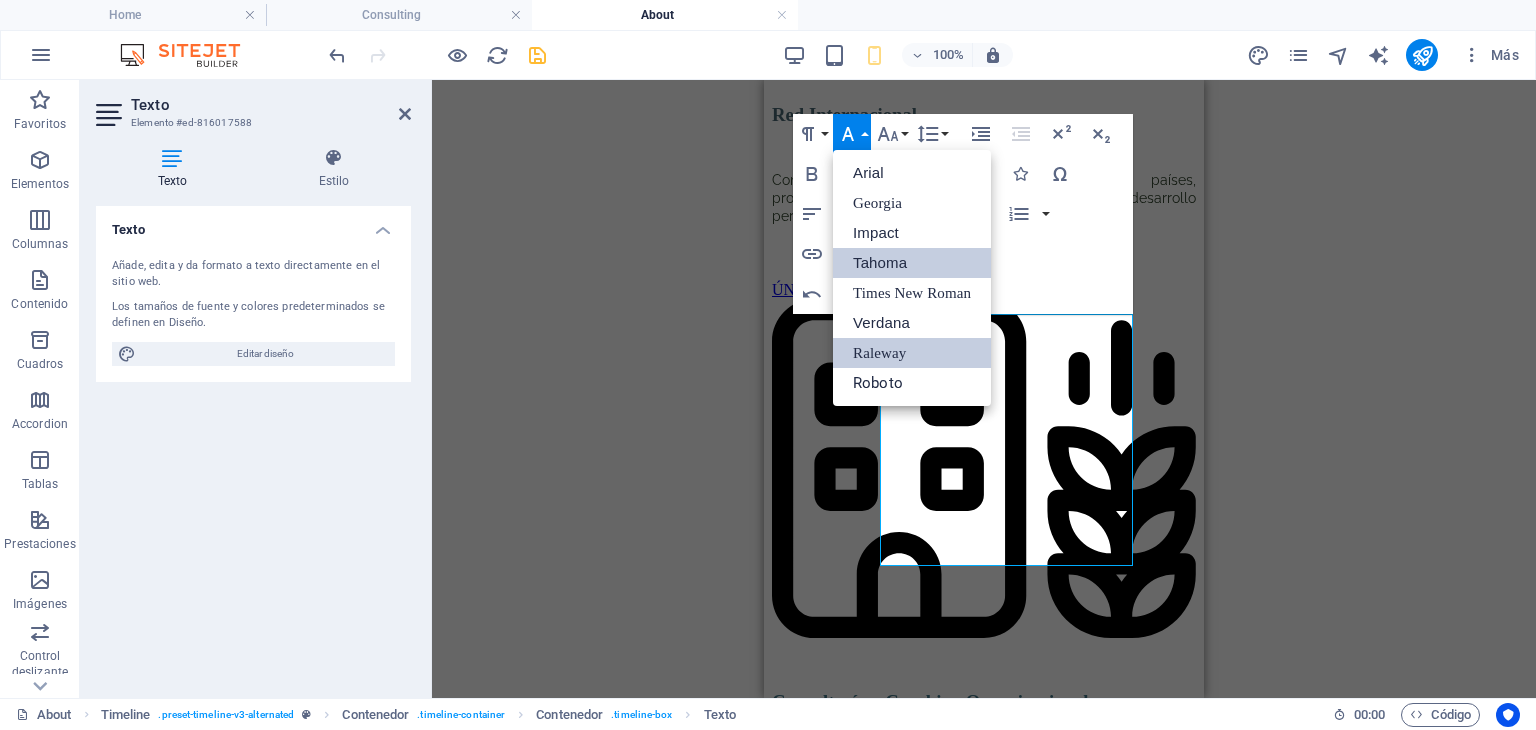 scroll, scrollTop: 0, scrollLeft: 0, axis: both 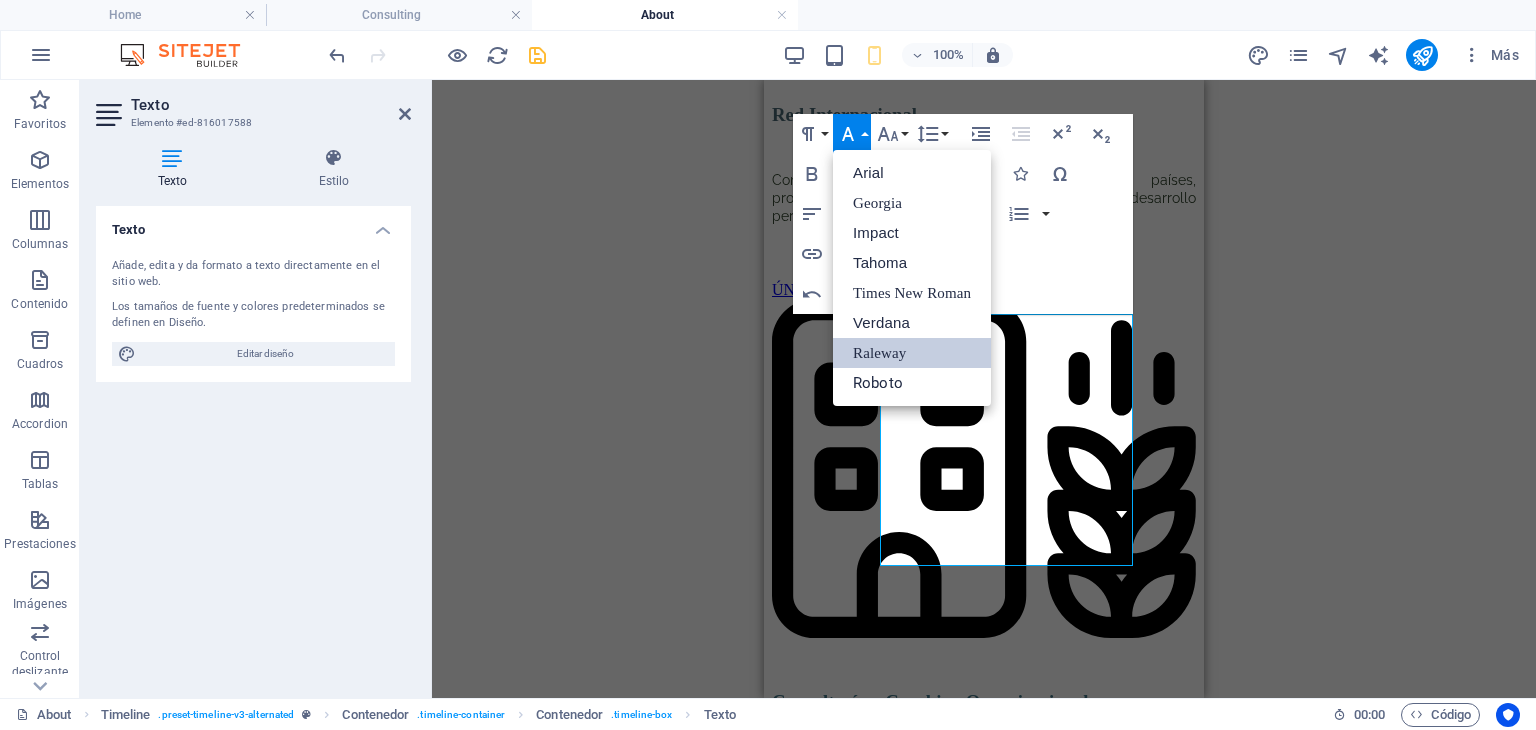 click on "Raleway" at bounding box center [912, 353] 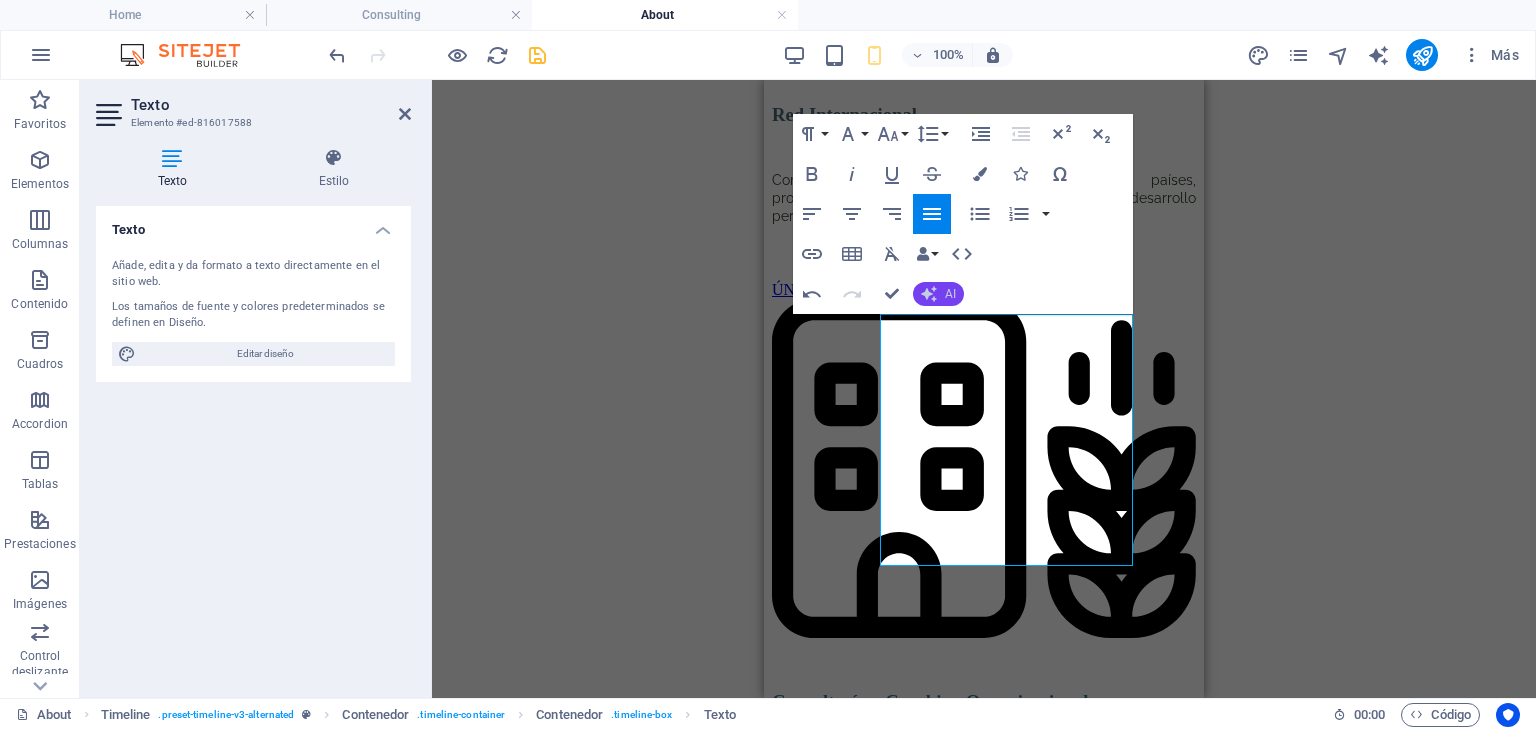 click on "AI" at bounding box center [950, 294] 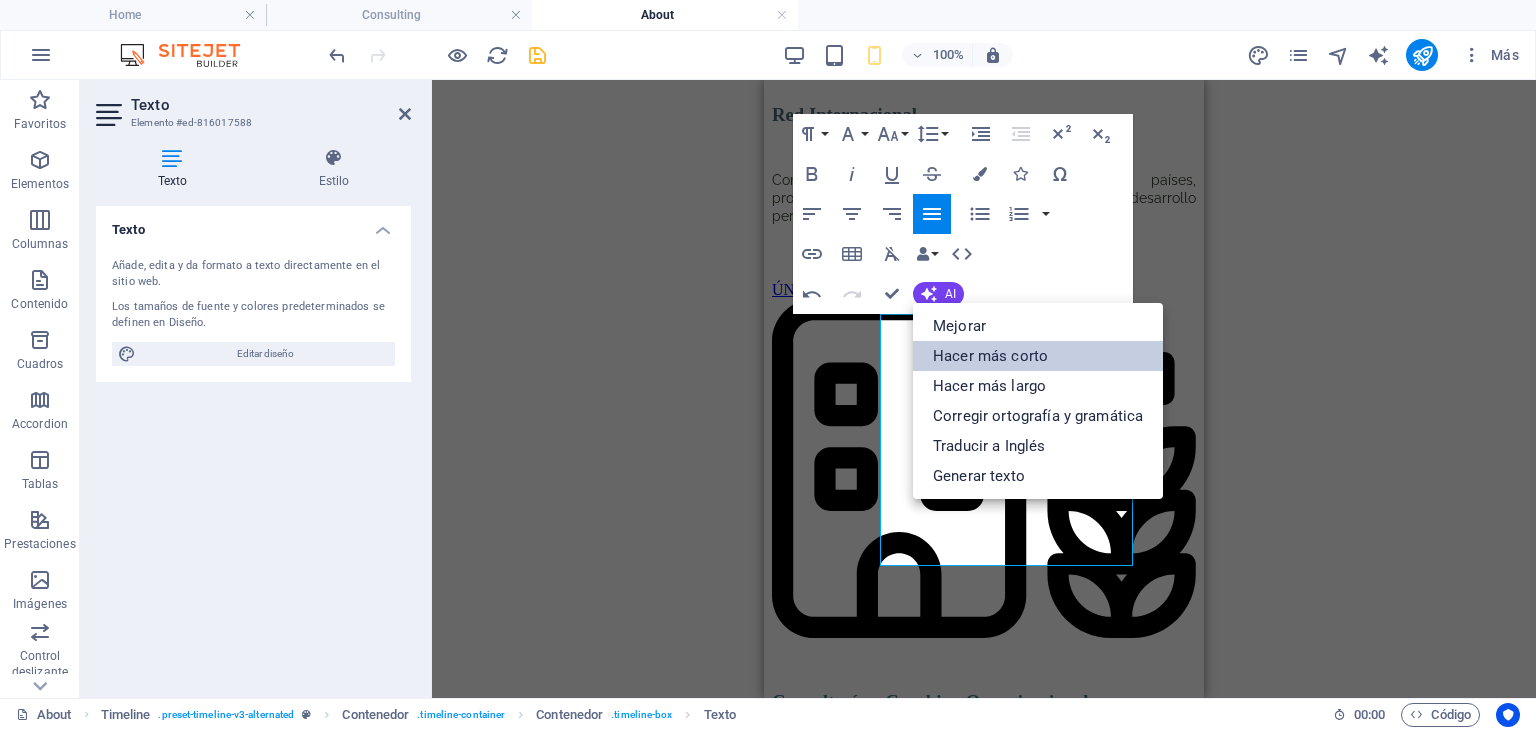 click on "Hacer más corto" at bounding box center (1038, 356) 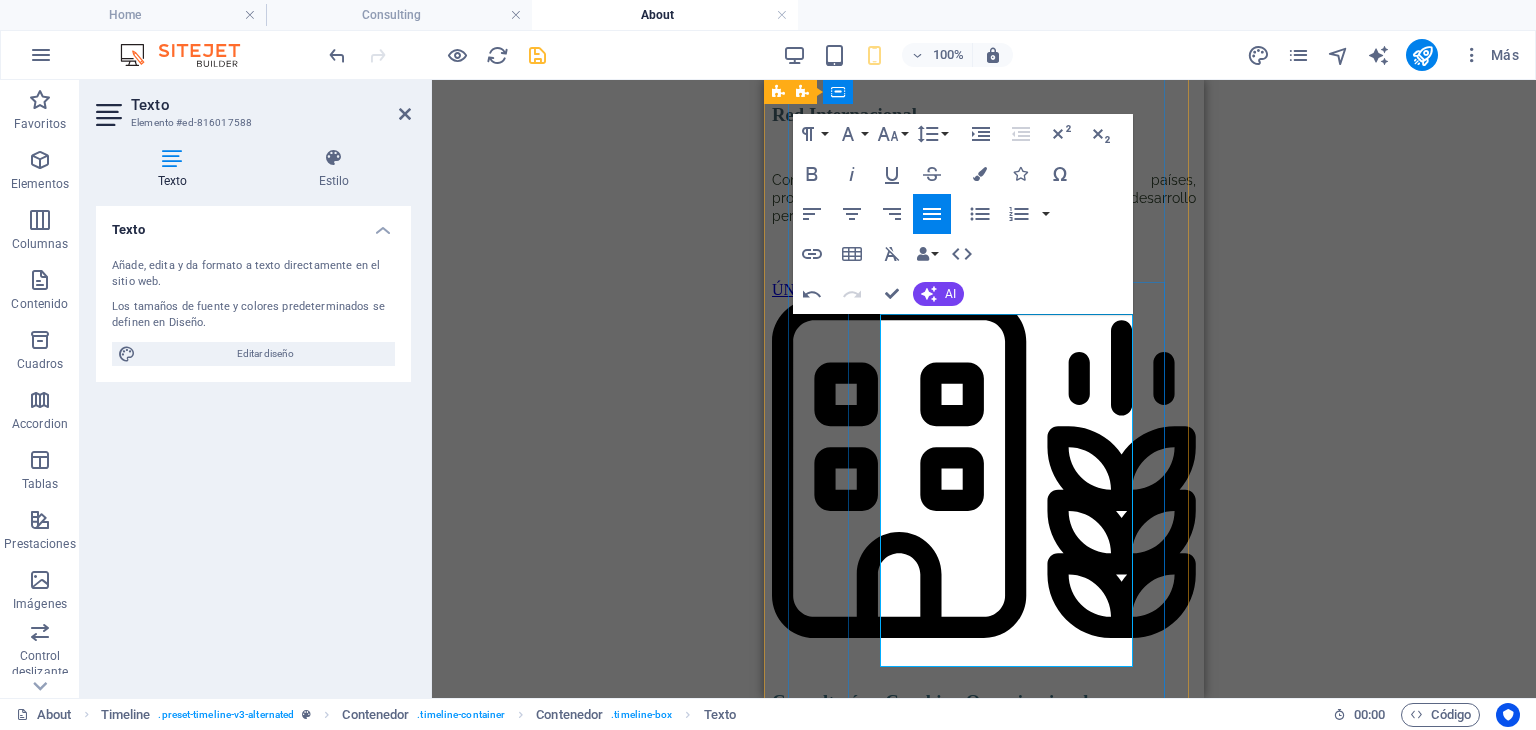 click on "[FIRST] [LAST], Master Coach Organizacional Sistémico, fundó AILPCO en [YEAR] para transformar mentalidades a través del coaching ontológico y habilidades de liderazgo. Esto llevó a la creación de SEOCES, un sistema educativo enfocado en una educación consciente alineada con más de ocho Objetivos de Desarrollo Sostenible." at bounding box center [984, 1728] 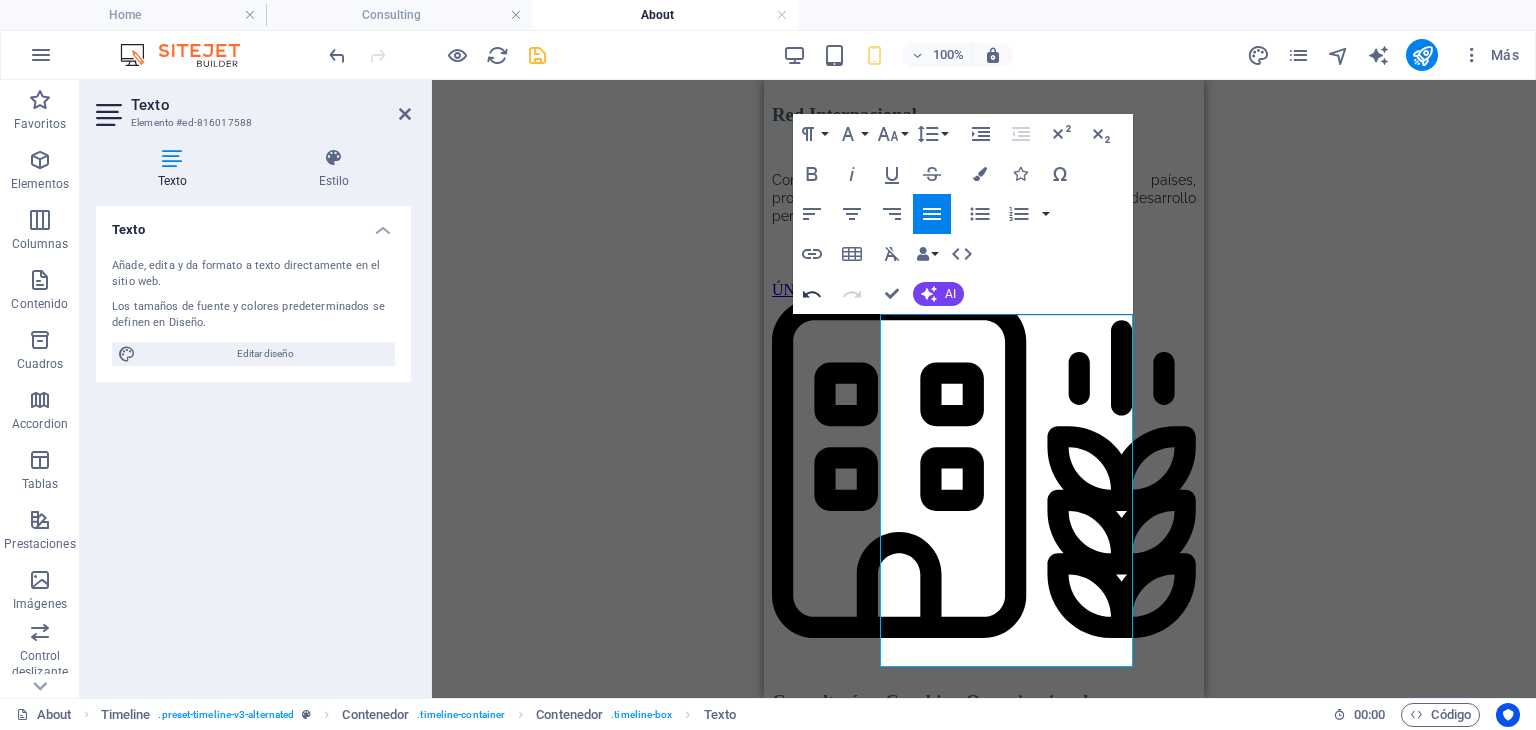 click 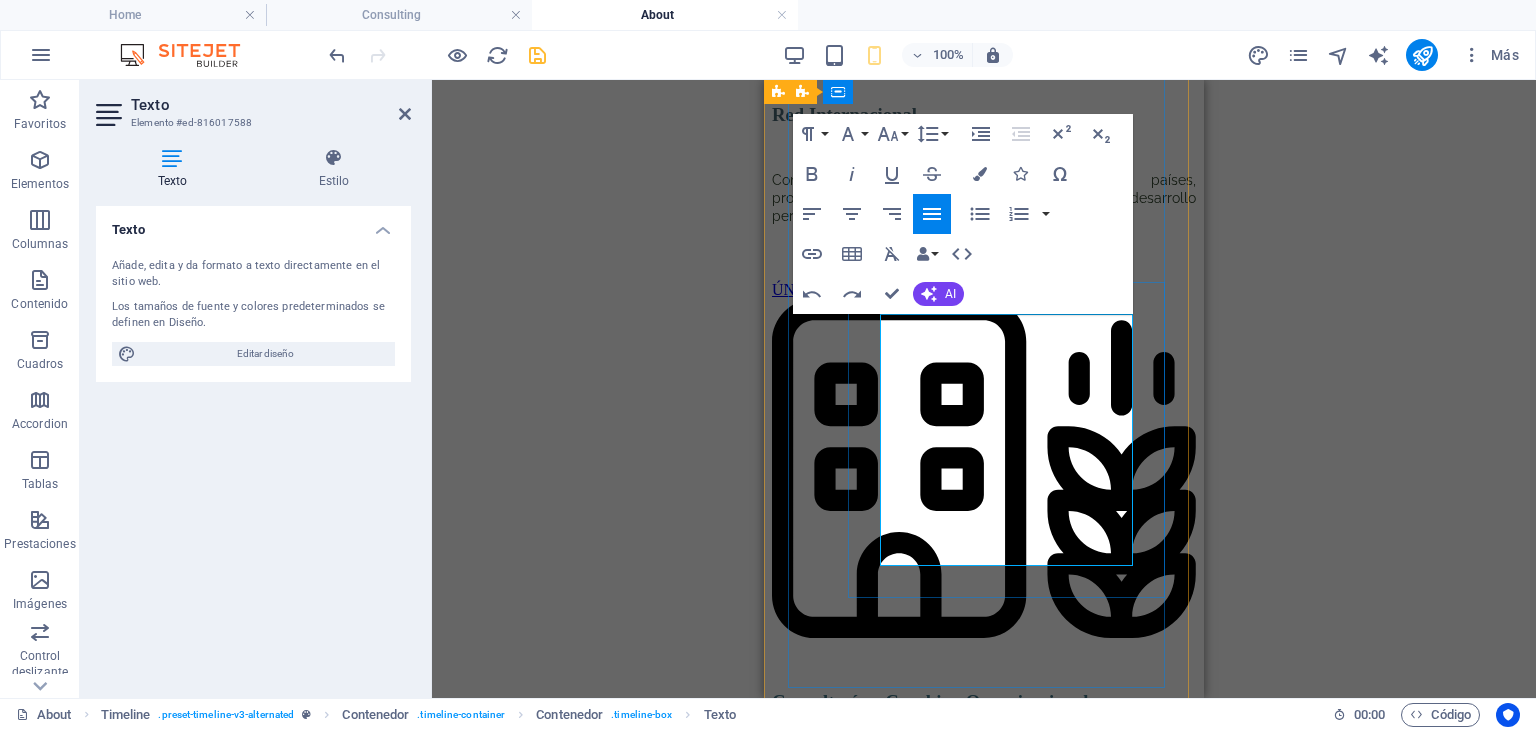 click on "[FIRST] [LAST], Master Coach Organizacional Sistémico, fundó AILPCO en 2014 para transformar mentalidades mediante coaching ontológico y habilidades de liderazgo y comunicación. Esto dio origen a SEOCES, un sistema educativo centrado en una educación consciente alineada con más de ocho Objetivos de Desarrollo Sostenible." at bounding box center [984, 1718] 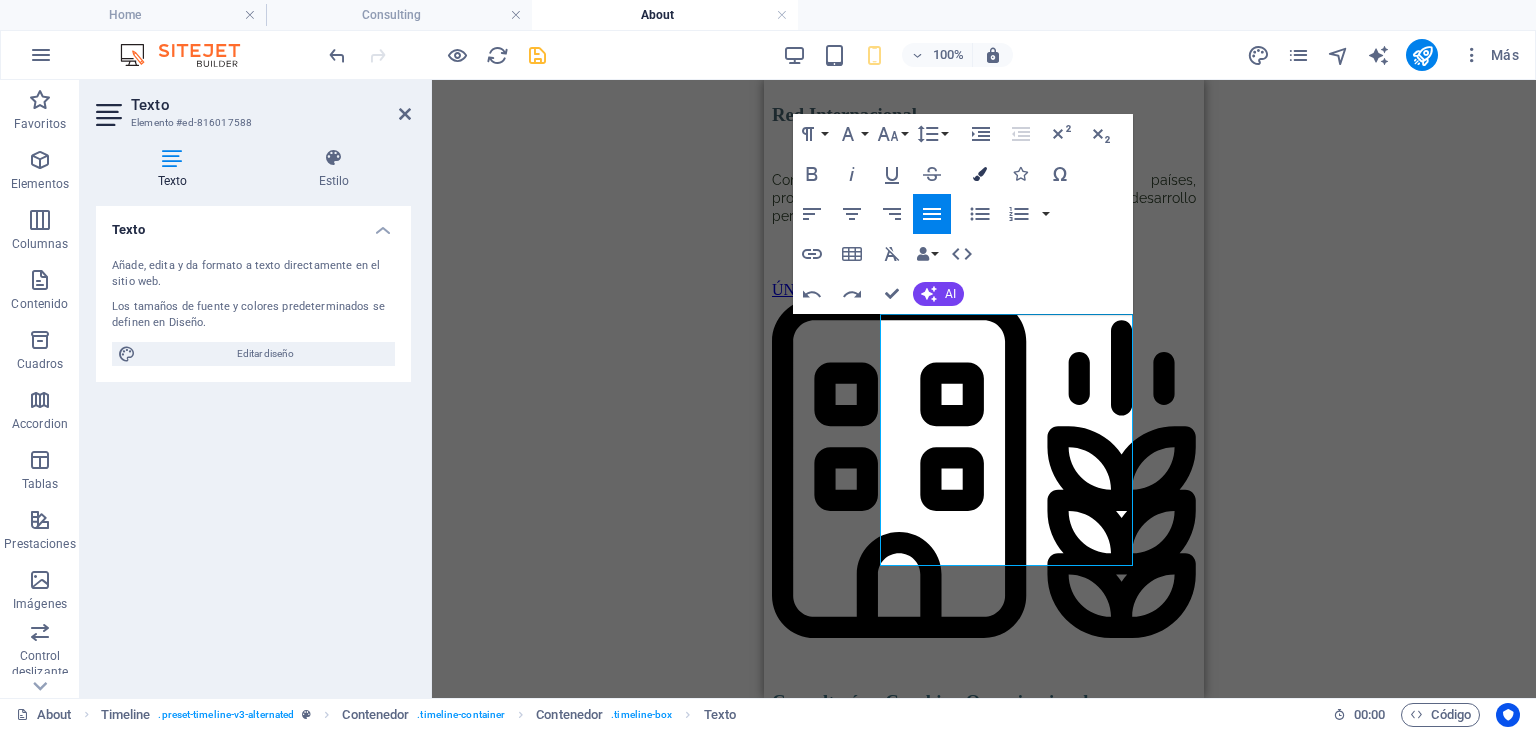 click at bounding box center (980, 174) 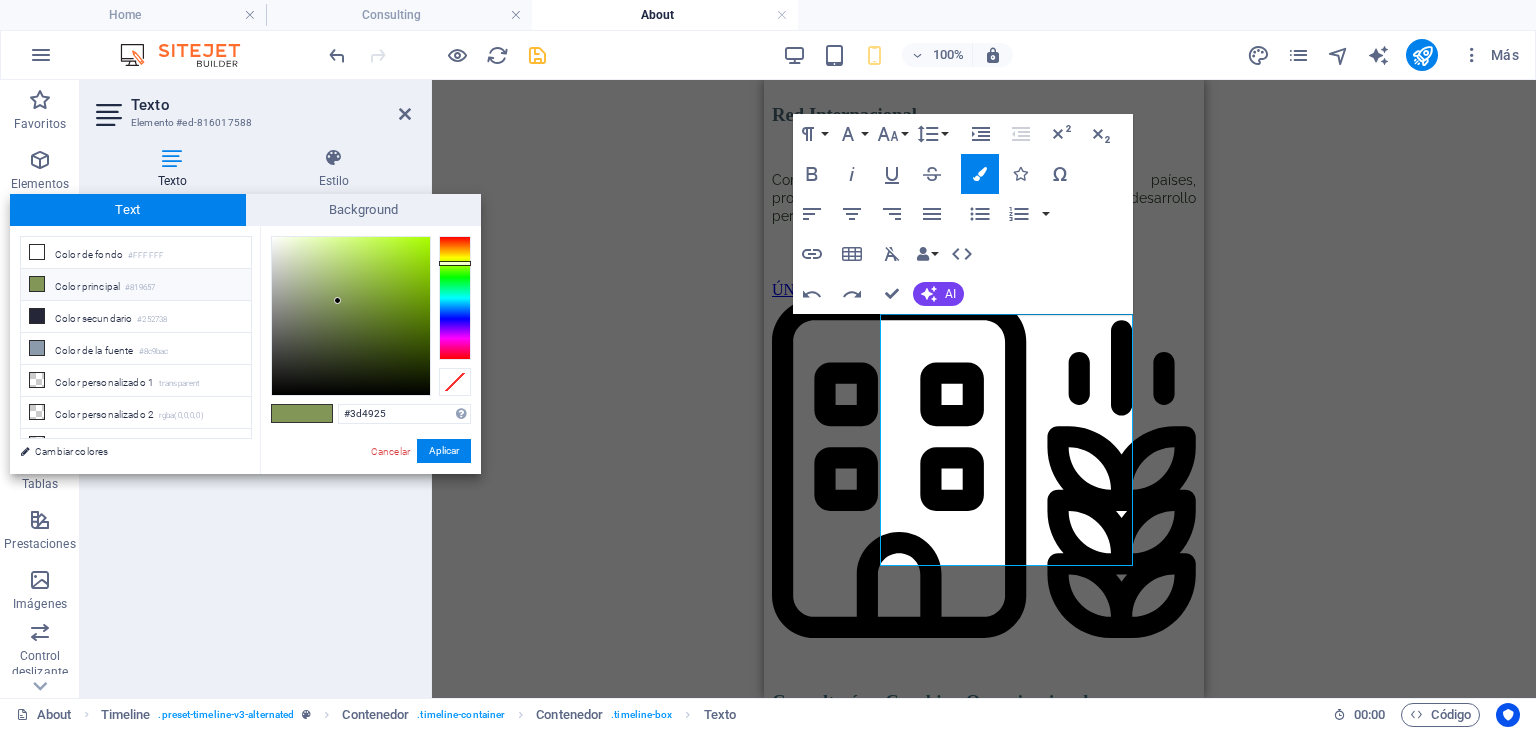 click at bounding box center (351, 316) 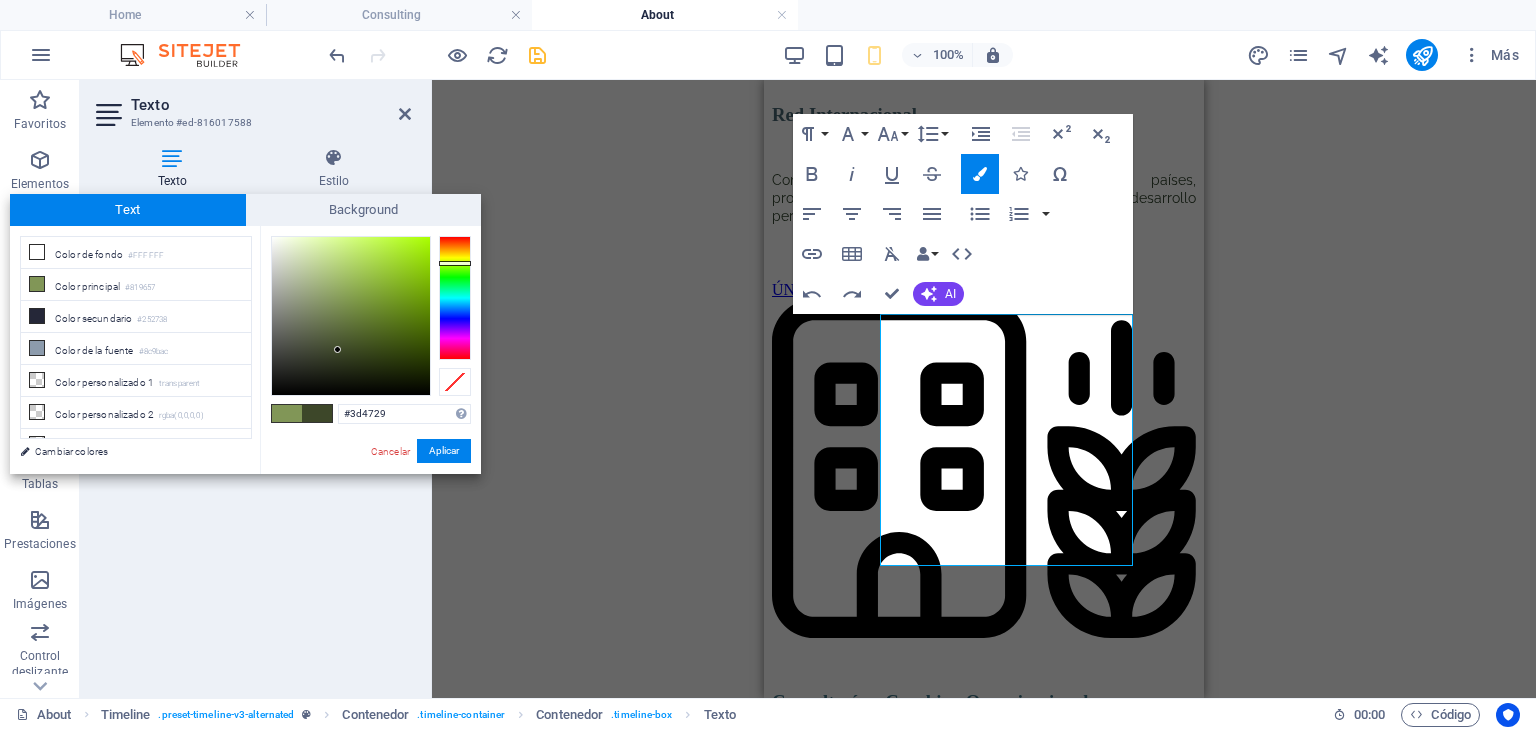click at bounding box center (351, 316) 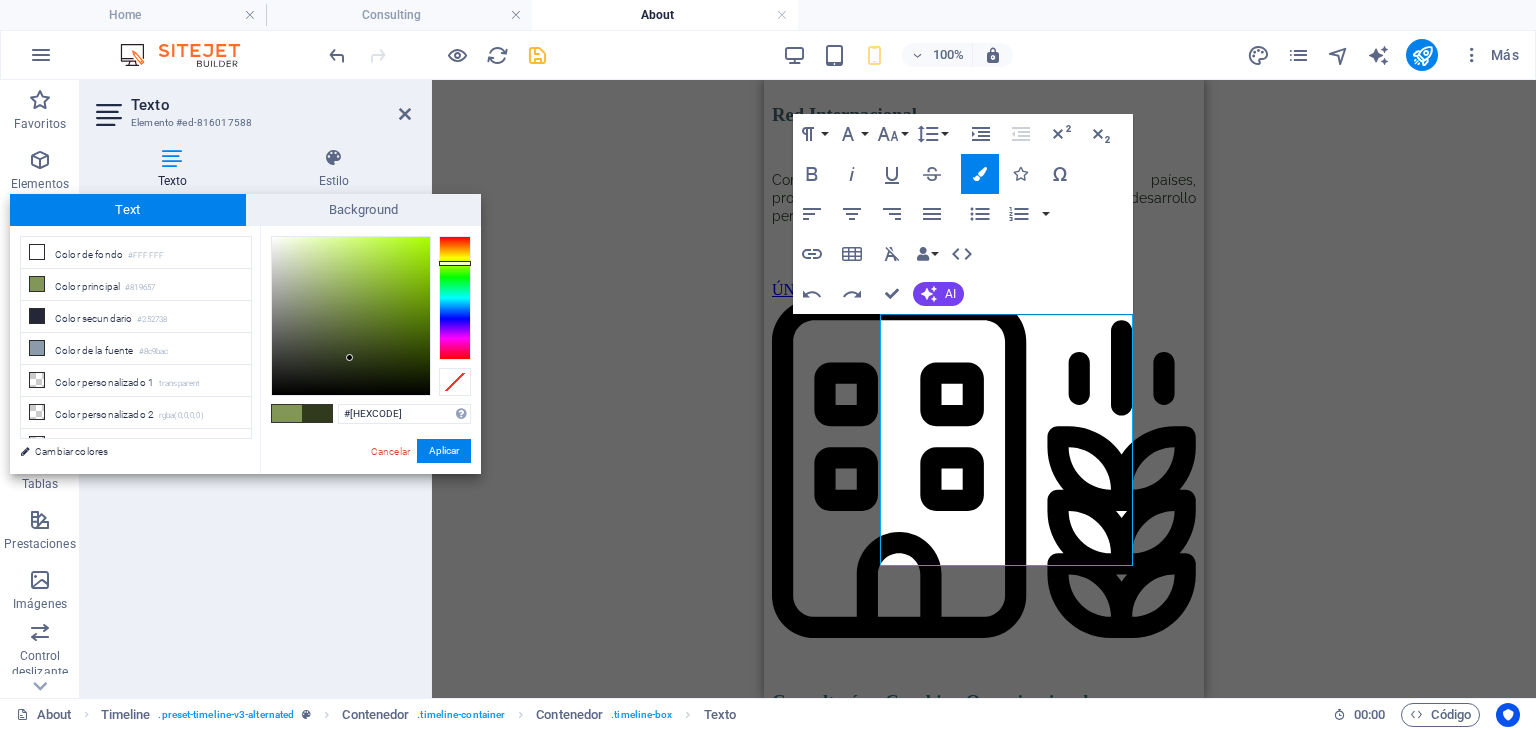 click at bounding box center (351, 316) 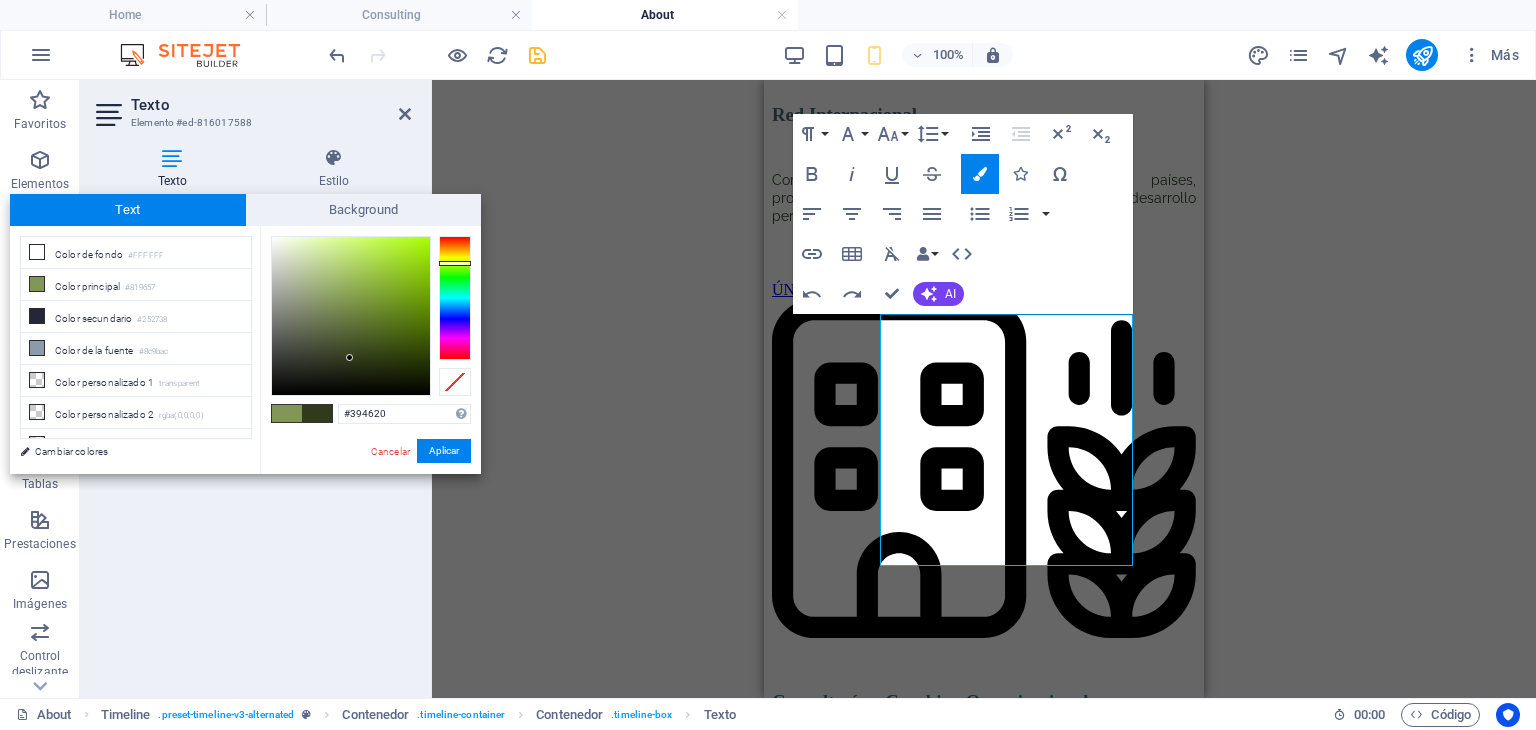 click at bounding box center [351, 316] 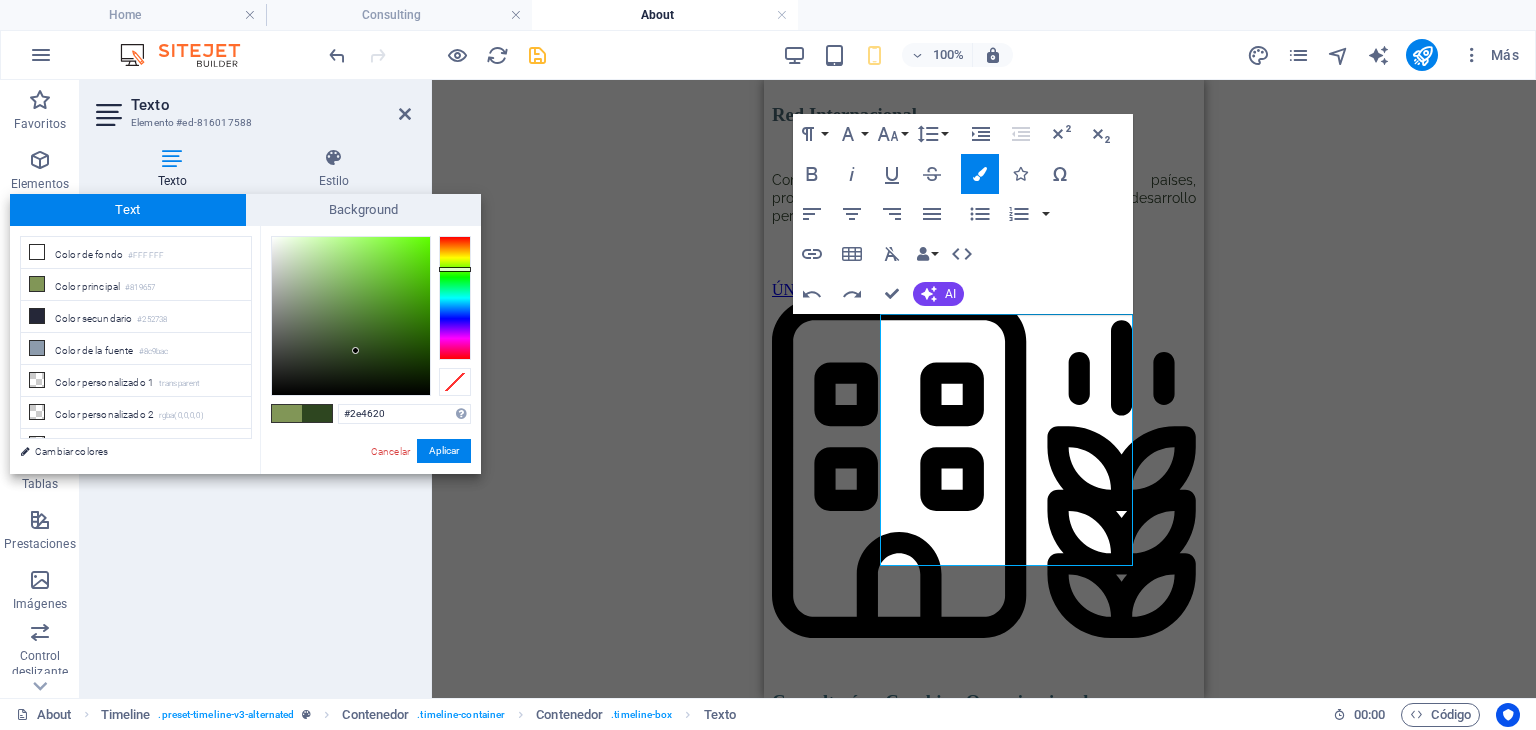 click at bounding box center [455, 298] 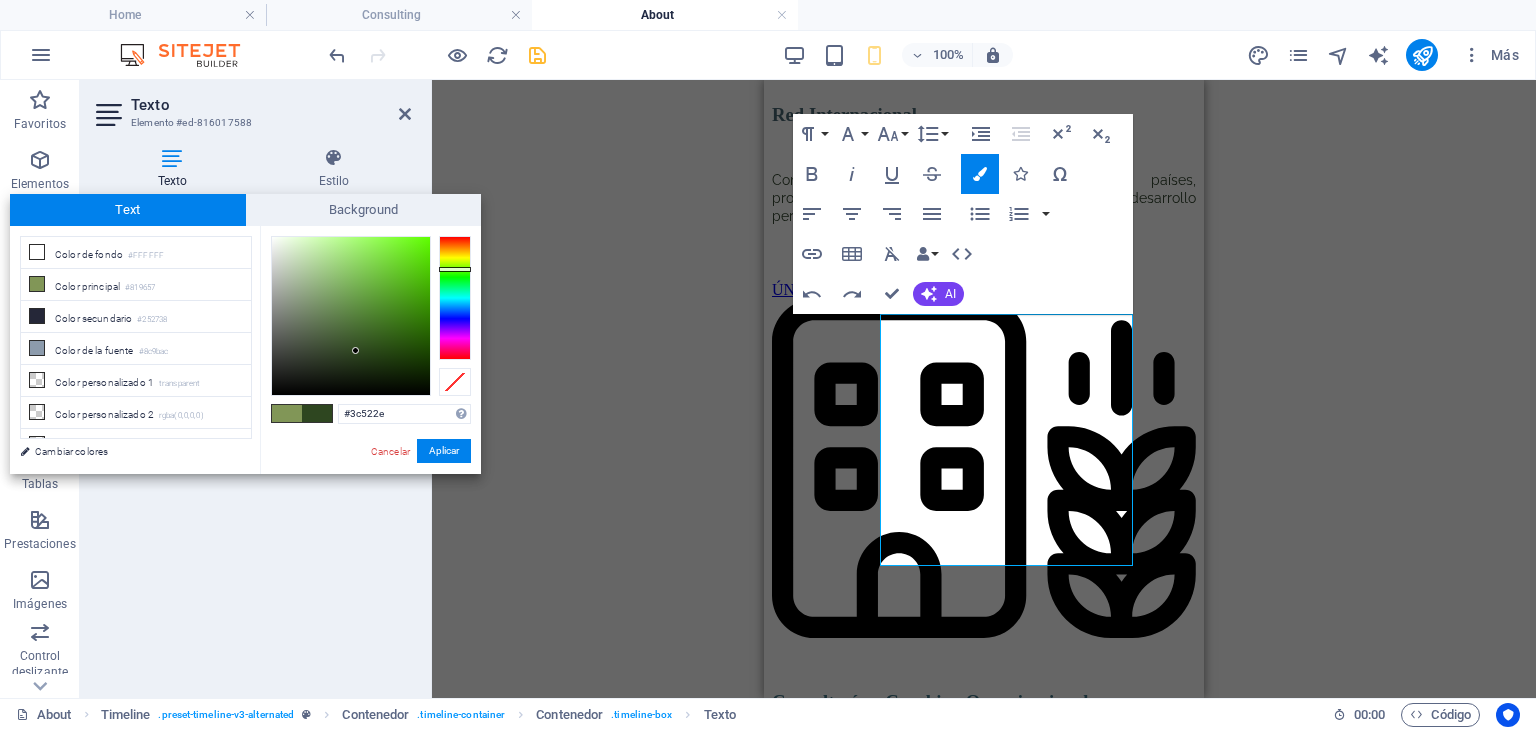 click at bounding box center (351, 316) 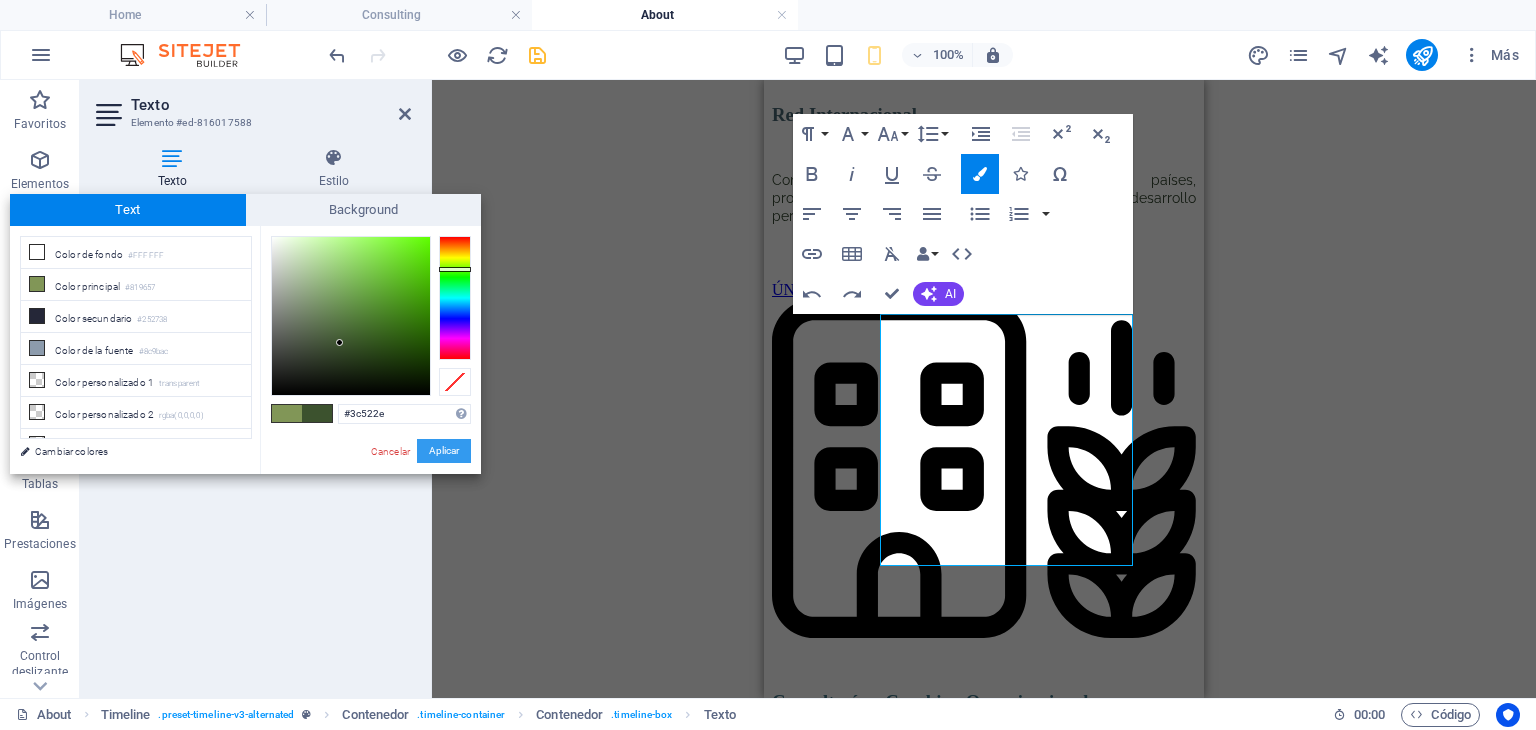 click on "Aplicar" at bounding box center [444, 451] 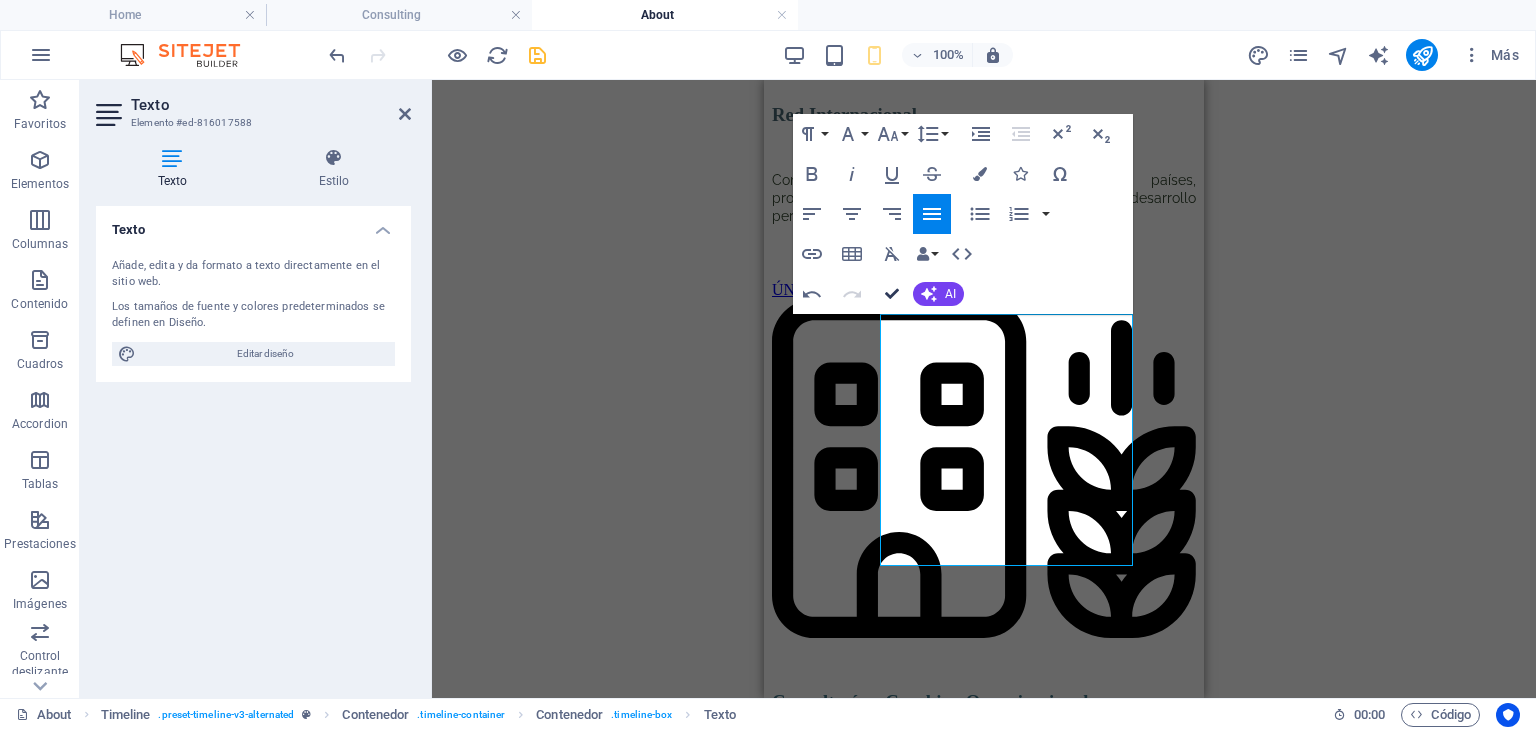drag, startPoint x: 888, startPoint y: 289, endPoint x: 300, endPoint y: 214, distance: 592.76385 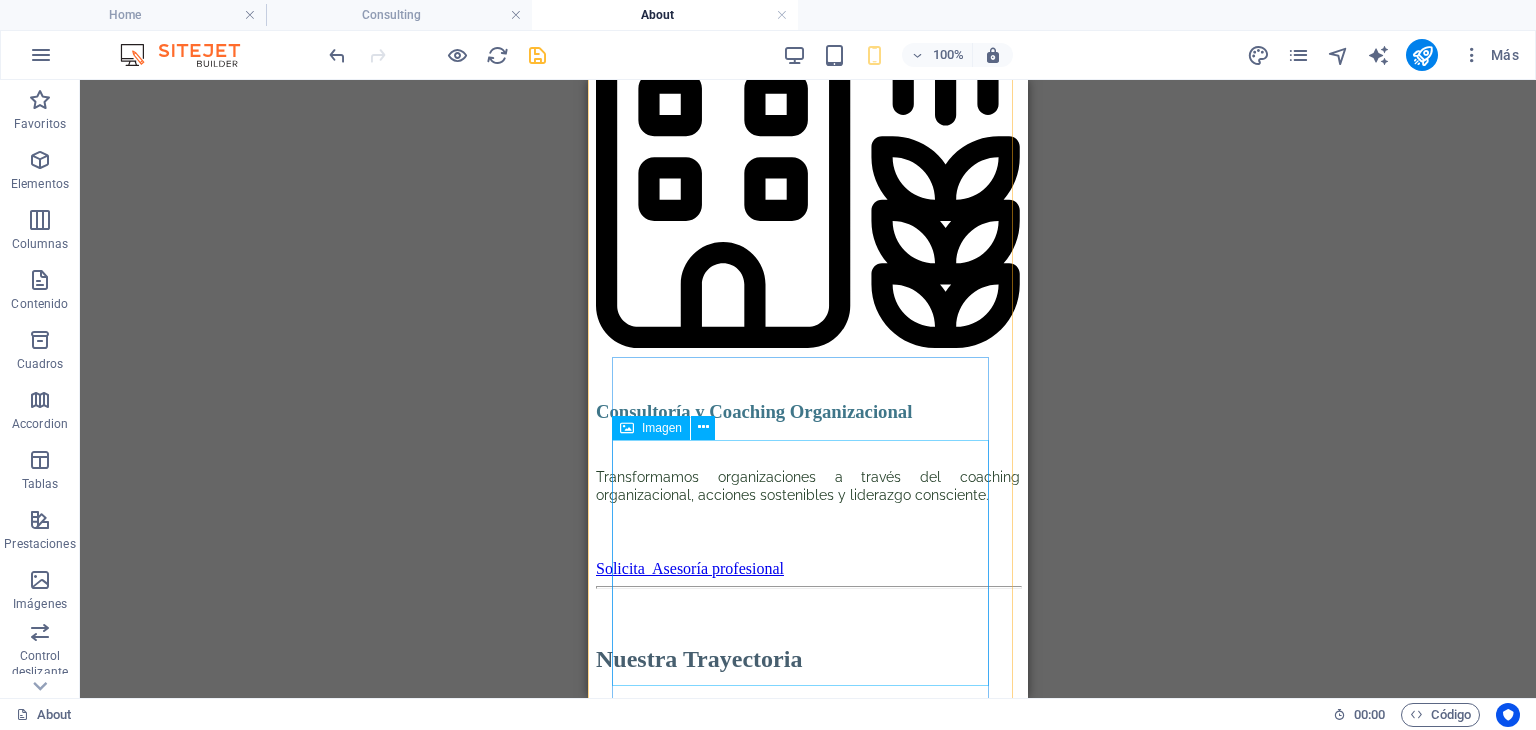 scroll, scrollTop: 3598, scrollLeft: 0, axis: vertical 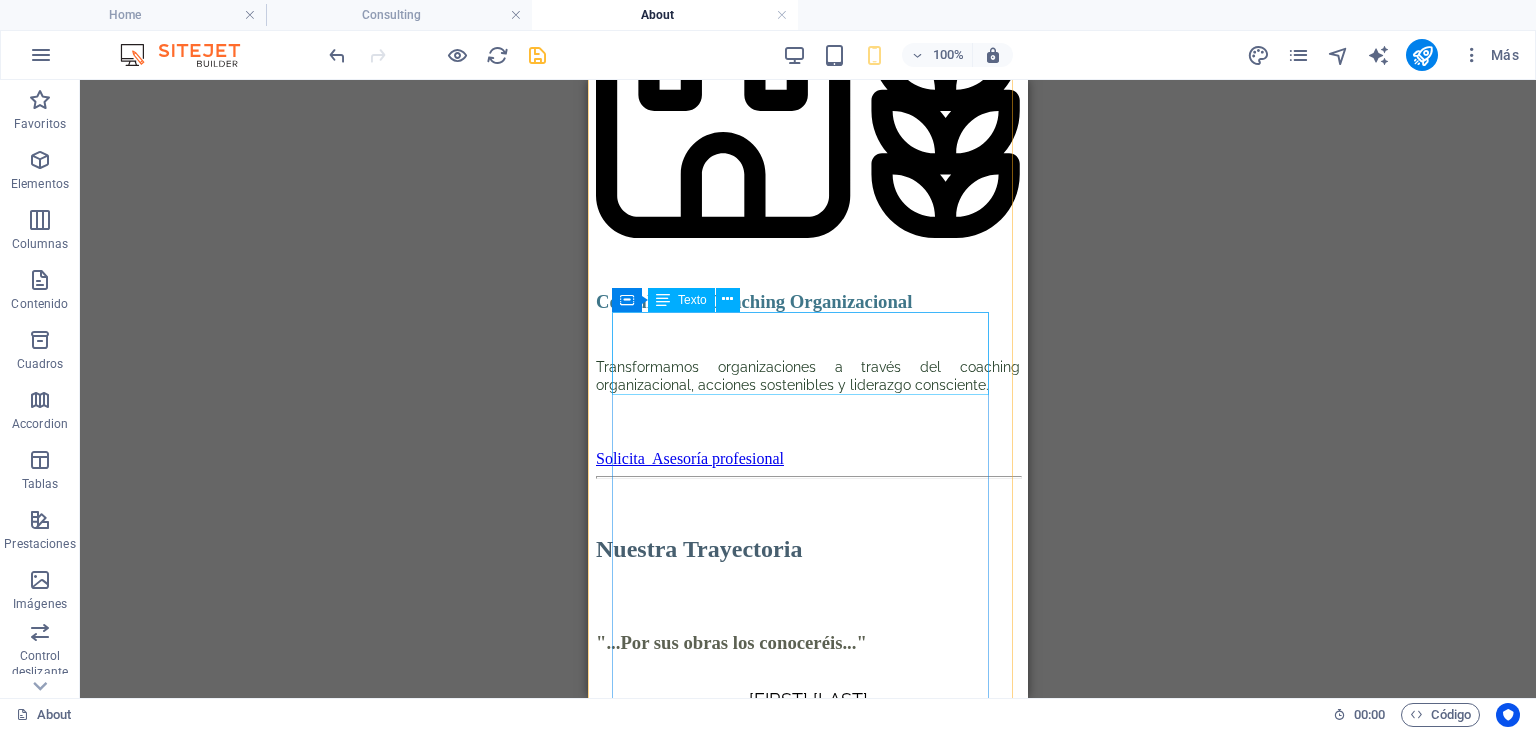 click on "Fundación de la Primera Escuela de Liderazgo y Coaching en Perú." at bounding box center (808, 1521) 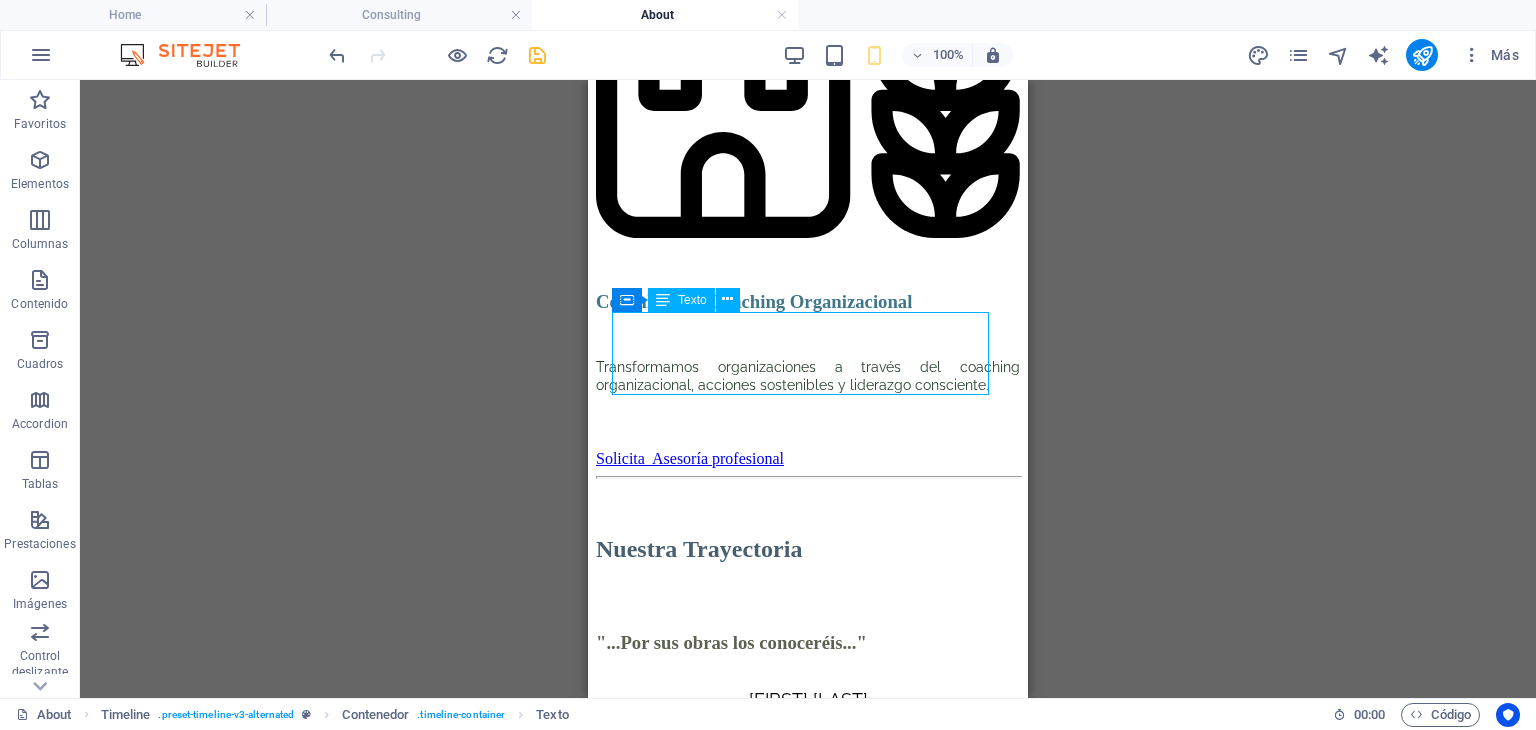 click on "Fundación de la Primera Escuela de Liderazgo y Coaching en Perú." at bounding box center [808, 1521] 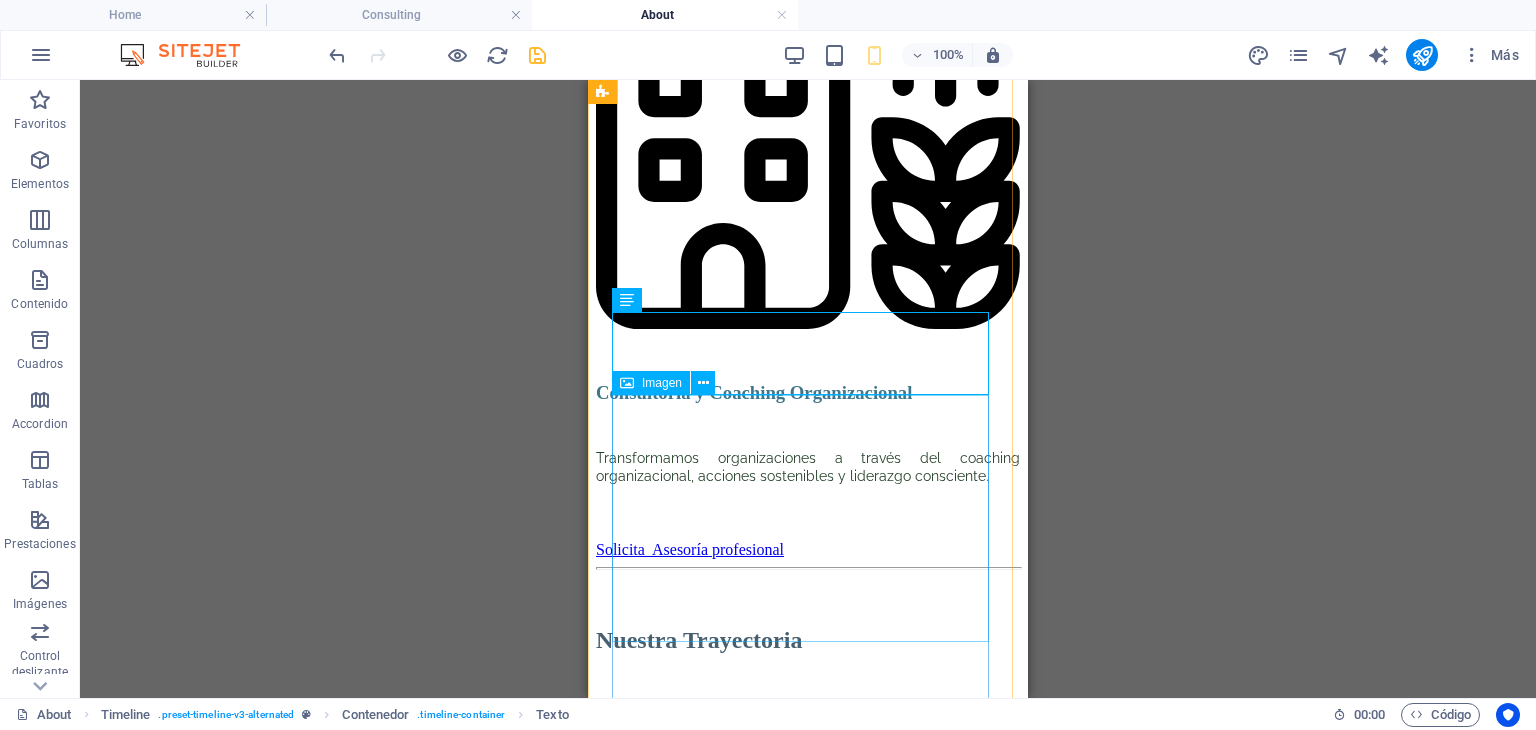 scroll, scrollTop: 3398, scrollLeft: 0, axis: vertical 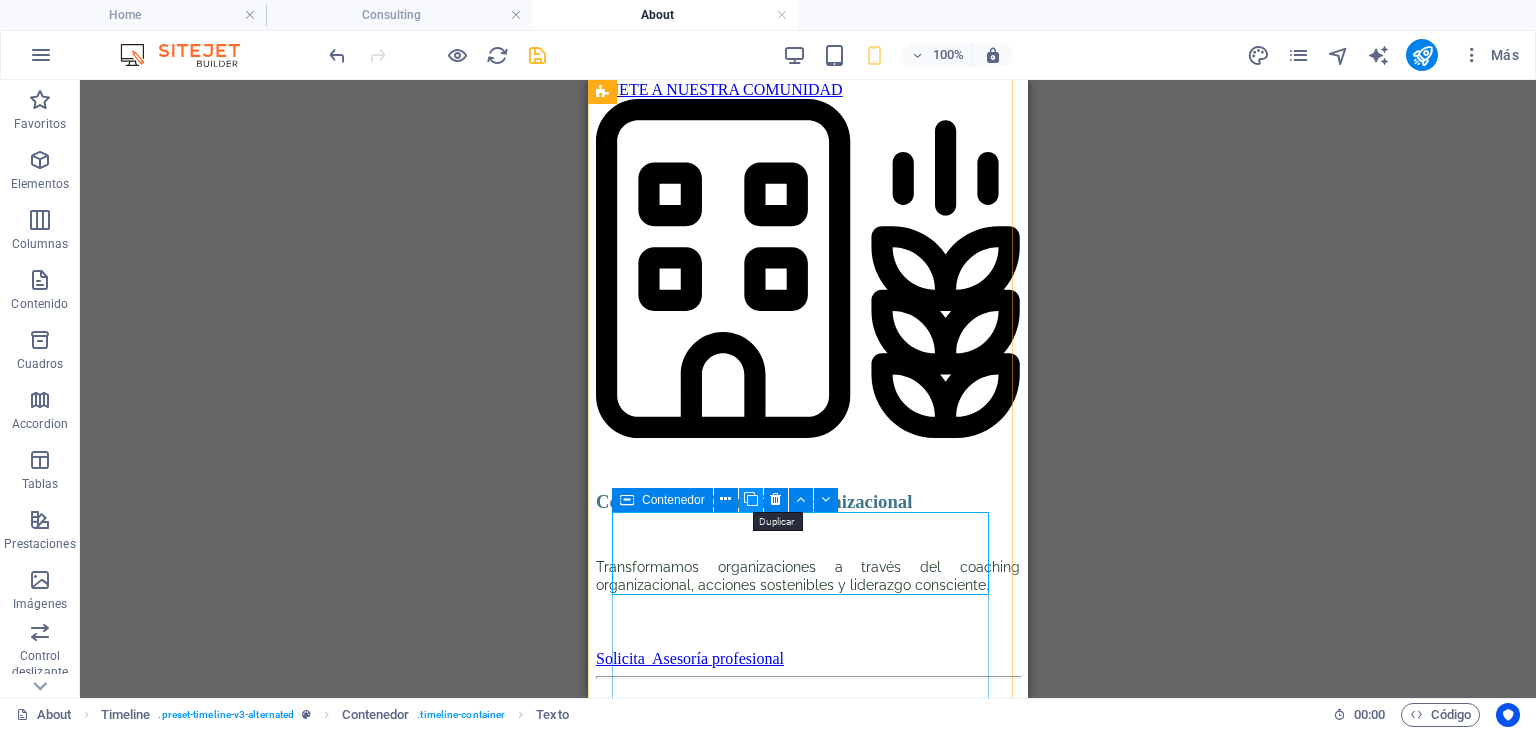 click at bounding box center [751, 499] 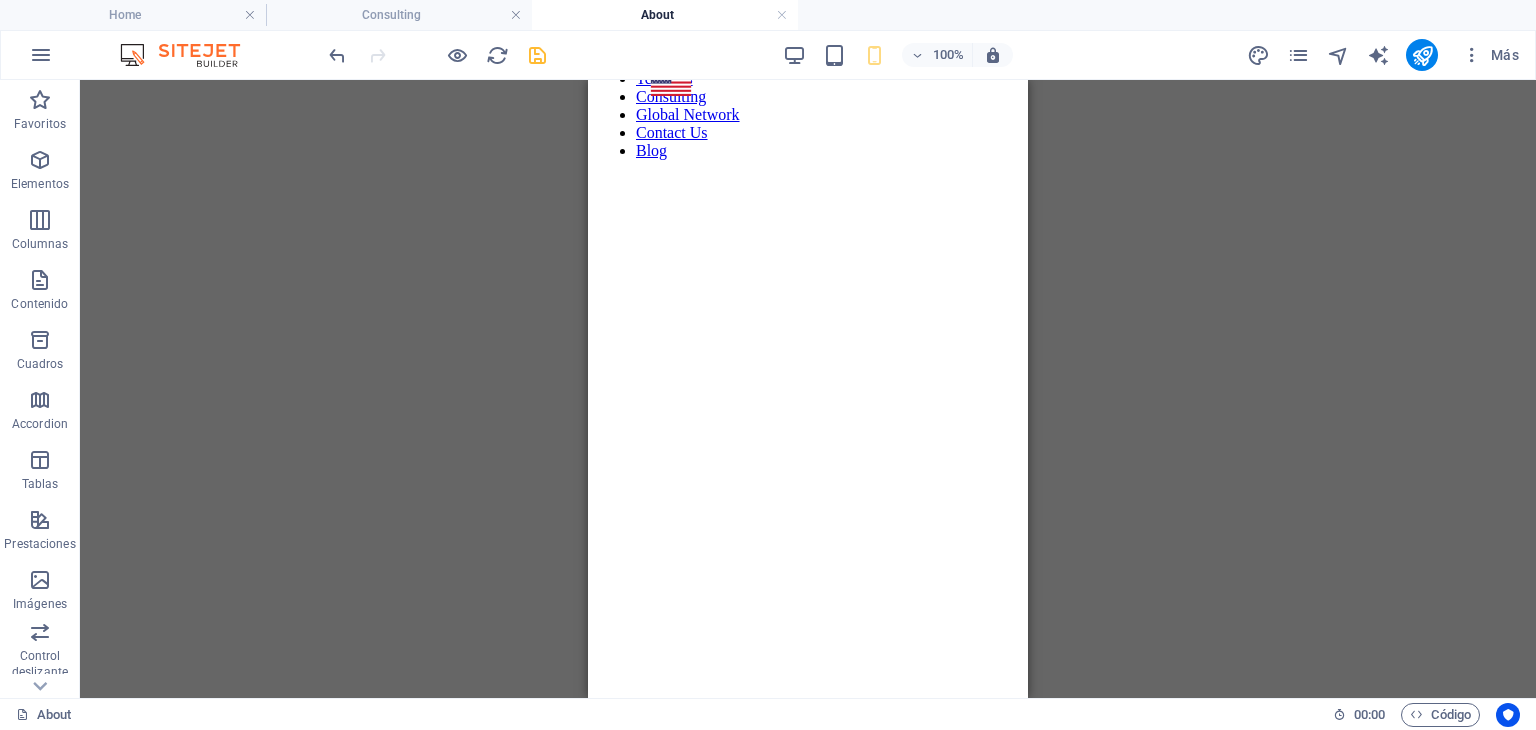 scroll, scrollTop: 0, scrollLeft: 0, axis: both 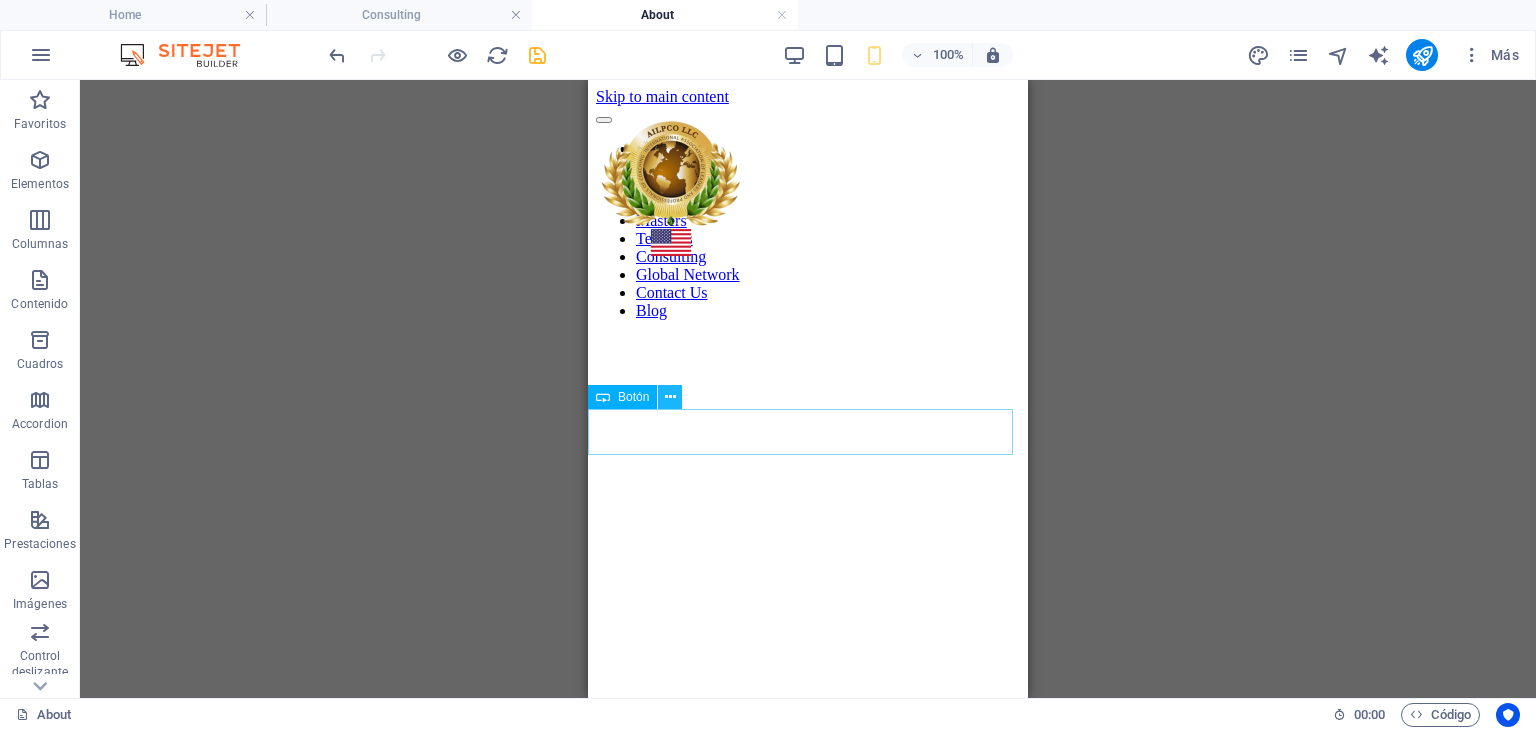 click at bounding box center (670, 397) 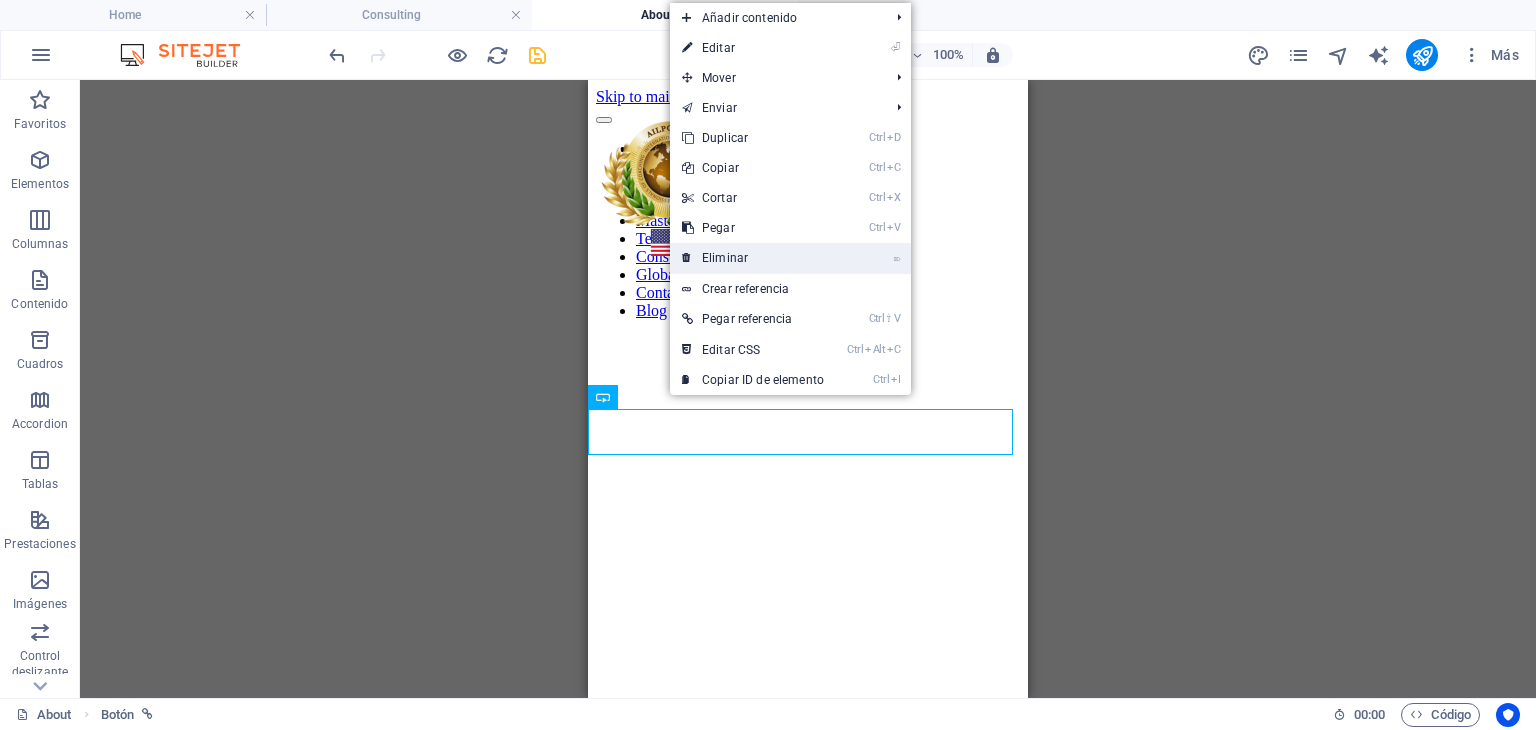 click on "⌦  Eliminar" at bounding box center (753, 258) 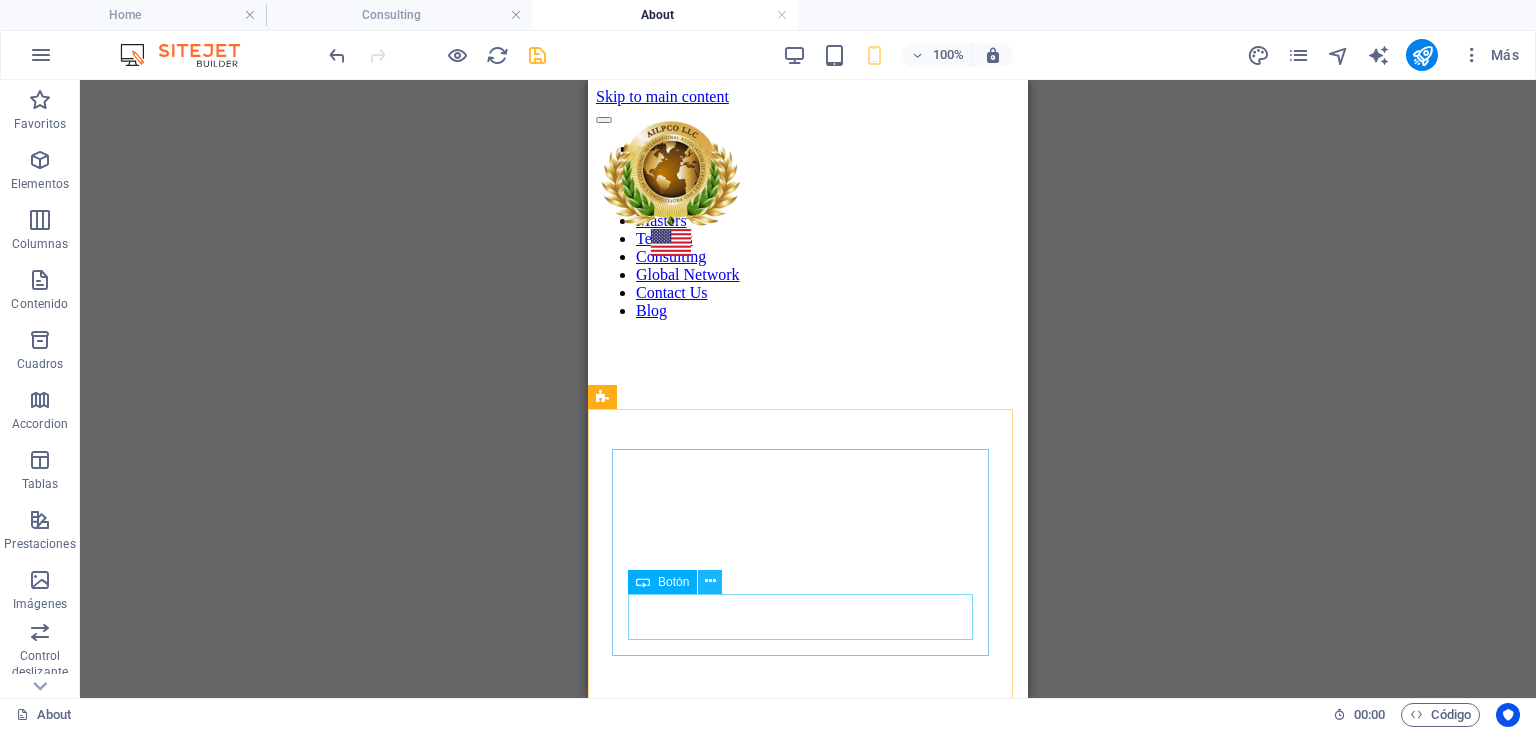 click at bounding box center (710, 581) 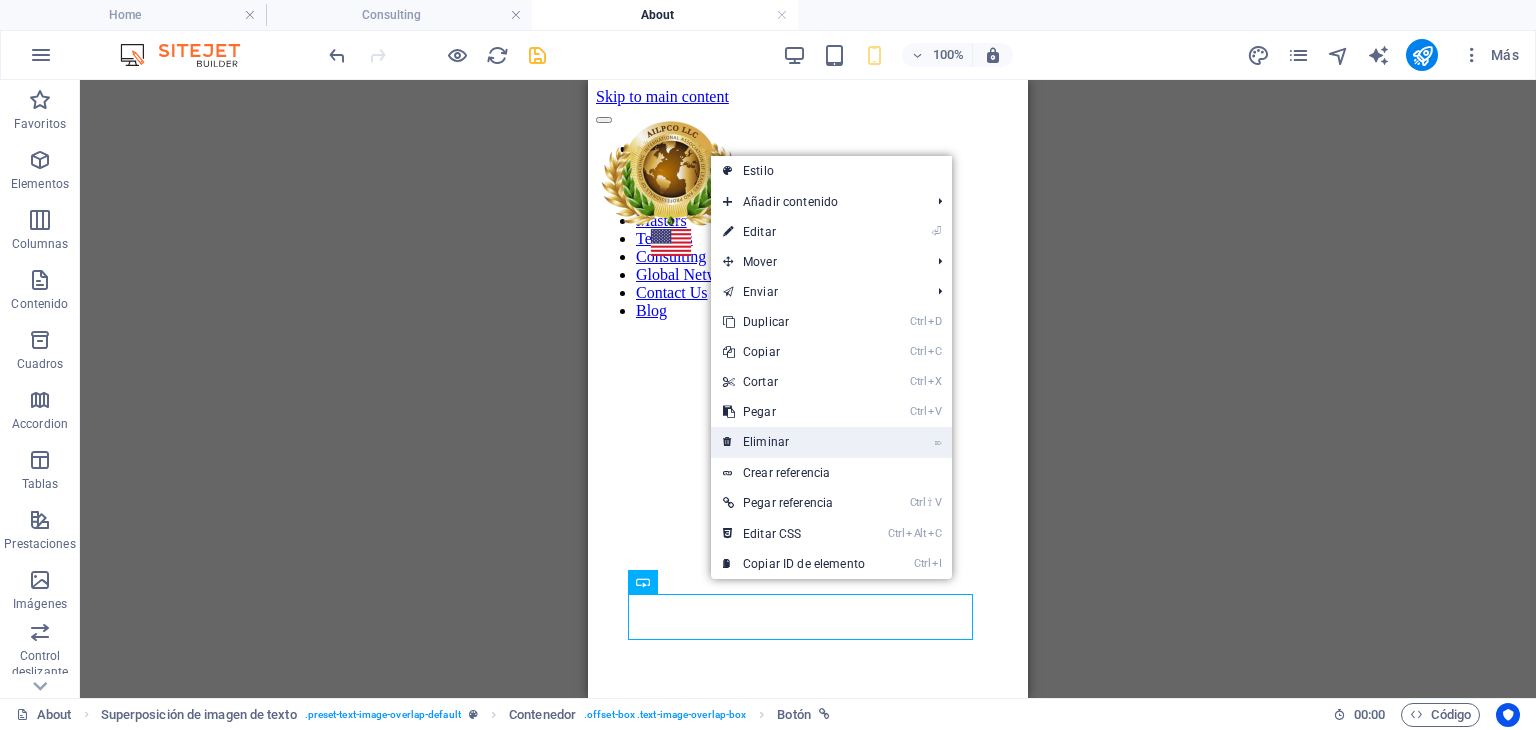 click on "⌦  Eliminar" at bounding box center (794, 442) 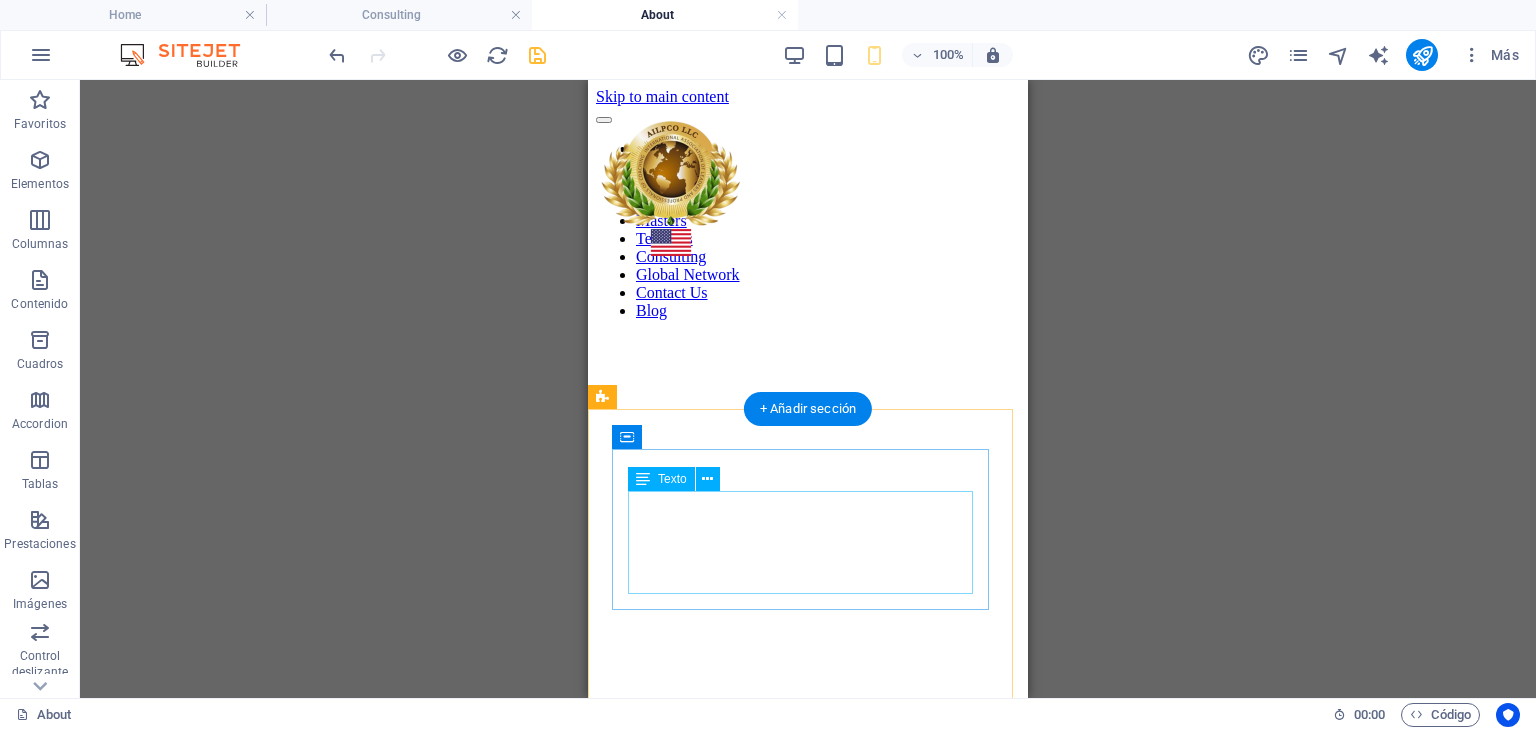 click on "Eres parte de una generación de líderes que busca despertar conciencias y construir un mundo más justo. Si sientes este llamado, ya formas parte de nuestra comunidad." at bounding box center (808, 1111) 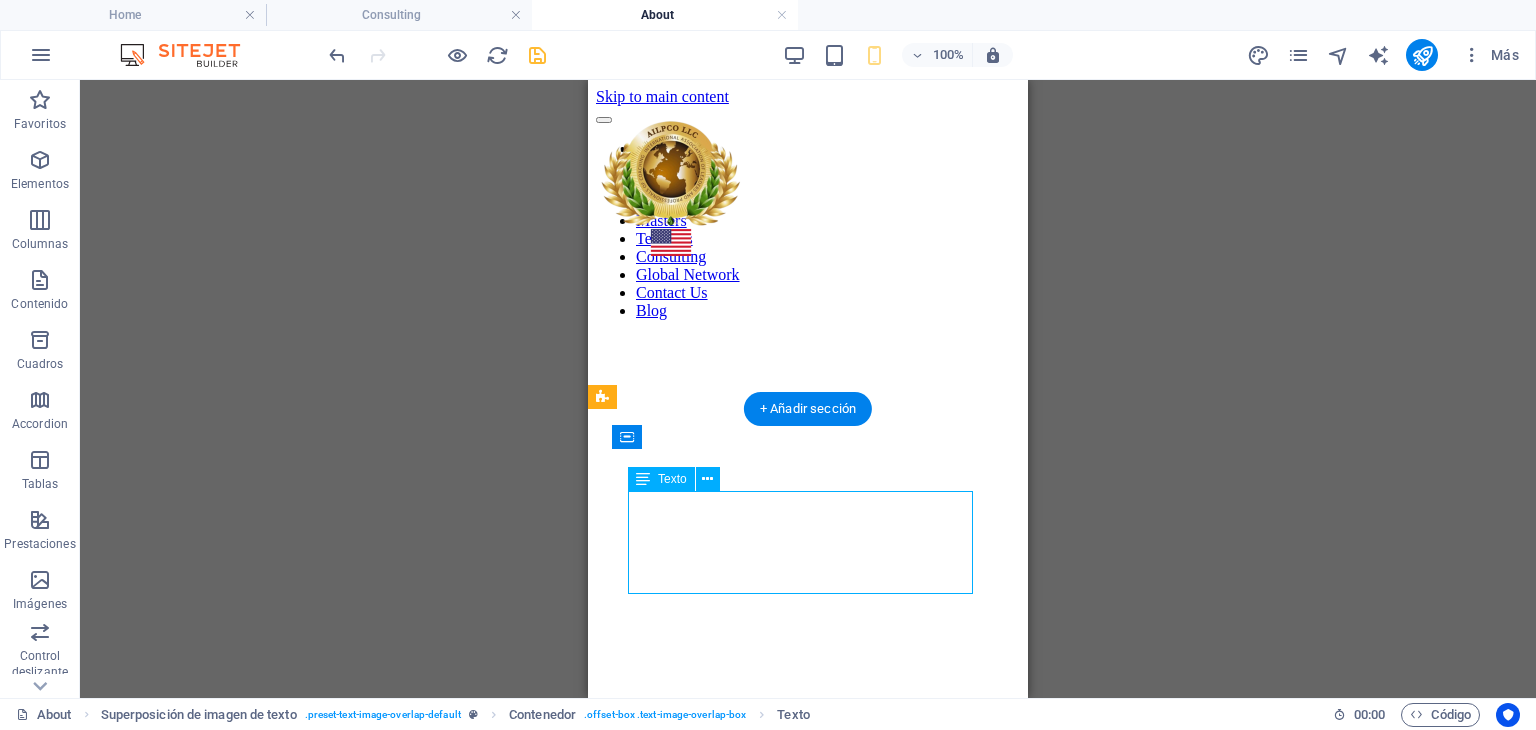 click on "Eres parte de una generación de líderes que busca despertar conciencias y construir un mundo más justo. Si sientes este llamado, ya formas parte de nuestra comunidad." at bounding box center [808, 1111] 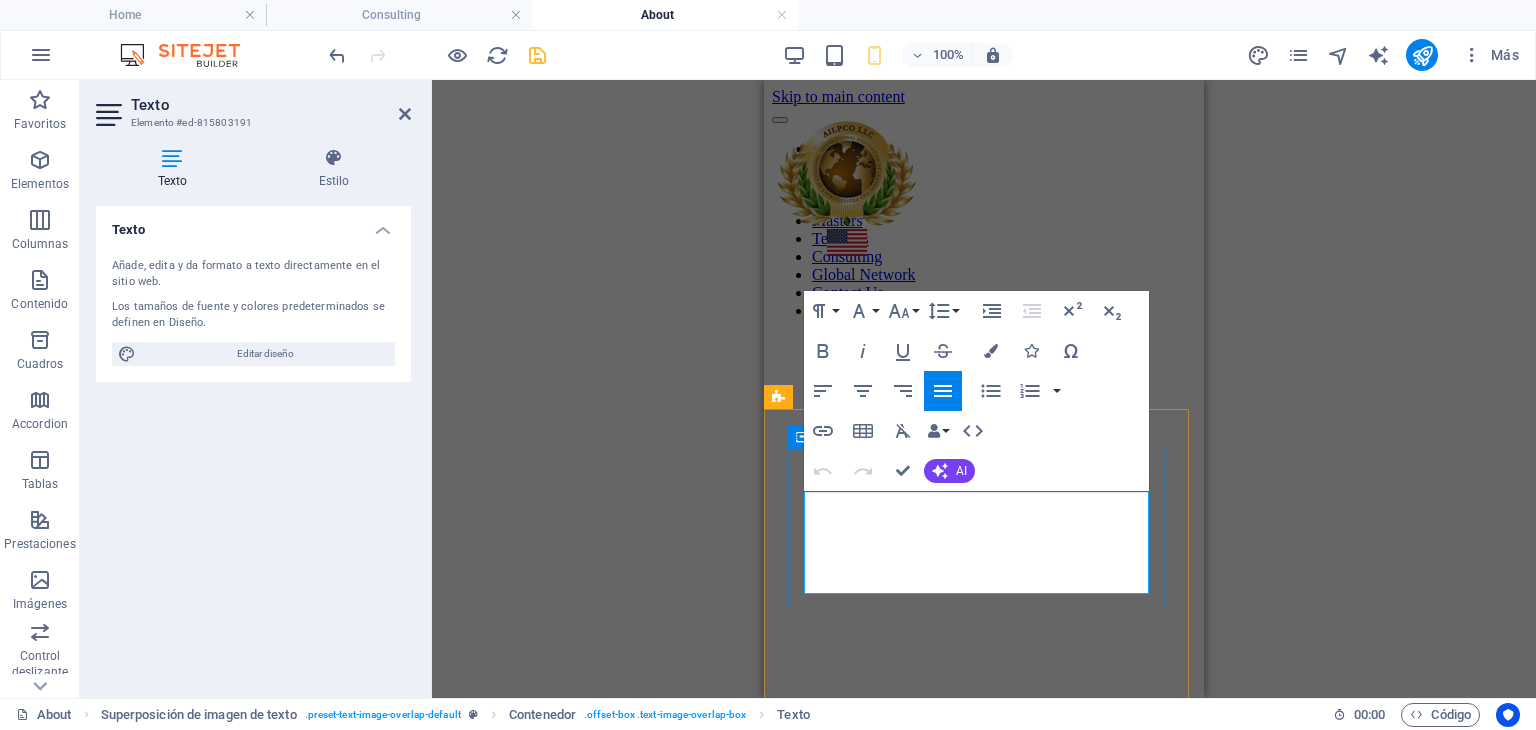 drag, startPoint x: 938, startPoint y: 581, endPoint x: 796, endPoint y: 493, distance: 167.05687 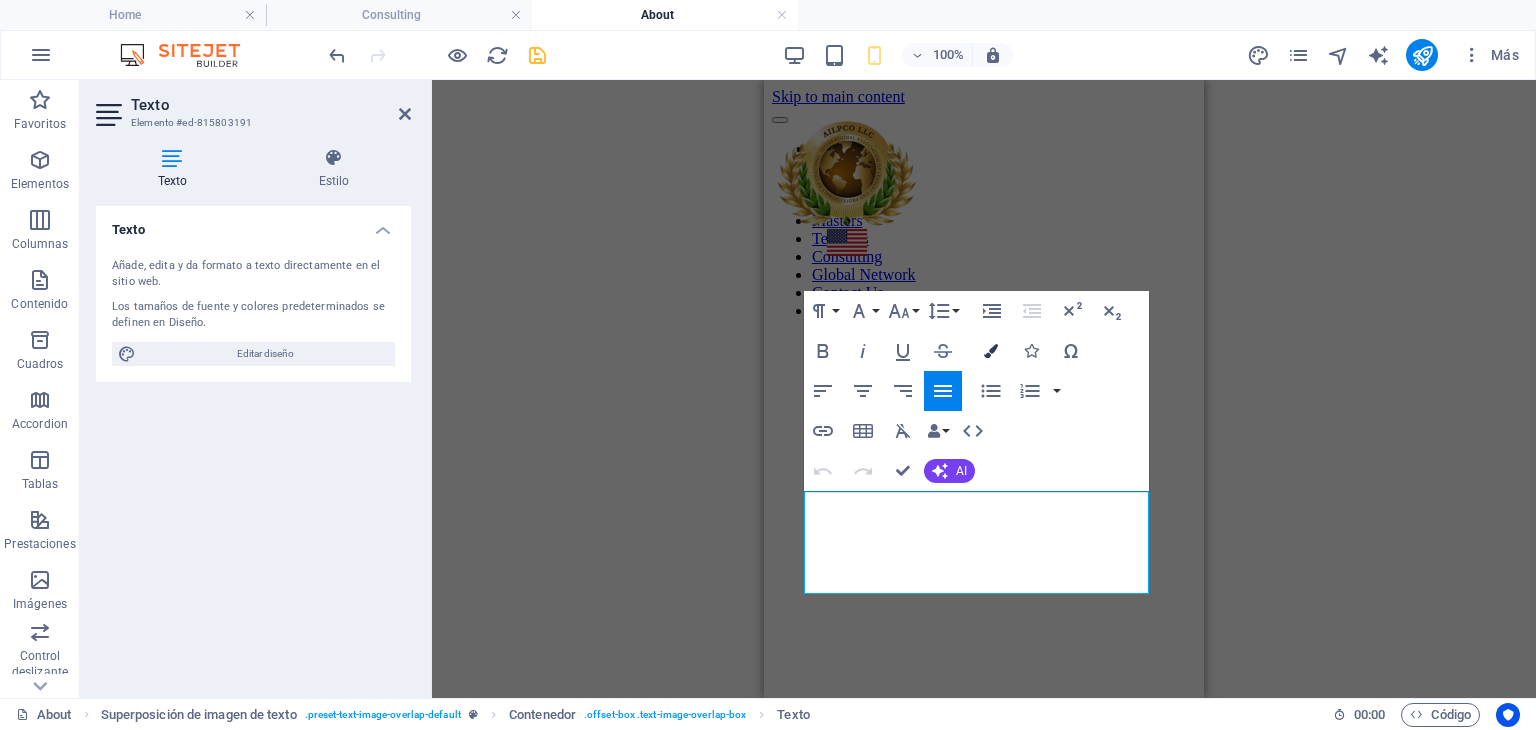 click at bounding box center (991, 351) 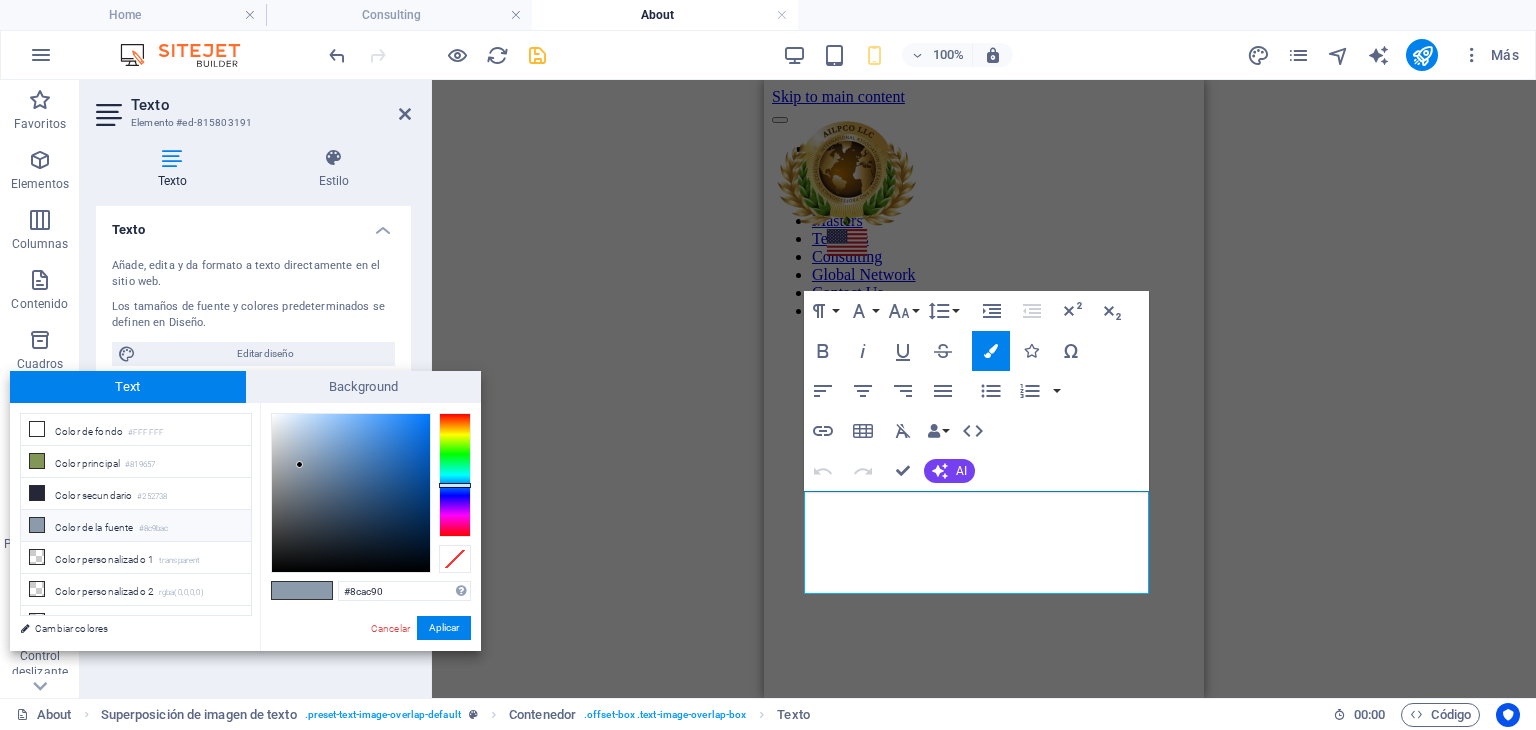 click at bounding box center [455, 475] 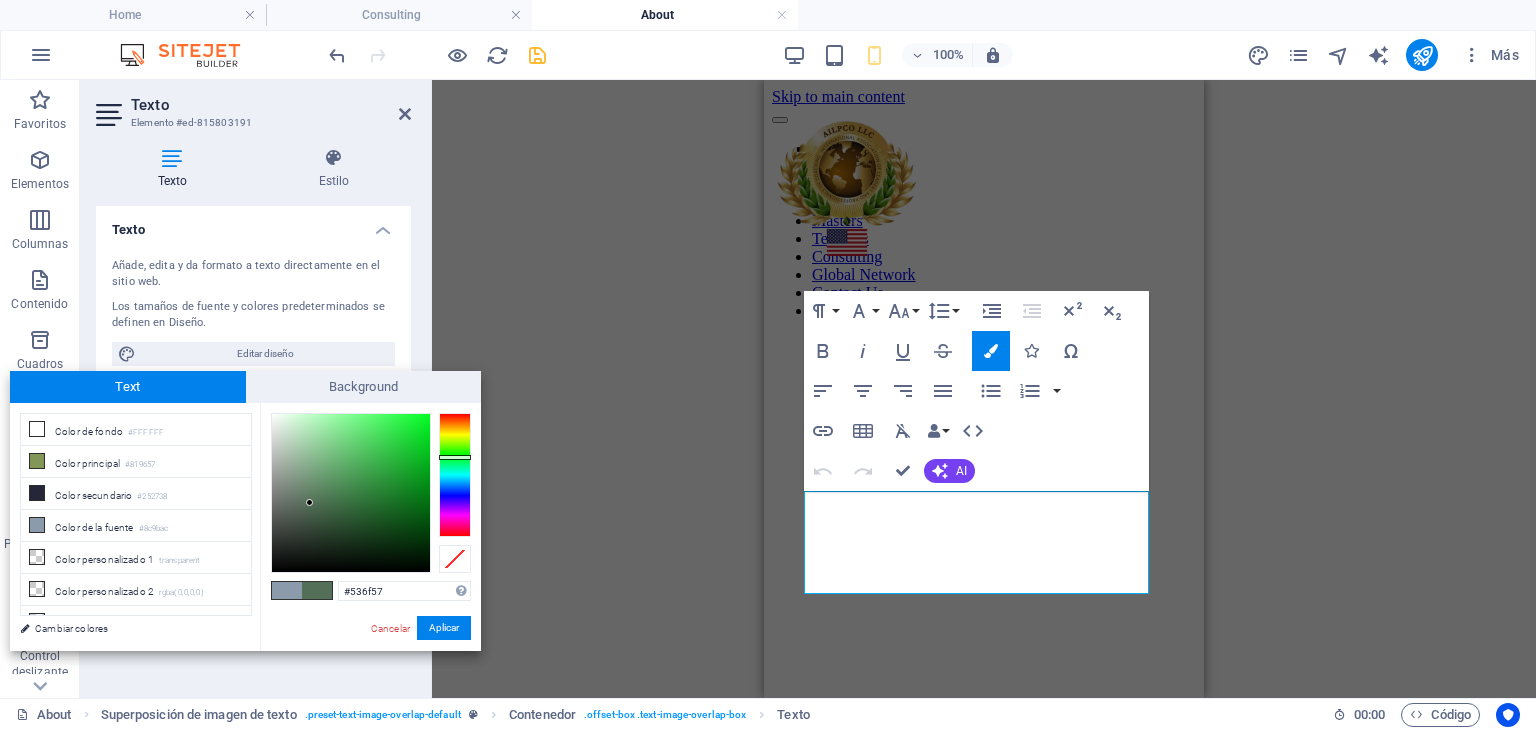 click at bounding box center (351, 493) 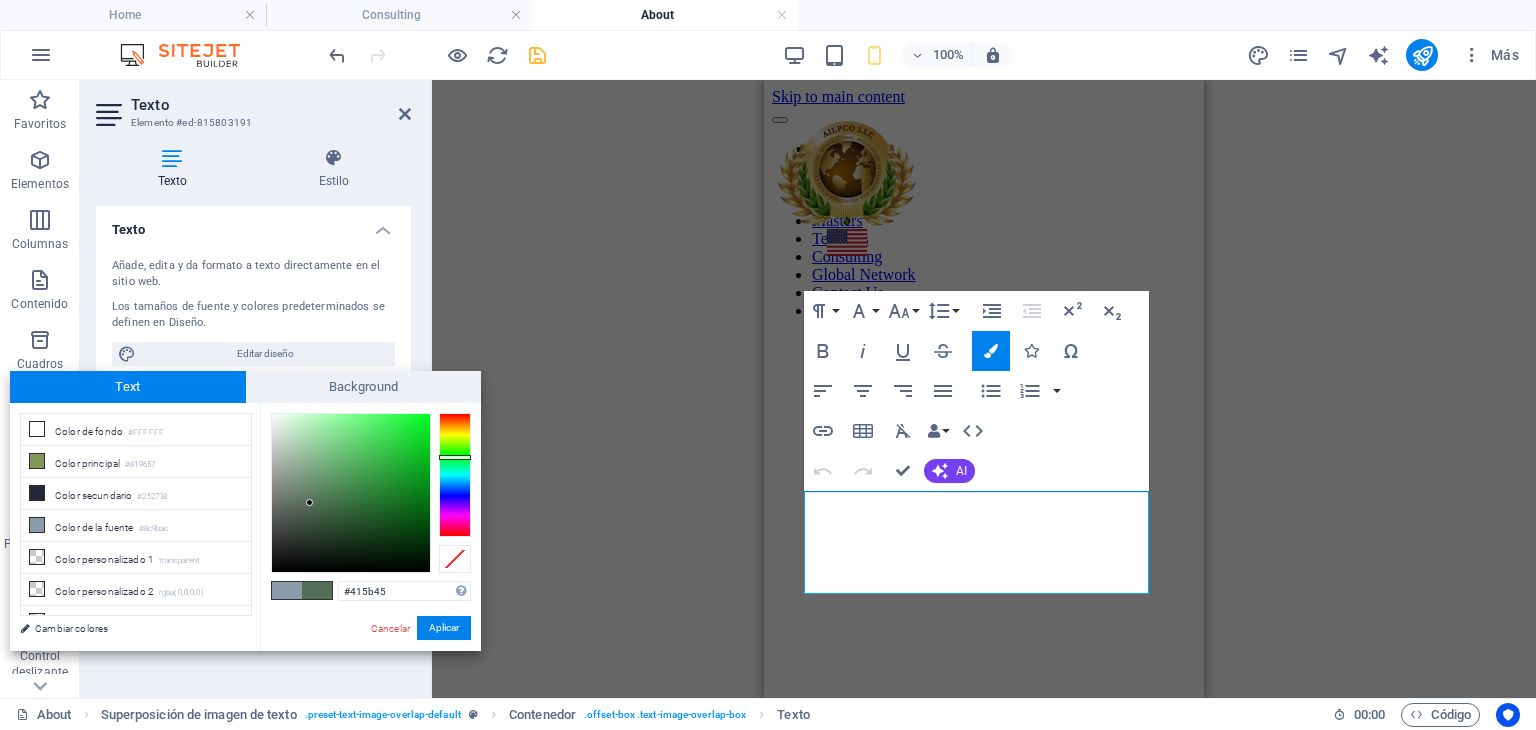 drag, startPoint x: 316, startPoint y: 515, endPoint x: 324, endPoint y: 525, distance: 12.806249 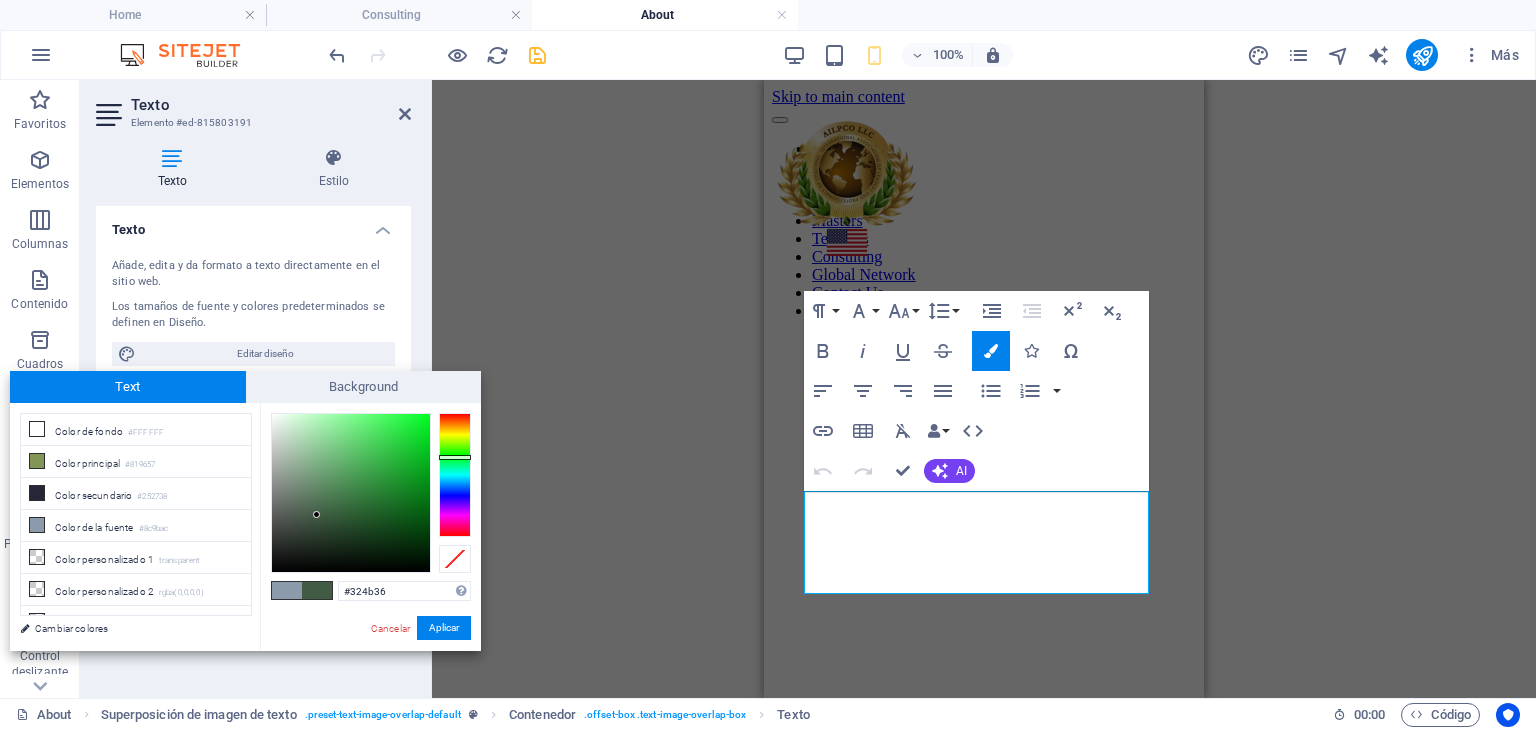 click at bounding box center [351, 493] 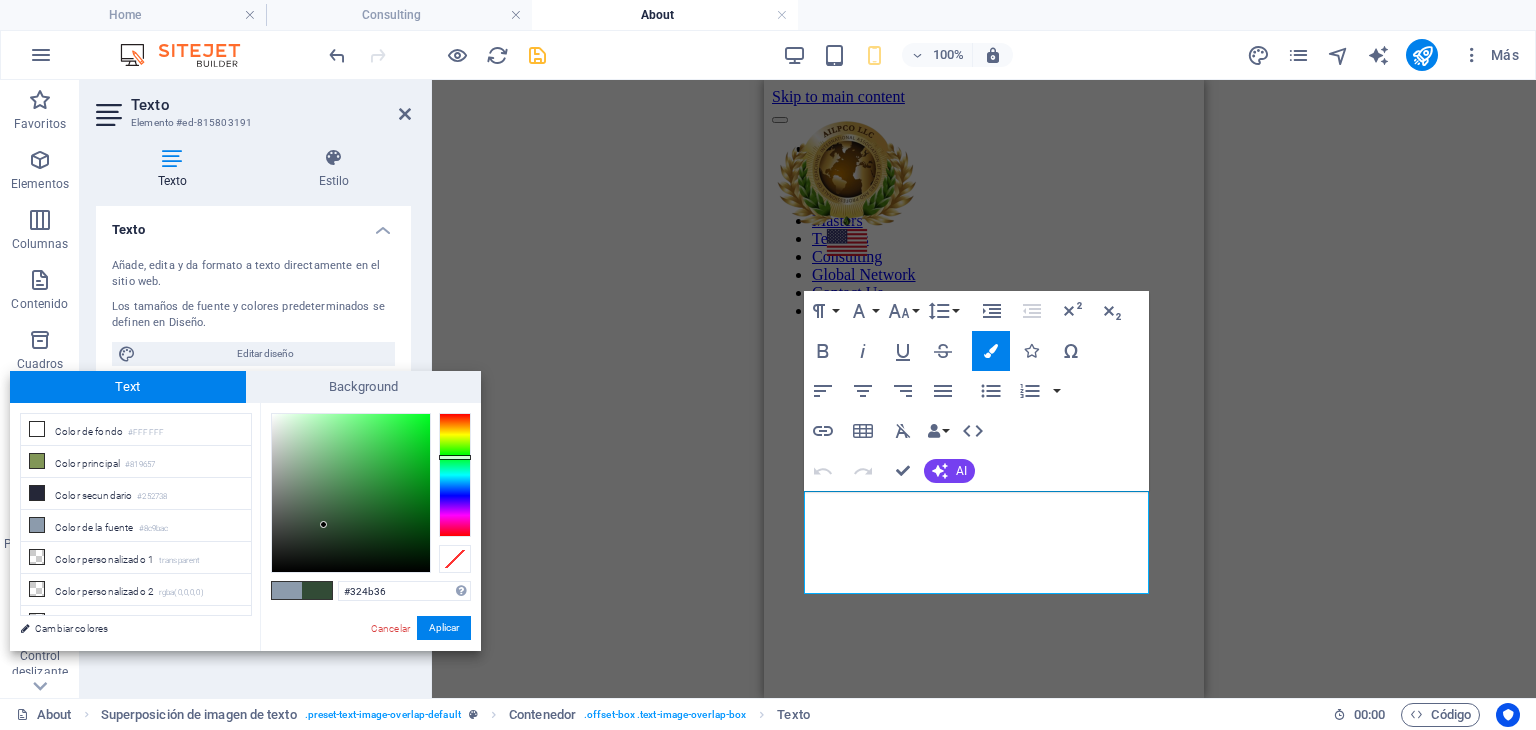 type on "#304b34" 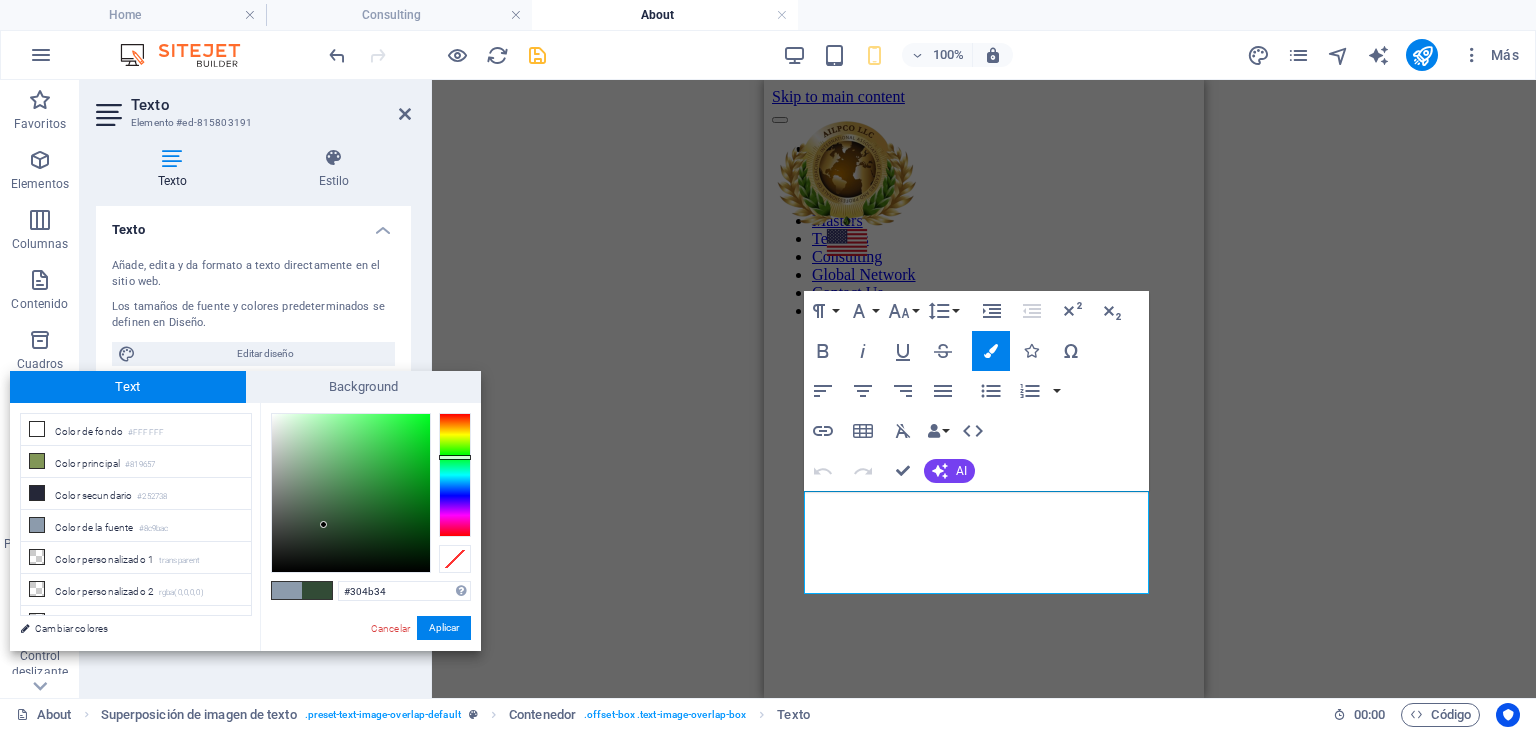 click at bounding box center [351, 493] 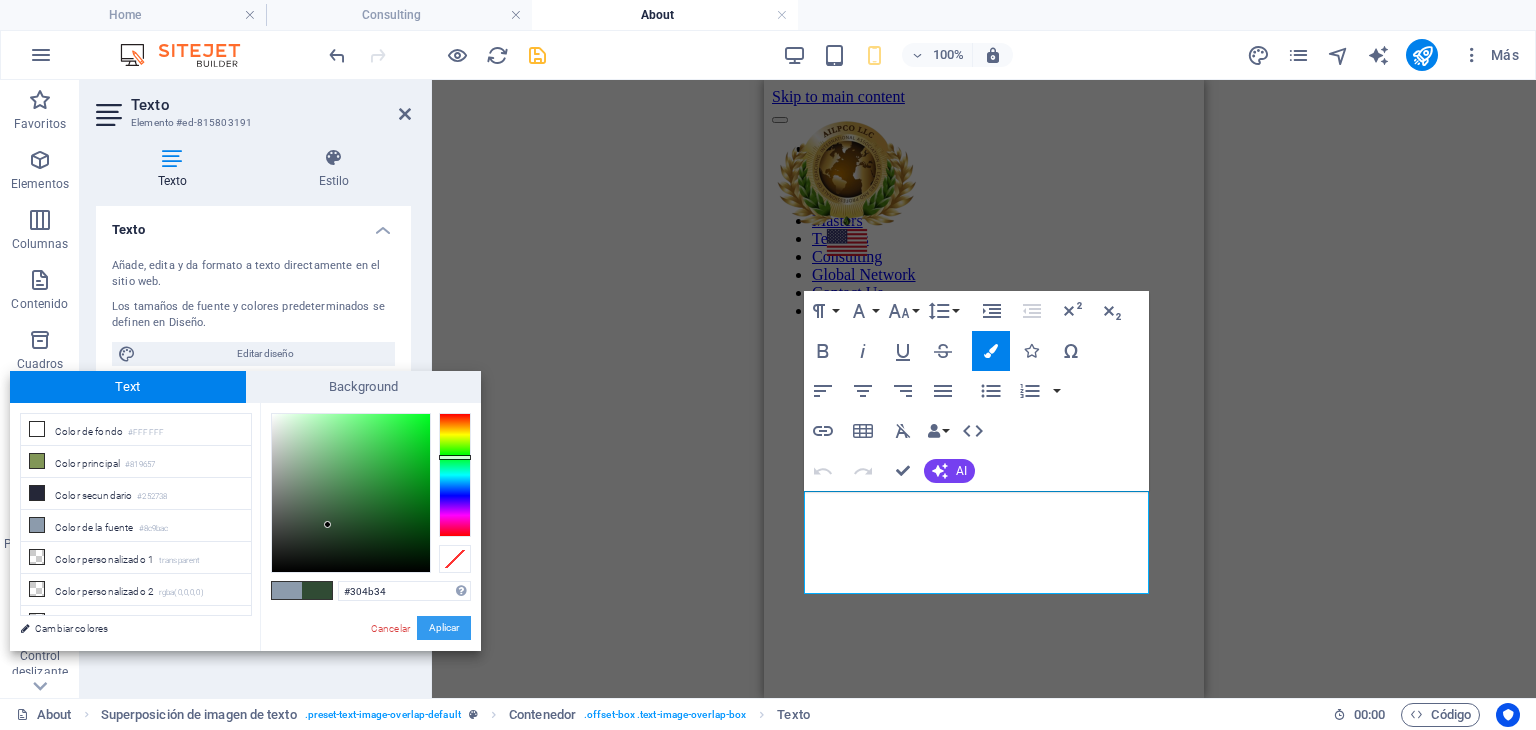 click on "Aplicar" at bounding box center [444, 628] 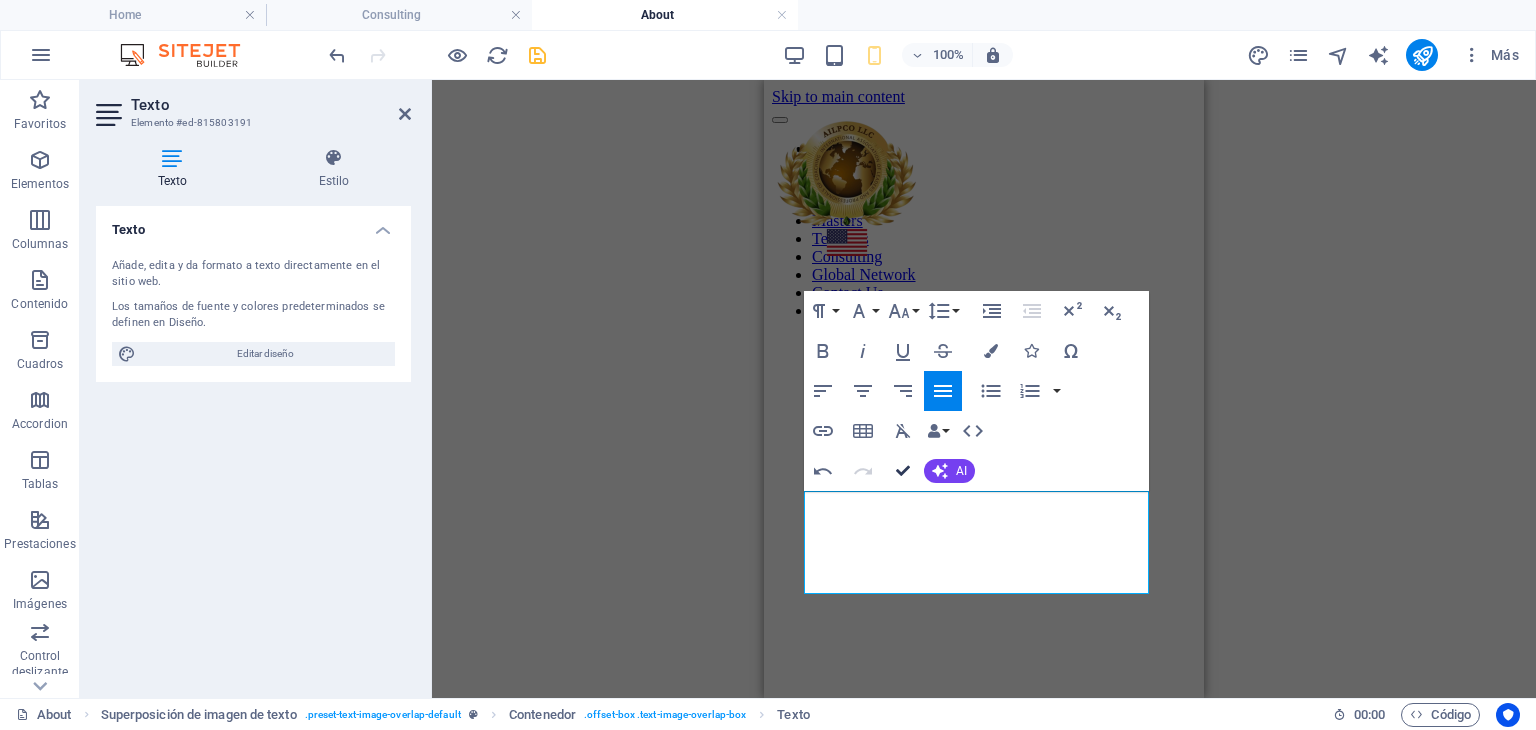 drag, startPoint x: 318, startPoint y: 389, endPoint x: 905, endPoint y: 469, distance: 592.4264 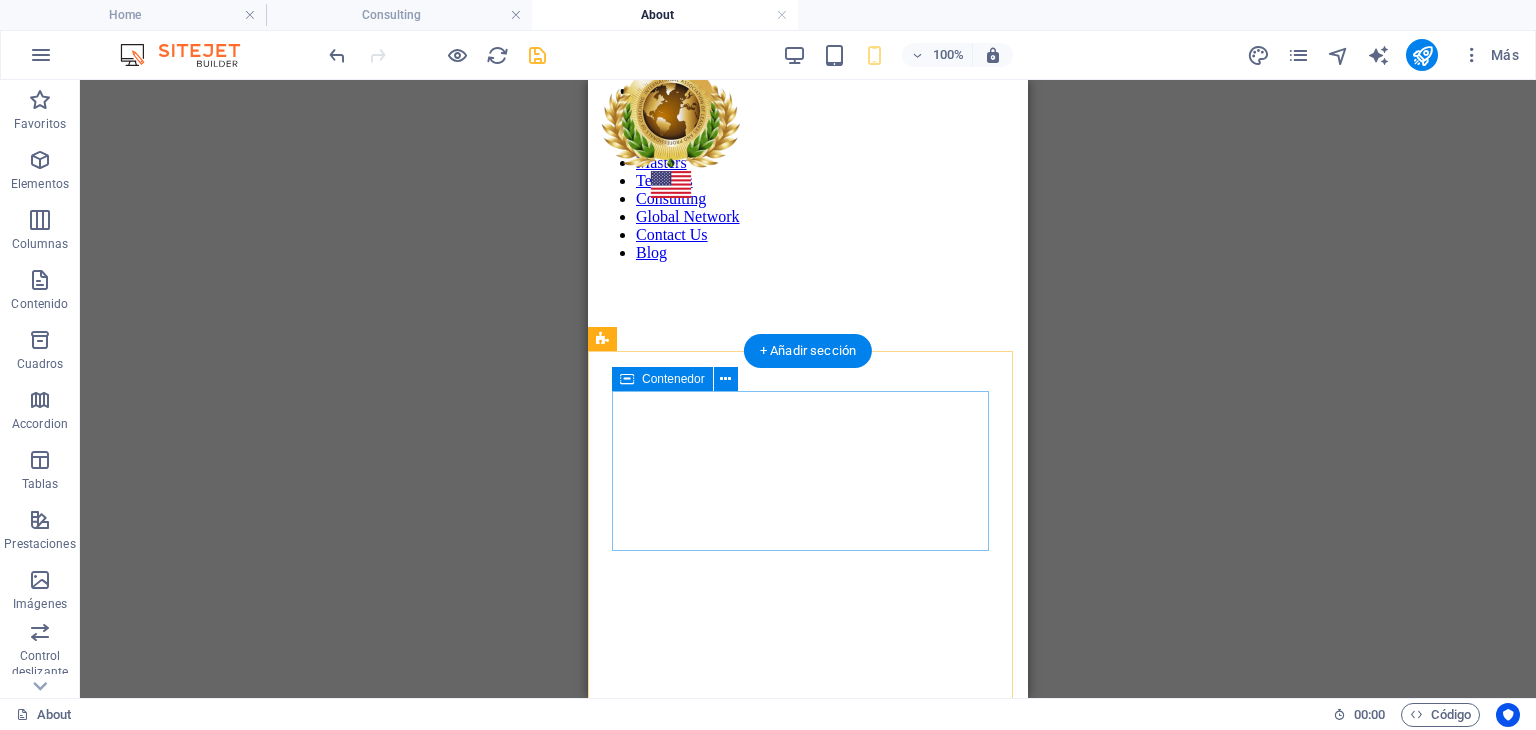 scroll, scrollTop: 0, scrollLeft: 0, axis: both 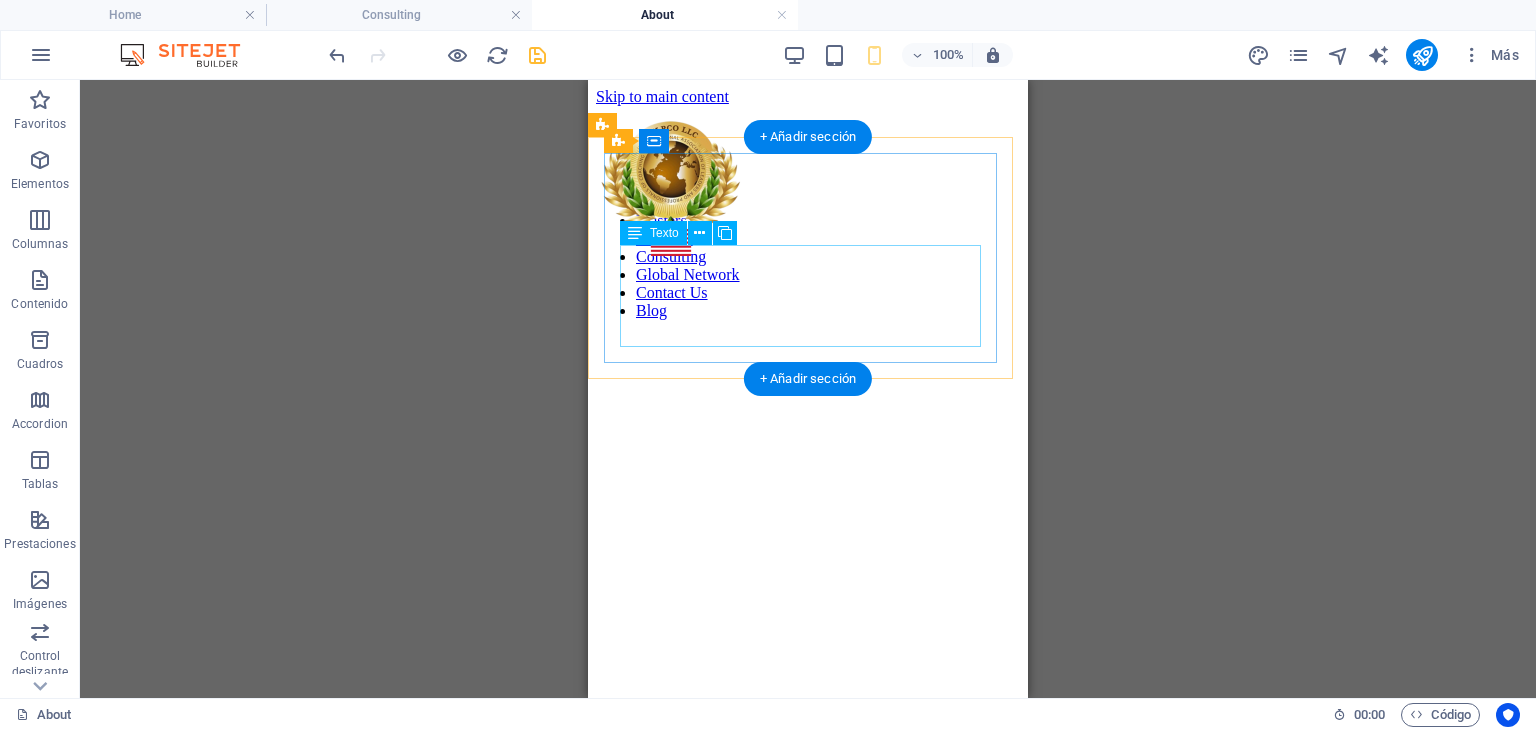 click on "AILPCO es una organización sin fines de lucro activa en más de 20 países, dedicada a formar y empoderar líderes comprometidos con el bienestar común, con más de 14 años de experiencia en liderazgo y coaching." at bounding box center [808, 964] 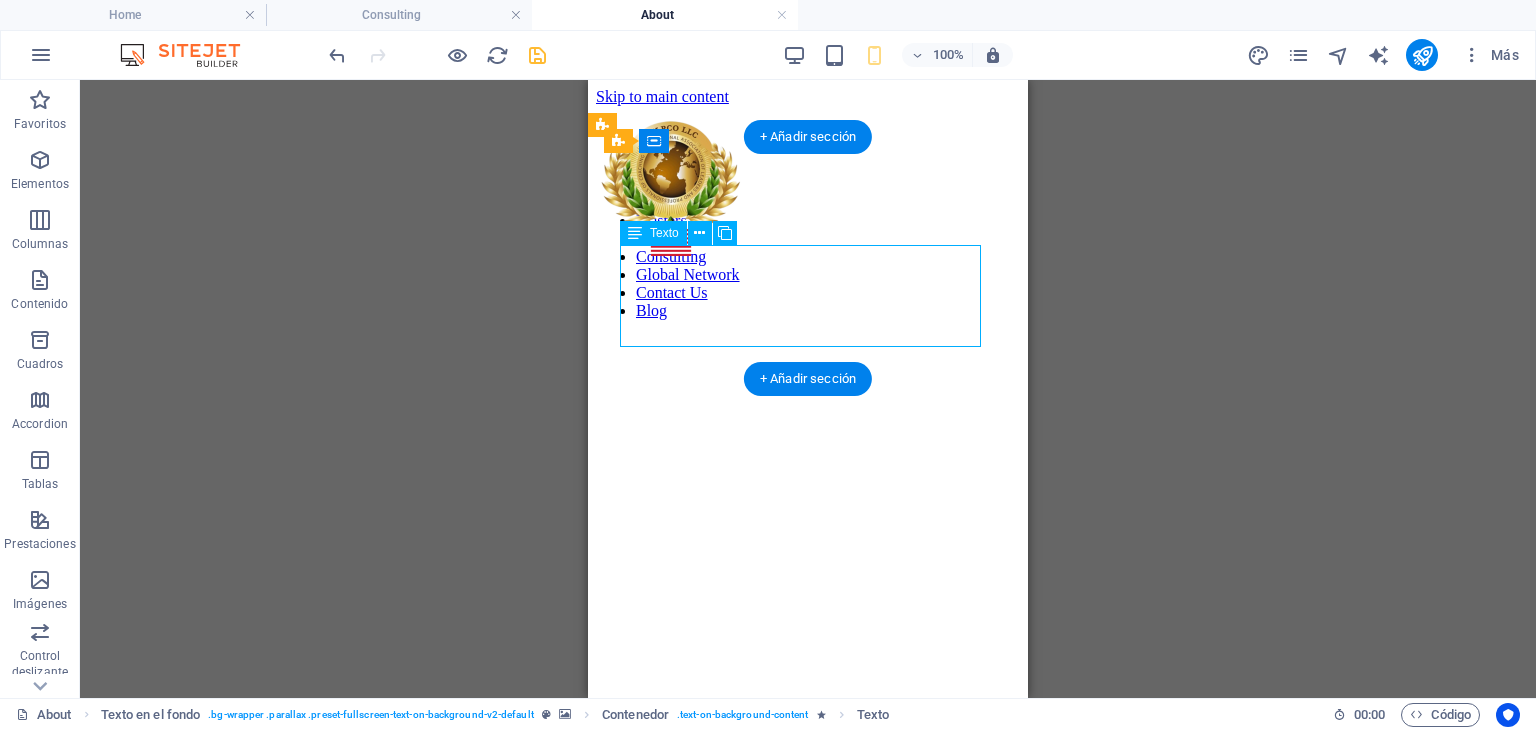 click on "AILPCO es una organización sin fines de lucro activa en más de 20 países, dedicada a formar y empoderar líderes comprometidos con el bienestar común, con más de 14 años de experiencia en liderazgo y coaching." at bounding box center [808, 964] 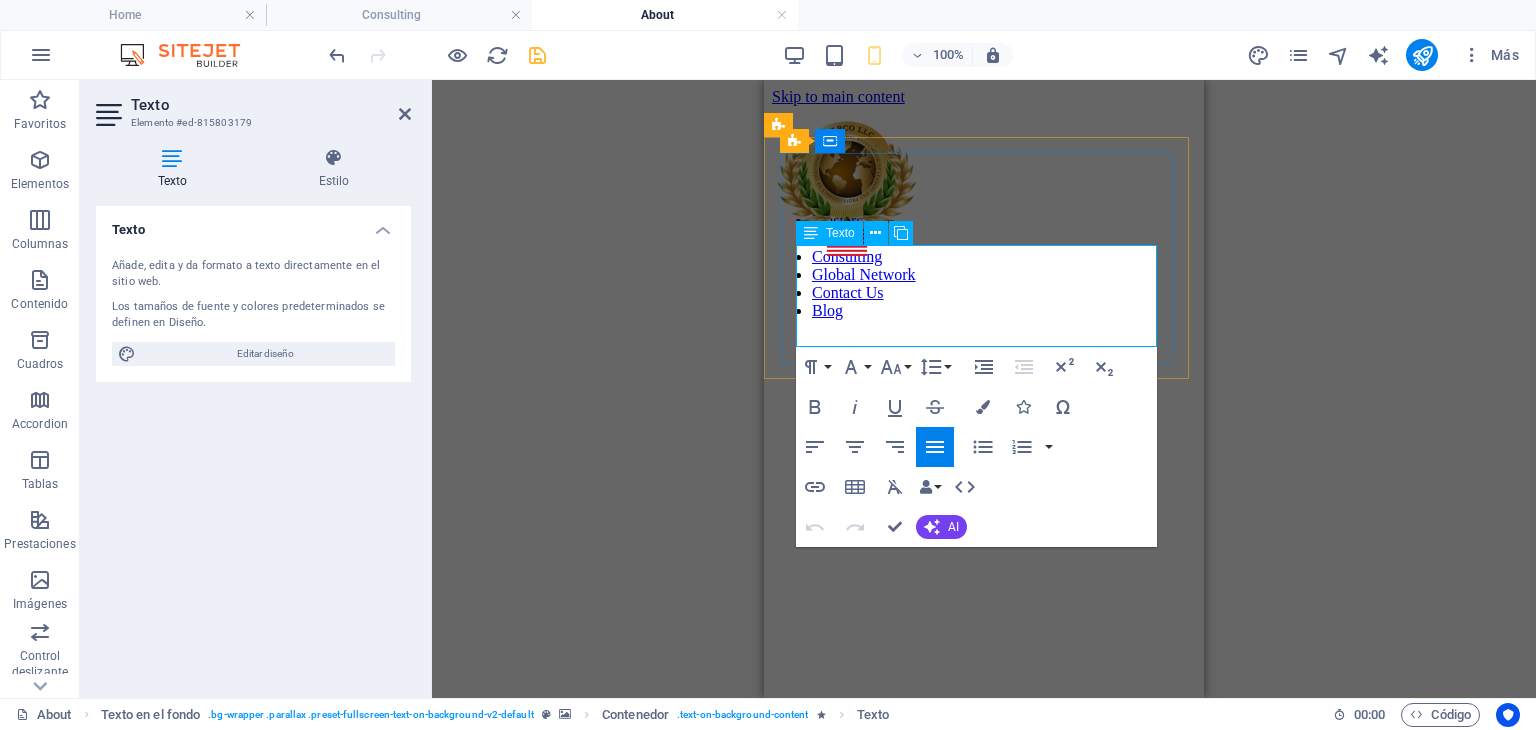 drag, startPoint x: 1152, startPoint y: 333, endPoint x: 796, endPoint y: 249, distance: 365.77588 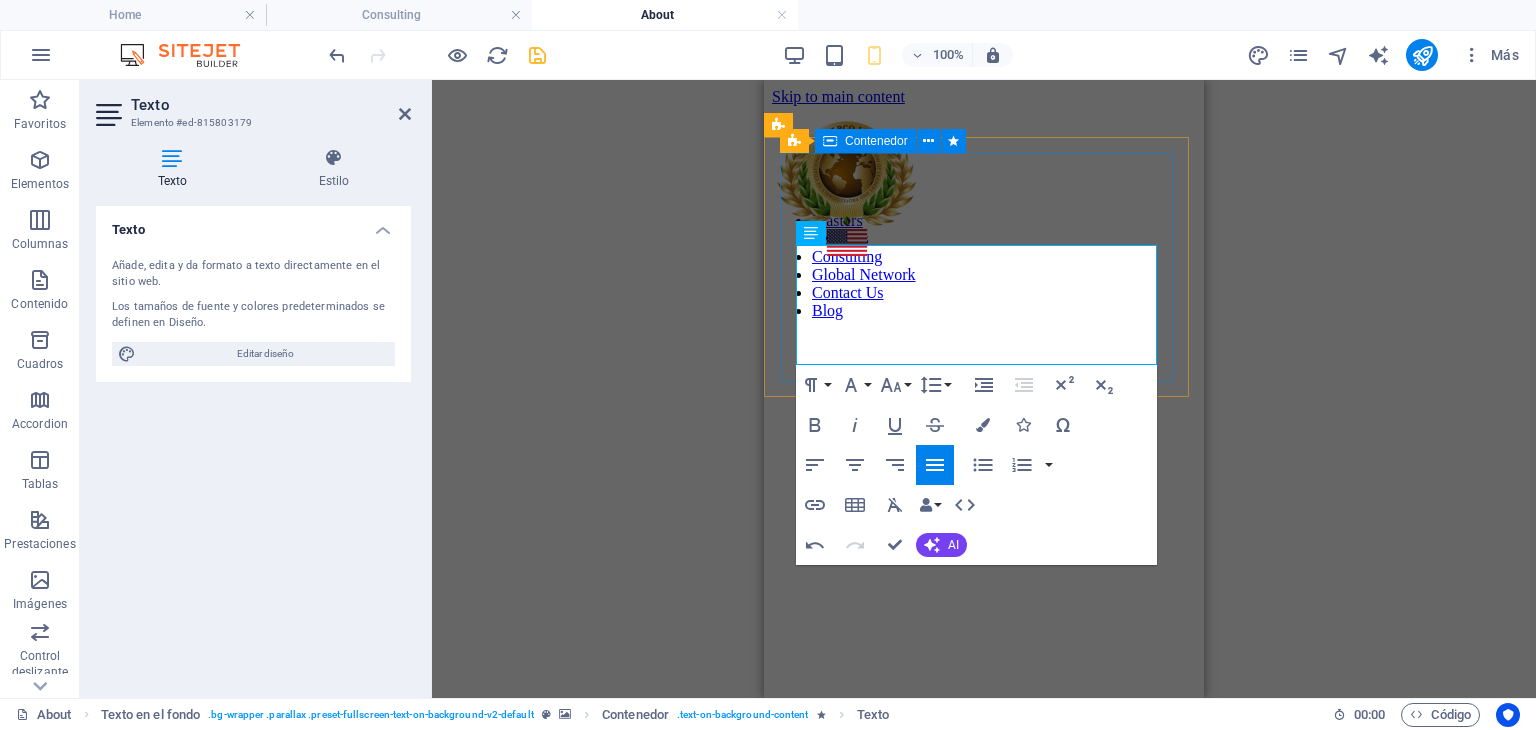 drag, startPoint x: 1150, startPoint y: 353, endPoint x: 787, endPoint y: 237, distance: 381.08398 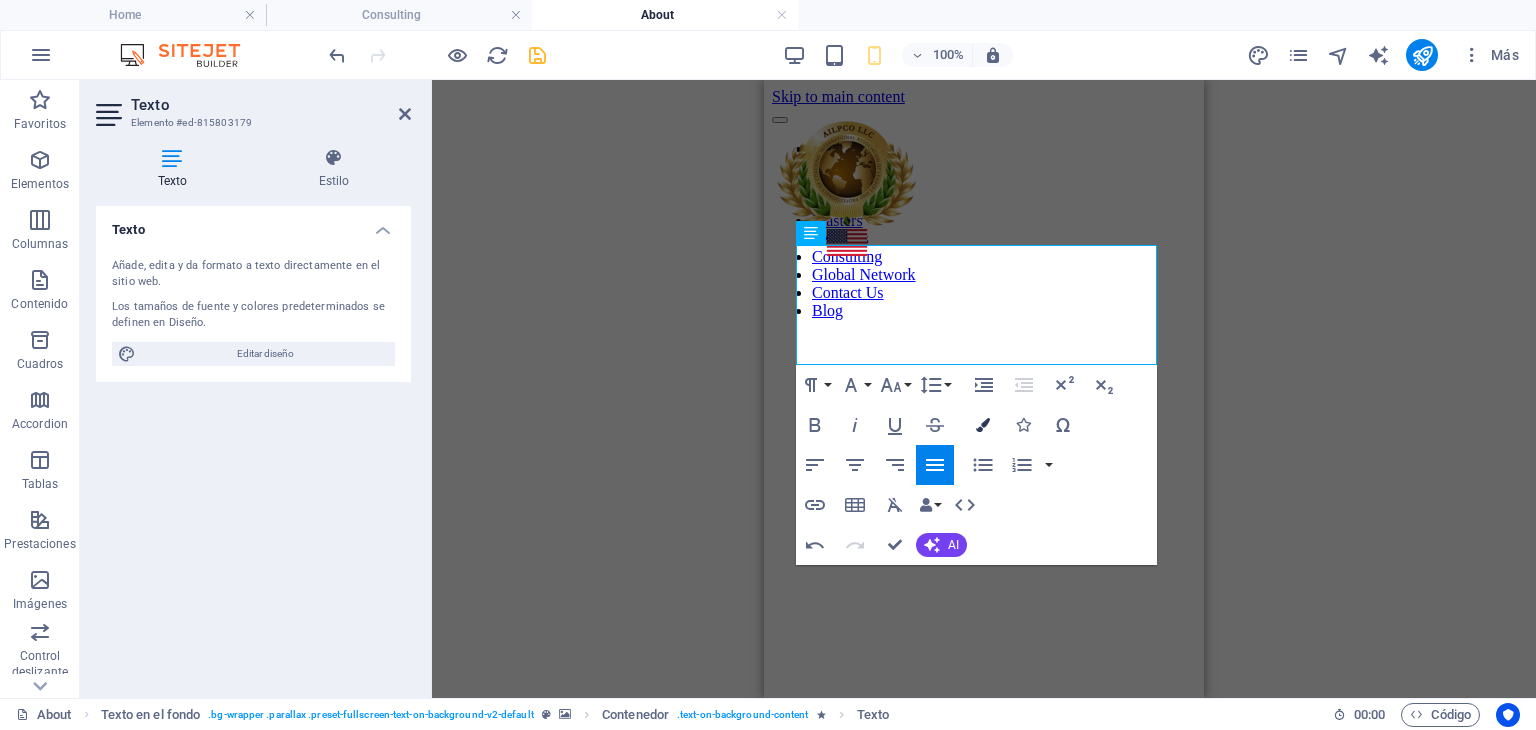 click at bounding box center (983, 425) 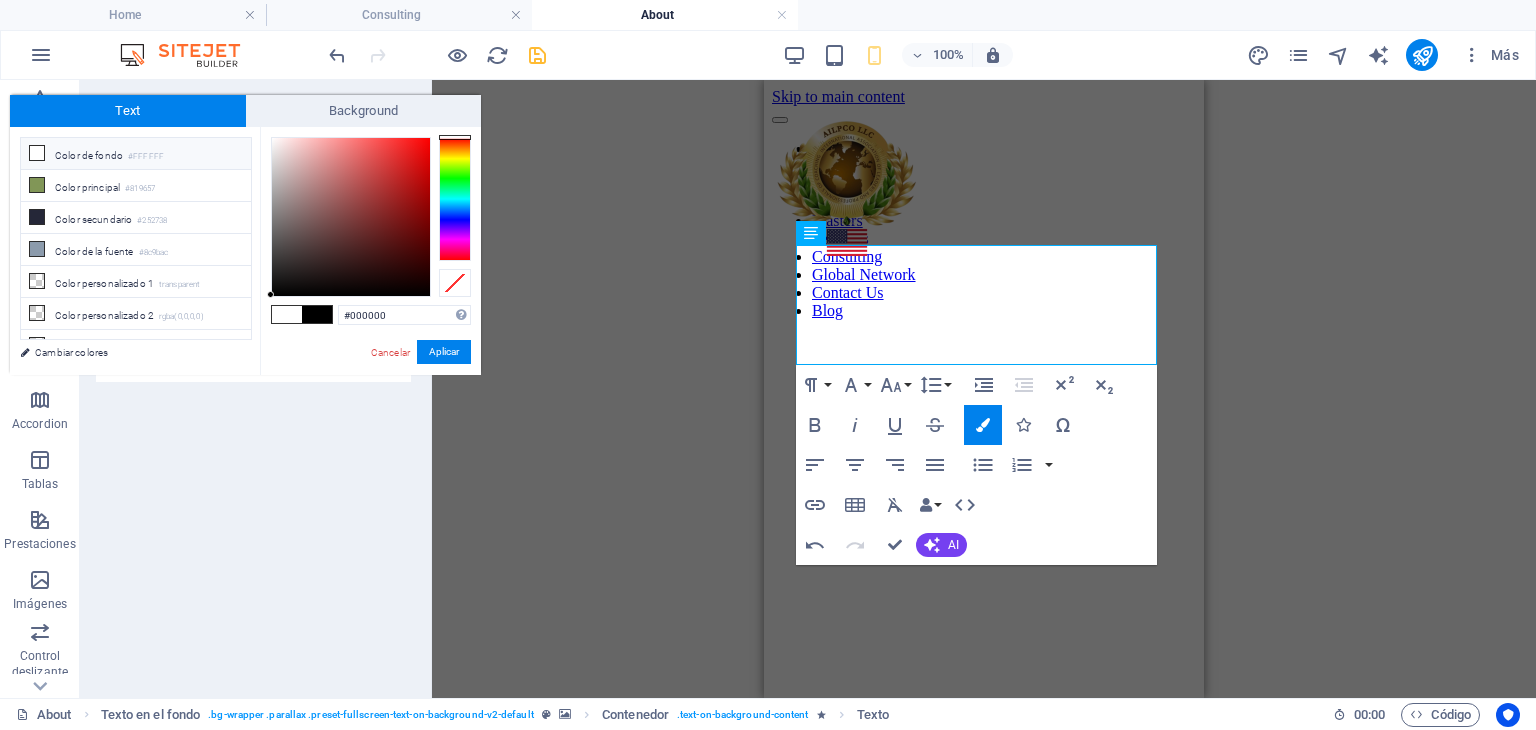 type on "#fffbfb" 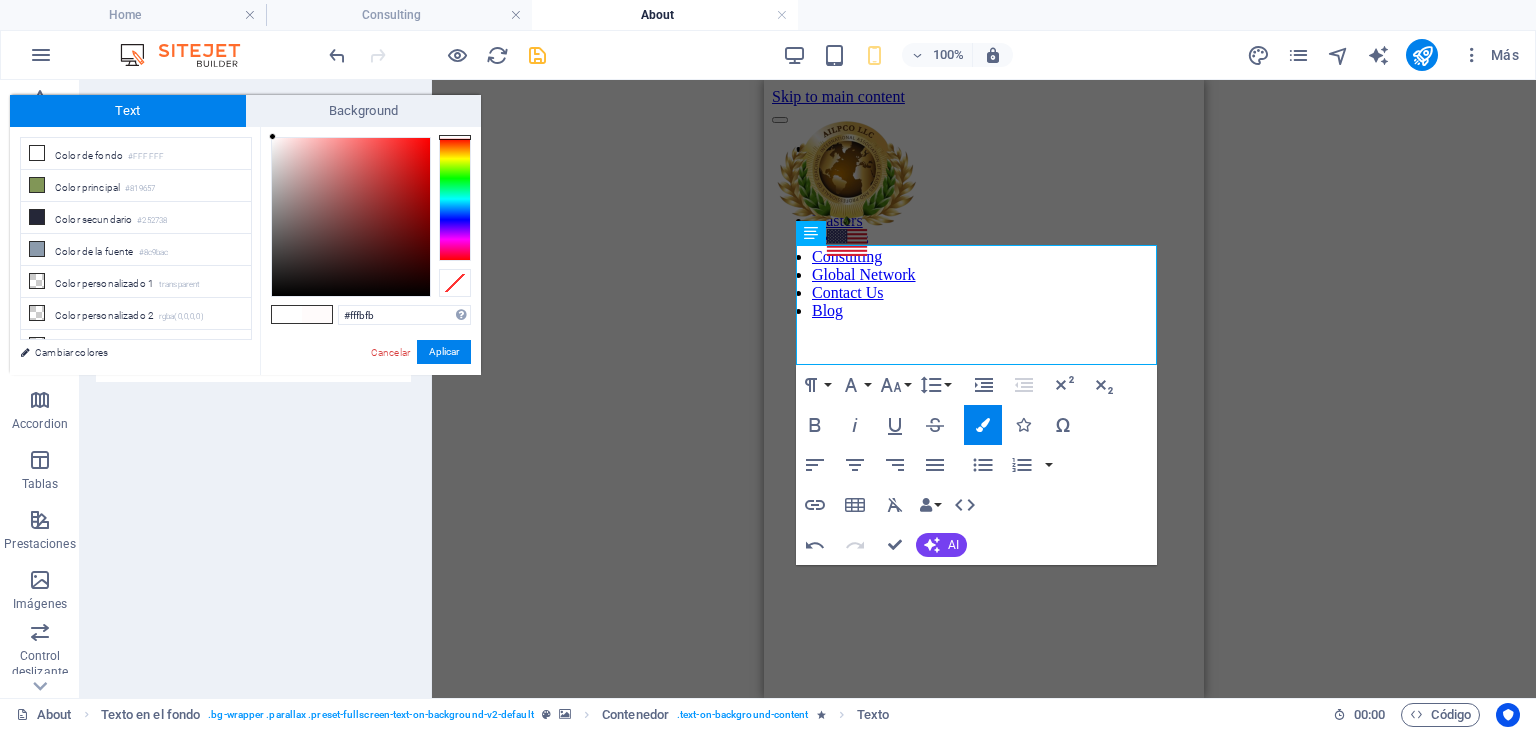 click at bounding box center [351, 217] 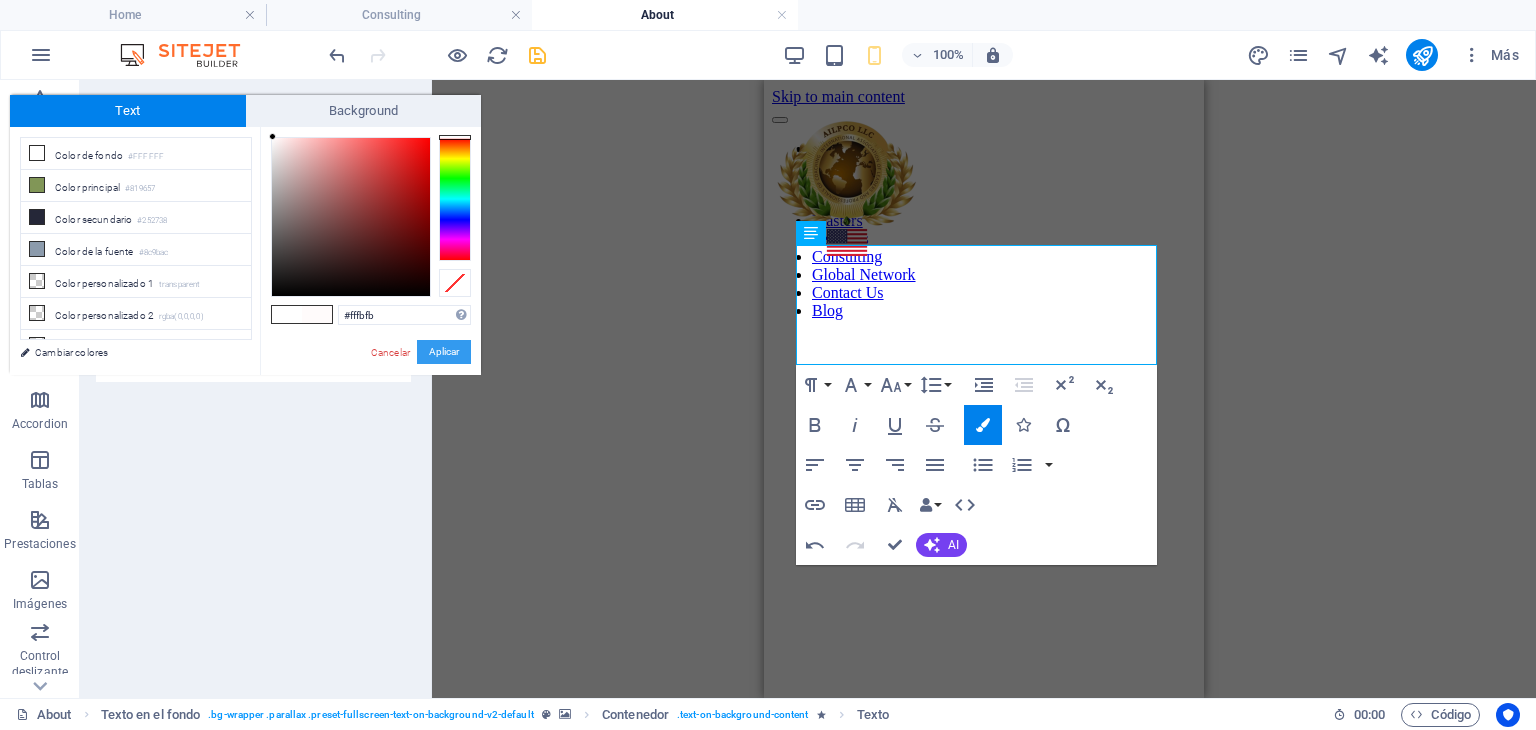 click on "Aplicar" at bounding box center [444, 352] 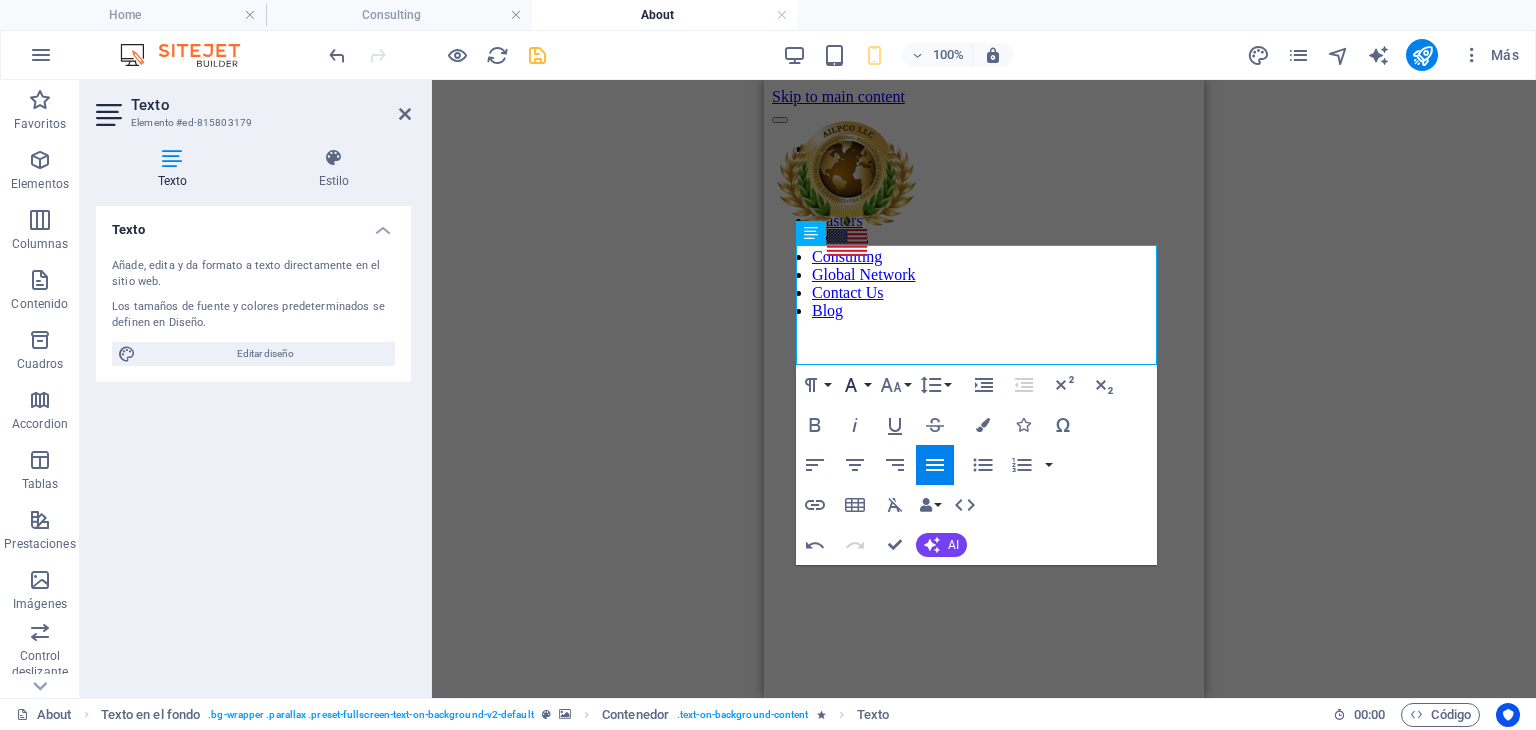 click 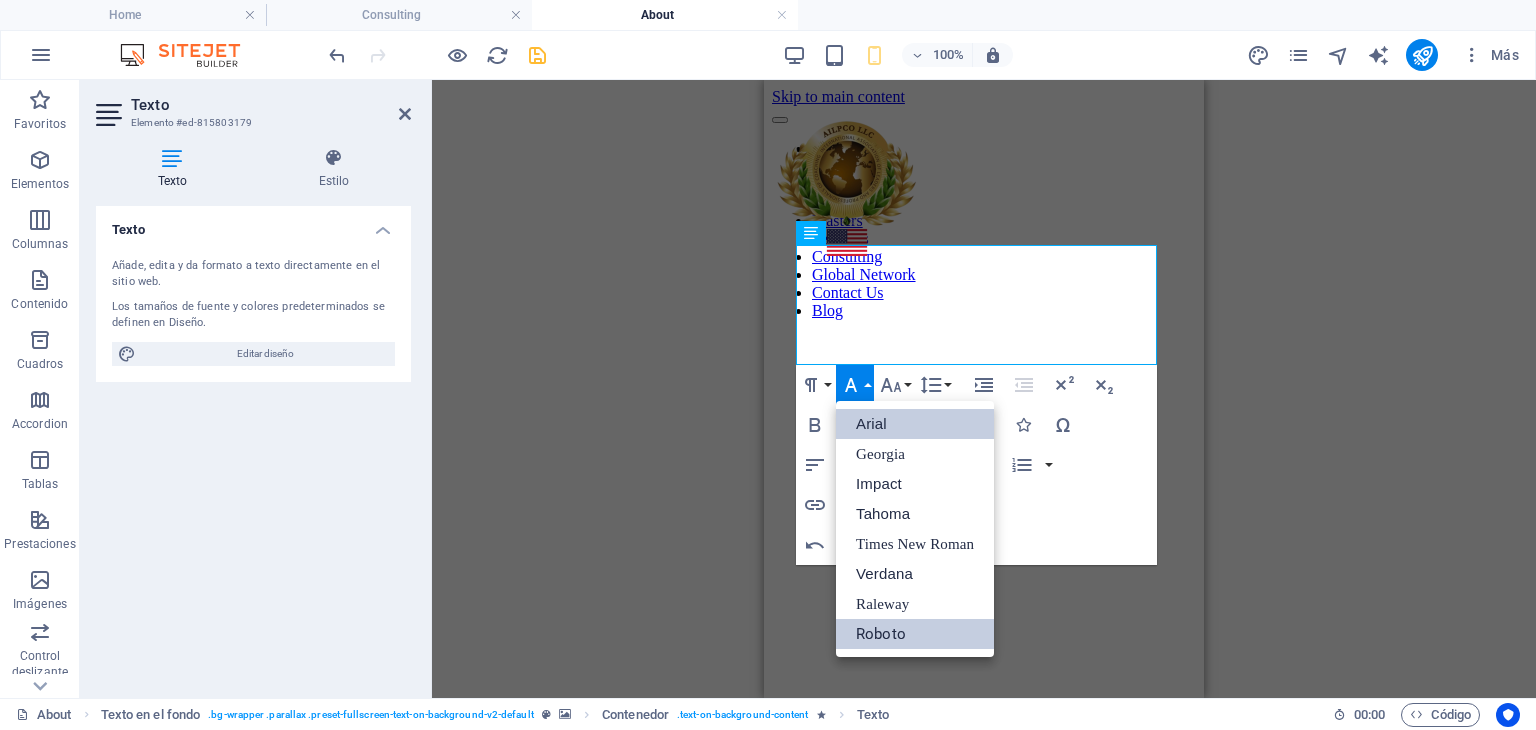 scroll, scrollTop: 0, scrollLeft: 0, axis: both 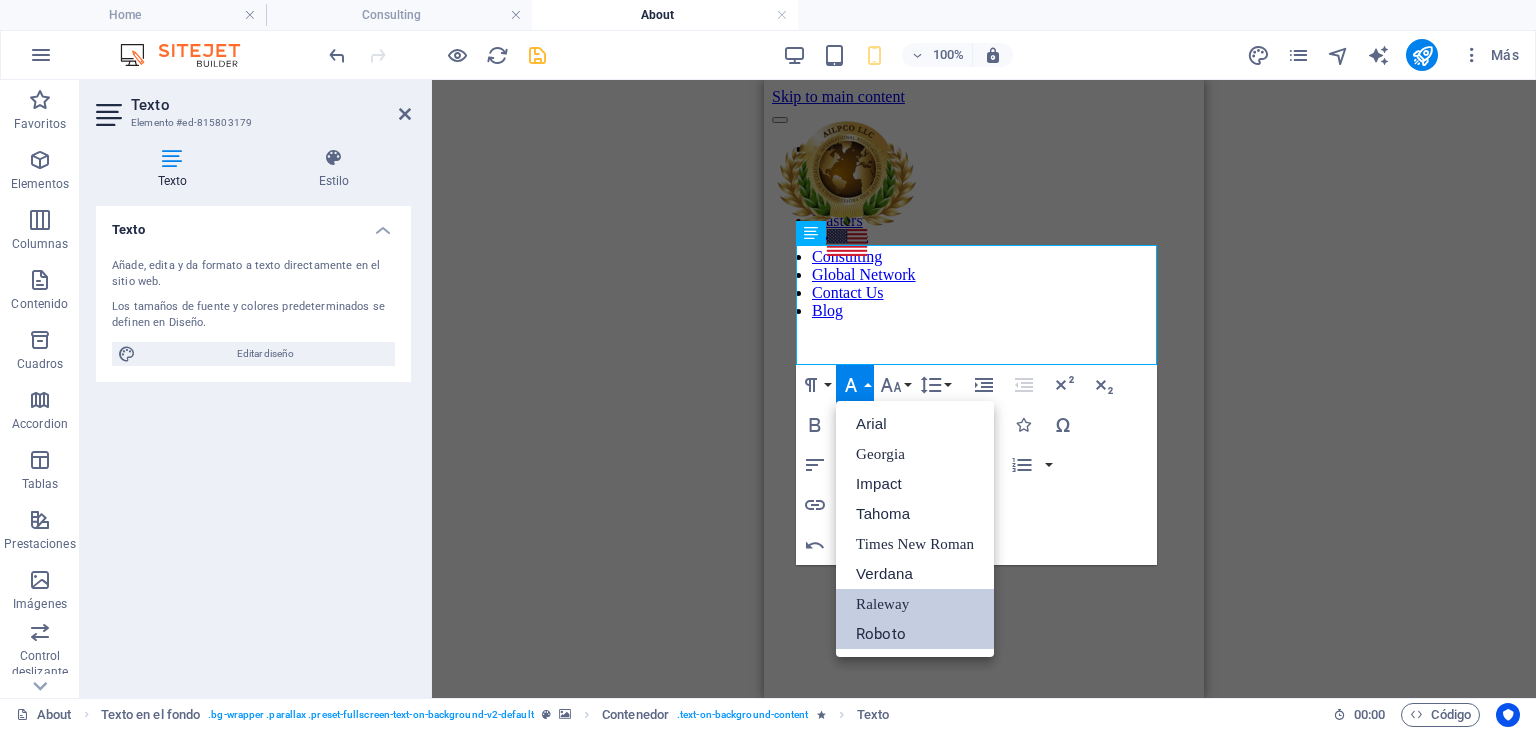 click on "Raleway" at bounding box center [915, 604] 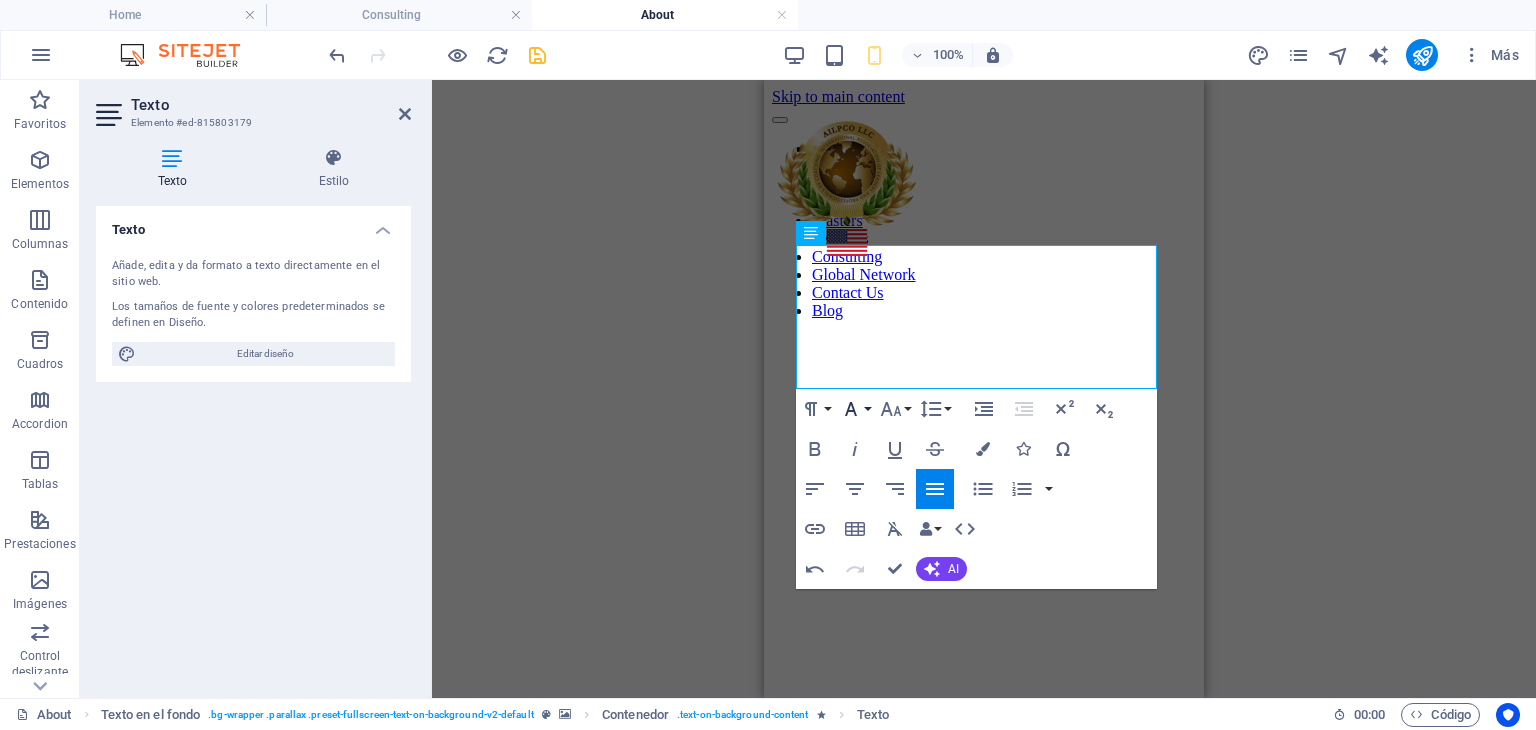 click on "Font Family" at bounding box center (855, 409) 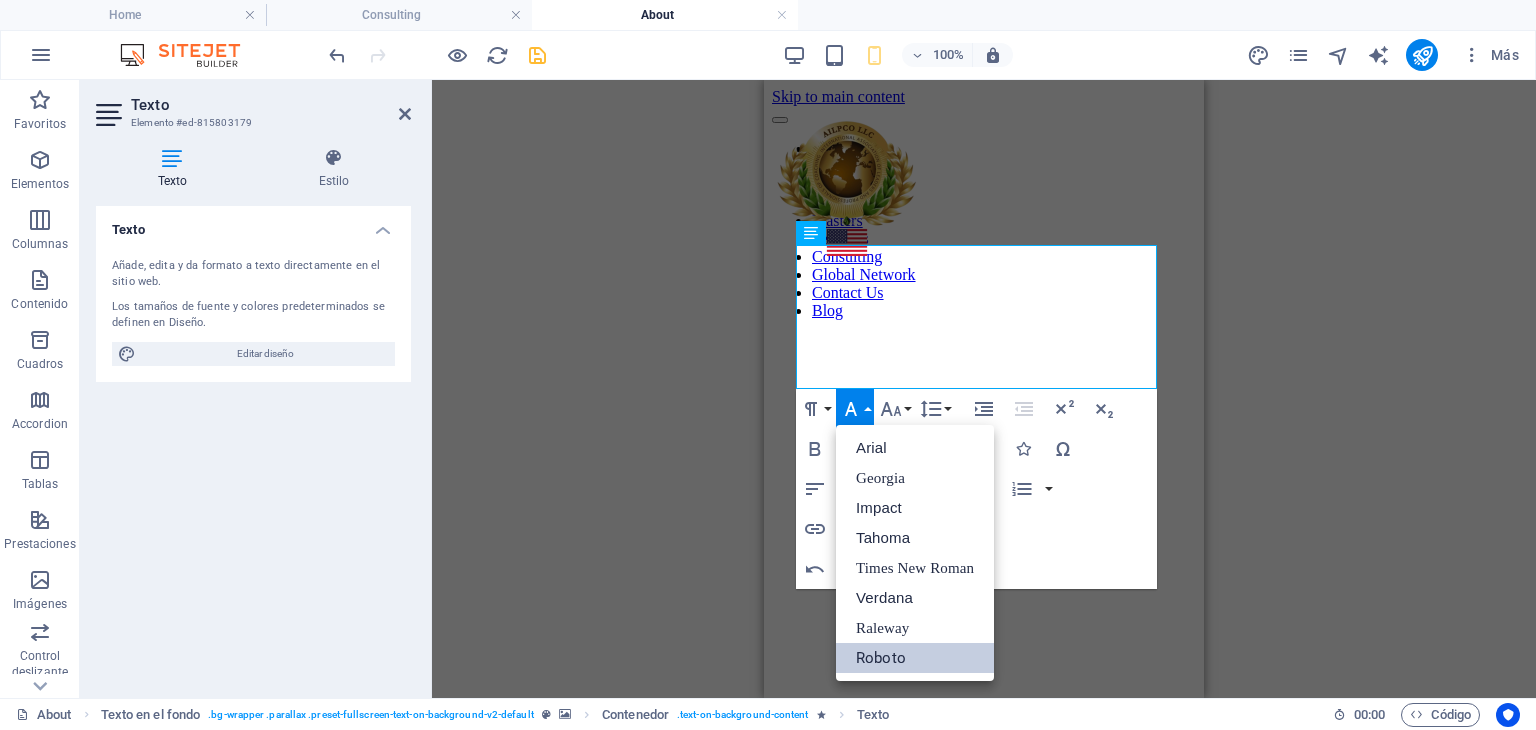 scroll, scrollTop: 0, scrollLeft: 0, axis: both 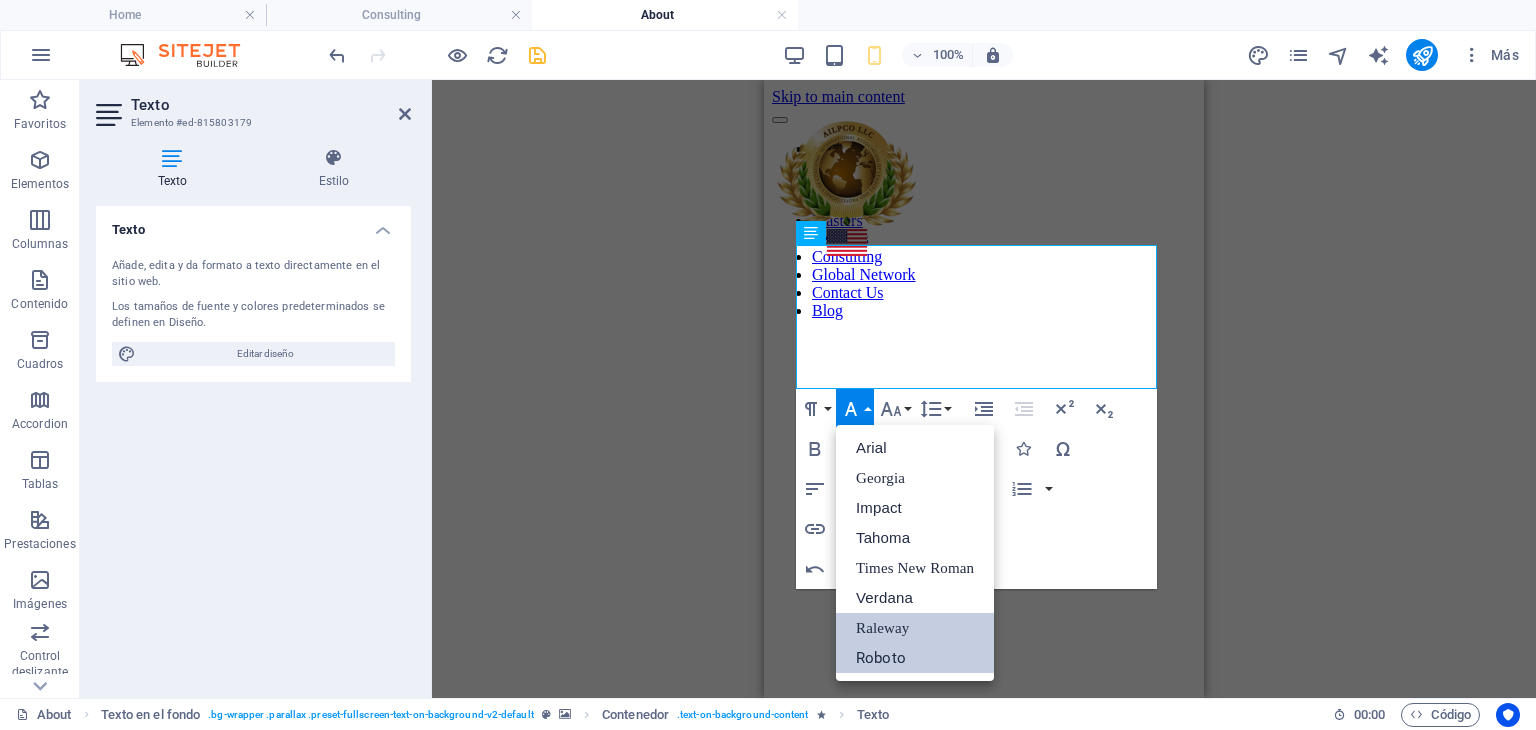 click on "Raleway" at bounding box center (915, 628) 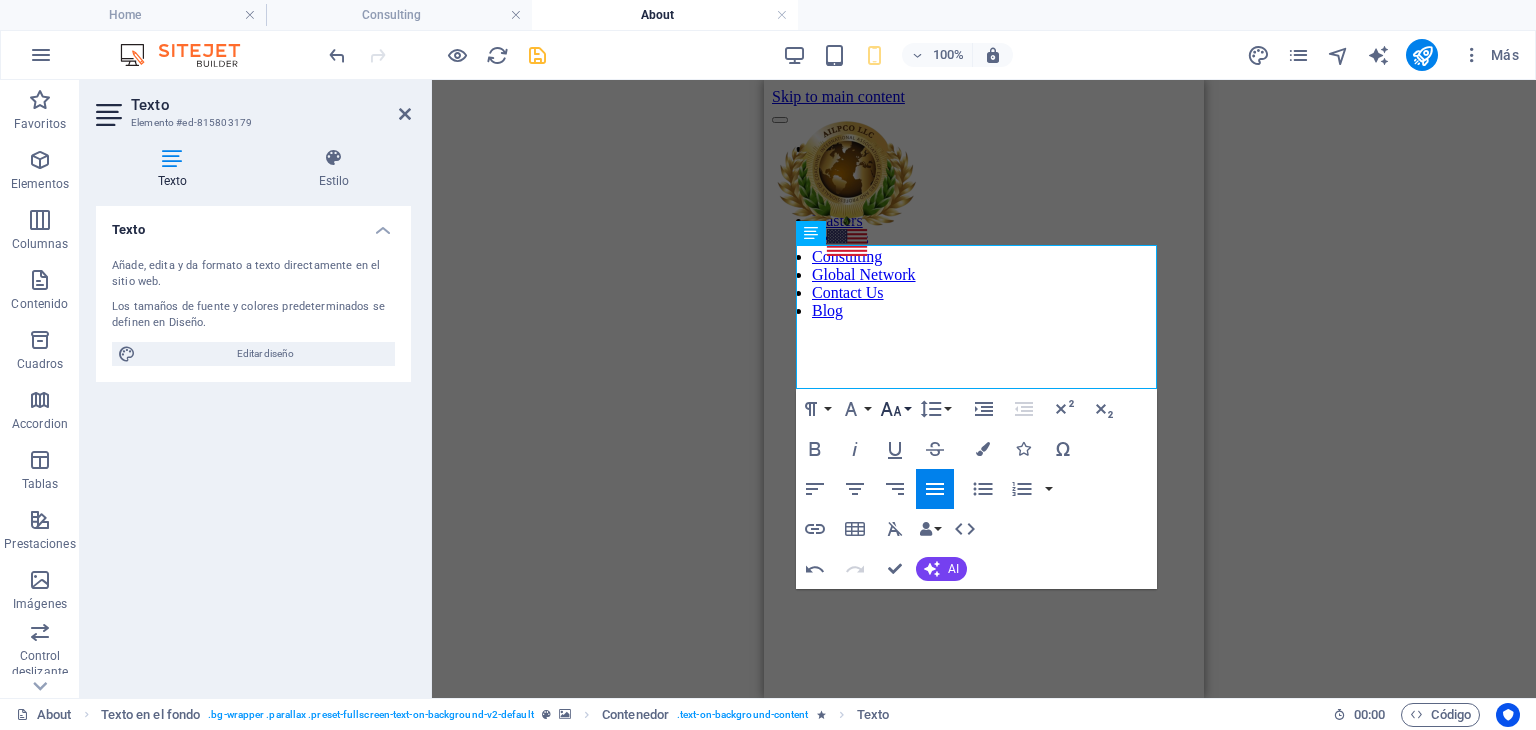 click on "Font Size" at bounding box center [895, 409] 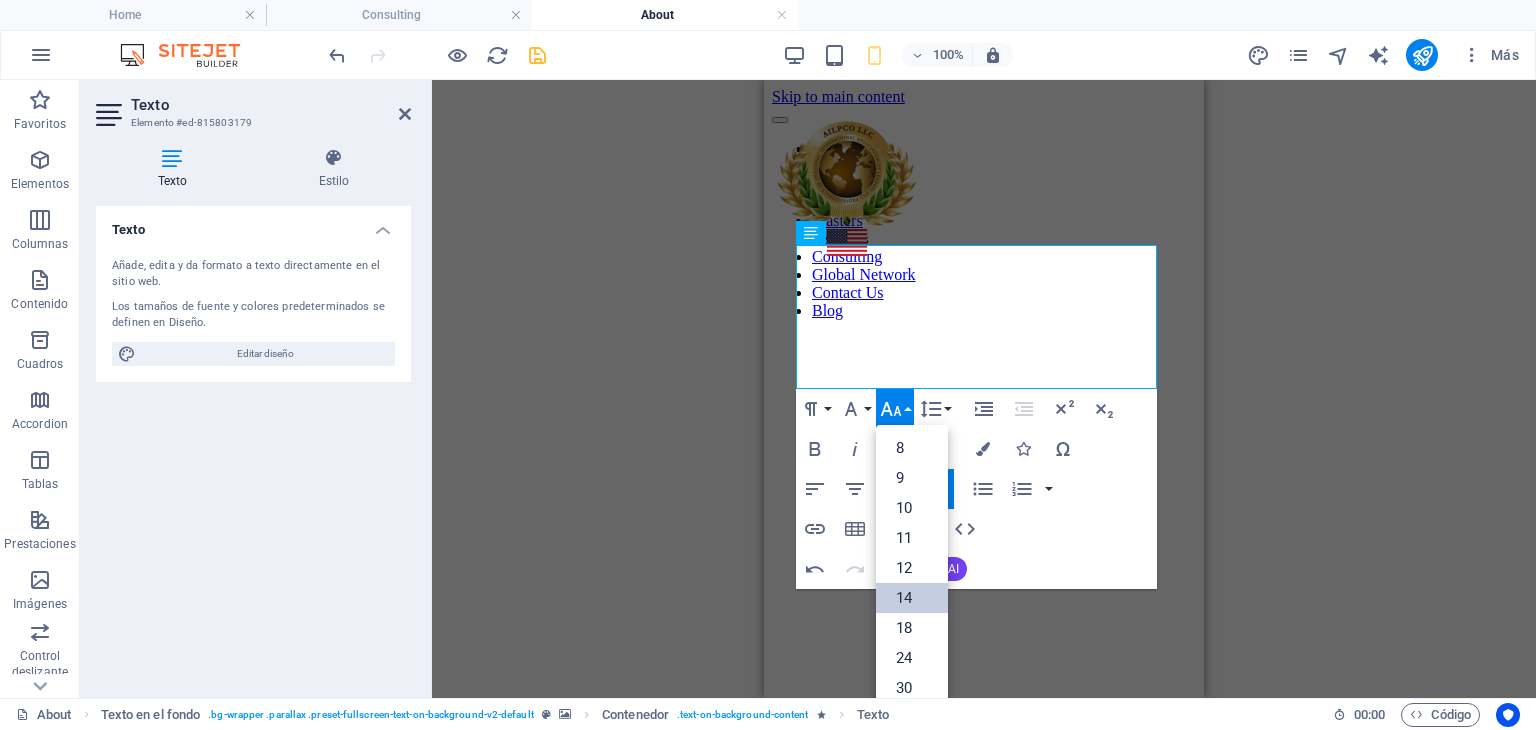 click on "14" at bounding box center (912, 598) 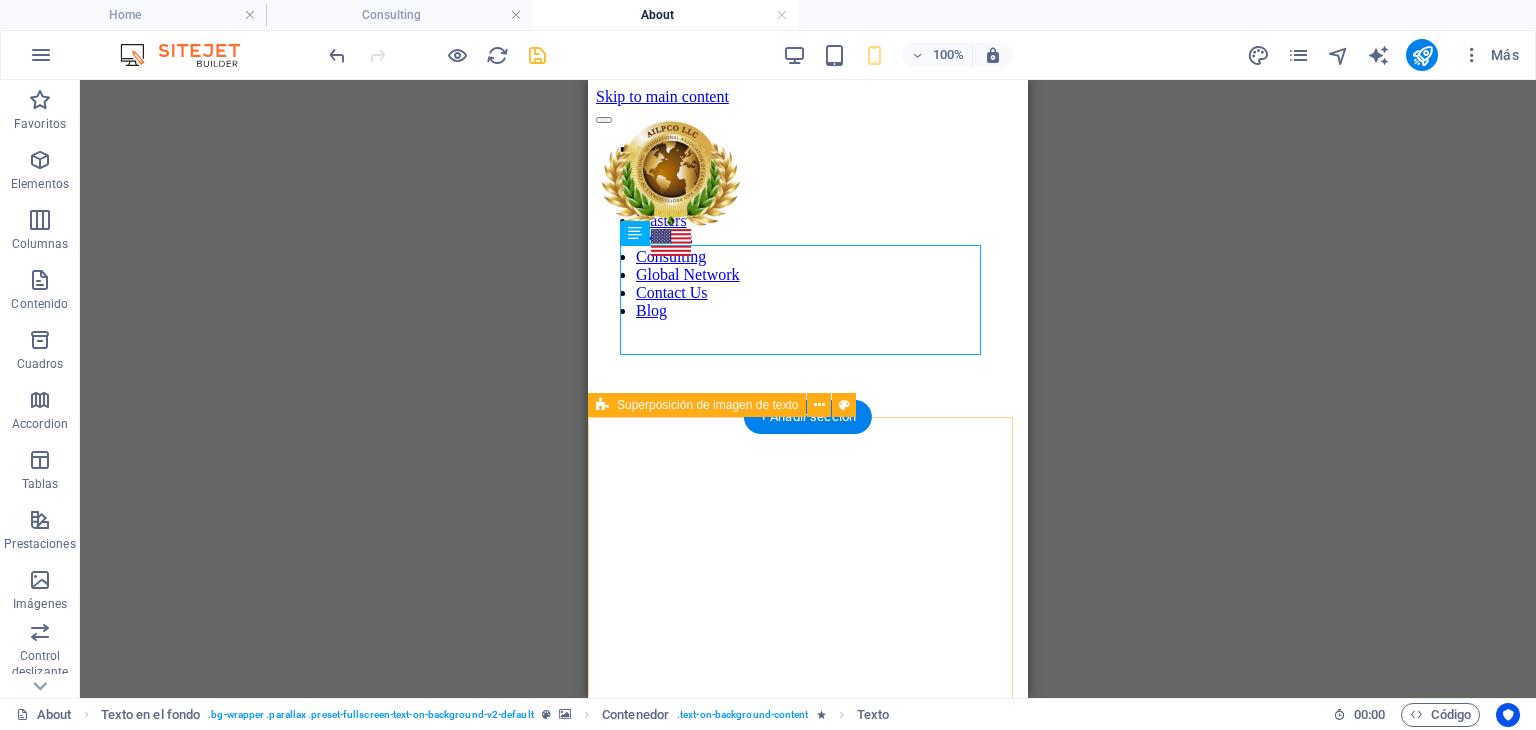scroll, scrollTop: 100, scrollLeft: 0, axis: vertical 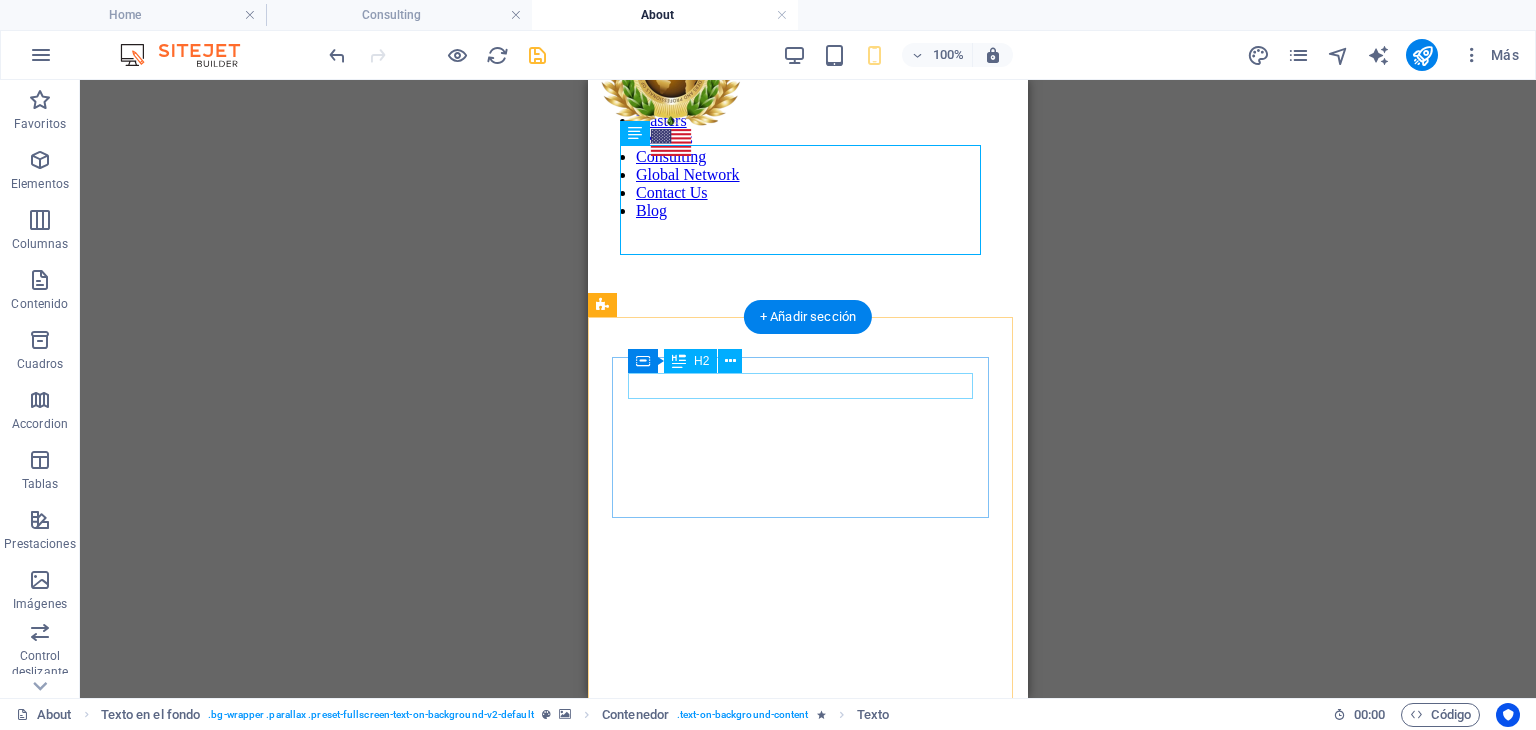click on "Tú no estás aquí por casualidad..." at bounding box center (808, 938) 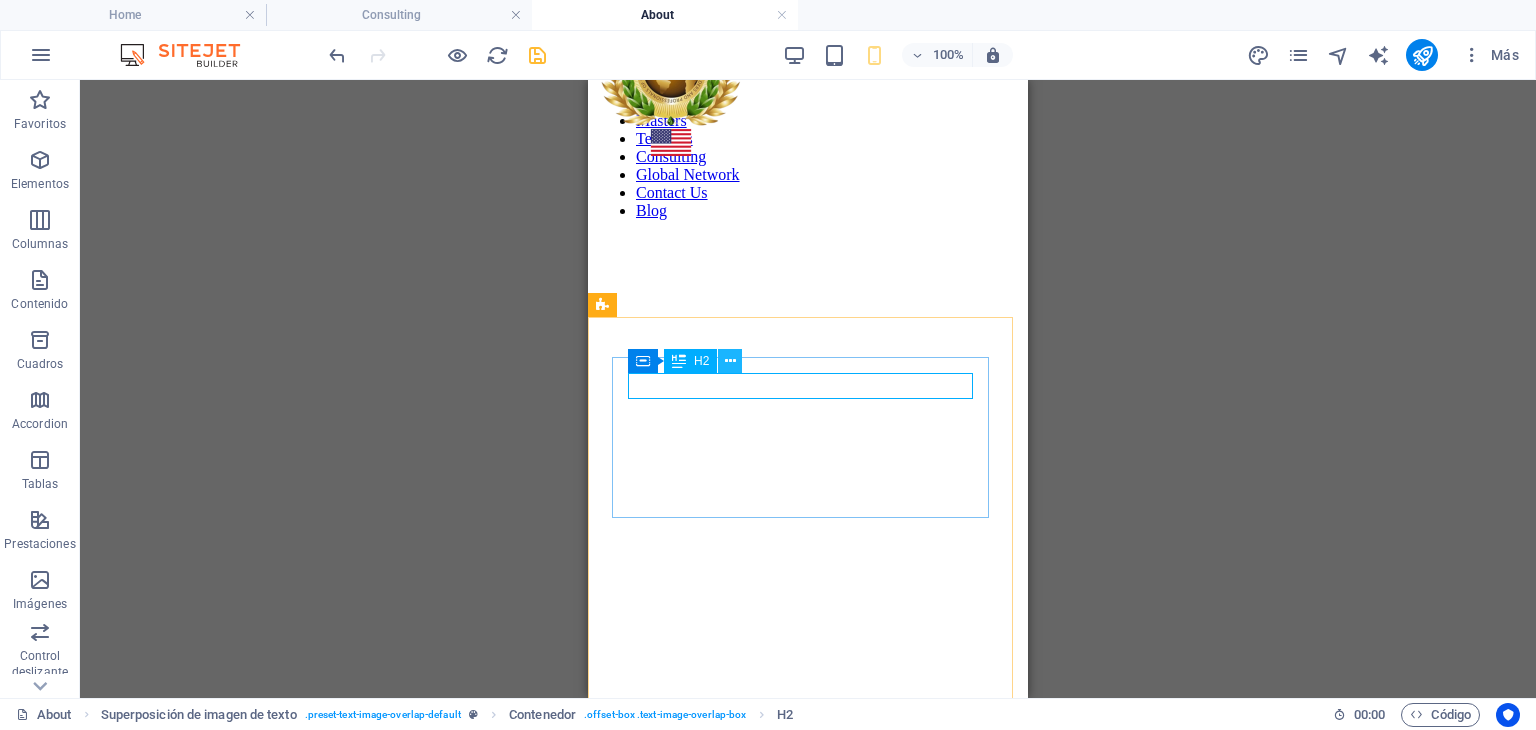 click at bounding box center [730, 361] 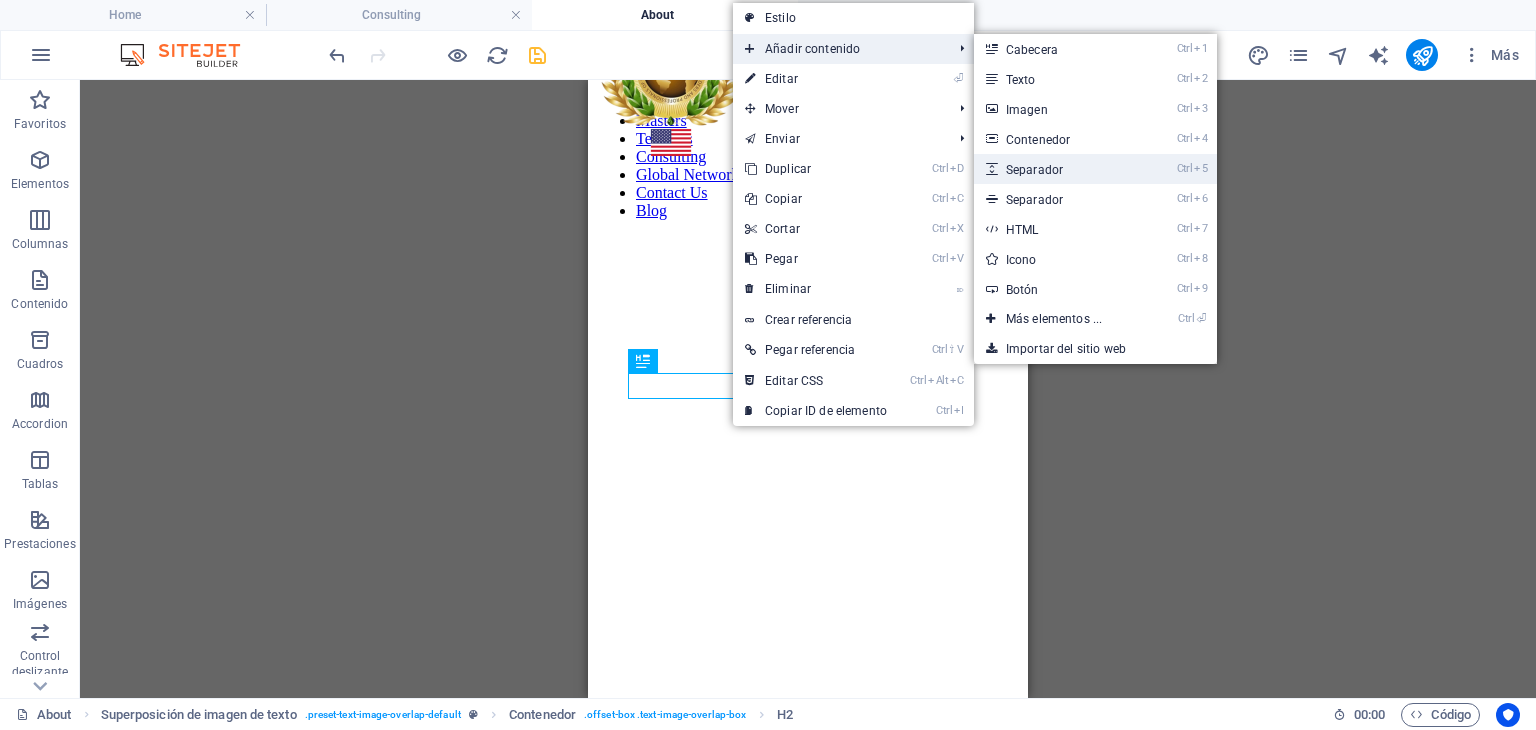 drag, startPoint x: 1063, startPoint y: 167, endPoint x: 168, endPoint y: 349, distance: 913.31757 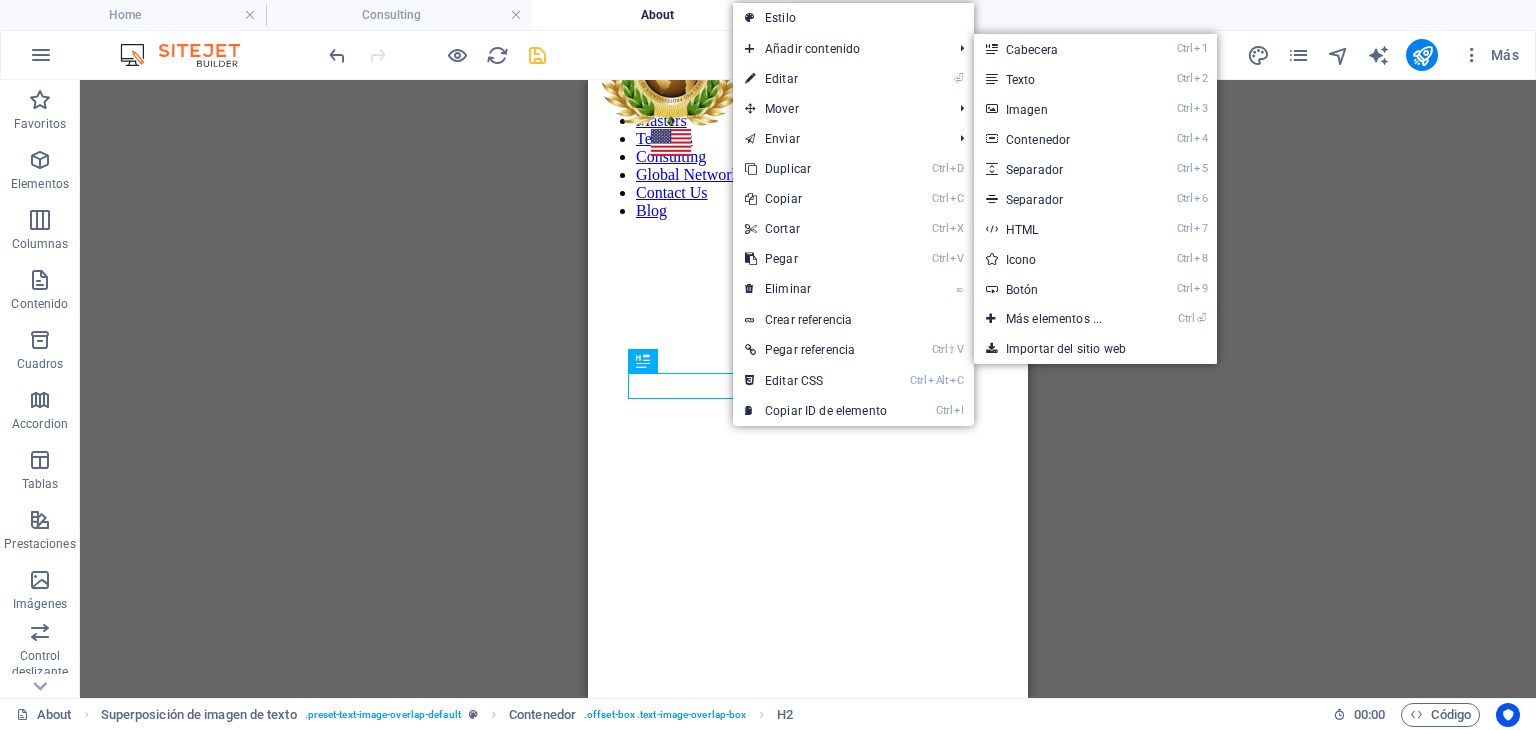 select on "px" 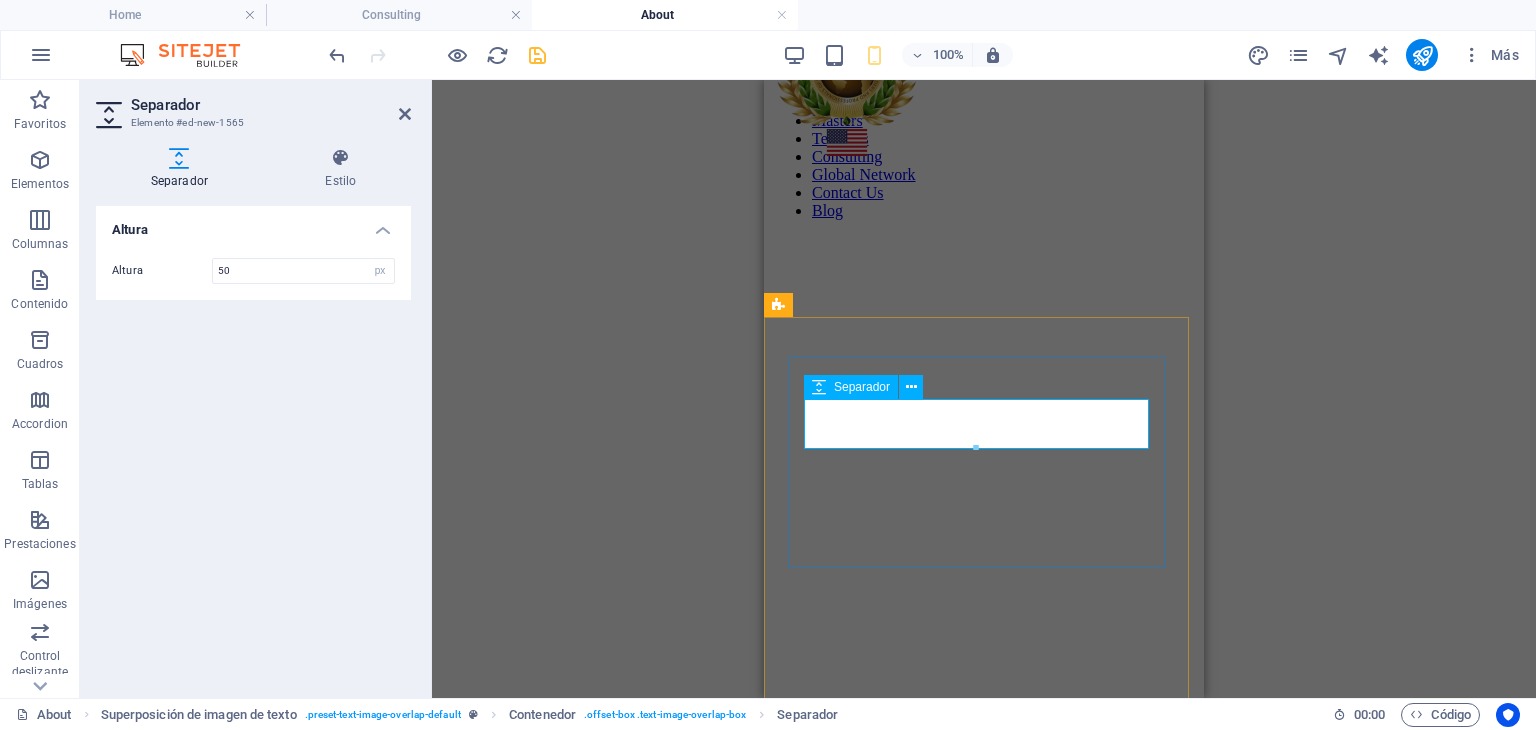 click at bounding box center (984, 1026) 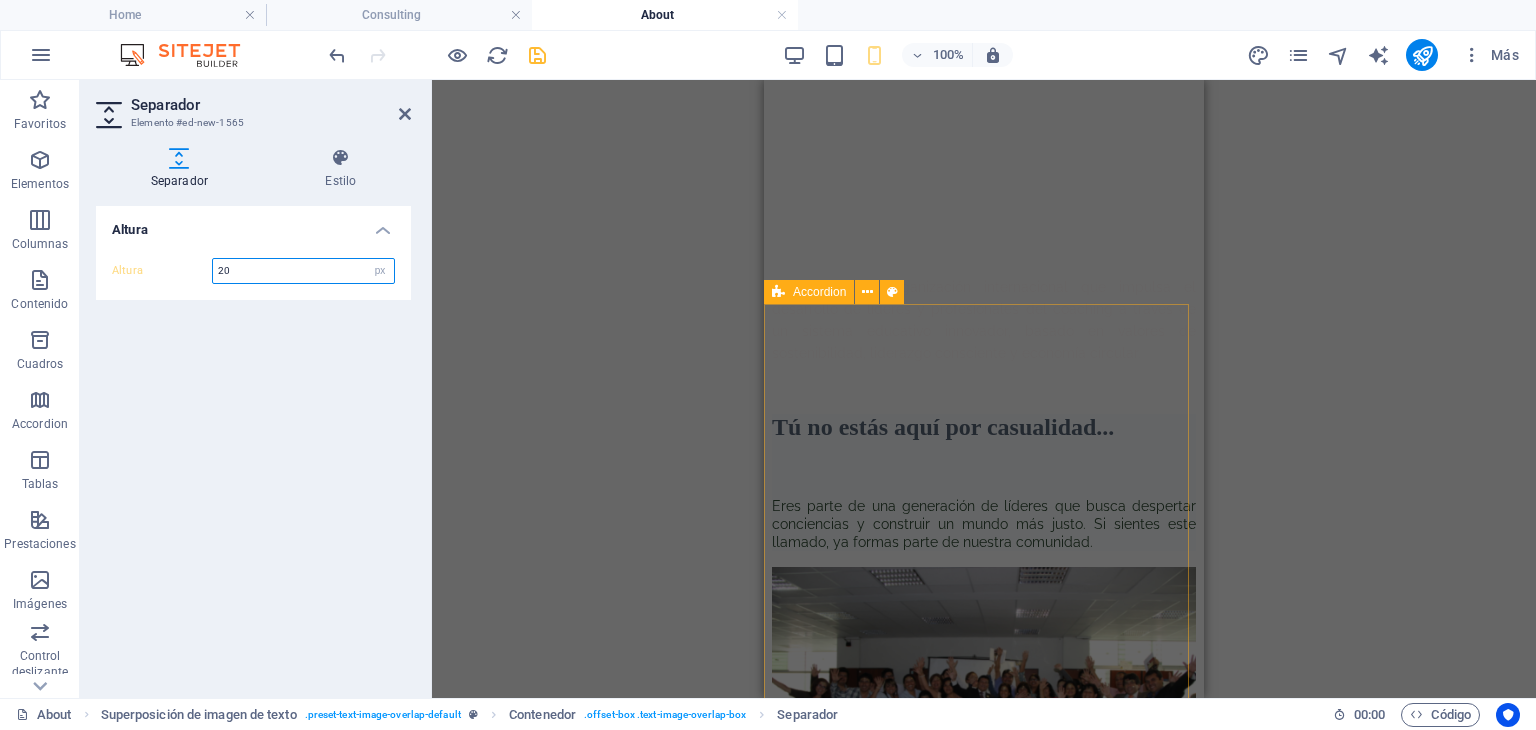type on "20" 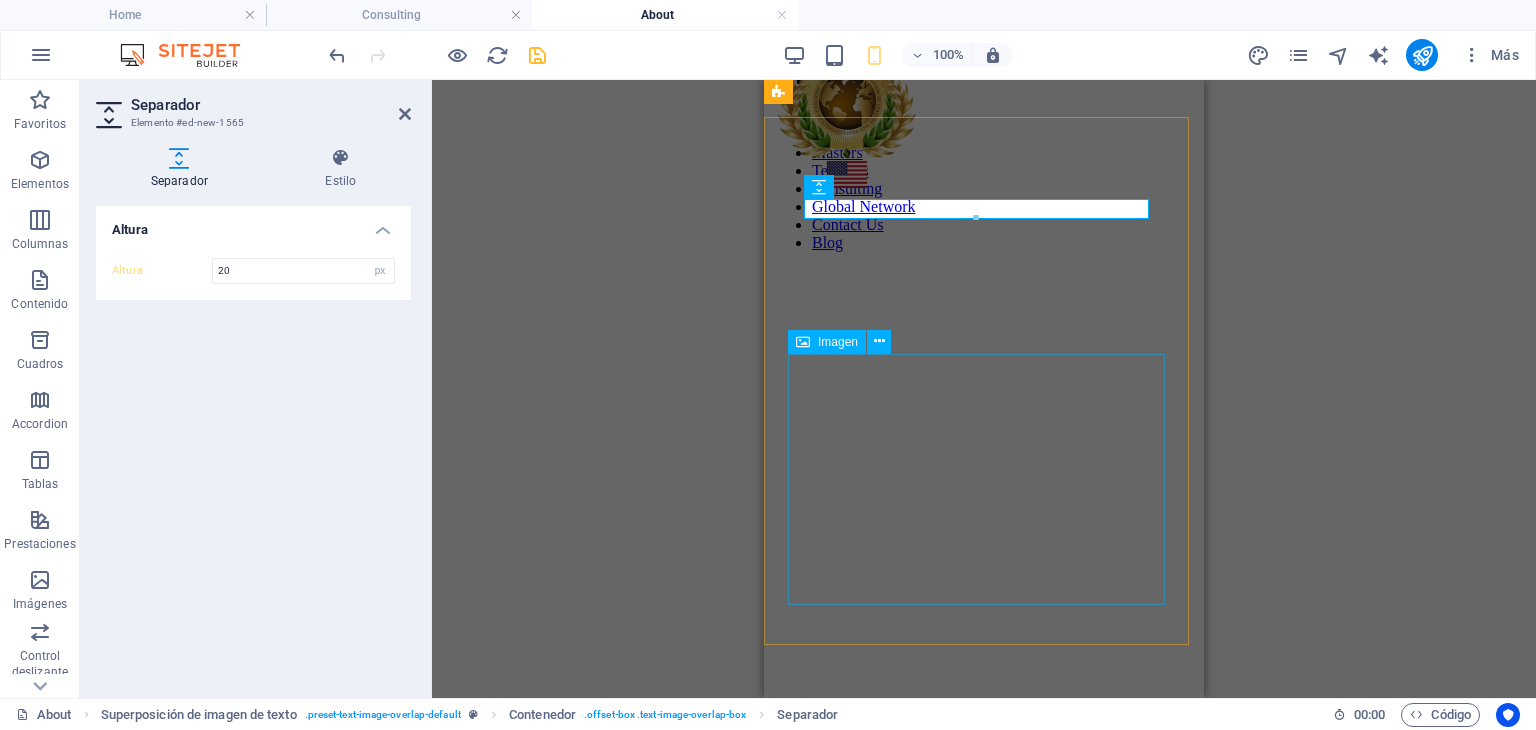 scroll, scrollTop: 40, scrollLeft: 0, axis: vertical 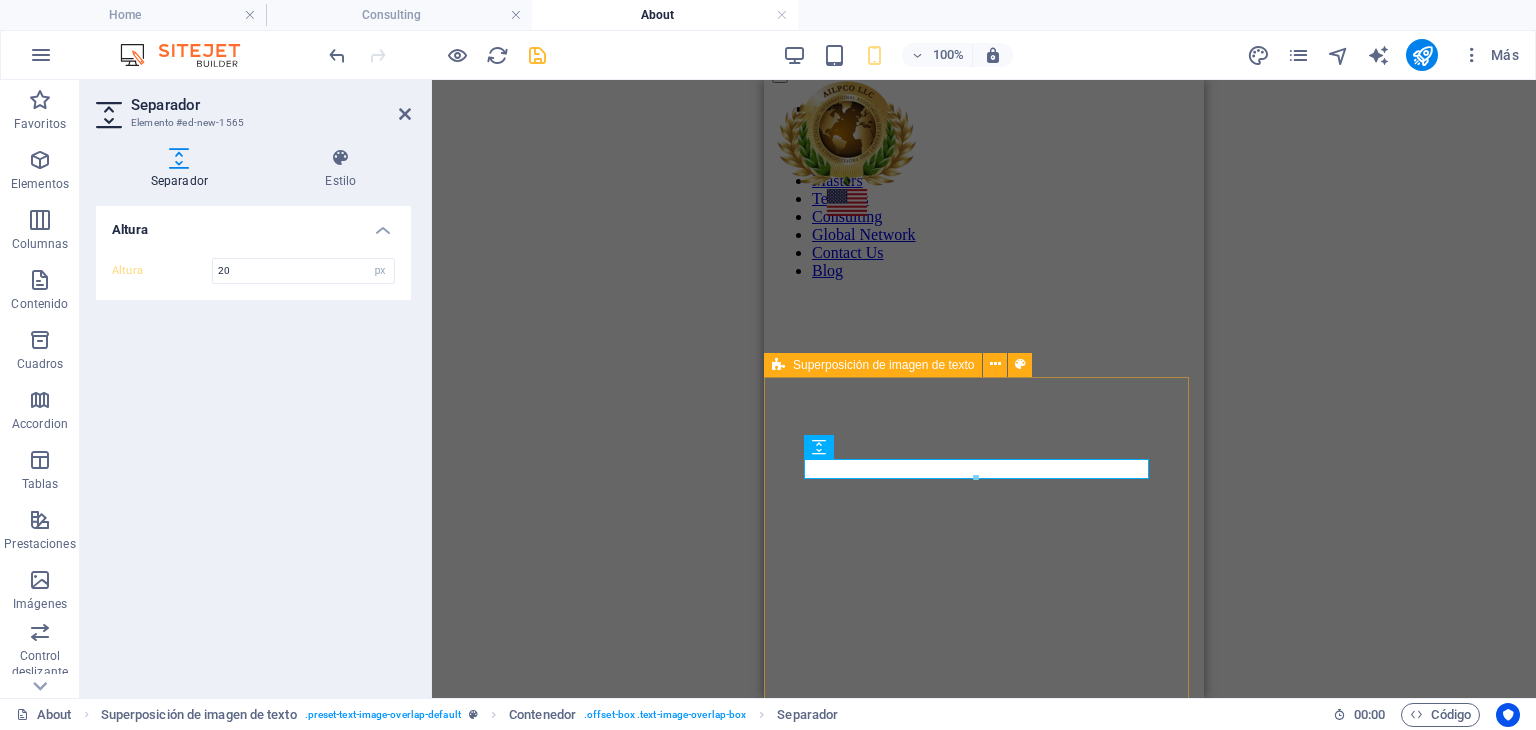 click on "Tú no estás aquí por casualidad... Eres parte de una generación de líderes que busca despertar conciencias y construir un mundo más justo. Si sientes este llamado, ya formas parte de nuestra comunidad." at bounding box center (984, 1224) 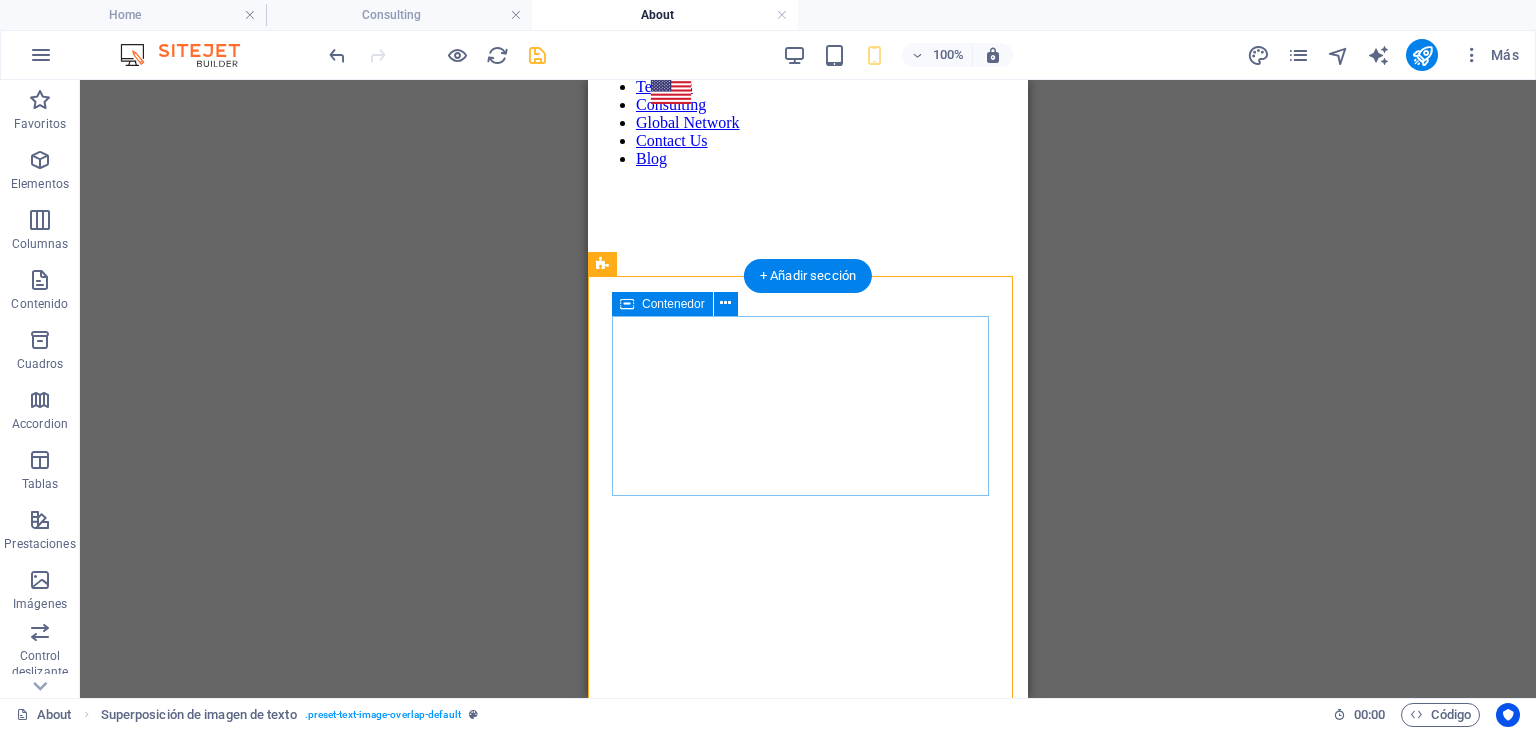 scroll, scrollTop: 140, scrollLeft: 0, axis: vertical 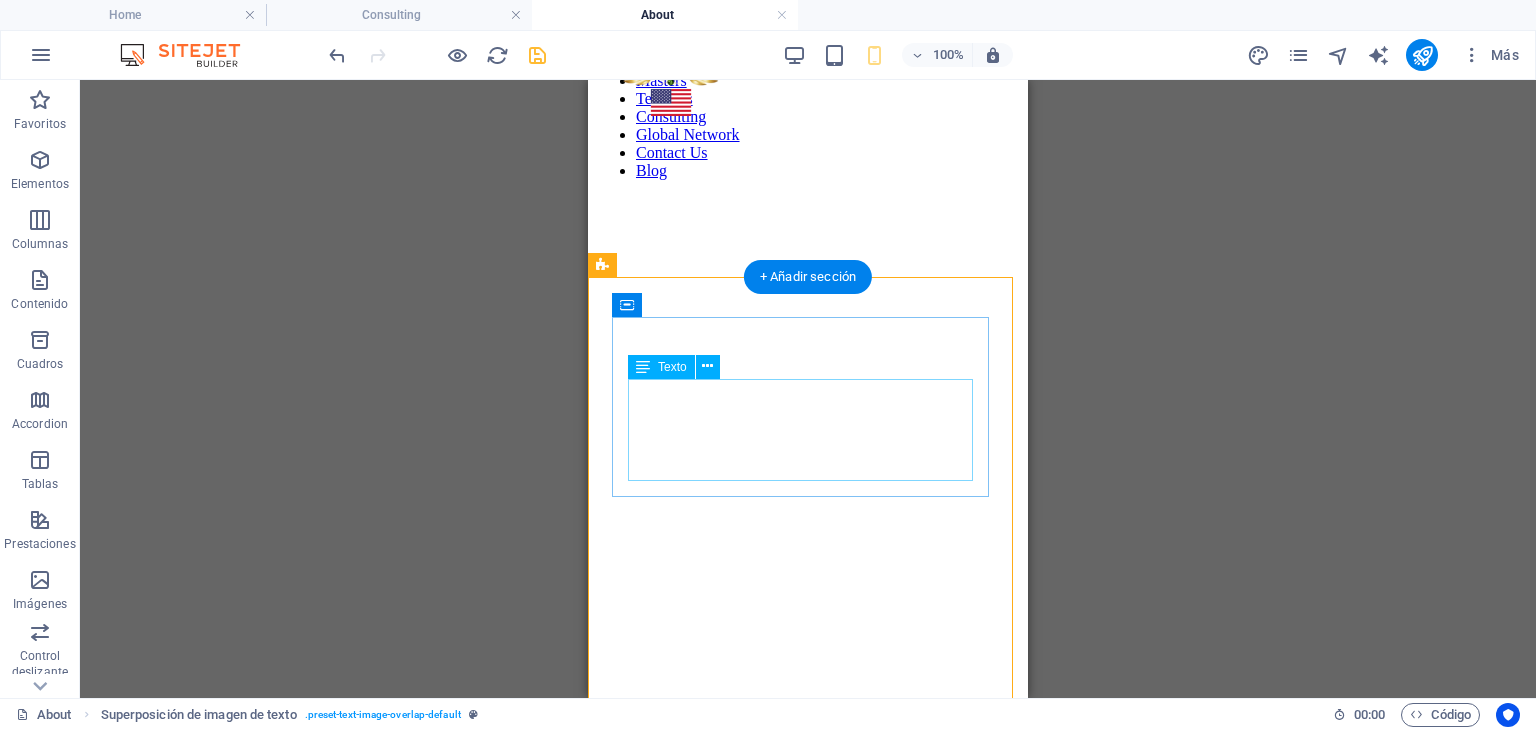 click on "Eres parte de una generación de líderes que busca despertar conciencias y construir un mundo más justo. Si sientes este llamado, ya formas parte de nuestra comunidad." at bounding box center (808, 995) 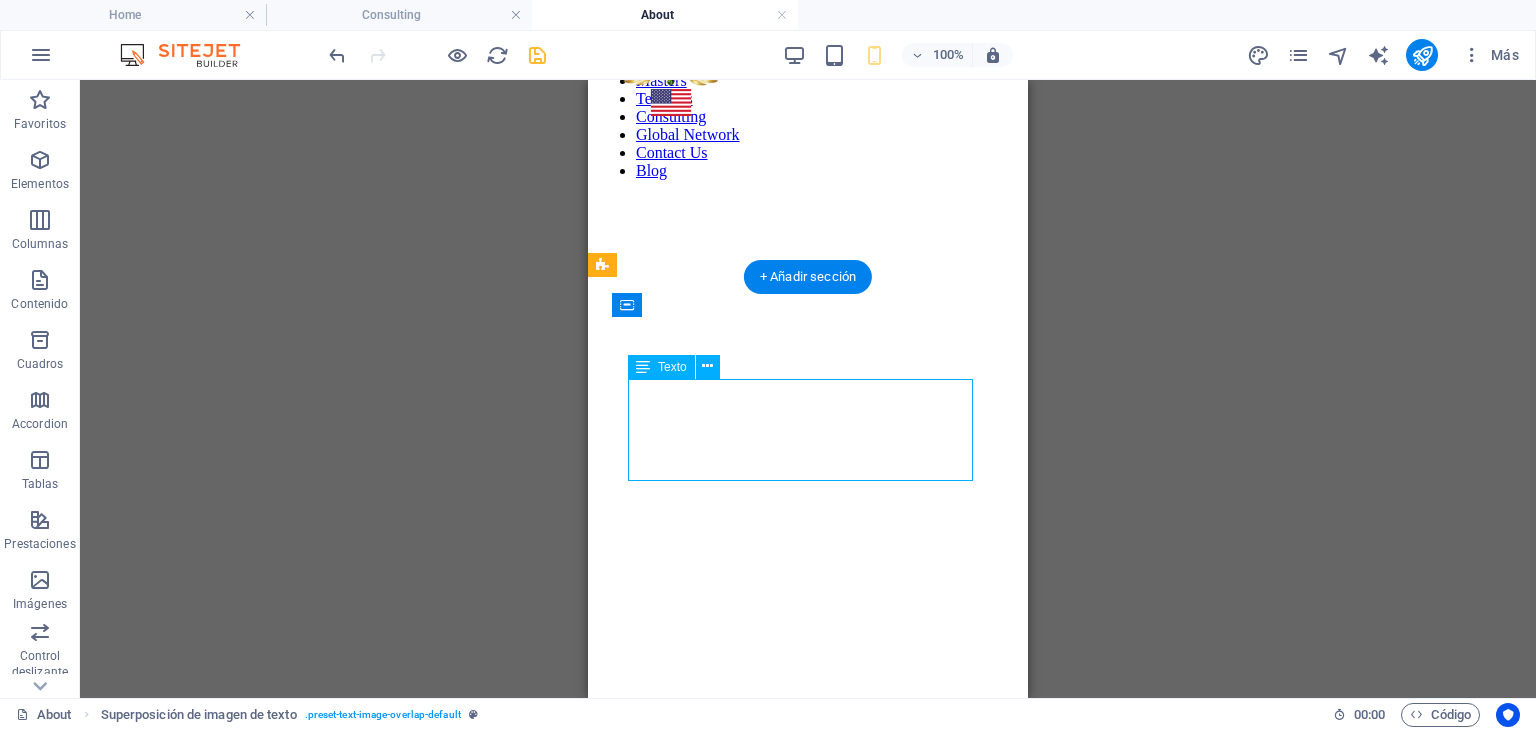 click on "Eres parte de una generación de líderes que busca despertar conciencias y construir un mundo más justo. Si sientes este llamado, ya formas parte de nuestra comunidad." at bounding box center [808, 995] 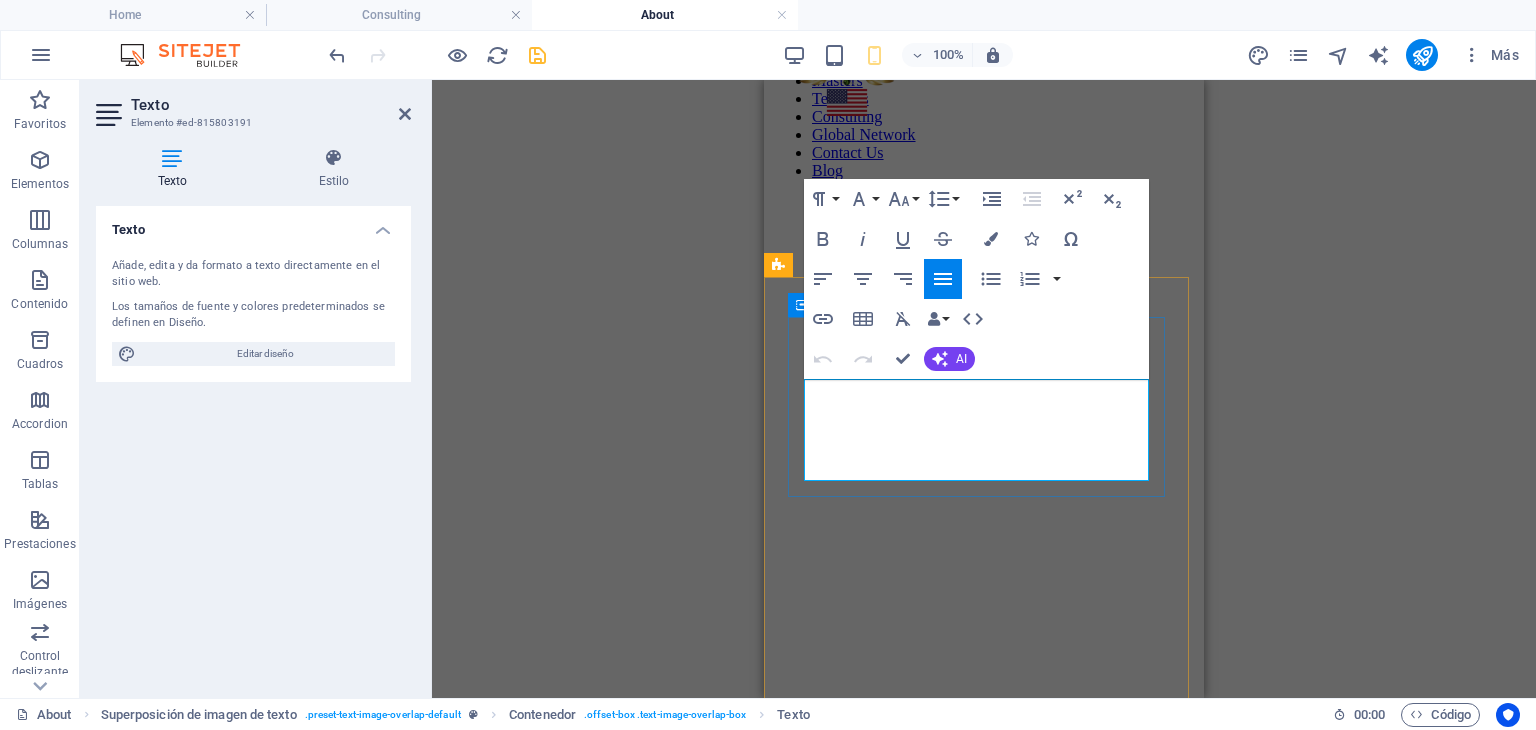drag, startPoint x: 949, startPoint y: 467, endPoint x: 796, endPoint y: 388, distance: 172.19176 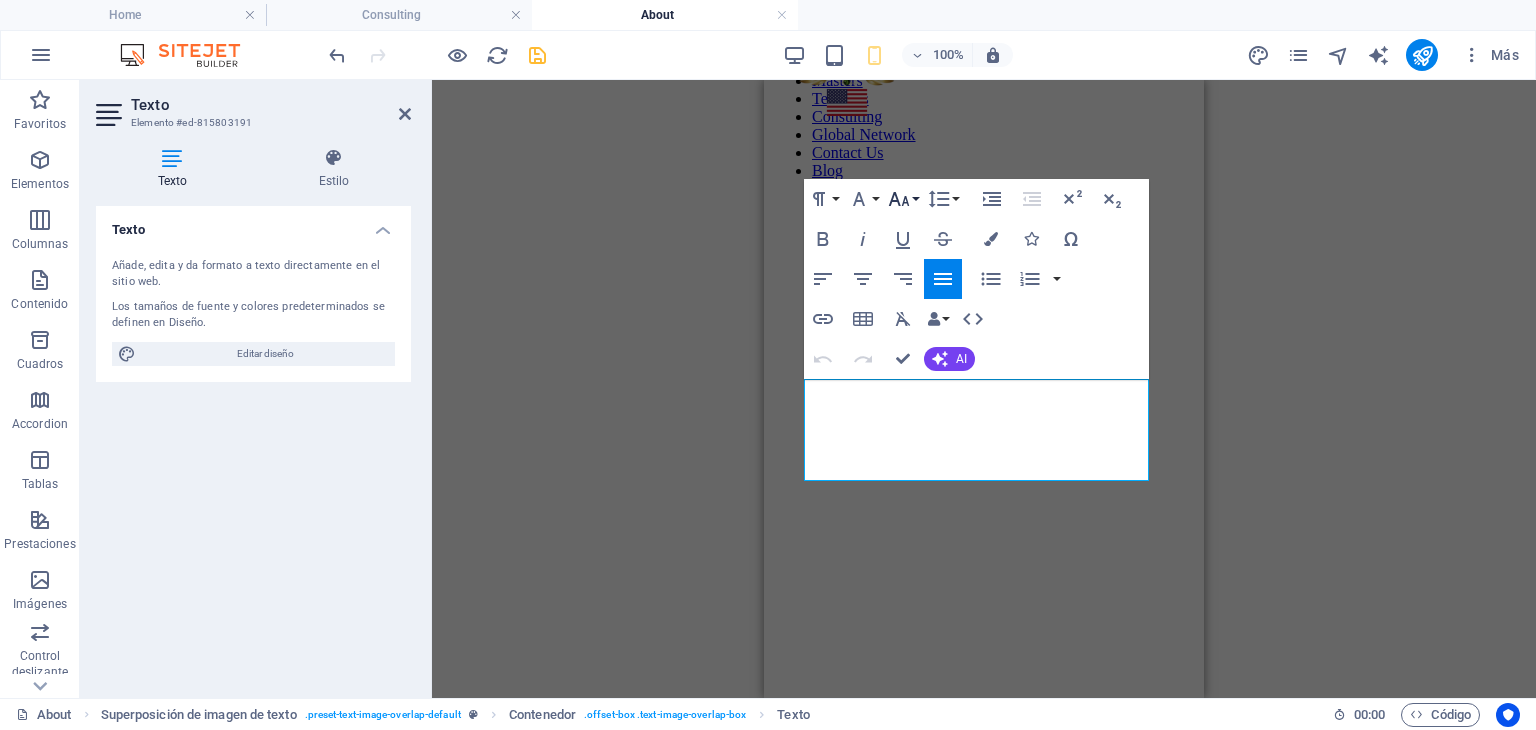 click 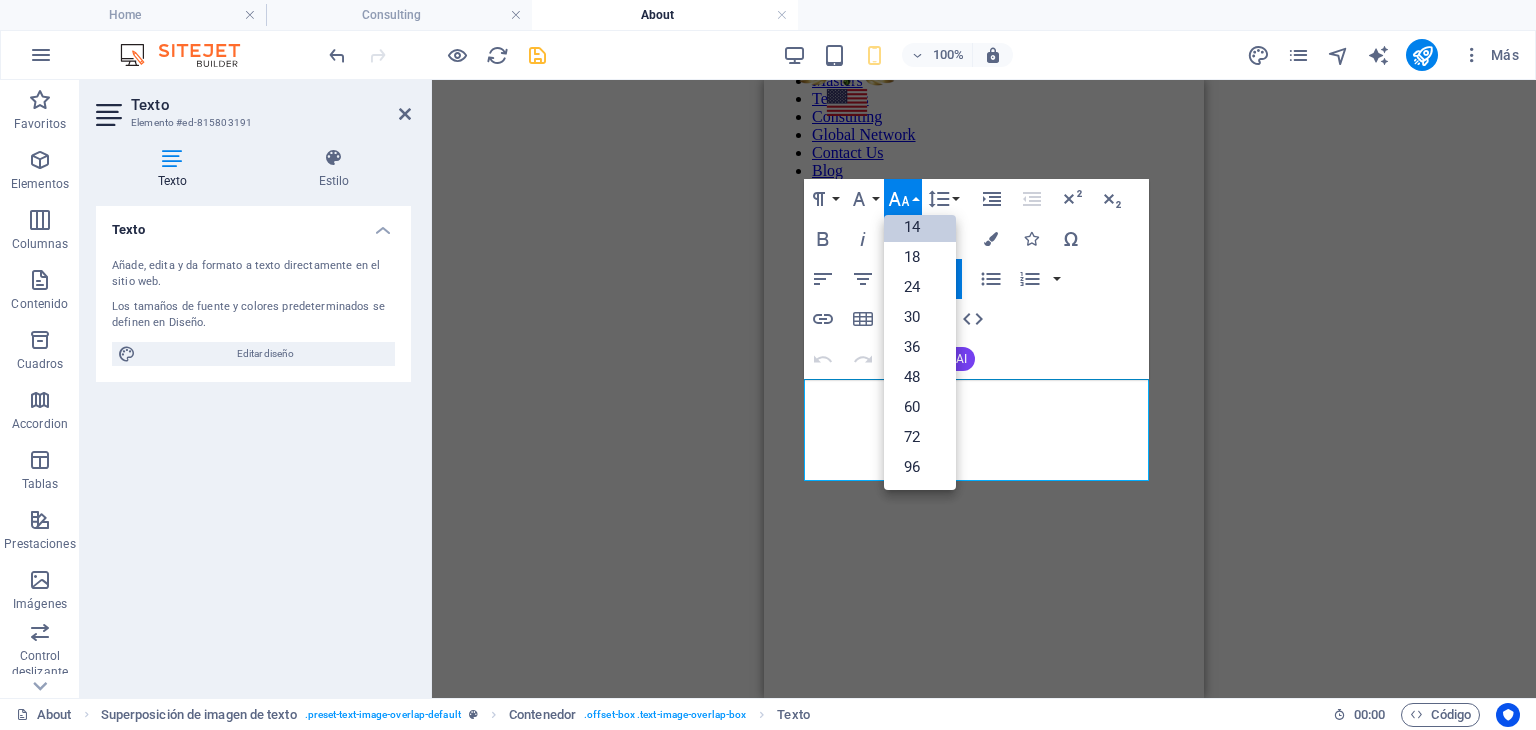 scroll, scrollTop: 160, scrollLeft: 0, axis: vertical 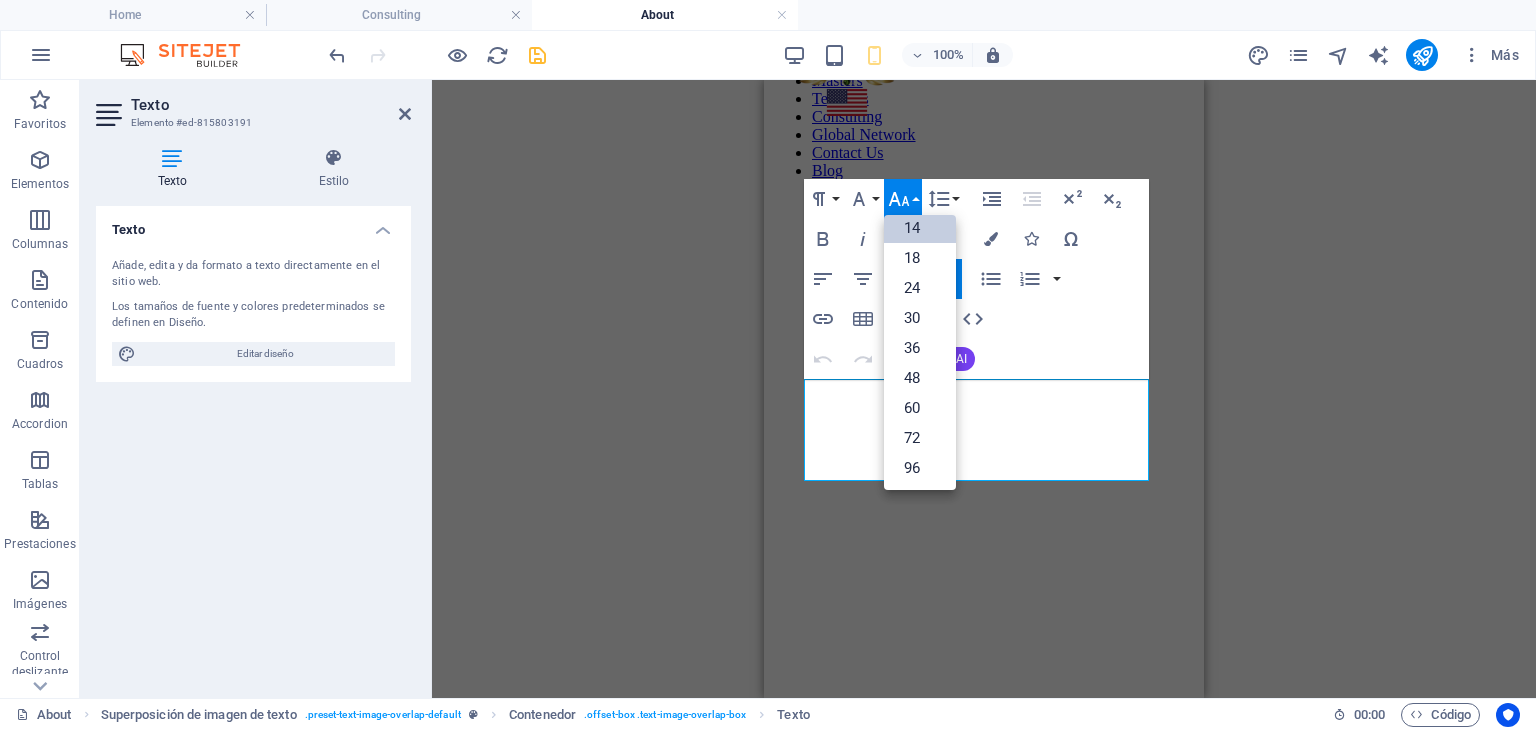 click on "14" at bounding box center [920, 228] 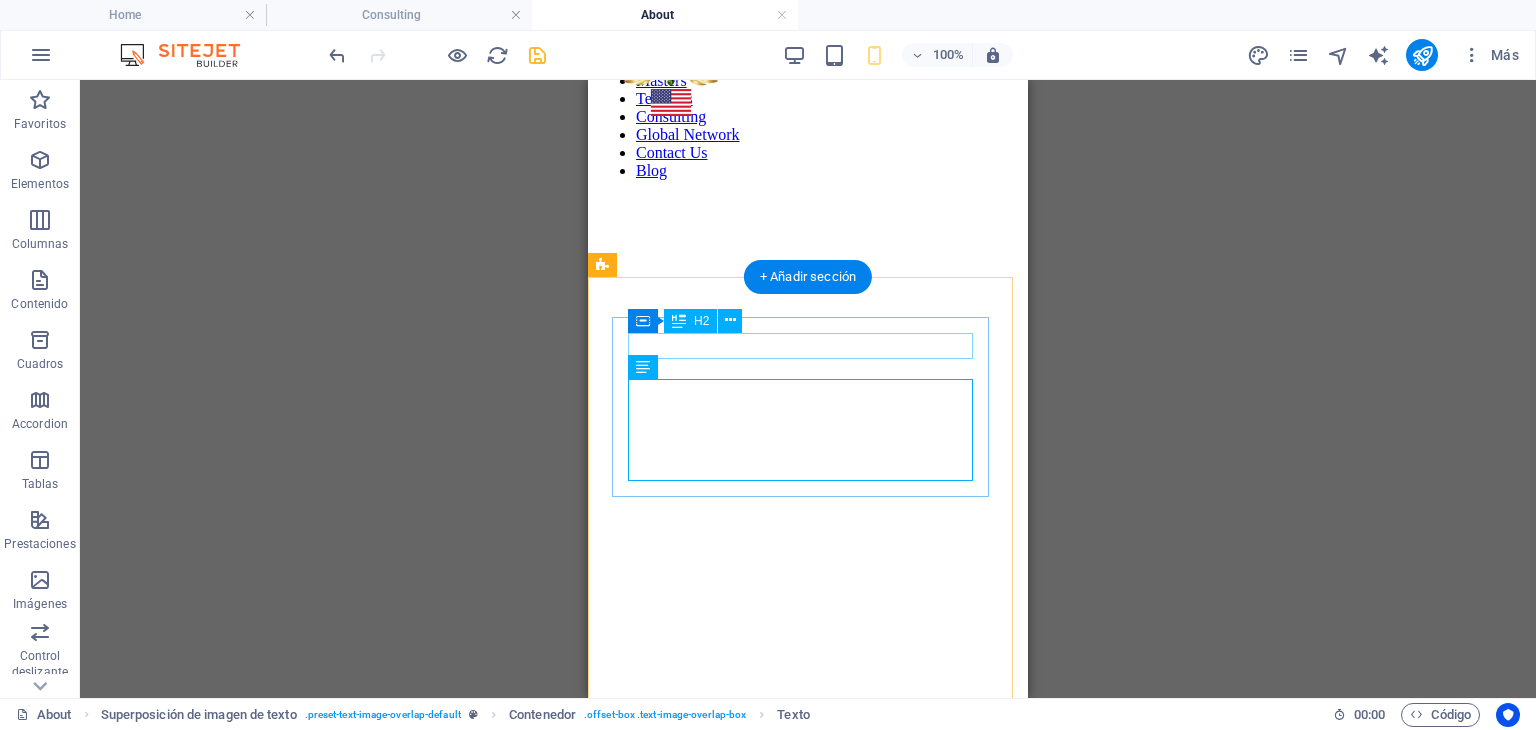 click on "Tú no estás aquí por casualidad..." at bounding box center (808, 898) 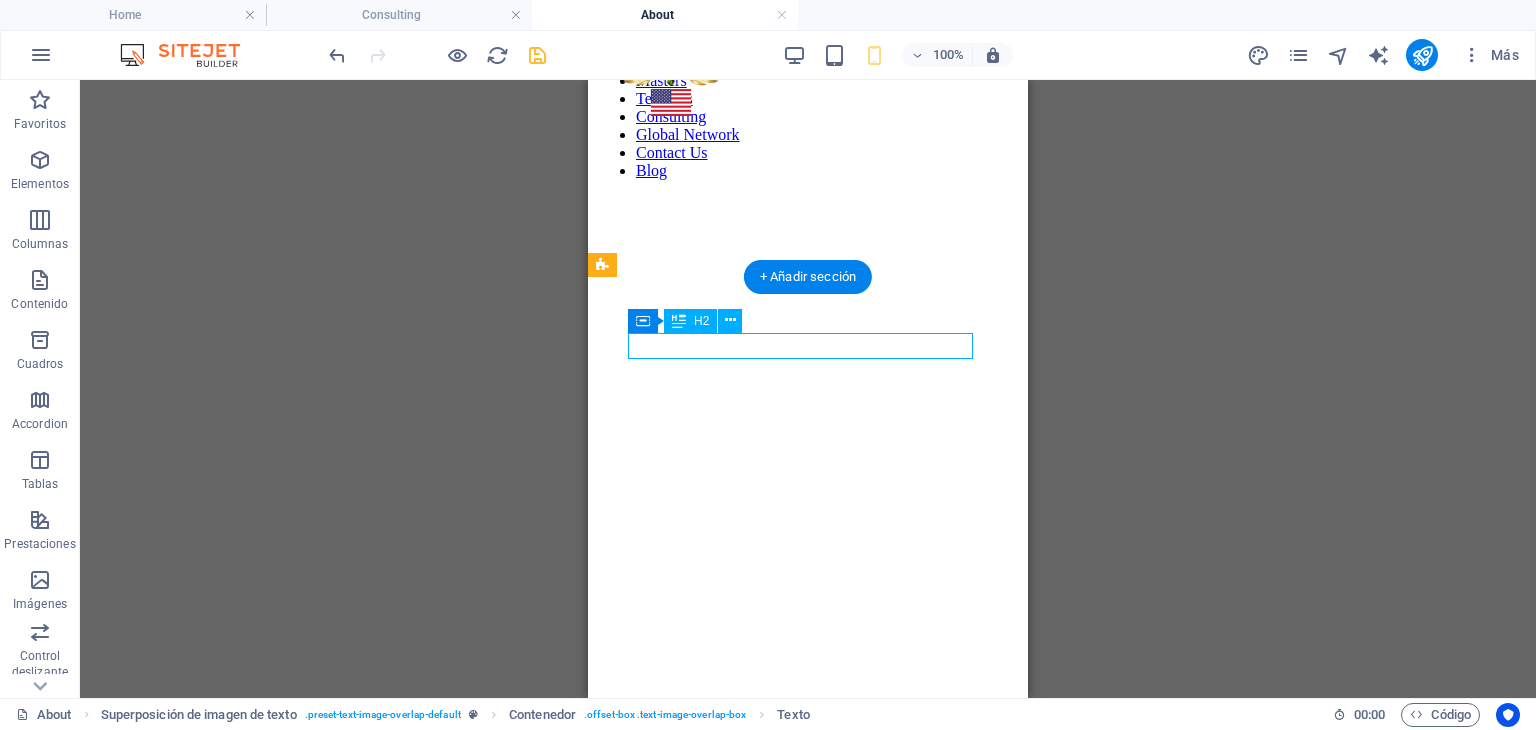 click on "Tú no estás aquí por casualidad..." at bounding box center [808, 898] 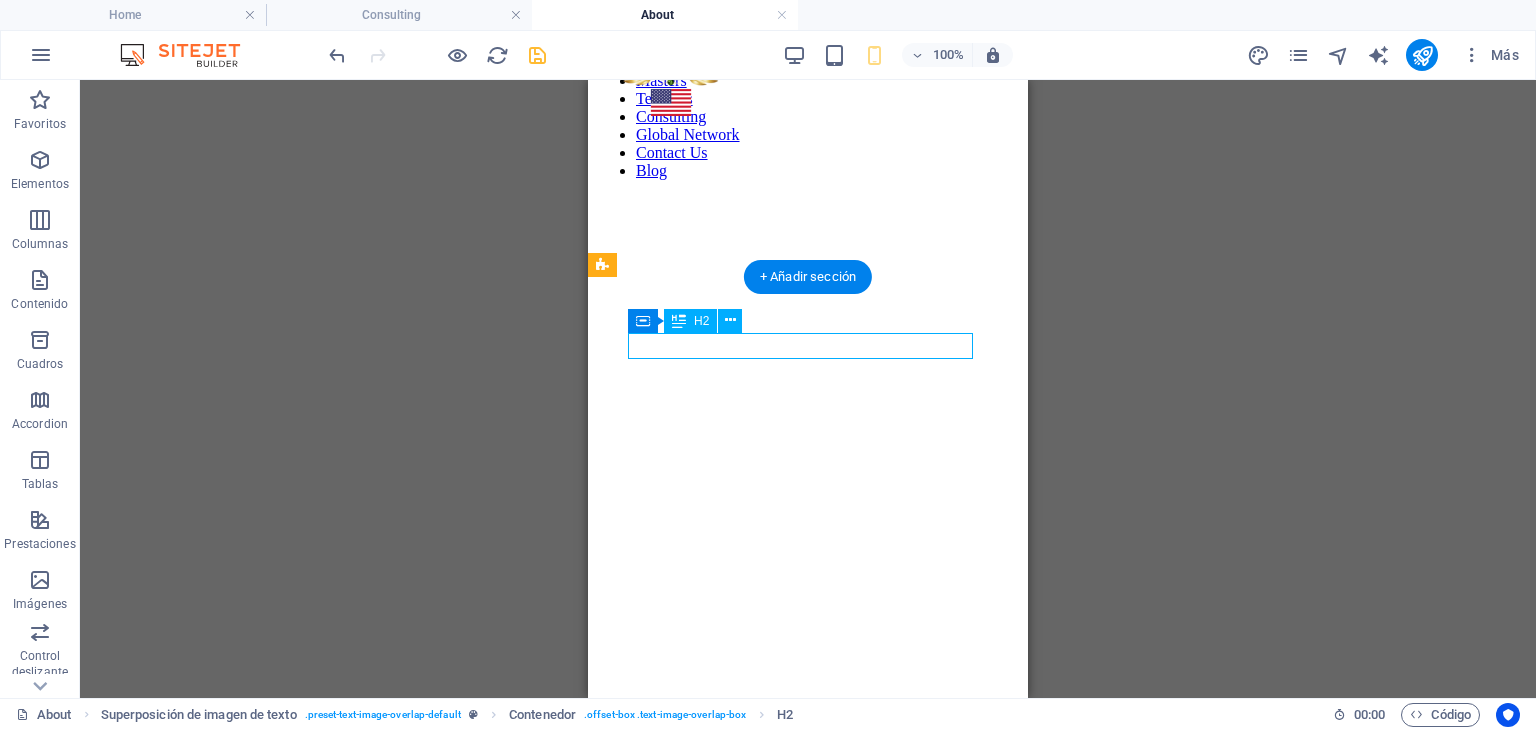 click on "Tú no estás aquí por casualidad..." at bounding box center [808, 898] 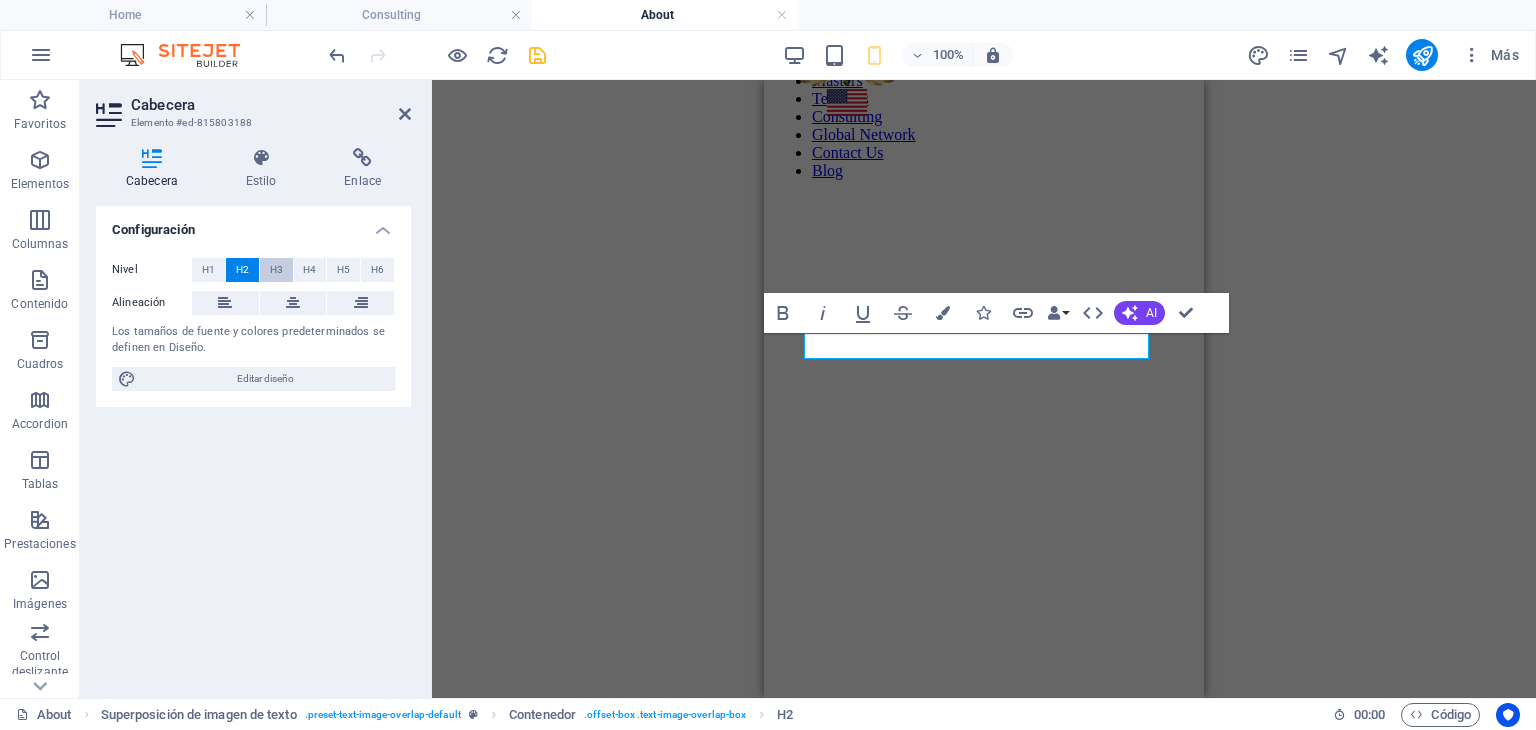click on "H3" at bounding box center (276, 270) 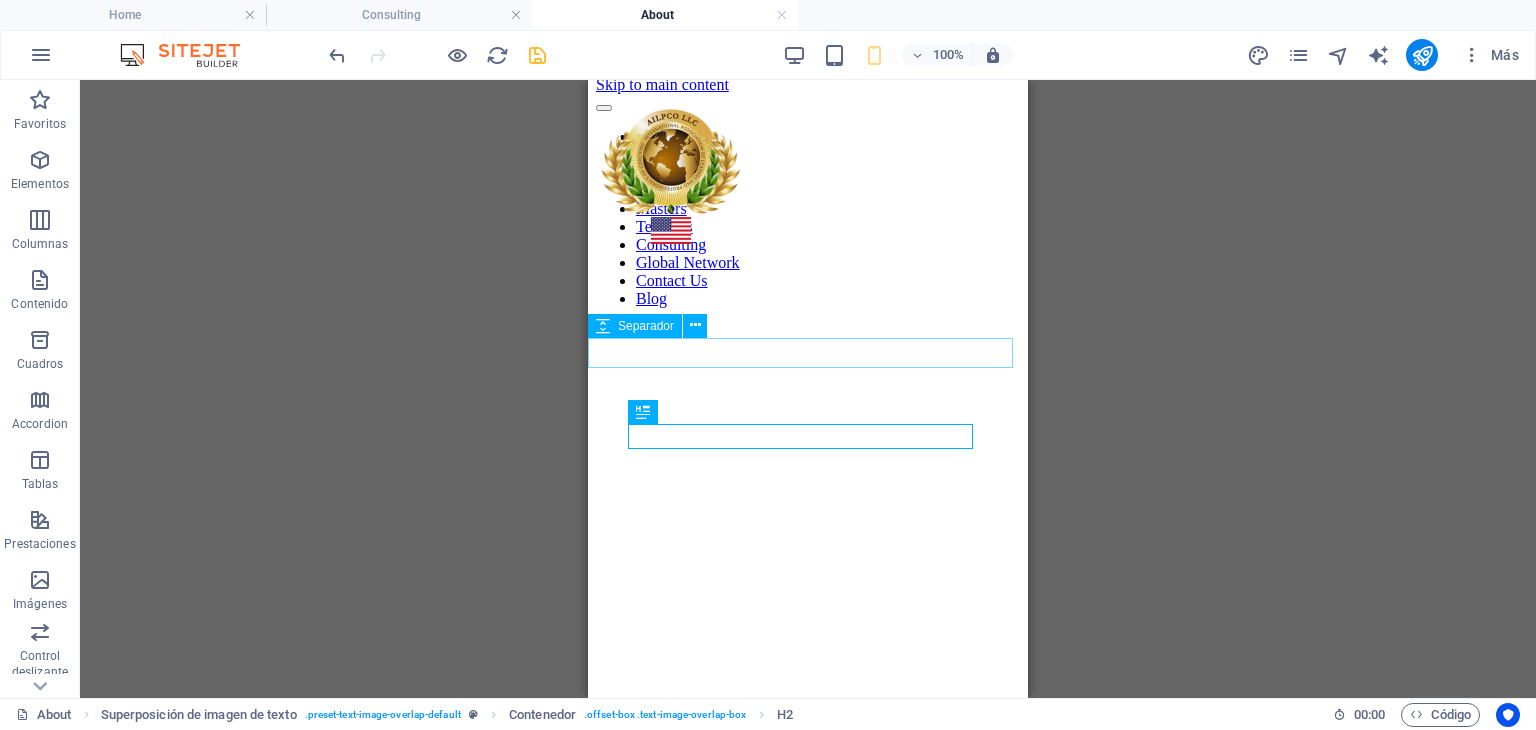 scroll, scrollTop: 0, scrollLeft: 0, axis: both 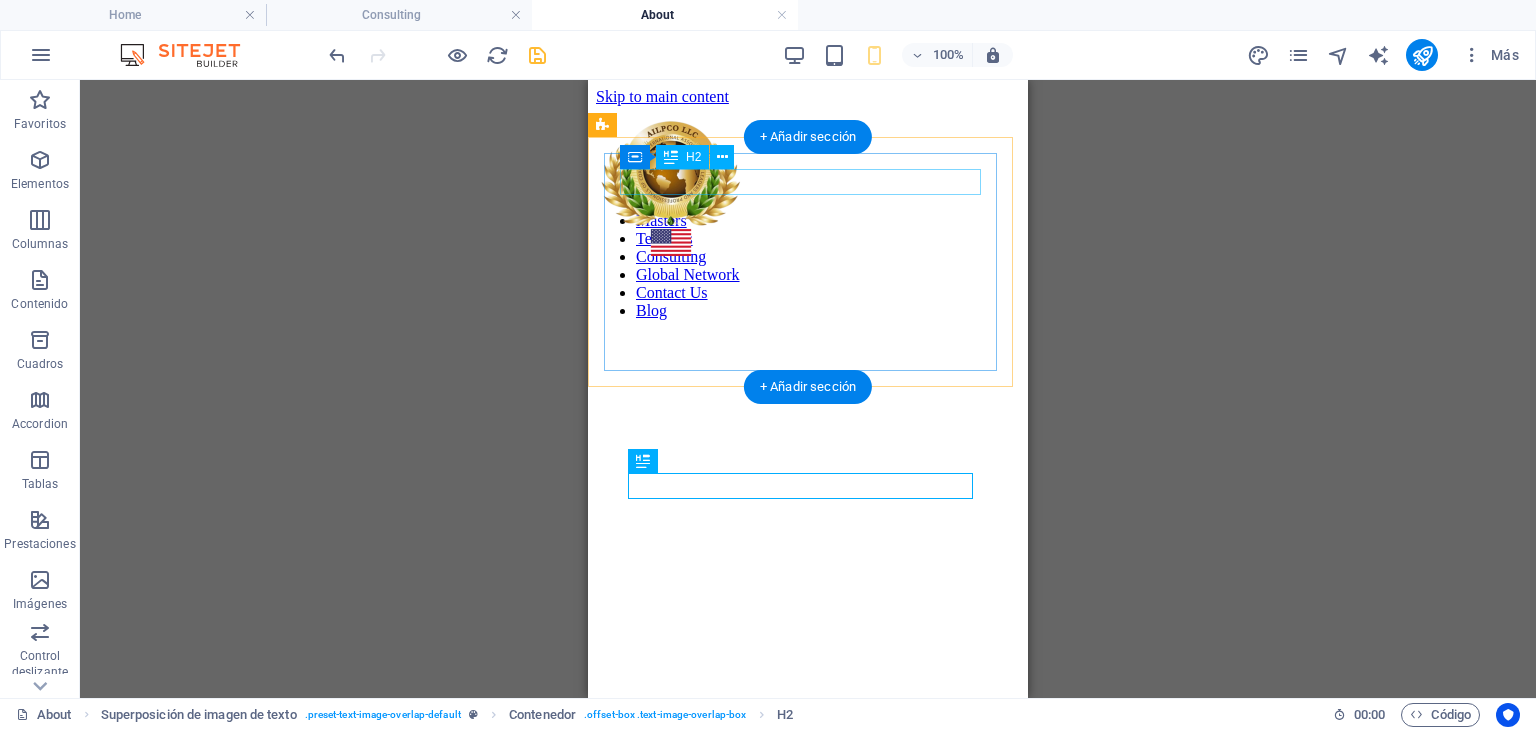 click on "¿Quiénes Somos?" at bounding box center (808, 832) 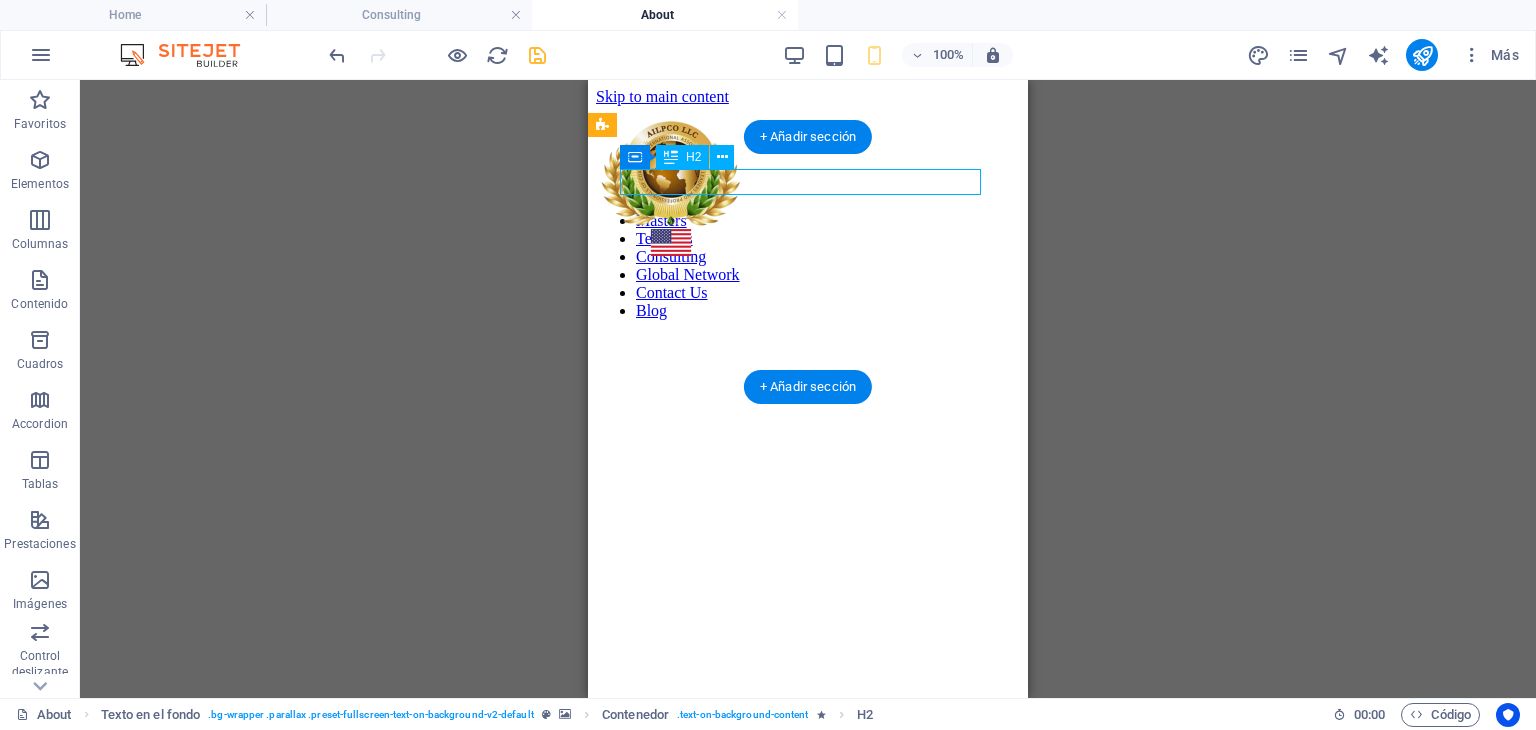 click on "¿Quiénes Somos?" at bounding box center (808, 832) 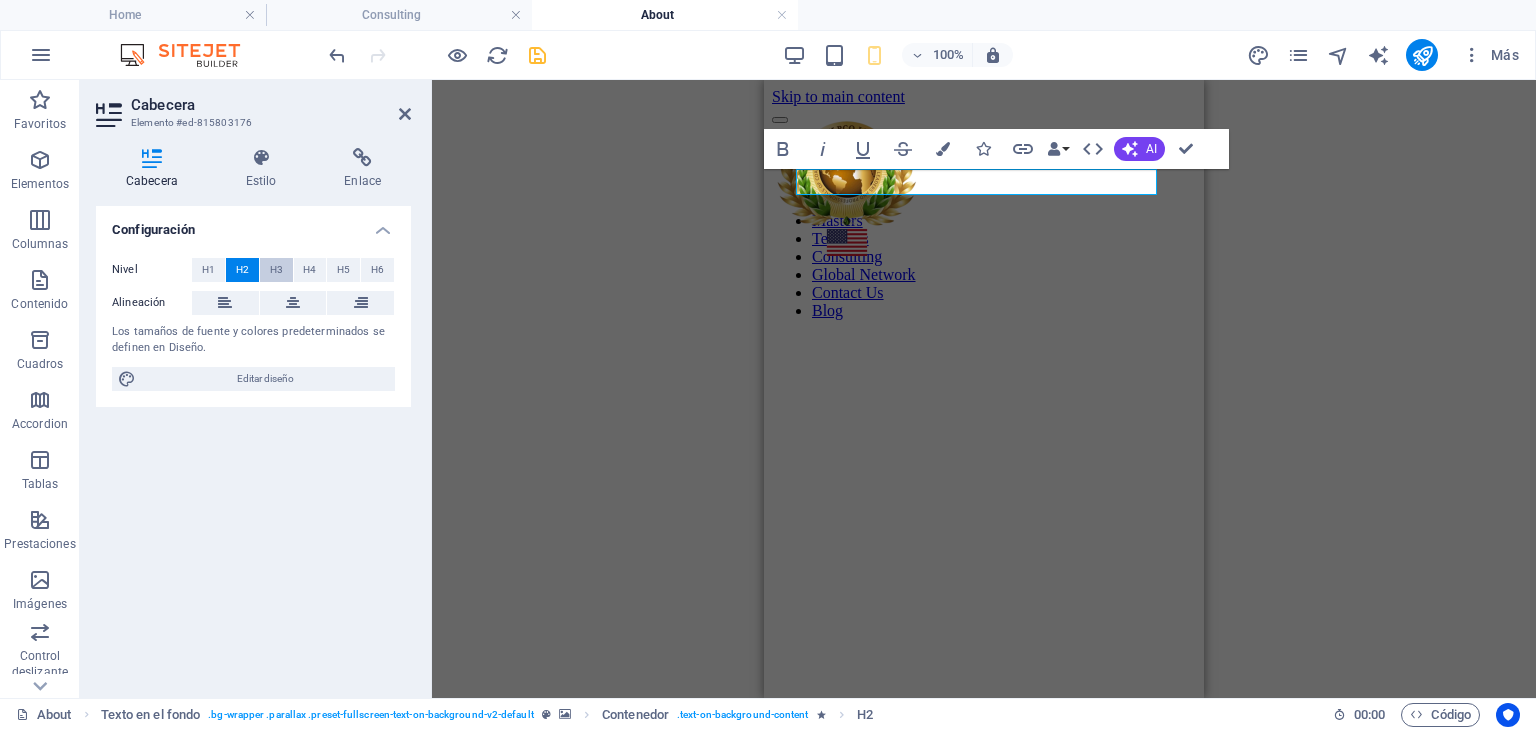 click on "H3" at bounding box center [276, 270] 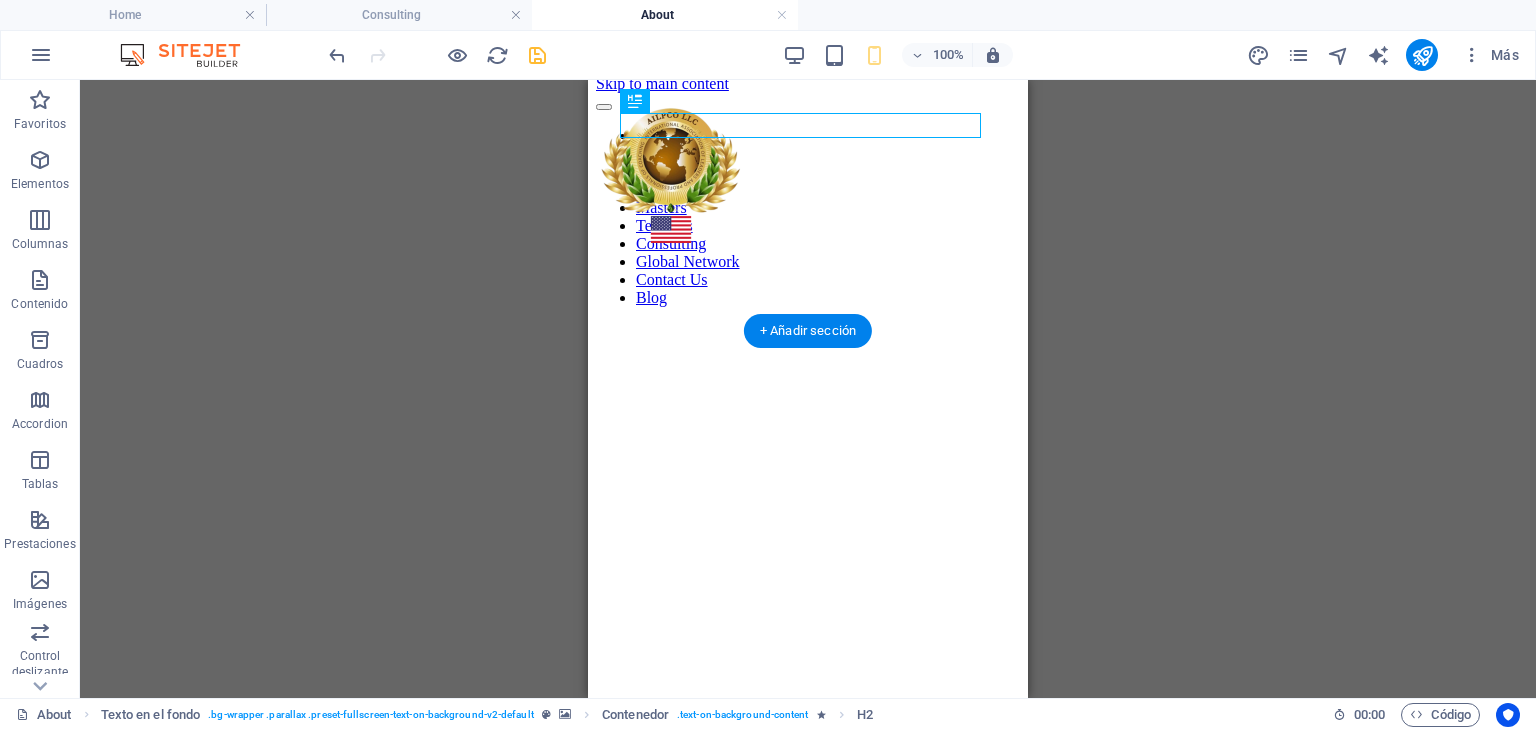 scroll, scrollTop: 0, scrollLeft: 0, axis: both 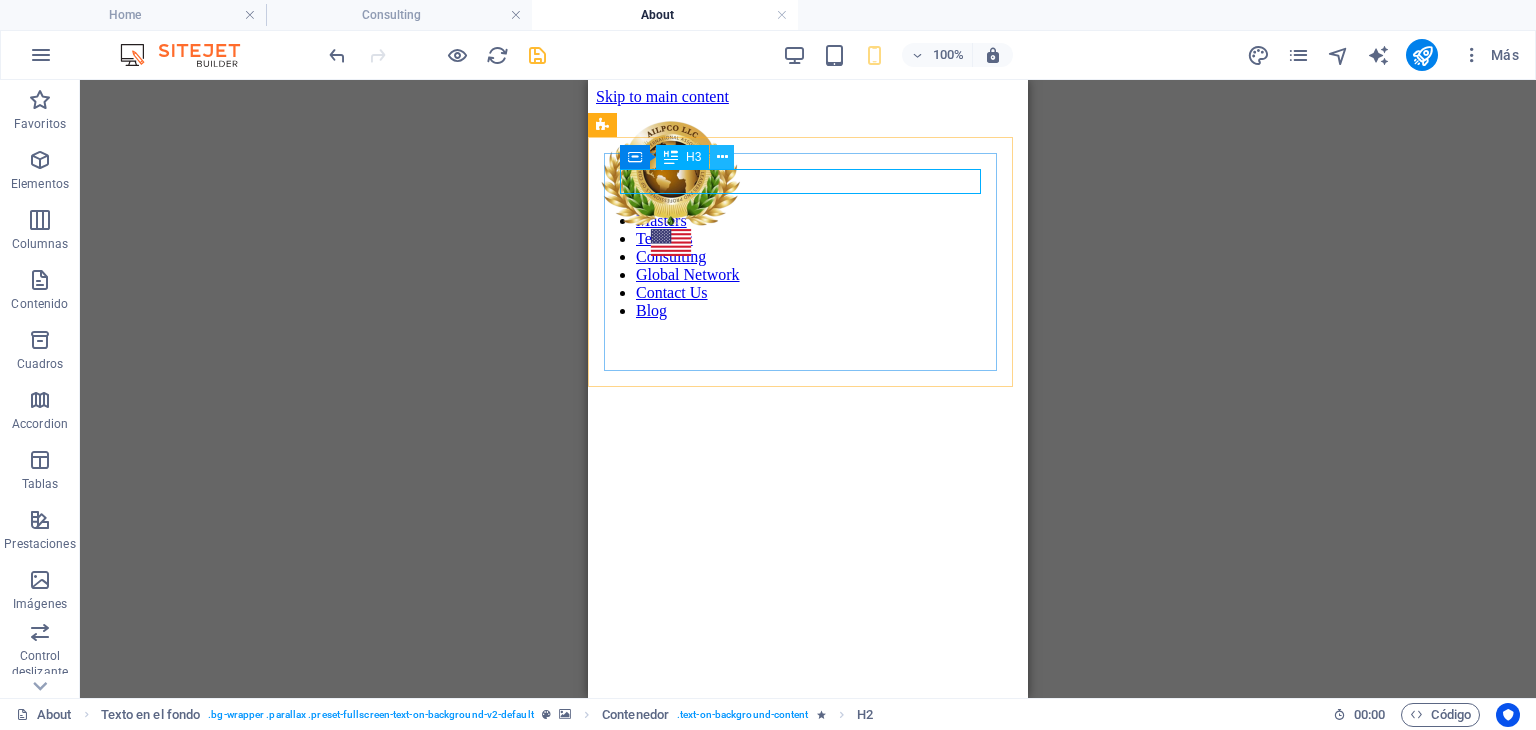 click at bounding box center [722, 157] 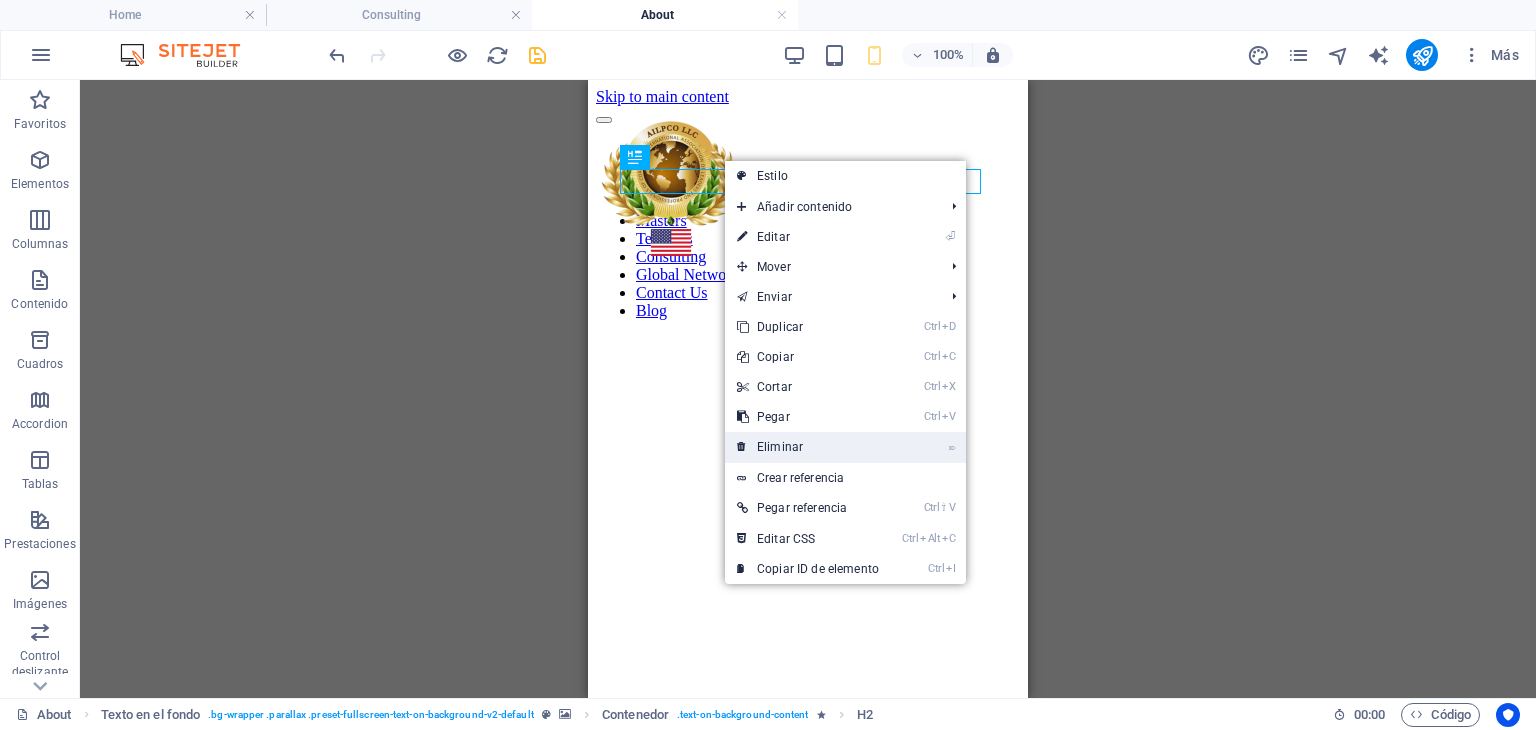 click on "⌦  Eliminar" at bounding box center [808, 447] 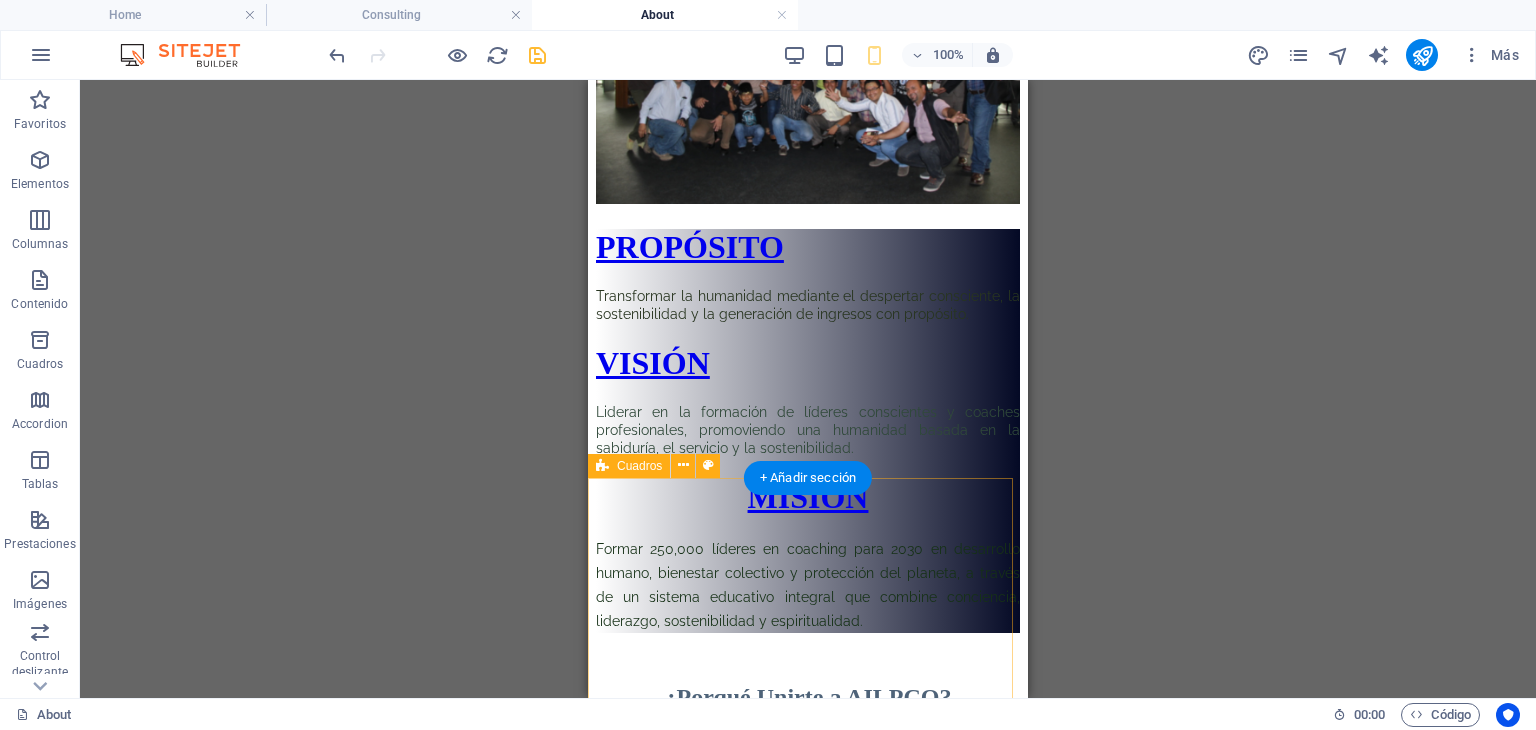 scroll, scrollTop: 1200, scrollLeft: 0, axis: vertical 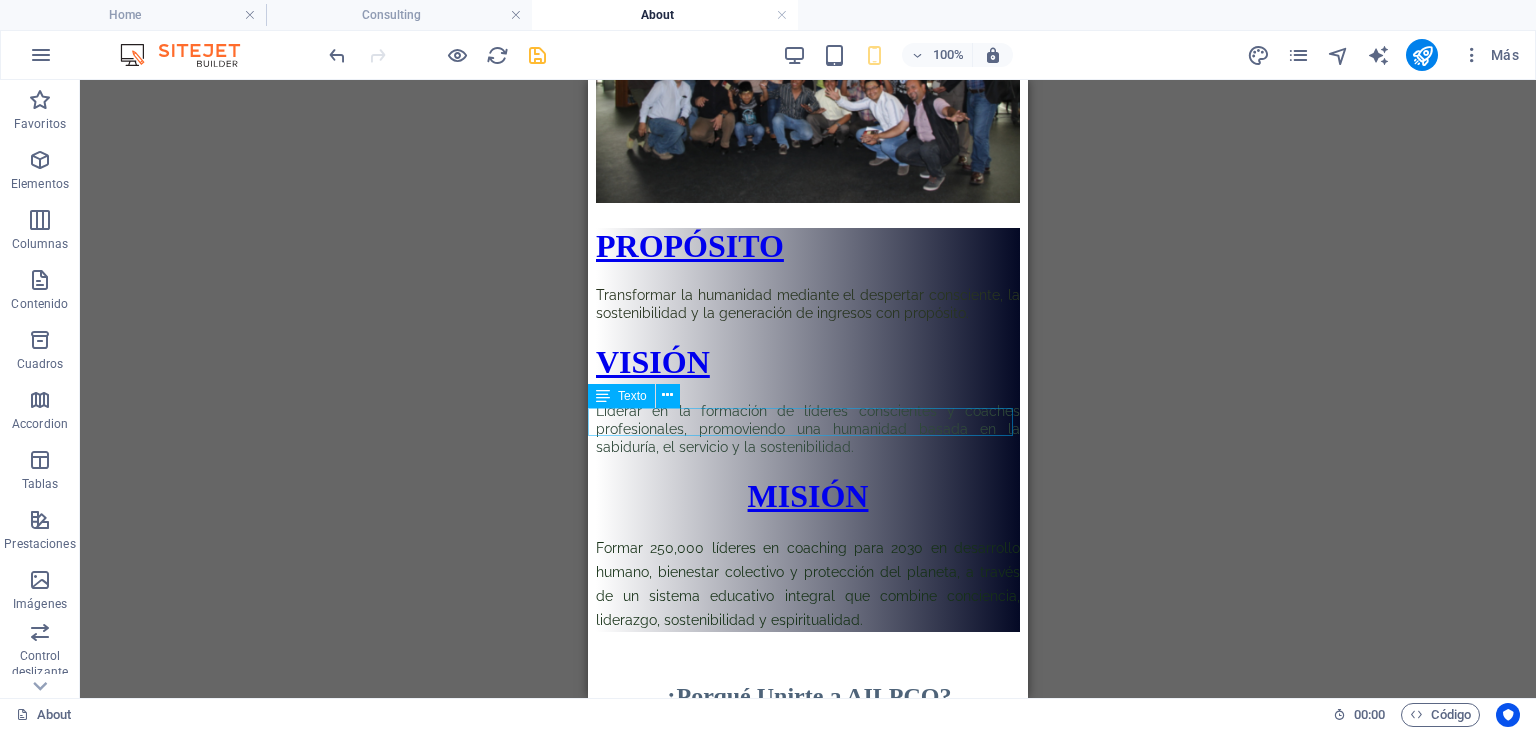 click on ""Un espacio para crecer, servir y liderar."" at bounding box center [808, 776] 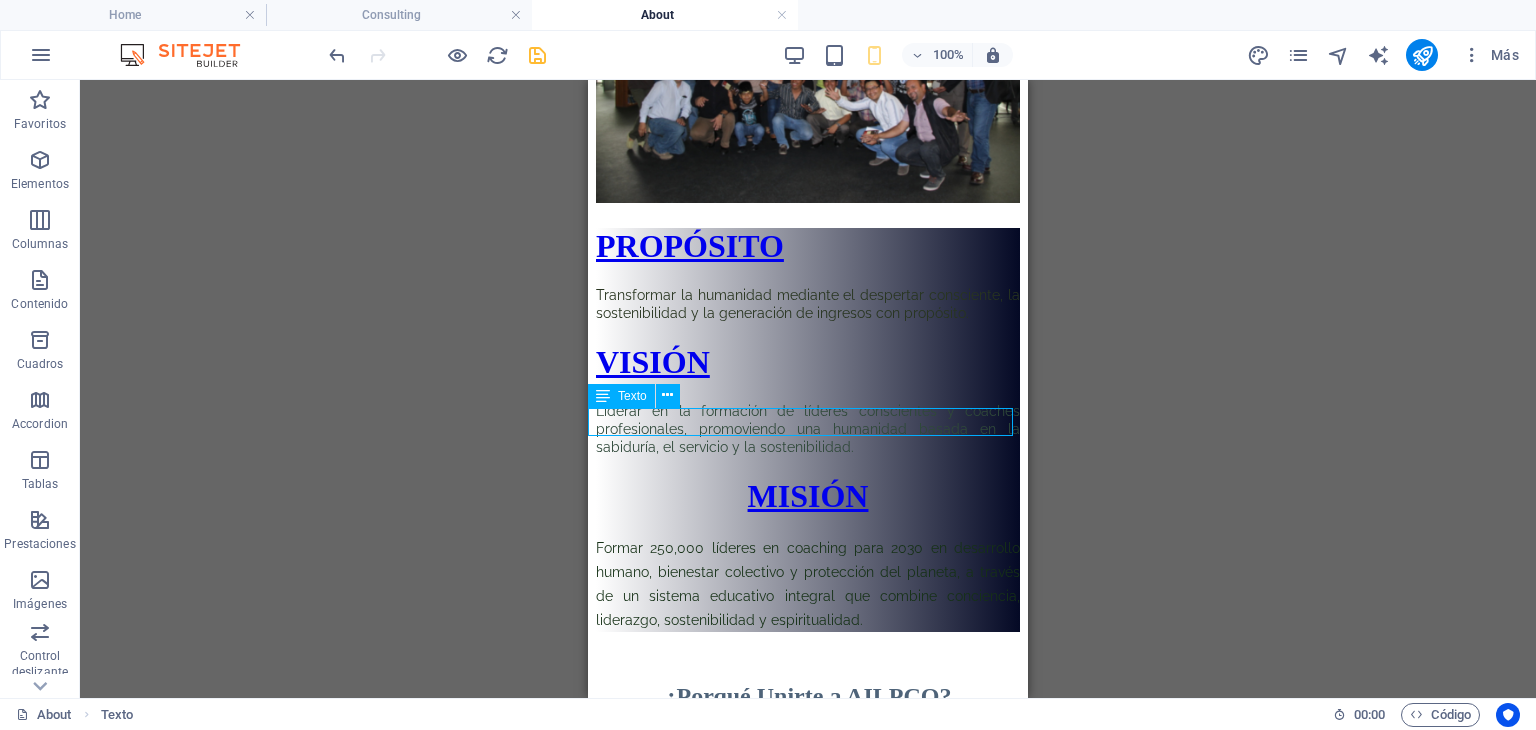 click on ""Un espacio para crecer, servir y liderar."" at bounding box center [808, 776] 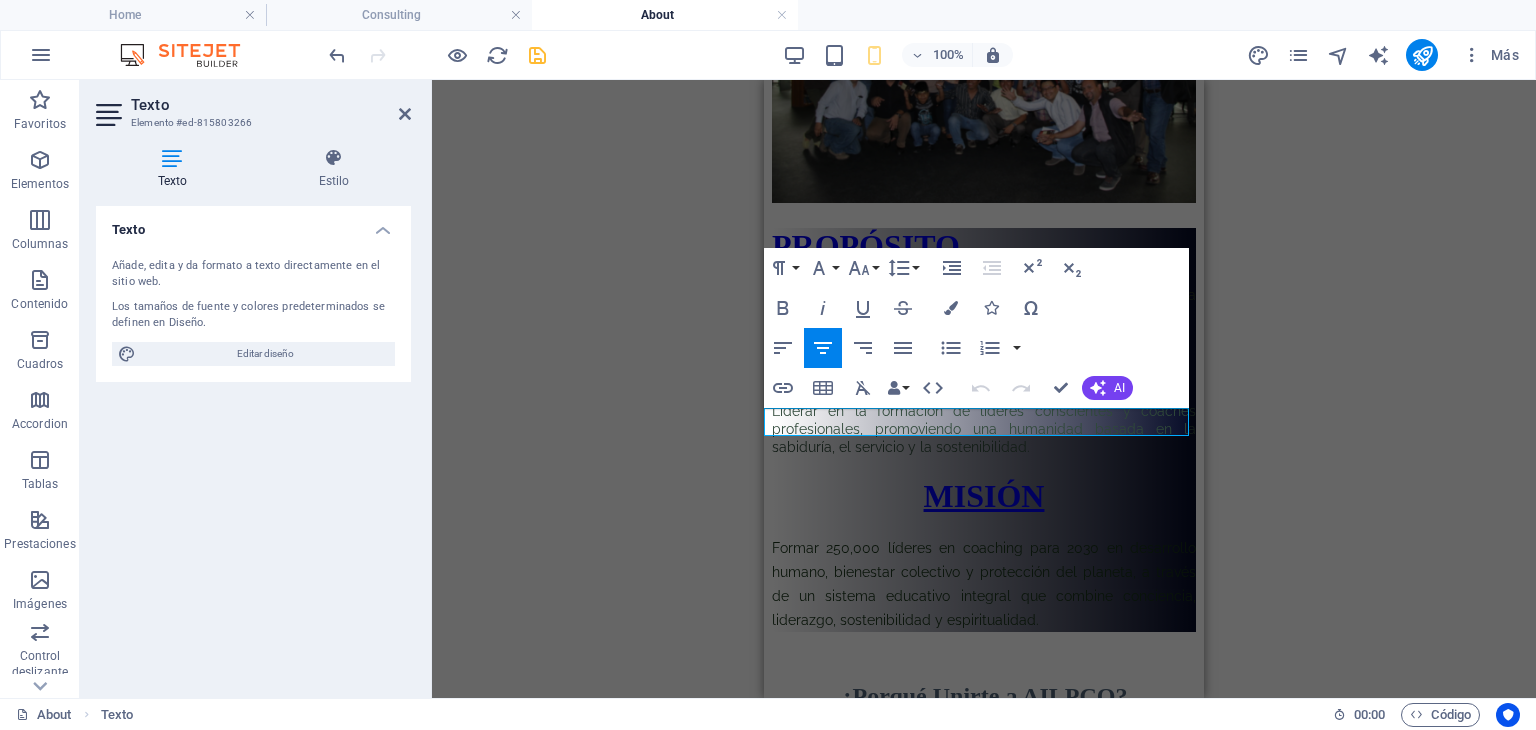 drag, startPoint x: 1144, startPoint y: 419, endPoint x: 804, endPoint y: 419, distance: 340 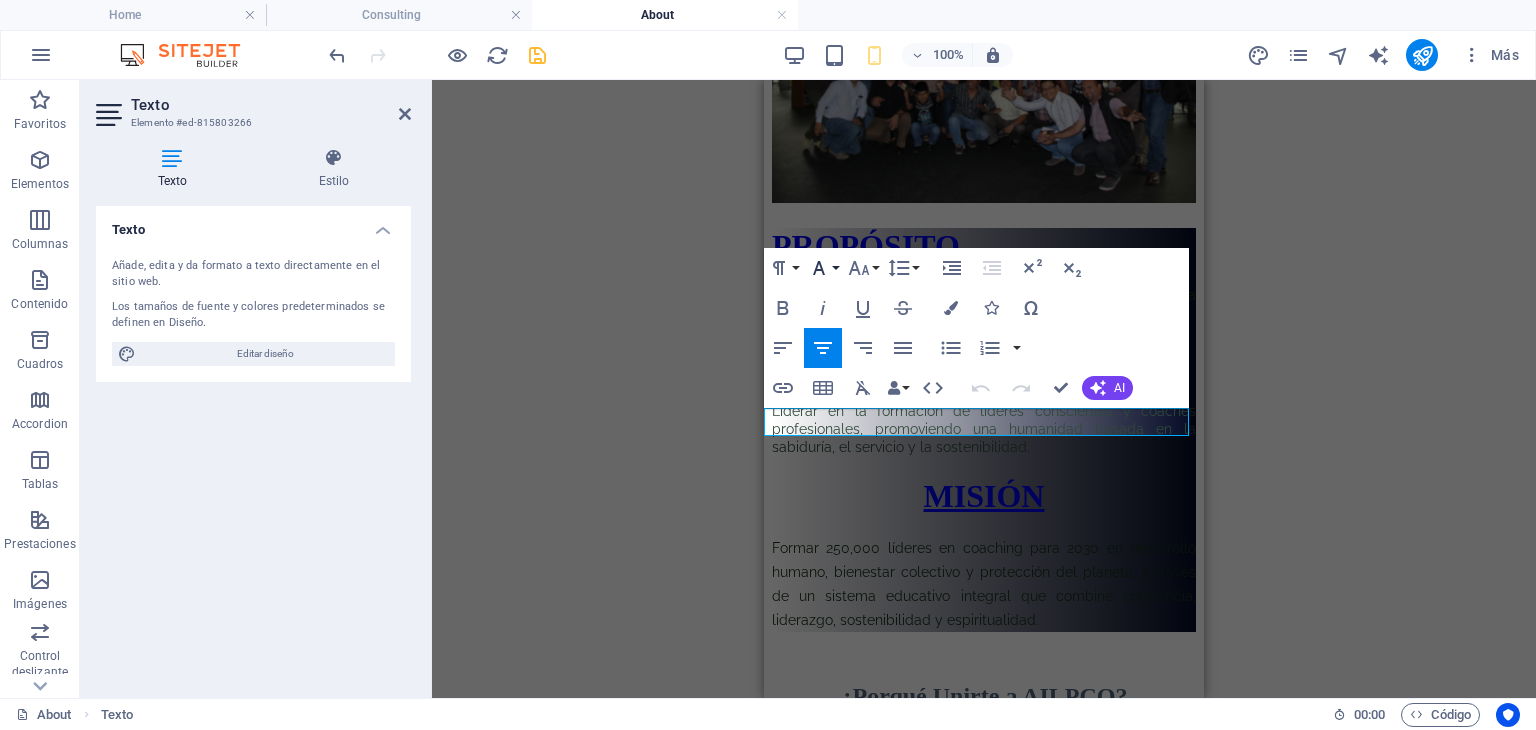 click on "Font Family" at bounding box center (823, 268) 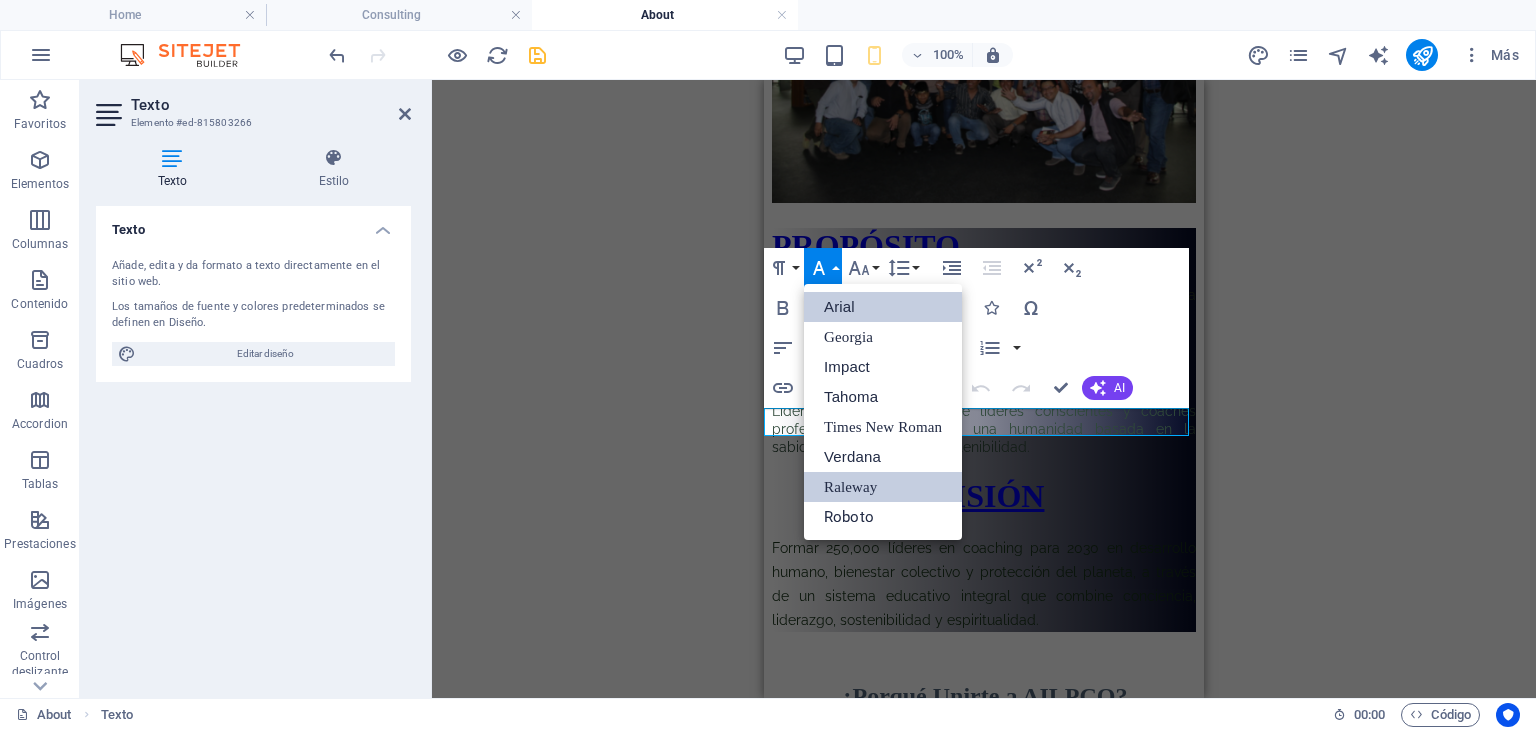 scroll, scrollTop: 0, scrollLeft: 0, axis: both 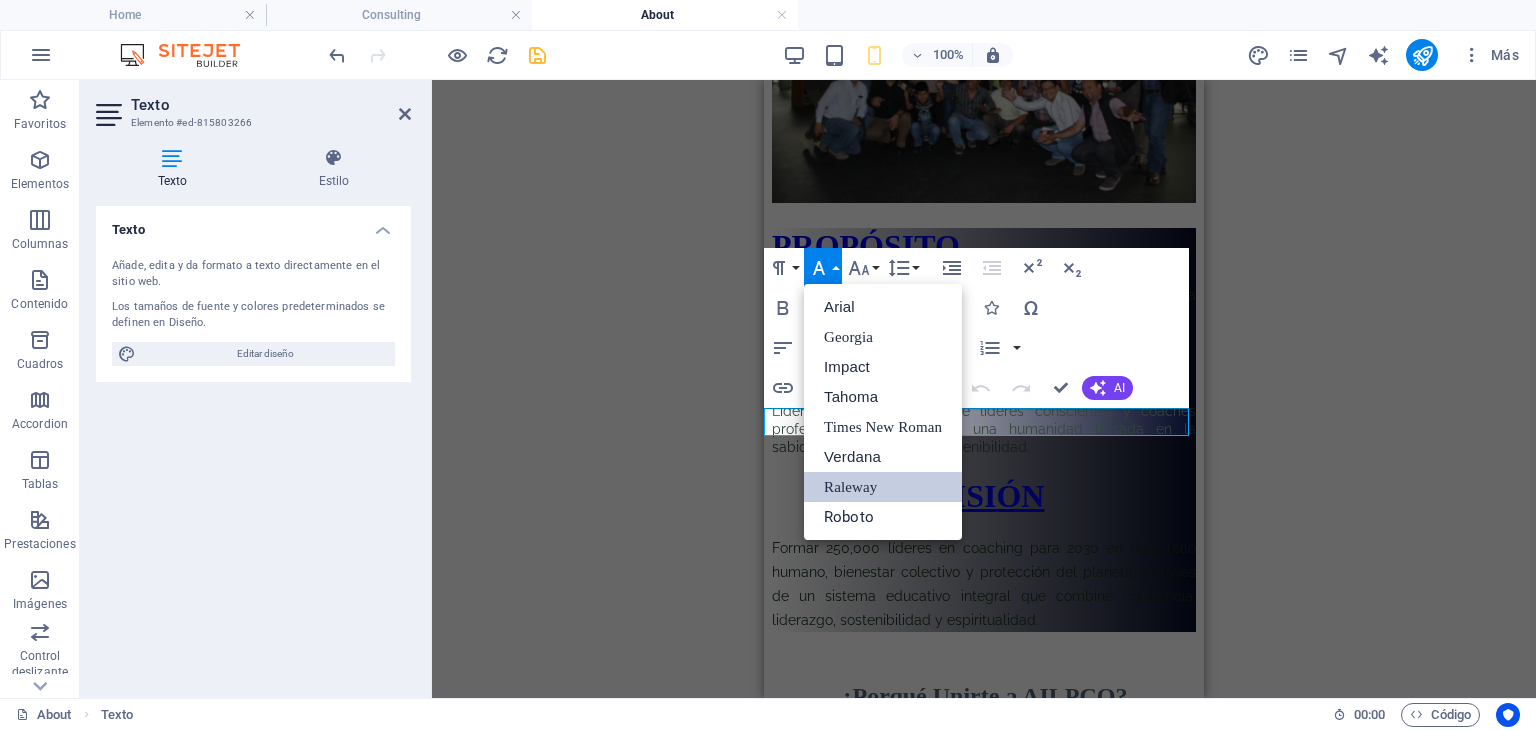 click on "Raleway" at bounding box center [883, 487] 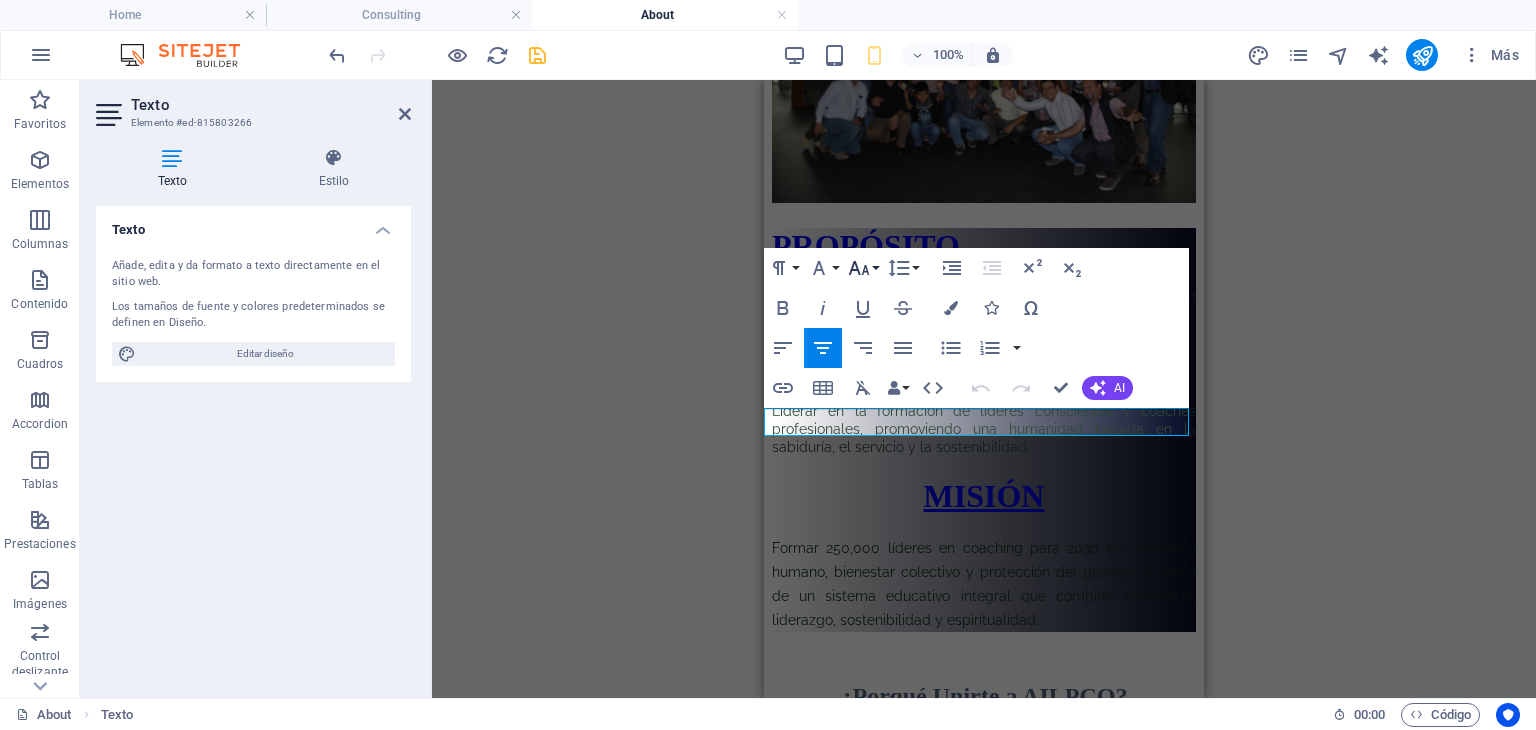 click on "Font Size" at bounding box center [863, 268] 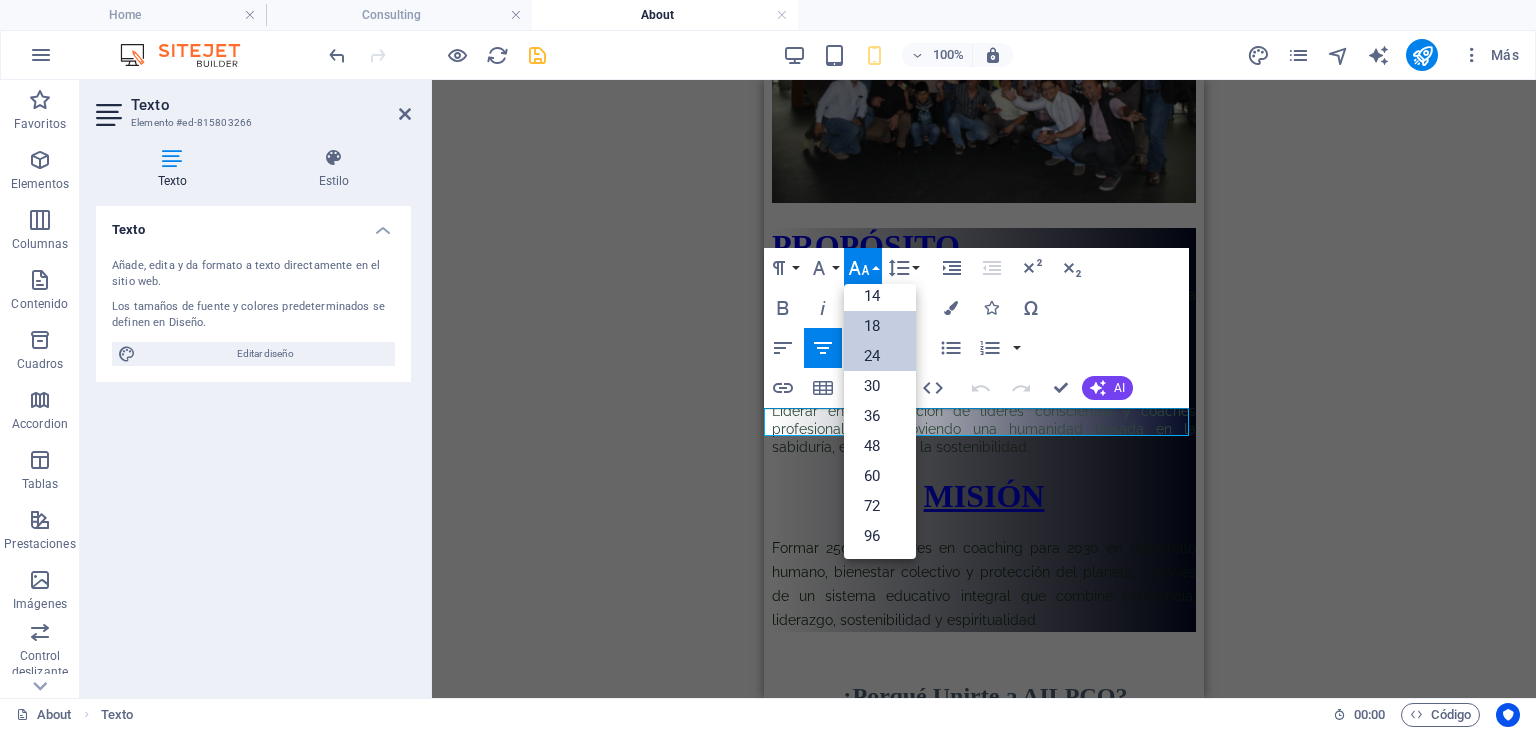 scroll, scrollTop: 160, scrollLeft: 0, axis: vertical 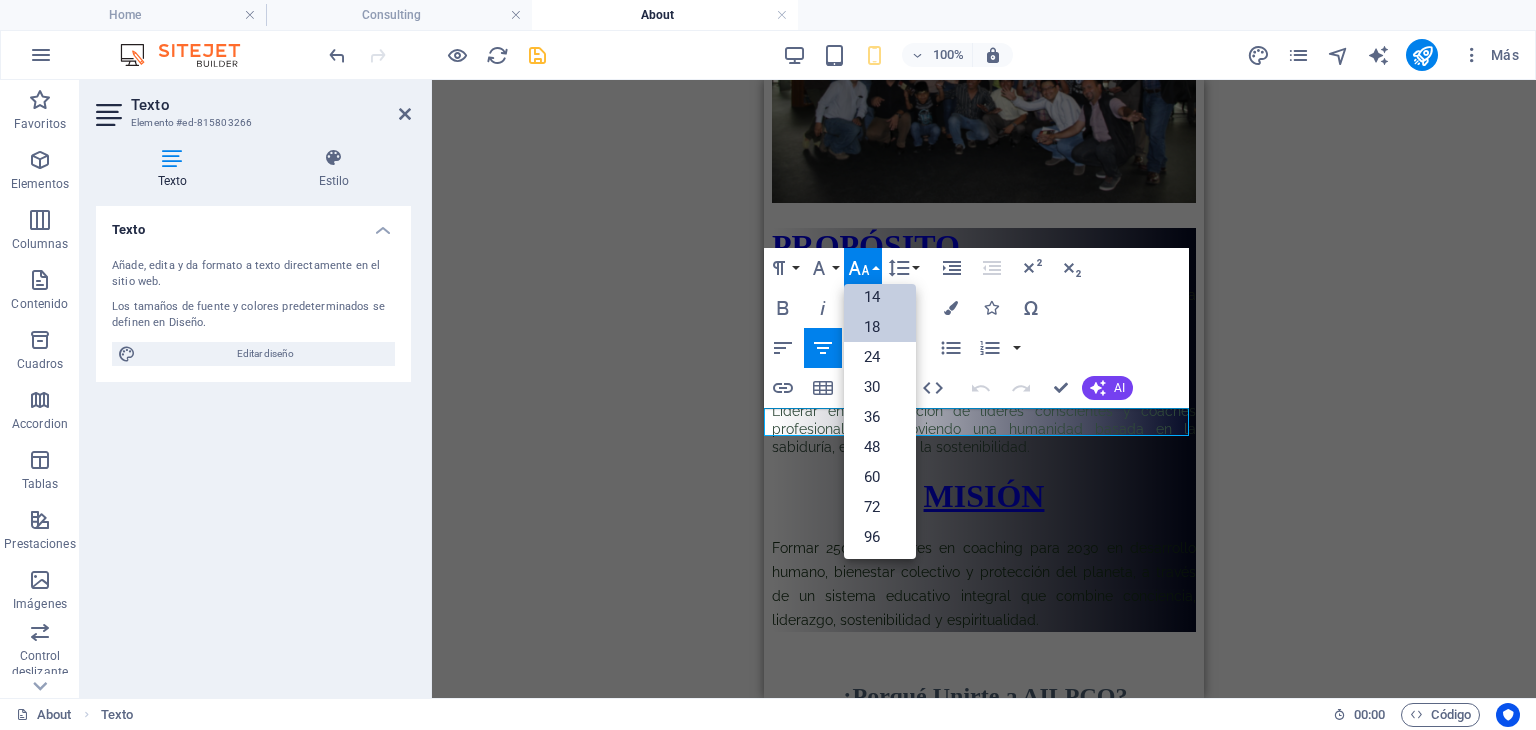 click on "14" at bounding box center (880, 297) 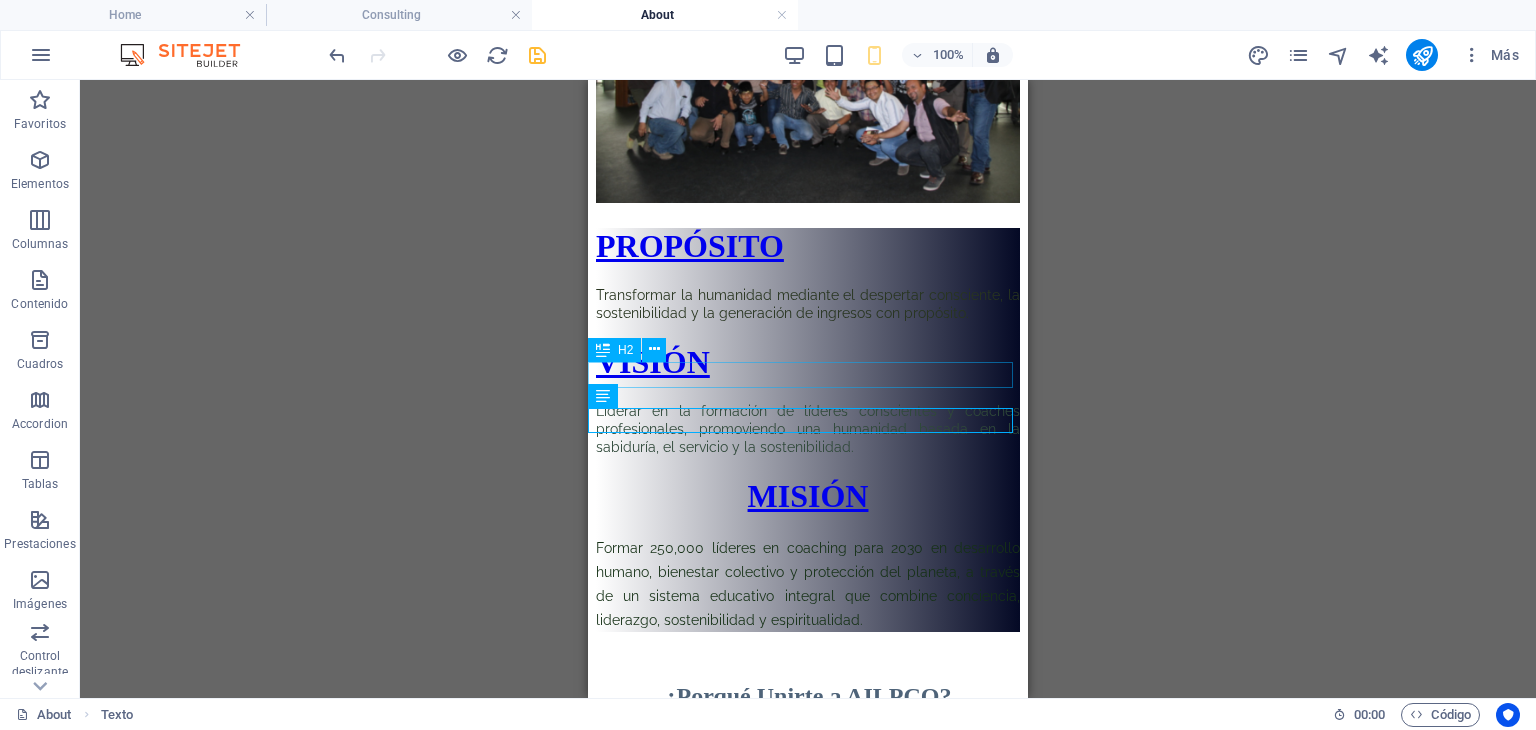 click on "¿Porqué Unirte a AILPCO?" at bounding box center (808, 696) 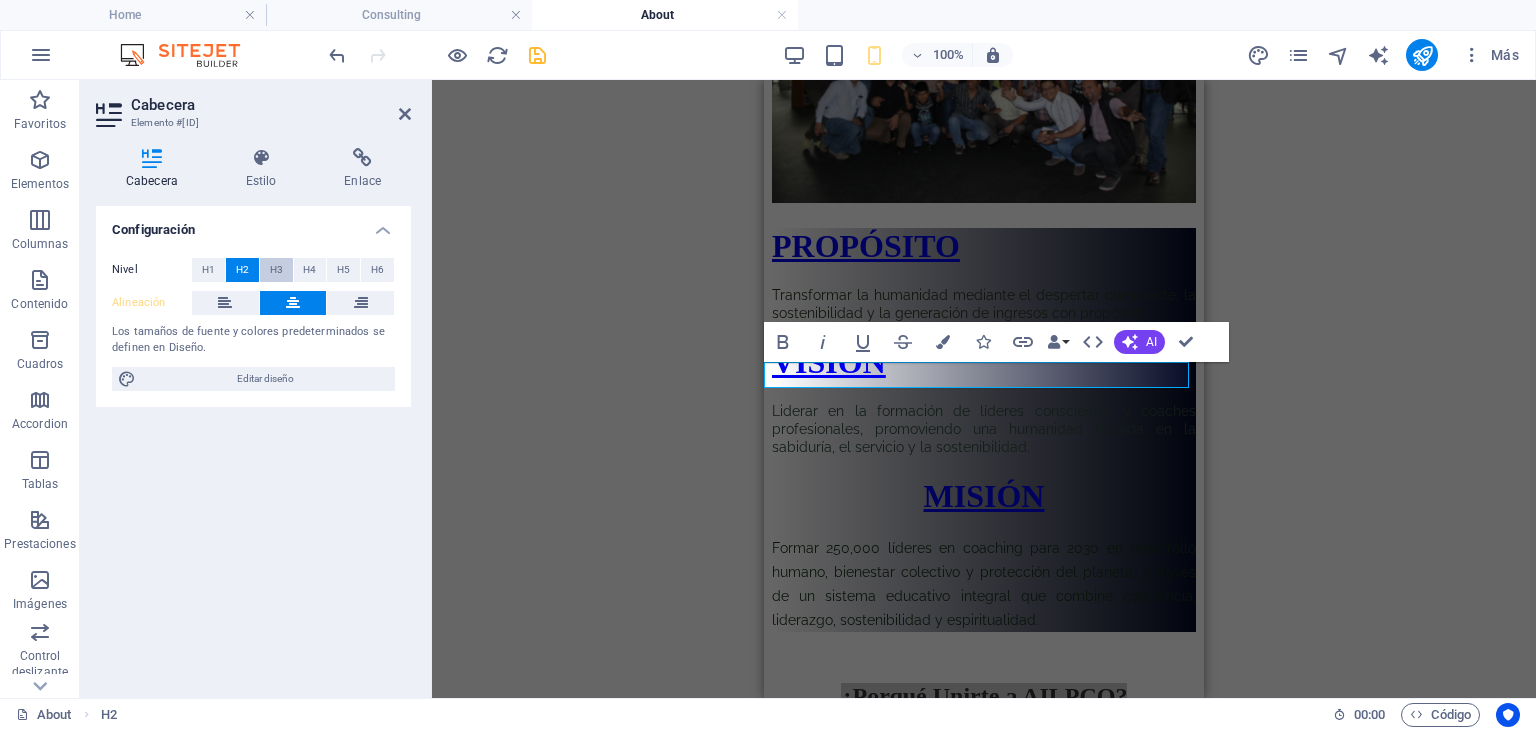 click on "H3" at bounding box center (276, 270) 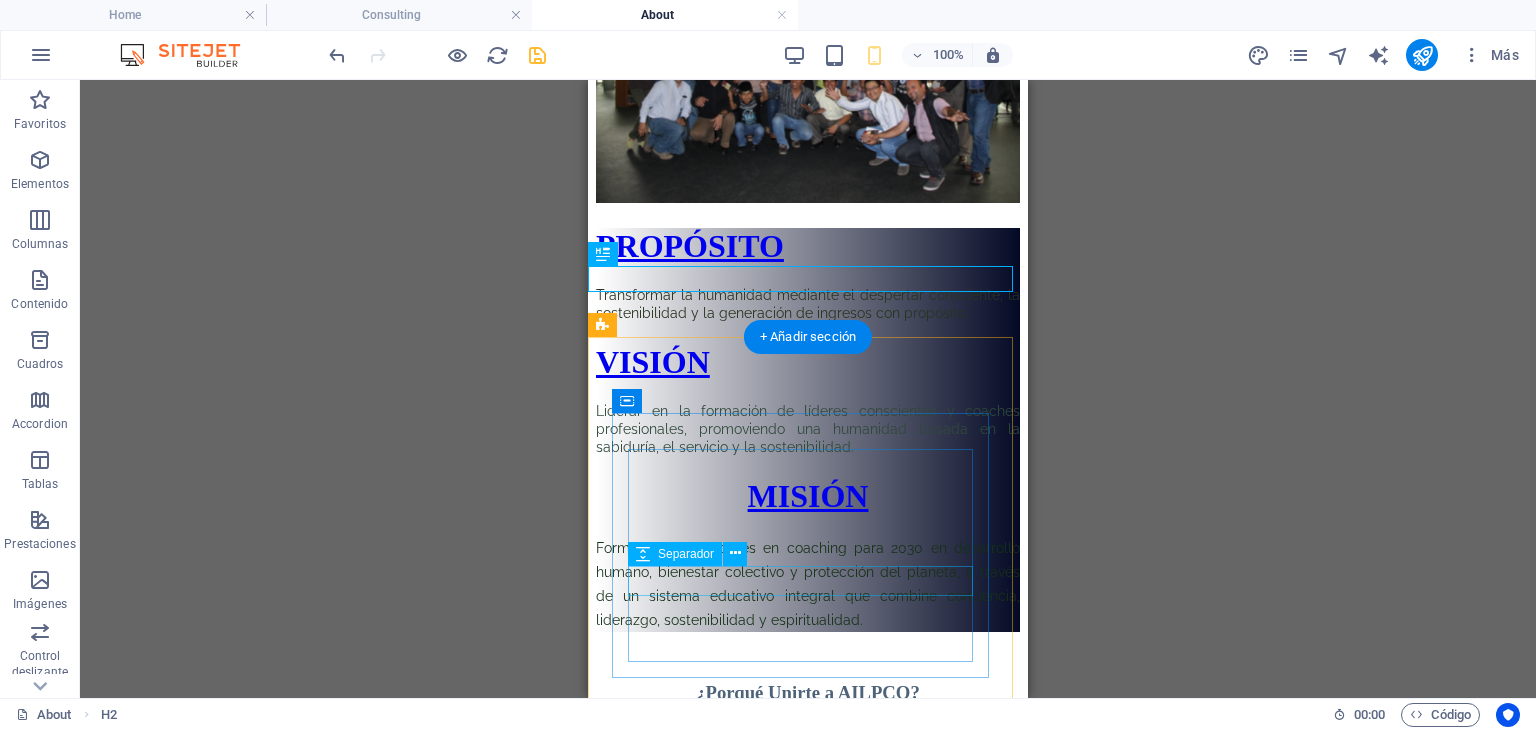 scroll, scrollTop: 1300, scrollLeft: 0, axis: vertical 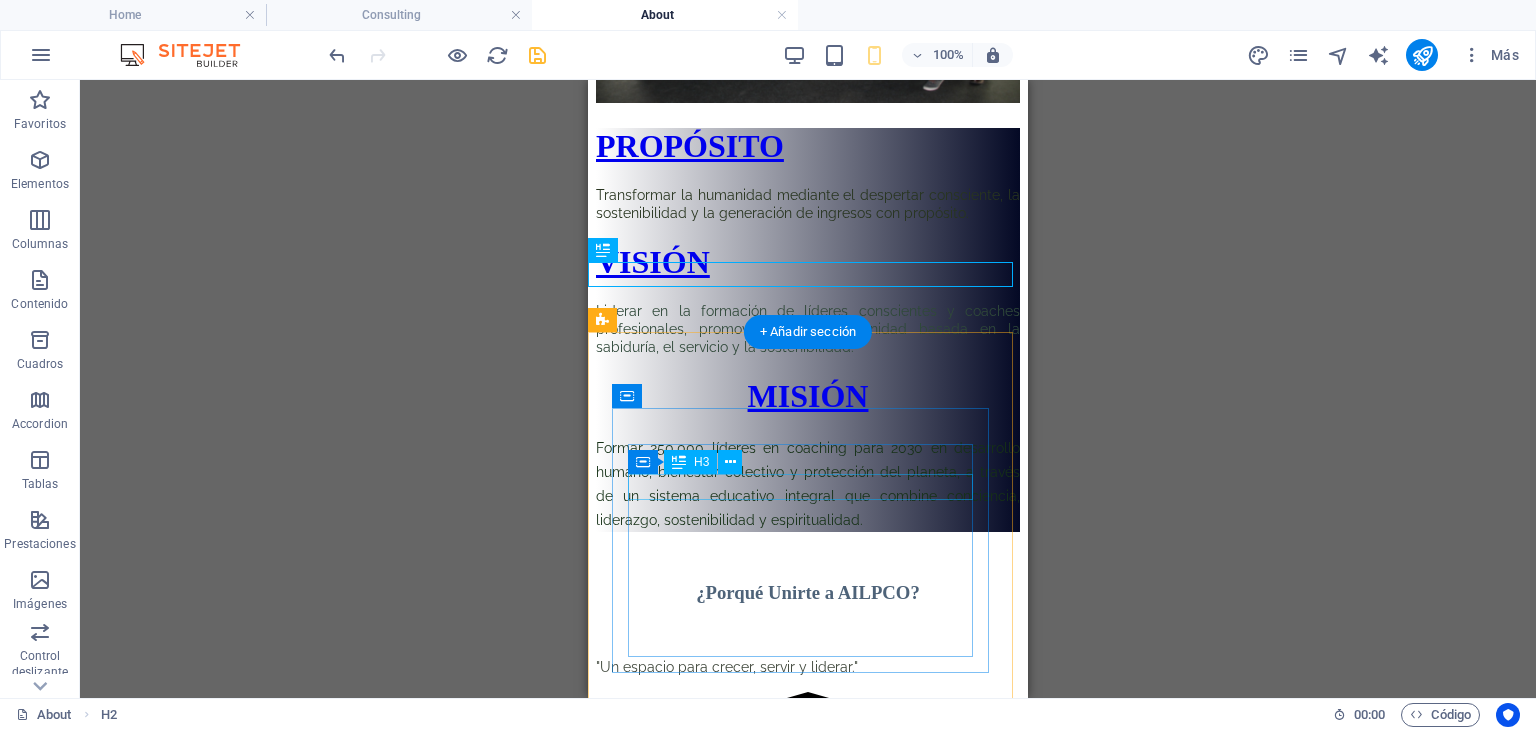 click on "Formación de Alto Nivel" at bounding box center [808, 1241] 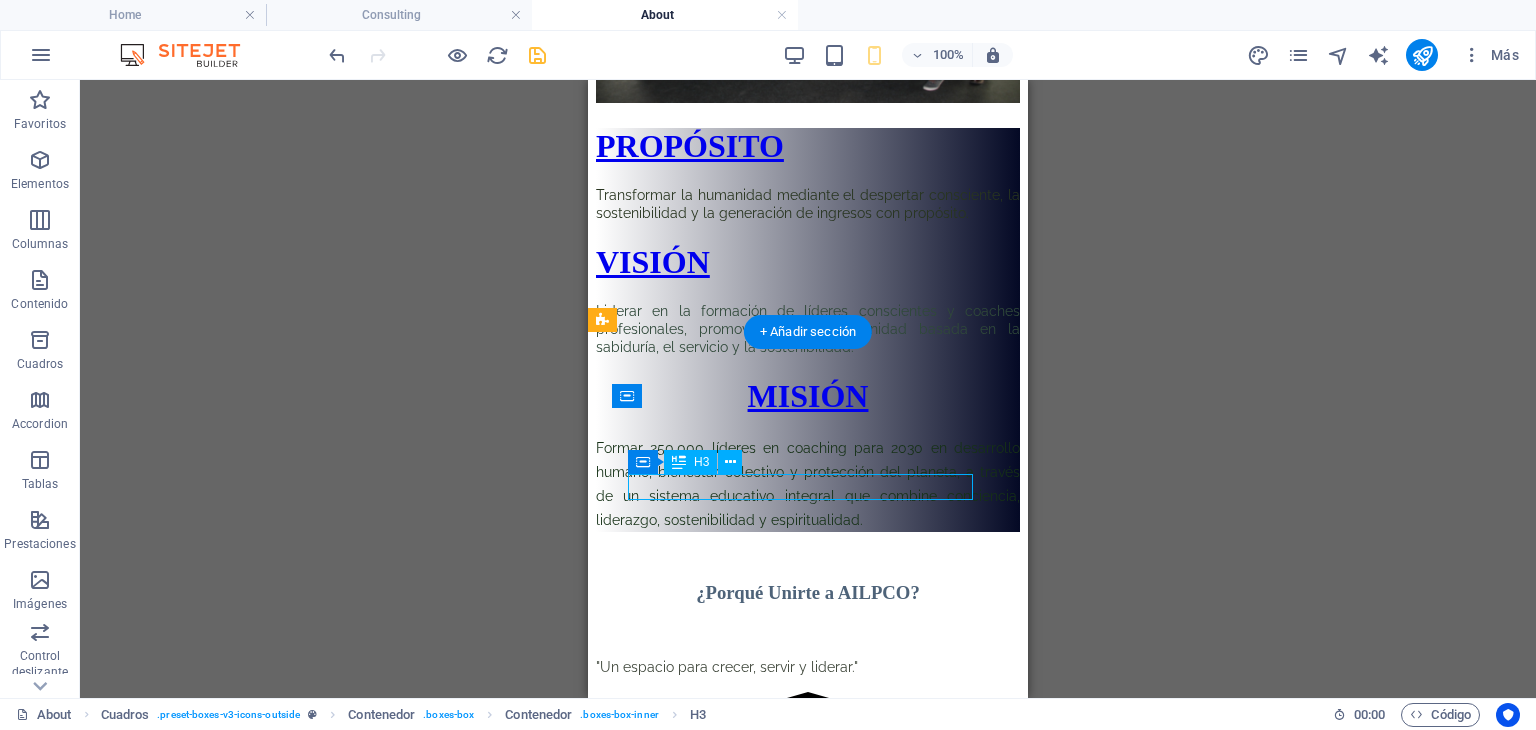 click on "Formación de Alto Nivel" at bounding box center (808, 1241) 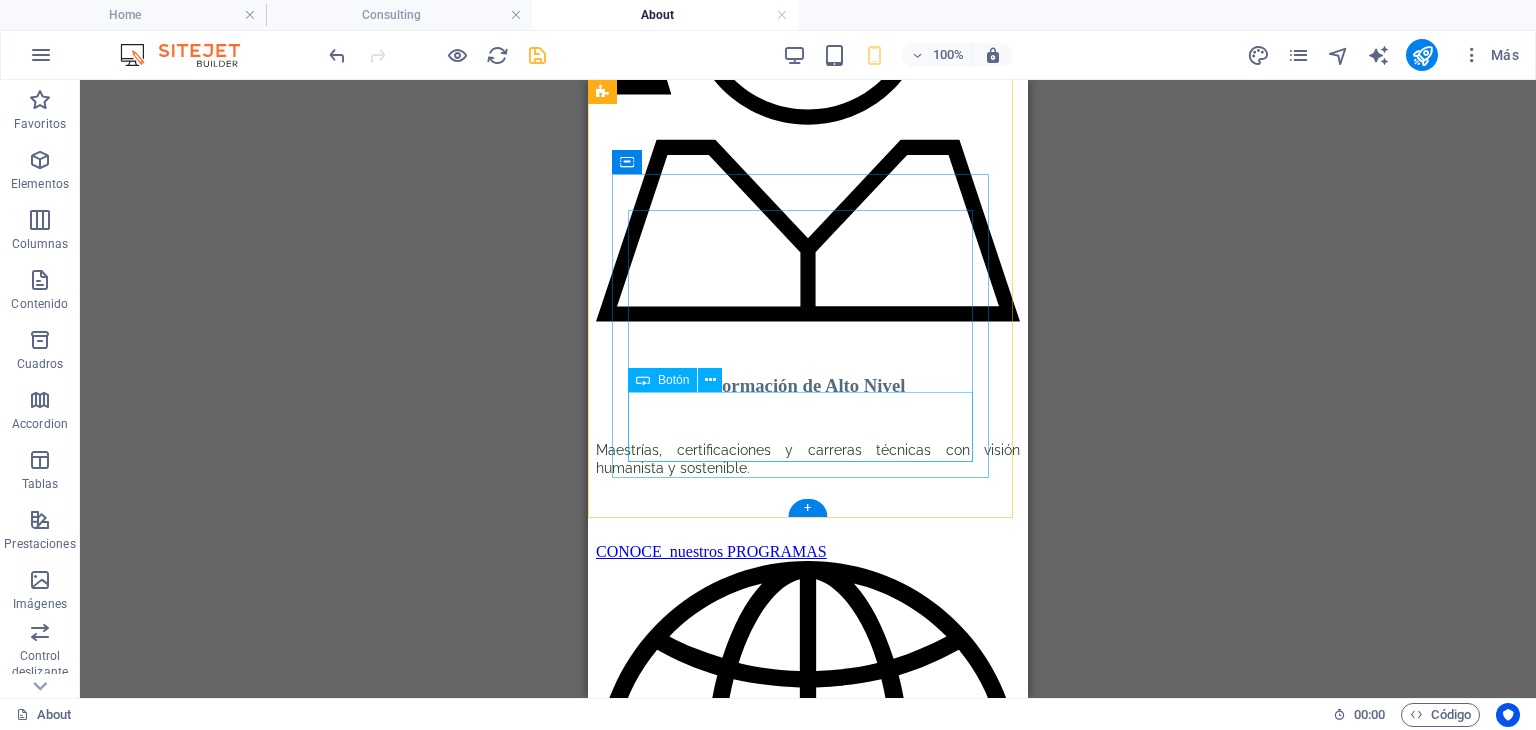 scroll, scrollTop: 2300, scrollLeft: 0, axis: vertical 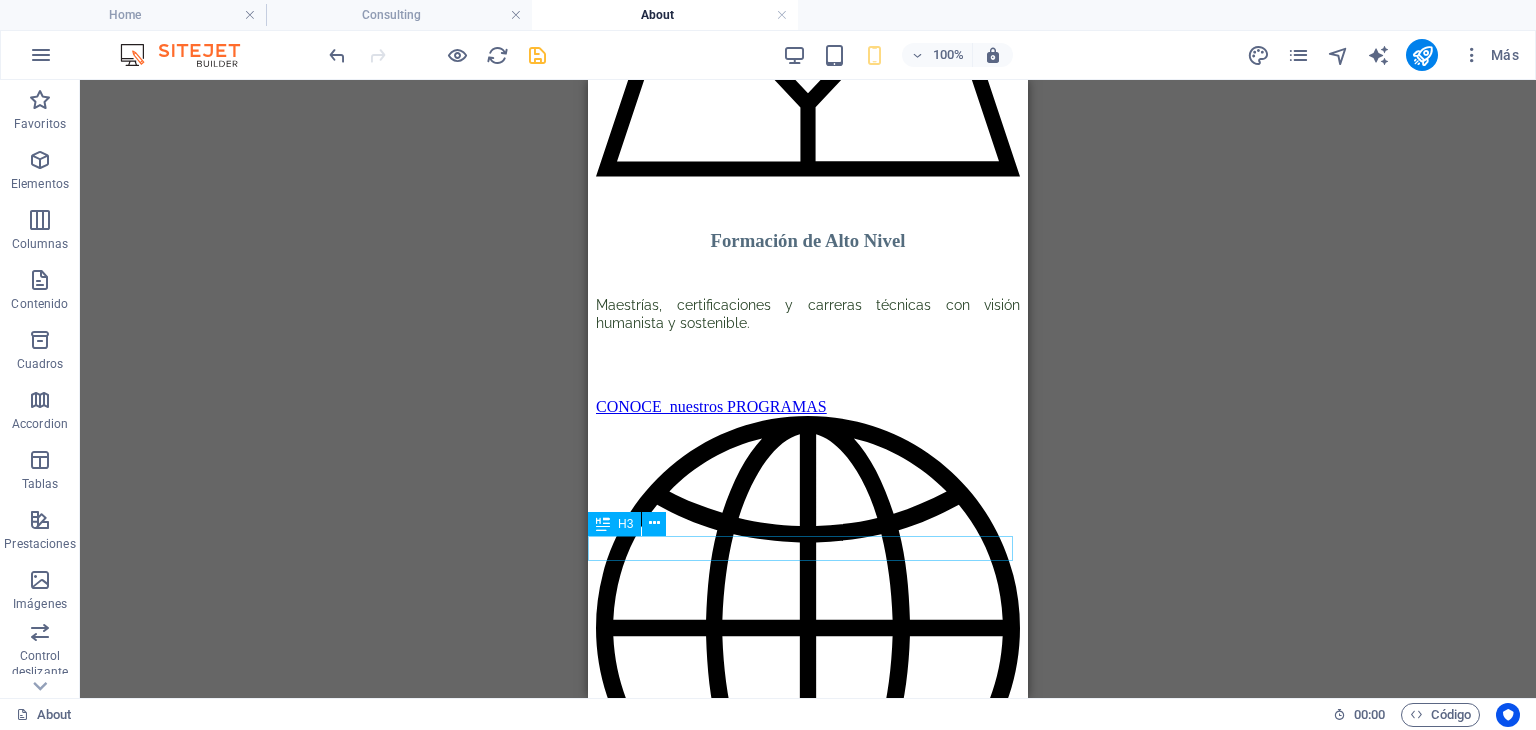 click on ""...Por sus obras los conoceréis..."" at bounding box center (808, 1832) 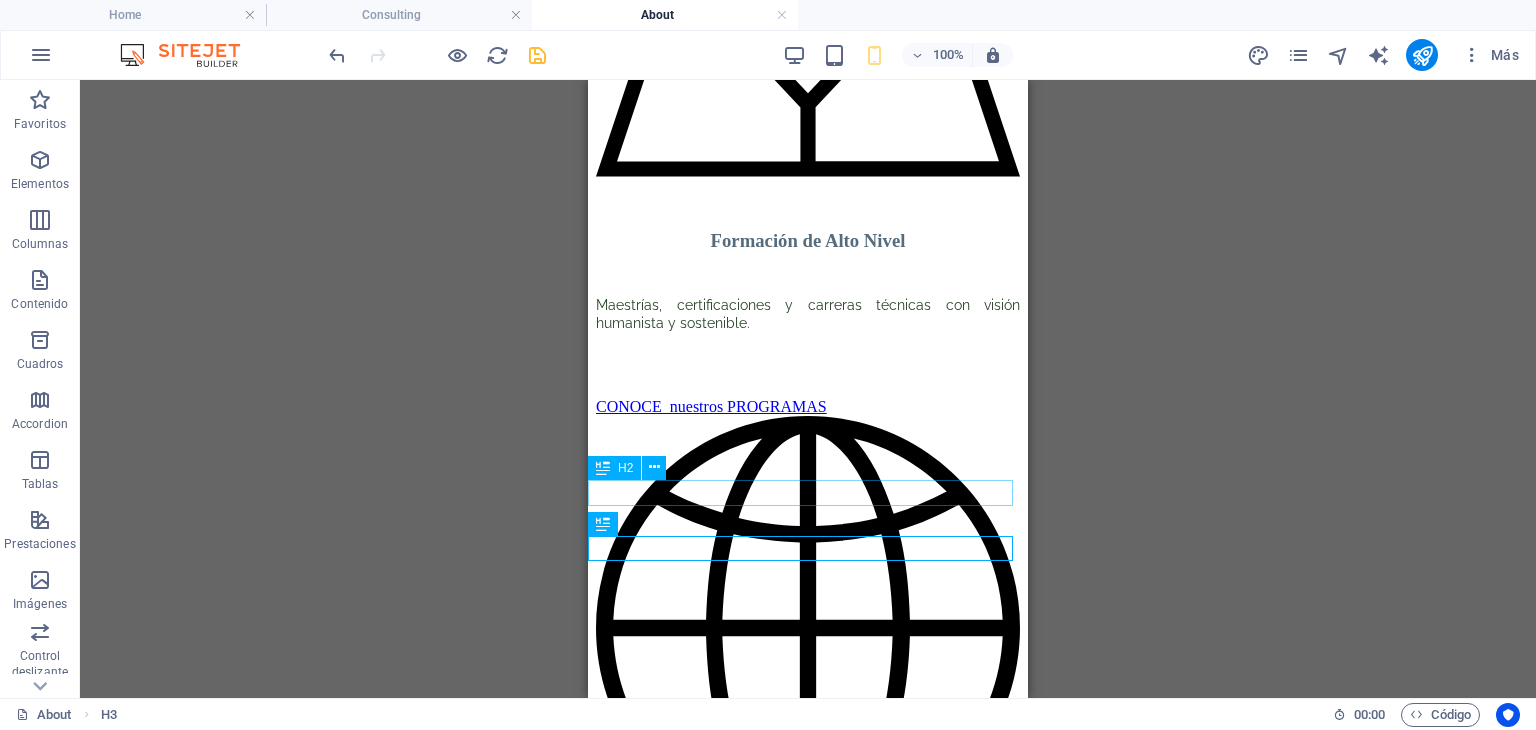 click on "Nuestra Trayectoria" at bounding box center [808, 1738] 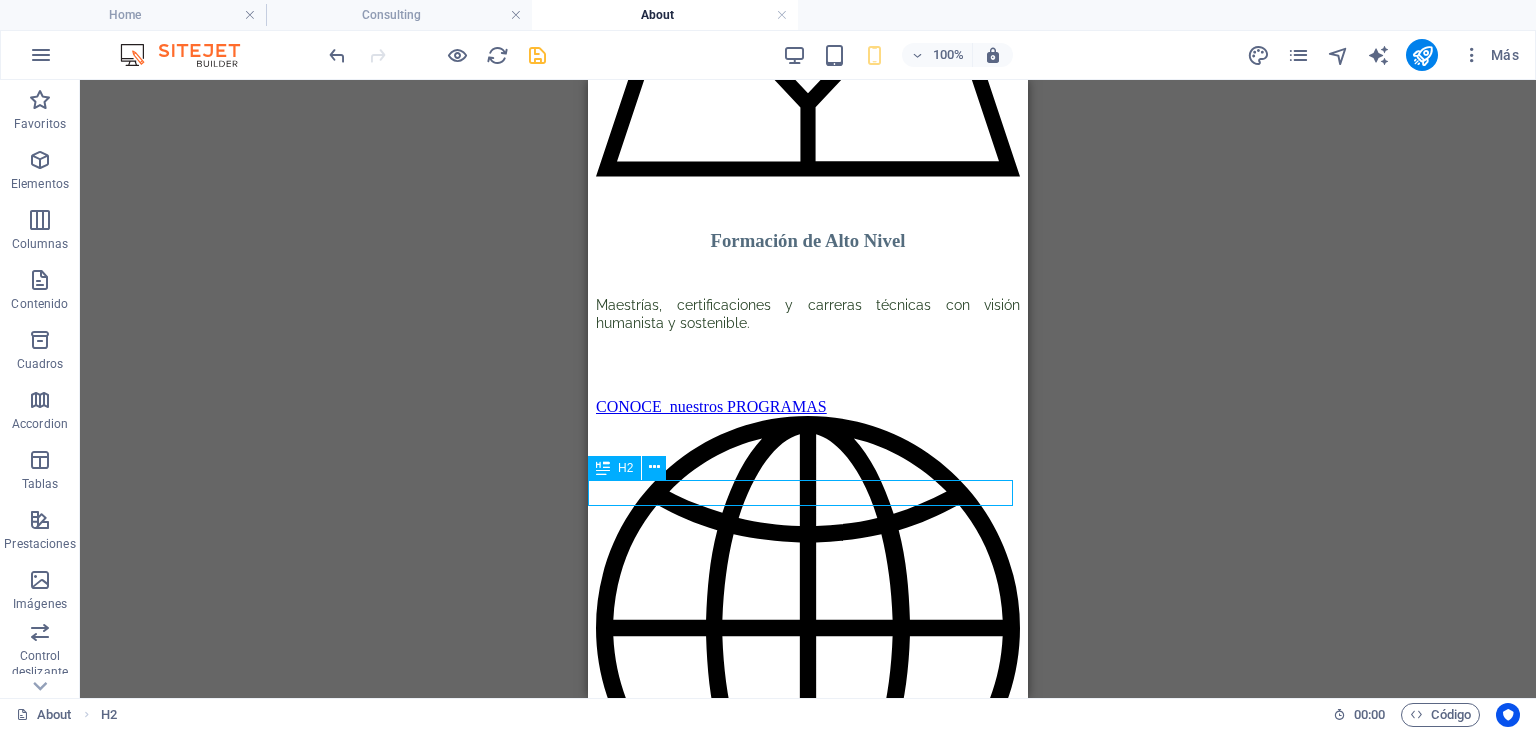 click on "Nuestra Trayectoria" at bounding box center [808, 1738] 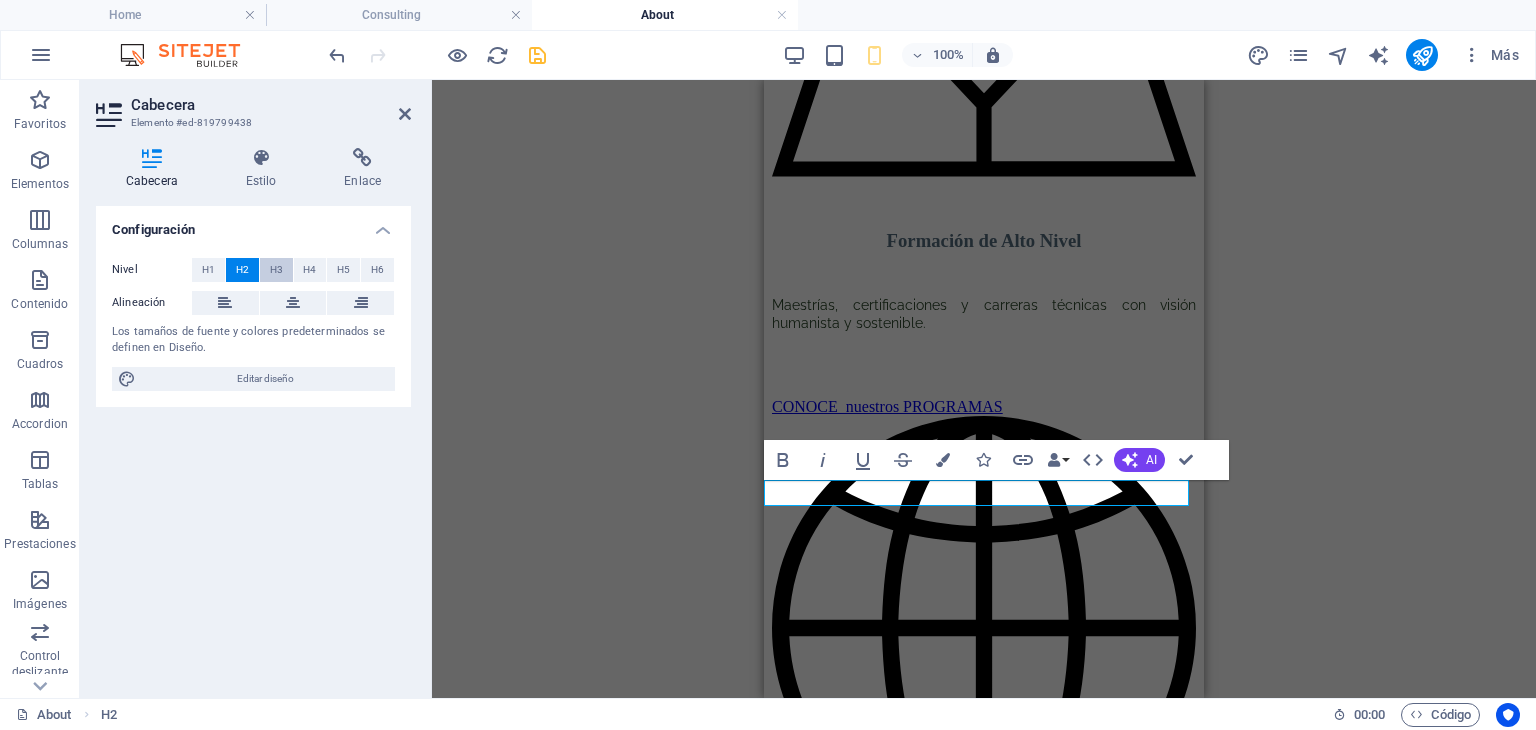 click on "H3" at bounding box center [276, 270] 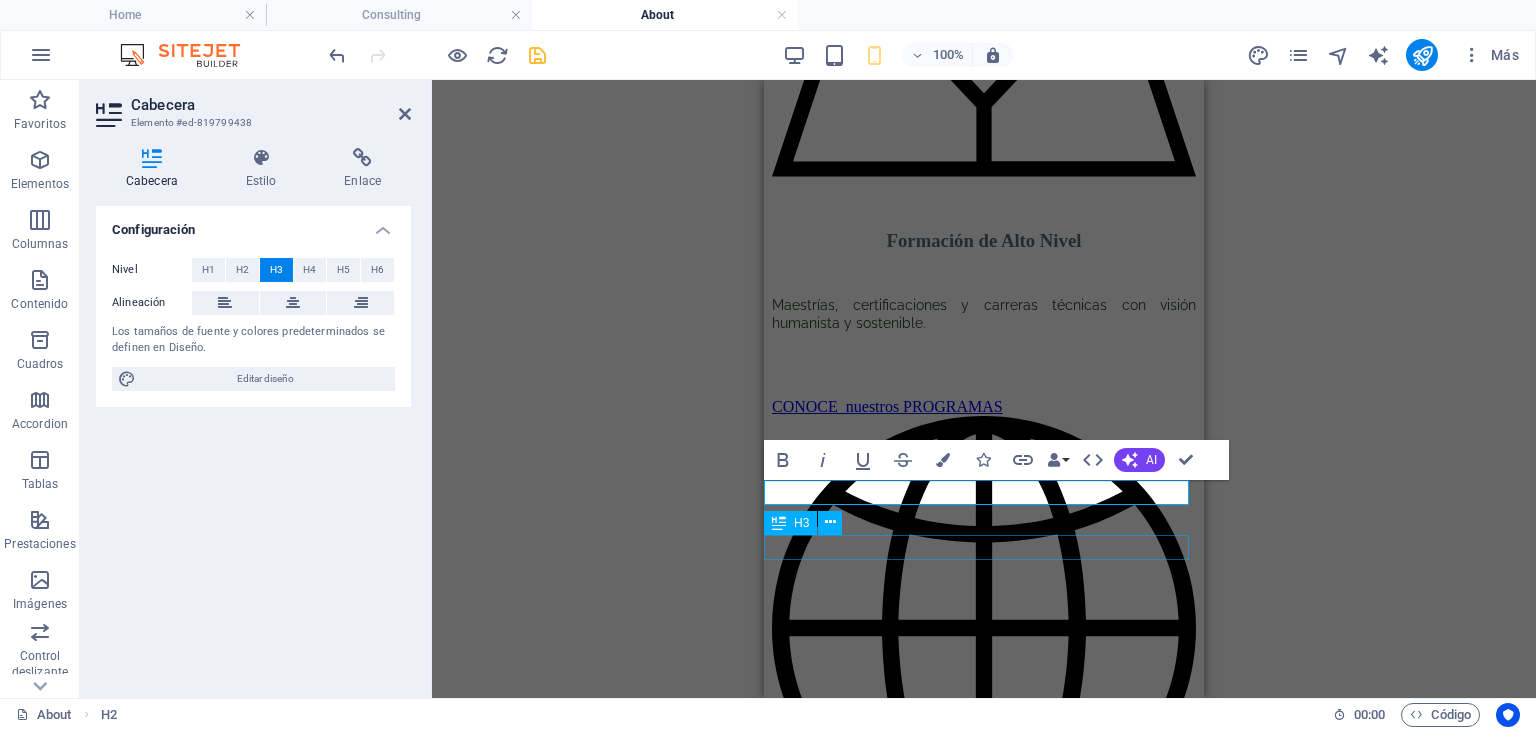 click on ""...Por sus obras los conoceréis..."" at bounding box center [984, 1824] 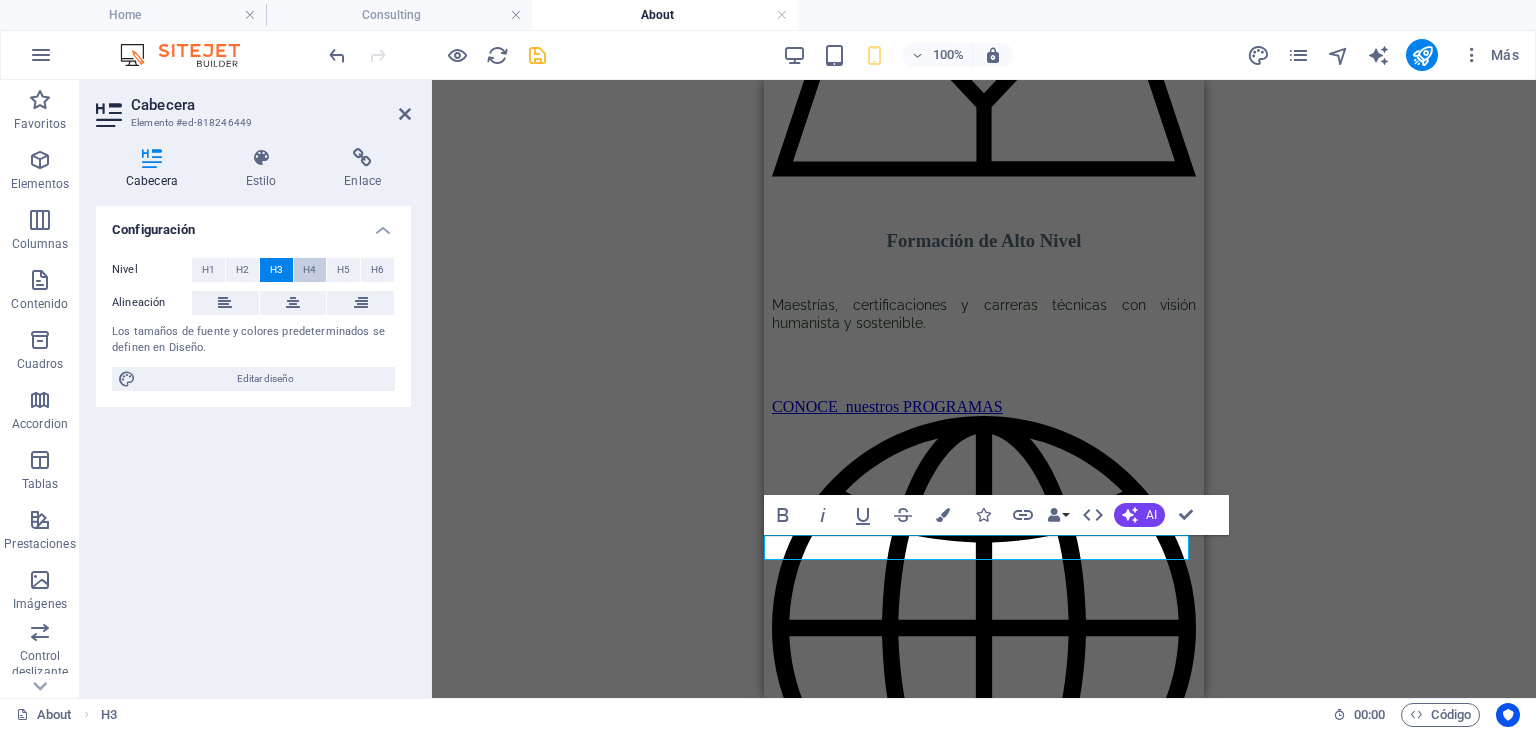 click on "H4" at bounding box center (310, 270) 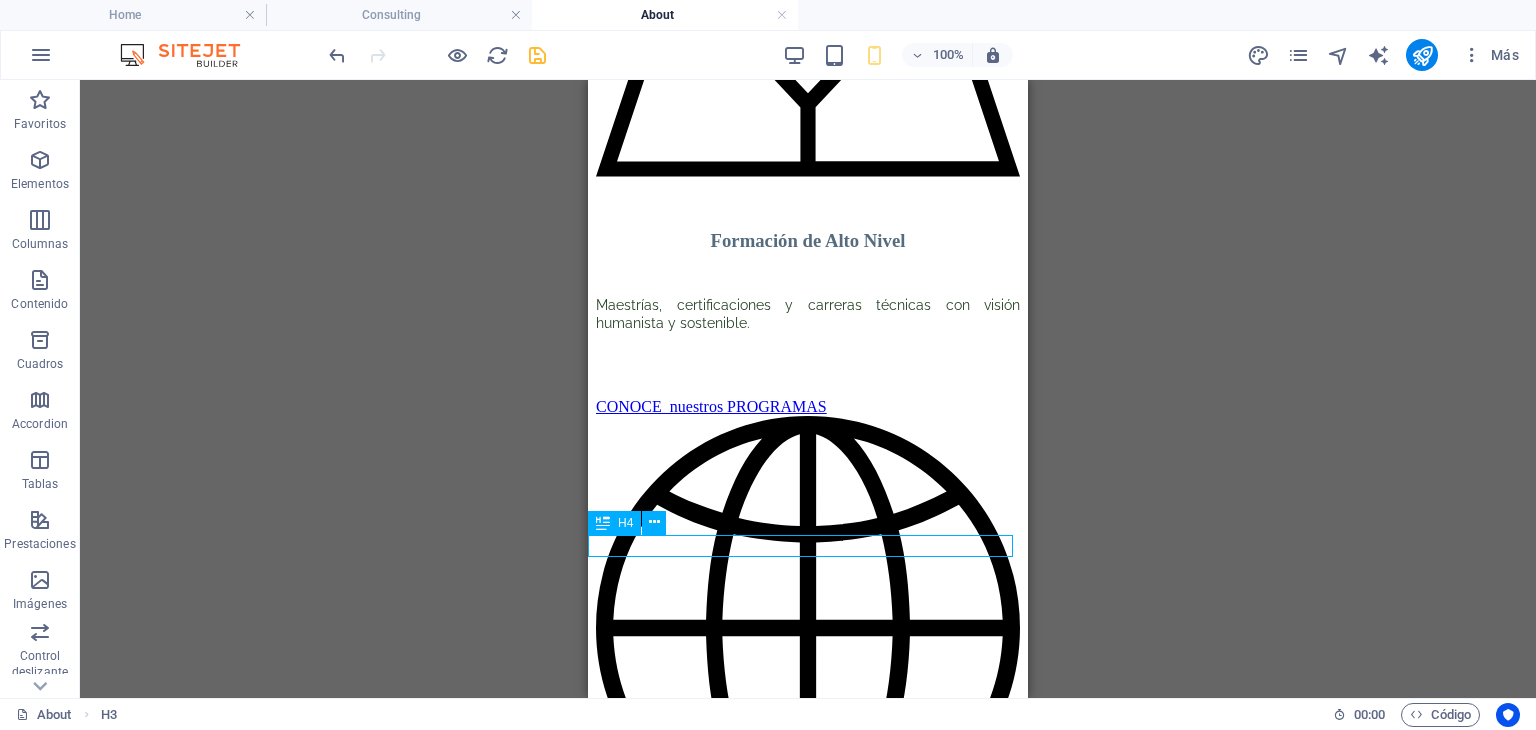 click on ""...Por sus obras los conoceréis..."" at bounding box center [808, 1825] 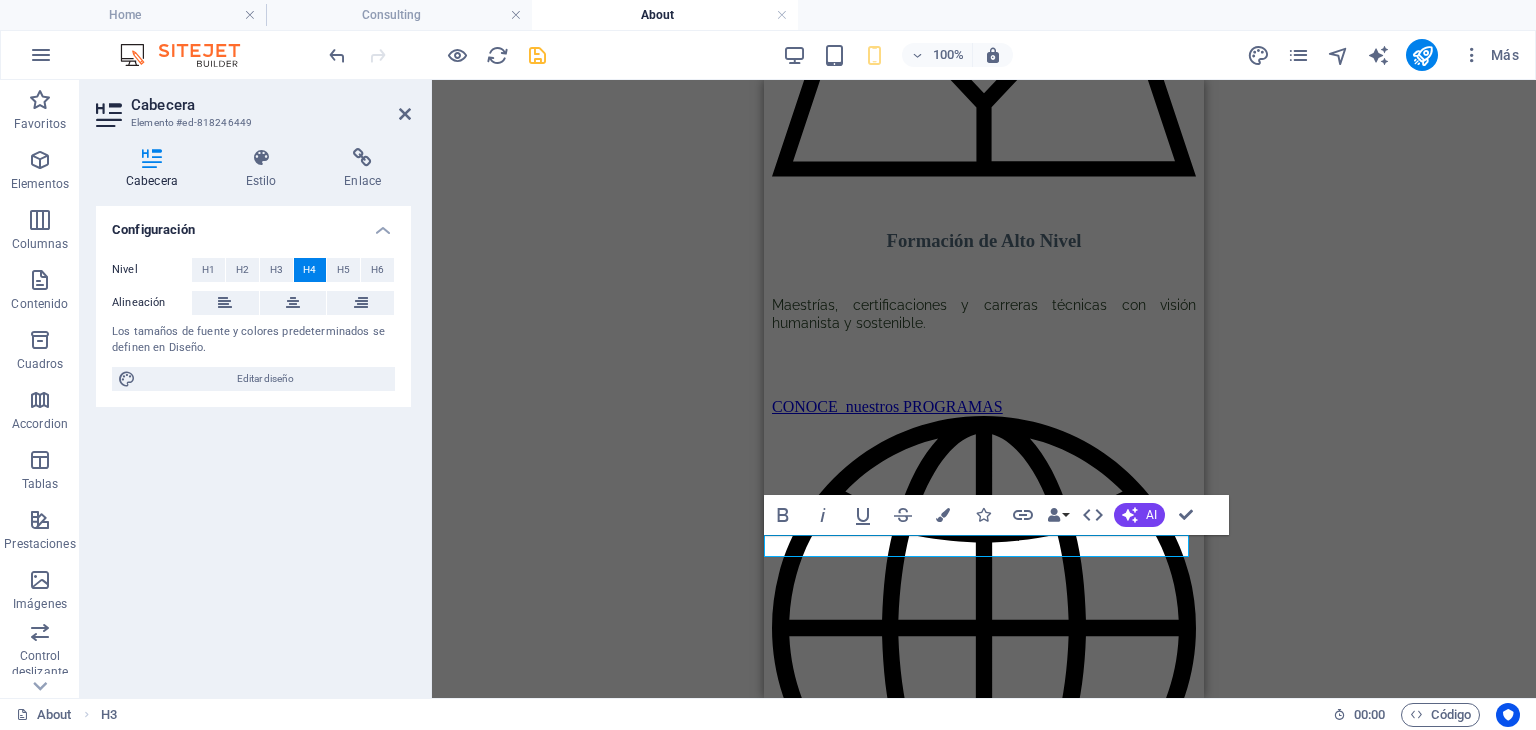click on ""...Por sus obras los conoceréis..."" at bounding box center (888, 1824) 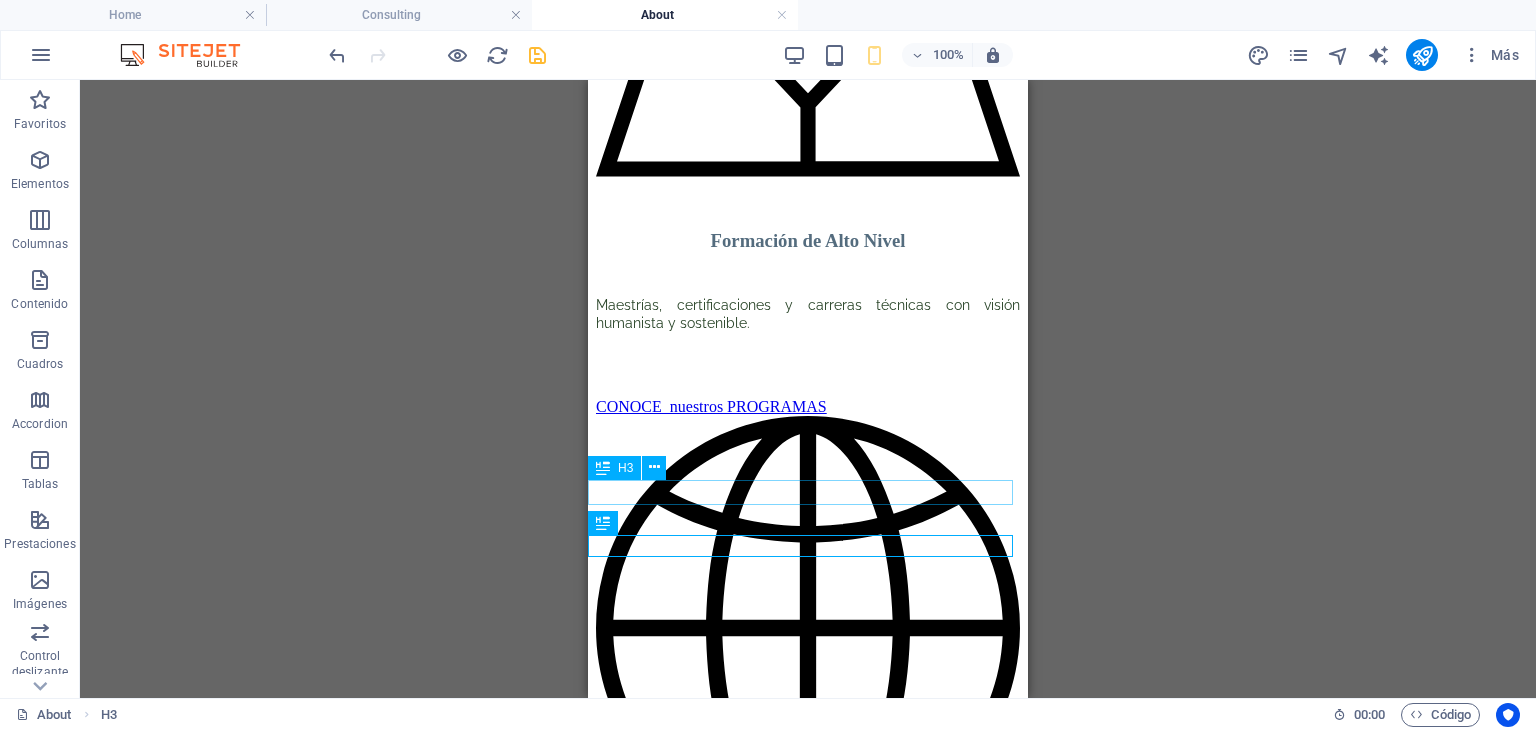 click on "Nuestra Trayectoria" at bounding box center [808, 1735] 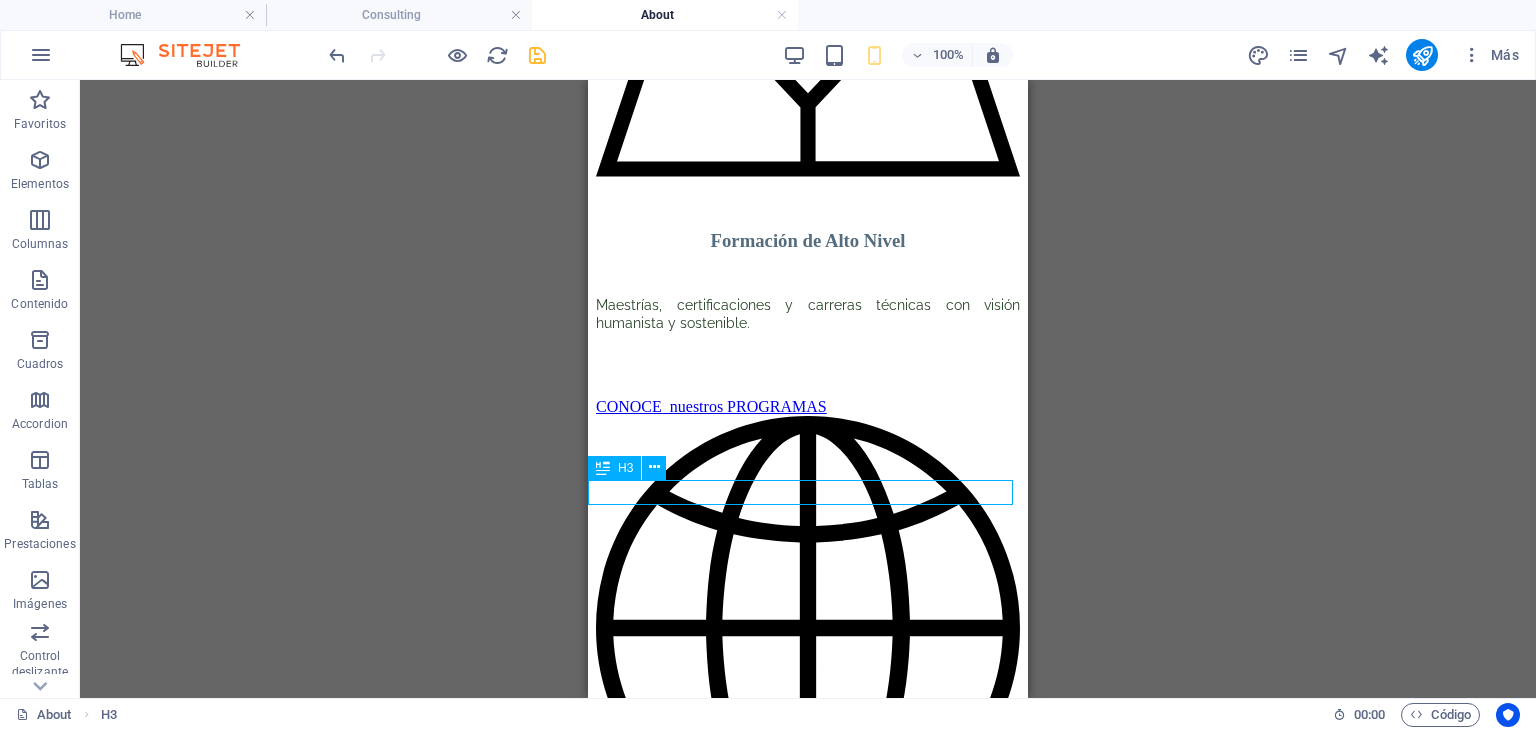 click on "Nuestra Trayectoria" at bounding box center [808, 1735] 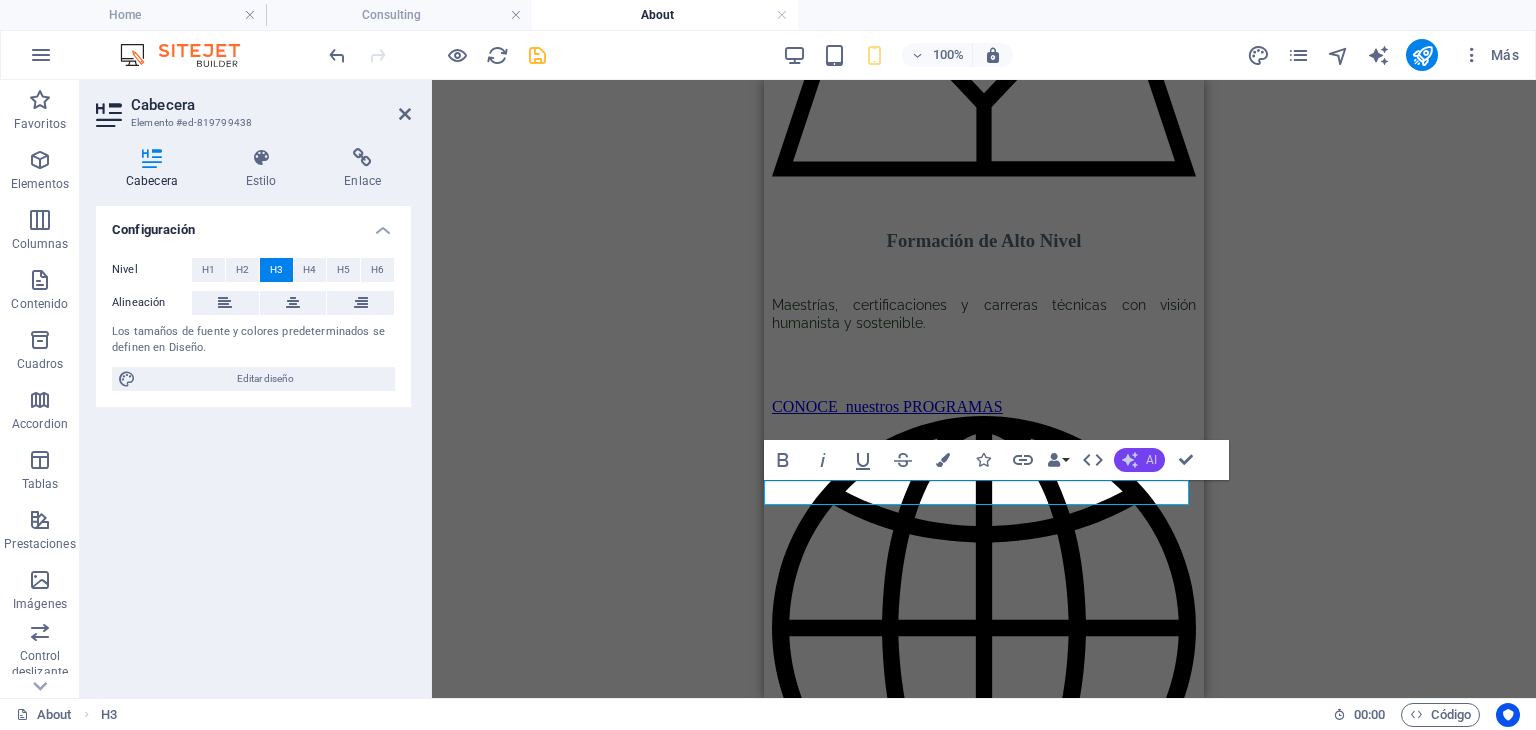 click on "AI" at bounding box center (1151, 460) 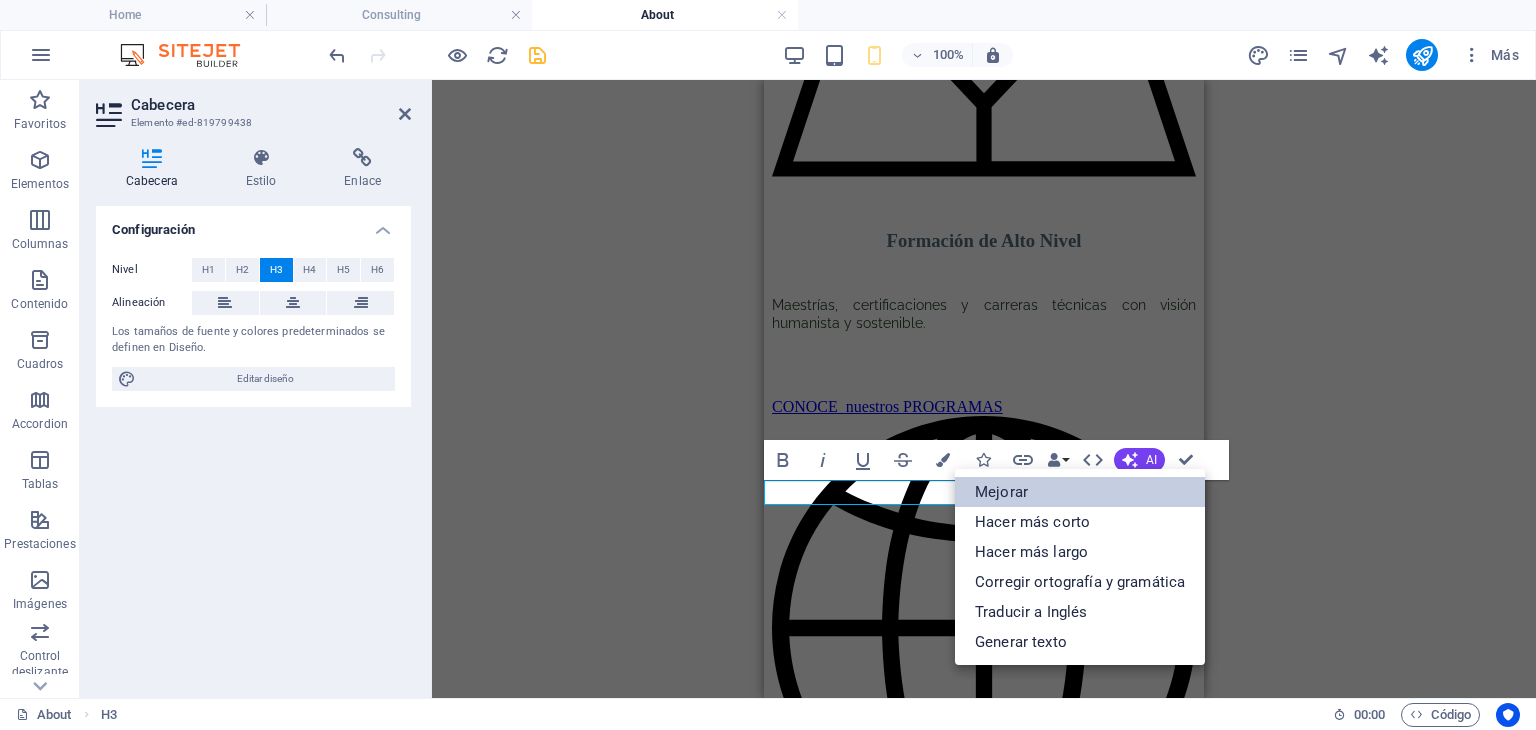 click on "Mejorar" at bounding box center [1080, 492] 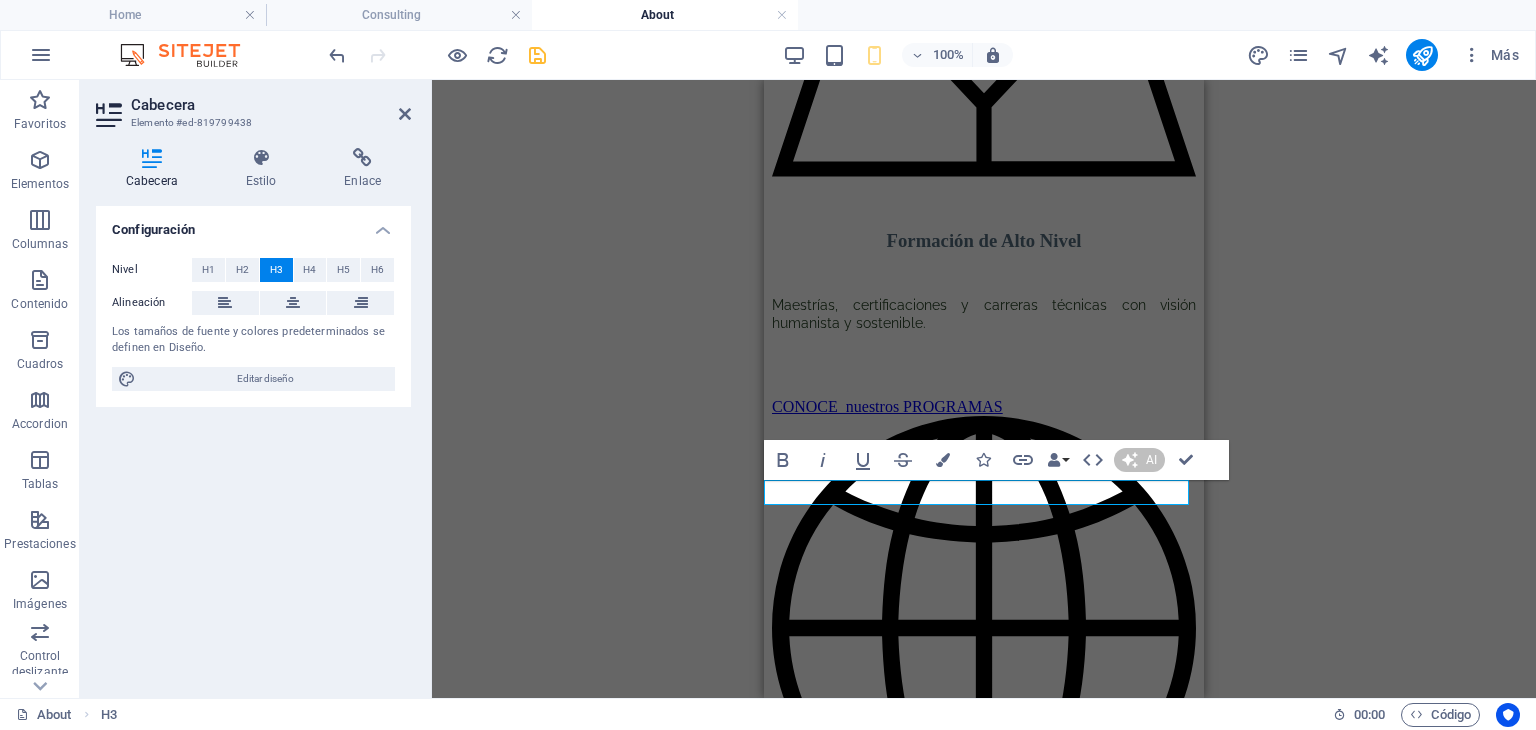 type 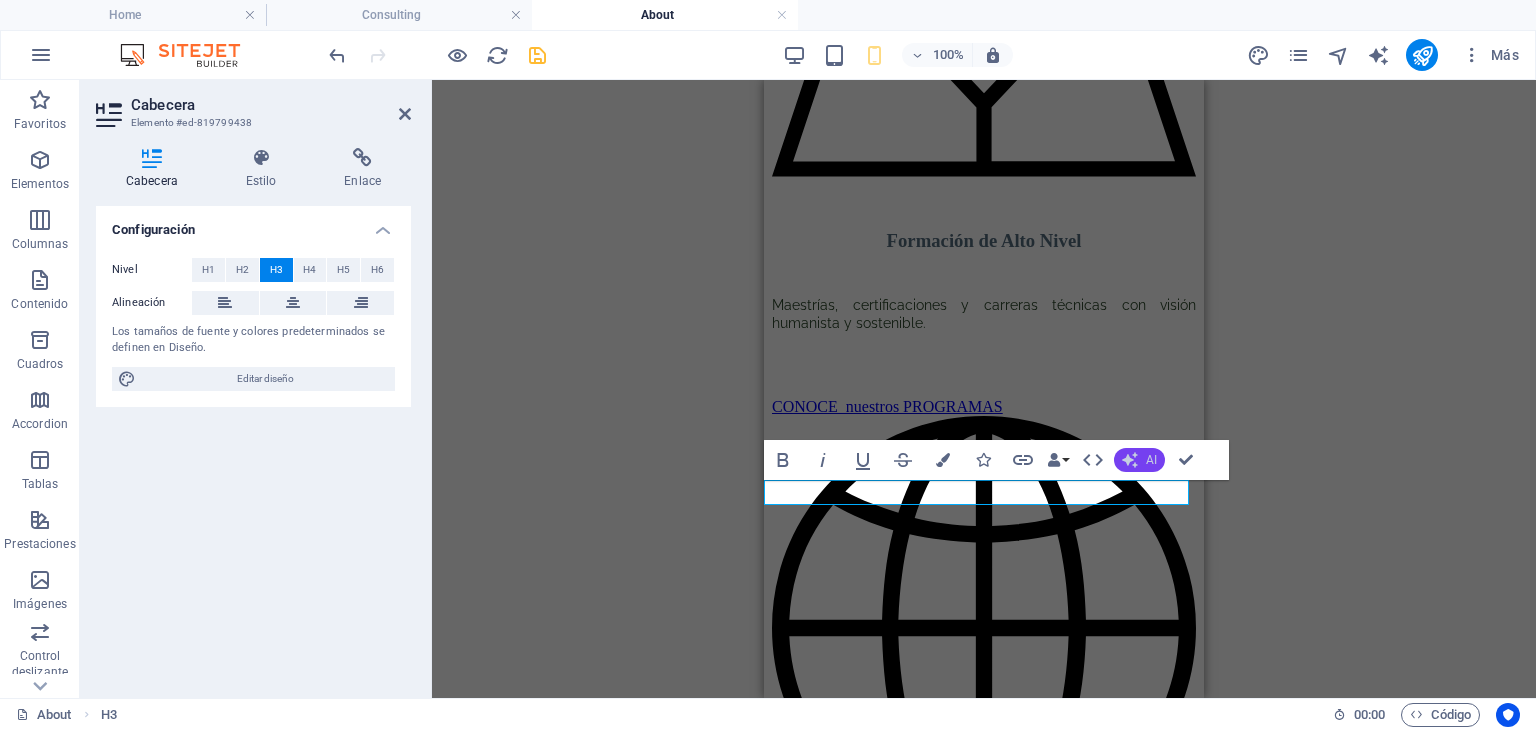 click 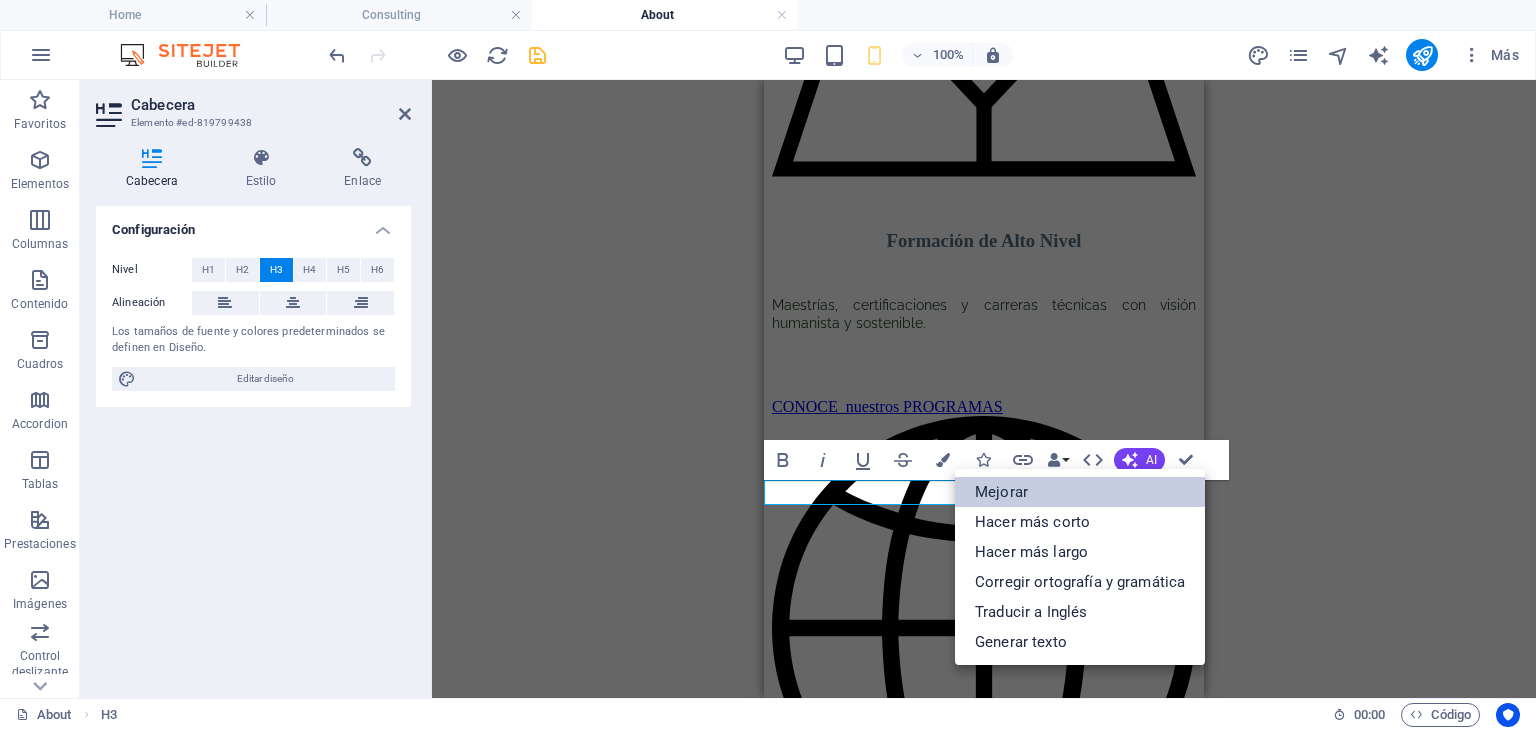 click on "Mejorar" at bounding box center (1080, 492) 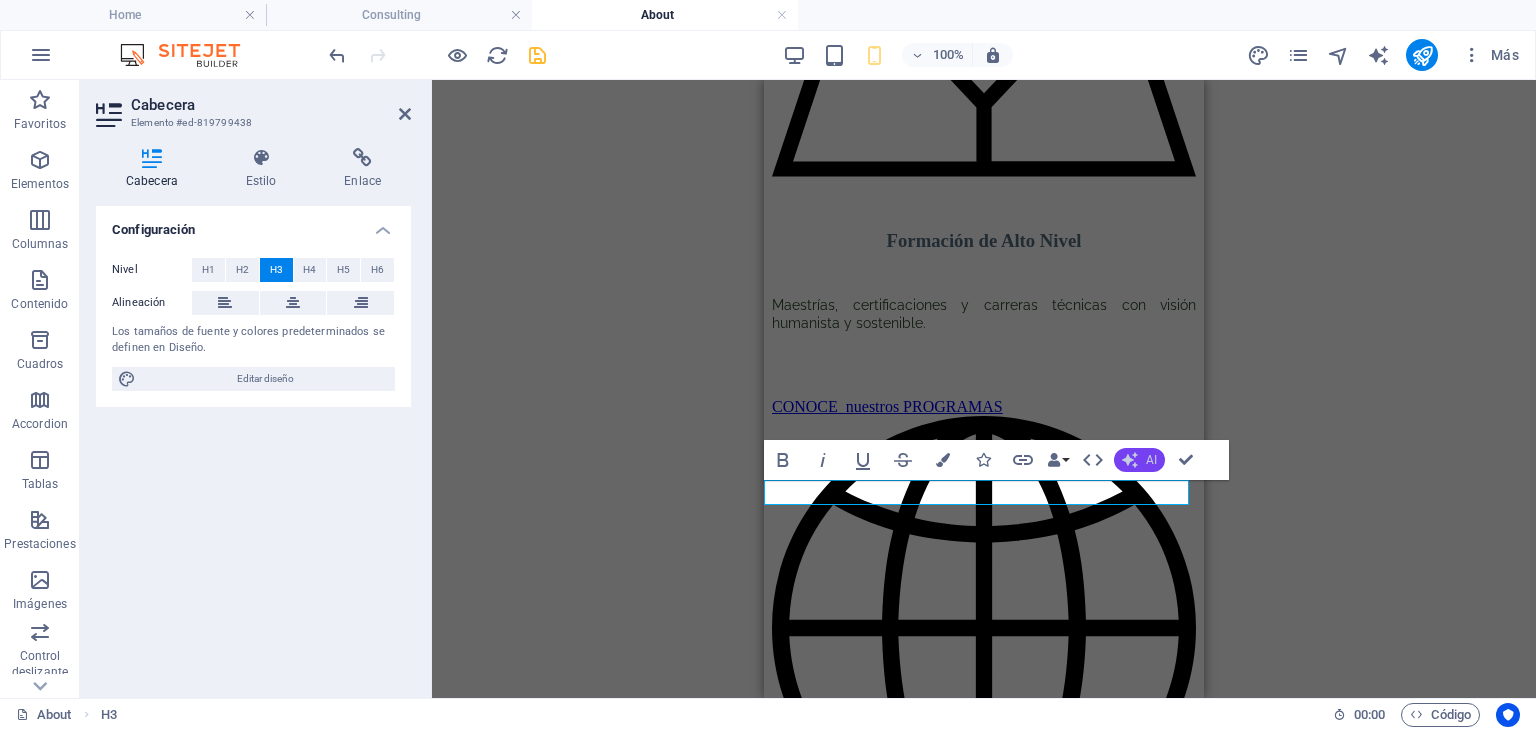 click on "AI" at bounding box center (1139, 460) 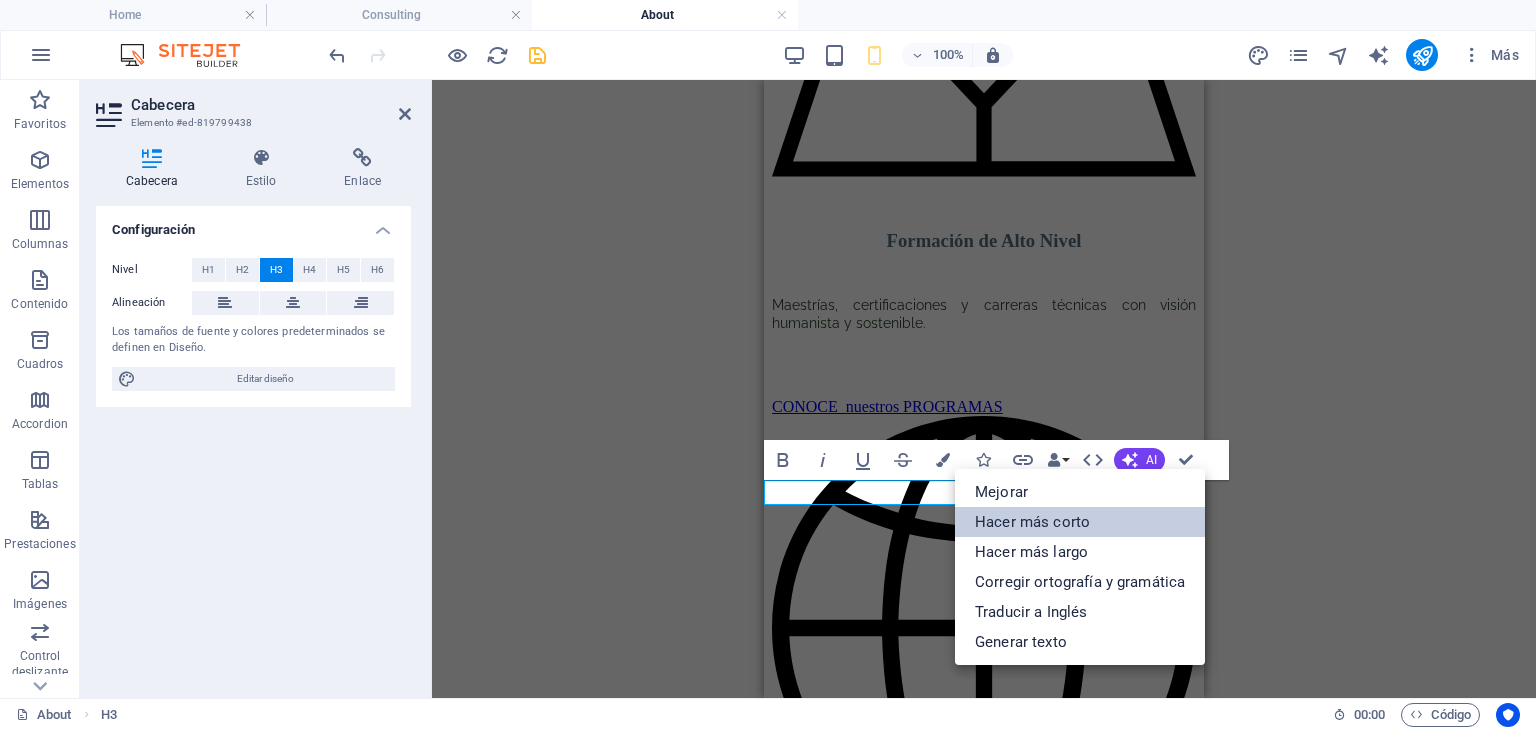 click on "Hacer más corto" at bounding box center [1080, 522] 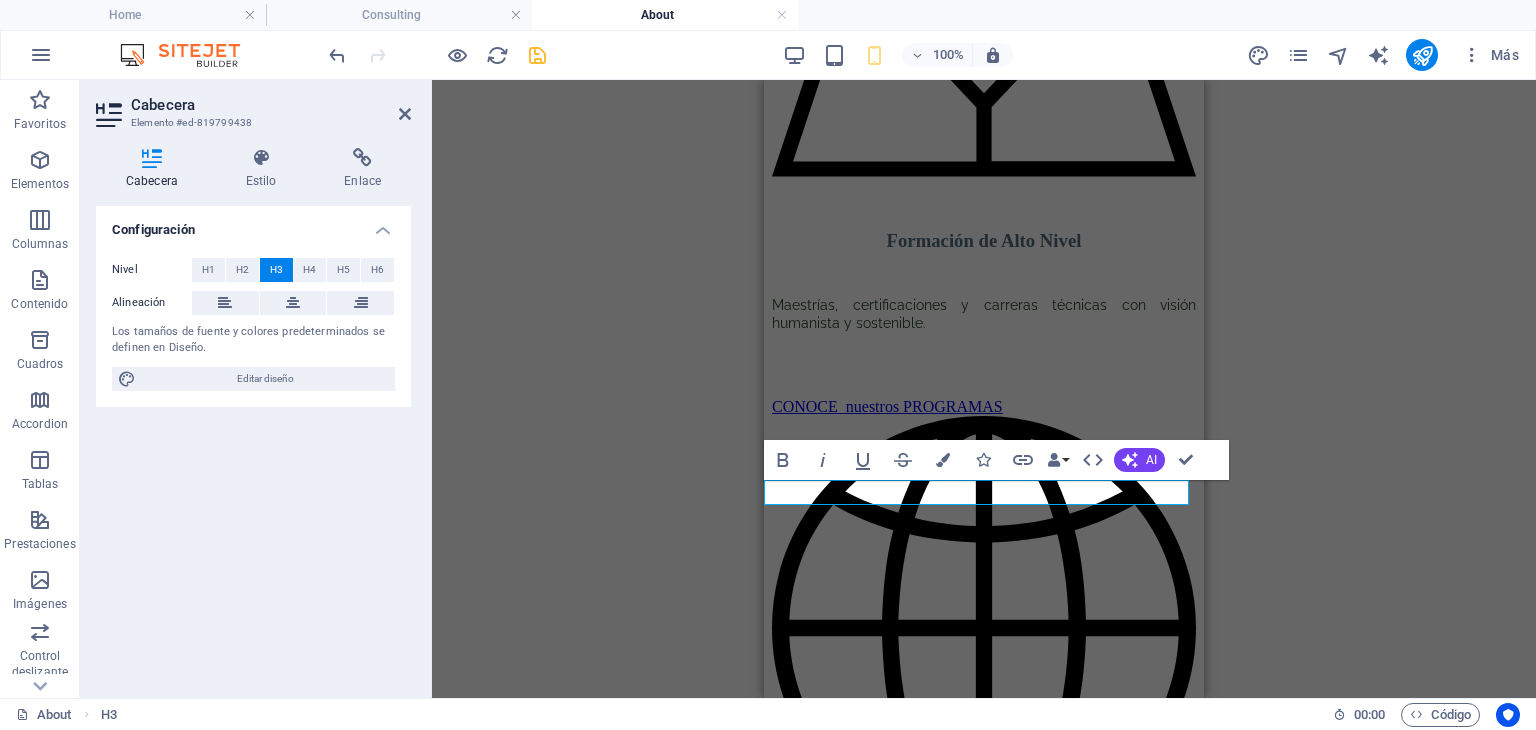 drag, startPoint x: 1071, startPoint y: 492, endPoint x: 879, endPoint y: 494, distance: 192.01042 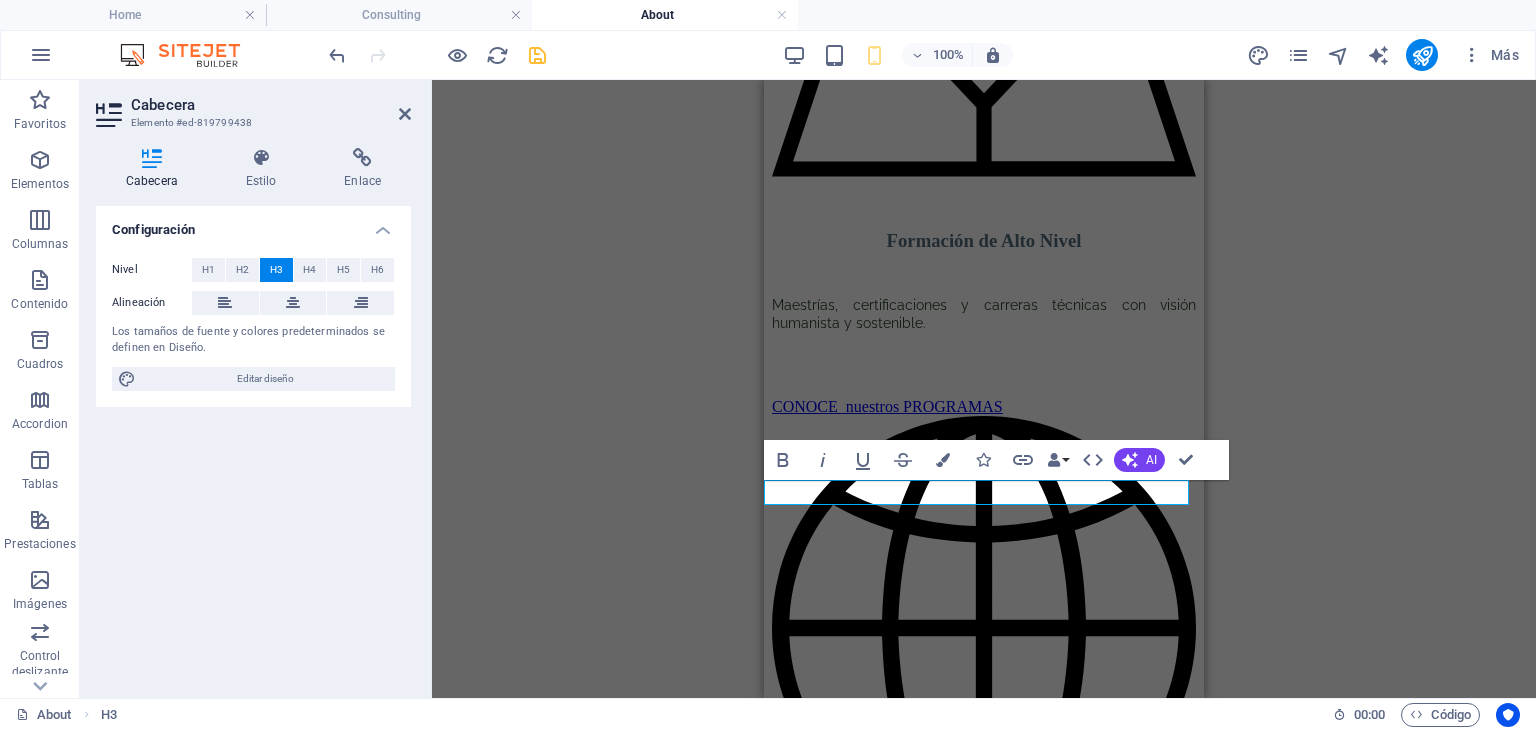 click on "Nuestra Trayectoria" at bounding box center (984, 1735) 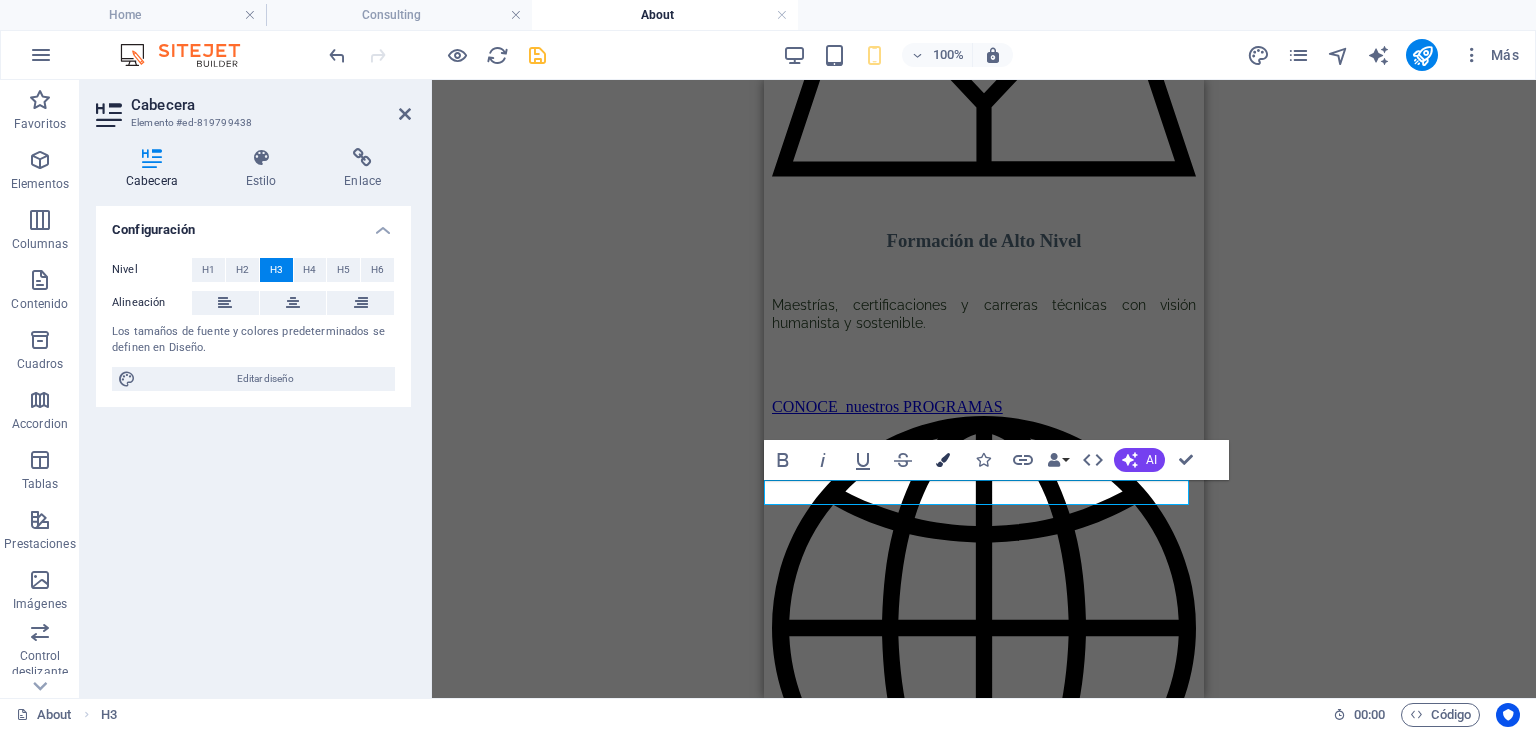 click at bounding box center (943, 460) 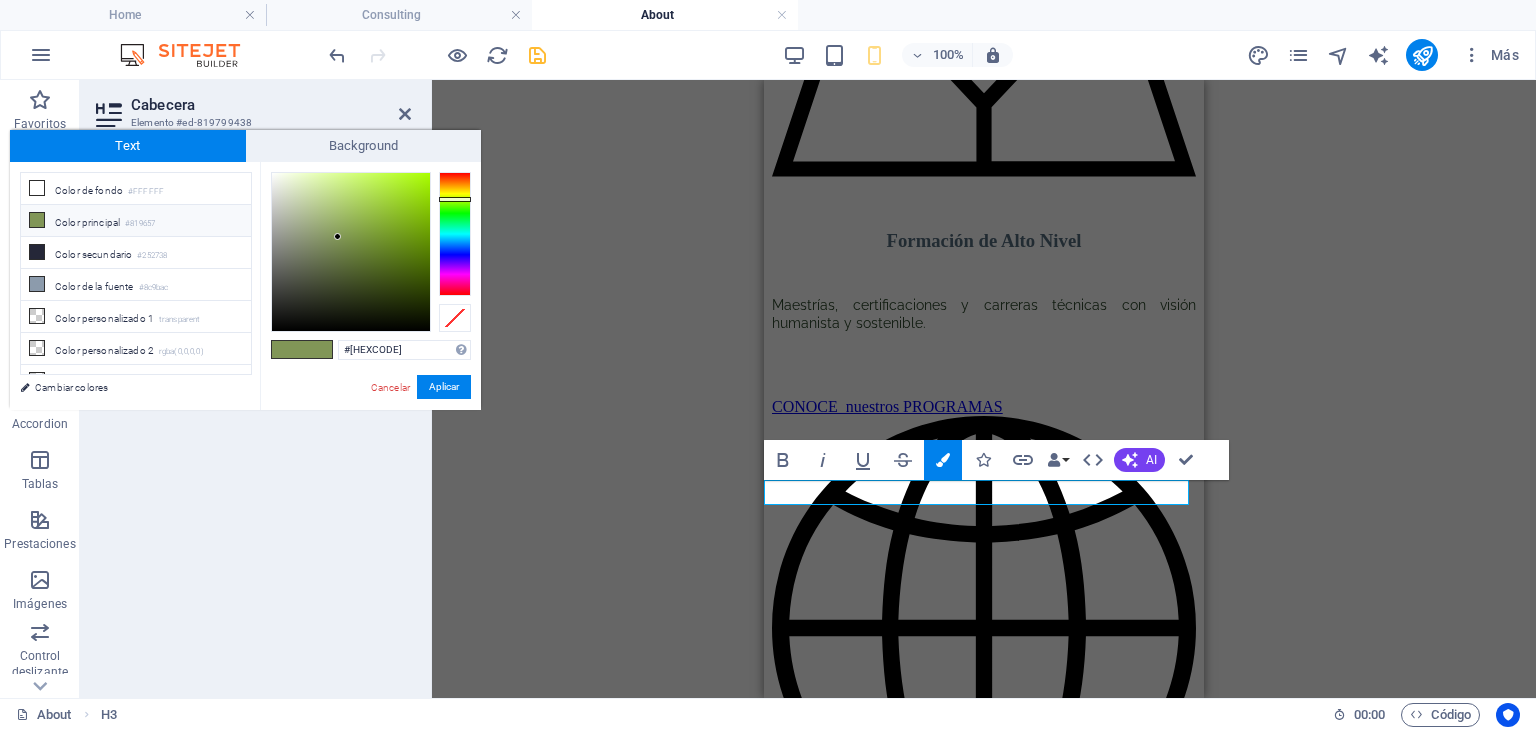 click at bounding box center [455, 234] 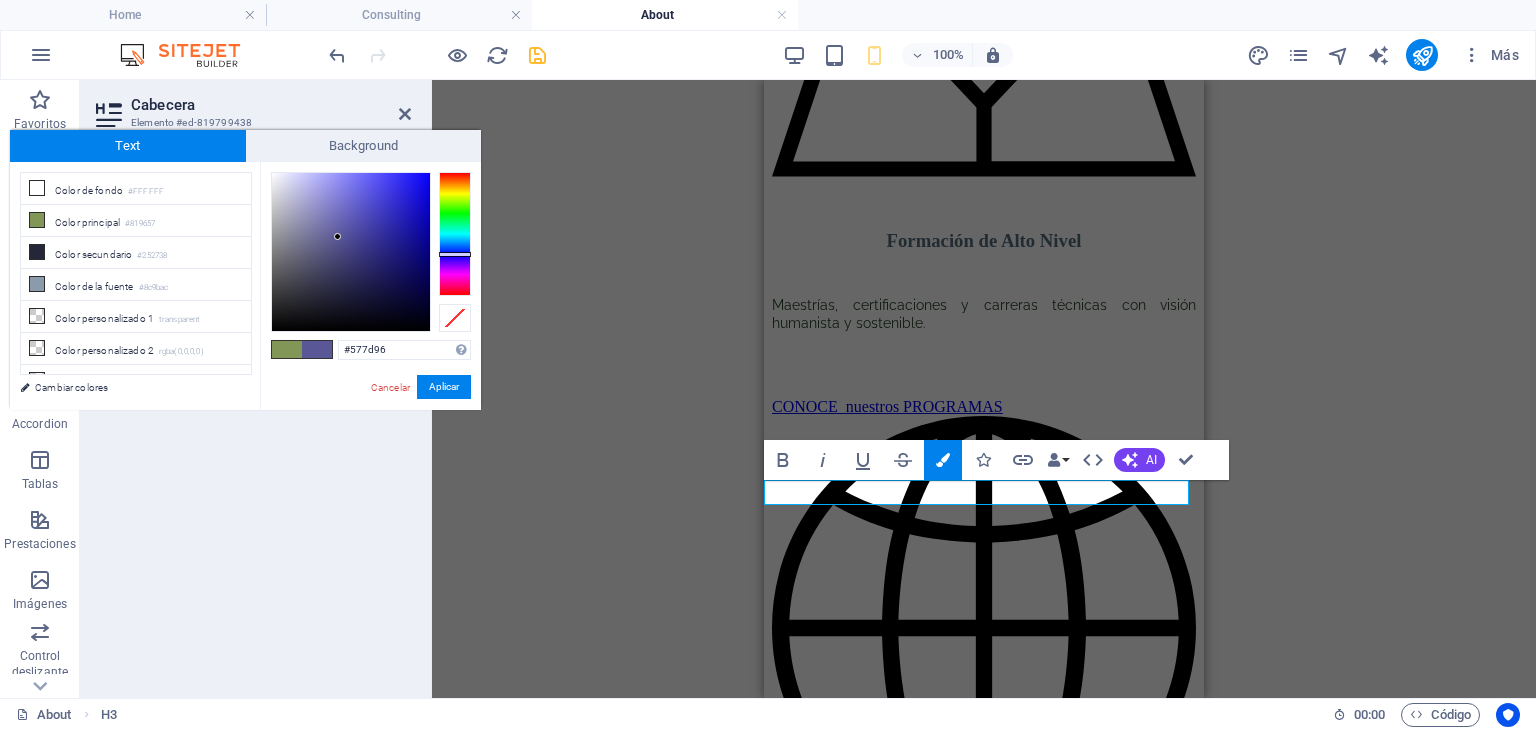 click at bounding box center [455, 234] 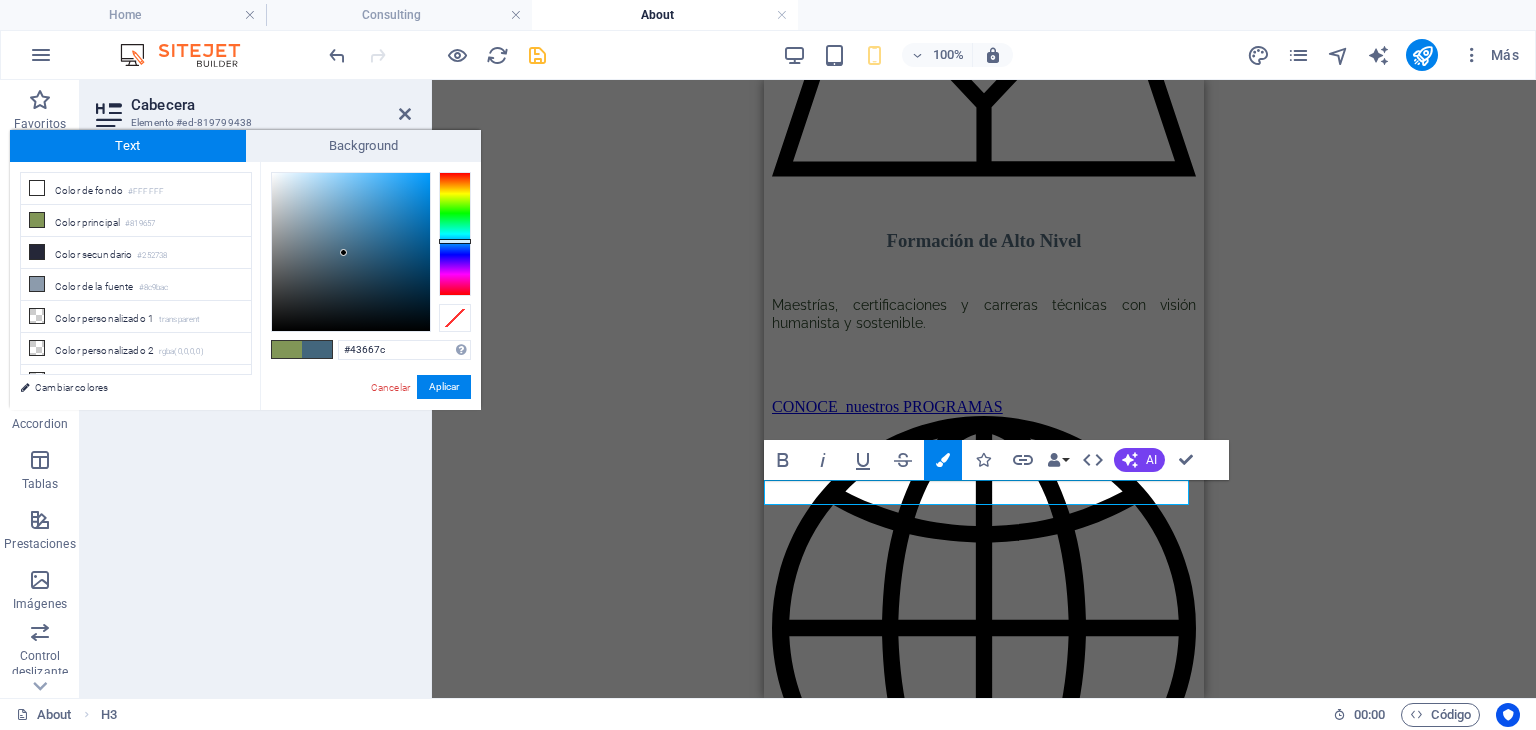click at bounding box center (351, 252) 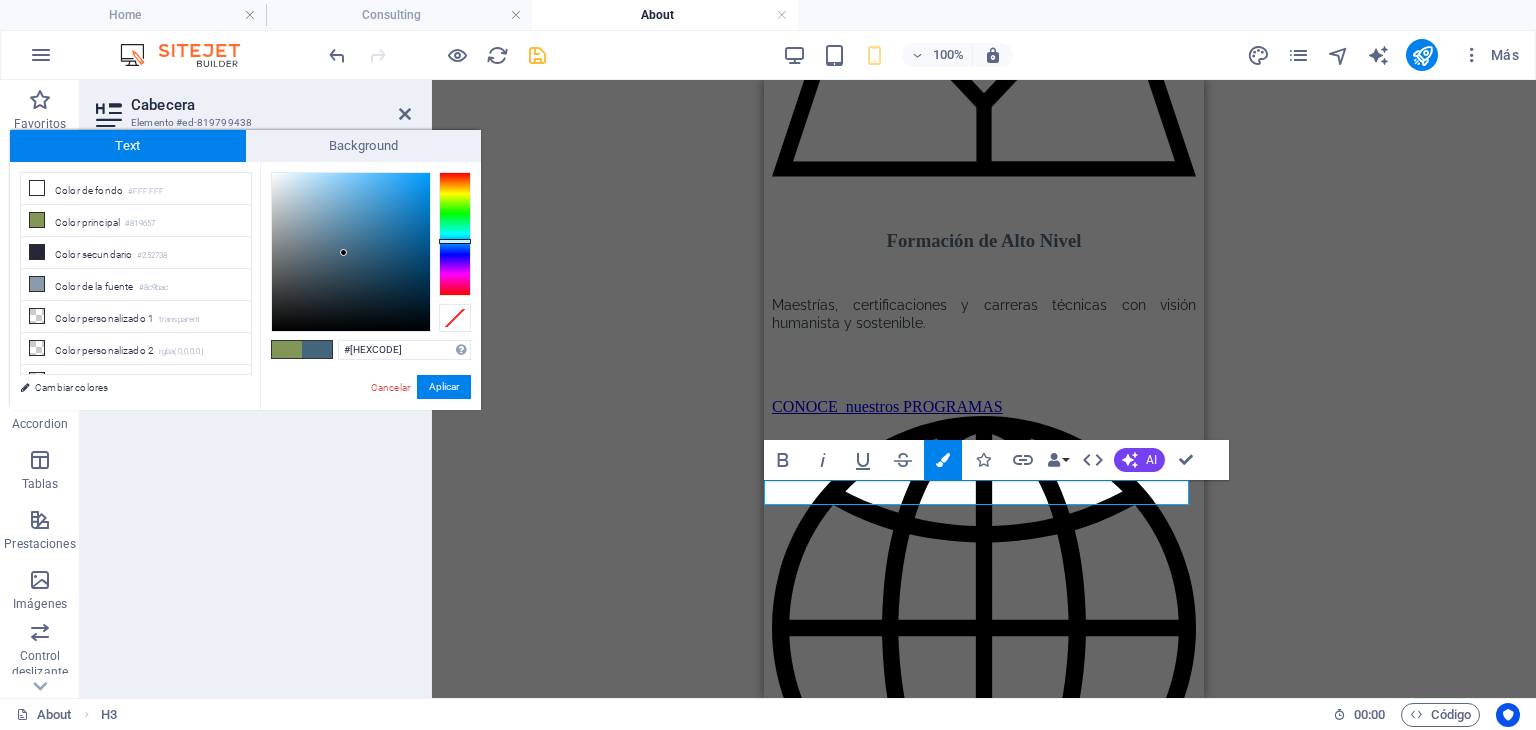 click at bounding box center (351, 252) 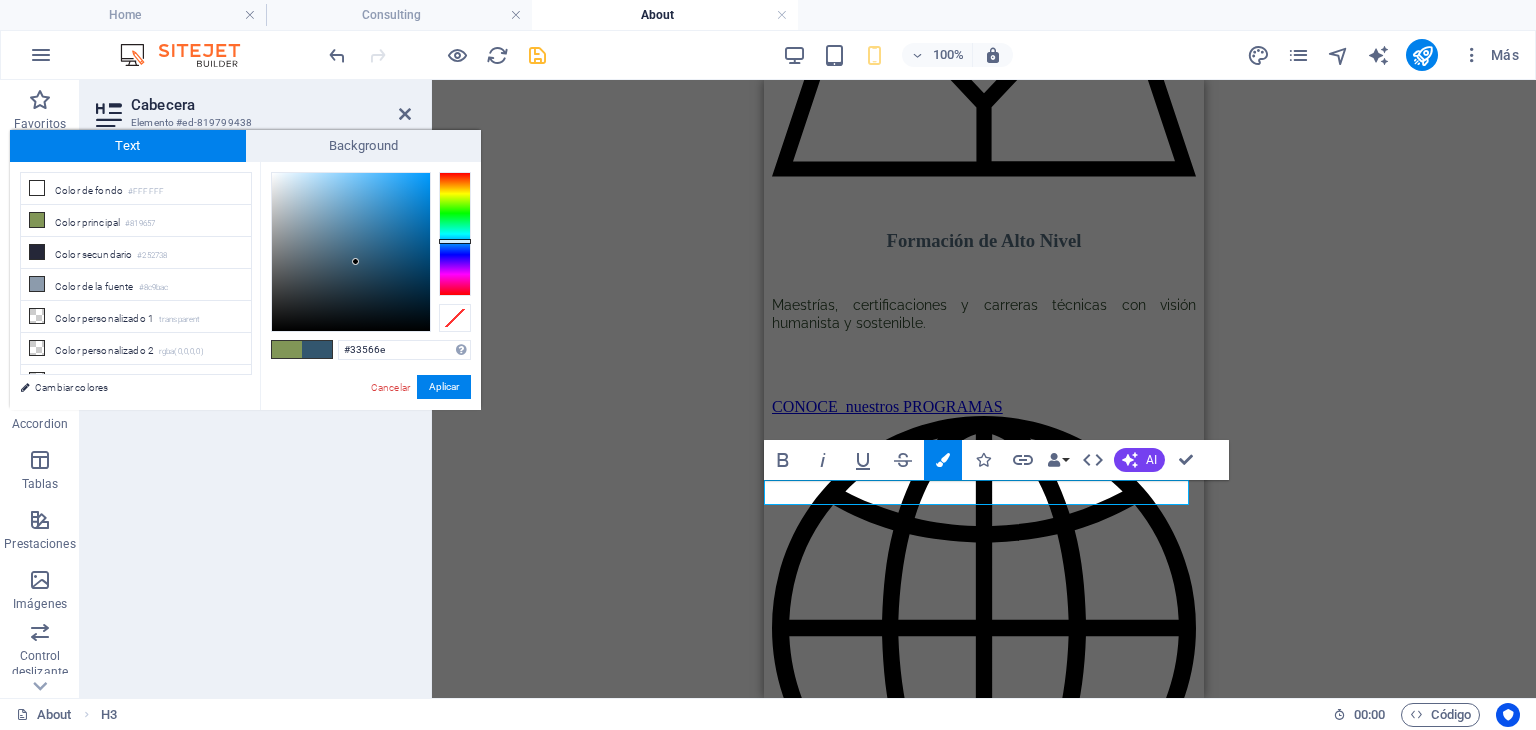 click at bounding box center [351, 252] 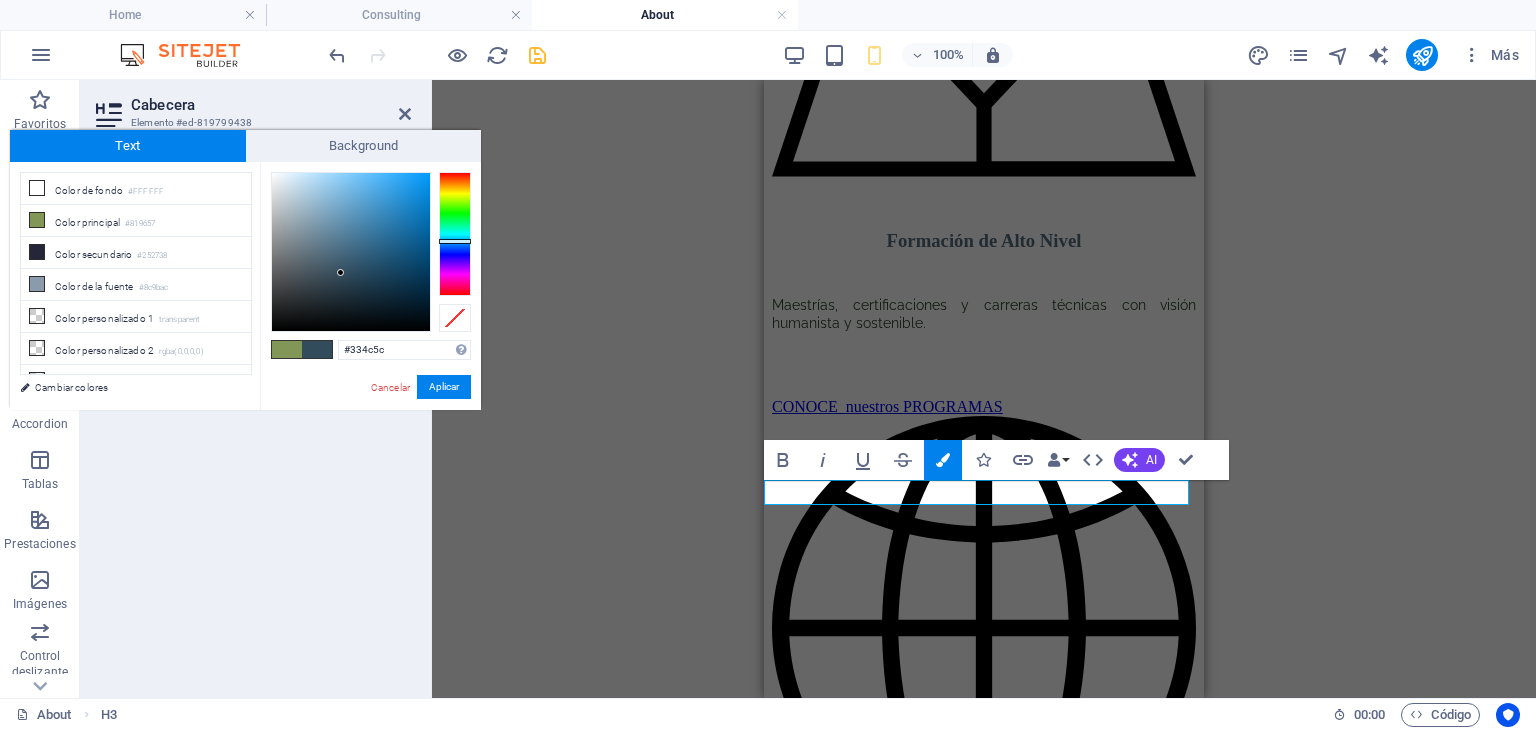 click at bounding box center [351, 252] 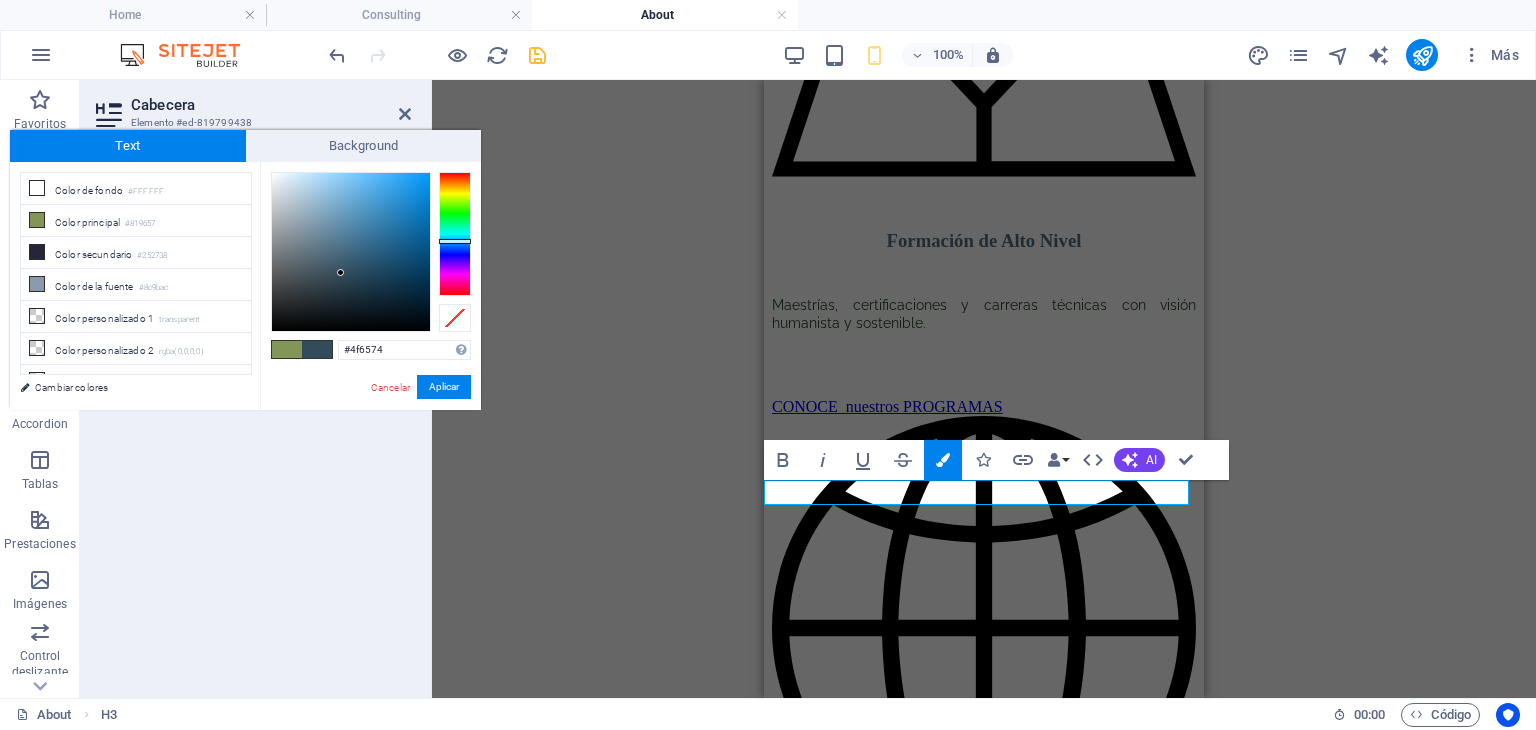 click at bounding box center [351, 252] 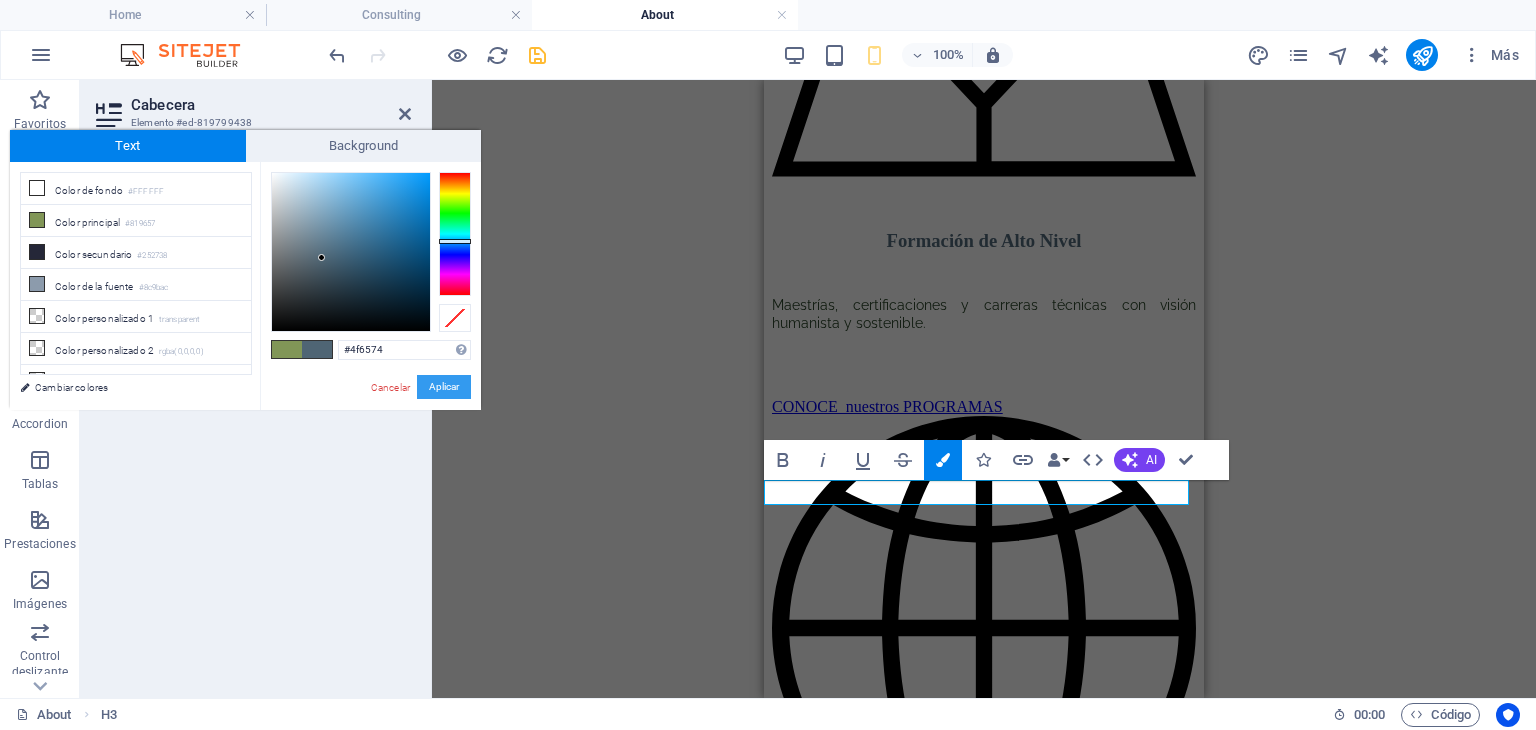 click on "Aplicar" at bounding box center [444, 387] 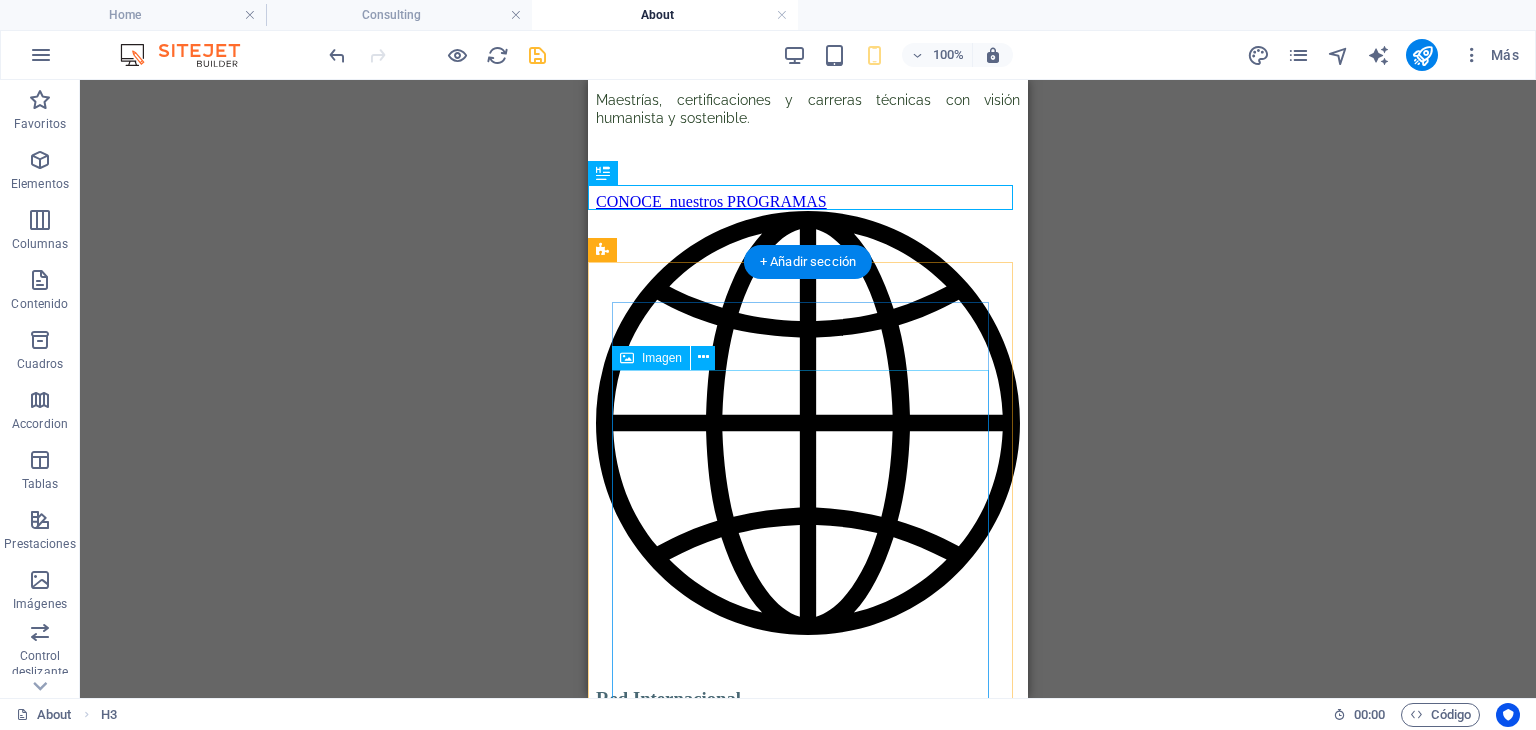 scroll, scrollTop: 2600, scrollLeft: 0, axis: vertical 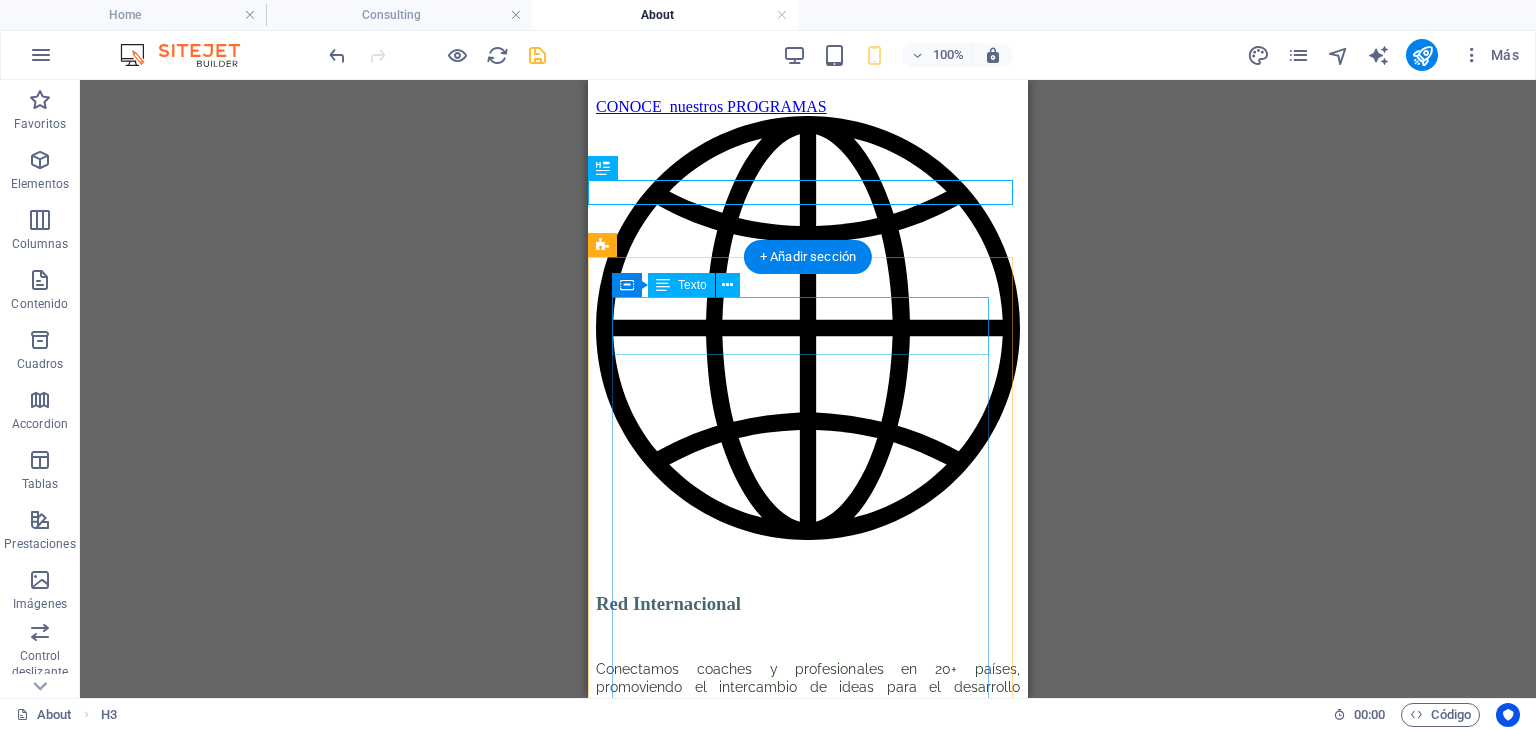 click on "[FIRST] [LAST] Fundador y Presidente de AILPCO." at bounding box center (808, 1592) 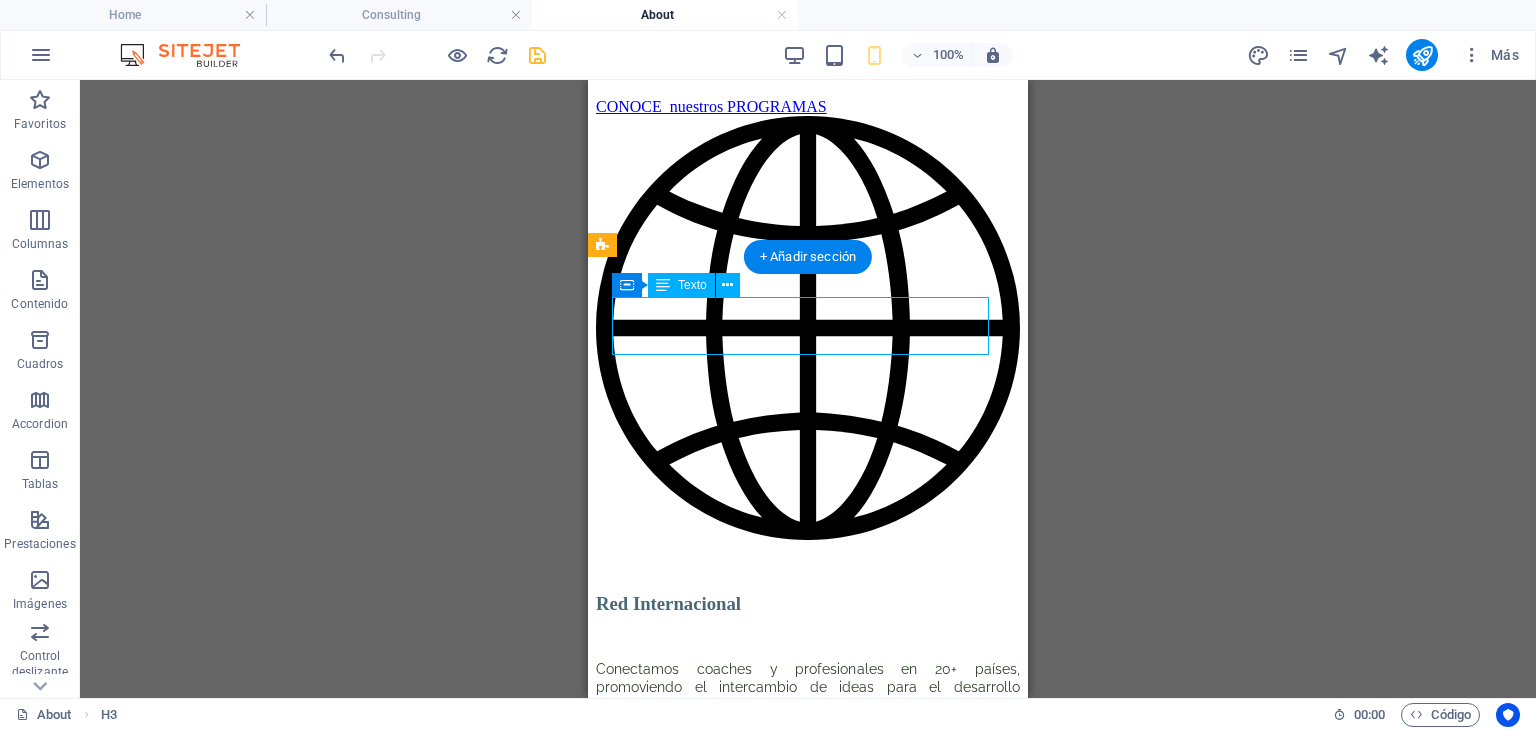 click on "[FIRST] [LAST] Fundador y Presidente de AILPCO." at bounding box center [808, 1592] 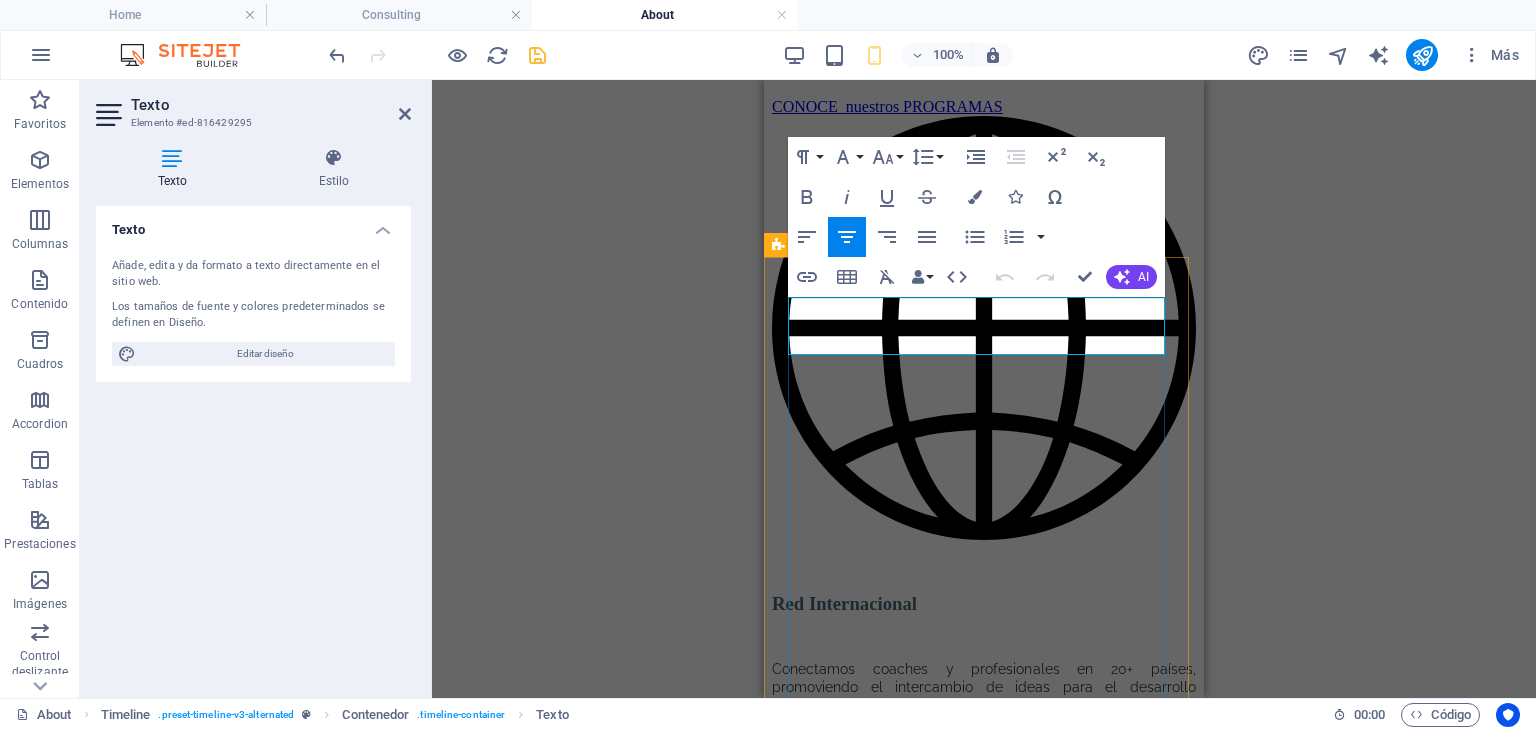 drag, startPoint x: 1127, startPoint y: 341, endPoint x: 882, endPoint y: 297, distance: 248.91966 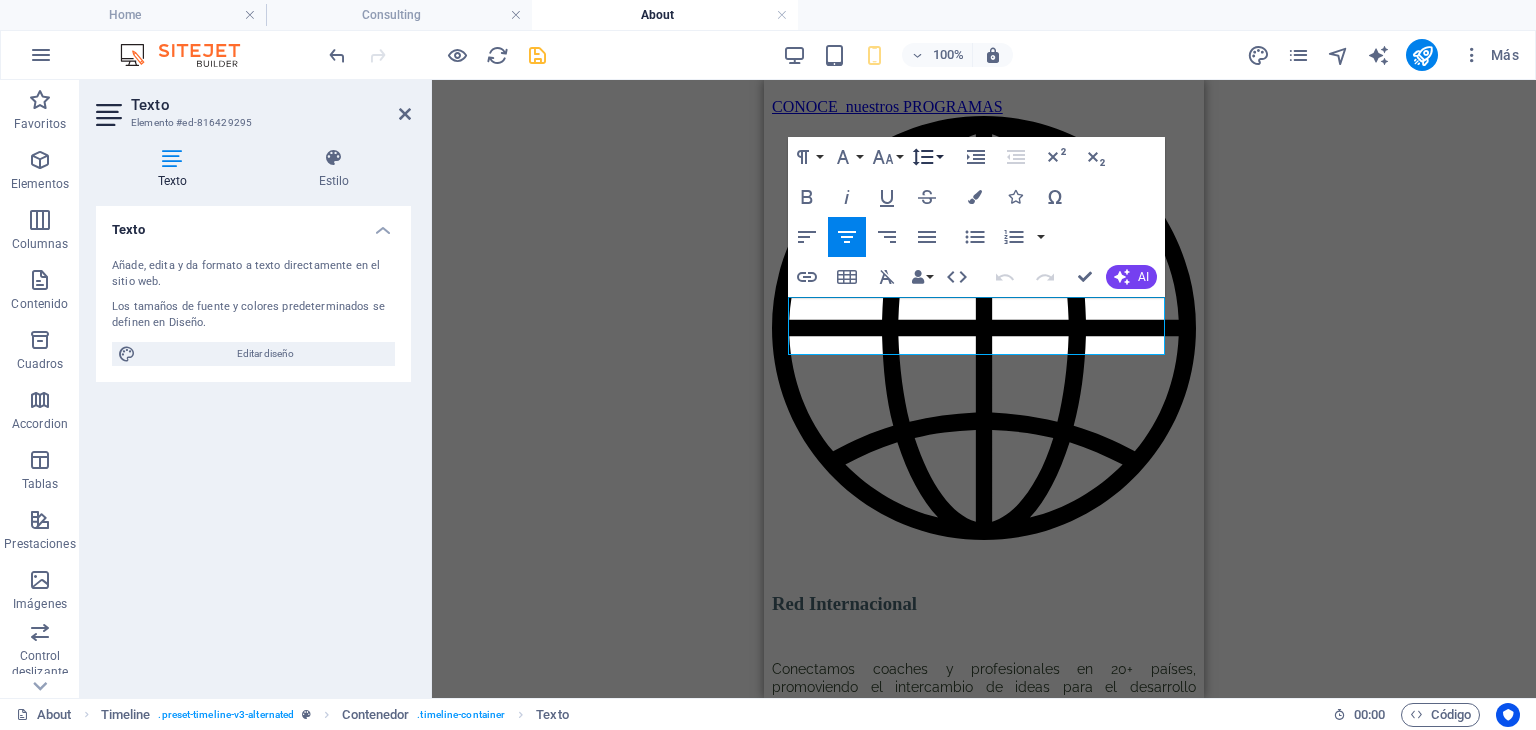 click 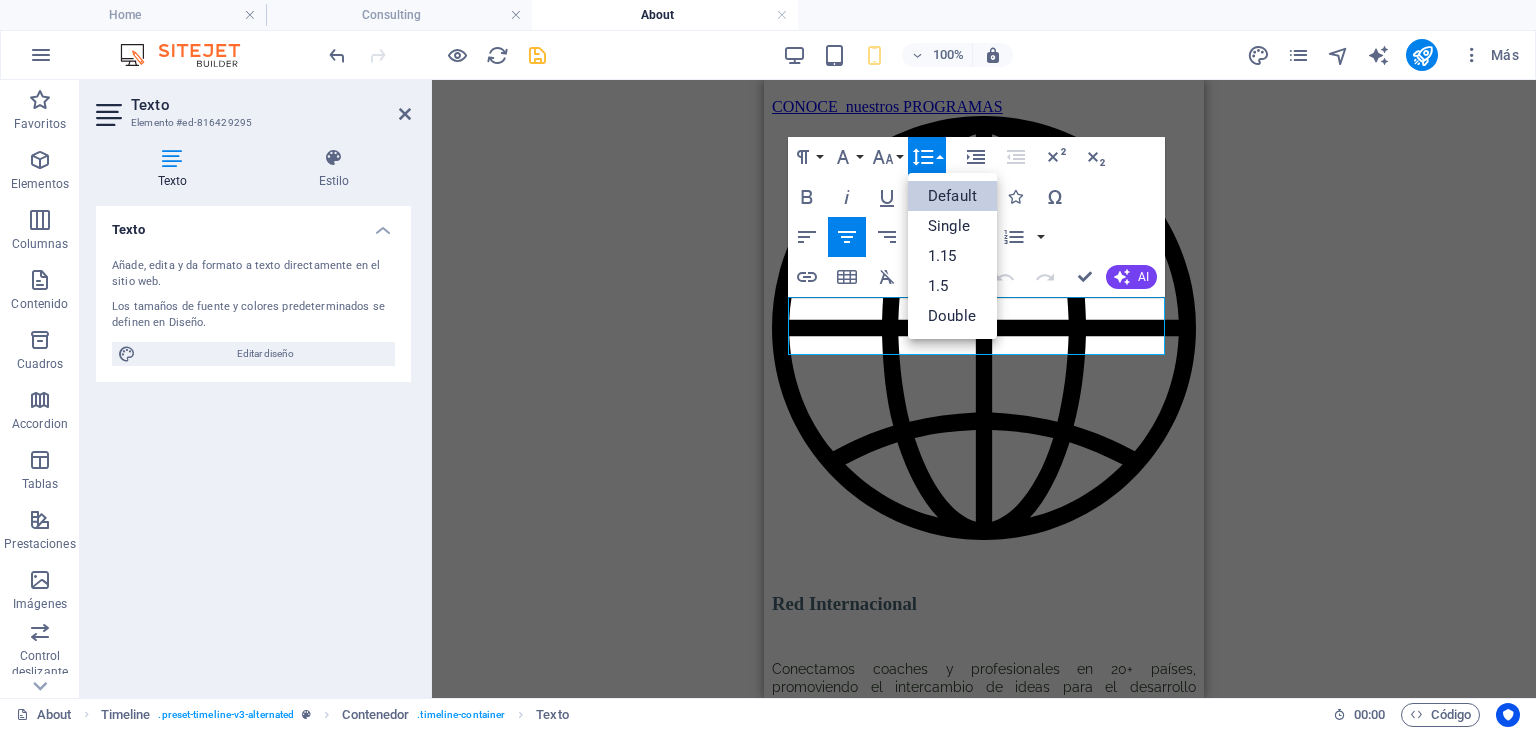 scroll, scrollTop: 0, scrollLeft: 0, axis: both 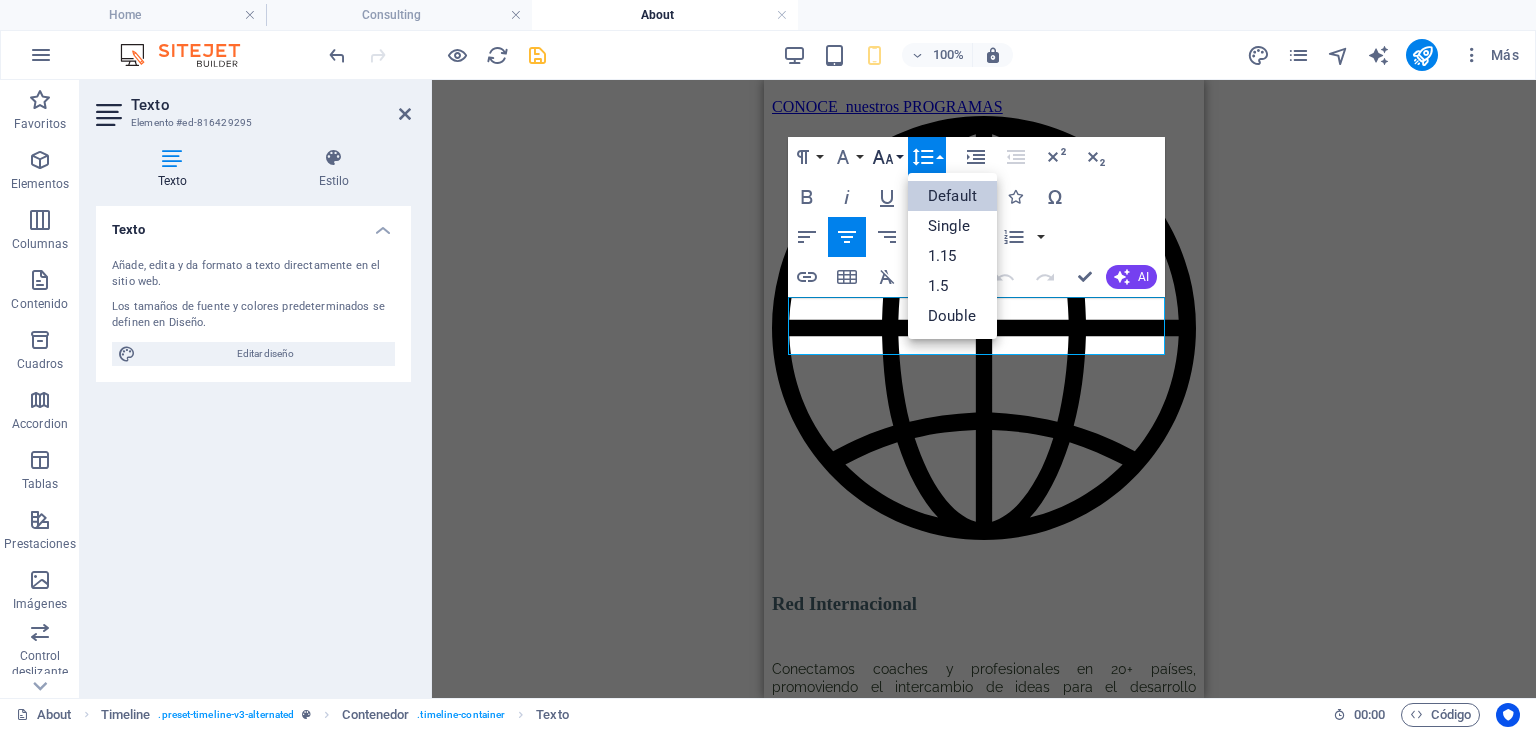 click 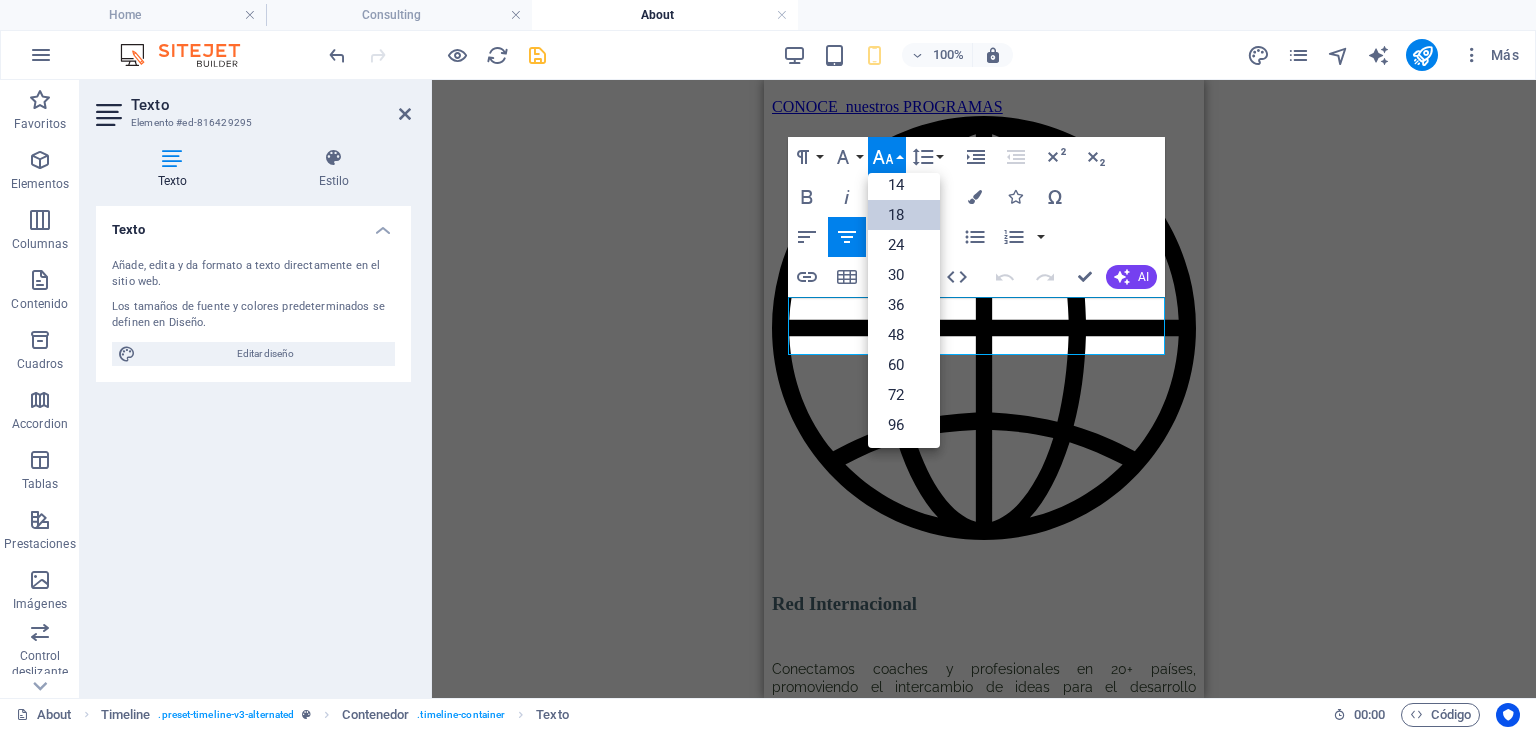 scroll, scrollTop: 160, scrollLeft: 0, axis: vertical 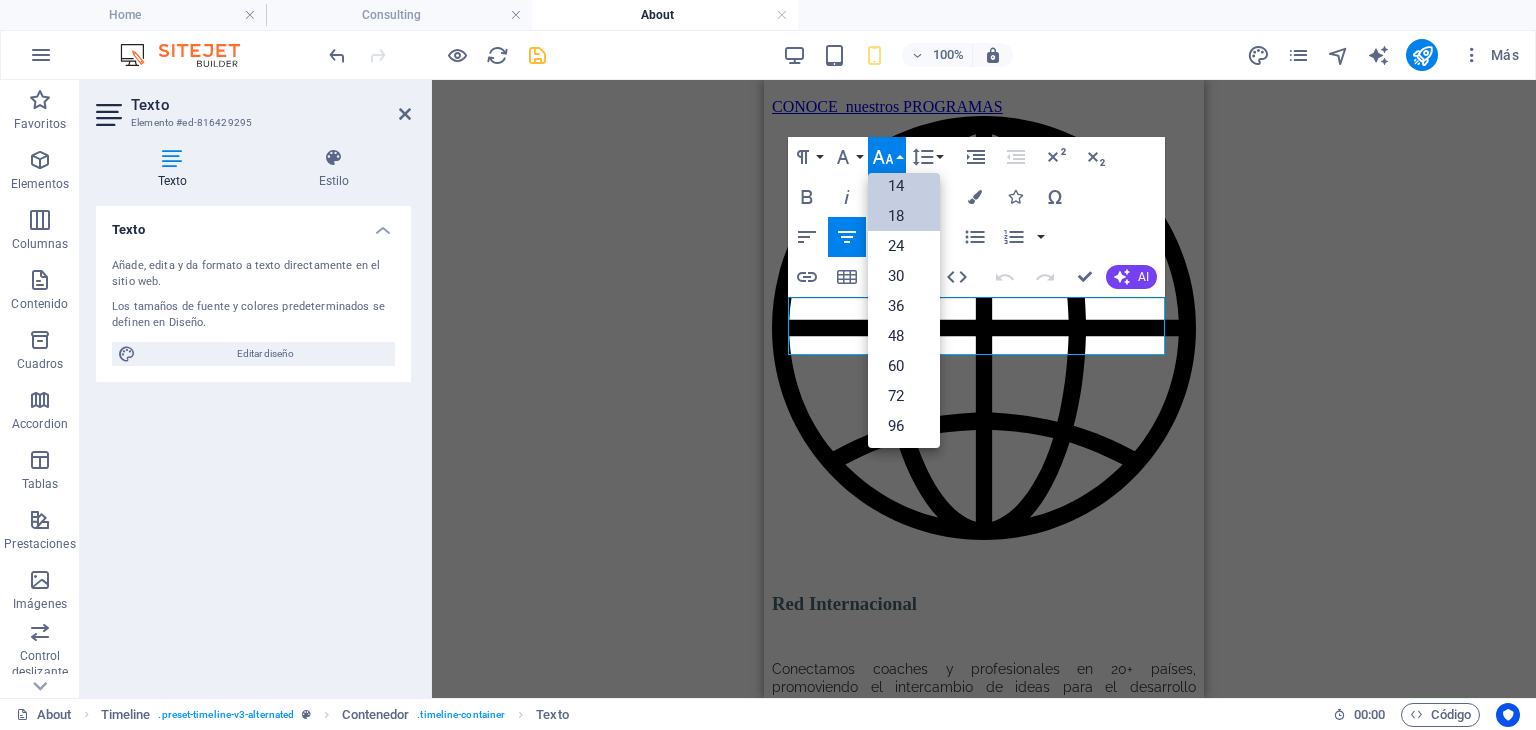 click on "14" at bounding box center (904, 186) 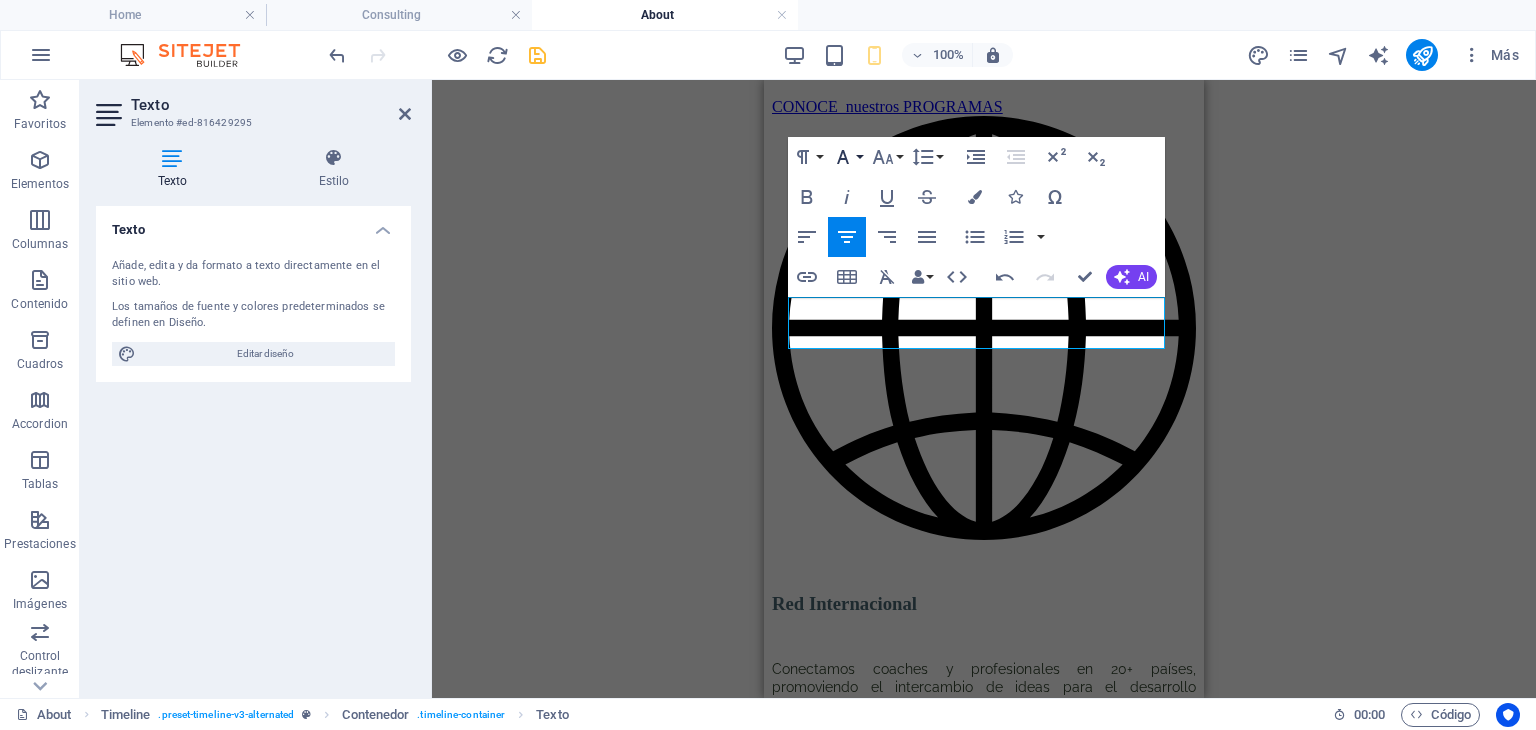 click on "Font Family" at bounding box center (847, 157) 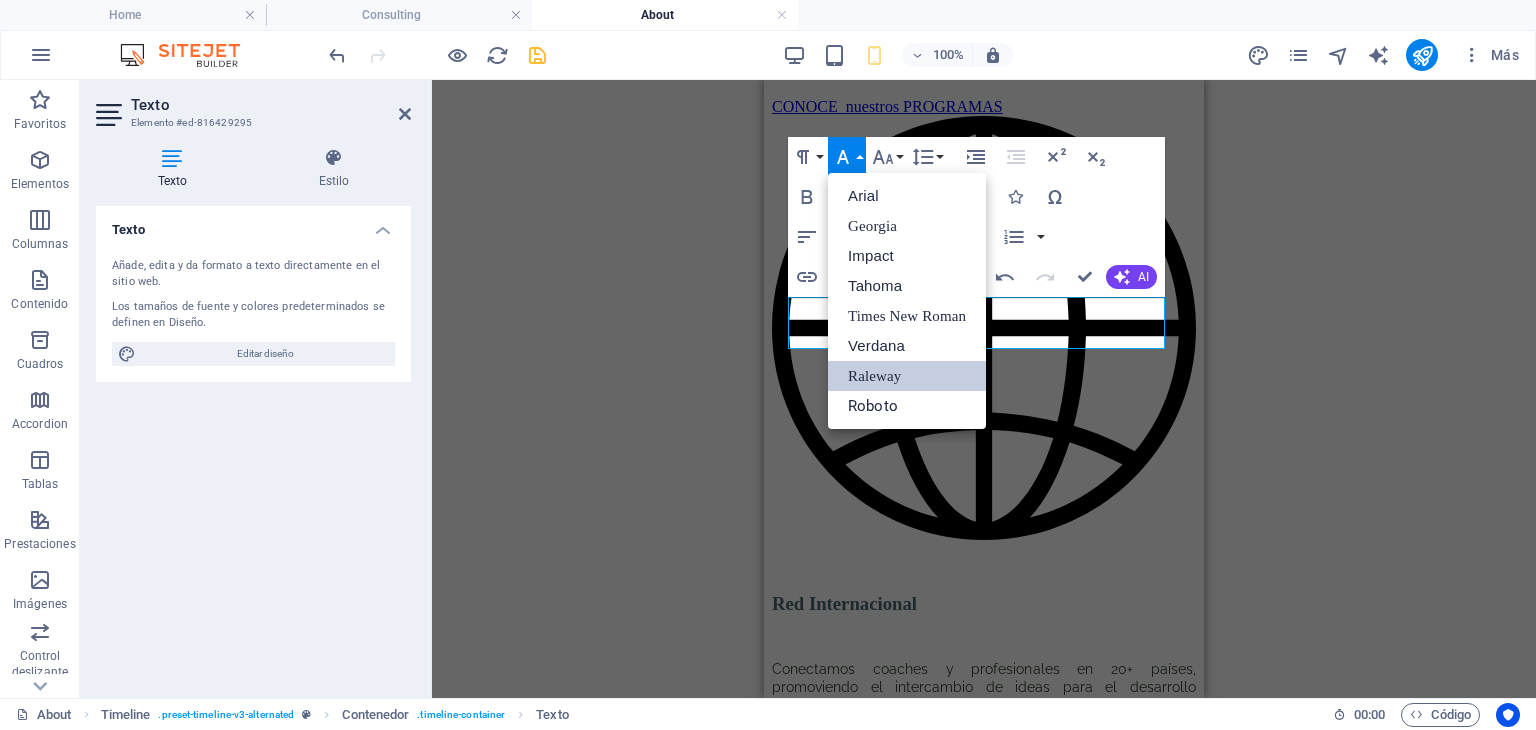 scroll, scrollTop: 0, scrollLeft: 0, axis: both 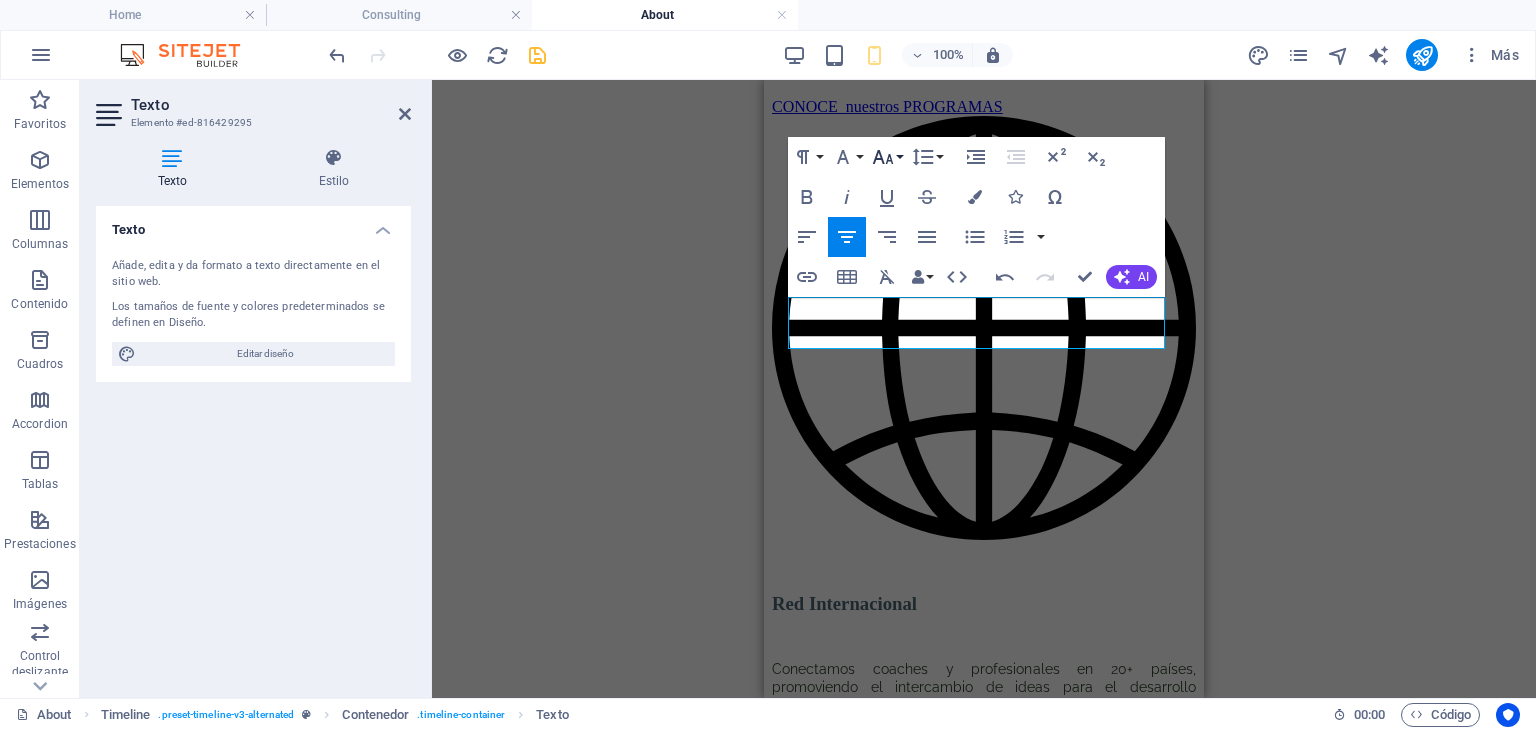 click 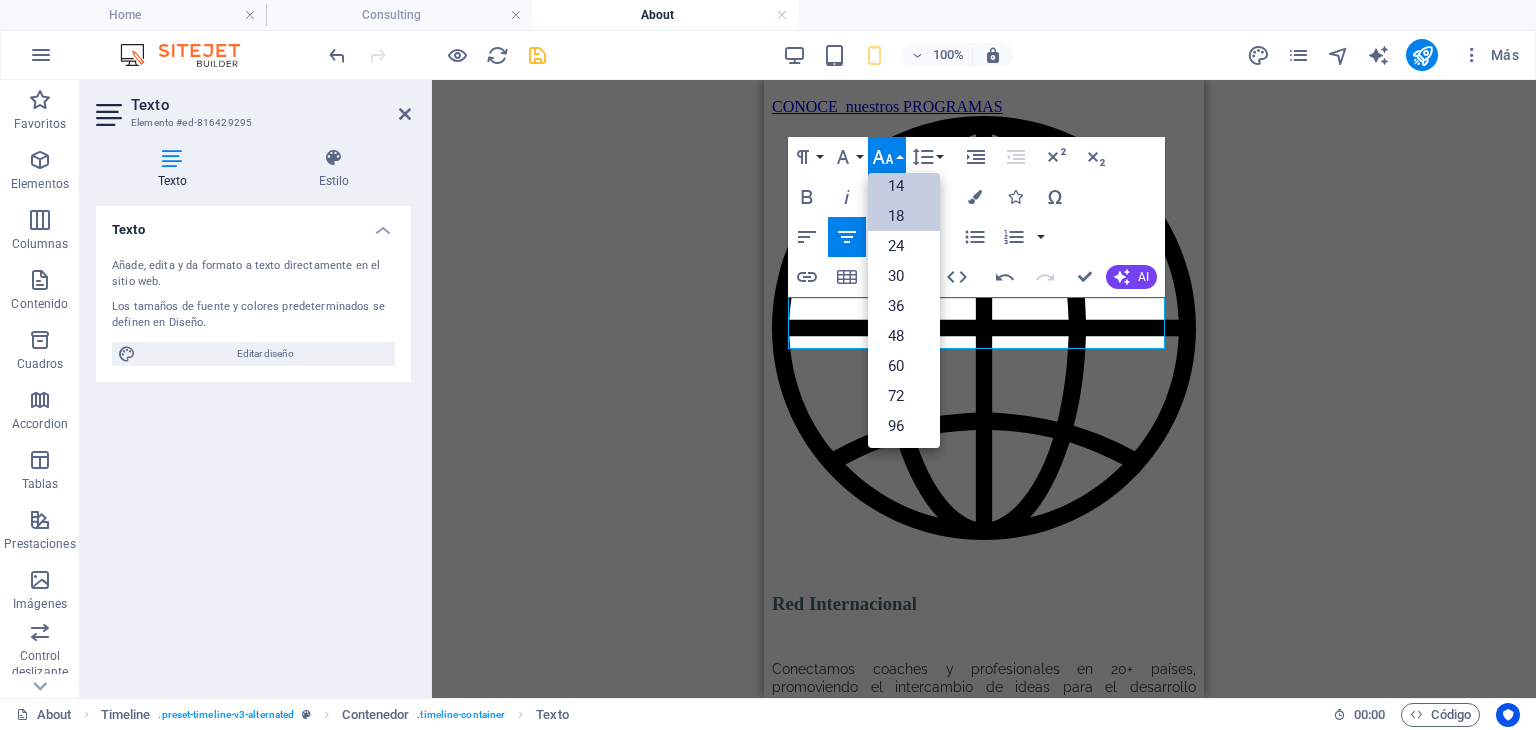 click on "18" at bounding box center (904, 216) 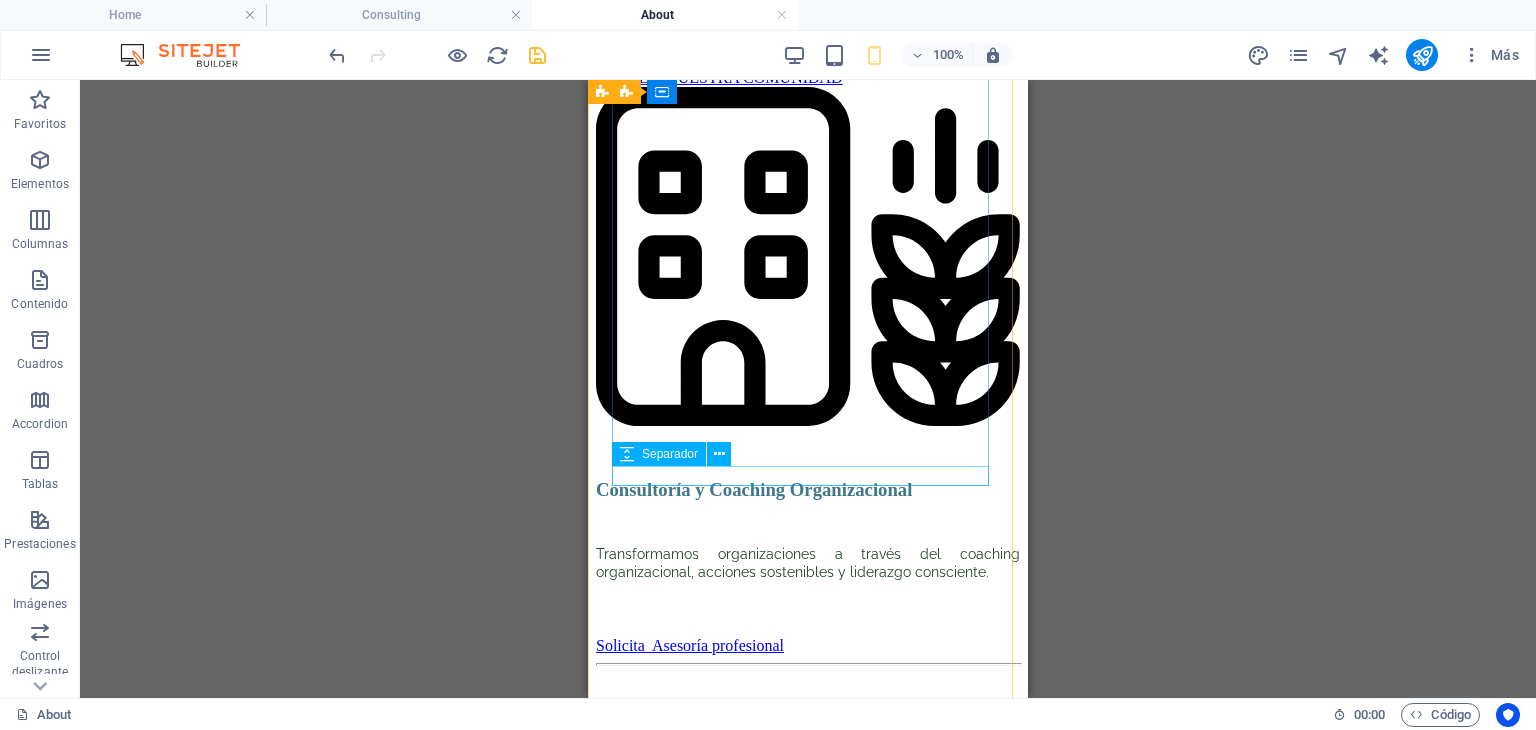 scroll, scrollTop: 3400, scrollLeft: 0, axis: vertical 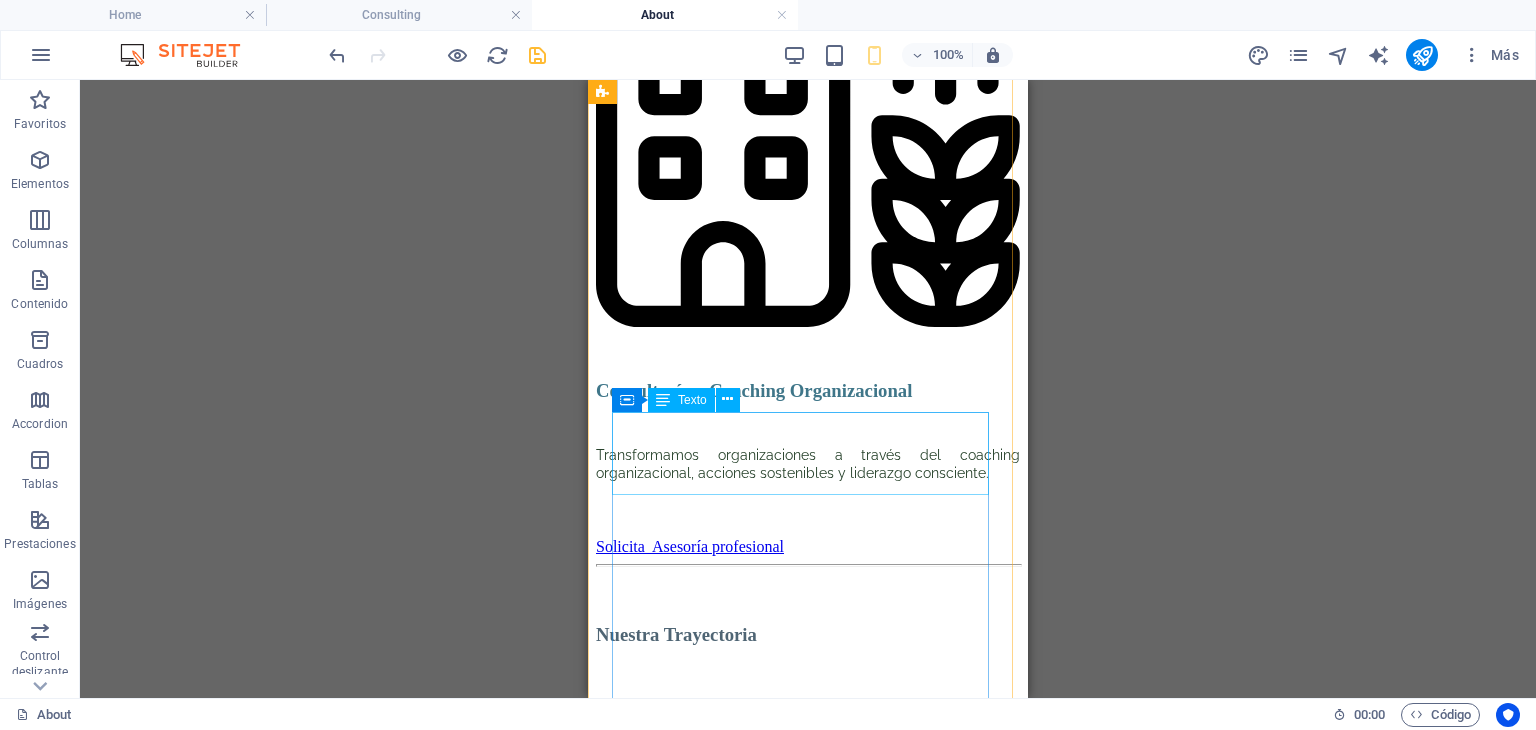 click on "Fundación de la Primera Escuela de Liderazgo y Coaching en Perú." at bounding box center [808, 1604] 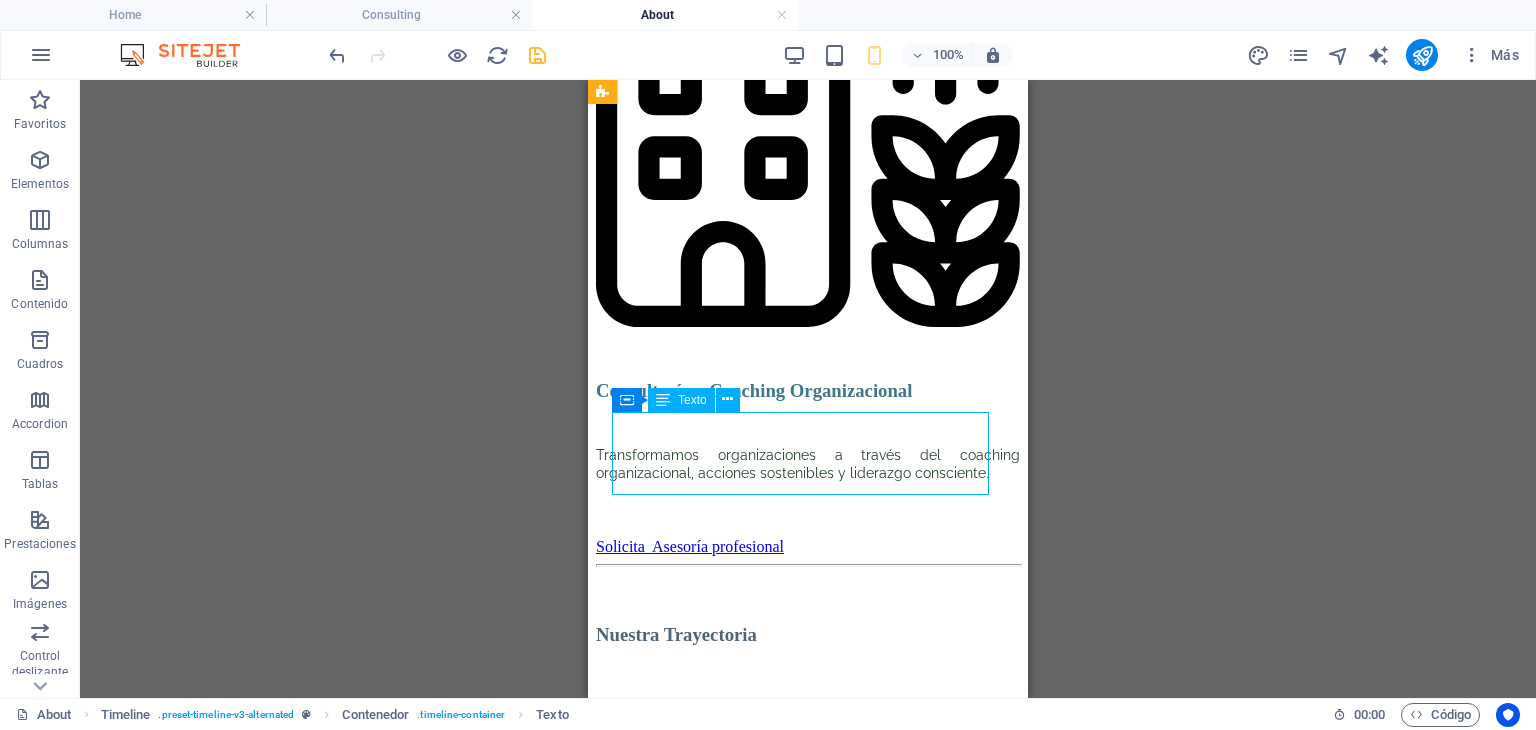 click on "Fundación de la Primera Escuela de Liderazgo y Coaching en Perú." at bounding box center [808, 1604] 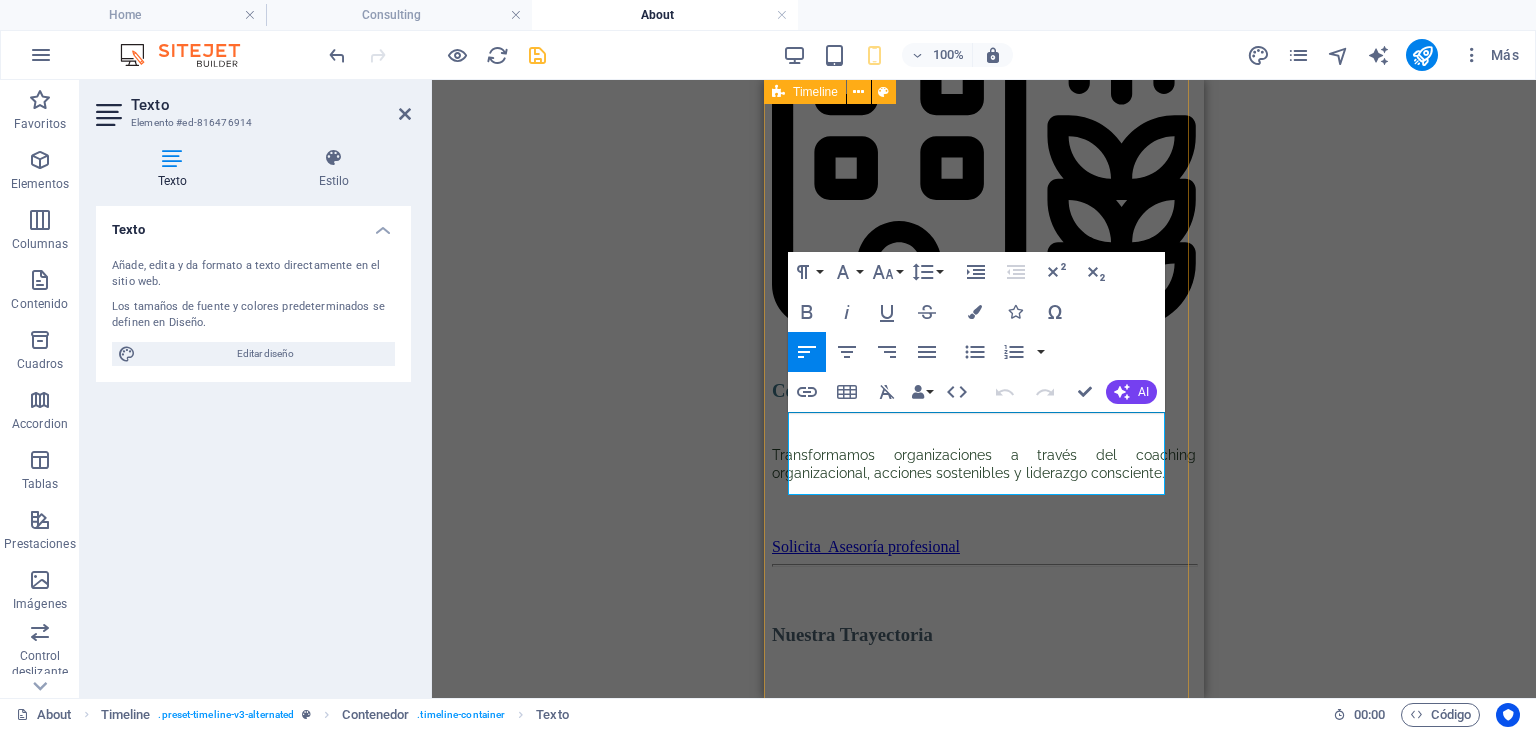 drag, startPoint x: 1040, startPoint y: 461, endPoint x: 784, endPoint y: 421, distance: 259.10617 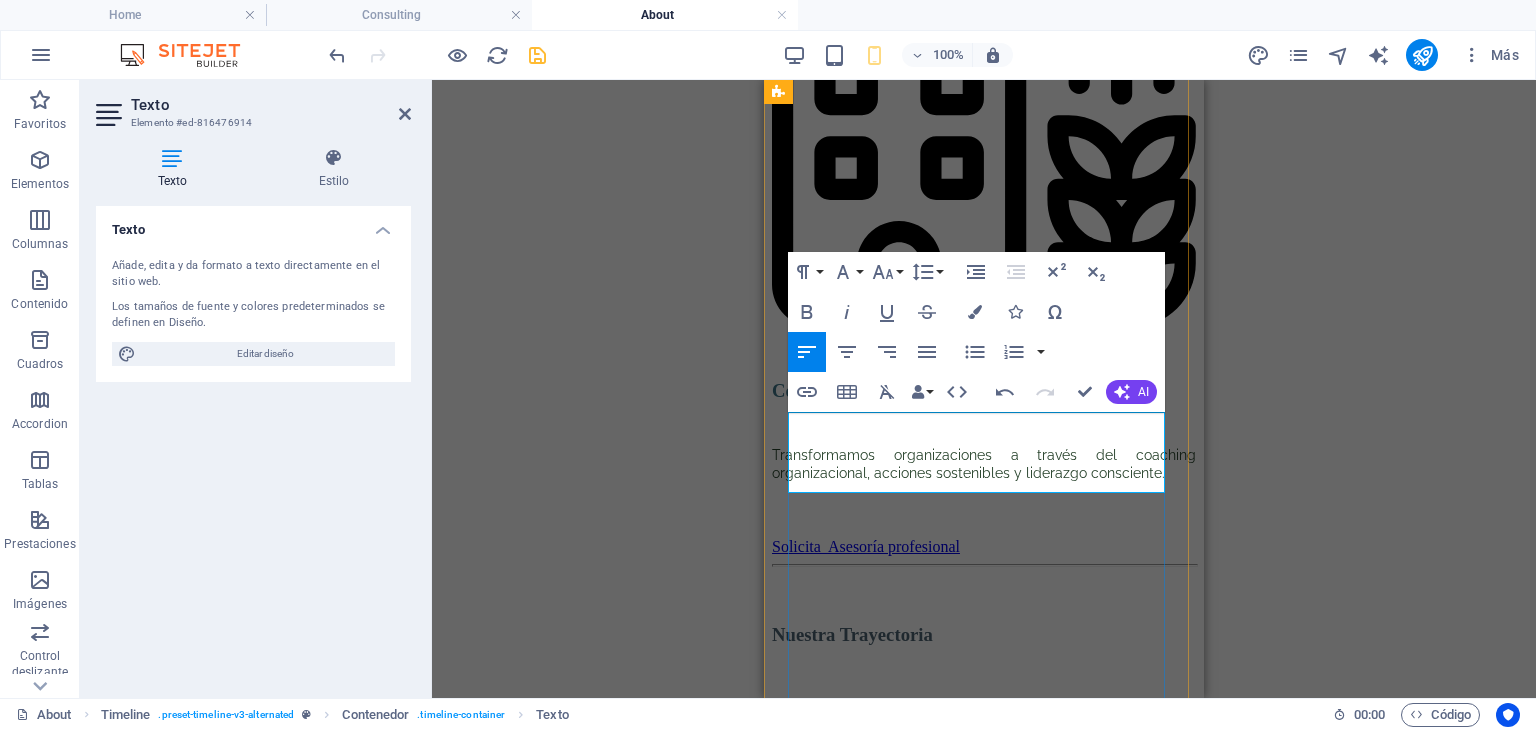 drag, startPoint x: 876, startPoint y: 454, endPoint x: 788, endPoint y: 421, distance: 93.98404 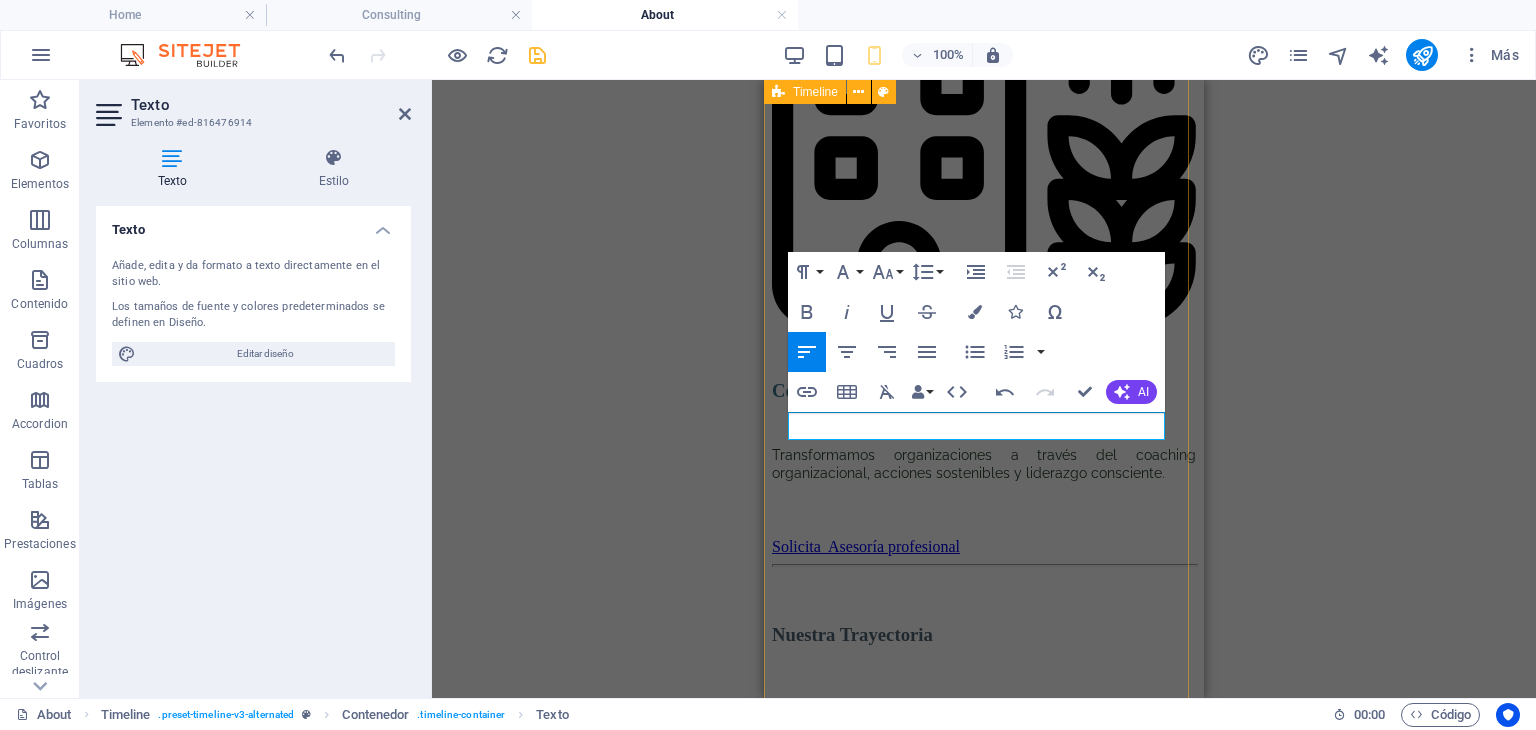 drag, startPoint x: 1112, startPoint y: 429, endPoint x: 784, endPoint y: 413, distance: 328.39 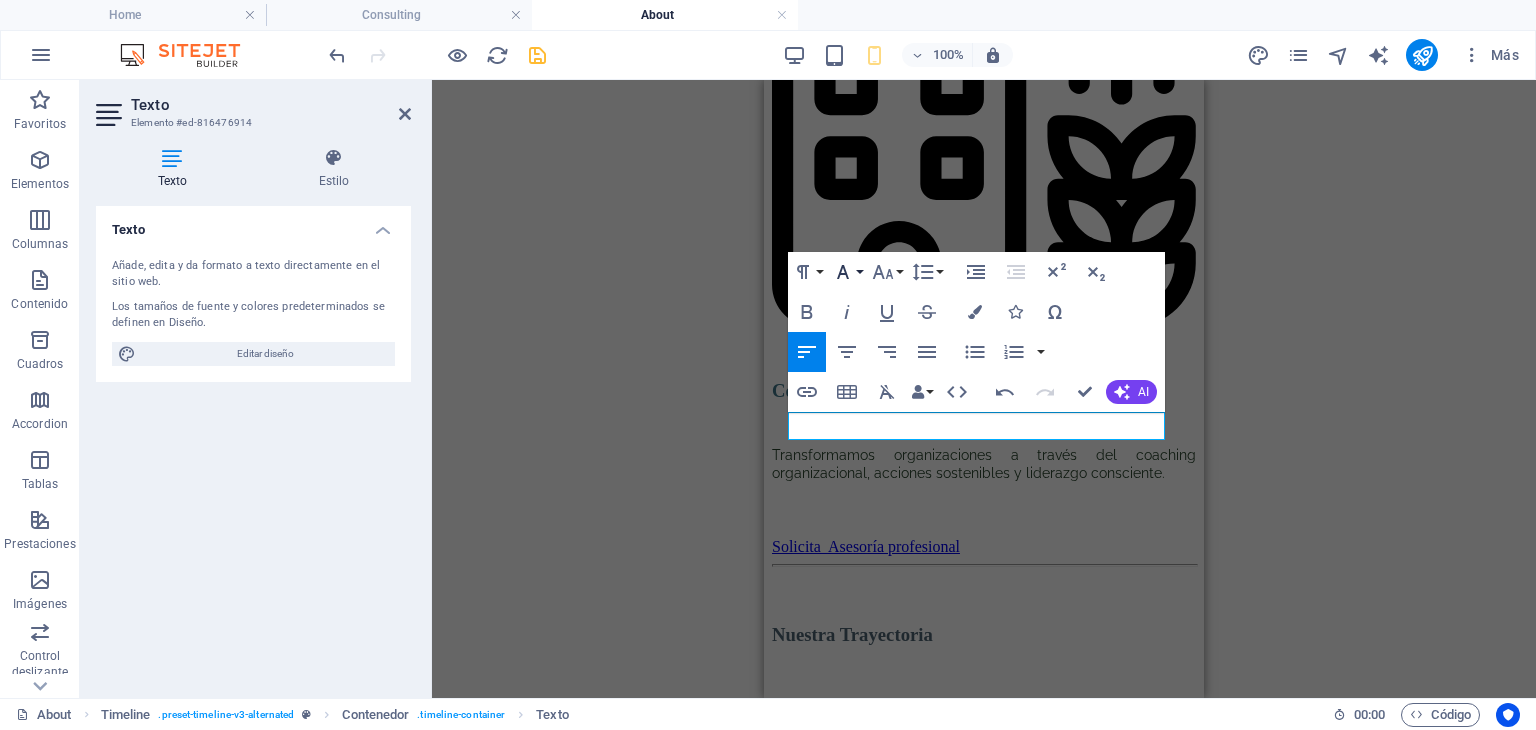 click on "Font Family" at bounding box center (847, 272) 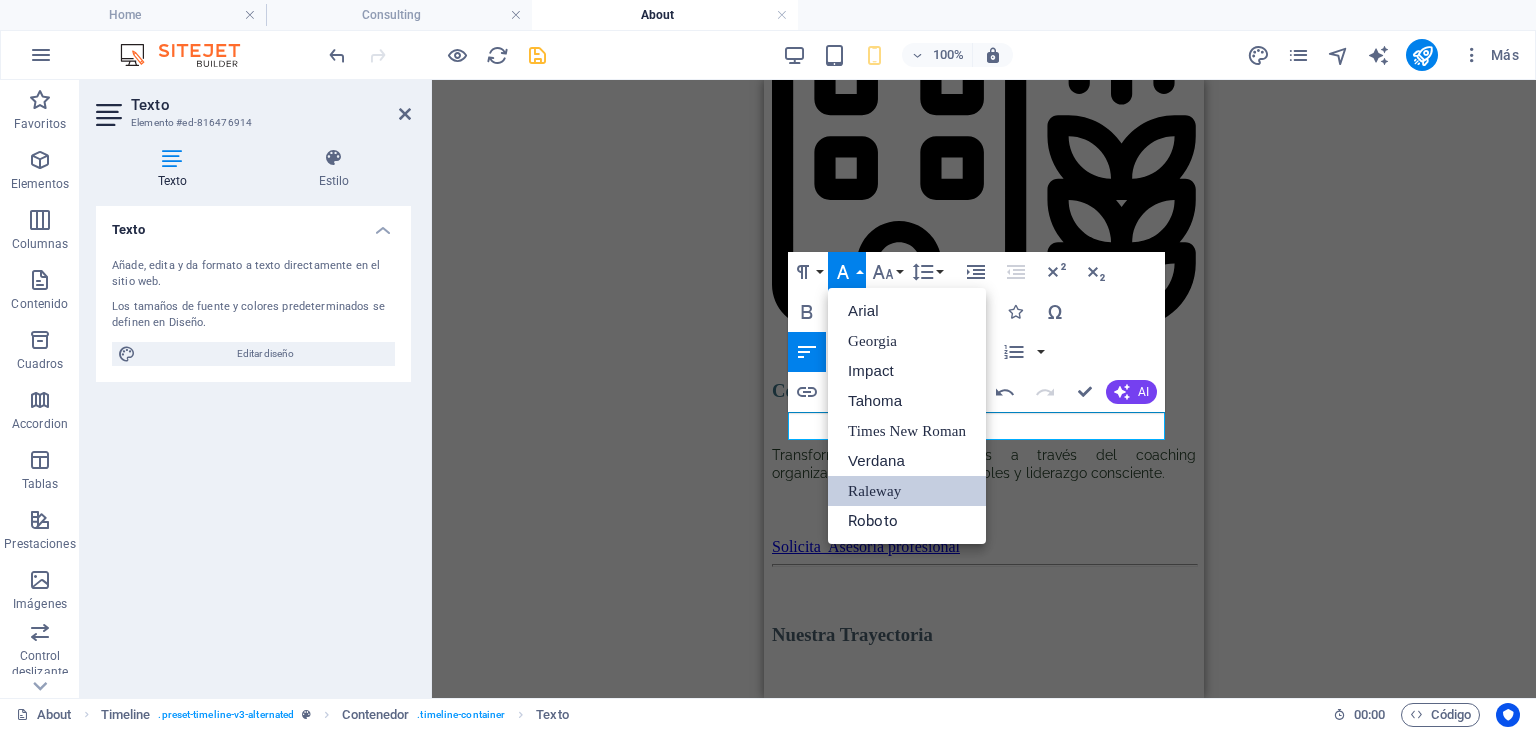 click on "Raleway" at bounding box center [907, 491] 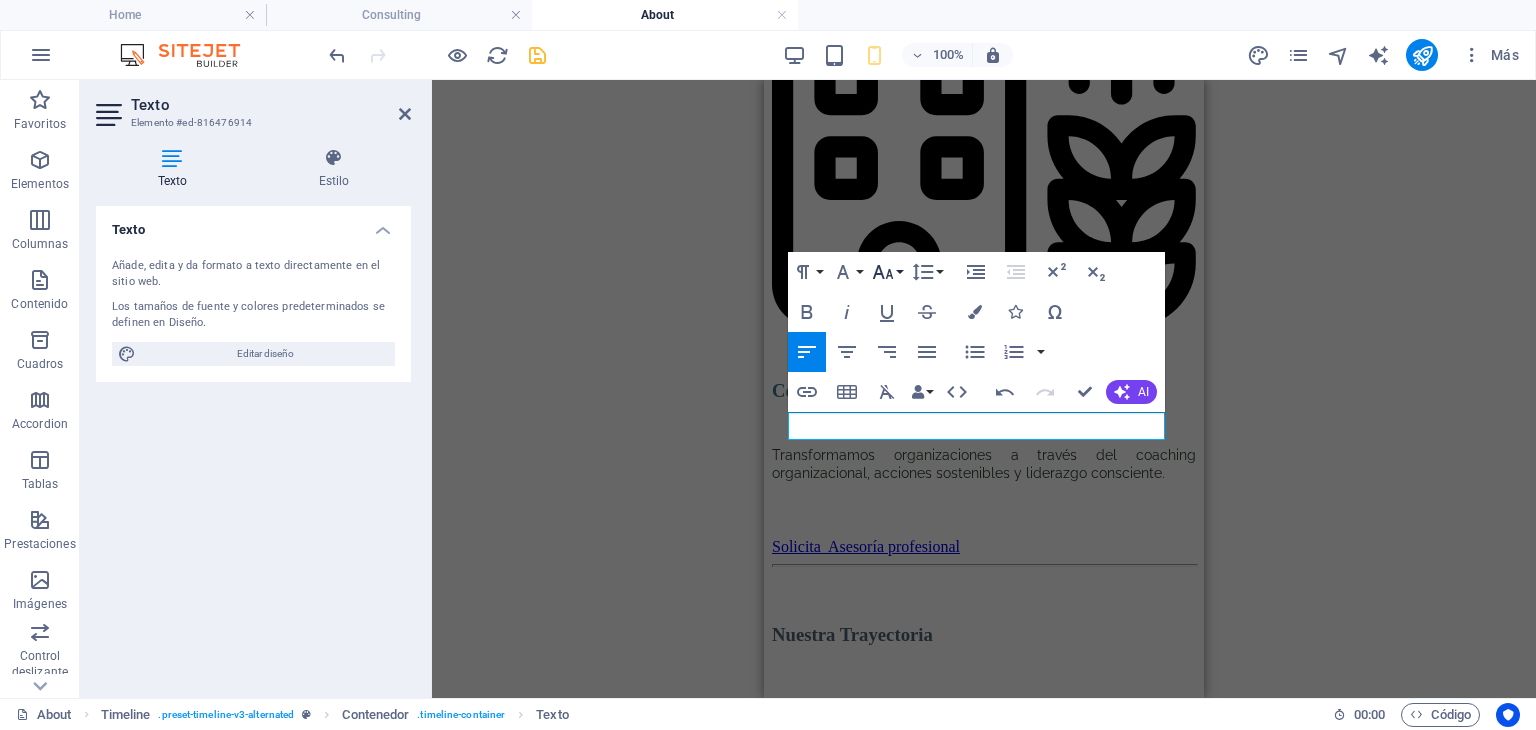 click on "Font Size" at bounding box center [887, 272] 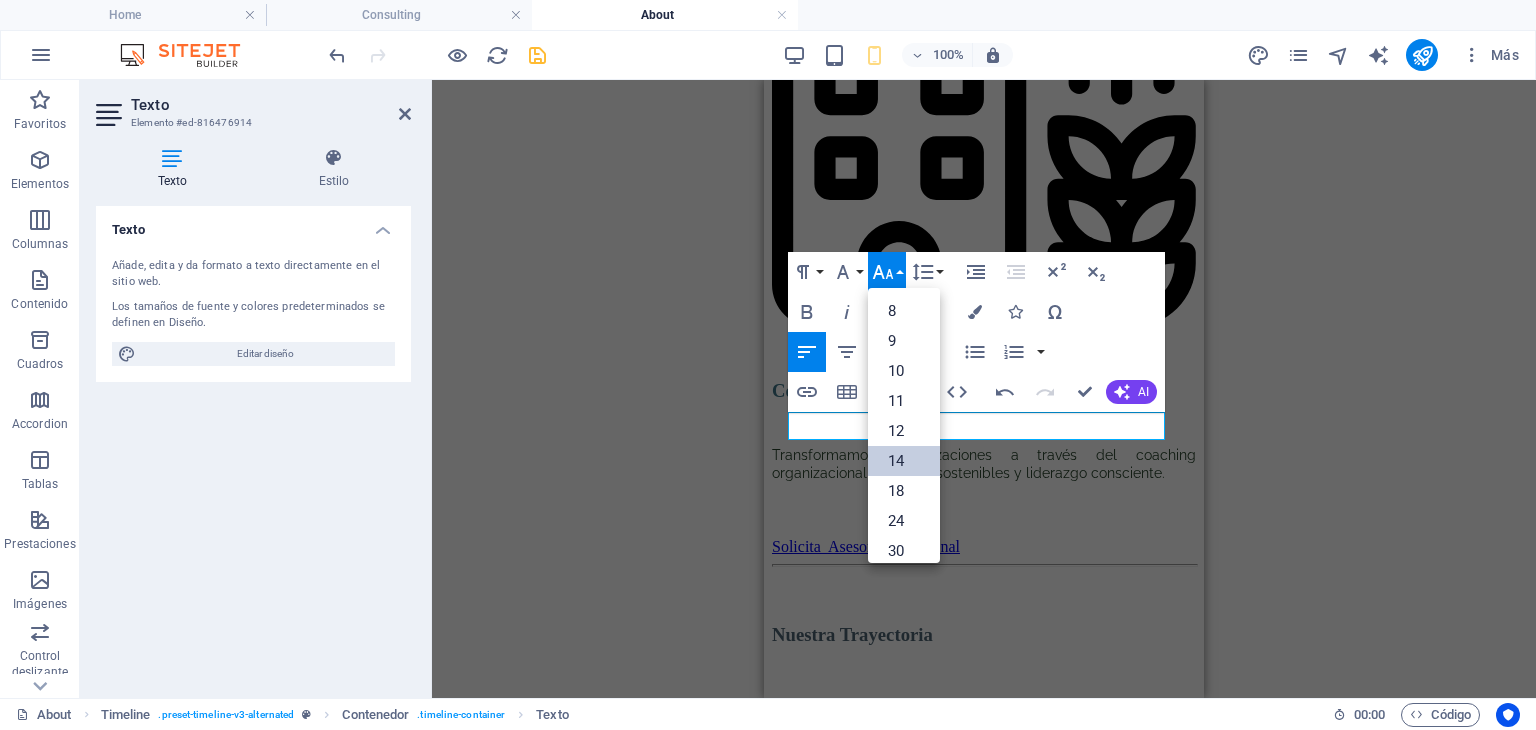 click on "14" at bounding box center [904, 461] 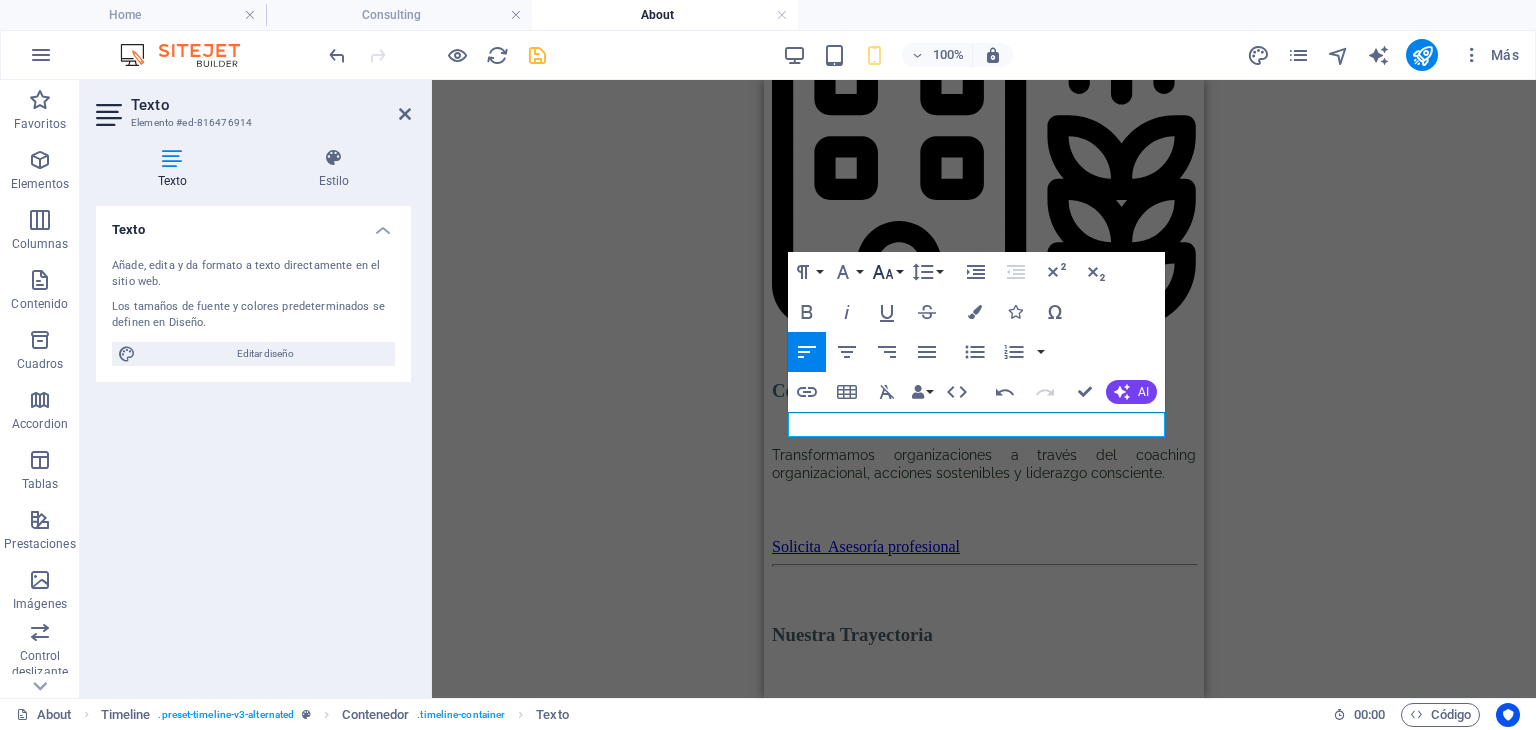 click 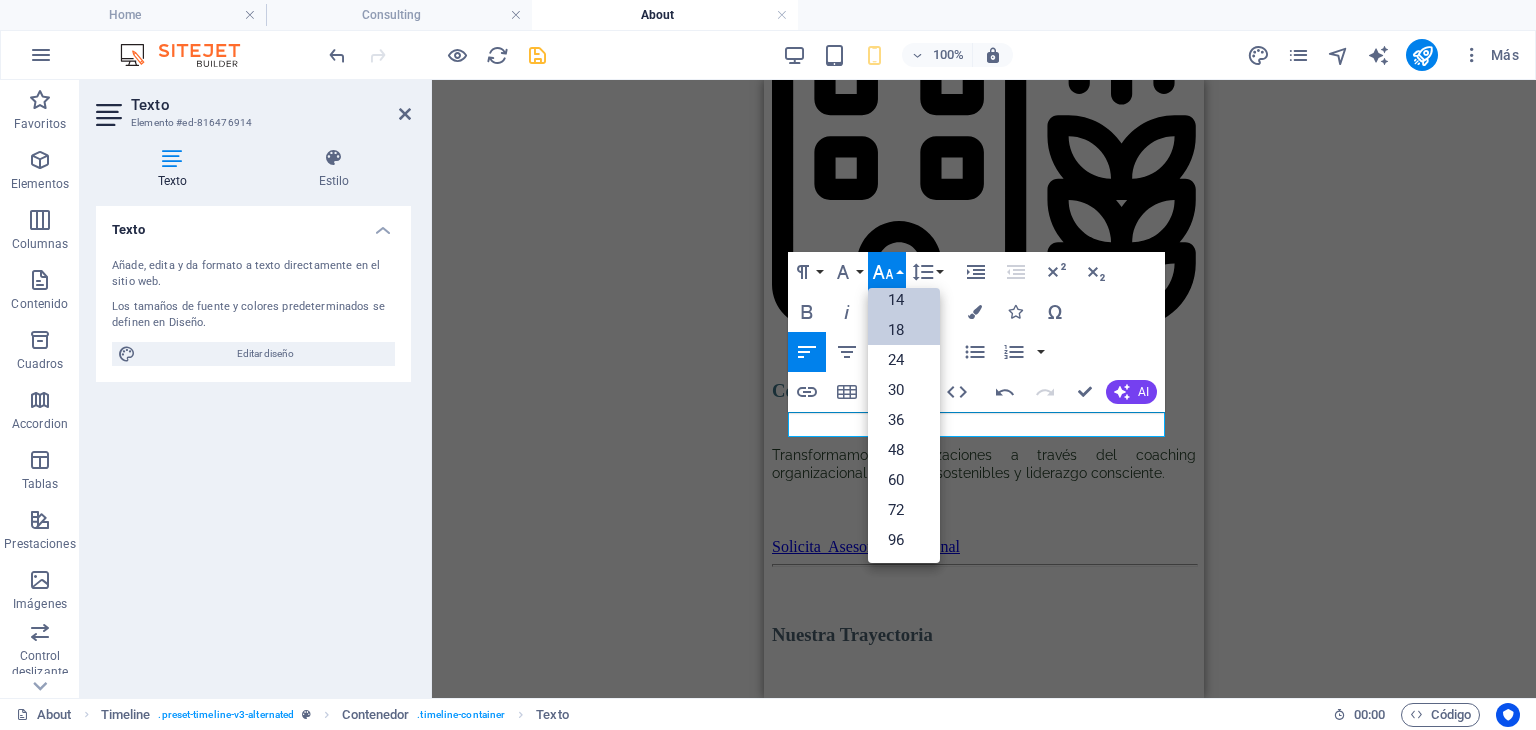 scroll, scrollTop: 160, scrollLeft: 0, axis: vertical 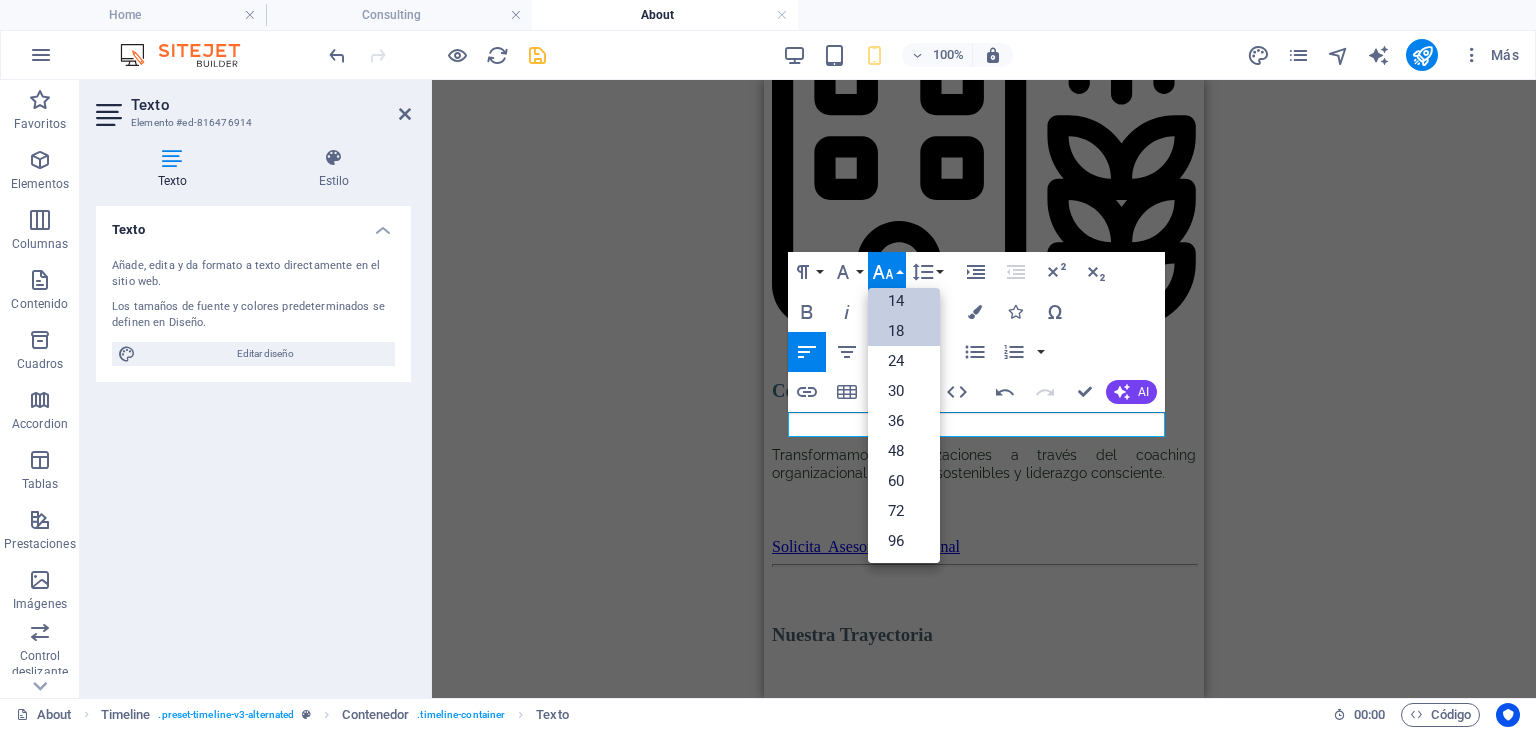 click on "18" at bounding box center [904, 331] 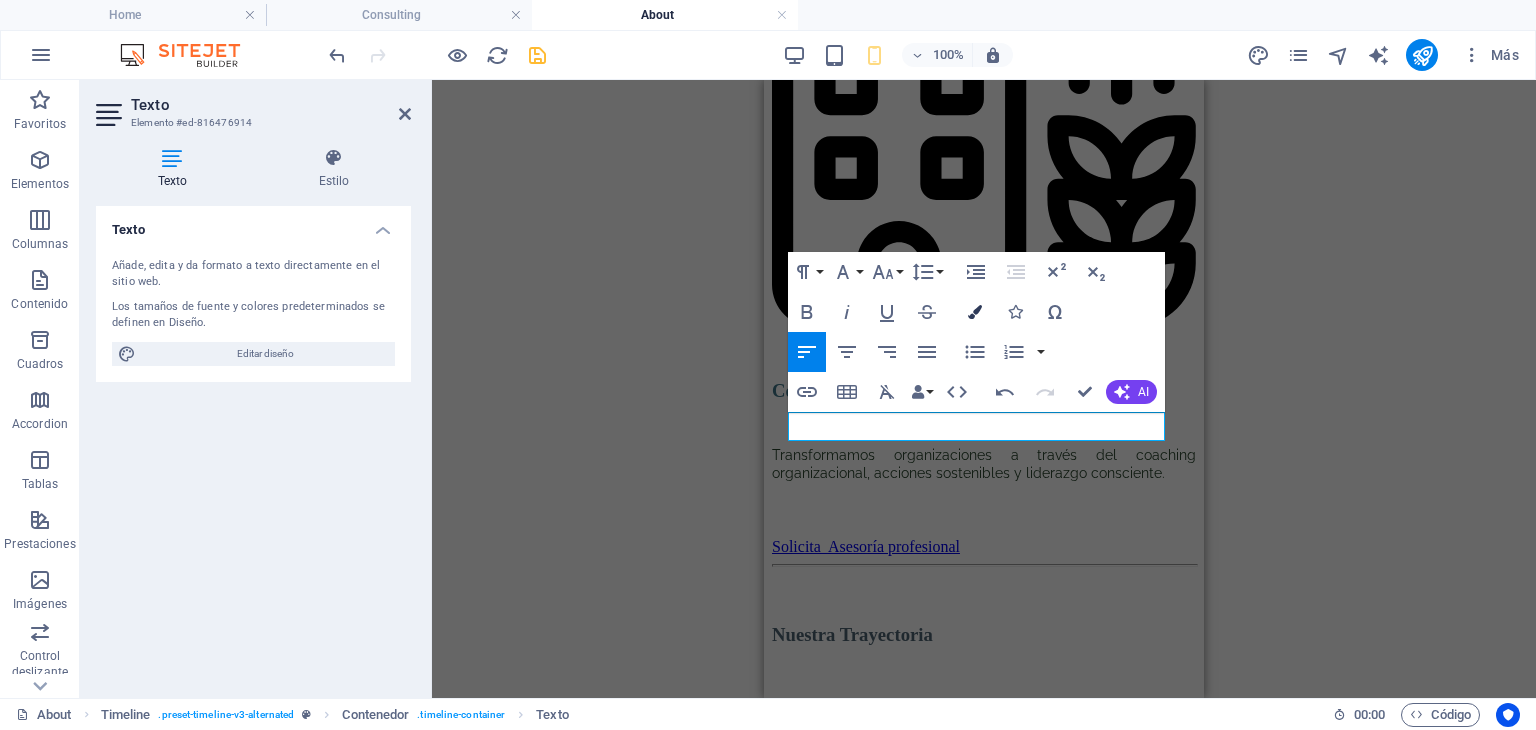 click at bounding box center [975, 312] 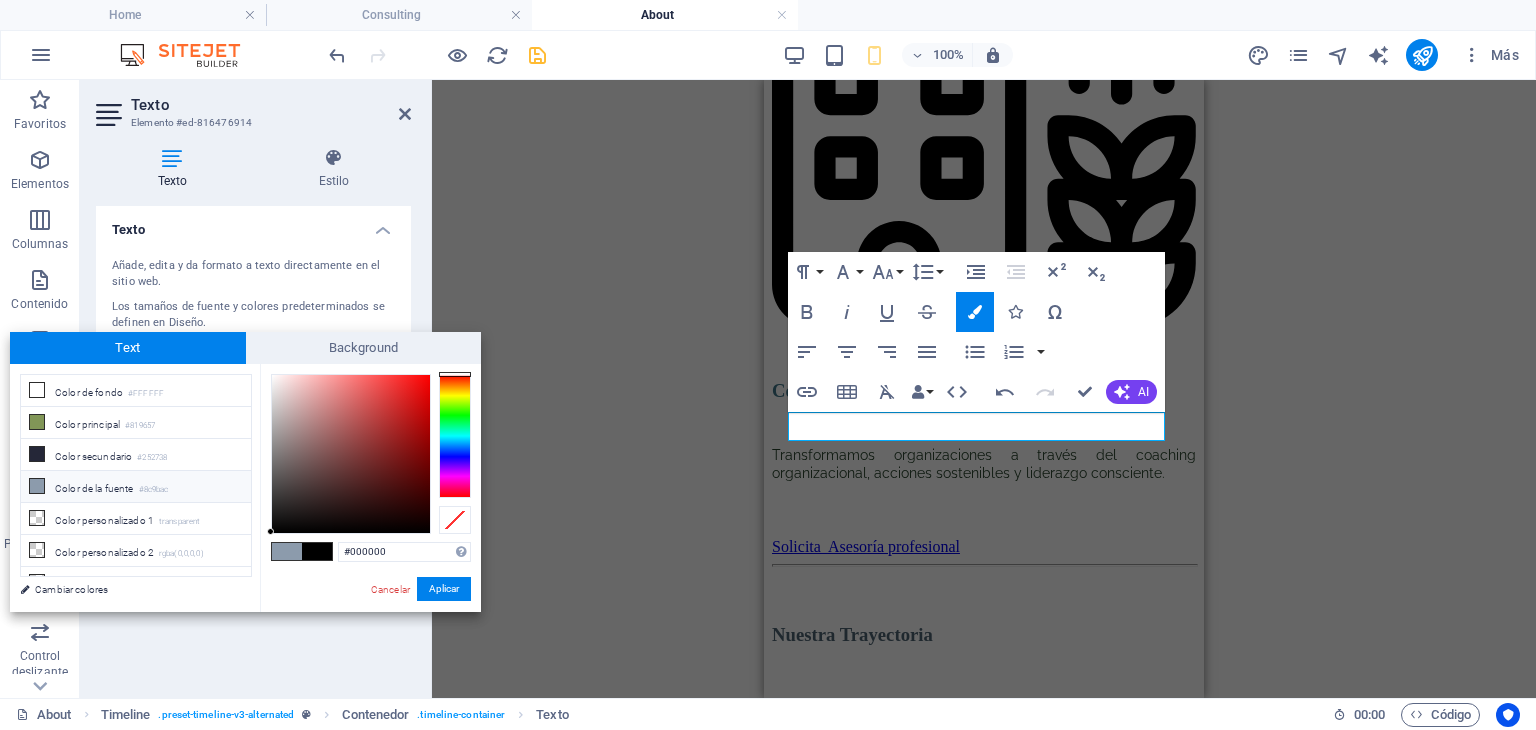 click at bounding box center [455, 436] 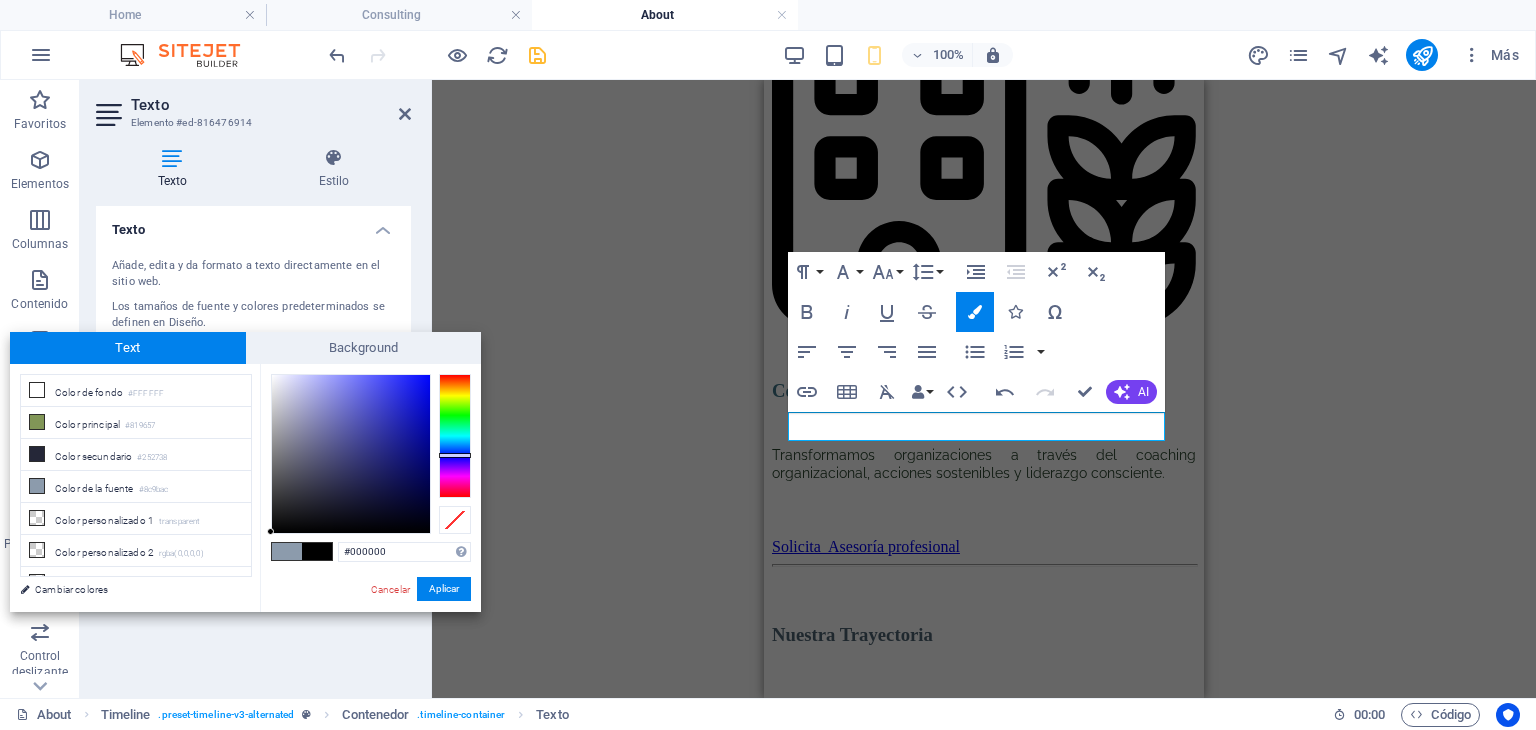 click at bounding box center [455, 436] 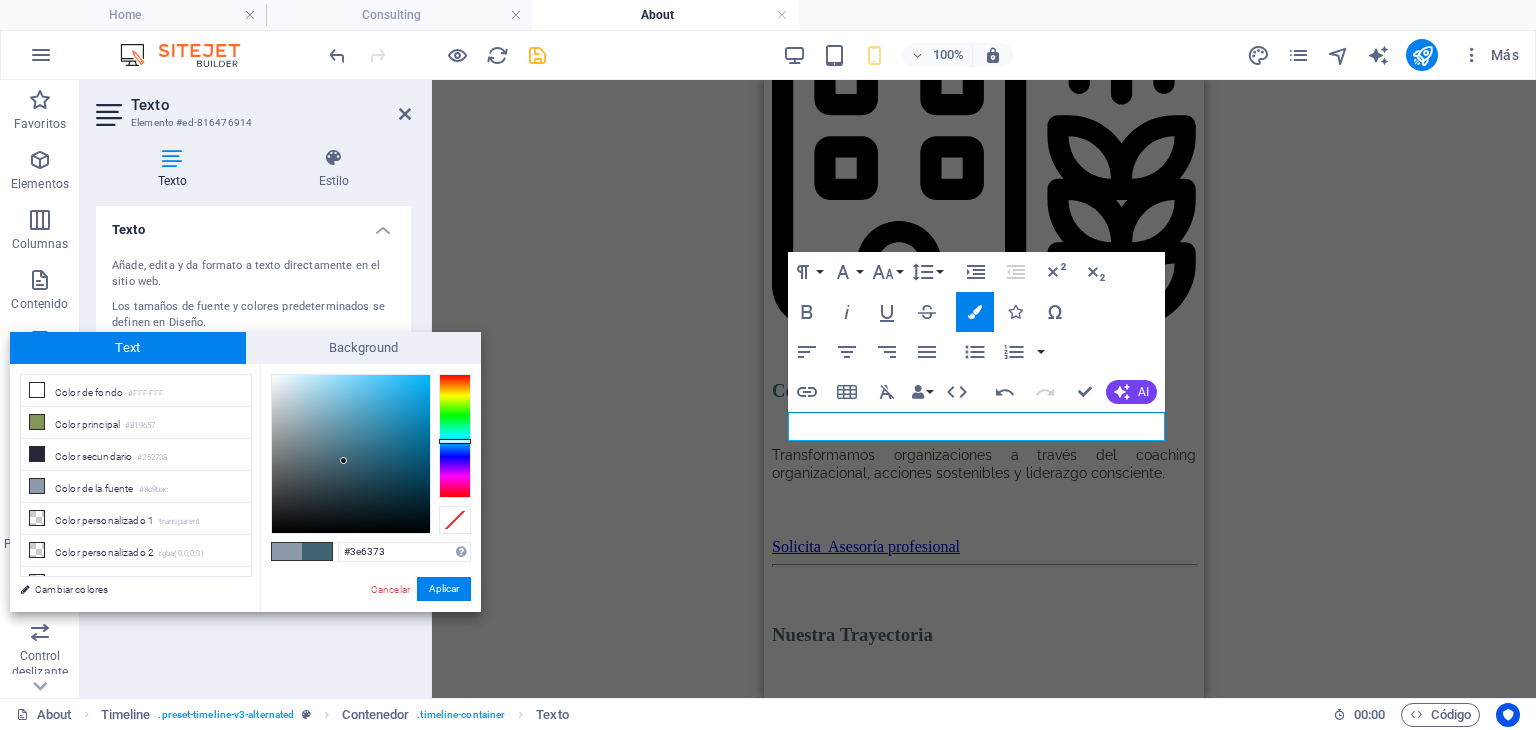click at bounding box center (351, 454) 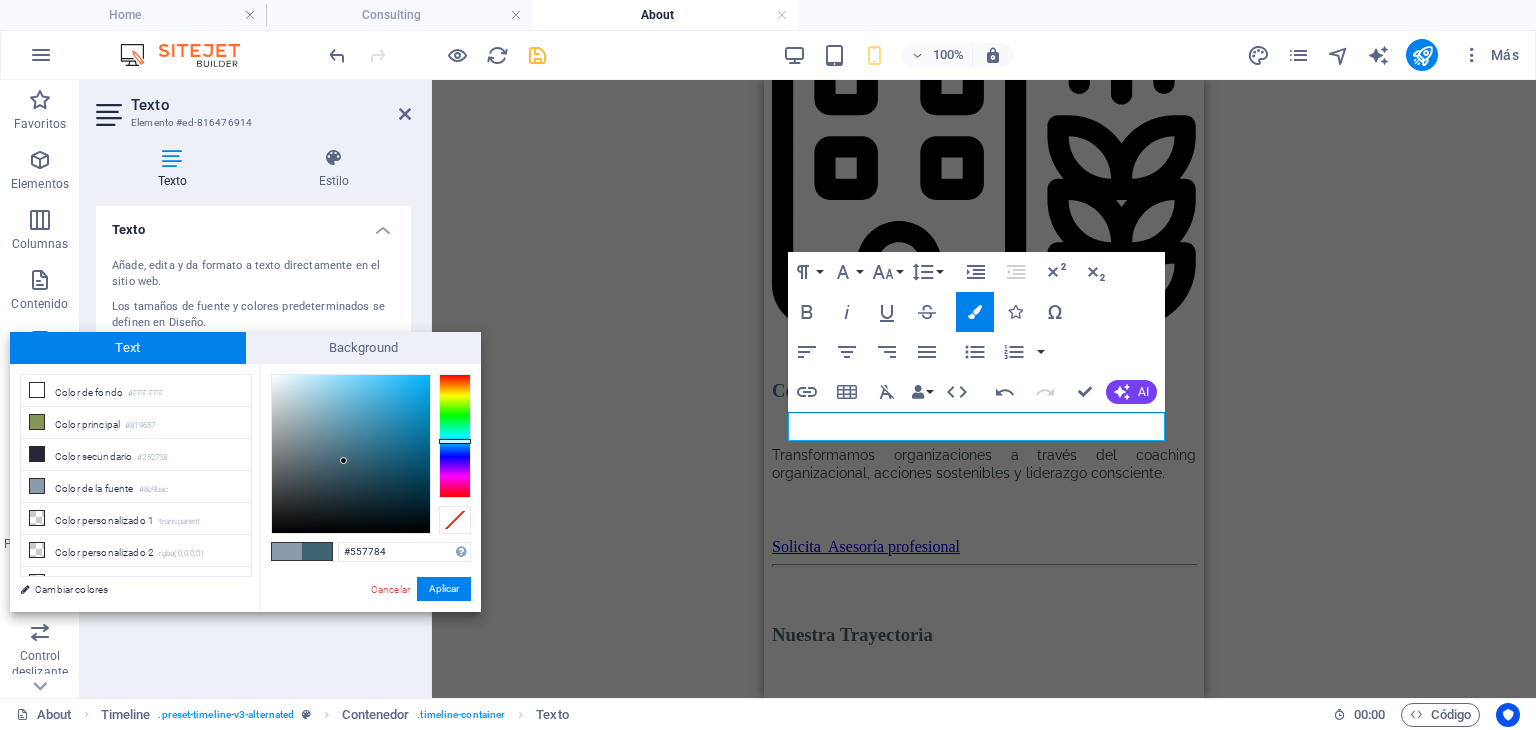 click at bounding box center [351, 454] 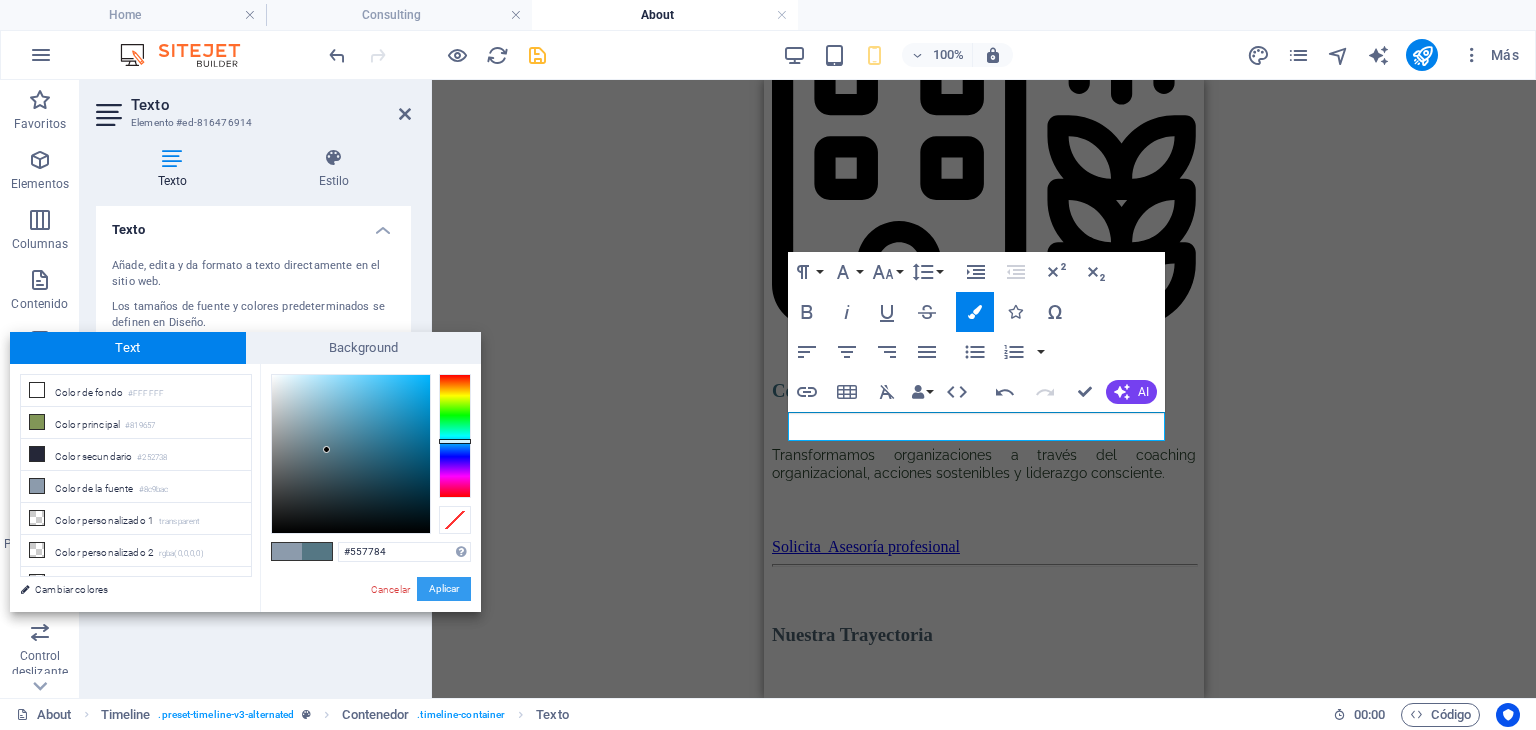click on "Aplicar" at bounding box center (444, 589) 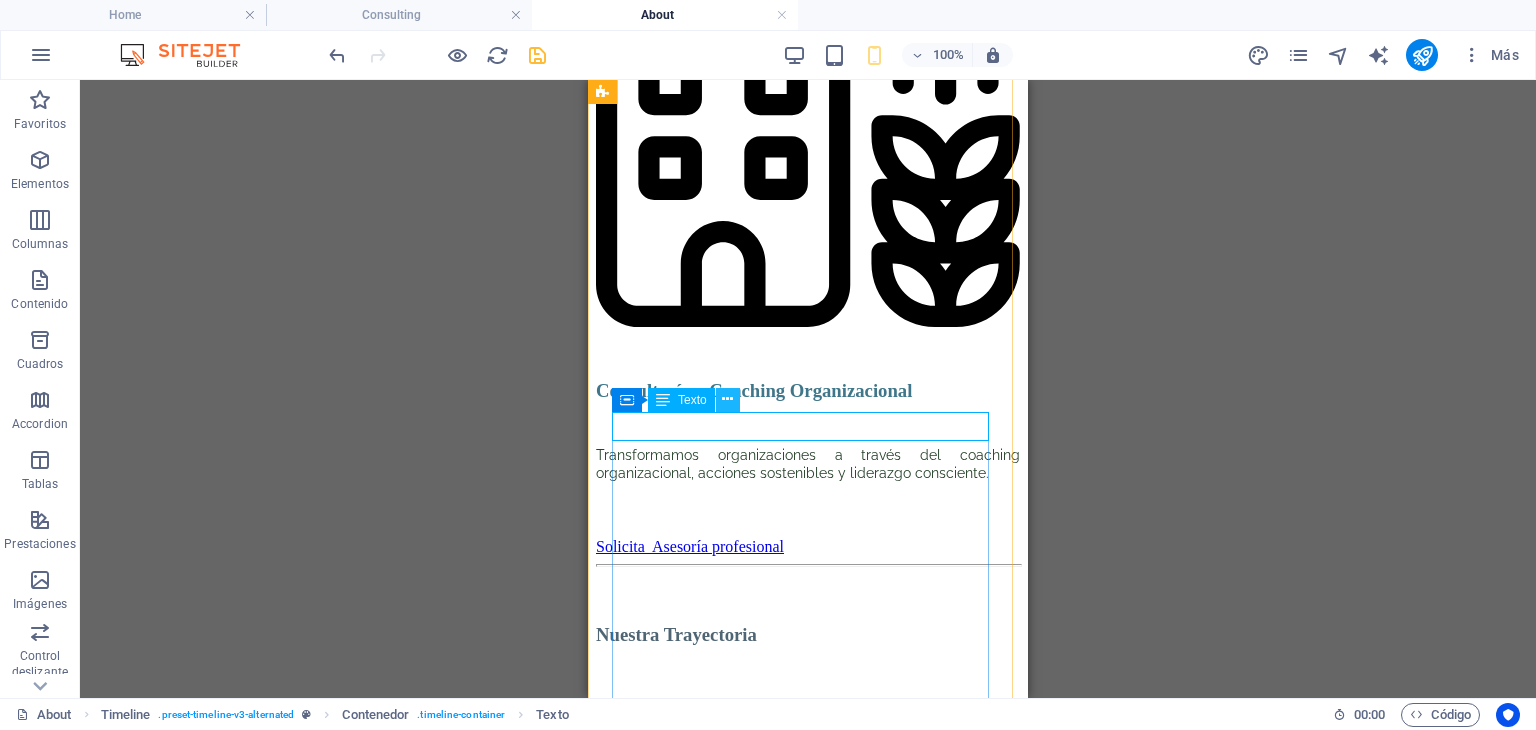 click at bounding box center (727, 399) 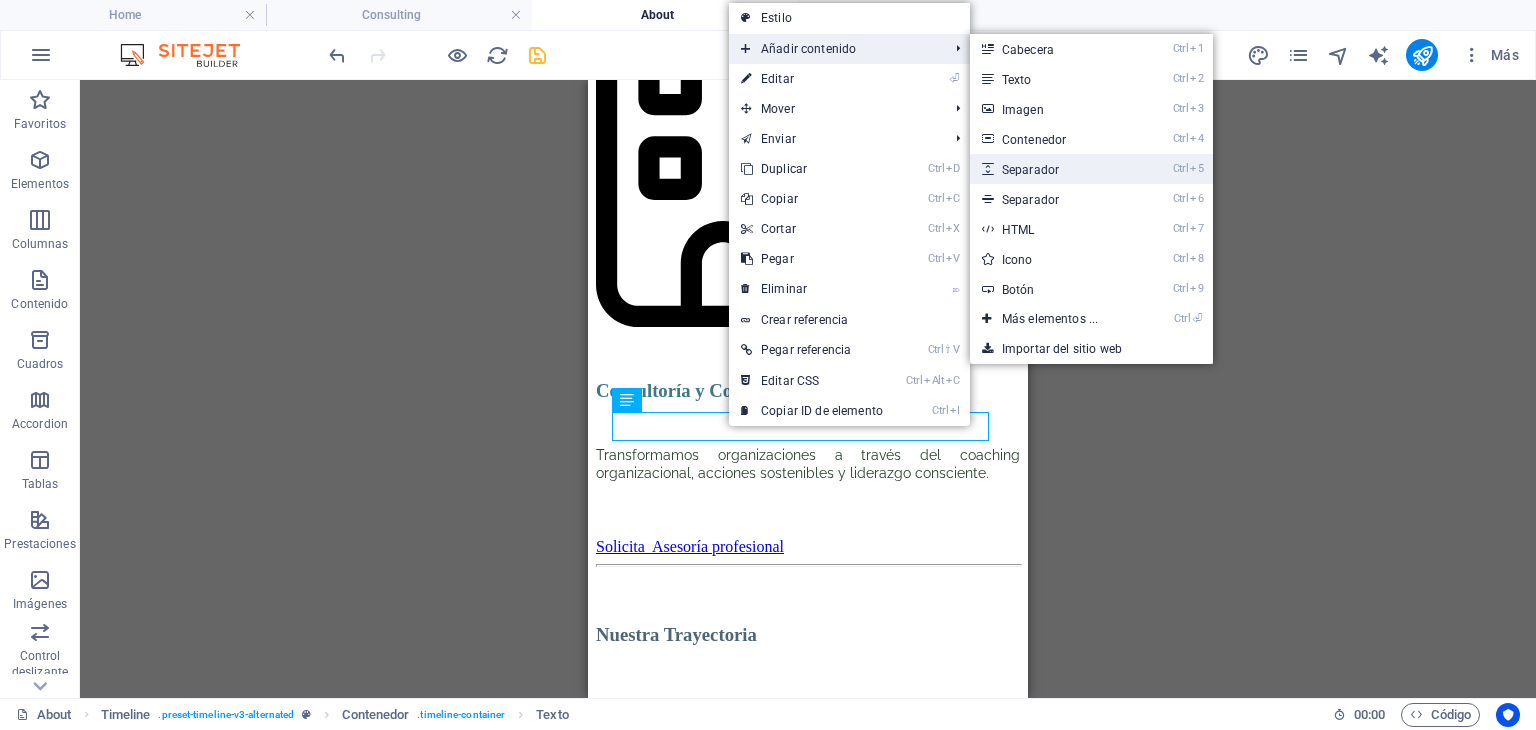 click on "Ctrl 5  Separador" at bounding box center [1054, 169] 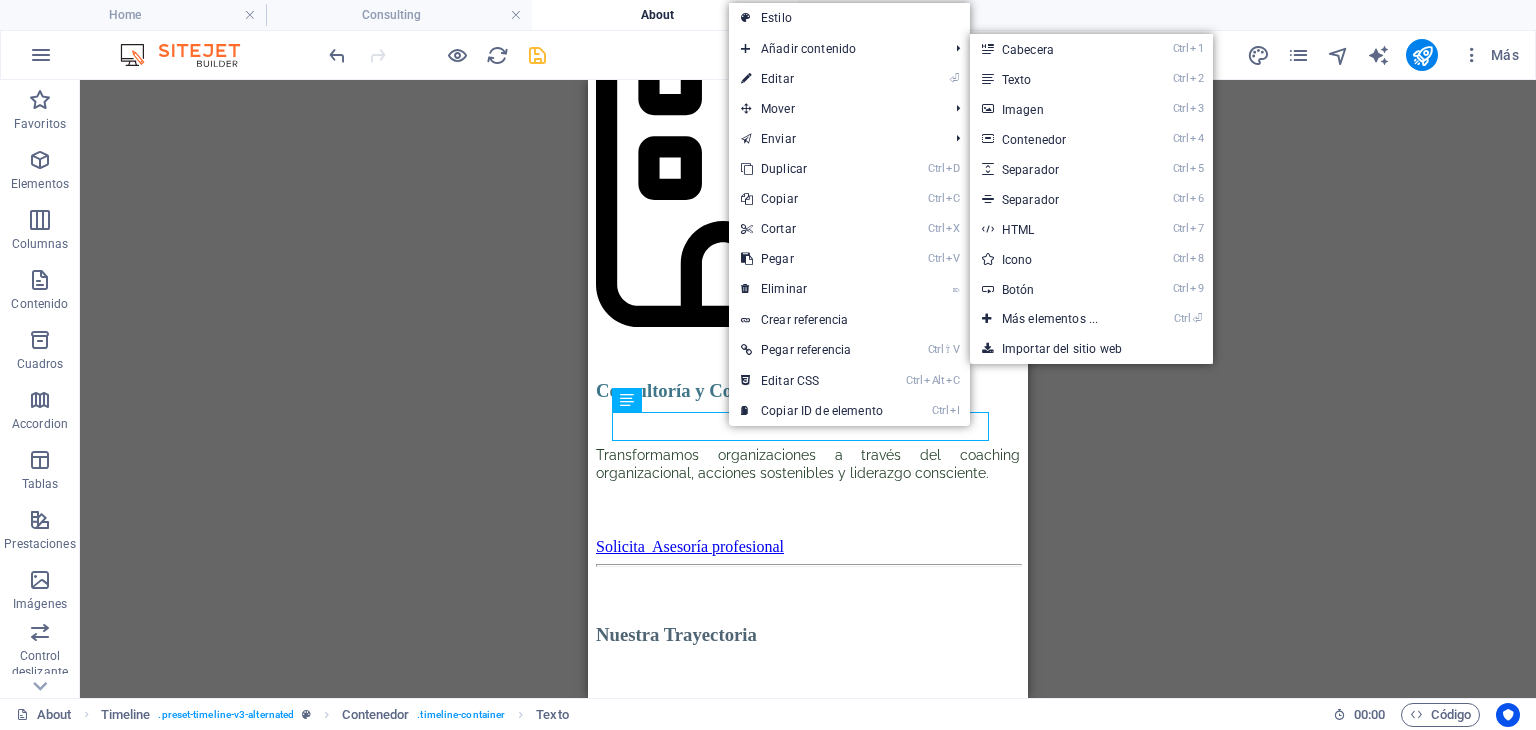 select on "px" 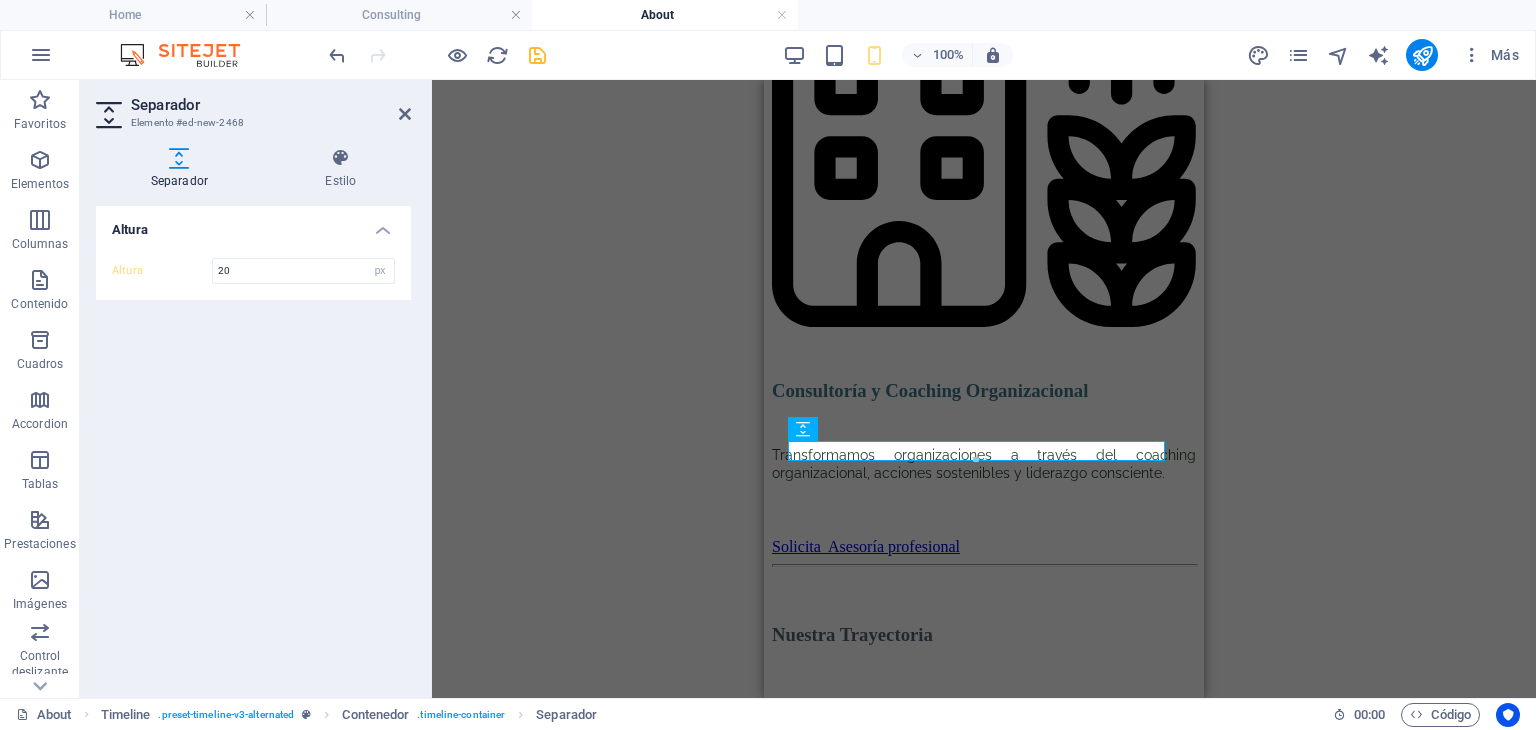 type on "20" 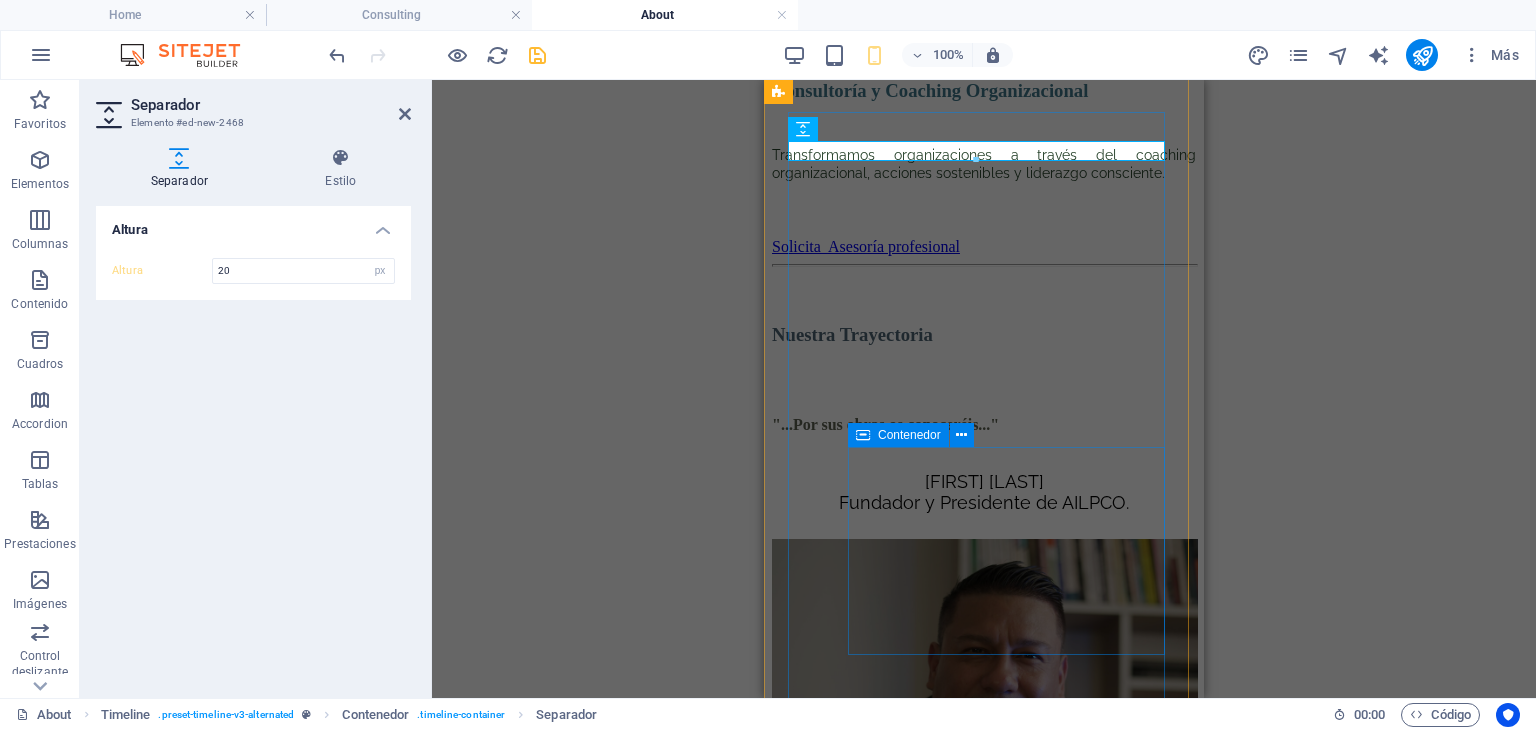 scroll, scrollTop: 3800, scrollLeft: 0, axis: vertical 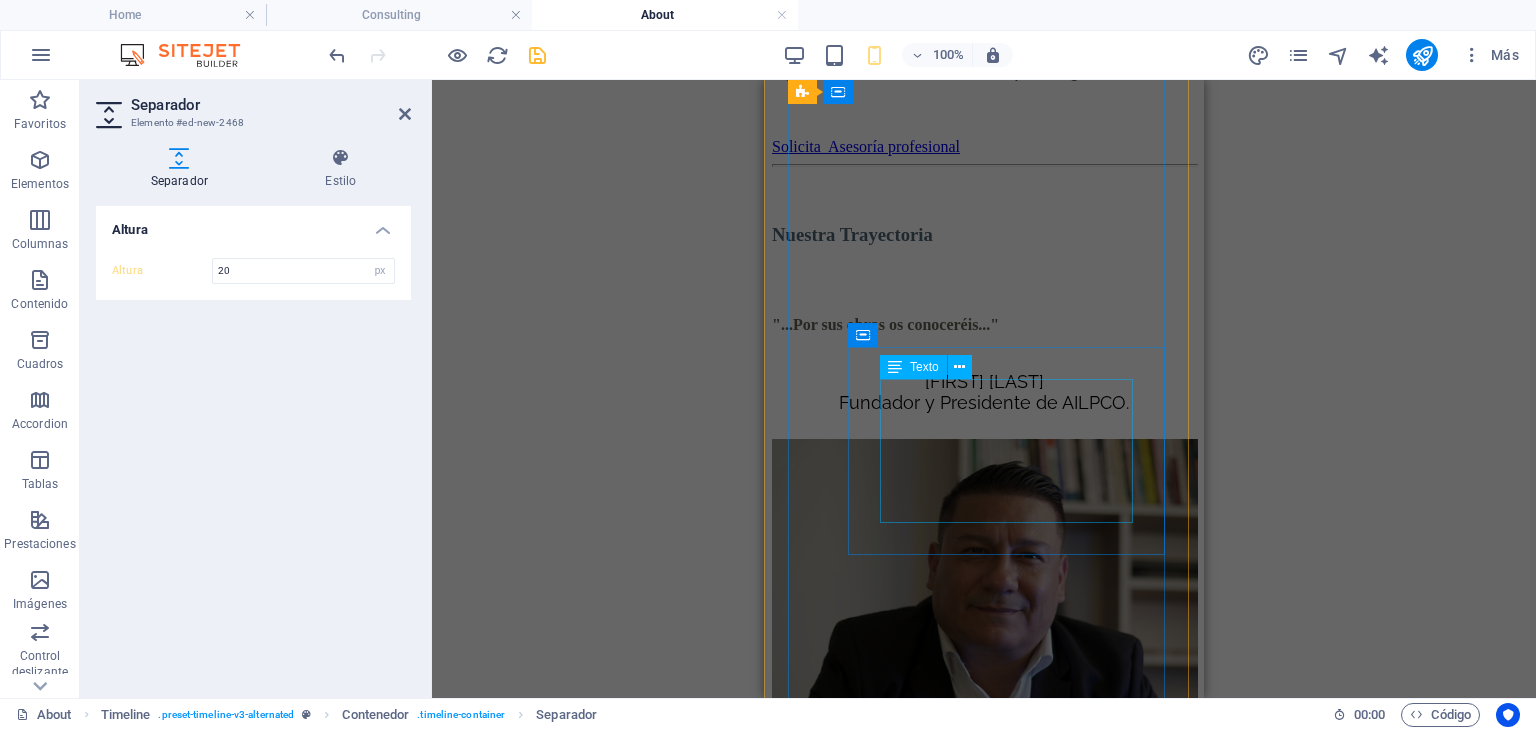 click on "Hemos formado a más de 5,000 líderes y profesionales en Coaching Ontológico, con propósito, visión y espíritu, en Latinoamérica y en el mundo." at bounding box center [984, 1601] 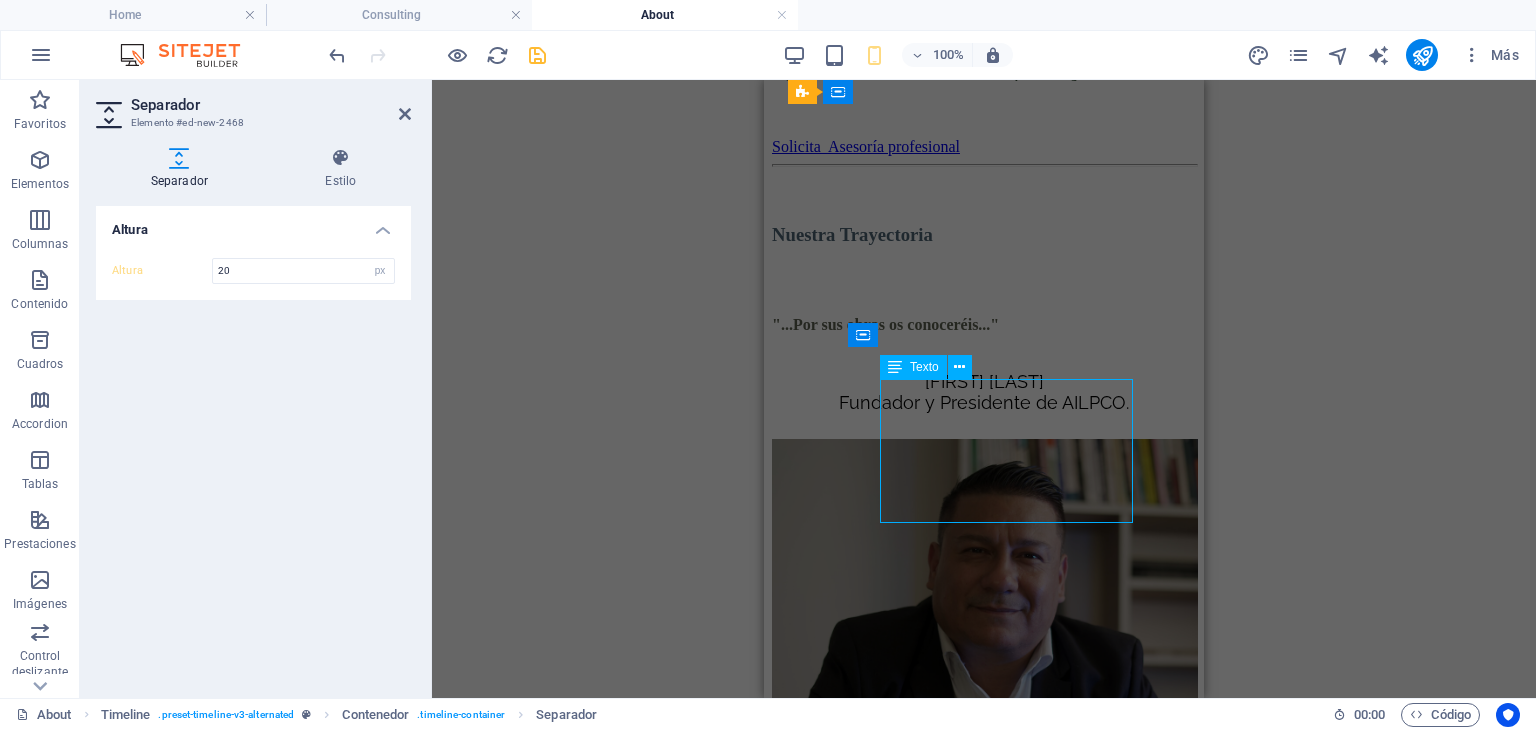 click on "Hemos formado a más de 5,000 líderes y profesionales en Coaching Ontológico, con propósito, visión y espíritu, en Latinoamérica y en el mundo." at bounding box center [984, 1601] 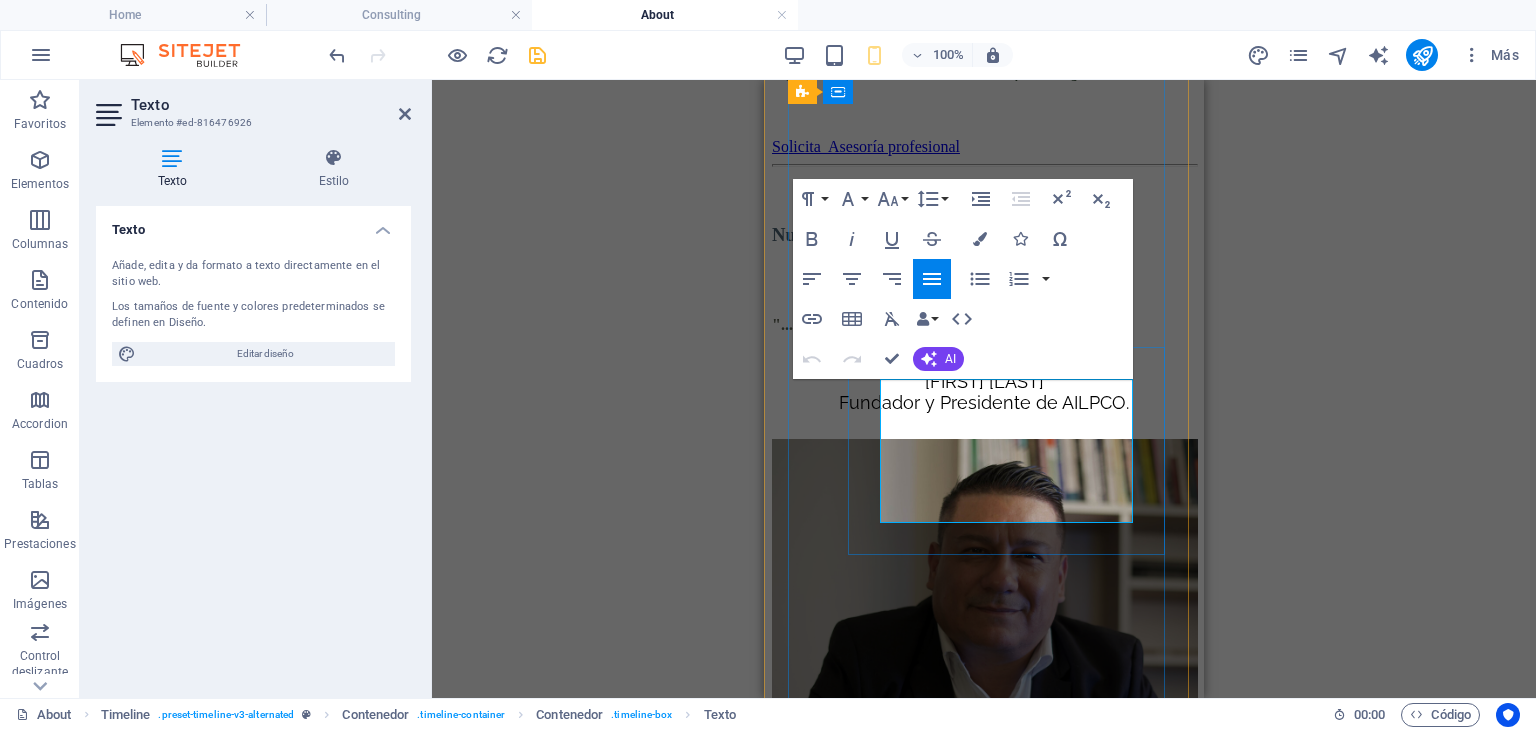 drag, startPoint x: 880, startPoint y: 388, endPoint x: 1135, endPoint y: 508, distance: 281.8244 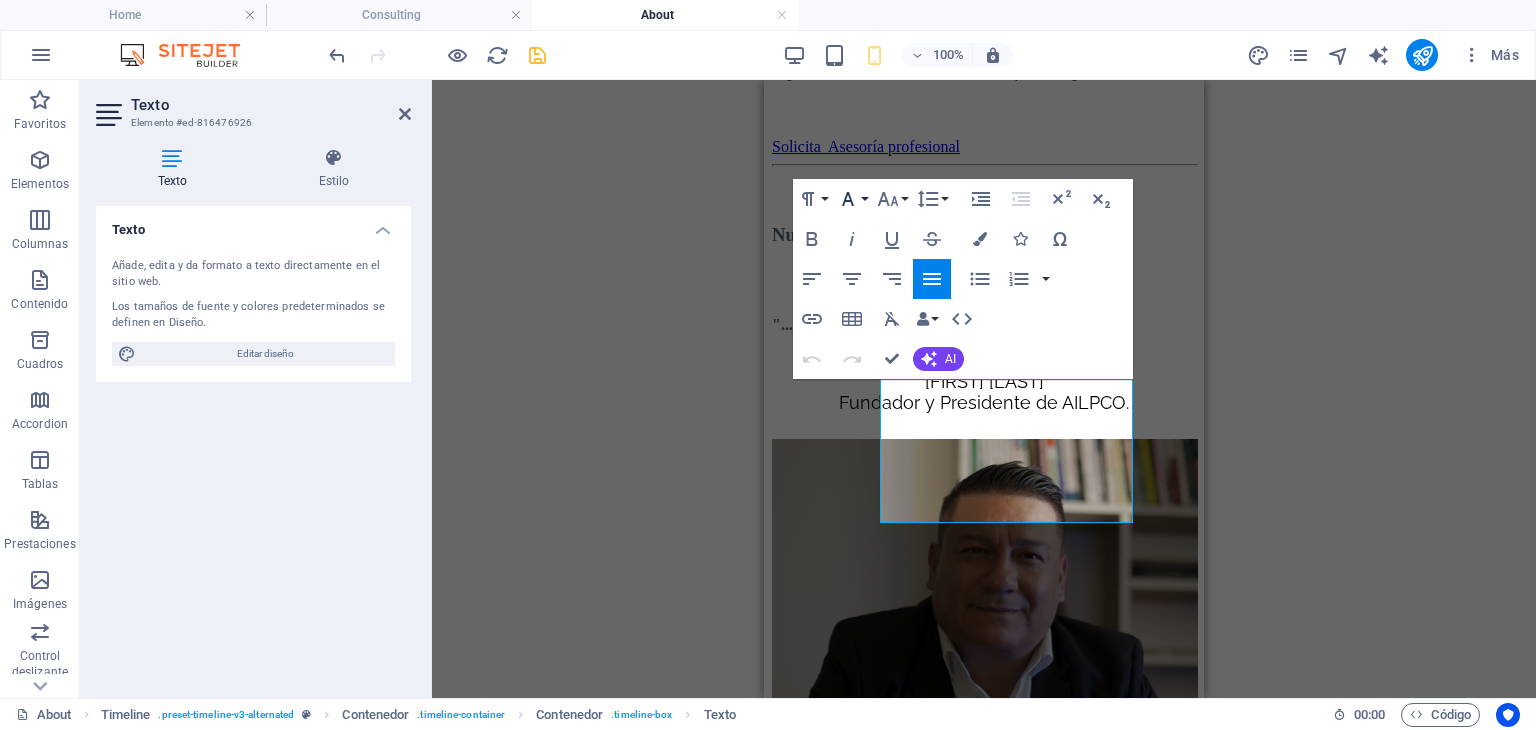 click 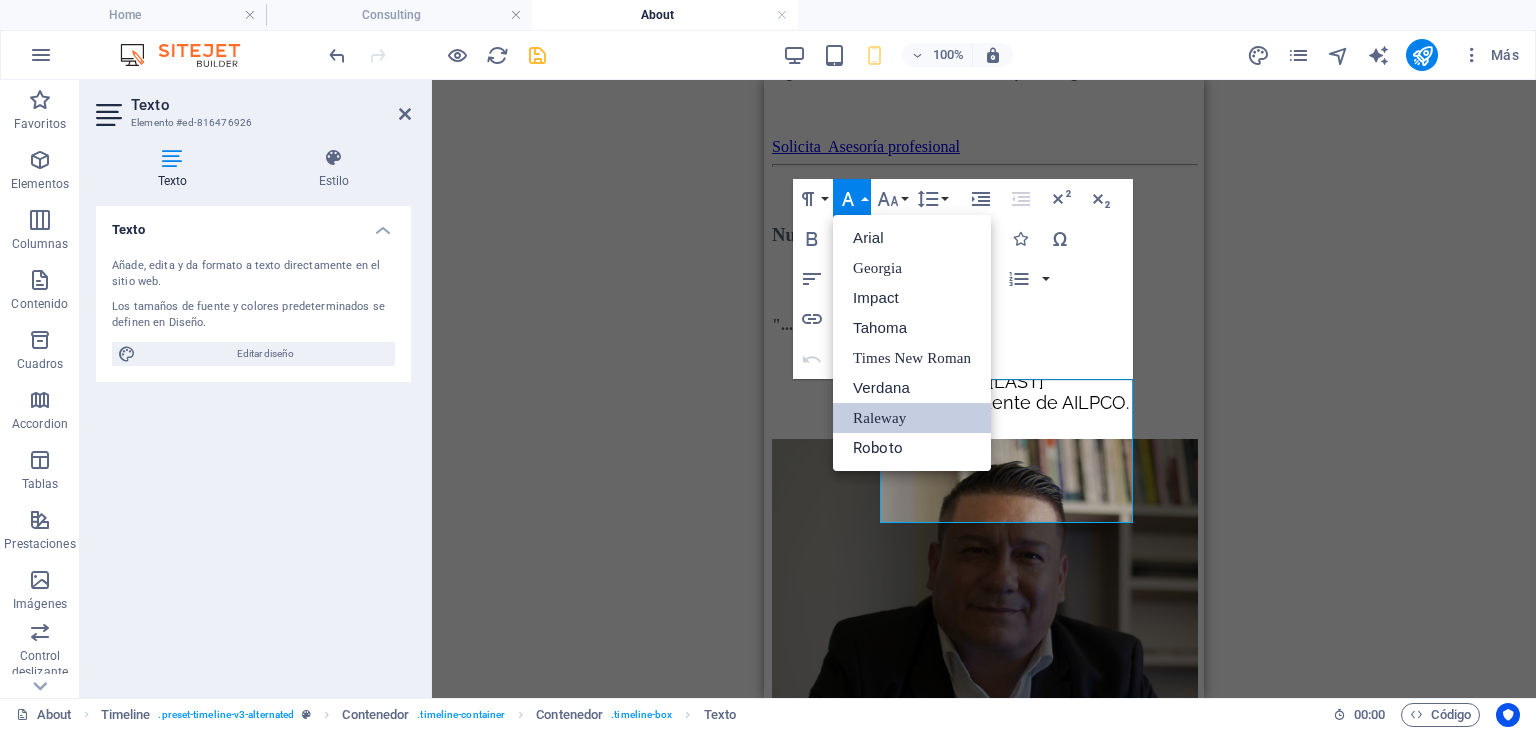 scroll, scrollTop: 0, scrollLeft: 0, axis: both 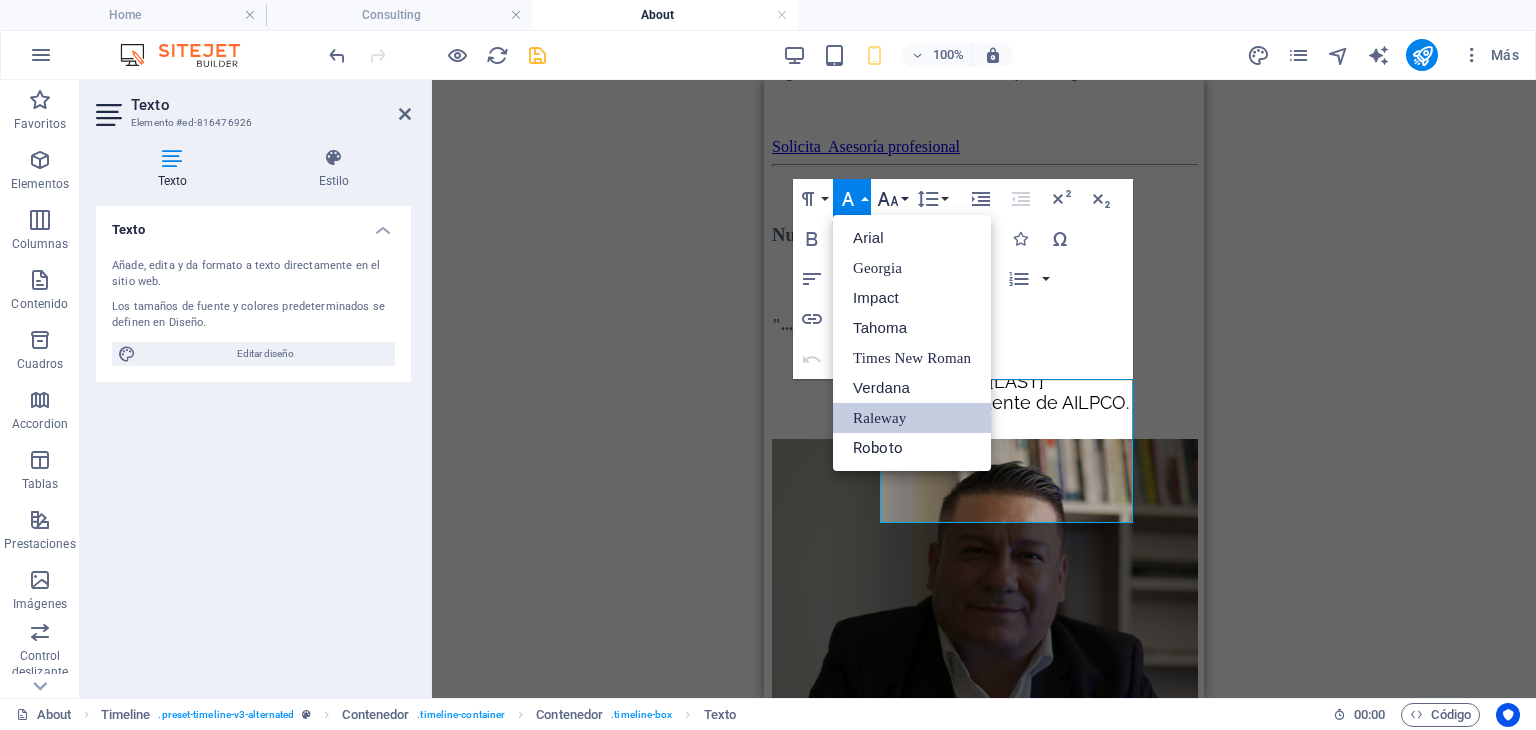 click 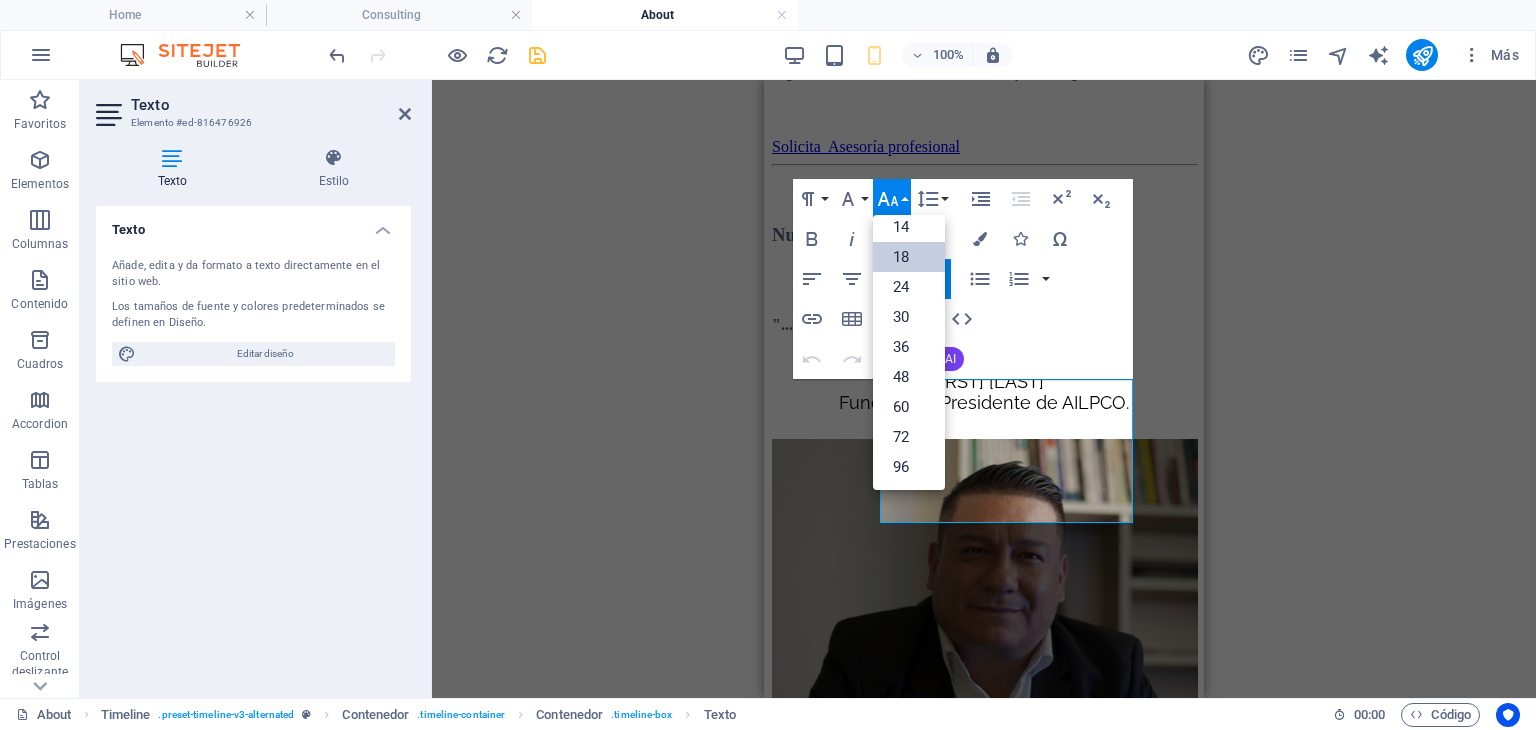 scroll, scrollTop: 160, scrollLeft: 0, axis: vertical 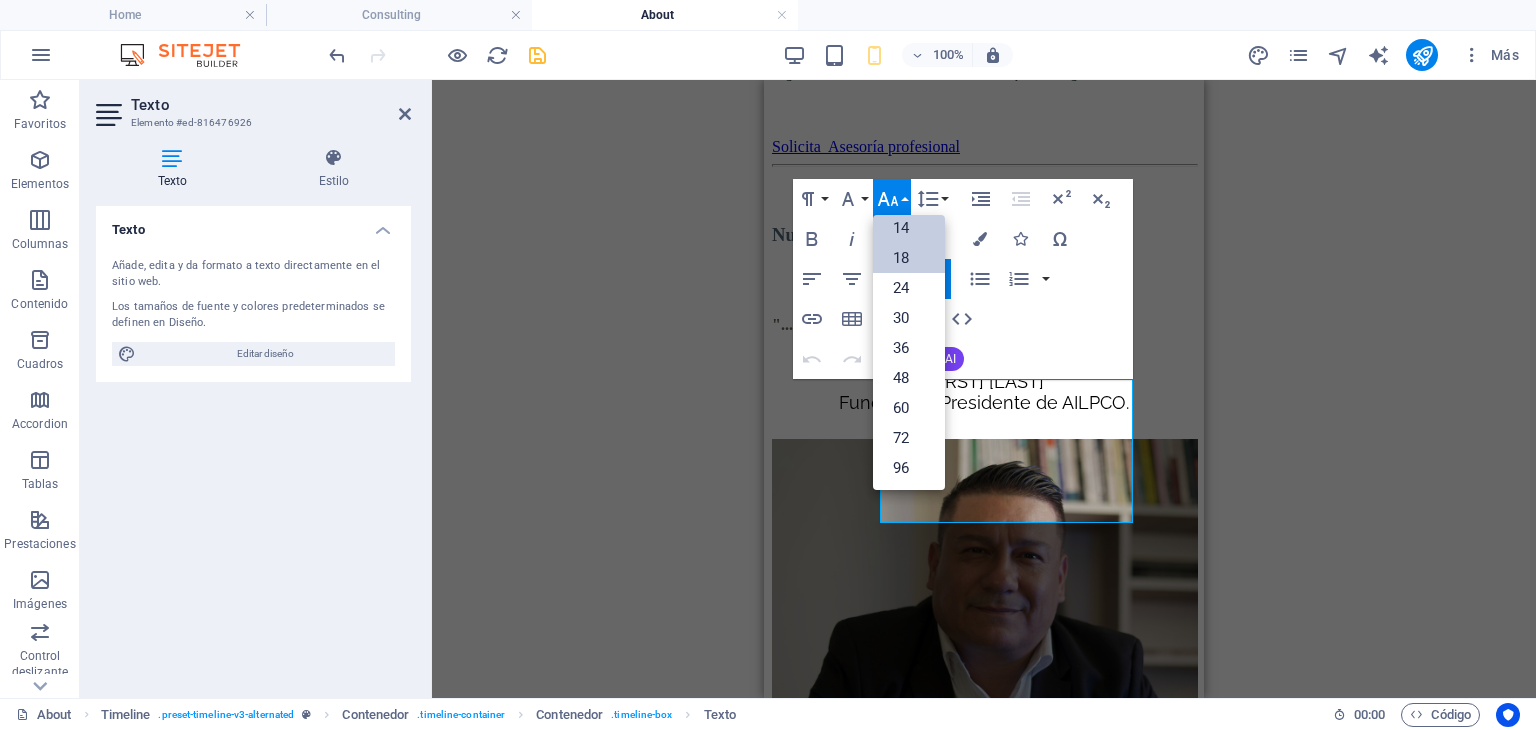 click on "14" at bounding box center (909, 228) 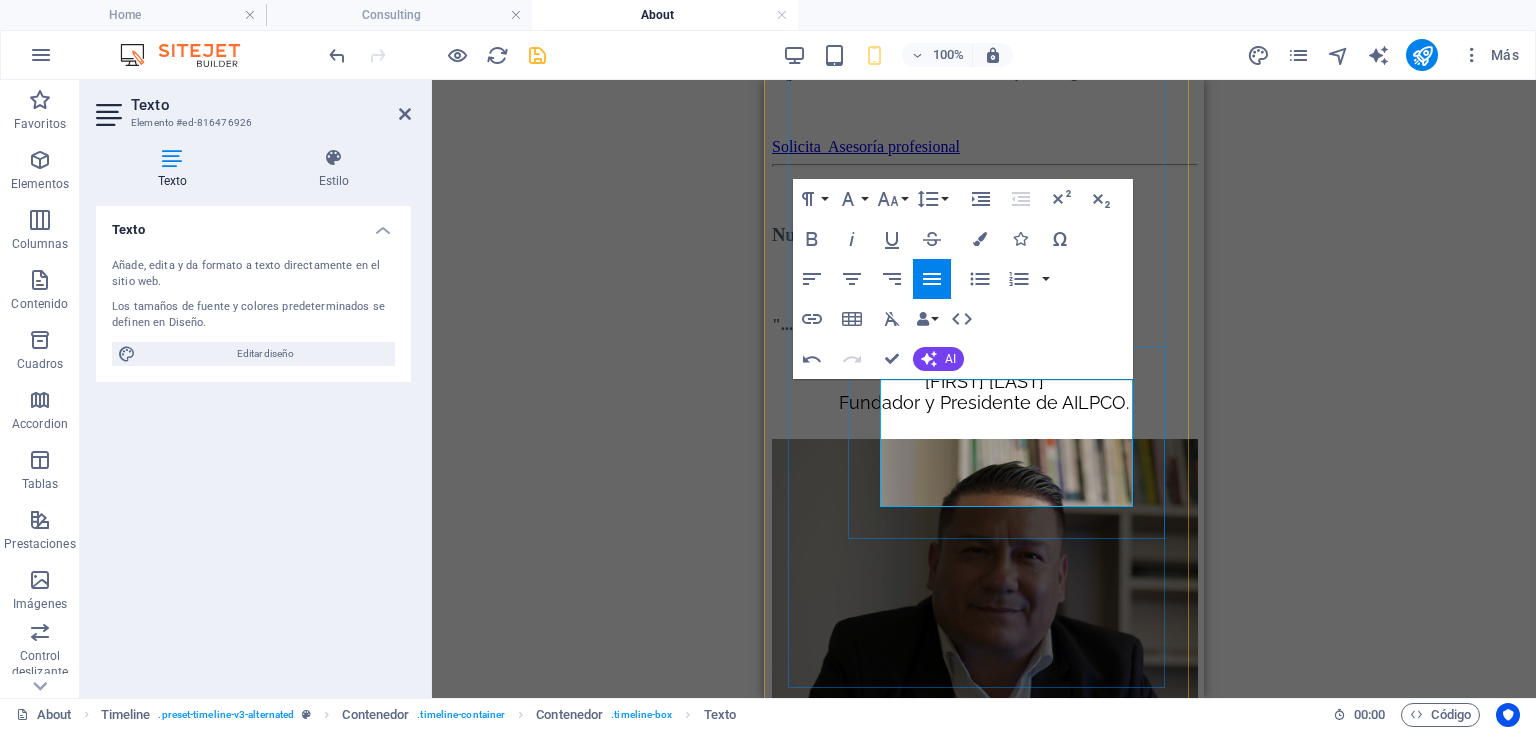 click on "Hemos formado a más de 5,000 líderes y profesionales en Coaching Ontológico, con propósito, visión y espíritu, en Latinoamérica y en el mundo." at bounding box center [984, 1586] 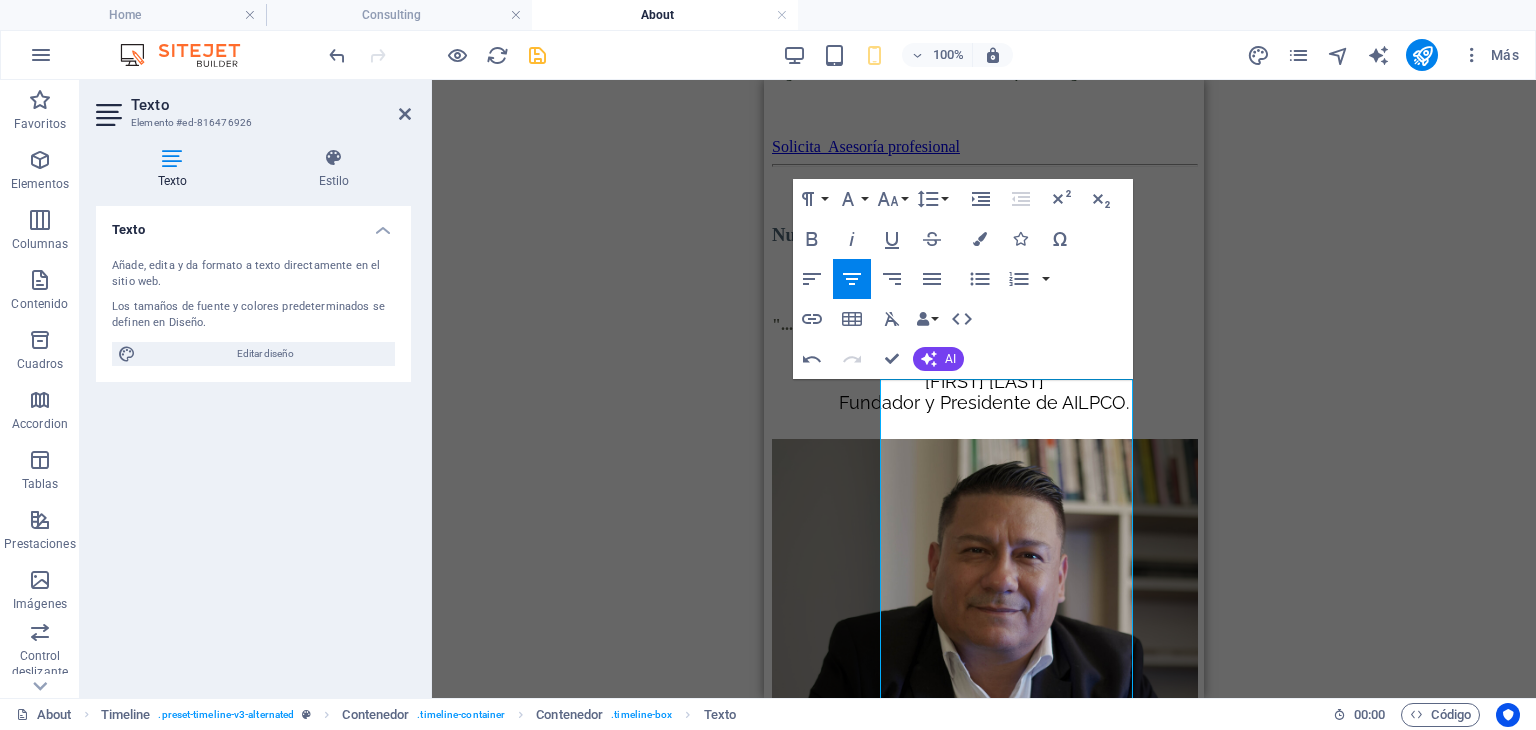 scroll, scrollTop: 12304, scrollLeft: 2, axis: both 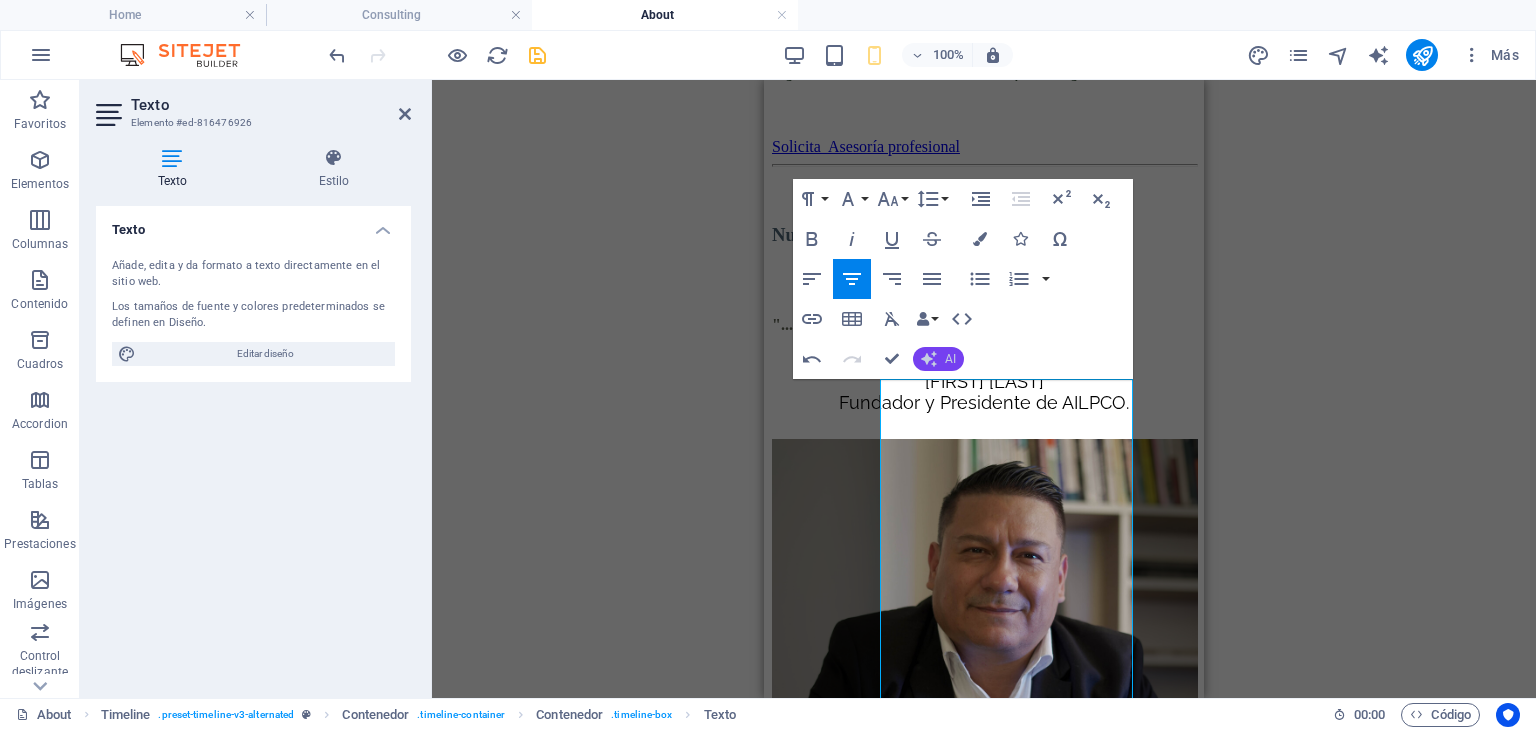 click on "AI" at bounding box center (950, 359) 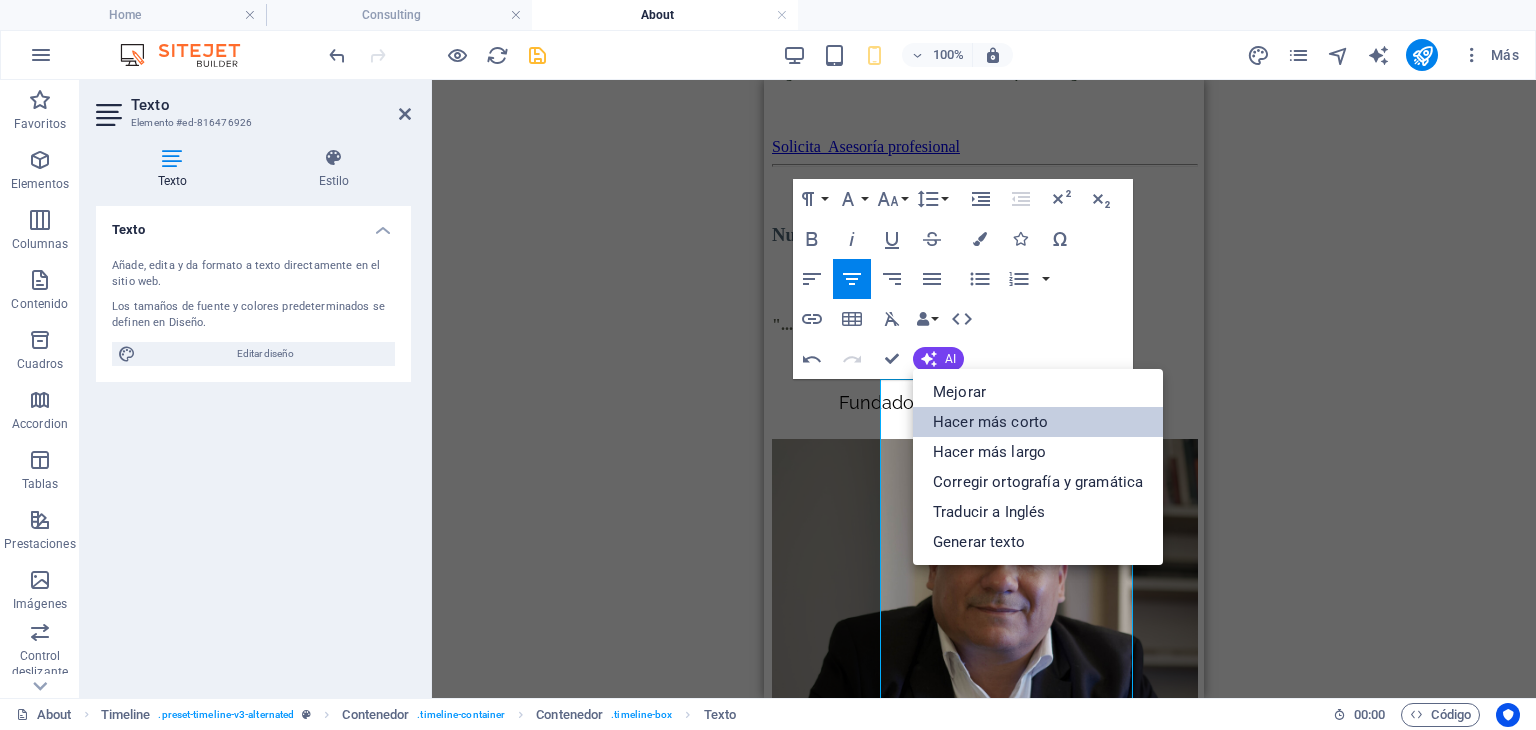 click on "Hacer más corto" at bounding box center (1038, 422) 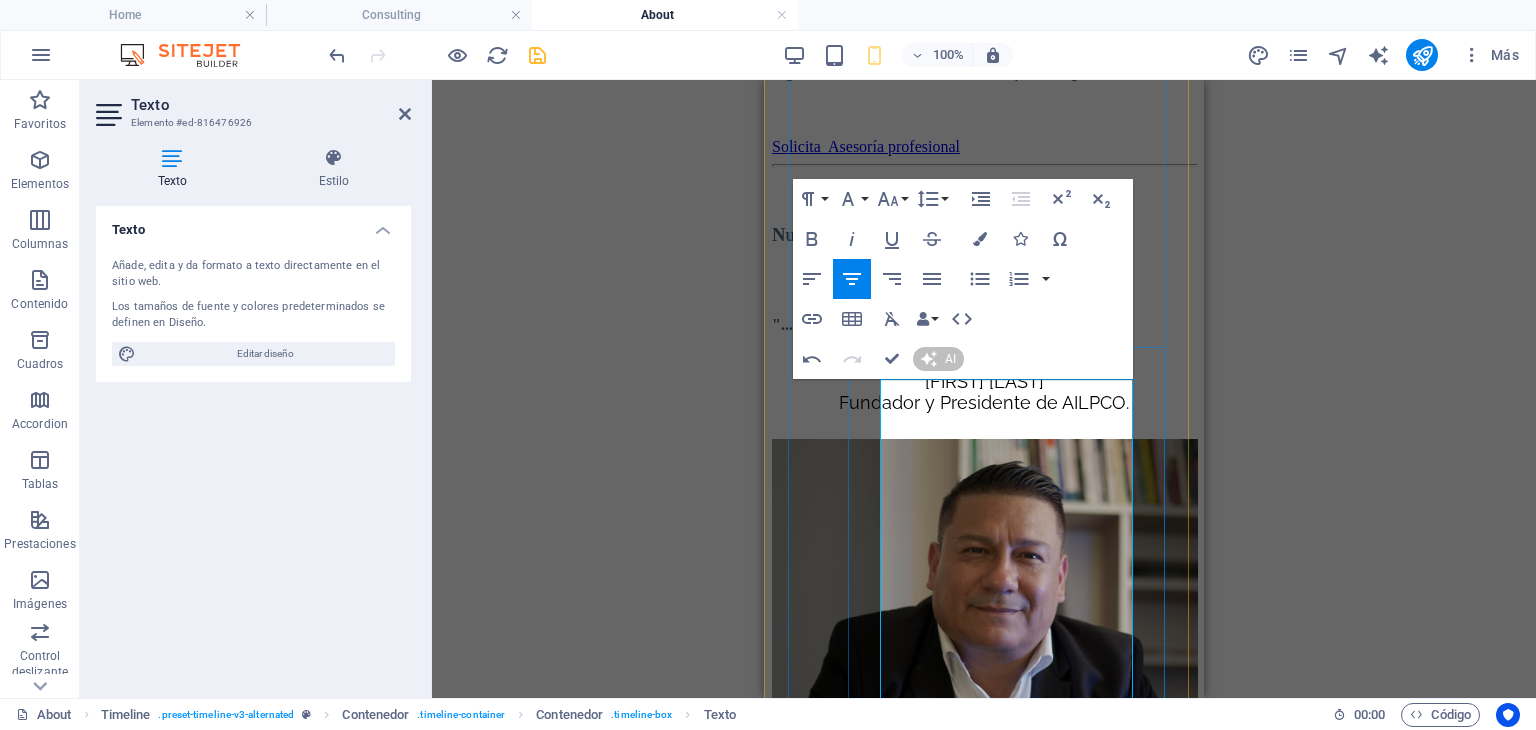 type 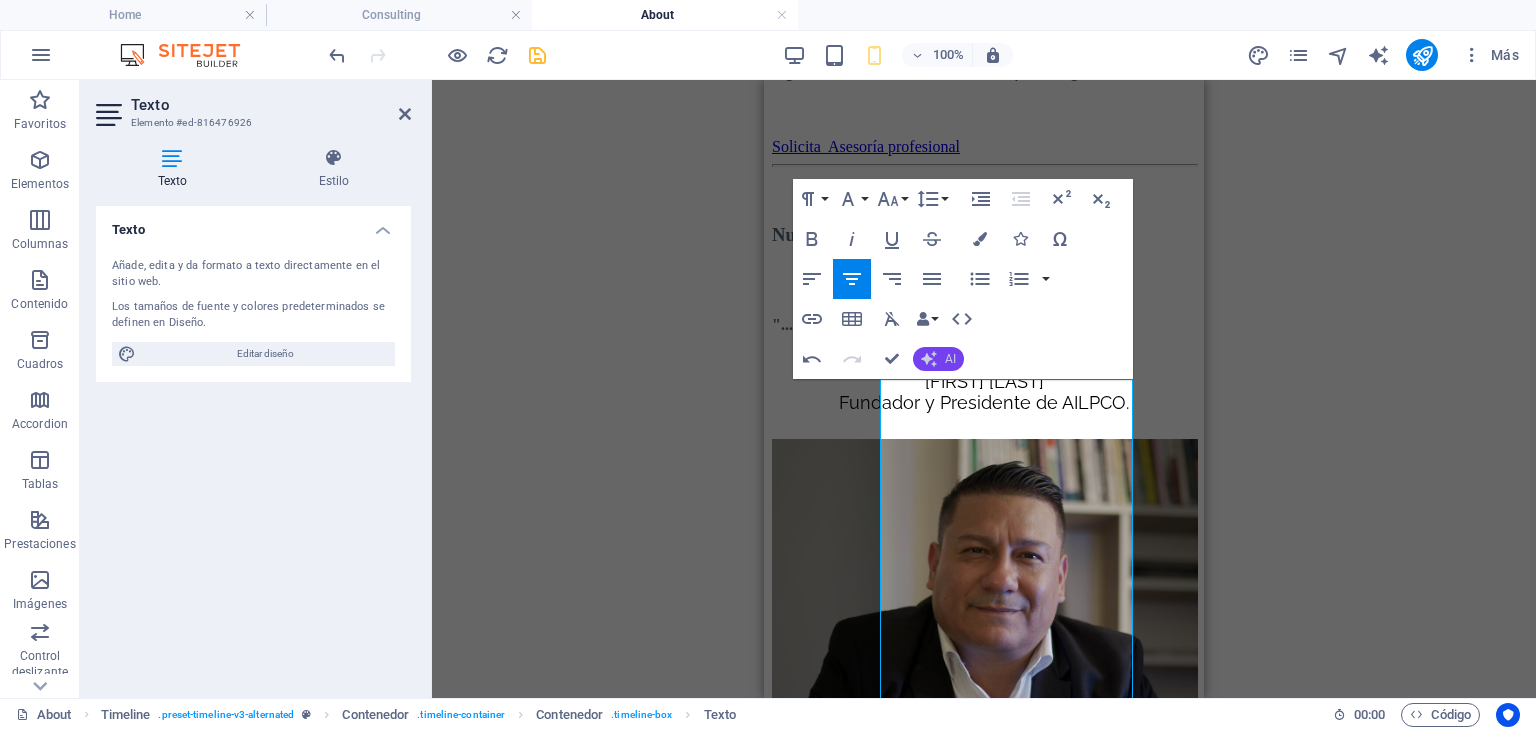 click on "AI" at bounding box center [950, 359] 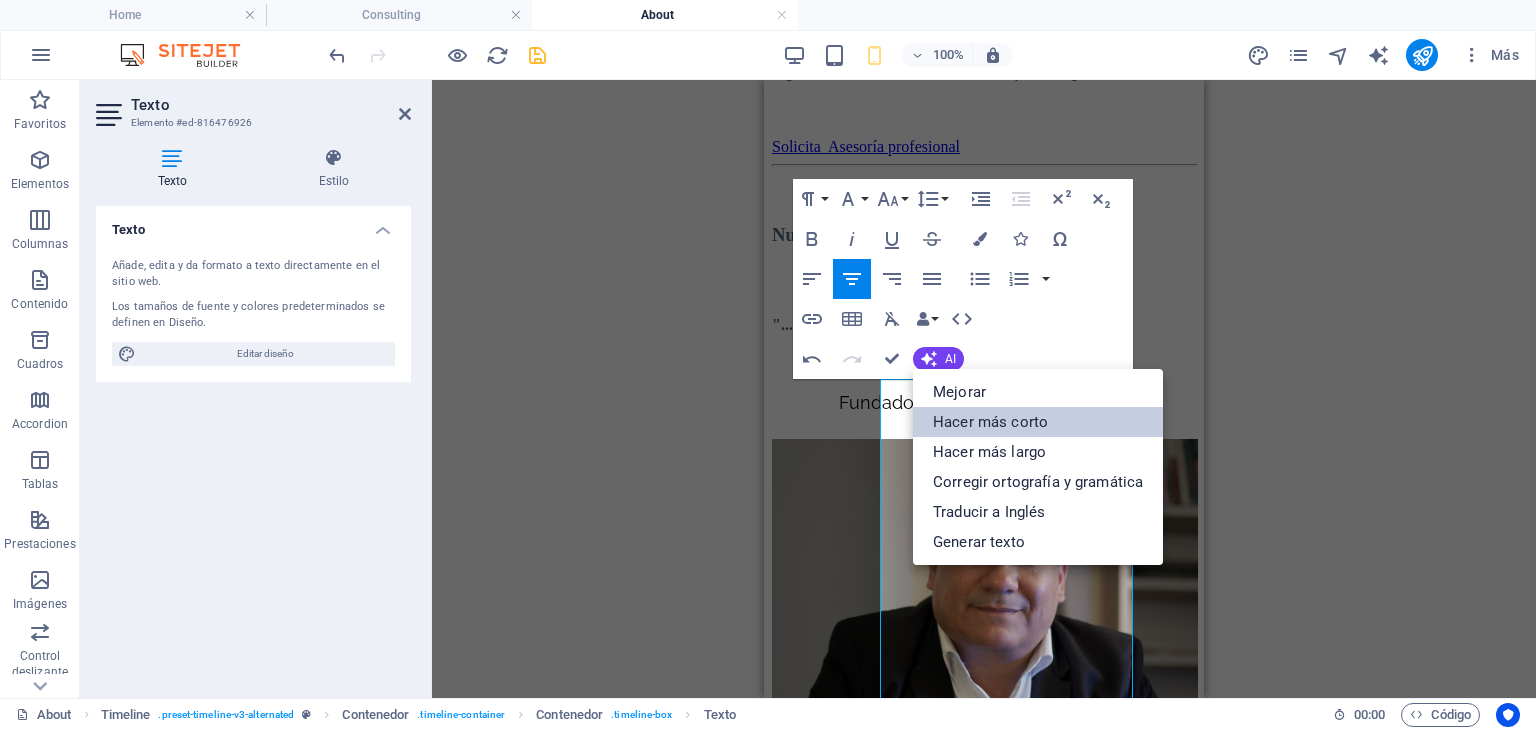 click on "Hacer más corto" at bounding box center [1038, 422] 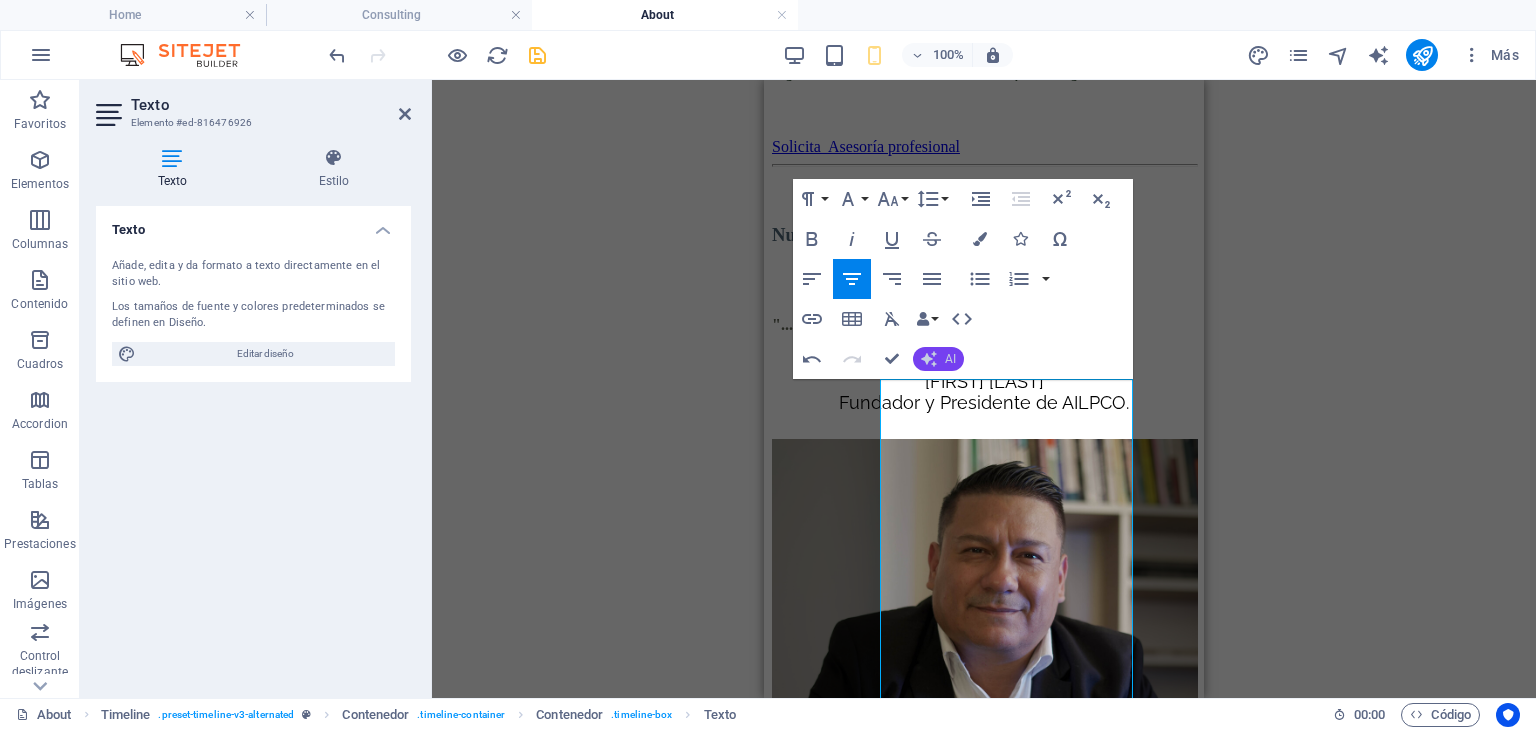 click on "AI" at bounding box center (938, 359) 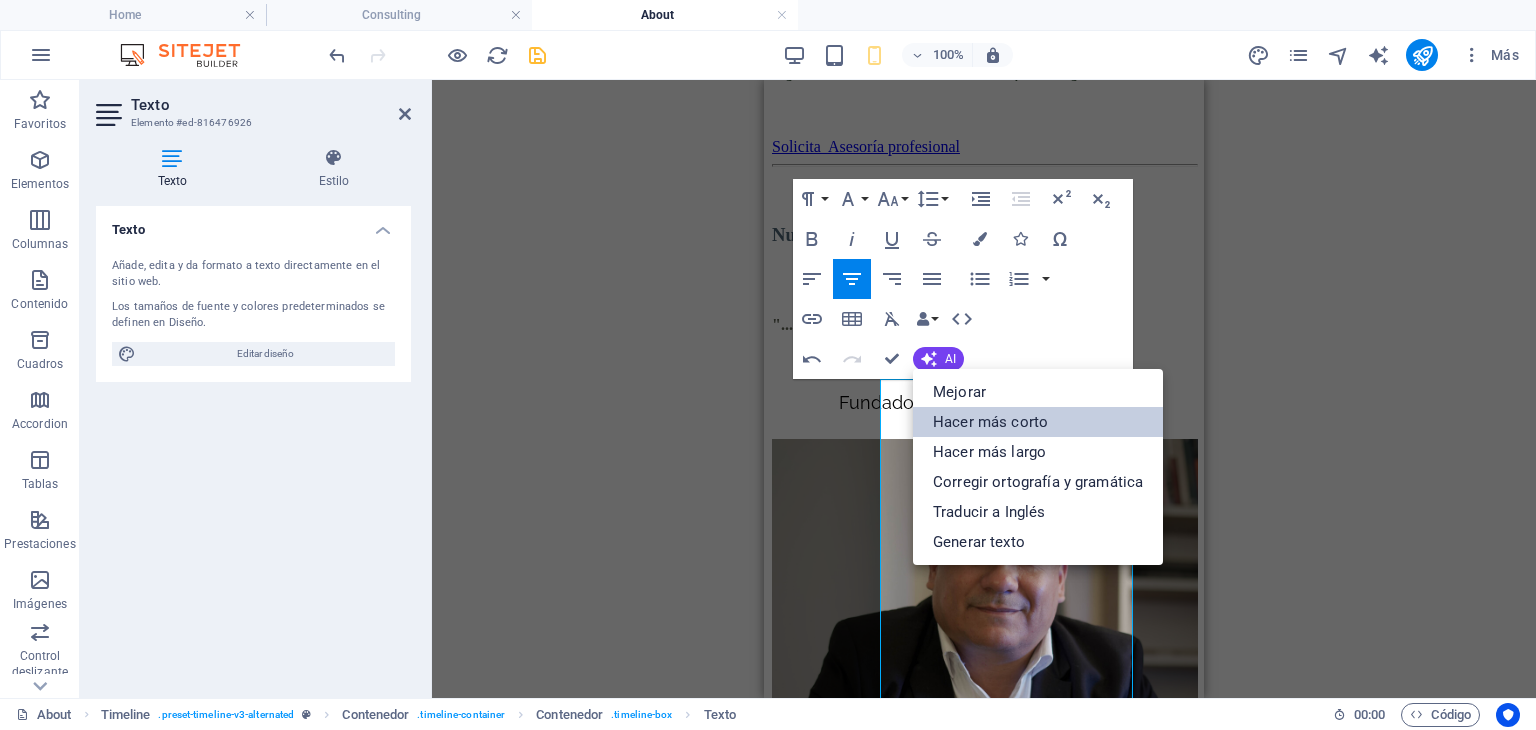 click on "Hacer más corto" at bounding box center [1038, 422] 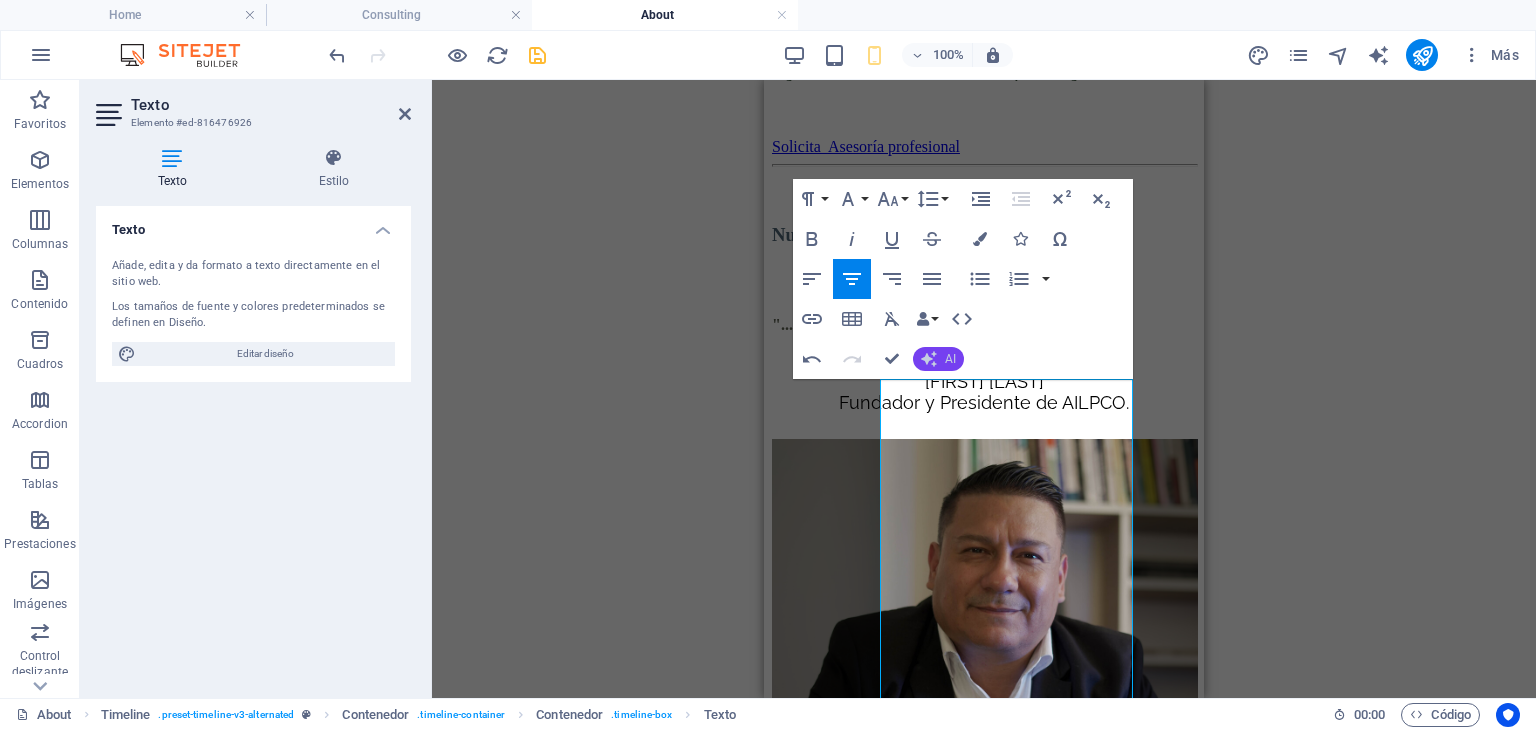 click on "AI" at bounding box center (938, 359) 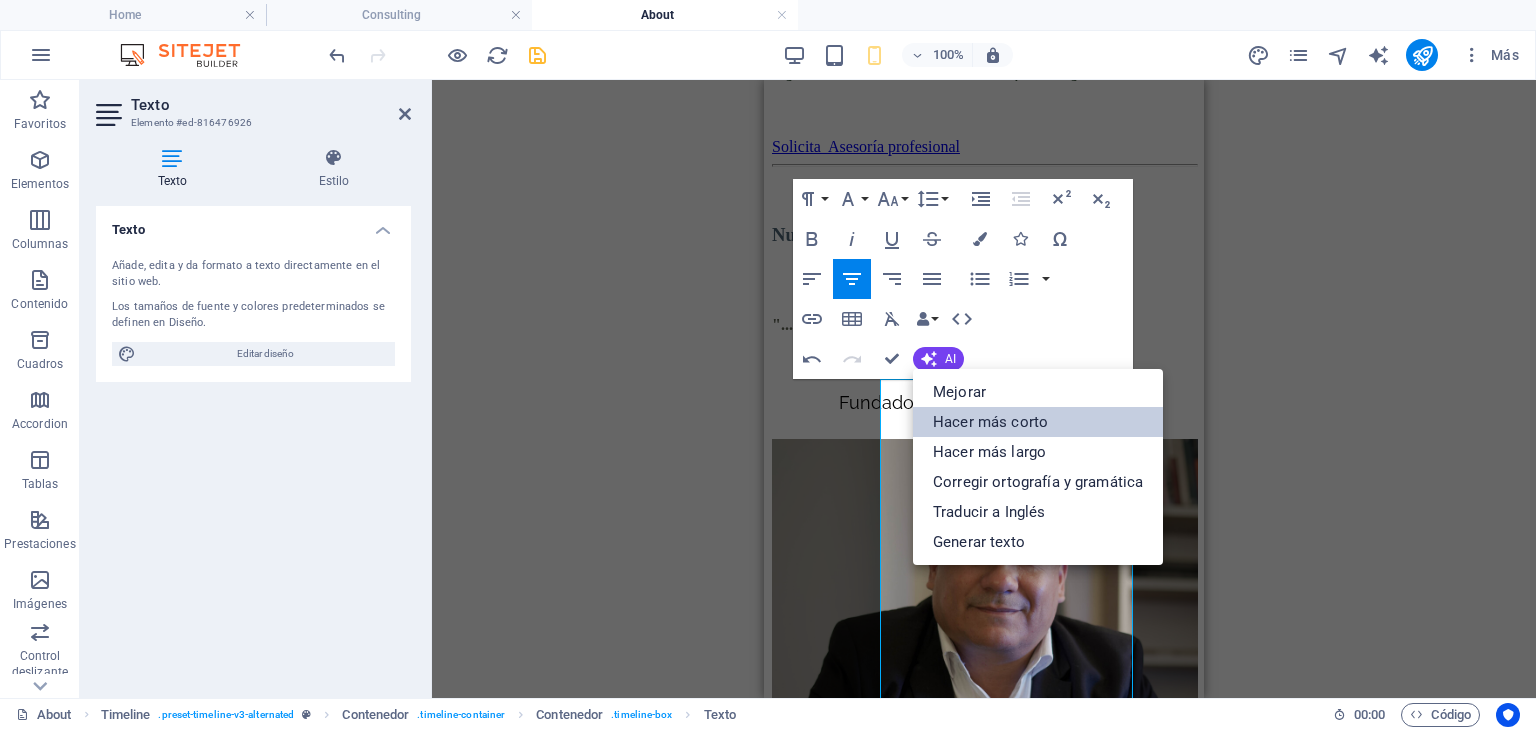 click on "Hacer más corto" at bounding box center [1038, 422] 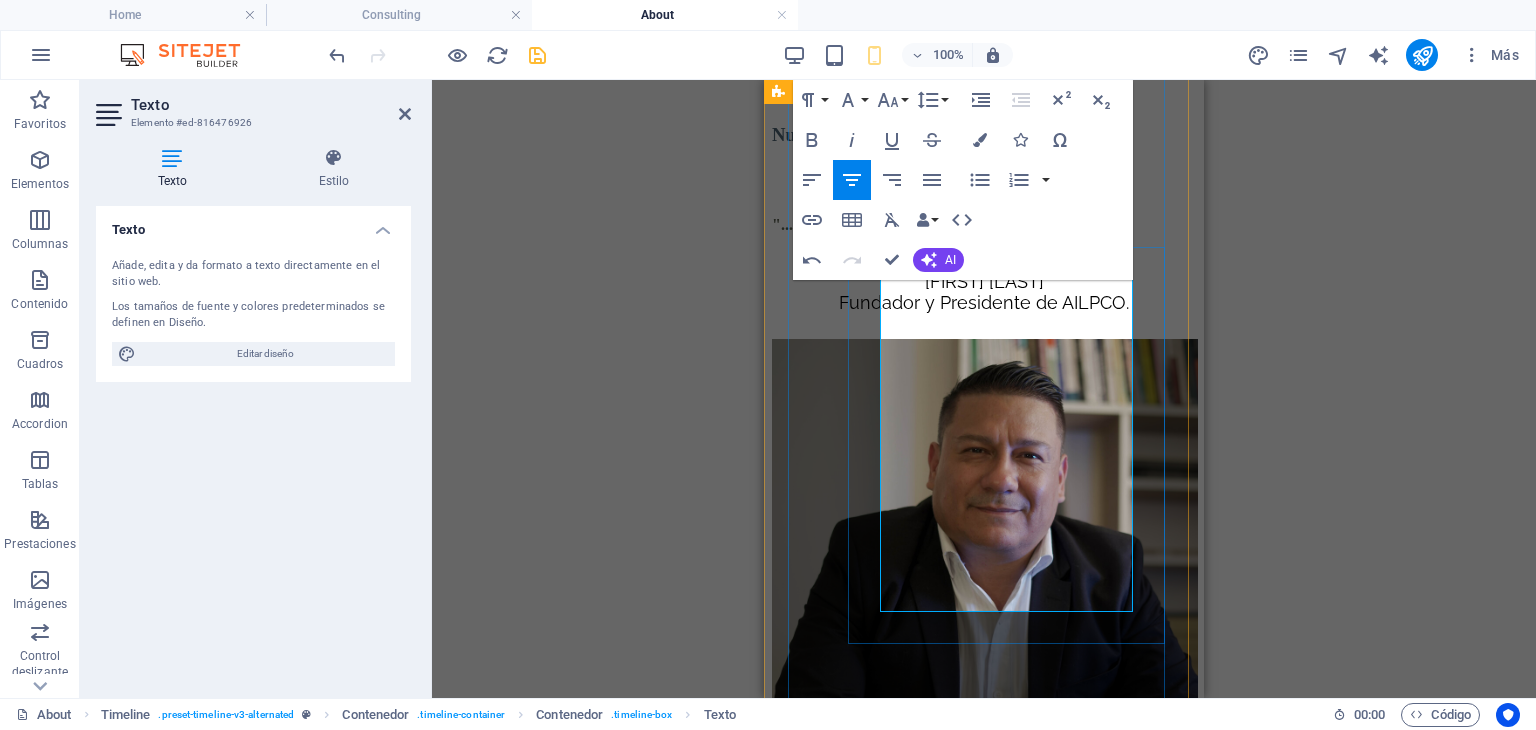 scroll, scrollTop: 3800, scrollLeft: 0, axis: vertical 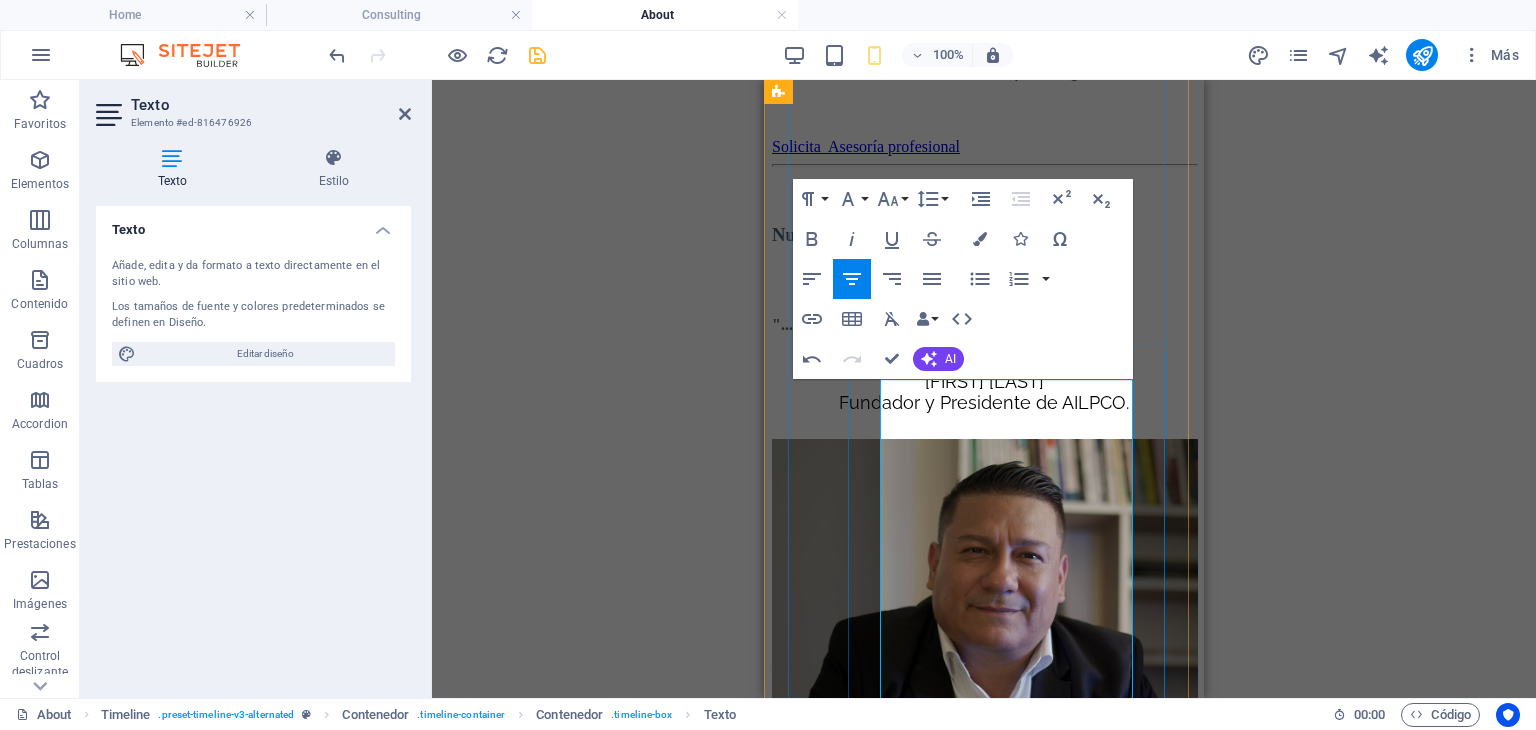 drag, startPoint x: 887, startPoint y: 389, endPoint x: 1157, endPoint y: 642, distance: 370.01218 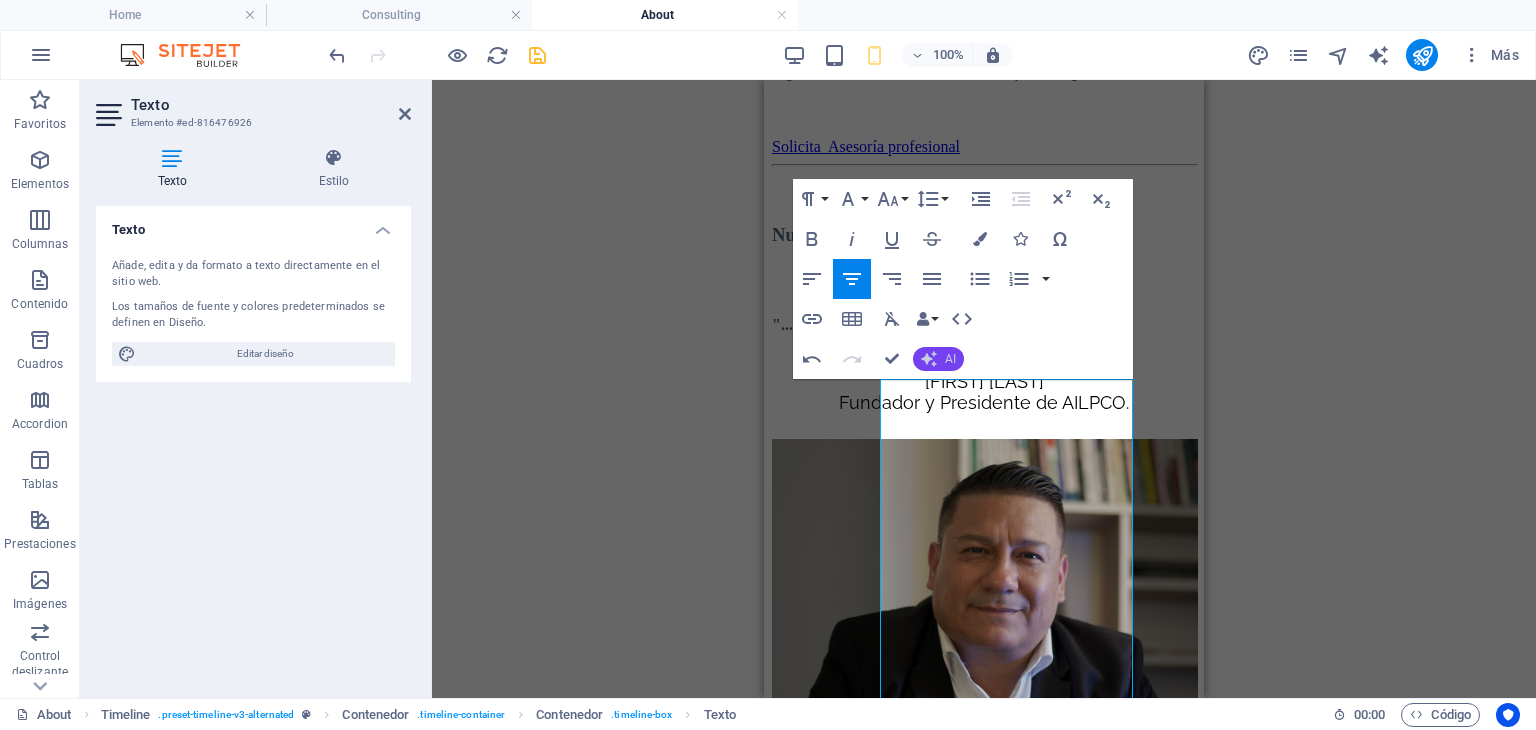 click on "AI" at bounding box center (938, 359) 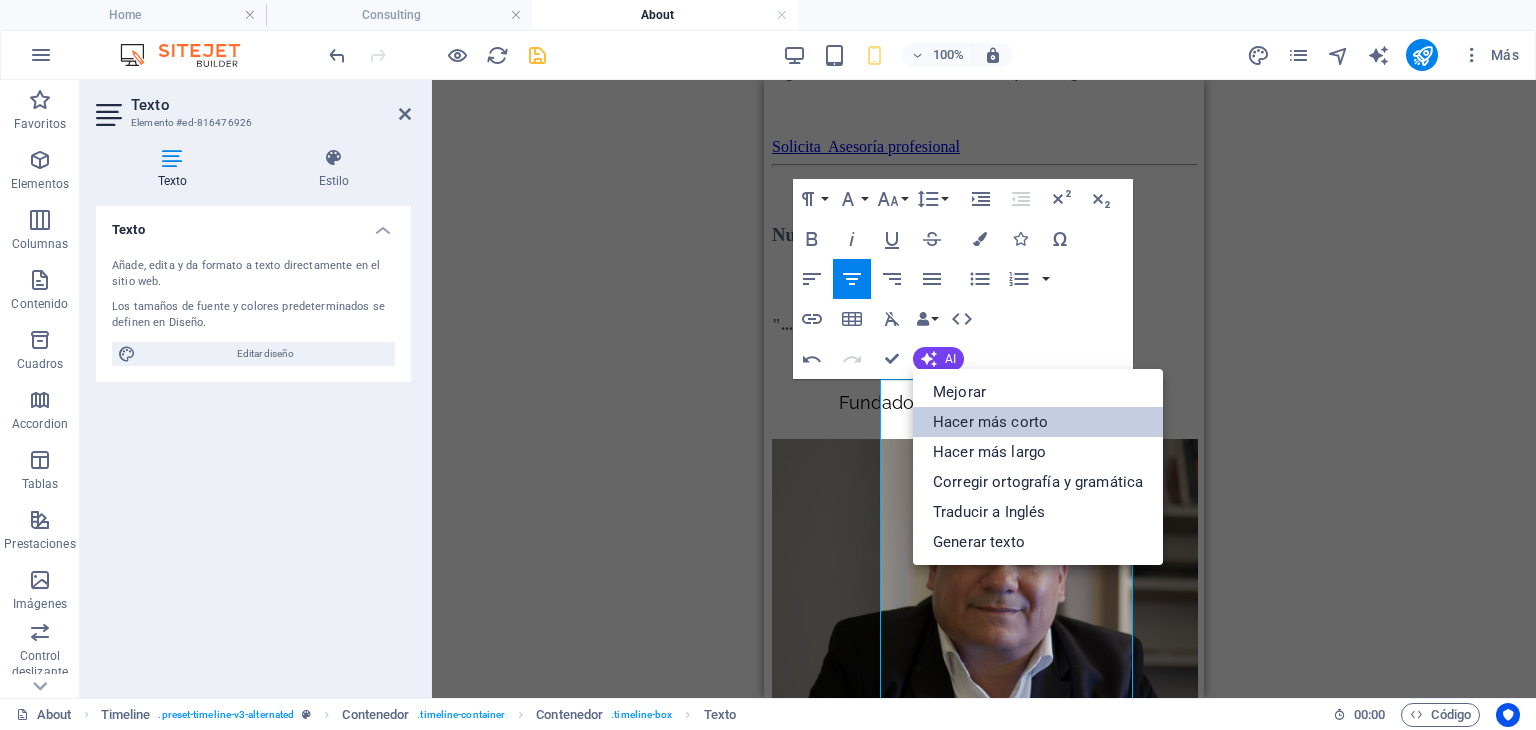 click on "Hacer más corto" at bounding box center [1038, 422] 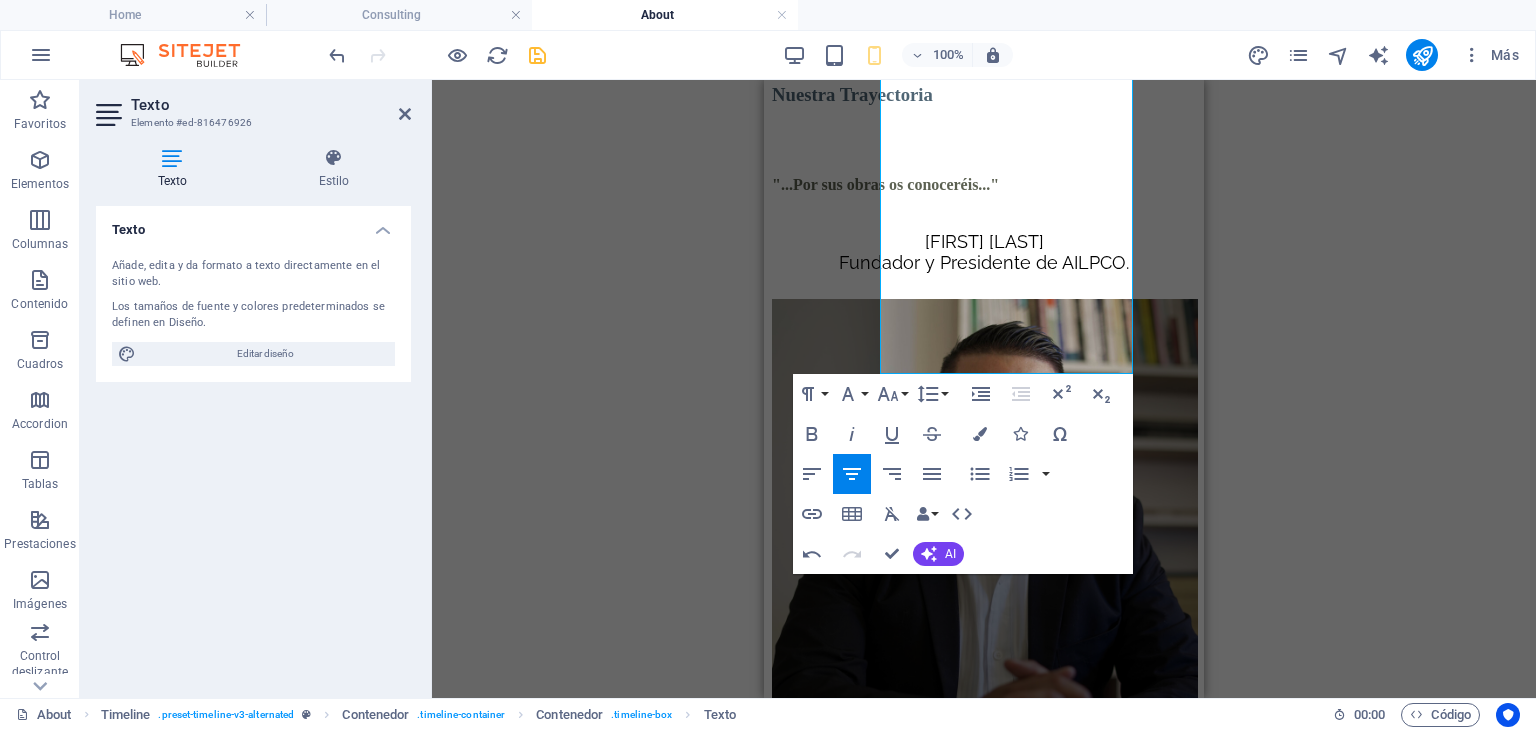 scroll, scrollTop: 4138, scrollLeft: 0, axis: vertical 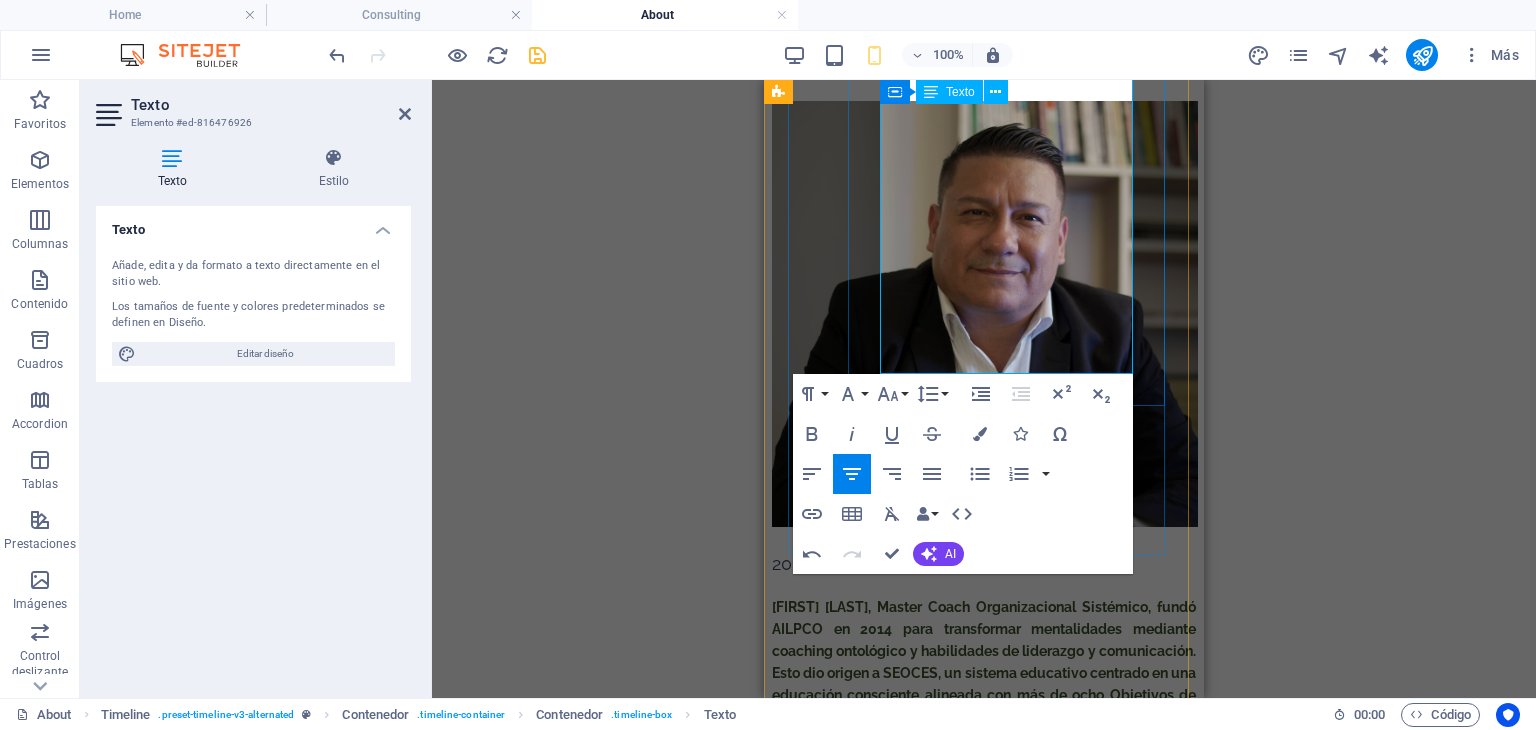 drag, startPoint x: 884, startPoint y: 392, endPoint x: 1056, endPoint y: 366, distance: 173.95401 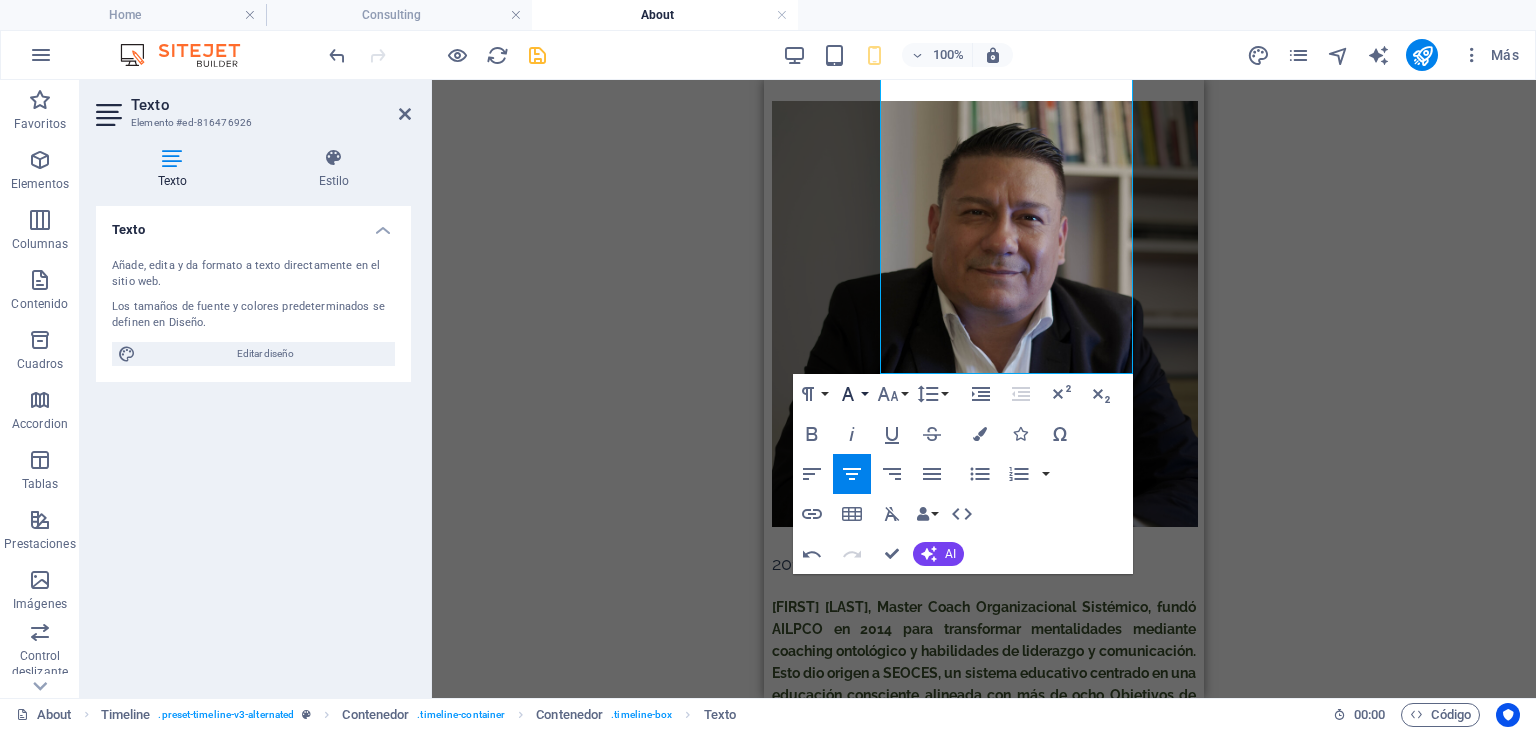 click 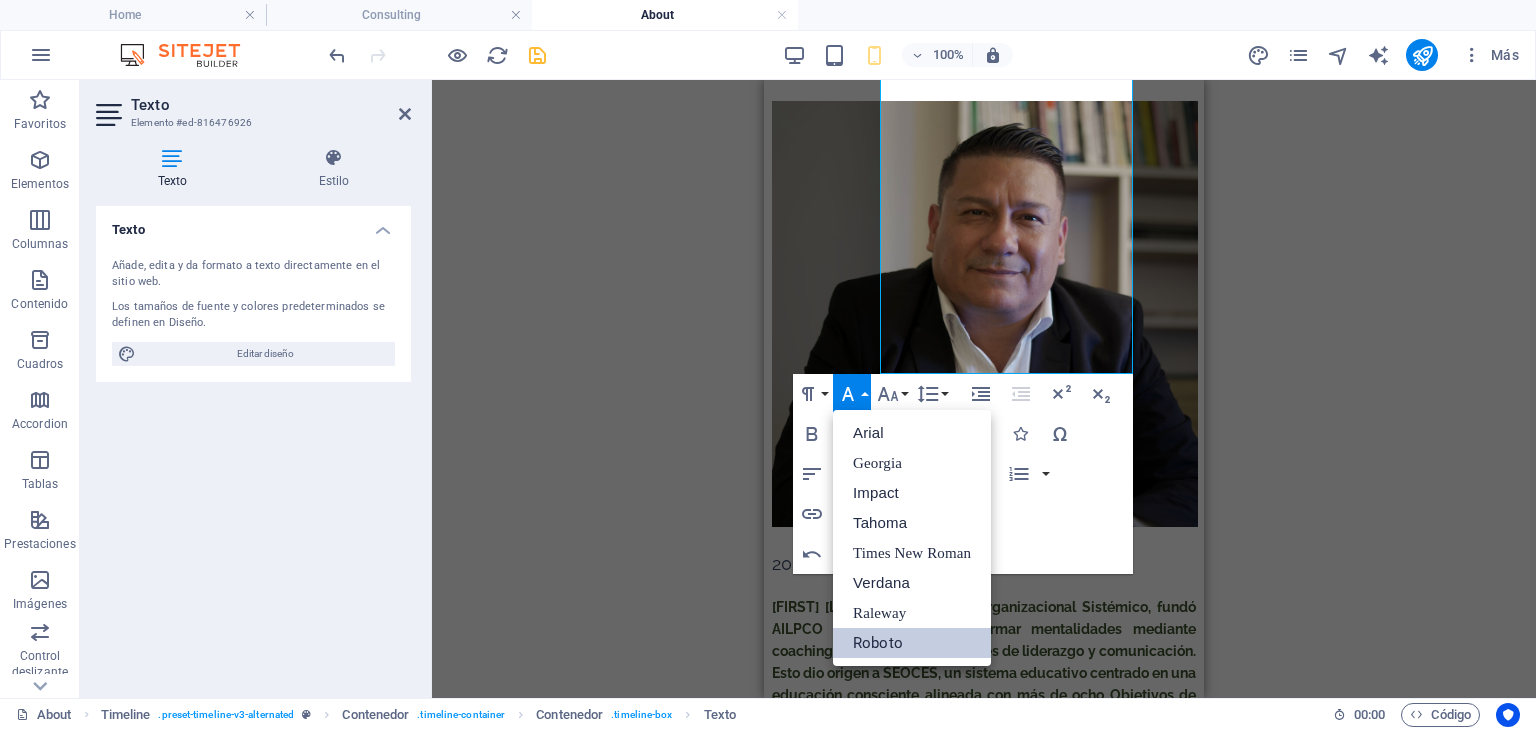 scroll, scrollTop: 0, scrollLeft: 0, axis: both 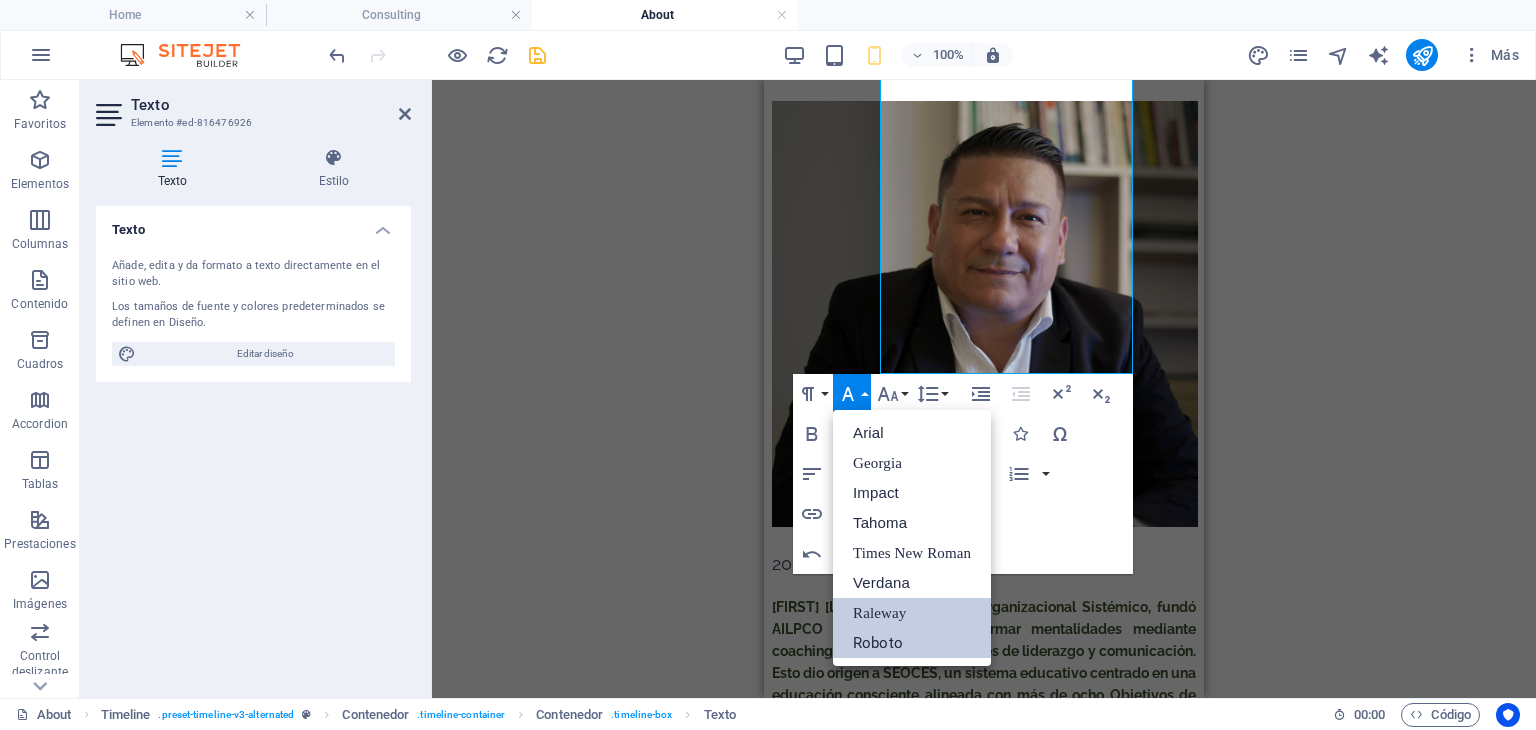 click on "Raleway" at bounding box center (912, 613) 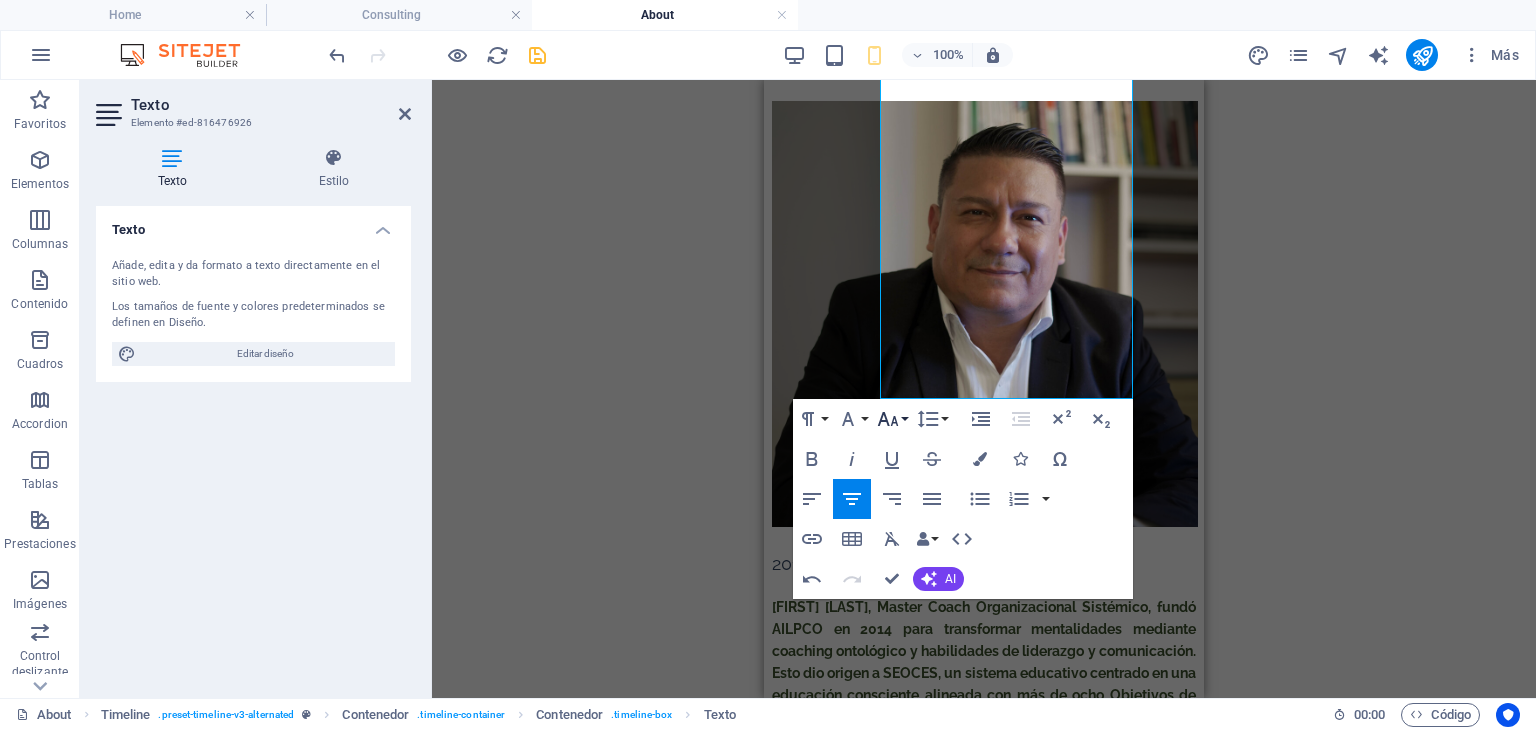 click 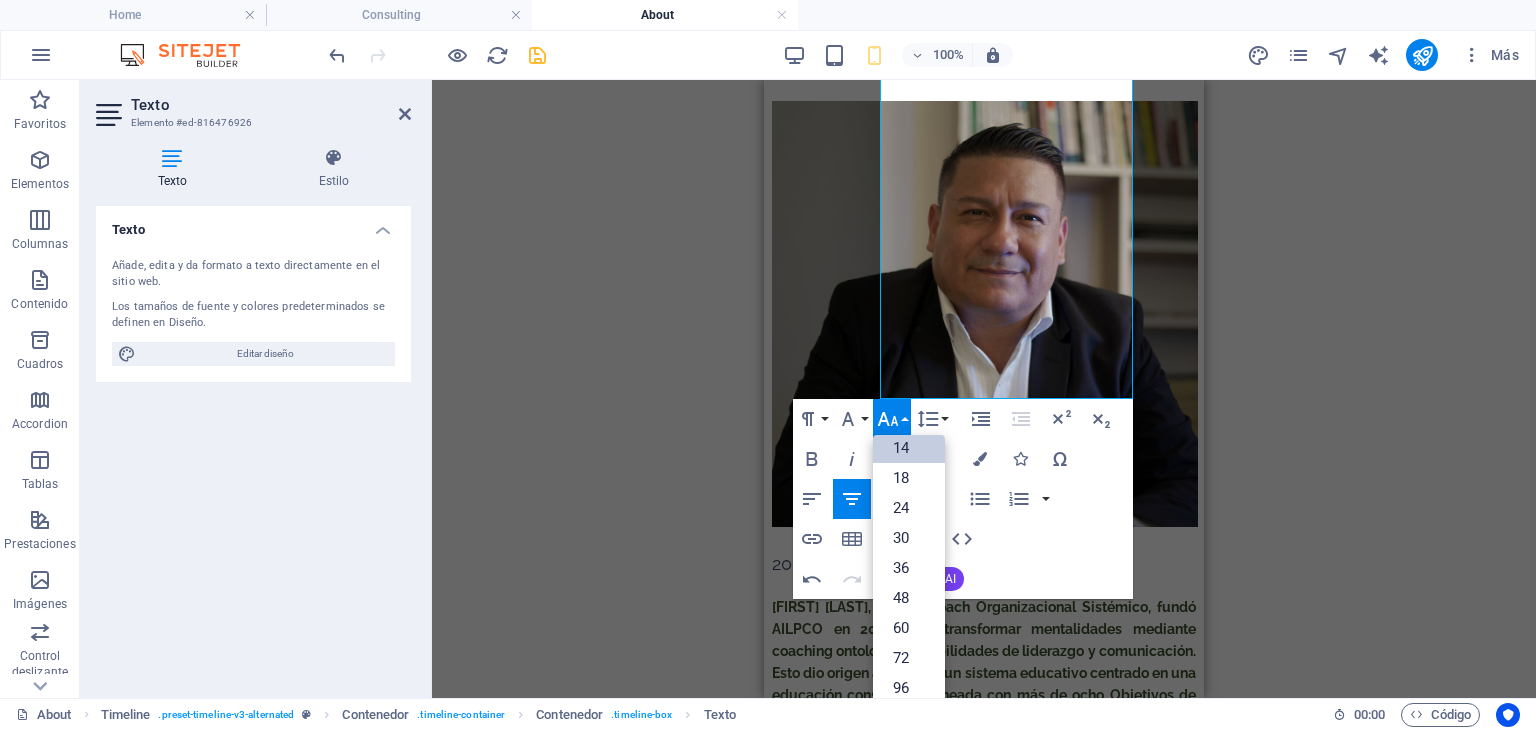 click on "14" at bounding box center (909, 448) 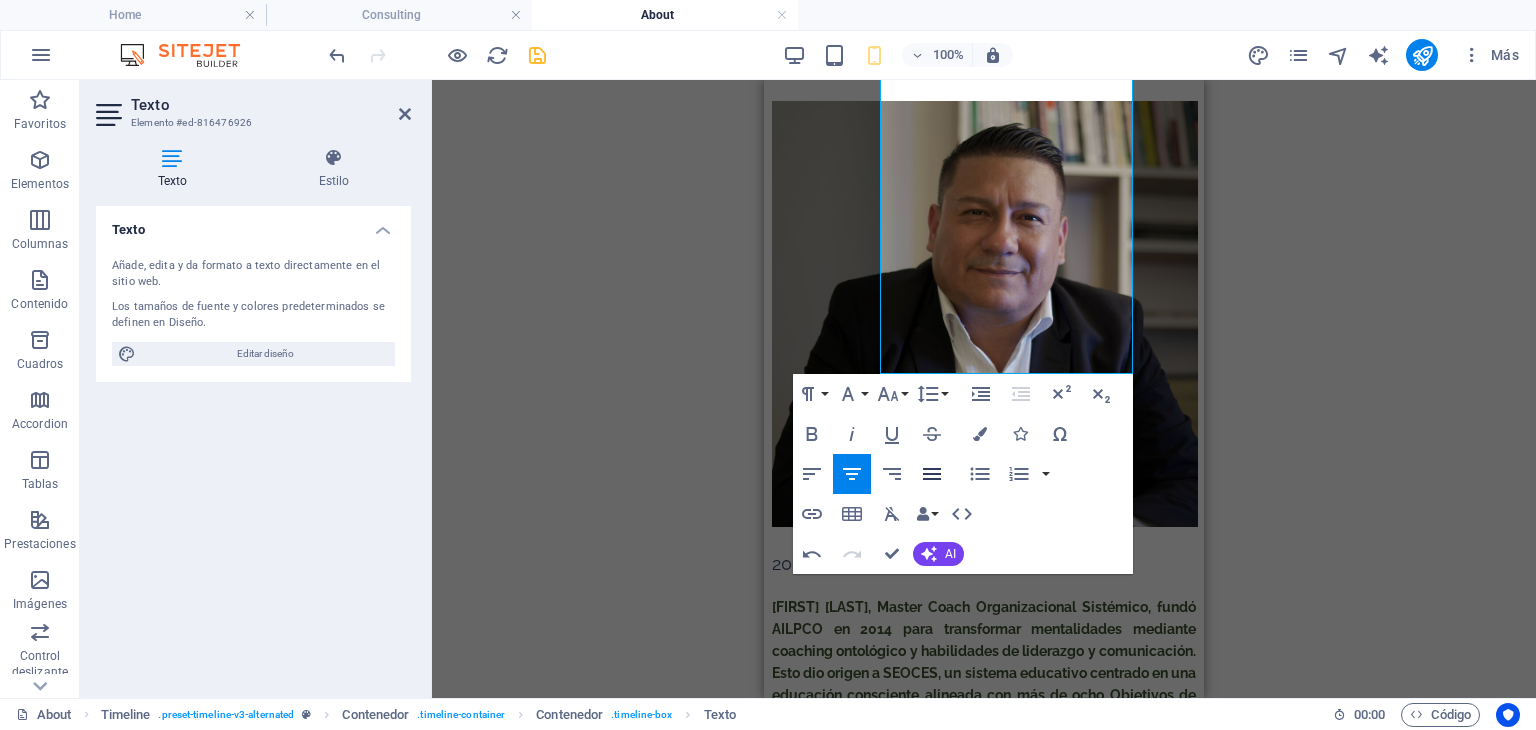 click 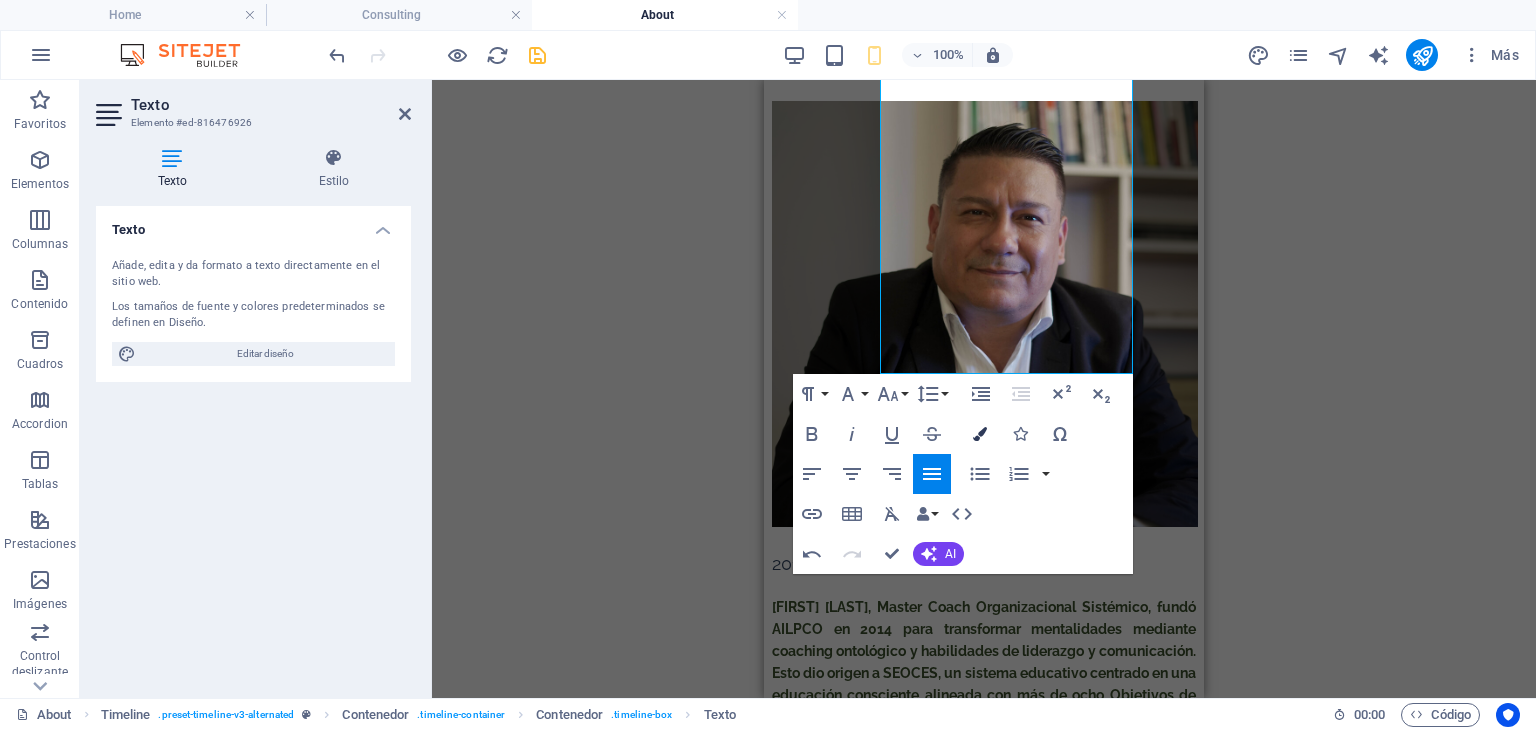 click at bounding box center [980, 434] 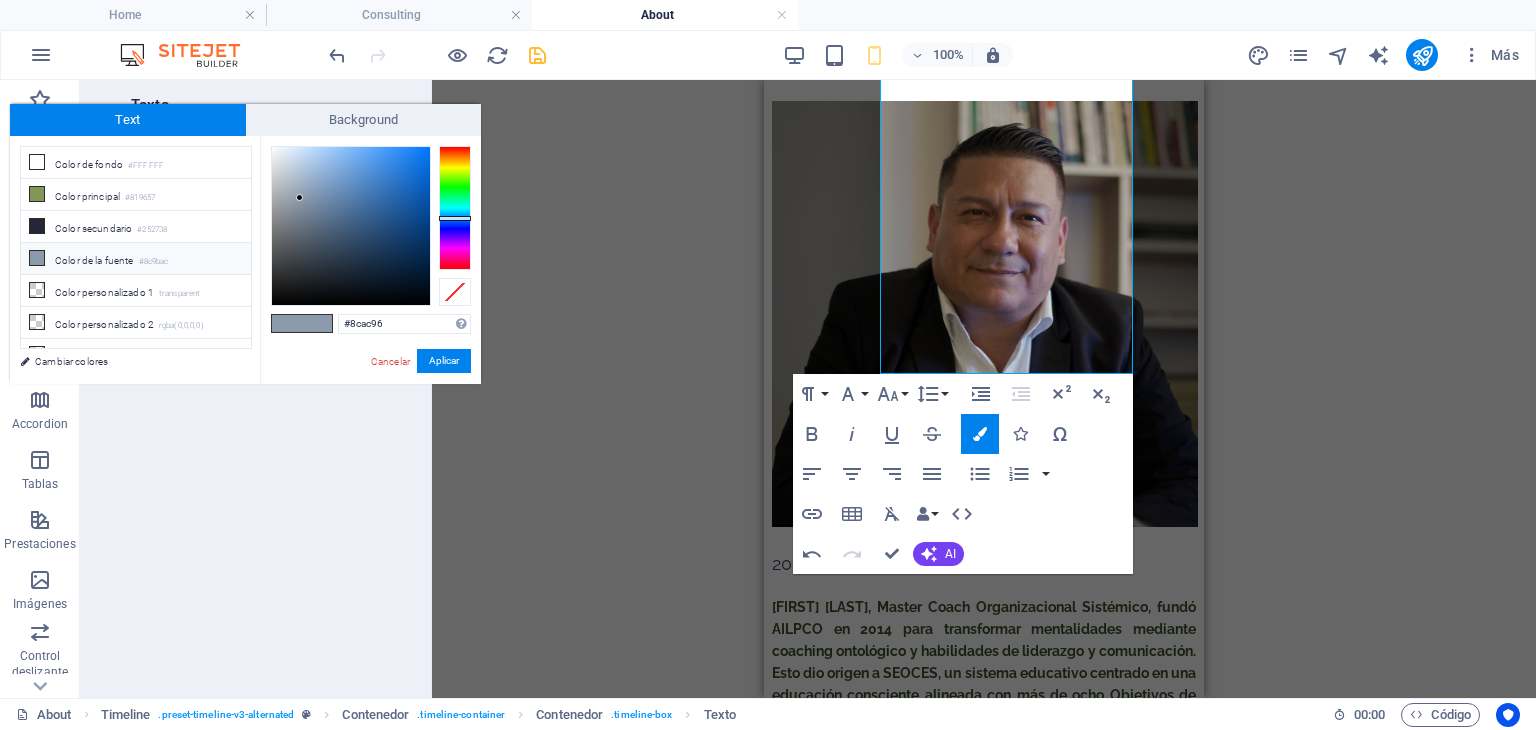 click at bounding box center (455, 208) 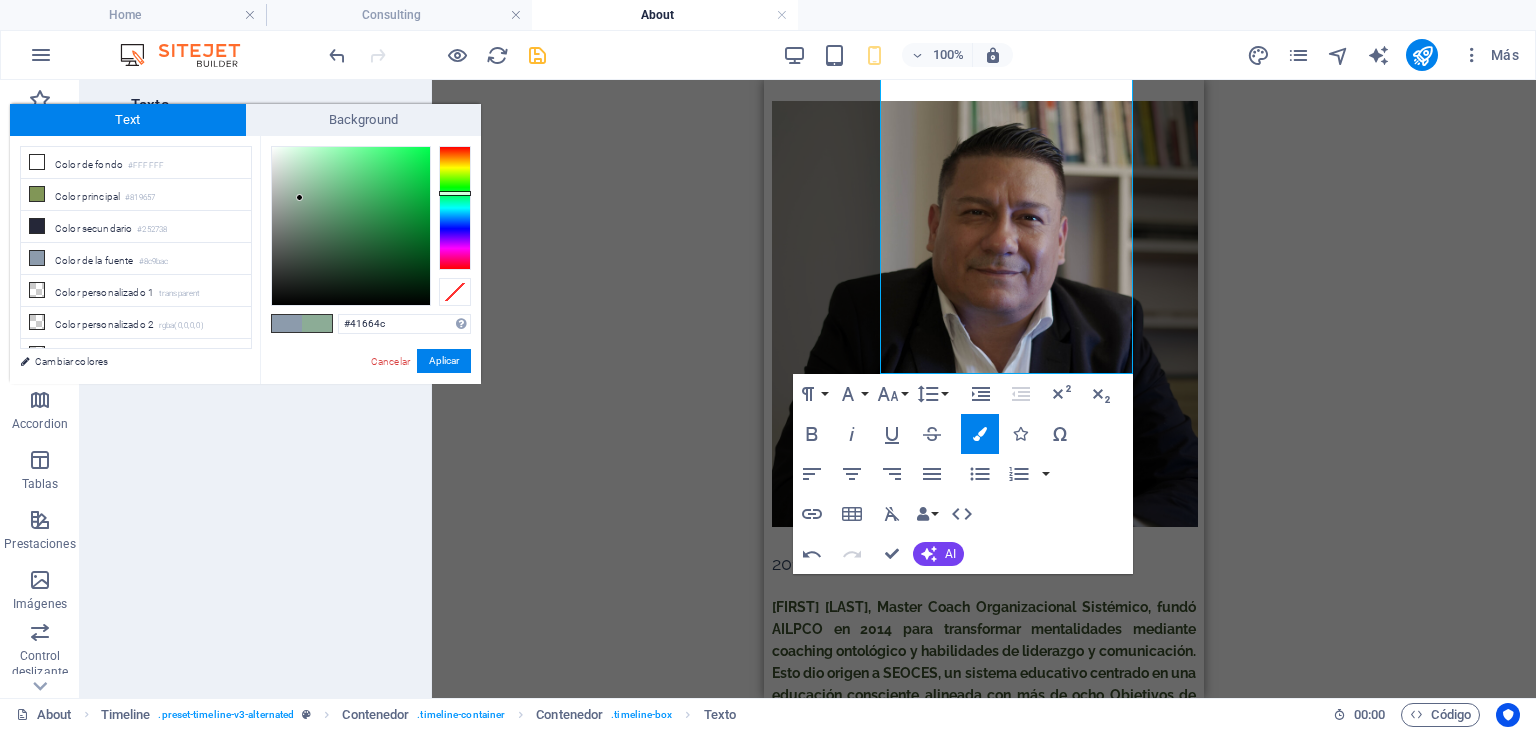 drag, startPoint x: 328, startPoint y: 240, endPoint x: 331, endPoint y: 262, distance: 22.203604 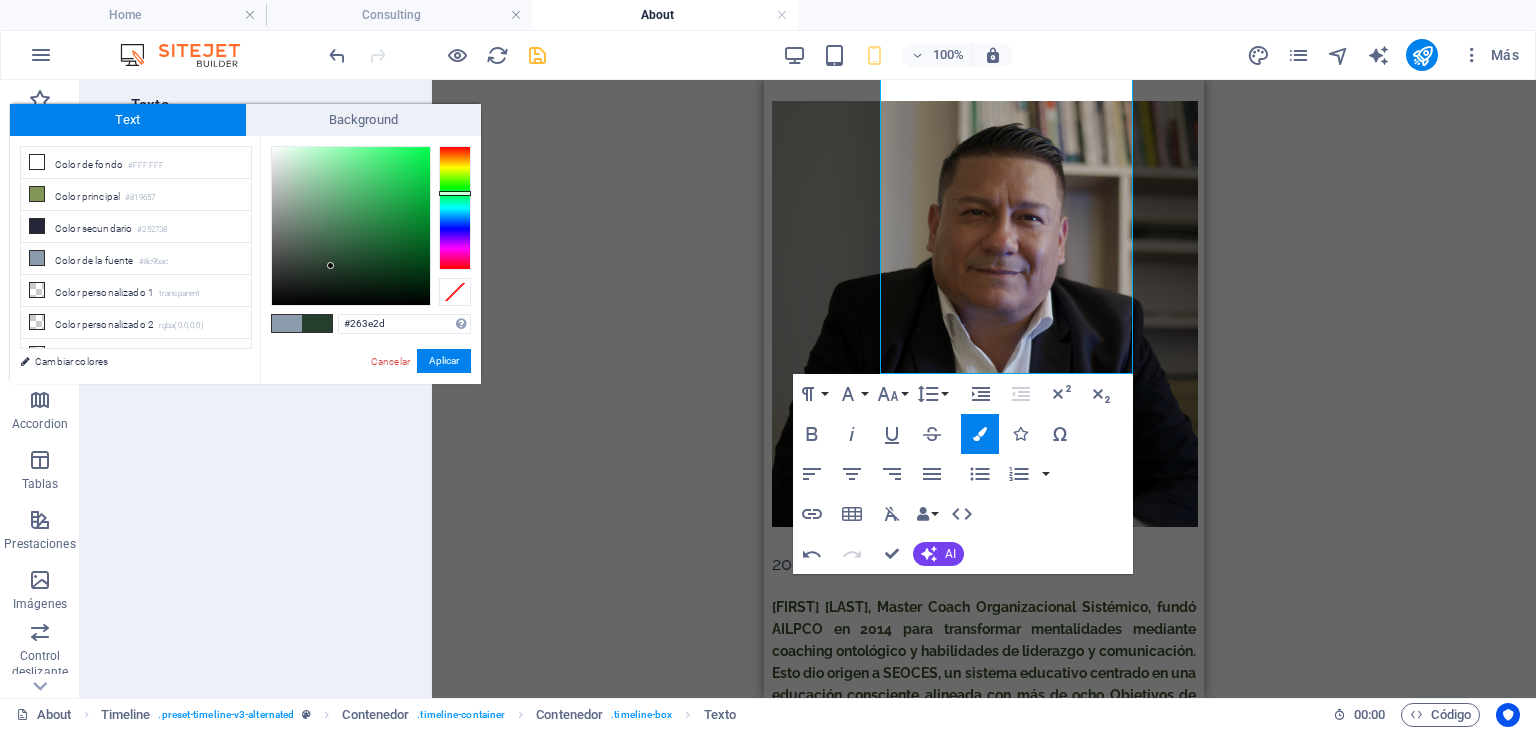 click at bounding box center (351, 226) 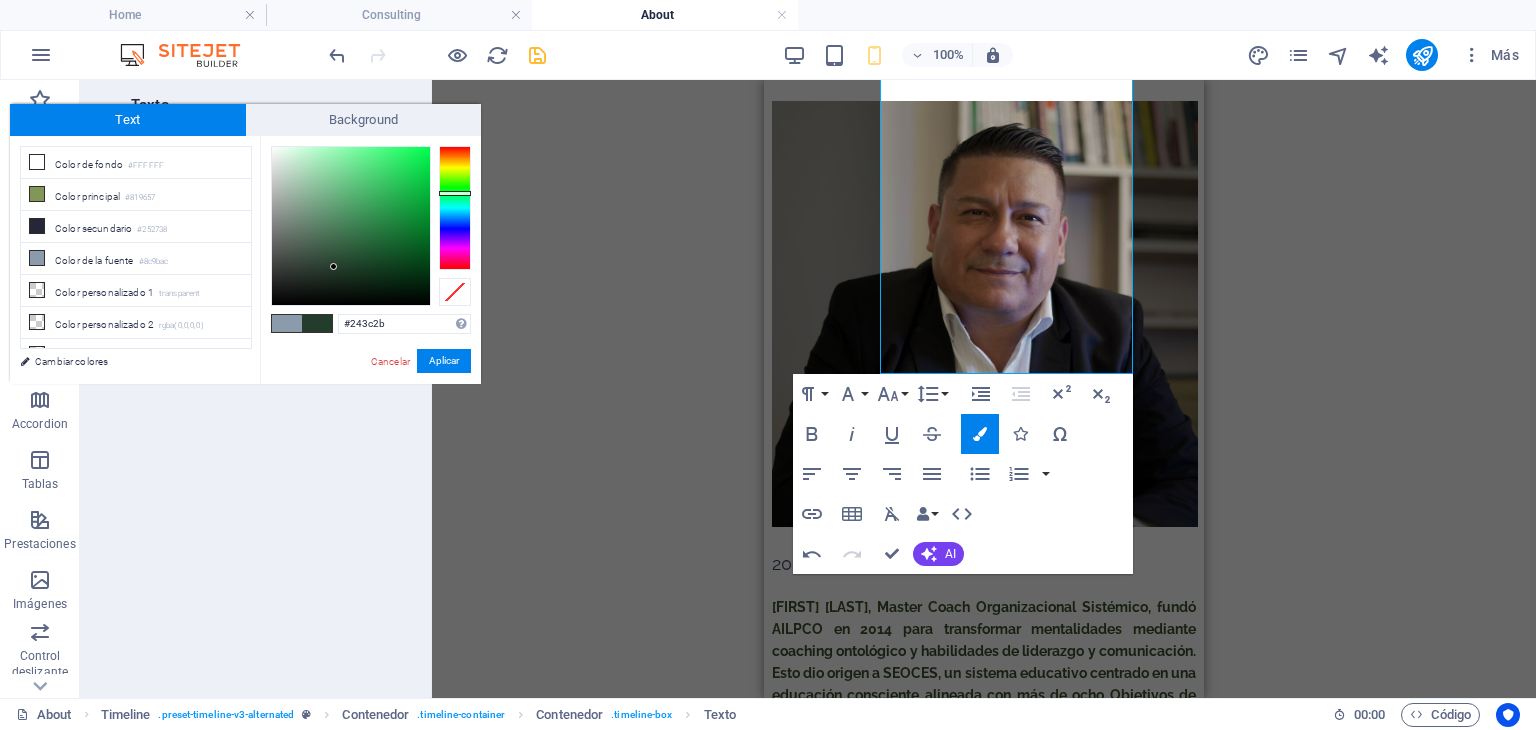 click at bounding box center [351, 226] 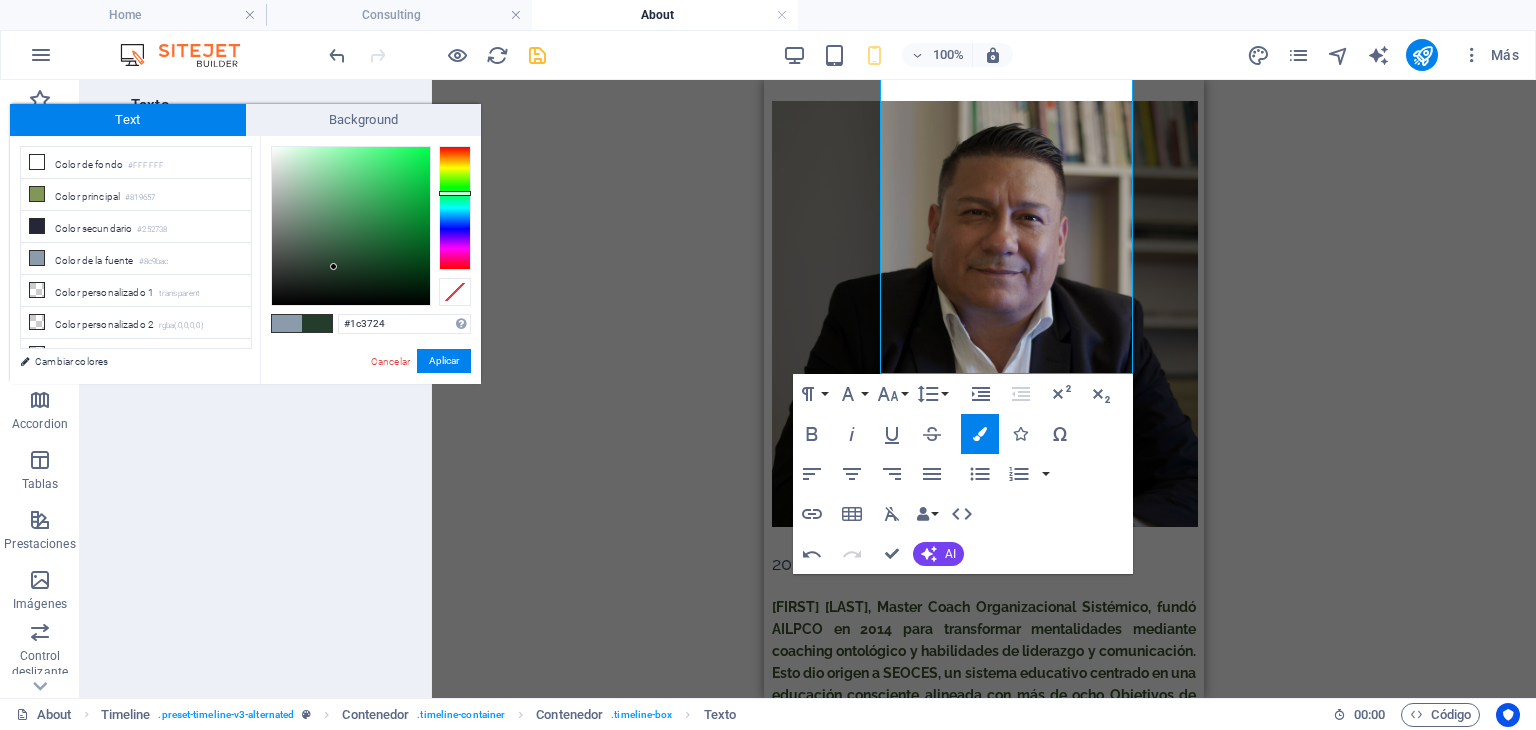 click at bounding box center [351, 226] 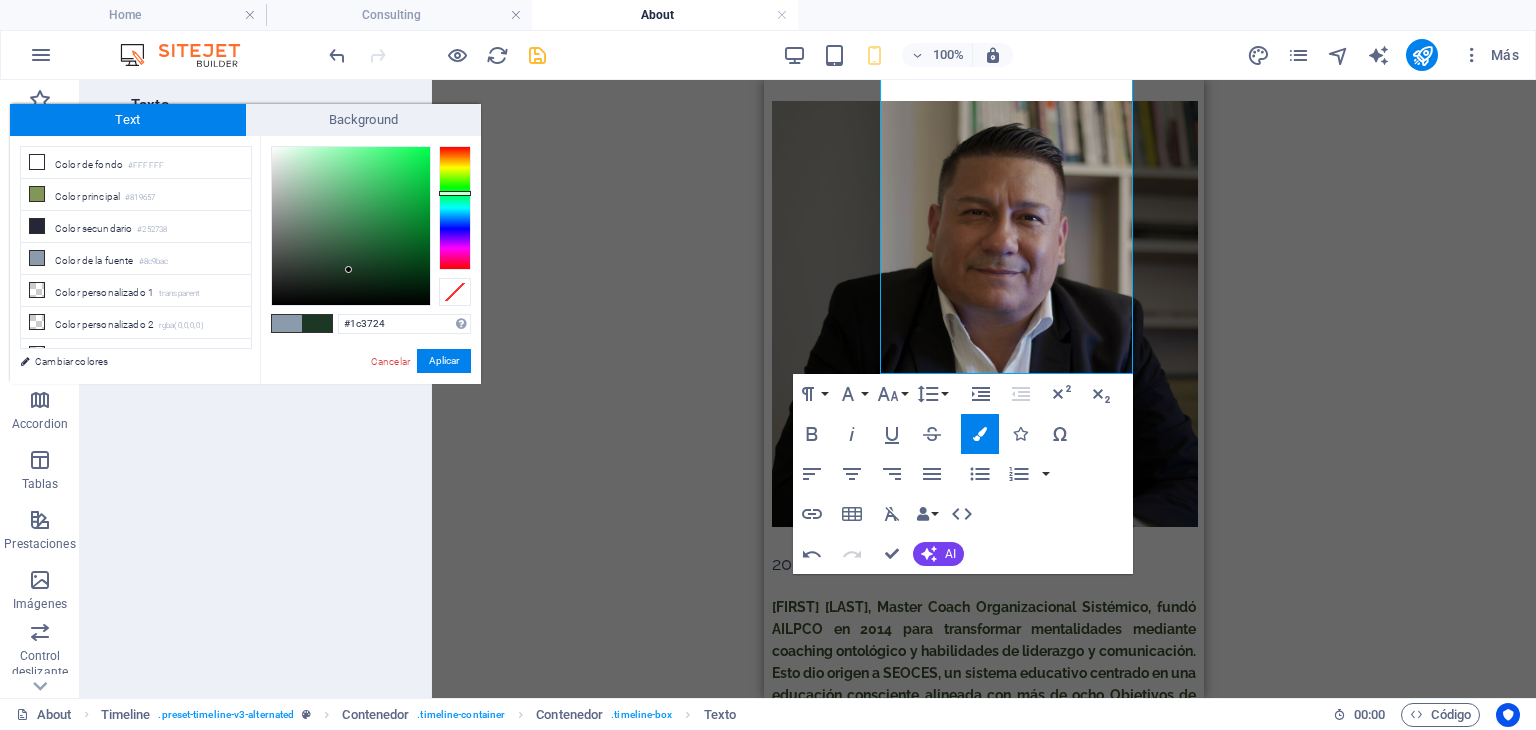 type on "#1f432a" 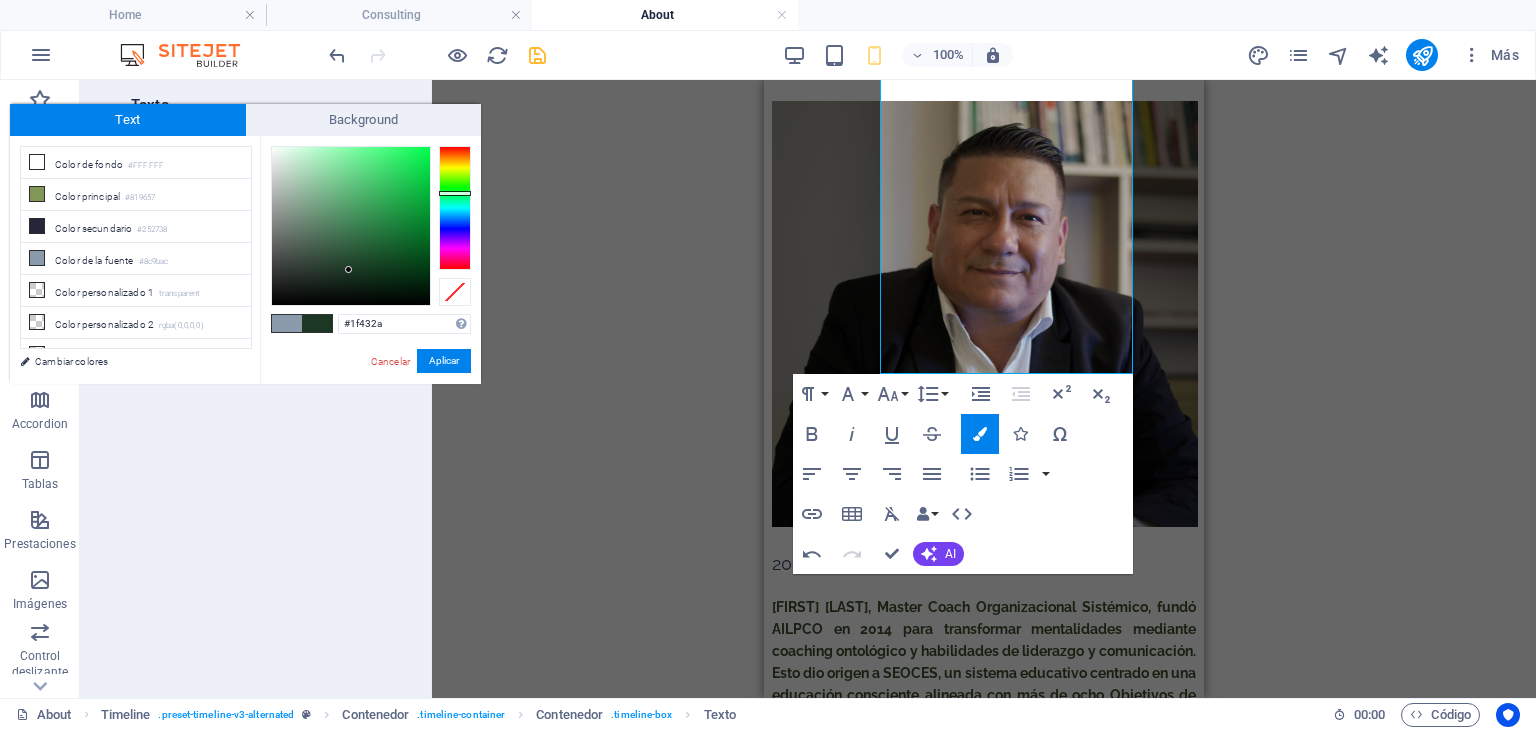 click at bounding box center (351, 226) 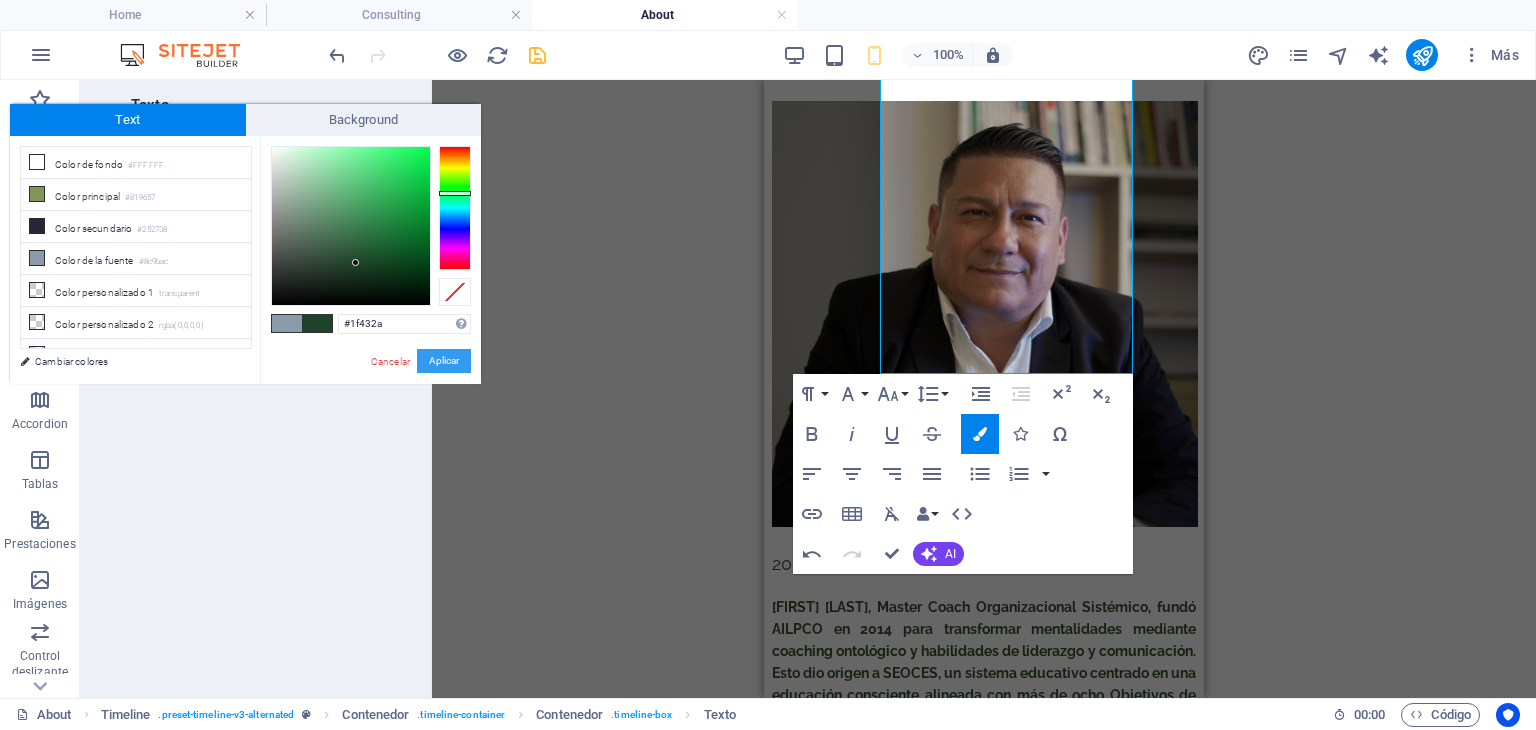 click on "Aplicar" at bounding box center [444, 361] 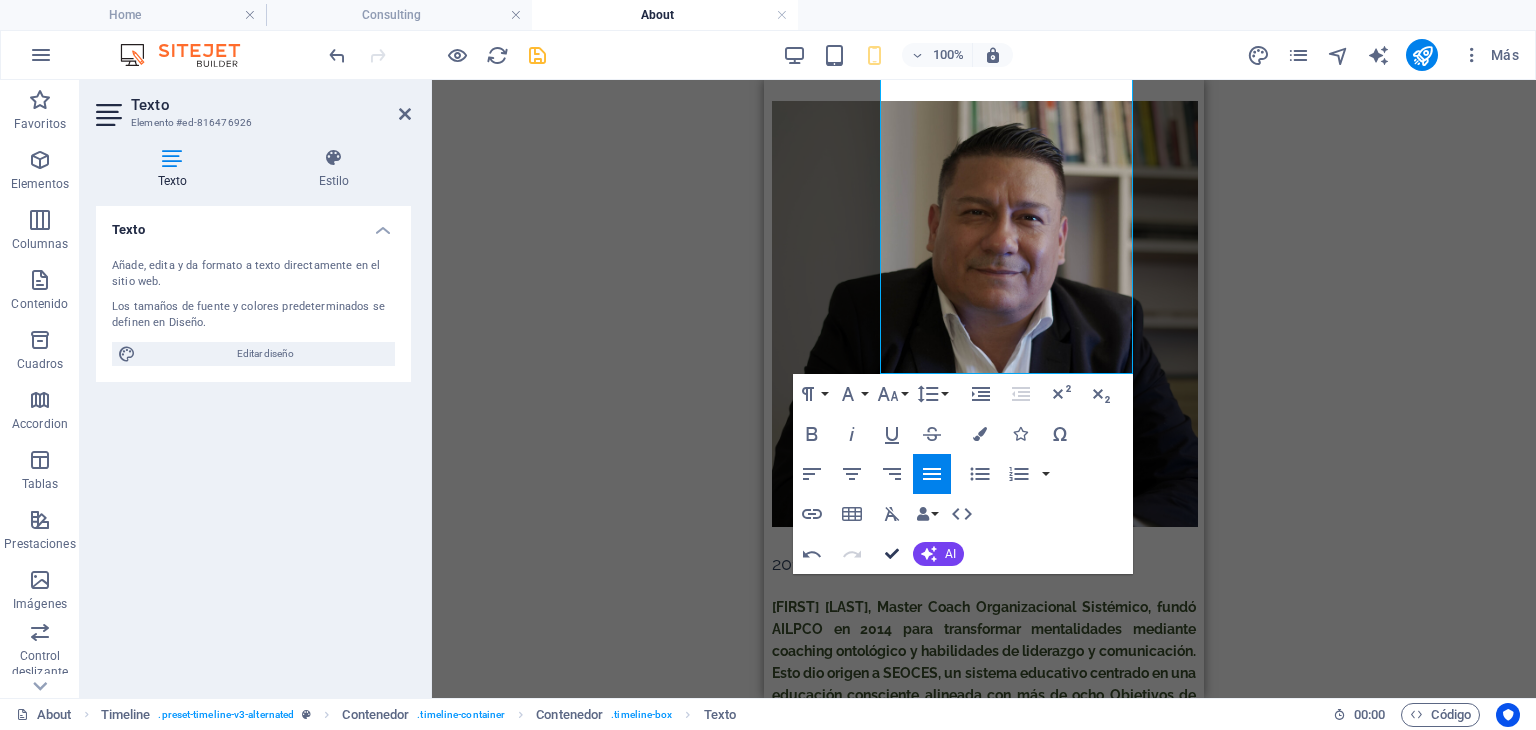 drag, startPoint x: 891, startPoint y: 553, endPoint x: 315, endPoint y: 464, distance: 582.8353 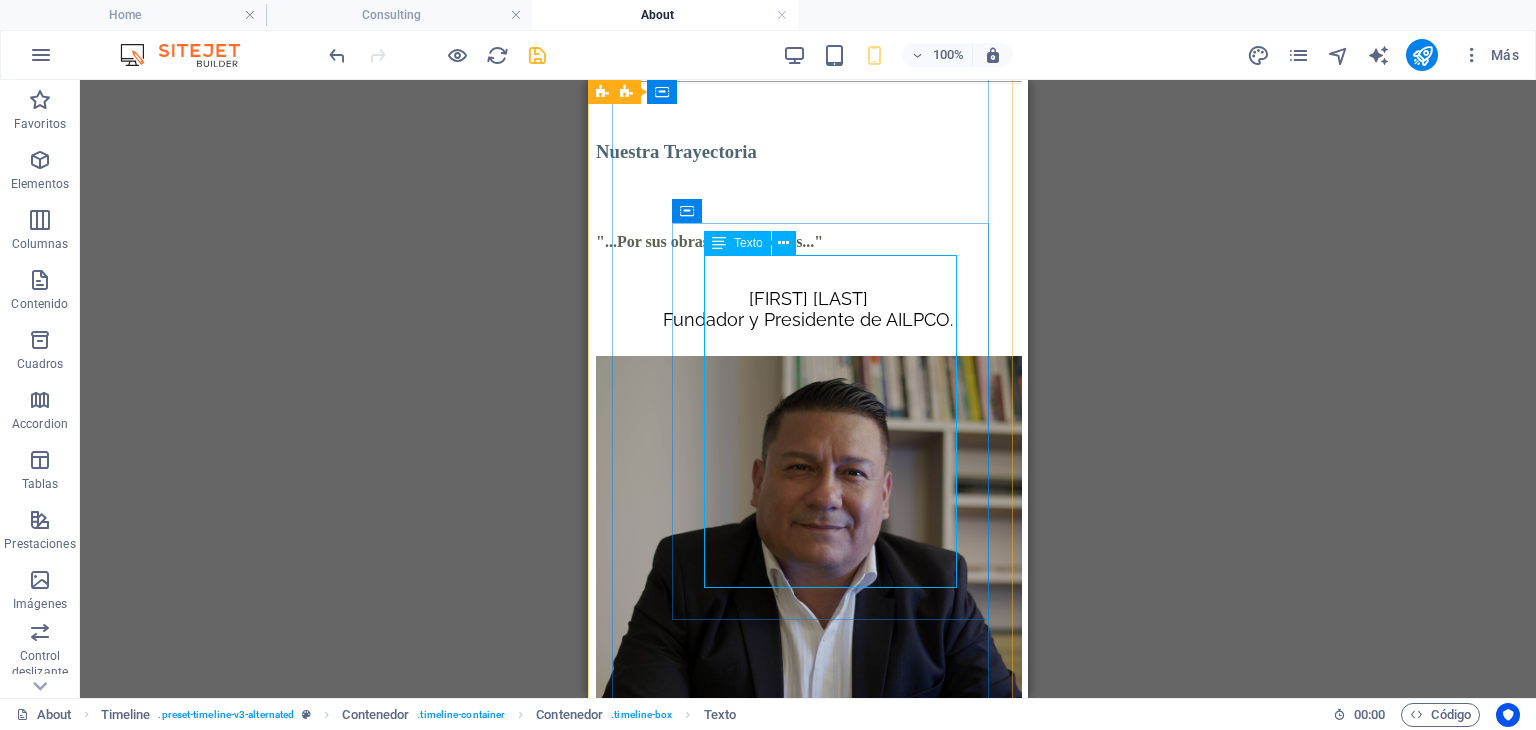 scroll, scrollTop: 3838, scrollLeft: 0, axis: vertical 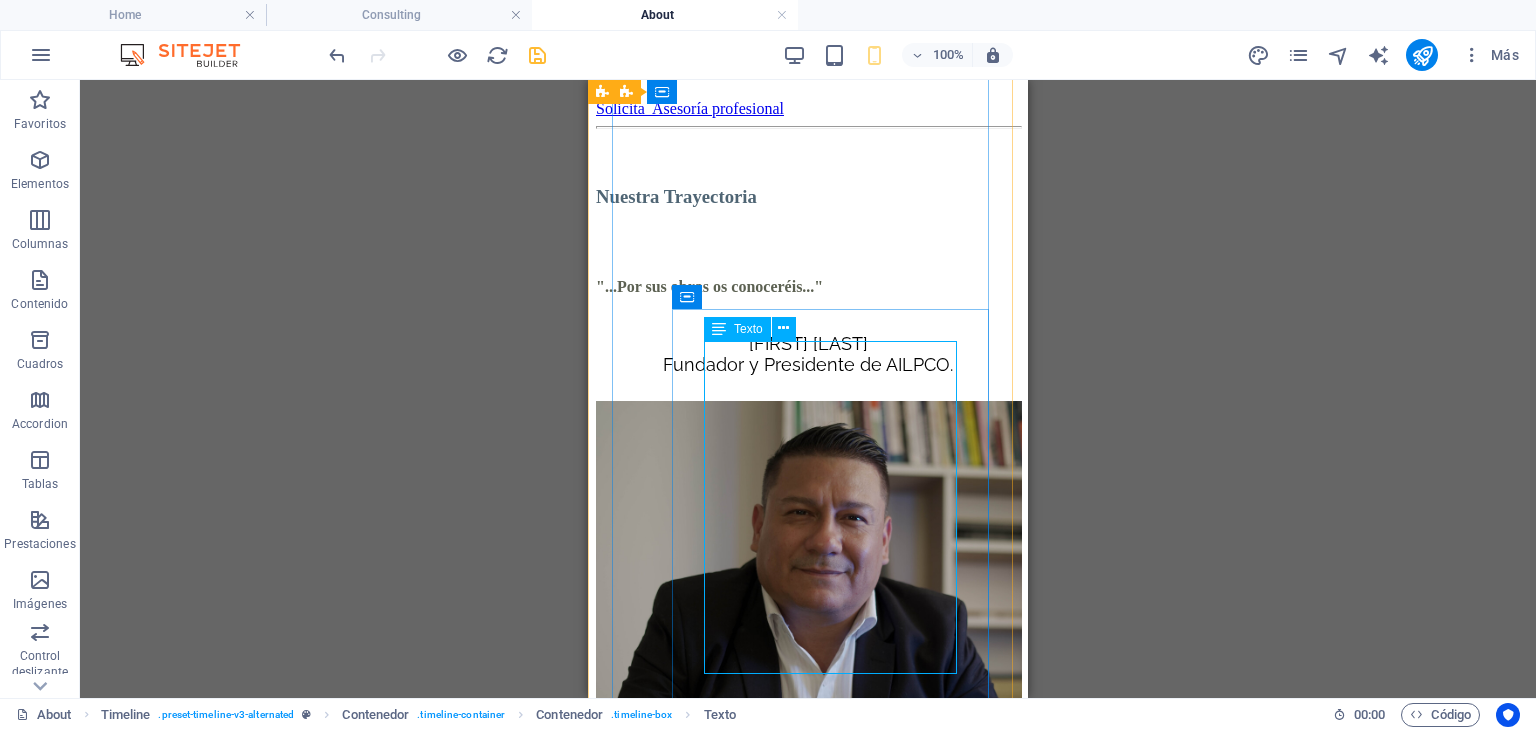 click on "En 2014 se creó el Sistema Educativo Ontológico Competencial en Sostenibilidad (SEOCES) para transformar la educación y formar líderes conscientes. Este sistema combina Coaching Ontológico, liderazgo, comunicación, inteligencia social, conciencia emocional, y espiritualidad, ofreciendo 24 competencias, 10 carreras y 12 maestrías alineadas con más de 8 Objetivos de Desarrollo Sostenible (ODS)." at bounding box center (808, 1584) 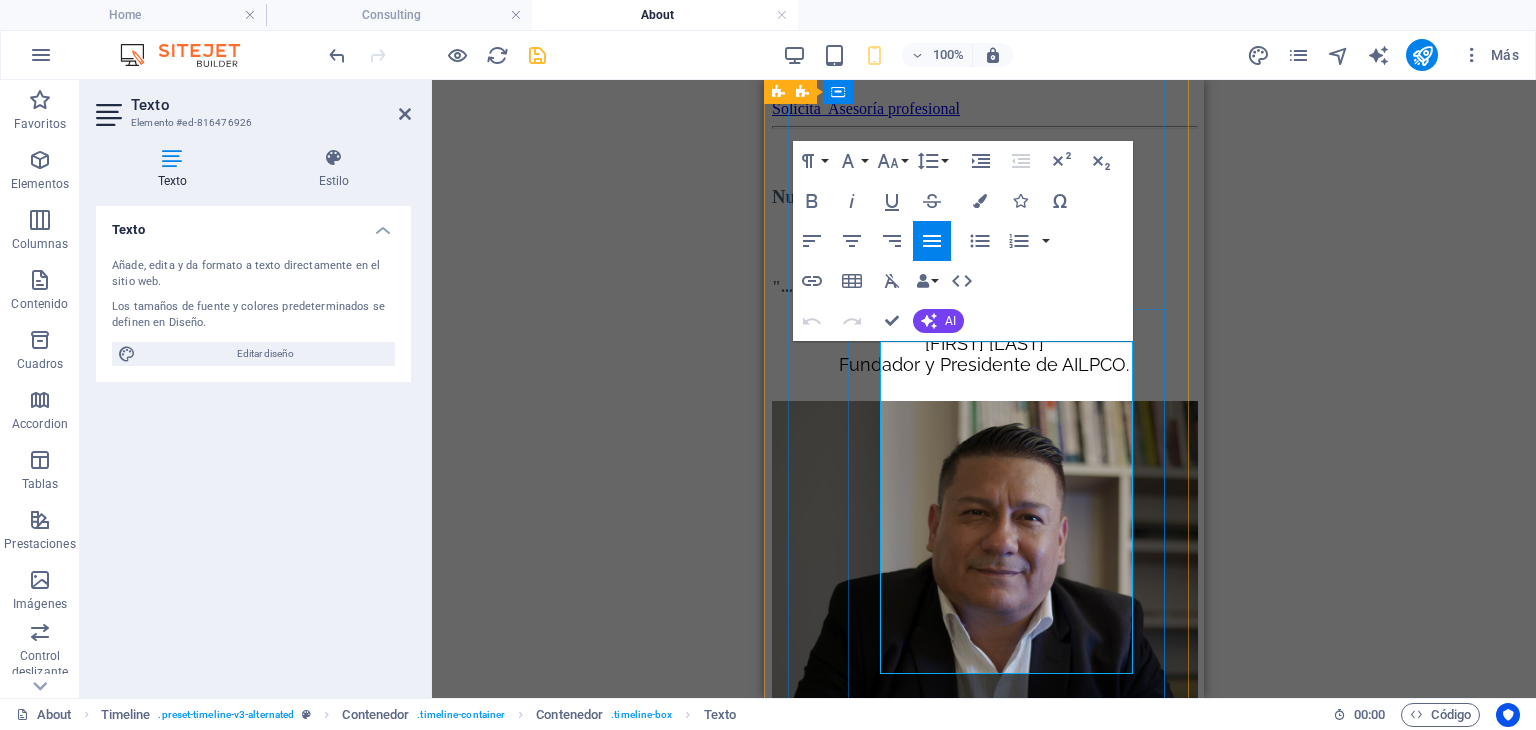click on "En 2014 se creó el Sistema Educativo Ontológico Competencial en Sostenibilidad (SEOCES) para transformar la educación y formar líderes conscientes. Este sistema combina Coaching Ontológico, liderazgo, comunicación, inteligencia social, conciencia emocional, y espiritualidad, ofreciendo 24 competencias, 10 carreras y 12 maestrías alineadas con más de 8 Objetivos de Desarrollo Sostenible (ODS)." at bounding box center [984, 1584] 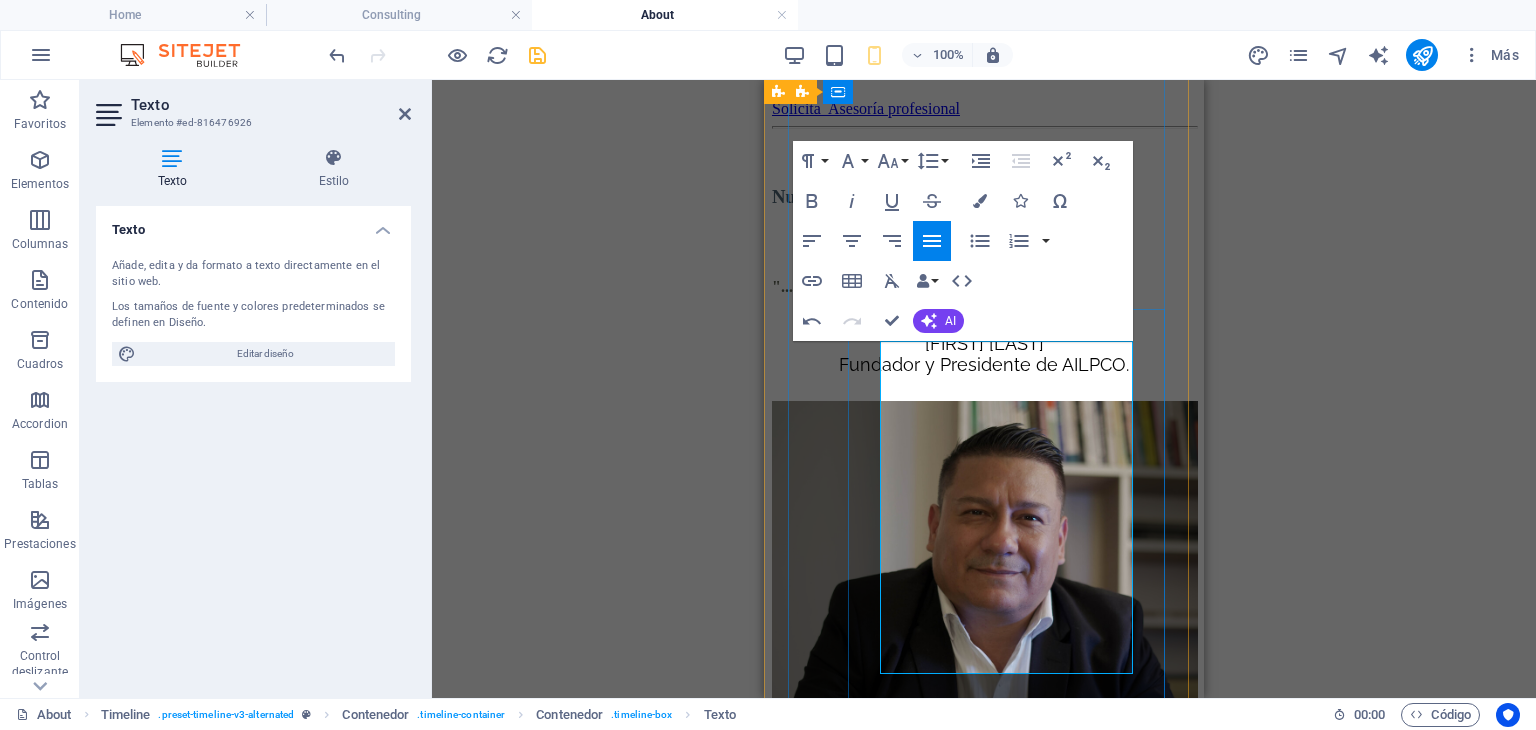 type 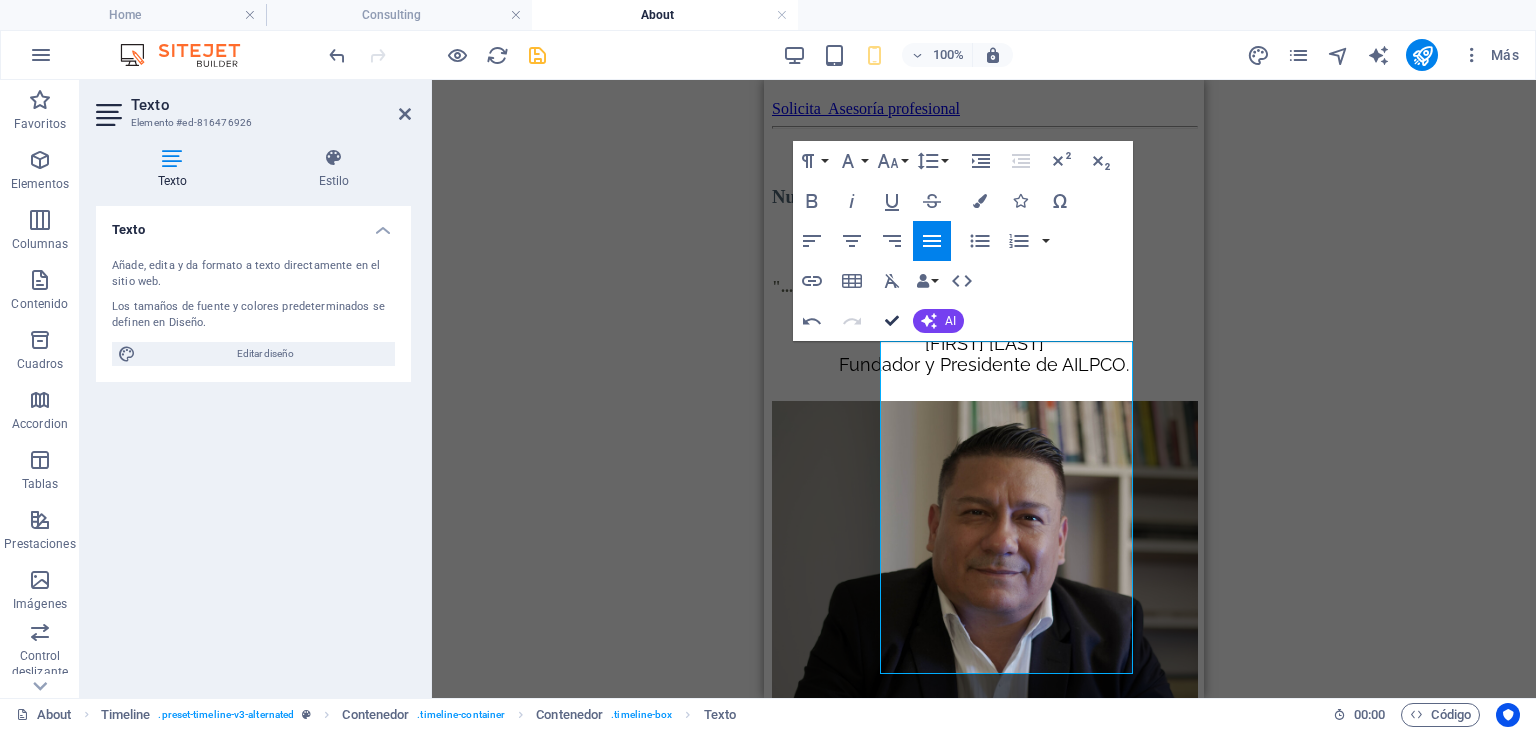 drag, startPoint x: 896, startPoint y: 317, endPoint x: 338, endPoint y: 253, distance: 561.65826 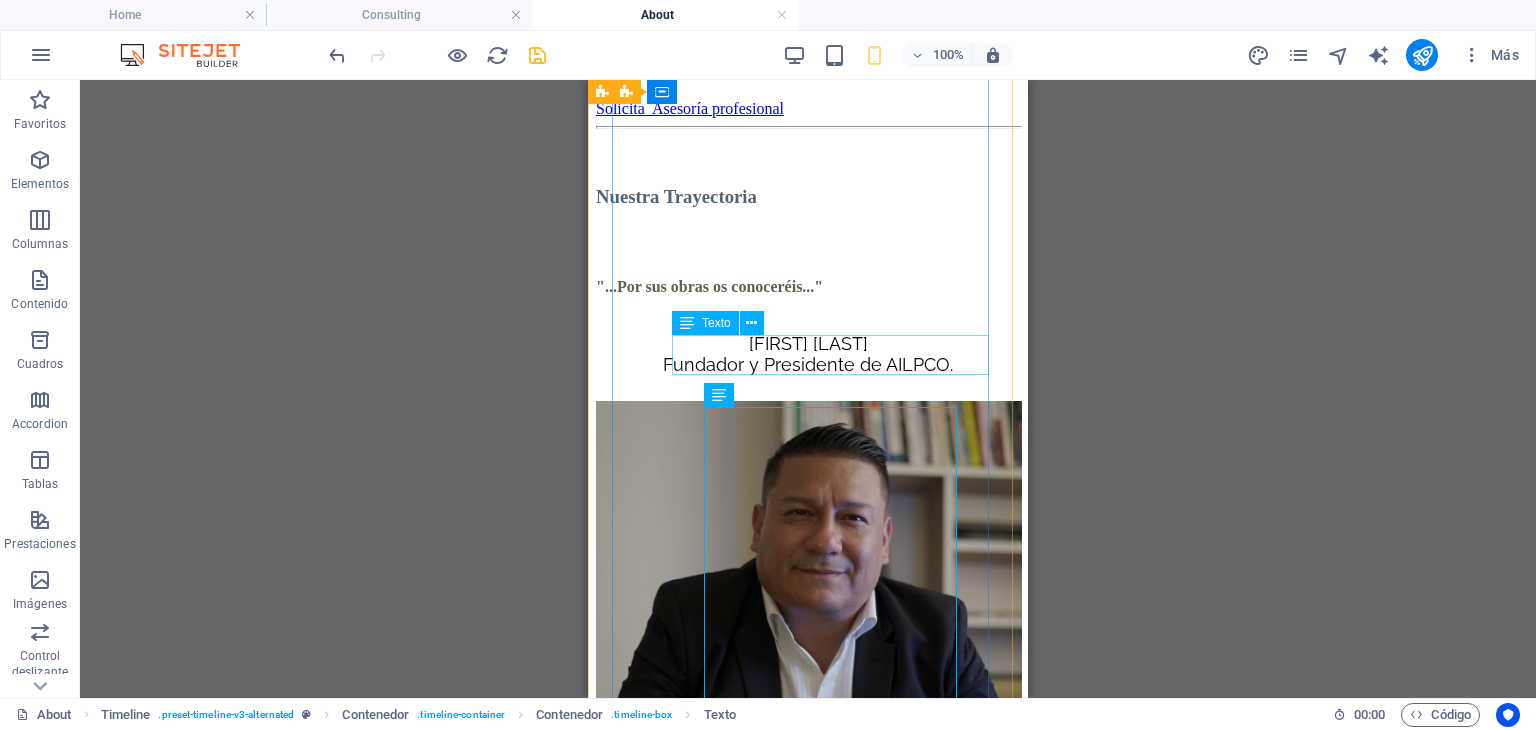 scroll, scrollTop: 3738, scrollLeft: 0, axis: vertical 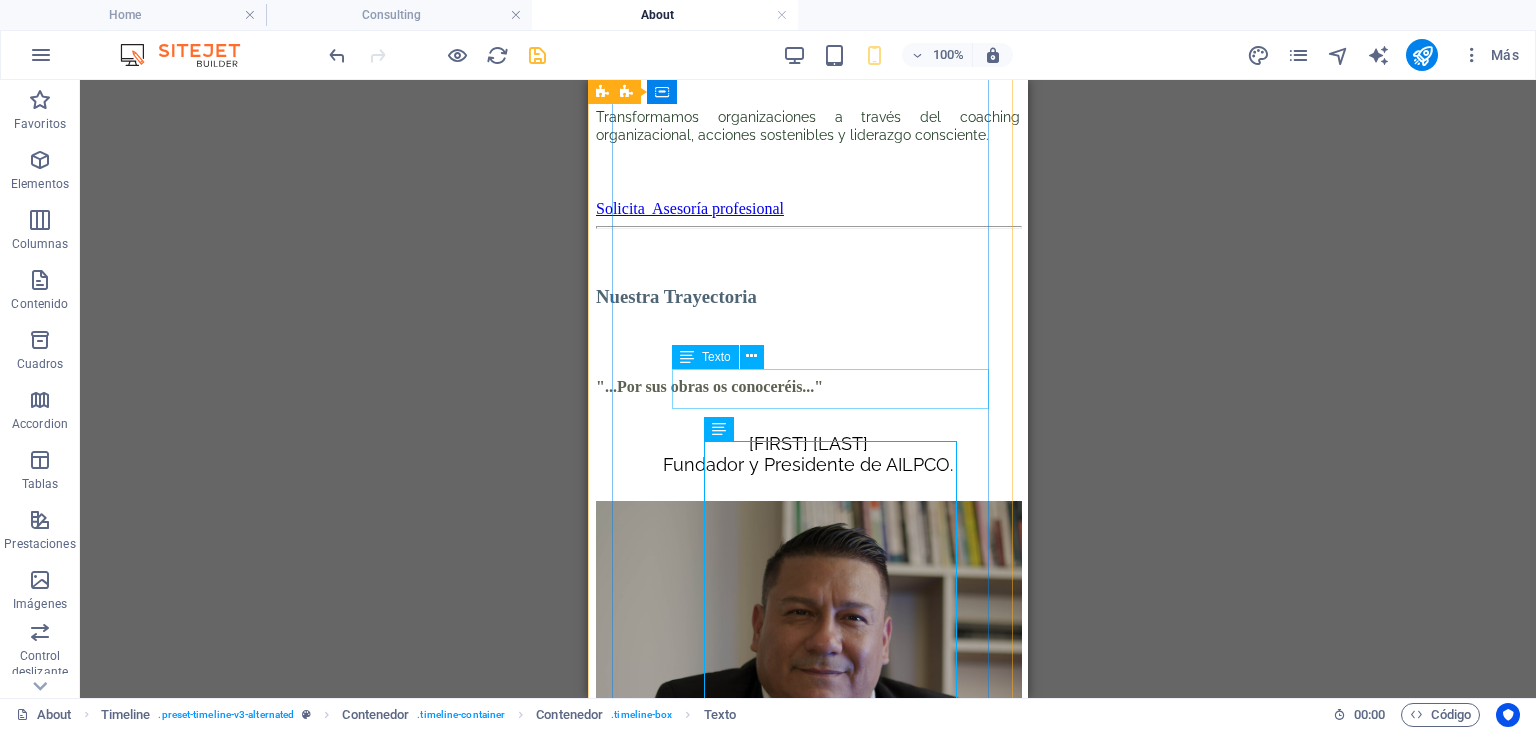 click on "2014 – 2025" at bounding box center (808, 1590) 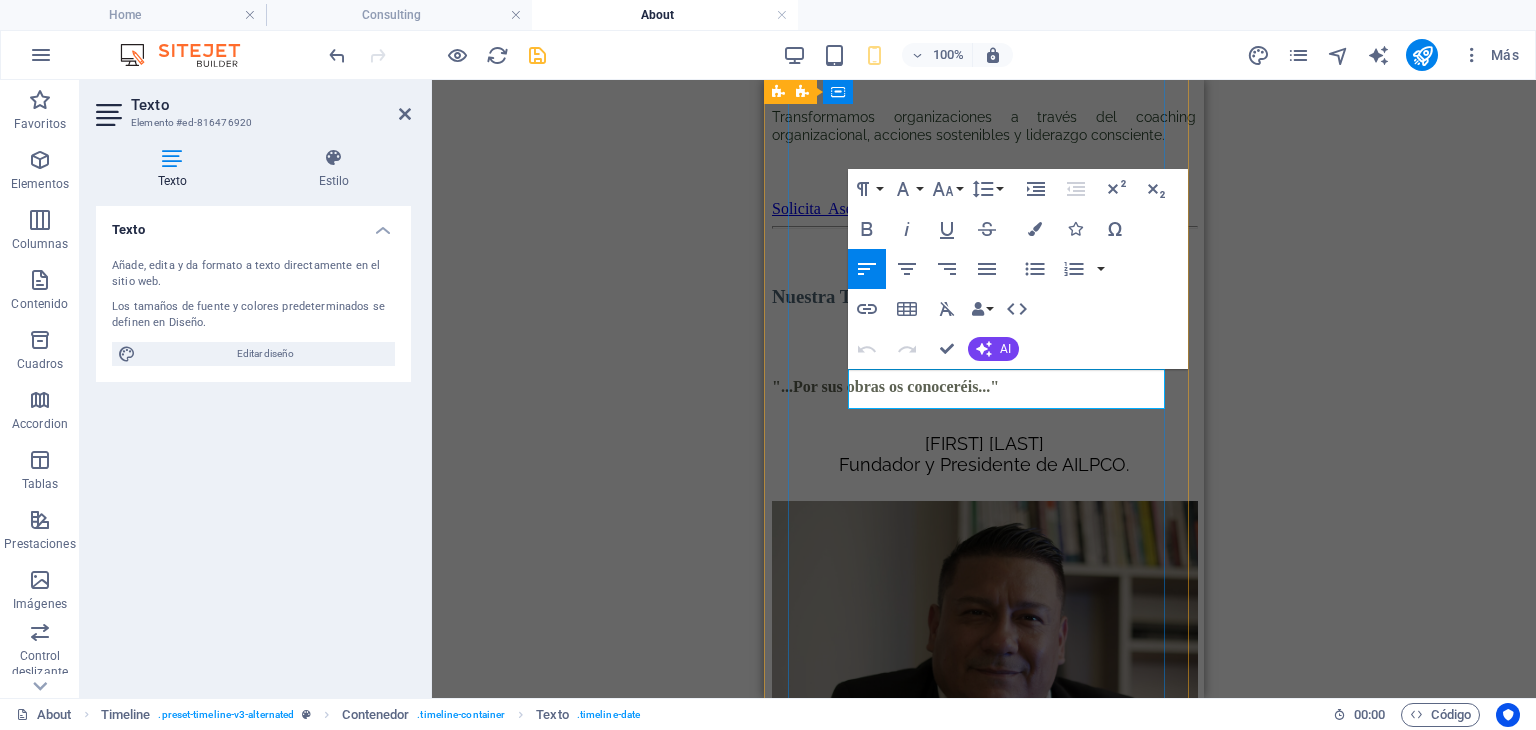 click on "2014 – 2025" at bounding box center [984, 1590] 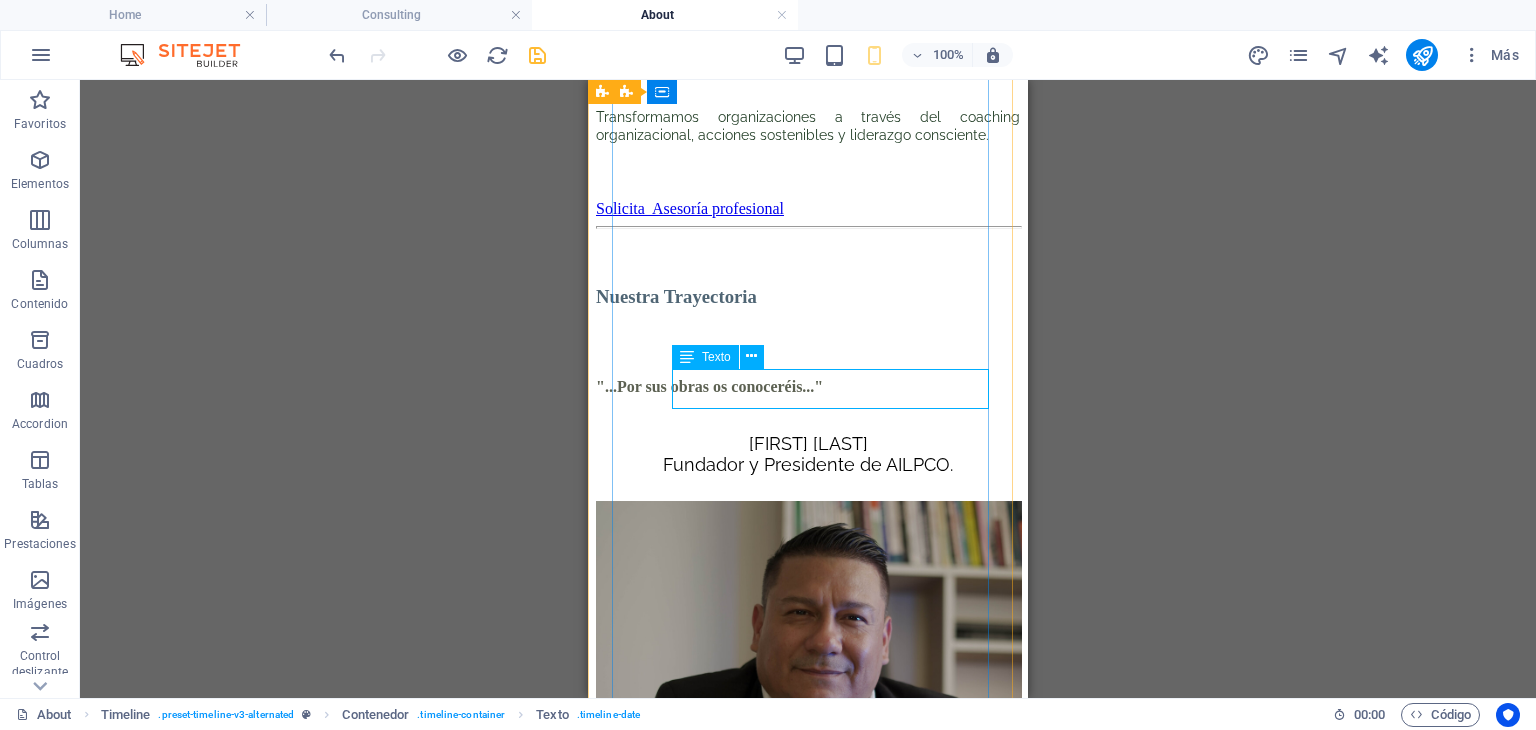 click on "2014" at bounding box center [808, 1590] 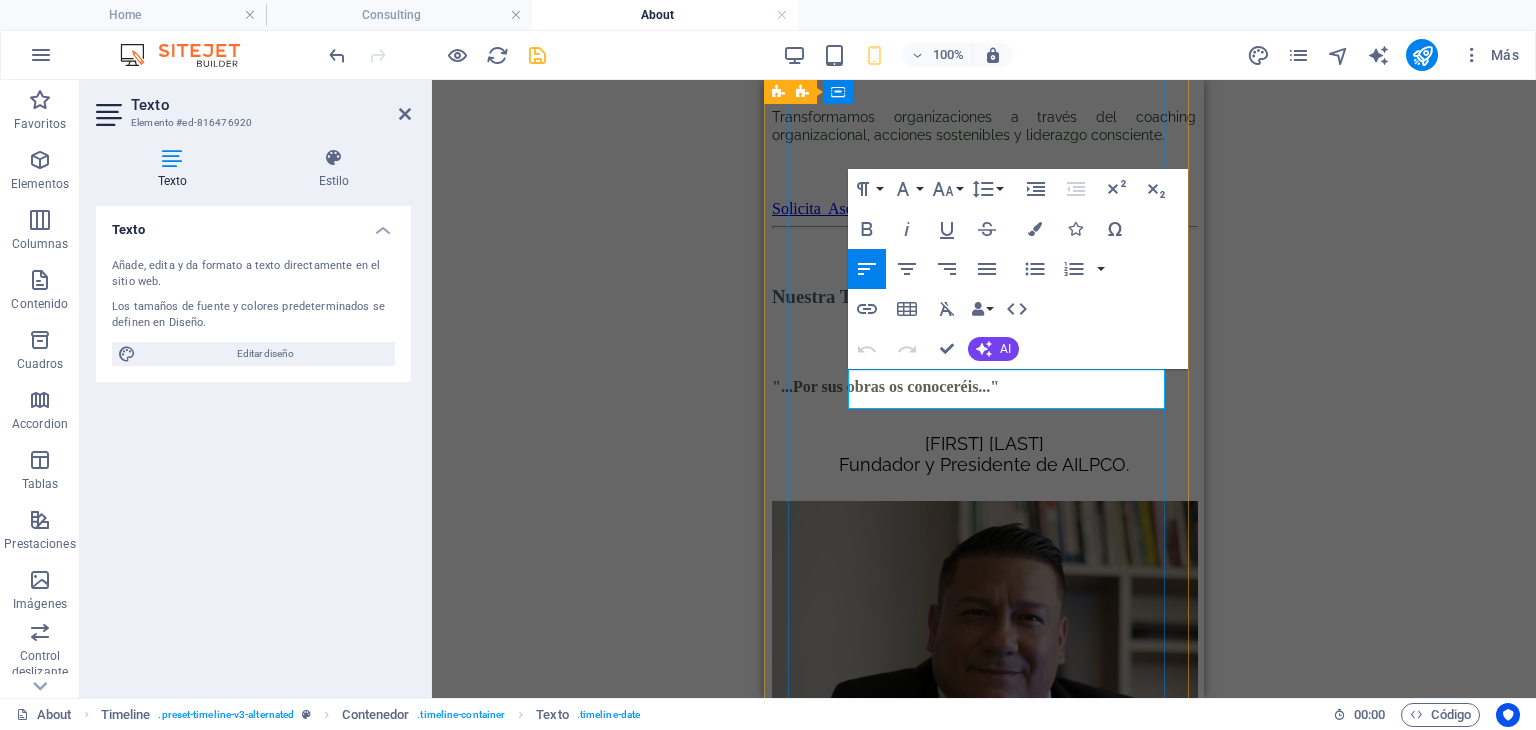 drag, startPoint x: 901, startPoint y: 388, endPoint x: 890, endPoint y: 390, distance: 11.18034 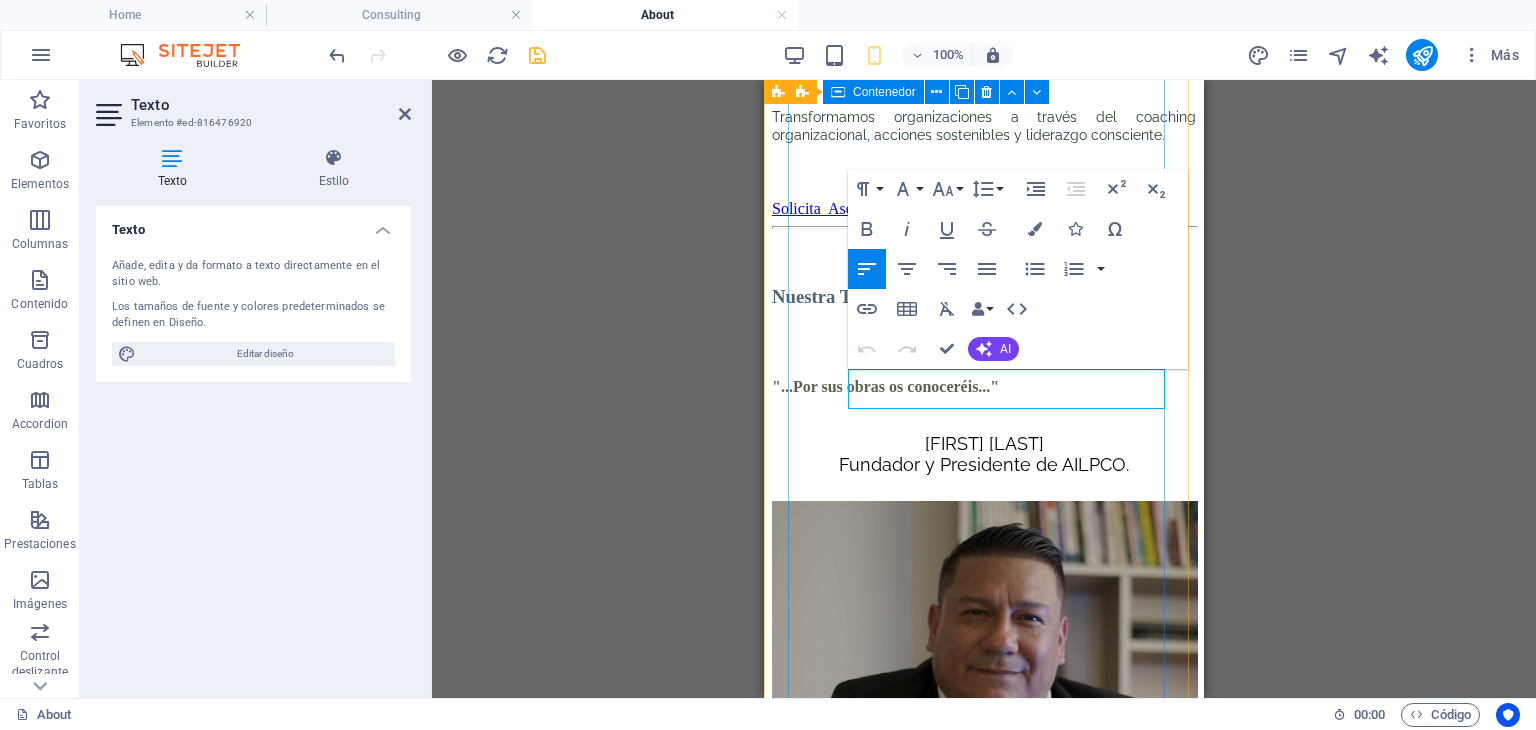 drag, startPoint x: 896, startPoint y: 389, endPoint x: 841, endPoint y: 391, distance: 55.03635 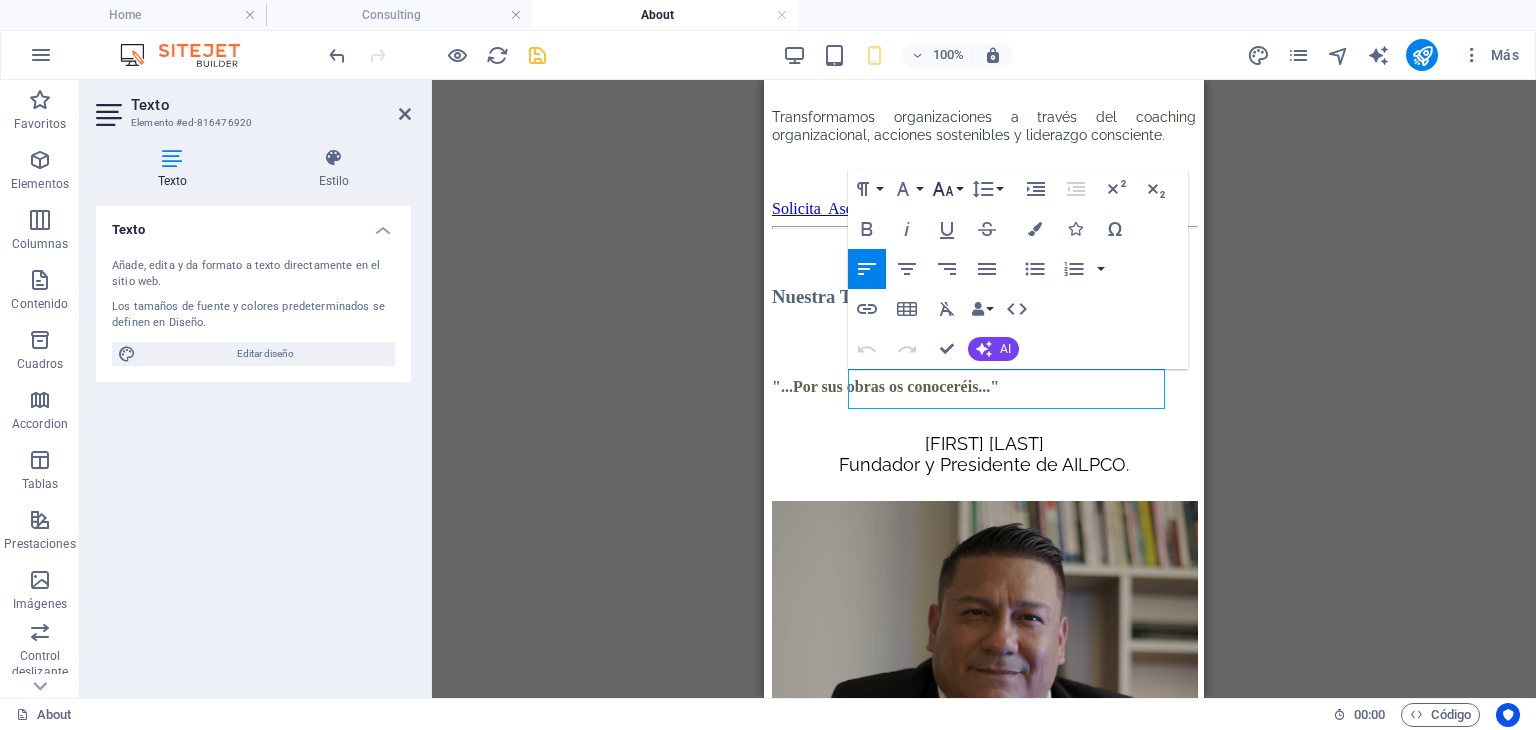 click 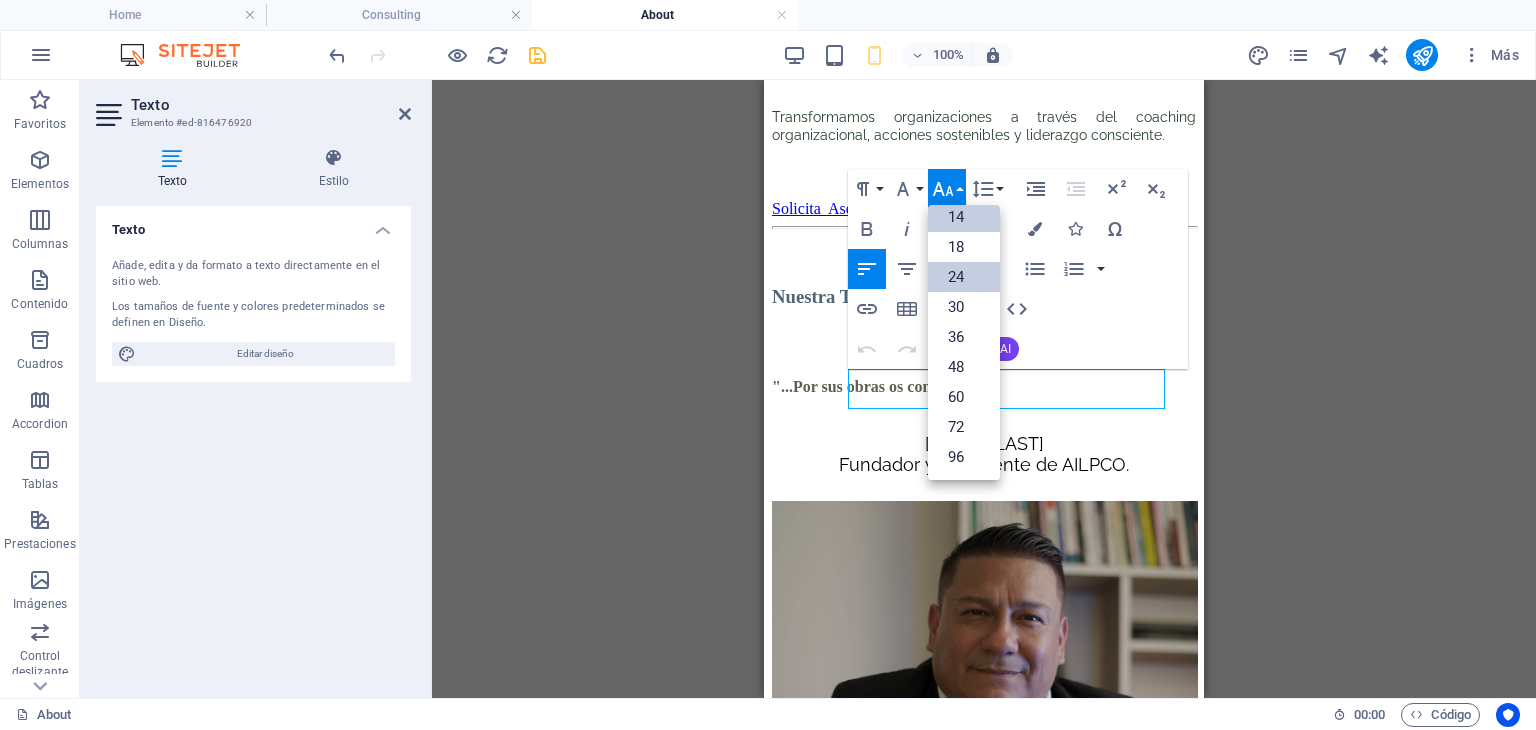 scroll, scrollTop: 160, scrollLeft: 0, axis: vertical 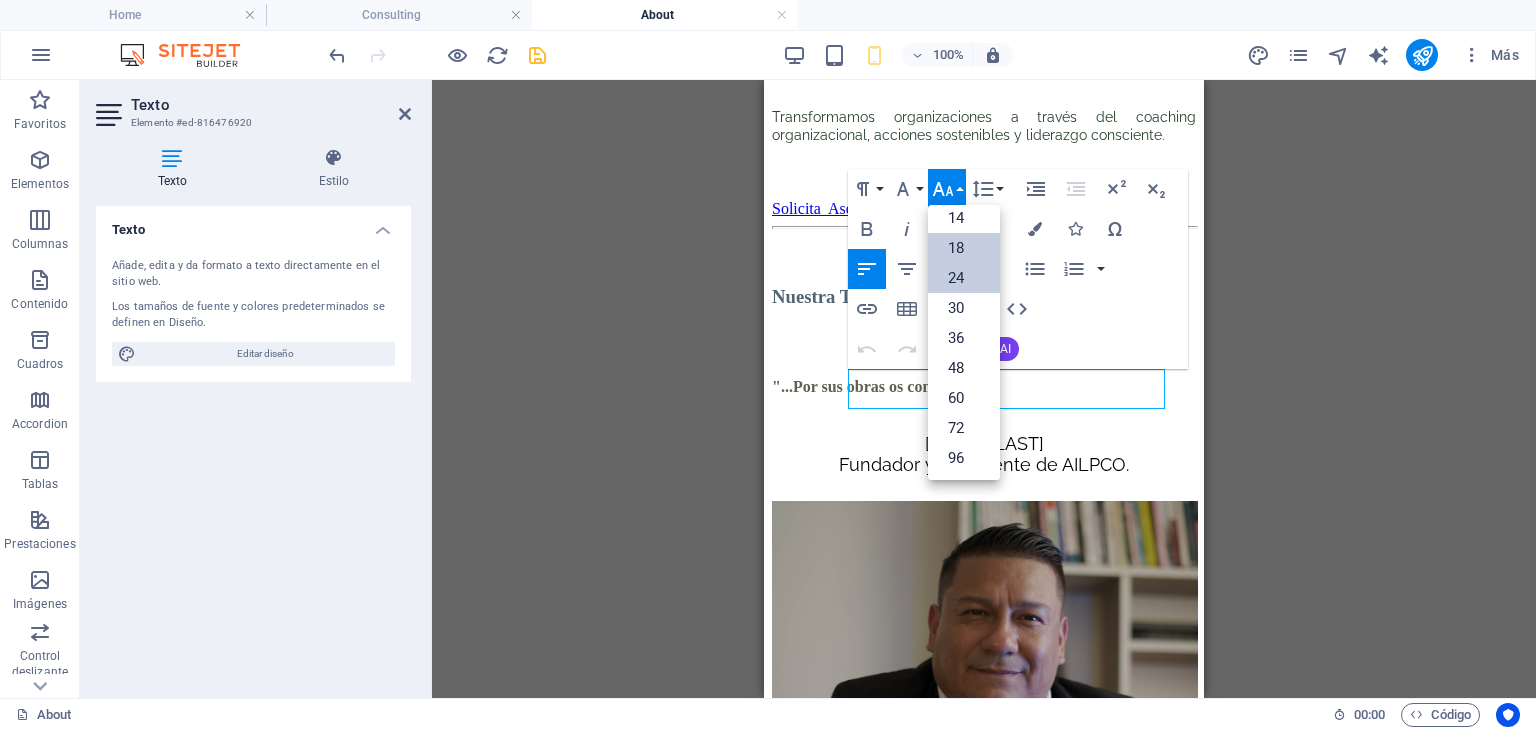 click on "18" at bounding box center (964, 248) 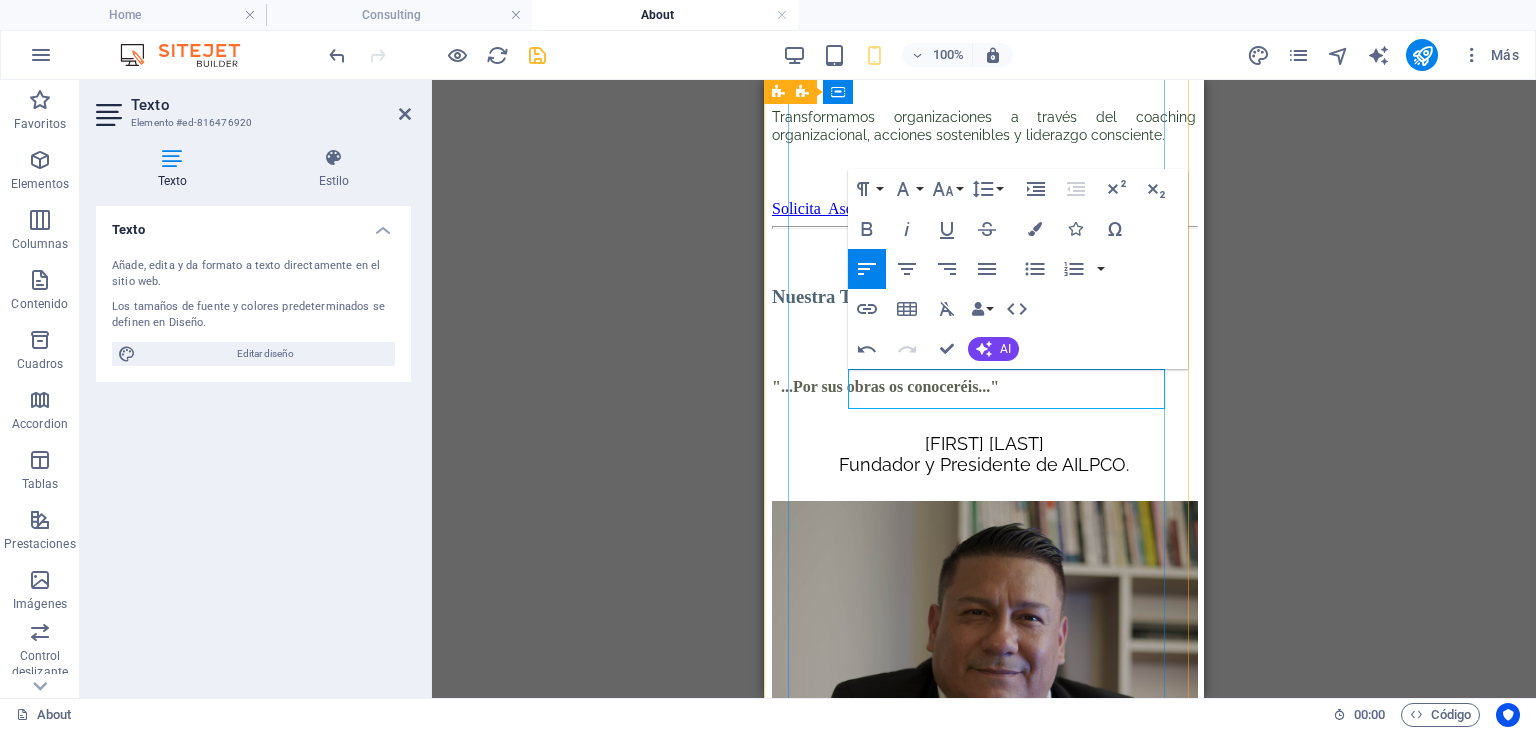click on "2014" at bounding box center [984, 1590] 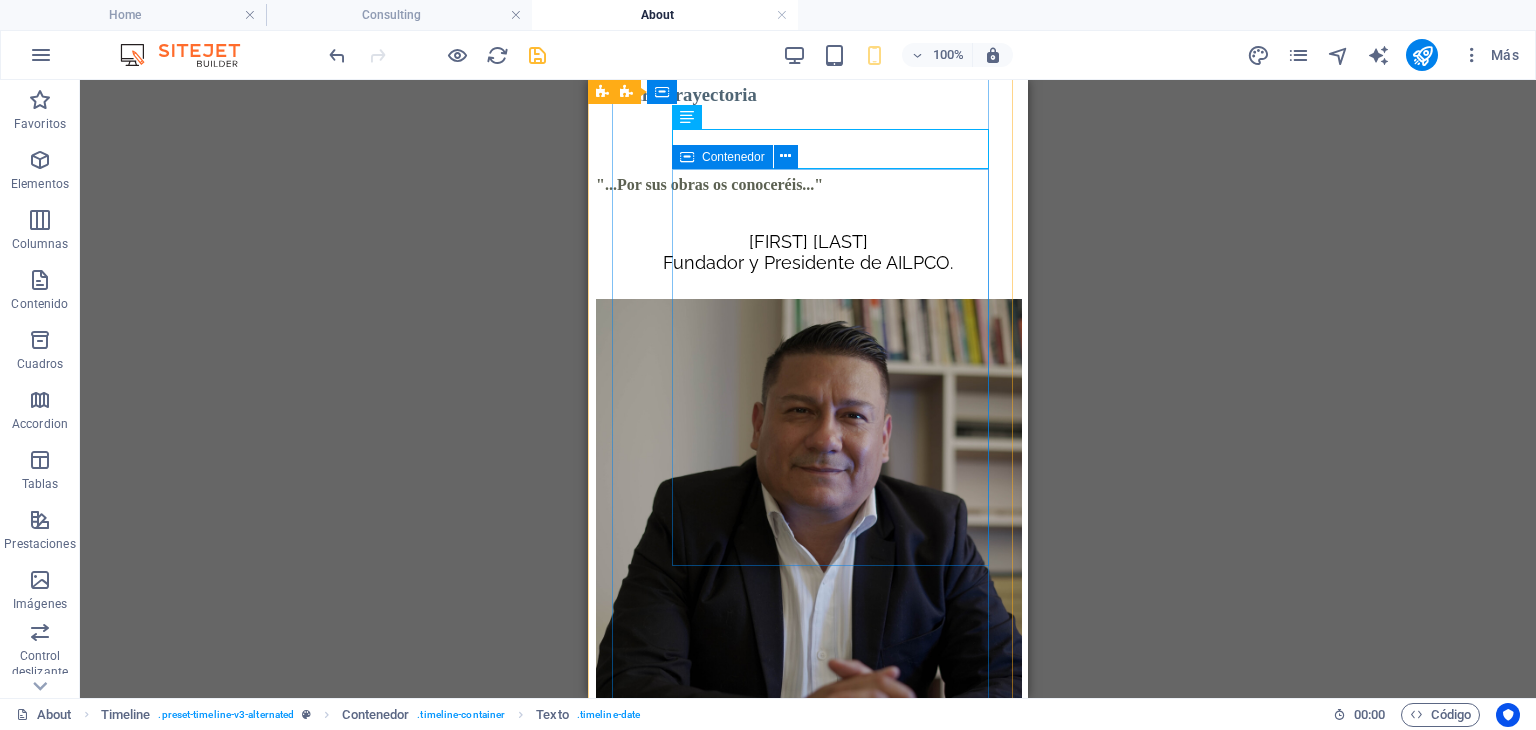 scroll, scrollTop: 4038, scrollLeft: 0, axis: vertical 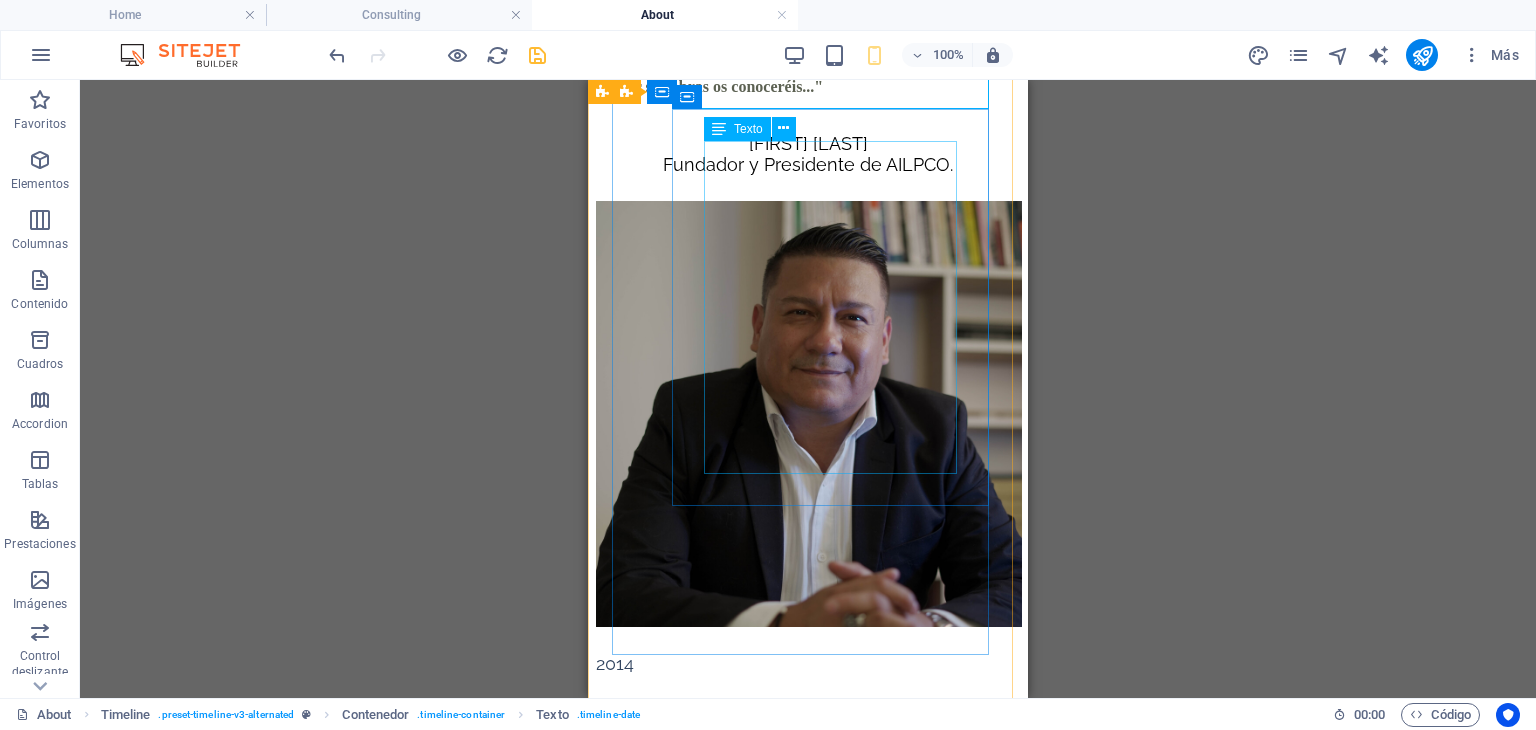 click on "Se creó el Sistema Educativo Ontológico Competencial en Sostenibilidad (SEOCES) para transformar la educación y formar líderes conscientes. Este sistema combina Coaching Ontológico, liderazgo, comunicación, inteligencia social, conciencia emocional, y espiritualidad, ofreciendo 24 competencias, 10 carreras y 12 maestrías alineadas con más de 8 Objetivos de Desarrollo Sostenible (ODS)." at bounding box center (808, 1384) 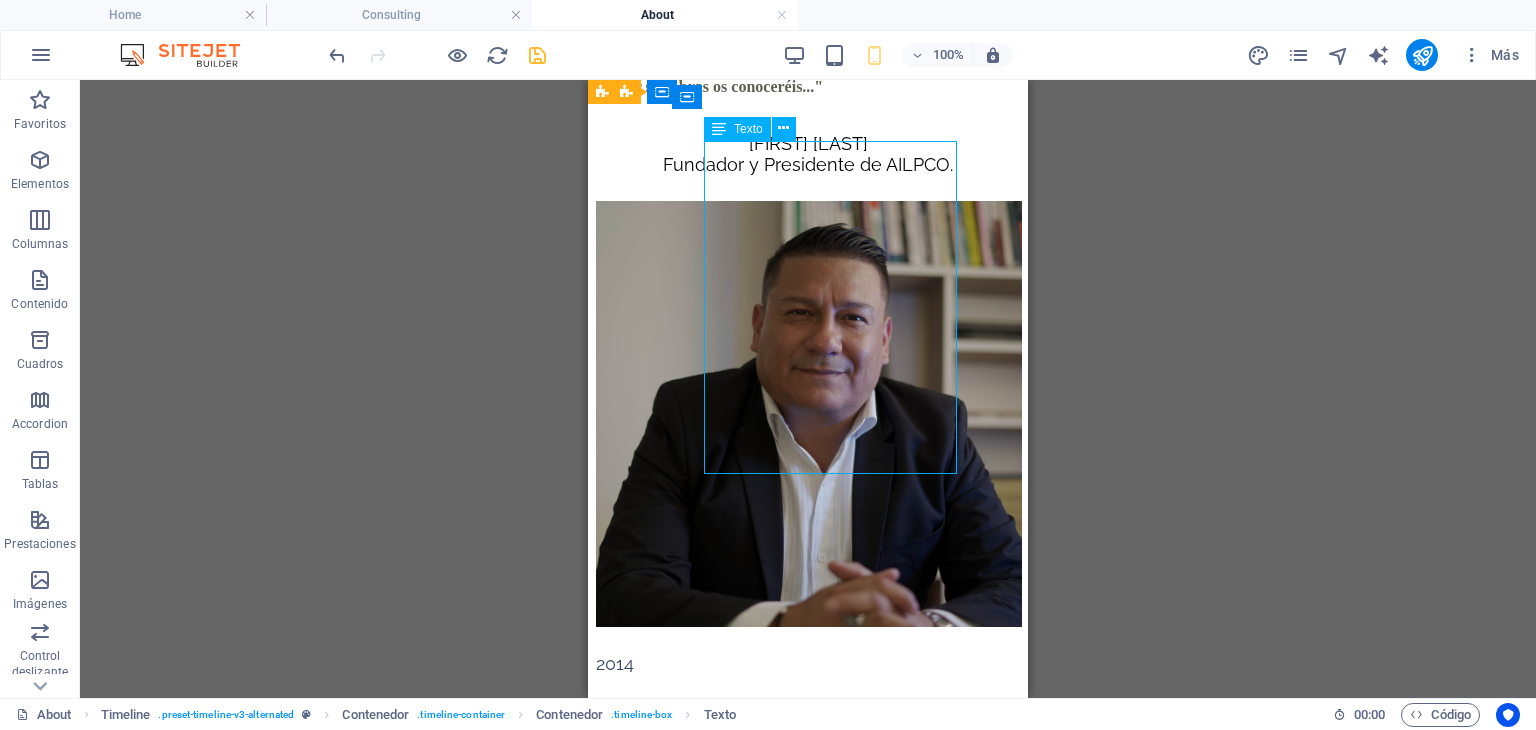 click on "Se creó el Sistema Educativo Ontológico Competencial en Sostenibilidad (SEOCES) para transformar la educación y formar líderes conscientes. Este sistema combina Coaching Ontológico, liderazgo, comunicación, inteligencia social, conciencia emocional, y espiritualidad, ofreciendo 24 competencias, 10 carreras y 12 maestrías alineadas con más de 8 Objetivos de Desarrollo Sostenible (ODS)." at bounding box center [808, 1384] 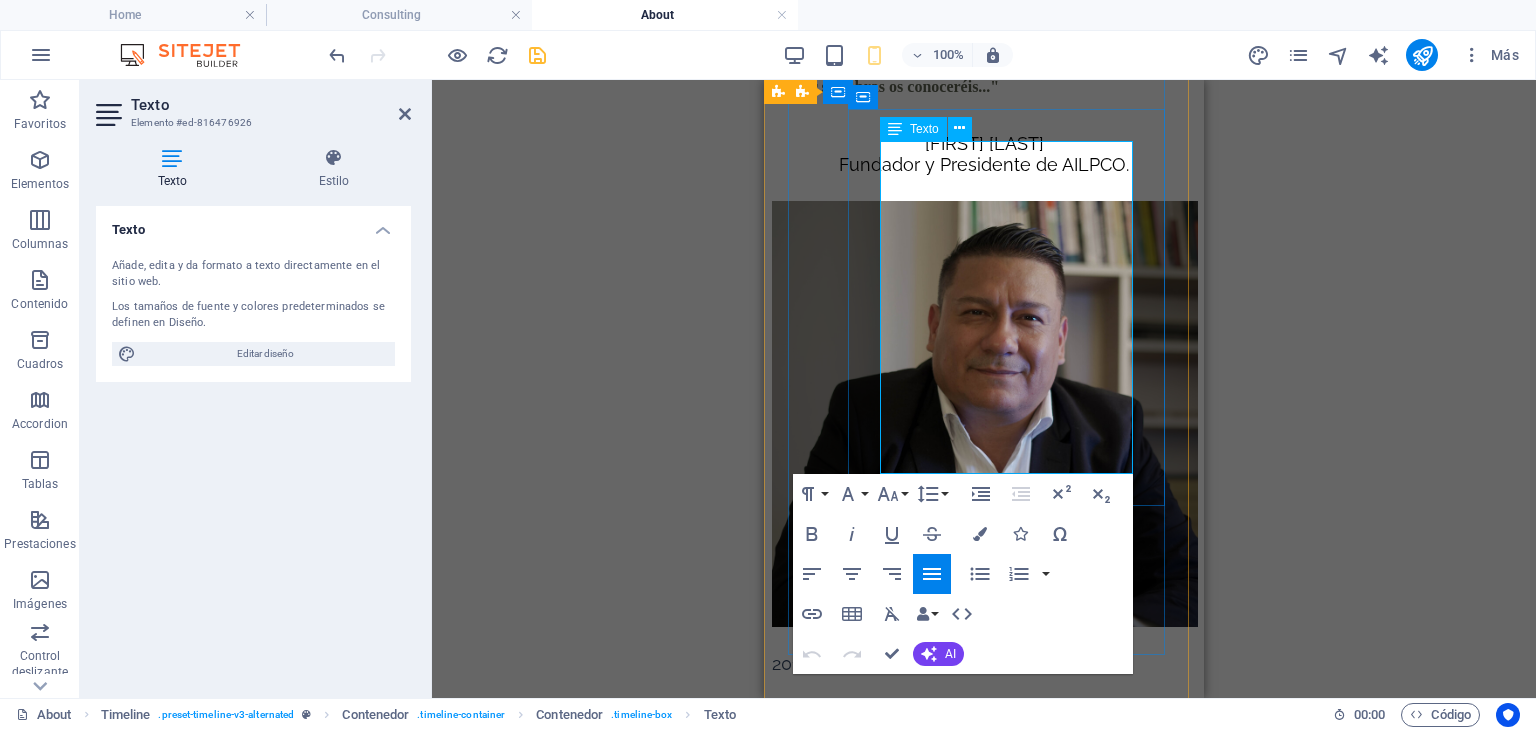 click on "Se creó el Sistema Educativo Ontológico Competencial en Sostenibilidad (SEOCES) para transformar la educación y formar líderes conscientes. Este sistema combina Coaching Ontológico, liderazgo, comunicación, inteligencia social, conciencia emocional, y espiritualidad, ofreciendo 24 competencias, 10 carreras y 12 maestrías alineadas con más de 8 Objetivos de Desarrollo Sostenible (ODS)." at bounding box center (984, 1384) 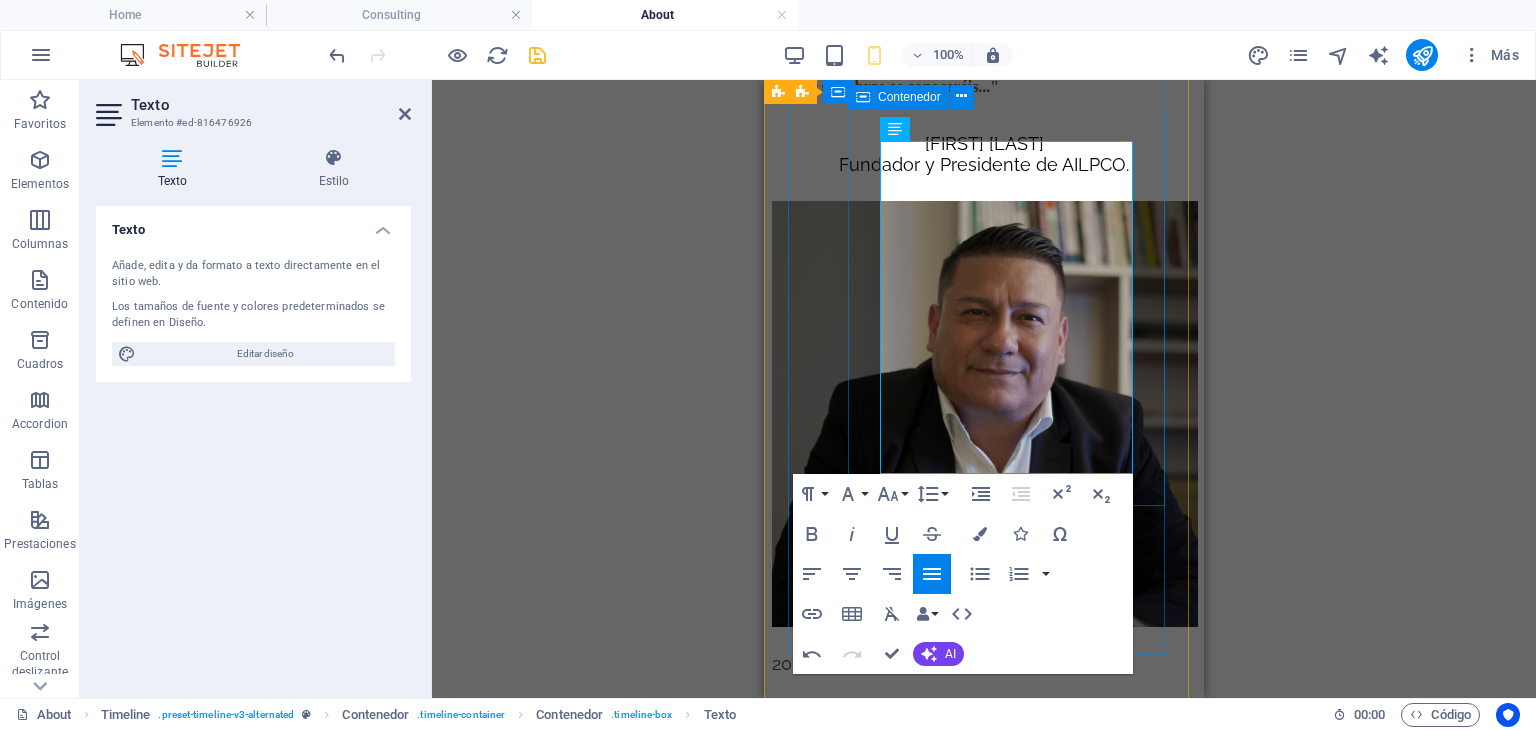 type 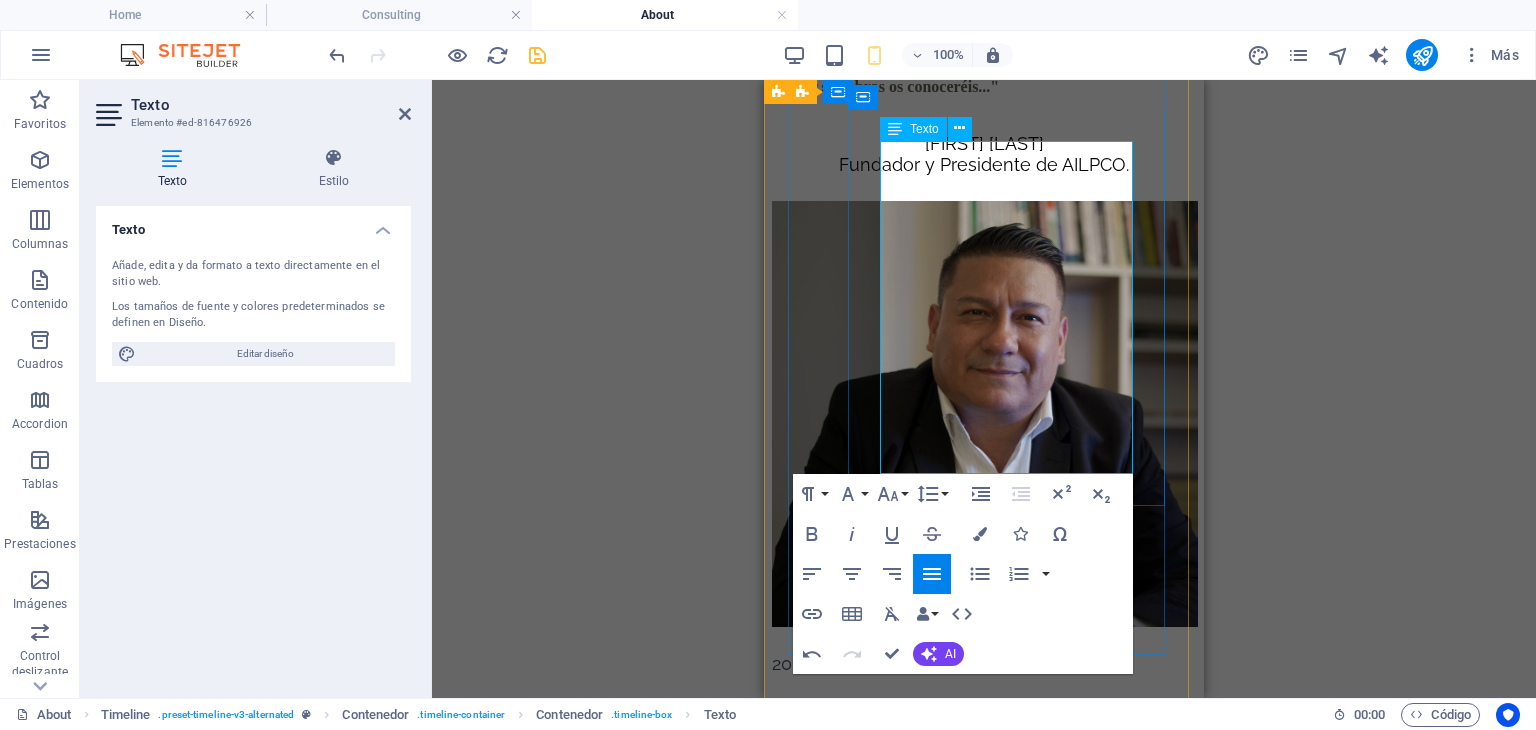 click on "Se creó el Sistema Educativo Ontológico Competencial en Sostenibilidad (SEOCES) para transformar la educación y formar líderes conscientes. Este sistema combina Coaching Ontológico, liderazgo, comunicación, inteligencia social, conciencia emocional, y espiritualidad, ofreciendo 20 competencias, 10 carreras y 12 maestrías alineadas con más de 8 Objetivos de Desarrollo Sostenible (ODS)." at bounding box center (984, 1384) 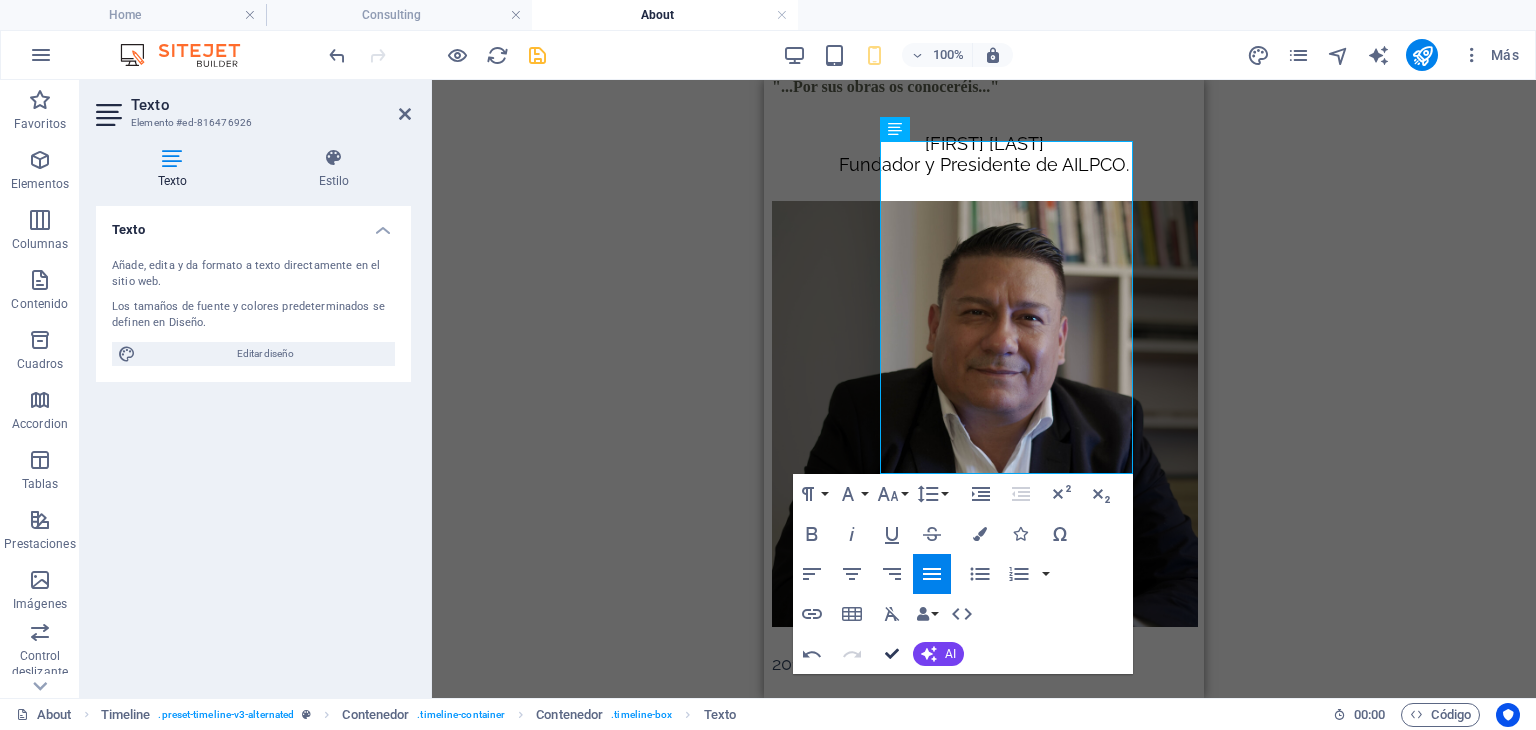 drag, startPoint x: 888, startPoint y: 654, endPoint x: 299, endPoint y: 575, distance: 594.27435 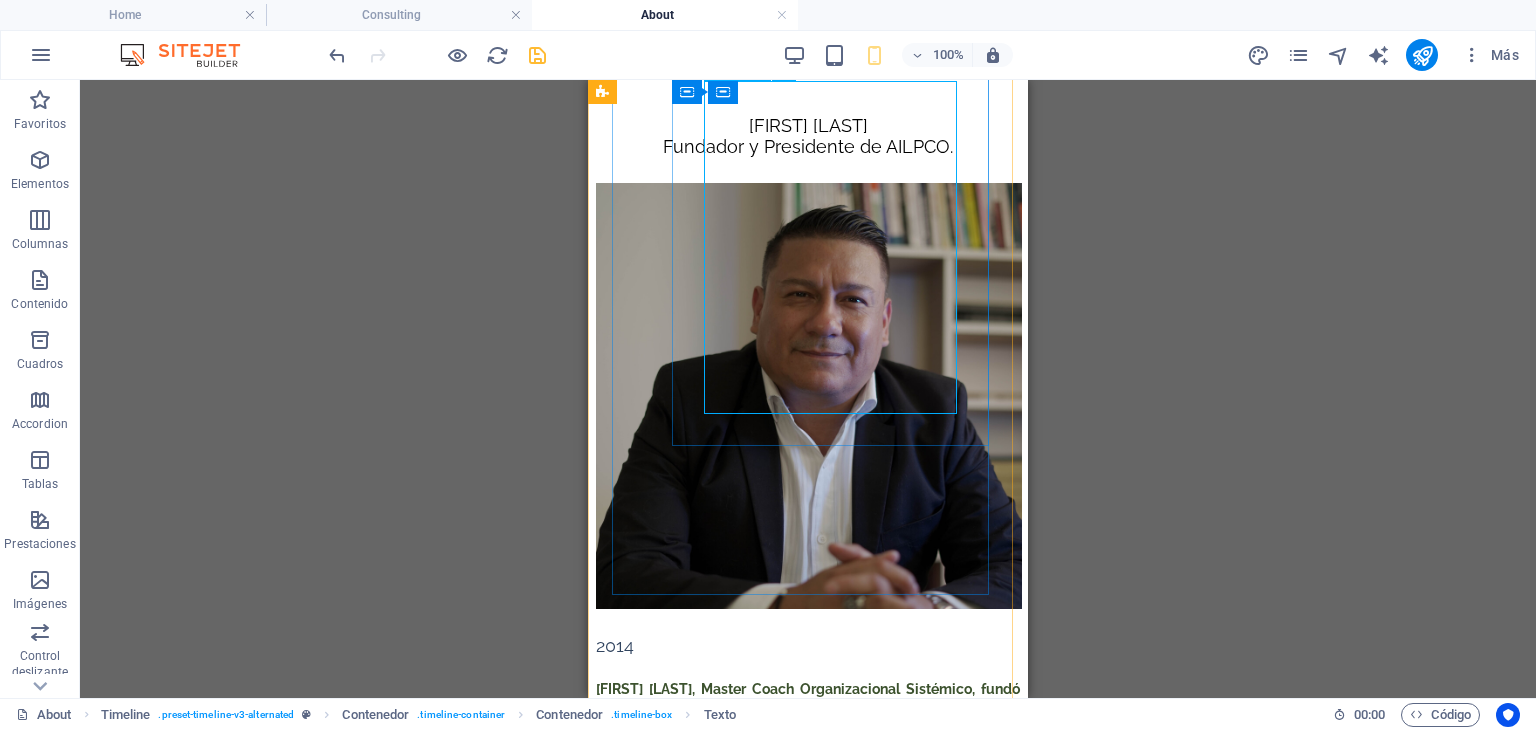 scroll, scrollTop: 4038, scrollLeft: 0, axis: vertical 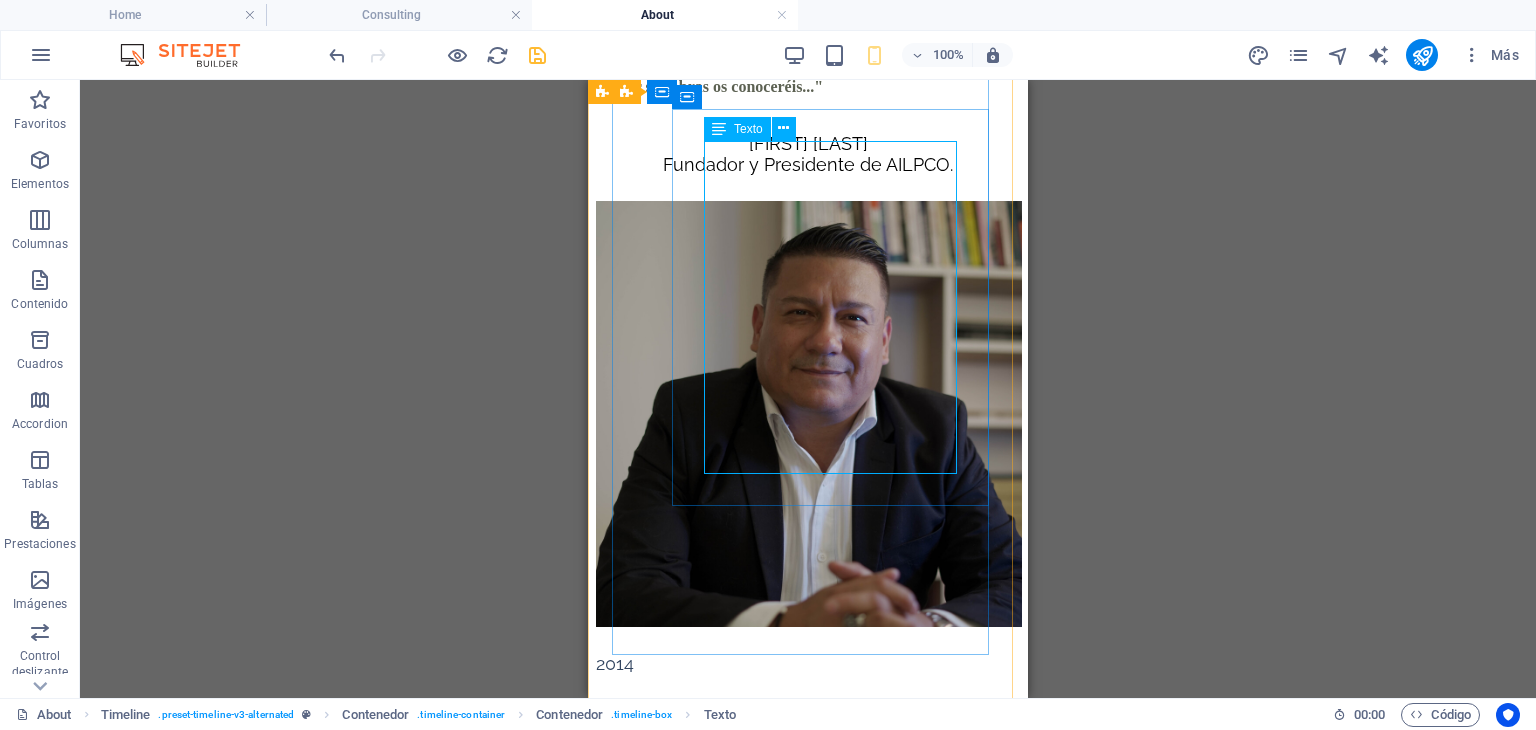 click on "Se creó el Sistema Educativo Ontológico Competencial en Sostenibilidad (SEOCES) para transformar la educación y formar líderes conscientes. Este sistema combina Coaching Ontológico, liderazgo, comunicación, inteligencia social, conciencia emocional, y espiritualidad, ofreciendo 20 competencias, 8 carreras y 05 maestrías alineadas con más de 8 Objetivos de Desarrollo Sostenible (ODS)." at bounding box center [808, 1384] 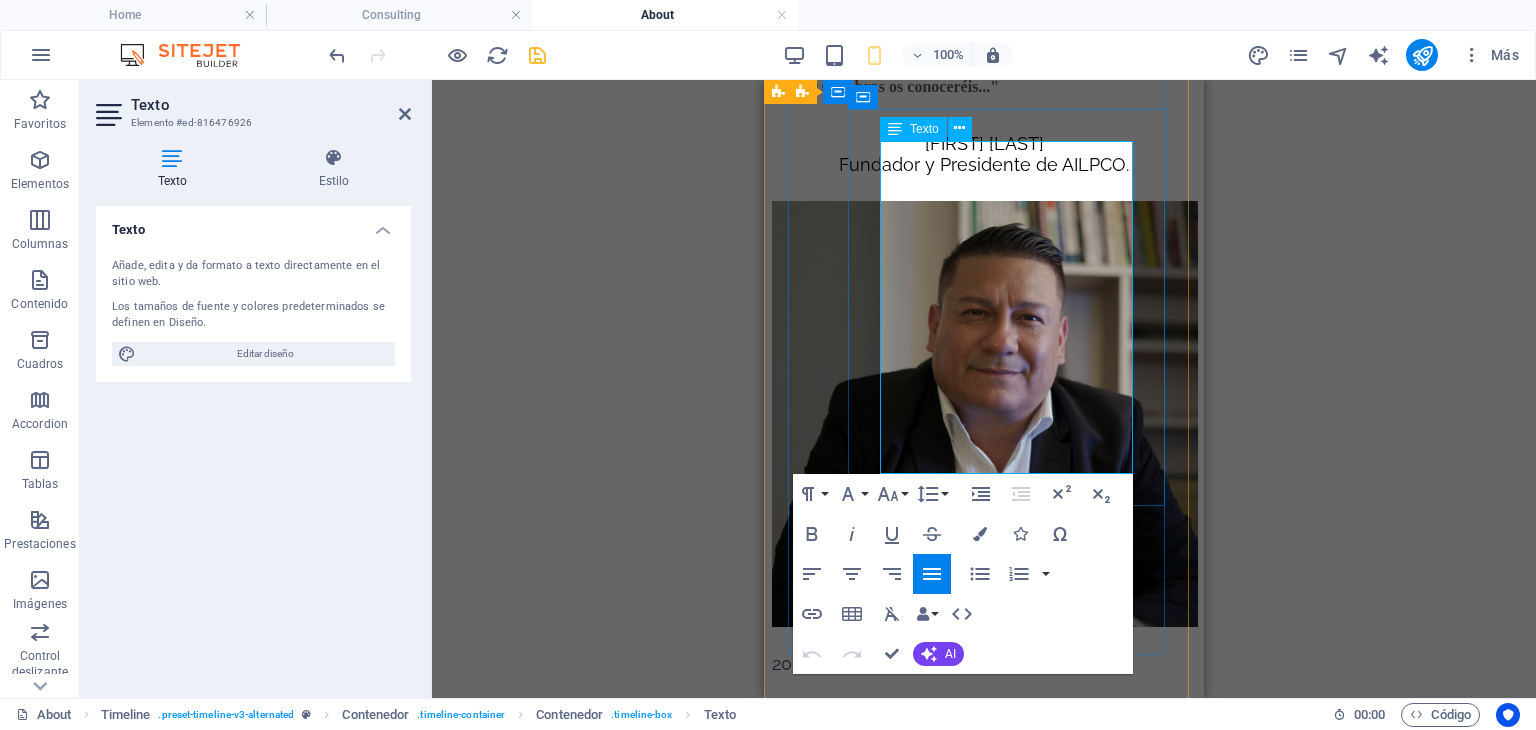 click on "Se creó el Sistema Educativo Ontológico Competencial en Sostenibilidad (SEOCES) para transformar la educación y formar líderes conscientes. Este sistema combina Coaching Ontológico, liderazgo, comunicación, inteligencia social, conciencia emocional, y espiritualidad, ofreciendo 20 competencias, 8 carreras y 05 maestrías alineadas con más de 8 Objetivos de Desarrollo Sostenible (ODS)." at bounding box center (984, 1384) 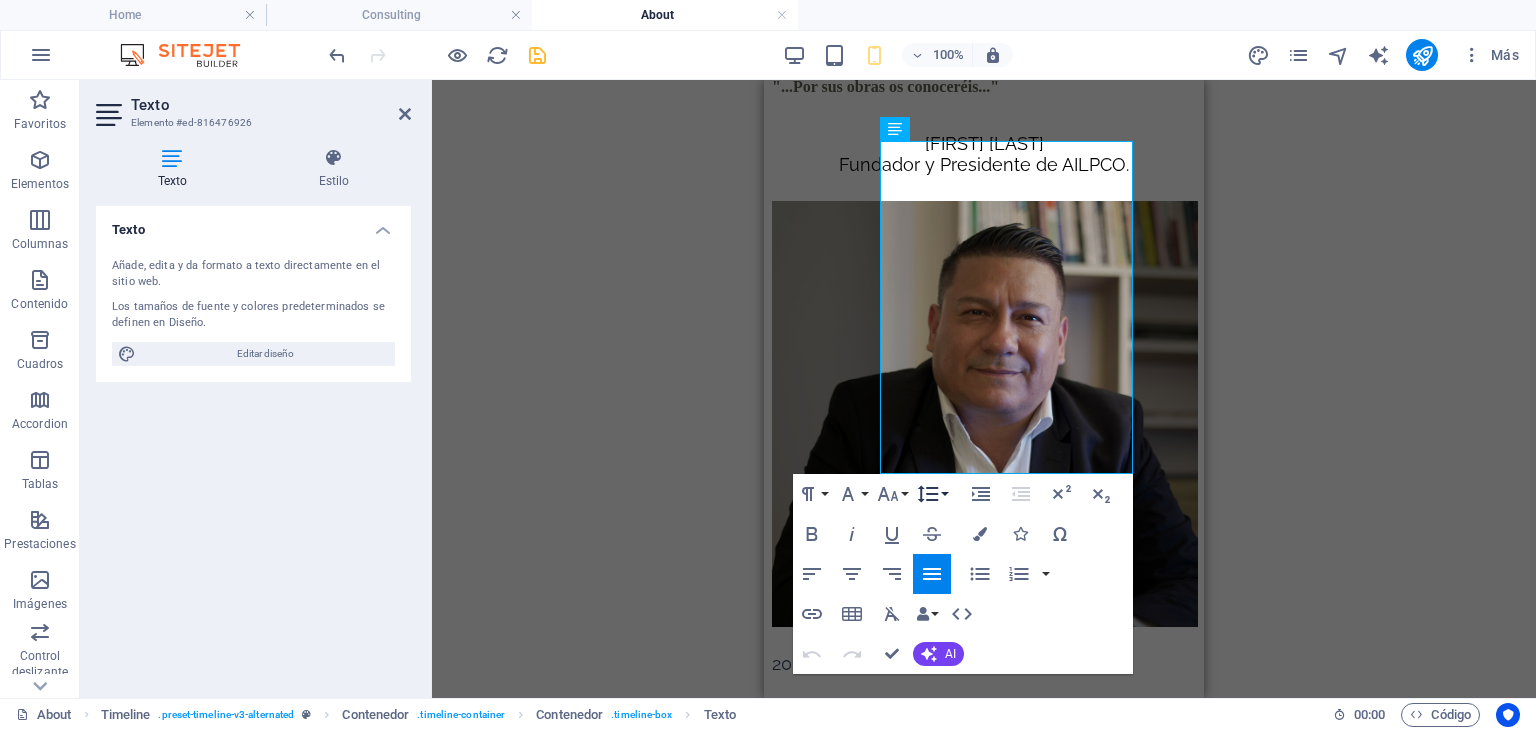 type 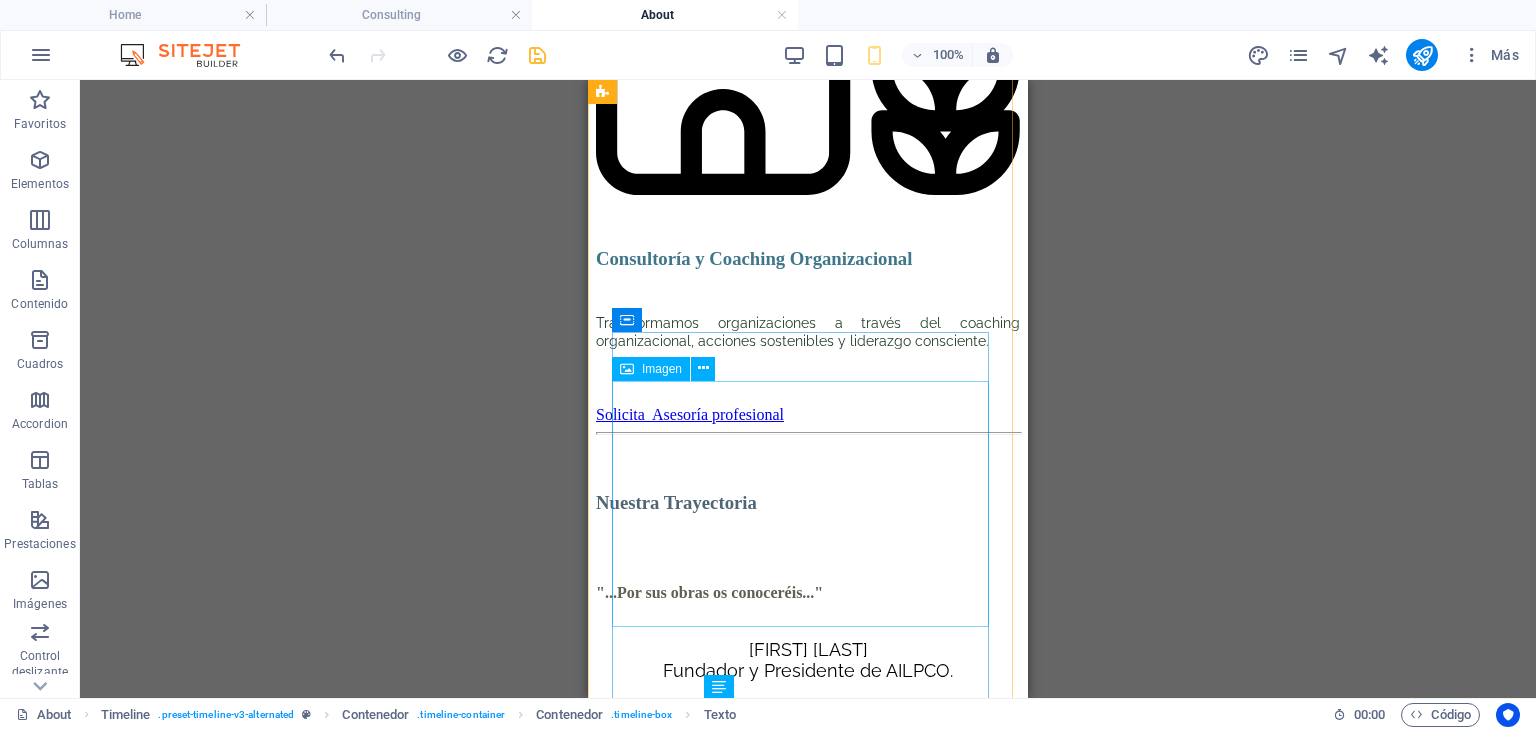 scroll, scrollTop: 3238, scrollLeft: 0, axis: vertical 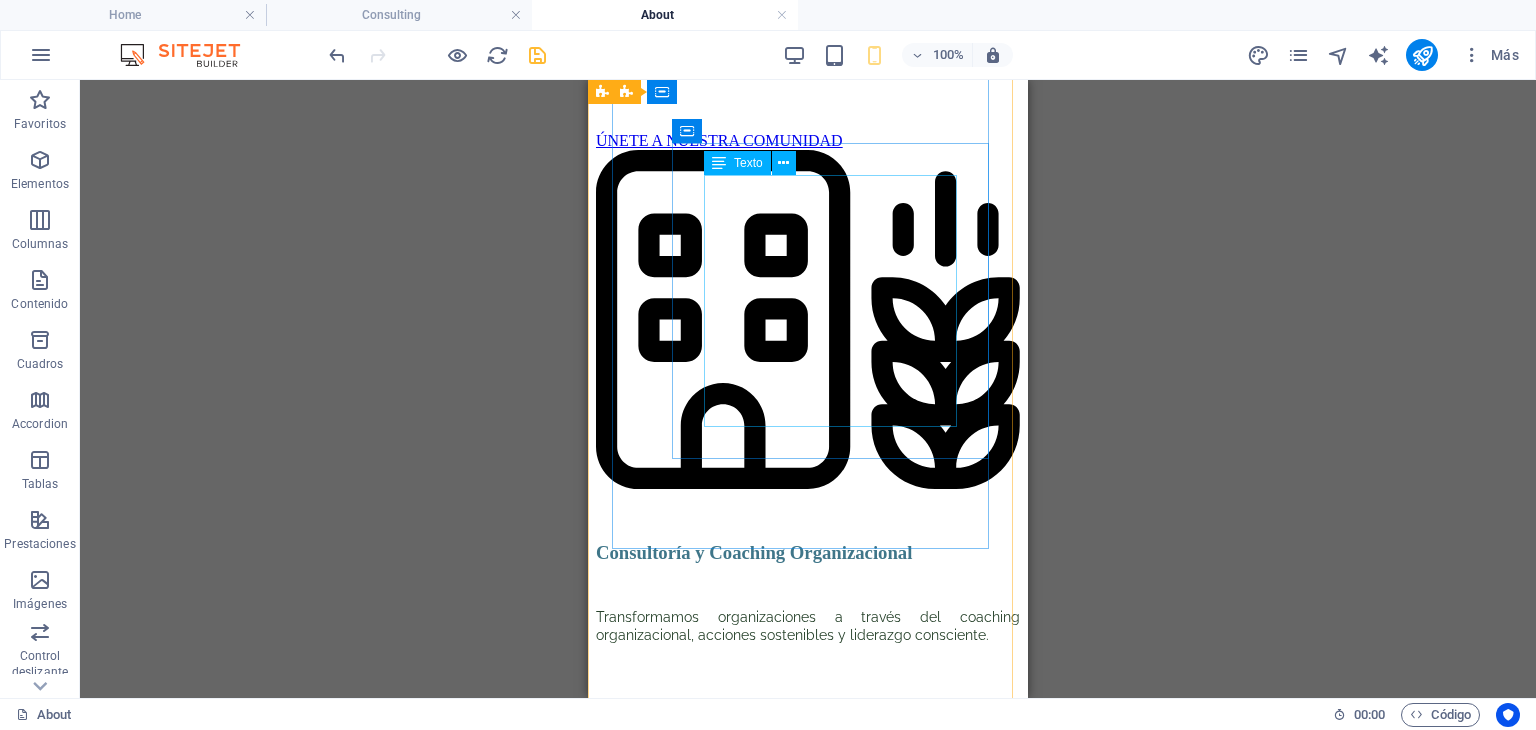 click on "[FIRST] [LAST], Master Coach Organizacional Sistémico, fundó AILPCO en 2014 para transformar mentalidades mediante coaching ontológico y habilidades de liderazgo y comunicación. Esto dio origen a SEOCES, un sistema educativo centrado en una educación consciente alineada con más de ocho Objetivos de Desarrollo Sostenible." at bounding box center [808, 1561] 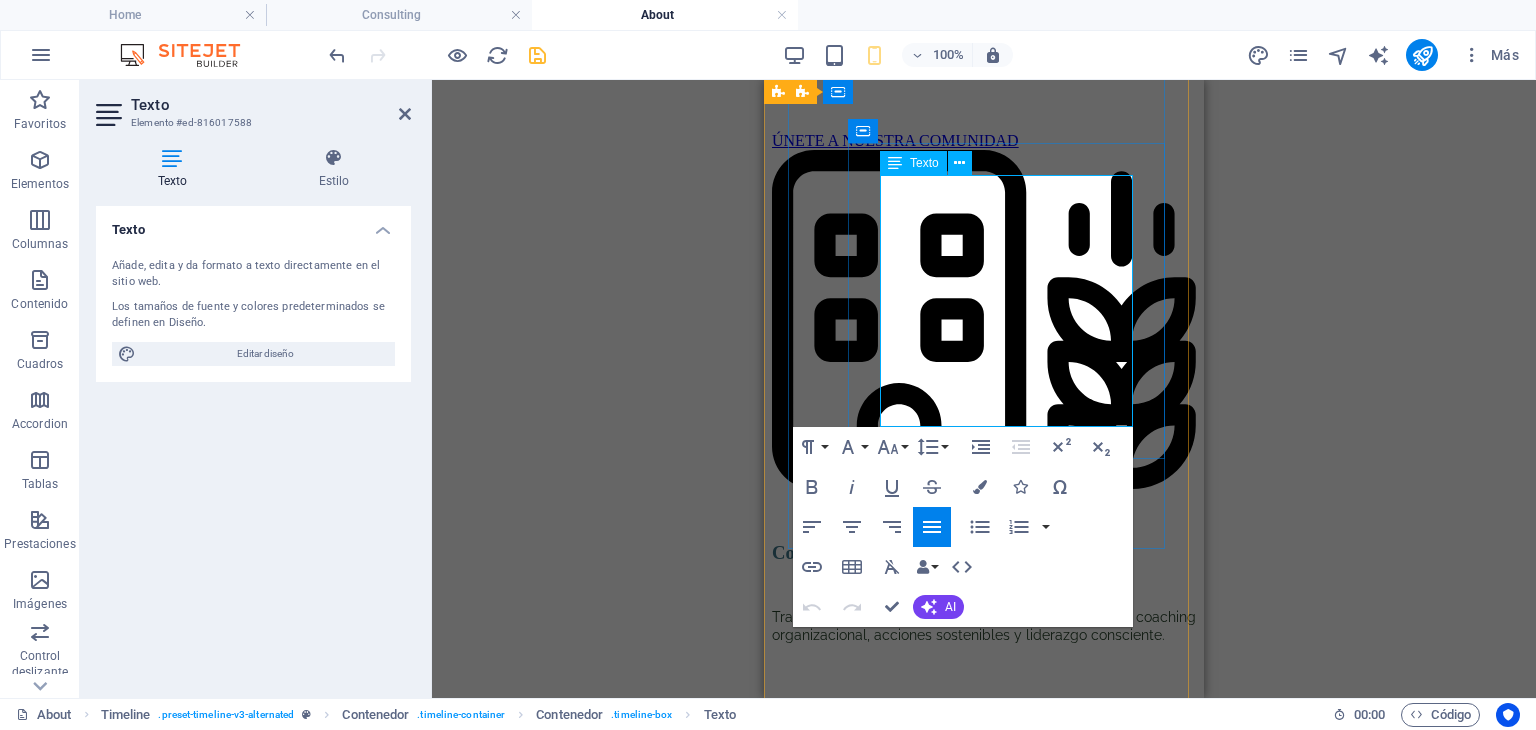 drag, startPoint x: 1004, startPoint y: 244, endPoint x: 973, endPoint y: 241, distance: 31.144823 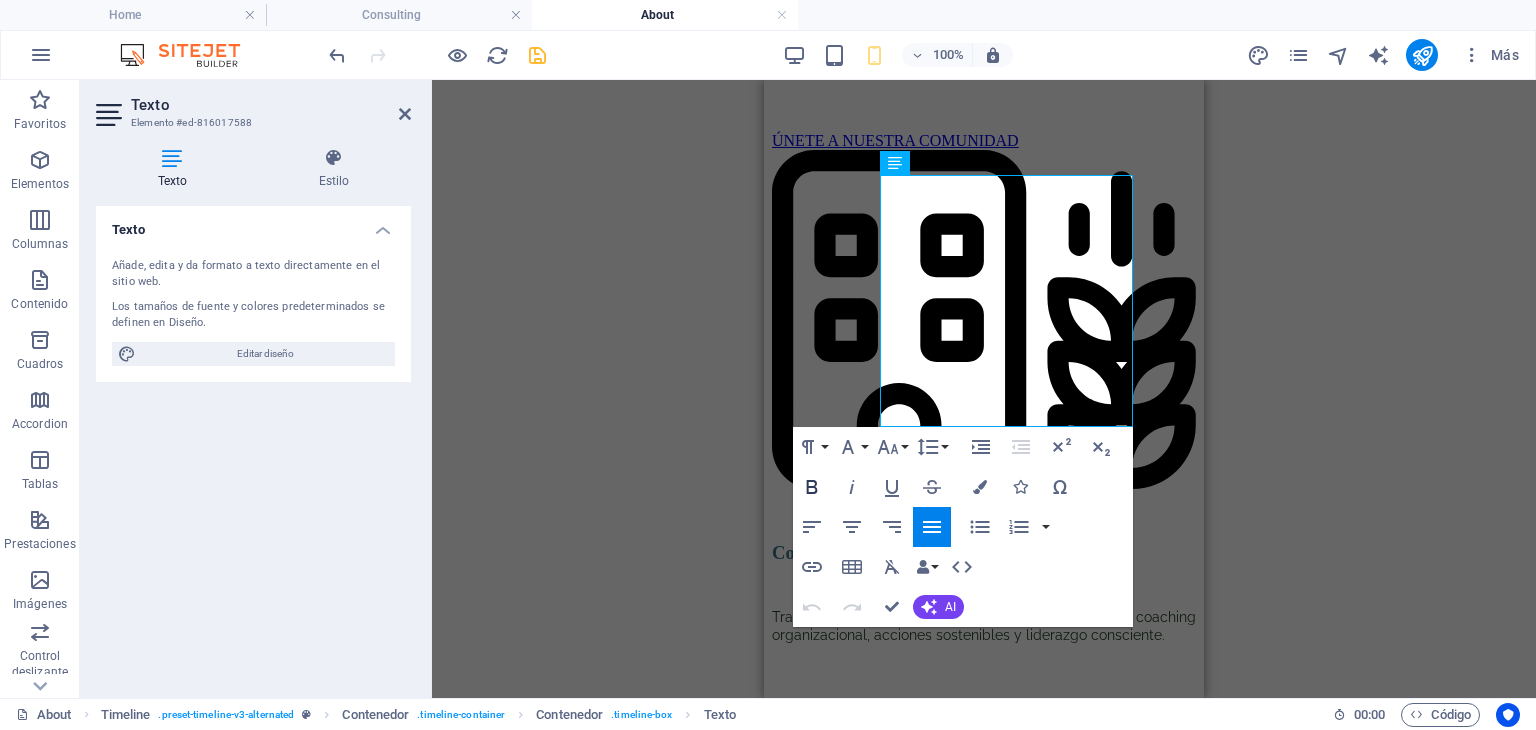 click 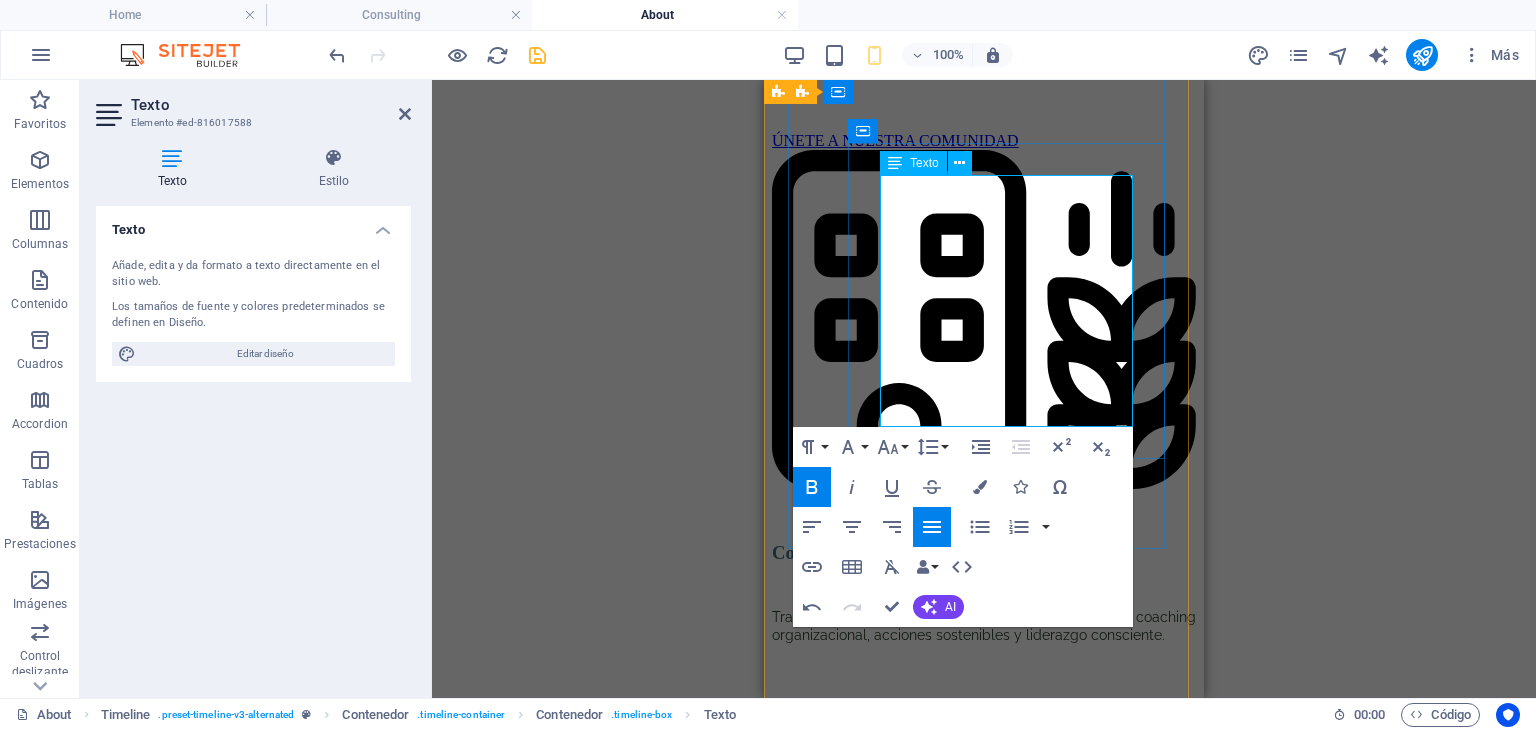 drag, startPoint x: 884, startPoint y: 187, endPoint x: 1020, endPoint y: 193, distance: 136.1323 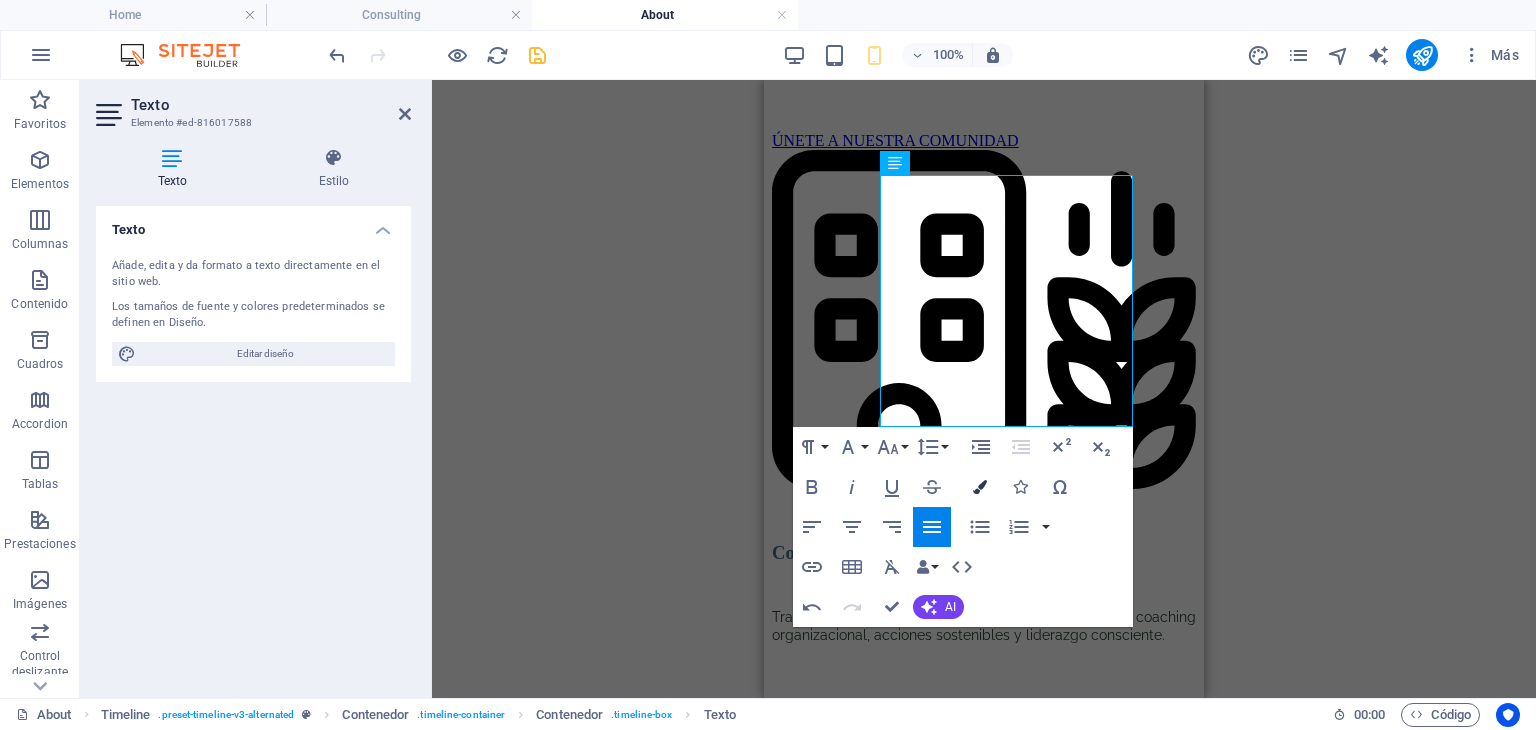 click at bounding box center [980, 487] 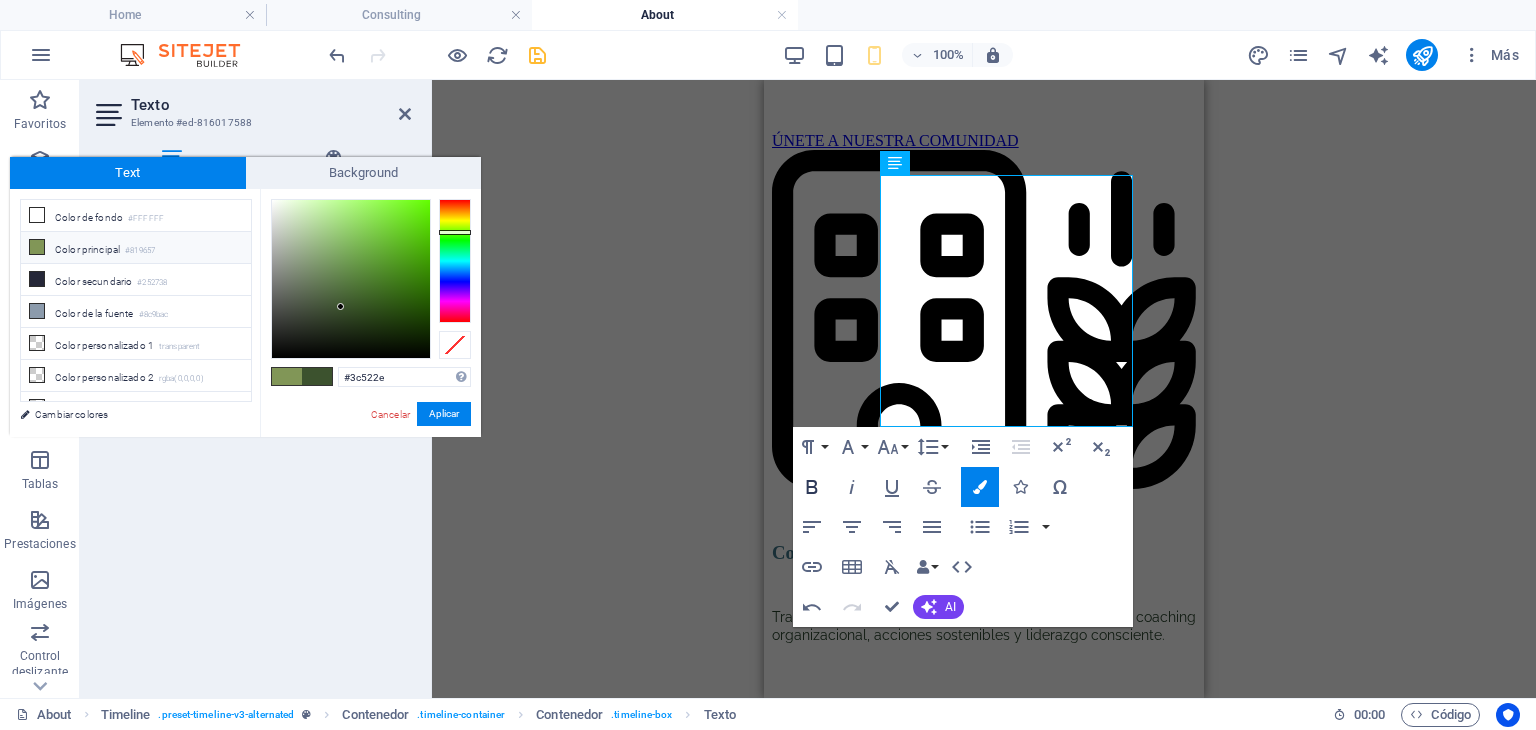 click 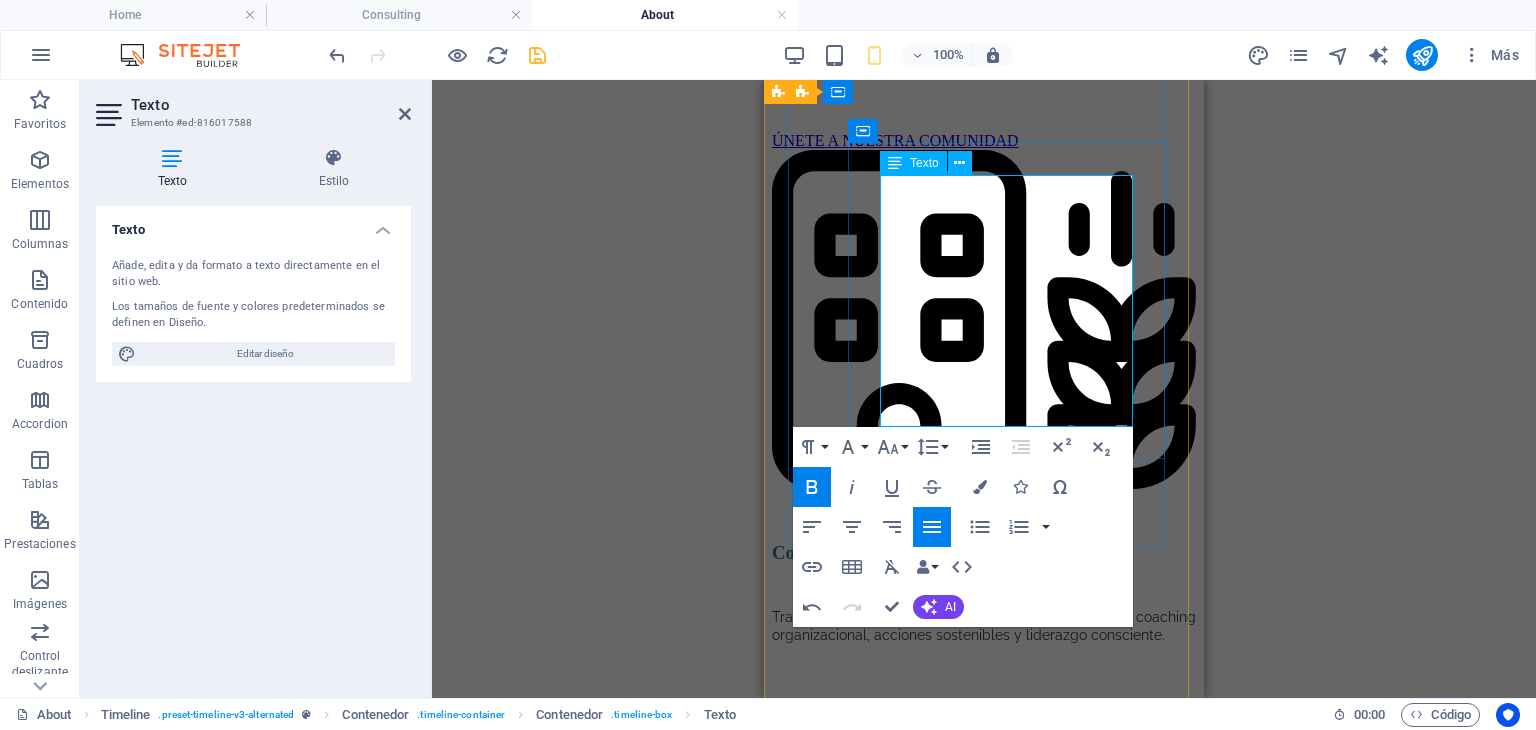 drag, startPoint x: 928, startPoint y: 340, endPoint x: 878, endPoint y: 341, distance: 50.01 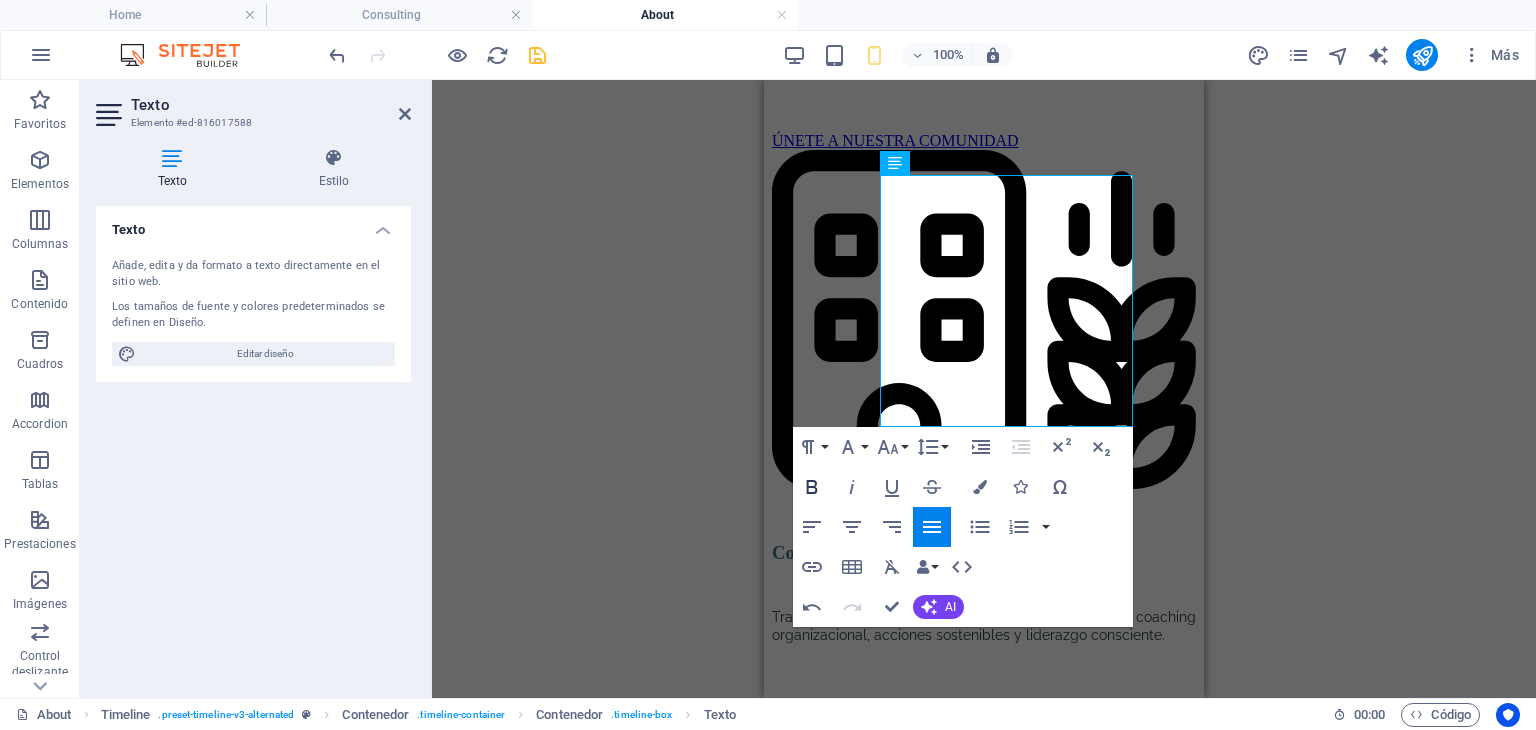 click 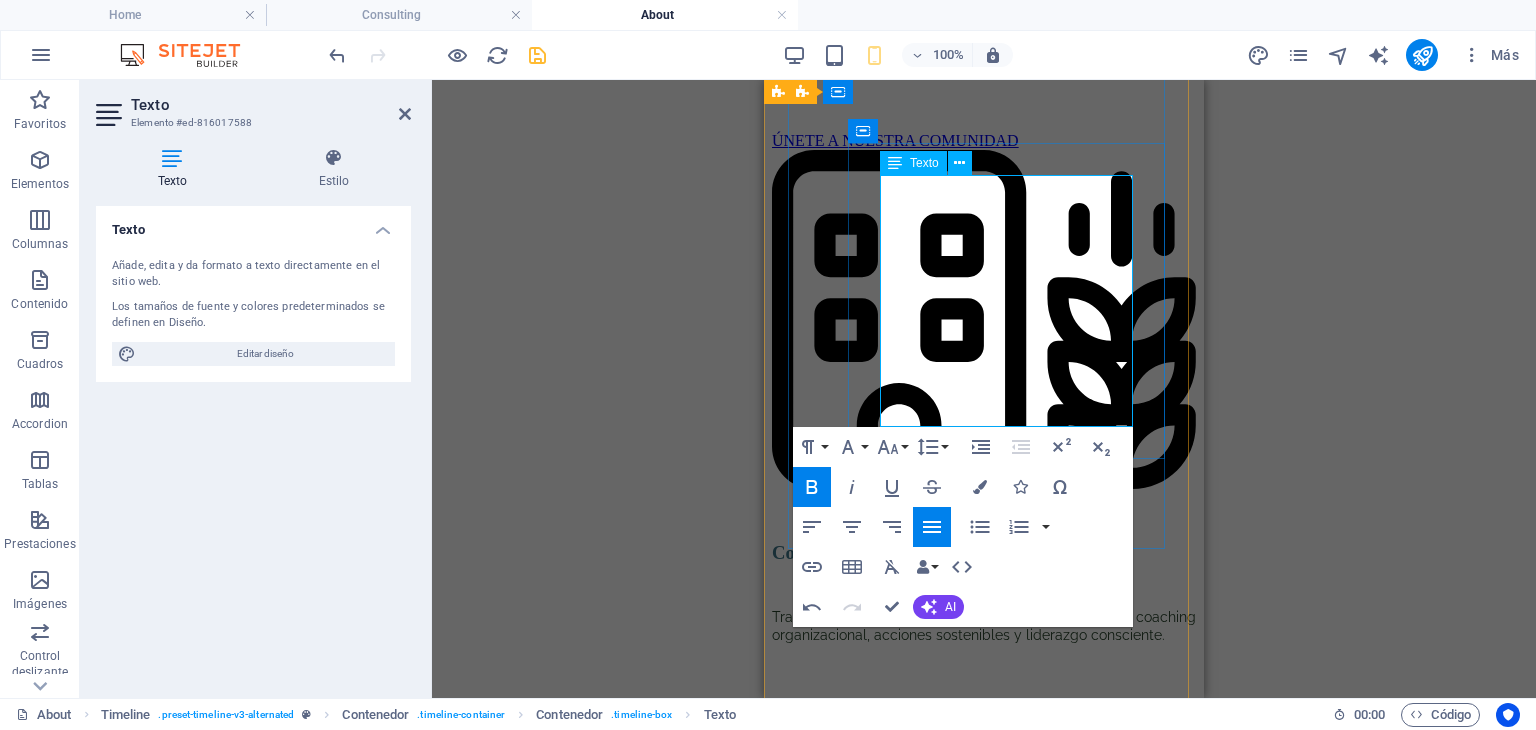 click on "[FIRST] [LAST] , Master Coach Organizacional Sistémico, fundó AILPCO en  2014  para transformar mentalidades mediante coaching ontológico y habilidades de liderazgo y comunicación. Esto dio origen a  SEOCES,  un sistema educativo centrado en una educación consciente alineada con más de ocho Objetivos de Desarrollo Sostenible." at bounding box center [984, 1562] 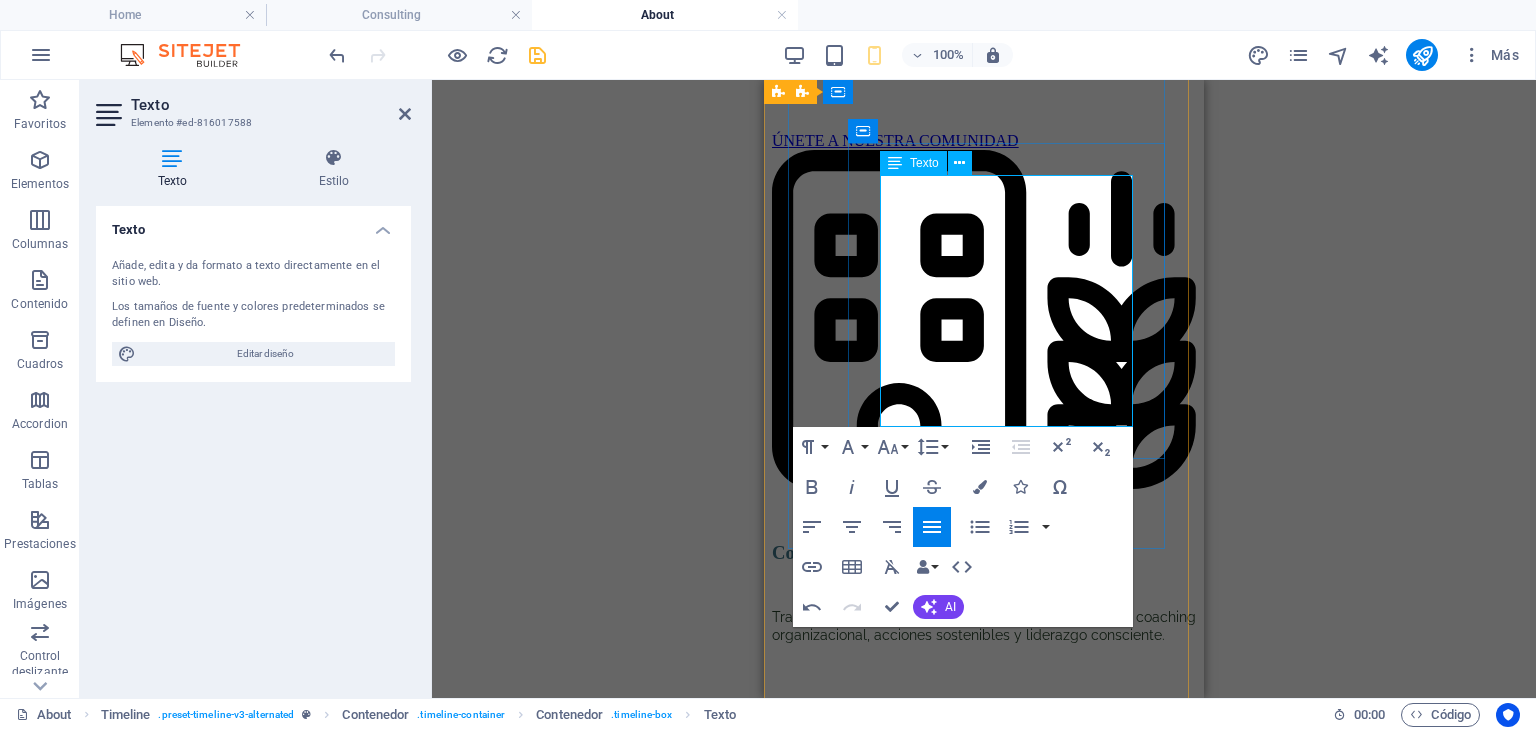 click on "[FIRST] [LAST] , Master Coach Organizacional Sistémico, fundó AILPCO en  2014  para transformar mentalidades mediante coaching ontológico y habilidades de liderazgo y comunicación. Esto dio origen a  SEOCES,  un sistema educativo centrado en una educación consciente alineada con más de ocho Objetivos de Desarrollo Sostenible." at bounding box center (984, 1562) 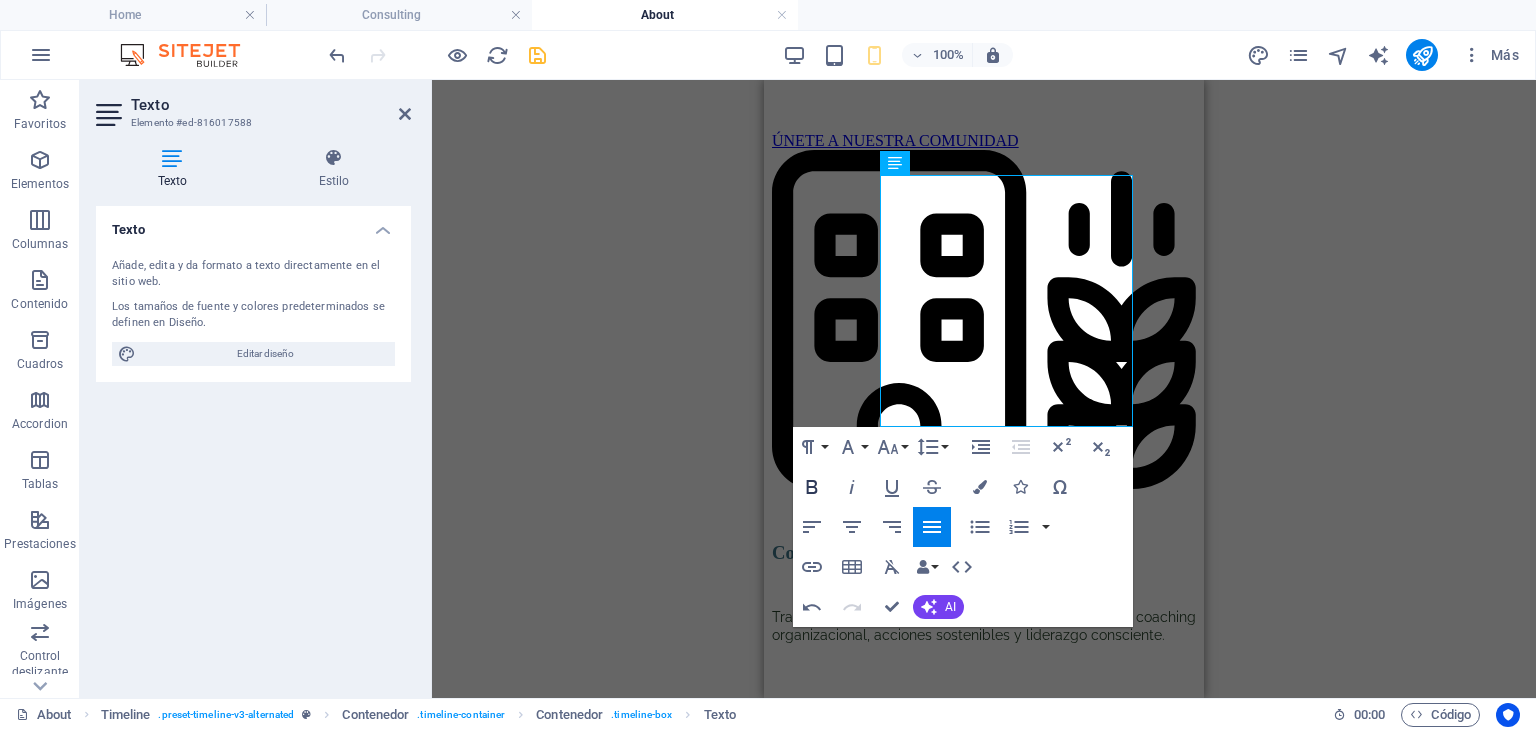 click 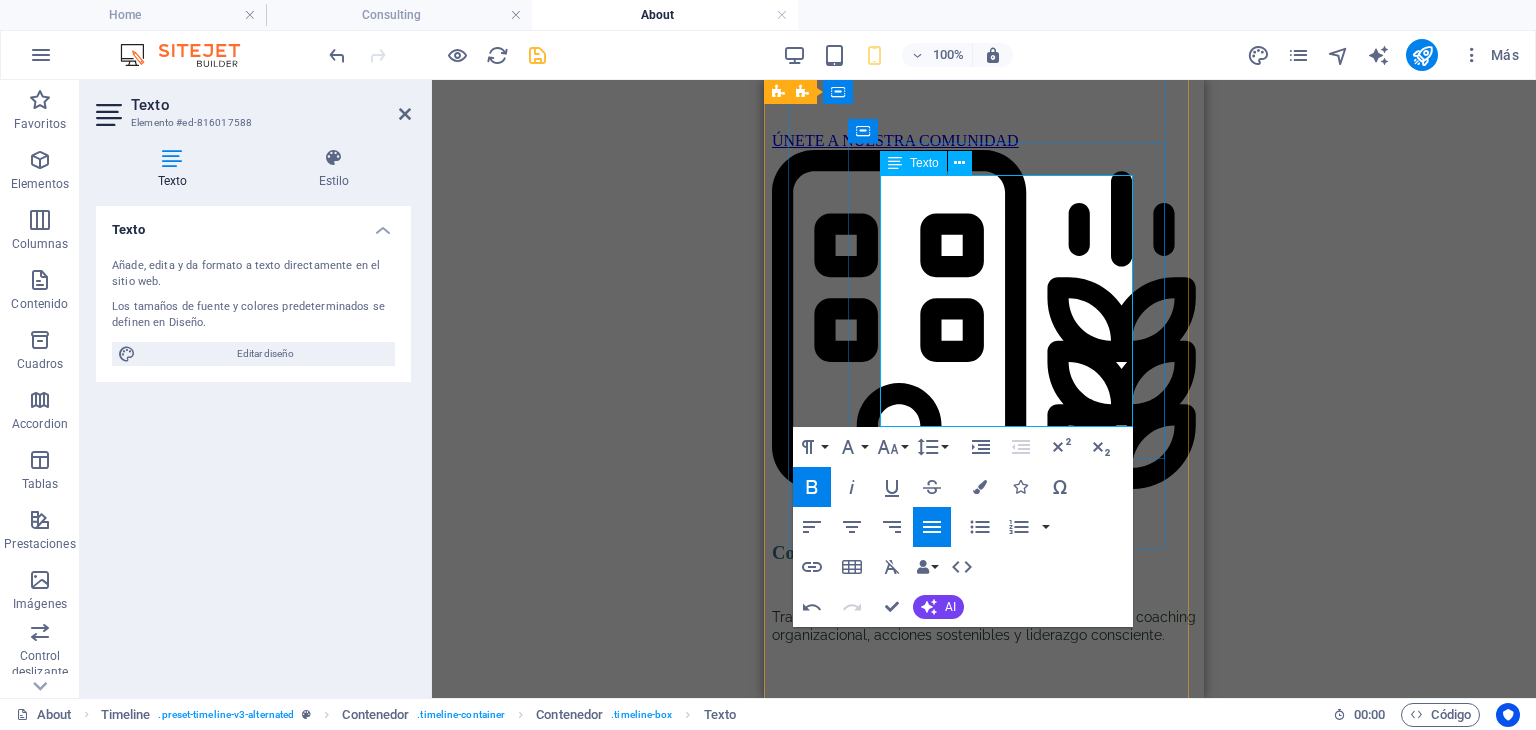 drag, startPoint x: 957, startPoint y: 390, endPoint x: 1119, endPoint y: 409, distance: 163.1104 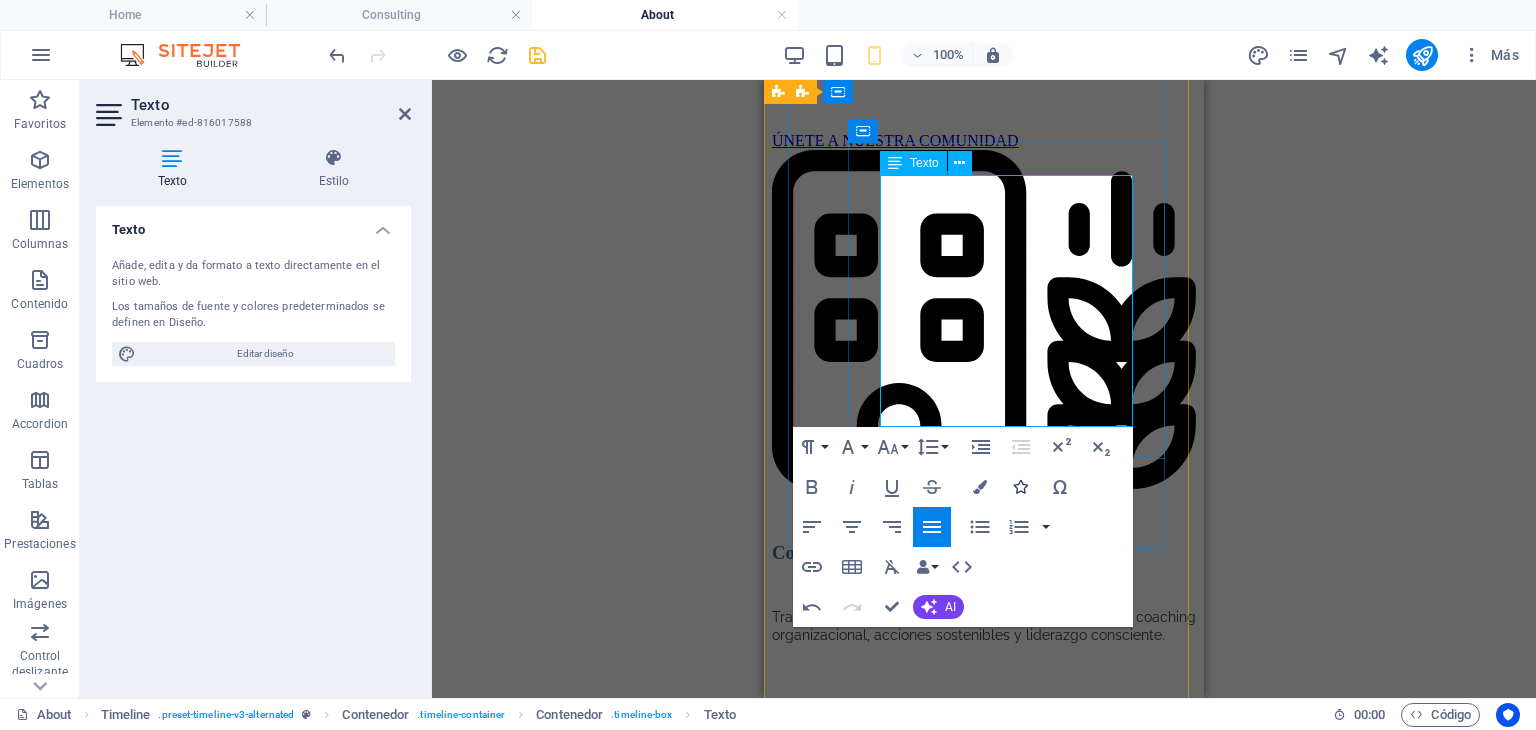scroll, scrollTop: 3338, scrollLeft: 0, axis: vertical 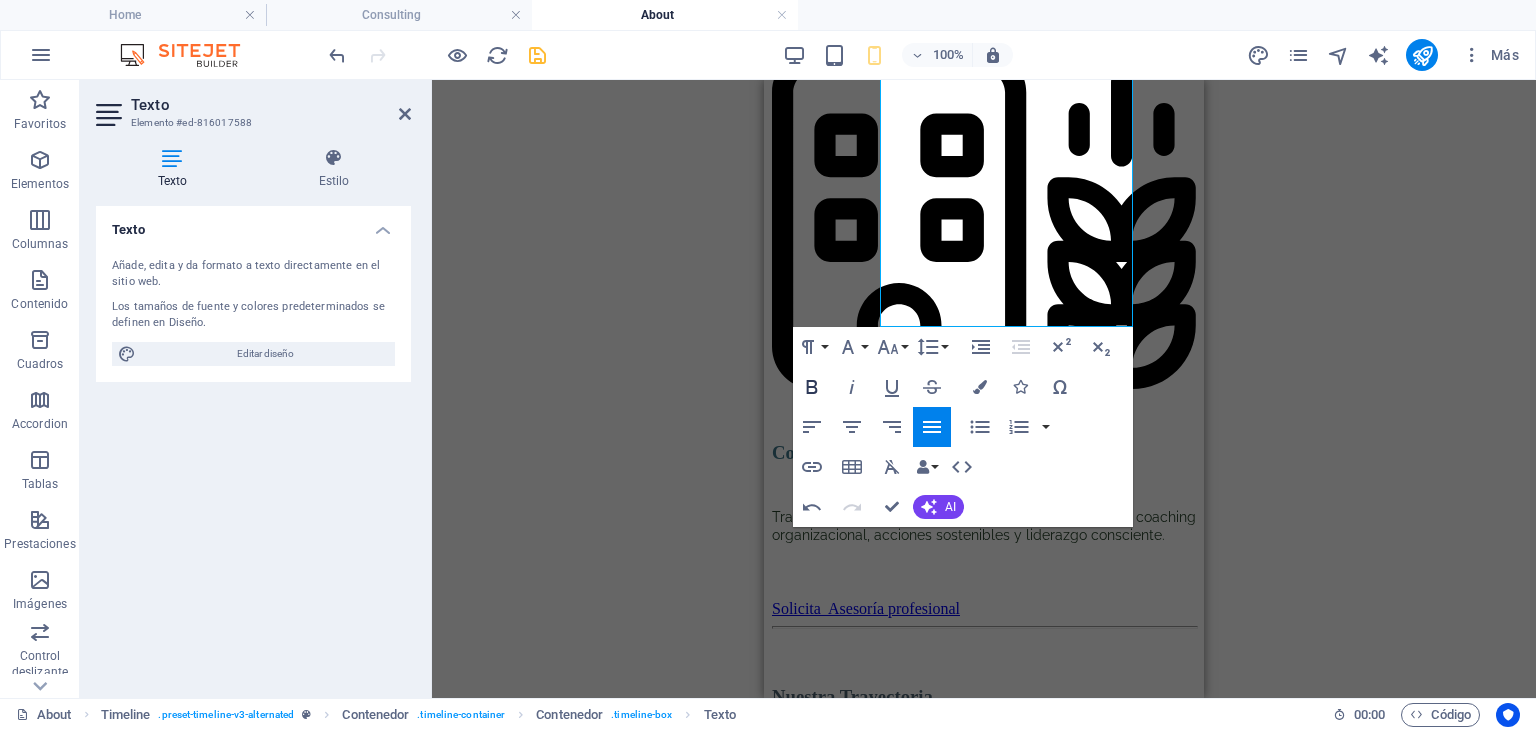 click 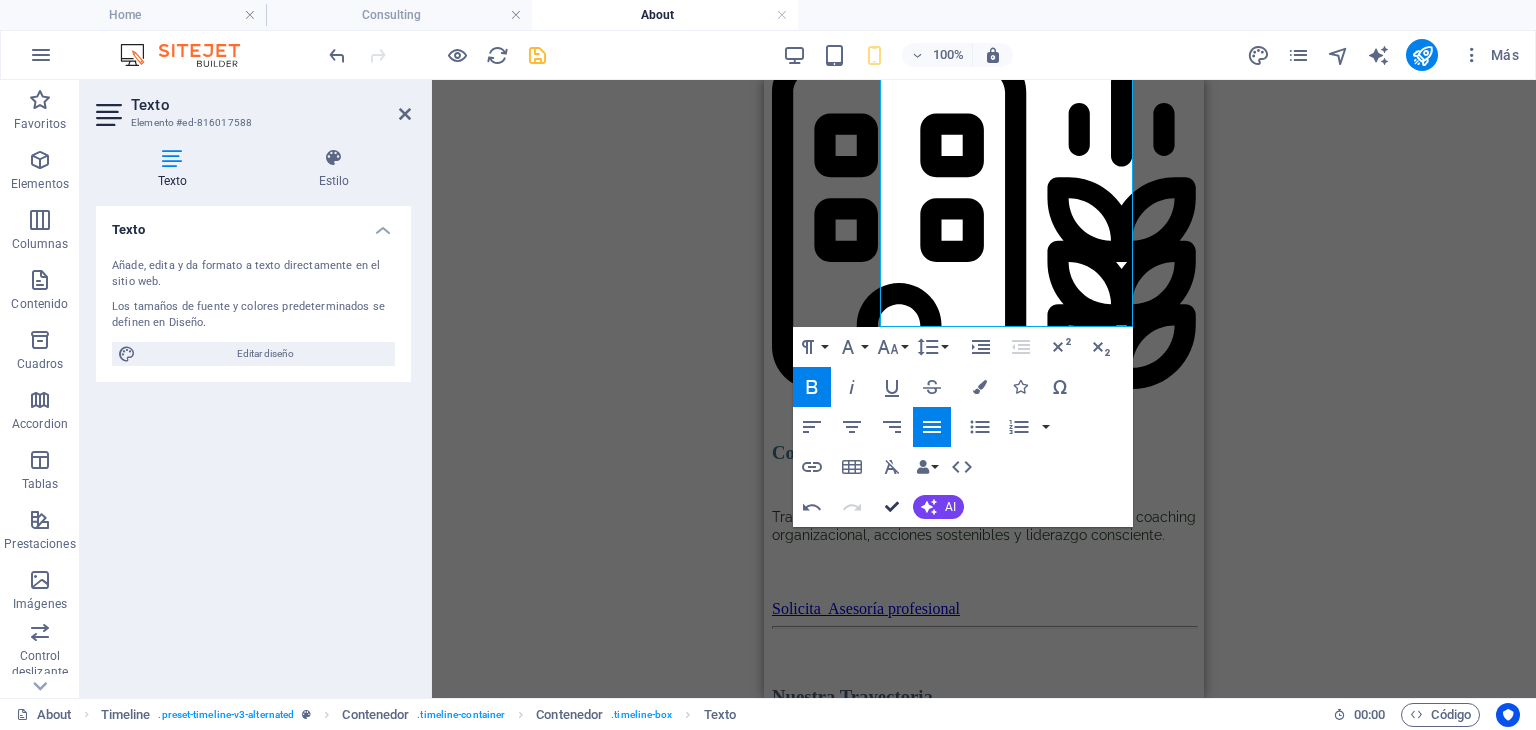 drag, startPoint x: 894, startPoint y: 507, endPoint x: 306, endPoint y: 427, distance: 593.41724 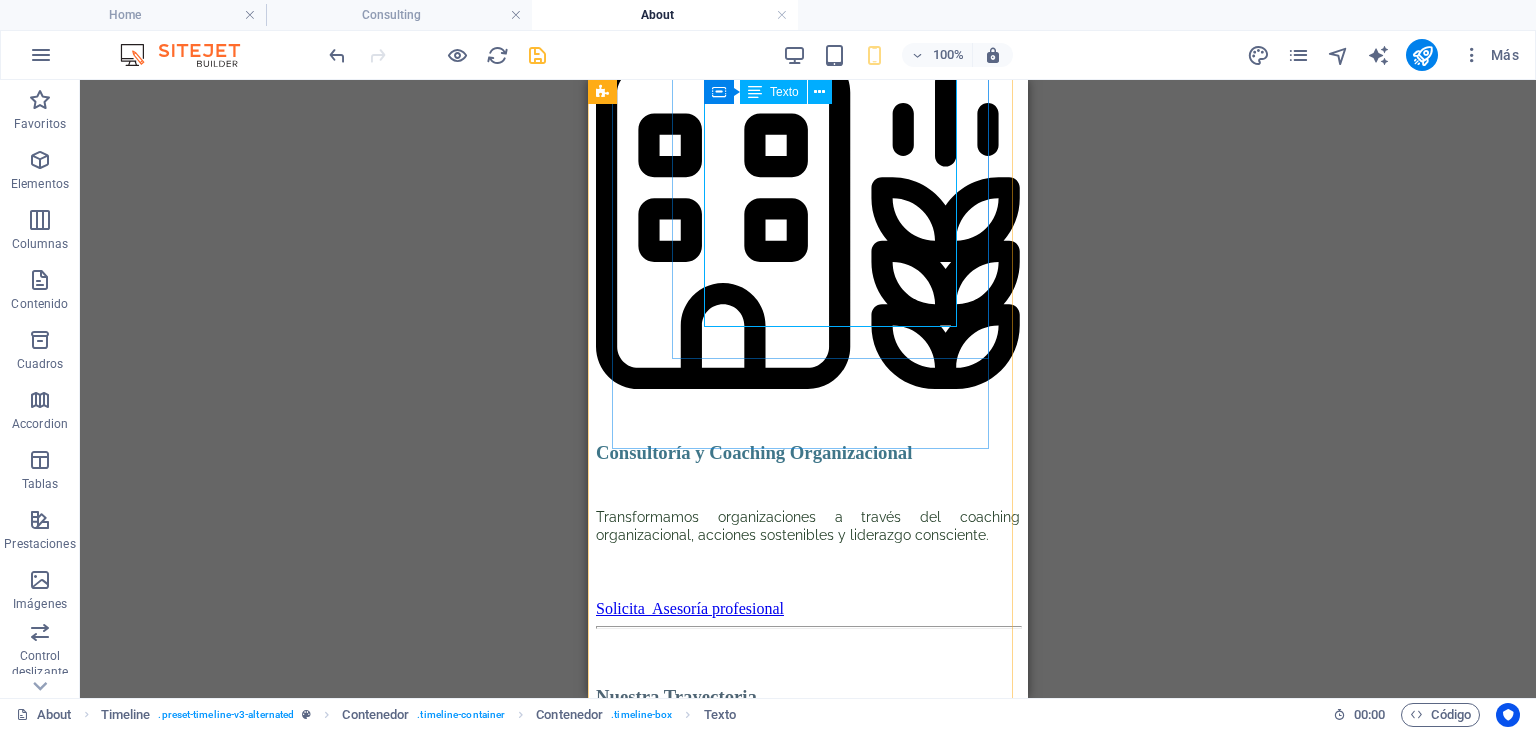 click on "[FIRST] [LAST] , Master Coach Organizacional Sistémico, fundó AILPCO en [YEAR] para transformar mentalidades mediante coaching ontológico y habilidades de liderazgo y comunicación. Esto dio origen a SEOCES, un sistema educativo centrado en una educación consciente alineada con más de ocho Objetivos de Desarrollo Sostenible." at bounding box center [808, 1461] 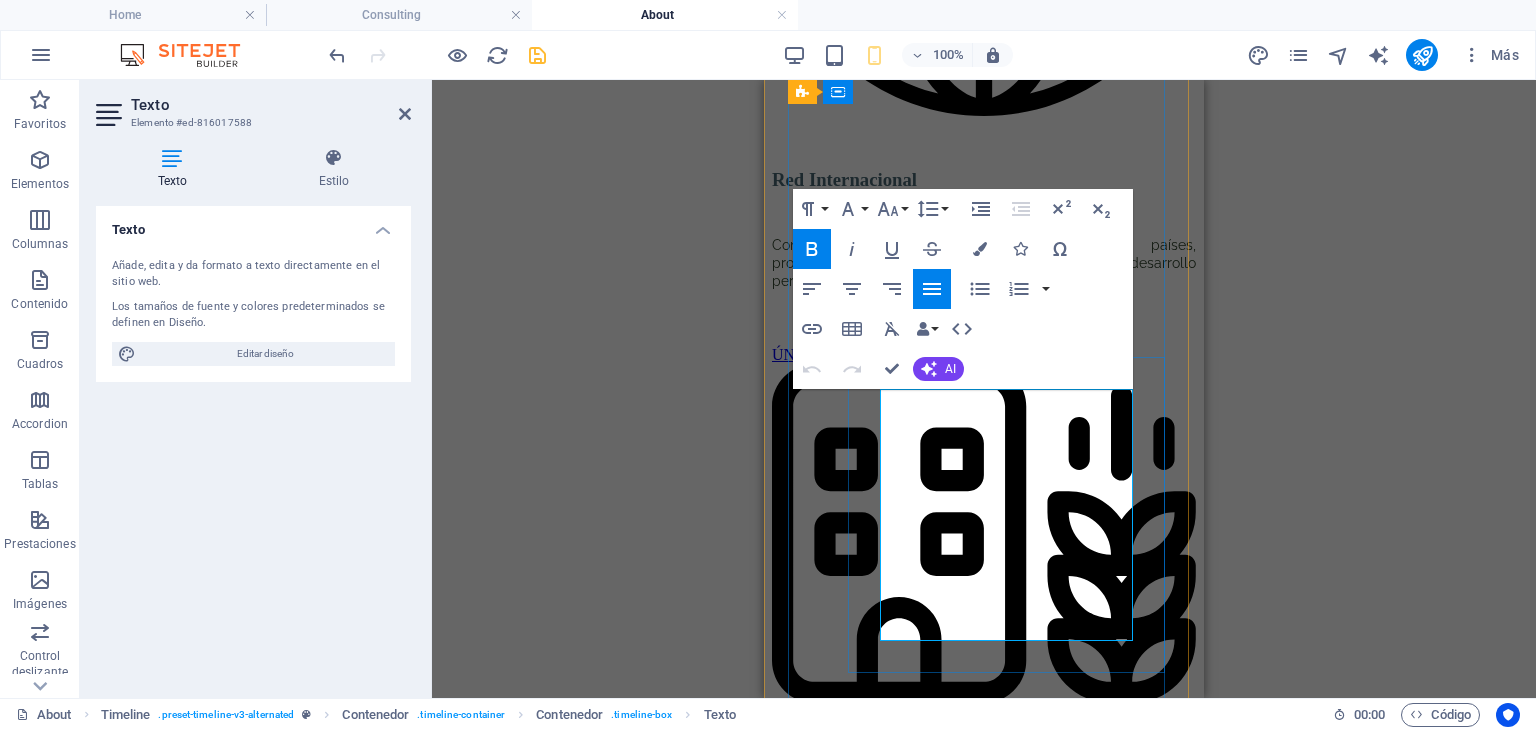 click on "[FIRST] [LAST] , Master Coach Organizacional Sistémico, fundó AILPCO en [YEAR] para transformar mentalidades mediante coaching ontológico y habilidades de liderazgo y comunicación. Esto dio origen a SEOCES, un sistema educativo centrado en una educación consciente alineada con más de ocho Objetivos de Desarrollo Sostenible." at bounding box center (984, 1775) 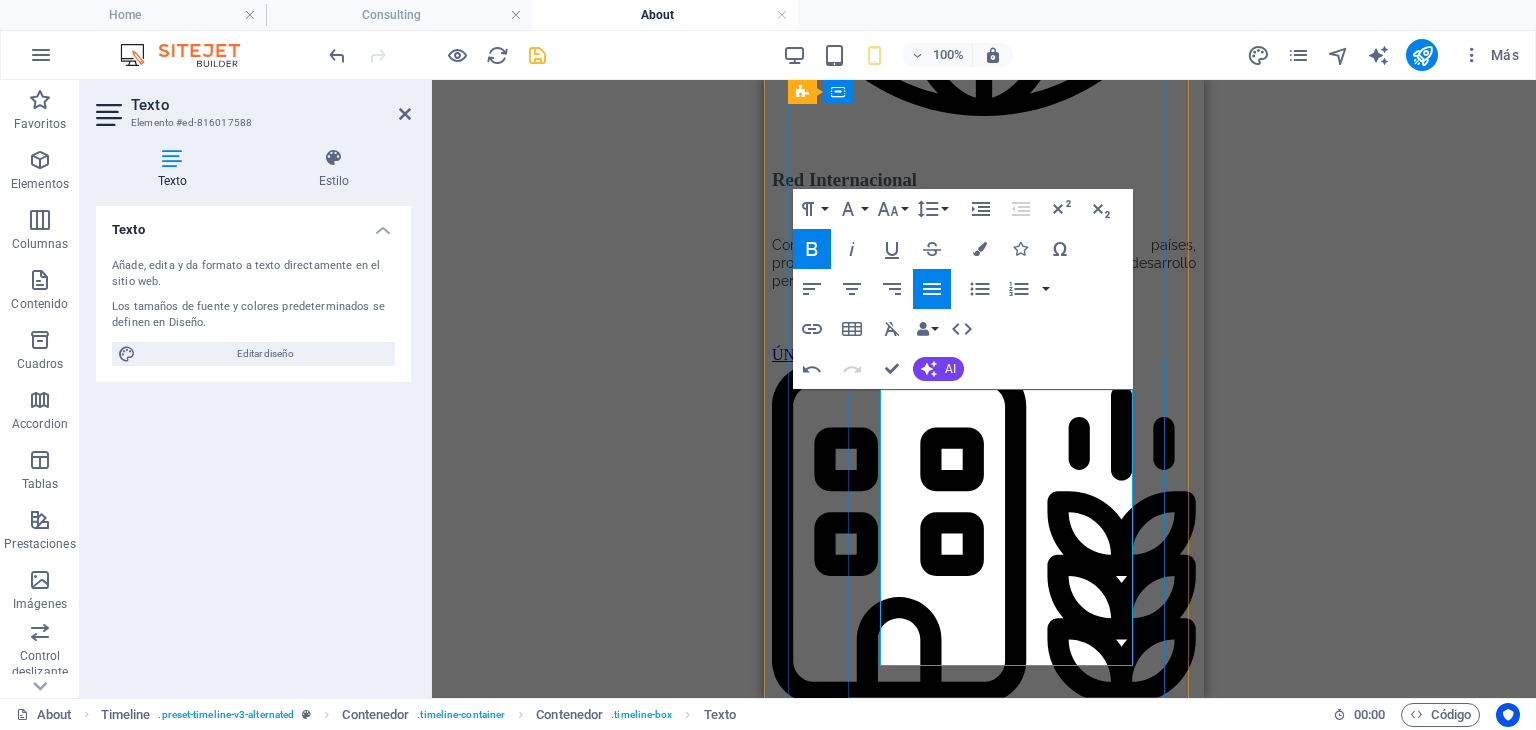 drag, startPoint x: 948, startPoint y: 654, endPoint x: 912, endPoint y: 648, distance: 36.496574 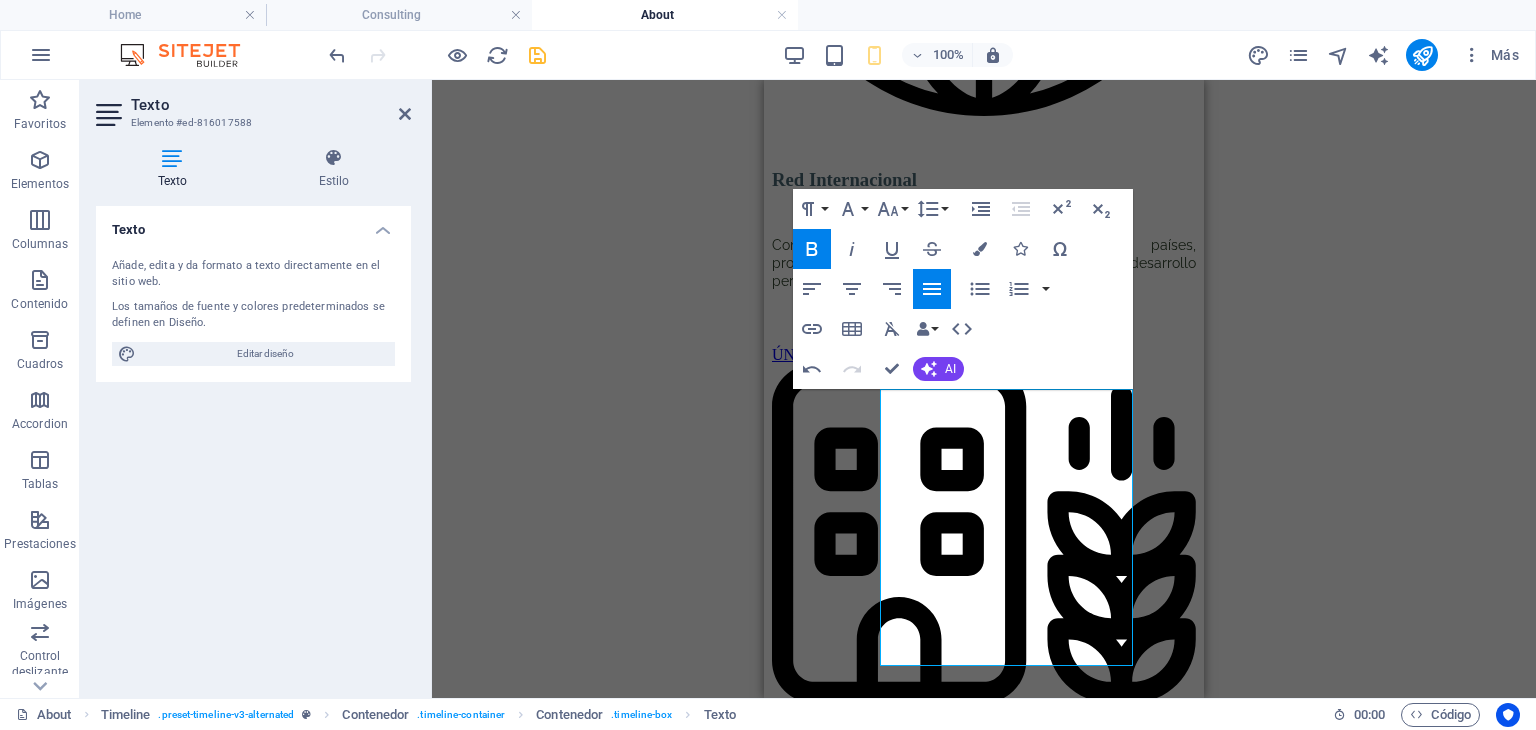 click 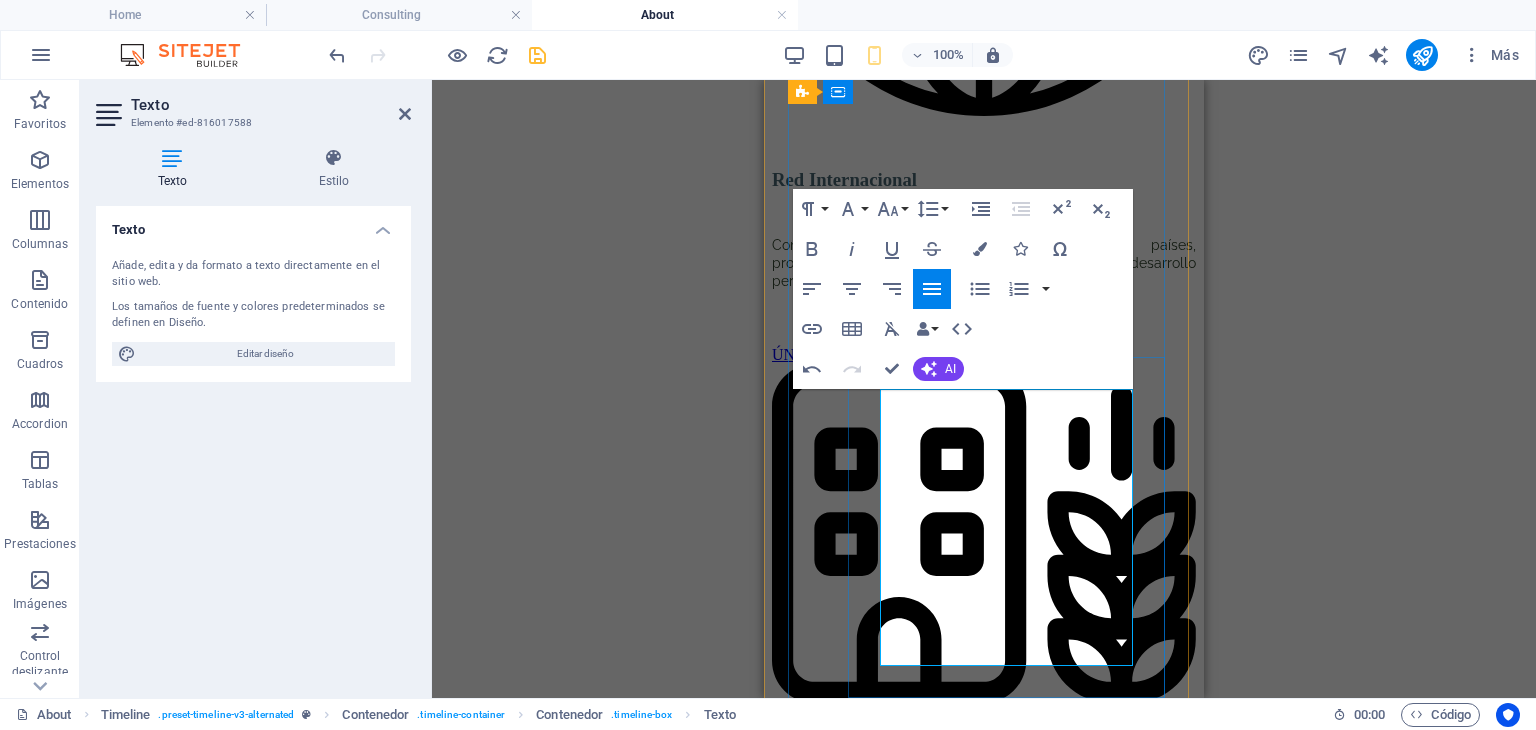 click on "[FIRST] [LAST] , Master Coach Organizacional Sistémico, fundó AILPCO en 2014 para transformar mentalidades mediante coaching ontológico y habilidades de liderazgo y comunicación. Esto dio origen a SEOCES, un sistema educativo centrado en una educación consciente alineada con más de ocho Objetivos de Desarrollo Sostenible. ODS de la ONU." at bounding box center [984, 1775] 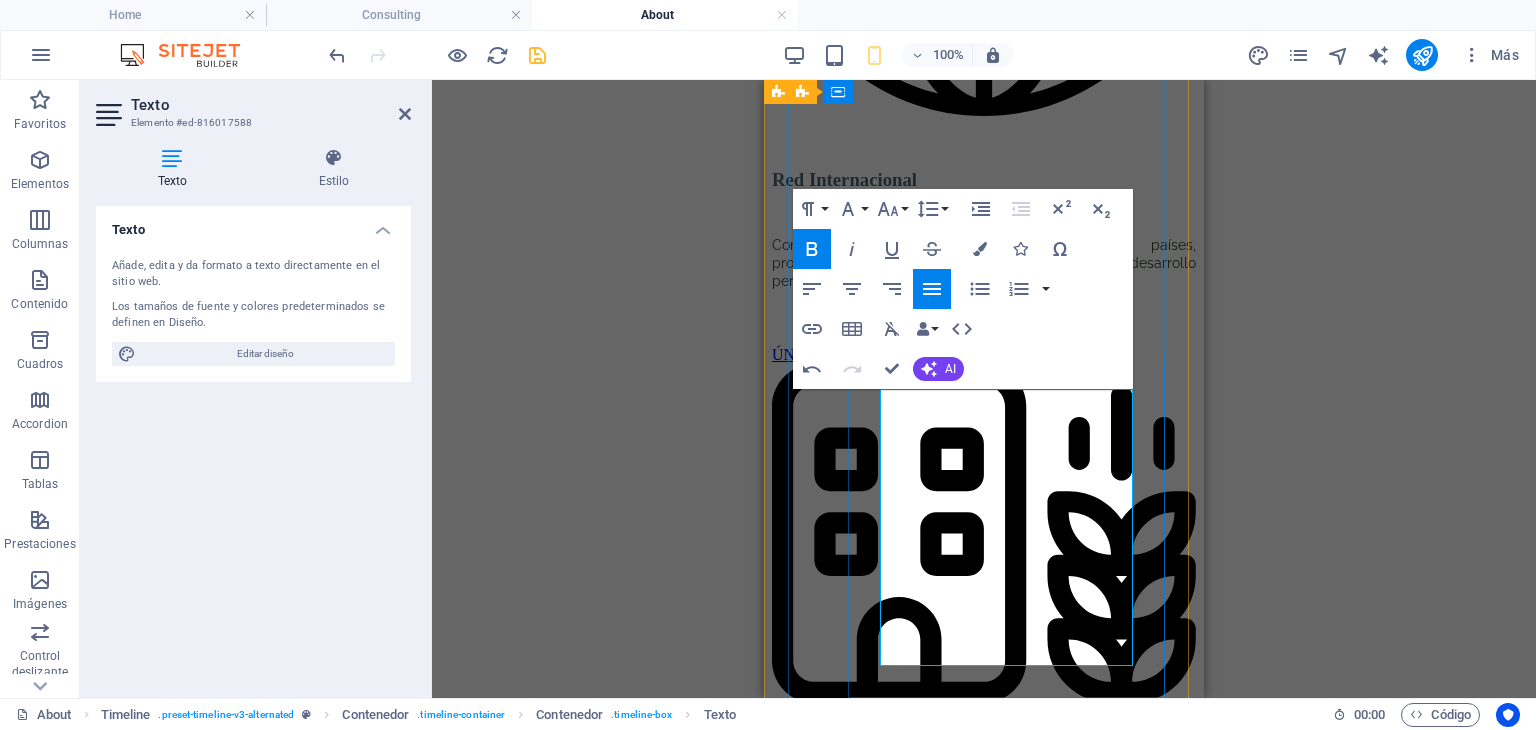 drag, startPoint x: 1090, startPoint y: 602, endPoint x: 1016, endPoint y: 600, distance: 74.02702 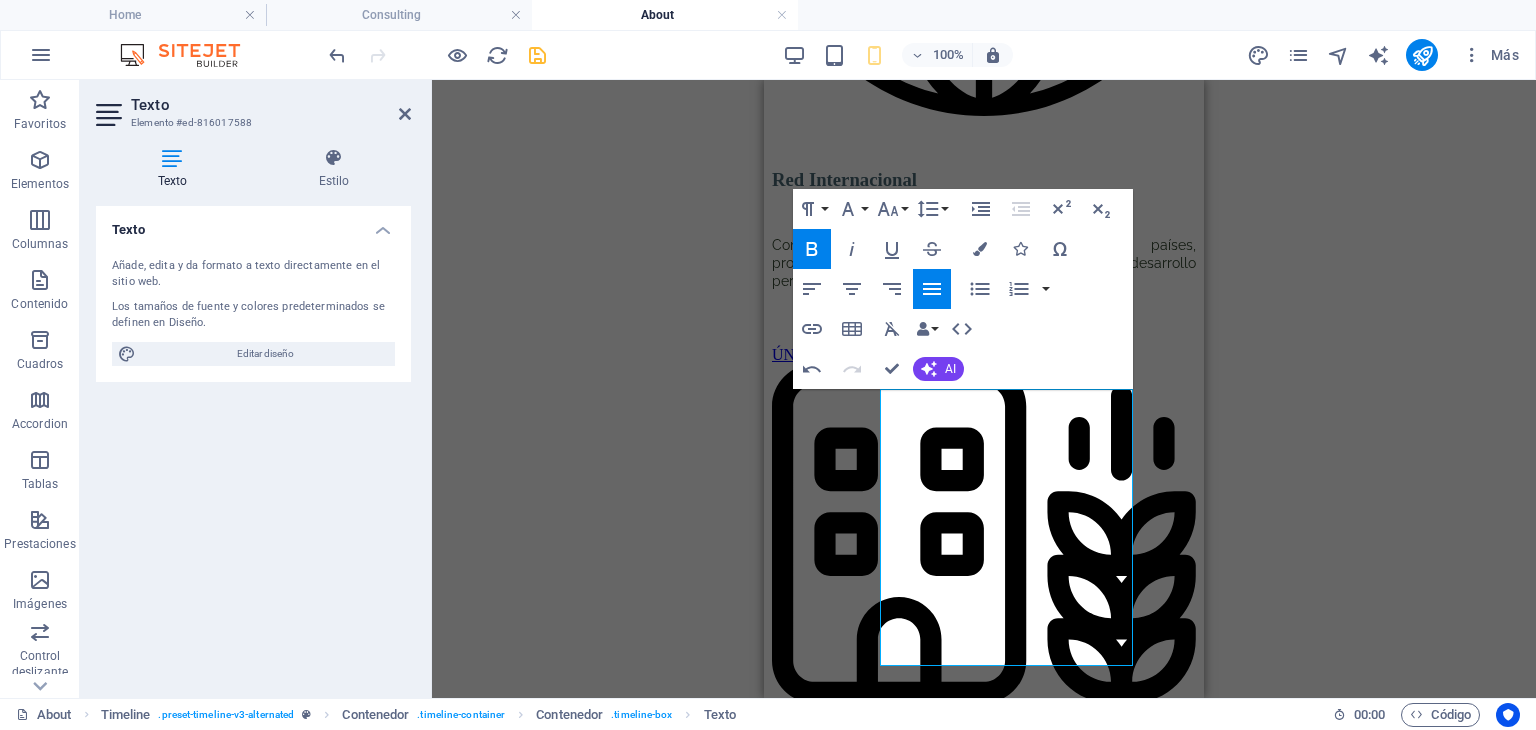 click 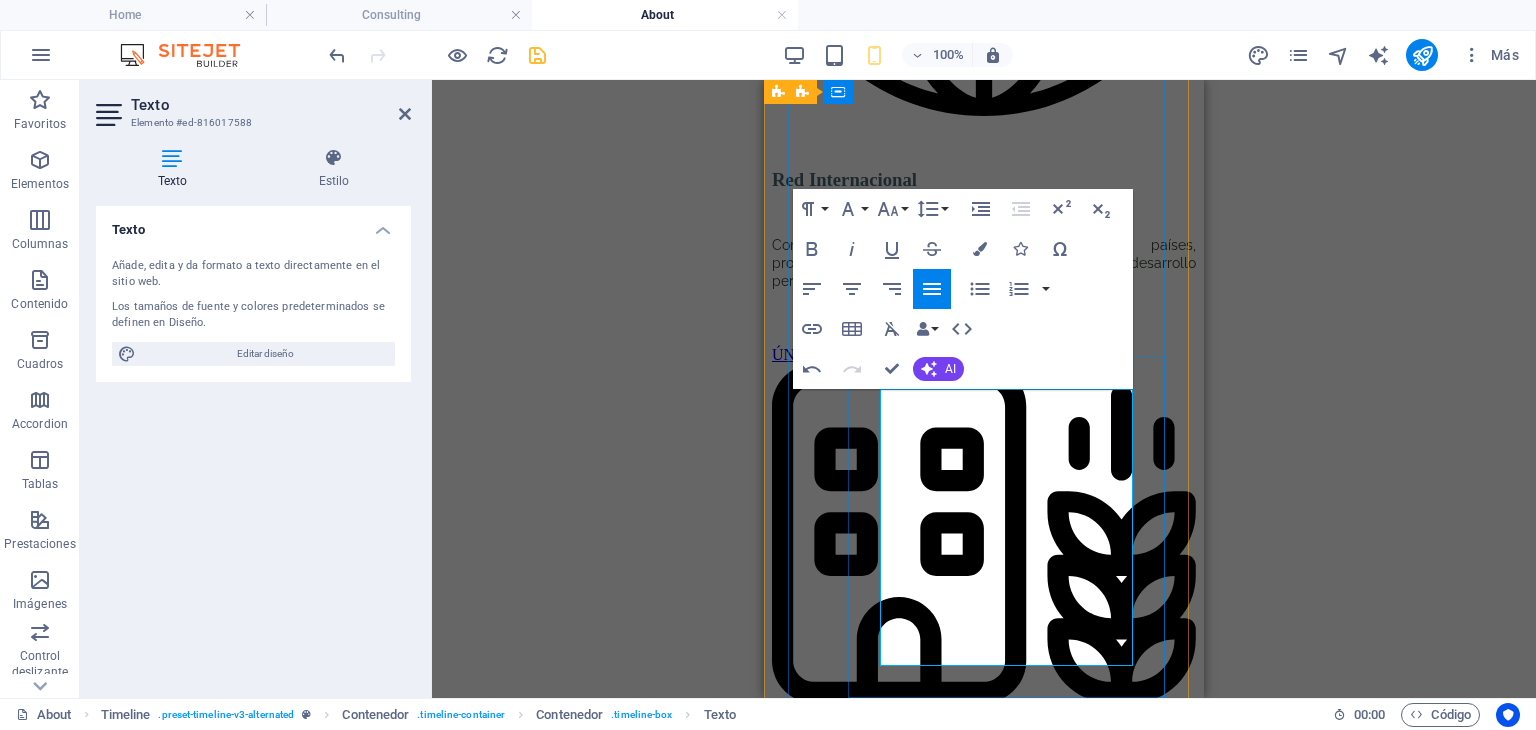 click on "sistema educativo" at bounding box center (1024, 1787) 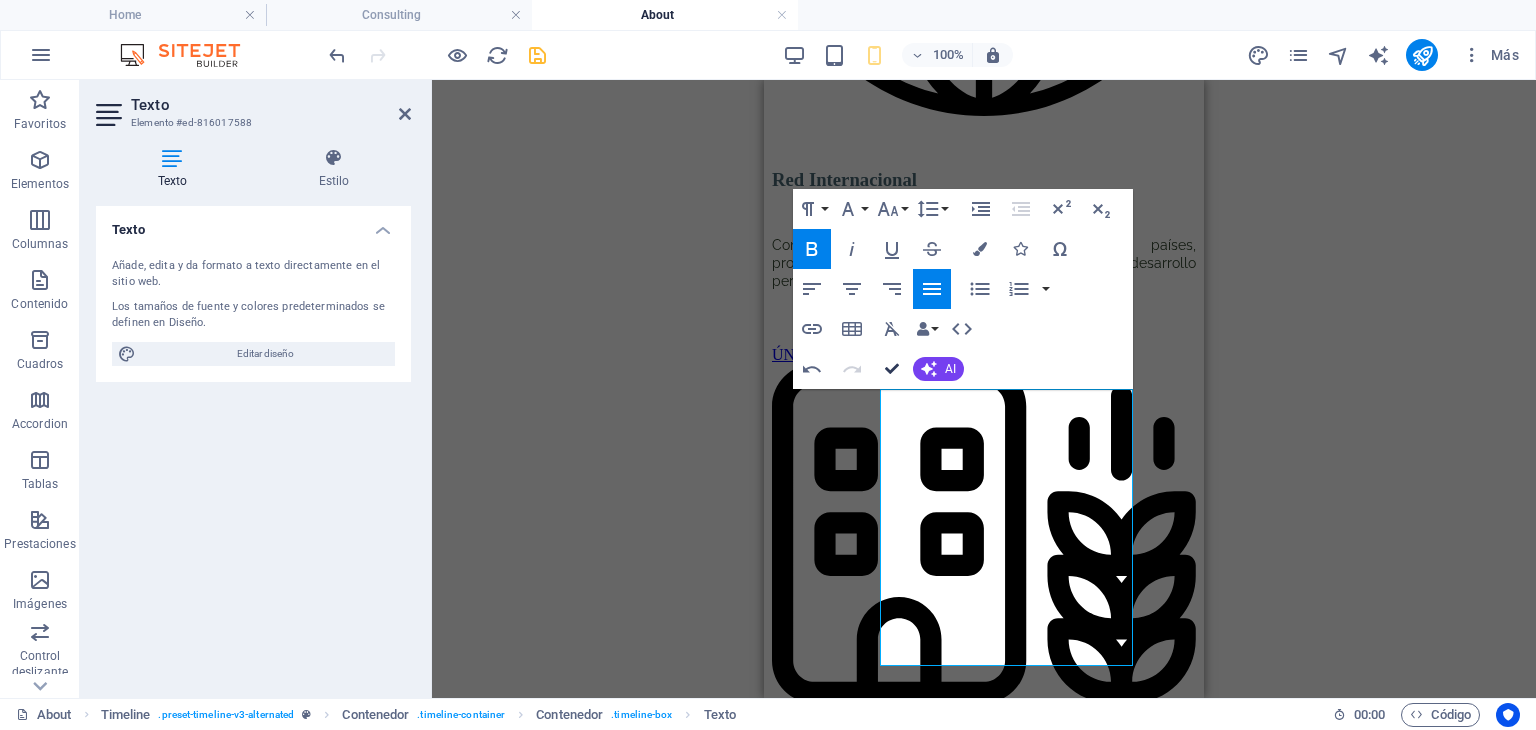drag, startPoint x: 891, startPoint y: 364, endPoint x: 311, endPoint y: 284, distance: 585.4913 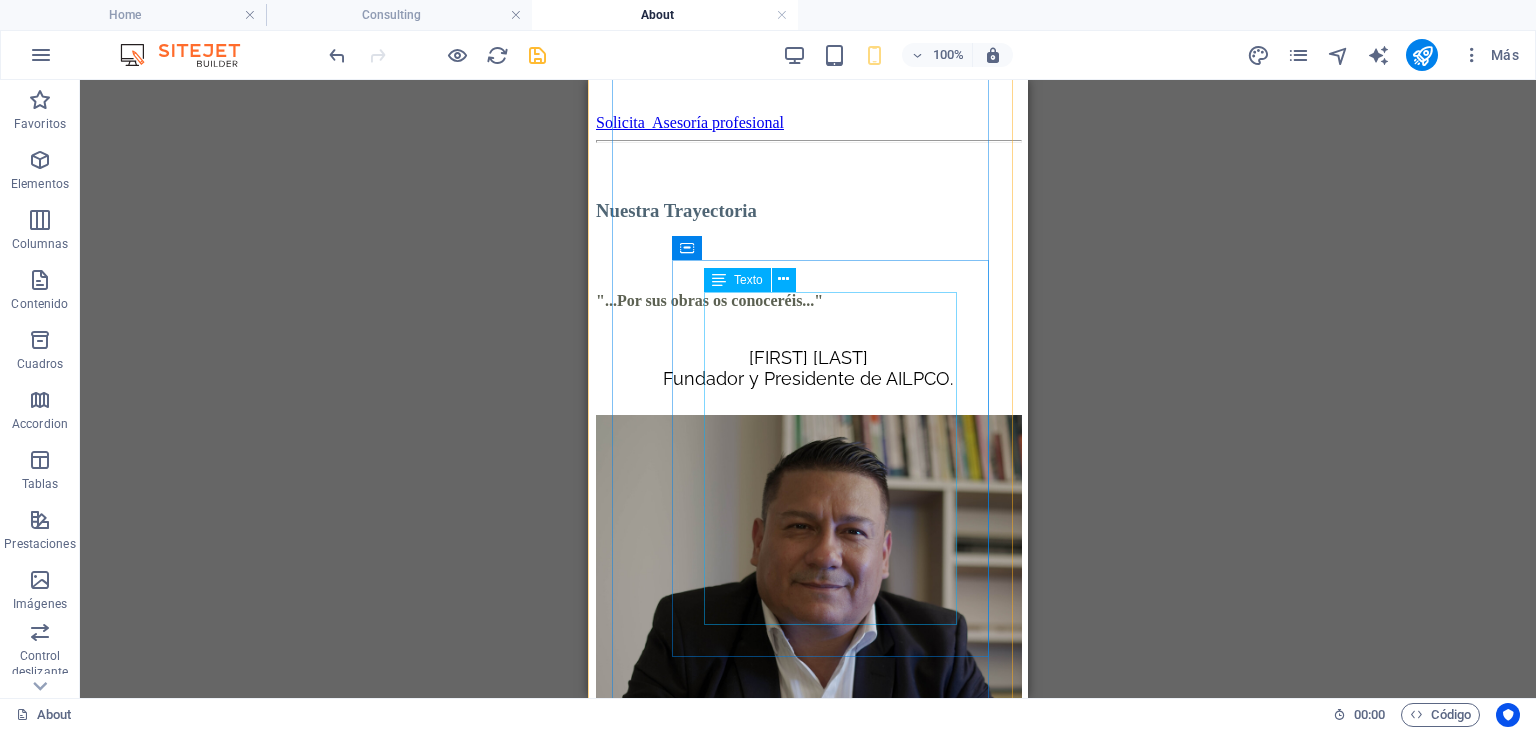 scroll, scrollTop: 3924, scrollLeft: 0, axis: vertical 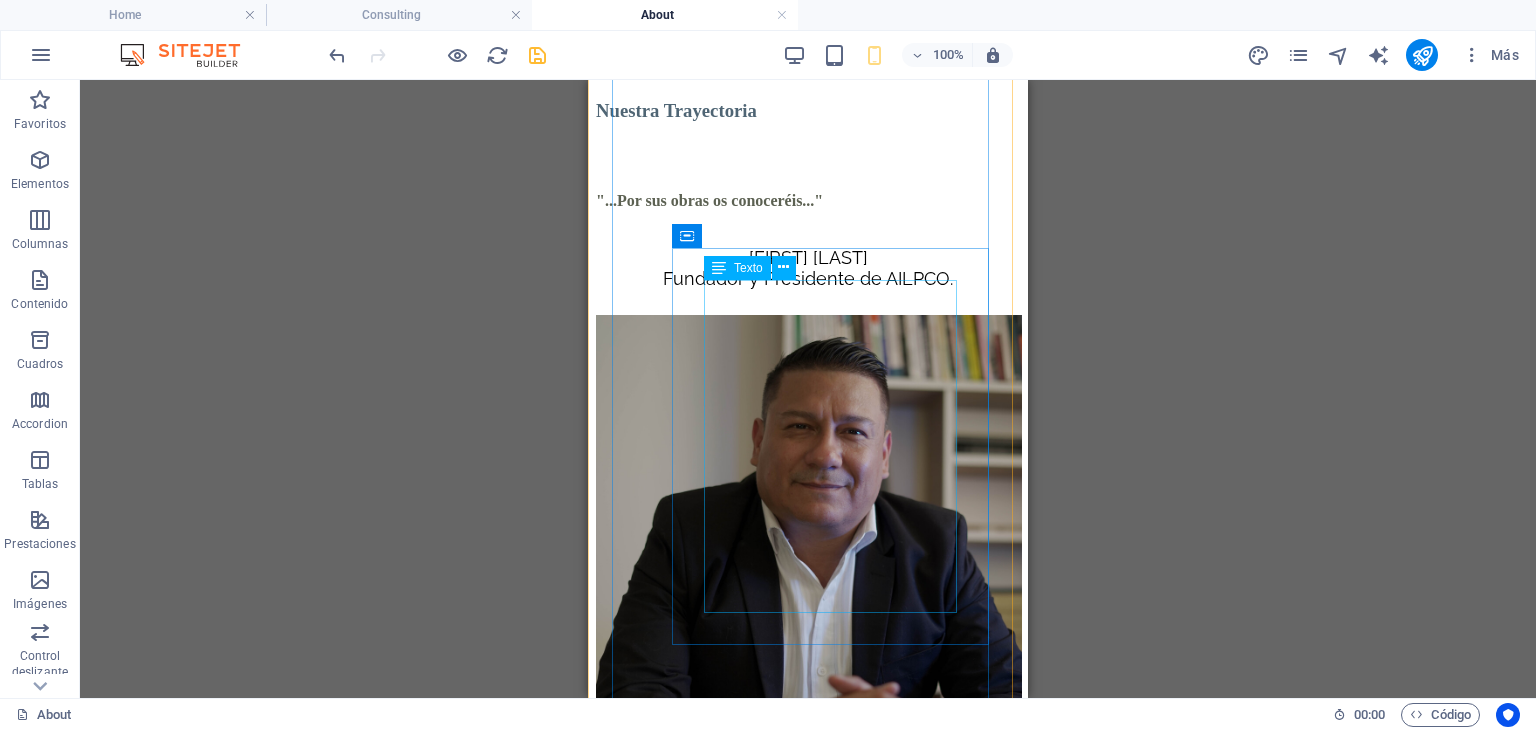 click on "Se creó el Sistema Educativo Ontológico Competencial en Sostenibilidad (SEOCES) para transformar la educación y formar líderes conscientes. Este sistema combina Coaching Ontológico, liderazgo, comunicación, inteligencia social, conciencia emocional, y espiritualidad, ofreciendo 20 competencias, 8 carreras y 05 maestrías alineadas con más de 8 Objetivos de Desarrollo Sostenible (ODS) de la ONU." at bounding box center (808, 1498) 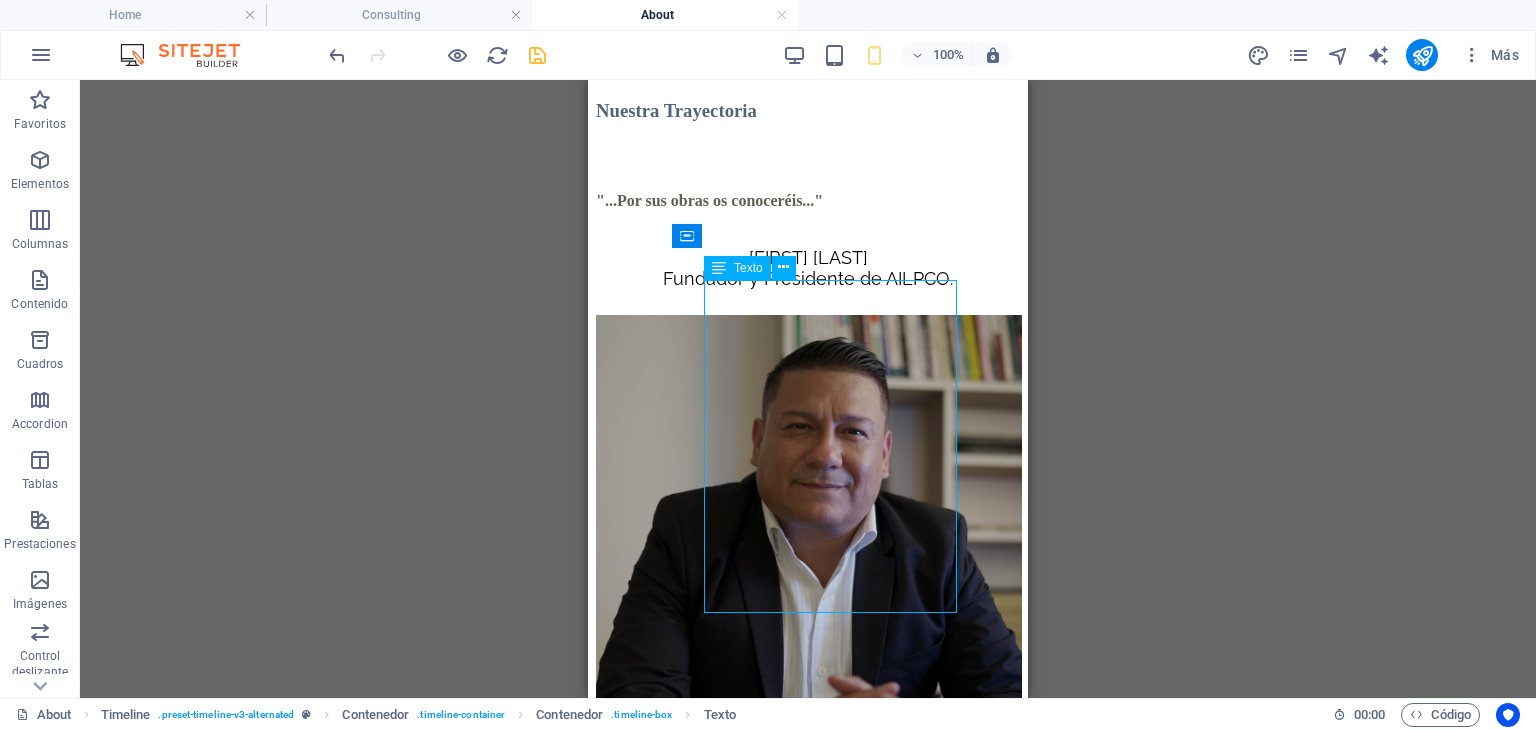 click on "Se creó el Sistema Educativo Ontológico Competencial en Sostenibilidad (SEOCES) para transformar la educación y formar líderes conscientes. Este sistema combina Coaching Ontológico, liderazgo, comunicación, inteligencia social, conciencia emocional, y espiritualidad, ofreciendo 20 competencias, 8 carreras y 05 maestrías alineadas con más de 8 Objetivos de Desarrollo Sostenible (ODS) de la ONU." at bounding box center (808, 1498) 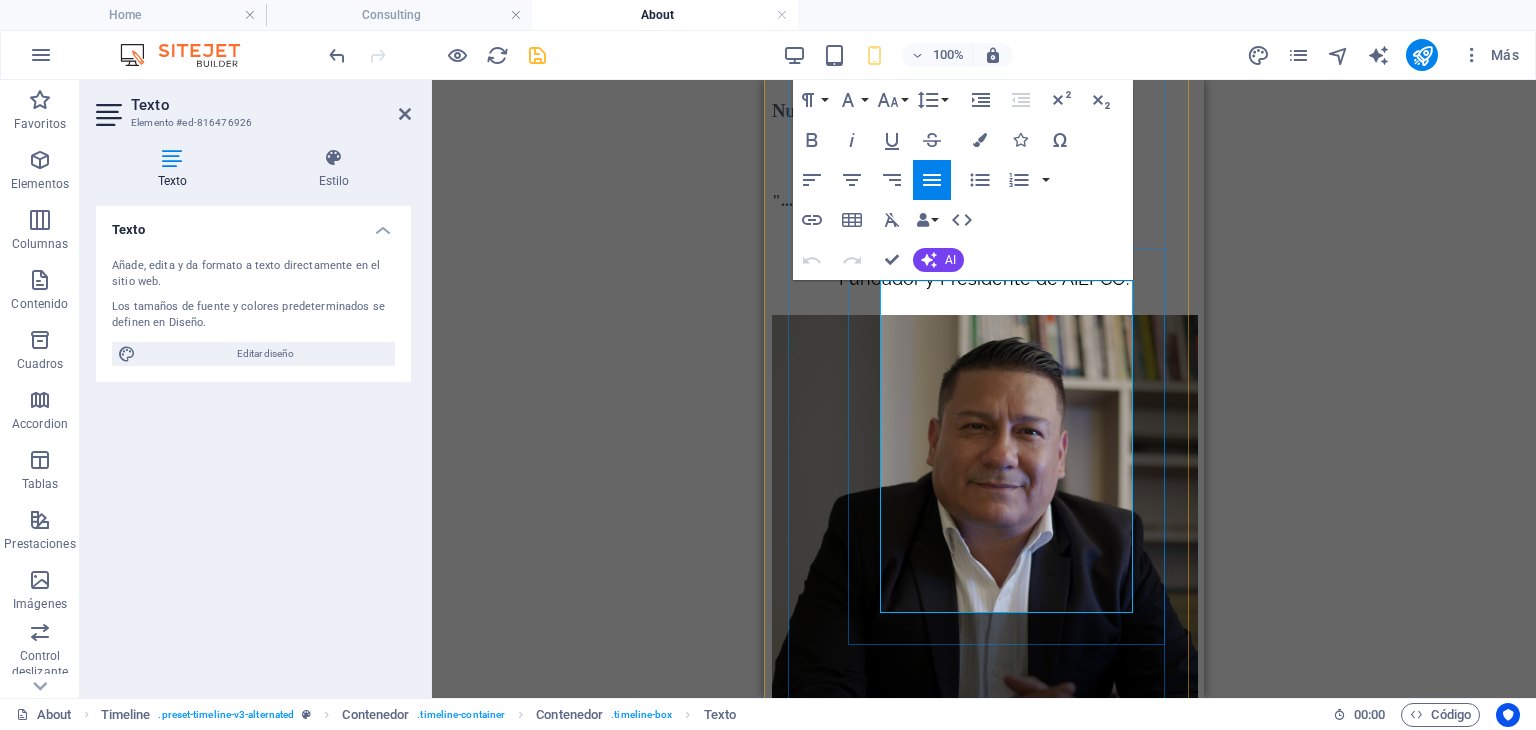 drag, startPoint x: 998, startPoint y: 293, endPoint x: 1079, endPoint y: 334, distance: 90.78546 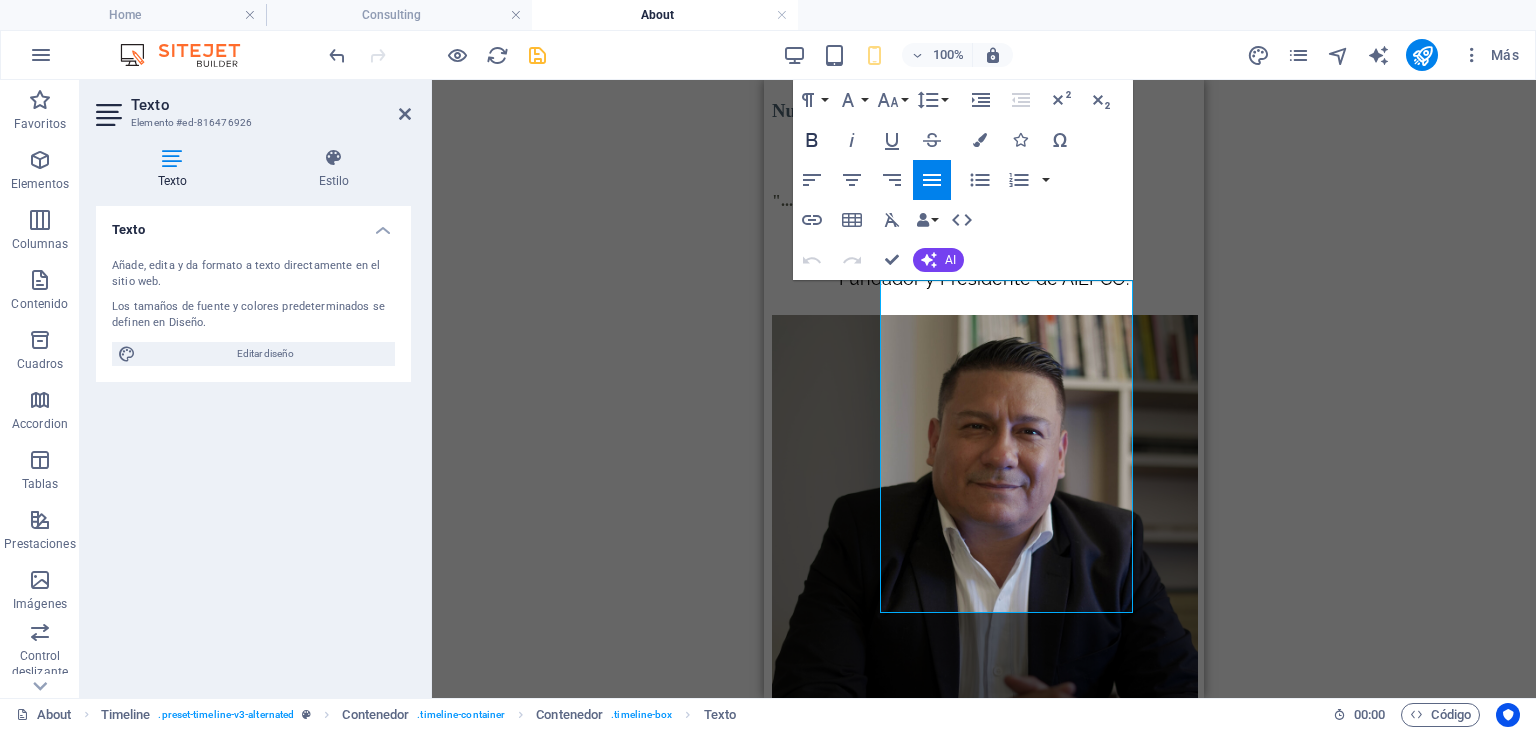click 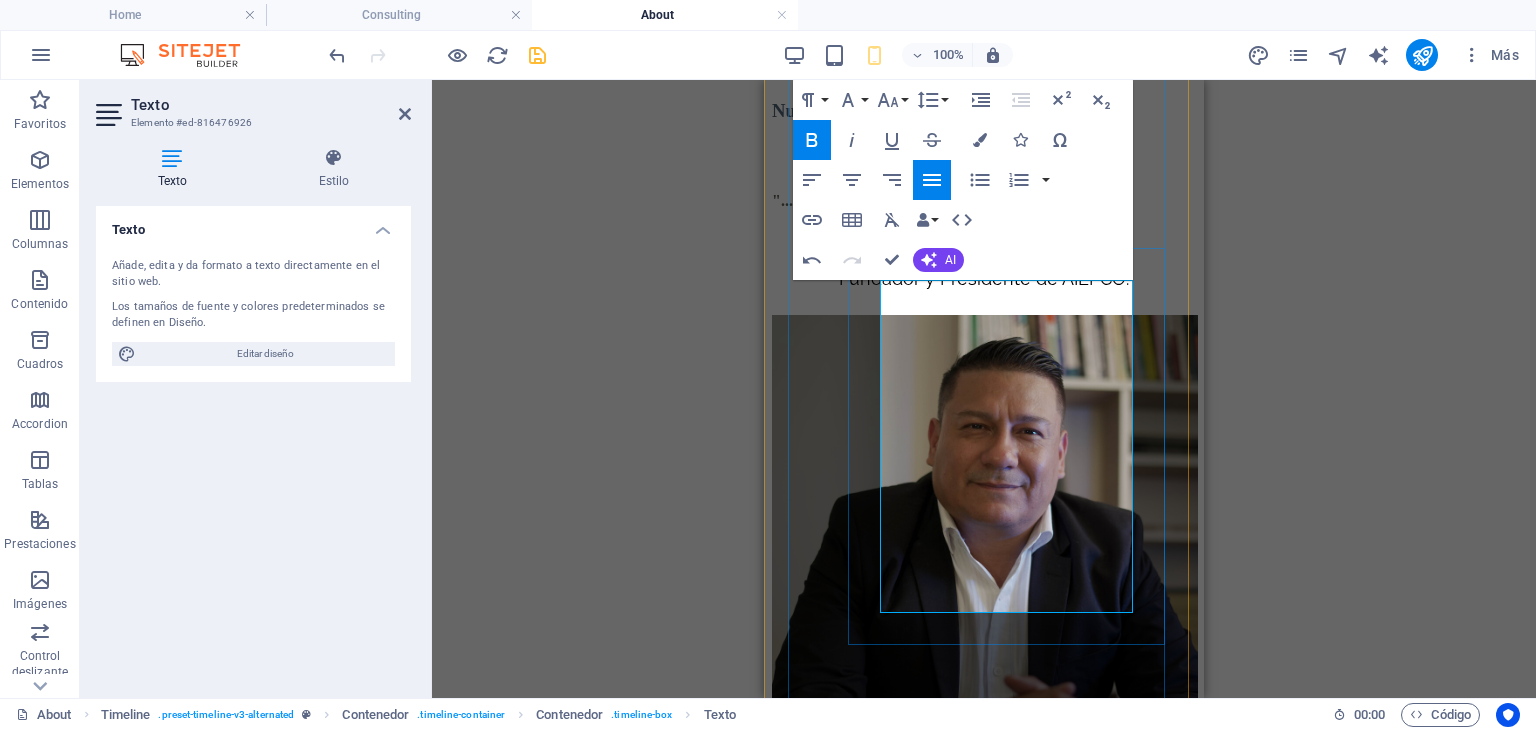 click on "Se creó el Sistema Educativo Ontológico Competencial en Sostenibilidad  (SEOCES)  para transformar la educación y formar líderes conscientes. Este sistema combina Coaching Ontológico, liderazgo, comunicación, inteligencia social, conciencia emocional, y espiritualidad, ofreciendo 20 competencias, 8 carreras y 05 maestrías alineadas con más de 8 Objetivos de Desarrollo Sostenible (ODS) de la ONU." at bounding box center [984, 1498] 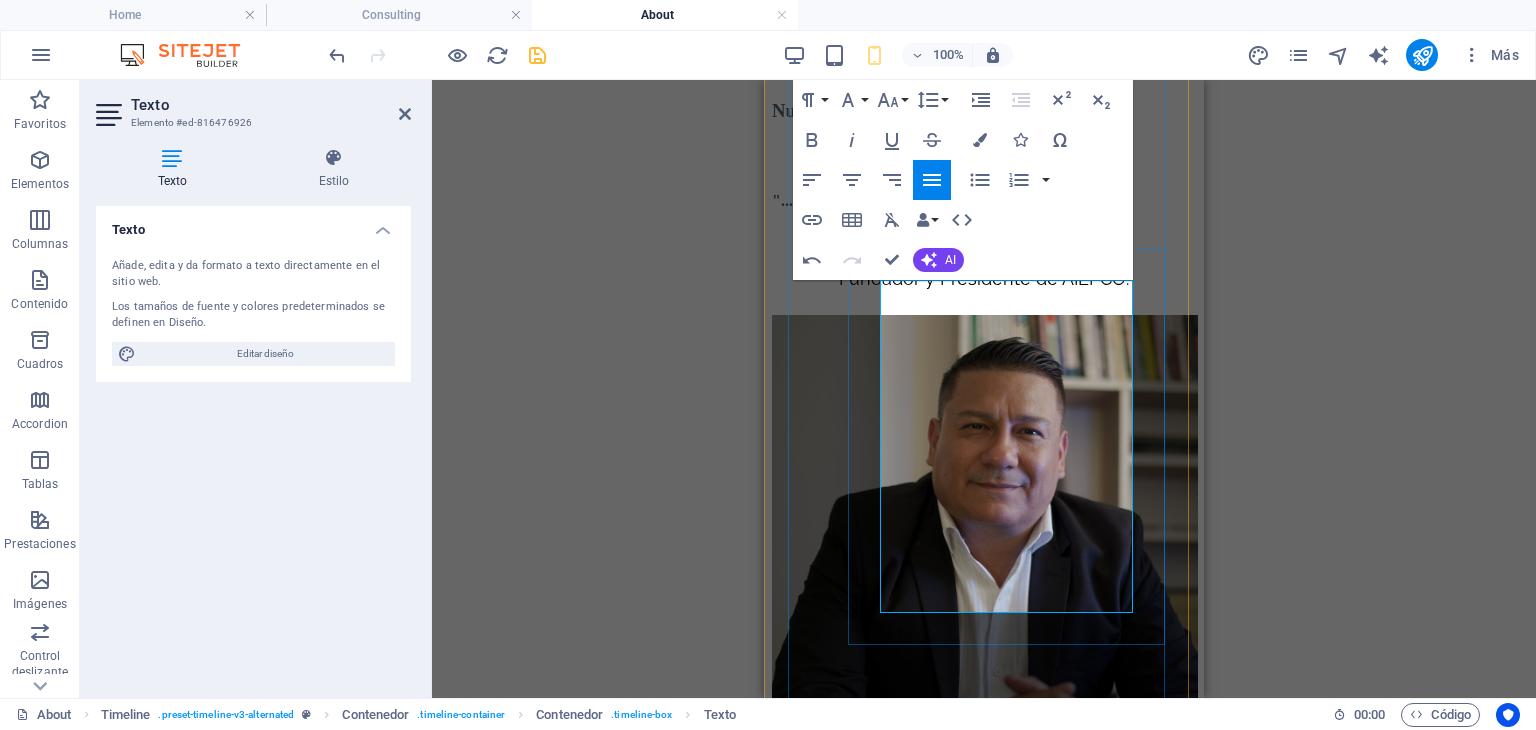 drag, startPoint x: 968, startPoint y: 417, endPoint x: 1001, endPoint y: 433, distance: 36.67424 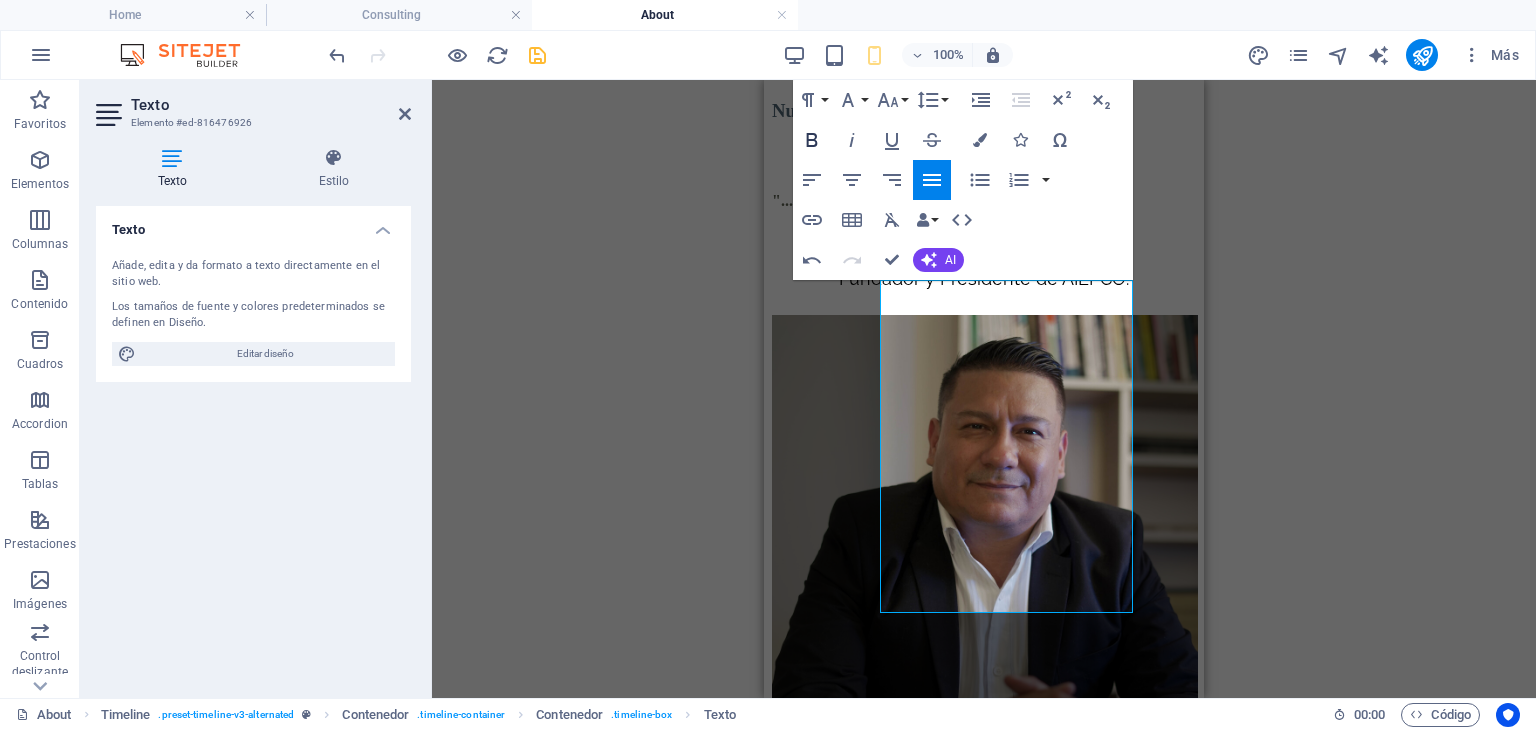 click 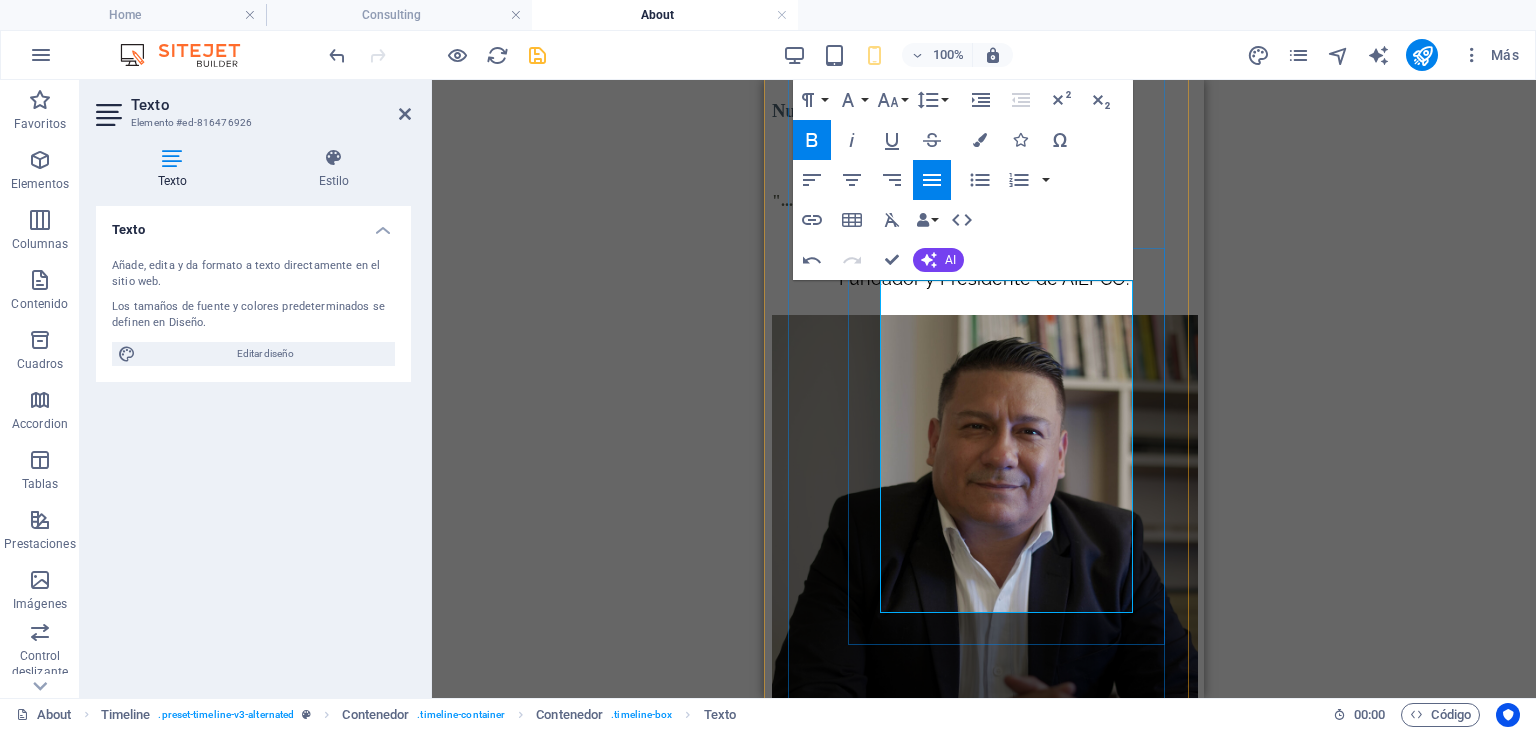 drag, startPoint x: 1123, startPoint y: 549, endPoint x: 1099, endPoint y: 600, distance: 56.364883 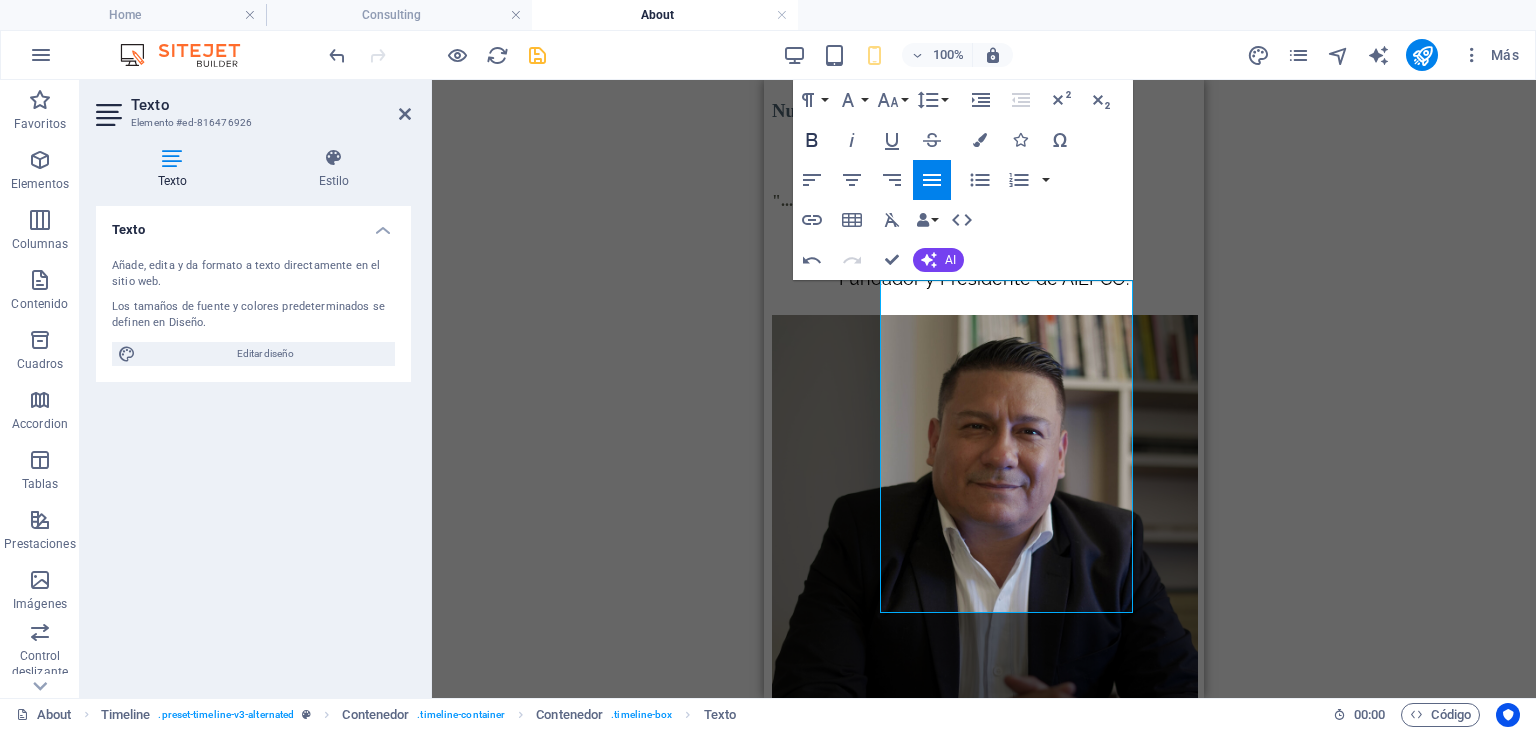 click 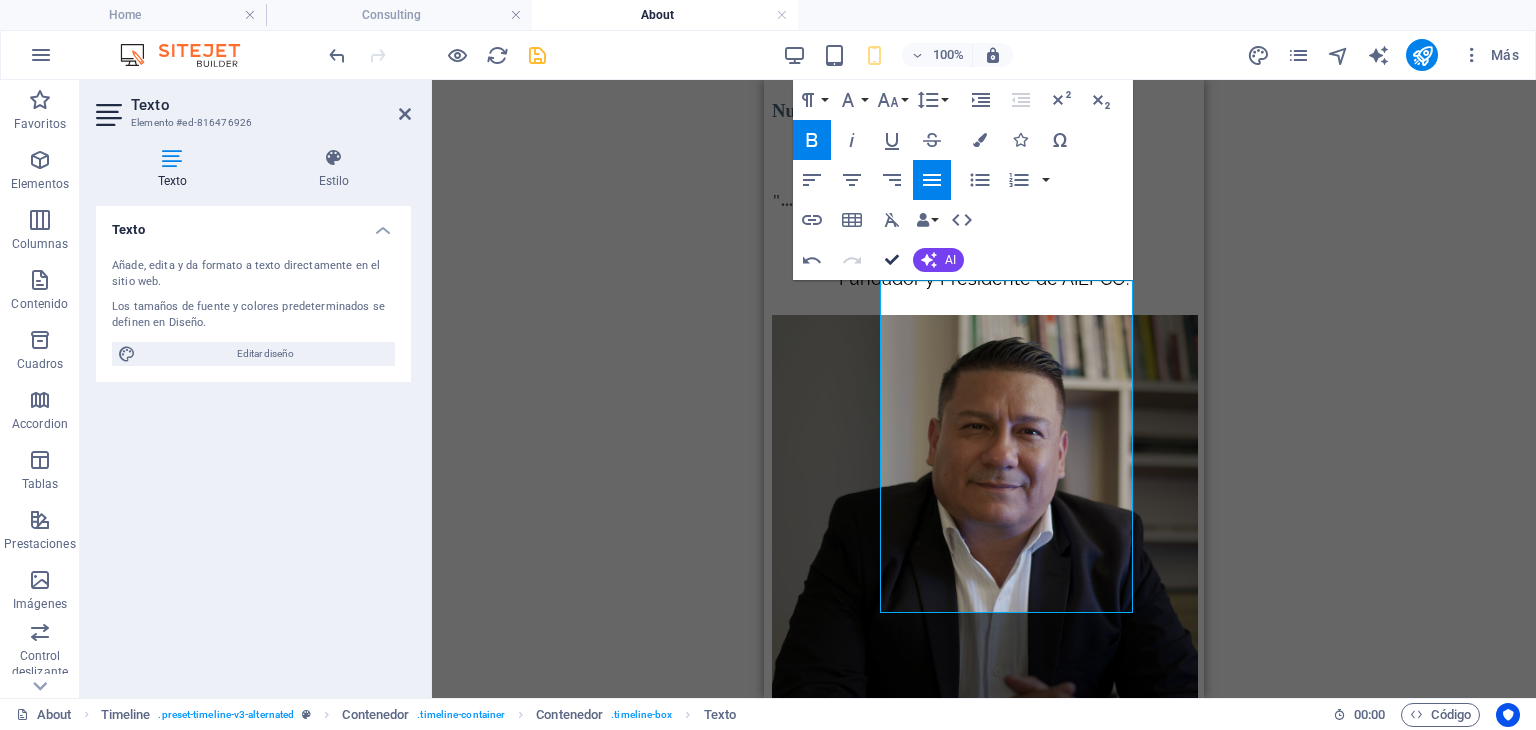 drag, startPoint x: 887, startPoint y: 259, endPoint x: 303, endPoint y: 182, distance: 589.0543 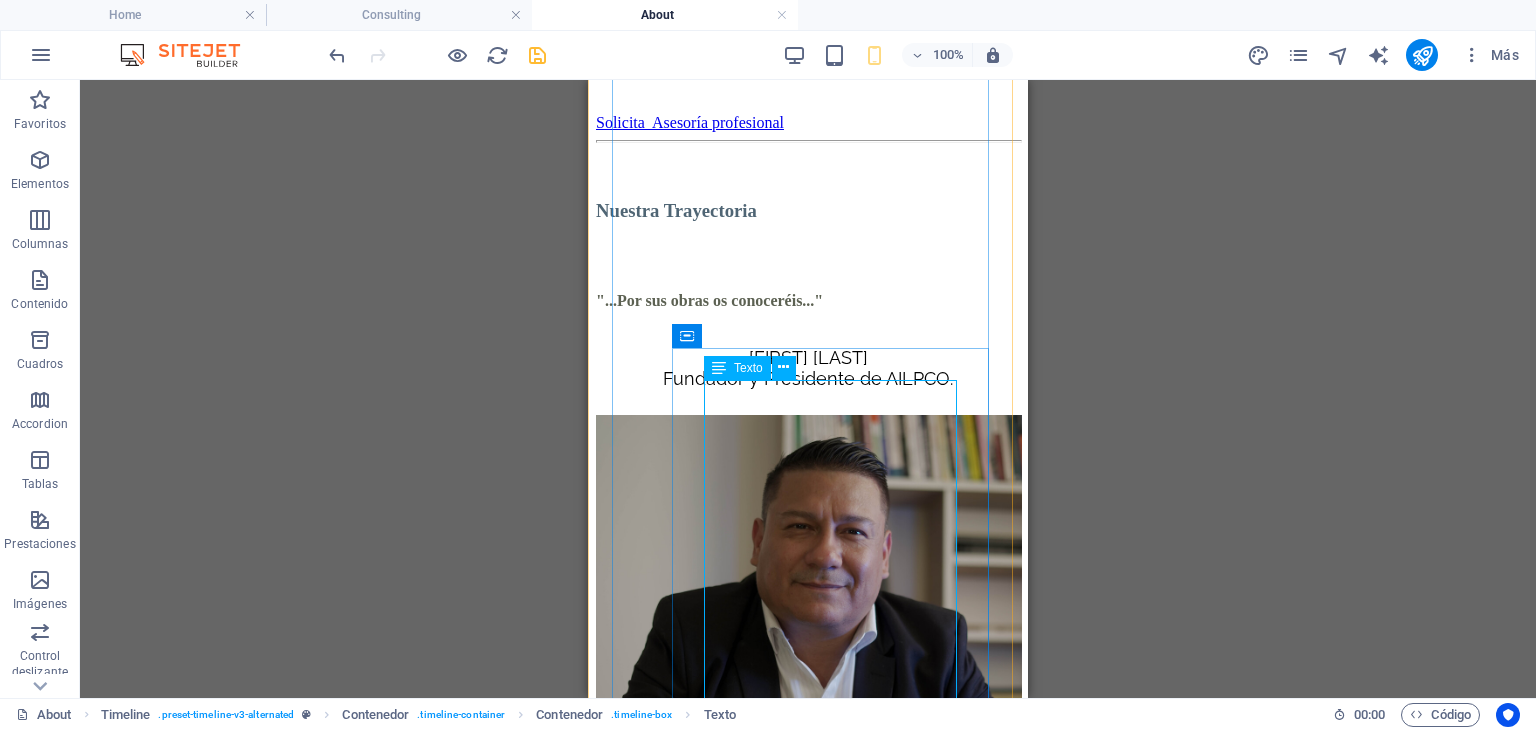 scroll, scrollTop: 3924, scrollLeft: 0, axis: vertical 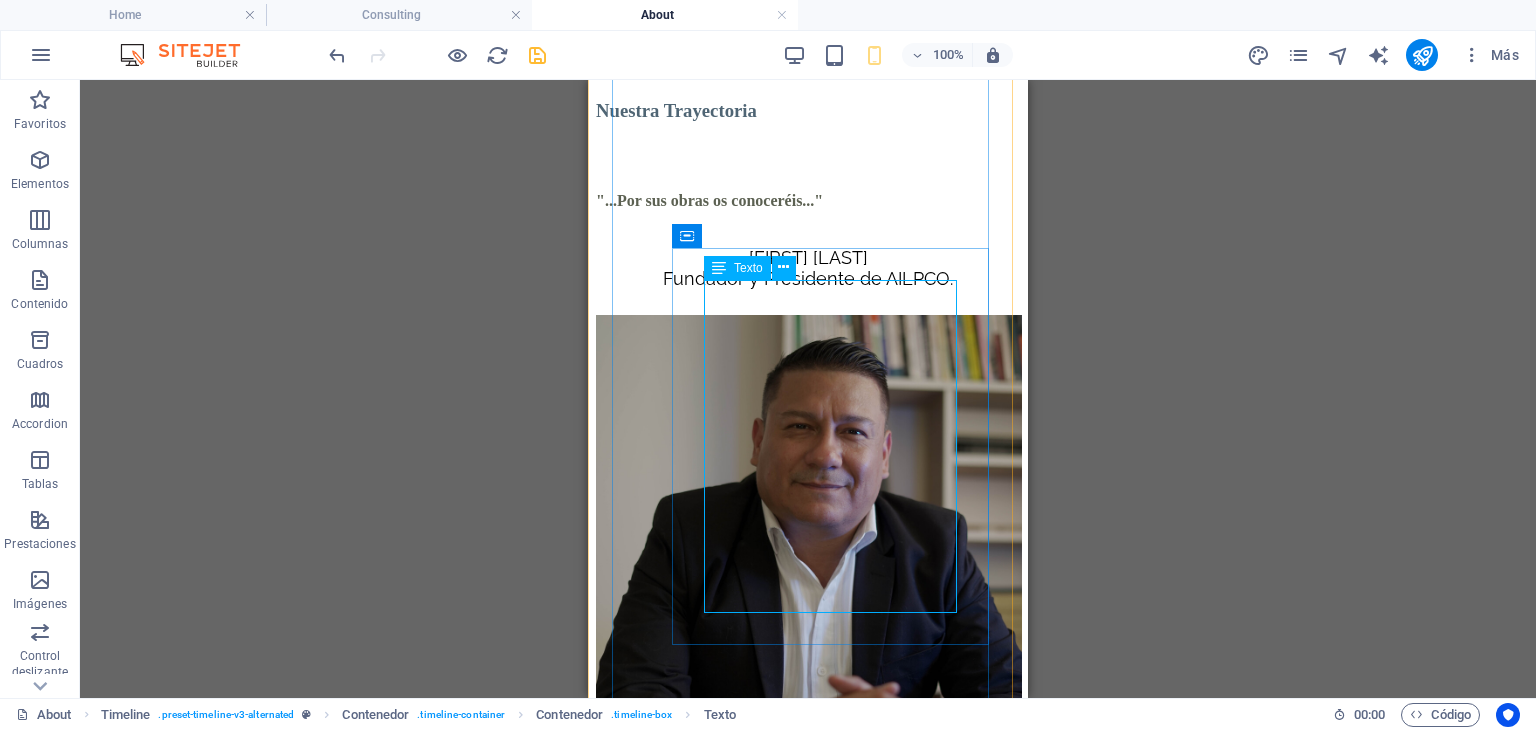 click on "Se creó el Sistema Educativo Ontológico Competencial en Sostenibilidad  (SEOCES)  para transformar la educación y formar líderes conscientes. Este sistema combina Coaching Ontológico, liderazgo, comunicación, inteligencia social, conciencia emocional, y espiritualidad, ofreciendo  20 competencias, 8 carreras y 05 maestrías  alineadas con más de  8 Objetivos de Desarrollo Sostenible (ODS) de la ONU." at bounding box center [808, 1498] 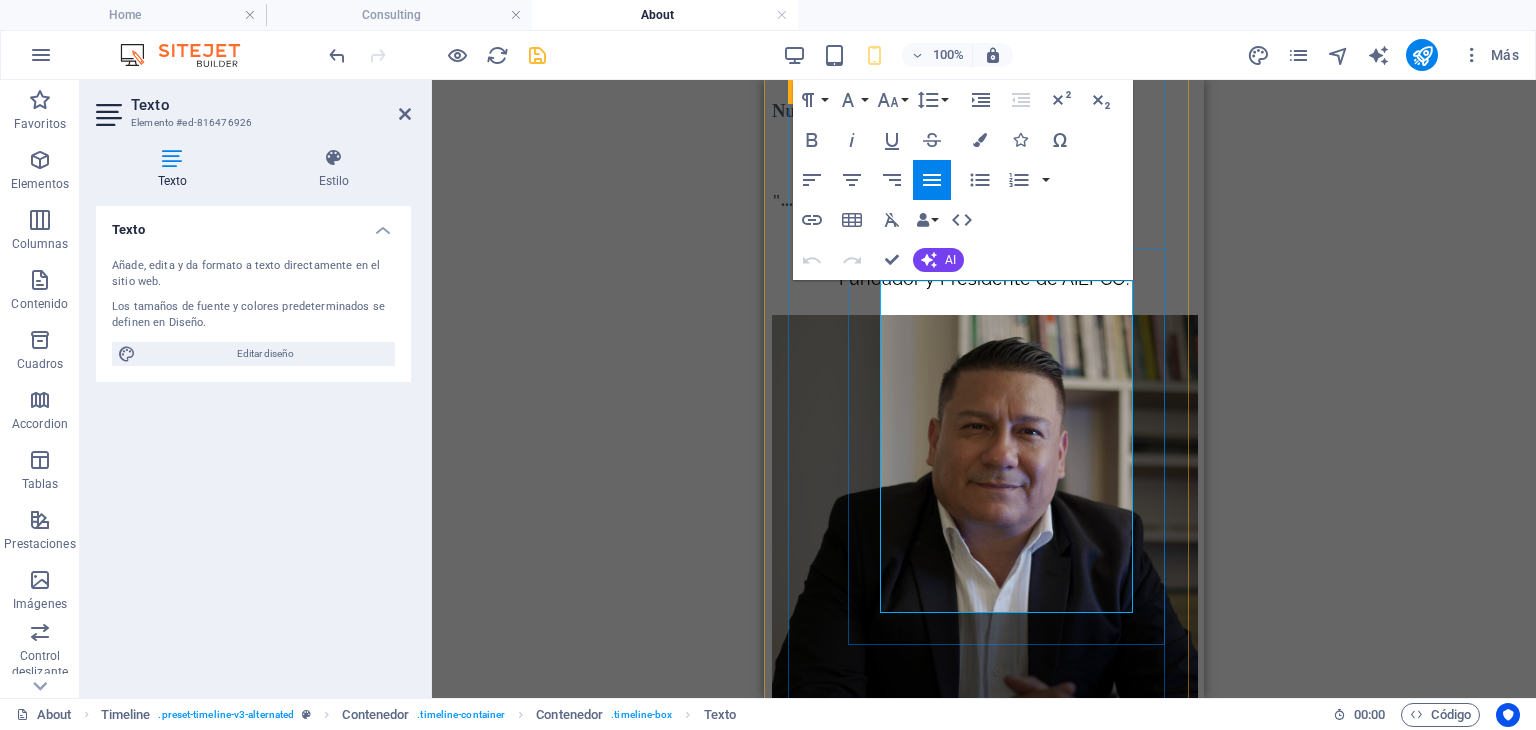 click on "20 competencias, 8 carreras y 05 maestrías" 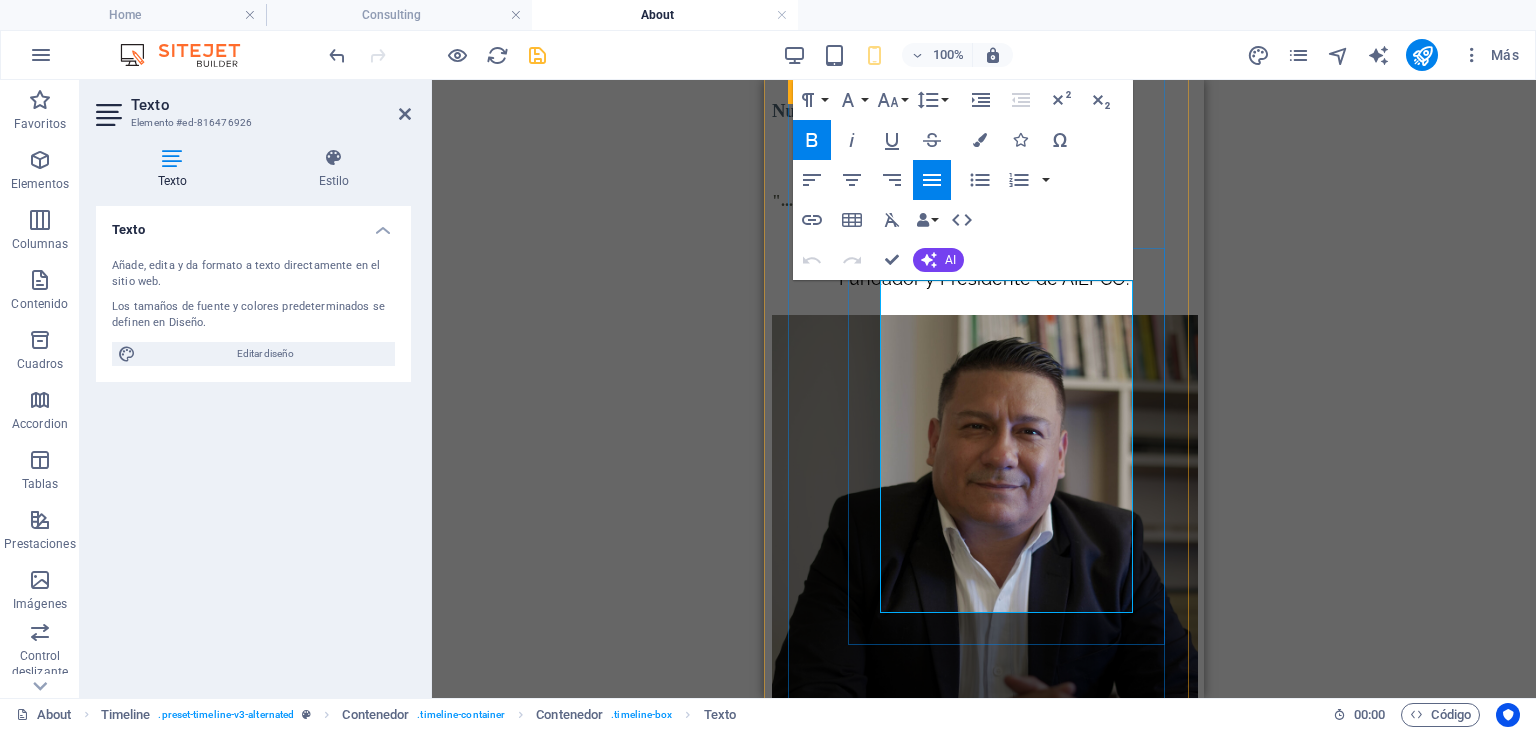 type 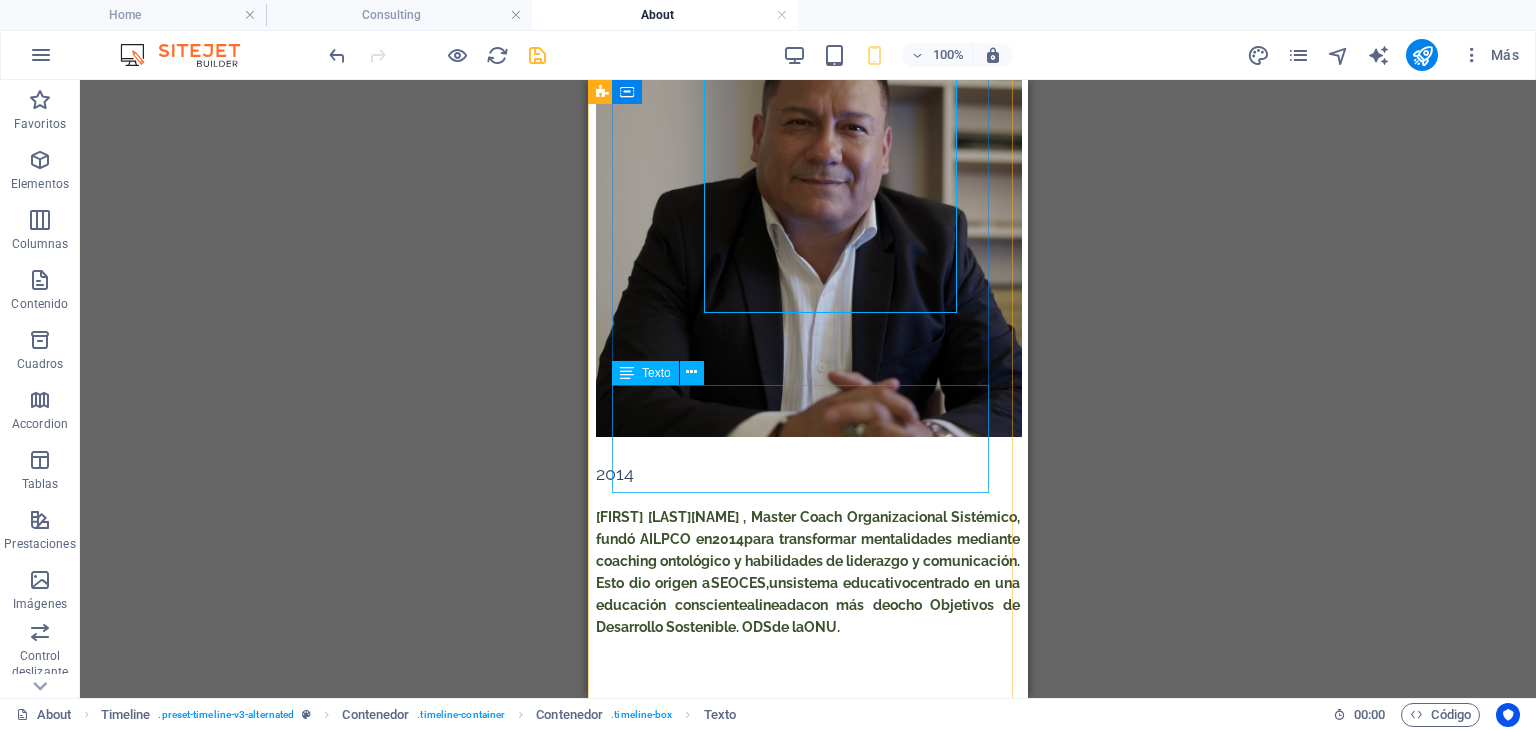 scroll, scrollTop: 4224, scrollLeft: 0, axis: vertical 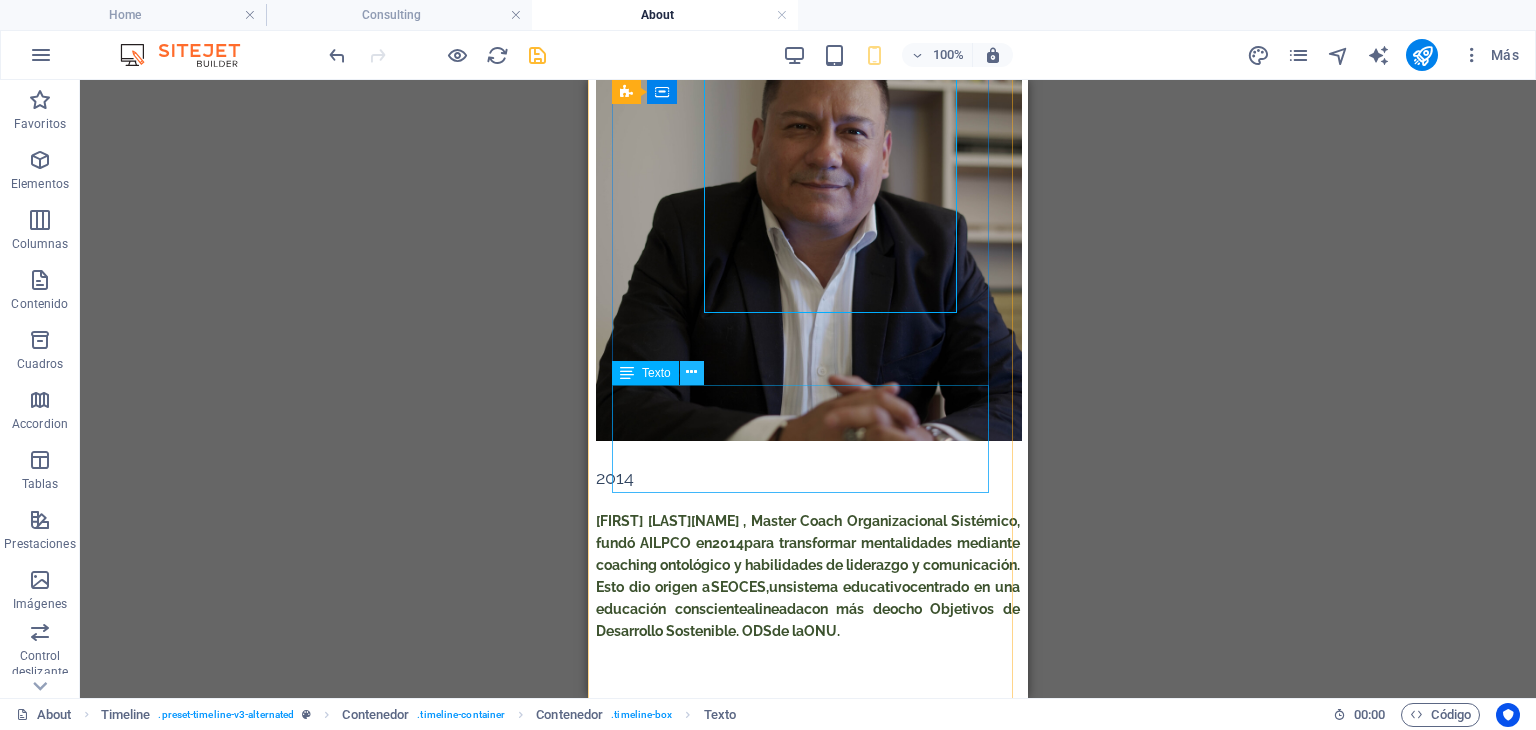 click at bounding box center [691, 372] 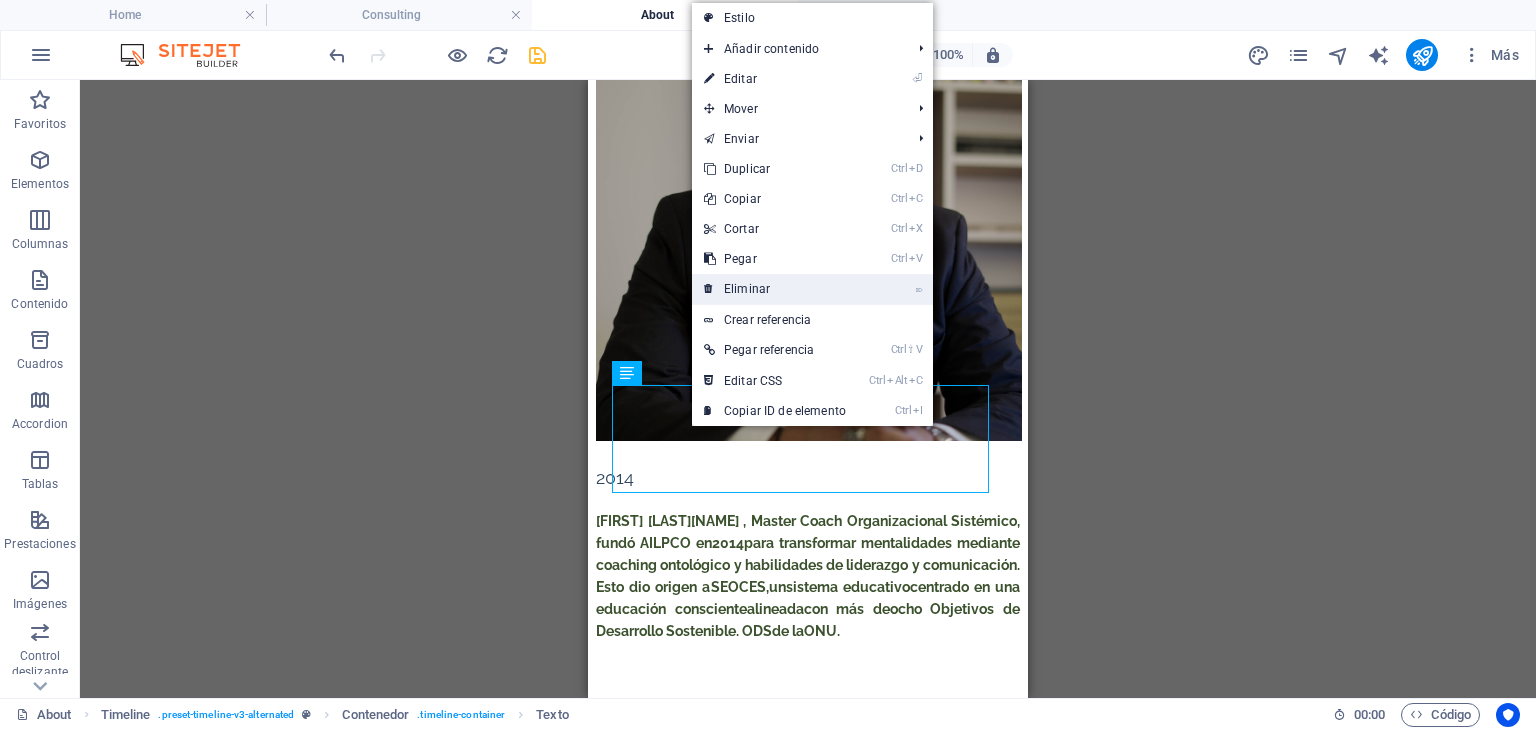 click on "⌦  Eliminar" at bounding box center (775, 289) 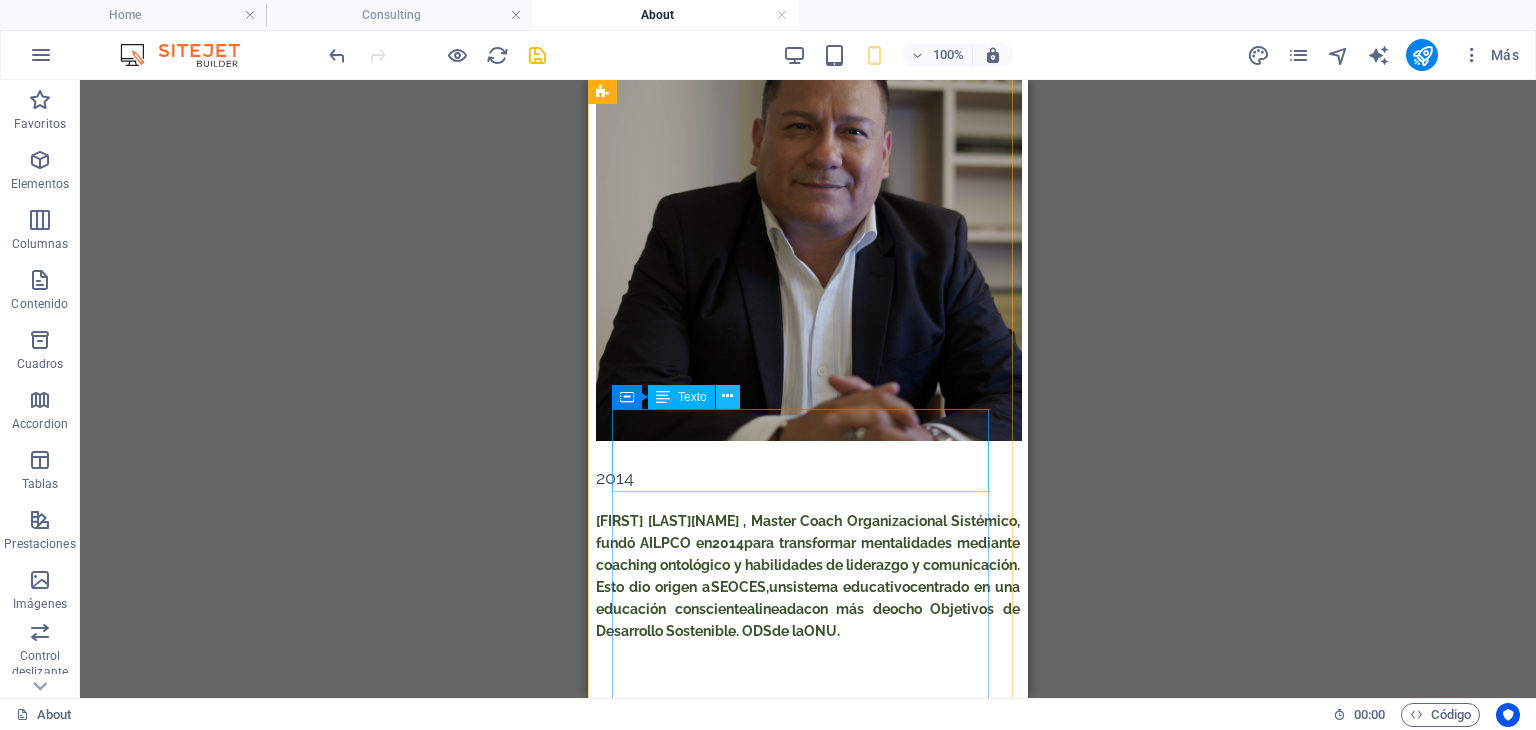 click at bounding box center [727, 396] 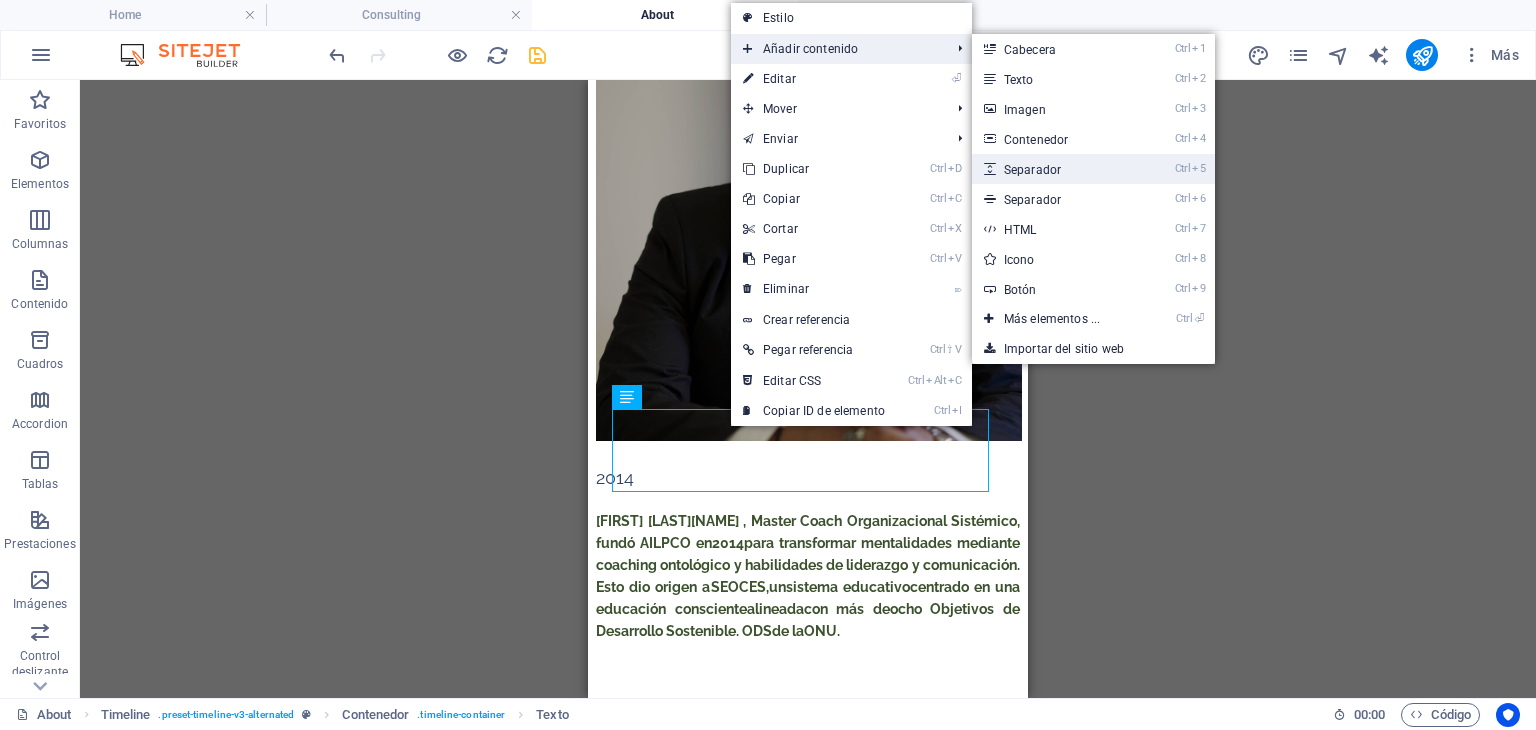 click on "Ctrl 5  Separador" at bounding box center (1056, 169) 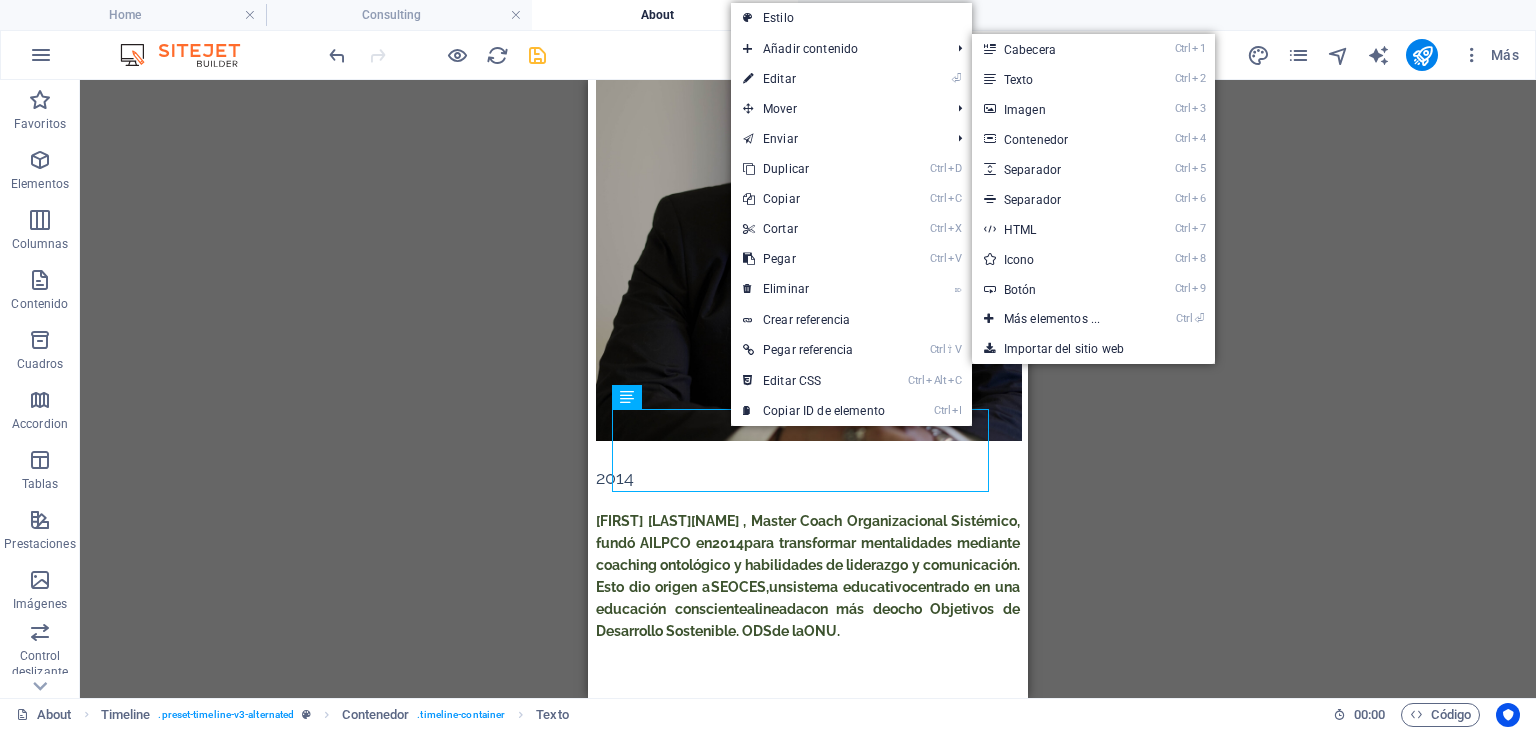 select on "px" 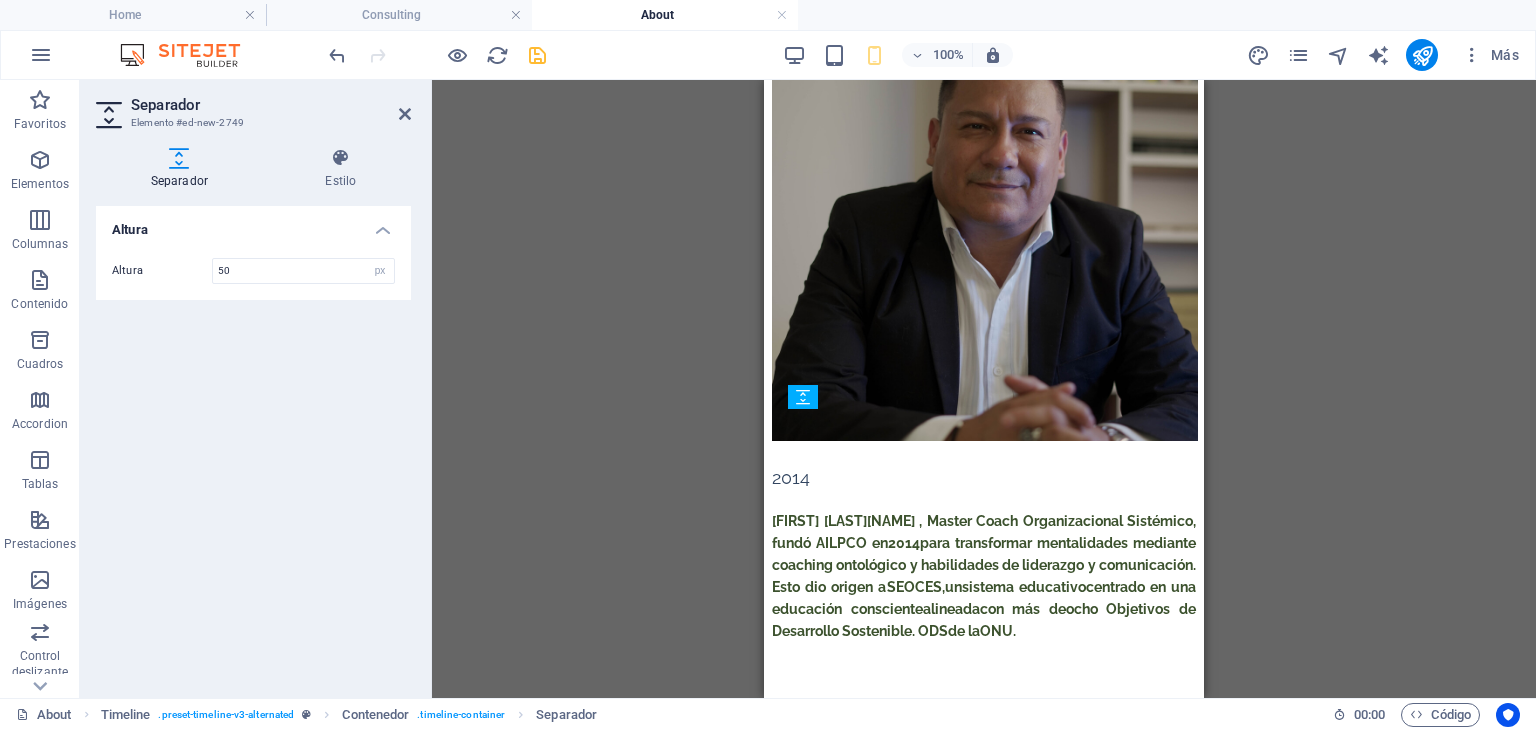 drag, startPoint x: 1577, startPoint y: 560, endPoint x: 813, endPoint y: 431, distance: 774.81415 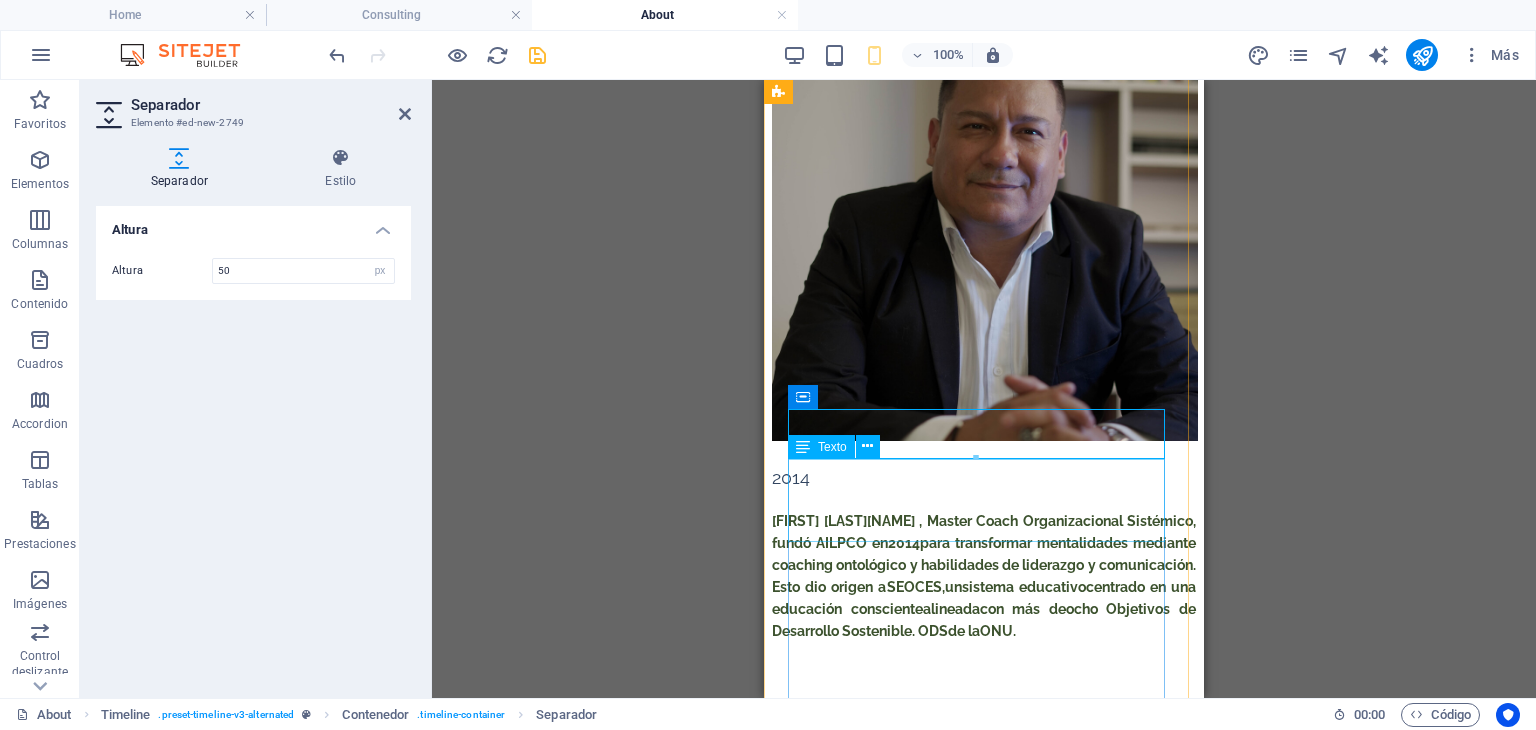 click on "Fundación de la Primera Escuela de Liderazgo y Coaching en Perú." at bounding box center (984, 1397) 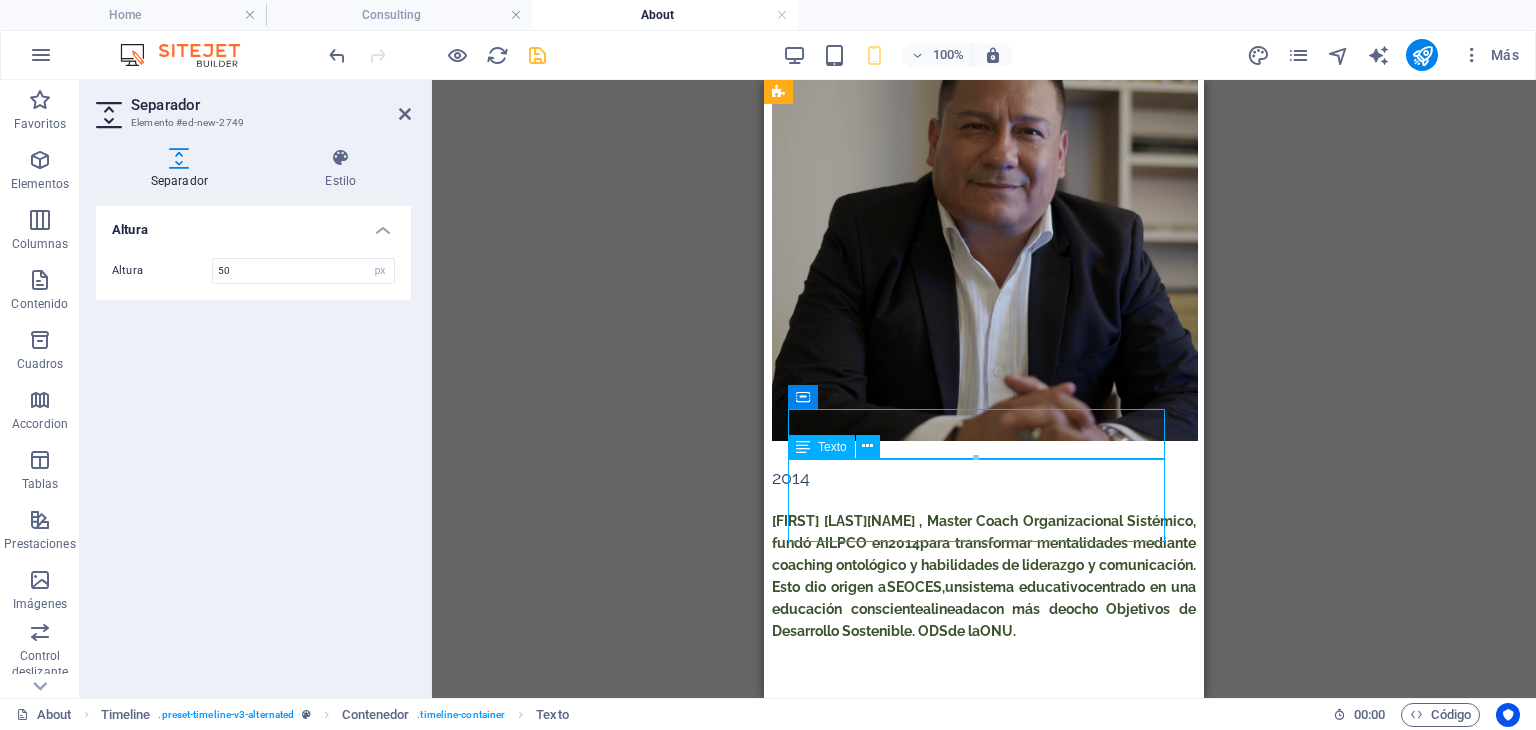 click on "Fundación de la Primera Escuela de Liderazgo y Coaching en Perú." at bounding box center (984, 1397) 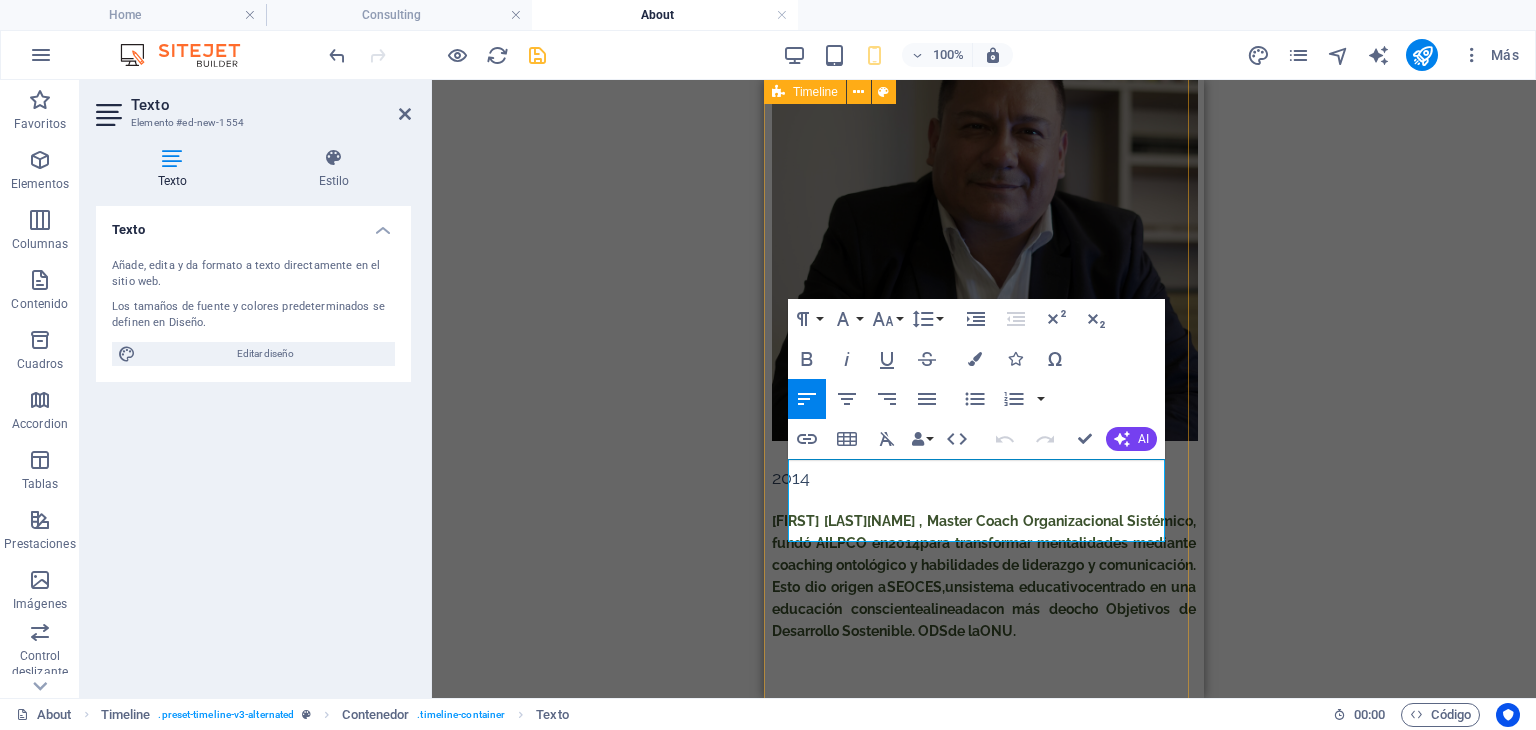 drag, startPoint x: 1056, startPoint y: 503, endPoint x: 781, endPoint y: 465, distance: 277.61304 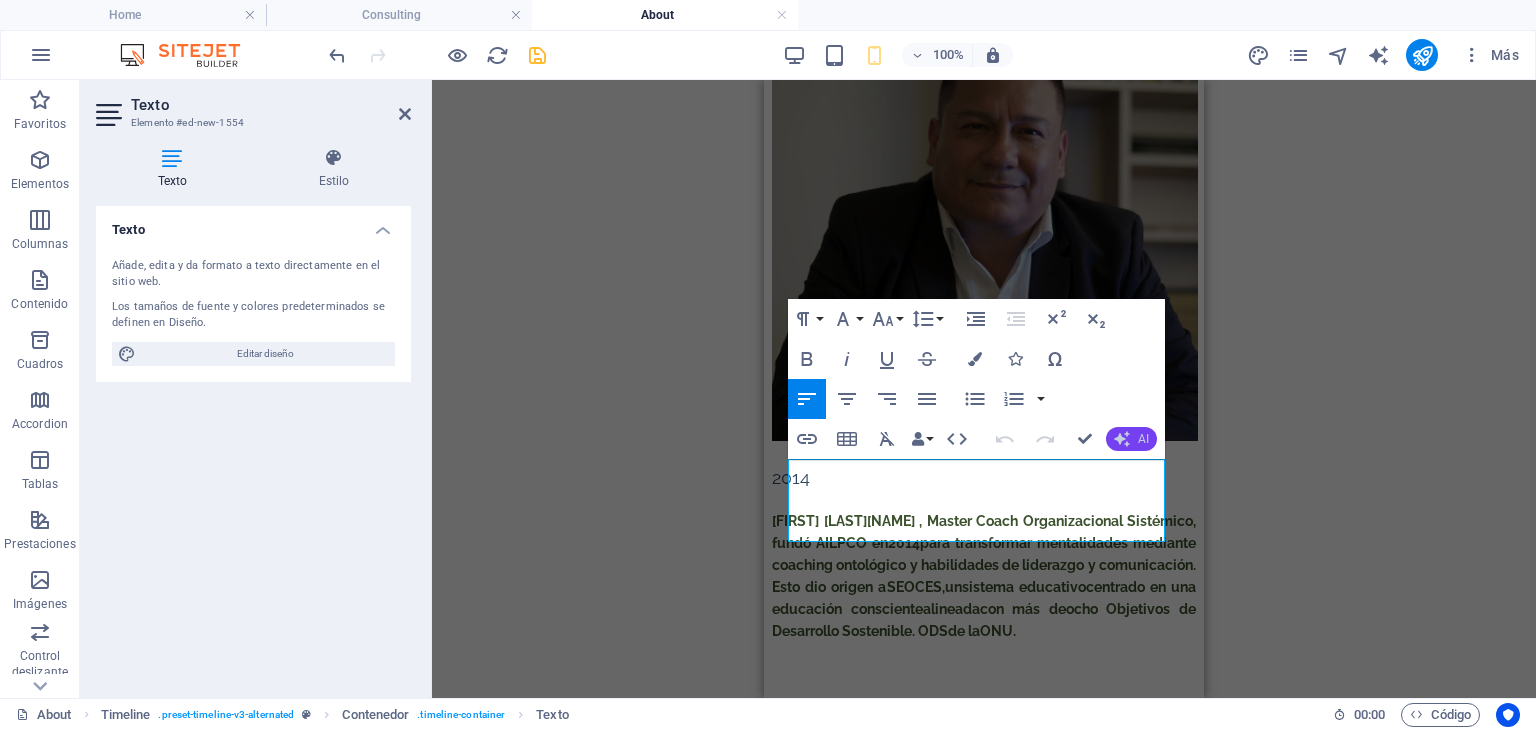 click 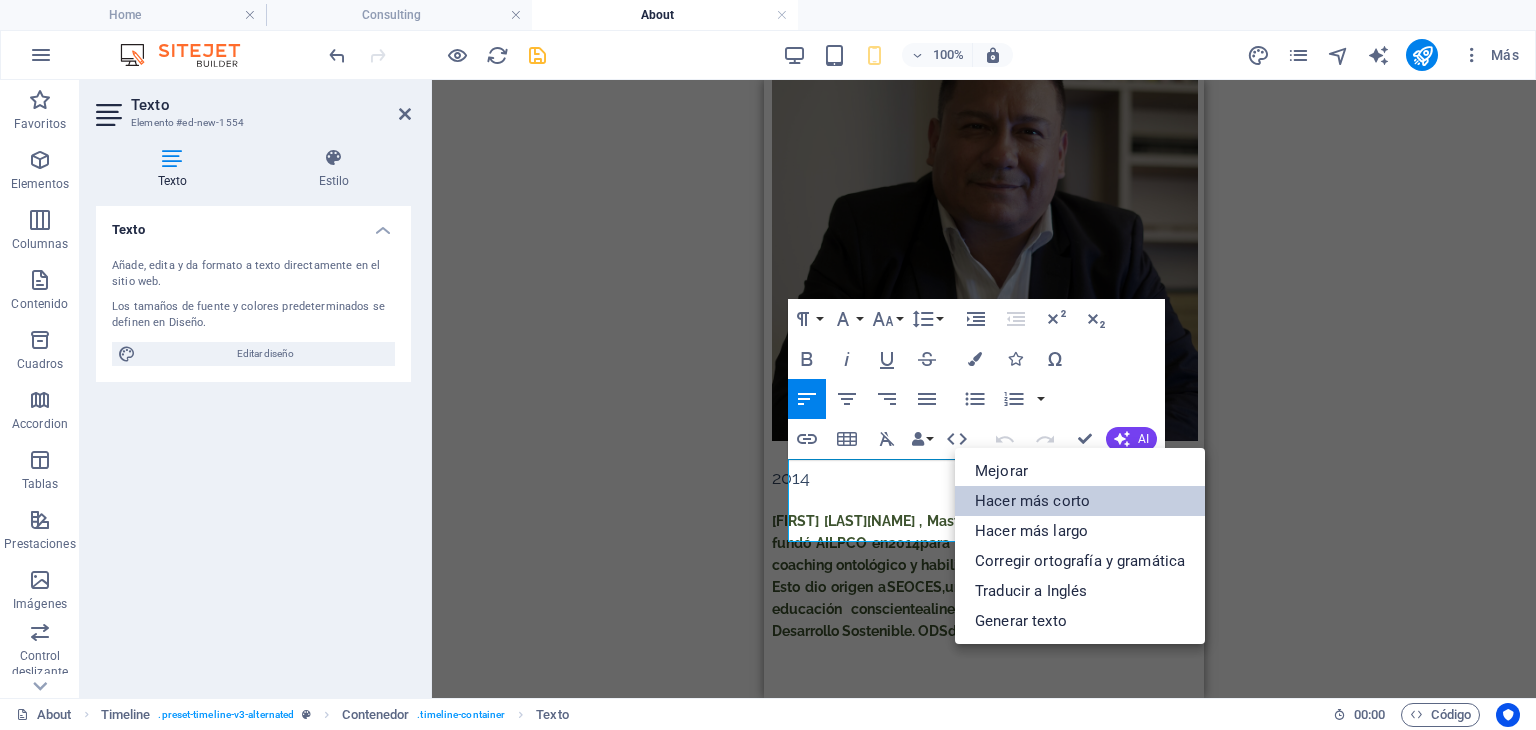 click on "Hacer más corto" at bounding box center (1080, 501) 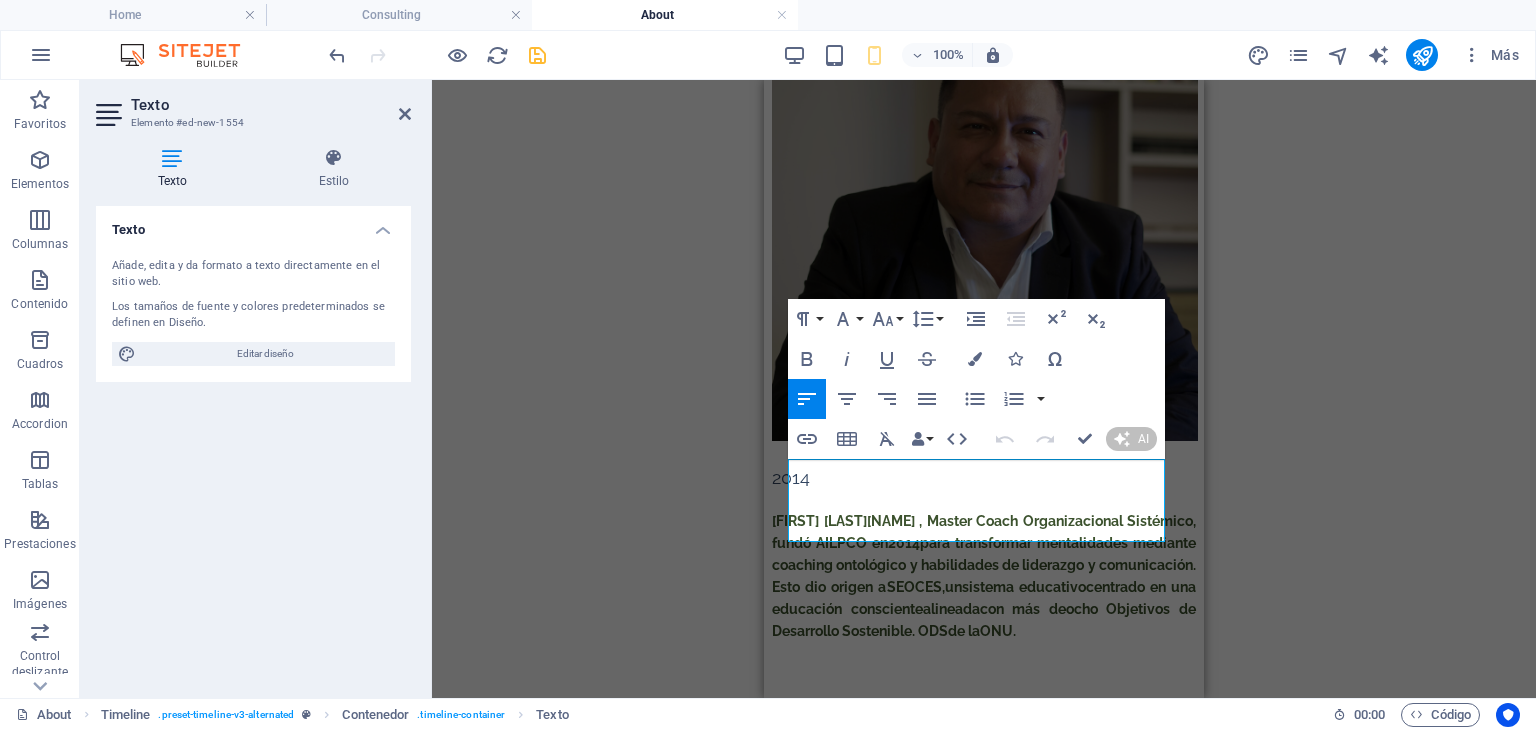 type 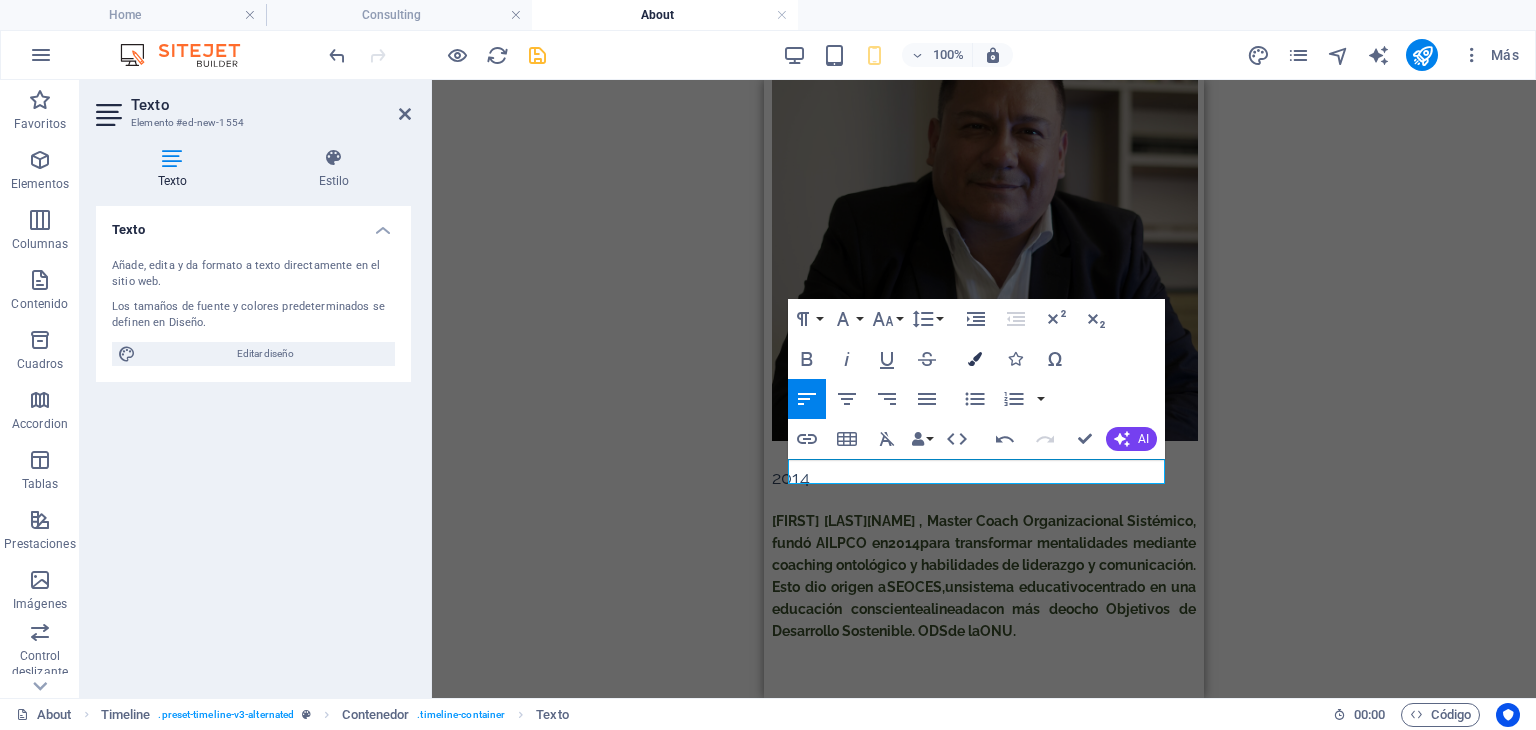 click at bounding box center [975, 359] 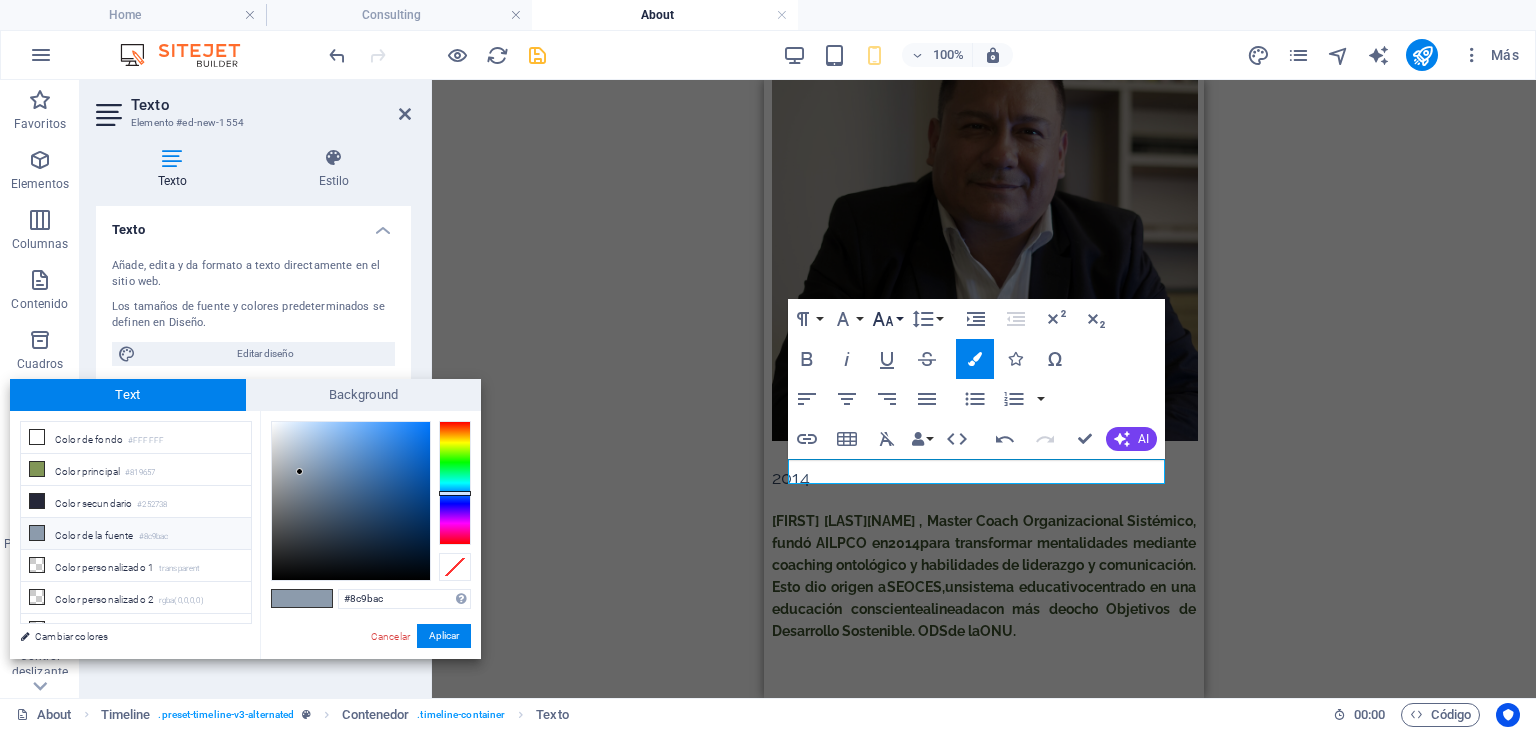 click 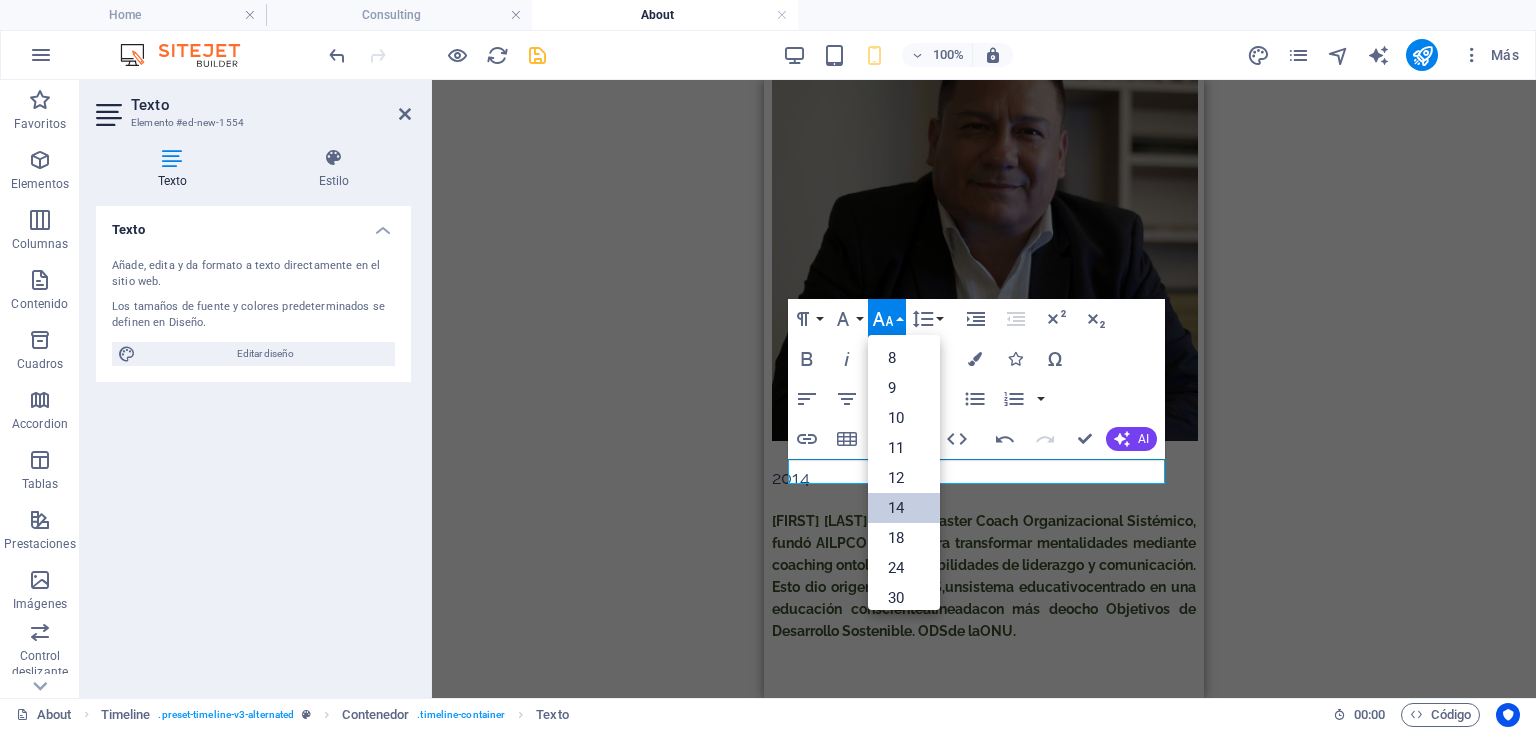 click on "14" at bounding box center [904, 508] 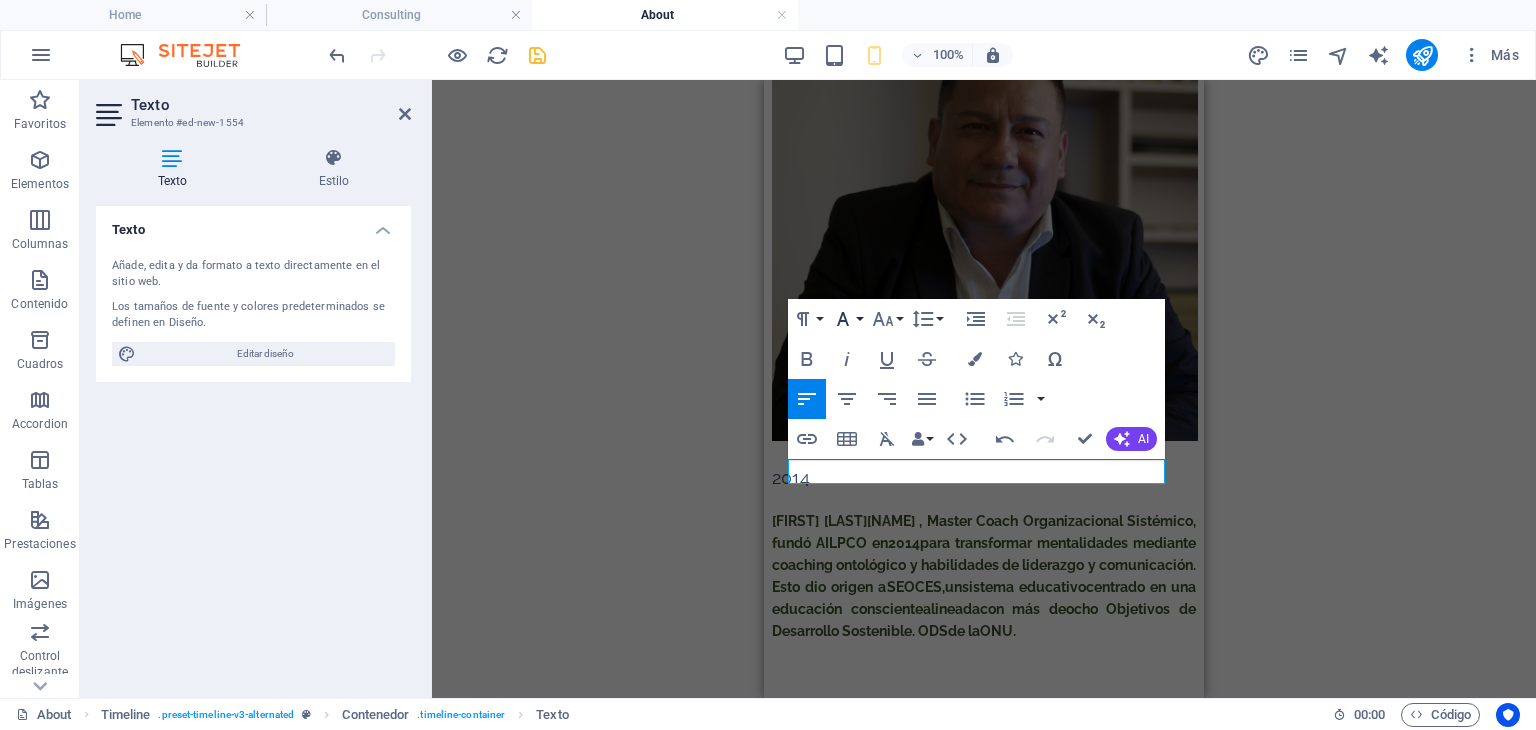 click 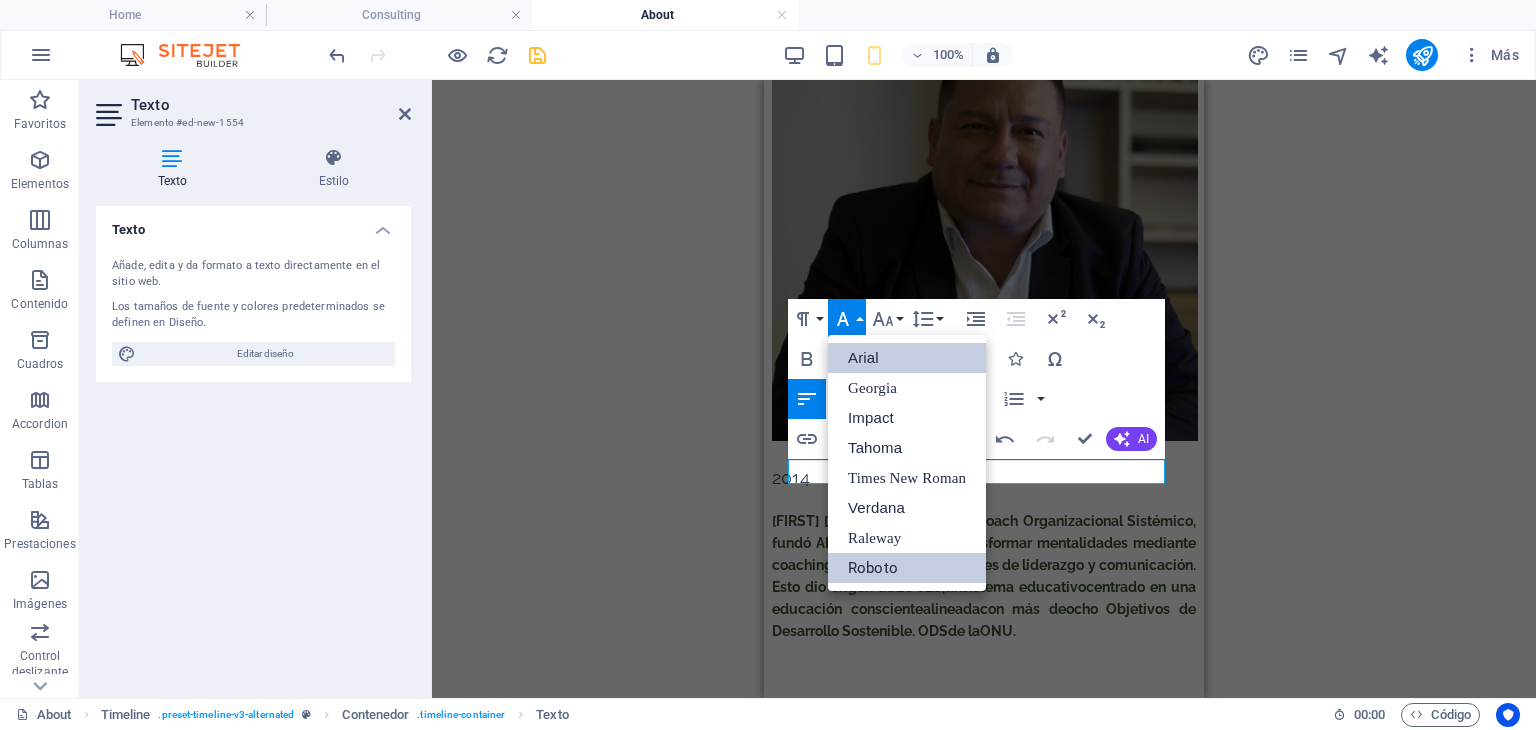 scroll, scrollTop: 0, scrollLeft: 0, axis: both 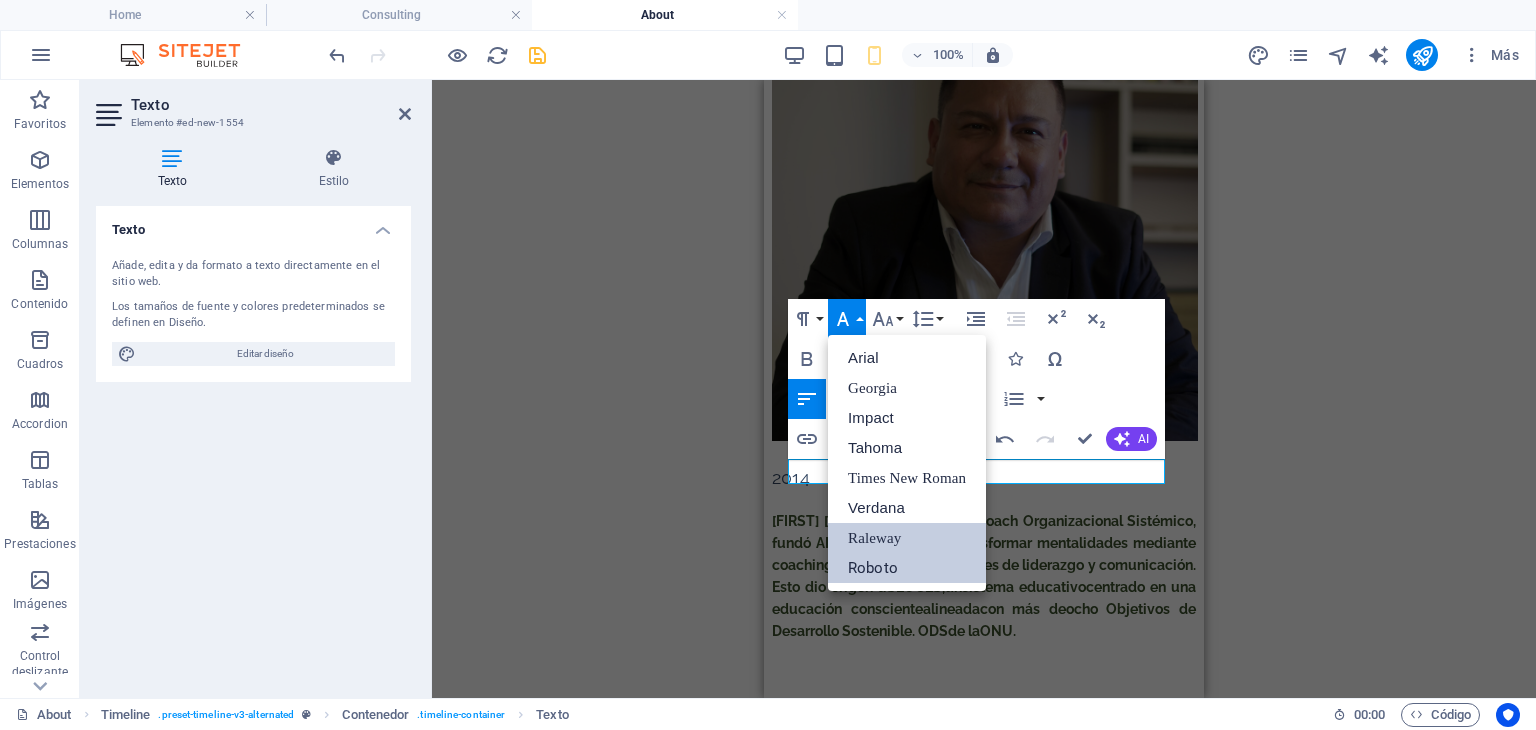 click on "Raleway" at bounding box center [907, 538] 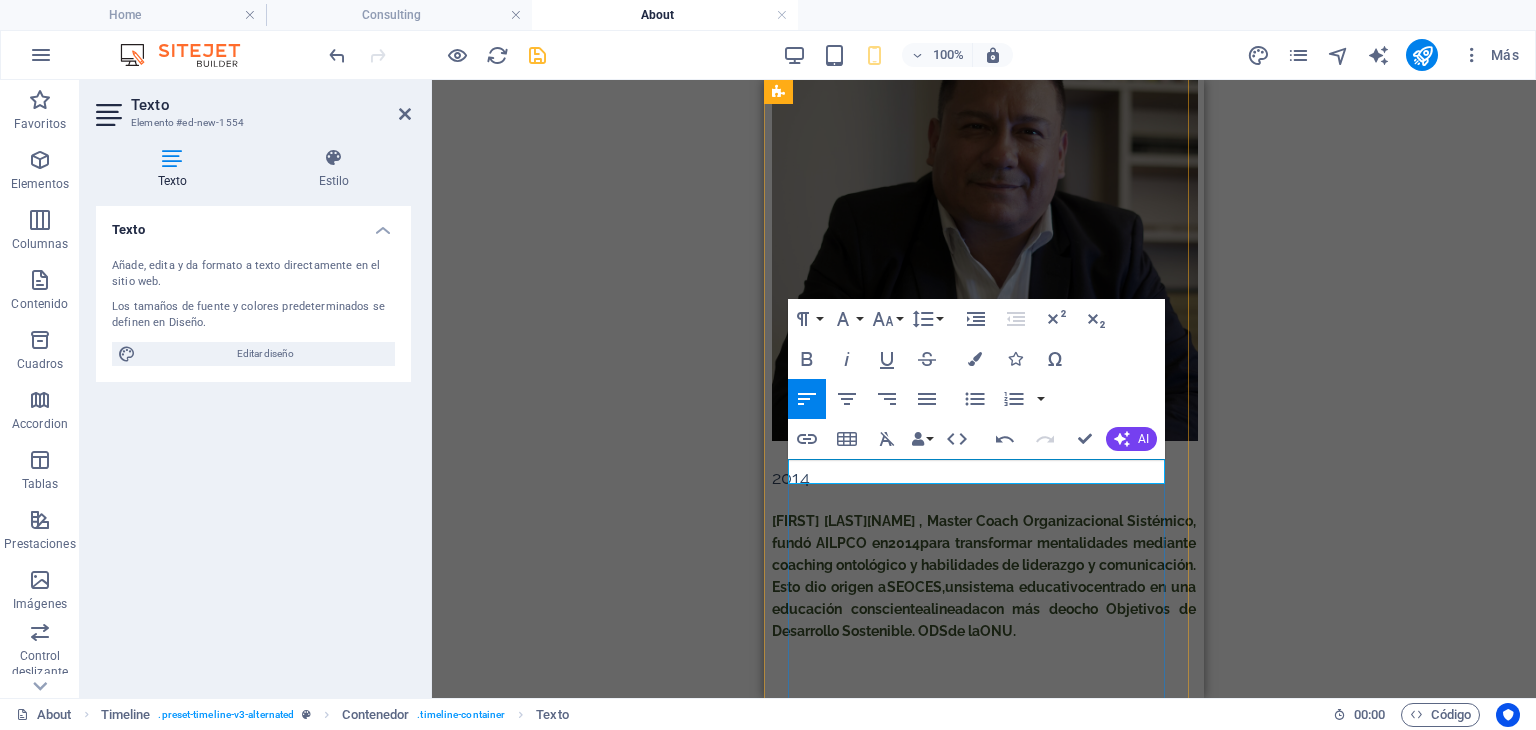 drag, startPoint x: 1124, startPoint y: 468, endPoint x: 784, endPoint y: 445, distance: 340.77704 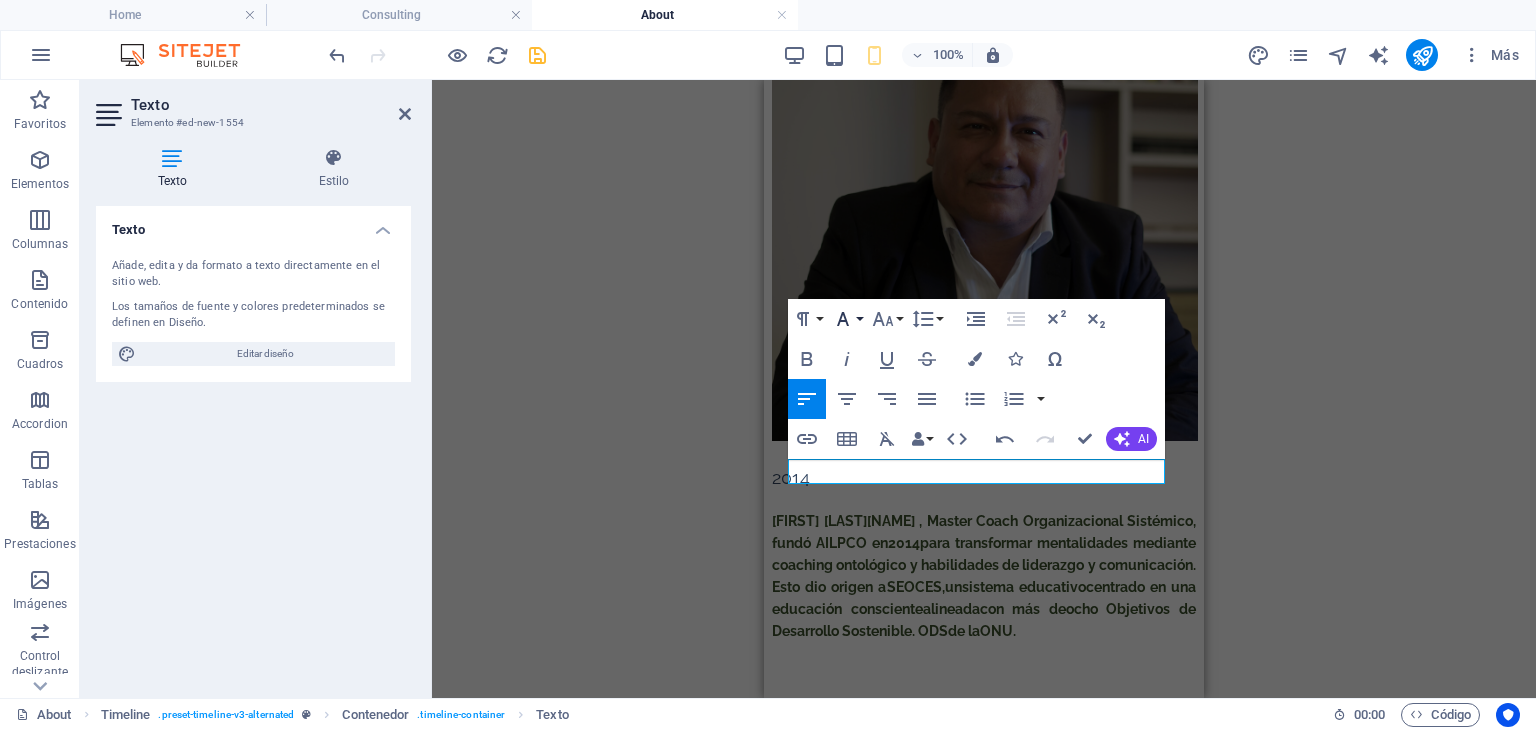click 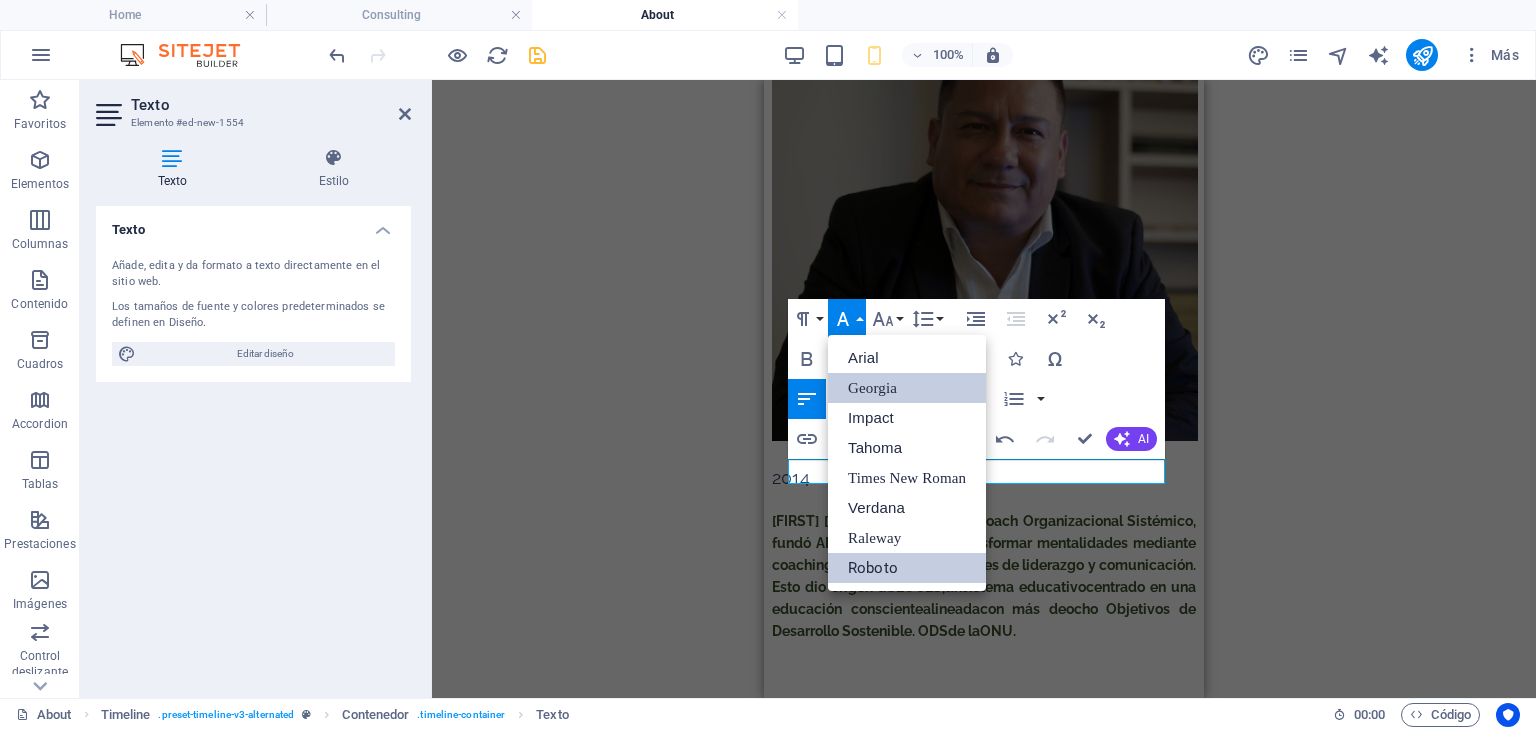 scroll, scrollTop: 0, scrollLeft: 0, axis: both 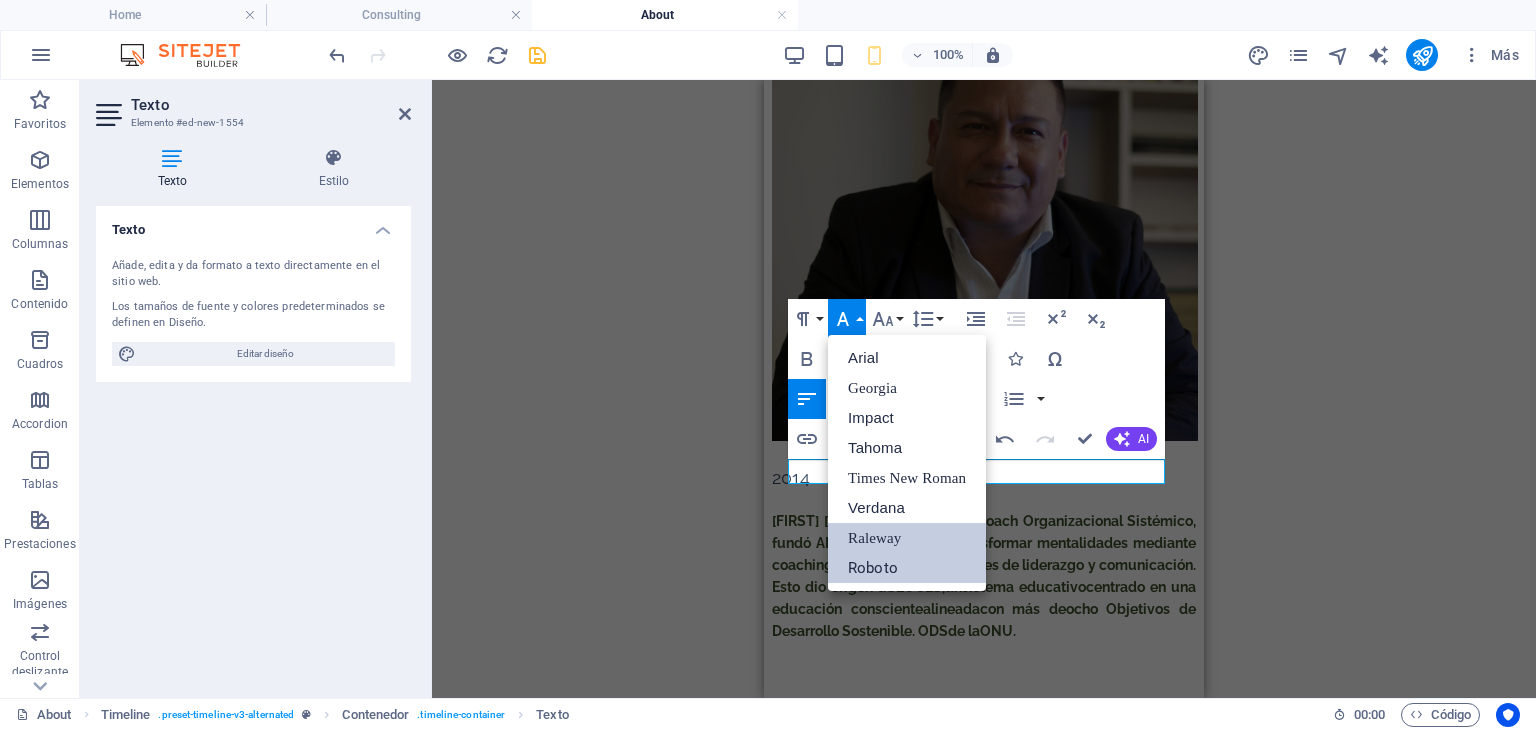 click on "Raleway" at bounding box center [907, 538] 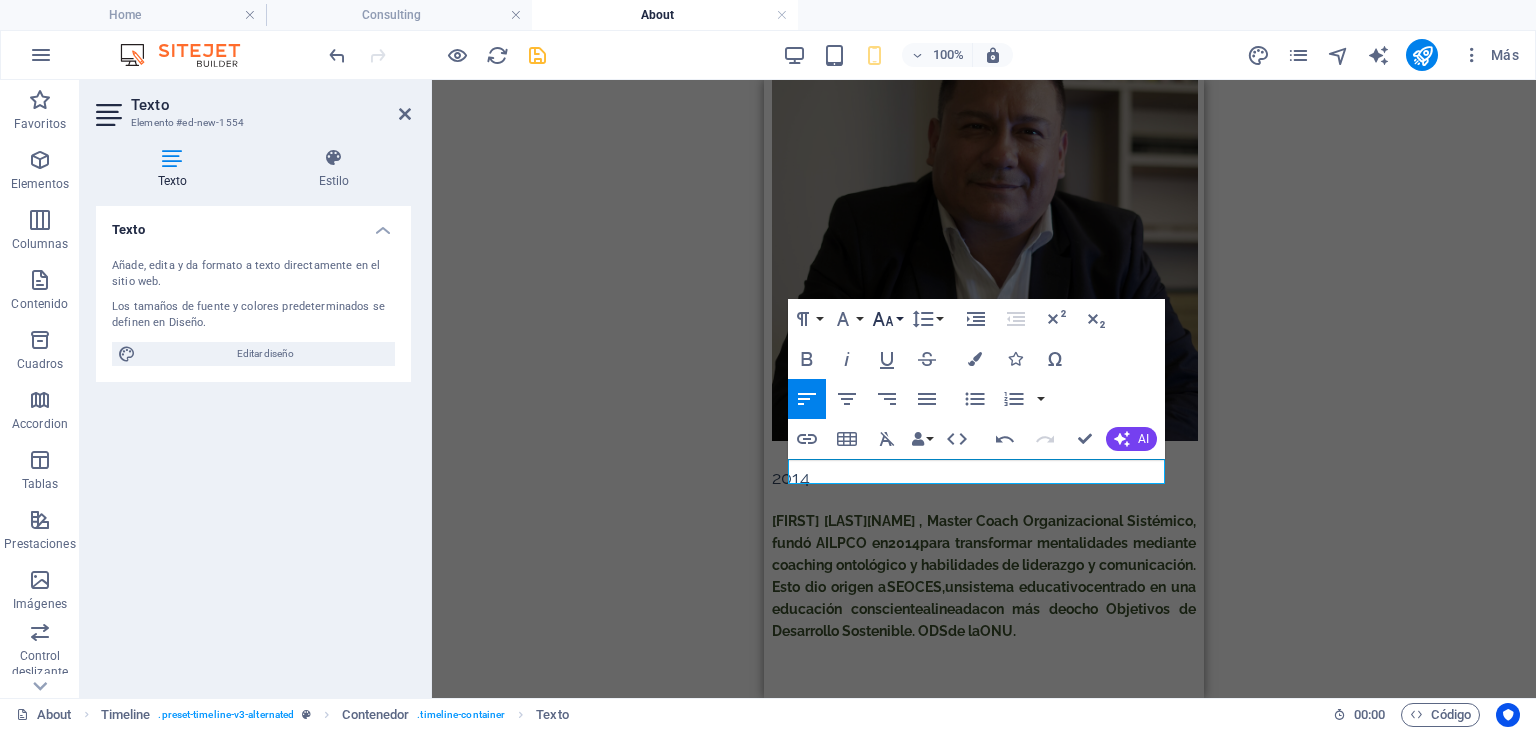 click on "Font Size" at bounding box center [887, 319] 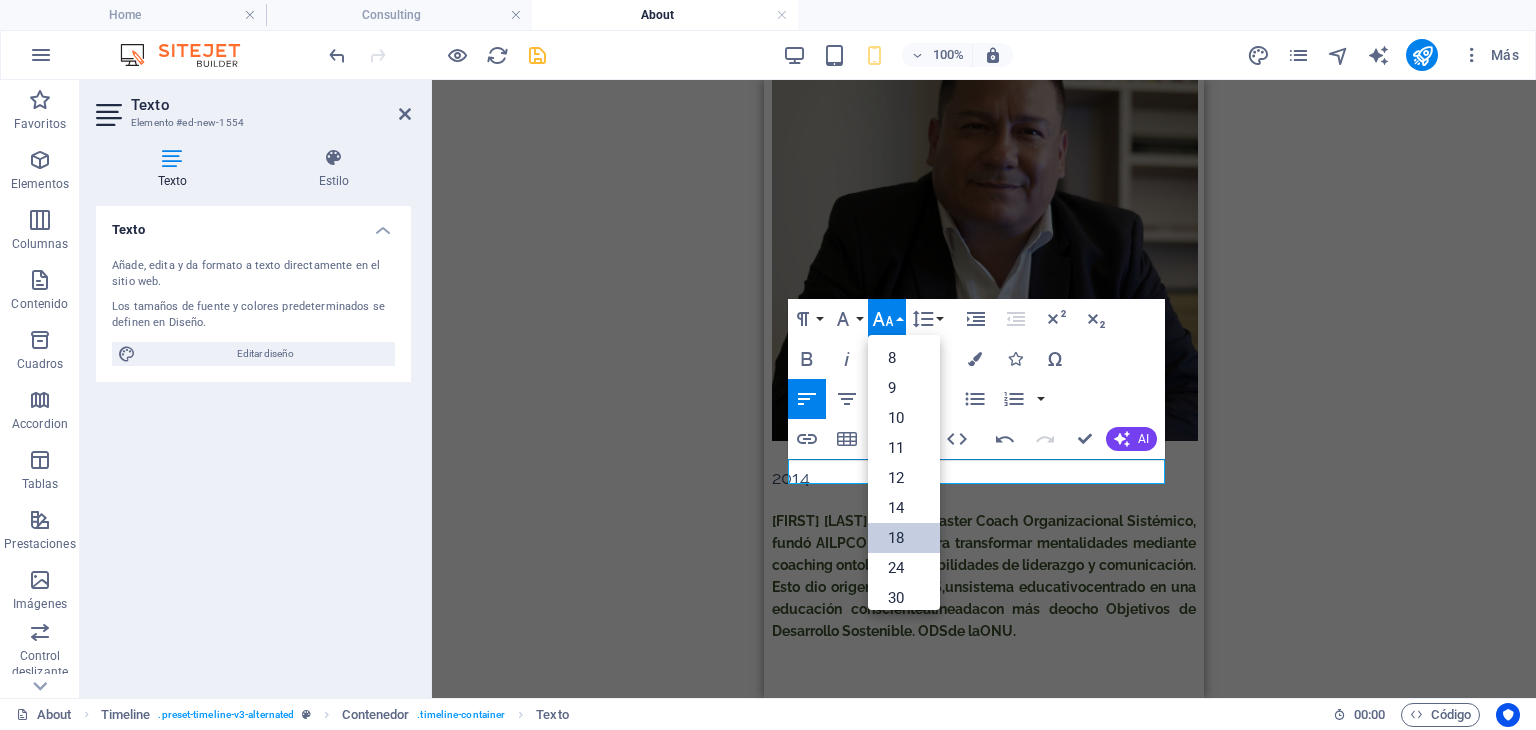 click on "18" at bounding box center [904, 538] 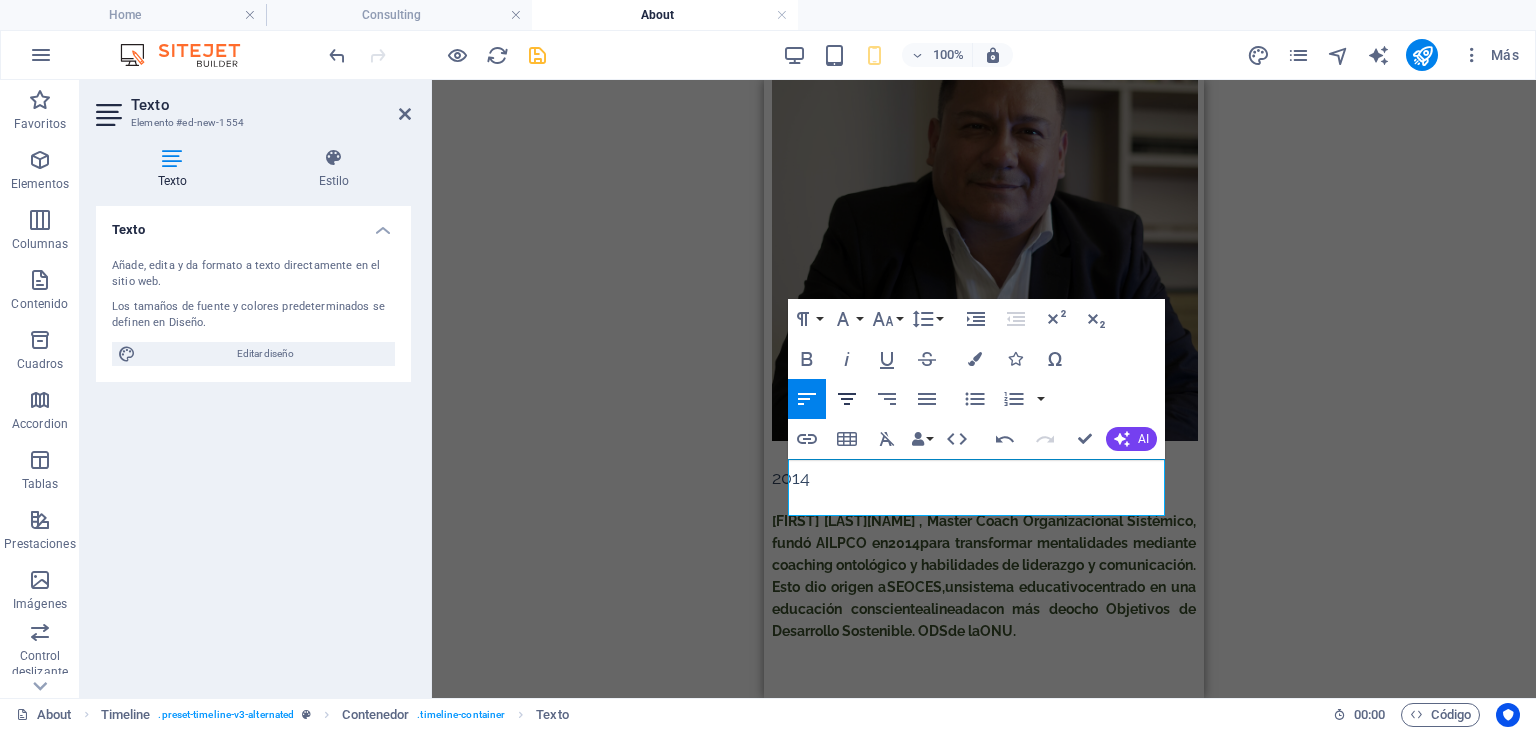 click 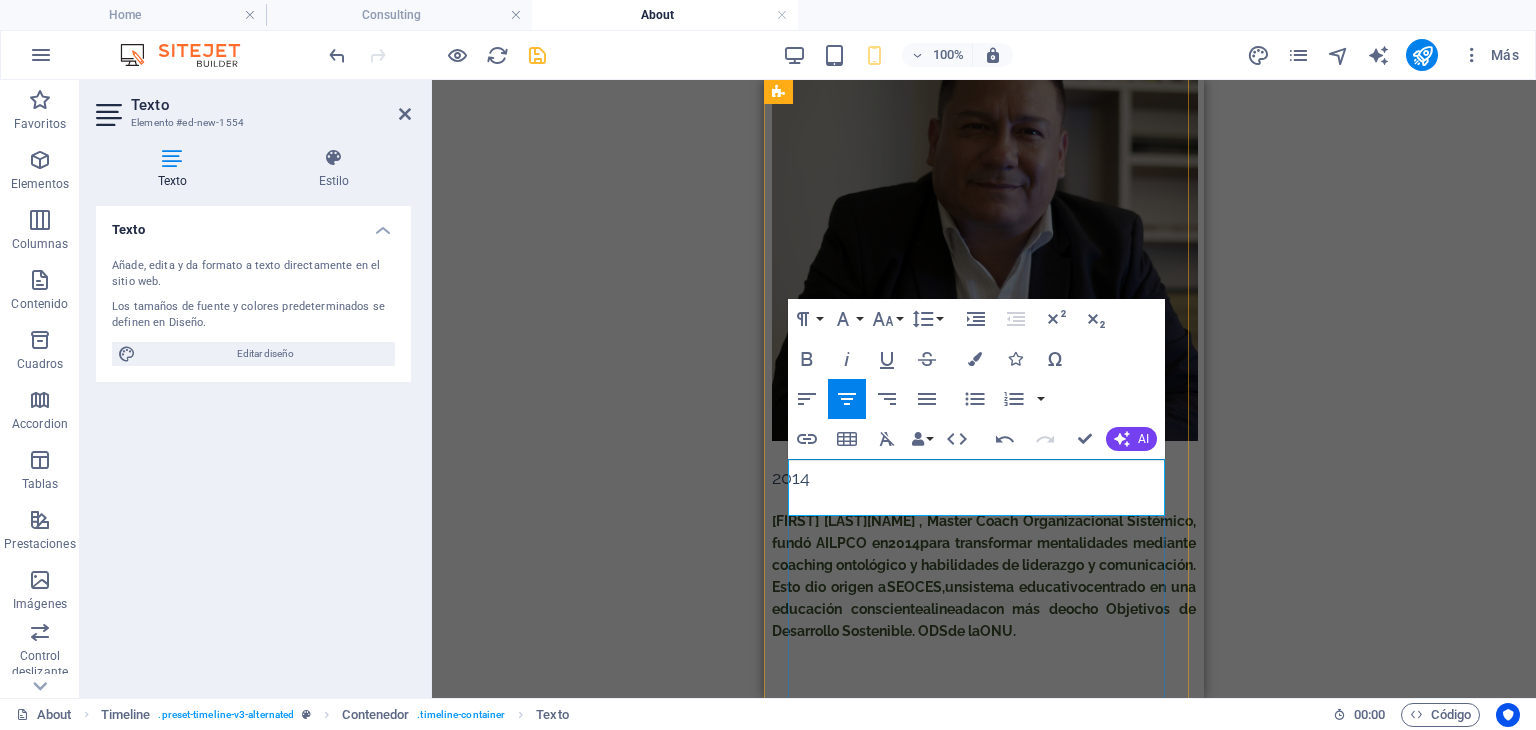 click on "Primera Escuela de Liderazgo y Coaching en Perú." at bounding box center (984, 1388) 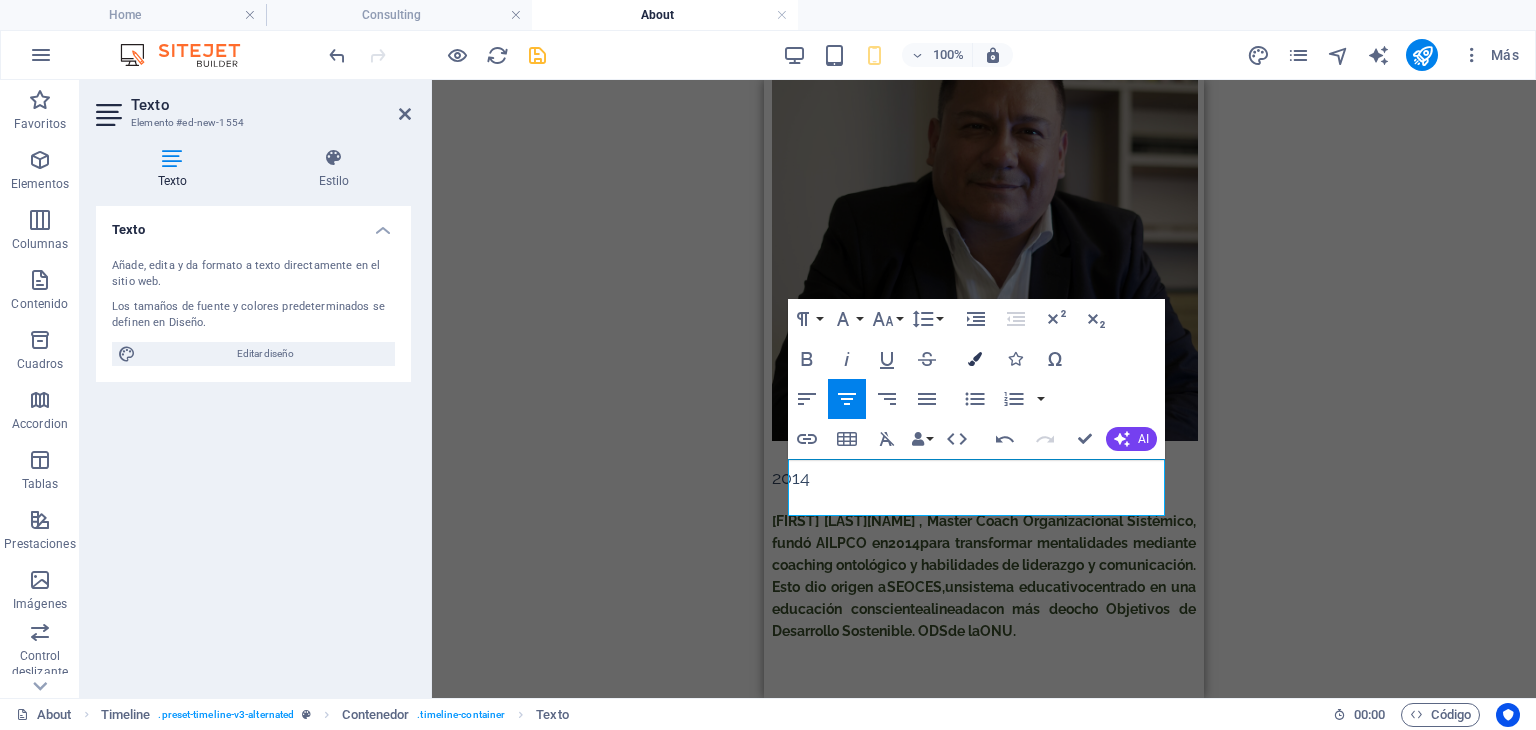 click at bounding box center [975, 359] 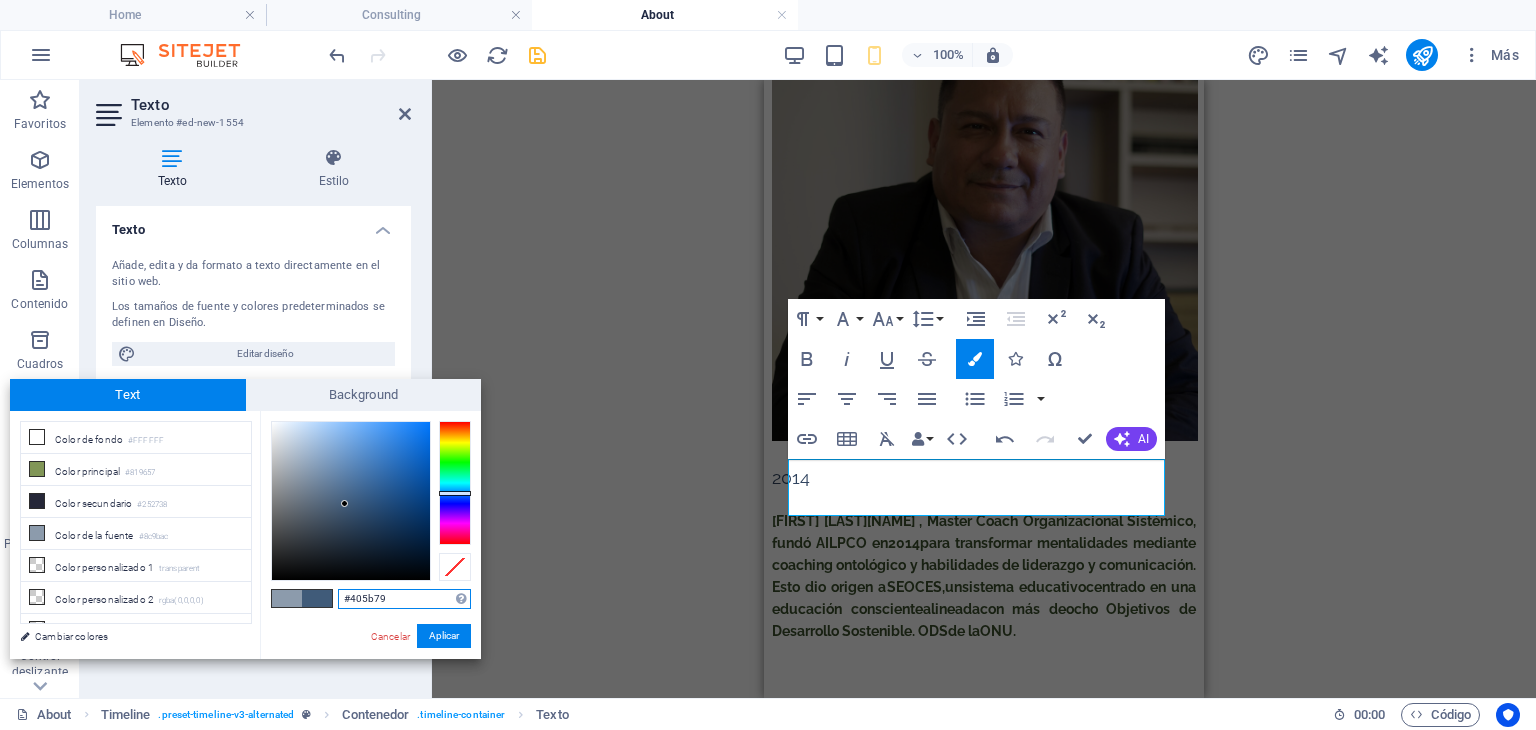 drag, startPoint x: 345, startPoint y: 504, endPoint x: 343, endPoint y: 516, distance: 12.165525 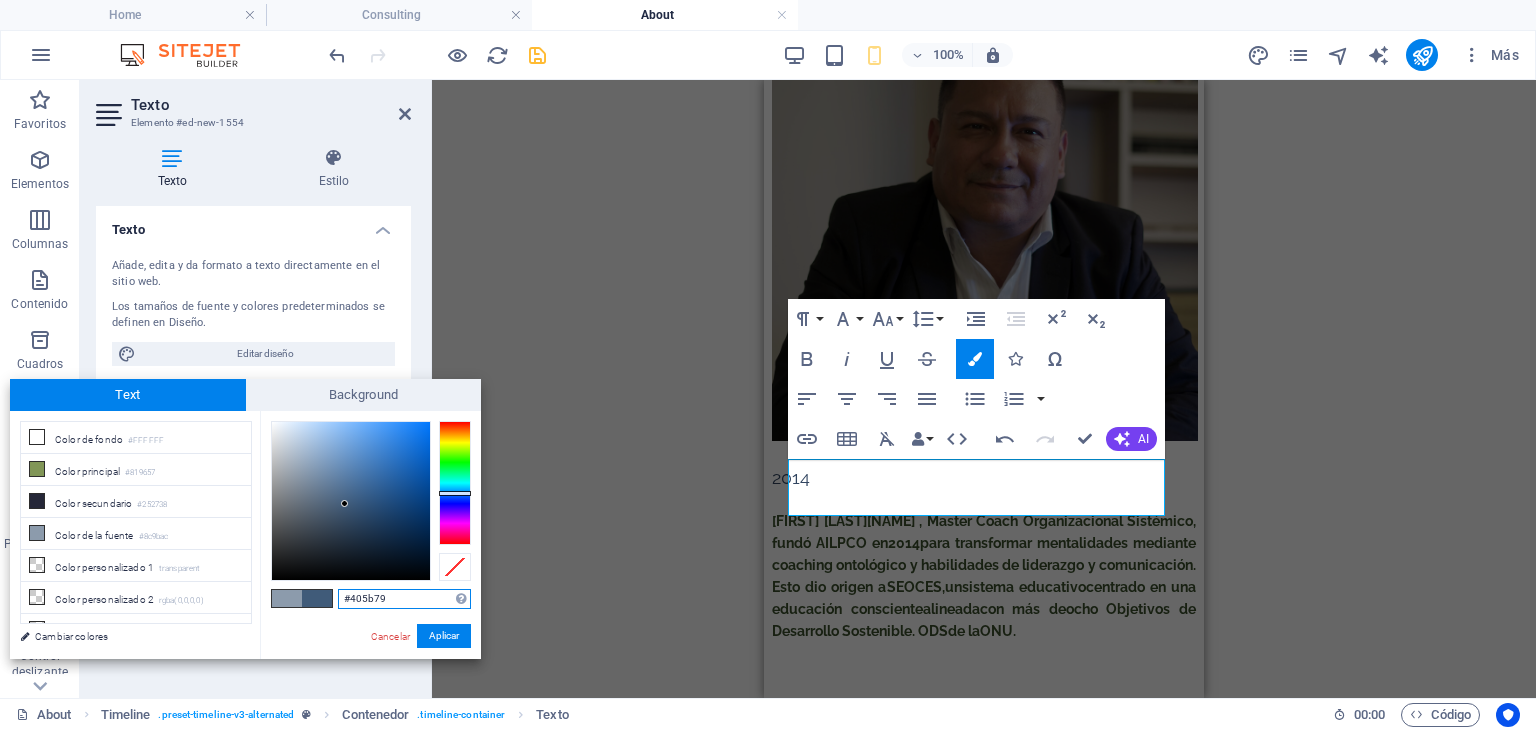 click at bounding box center [351, 501] 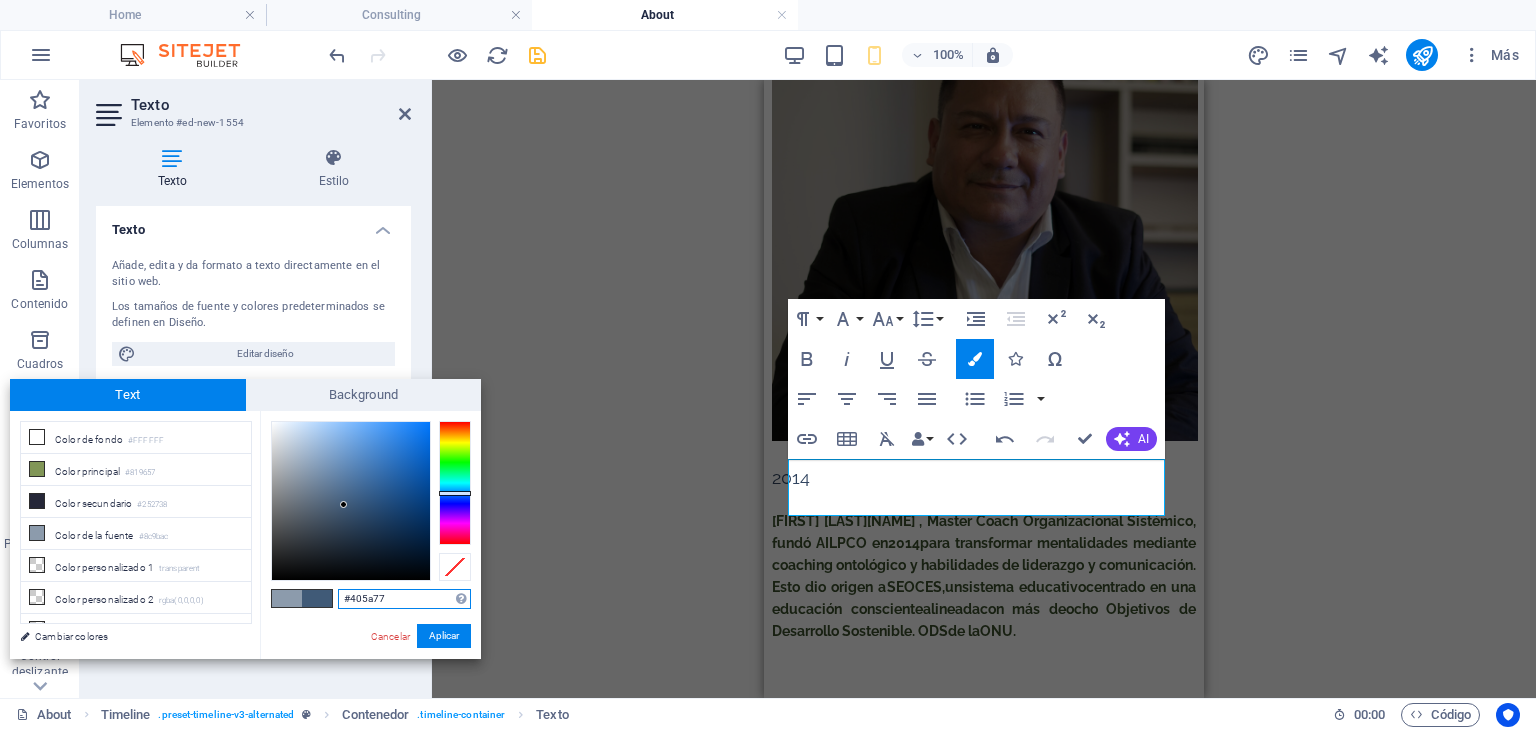 type on "#374d65" 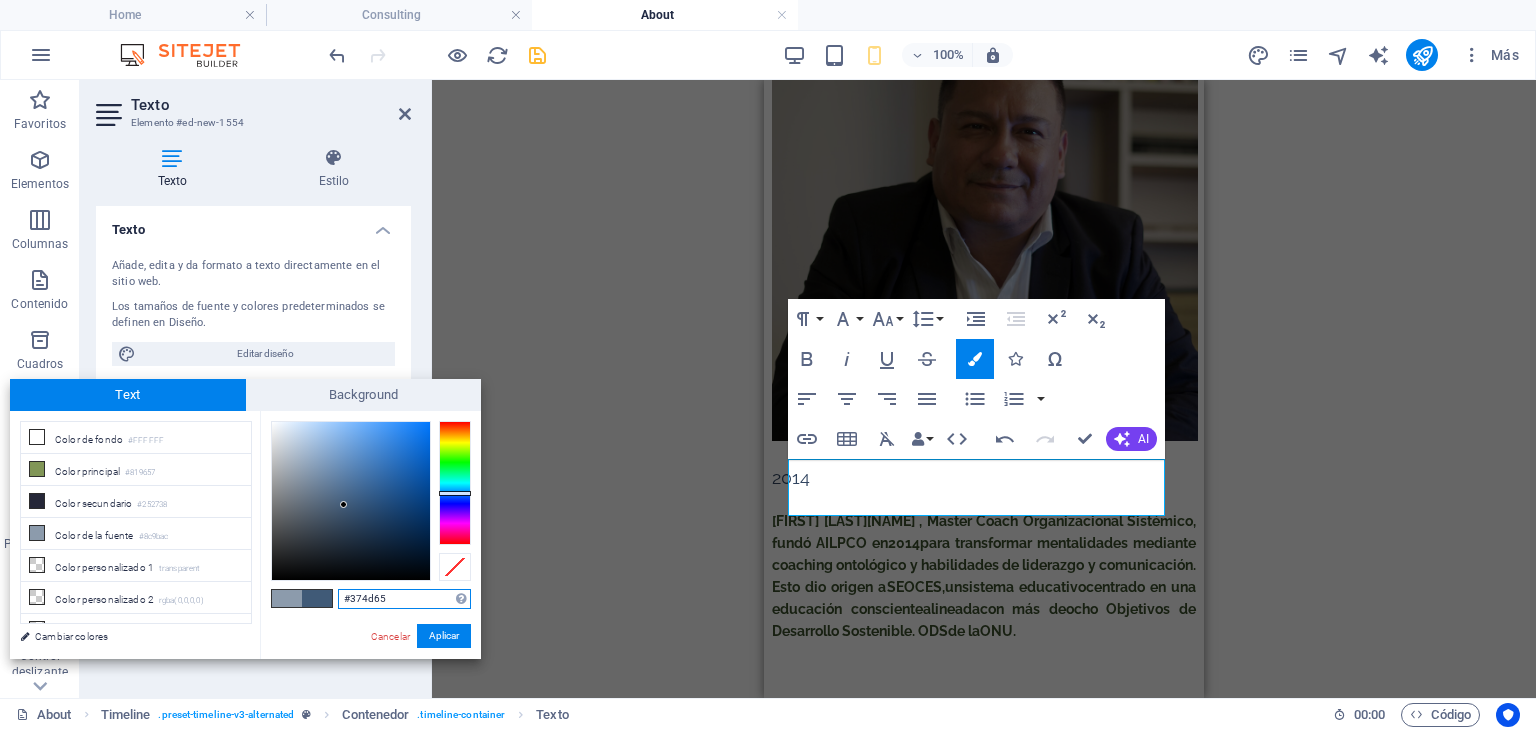 click at bounding box center (351, 501) 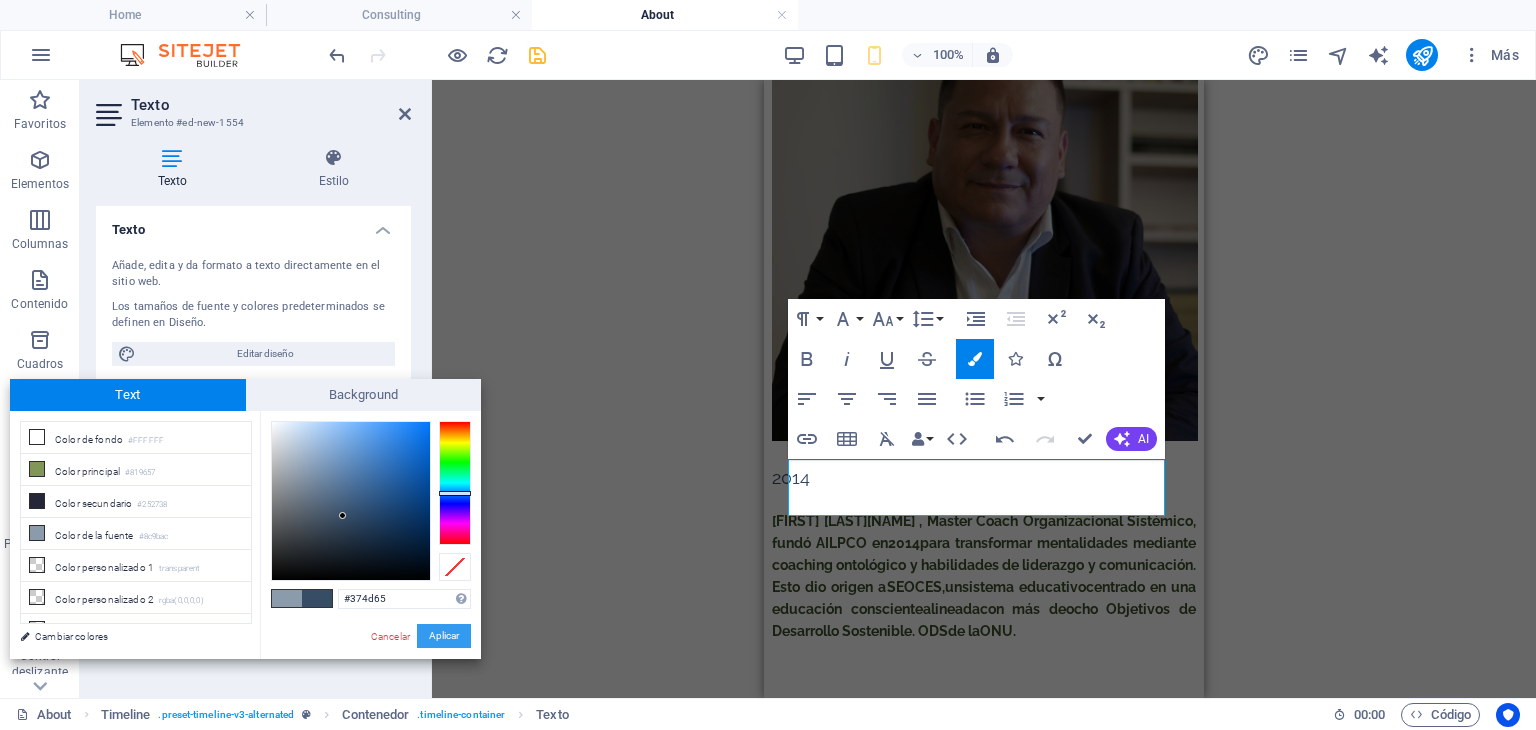 click on "Aplicar" at bounding box center (444, 636) 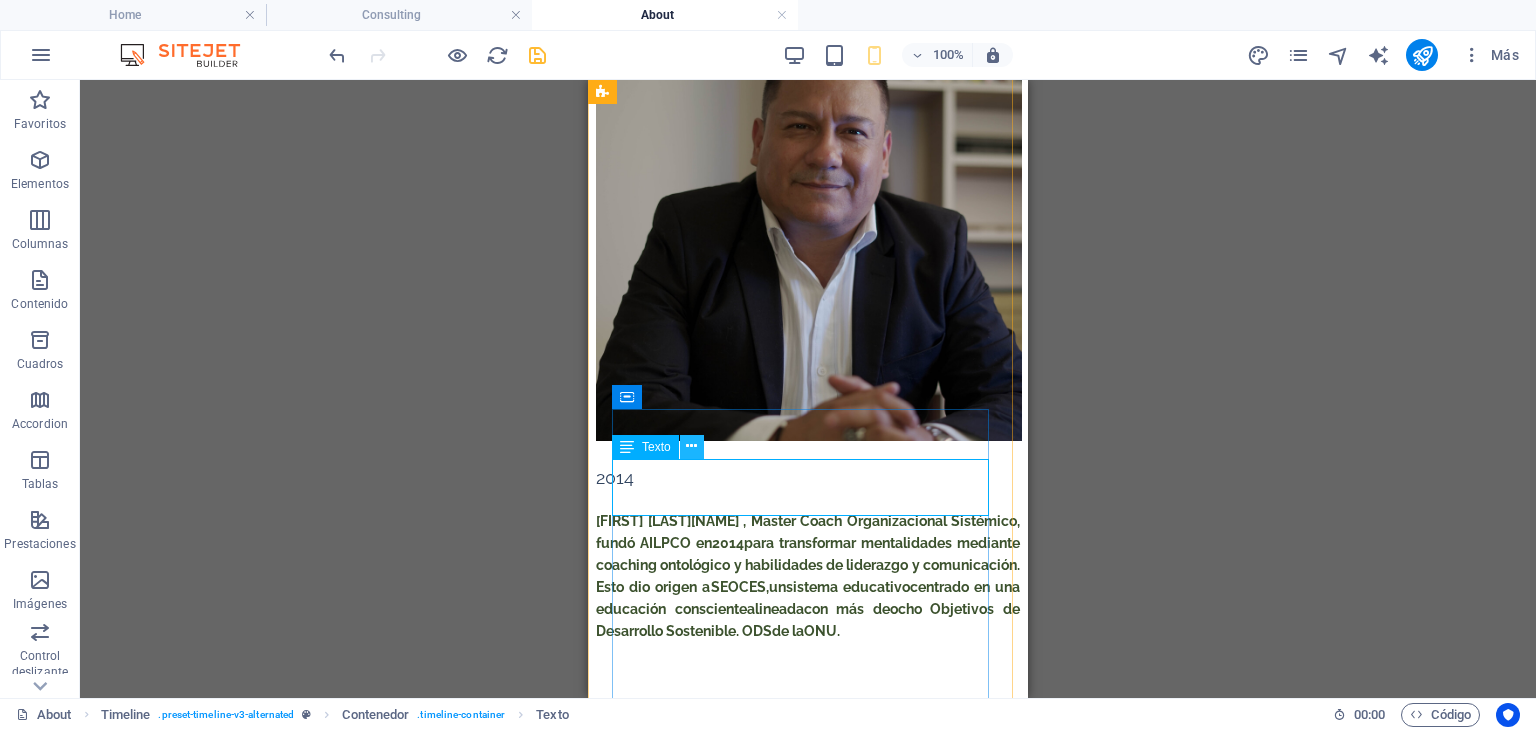 click at bounding box center (691, 446) 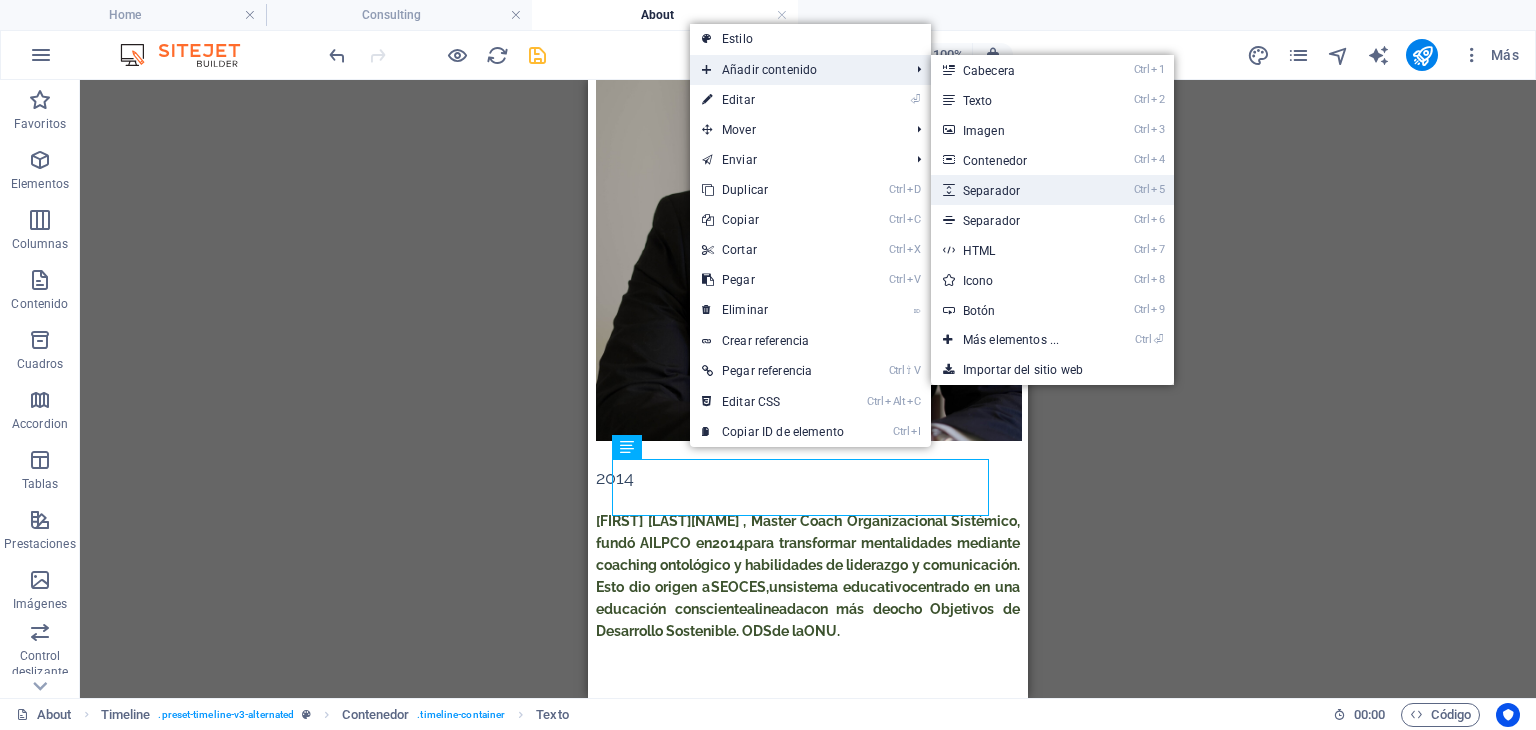 click on "Ctrl 5  Separador" at bounding box center (1015, 190) 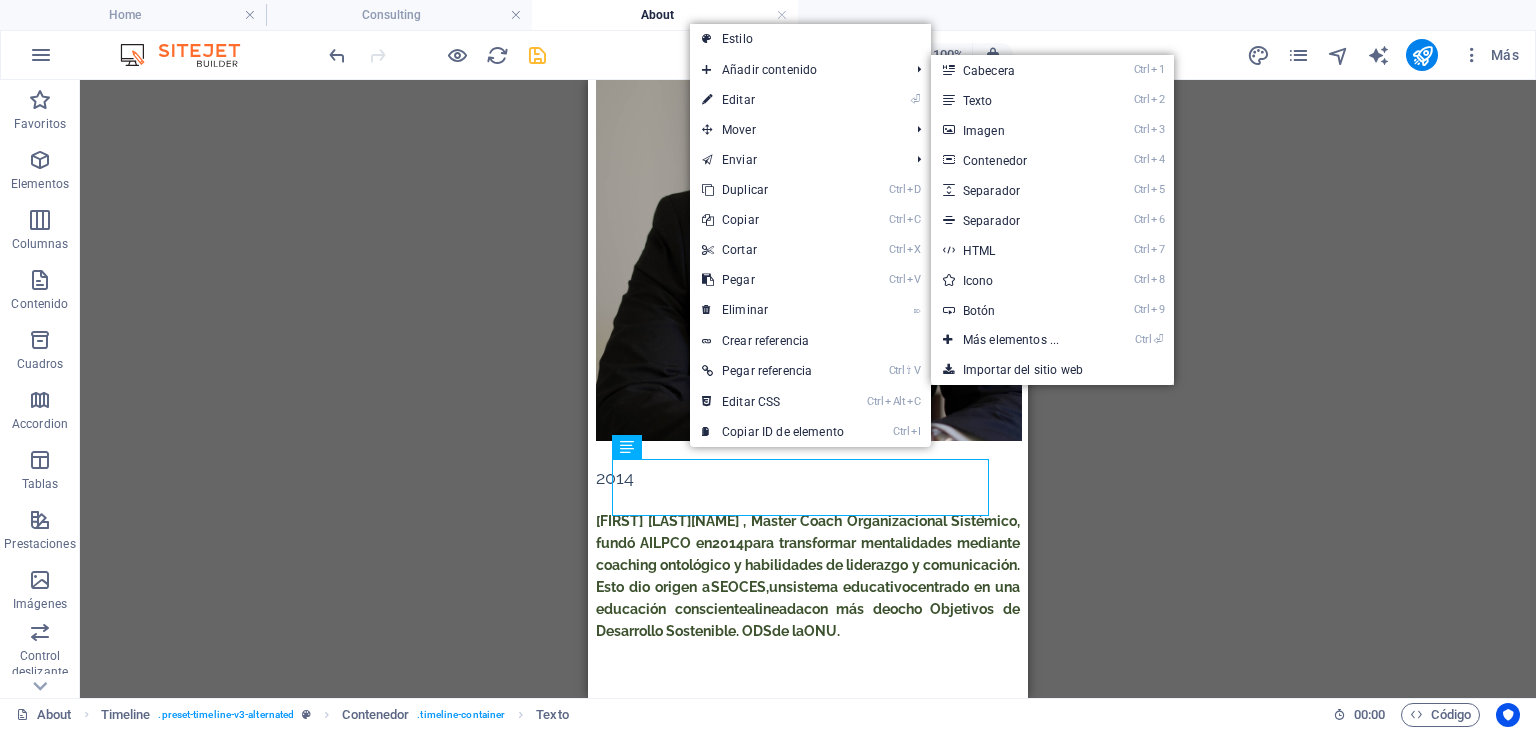 select on "px" 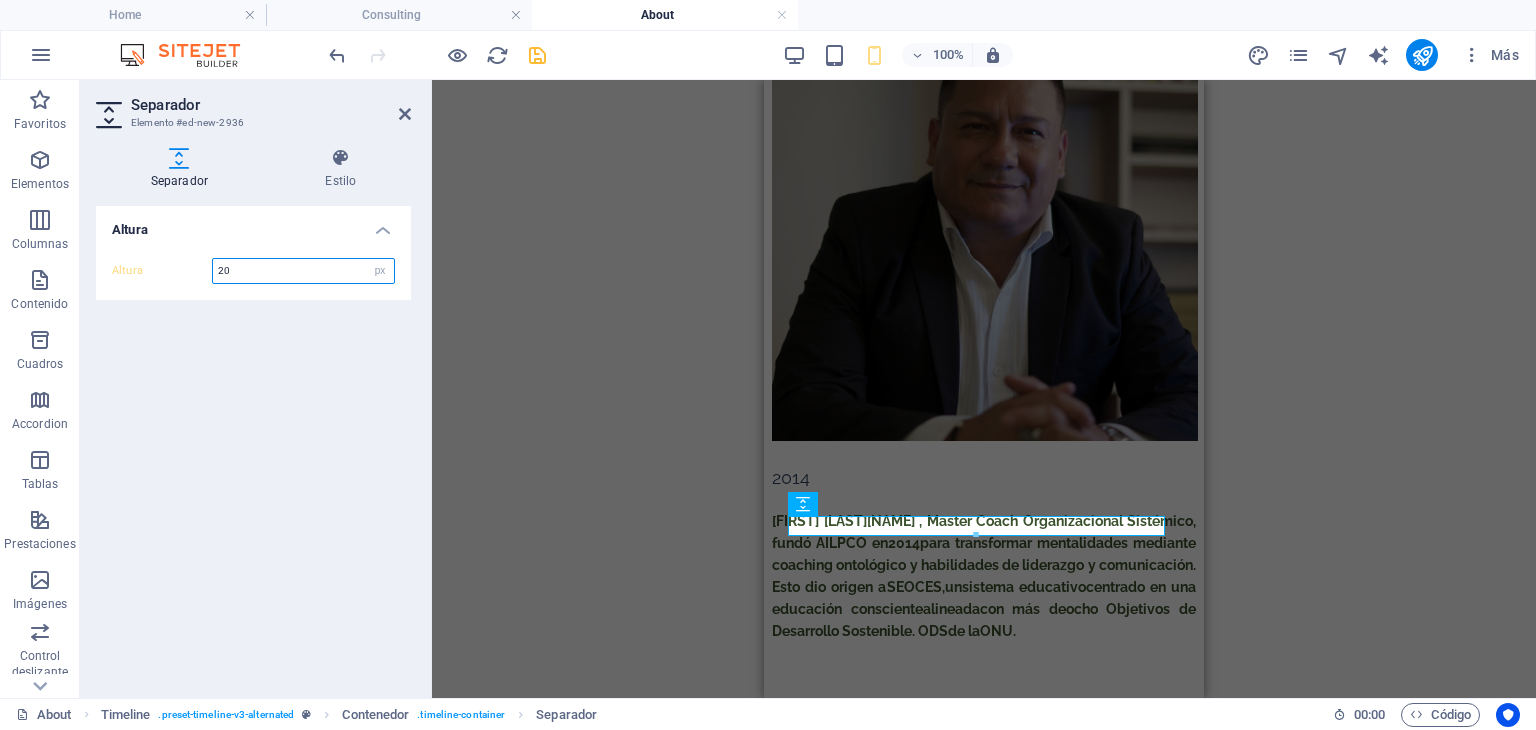 type on "20" 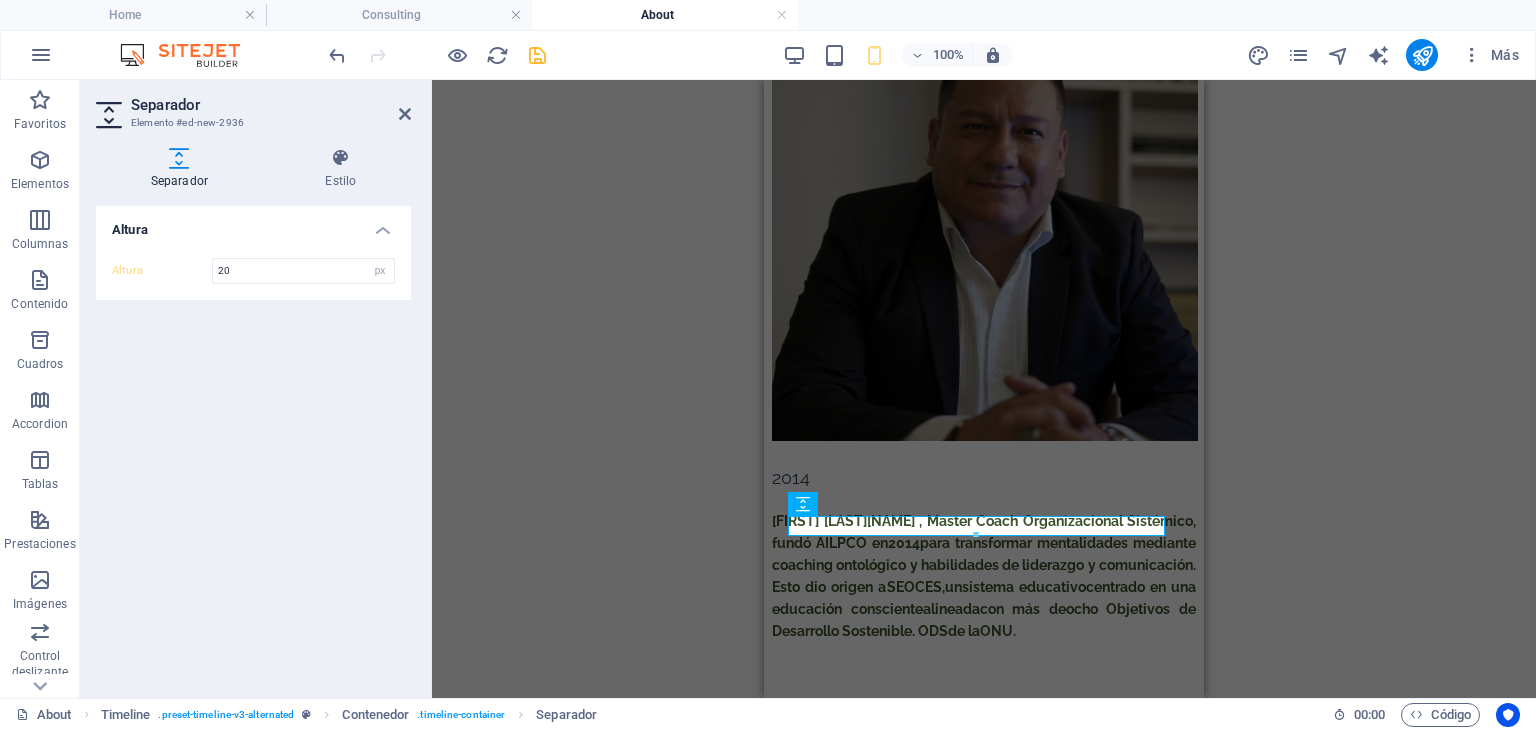 click on "Contenedor   H3   Texto en el fondo   Texto en el fondo   Contenedor   Referencia   Texto   Contenedor   Superposición de imagen de texto   Botón   Texto   Separador   H3   Separador   Imagen   Botón   Accordion   H1   Contenedor   Contenedor   Texto   H1   Contenedor   Texto   Contenedor   H1   Contenedor   Texto   Contenedor   Cuadros   Separador   Separador   H3   Separador   Texto   Contenedor   Contenedor   Separador   Contenedor   Texto   Separador   Contenedor   H3   Separador   Separador   Botón   Contenedor   Separador   Contenedor   Contenedor   Contenedor   H3   Separador   Texto   Separador   Separador   Contenedor   Separador   Contenedor   Contenedor   Contenedor   H3   Separador   Texto   Separador   Icono   Botón   Botón   Separador   Separador   H3   H4   Separador   Timeline   Contenedor   Imagen   Timeline   Contenedor   Separador   Texto   Texto   Contenedor   Texto   Separador   Imagen   Contenedor   Separador   Contenedor   Texto   Separador   Texto   Contenedor" at bounding box center [984, 389] 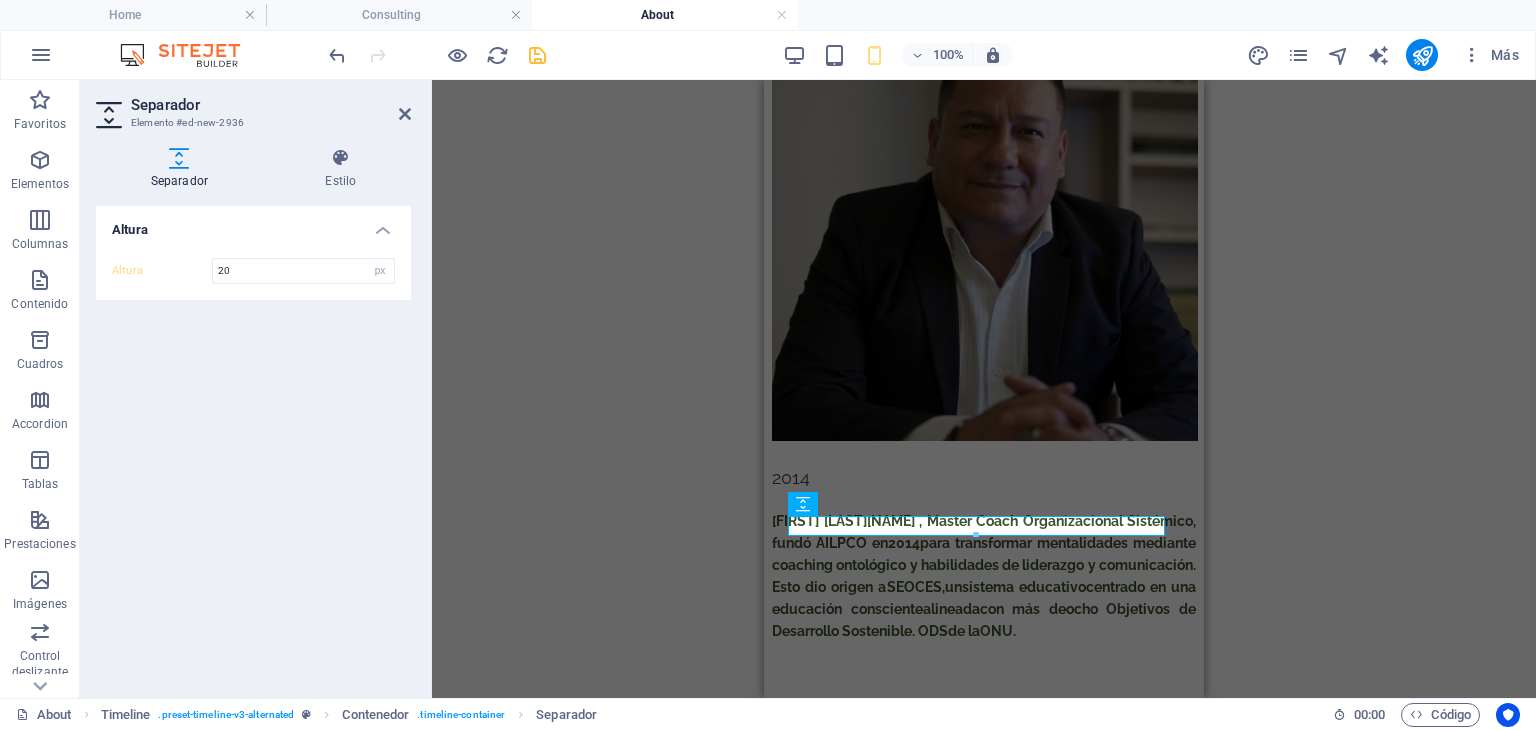 click on "Contenedor   H3   Texto en el fondo   Texto en el fondo   Contenedor   Referencia   Texto   Contenedor   Superposición de imagen de texto   Botón   Texto   Separador   H3   Separador   Imagen   Botón   Accordion   H1   Contenedor   Contenedor   Texto   H1   Contenedor   Texto   Contenedor   H1   Contenedor   Texto   Contenedor   Cuadros   Separador   Separador   H3   Separador   Texto   Contenedor   Contenedor   Separador   Contenedor   Texto   Separador   Contenedor   H3   Separador   Separador   Botón   Contenedor   Separador   Contenedor   Contenedor   Contenedor   H3   Separador   Texto   Separador   Separador   Contenedor   Separador   Contenedor   Contenedor   Contenedor   H3   Separador   Texto   Separador   Icono   Botón   Botón   Separador   Separador   H3   H4   Separador   Timeline   Contenedor   Imagen   Timeline   Contenedor   Separador   Texto   Texto   Contenedor   Texto   Separador   Imagen   Contenedor   Separador   Contenedor   Texto   Separador   Texto   Contenedor" at bounding box center (984, 389) 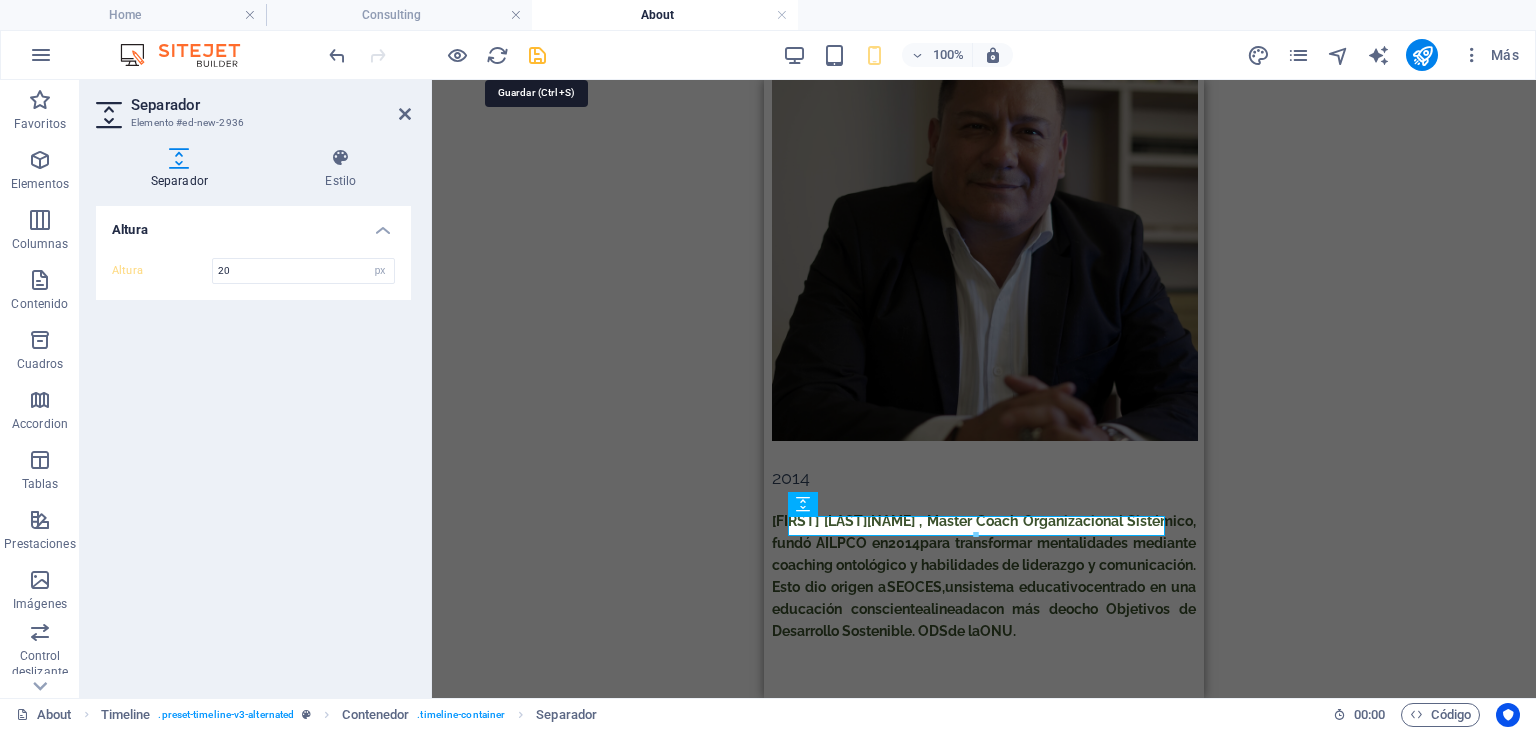click at bounding box center [537, 55] 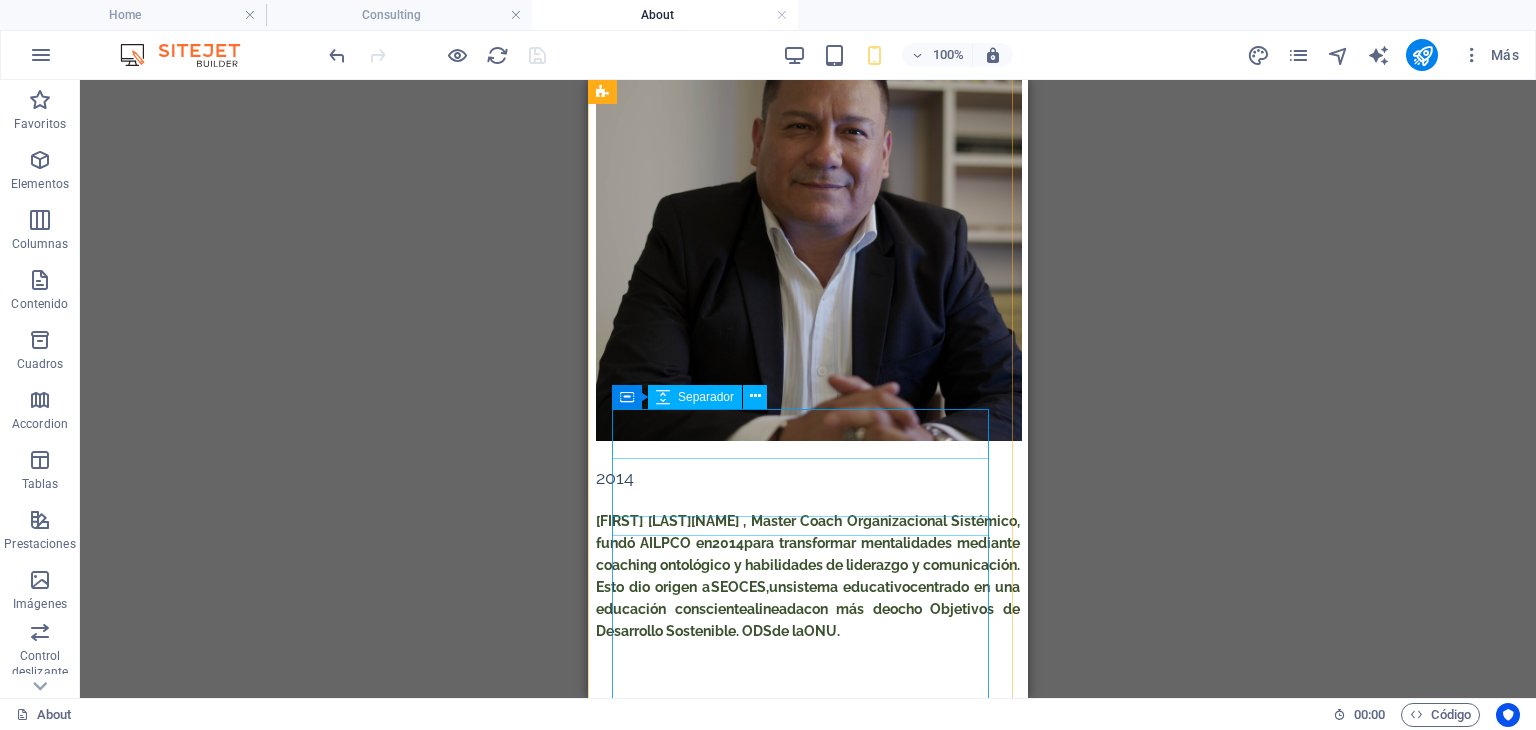 click at bounding box center [808, 1342] 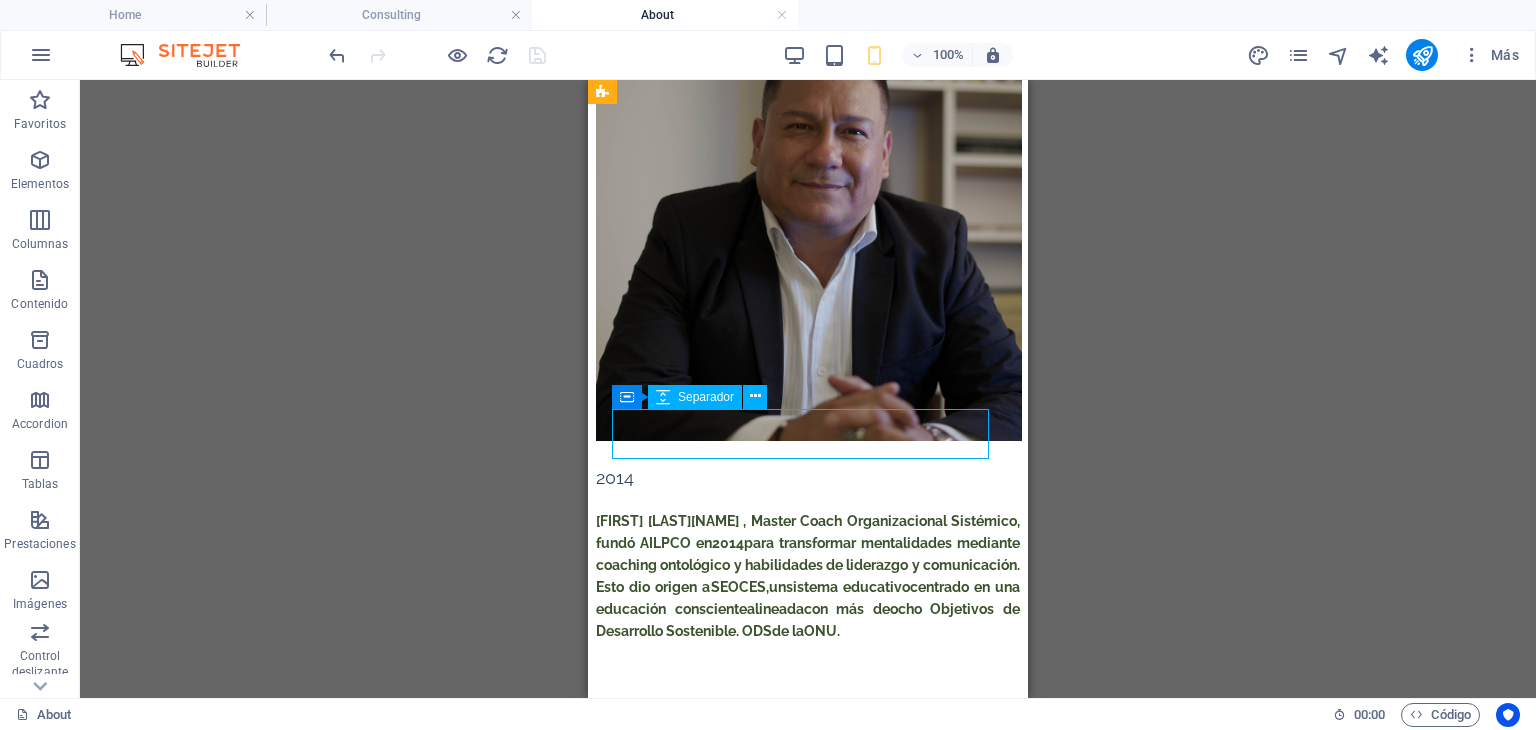 click at bounding box center [808, 1342] 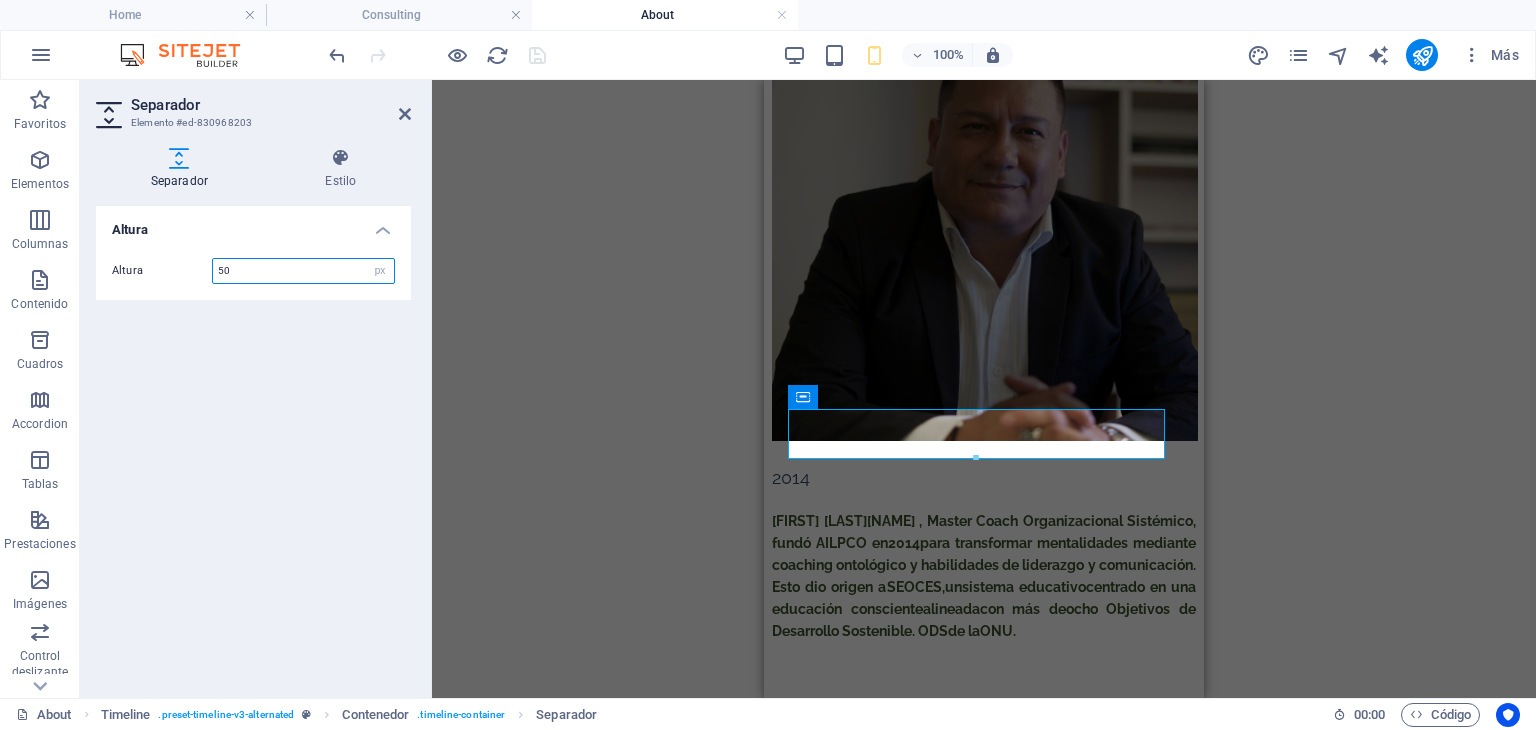 drag, startPoint x: 241, startPoint y: 267, endPoint x: 208, endPoint y: 265, distance: 33.06055 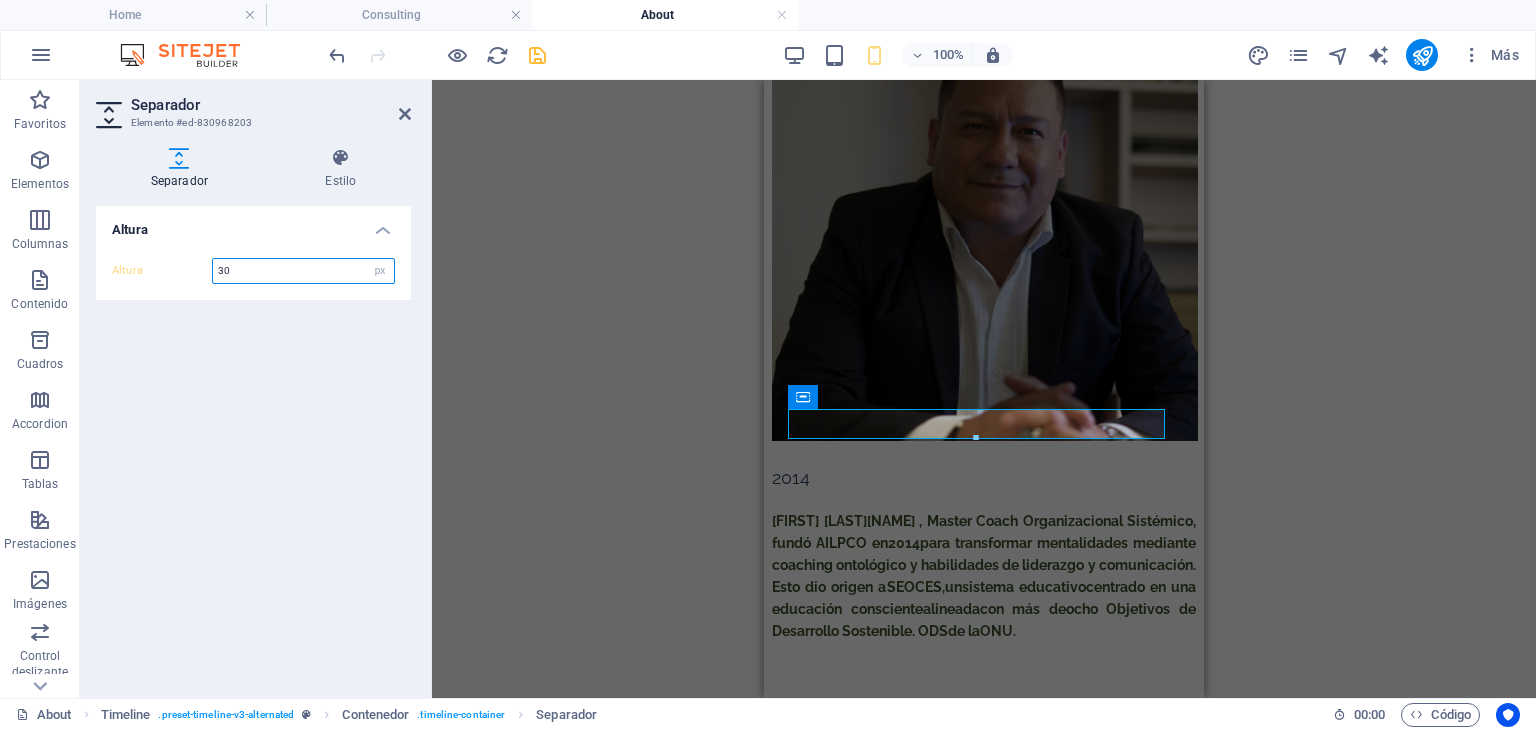 type on "30" 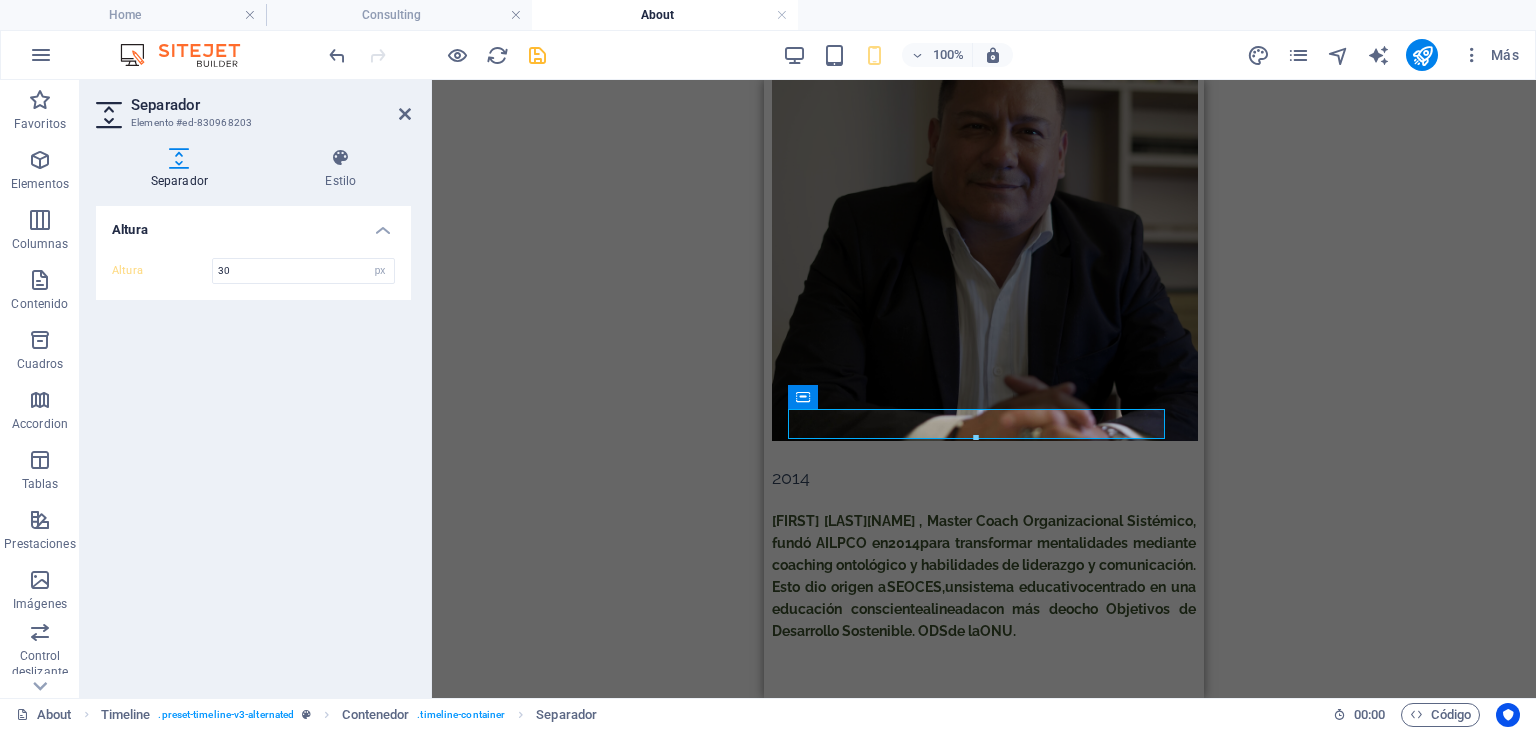 click on "Contenedor   H3   Texto en el fondo   Texto en el fondo   Contenedor   Referencia   Texto   Contenedor   Superposición de imagen de texto   Botón   Texto   Separador   H3   Separador   Imagen   Botón   Accordion   H1   Contenedor   Contenedor   Texto   H1   Contenedor   Texto   Contenedor   H1   Contenedor   Texto   Contenedor   Cuadros   Separador   Separador   H3   Separador   Texto   Contenedor   Contenedor   Separador   Contenedor   Texto   Separador   Contenedor   H3   Separador   Separador   Botón   Contenedor   Separador   Contenedor   Contenedor   Contenedor   H3   Separador   Texto   Separador   Separador   Contenedor   Separador   Contenedor   Contenedor   Contenedor   H3   Separador   Texto   Separador   Icono   Botón   Botón   Separador   Separador   H3   H4   Separador   Timeline   Contenedor   Imagen   Timeline   Contenedor   Separador   Texto   Texto   Contenedor   Texto   Separador   Imagen   Timeline   Contenedor   Separador   Contenedor   Texto   Separador   Texto" at bounding box center [984, 389] 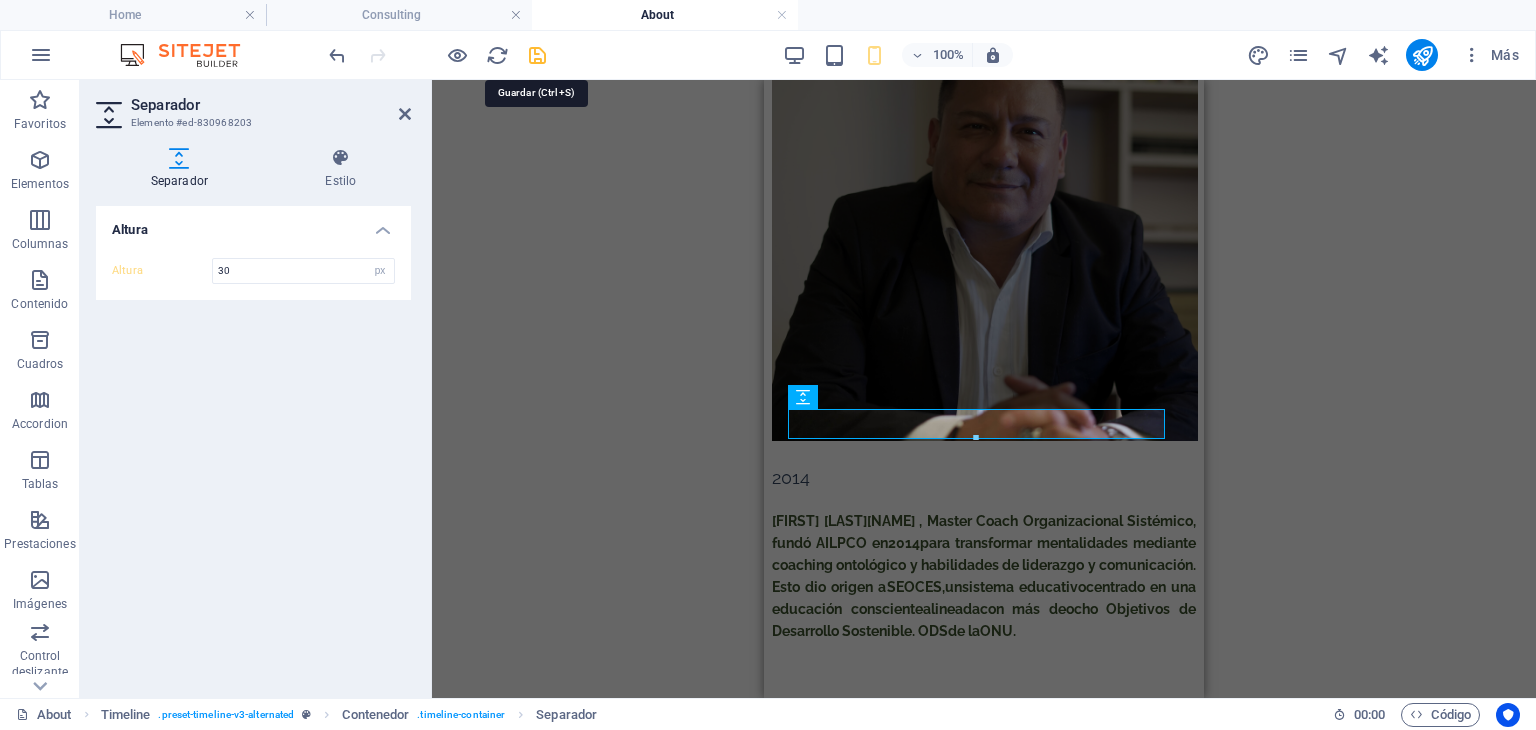 drag, startPoint x: 540, startPoint y: 52, endPoint x: 6, endPoint y: 131, distance: 539.812 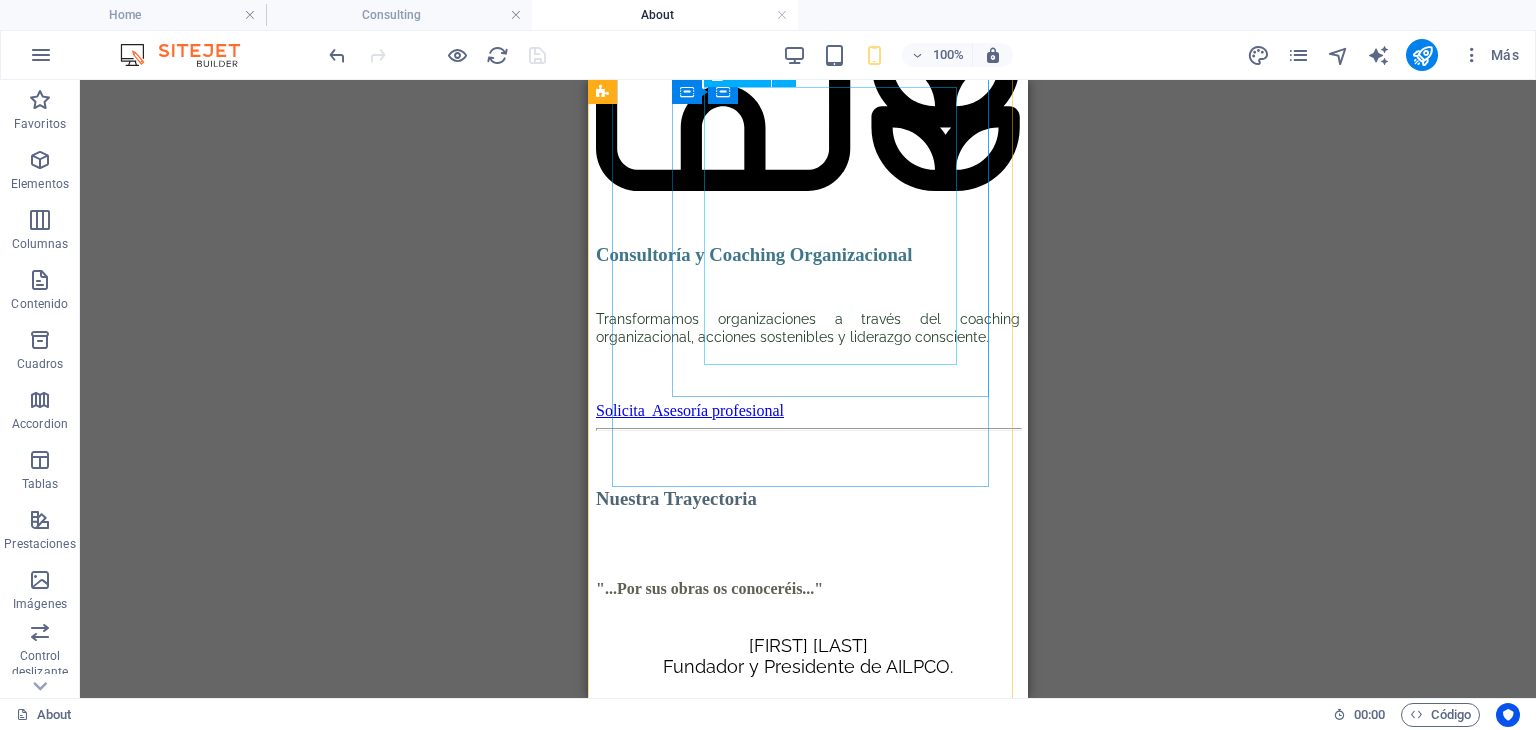 scroll, scrollTop: 3724, scrollLeft: 0, axis: vertical 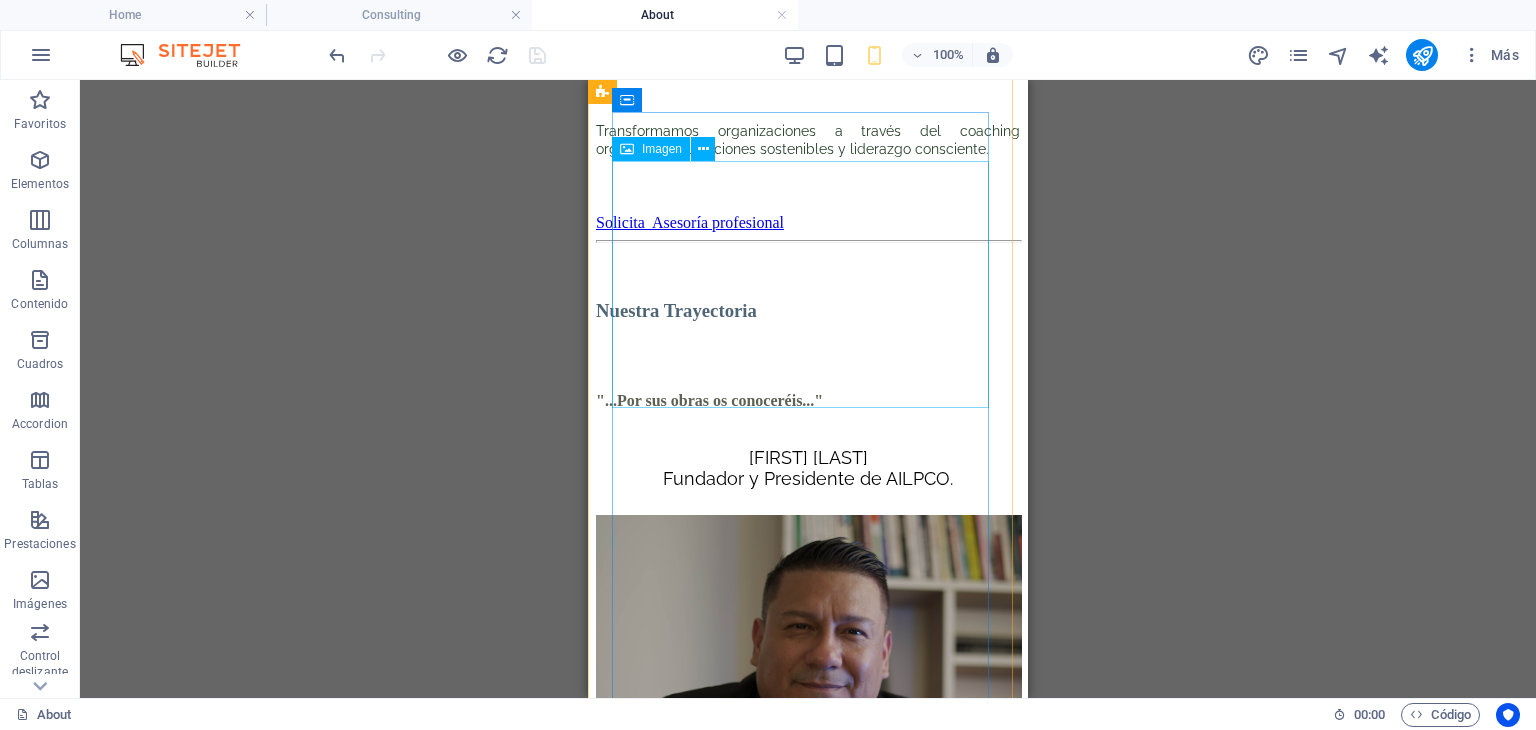 click at bounding box center (808, 1432) 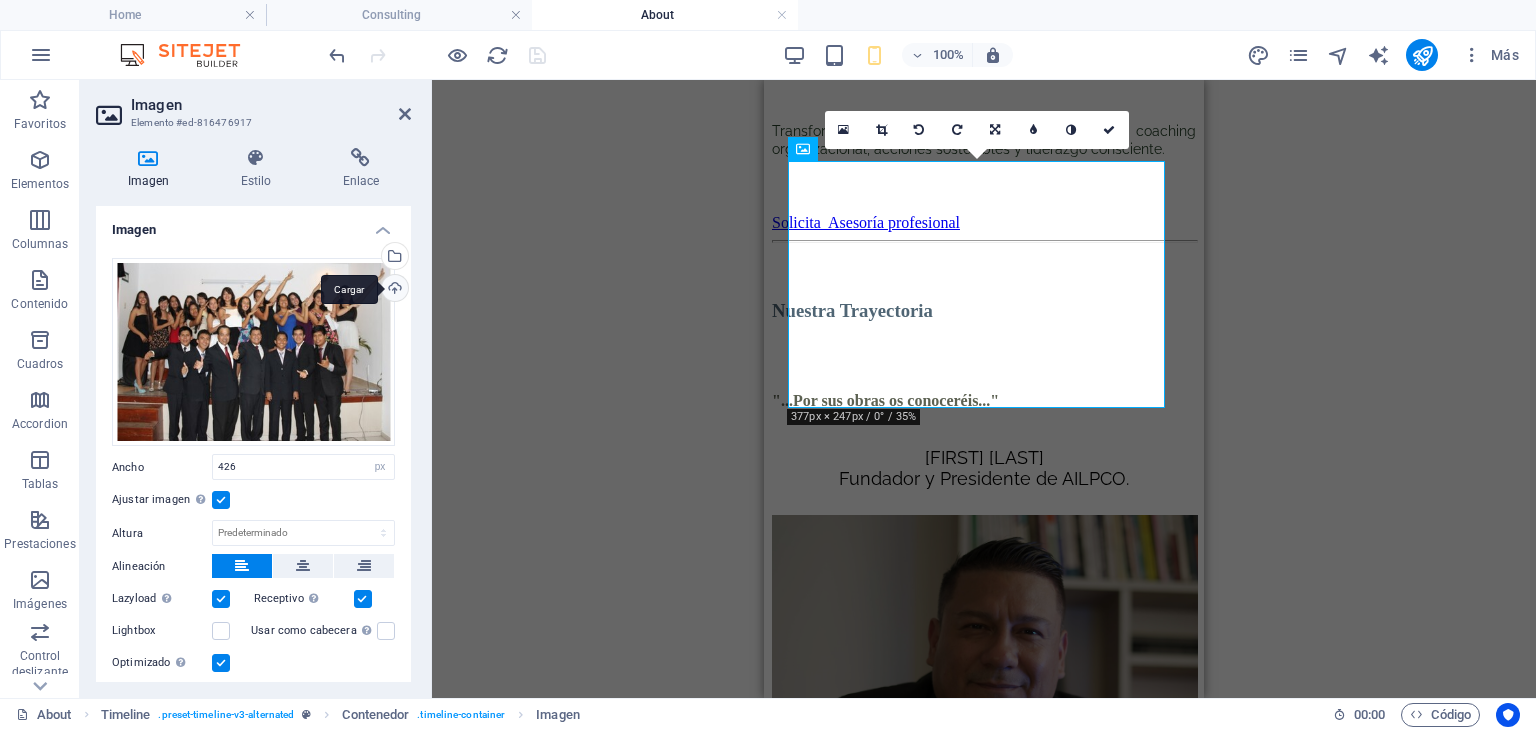 click on "Cargar" at bounding box center [393, 290] 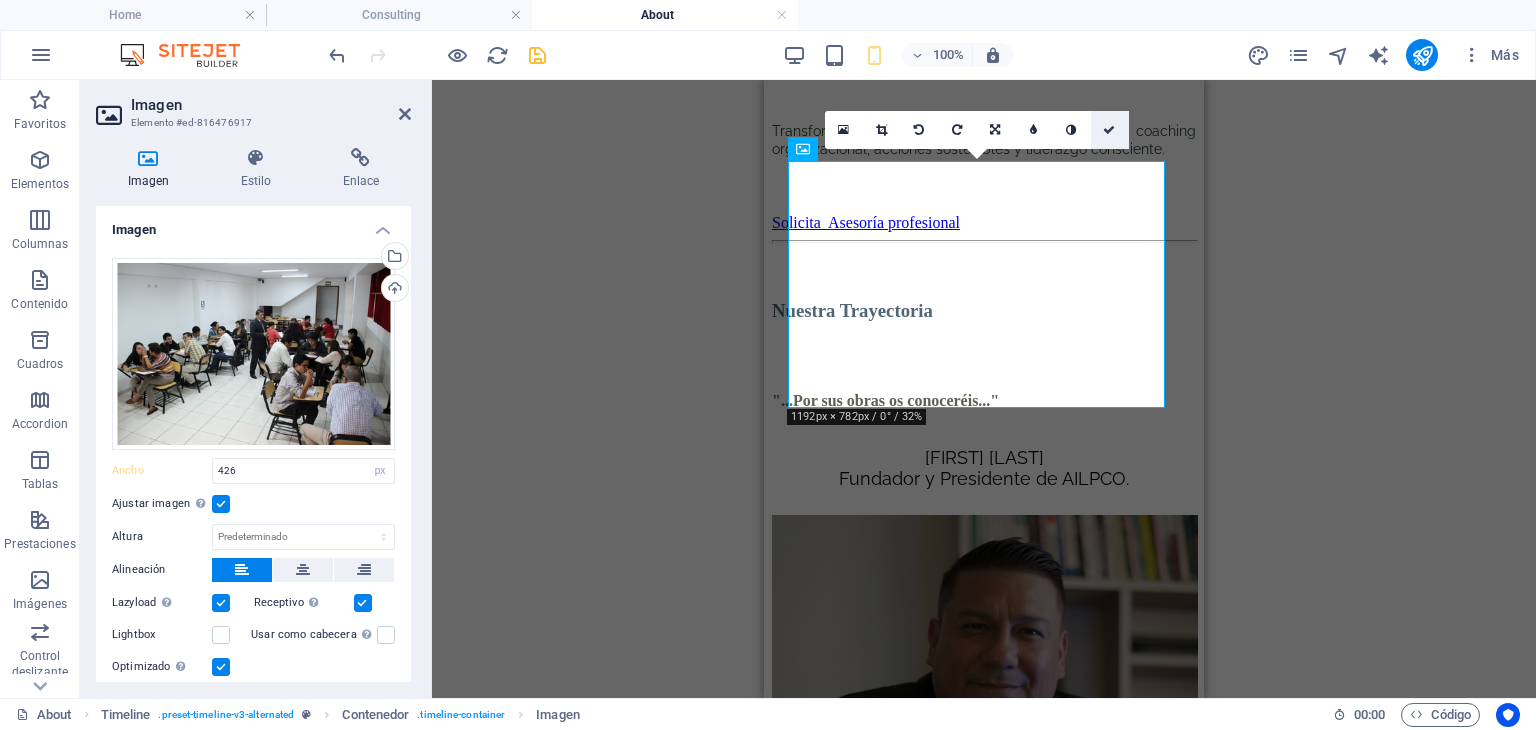 click at bounding box center (1109, 130) 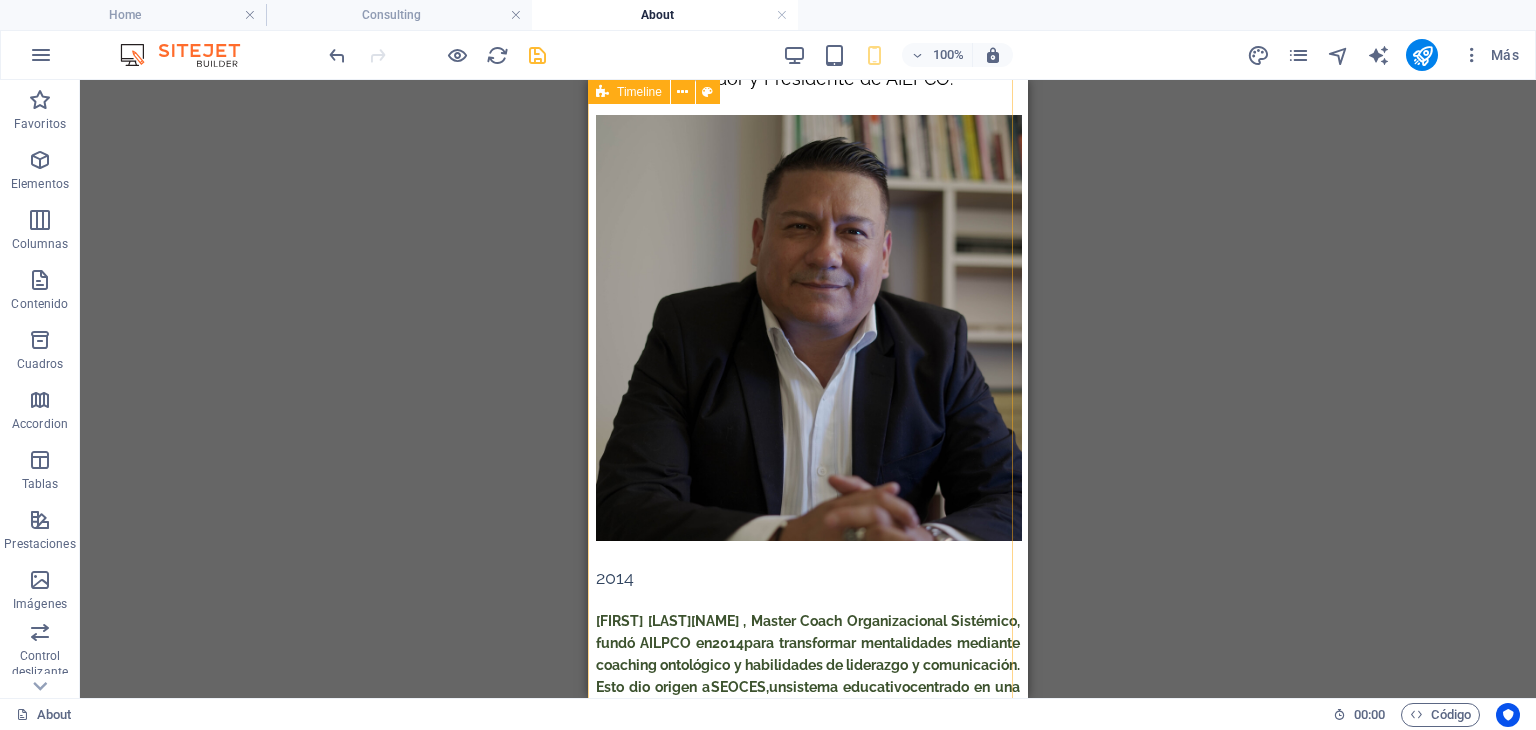 scroll, scrollTop: 4024, scrollLeft: 0, axis: vertical 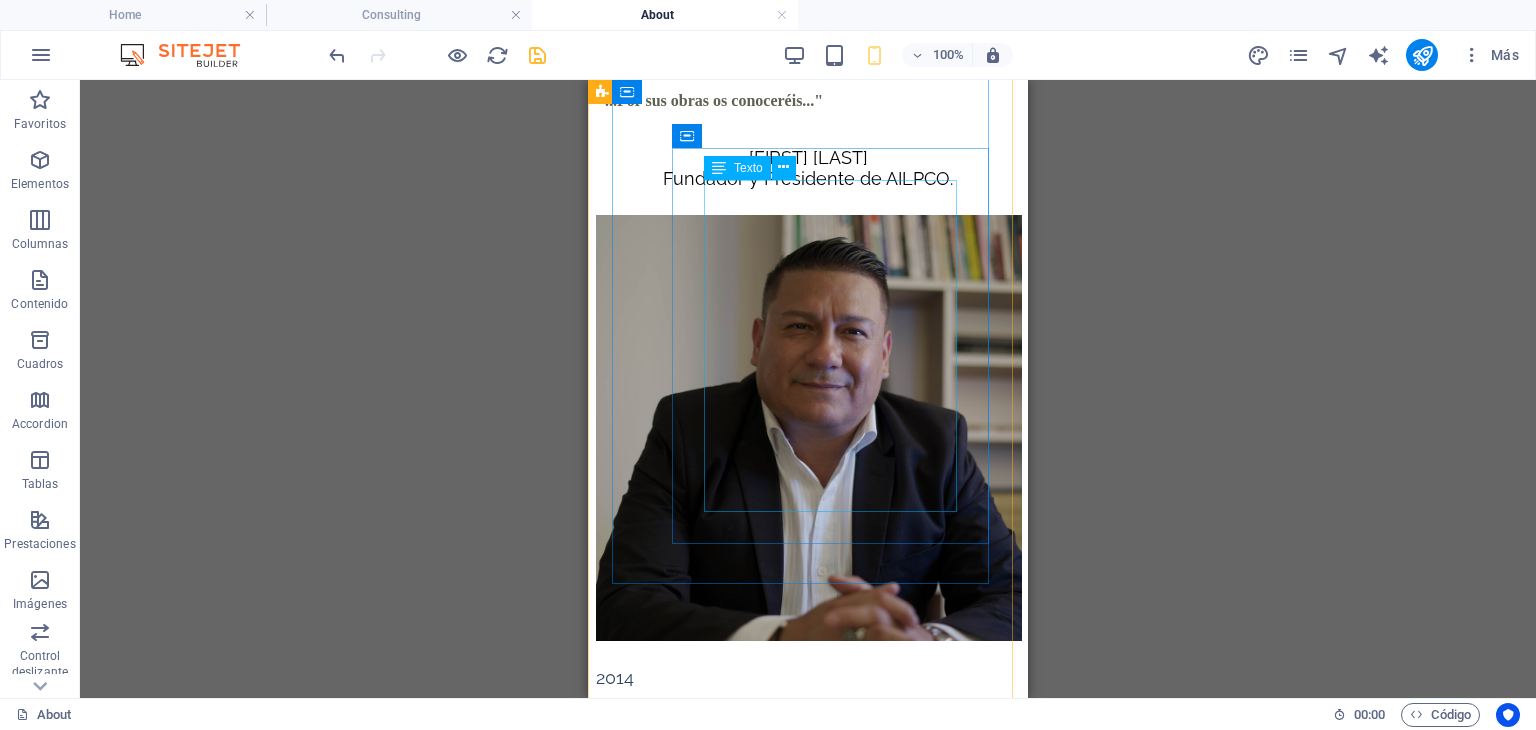 click on "Se creó el Sistema Educativo Ontológico Competencial en Sostenibilidad  (SEOCES)  para transformar la educación y formar líderes conscientes. Este sistema combina Coaching Ontológico, liderazgo, comunicación, inteligencia social, conciencia emocional, y espiritualidad, ofreciendo  20 competencias, 08 carreras y 05 maestrías  alineadas con más de  8 Objetivos de Desarrollo Sostenible (ODS) de la ONU." at bounding box center (808, 1398) 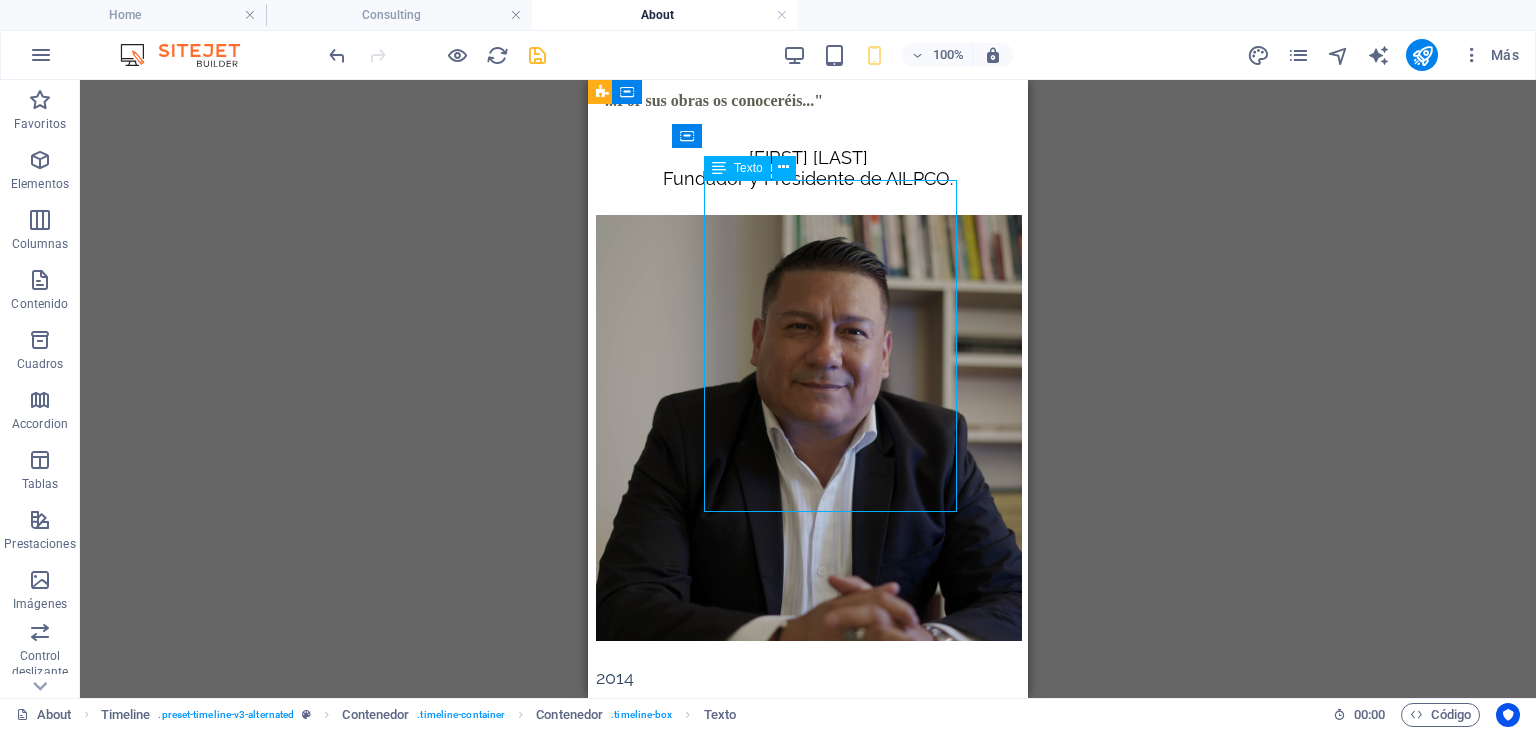click on "Se creó el Sistema Educativo Ontológico Competencial en Sostenibilidad  (SEOCES)  para transformar la educación y formar líderes conscientes. Este sistema combina Coaching Ontológico, liderazgo, comunicación, inteligencia social, conciencia emocional, y espiritualidad, ofreciendo  20 competencias, 08 carreras y 05 maestrías  alineadas con más de  8 Objetivos de Desarrollo Sostenible (ODS) de la ONU." at bounding box center [808, 1398] 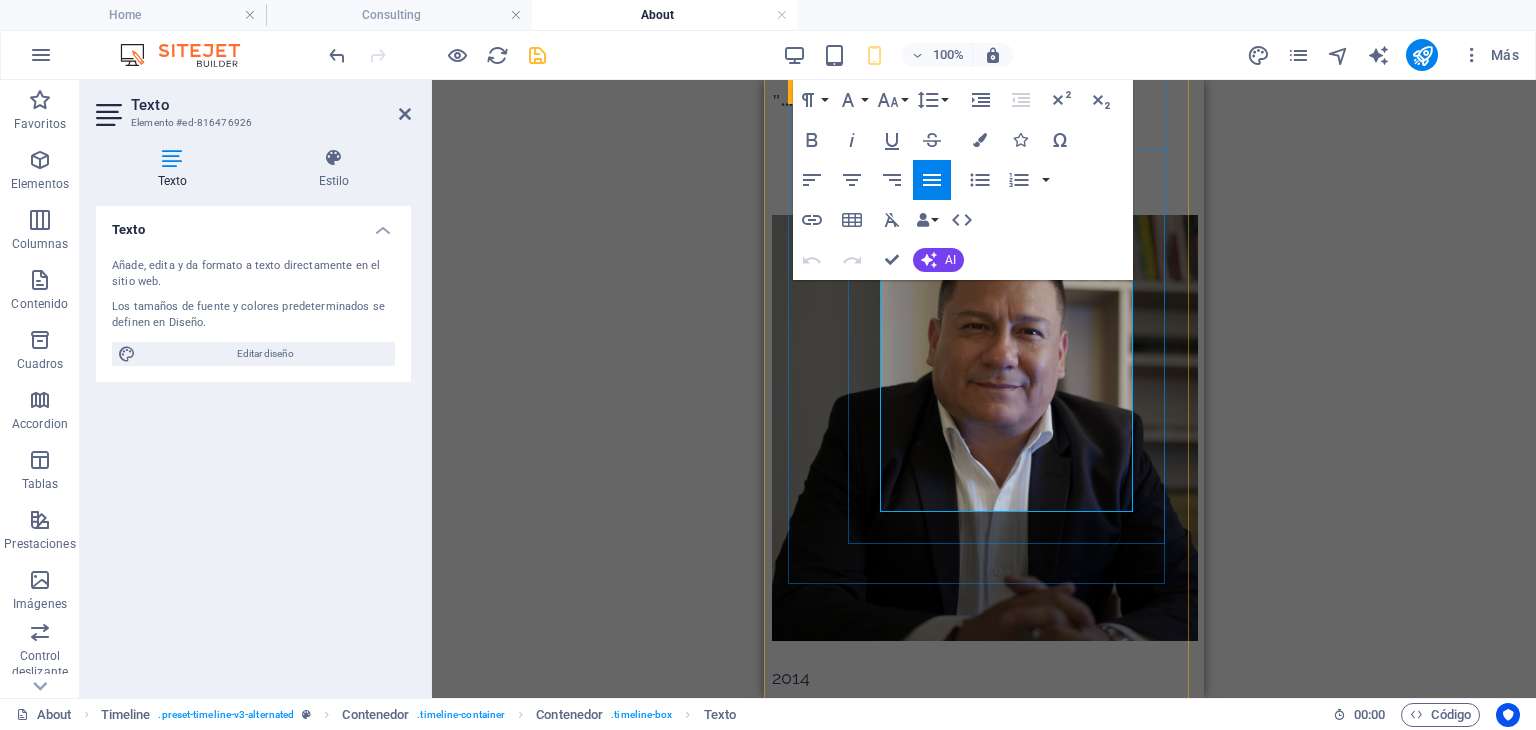 drag, startPoint x: 1077, startPoint y: 425, endPoint x: 1081, endPoint y: 464, distance: 39.20459 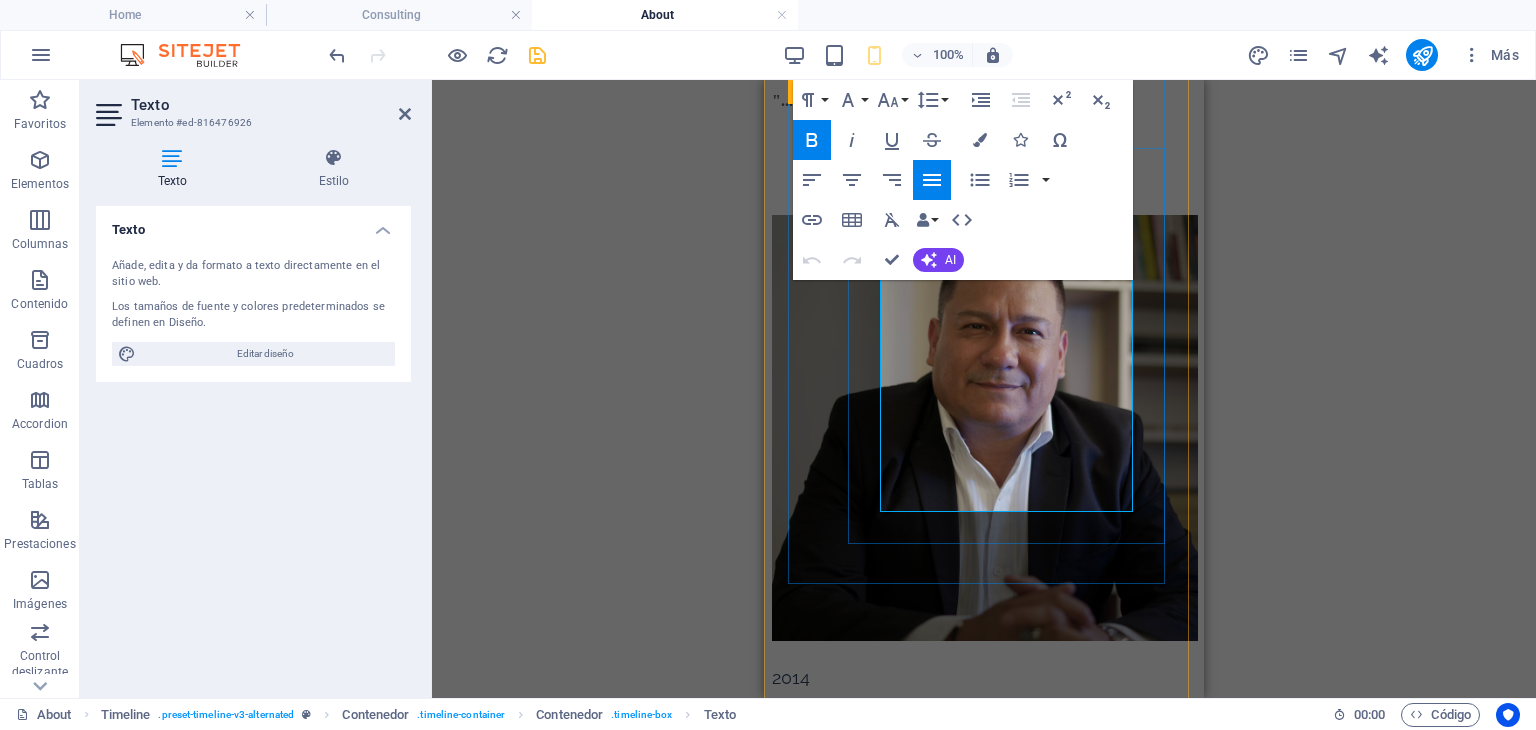 click on "20 competencias, 08 carreras y 05 maestrías" 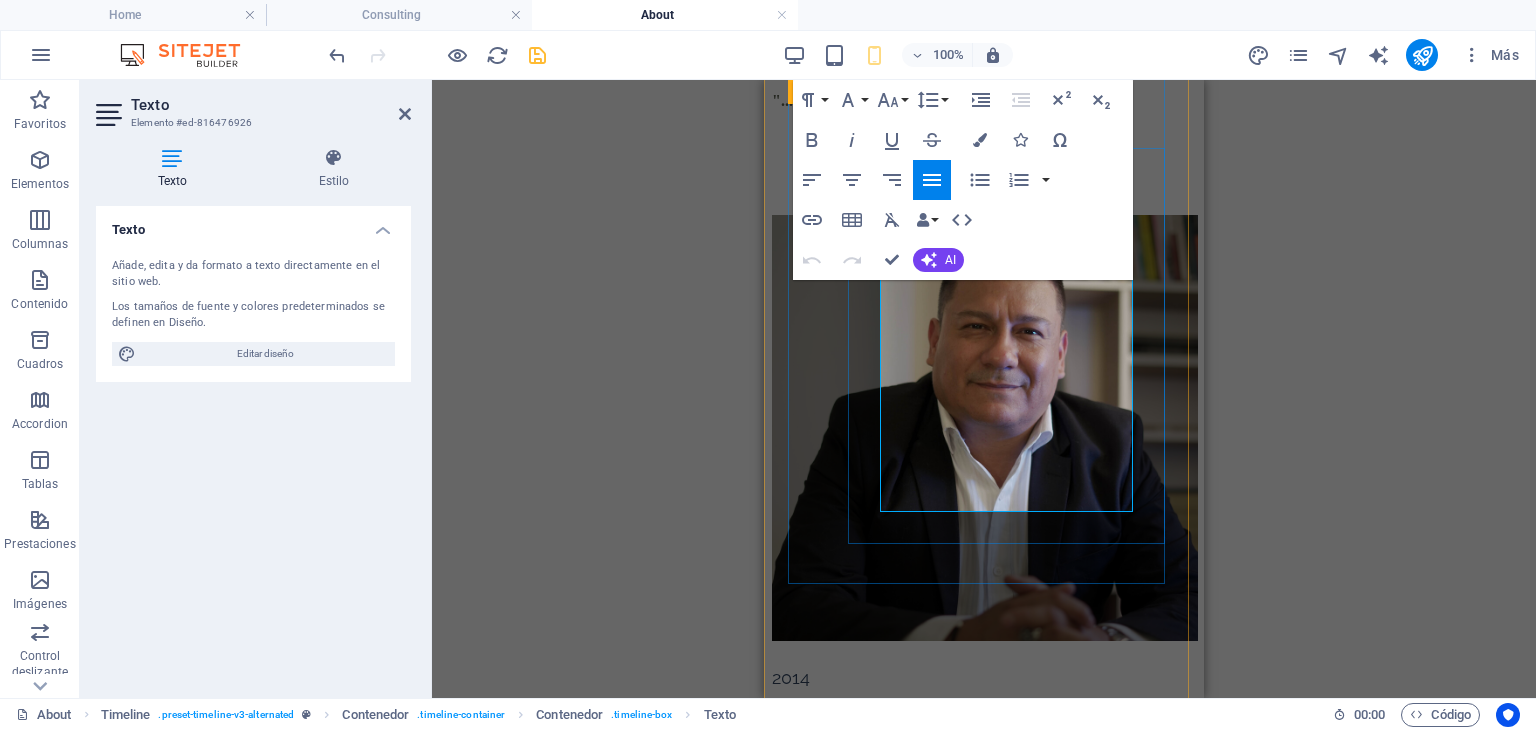 type 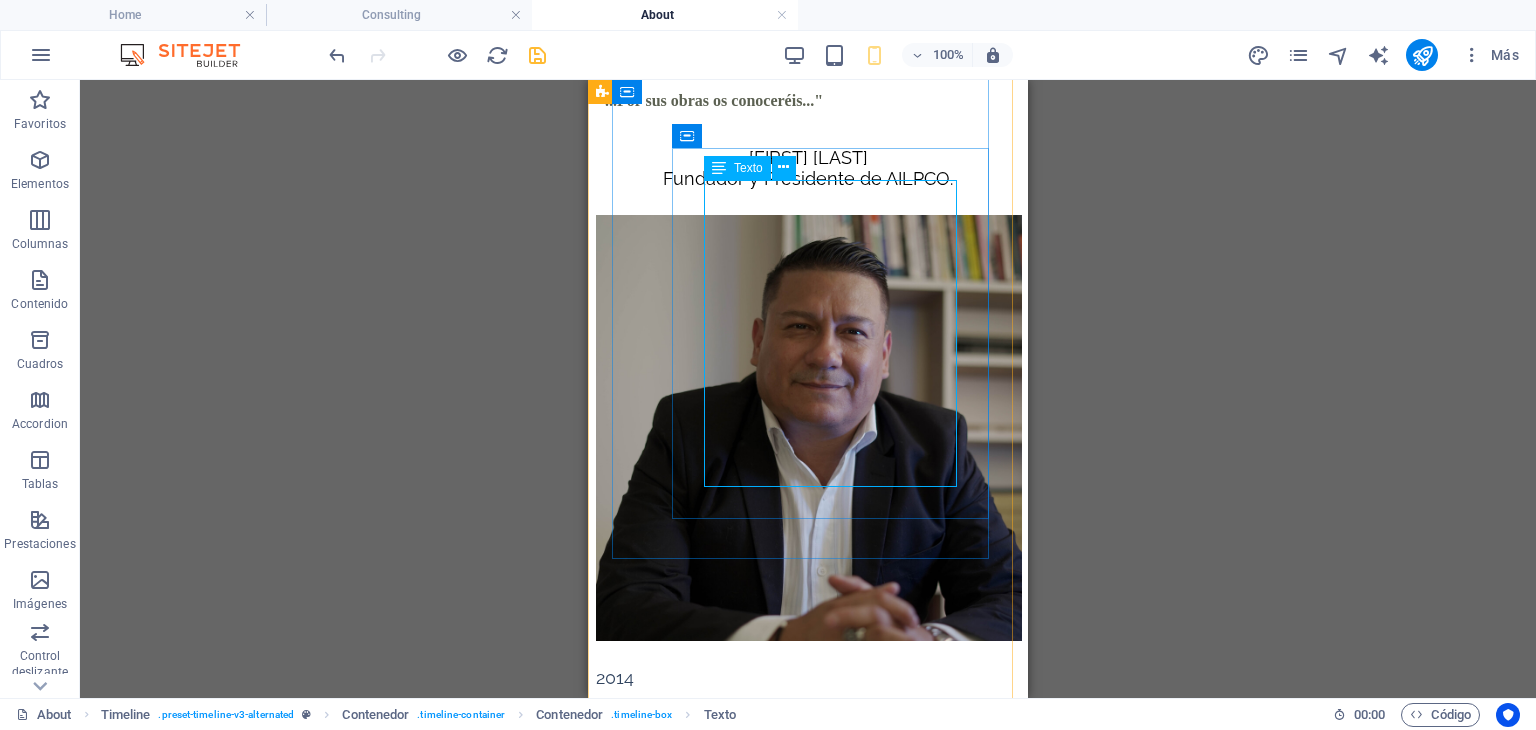click on "Se creó el Sistema Educativo Ontológico Competencial en Sostenibilidad  (SEOCES)  para transformar la educación y formar líderes conscientes. Este sistema combina Coaching Ontológico, liderazgo, comunicación, inteligencia social, conciencia emocional, y espiritualidad, ofreciendo más de 33 programas educativos  alineadas con más de  8 Objetivos de Desarrollo Sostenible (ODS) de la ONU." at bounding box center [808, 1398] 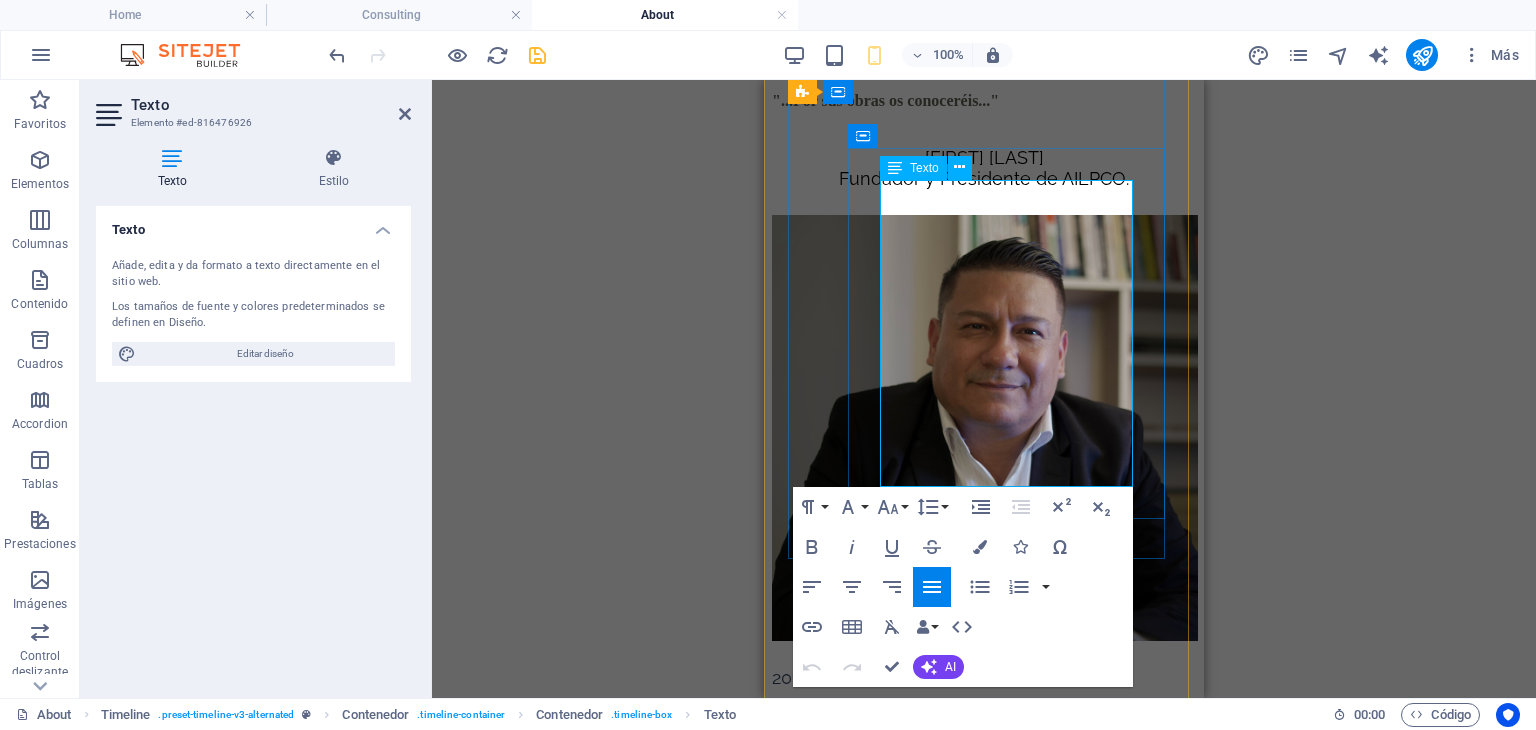 drag, startPoint x: 1116, startPoint y: 400, endPoint x: 989, endPoint y: 323, distance: 148.51936 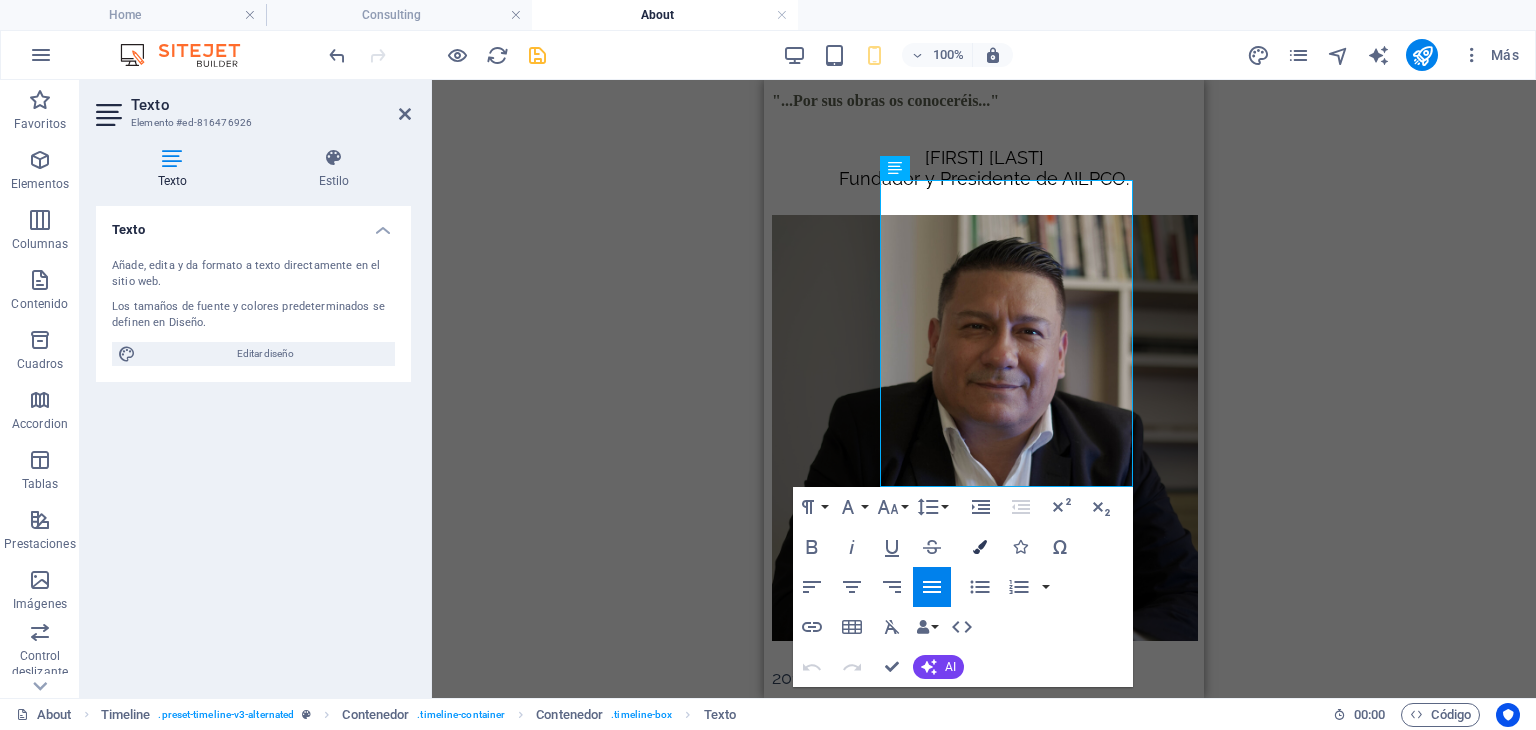 click at bounding box center (980, 547) 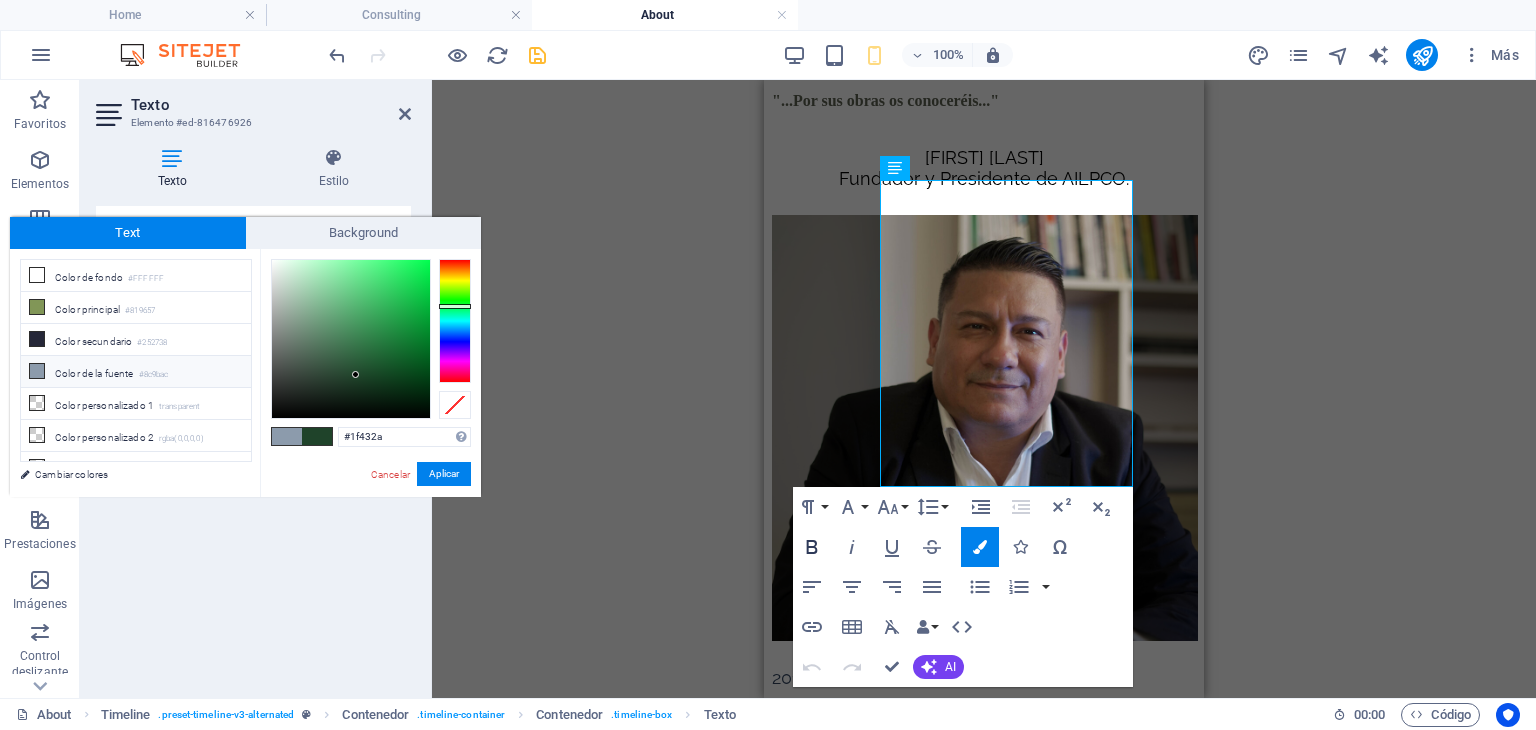 click 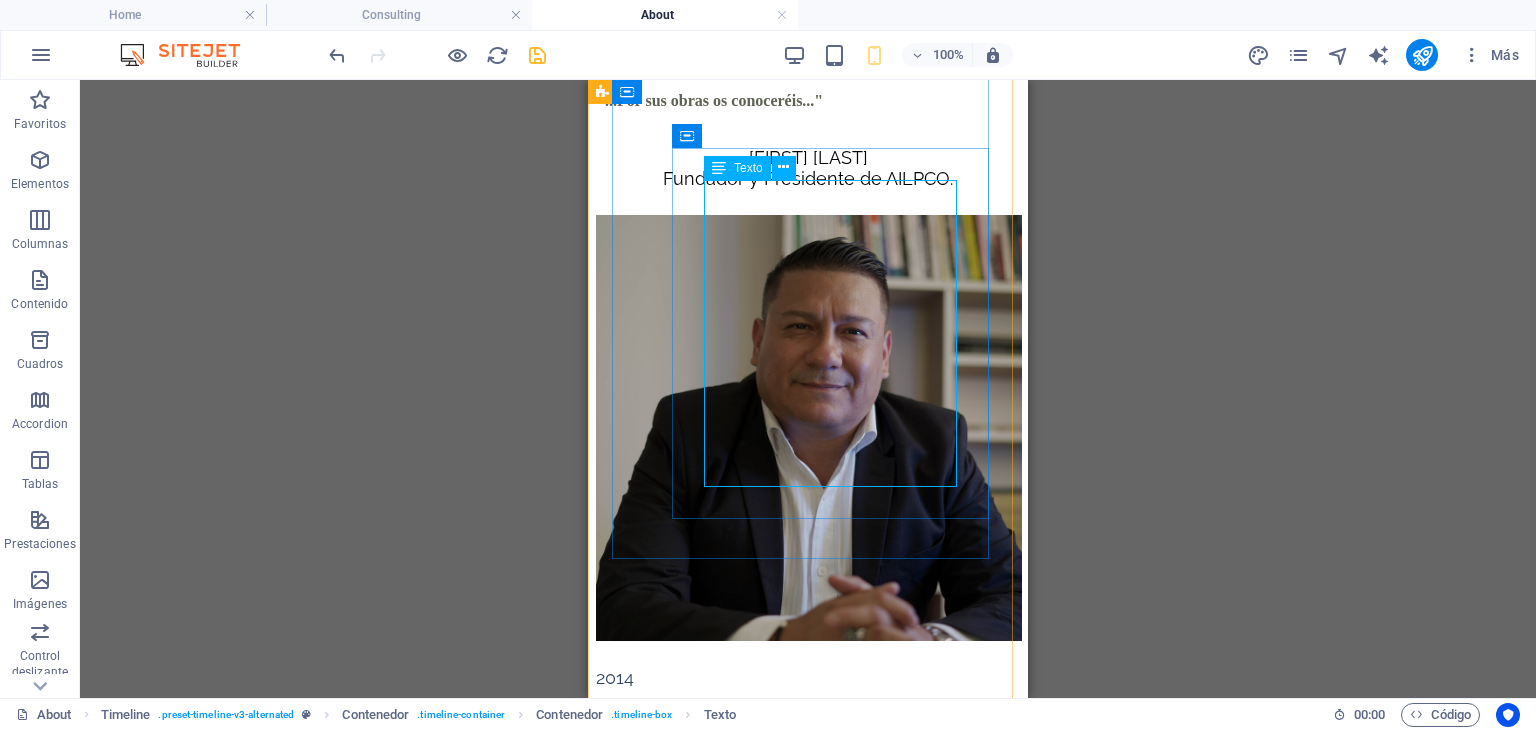 click on "Se creó el Sistema Educativo Ontológico Competencial en Sostenibilidad (SEOCES) para transformar la educación y formar líderes conscientes. Este sistema combina Coaching Ontológico, liderazgo, comunicación, inteligencia social, conciencia emocional, y espiritualidad, ofreciendo más de 33 programas educativos alineadas con más de 8 Objetivos de Desarrollo Sostenible (ODS) de la ONU." at bounding box center [808, 1398] 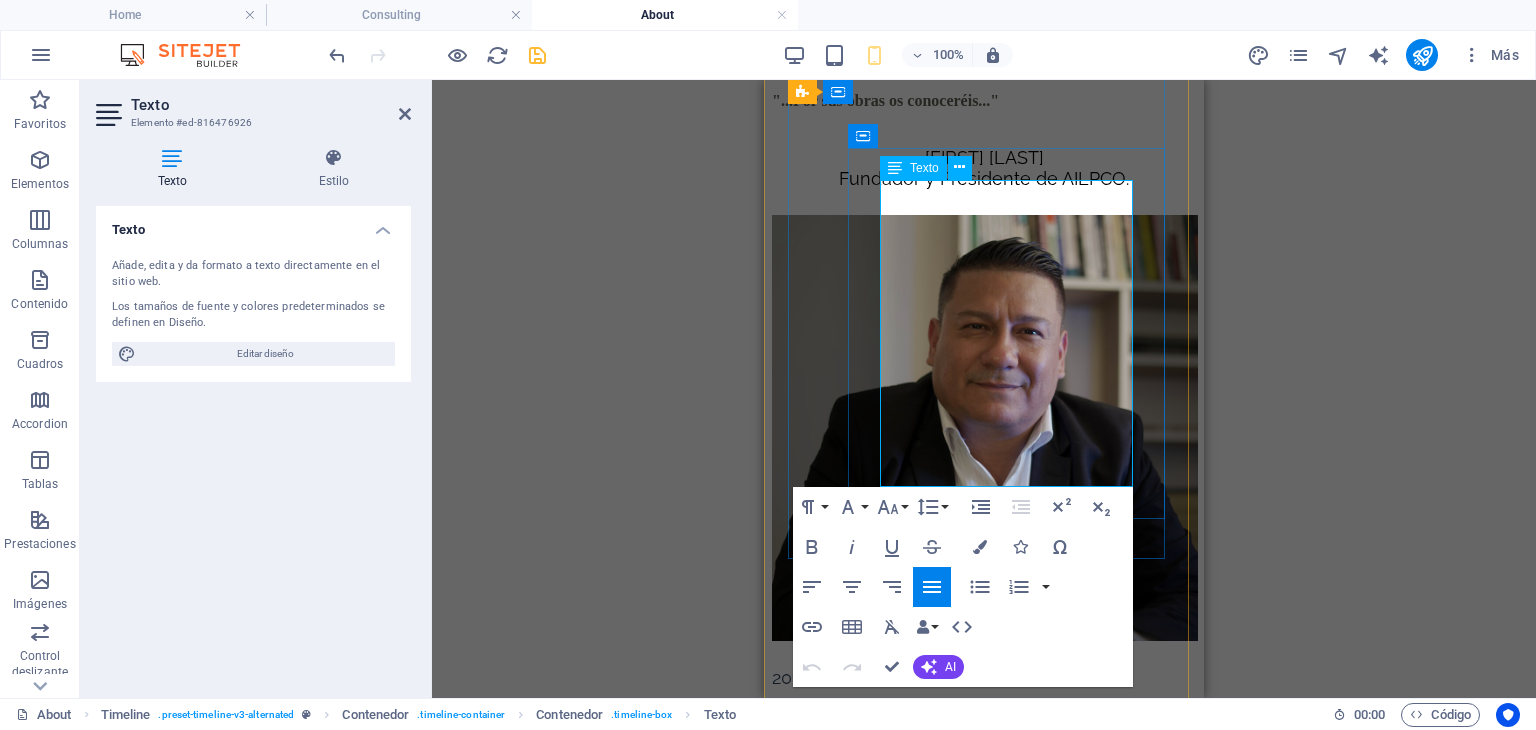 click on "Se creó el Sistema Educativo Ontológico Competencial en Sostenibilidad (SEOCES) para transformar la educación y formar líderes conscientes. Este sistema combina Coaching Ontológico, liderazgo, comunicación, inteligencia social, conciencia emocional, y espiritualidad, ofreciendo más de 33 programas educativos alineadas con más de 8 Objetivos de Desarrollo Sostenible (ODS) de la ONU." at bounding box center [984, 1398] 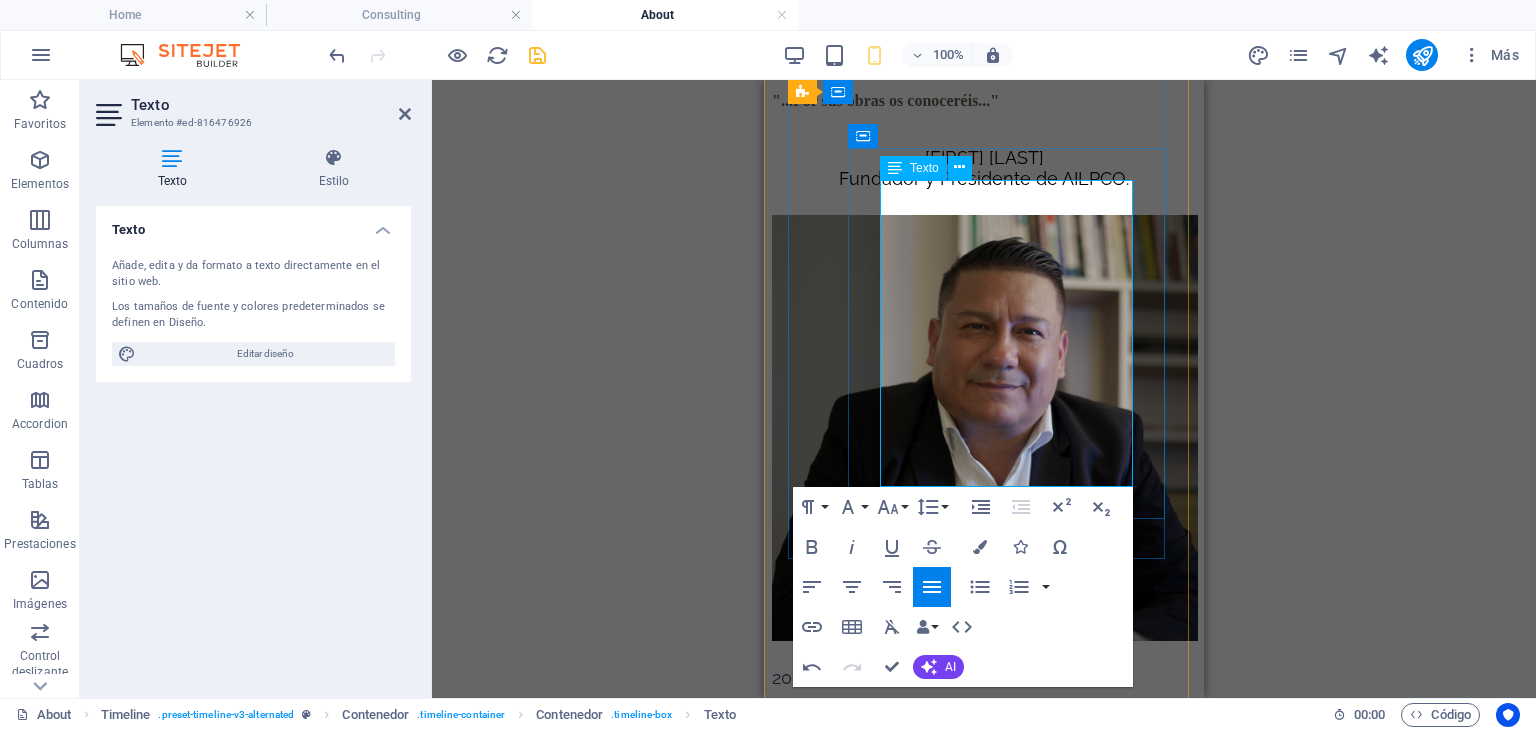type 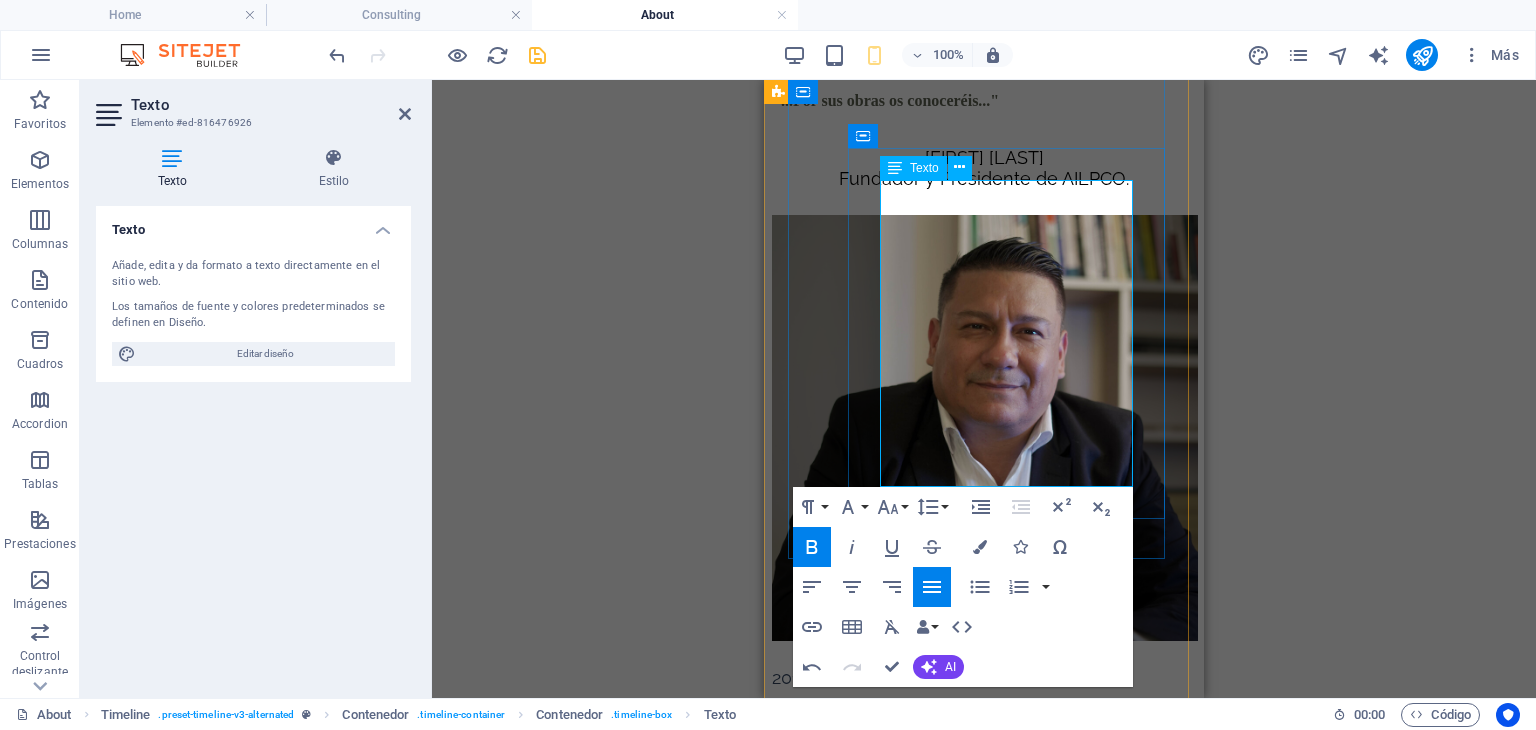click on "33 proyectos educativos" at bounding box center (984, 1425) 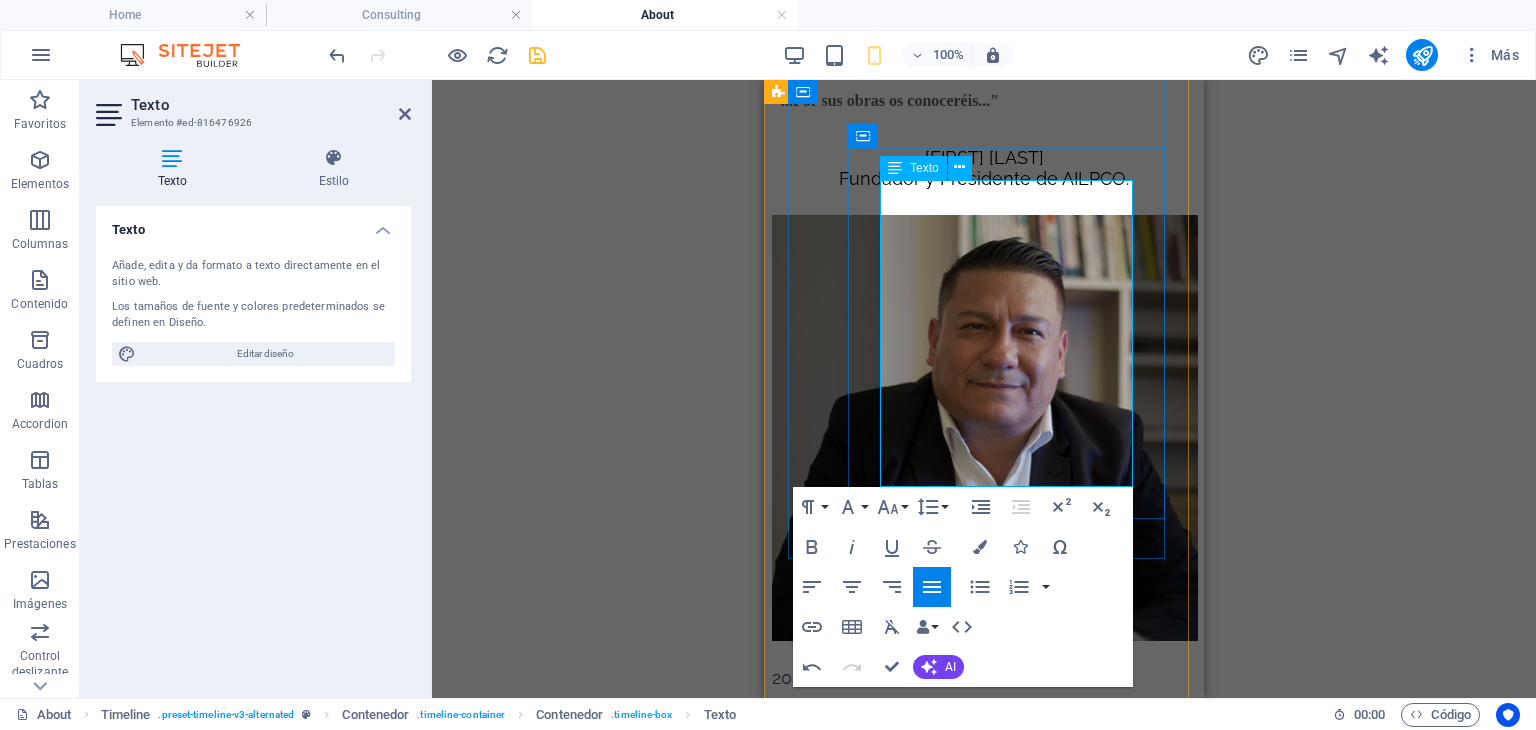 drag, startPoint x: 904, startPoint y: 421, endPoint x: 880, endPoint y: 421, distance: 24 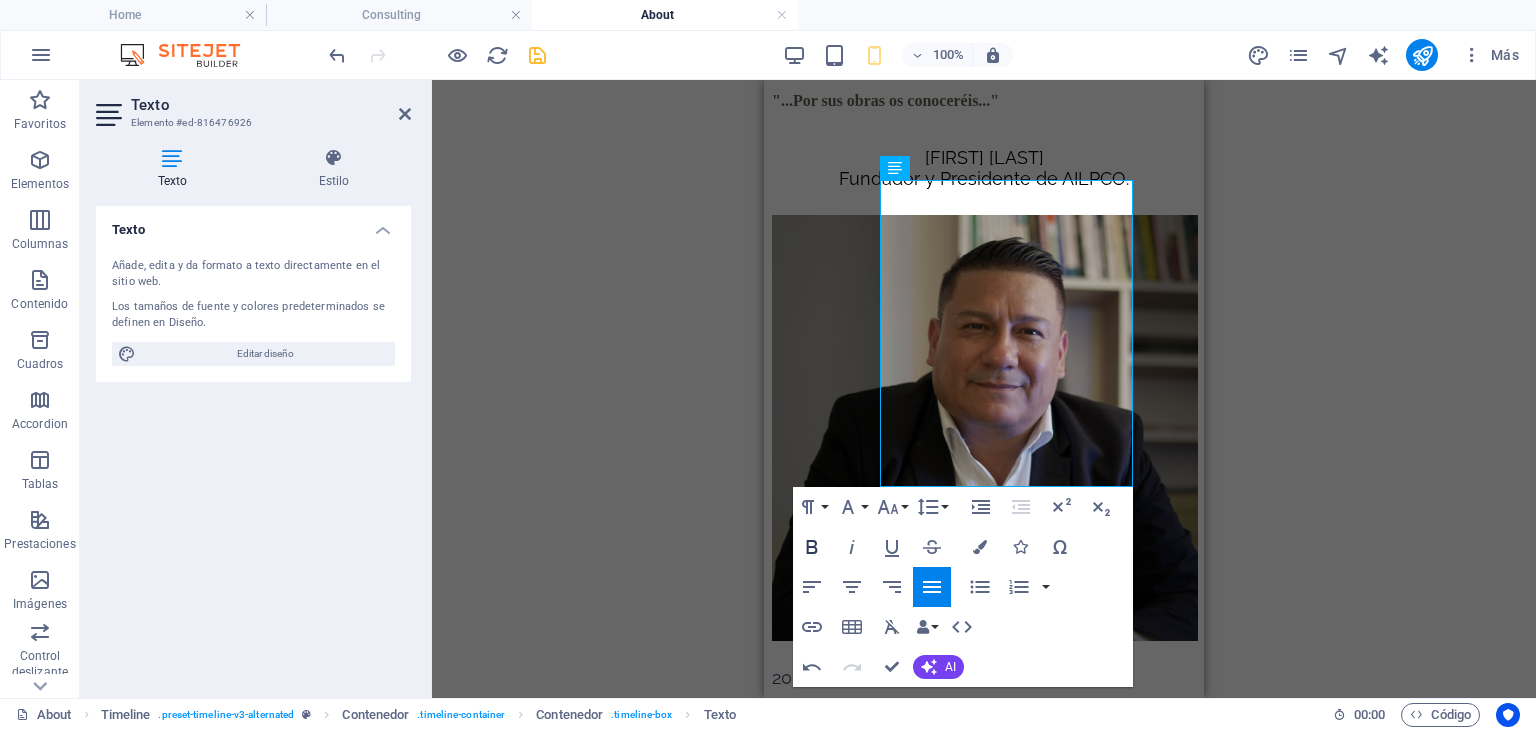 click 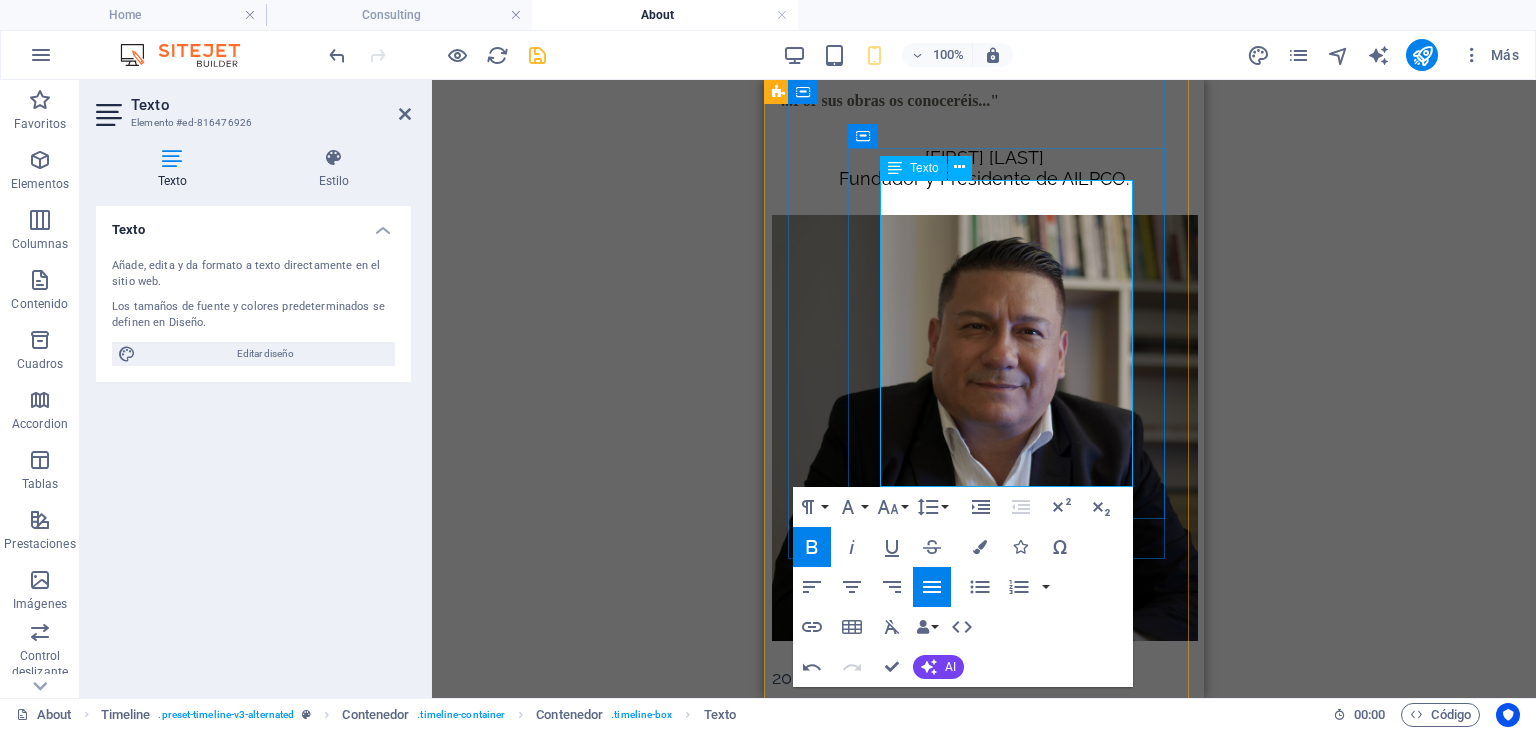 click on "Se creó el Sistema Educativo Ontológico Competencial en Sostenibilidad  (SEOCES)  para transformar la educación y formar líderes conscientes. Este sistema combina Coaching Ontológico, liderazgo, comunicación, inteligencia social, conciencia emocional, y espiritualidad creando más de  20  proyectos educativos  alineadas con más de  8 Objetivos de Desarrollo Sostenible (ODS) de la ONU." at bounding box center [984, 1398] 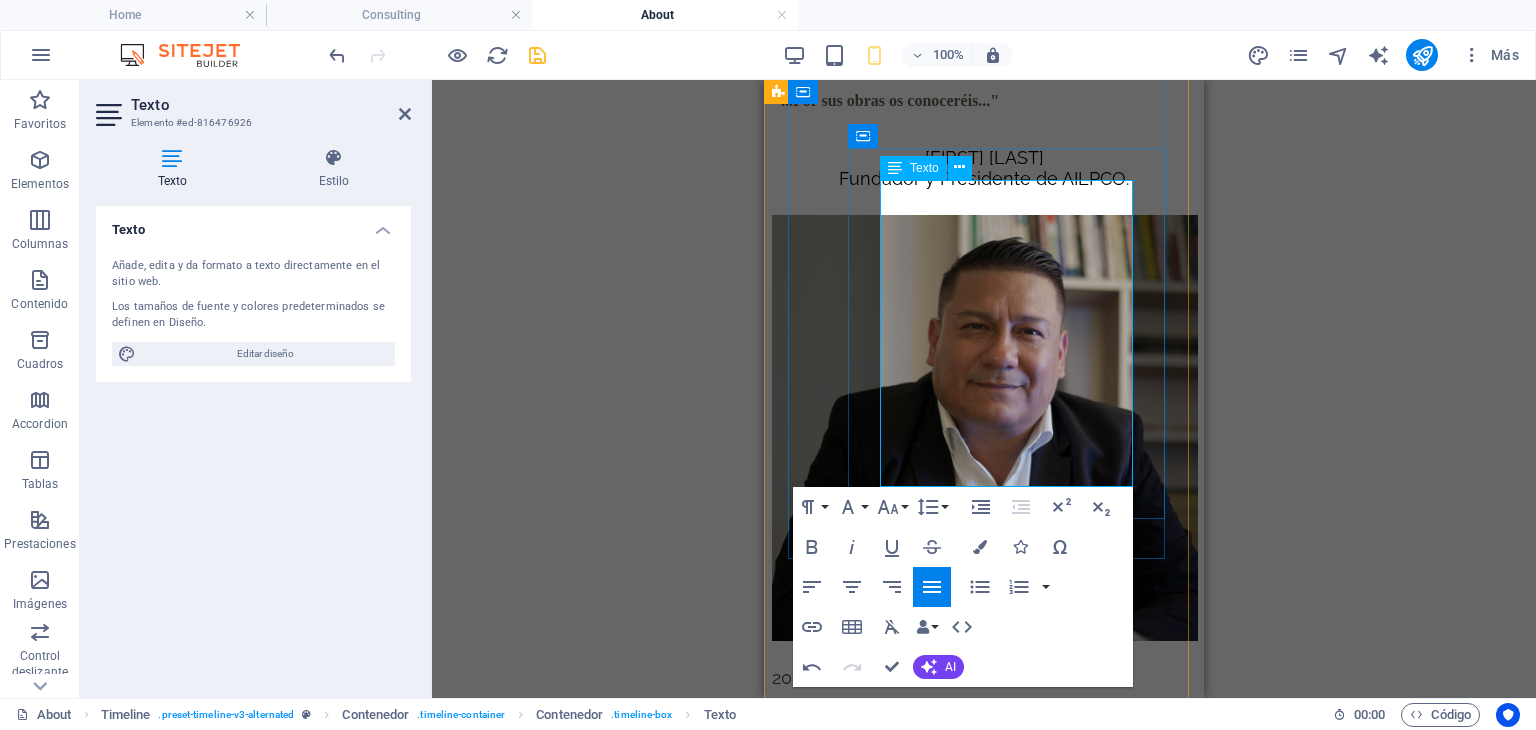 click on "Se creó el Sistema Educativo Ontológico Competencial en Sostenibilidad  (SEOCES)  para transformar la educación y formar líderes conscientes. Este sistema combina Coaching Ontológico, liderazgo, comunicación, inteligencia social, conciencia emocional, y espiritualidad creando más de  20  proyectos educativos  alineadas con más de  8 Objetivos de Desarrollo Sostenible (ODS) de la ONU." at bounding box center (984, 1398) 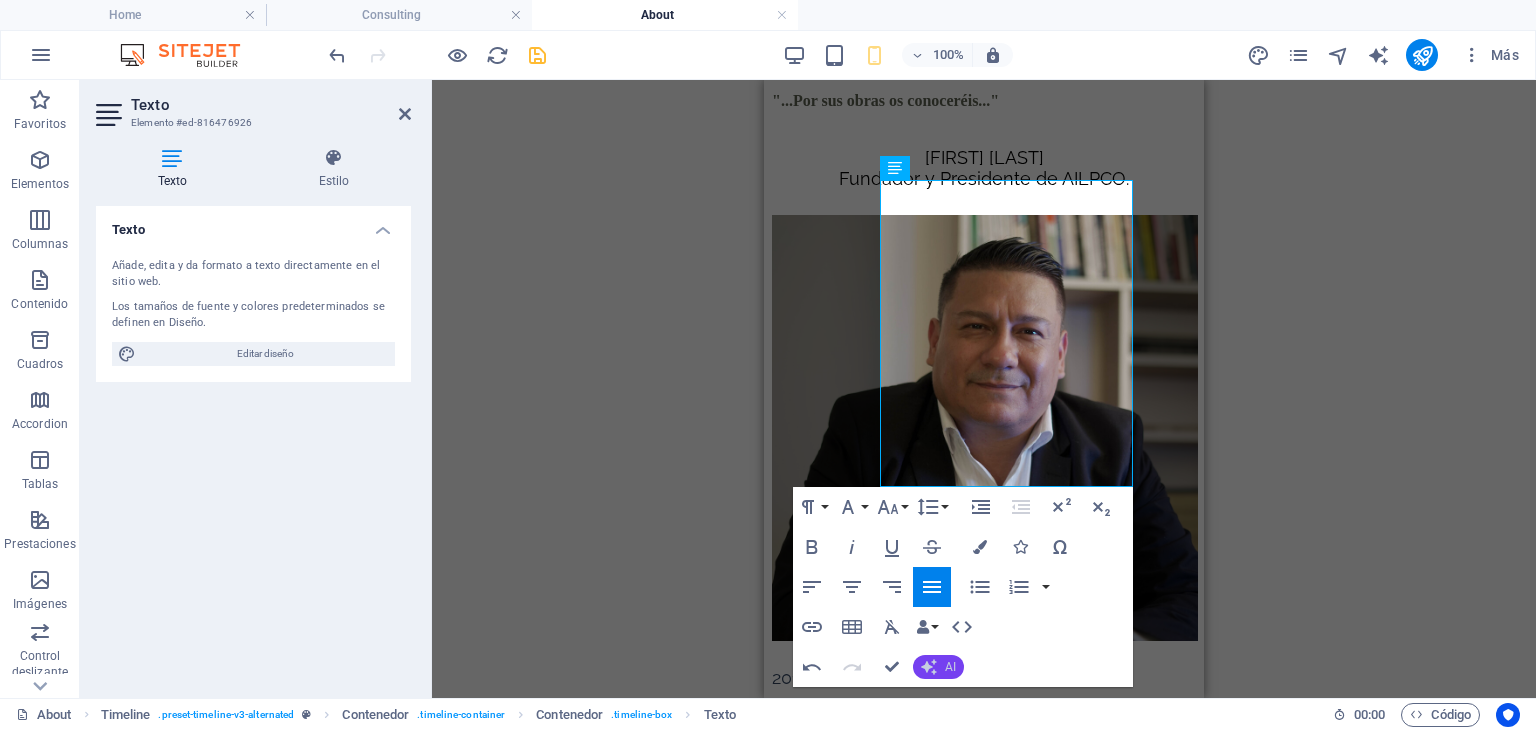 click 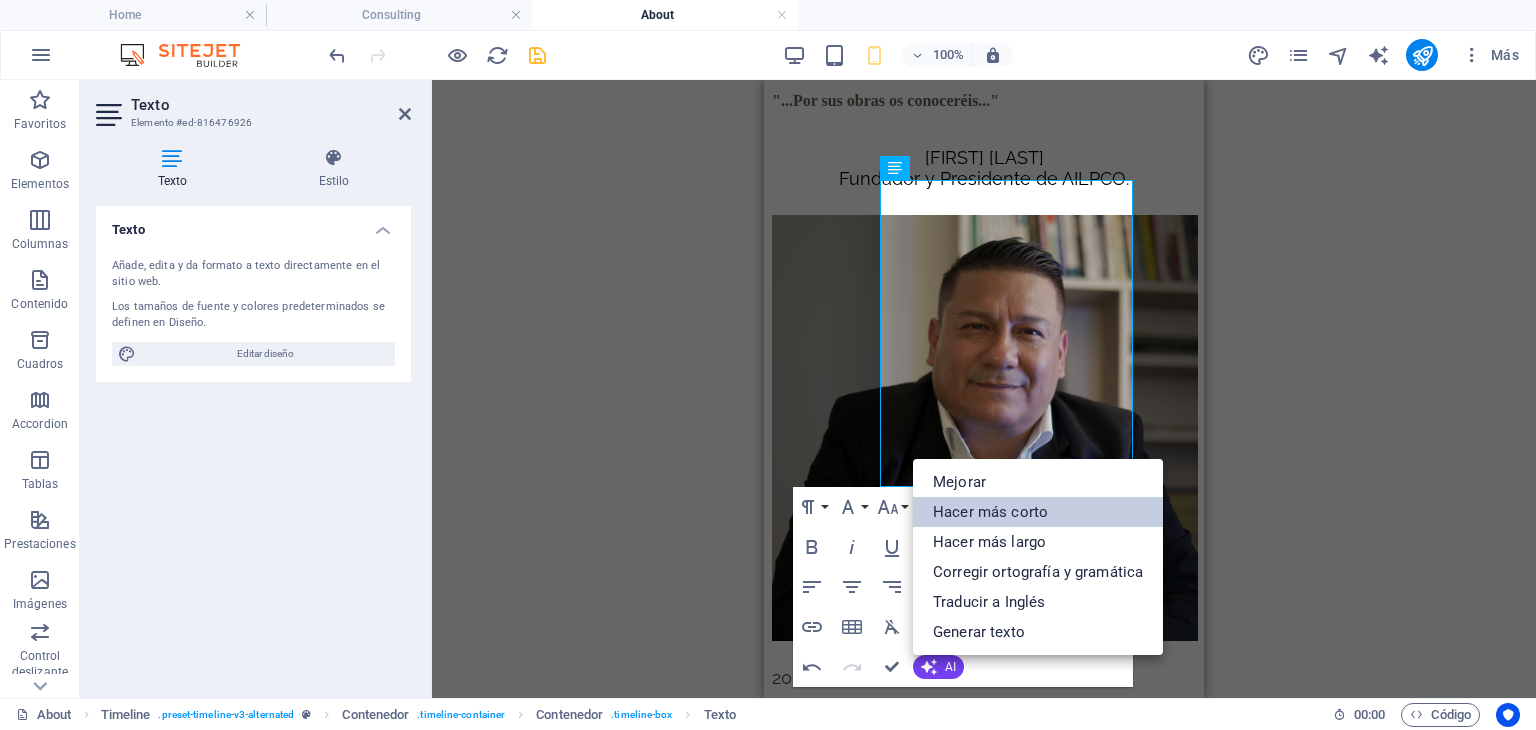 click on "Hacer más corto" at bounding box center [1038, 512] 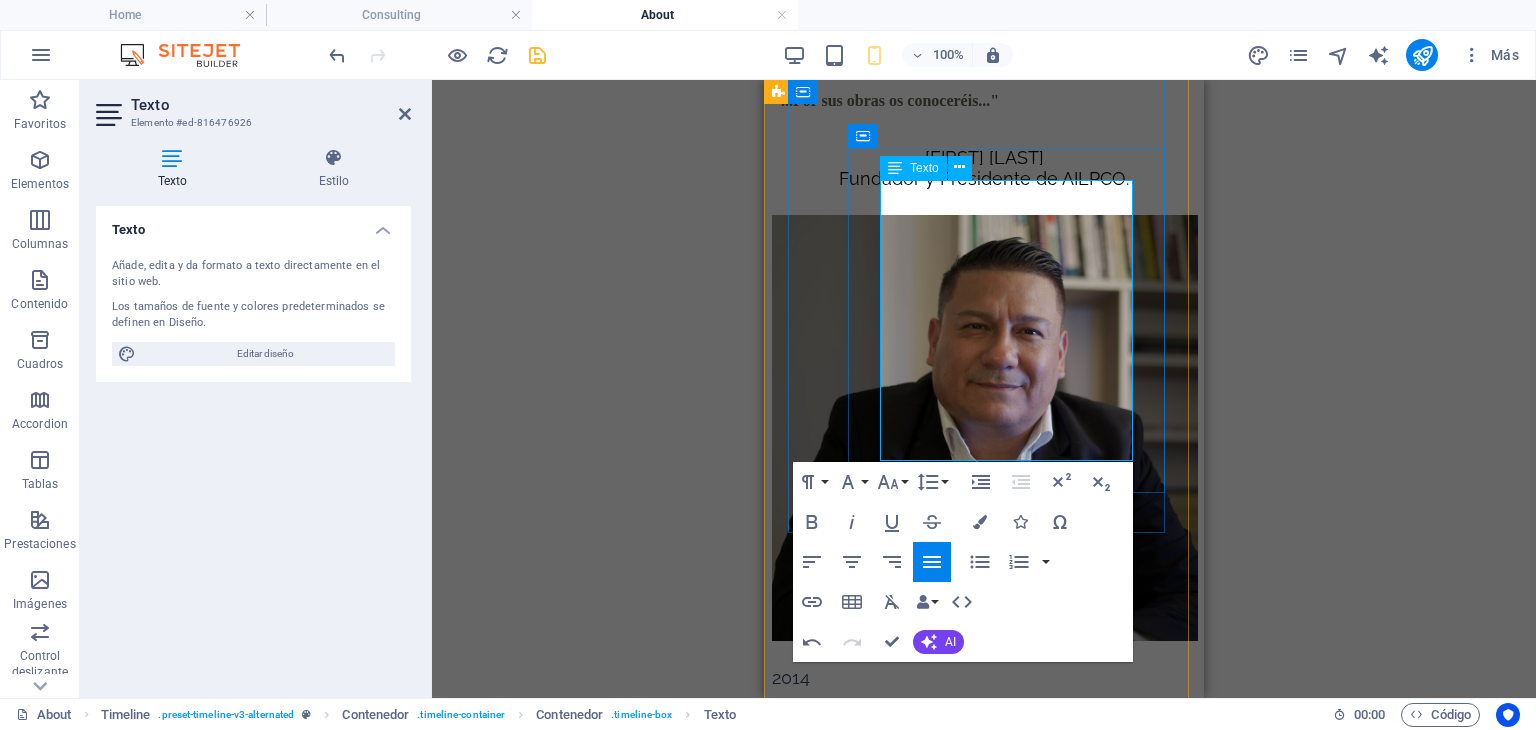 drag, startPoint x: 1008, startPoint y: 446, endPoint x: 881, endPoint y: 189, distance: 286.66705 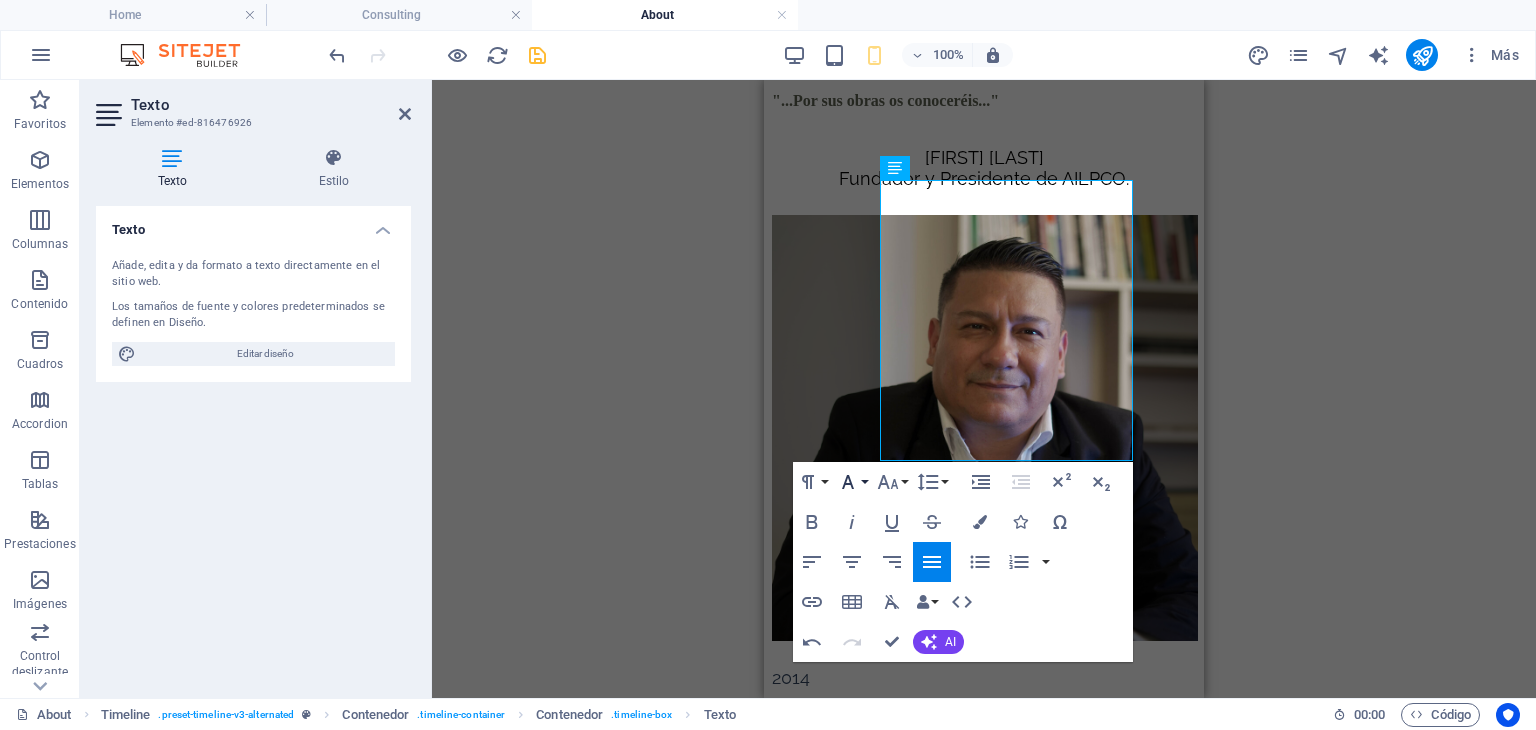 click on "Font Family" at bounding box center [852, 482] 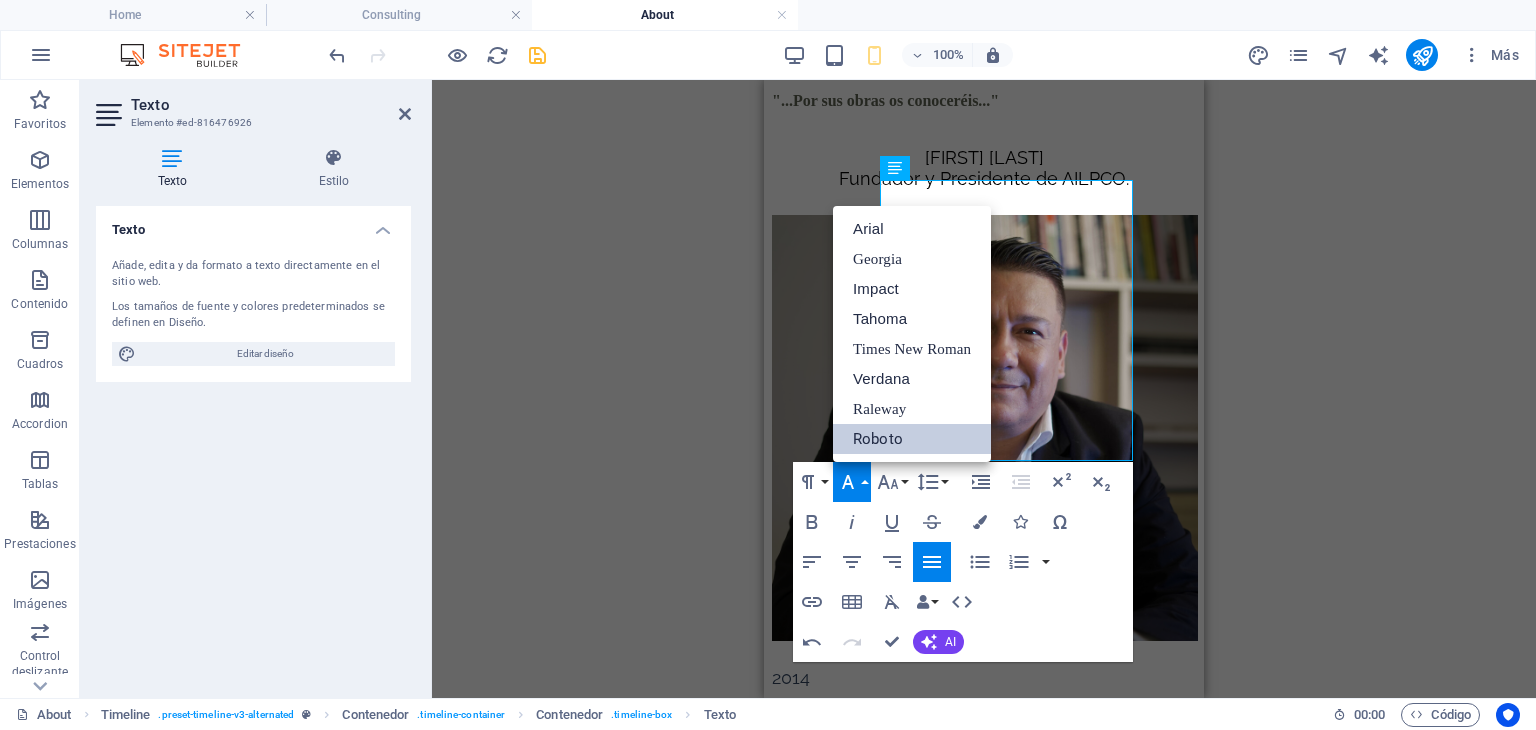 scroll, scrollTop: 0, scrollLeft: 0, axis: both 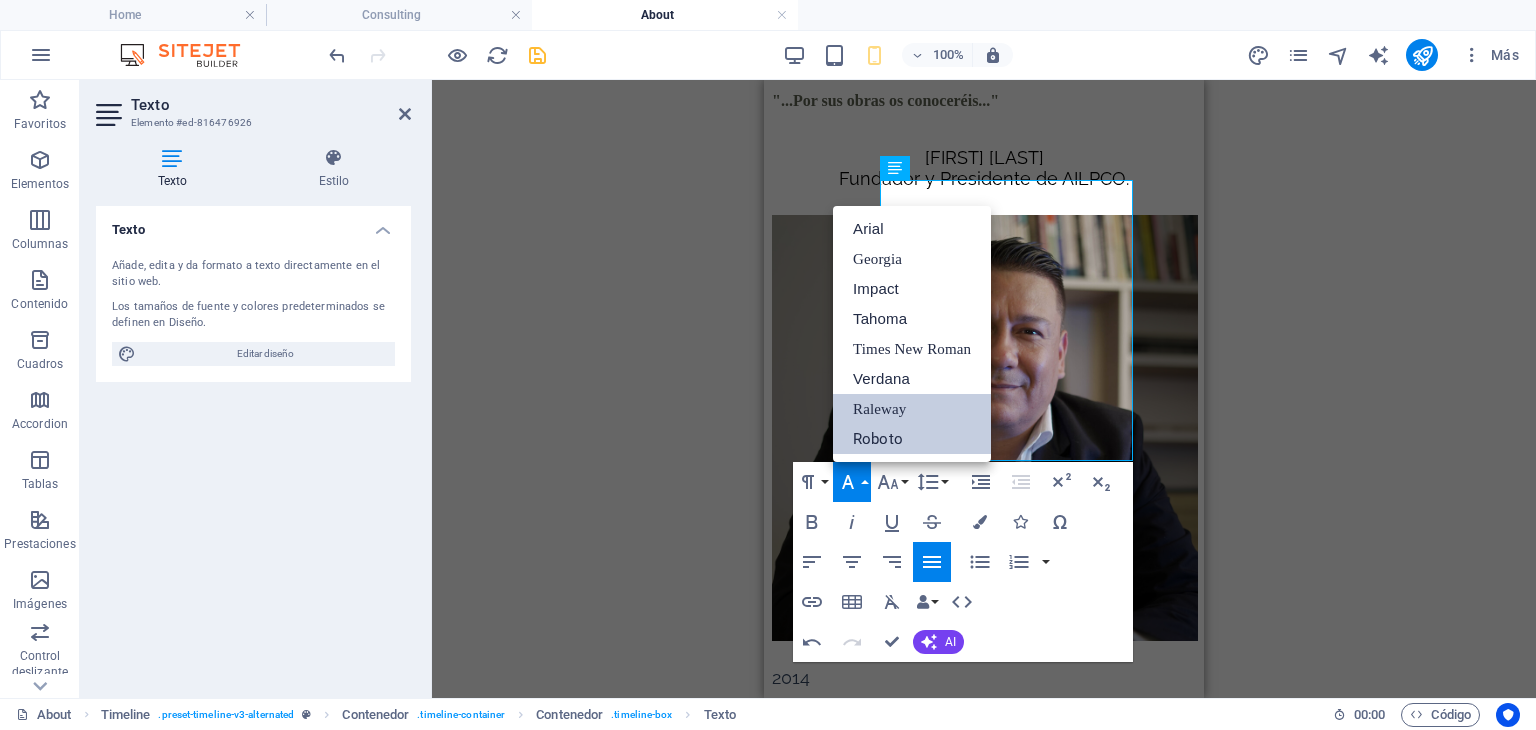click on "Raleway" at bounding box center [912, 409] 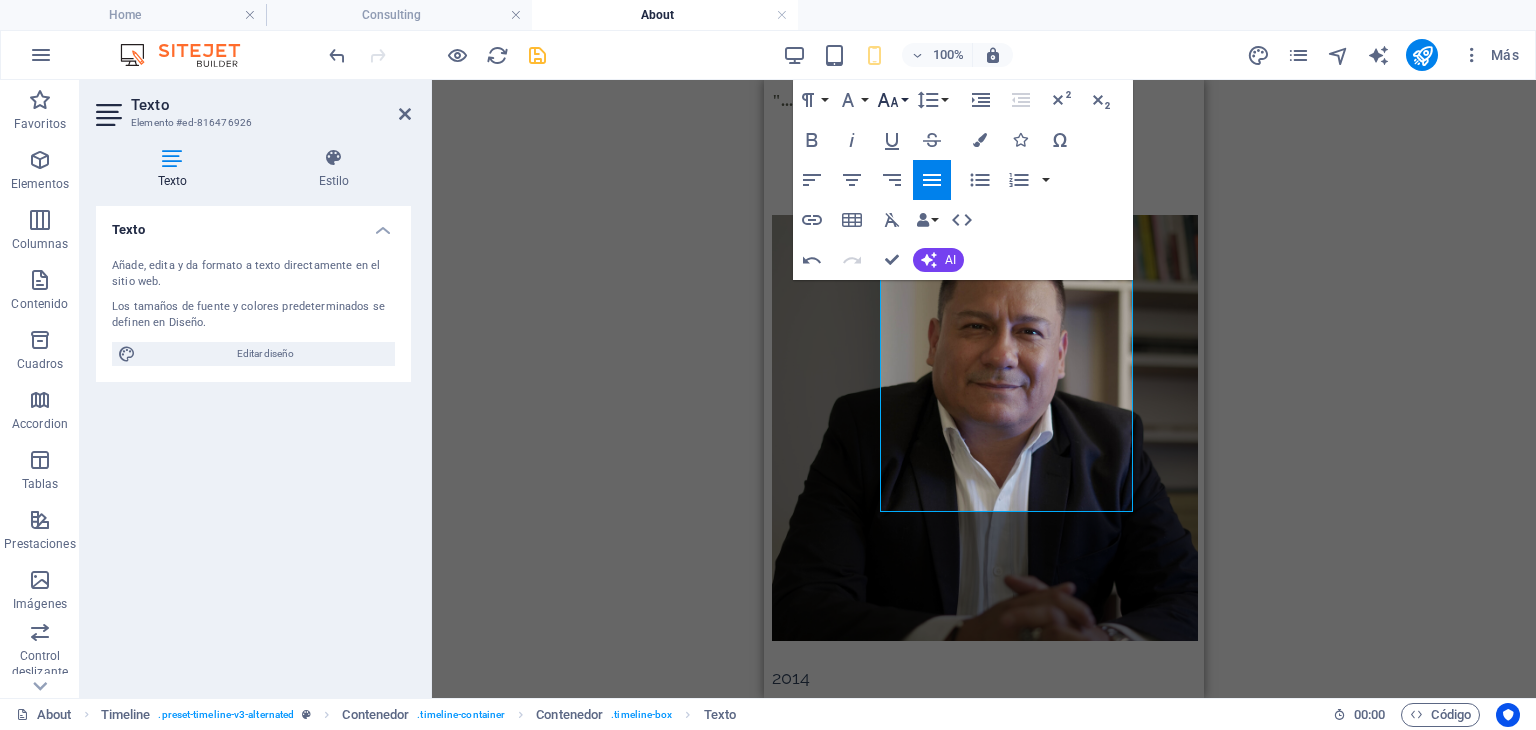 click on "Font Size" at bounding box center [892, 100] 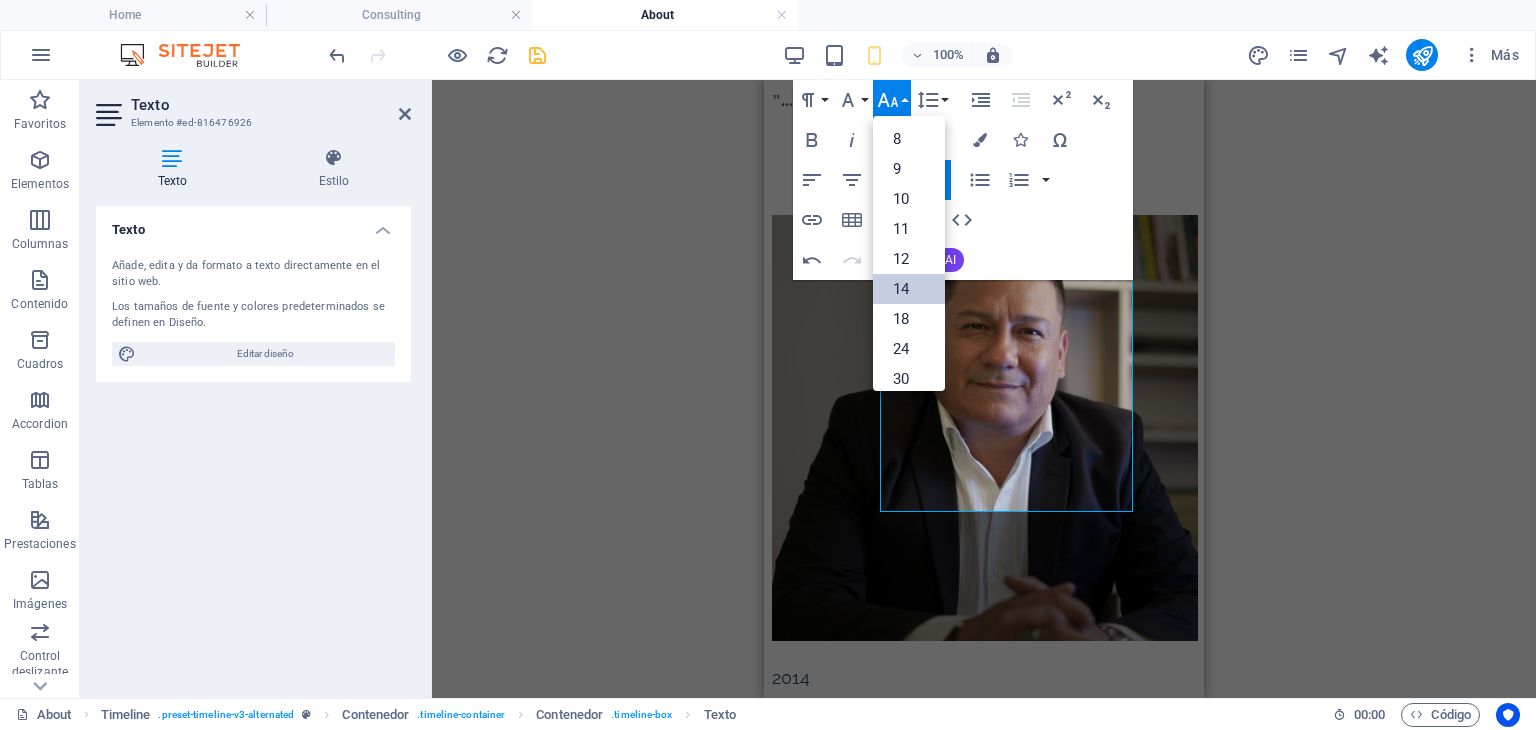 drag, startPoint x: 899, startPoint y: 287, endPoint x: 136, endPoint y: 201, distance: 767.83136 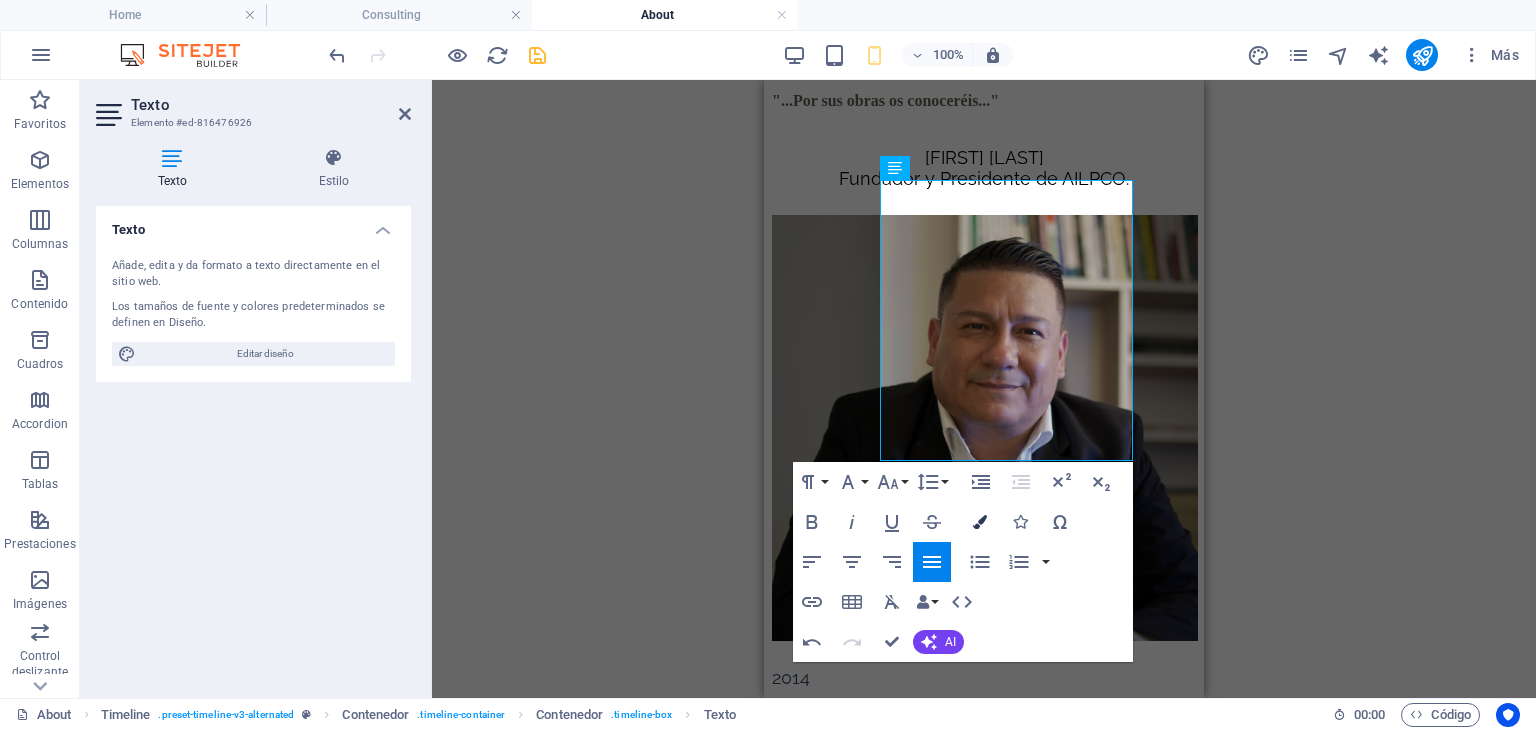 click at bounding box center [980, 522] 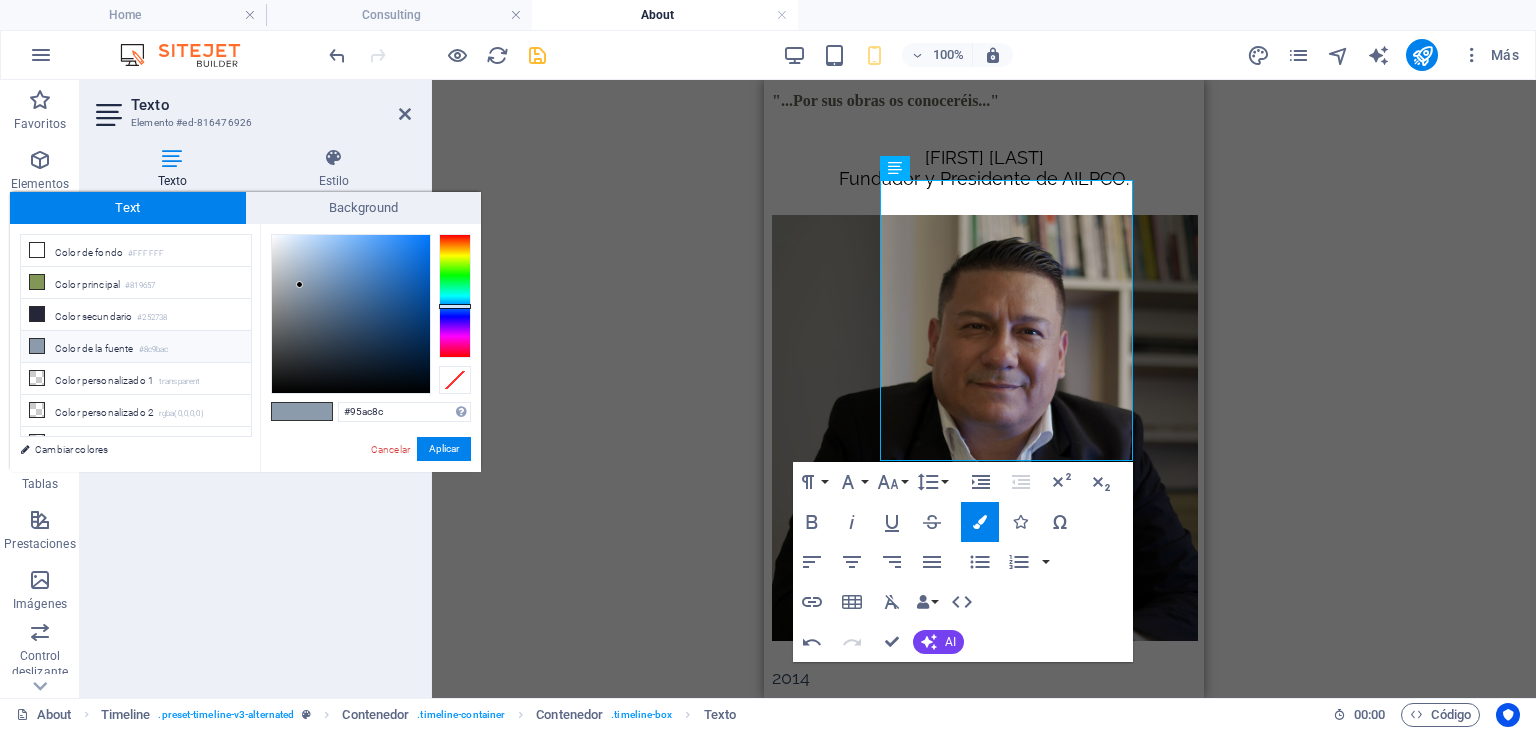 click at bounding box center [455, 296] 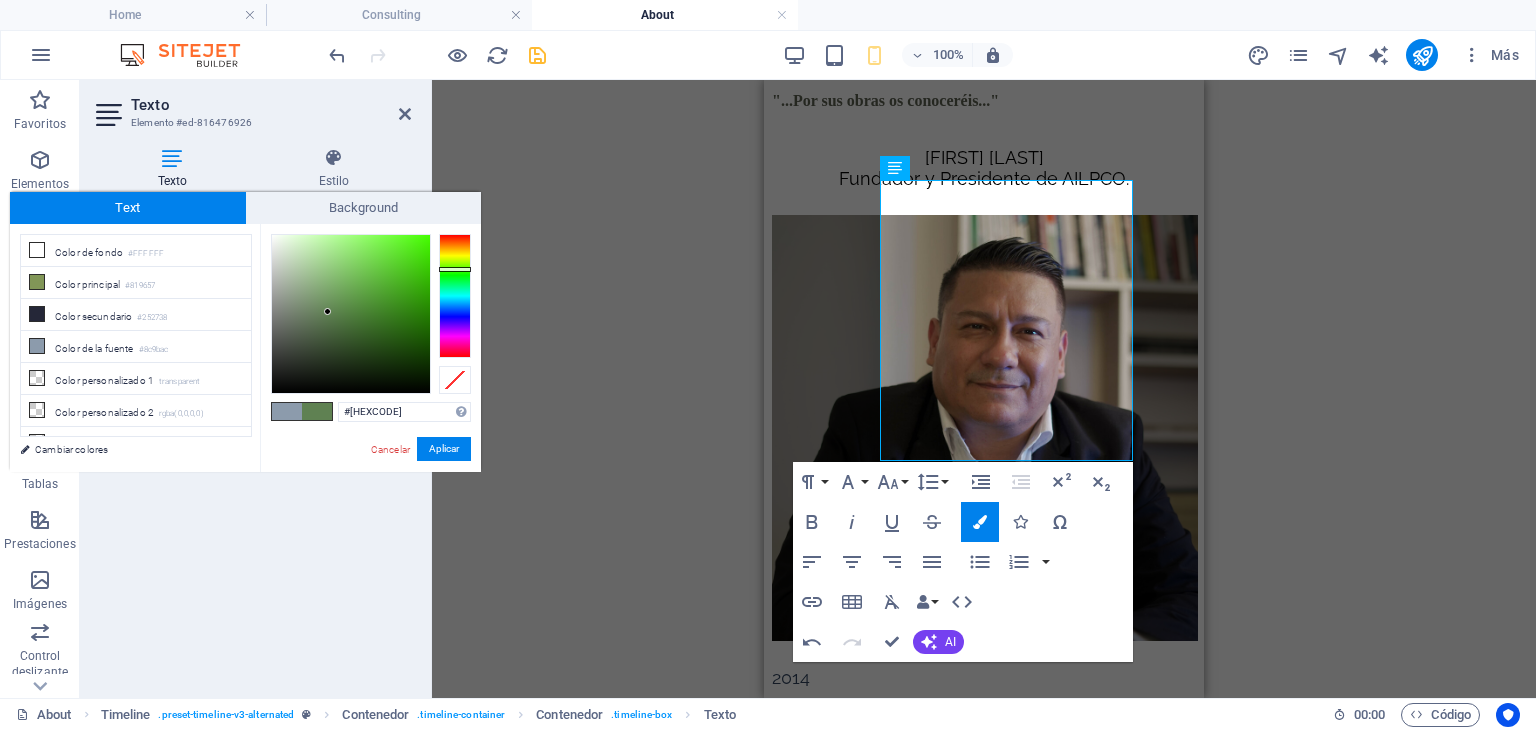 click at bounding box center [351, 314] 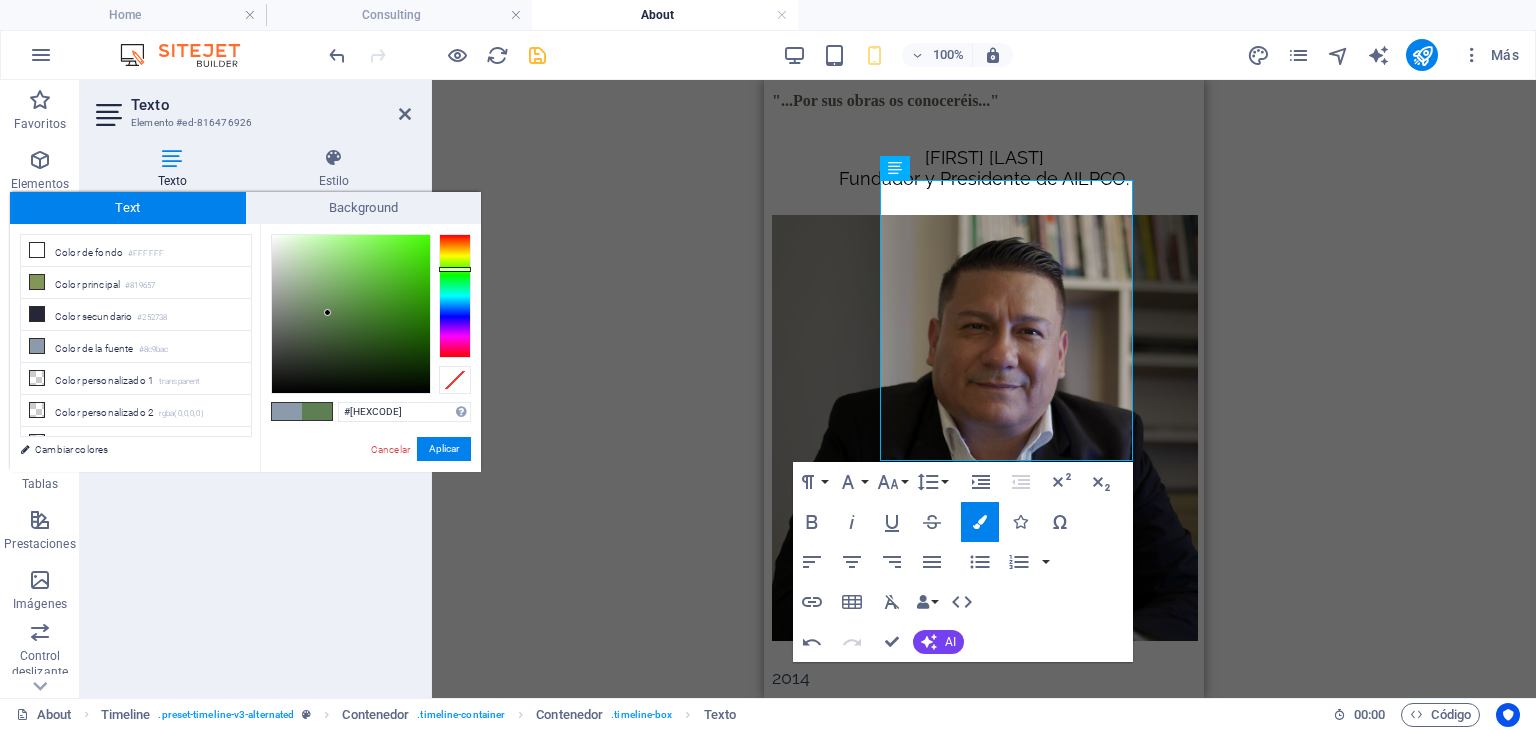click at bounding box center [351, 314] 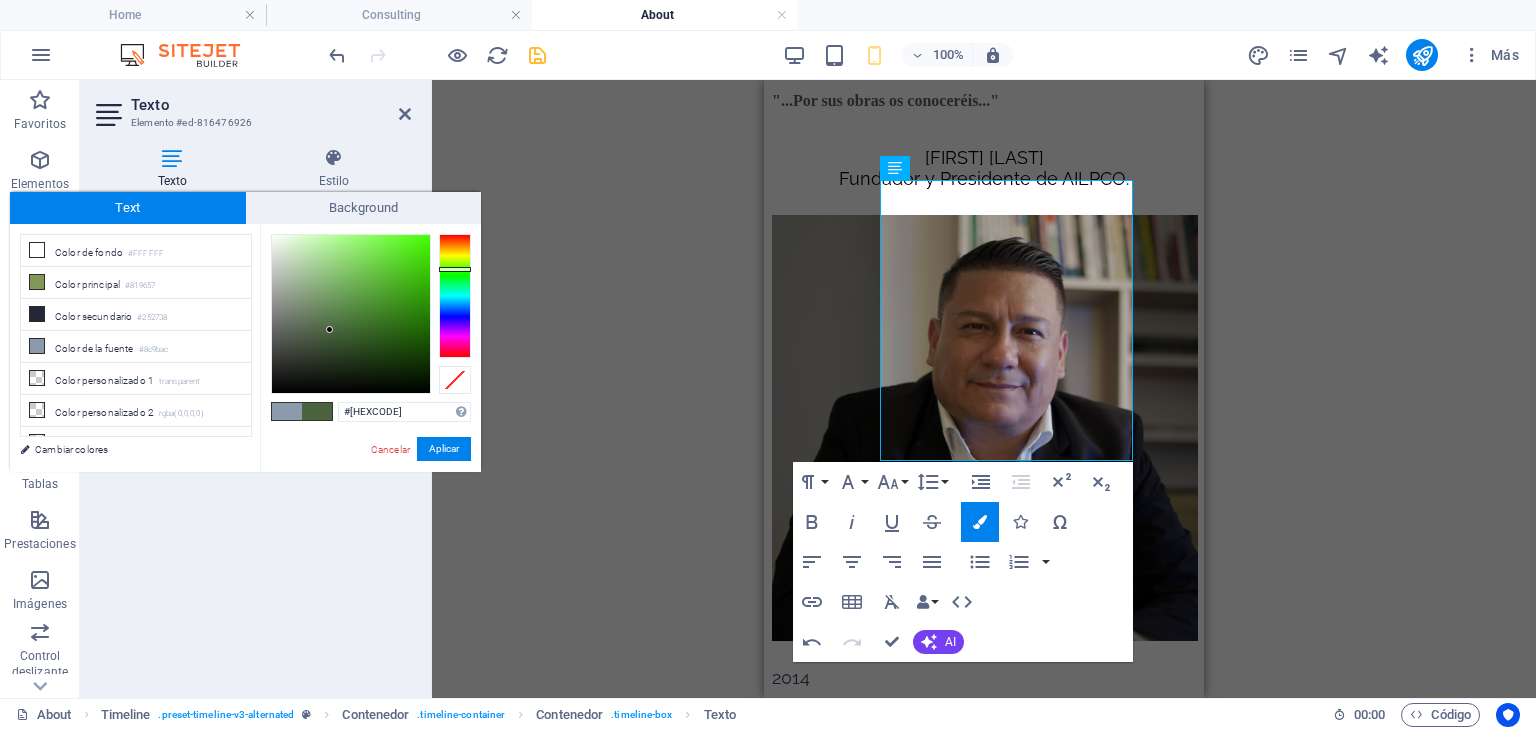 type on "#22351b" 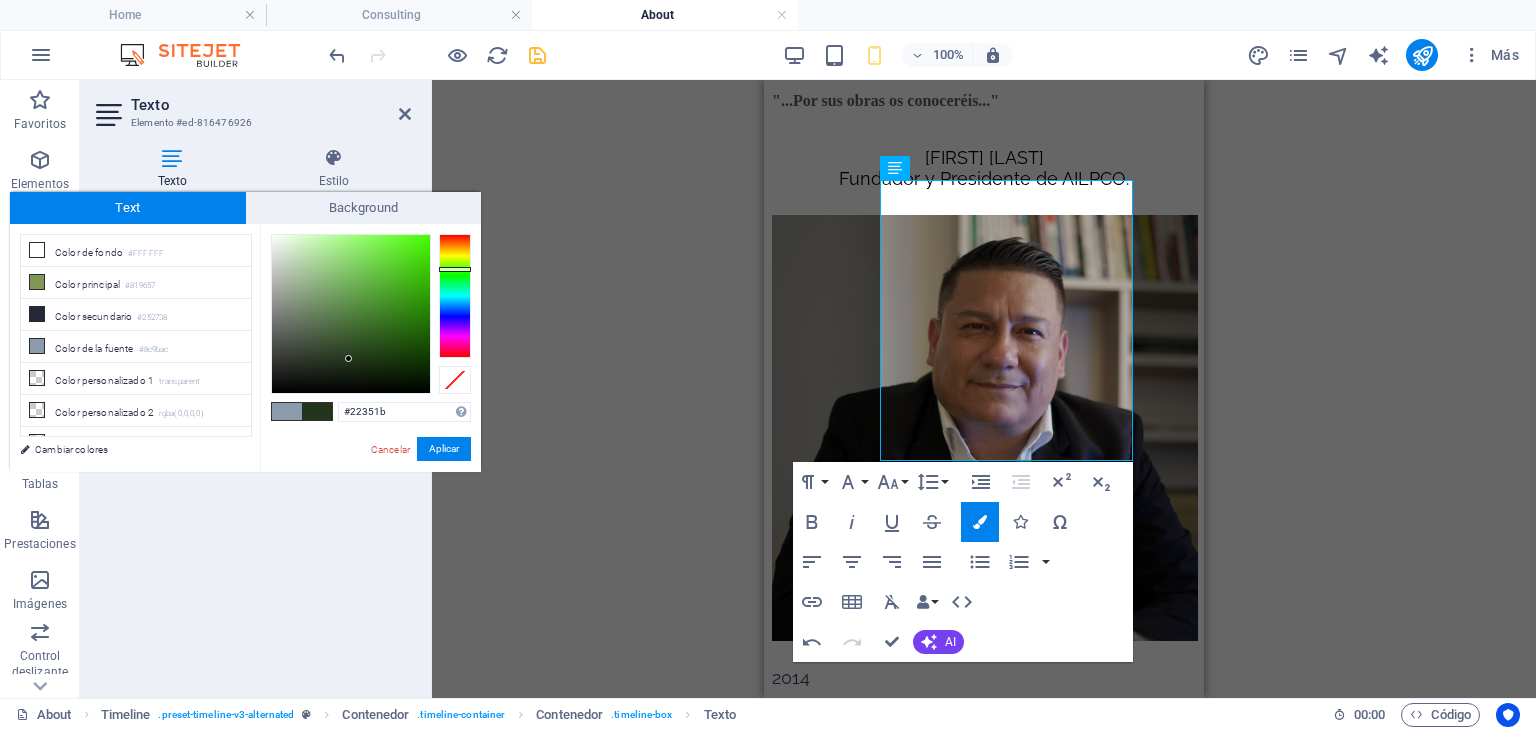 click at bounding box center [351, 314] 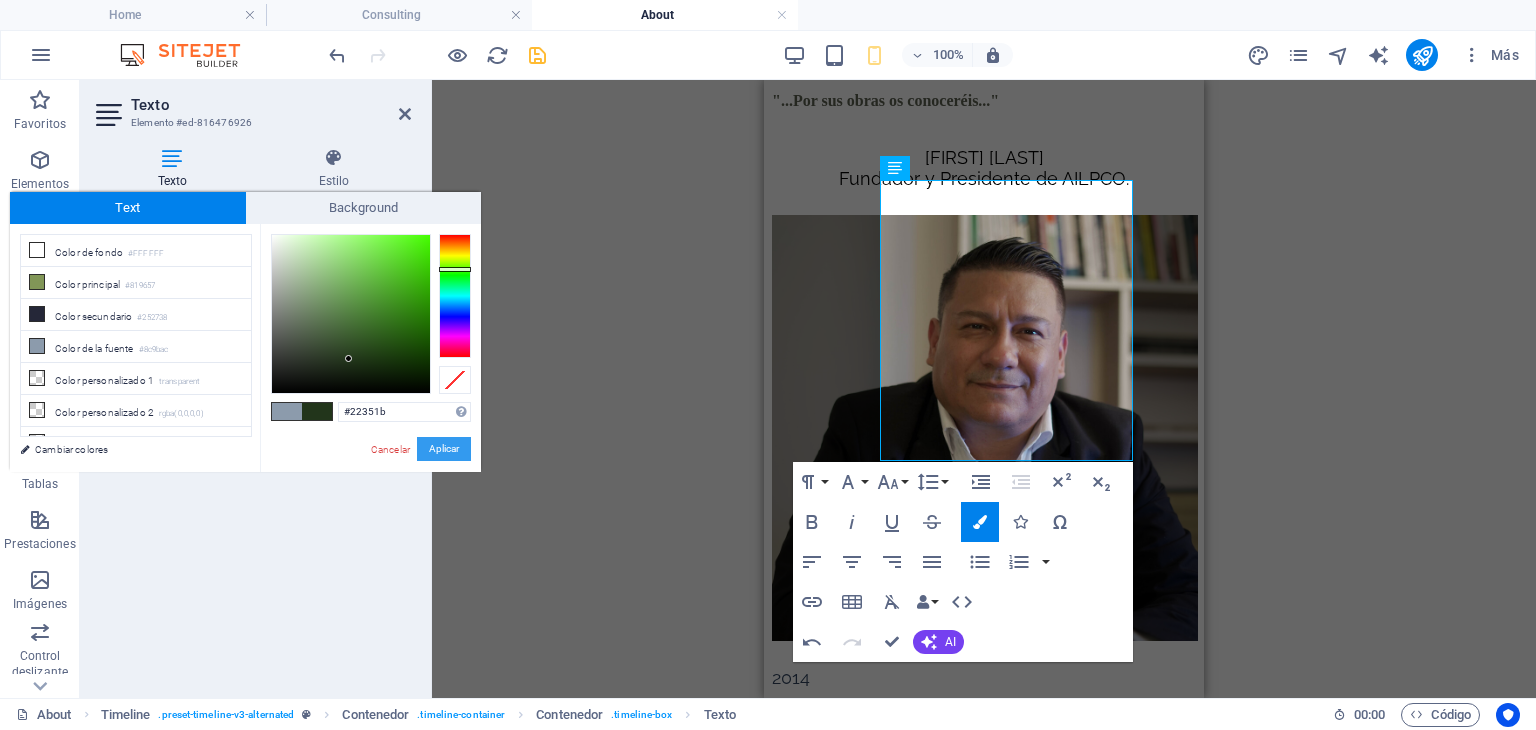 click on "Aplicar" at bounding box center [444, 449] 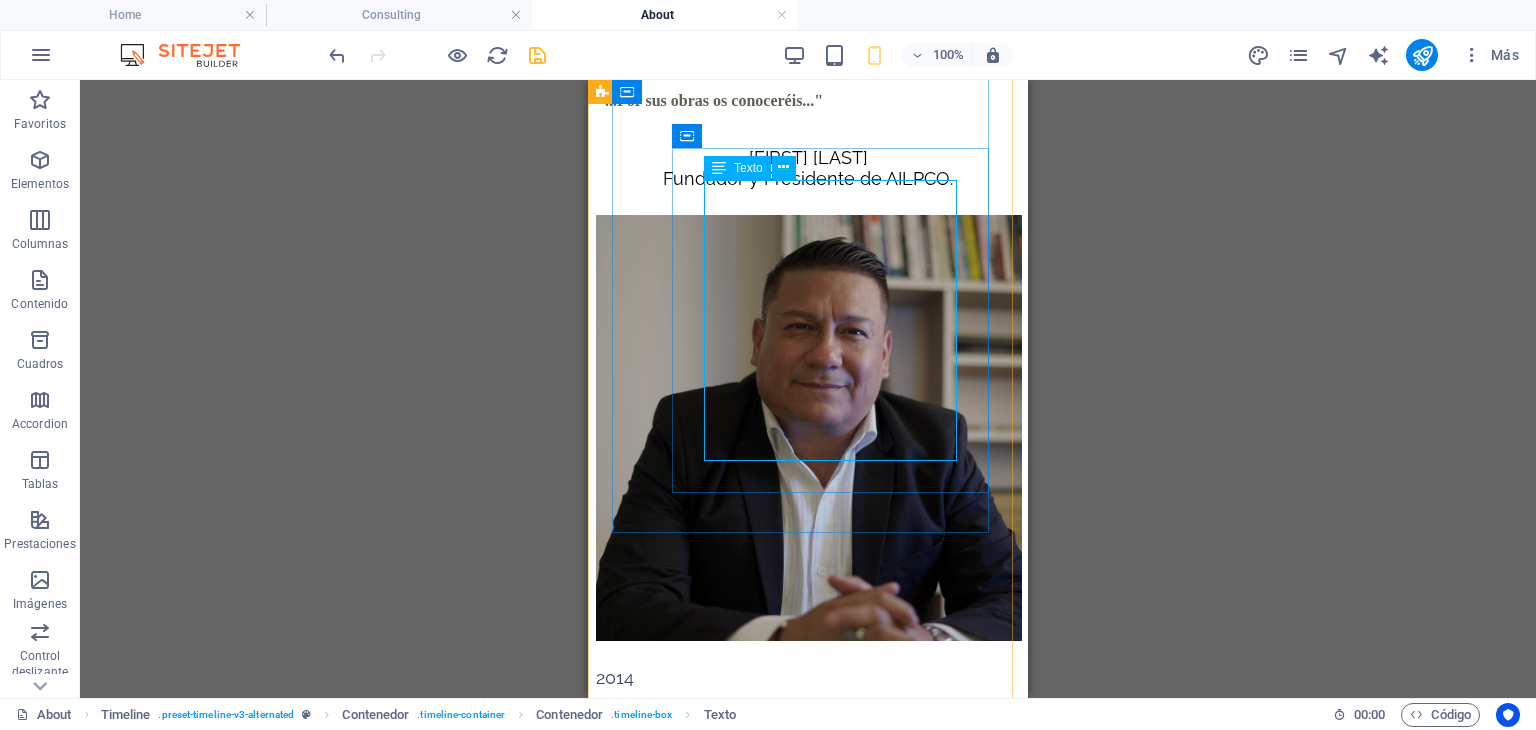 click on "El Sistema Educativo Ontológico Competencial en Sostenibilidad (SEOCES) transforma la educación al formar líderes conscientes mediante Coaching Ontológico y habilidades en liderazgo, comunicación, inteligencia social y conciencia emocional. Se han desarrollado más de 20 proyectos educativos alineados con más de 8 Objetivos de Desarrollo Sostenible (ODS) de la ONU." at bounding box center (808, 1398) 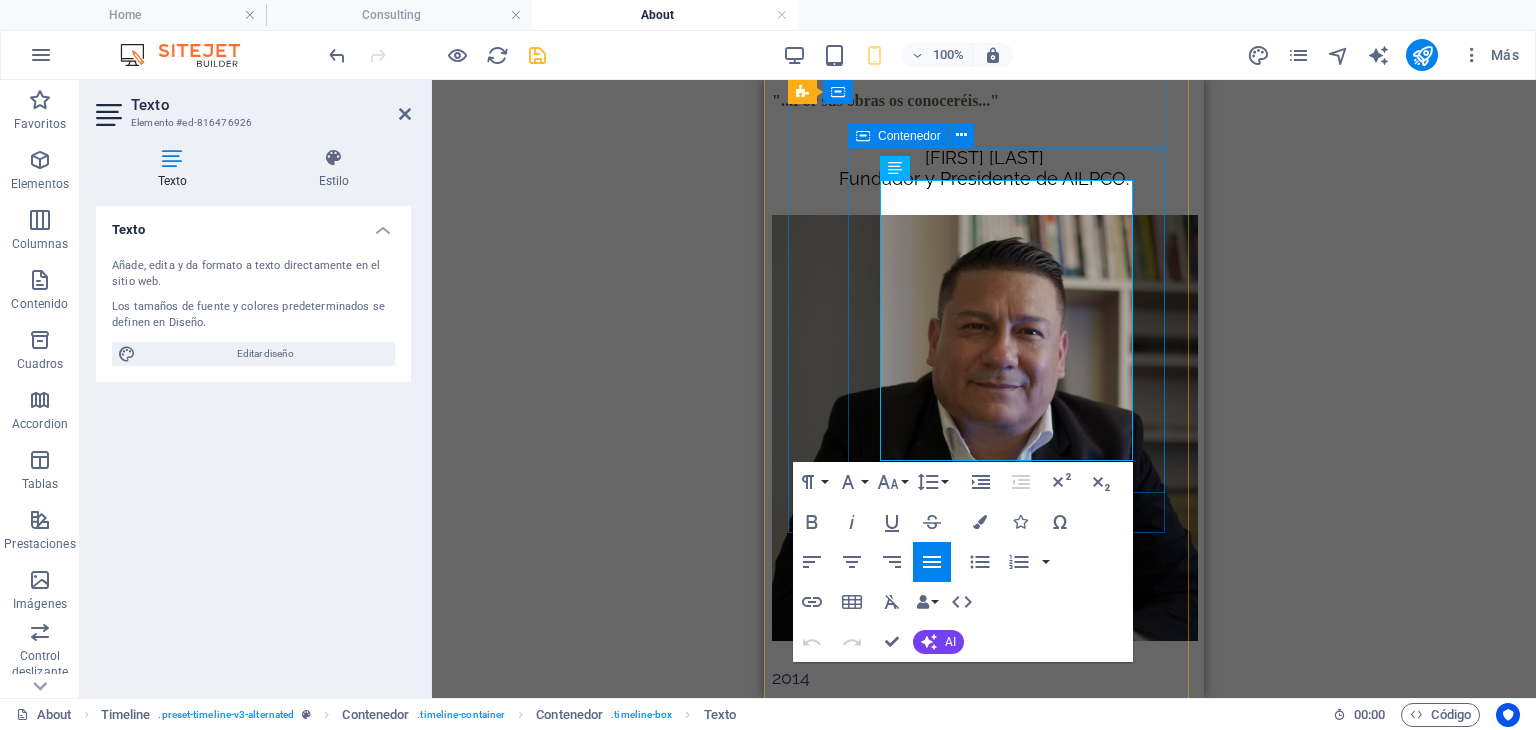 drag, startPoint x: 1040, startPoint y: 373, endPoint x: 1135, endPoint y: 379, distance: 95.189285 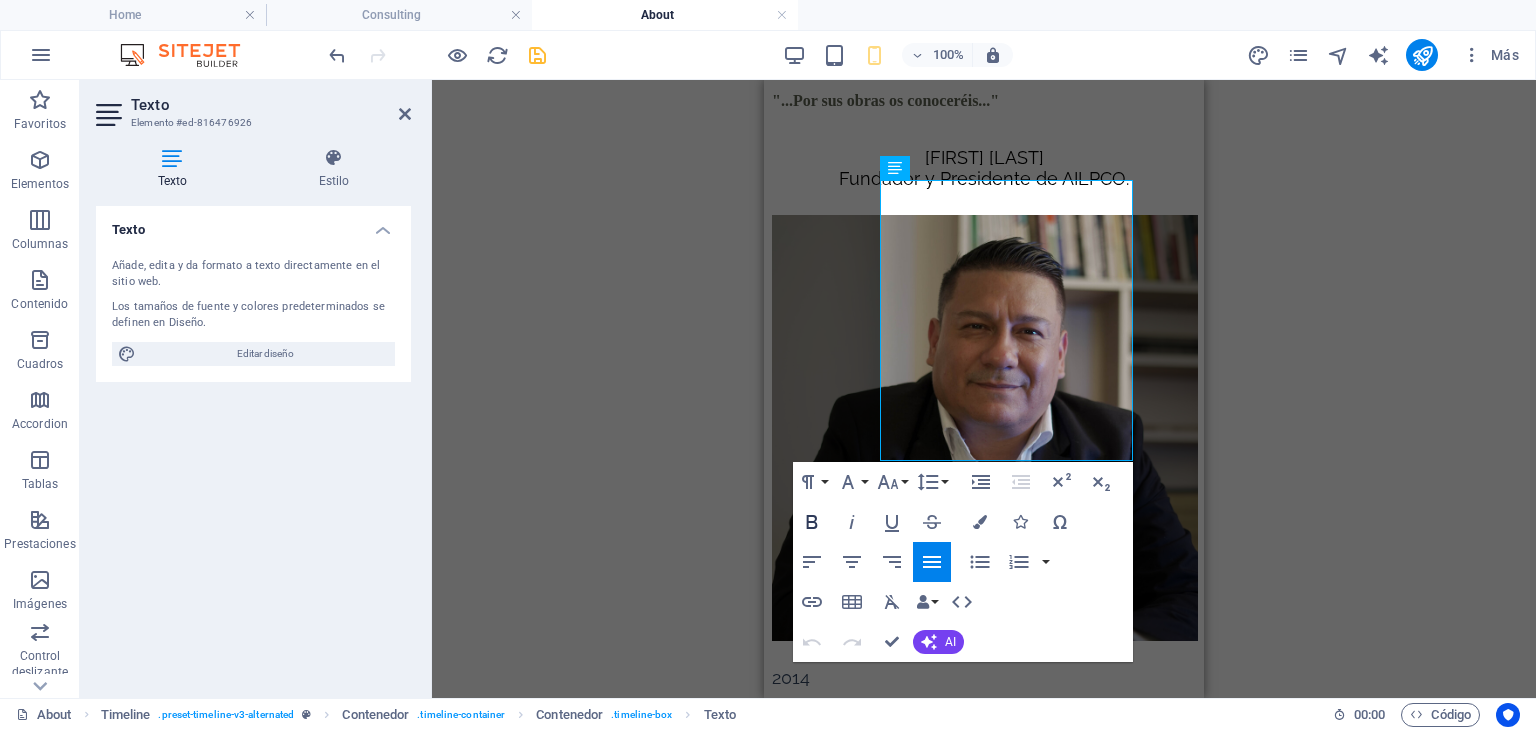 click 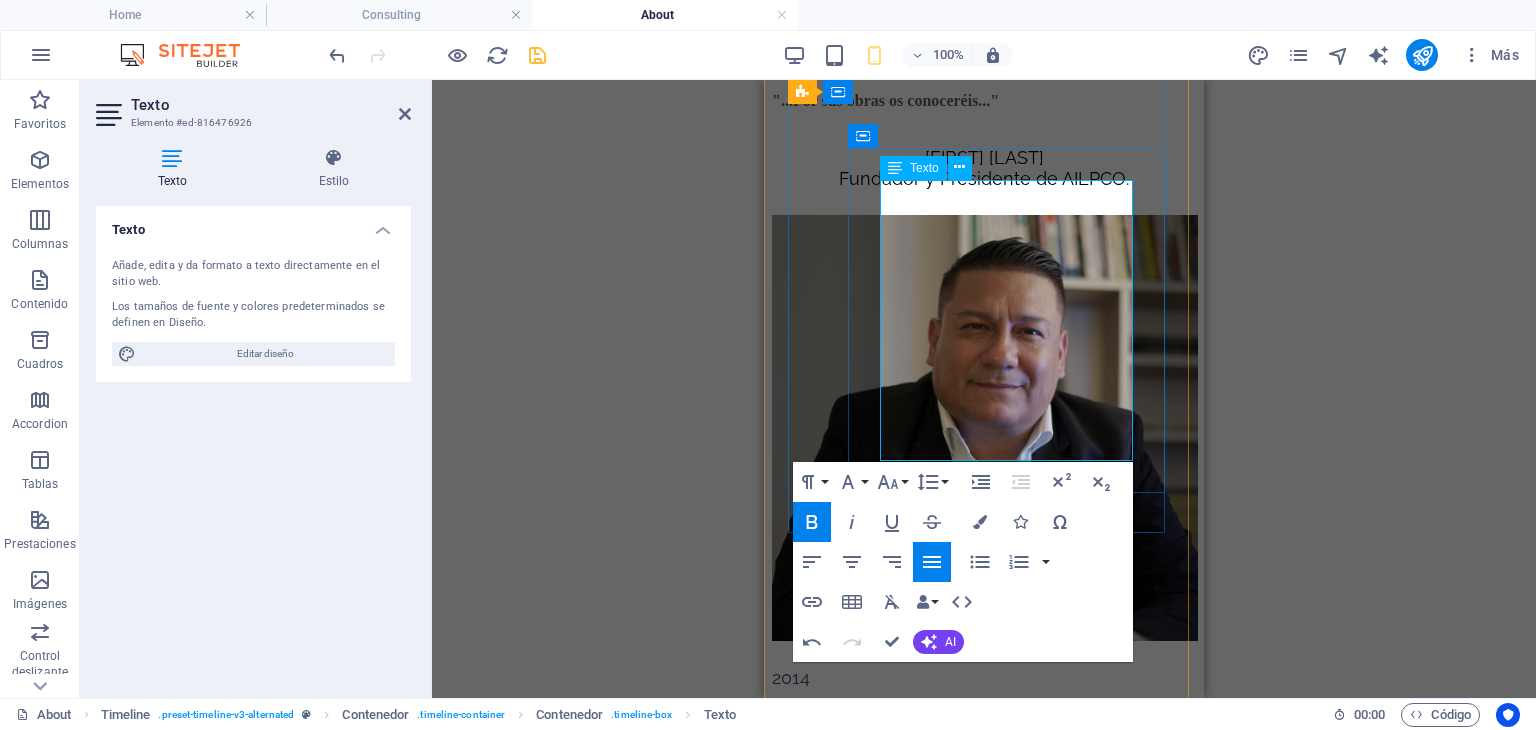 click on "El Sistema Educativo Ontológico Competencial en Sostenibilidad (SEOCES) transforma la educación al formar líderes conscientes mediante Coaching Ontológico y habilidades en liderazgo, comunicación, inteligencia social y conciencia emocional. Se han desarrollado más de  20 proyectos  educativos alineados con más de 8 Objetivos de Desarrollo Sostenible (ODS) de la ONU." at bounding box center (984, 1398) 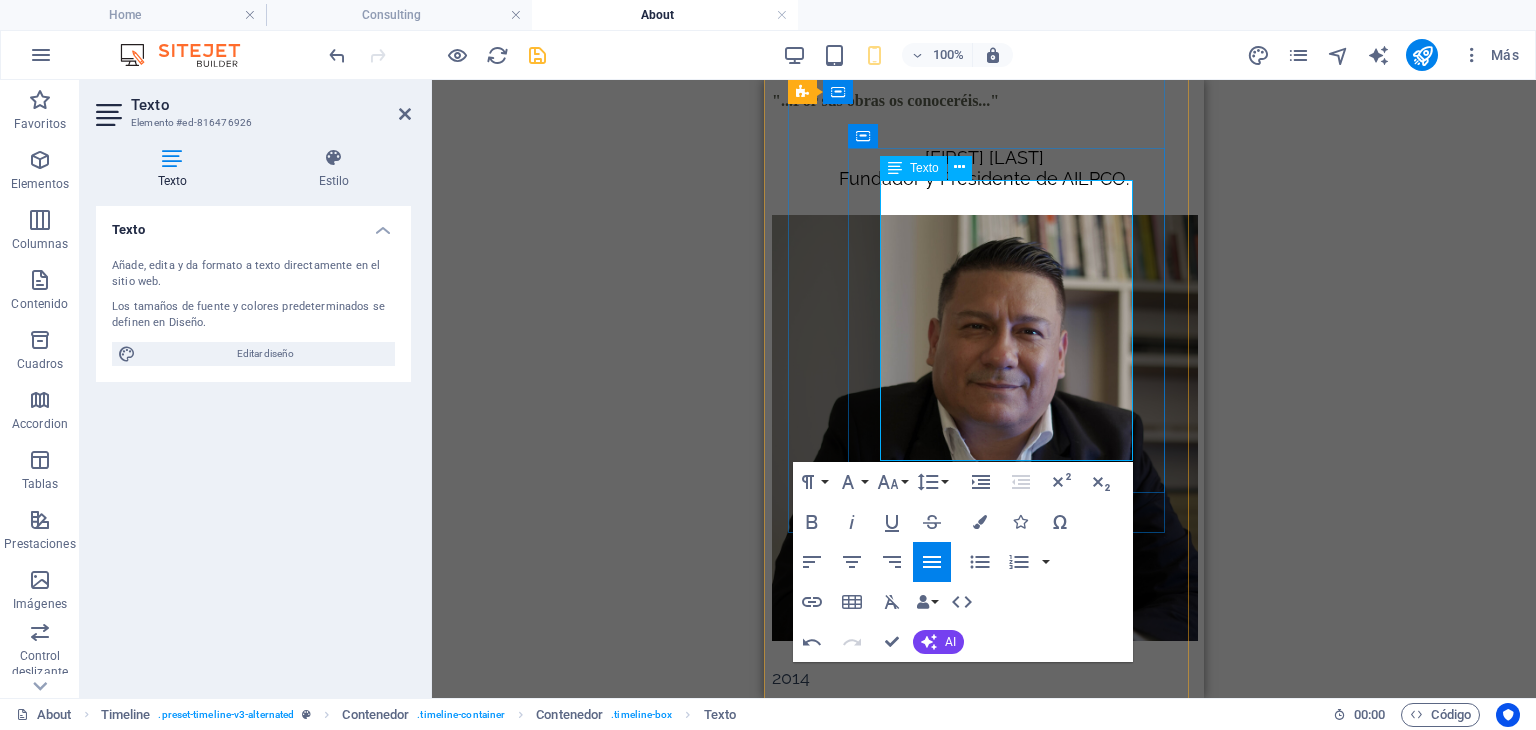 click on "El Sistema Educativo Ontológico Competencial en Sostenibilidad (SEOCES) transforma la educación al formar líderes conscientes mediante Coaching Ontológico y habilidades en liderazgo, comunicación, inteligencia social y conciencia emocional. Se han desarrollado más de  20 proyectos  educativos alineados con más de 8 Objetivos de Desarrollo Sostenible (ODS) de la ONU." at bounding box center [984, 1398] 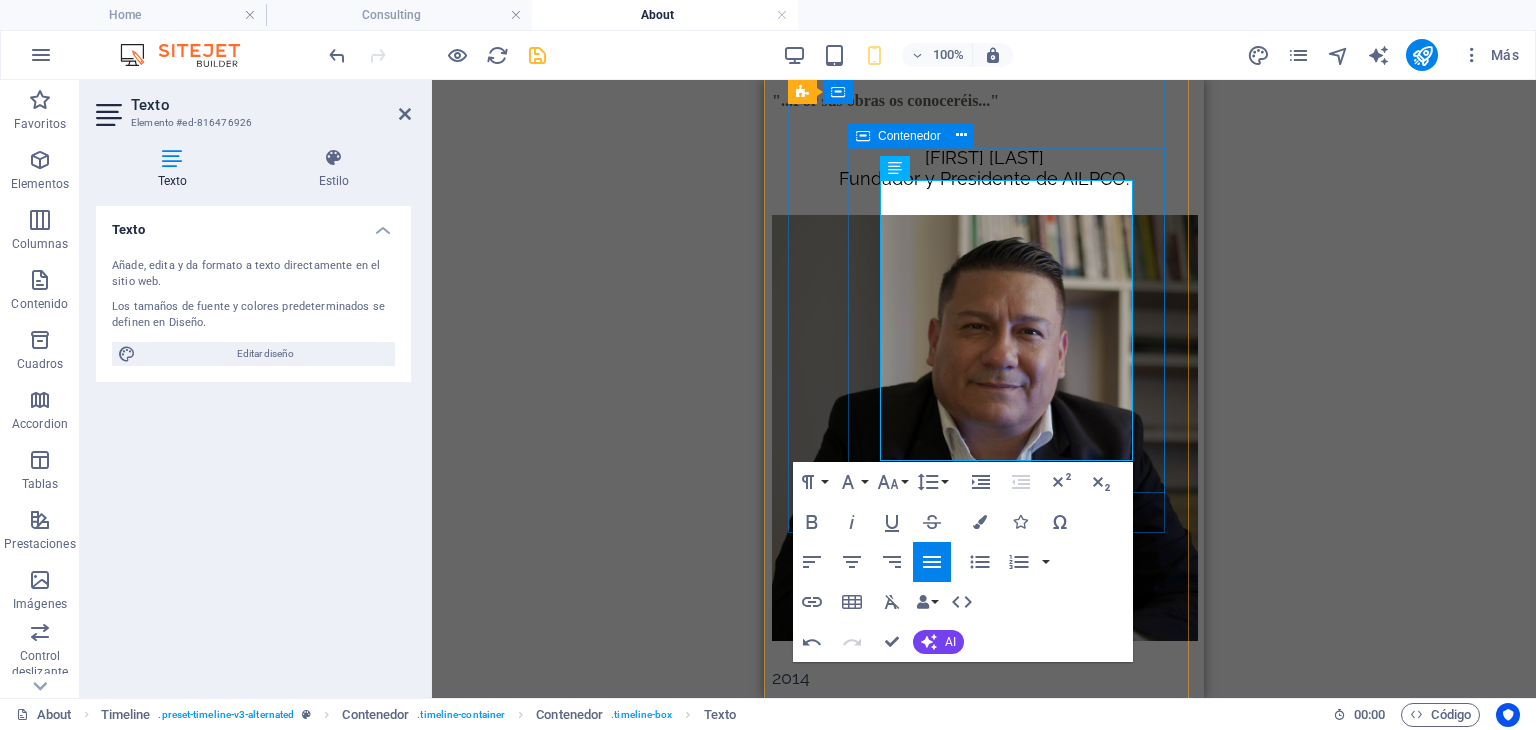 type 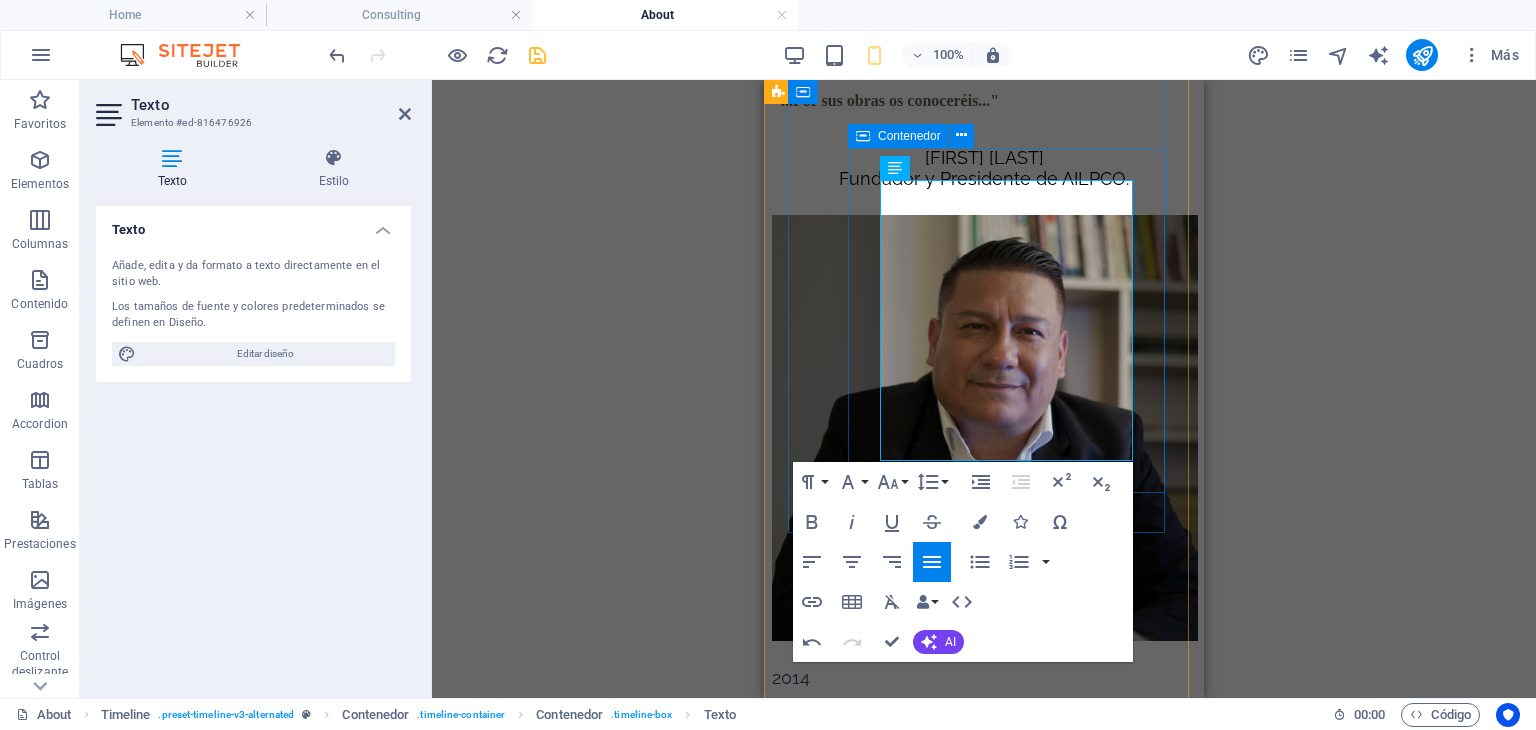 drag, startPoint x: 997, startPoint y: 451, endPoint x: 874, endPoint y: 187, distance: 291.2473 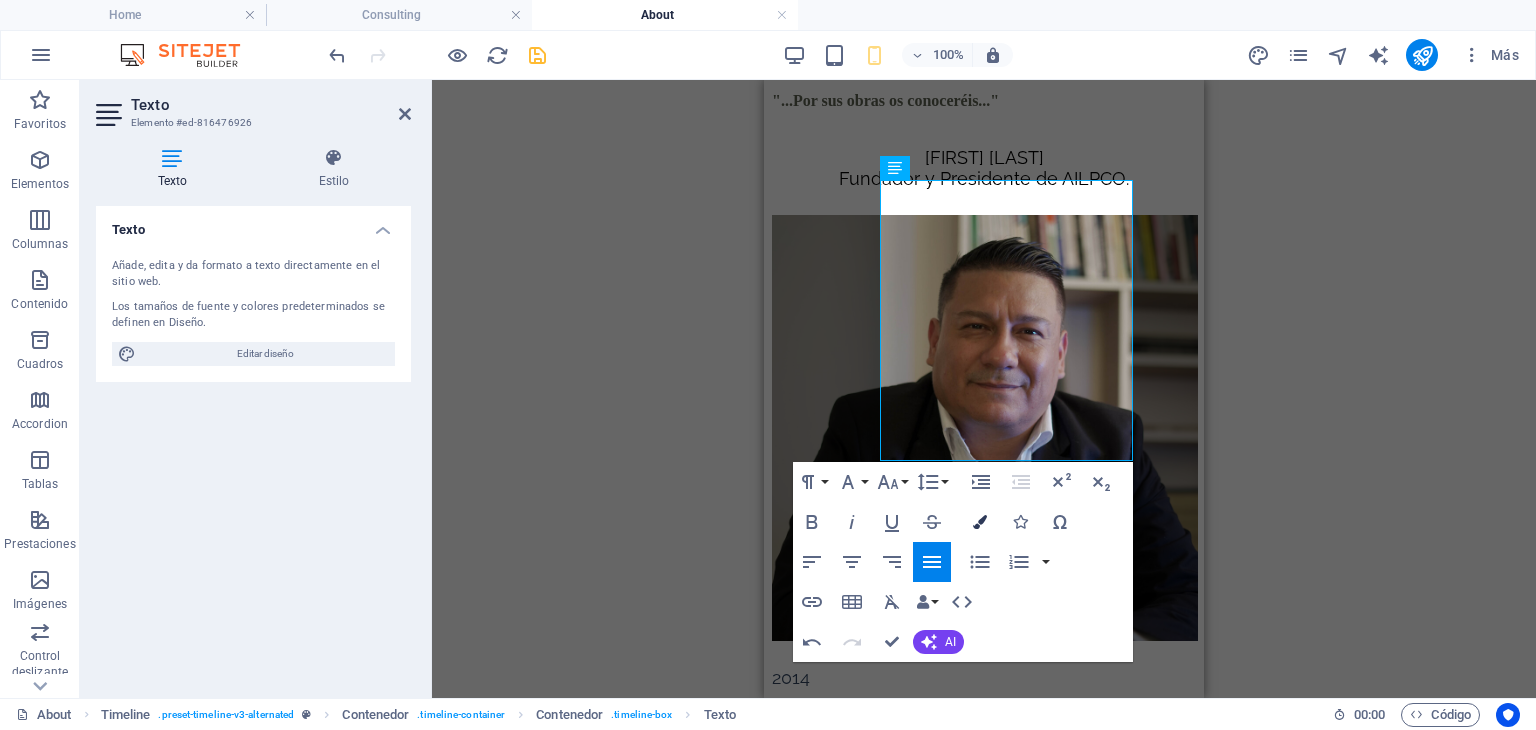 click at bounding box center [980, 522] 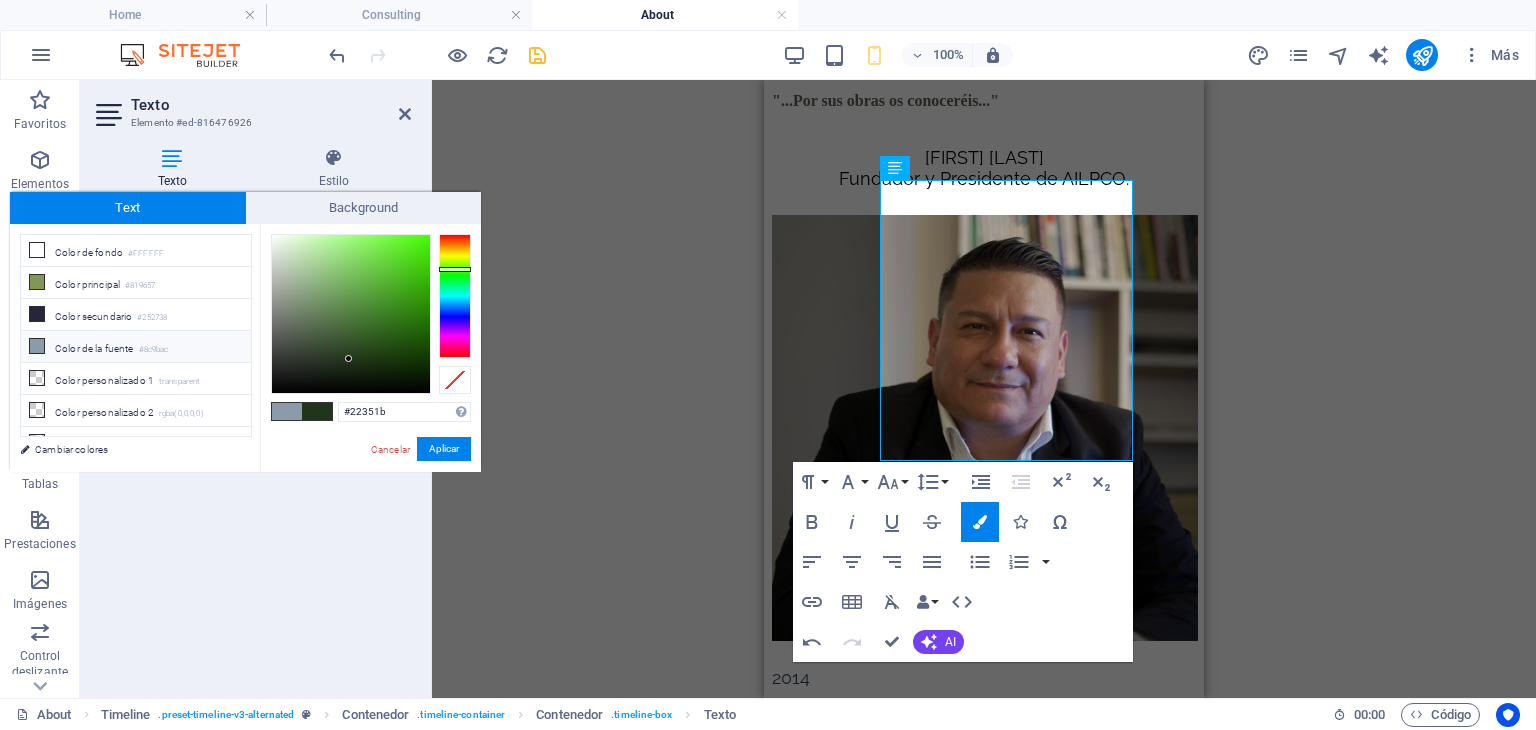 type on "#243d1a" 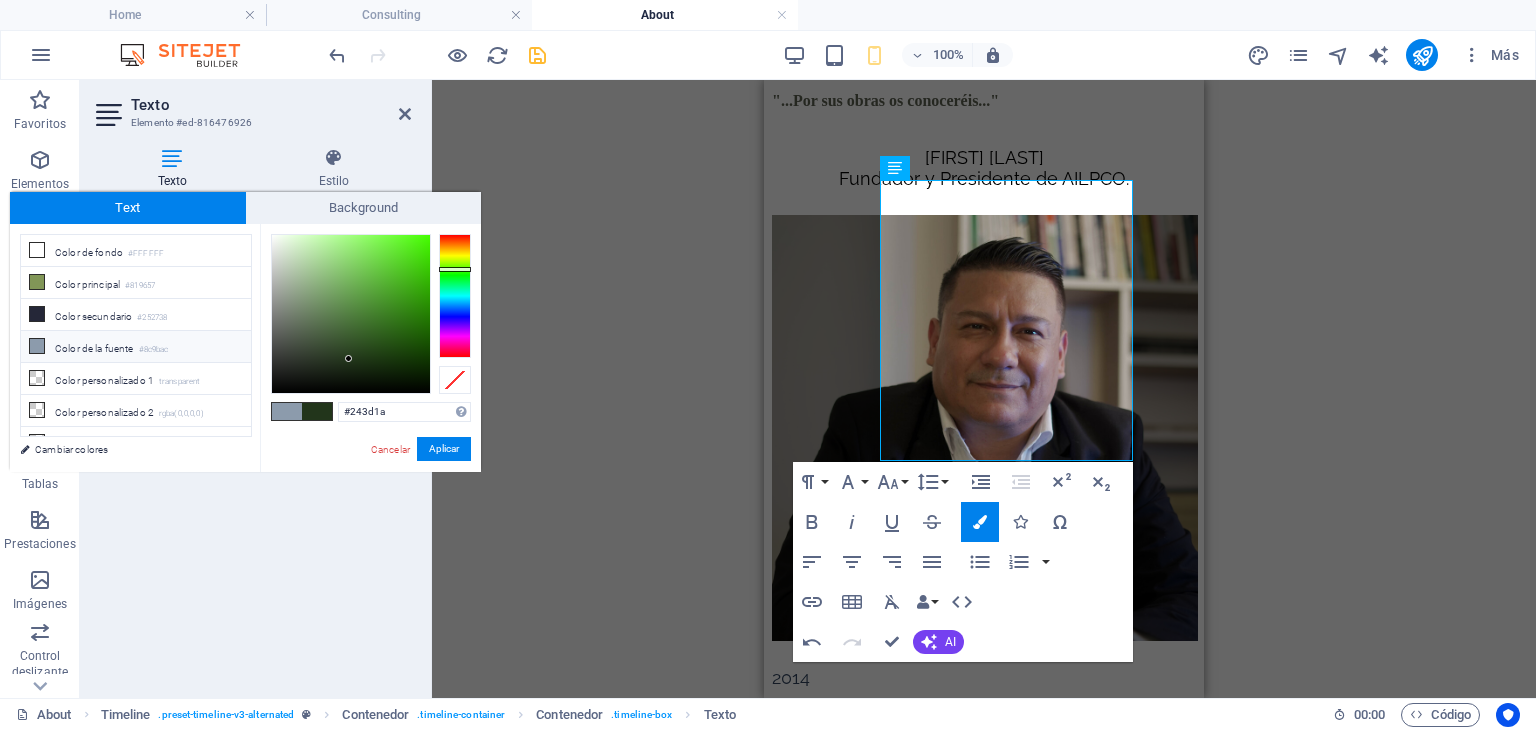 click at bounding box center [351, 314] 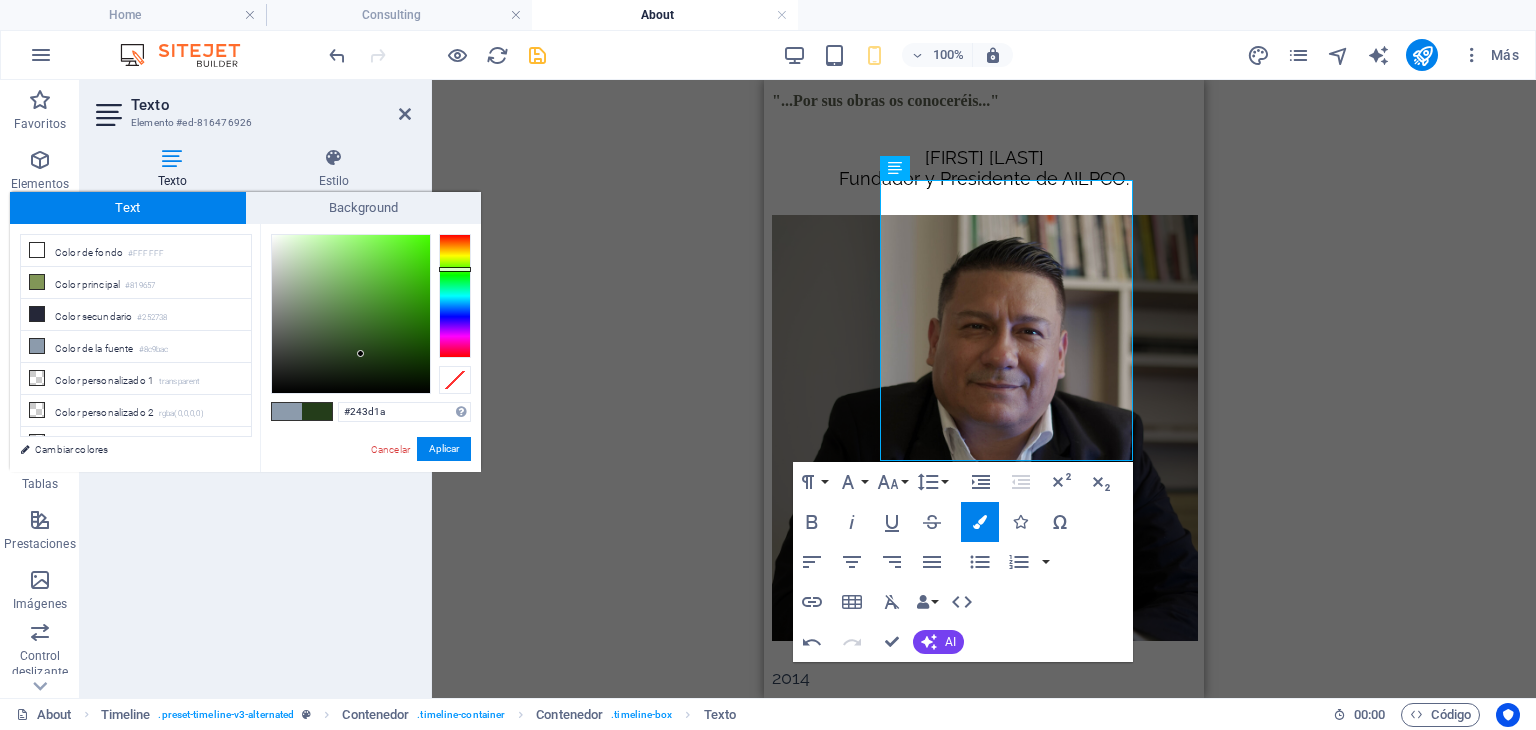 drag, startPoint x: 438, startPoint y: 447, endPoint x: 523, endPoint y: 451, distance: 85.09406 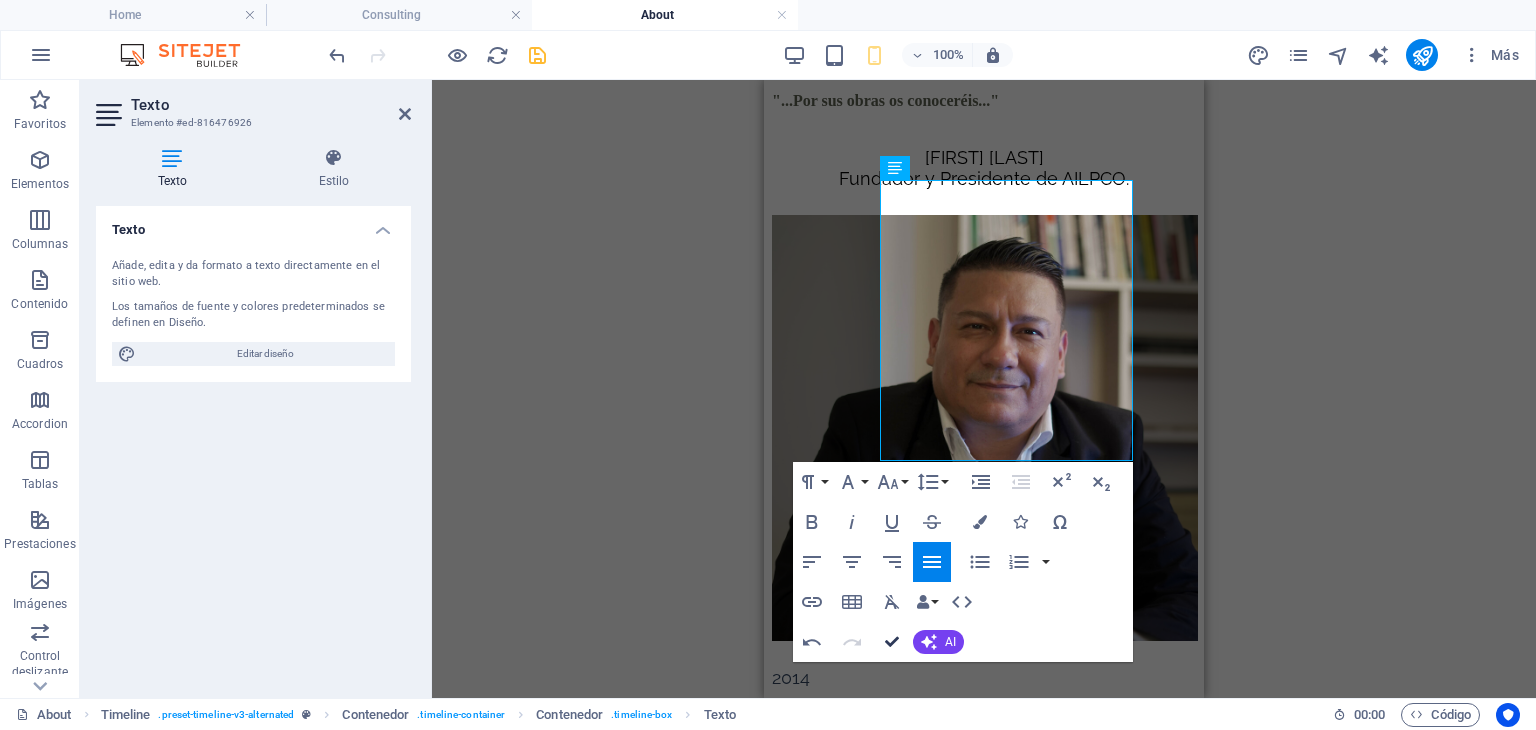 drag, startPoint x: 892, startPoint y: 639, endPoint x: 303, endPoint y: 559, distance: 594.4081 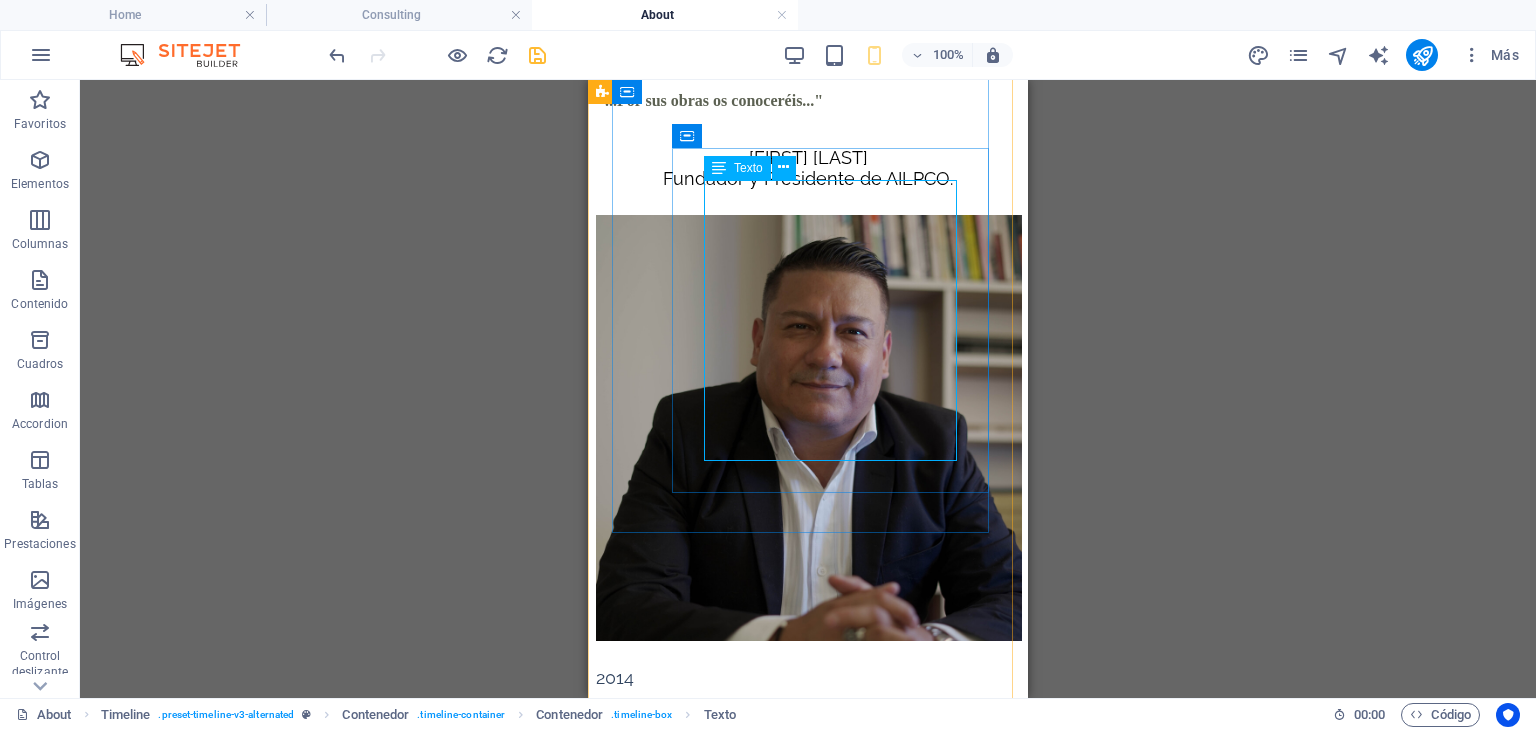 click on "El Sistema Educativo Ontológico Competencial en Sostenibilidad (SEOCES) transforma la educación al formar líderes conscientes mediante Coaching Ontológico y habilidades en liderazgo, comunicación, inteligencia social y conciencia emocional. Se han desarrollado más de  20 proyectos  educativos alineados con más de 08 Objetivos de Desarrollo Sostenible (ODS) de la ONU." at bounding box center [808, 1398] 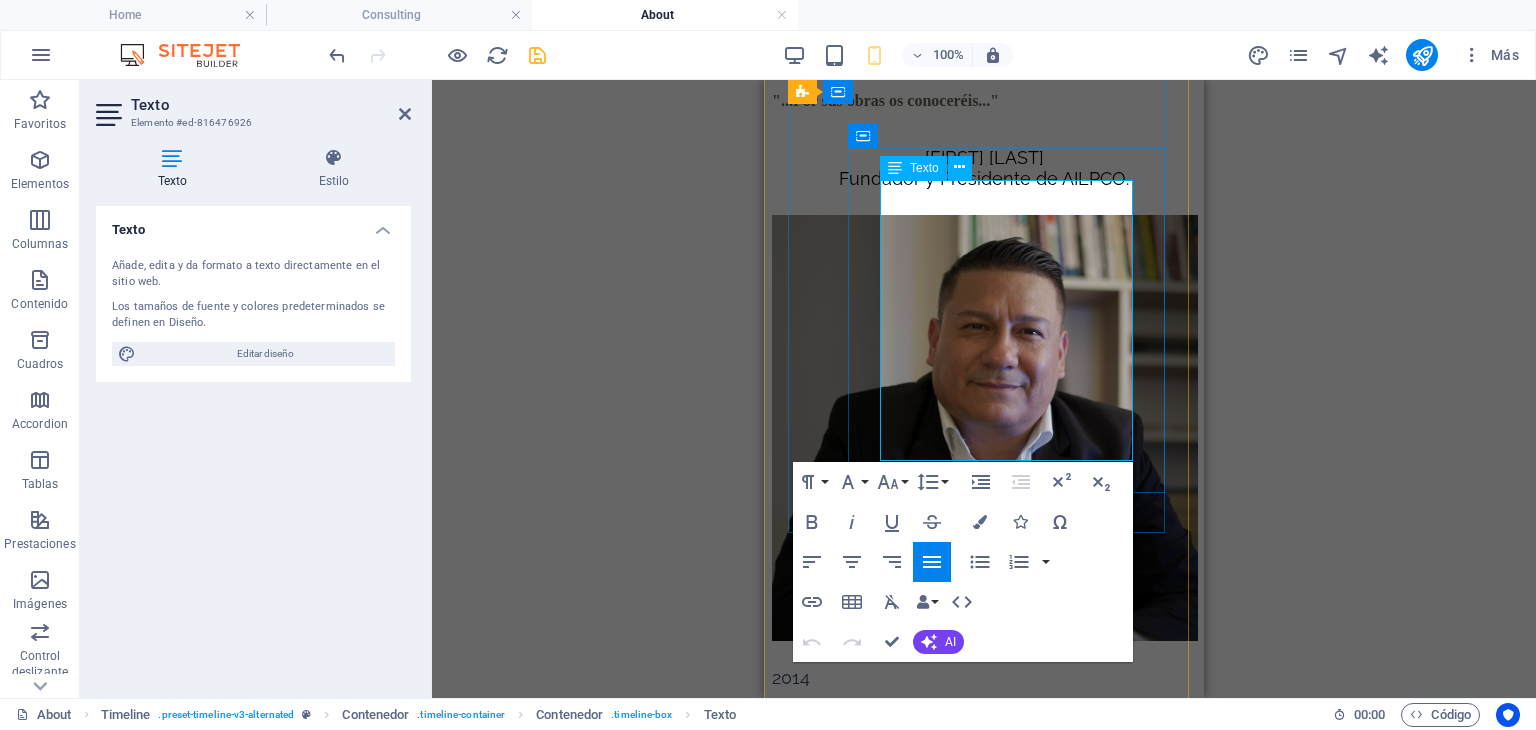 drag, startPoint x: 1115, startPoint y: 398, endPoint x: 950, endPoint y: 420, distance: 166.4602 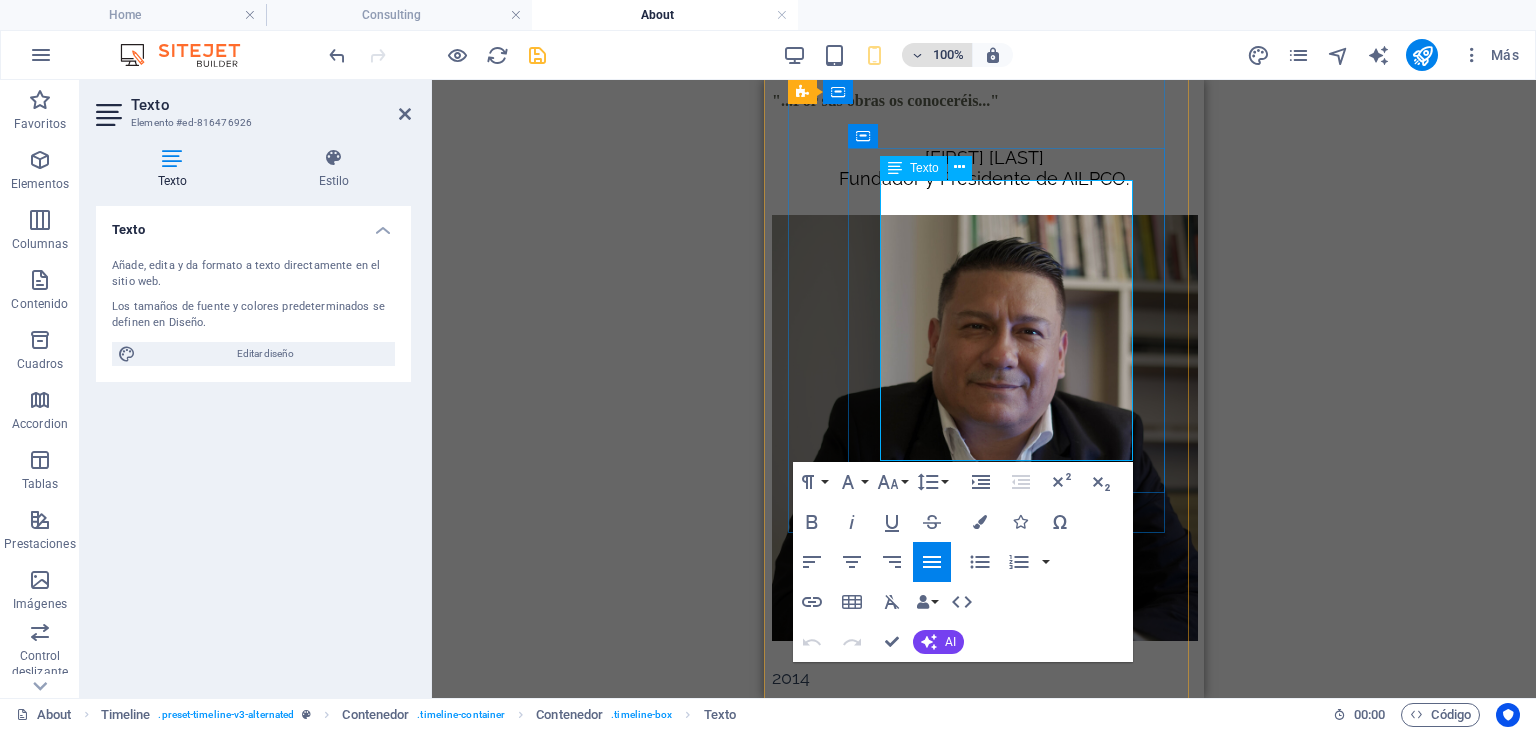 type 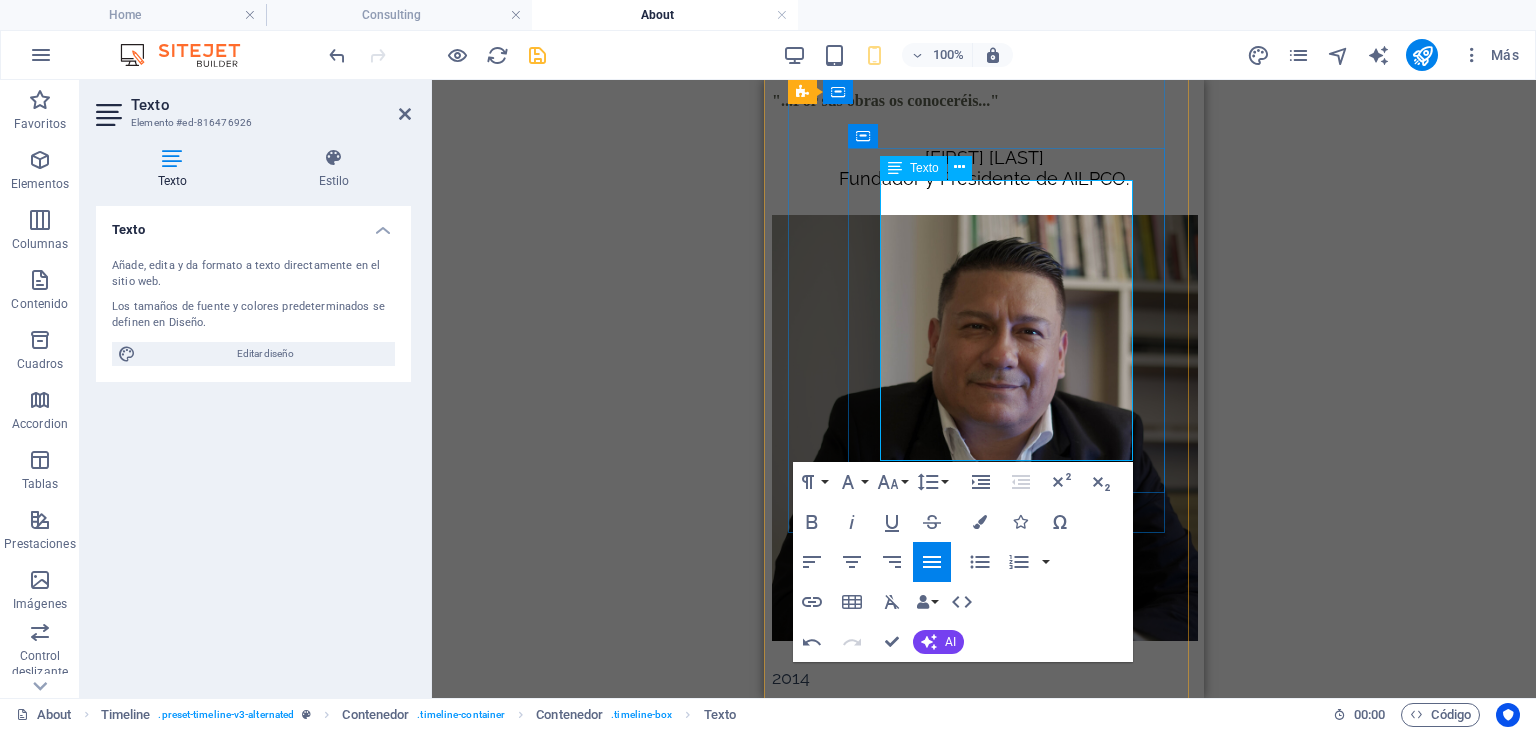click on "El Sistema Educativo Ontológico Competencial en Sostenibilidad (SEOCES) transforma la educación al formar líderes conscientes mediante Coaching Ontológico y habilidades en liderazgo, comunicación, inteligencia social y conciencia emocional. Se han desarrollado más de  20 proyectos  educativos alineados con más de 08 Objetivos de Desarrollo Sostenible  de la ONU." at bounding box center [984, 1398] 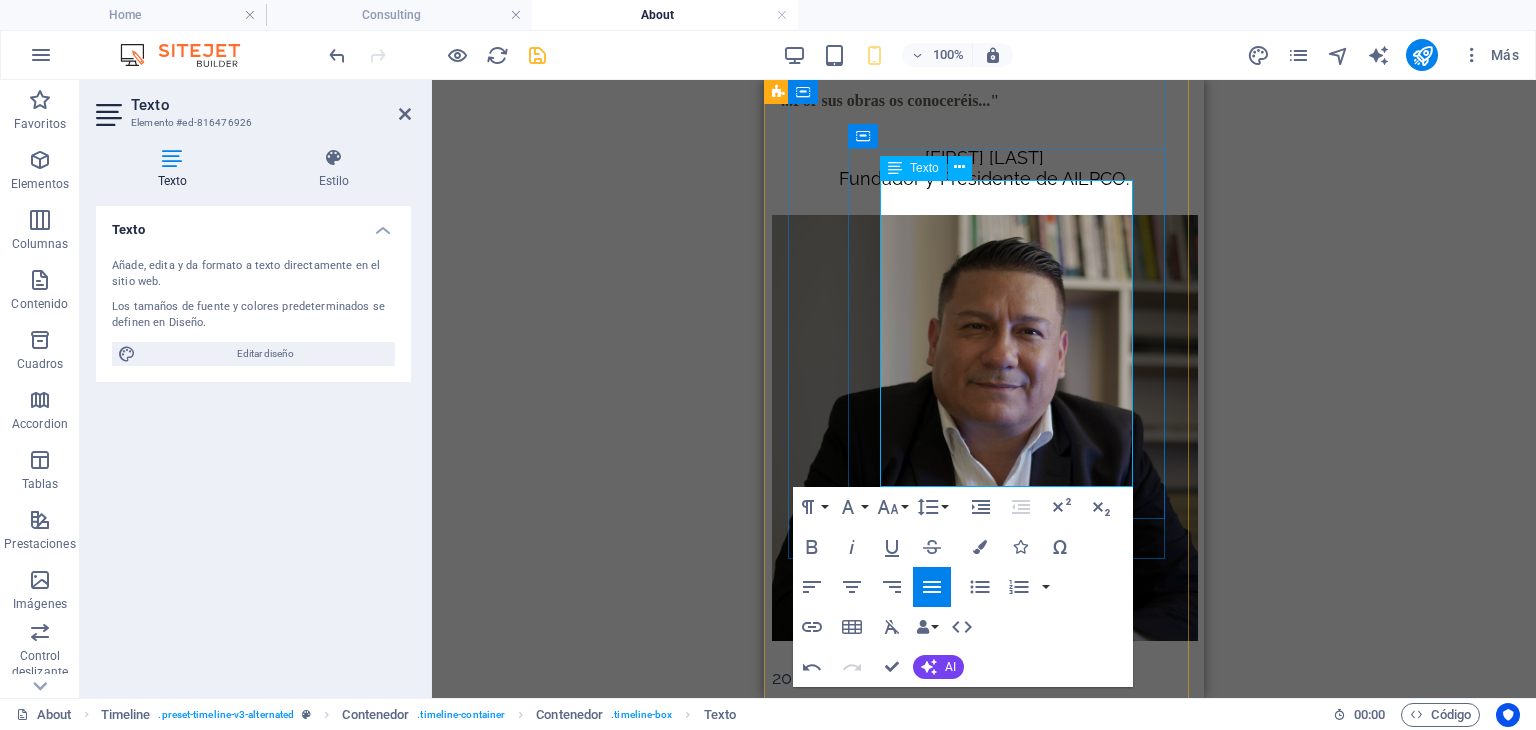click on "El Sistema Educativo Ontológico Competencial en Sostenibilidad (SEOCES) transforma la educación al formar líderes conscientes mediante Coaching Ontológico y habilidades en liderazgo, comunicación, inteligencia social y conciencia emocional. Se han desarrollado más de  20 proyectos  educativos alineados con más de 08" at bounding box center (984, 1389) 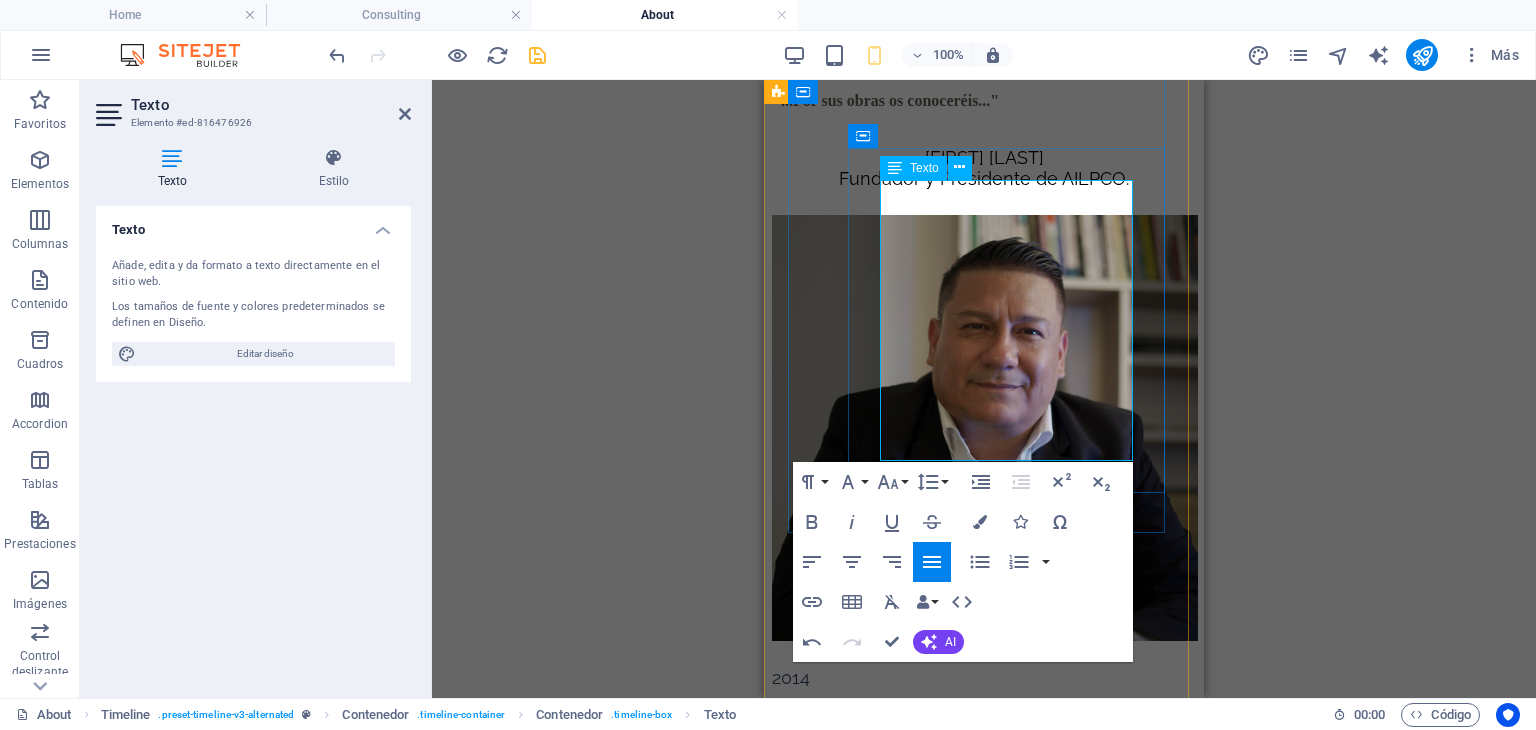 drag, startPoint x: 1098, startPoint y: 398, endPoint x: 920, endPoint y: 421, distance: 179.4798 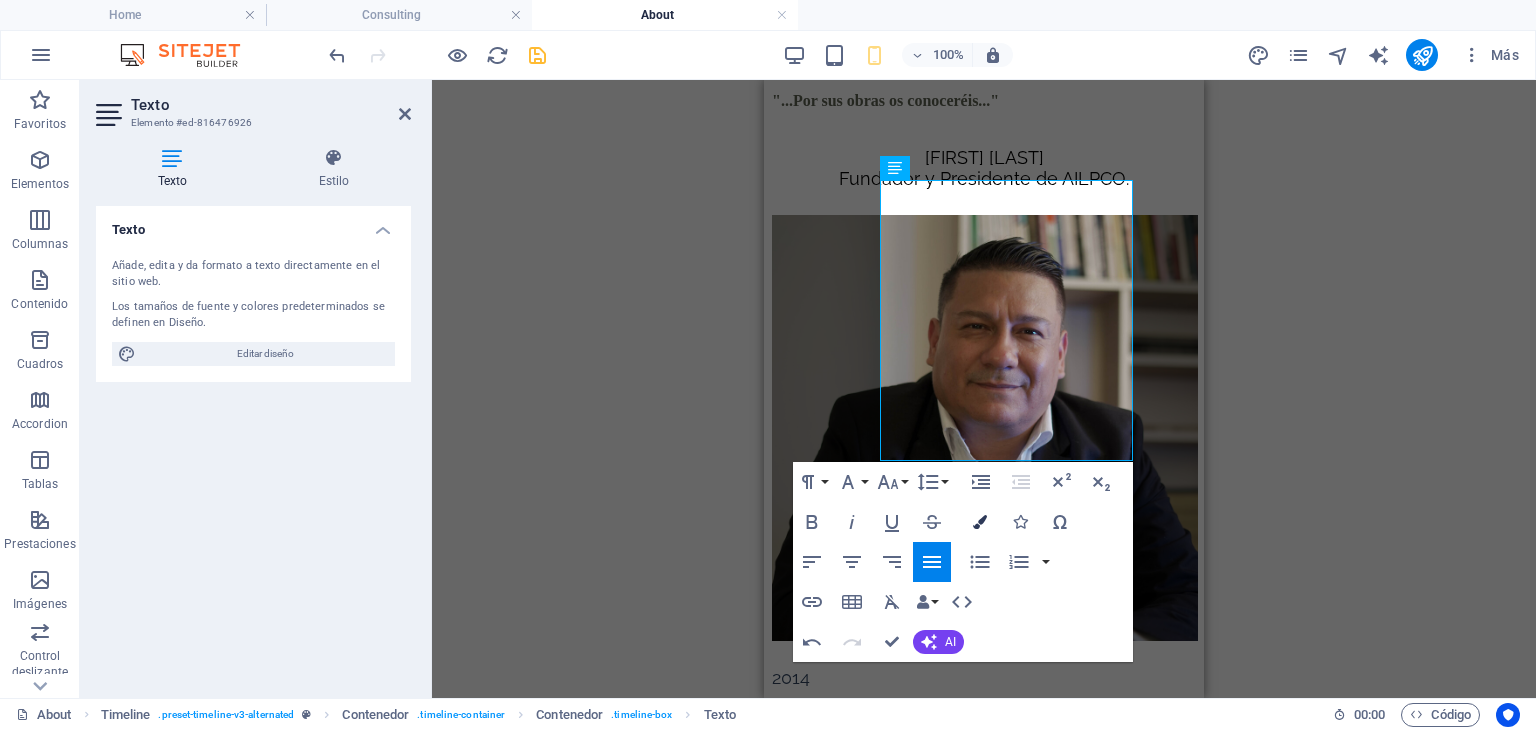 click at bounding box center (980, 522) 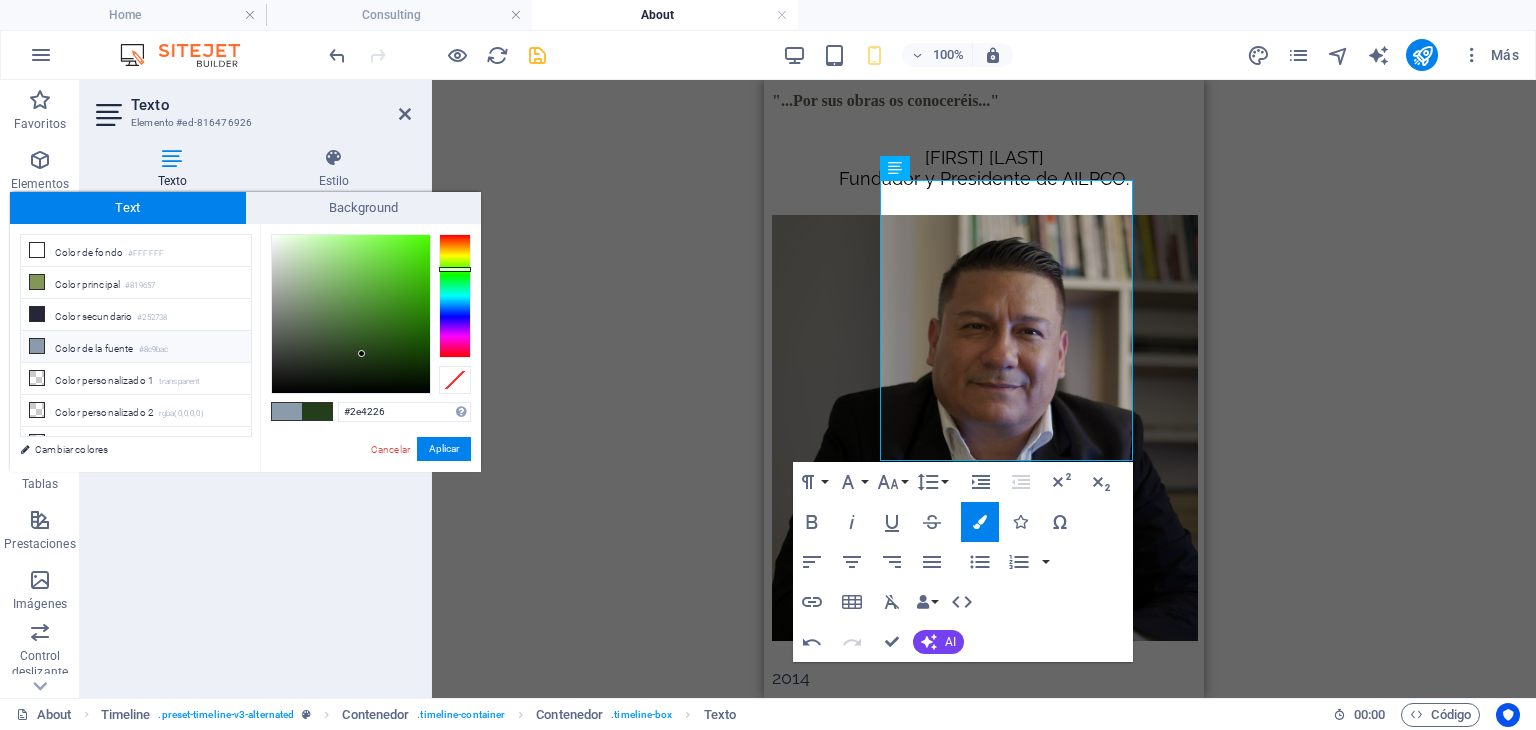 click at bounding box center [351, 314] 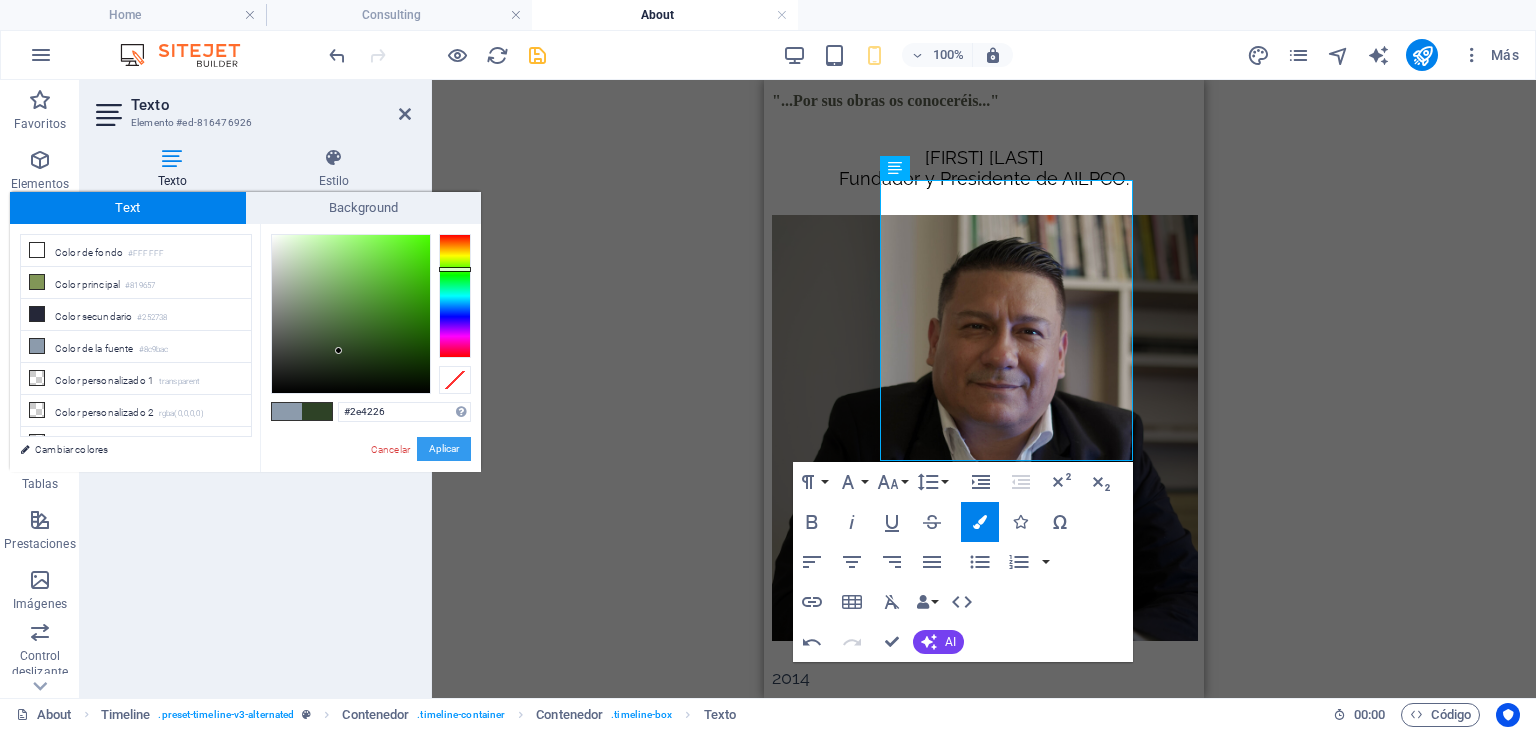 click on "Aplicar" at bounding box center (444, 449) 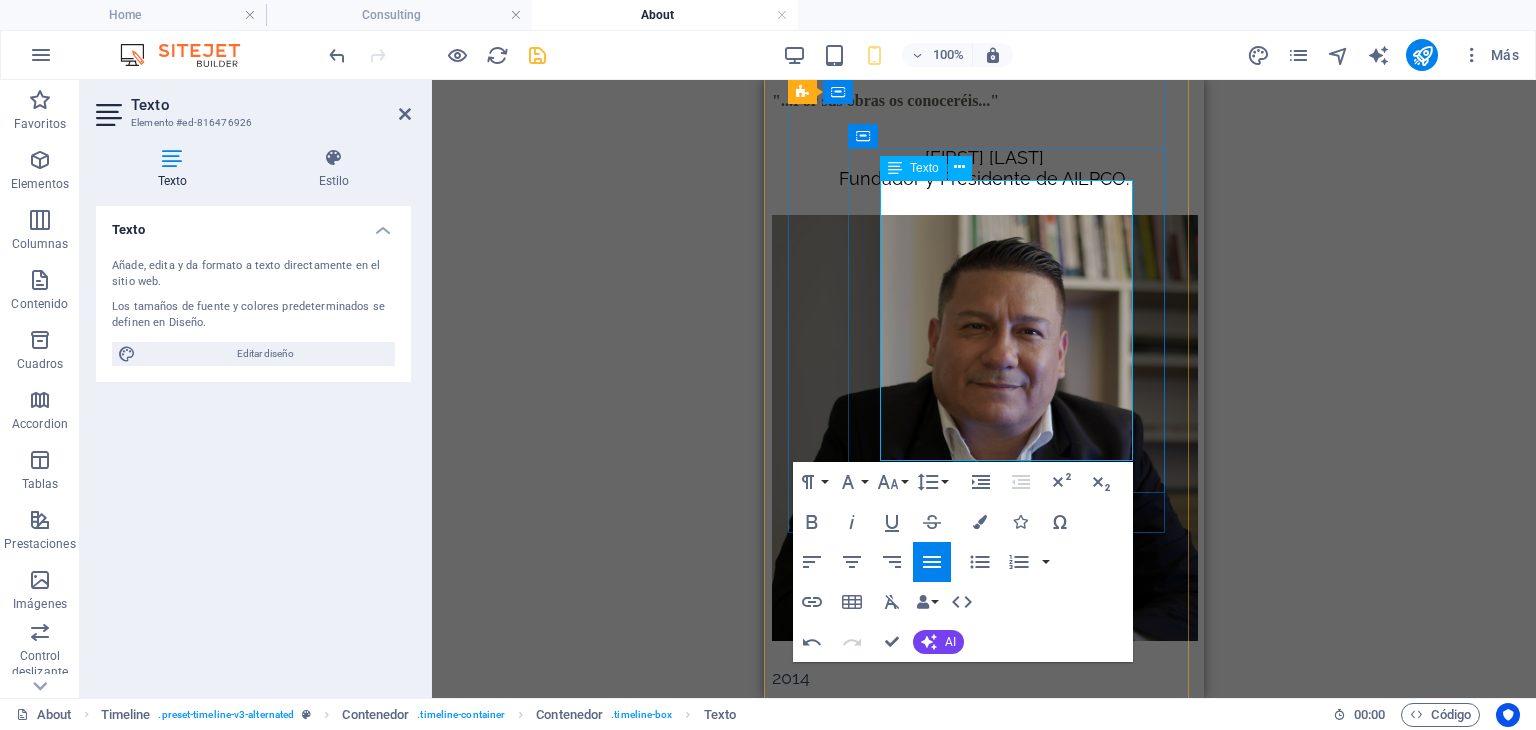 click on "(ODS)  Objetivos de Desarrollo Sostenible  de la ONU." at bounding box center [984, 1468] 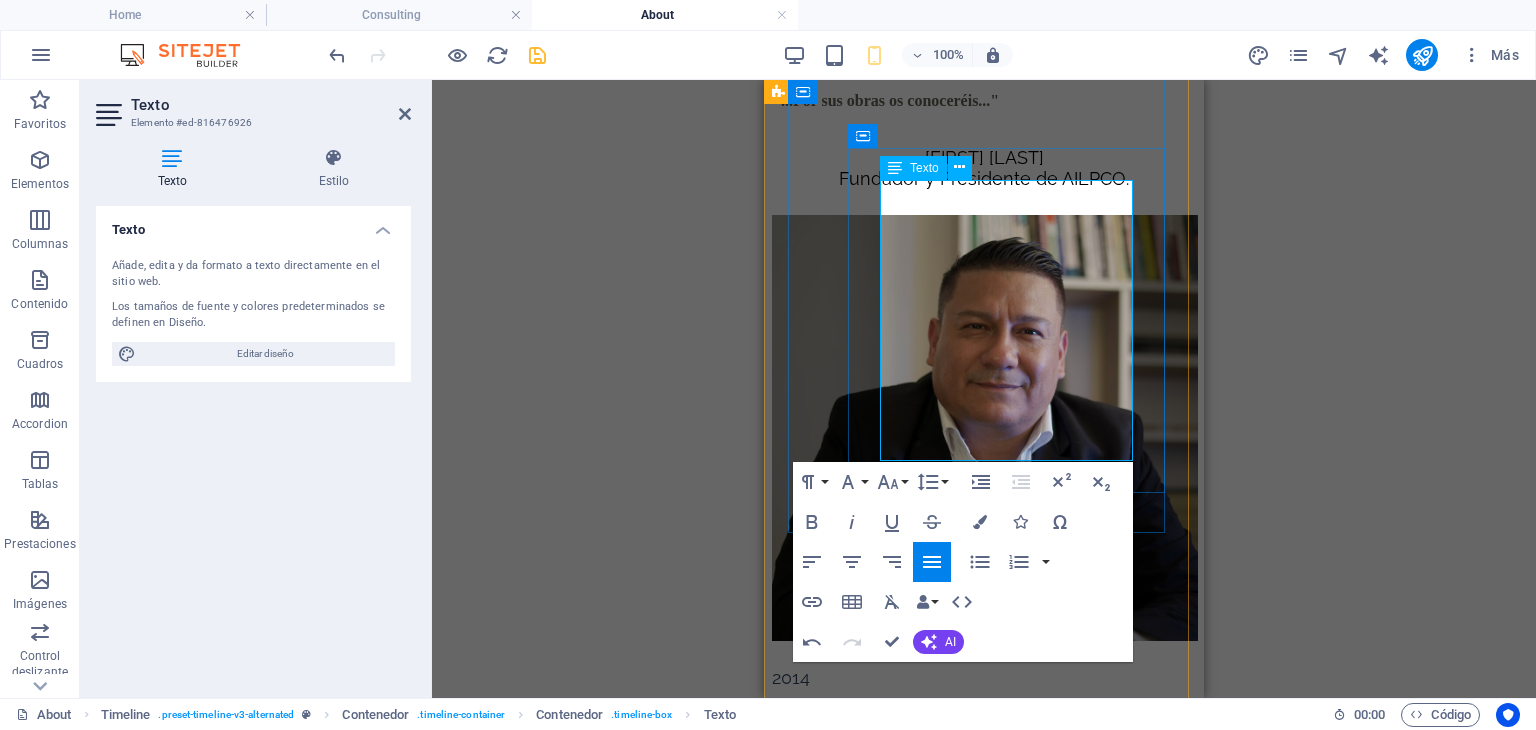 drag, startPoint x: 1100, startPoint y: 396, endPoint x: 924, endPoint y: 424, distance: 178.21335 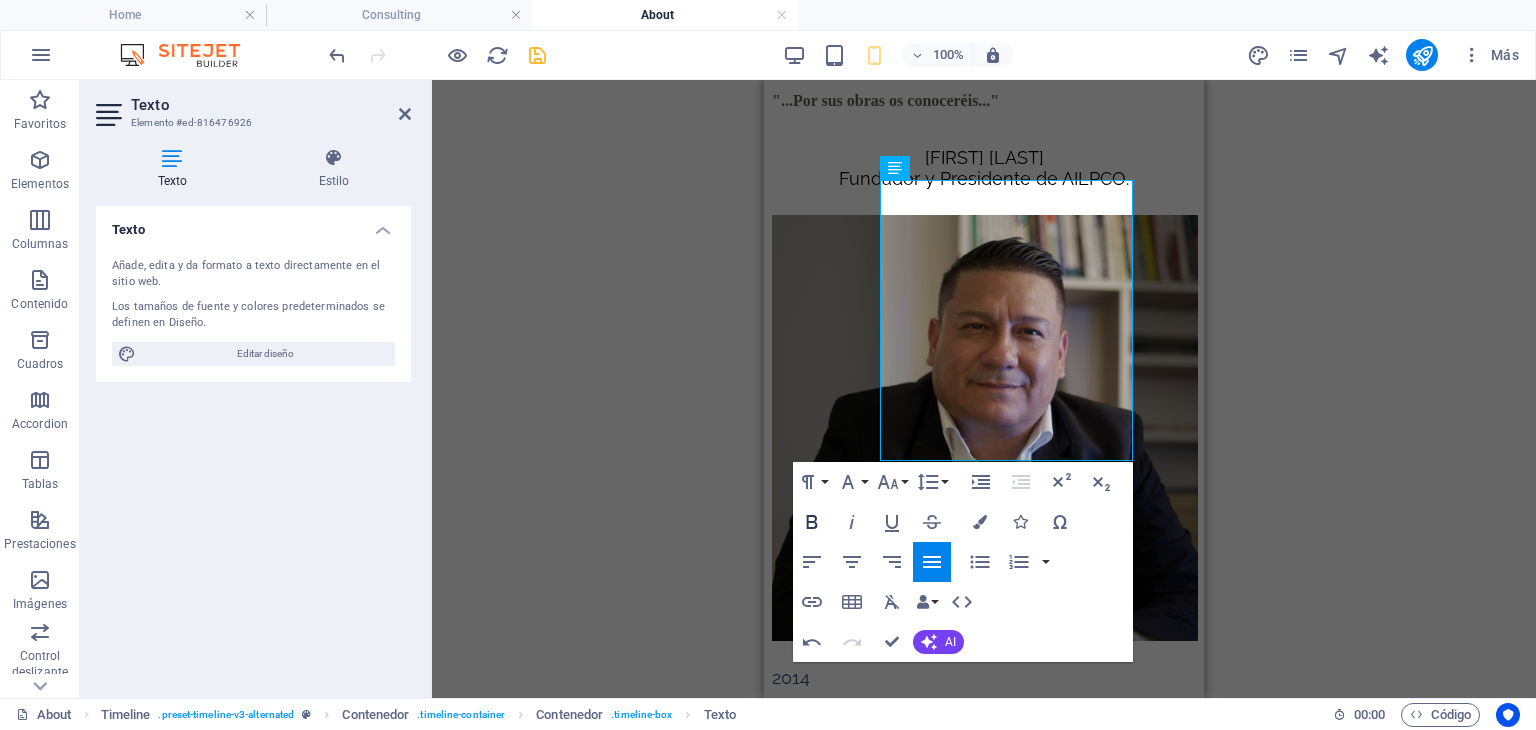 click 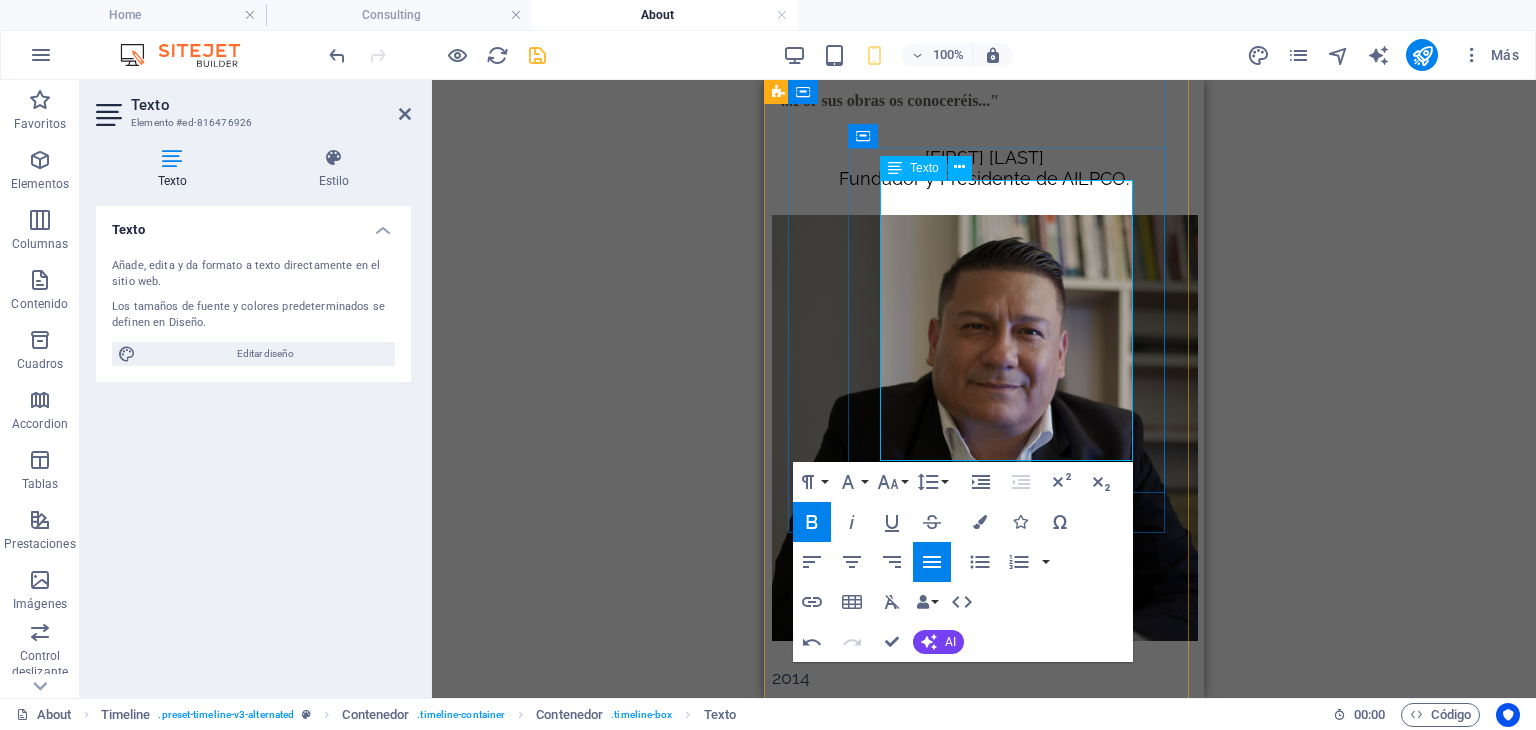 click on "(ODS)  Objetivos de Desarrollo Sostenible  de la ONU." at bounding box center (984, 1468) 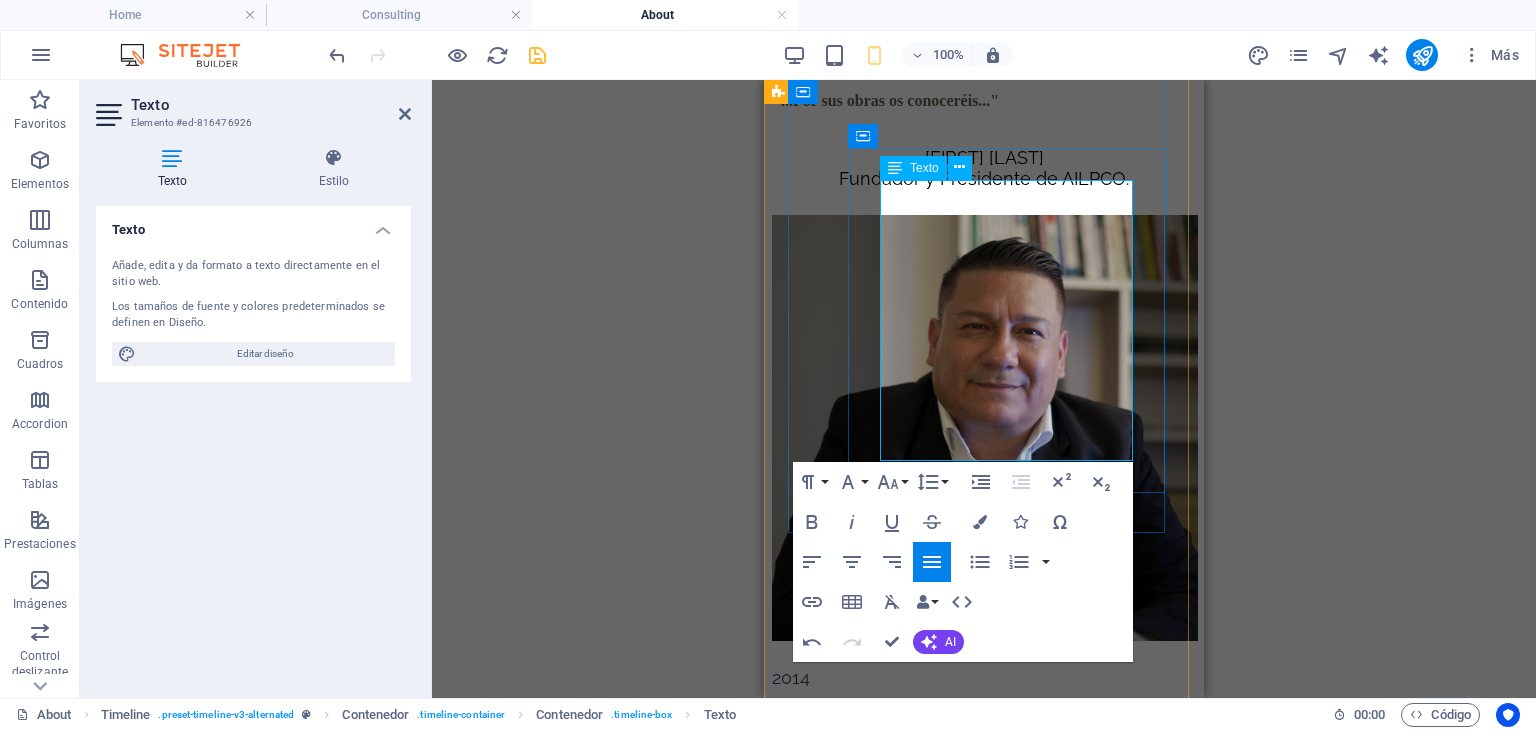 click on "El Sistema Educativo Ontológico Competencial en Sostenibilidad (SEOCES) transforma la educación al formar líderes conscientes mediante Coaching Ontológico y habilidades en liderazgo, comunicación, inteligencia social y conciencia emocional. Se han desarrollado más de 20 proyectos educativos alineados con más de" at bounding box center [984, 1389] 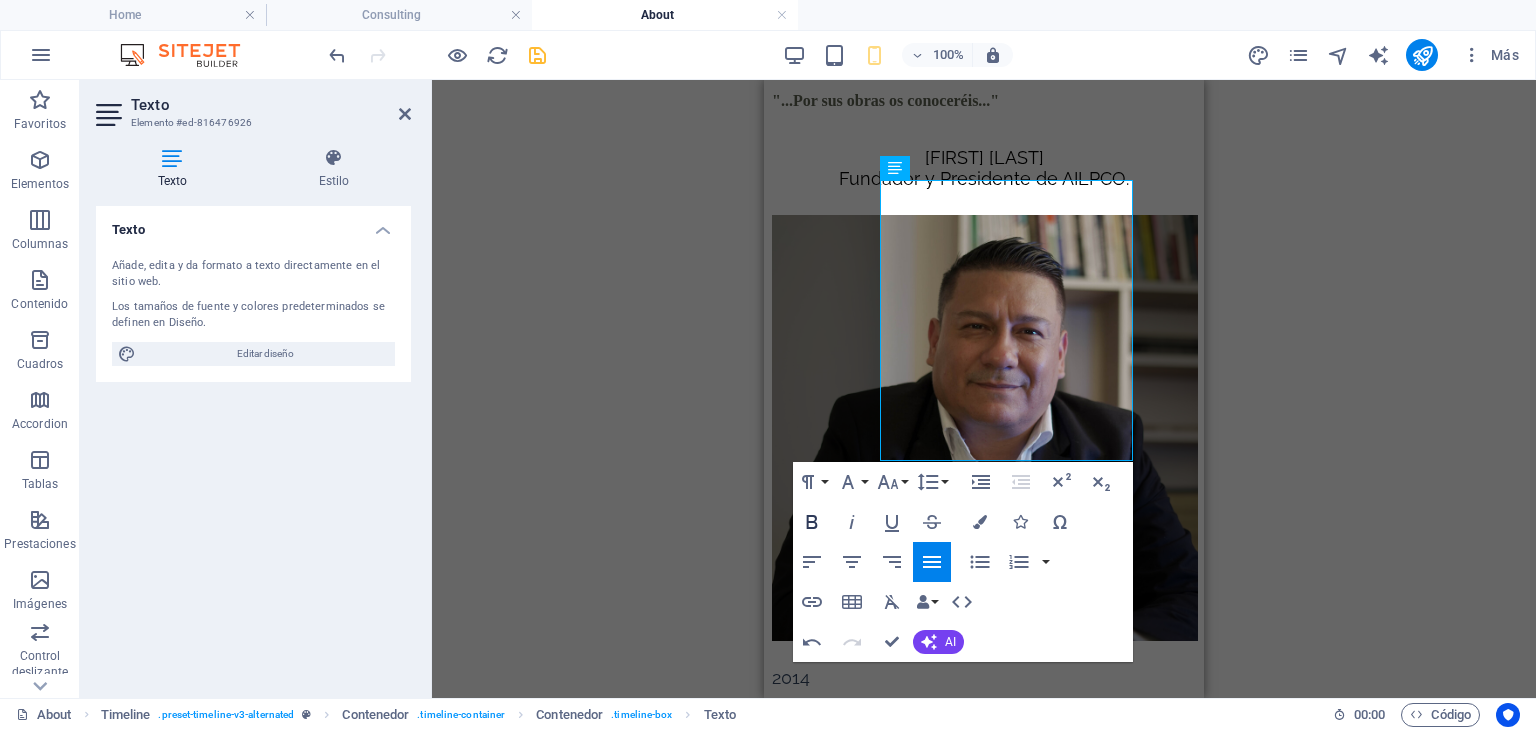 click 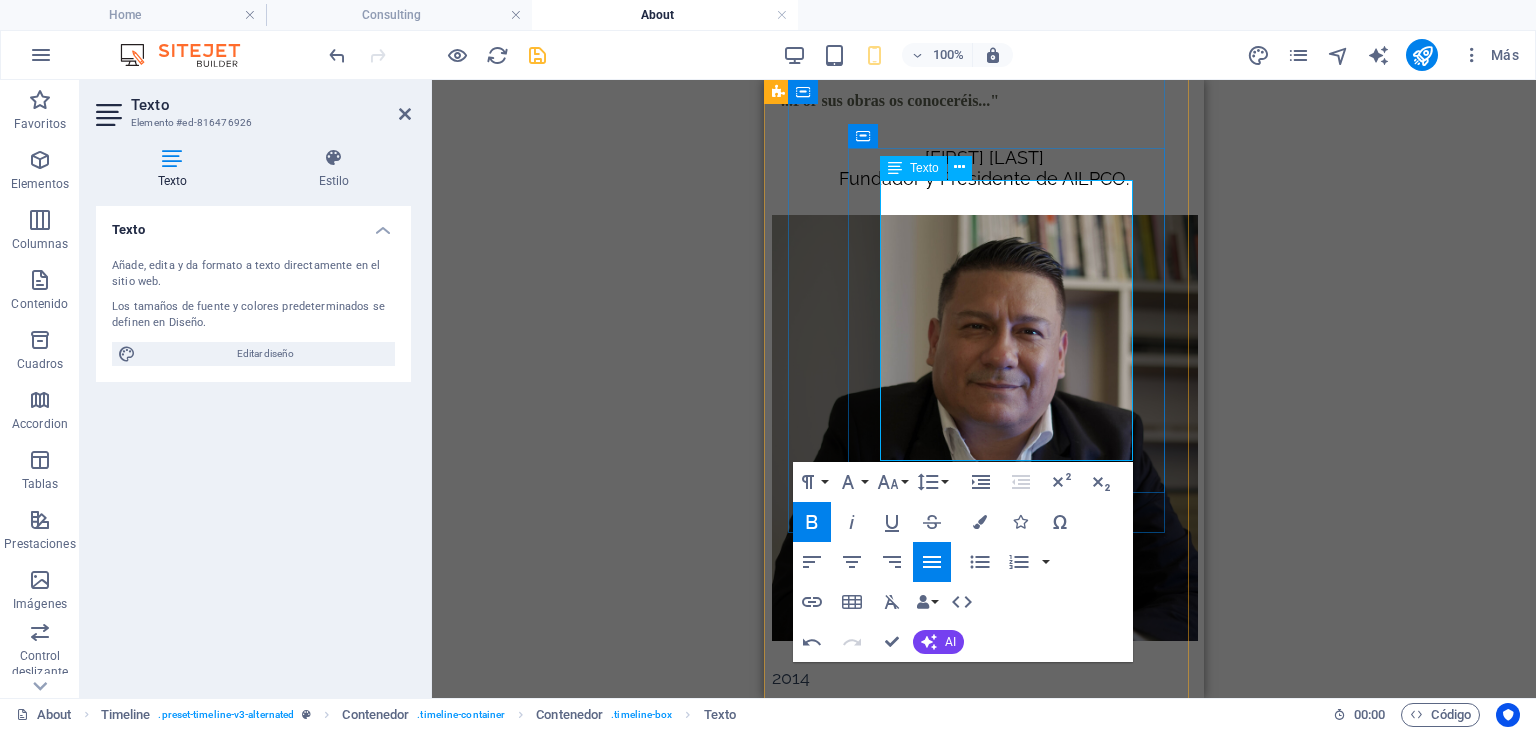 click on "El Sistema Educativo Ontológico Competencial en Sostenibilidad (SEOCES) transforma la educación al formar líderes conscientes mediante Coaching Ontológico y habilidades en liderazgo, comunicación, inteligencia social y conciencia emocional. Se han desarrollado más de 20 proyectos educativos alineados con más de" at bounding box center (984, 1389) 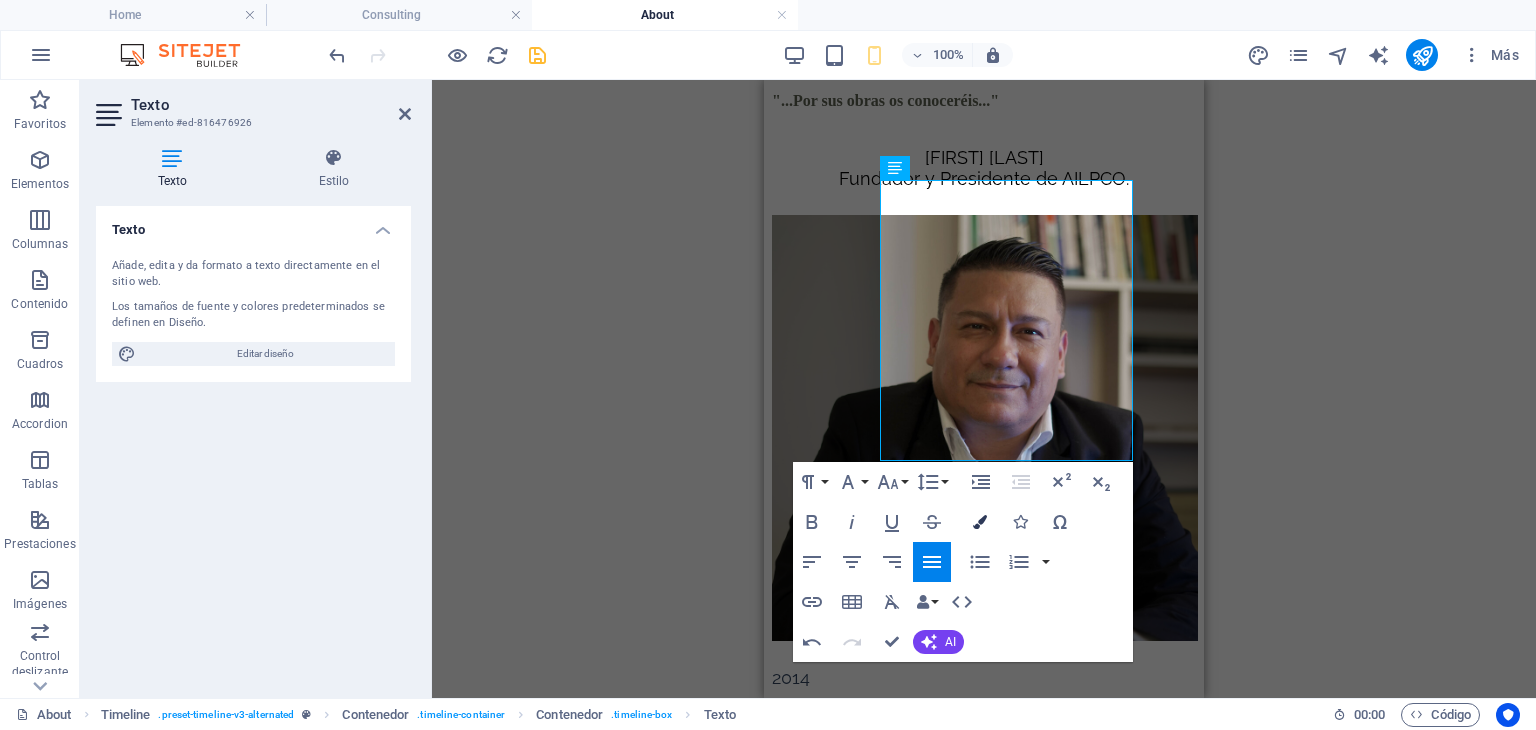 click at bounding box center (980, 522) 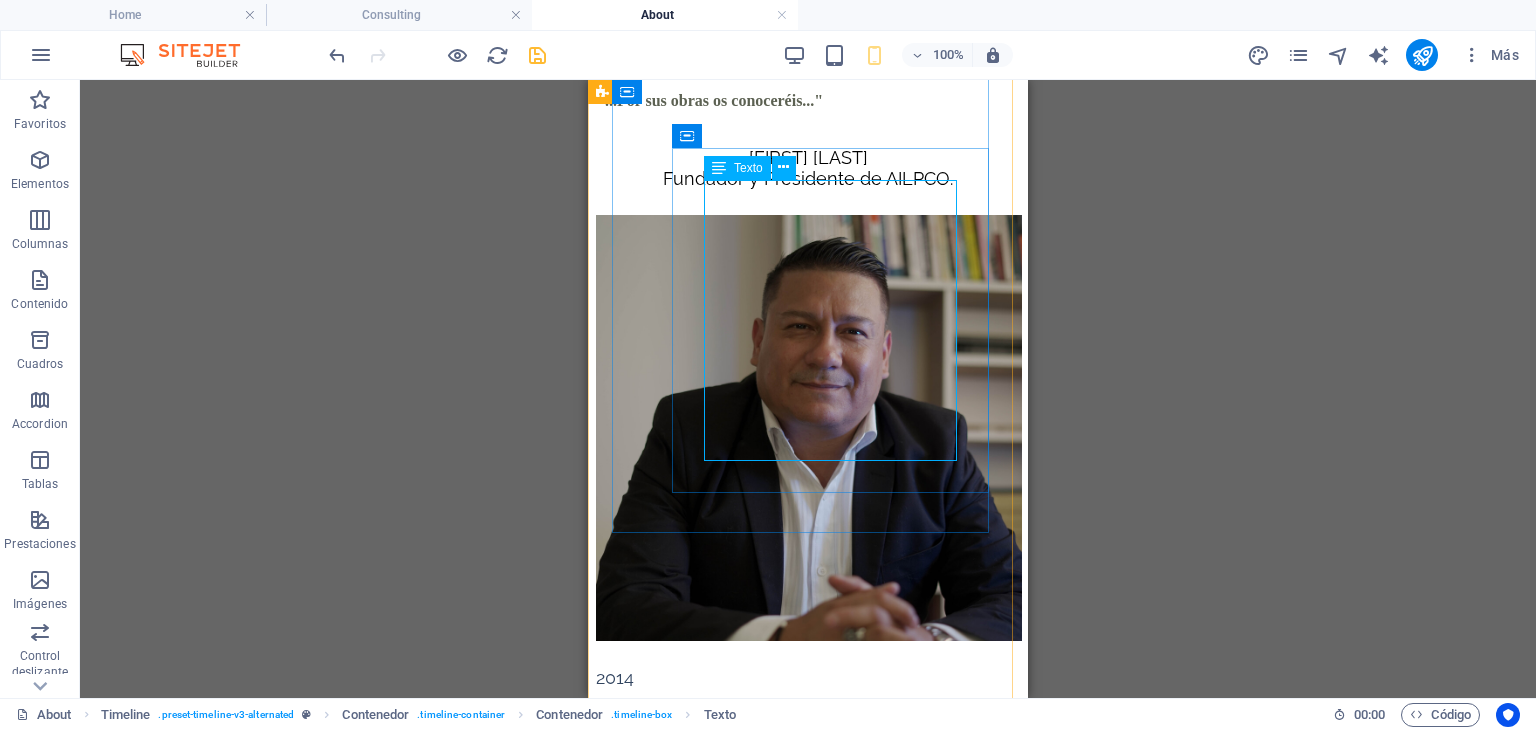 click on "El Sistema Educativo Ontológico Competencial en Sostenibilidad (SEOCES)  transforma la educación al formar líderes conscientes mediante Coaching Ontológico y habilidades en liderazgo, comunicación, inteligencia social y conciencia emocional. Se han desarrollado más de  20 proyectos  educativos alineados con más de  08  (ODS)  Objetivos de Desarrollo Sostenible  de la ONU." at bounding box center [808, 1406] 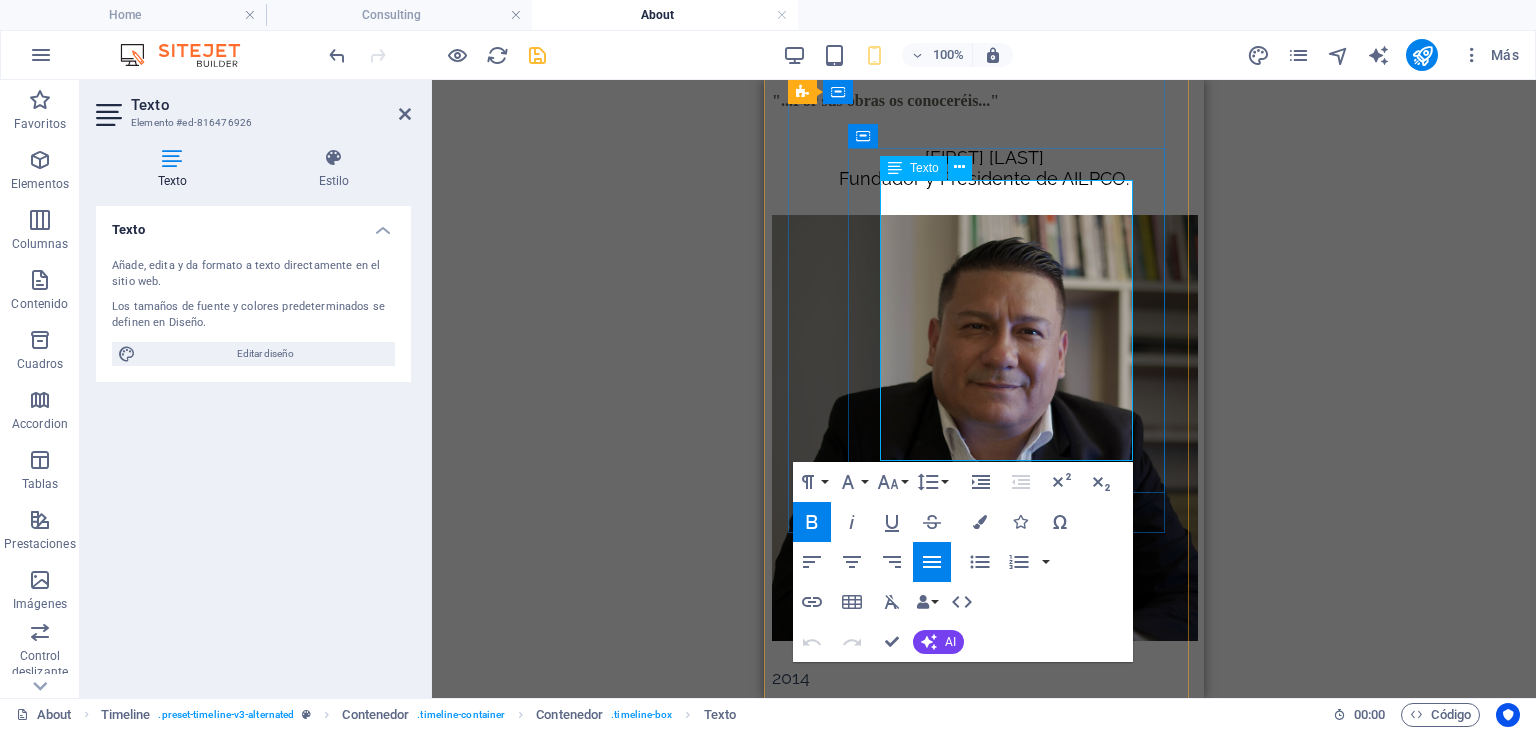drag, startPoint x: 1029, startPoint y: 449, endPoint x: 989, endPoint y: 449, distance: 40 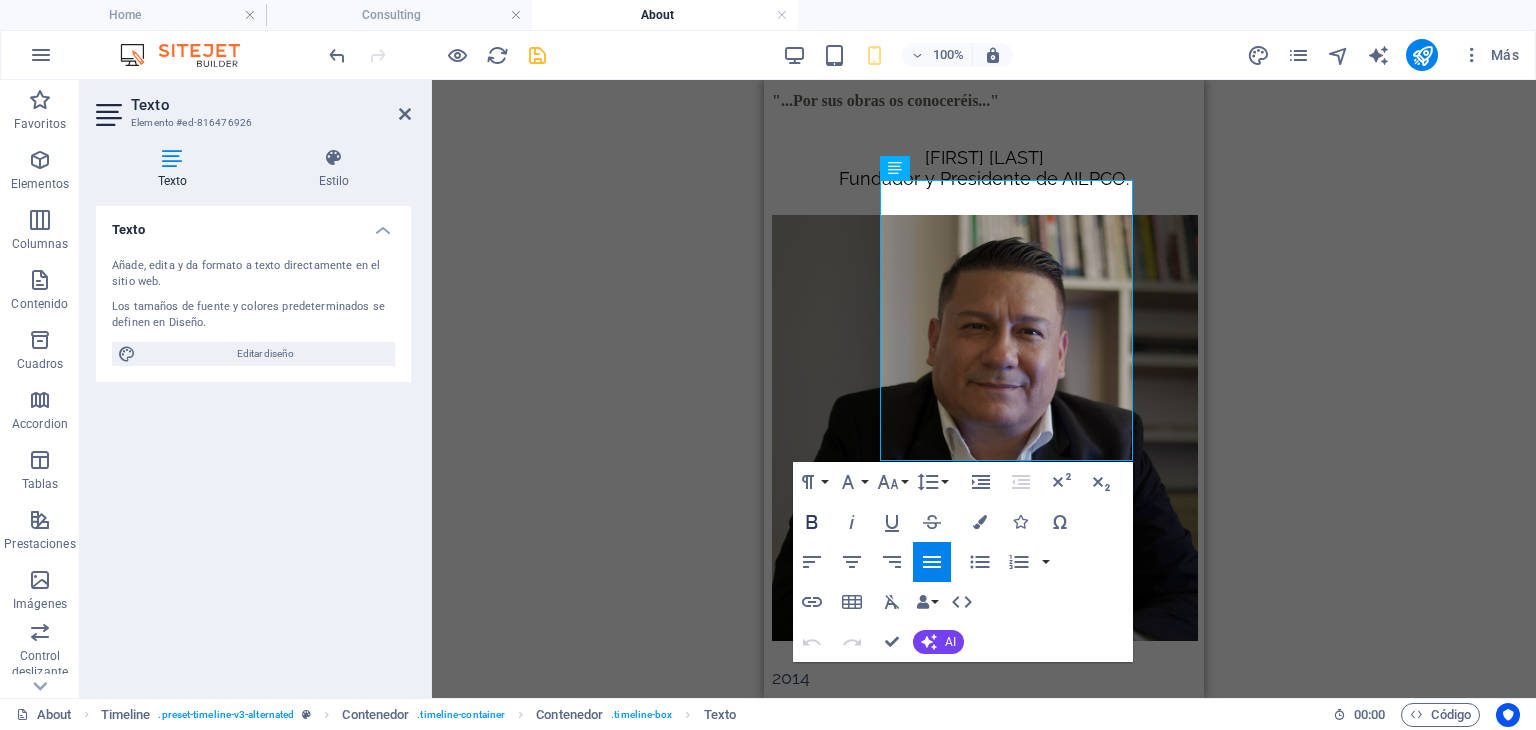click 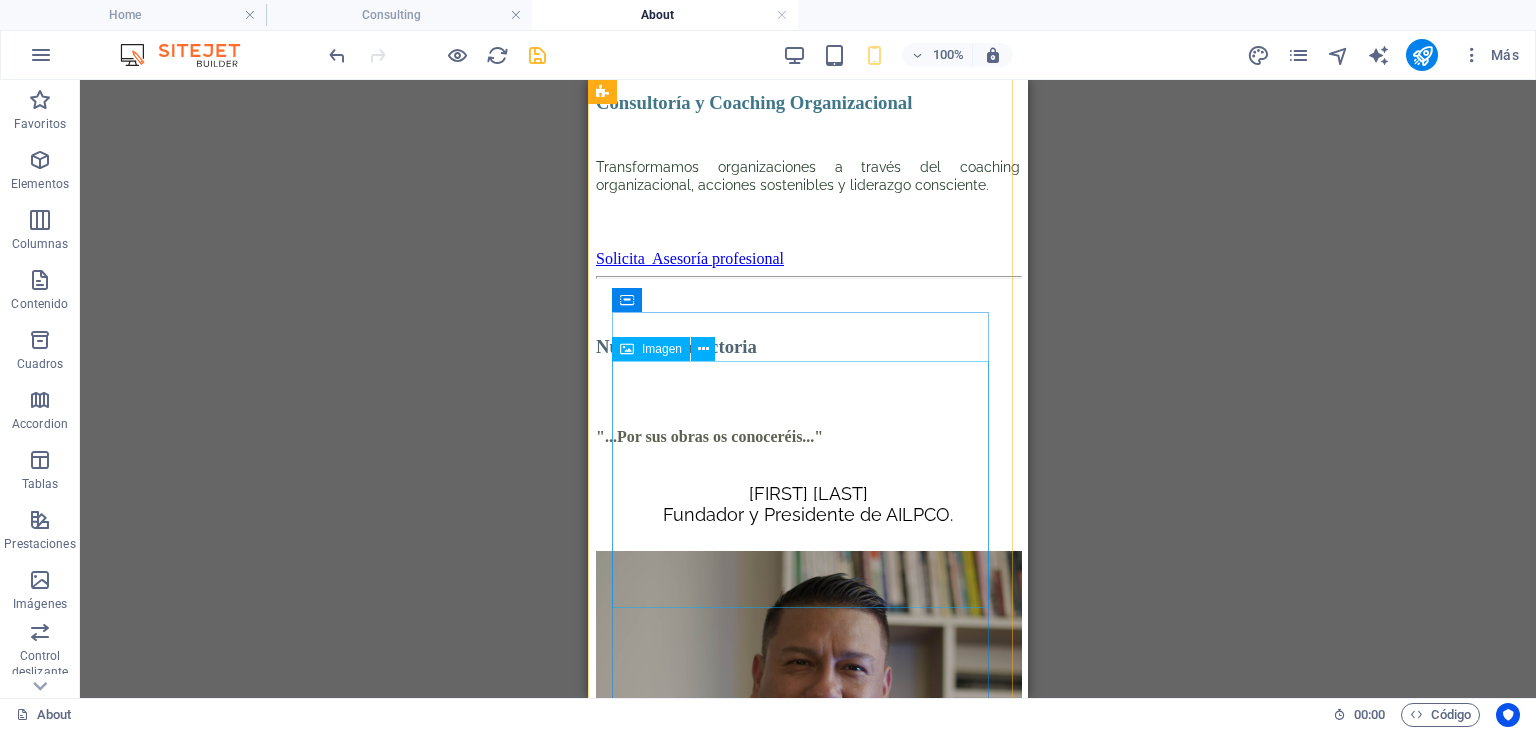 scroll, scrollTop: 3524, scrollLeft: 0, axis: vertical 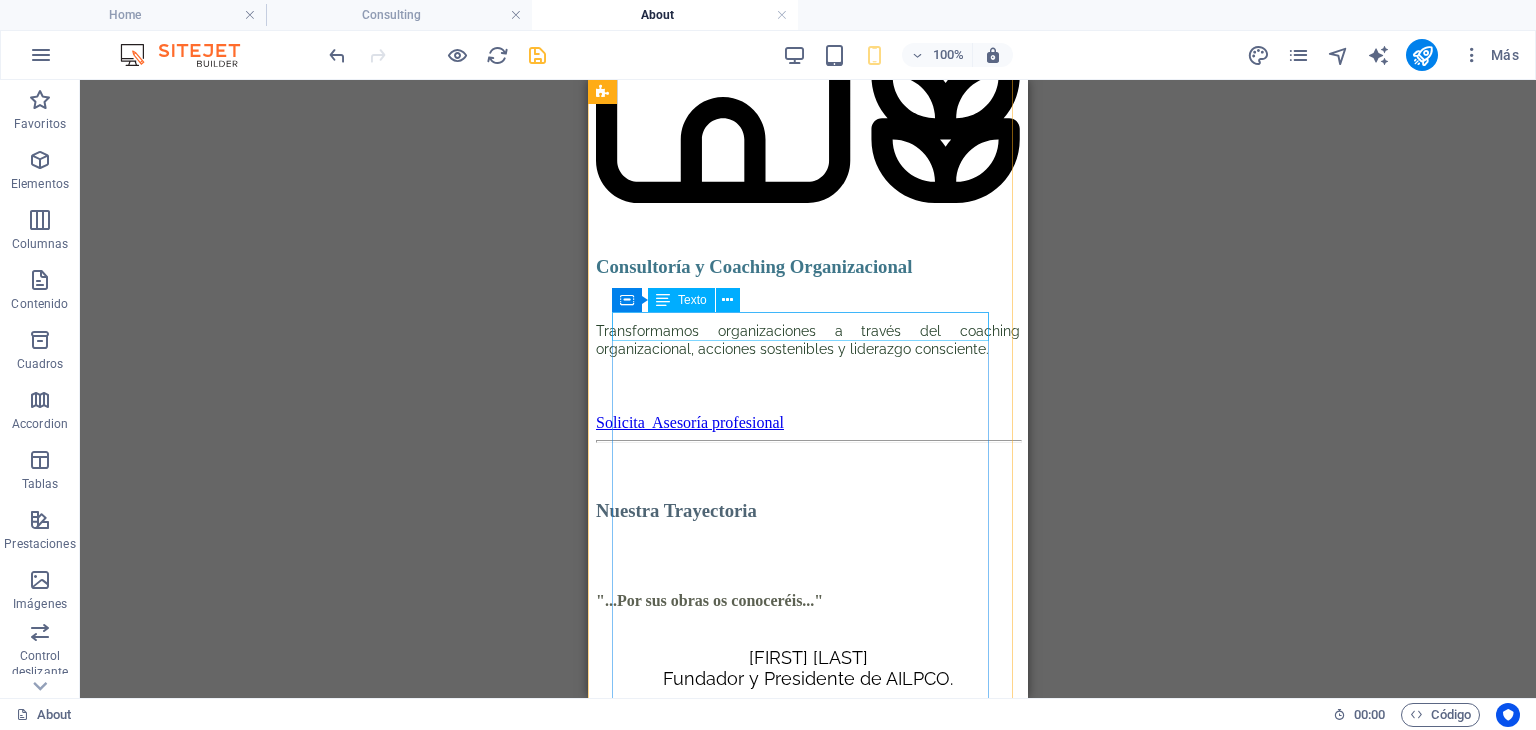click on "Creación del Sistema Educativo SEOCES" at bounding box center (808, 1460) 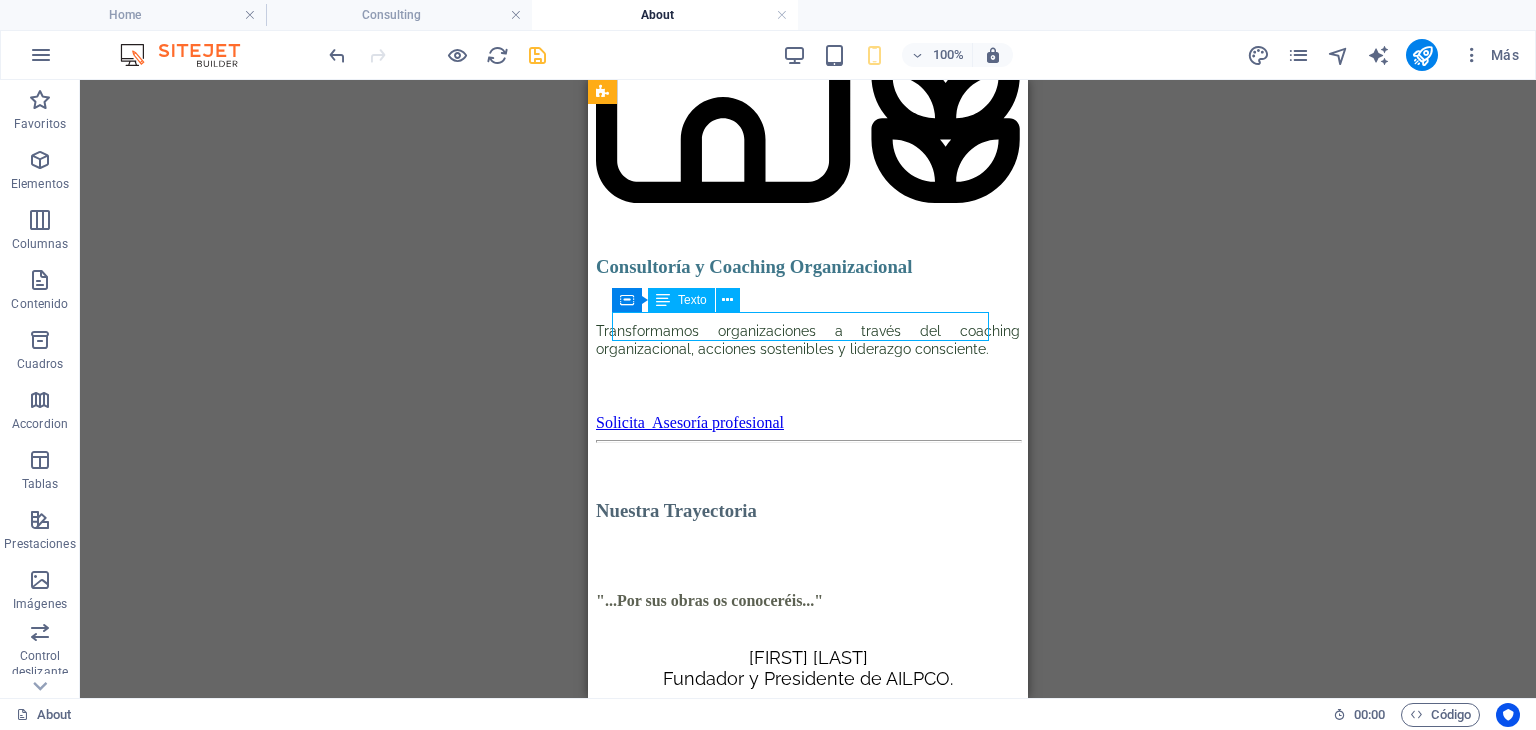 click on "Creación del Sistema Educativo SEOCES" at bounding box center (808, 1460) 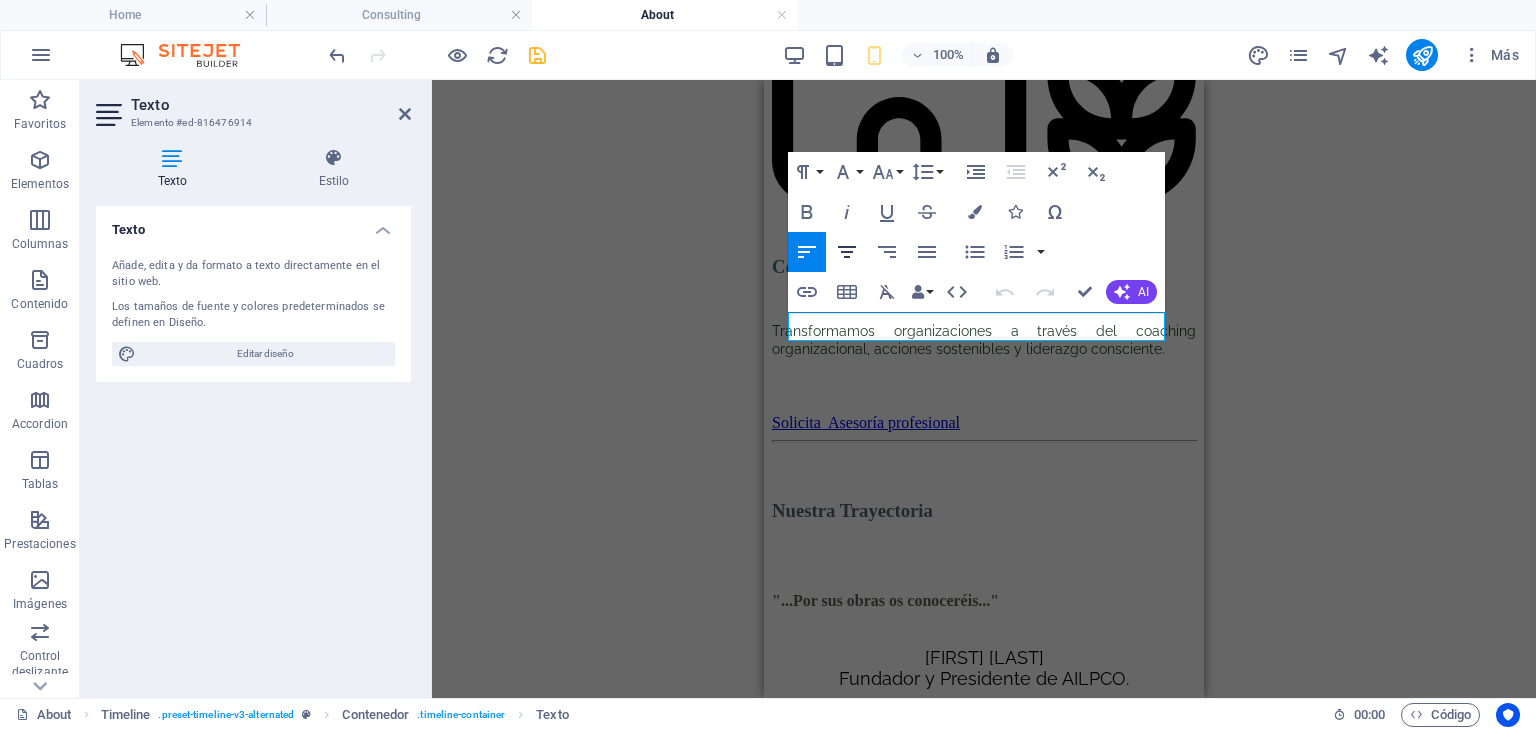 click 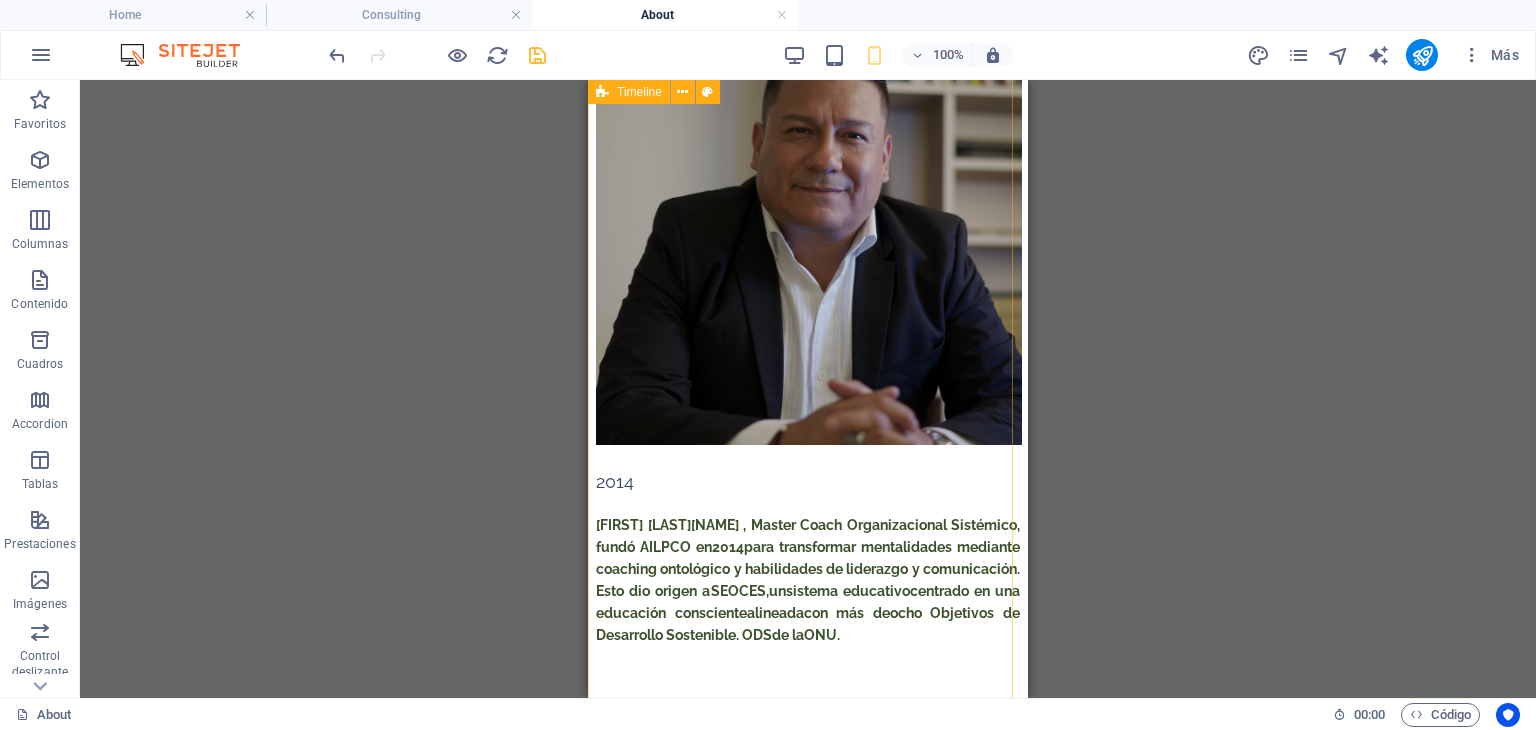 scroll, scrollTop: 4224, scrollLeft: 0, axis: vertical 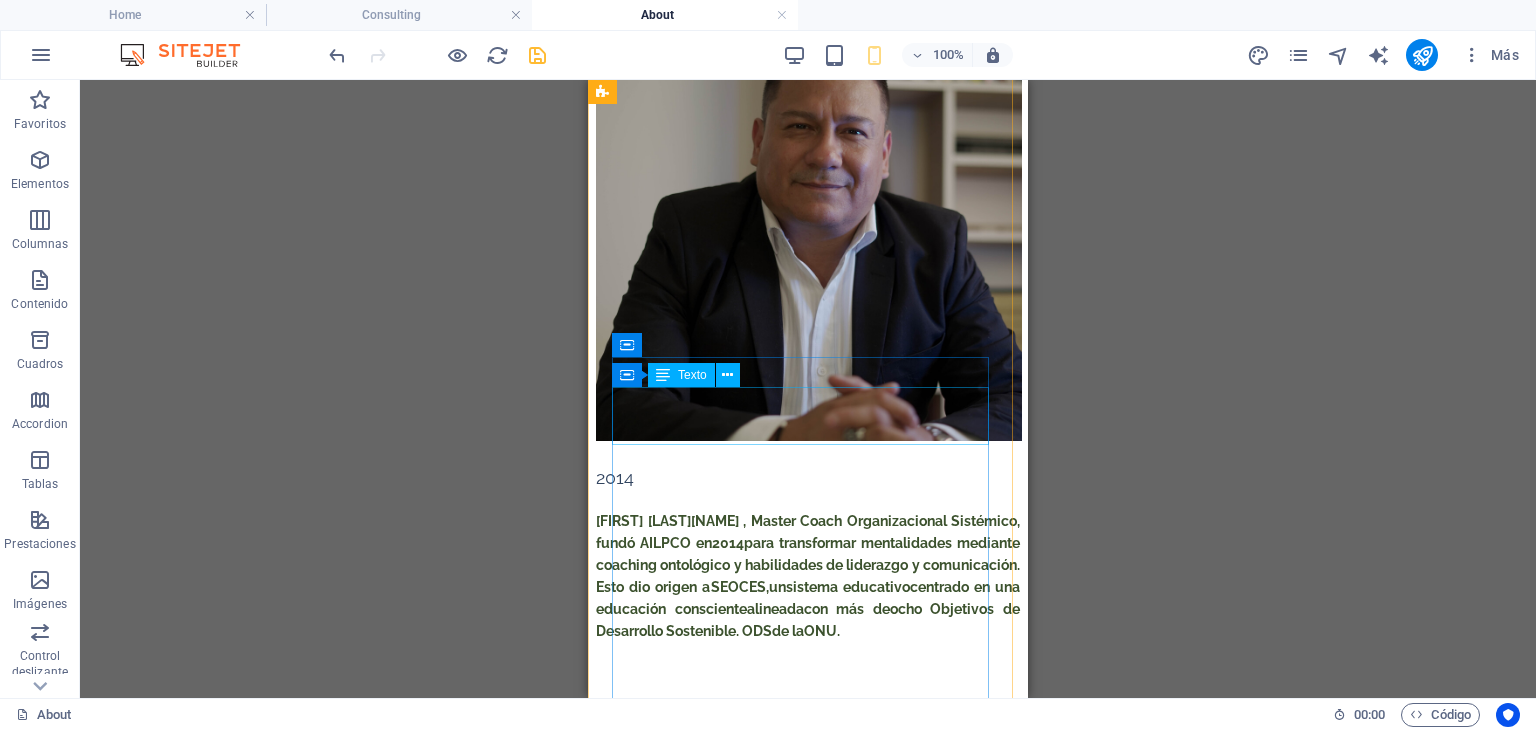 click on "Fundación de la Primera Escuela de Liderazgo y Coaching en Perú." at bounding box center (808, 1384) 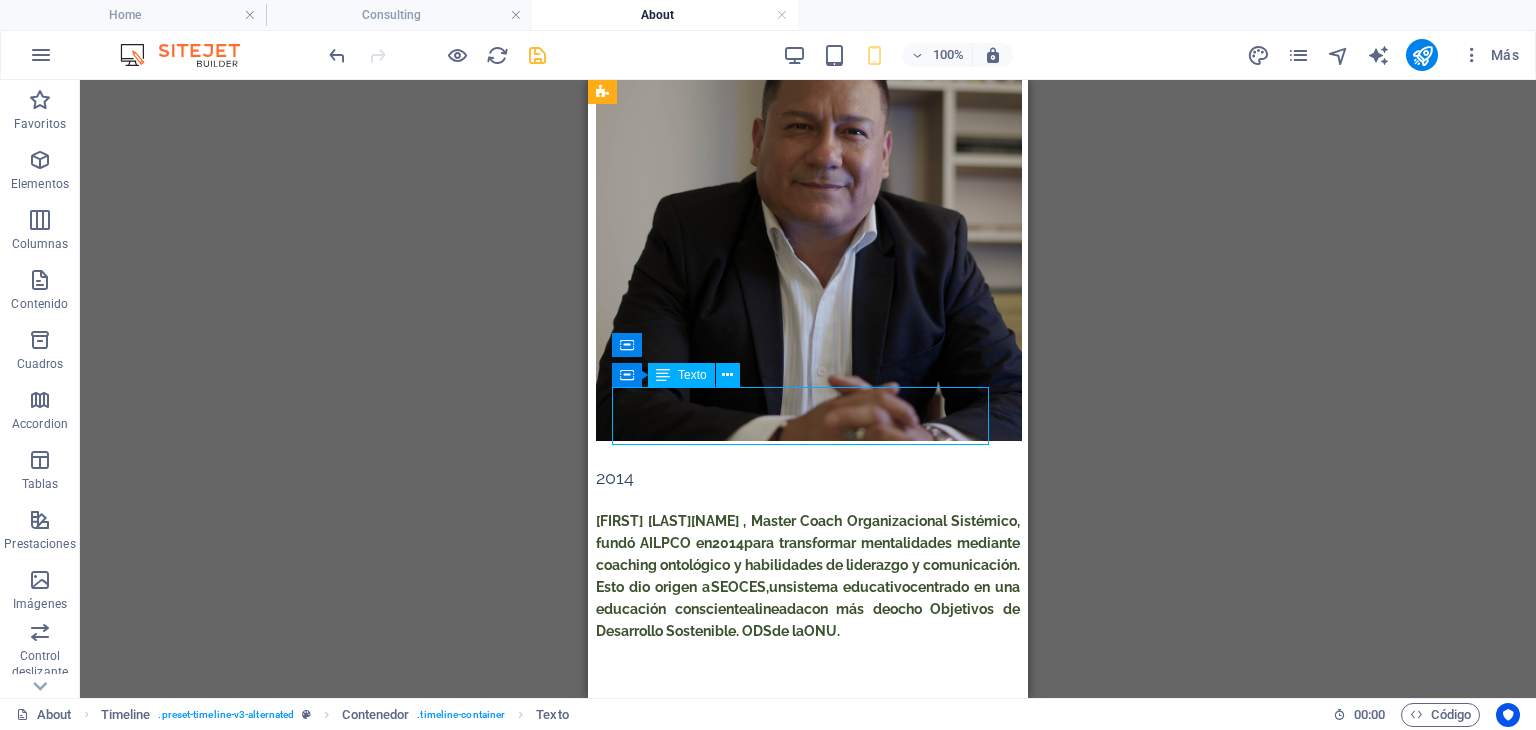 click on "Fundación de la Primera Escuela de Liderazgo y Coaching en Perú." at bounding box center (808, 1384) 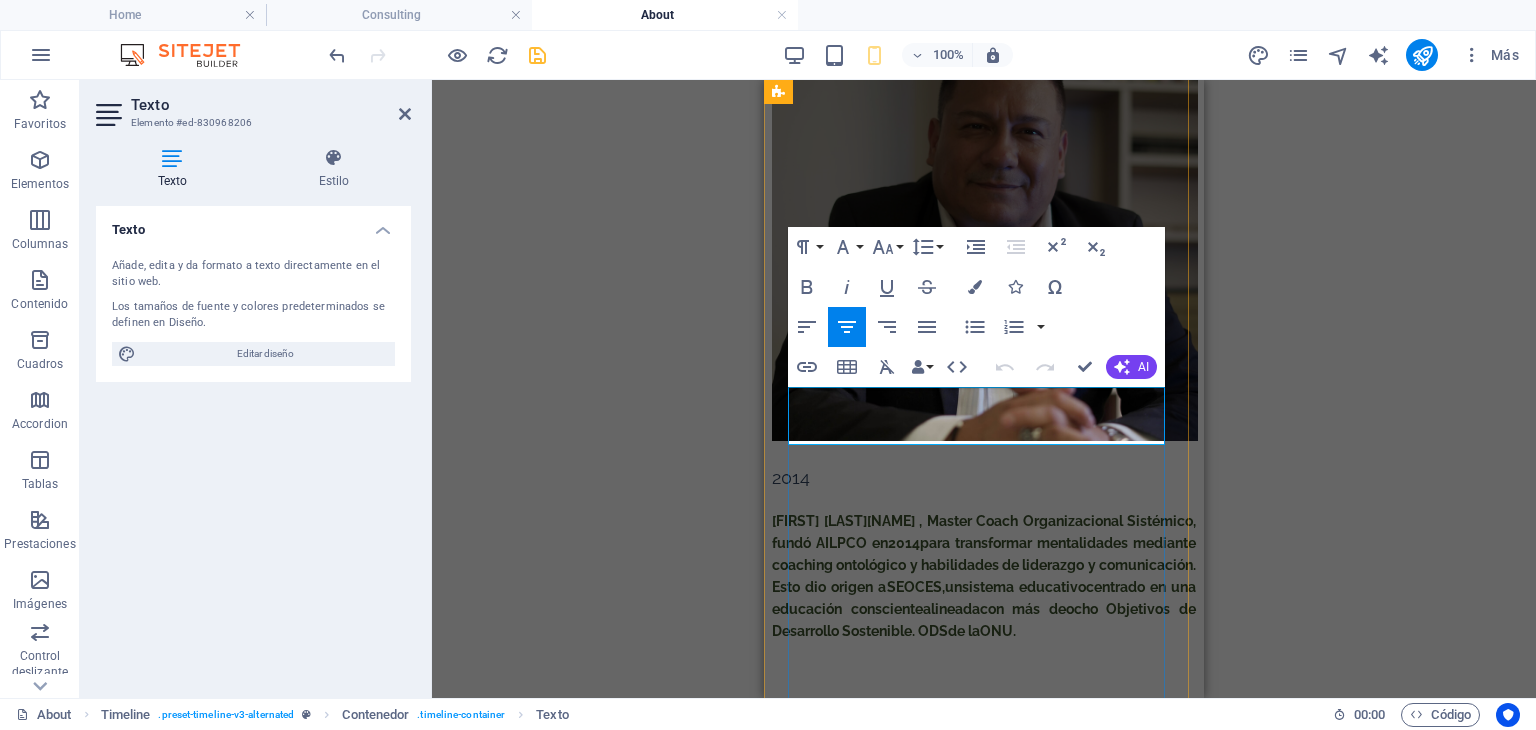 drag, startPoint x: 1120, startPoint y: 433, endPoint x: 1626, endPoint y: 413, distance: 506.3951 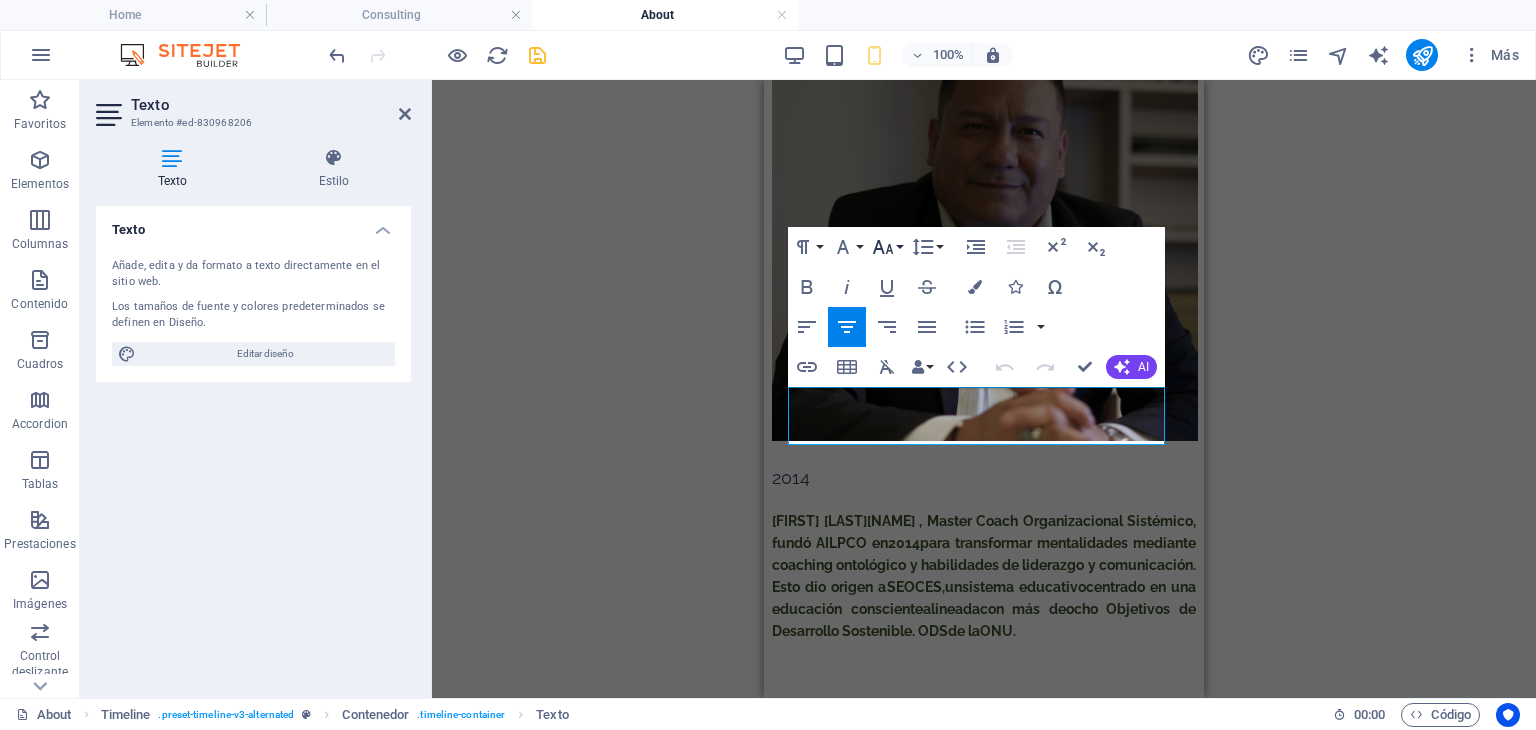 click on "Font Size" at bounding box center [887, 247] 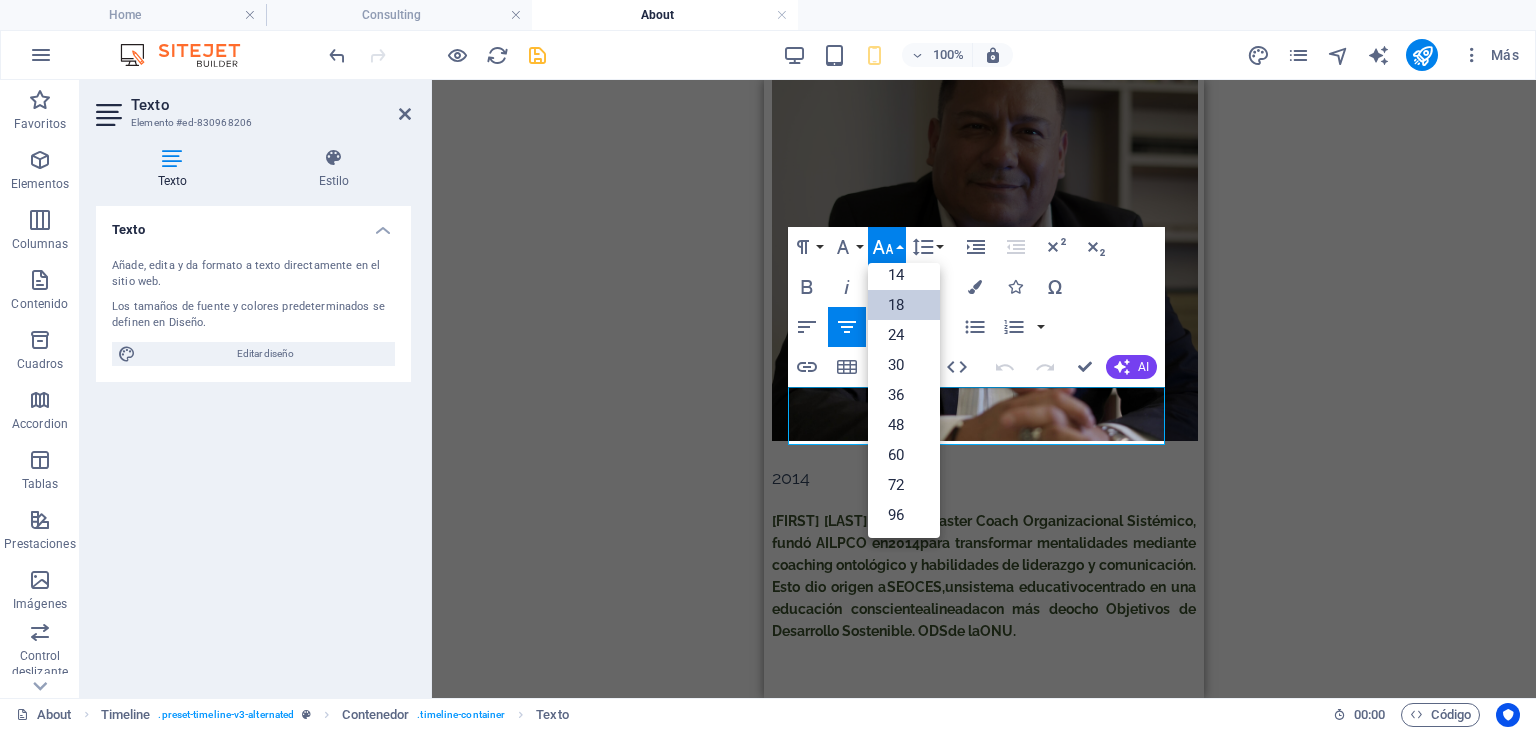 scroll, scrollTop: 160, scrollLeft: 0, axis: vertical 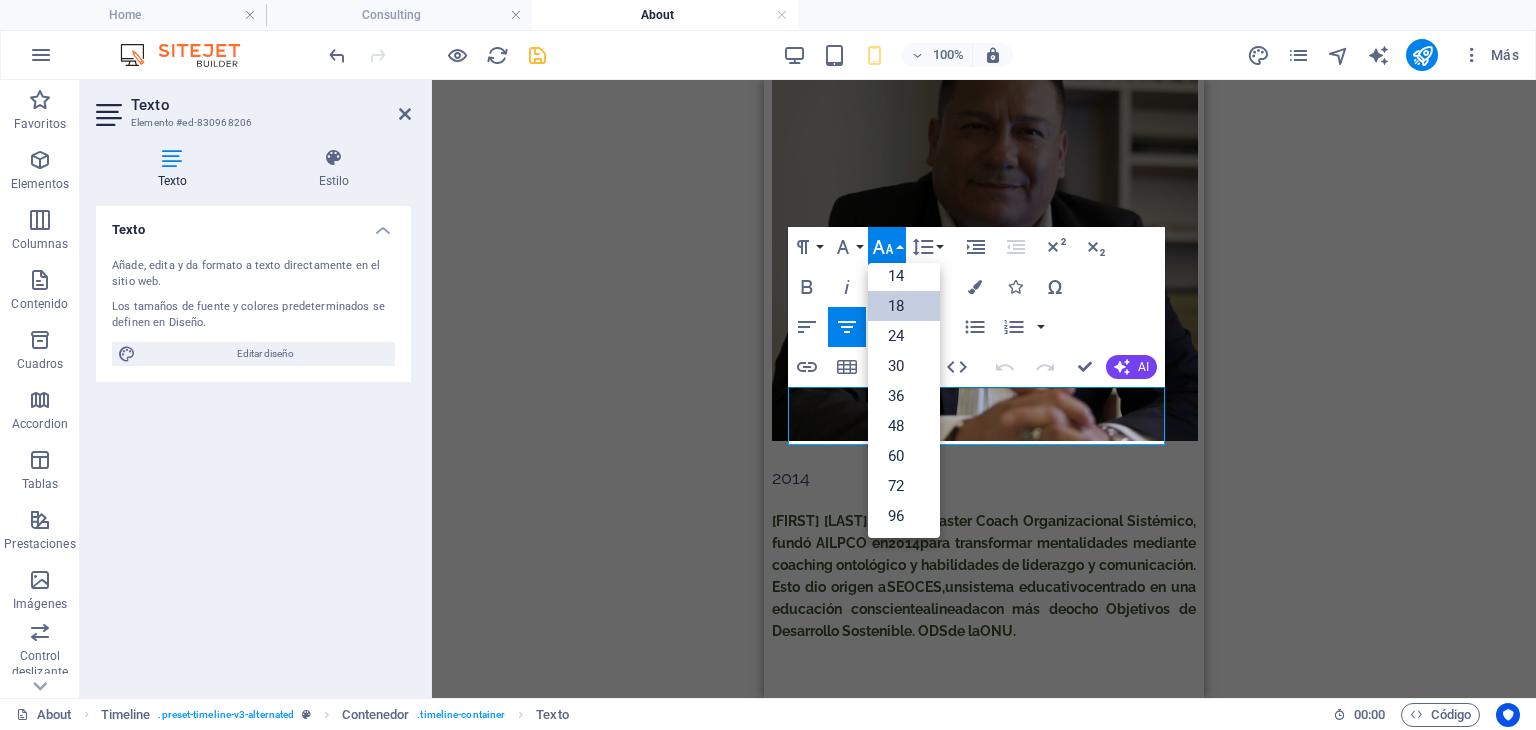 click on "18" at bounding box center (904, 306) 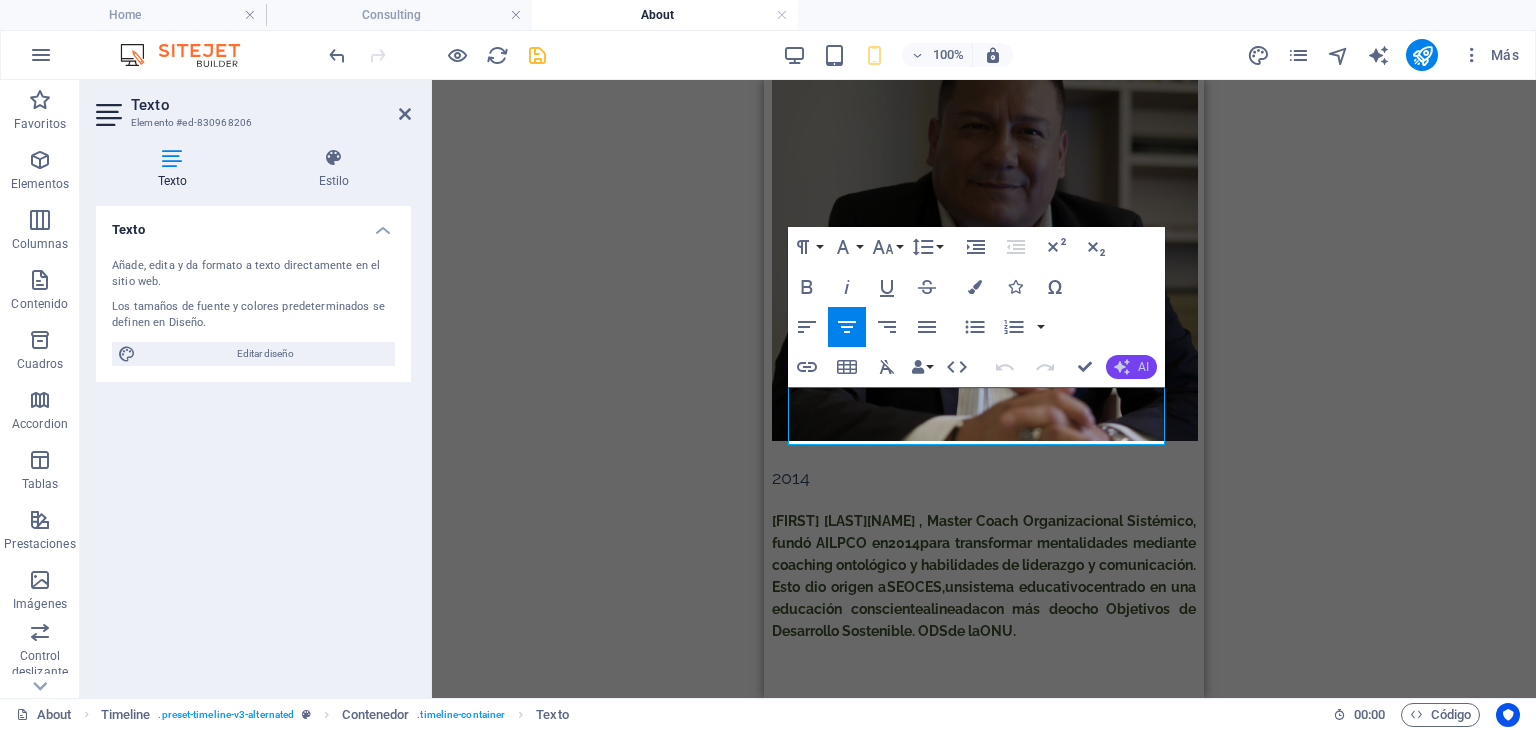 click on "AI" at bounding box center (1143, 367) 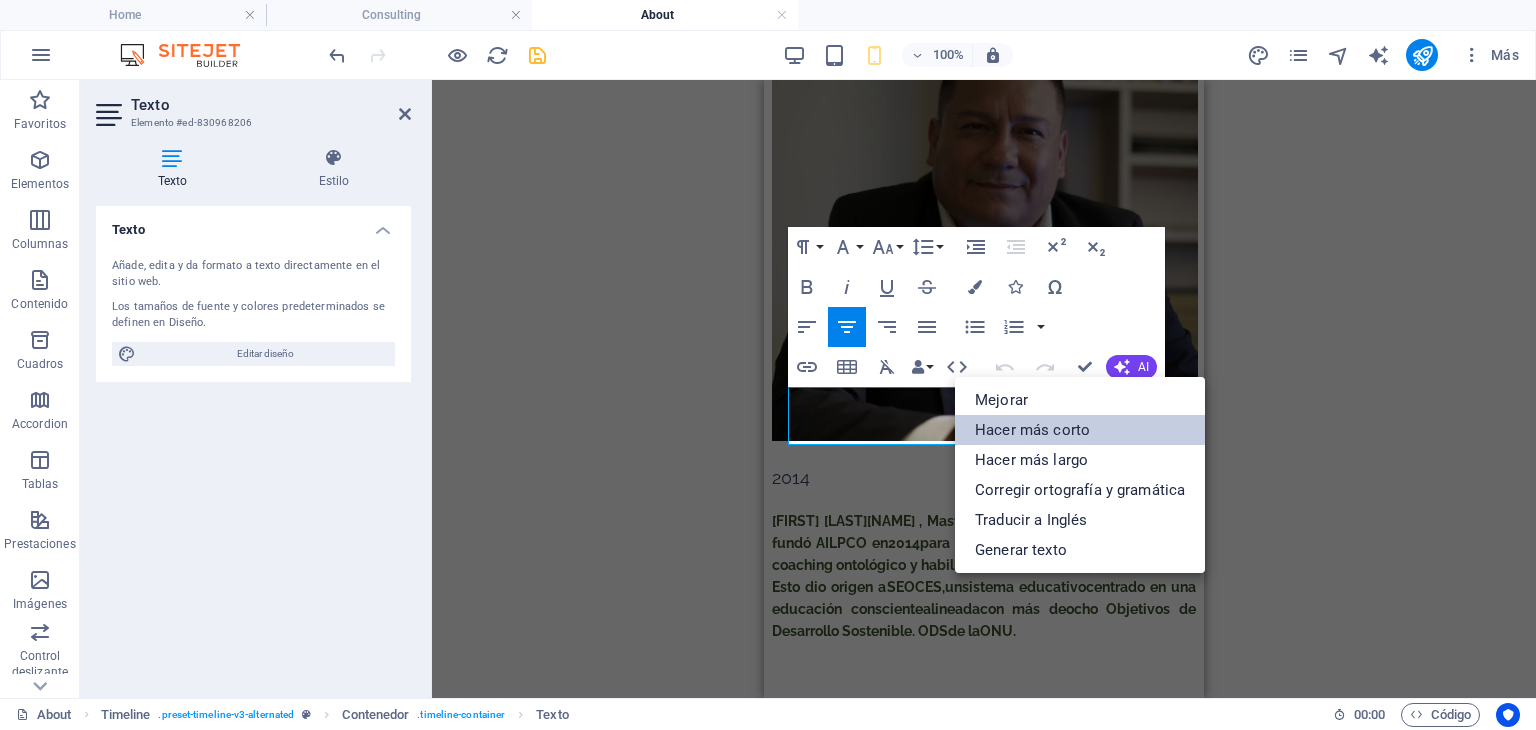 click on "Hacer más corto" at bounding box center (1080, 430) 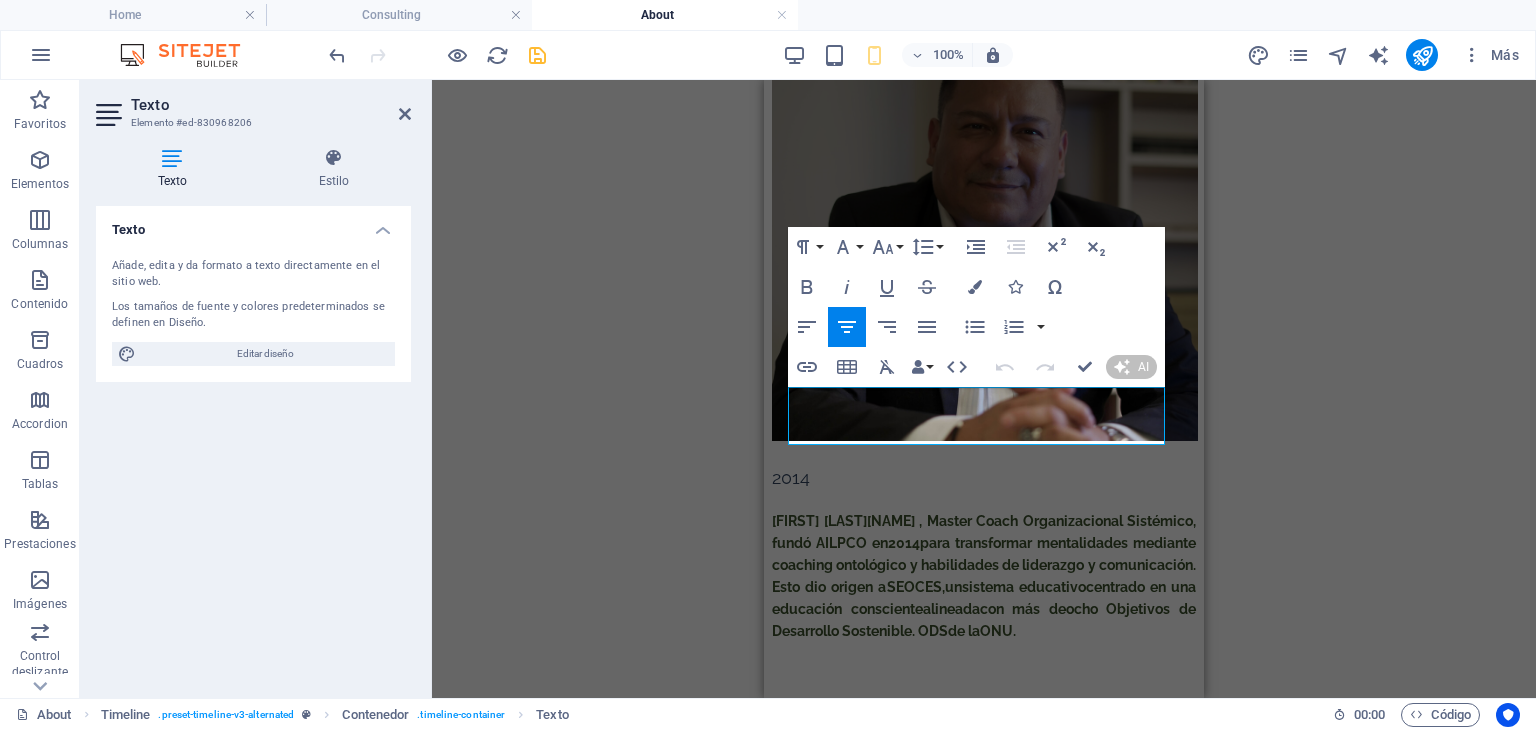 type 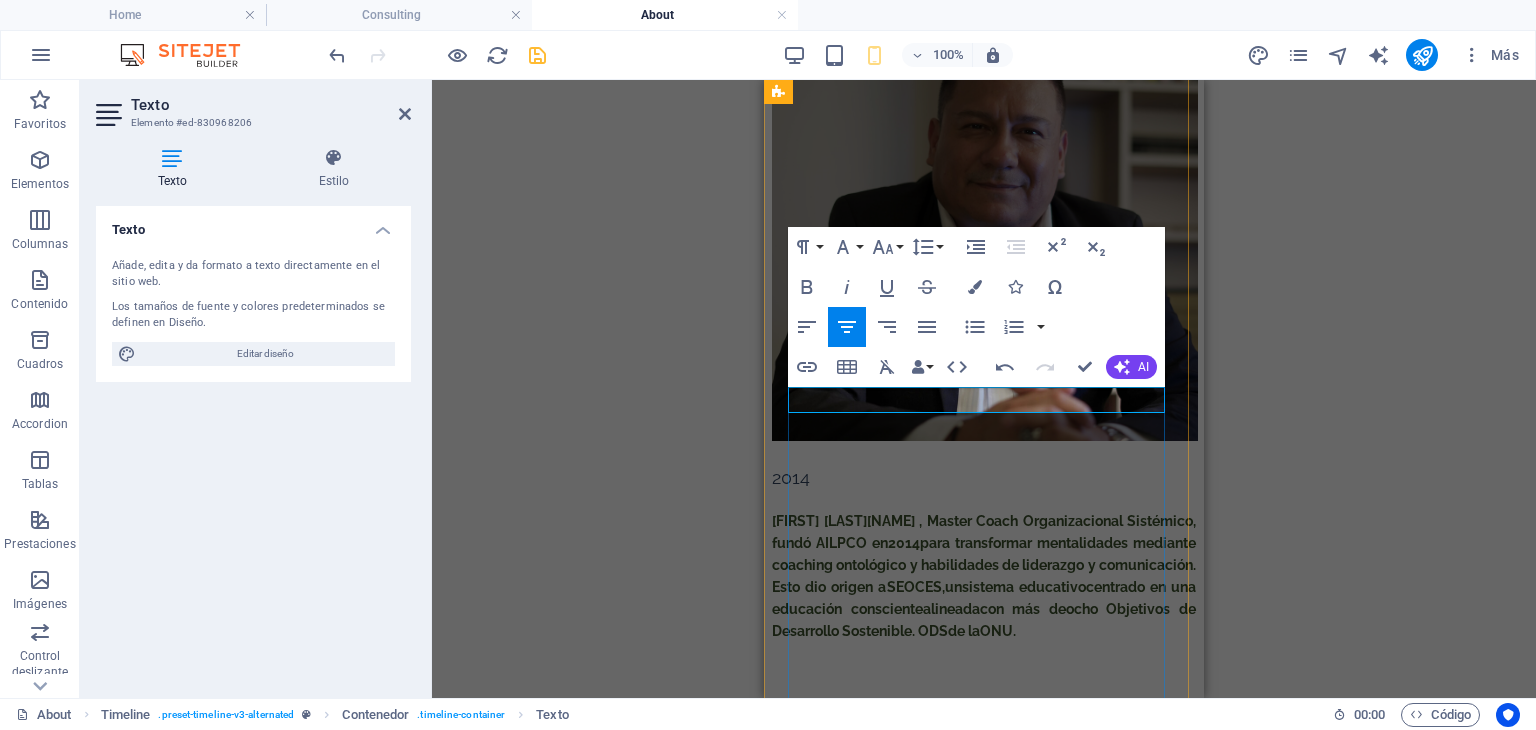 drag, startPoint x: 1145, startPoint y: 402, endPoint x: 804, endPoint y: 389, distance: 341.2477 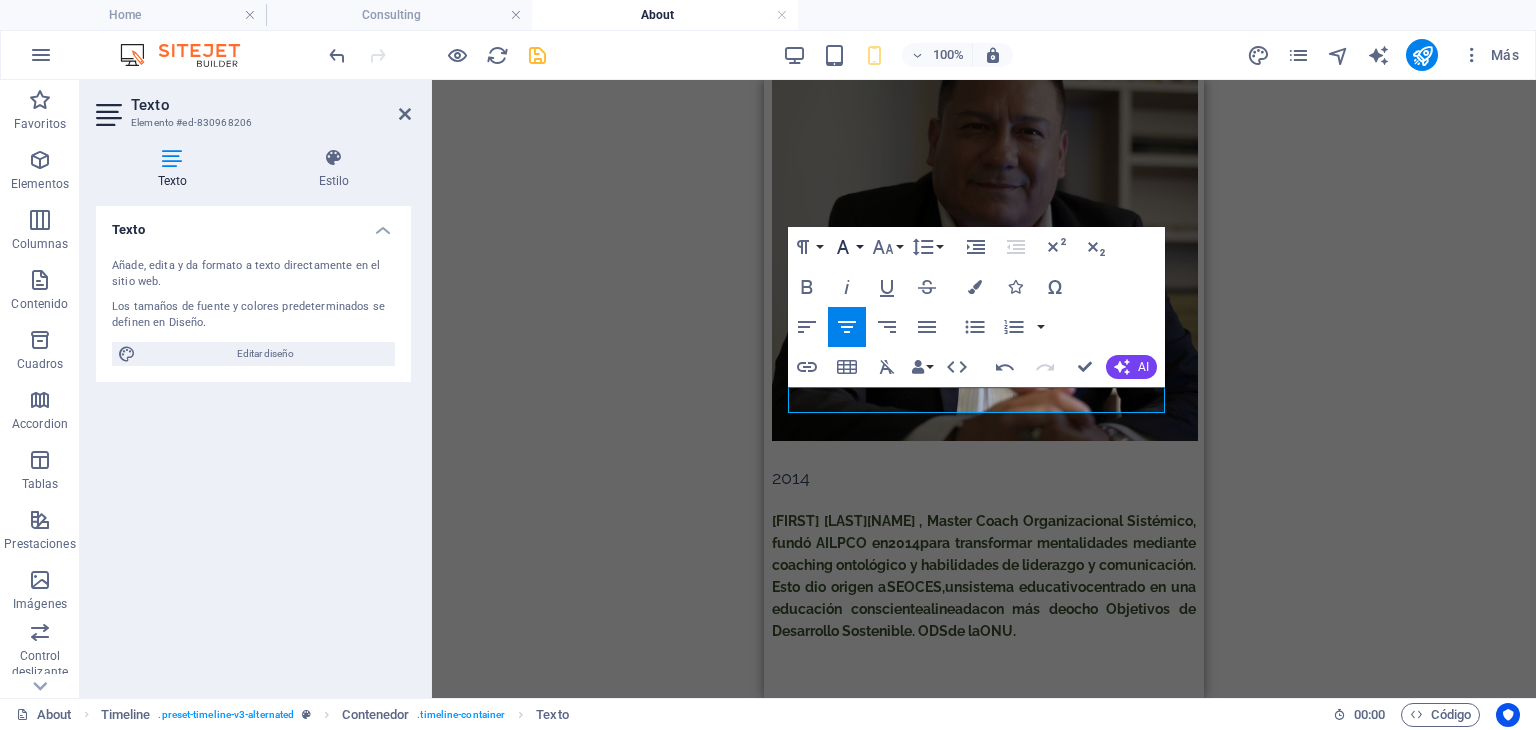 click 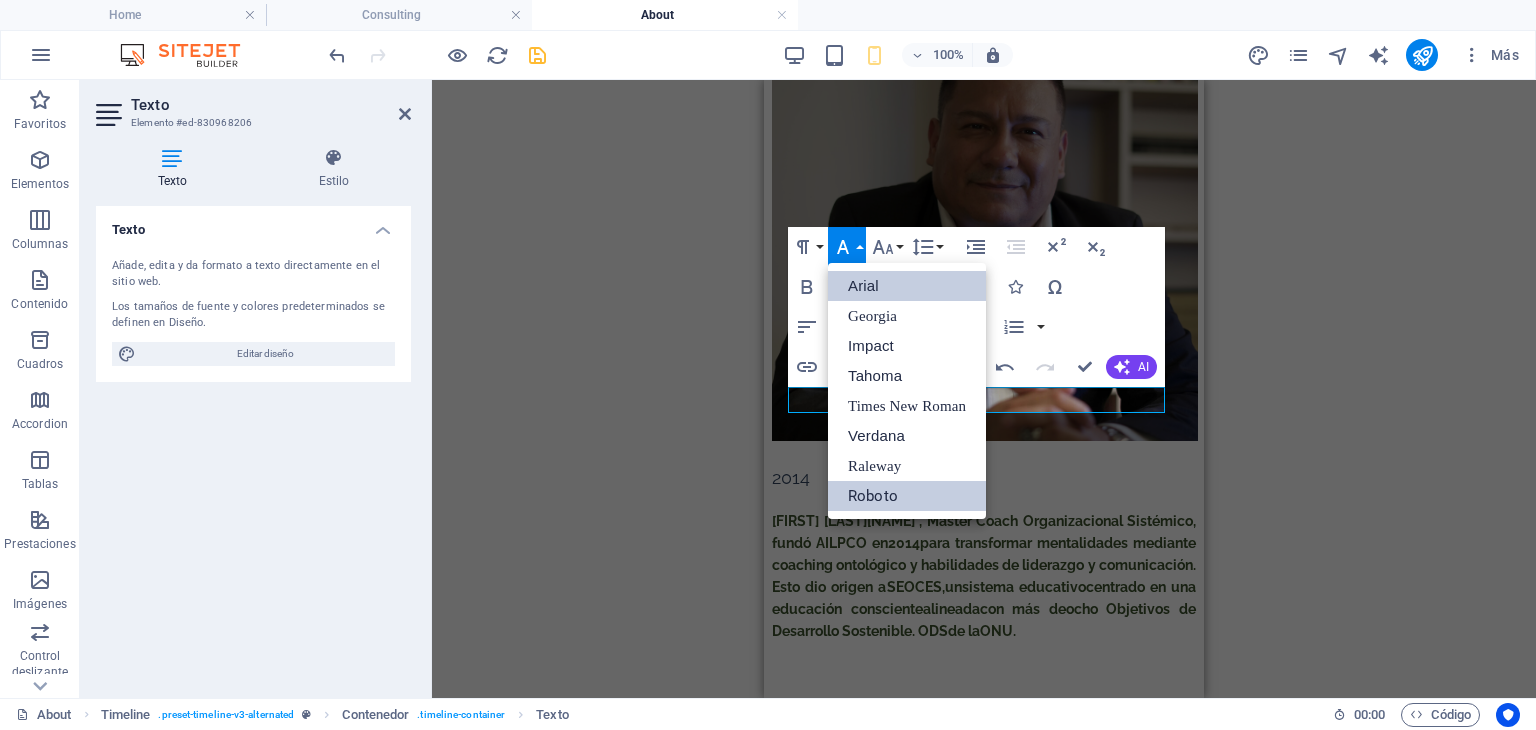 scroll, scrollTop: 0, scrollLeft: 0, axis: both 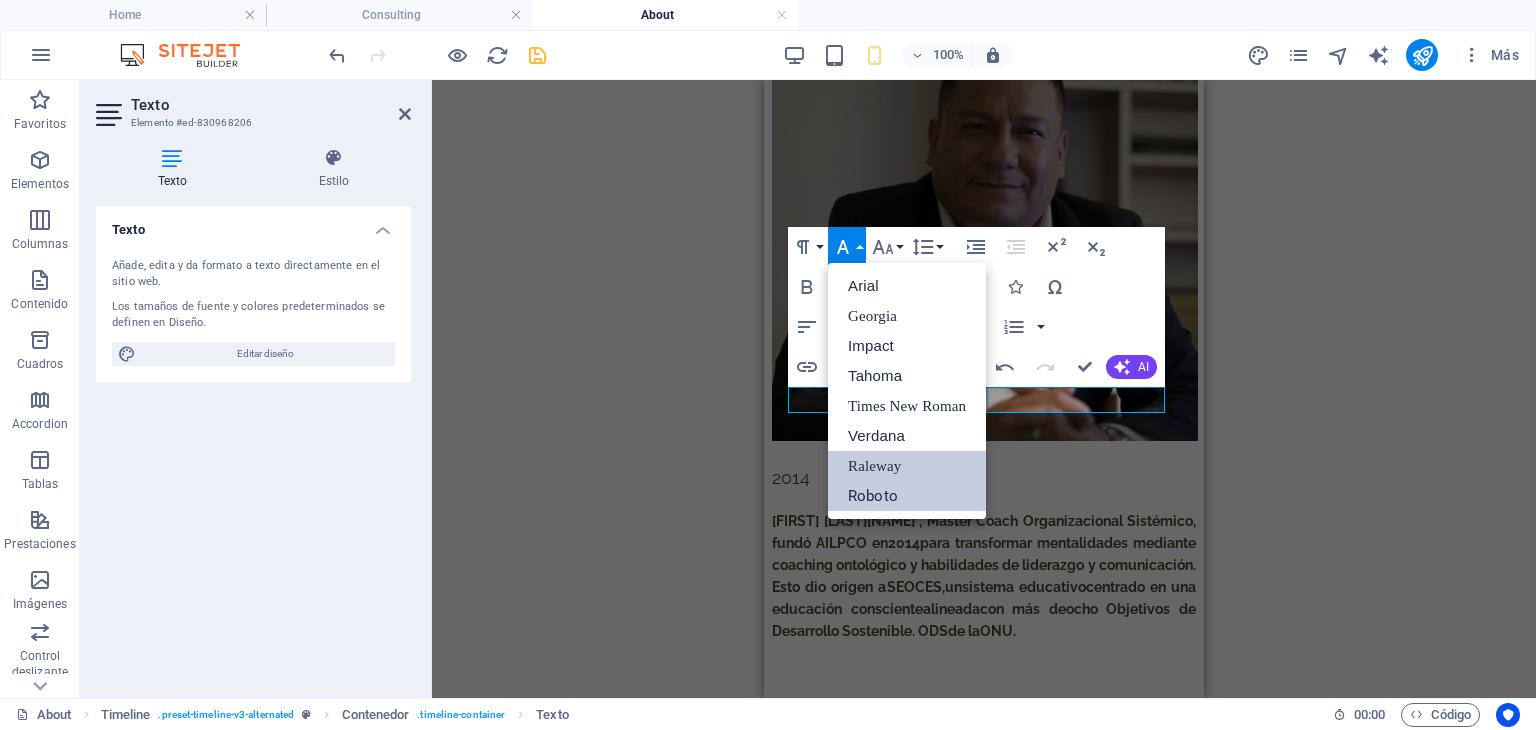click on "Raleway" at bounding box center (907, 466) 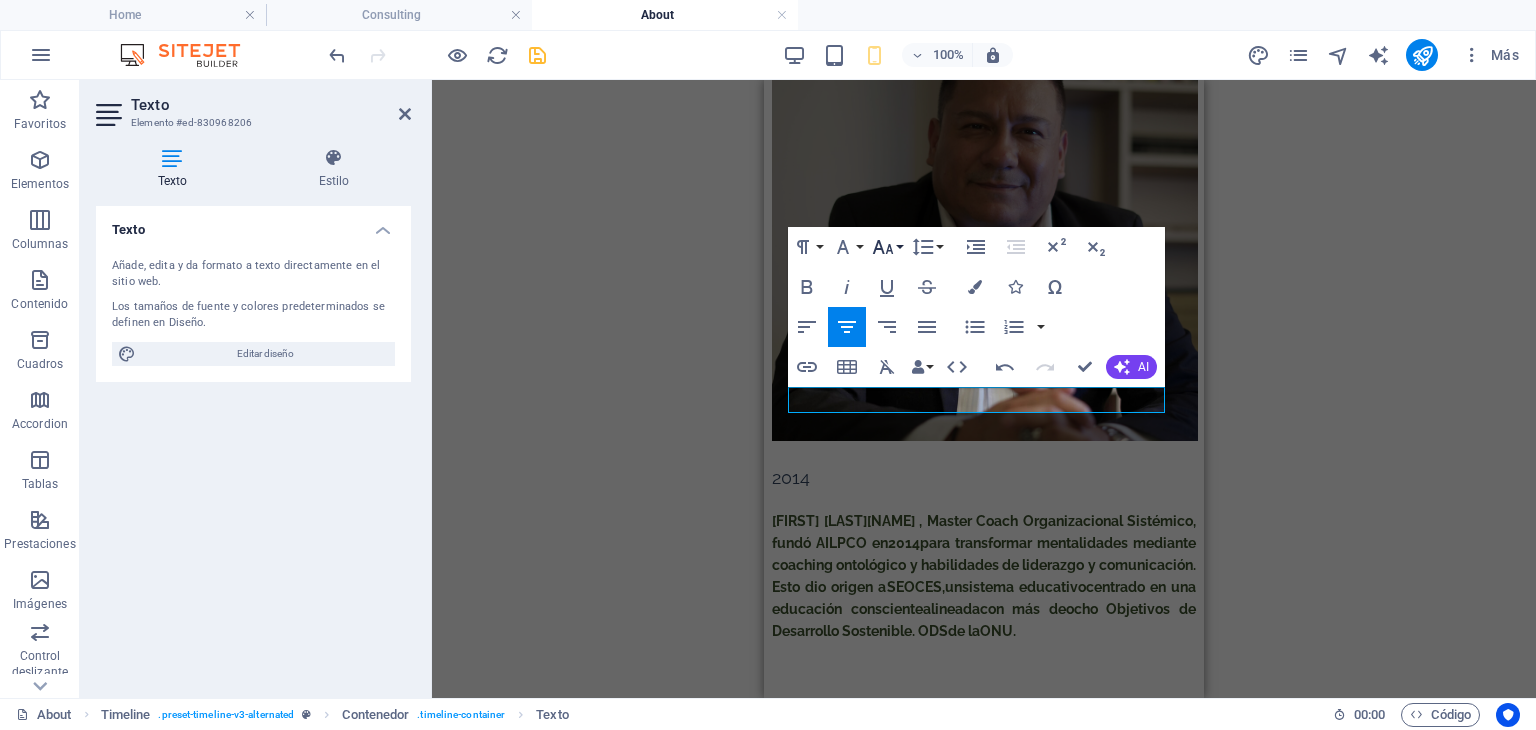 click 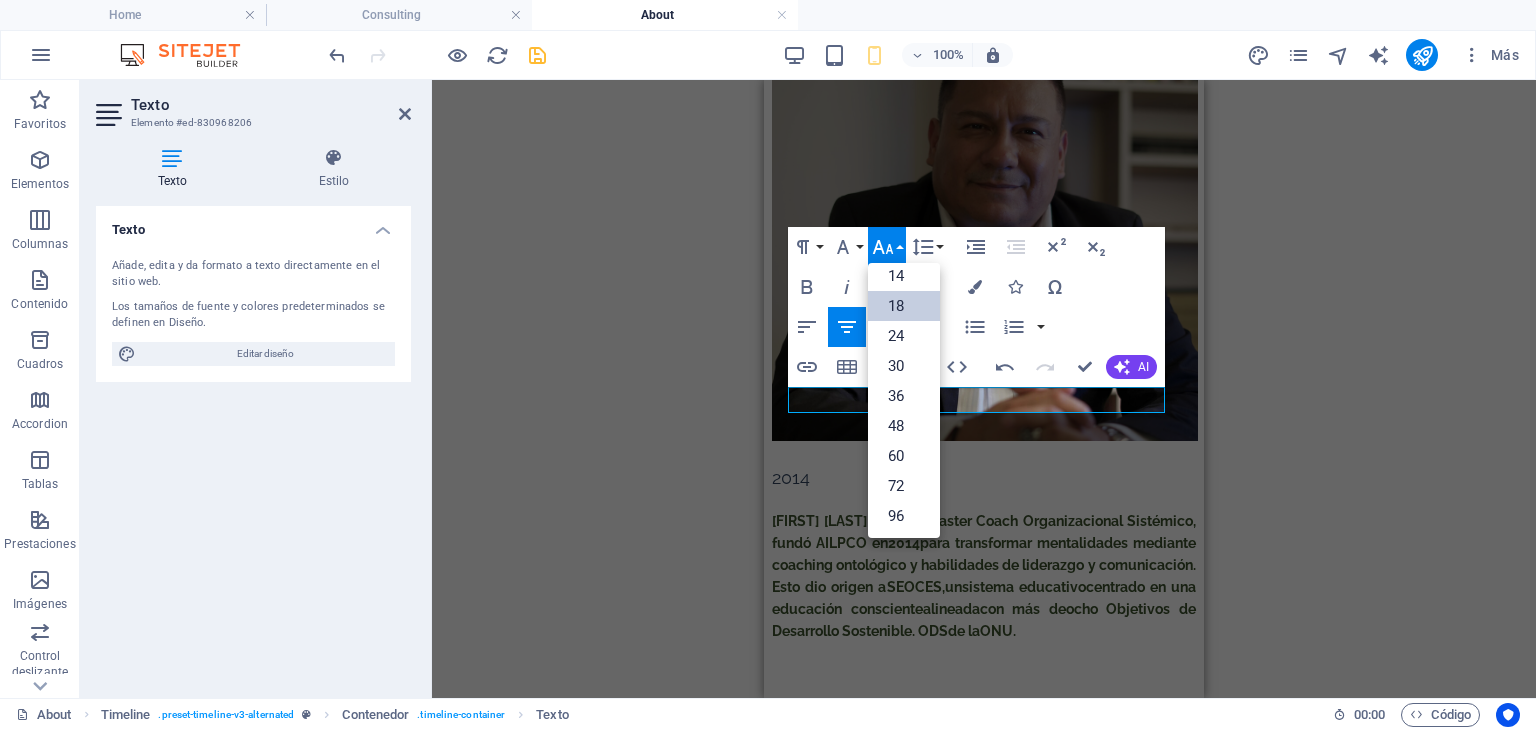 click on "18" at bounding box center (904, 306) 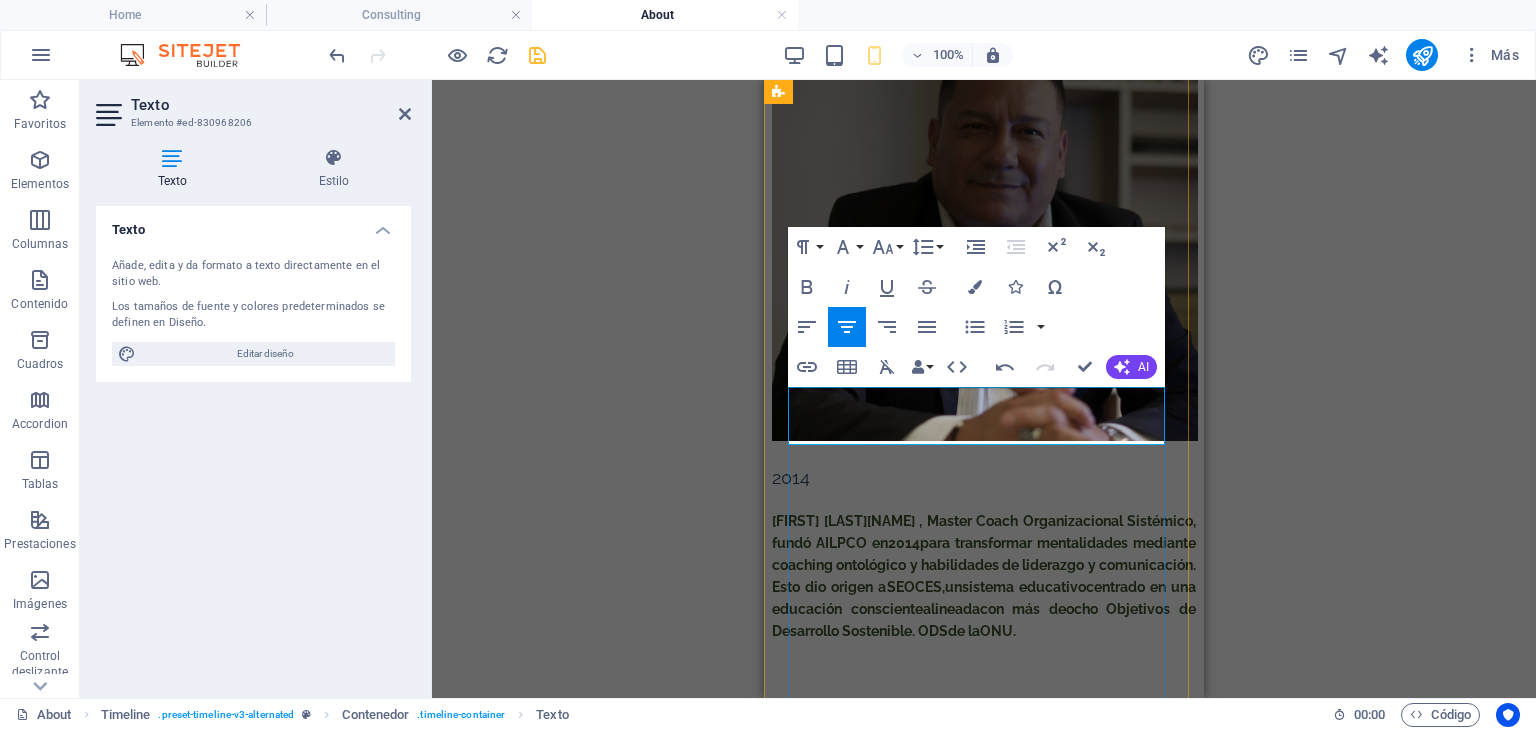 click on "Primera Escuela de Liderazgo y Coaching en Perú." at bounding box center (984, 1384) 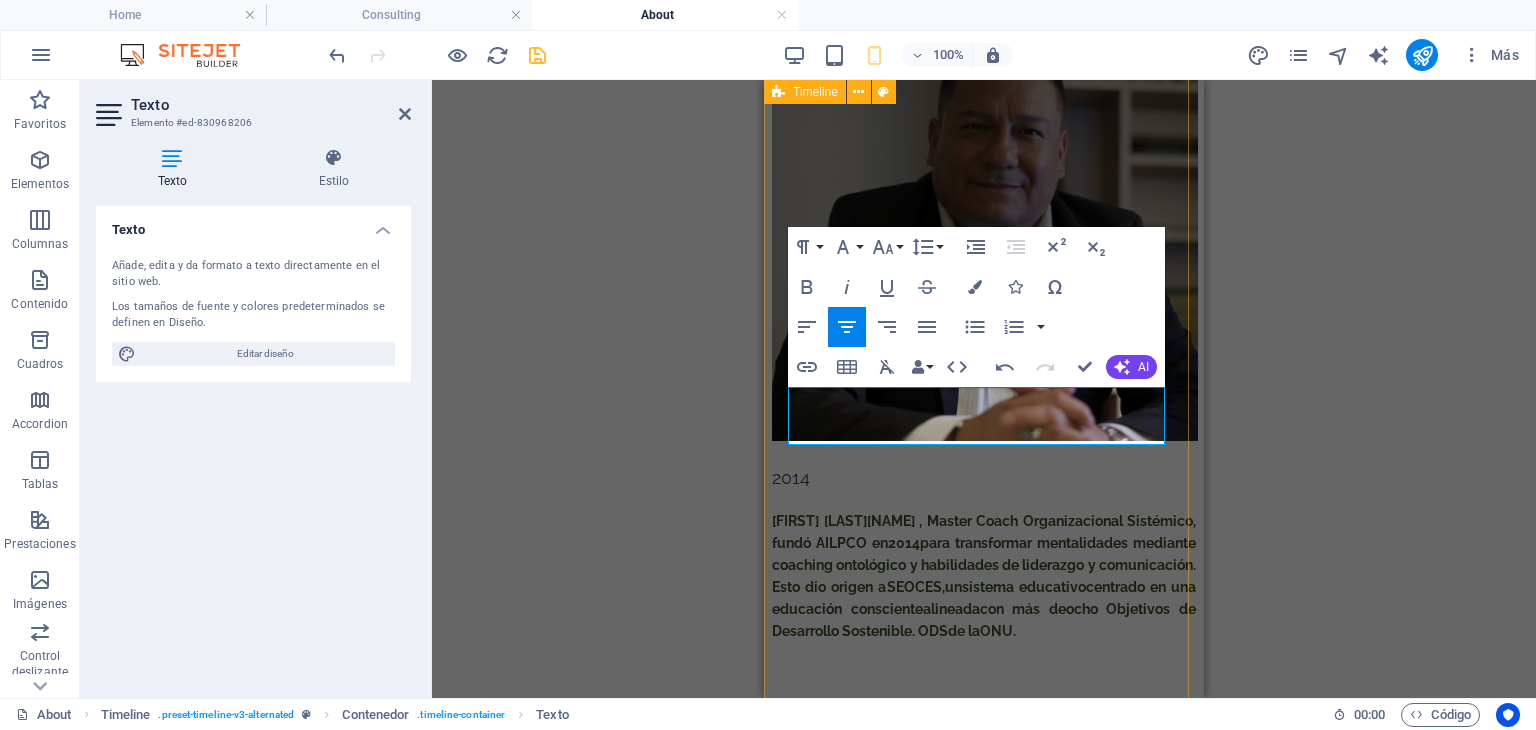 drag, startPoint x: 1002, startPoint y: 429, endPoint x: 784, endPoint y: 398, distance: 220.1931 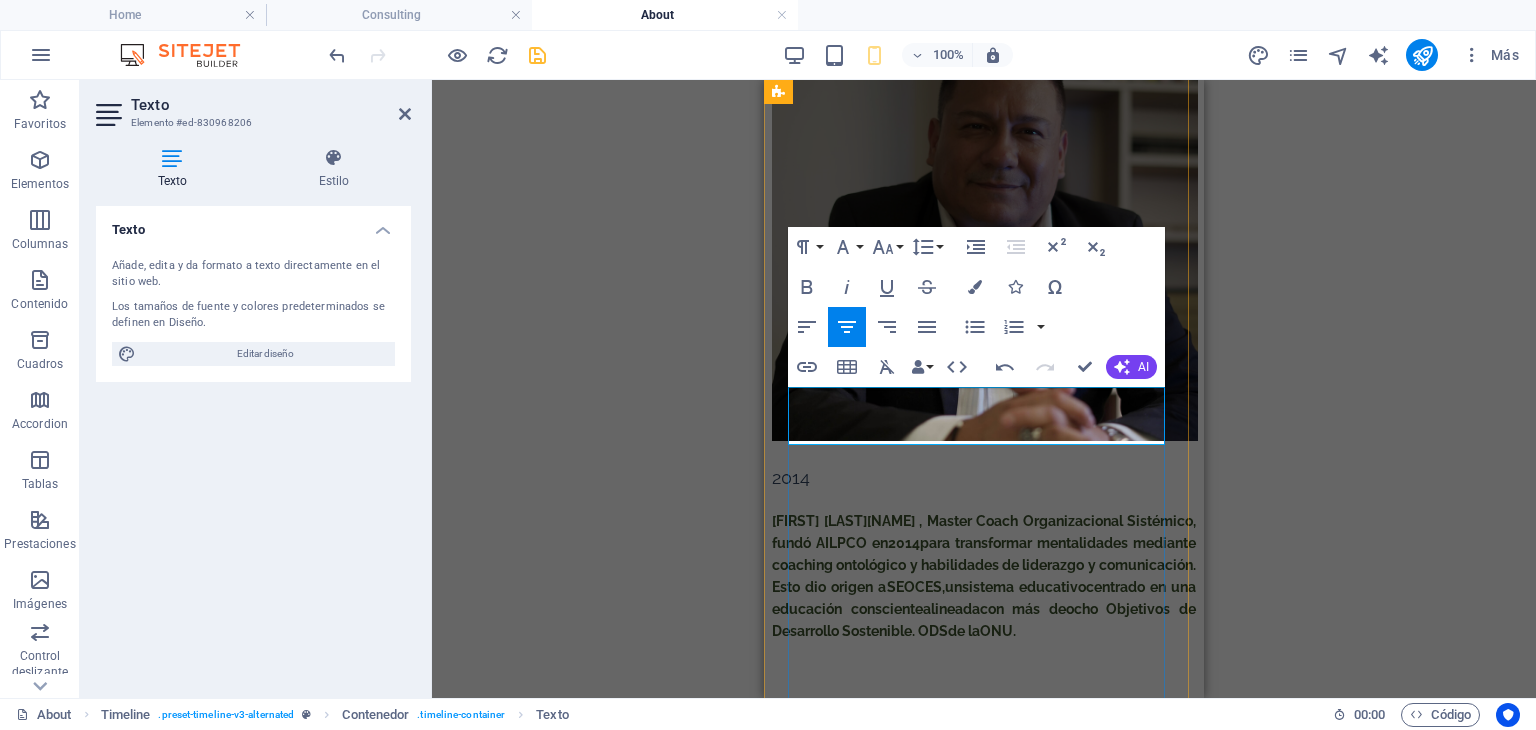 click on "Primera Escuela de Liderazgo y Coaching en Perú." at bounding box center (984, 1384) 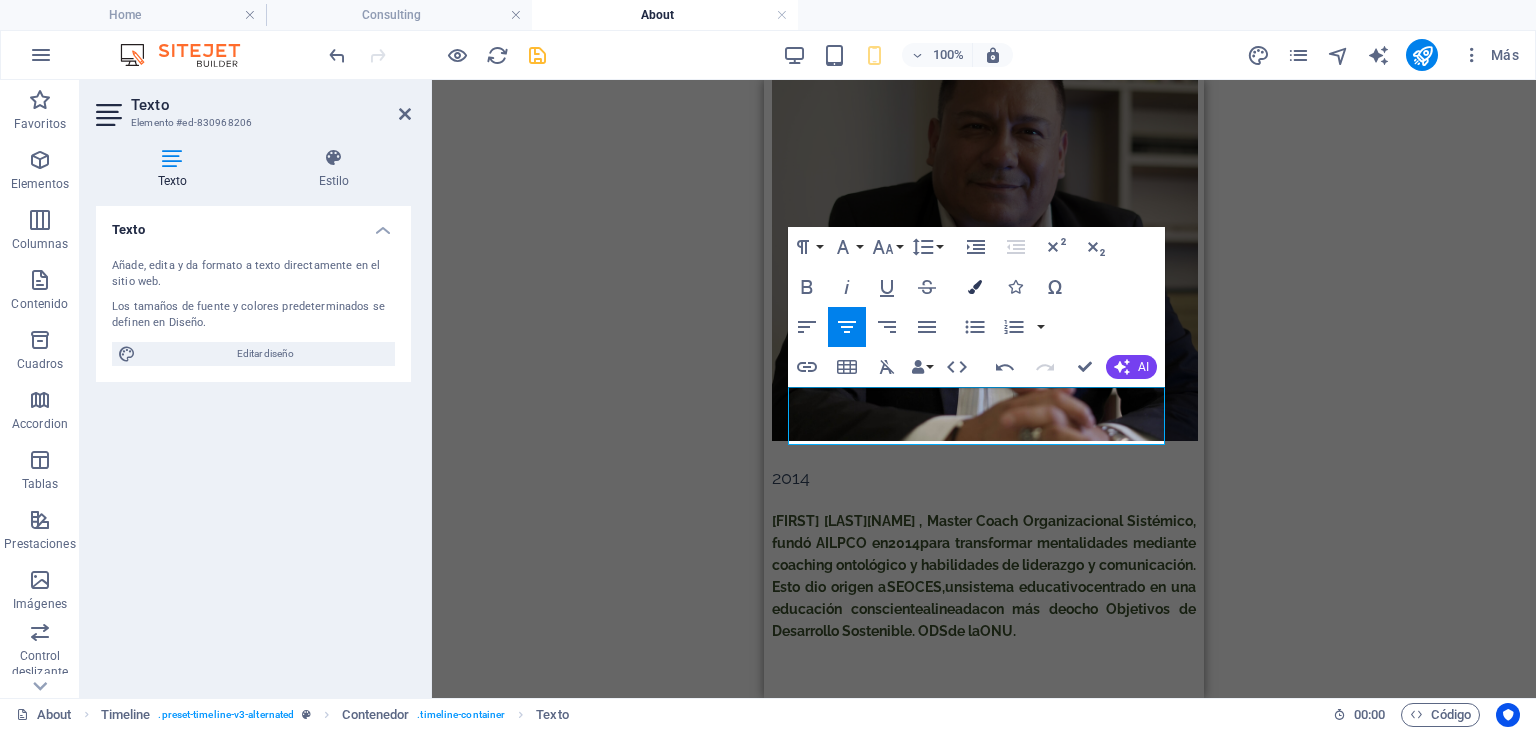 click at bounding box center (975, 287) 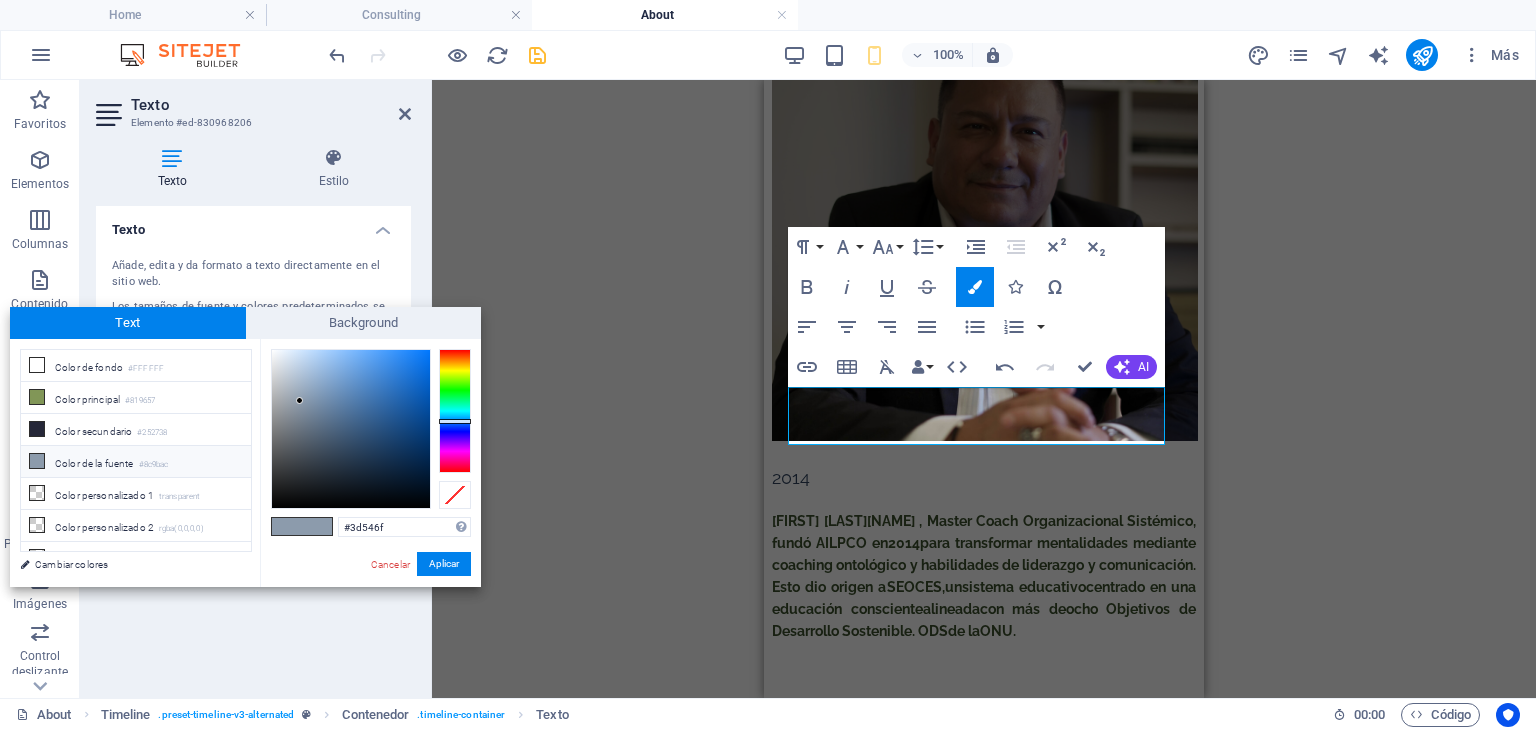 click at bounding box center (351, 429) 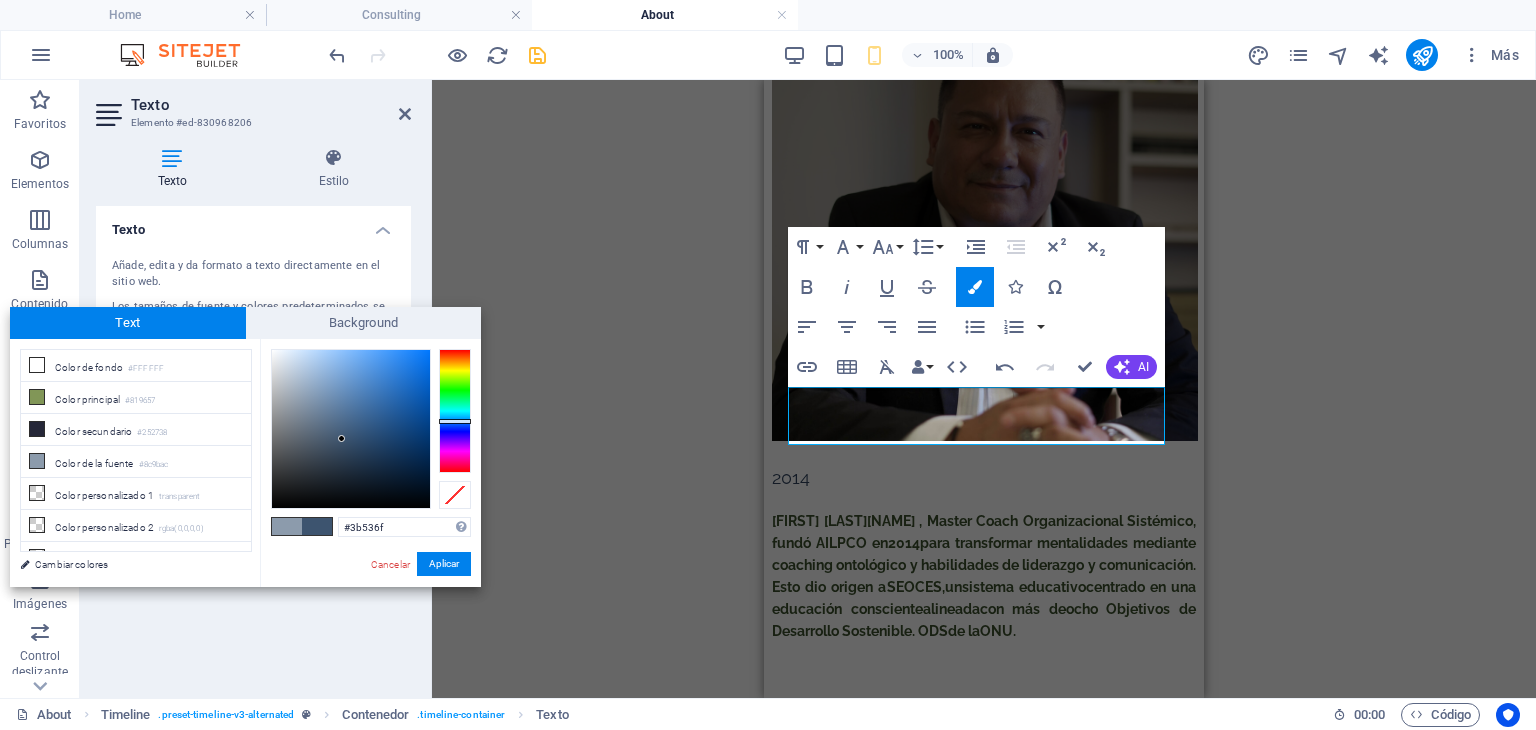drag, startPoint x: 345, startPoint y: 439, endPoint x: 374, endPoint y: 453, distance: 32.202484 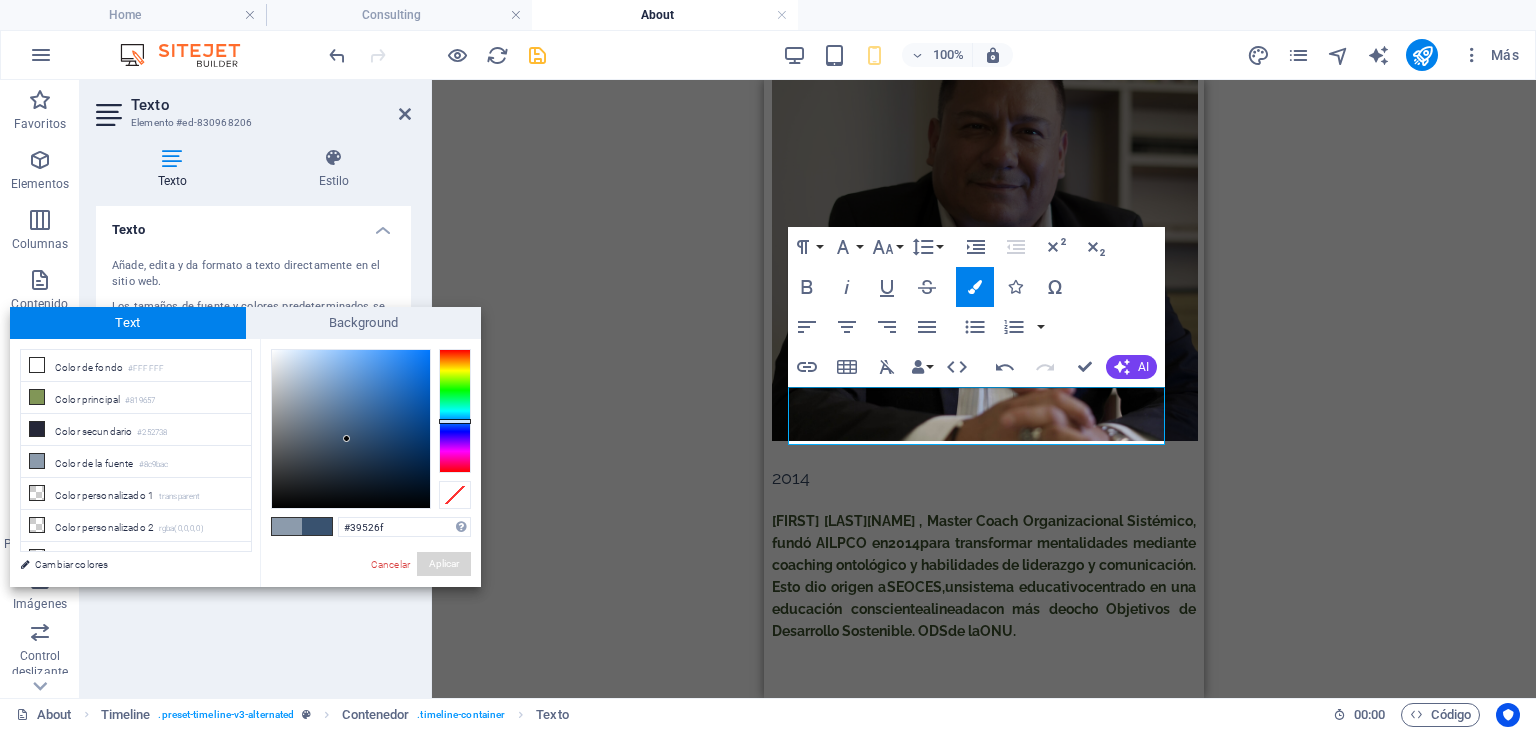 drag, startPoint x: 438, startPoint y: 561, endPoint x: 450, endPoint y: 558, distance: 12.369317 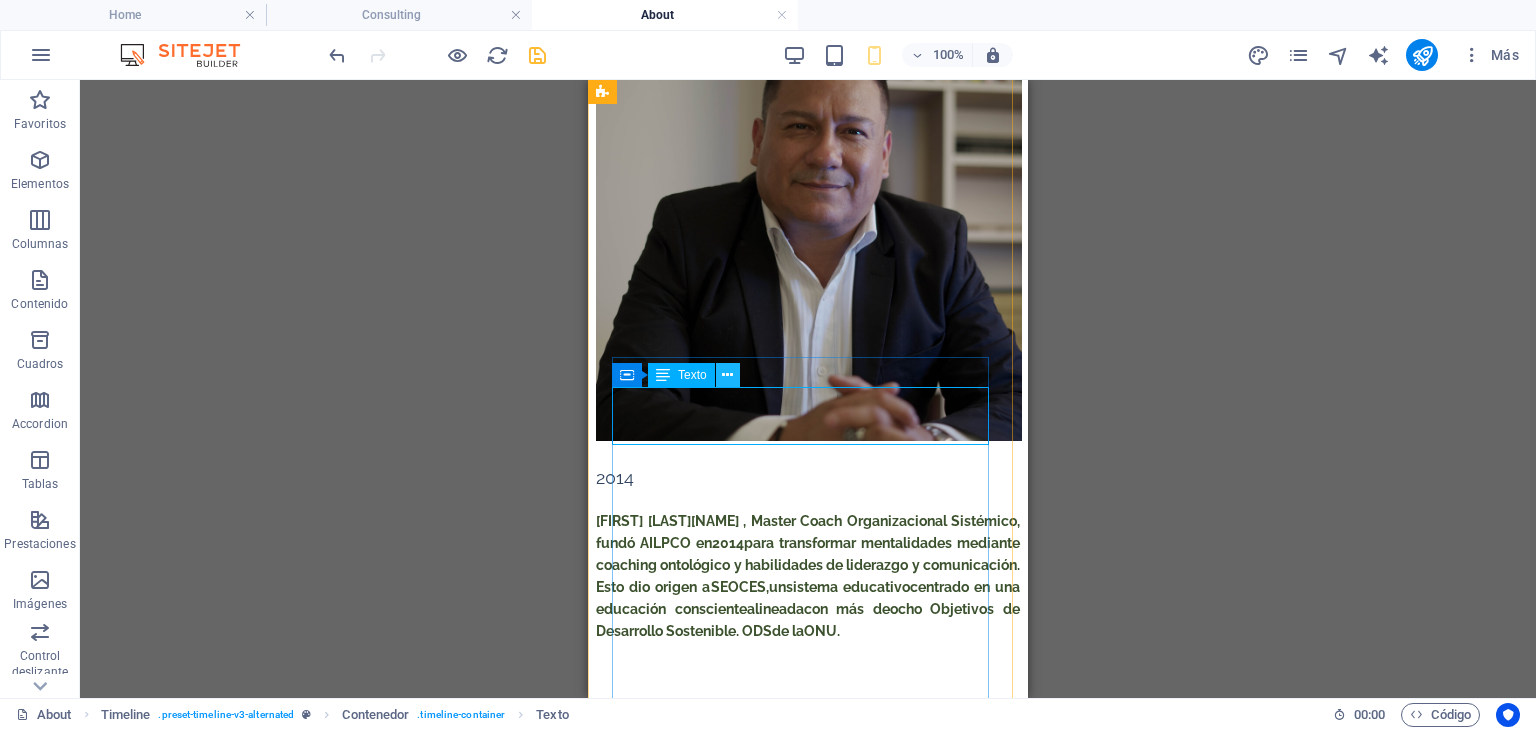 click at bounding box center (727, 375) 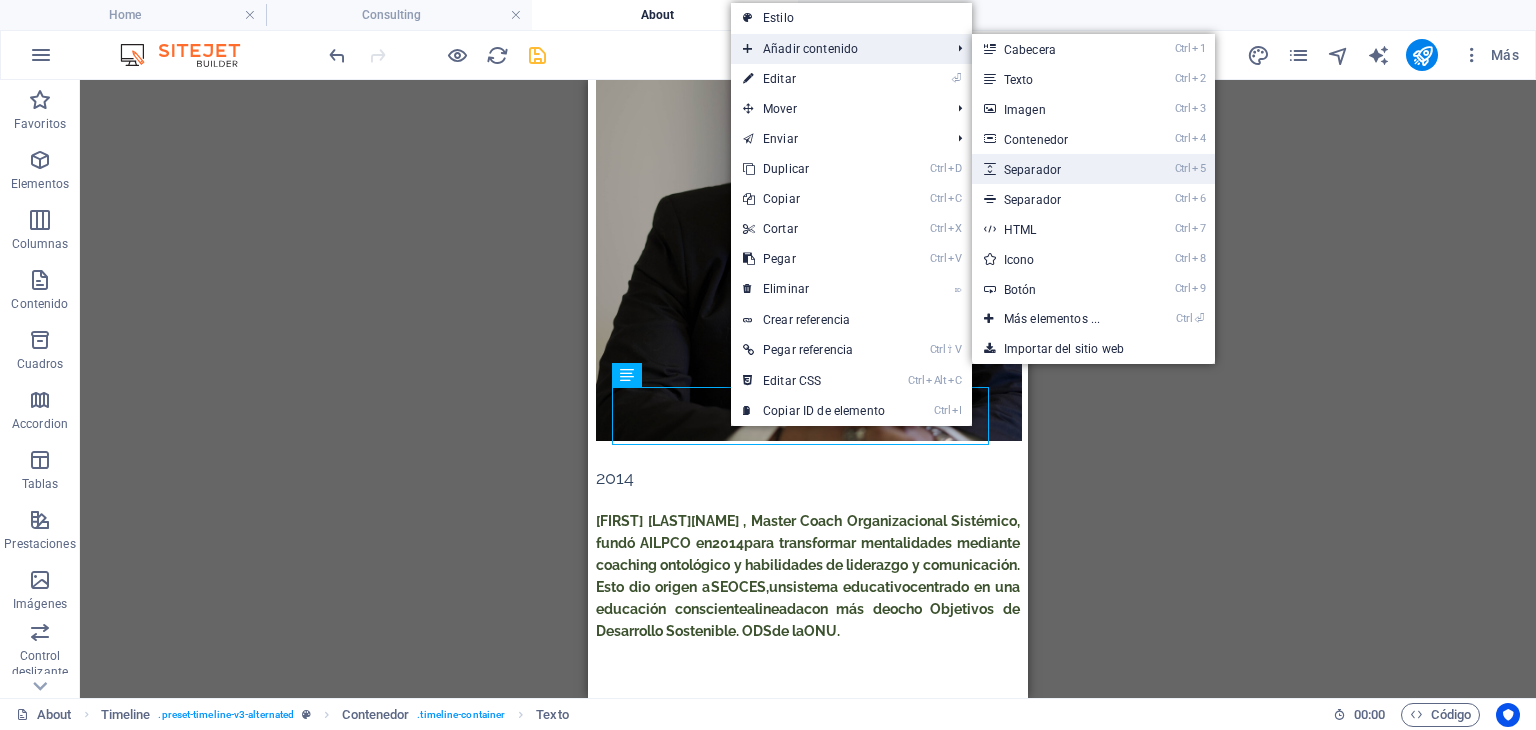 drag, startPoint x: 1031, startPoint y: 162, endPoint x: 133, endPoint y: 382, distance: 924.5561 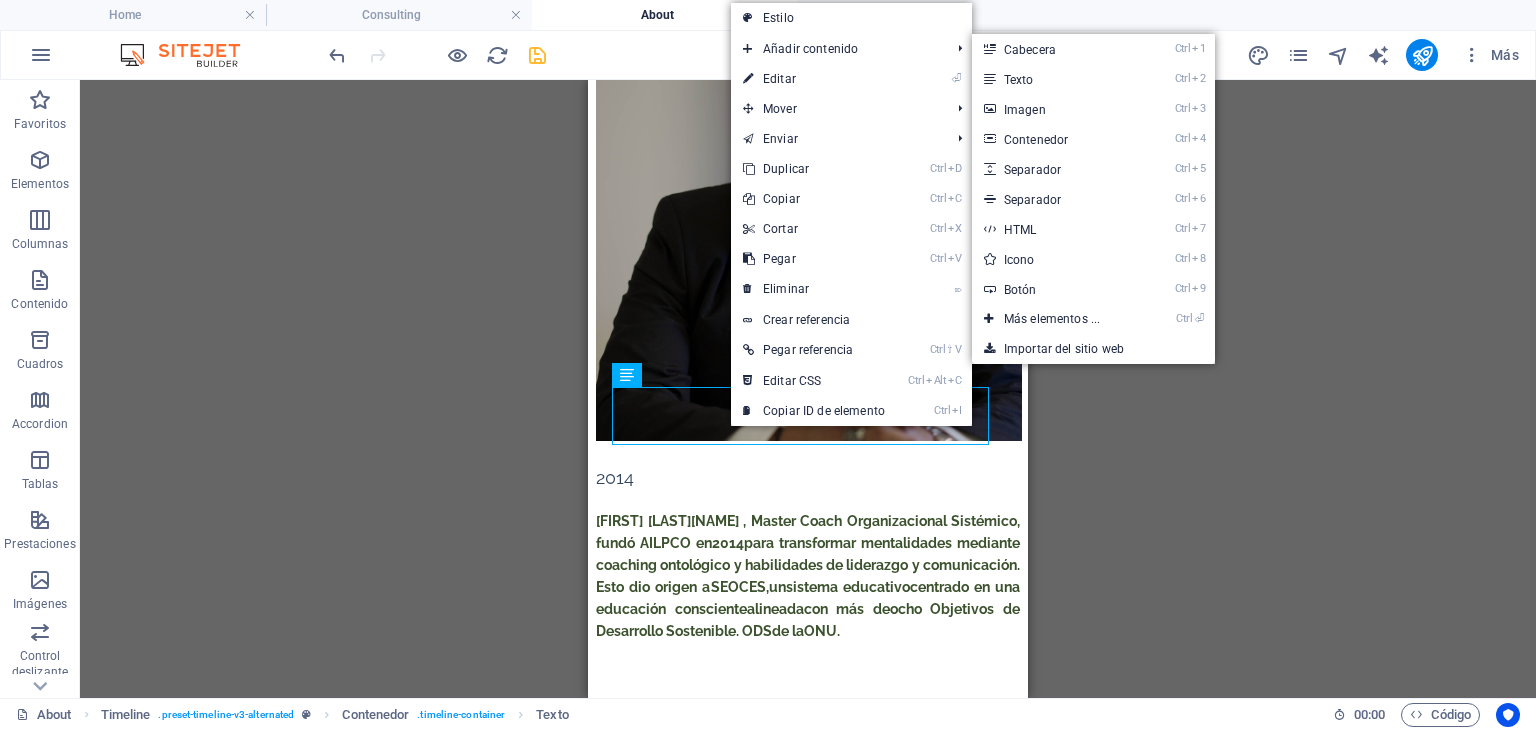 select on "px" 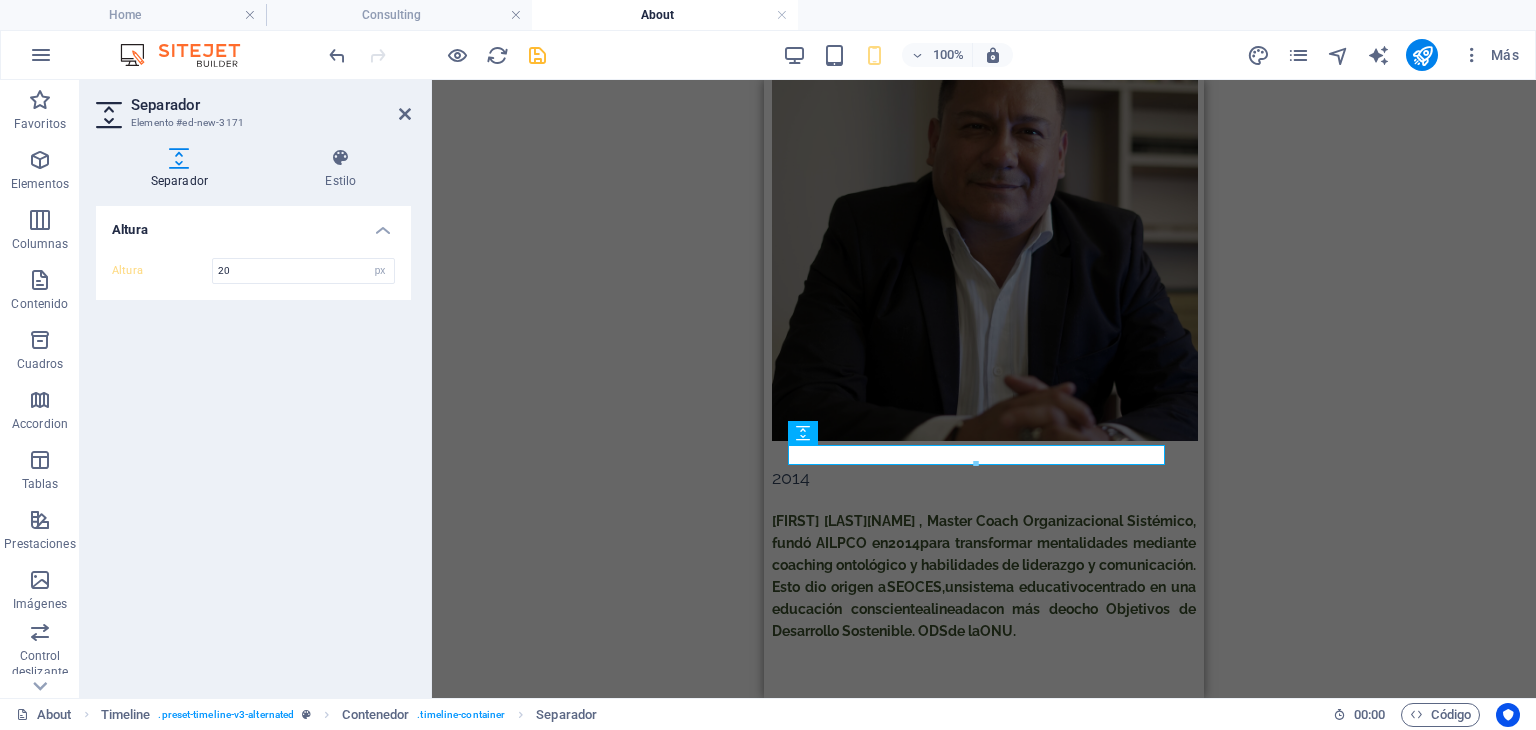 type on "20" 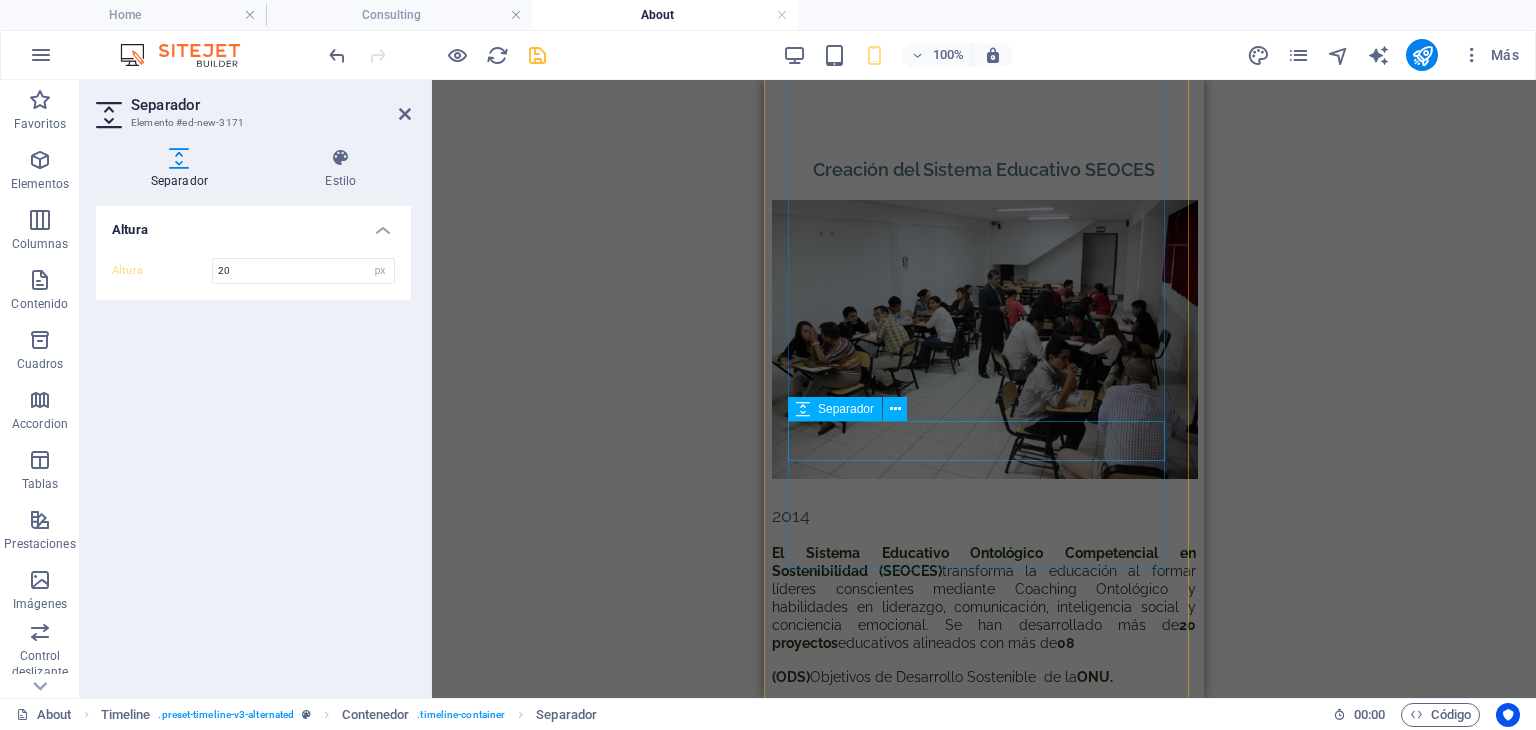 scroll, scrollTop: 4824, scrollLeft: 0, axis: vertical 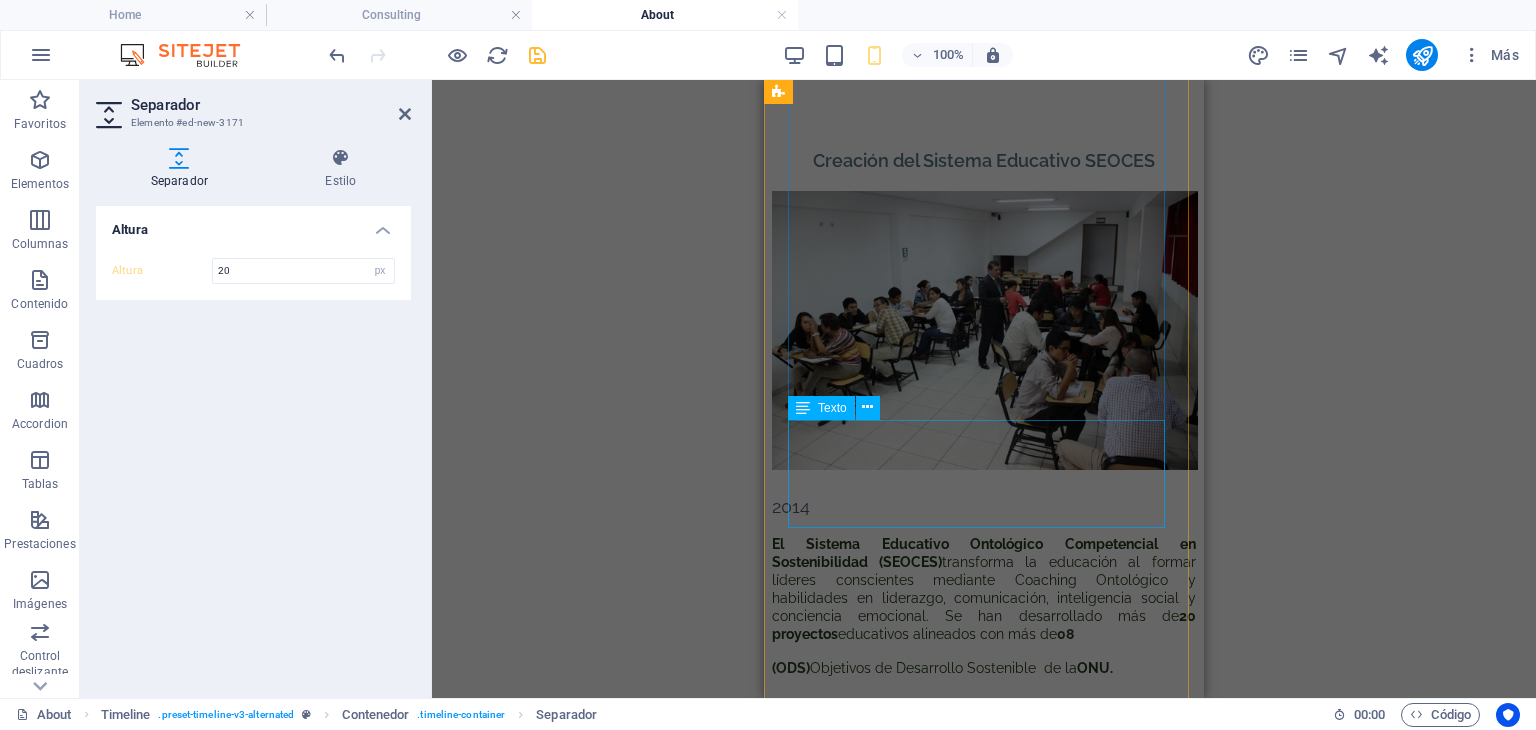 click on "Implementación del Programa Líder Kids y Coaching Junior." at bounding box center [984, 1351] 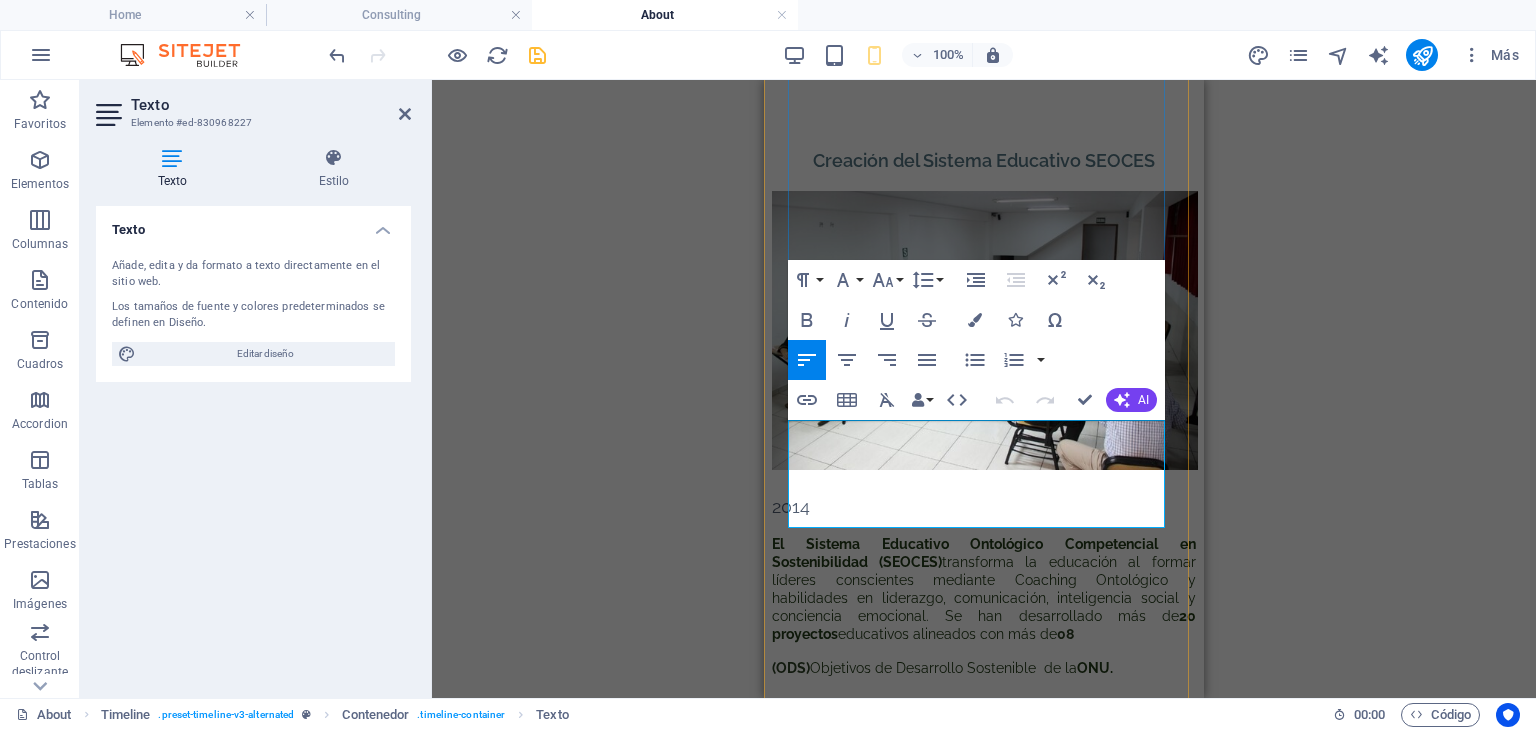 click at bounding box center [984, 1321] 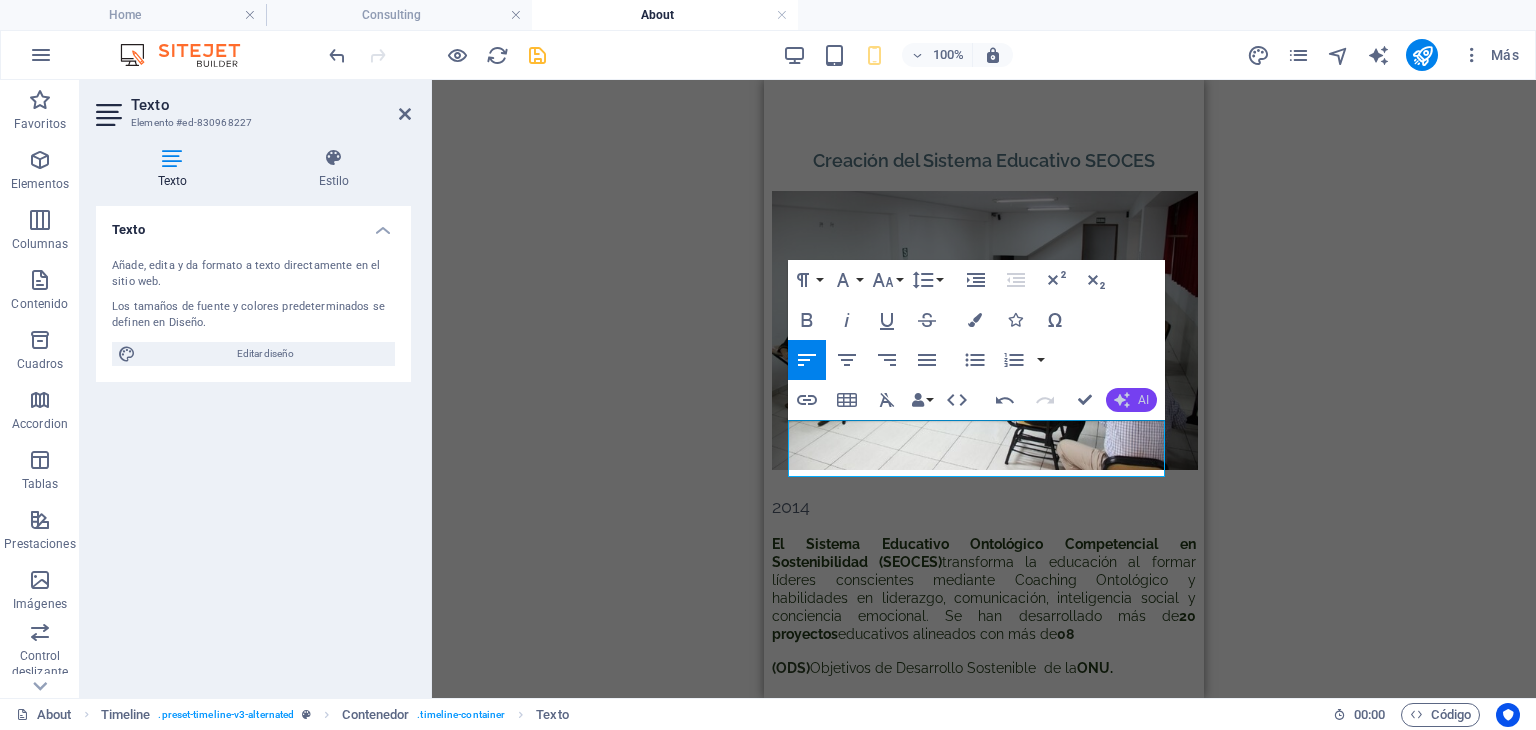 click 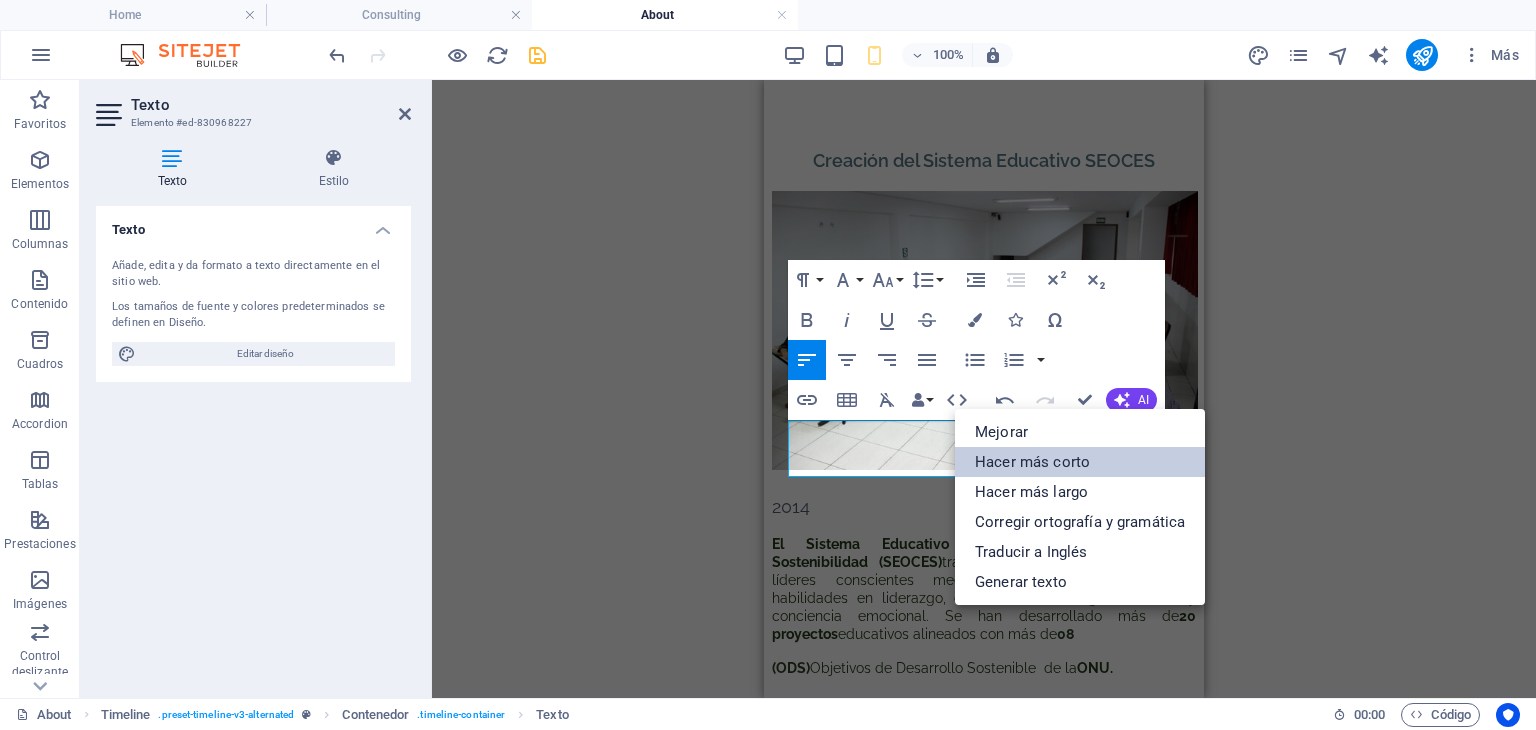 click on "Hacer más corto" at bounding box center [1080, 462] 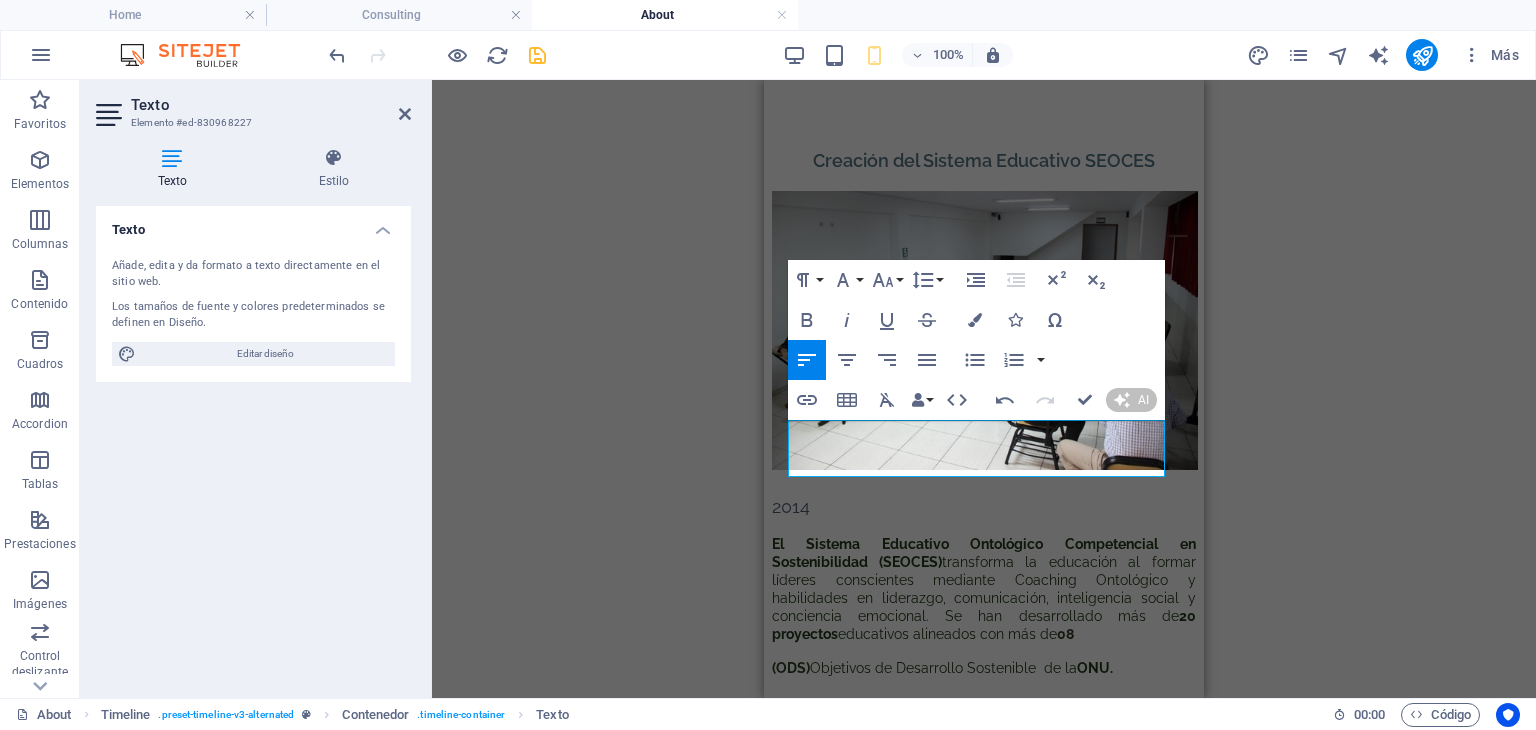 type 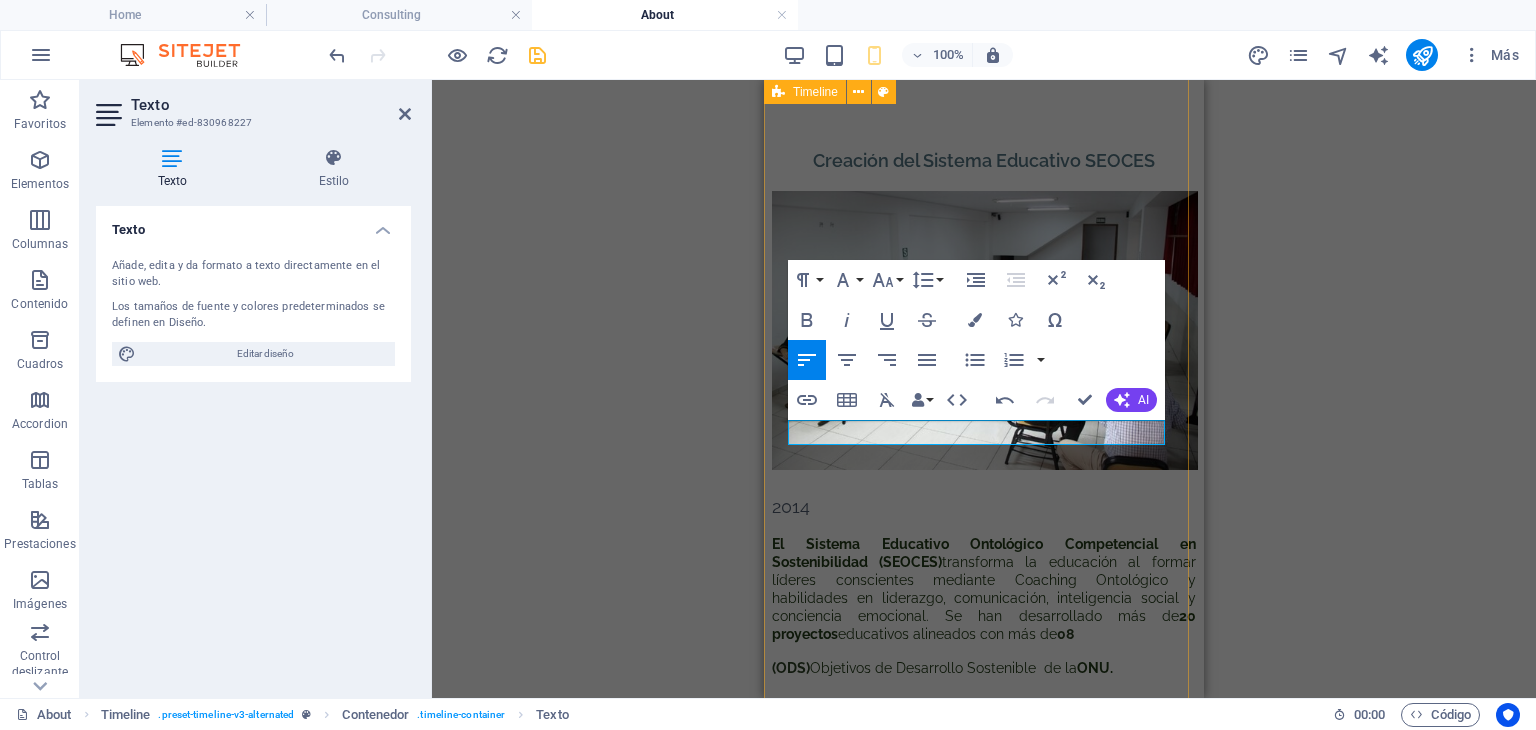 drag, startPoint x: 1060, startPoint y: 437, endPoint x: 784, endPoint y: 433, distance: 276.029 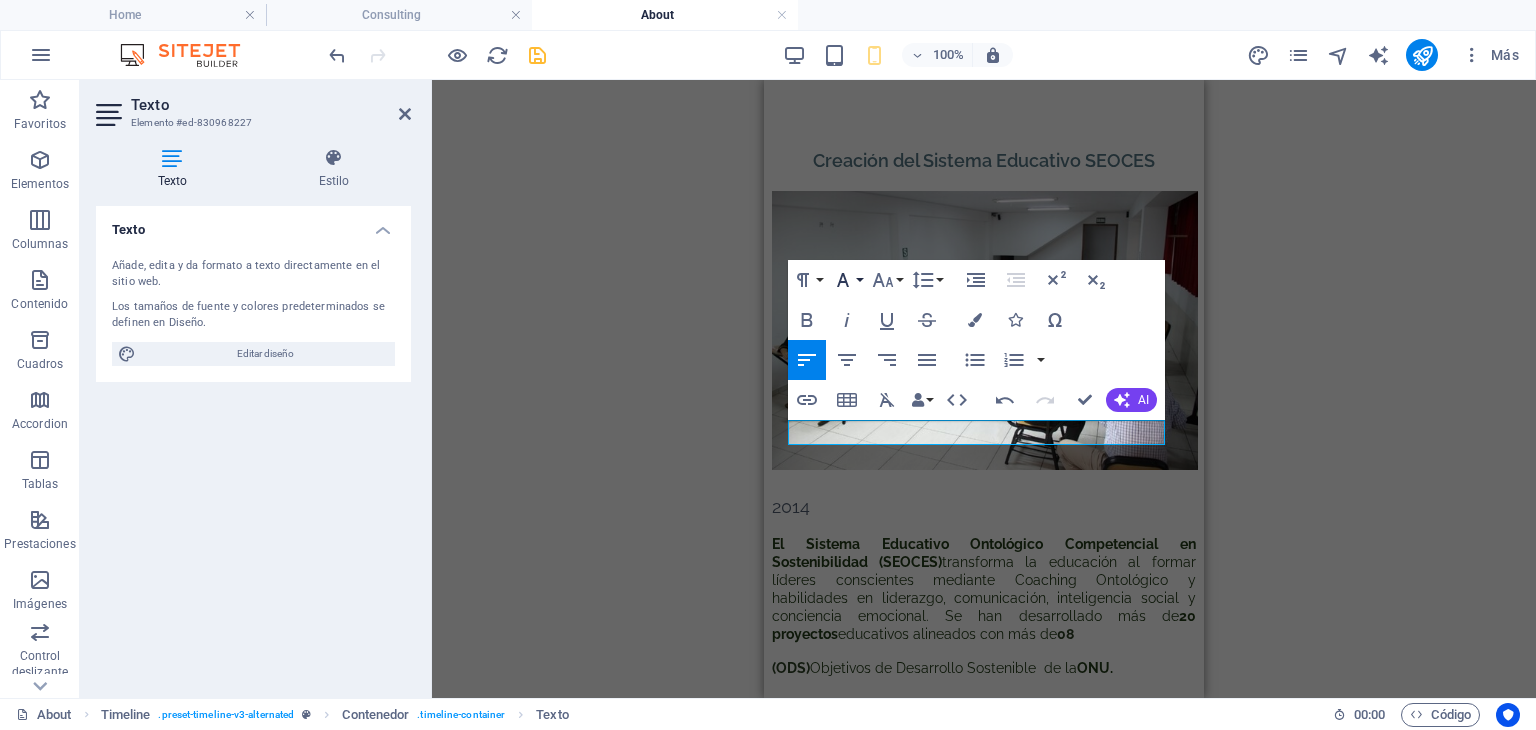 click on "Font Family" at bounding box center [847, 280] 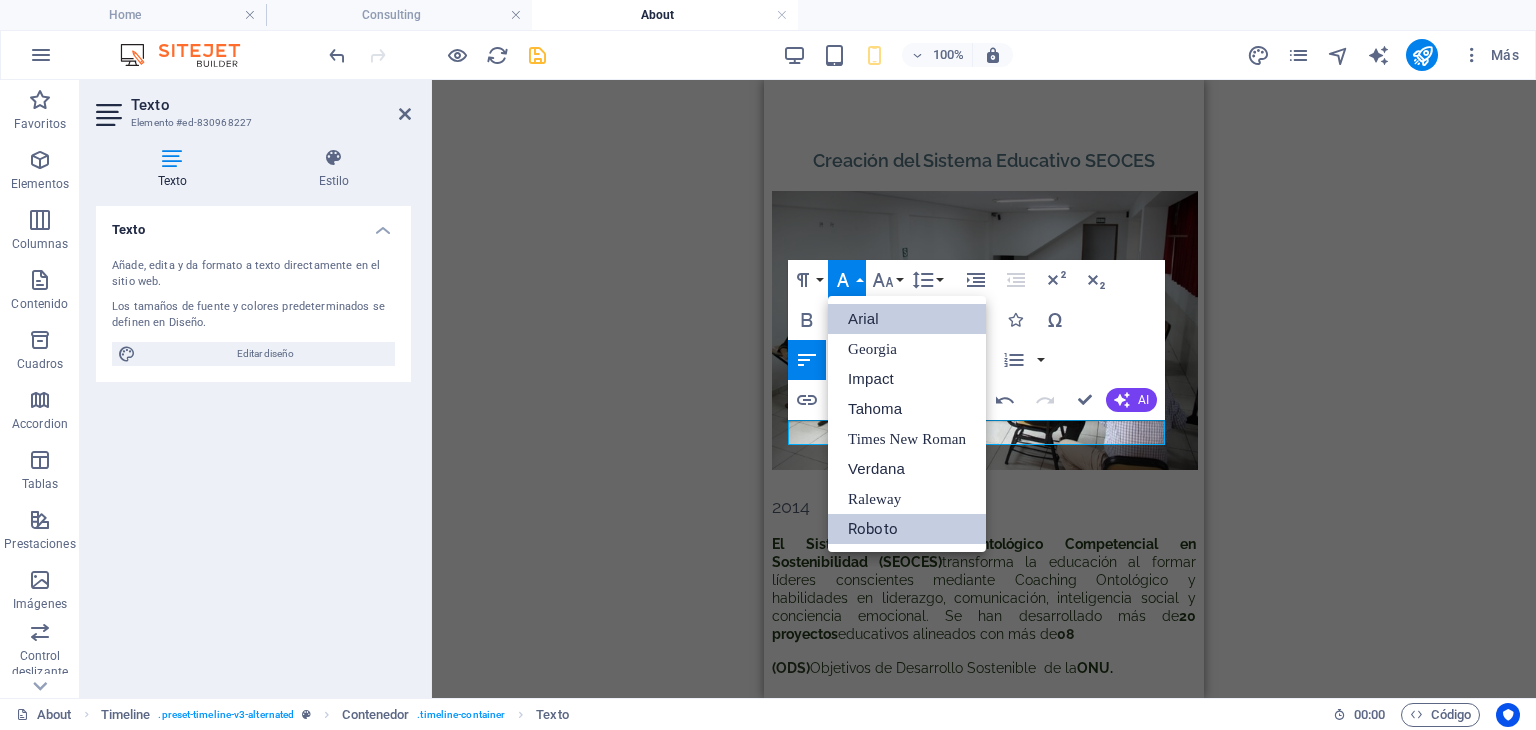scroll, scrollTop: 0, scrollLeft: 0, axis: both 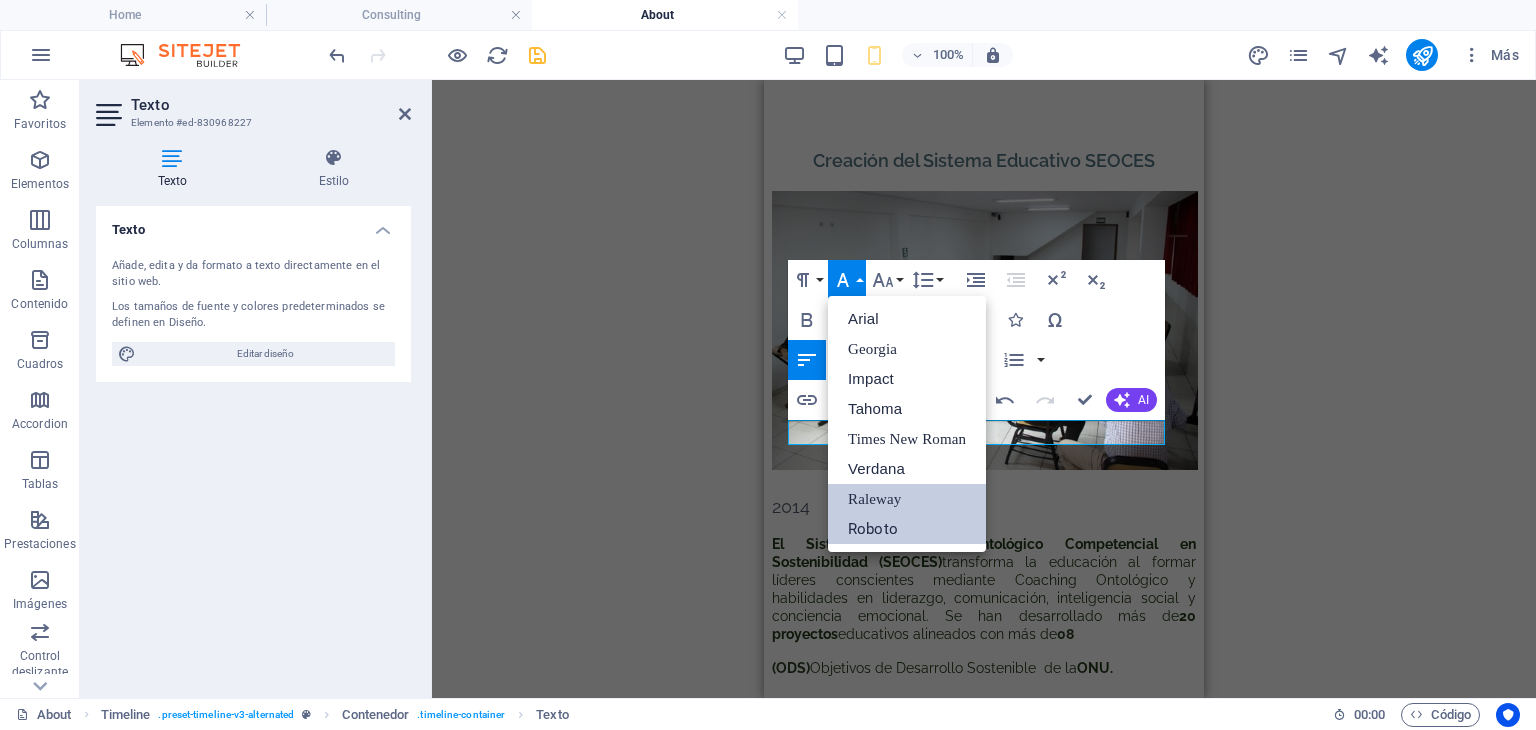 click on "Raleway" at bounding box center (907, 499) 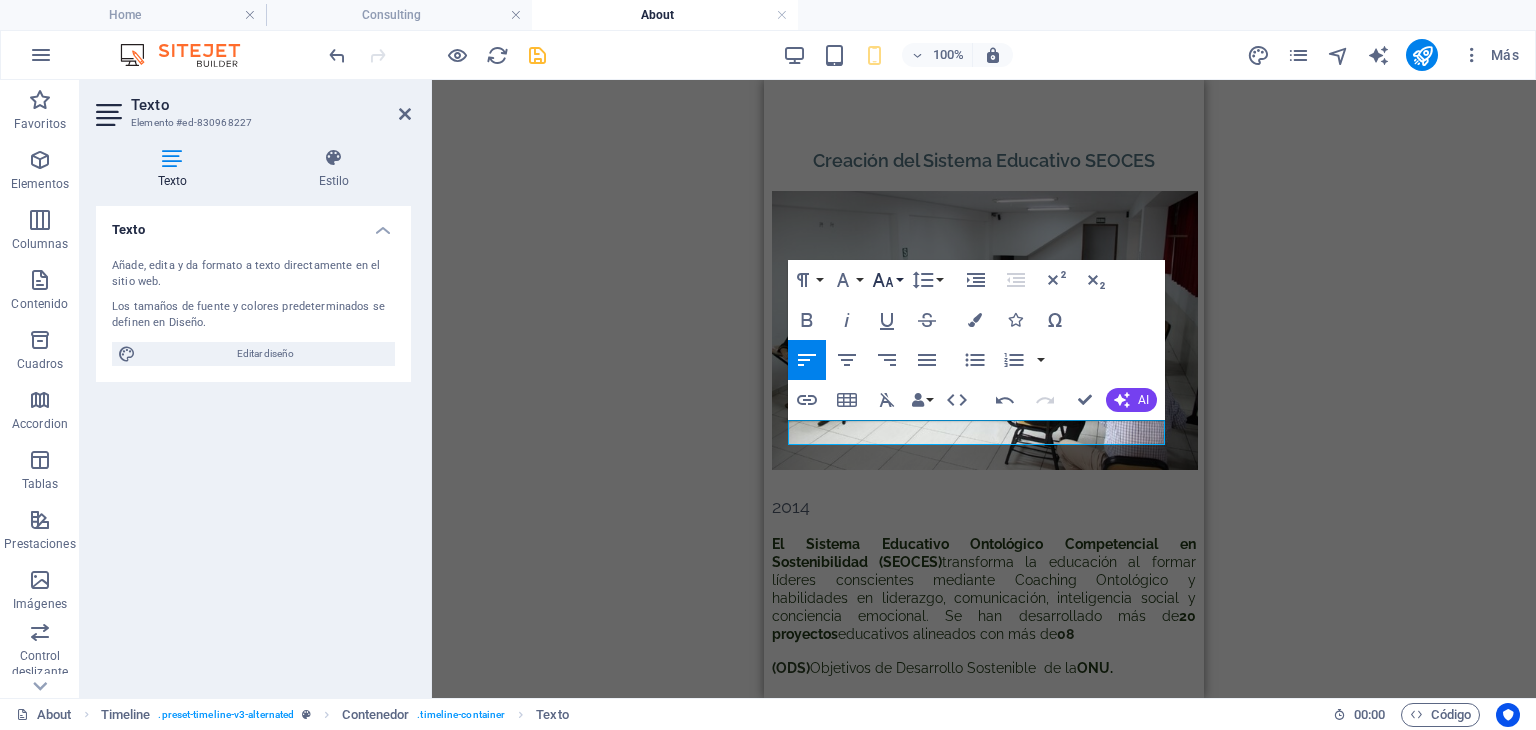 click 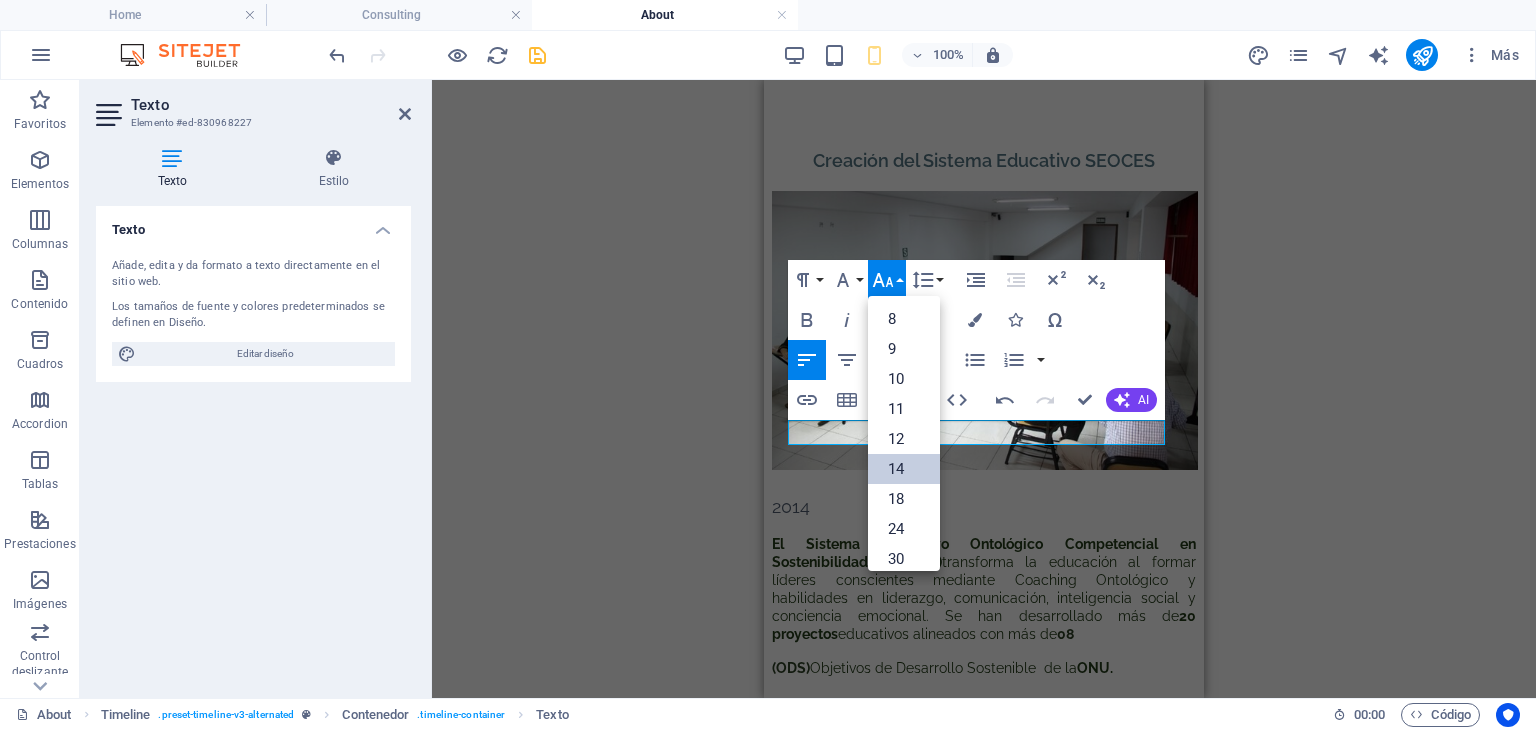 click on "14" at bounding box center (904, 469) 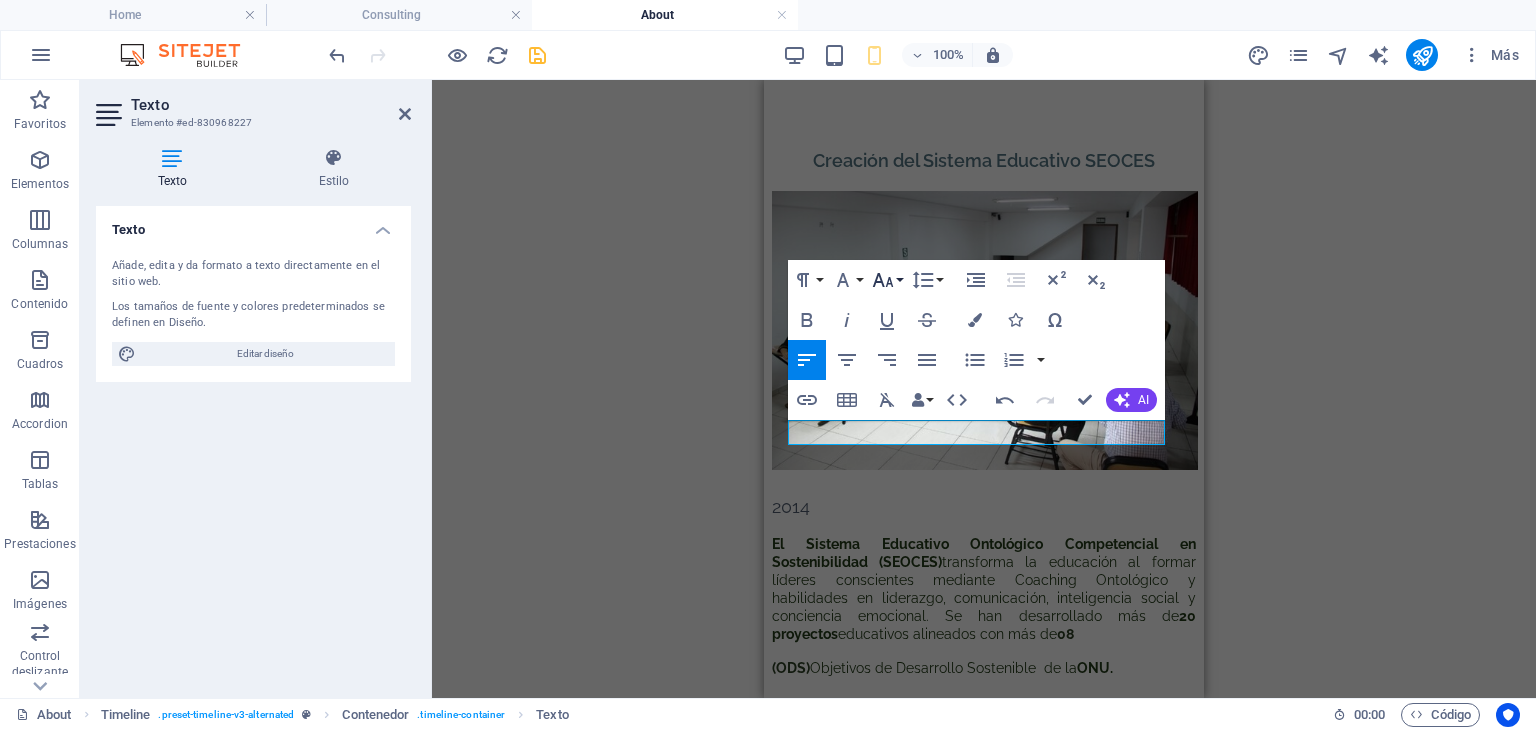 click on "Font Size" at bounding box center (887, 280) 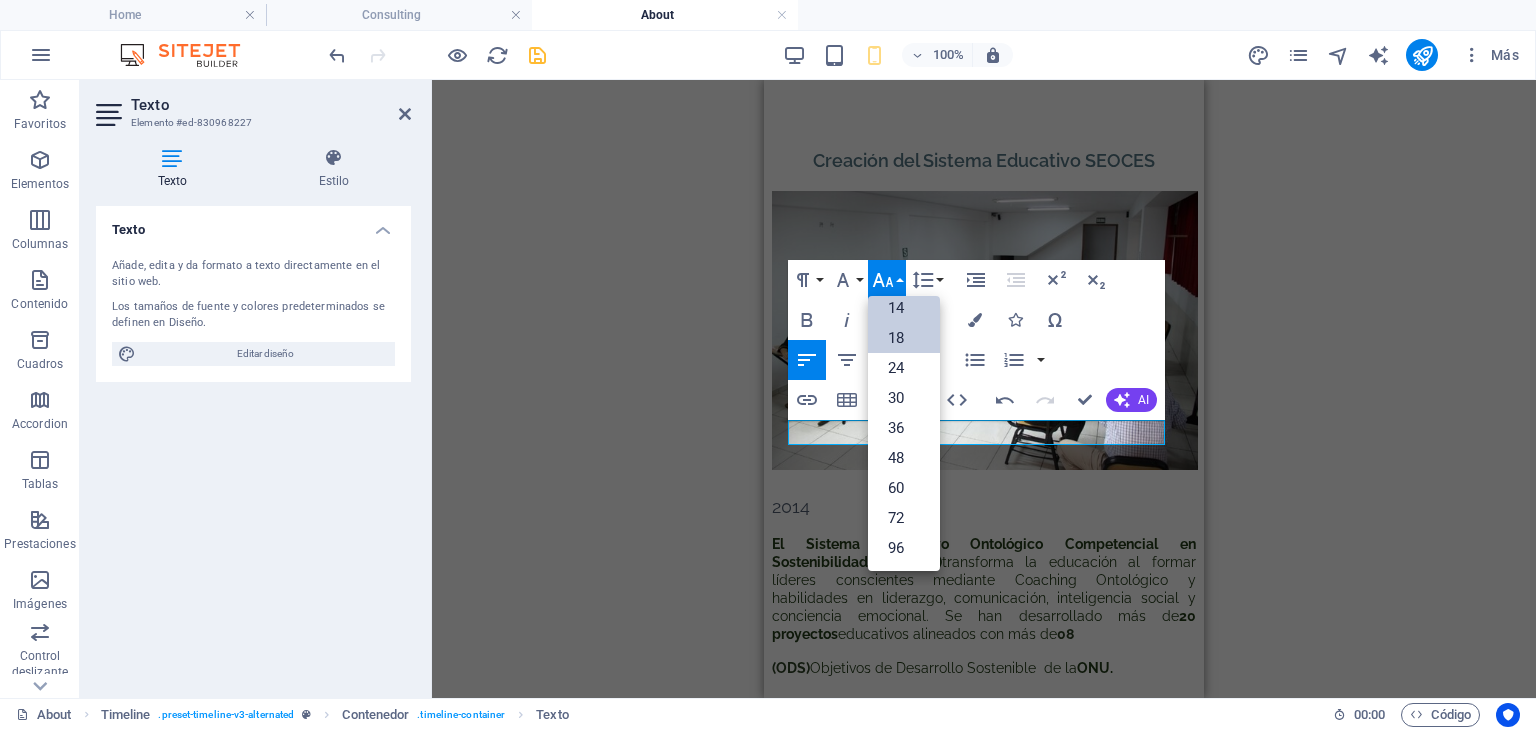 scroll, scrollTop: 160, scrollLeft: 0, axis: vertical 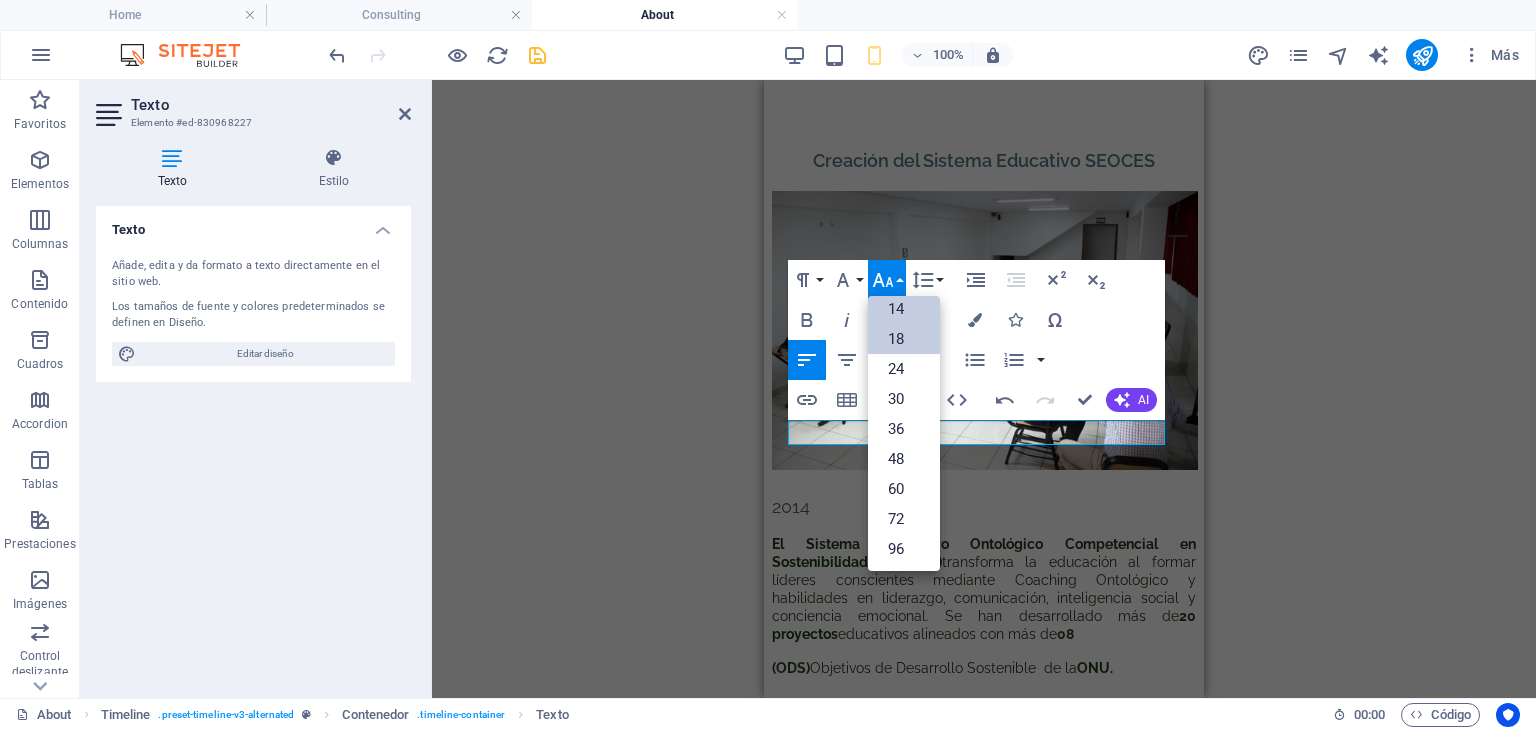 click on "18" at bounding box center (904, 339) 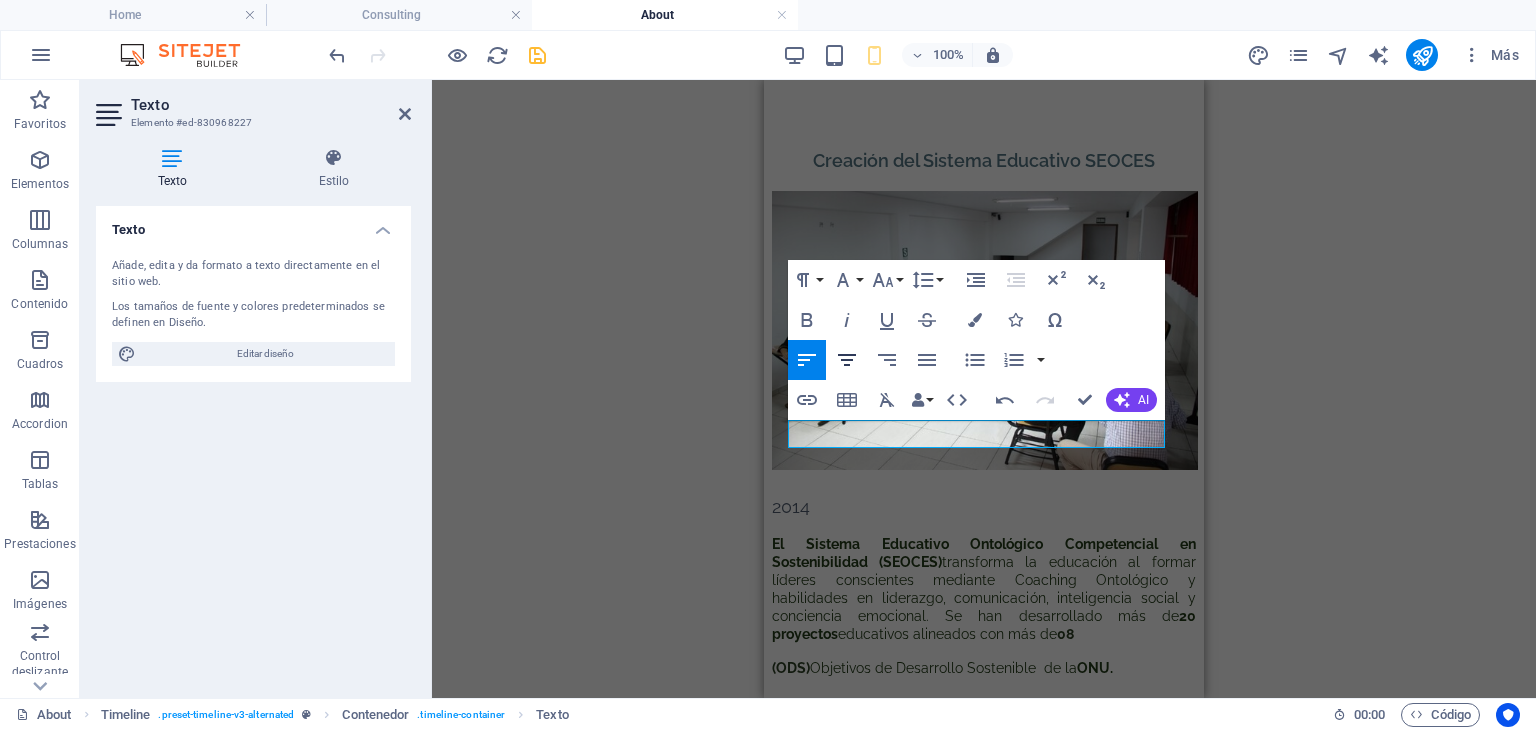 click 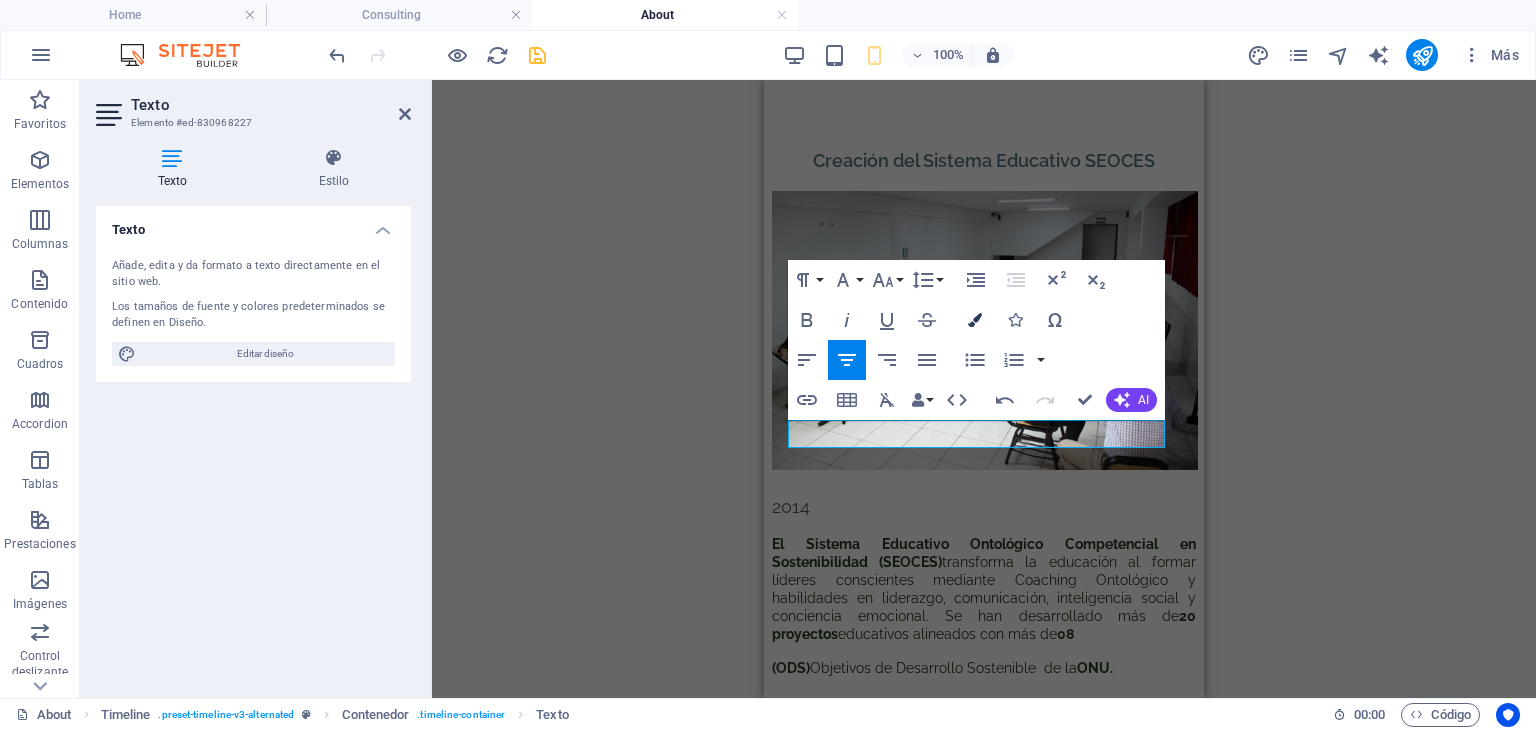 click at bounding box center (975, 320) 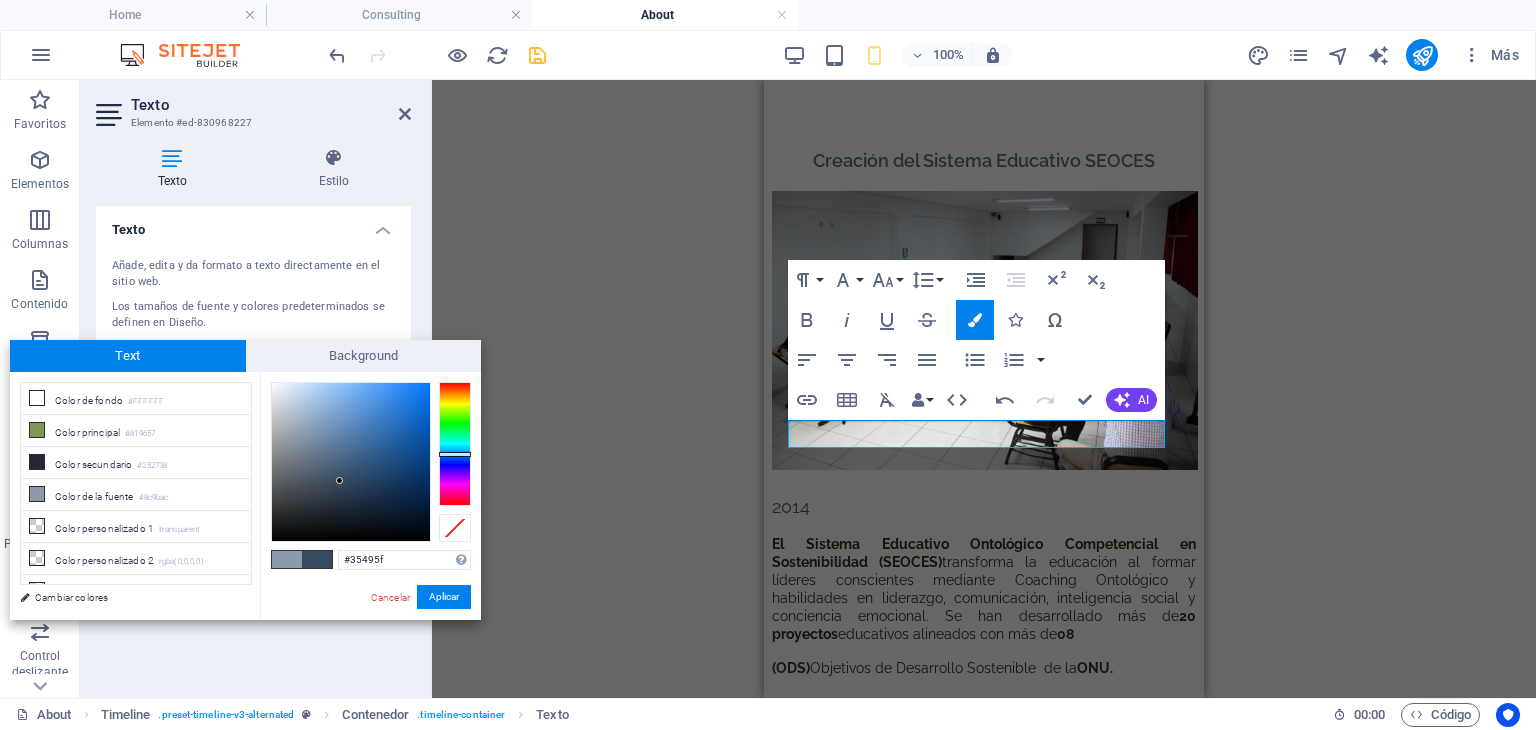 click at bounding box center [351, 462] 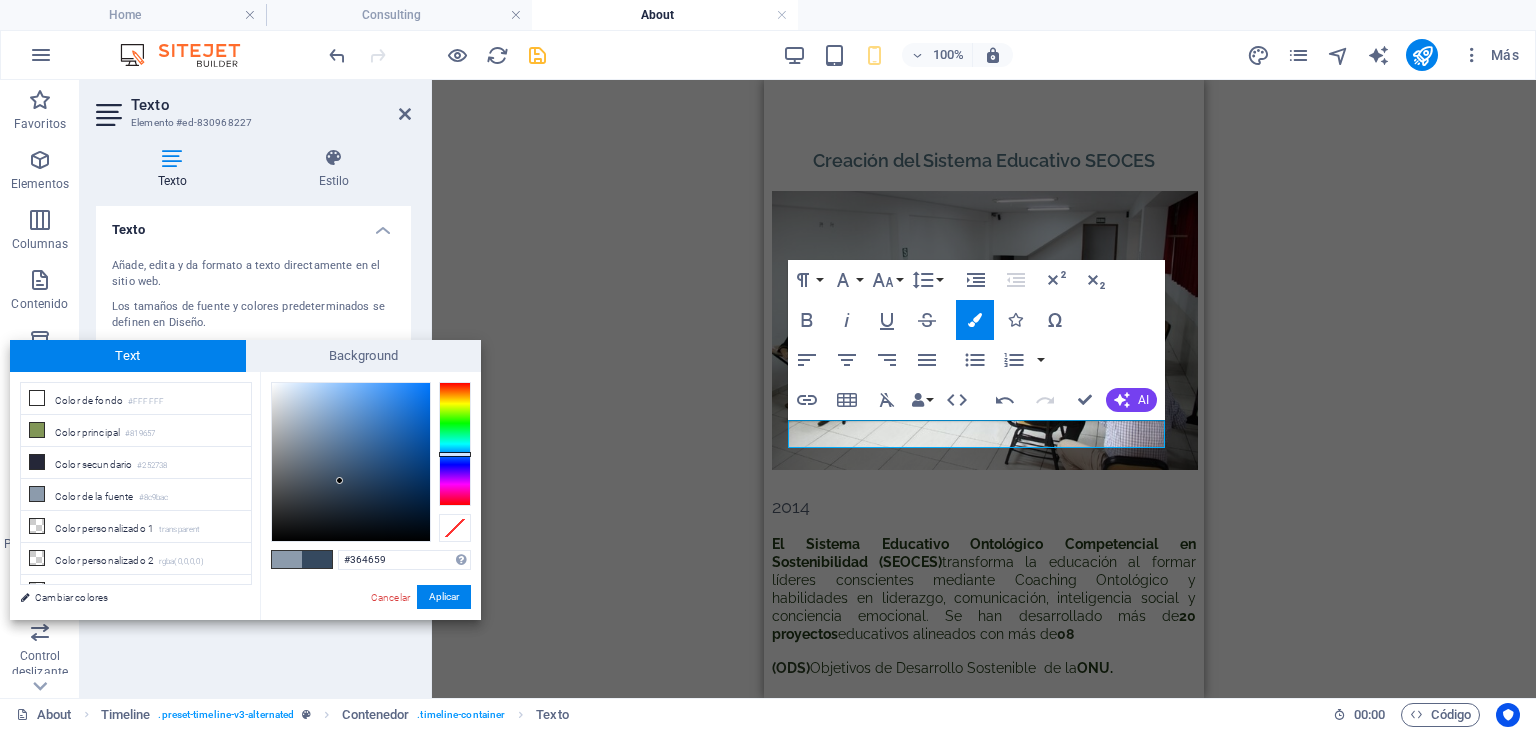 click at bounding box center (351, 462) 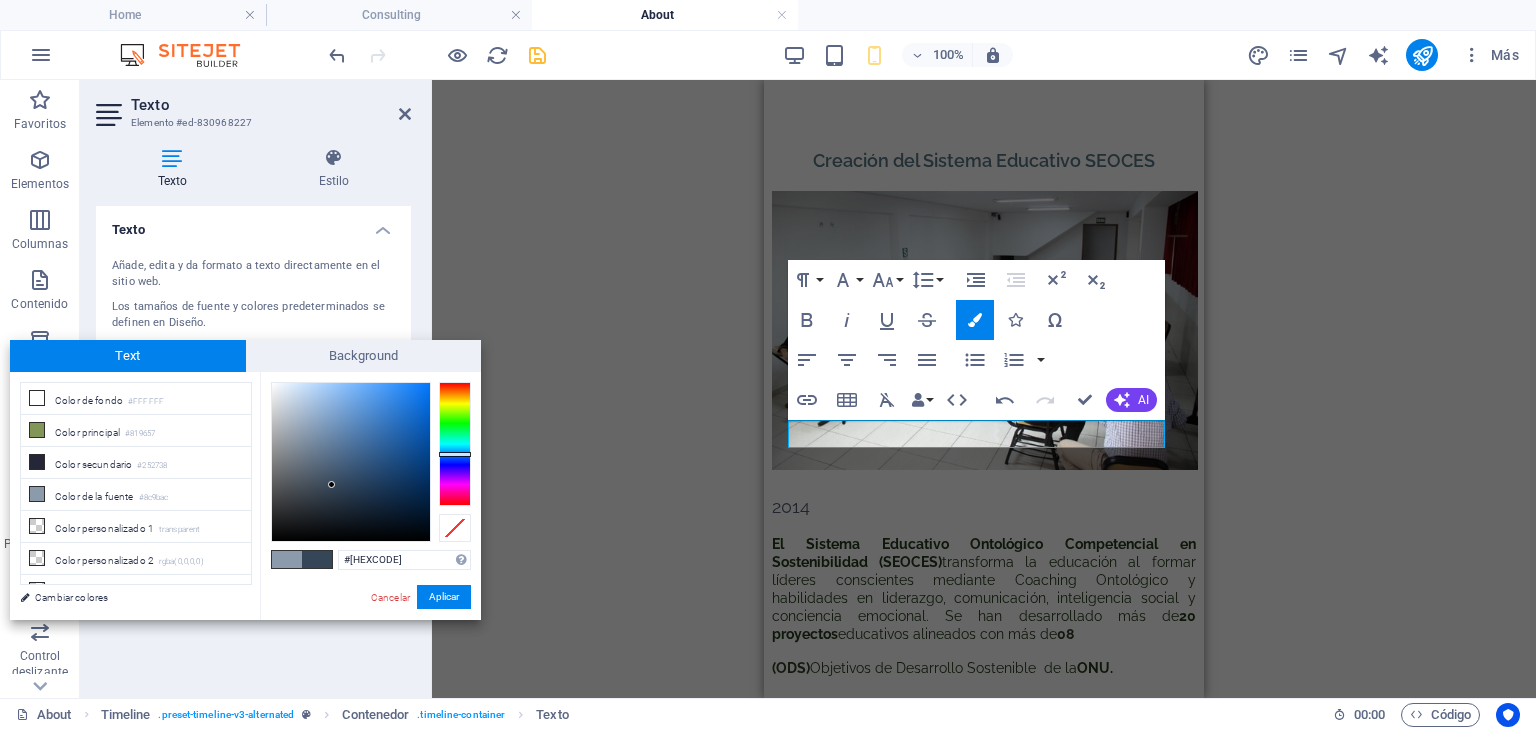 click at bounding box center (351, 462) 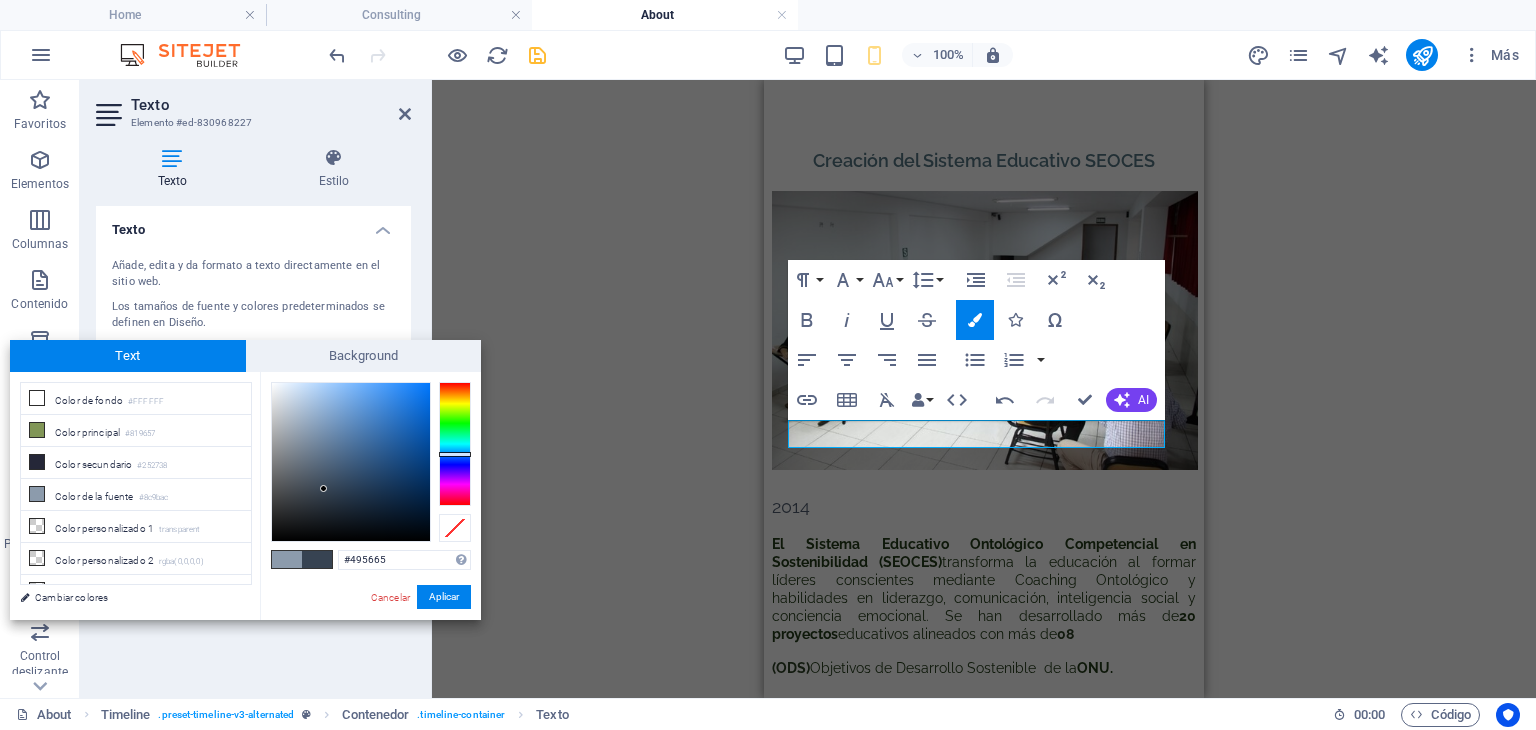 click at bounding box center (351, 462) 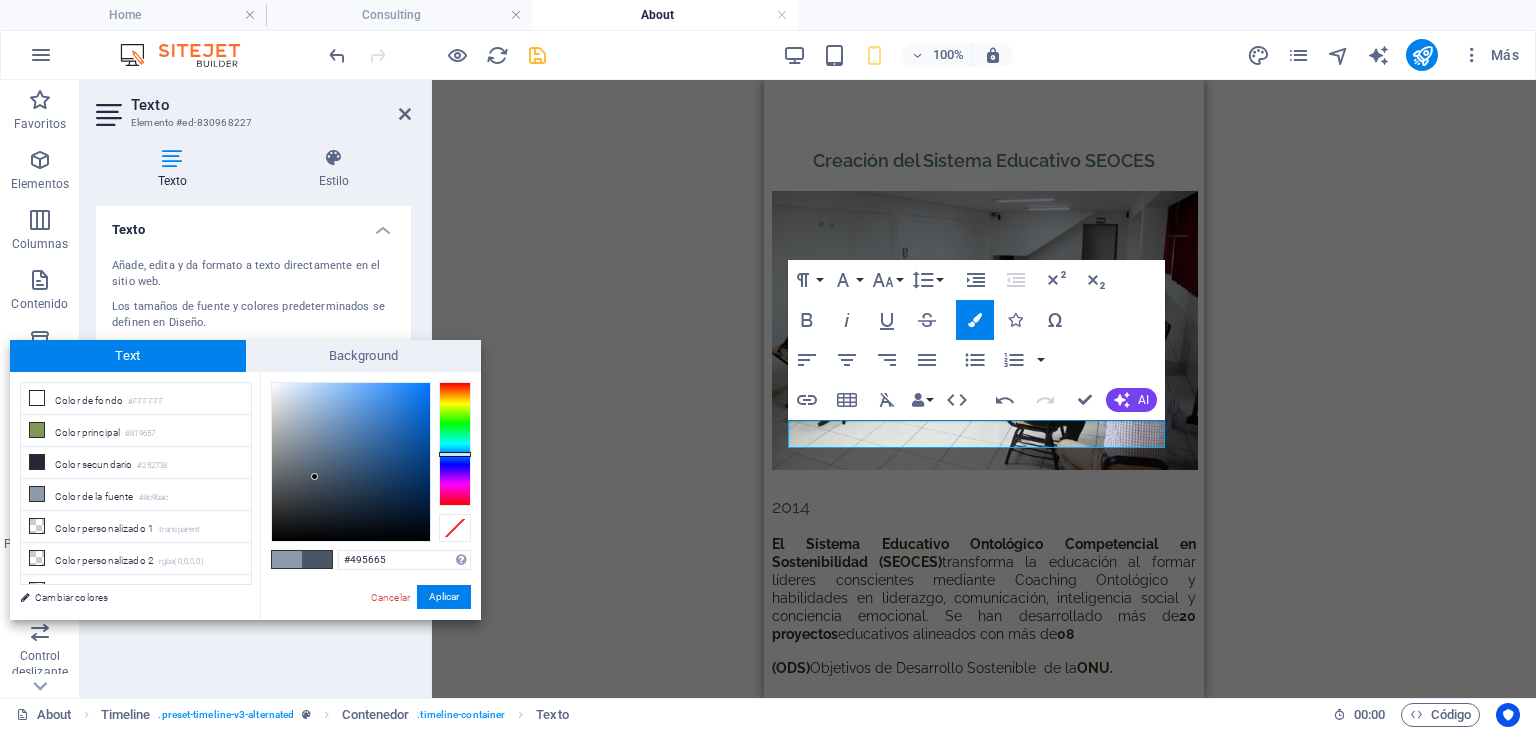 type on "#3a4b5d" 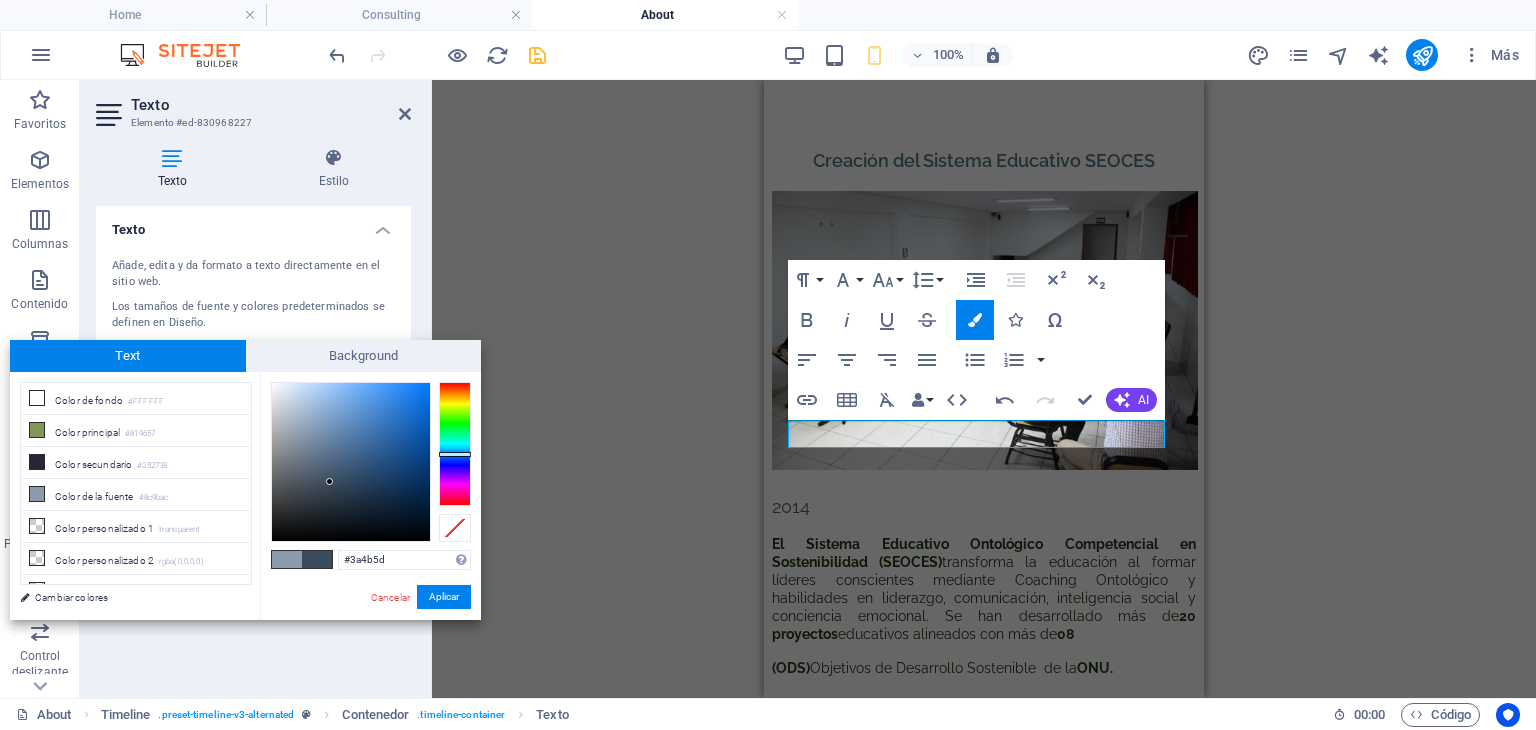 click at bounding box center [351, 462] 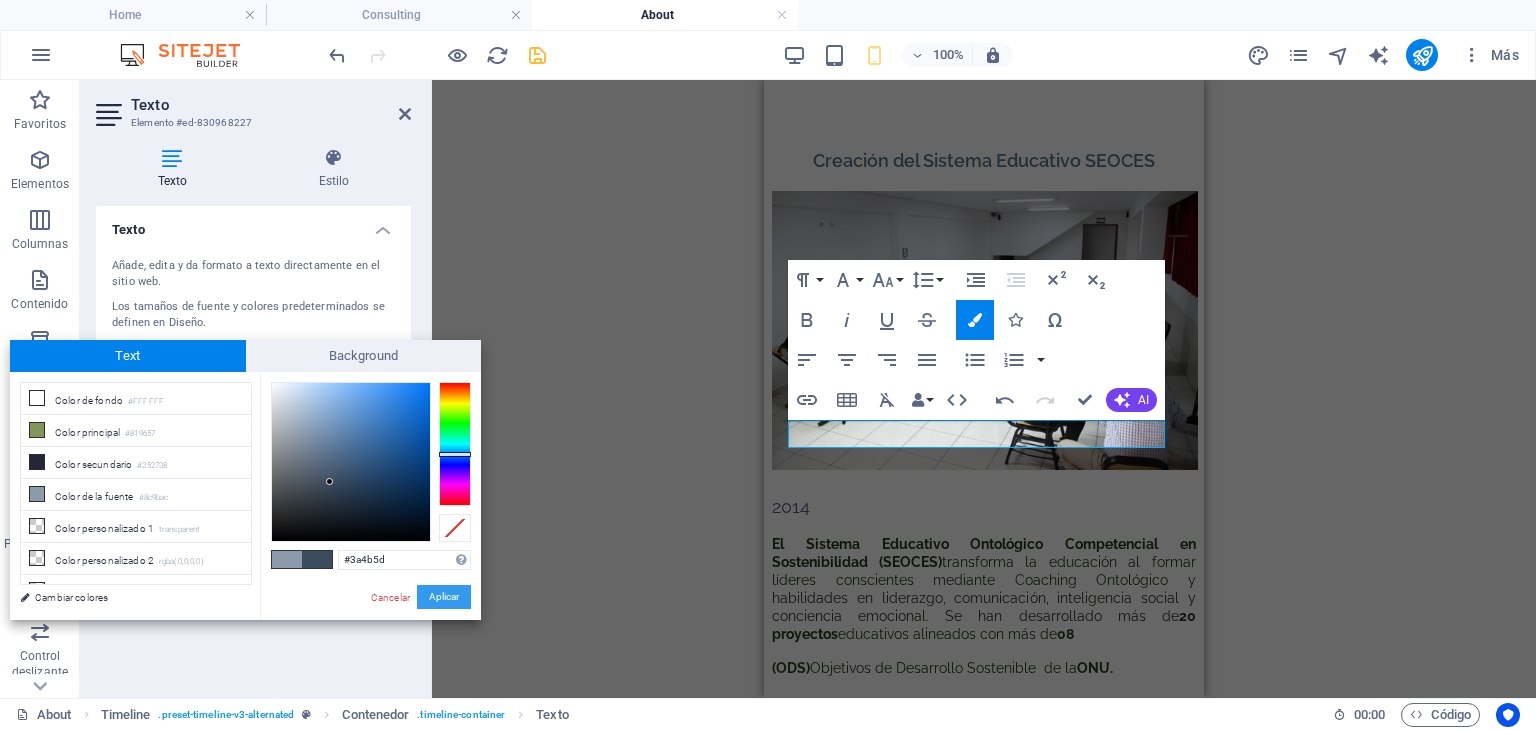 click on "Aplicar" at bounding box center (444, 597) 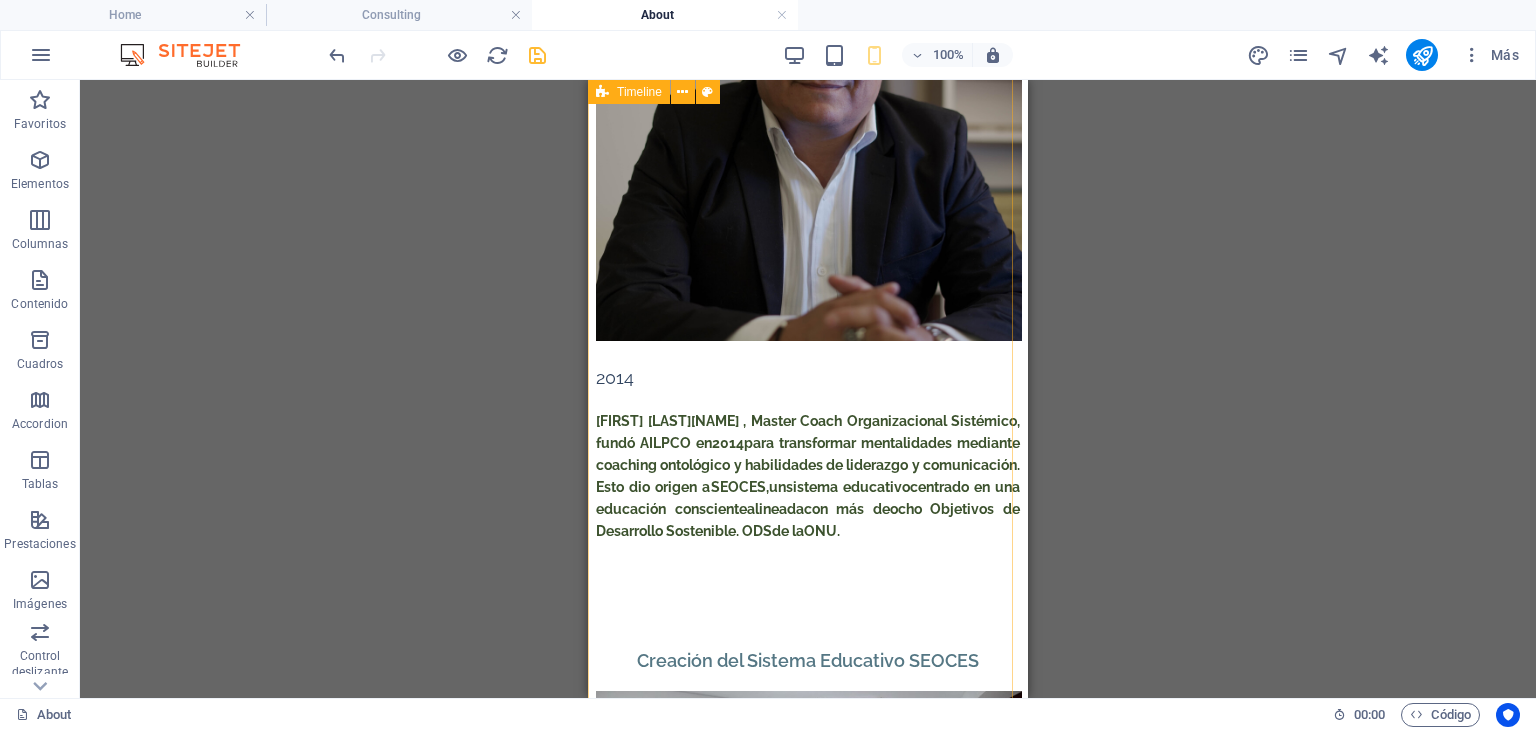 scroll, scrollTop: 4224, scrollLeft: 0, axis: vertical 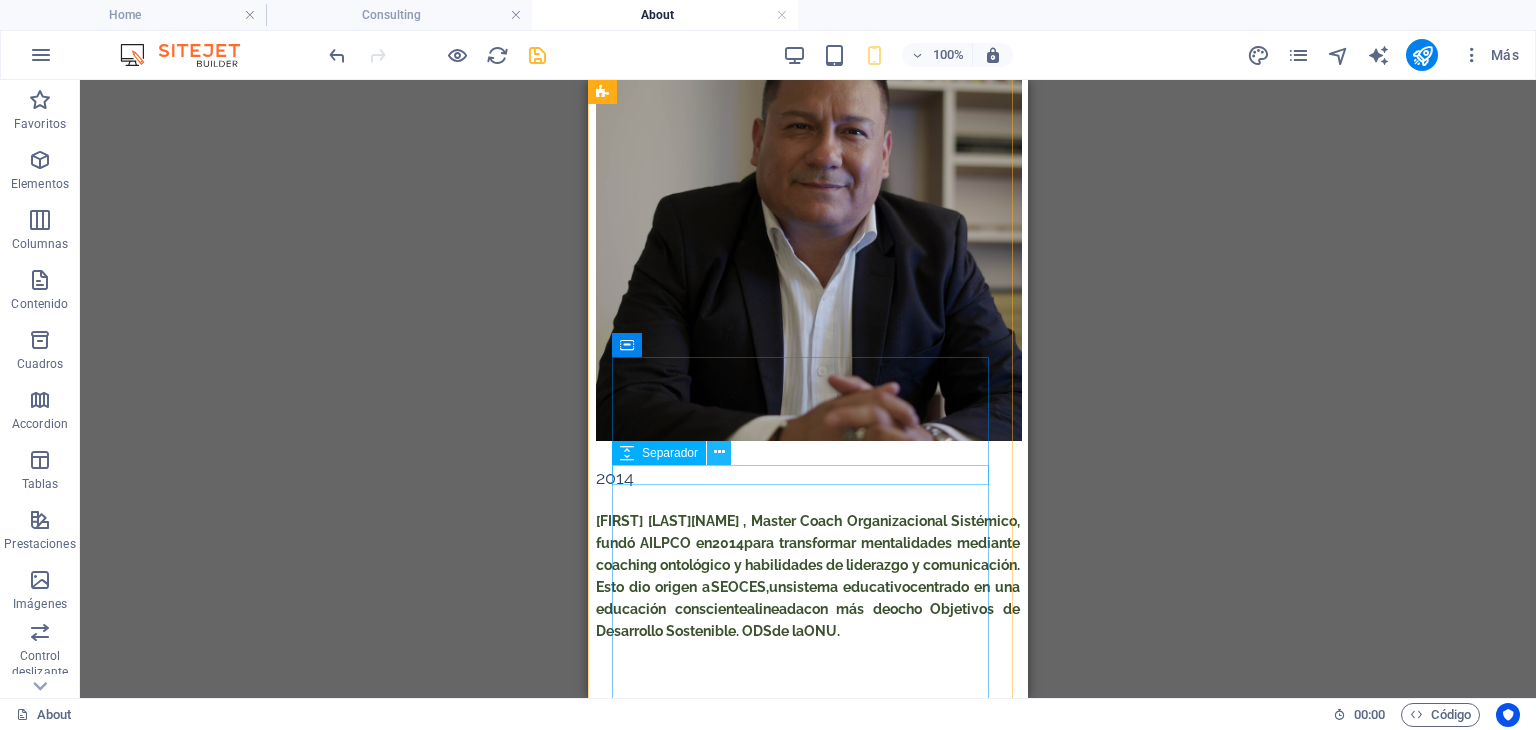 click at bounding box center (719, 452) 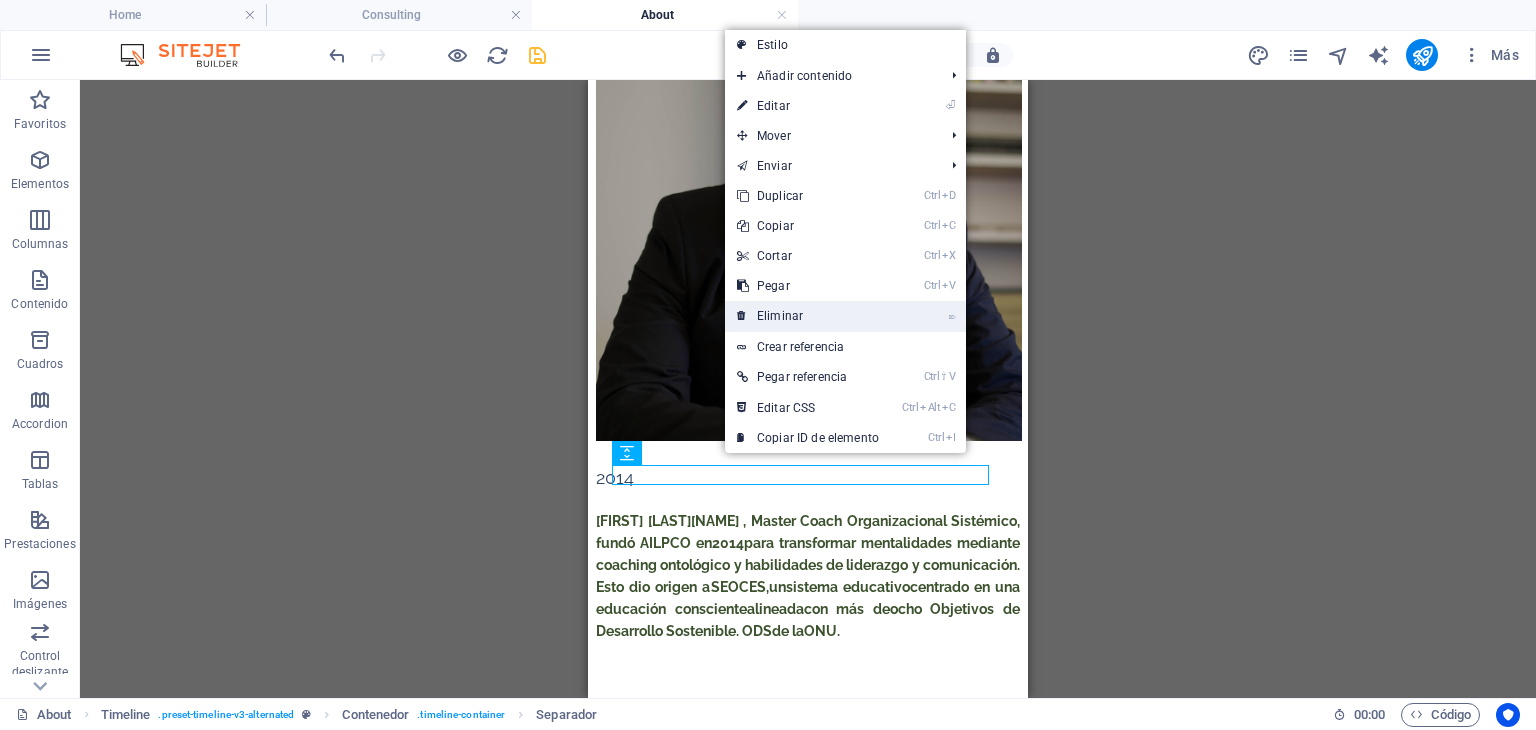click on "⌦  Eliminar" at bounding box center (808, 316) 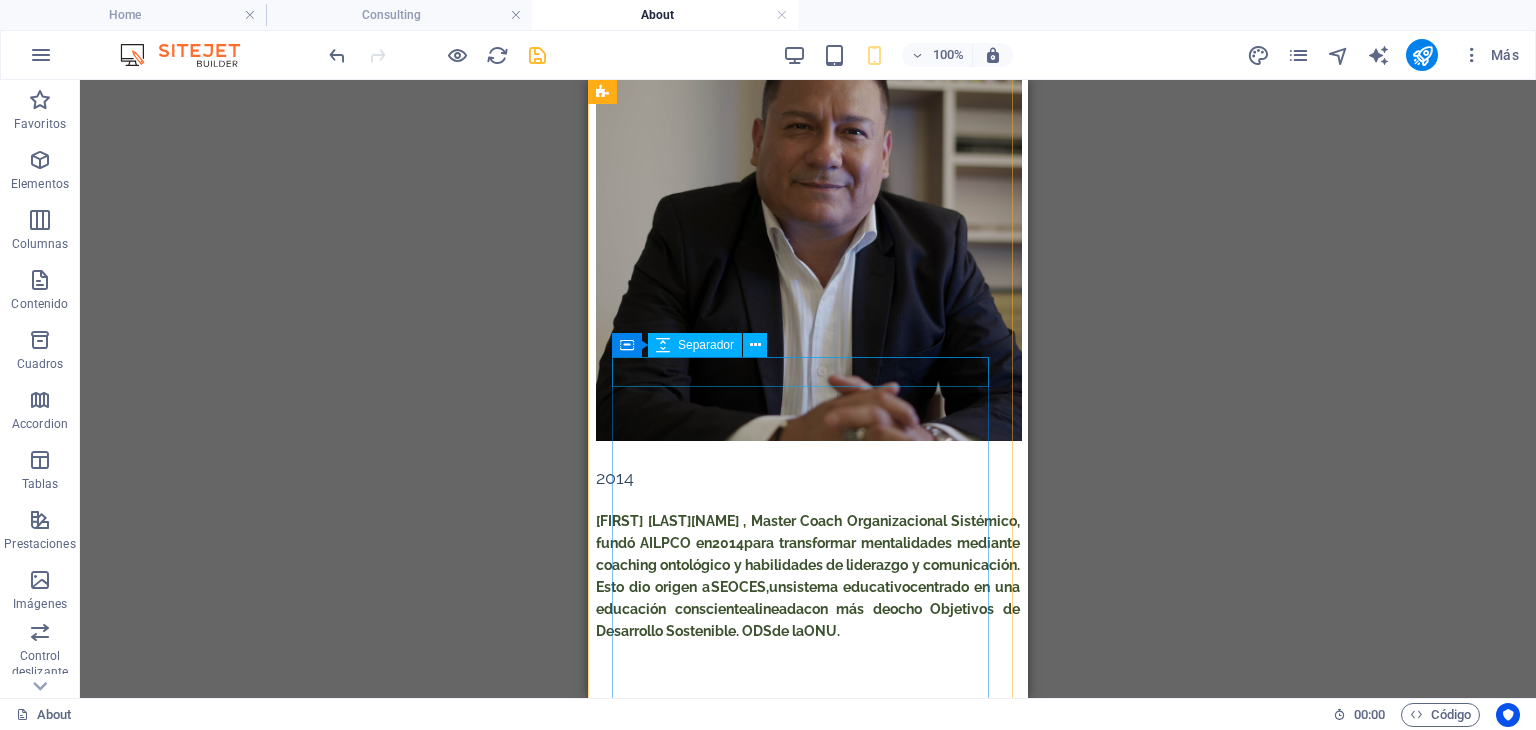 click at bounding box center [808, 1348] 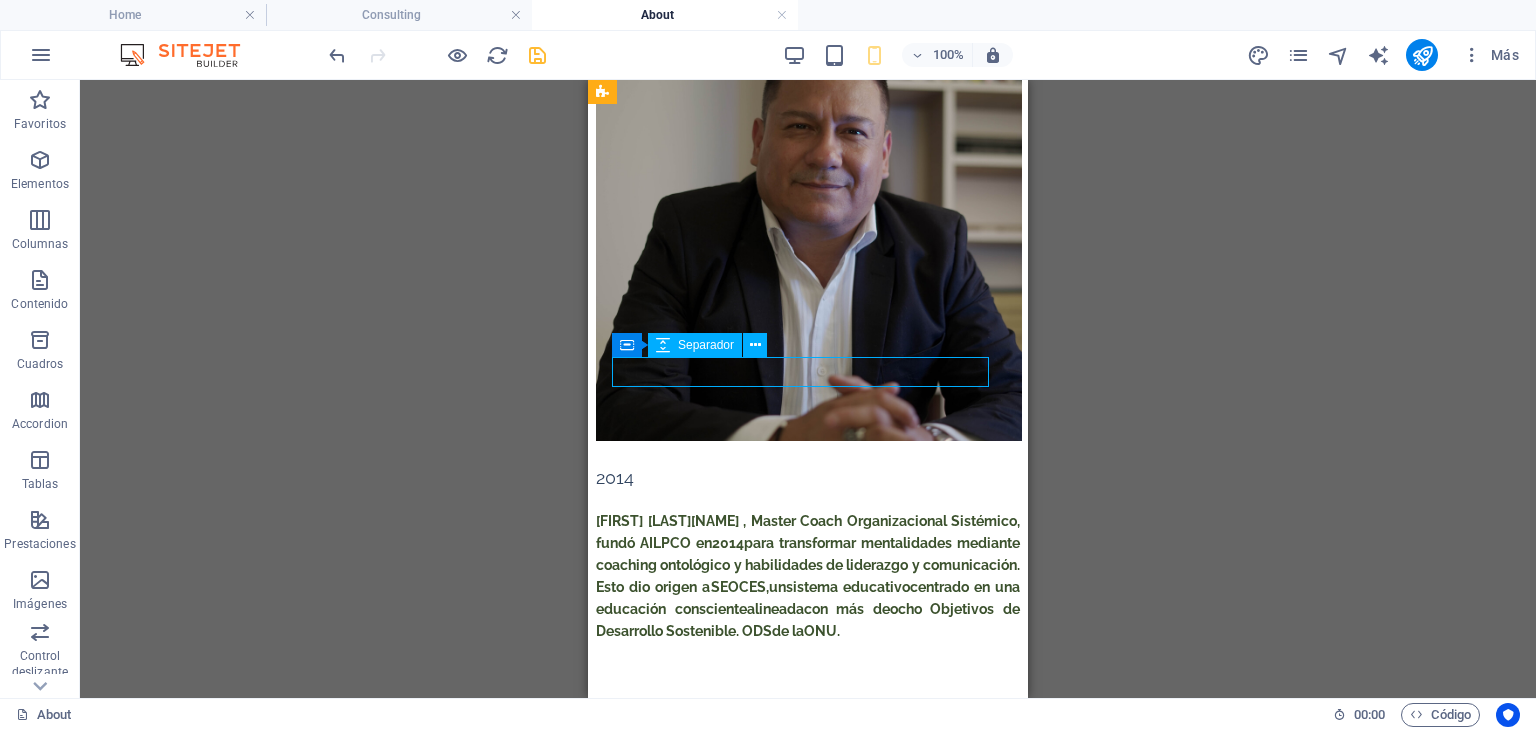 click at bounding box center [808, 1348] 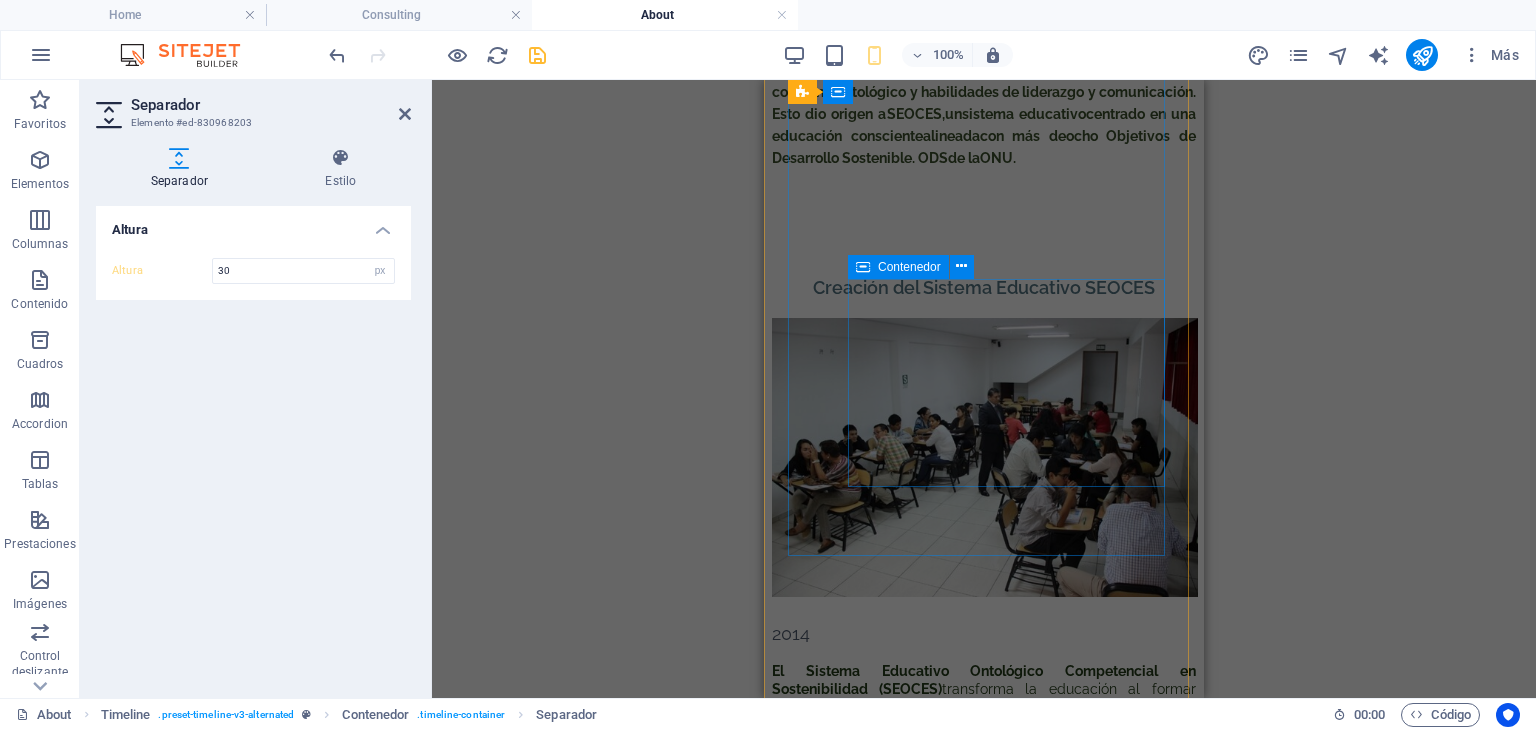 scroll, scrollTop: 4824, scrollLeft: 0, axis: vertical 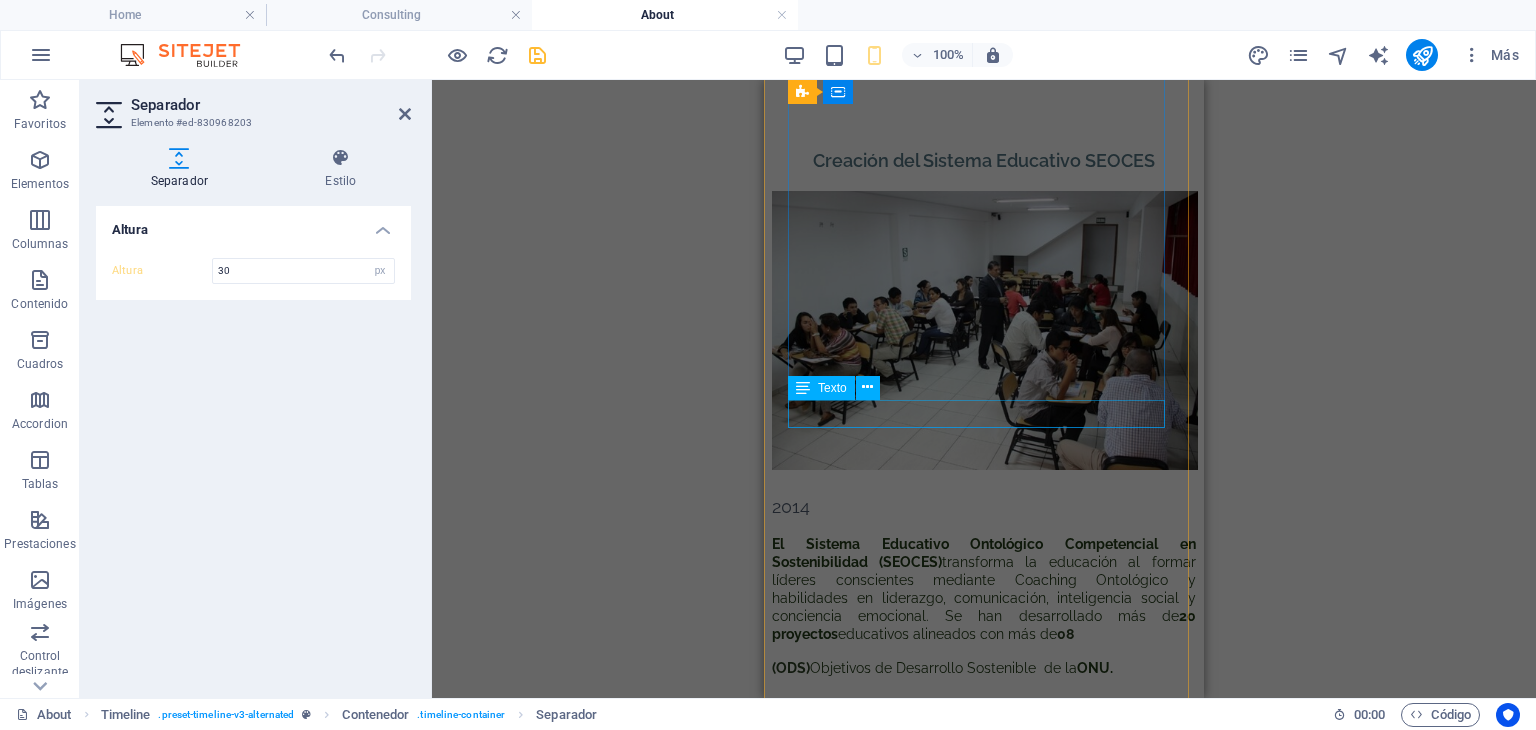 click on "Programa Líder Kids y Coaching Junior." at bounding box center [984, 1302] 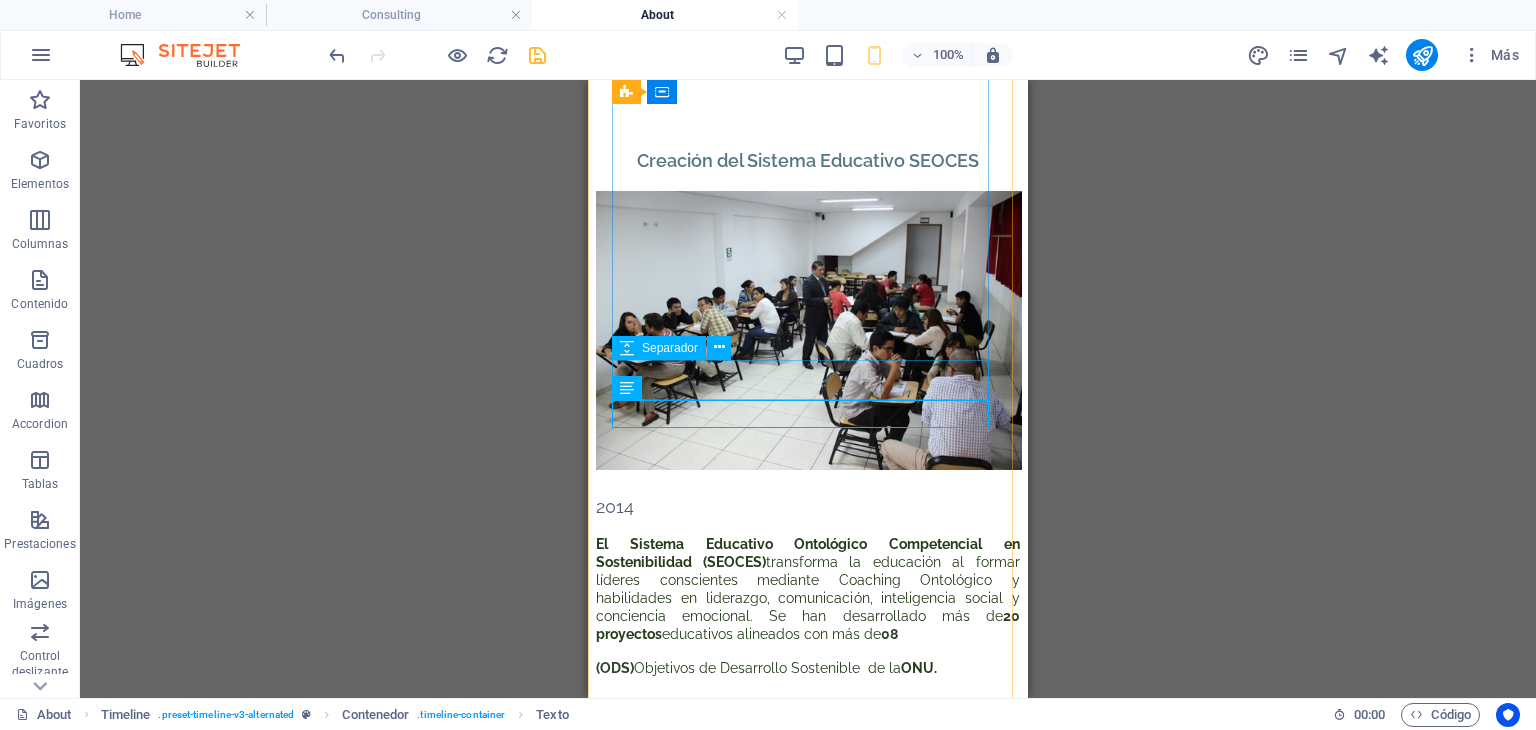 click at bounding box center [808, 1272] 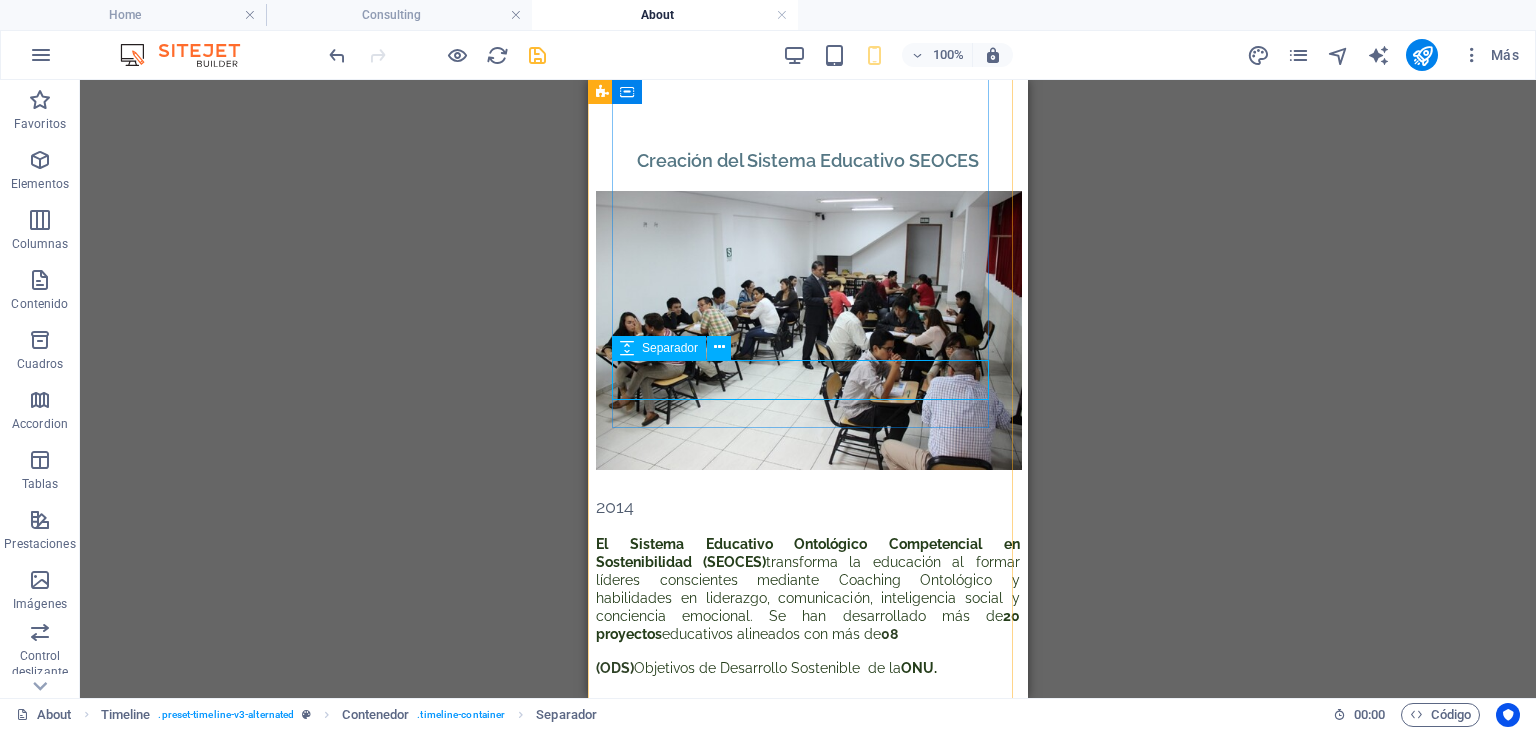 click at bounding box center [808, 1272] 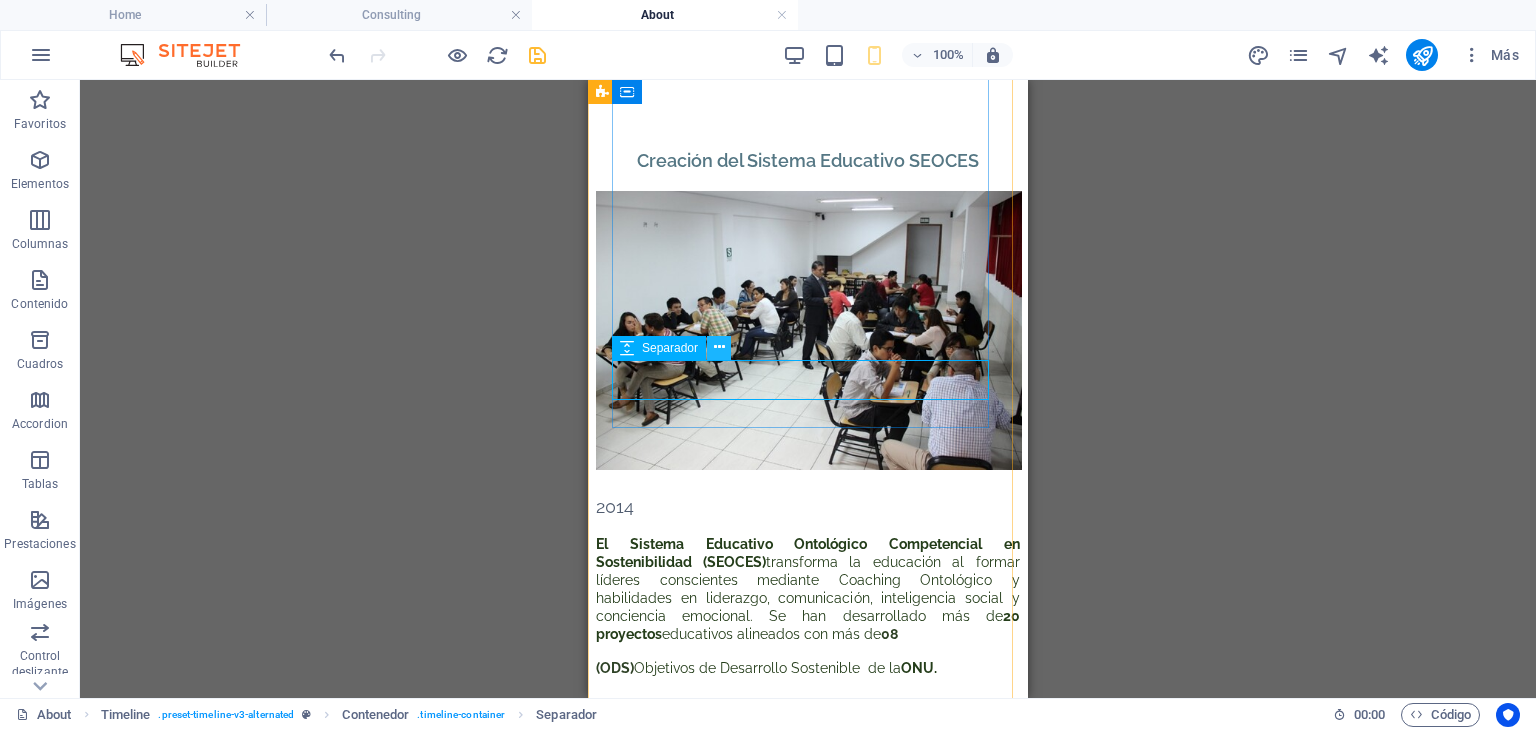 click at bounding box center (719, 347) 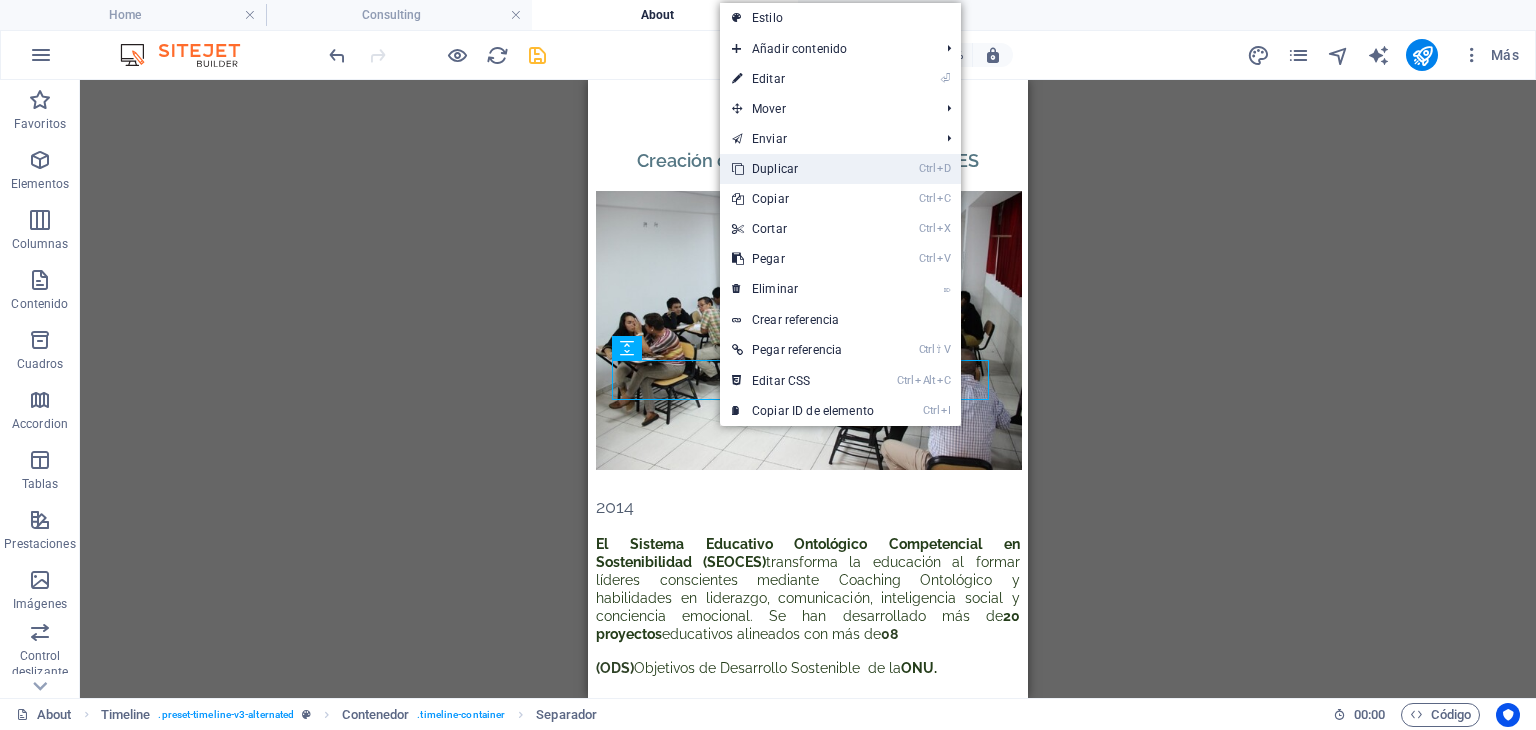 click on "Ctrl D  Duplicar" at bounding box center (803, 169) 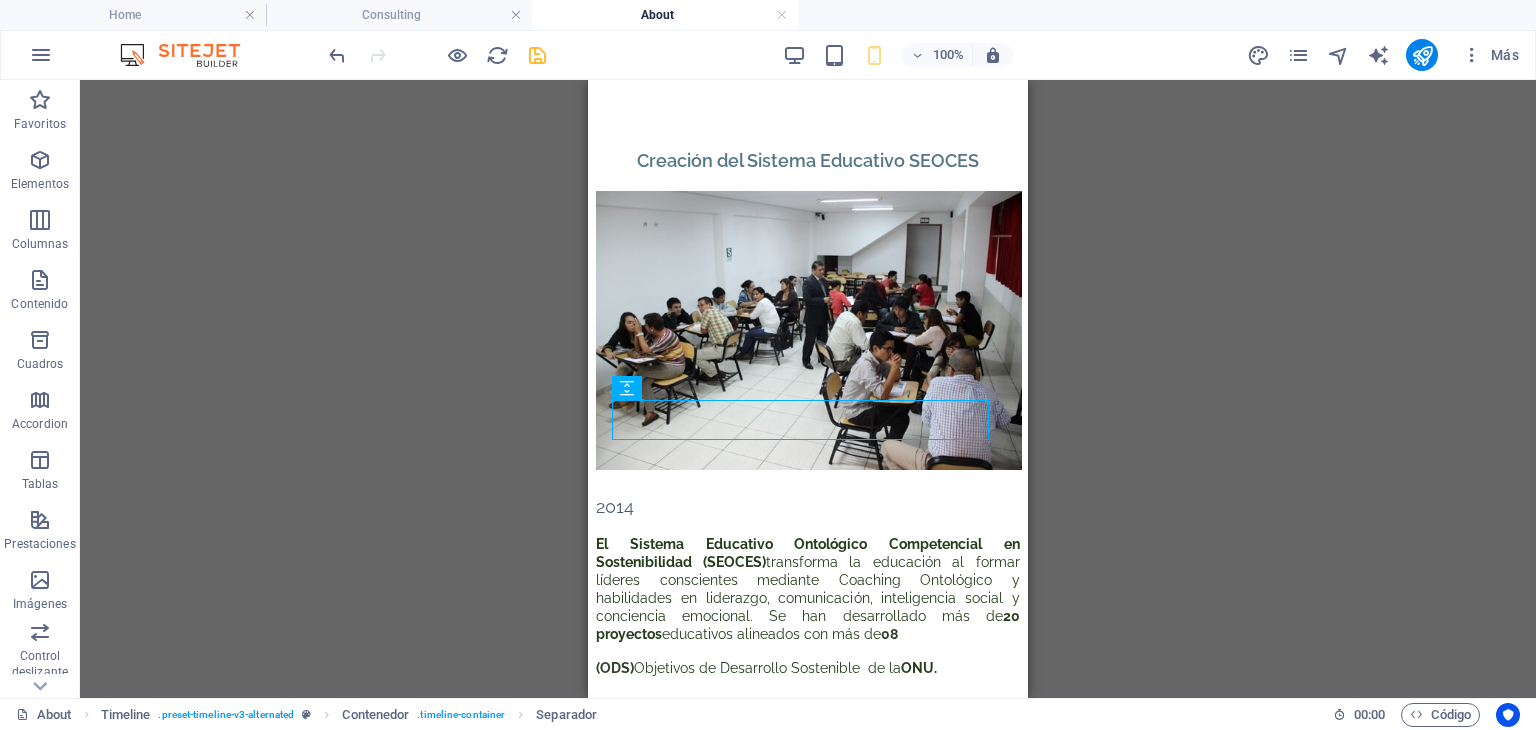 click on "Contenedor   H3   Texto en el fondo   Texto en el fondo   Contenedor   Referencia   Texto   Contenedor   Superposición de imagen de texto   Botón   Texto   Separador   H3   Separador   Imagen   Botón   Accordion   H1   Contenedor   Contenedor   Texto   H1   Contenedor   Texto   Contenedor   H1   Contenedor   Texto   Contenedor   Cuadros   Separador   Separador   H3   Separador   Texto   Contenedor   Contenedor   Separador   Contenedor   Texto   Separador   Contenedor   H3   Separador   Separador   Botón   Contenedor   Separador   Contenedor   Contenedor   Contenedor   H3   Separador   Texto   Separador   Separador   Contenedor   Separador   Contenedor   Contenedor   Contenedor   H3   Separador   Texto   Separador   Icono   Botón   Botón   Separador   Separador   H3   H4   Separador   Timeline   Imagen   Contenedor   Separador   Texto   Texto   Contenedor   Texto   Separador   Imagen   Timeline   Contenedor   Separador   Contenedor   Texto   Separador   Texto   Contenedor   Contenedor" at bounding box center (808, 389) 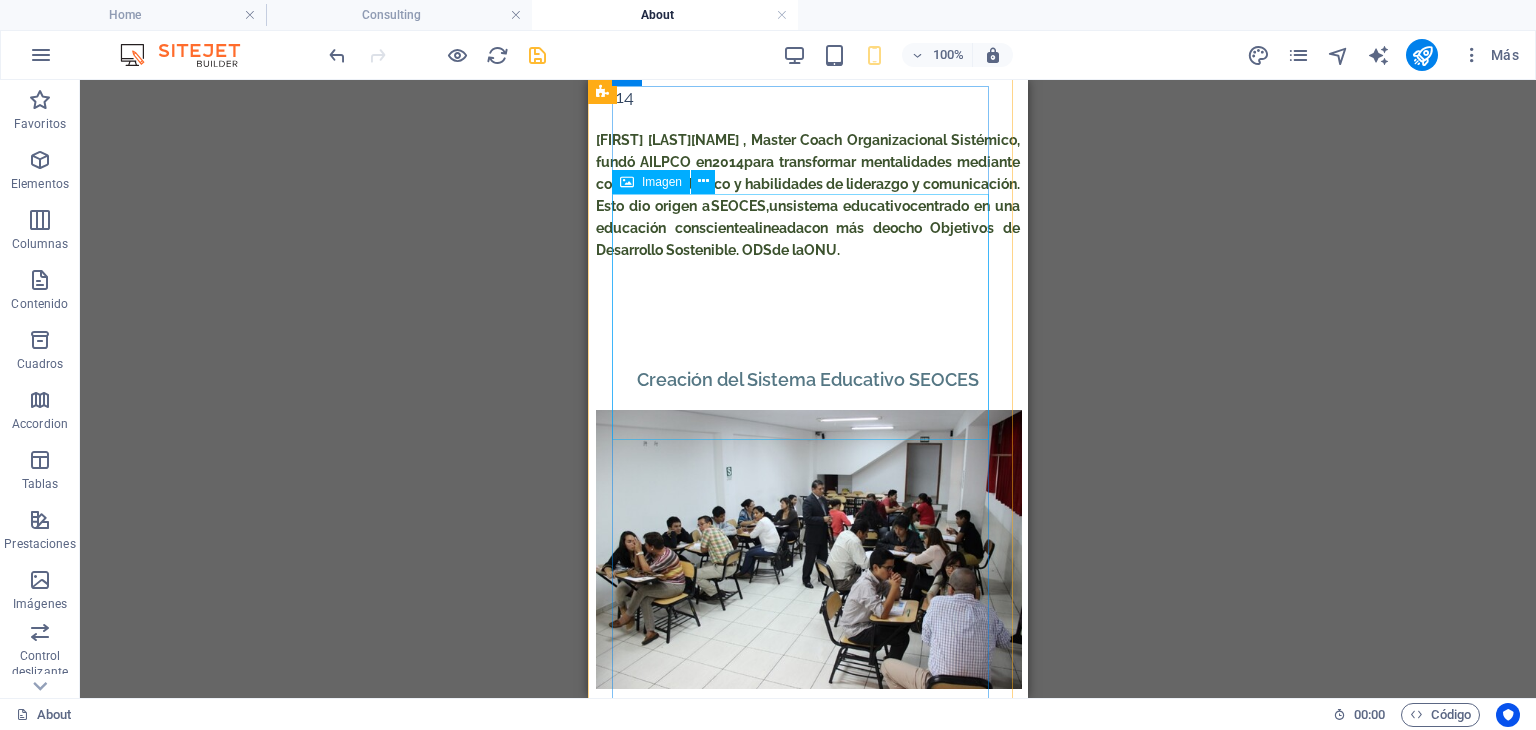 scroll, scrollTop: 4624, scrollLeft: 0, axis: vertical 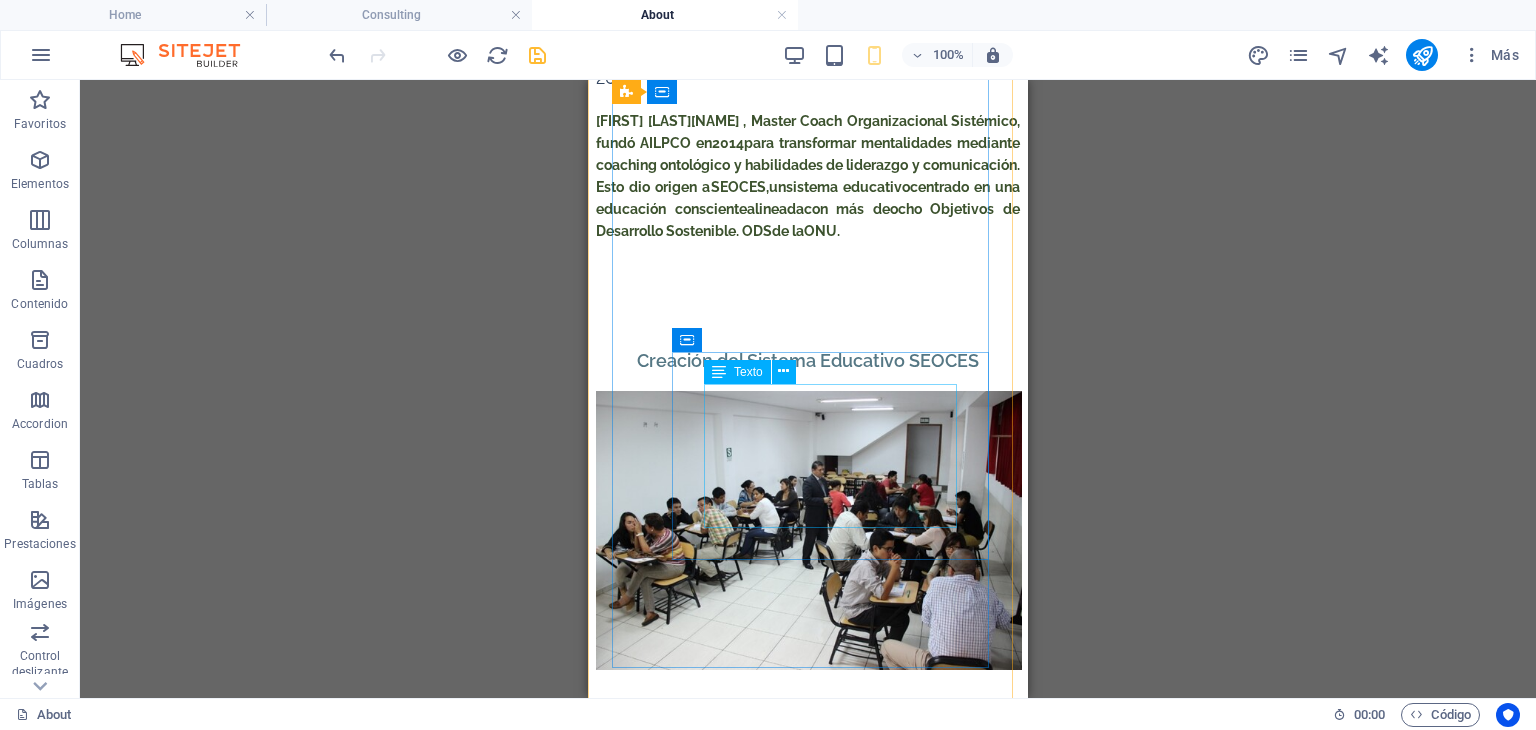 click on "Hemos formado a más de 5,000 líderes y profesionales en Coaching Ontológico, con propósito, visión y espíritu, en Latinoamérica y en el mundo." at bounding box center [808, 1410] 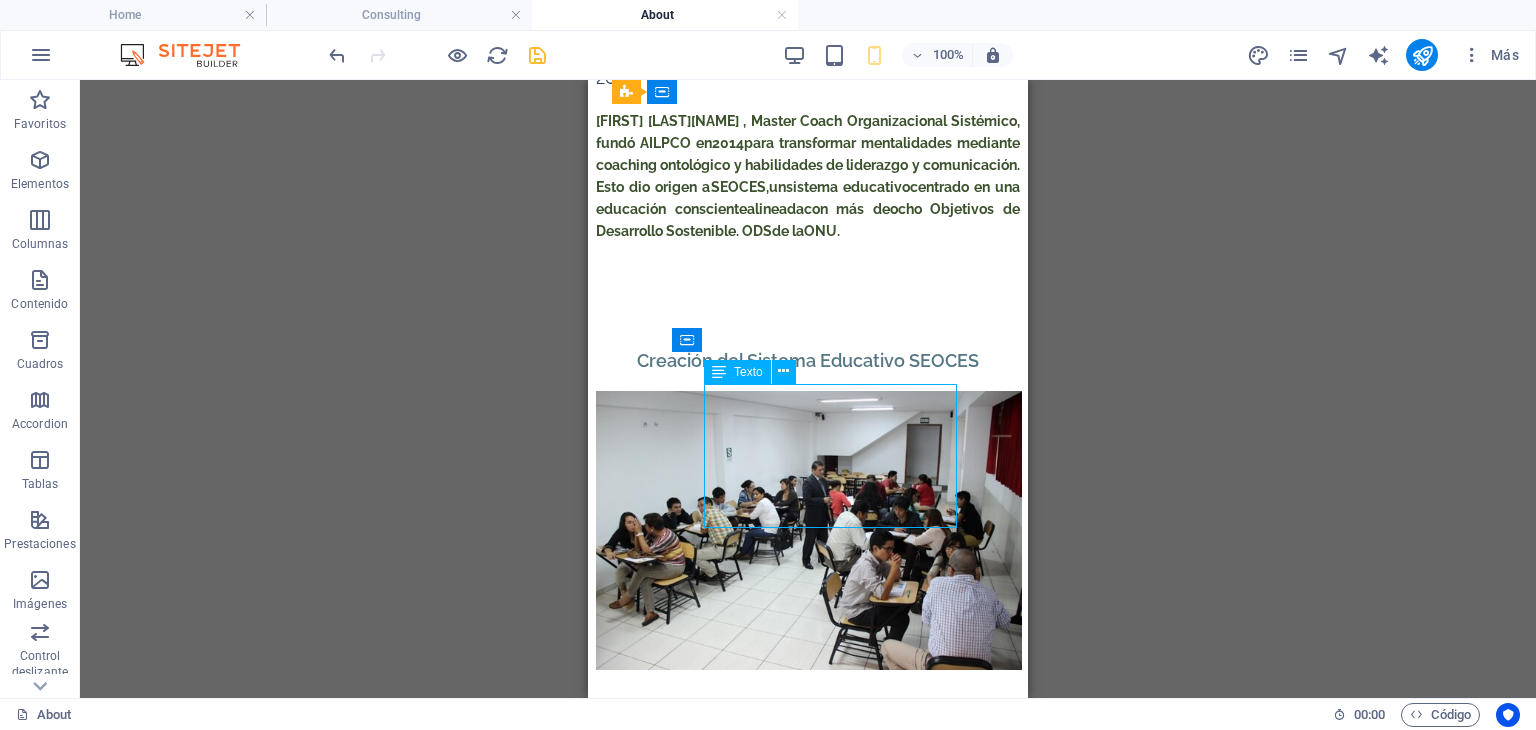 click on "Hemos formado a más de 5,000 líderes y profesionales en Coaching Ontológico, con propósito, visión y espíritu, en Latinoamérica y en el mundo." at bounding box center [808, 1410] 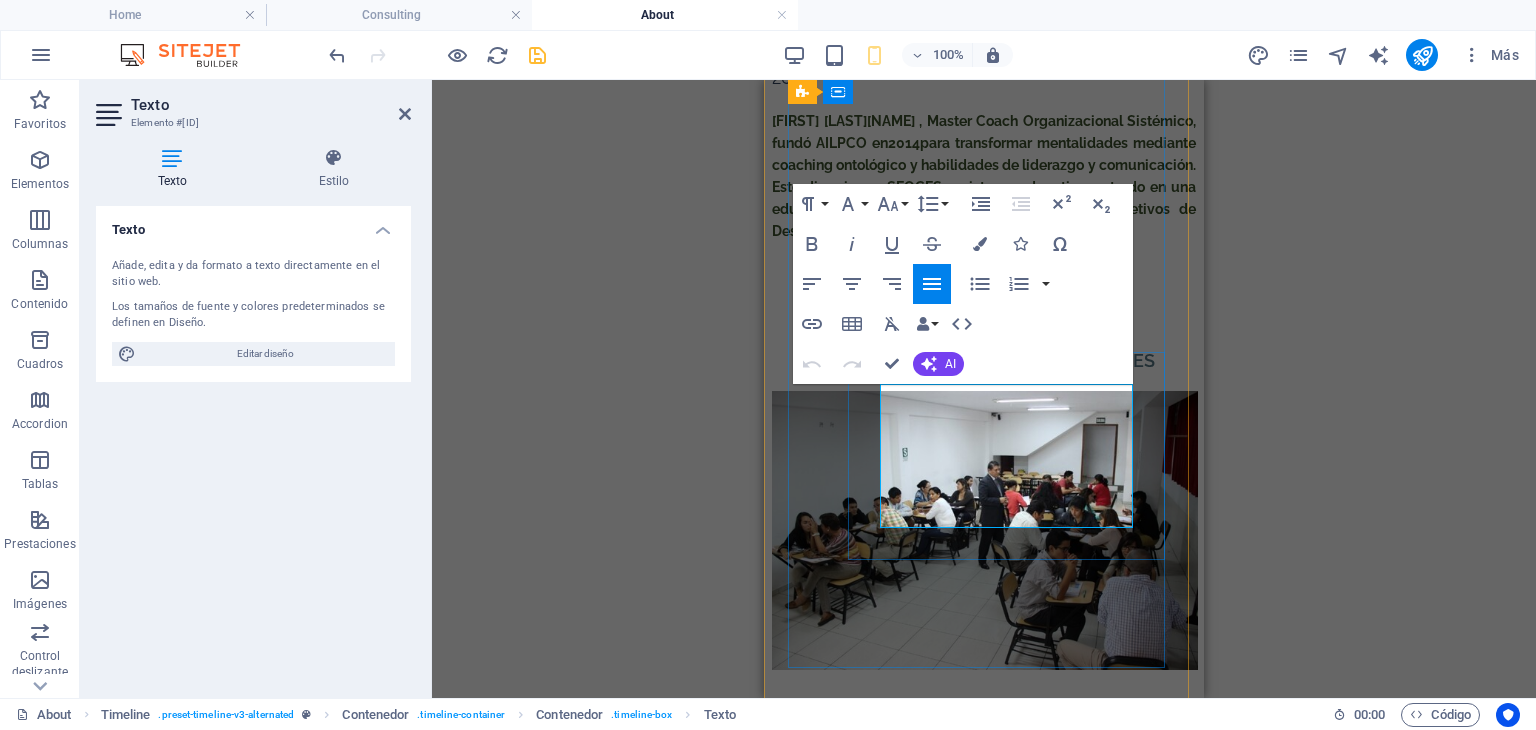 drag, startPoint x: 1130, startPoint y: 517, endPoint x: 874, endPoint y: 394, distance: 284.01584 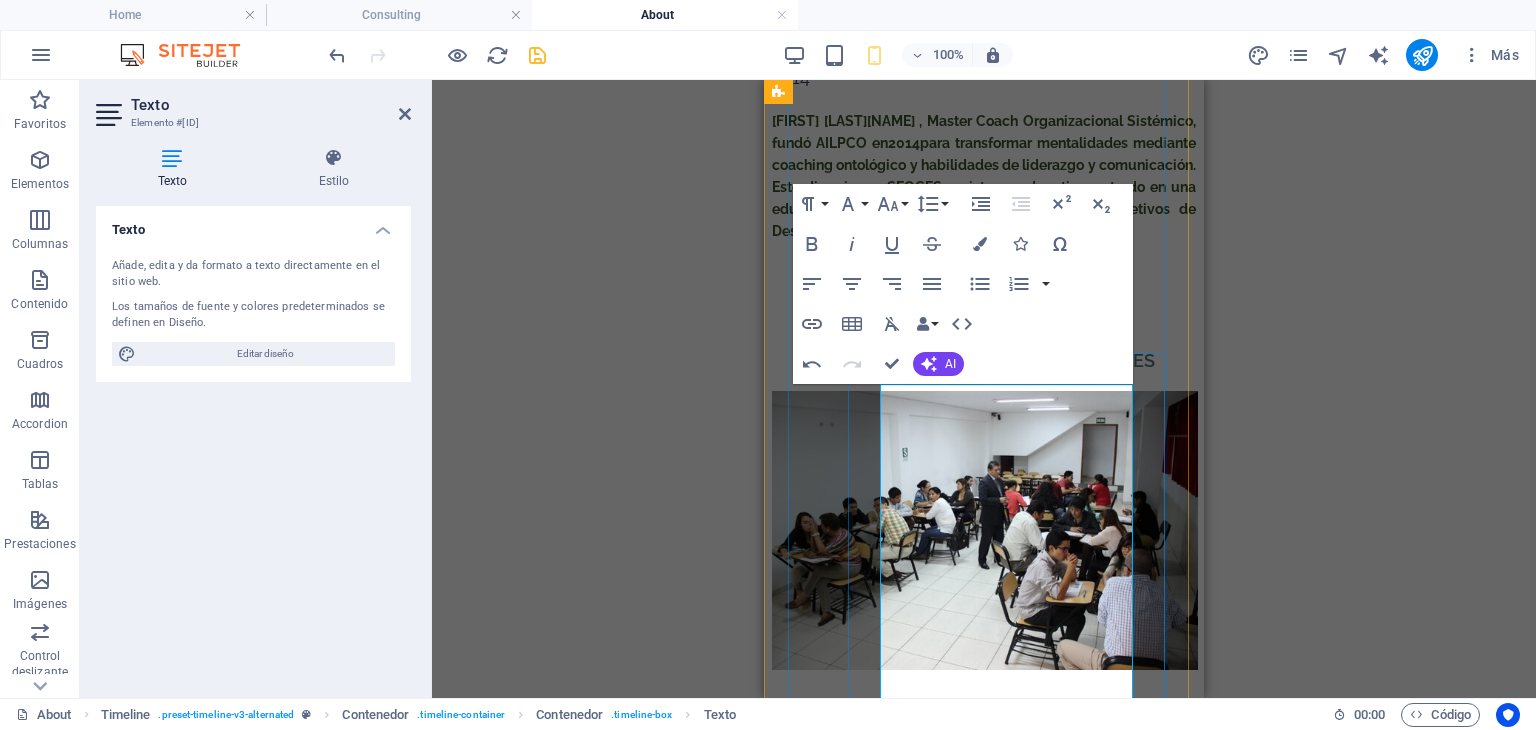 drag, startPoint x: 965, startPoint y: 686, endPoint x: 882, endPoint y: 377, distance: 319.95312 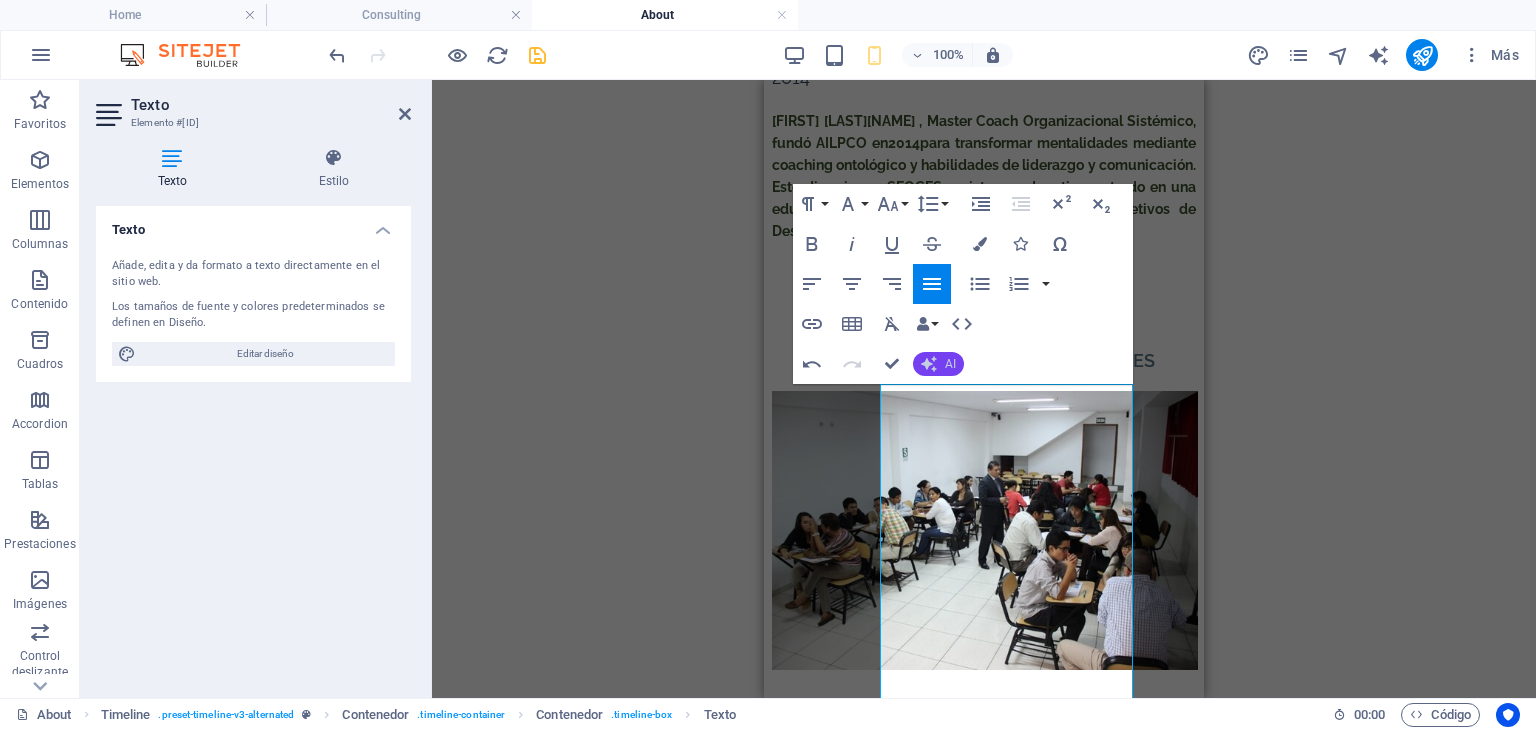 click on "AI" at bounding box center (938, 364) 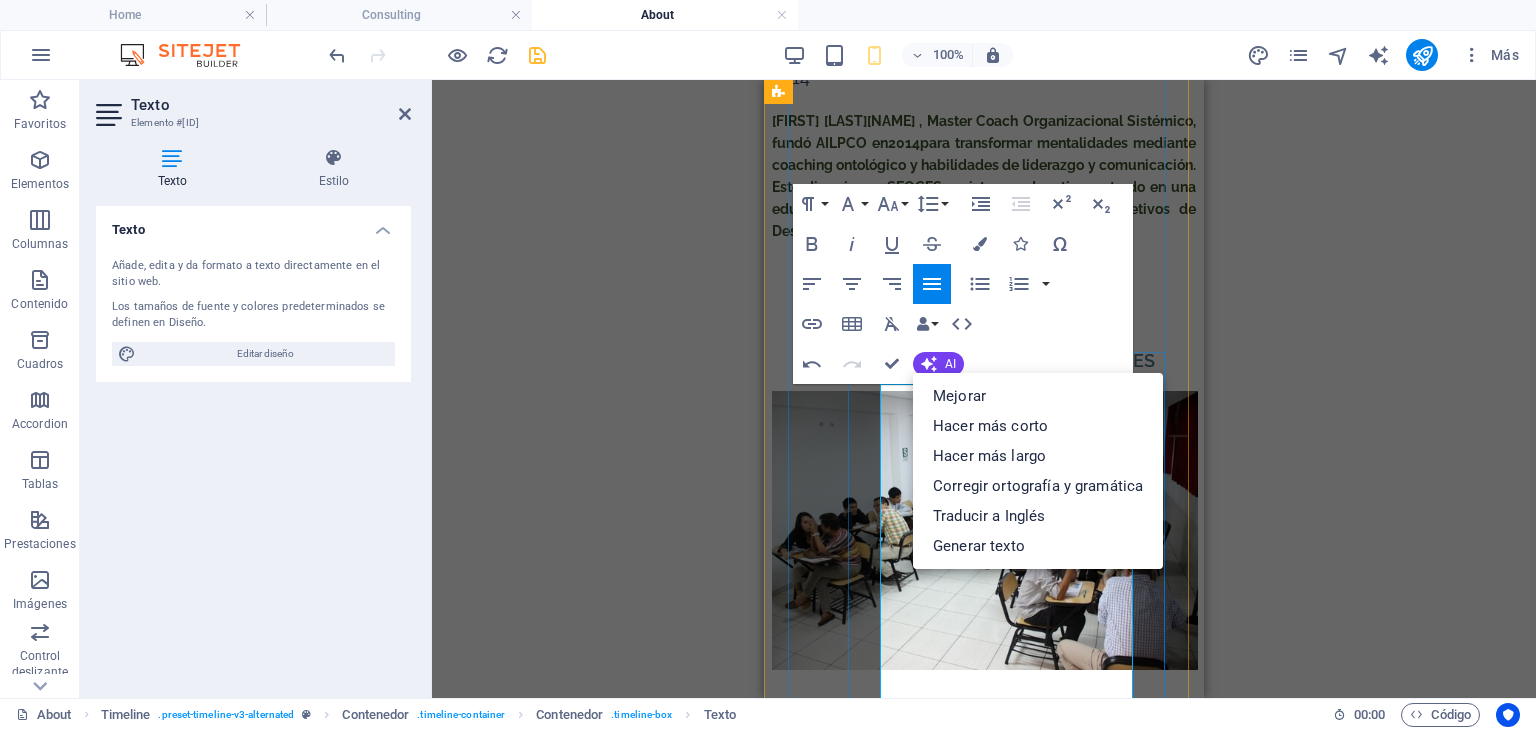 click on "primera Escuela de Liderazgo y Coaching en el Perú" at bounding box center (986, 1391) 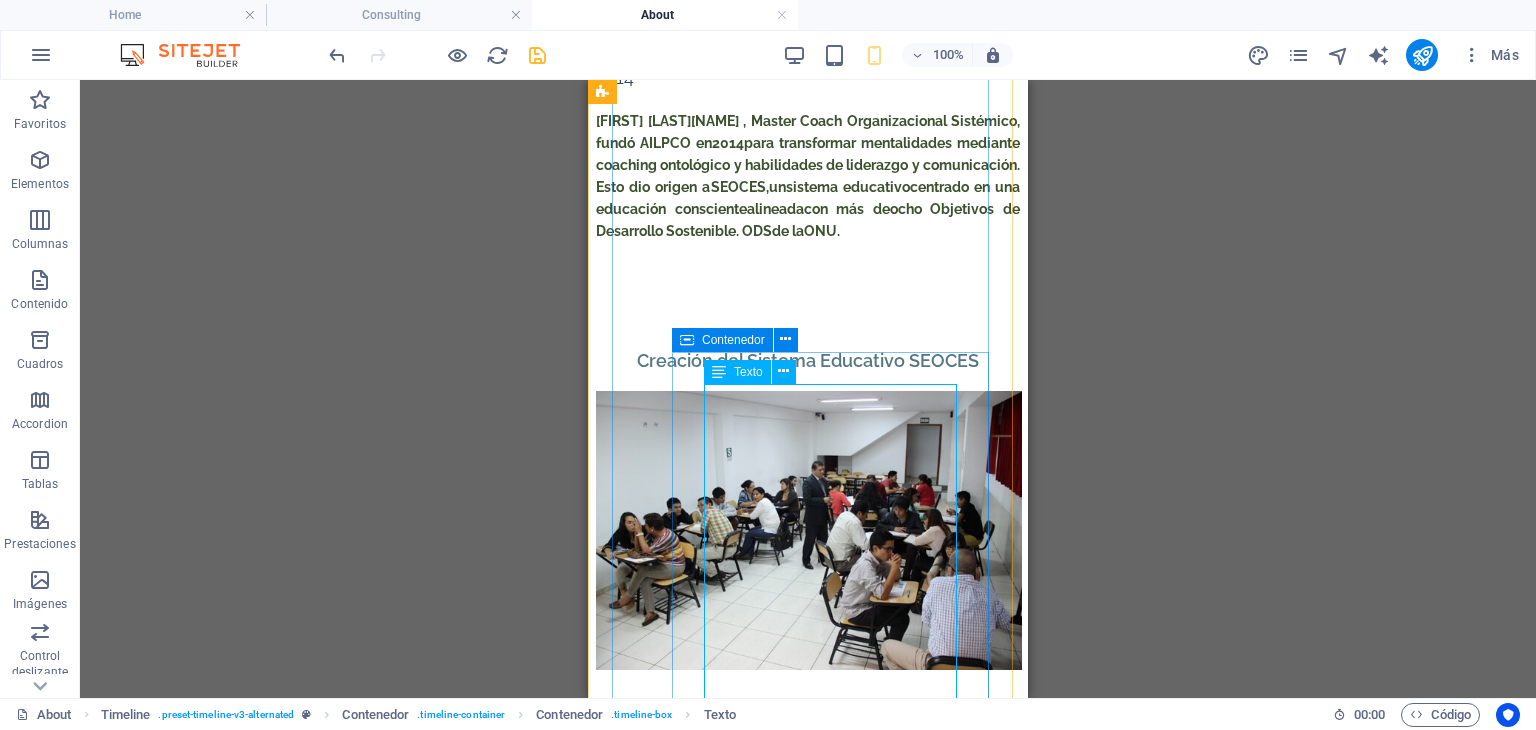 click on "En el año 2015  se fundó la  primera Escuela de Liderazgo y Coaching en el Perú  realizando el  Primer Programa de Coaching Junior, Líder Kids y Padres Exitosos,  con el objetivo de fortalecer el liderazgo, la comunicación y la inteligencia emocional en más de 2,000 Niños , 2500 Jóvenes y sus familias creando así una cultura de transformación desde el hogar    actualmente se han formado. Desde hace 14 años La Escuela de Liderazgo y Coaching ha formado y  certificado a más de 1000 Coaches Profesionales en el mundo  con el objetivo de expandir el impacto del coaching ontológico en la educación , en la familia y las organizaciones." at bounding box center (808, 1501) 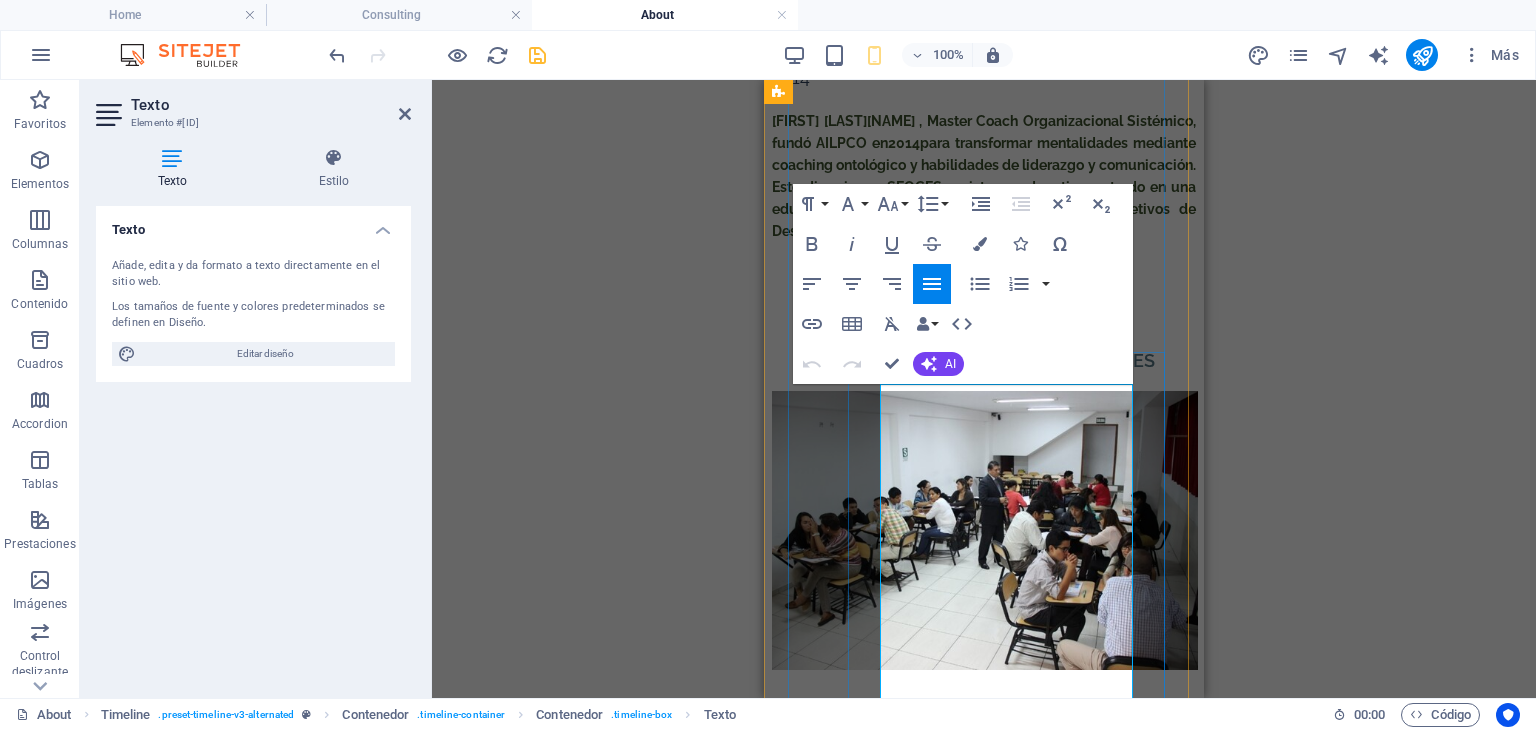click on "se fundó la" at bounding box center (920, 1379) 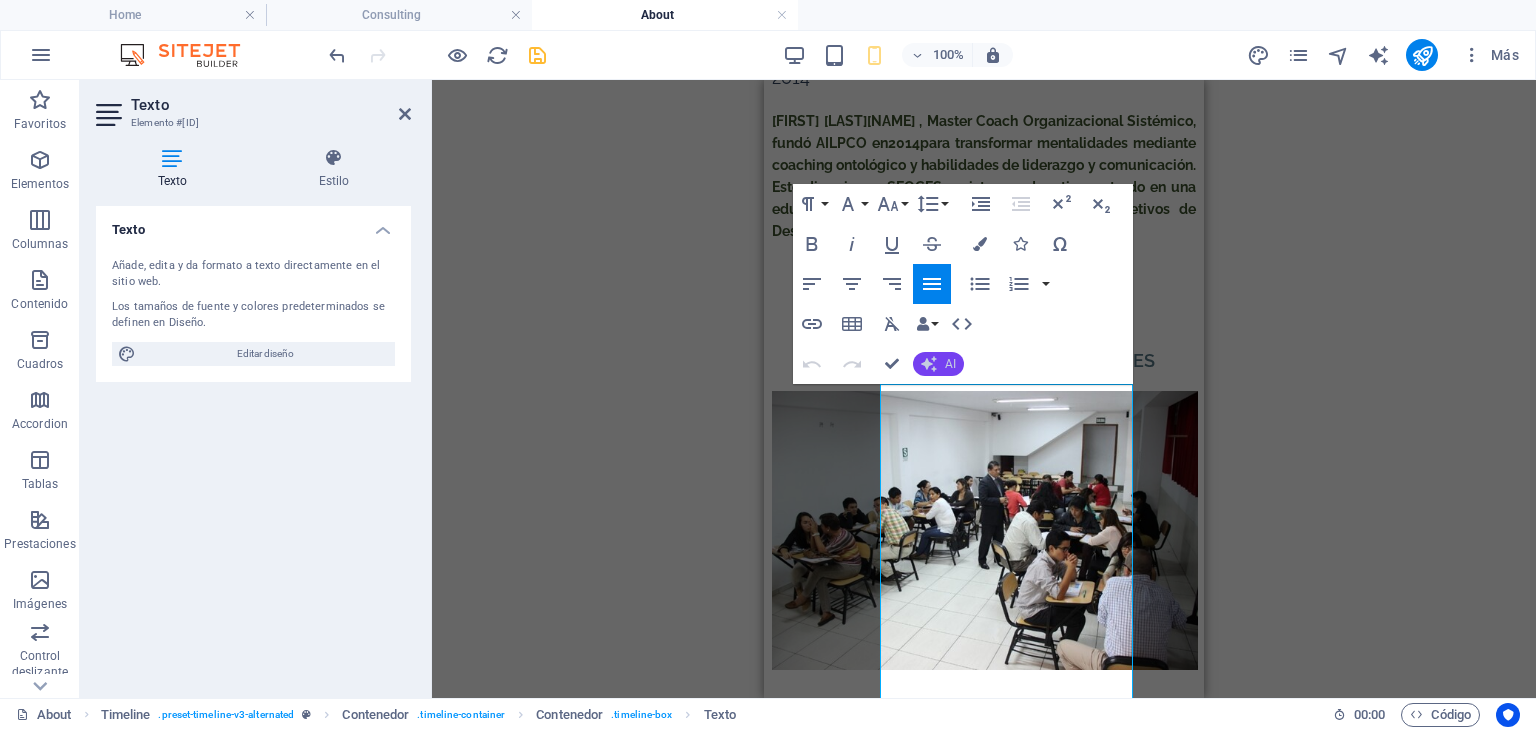 click on "AI" at bounding box center [938, 364] 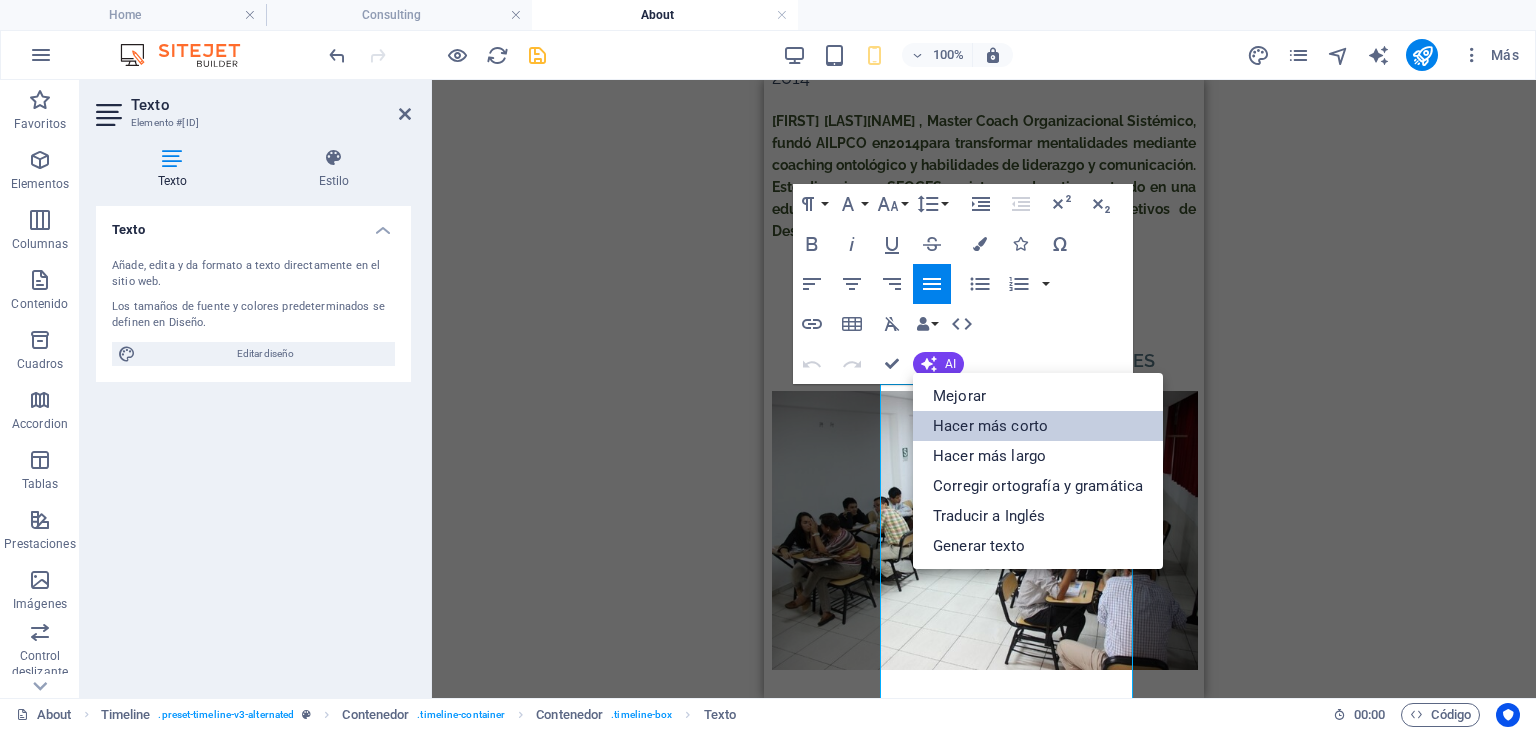 click on "Hacer más corto" at bounding box center [1038, 426] 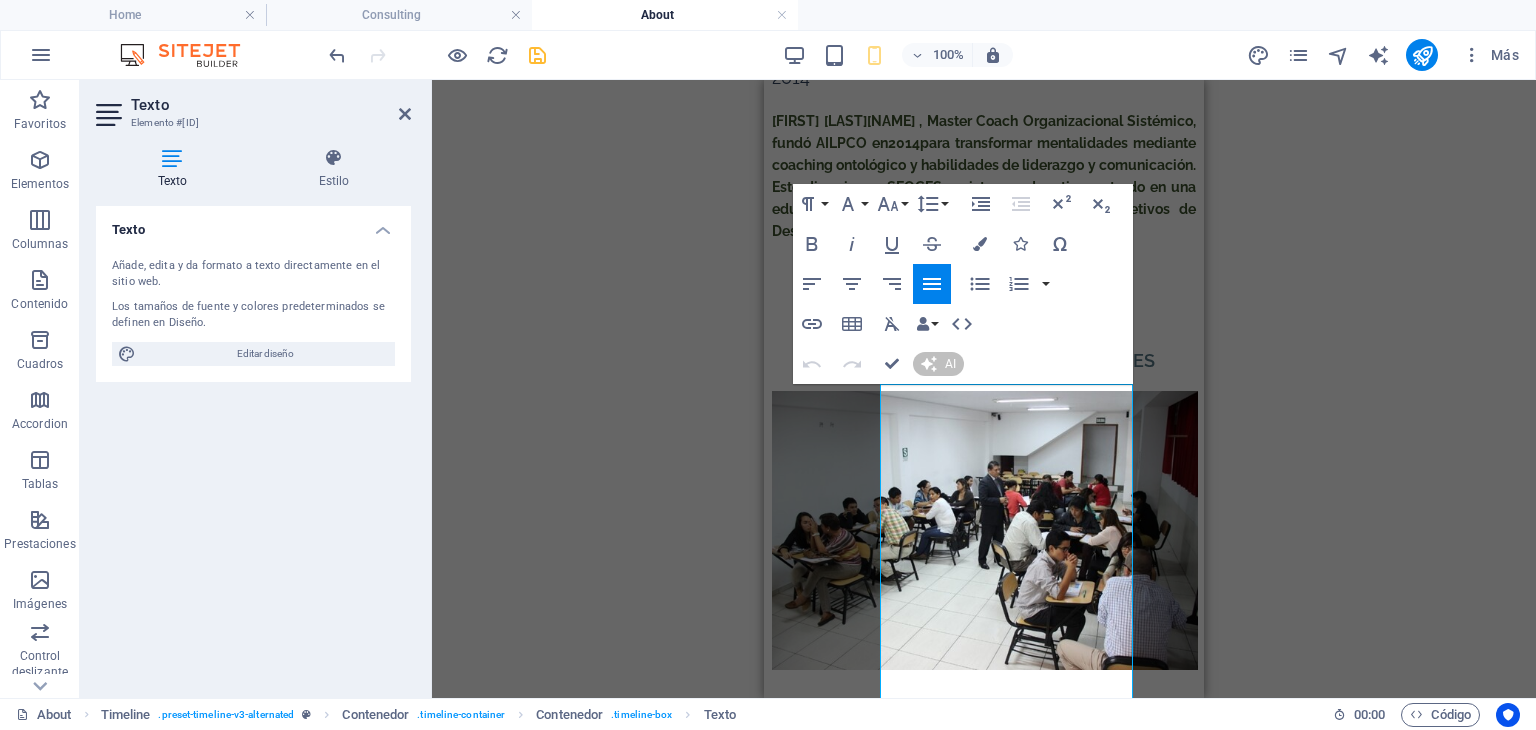 type 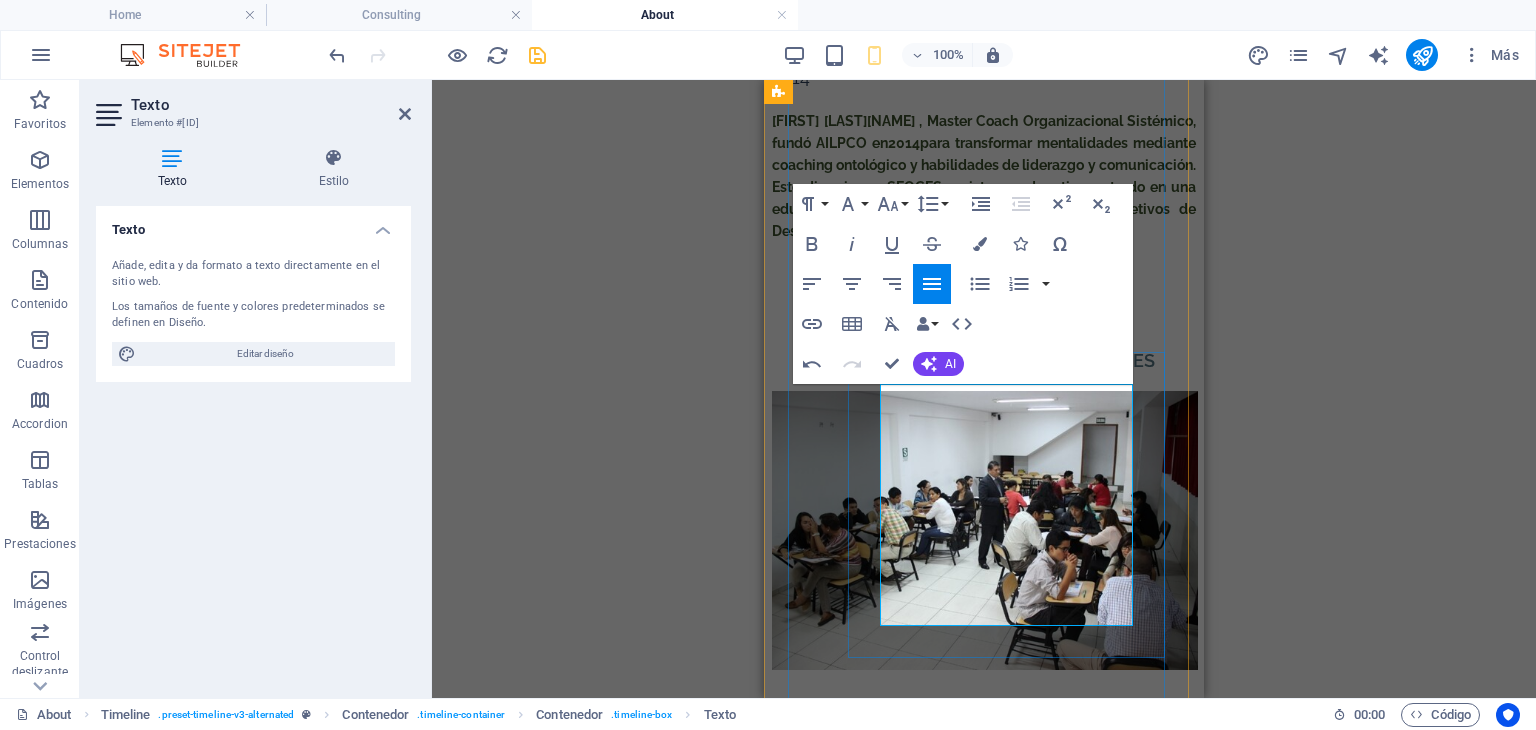 click on "En 2015, se fundó la primera Escuela de Liderazgo y Coaching en Perú, lanzando el Programa de Coaching Junior, Líder Kids y Padres Exitosos, beneficiando a más de 2,000 niños y 2,500 jóvenes y sus familias. La escuela ha certificado a más de 1,000 coaches profesionales en 14 años, expandiendo el impacto del coaching ontológico en la educación, la familia y las organizaciones." at bounding box center (984, 1445) 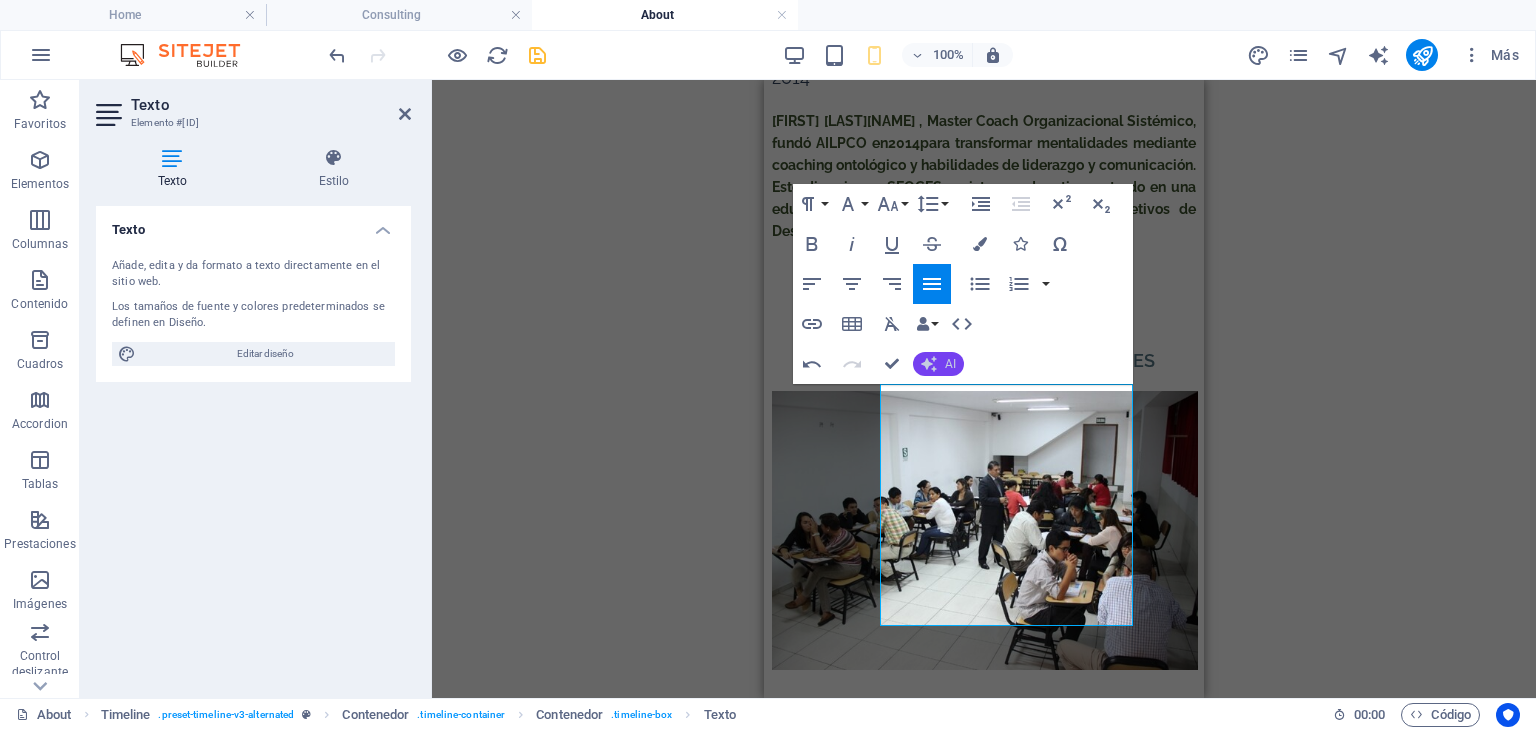 click on "AI" at bounding box center (950, 364) 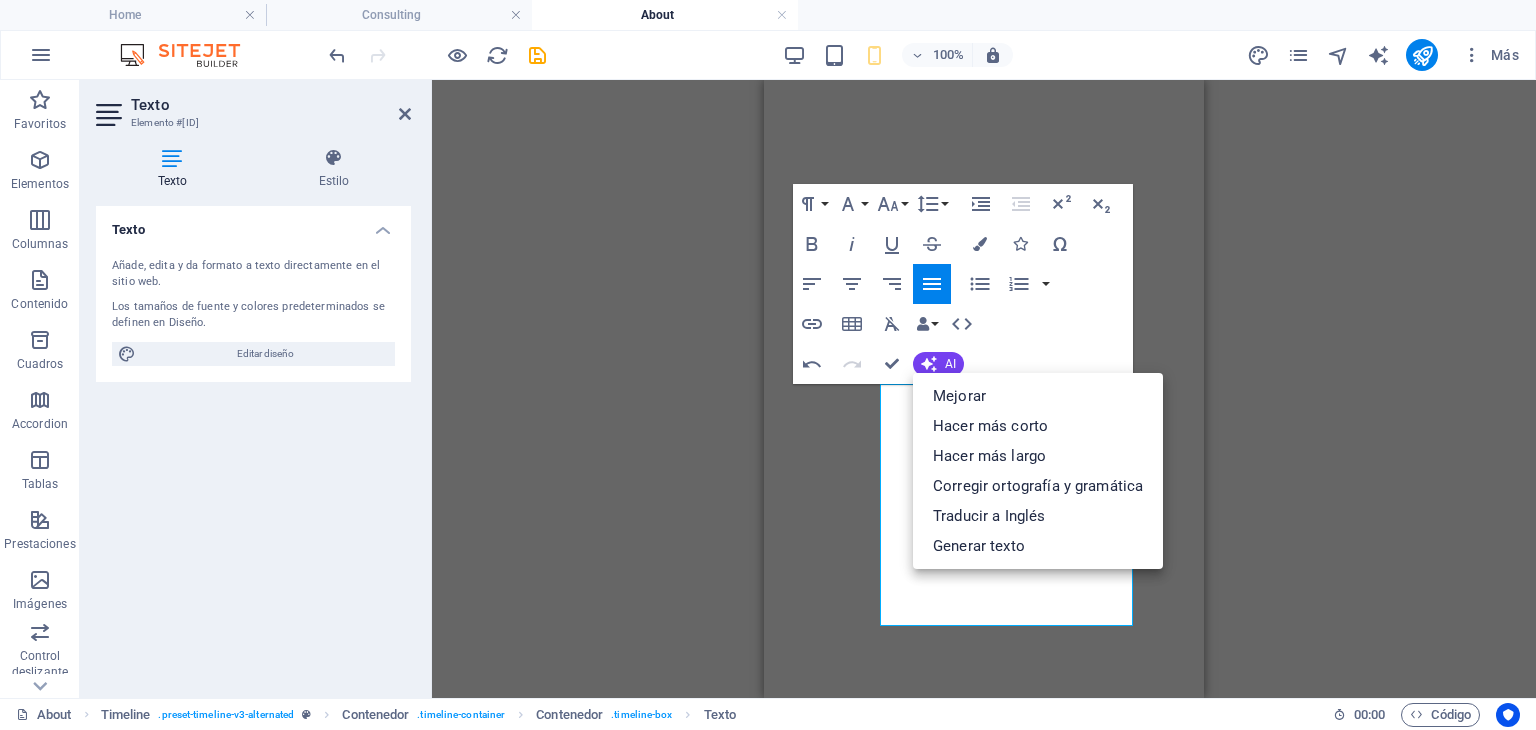 click on "Hacer más corto" at bounding box center [1038, 426] 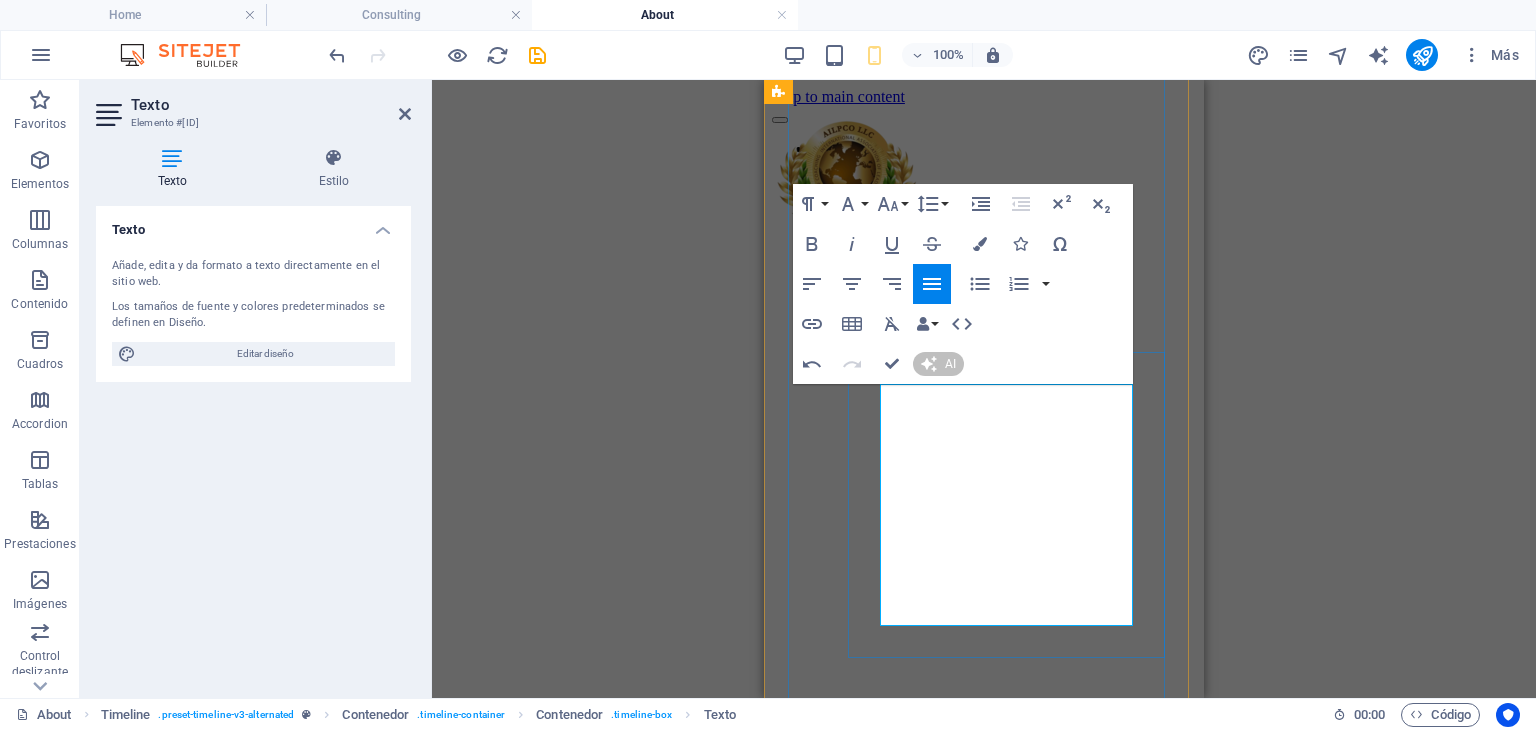 scroll, scrollTop: 0, scrollLeft: 0, axis: both 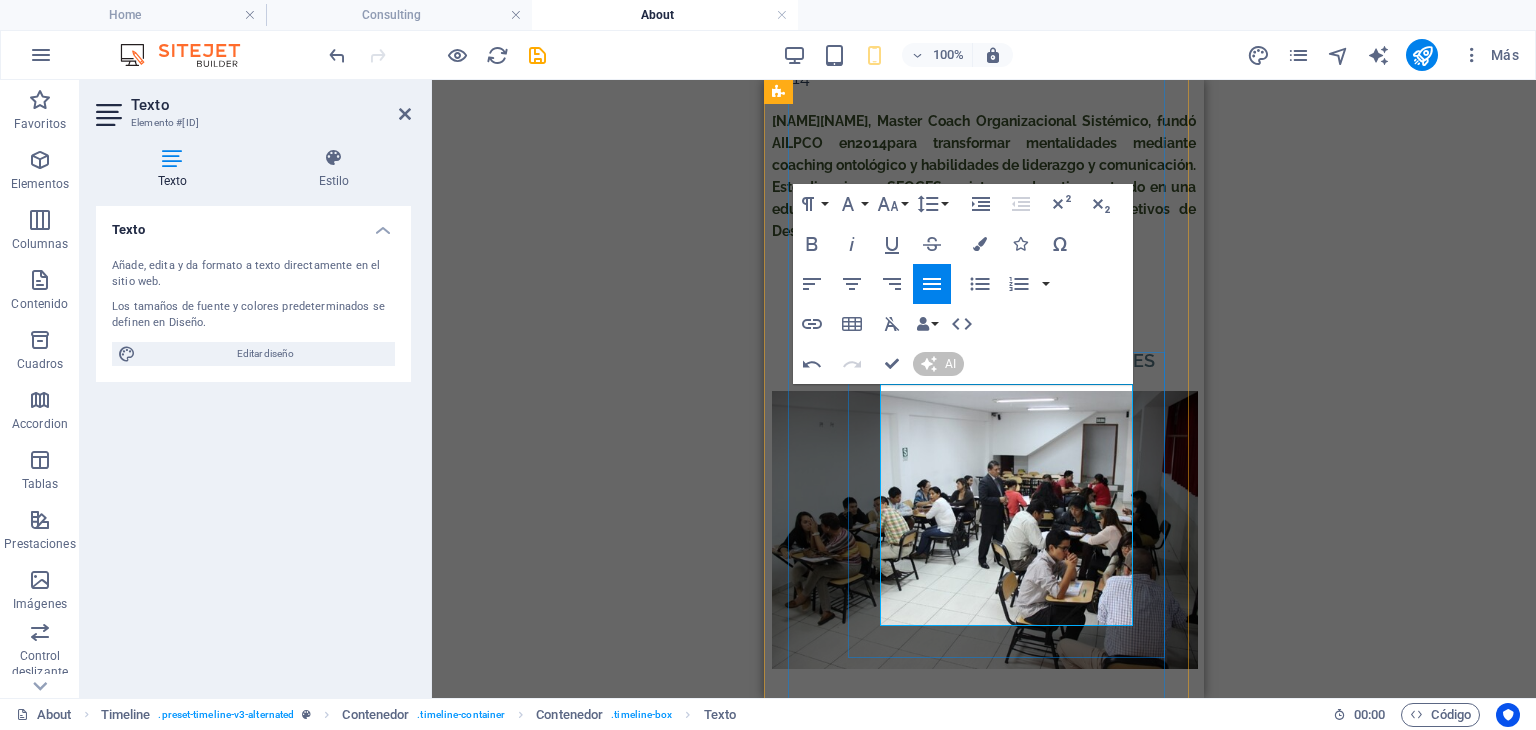 type 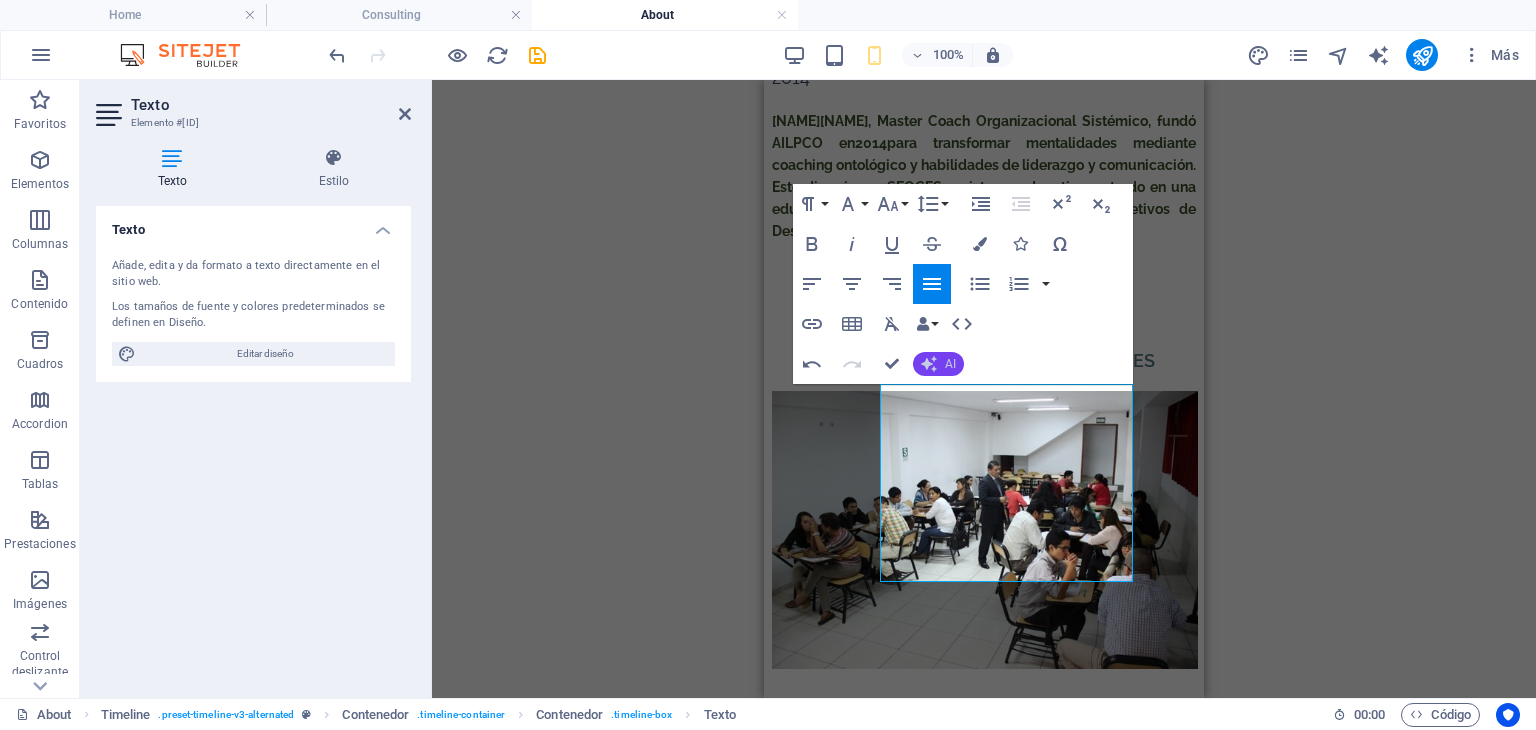 click on "AI" at bounding box center [938, 364] 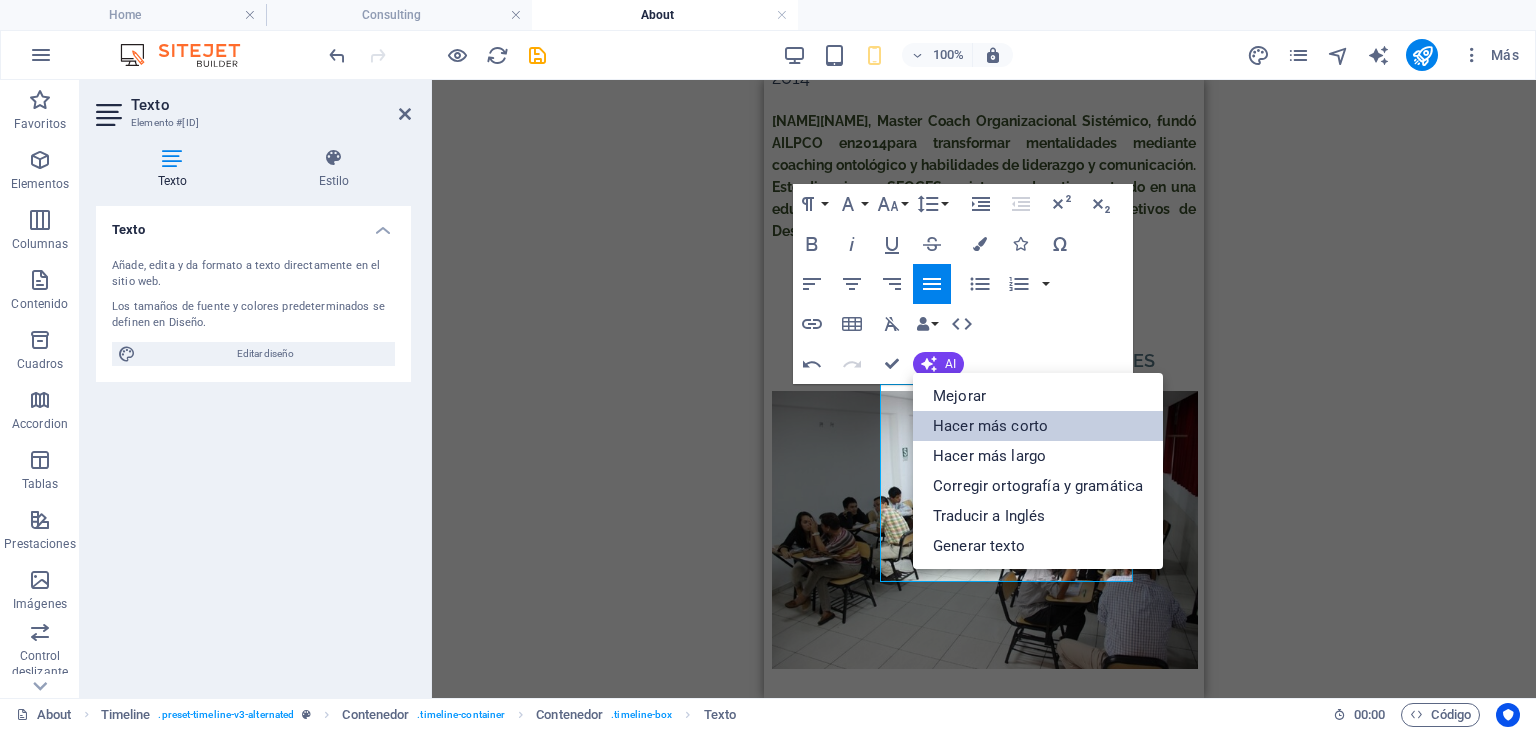 click on "Hacer más corto" at bounding box center [1038, 426] 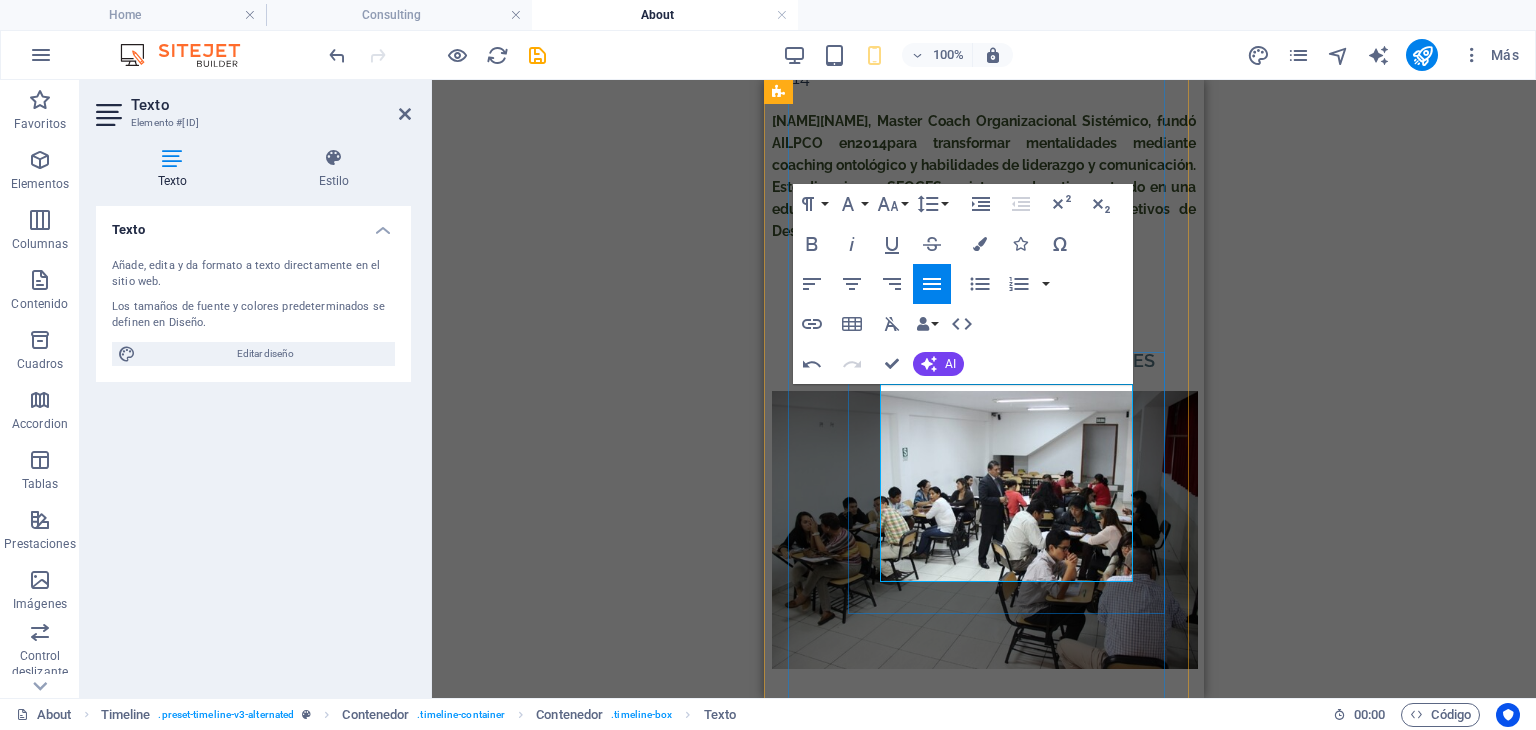 drag, startPoint x: 1120, startPoint y: 568, endPoint x: 1640, endPoint y: 429, distance: 538.2574 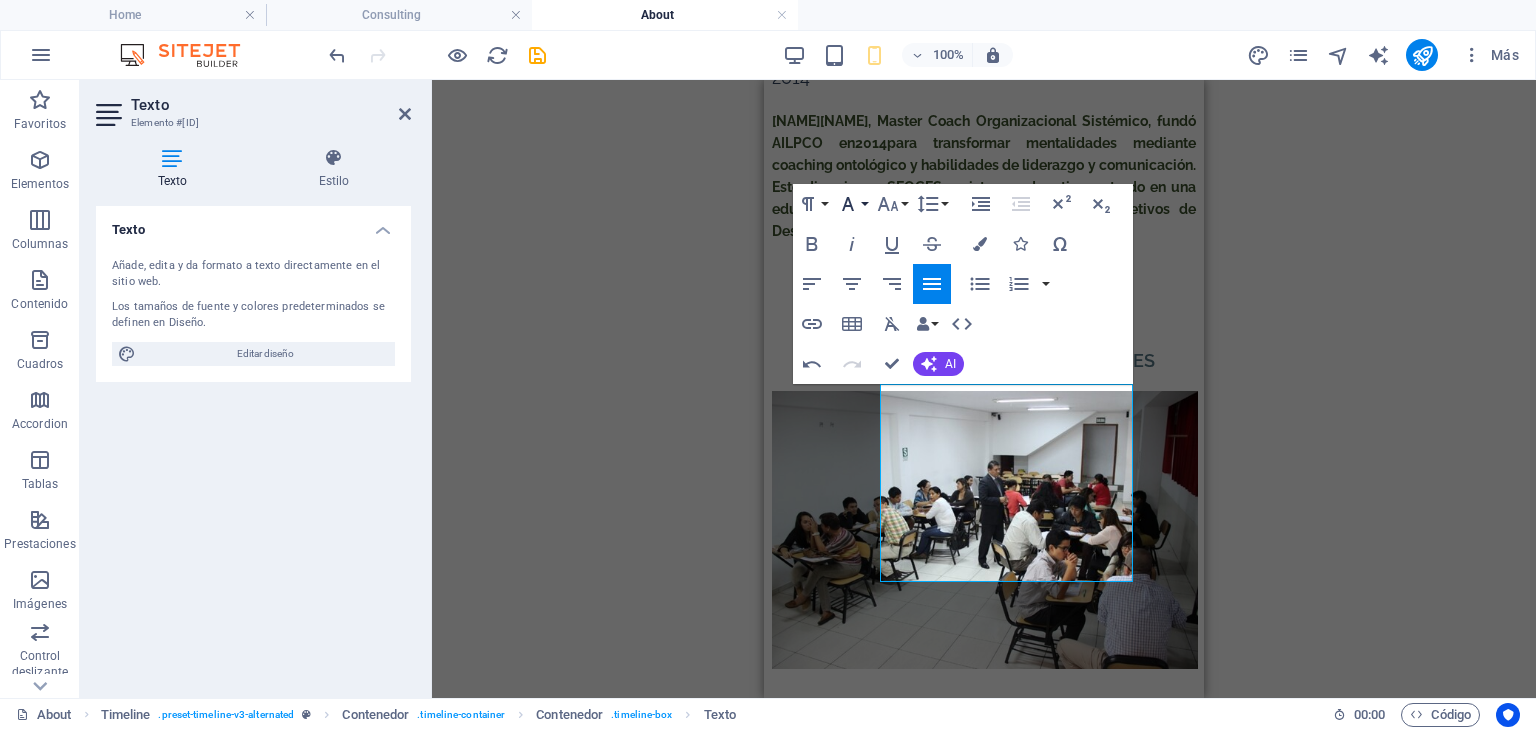 click 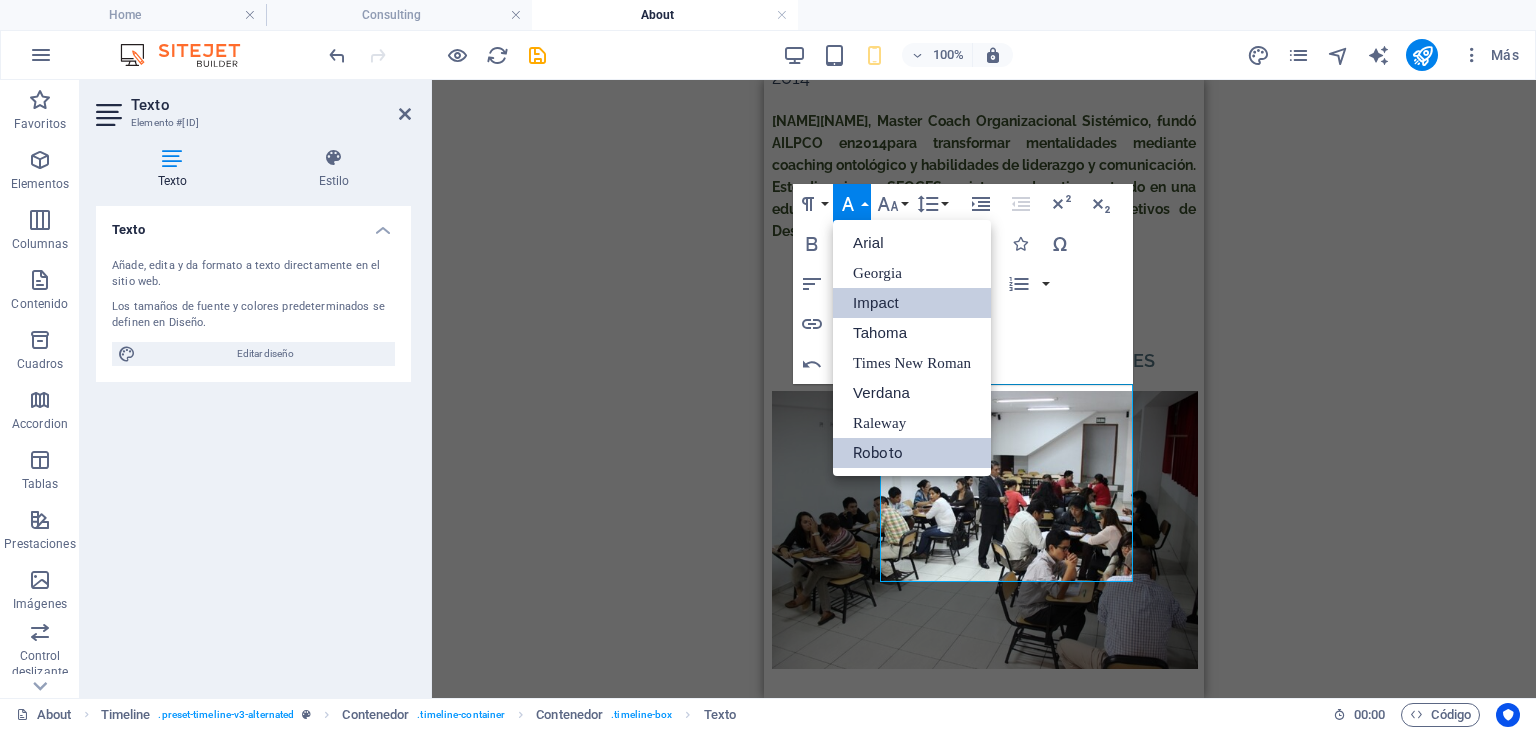scroll, scrollTop: 0, scrollLeft: 0, axis: both 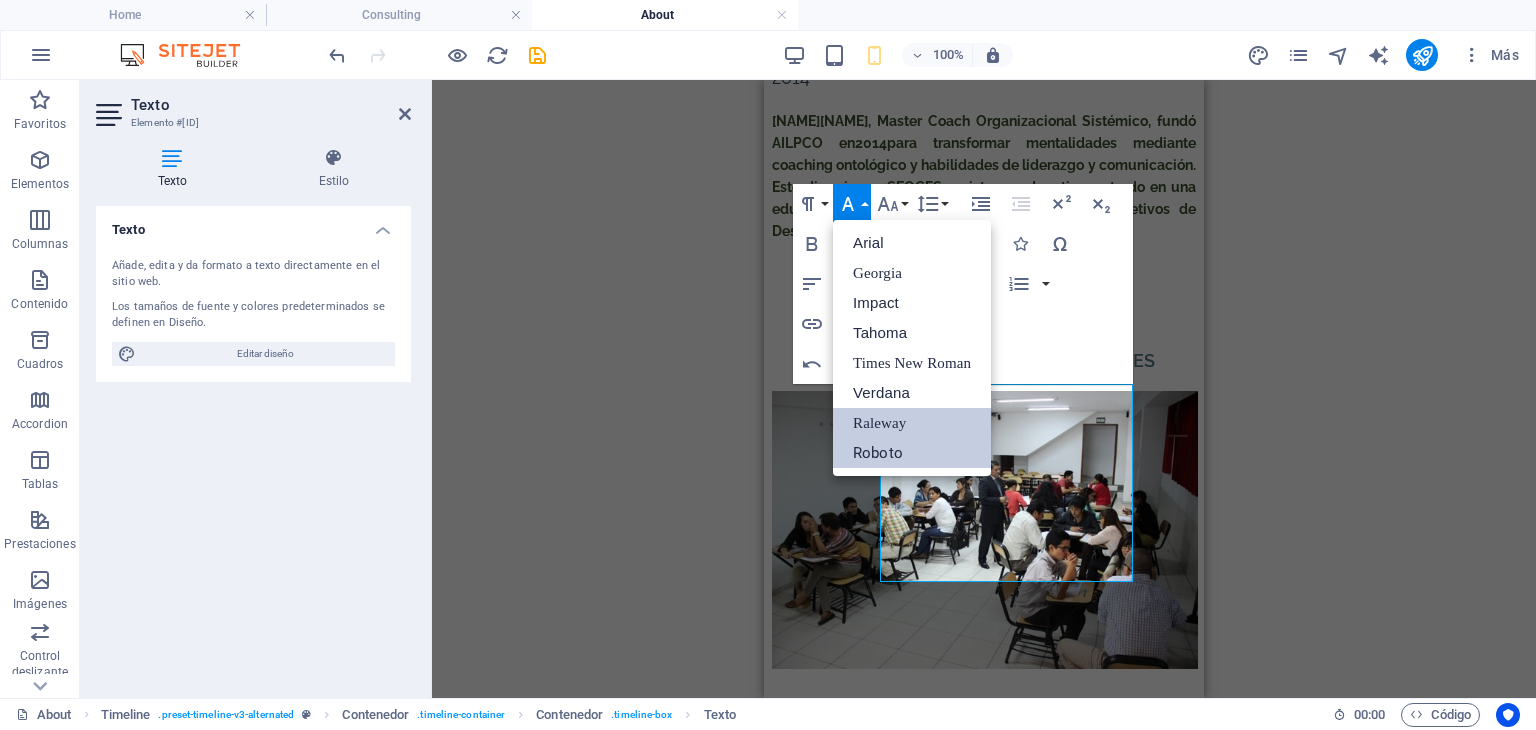click on "Raleway" at bounding box center (912, 423) 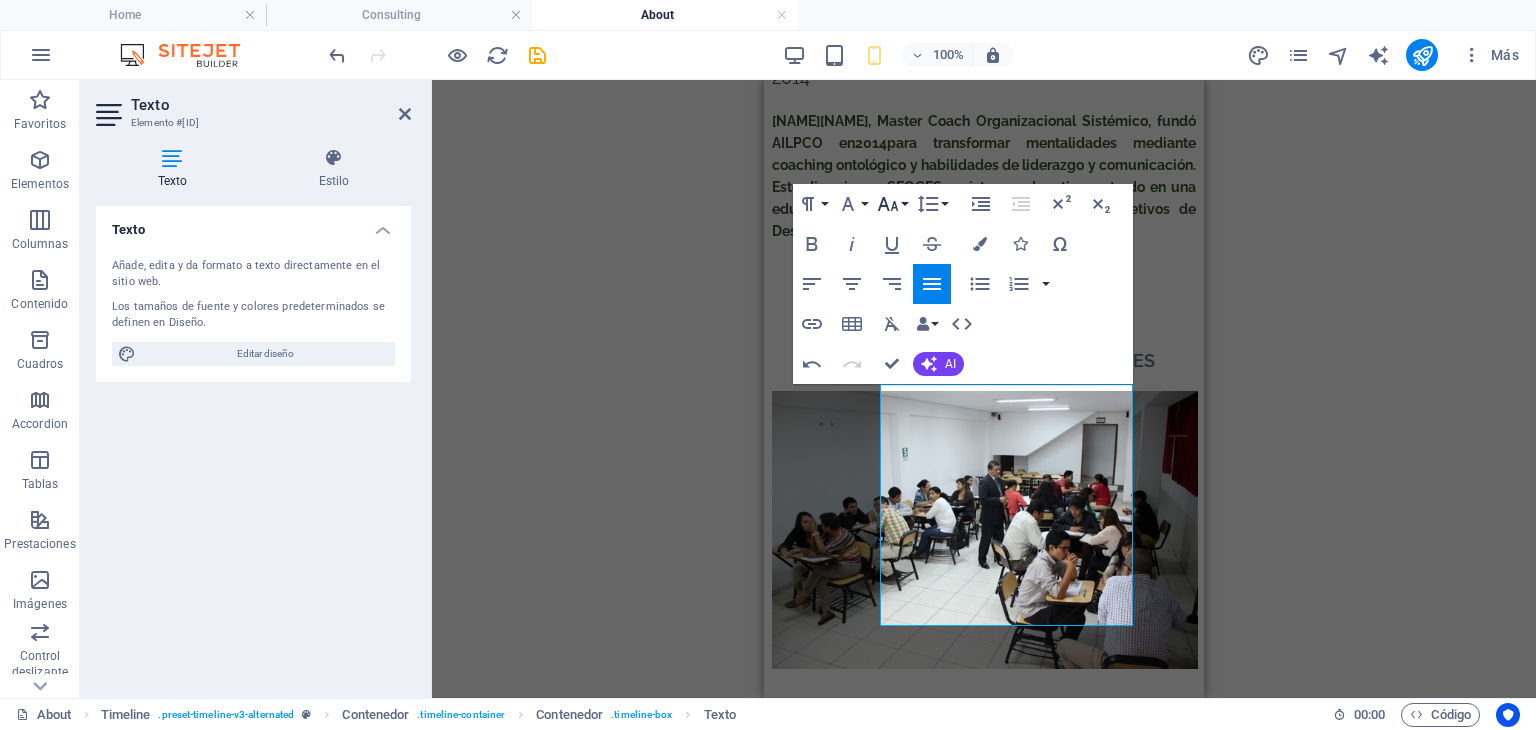 click on "Font Size" at bounding box center (892, 204) 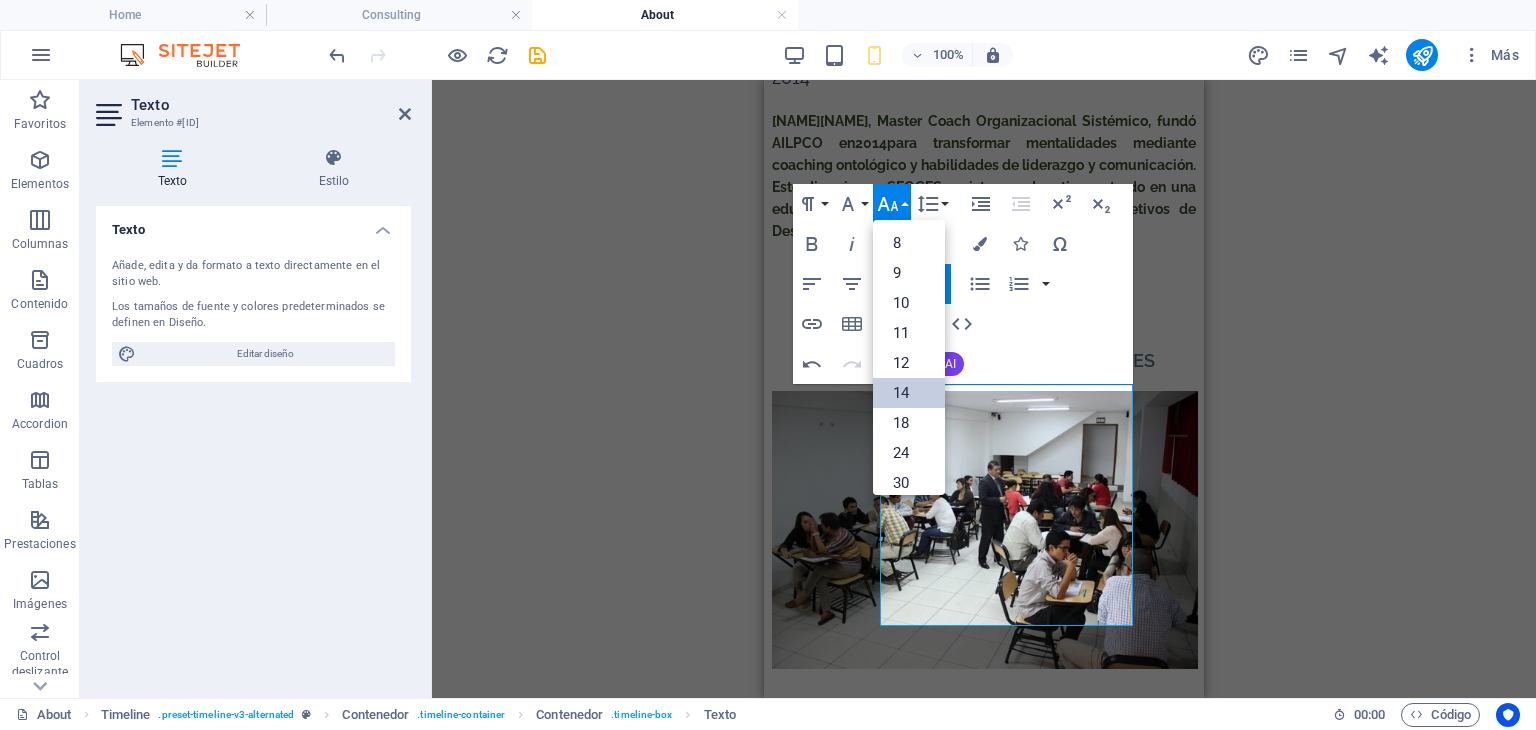 click on "14" at bounding box center (909, 393) 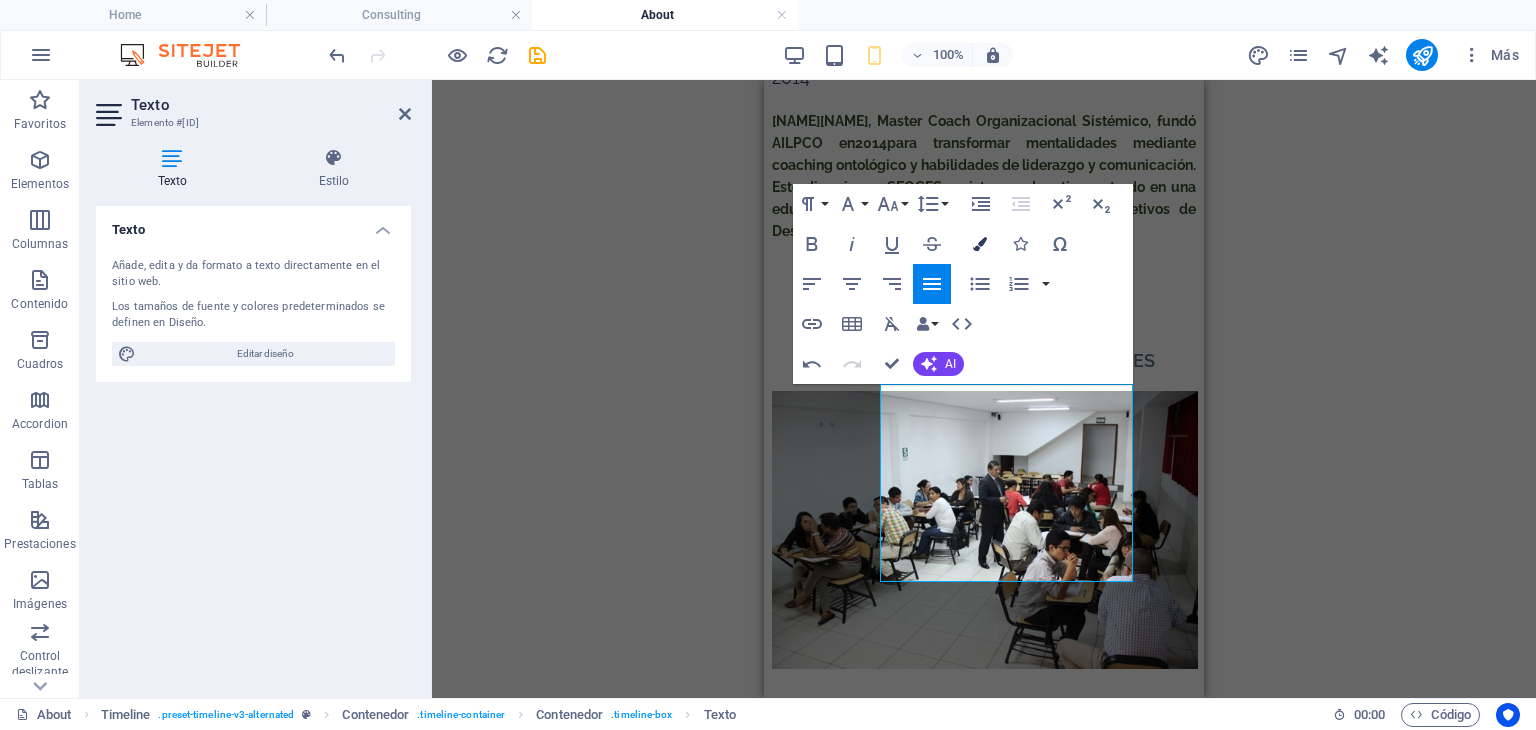 click at bounding box center (980, 244) 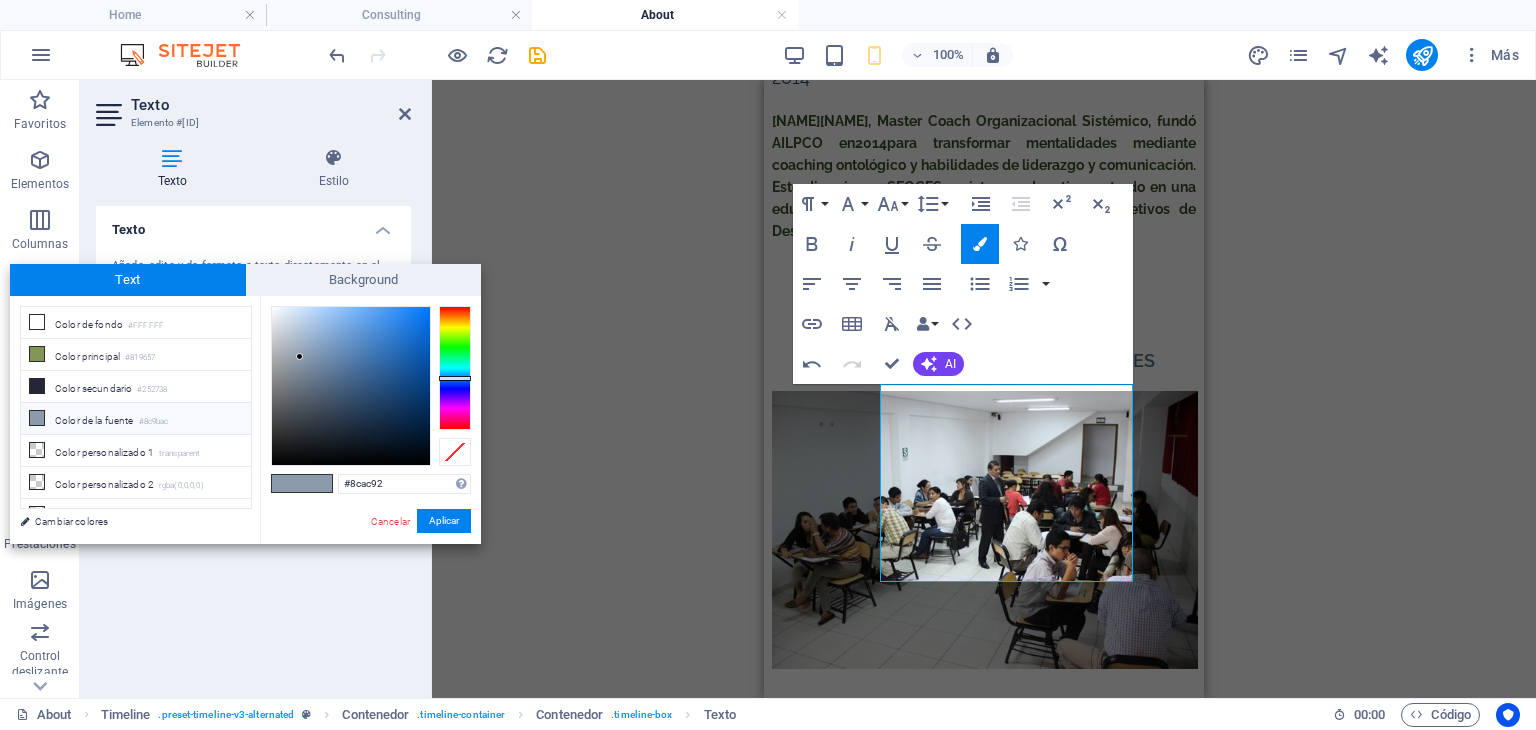 click at bounding box center (455, 368) 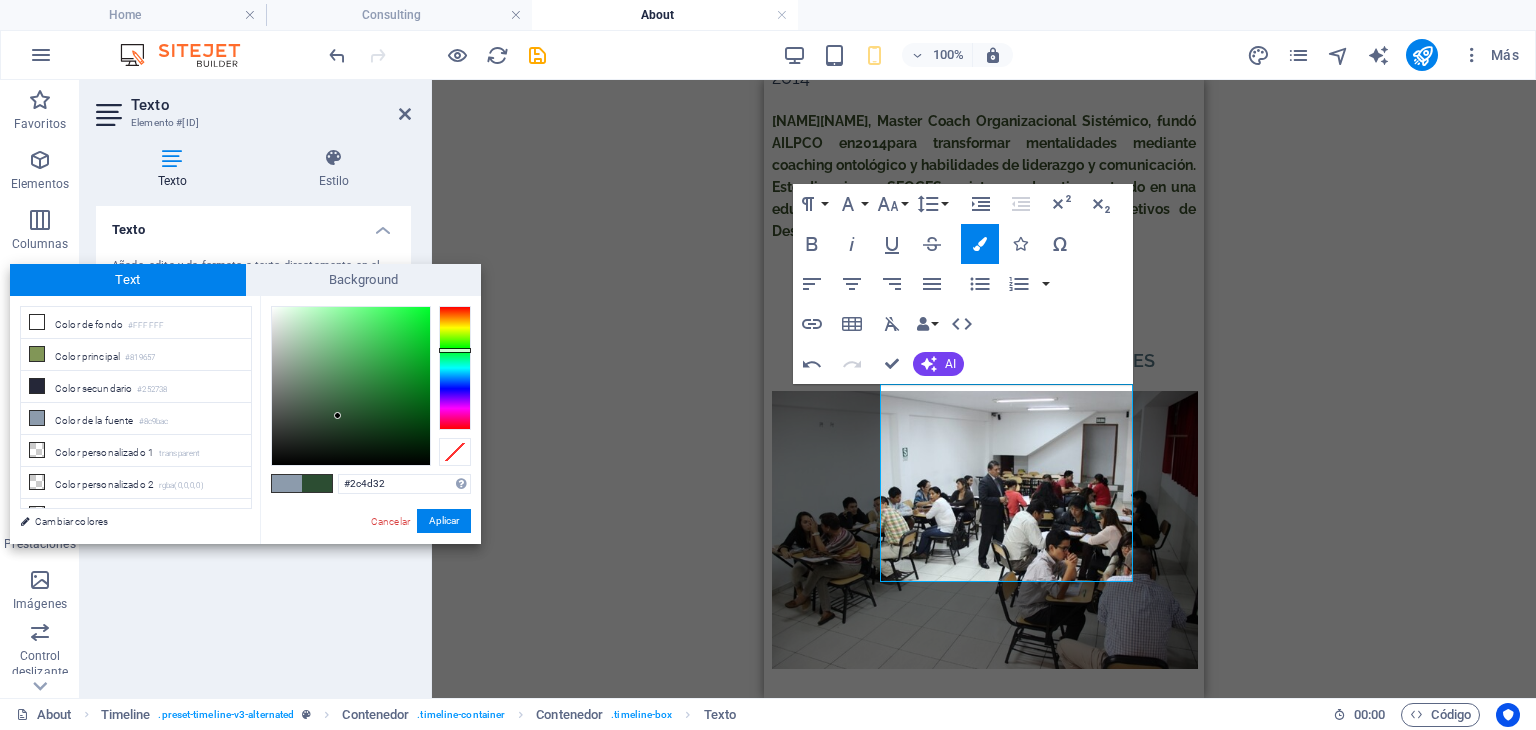 click at bounding box center [351, 386] 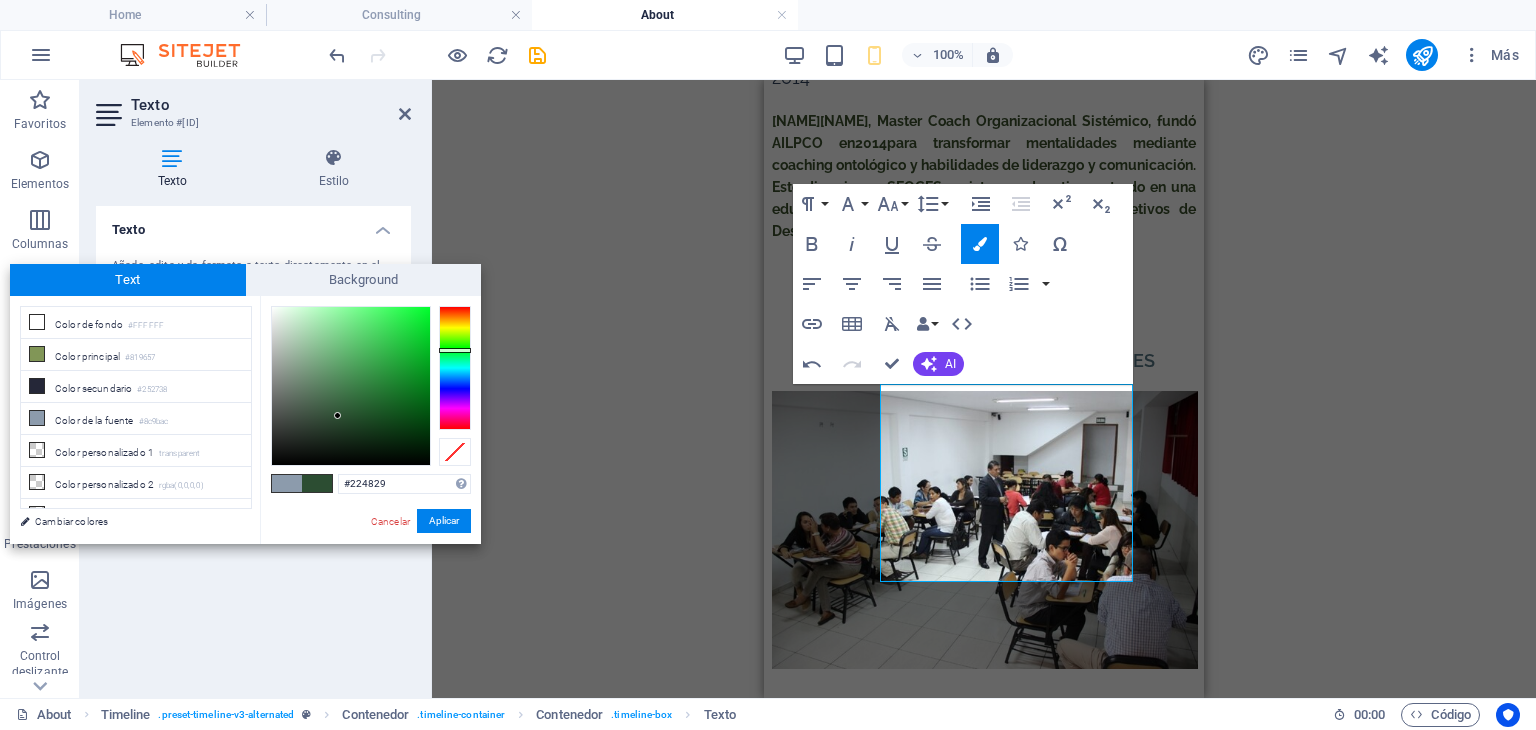 click at bounding box center [351, 386] 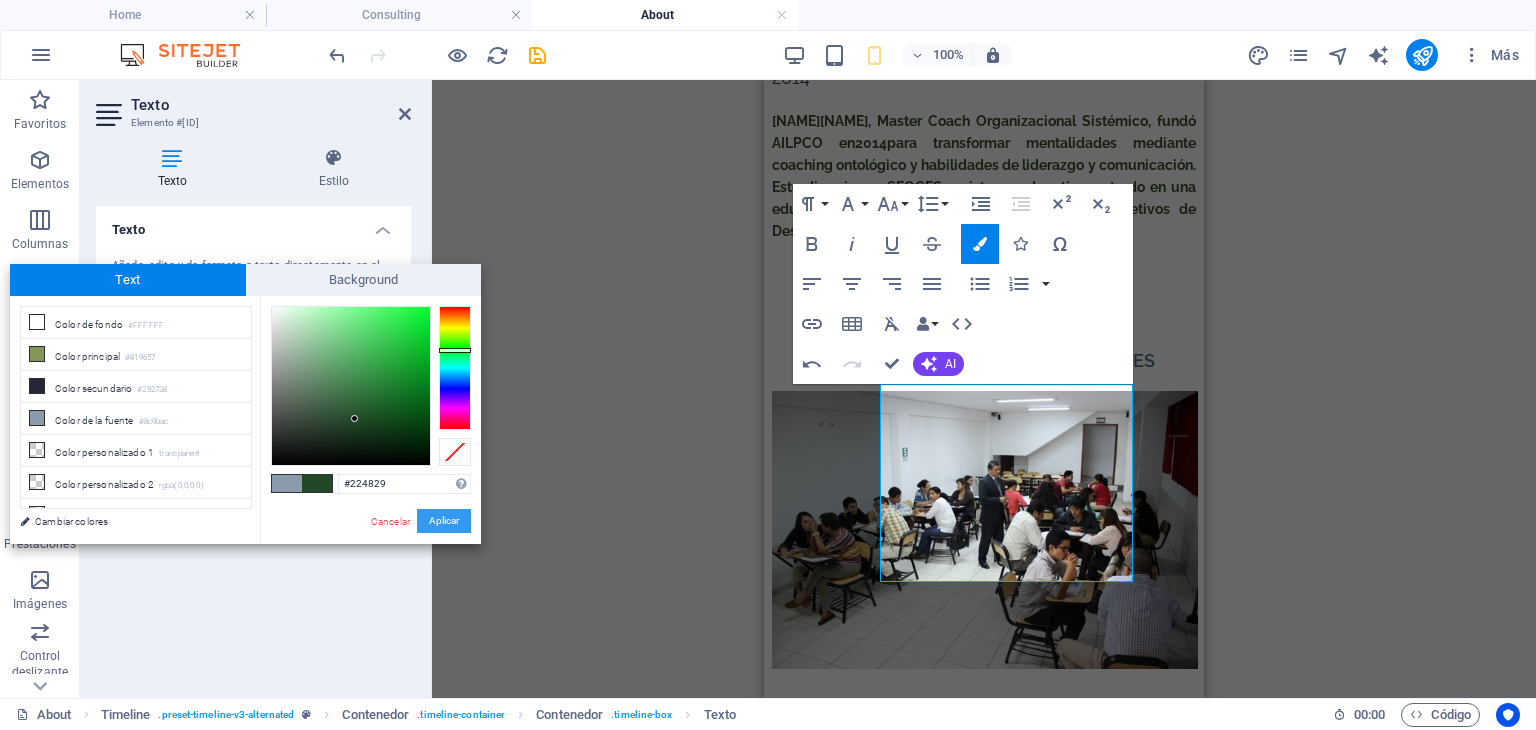 click on "Aplicar" at bounding box center [444, 521] 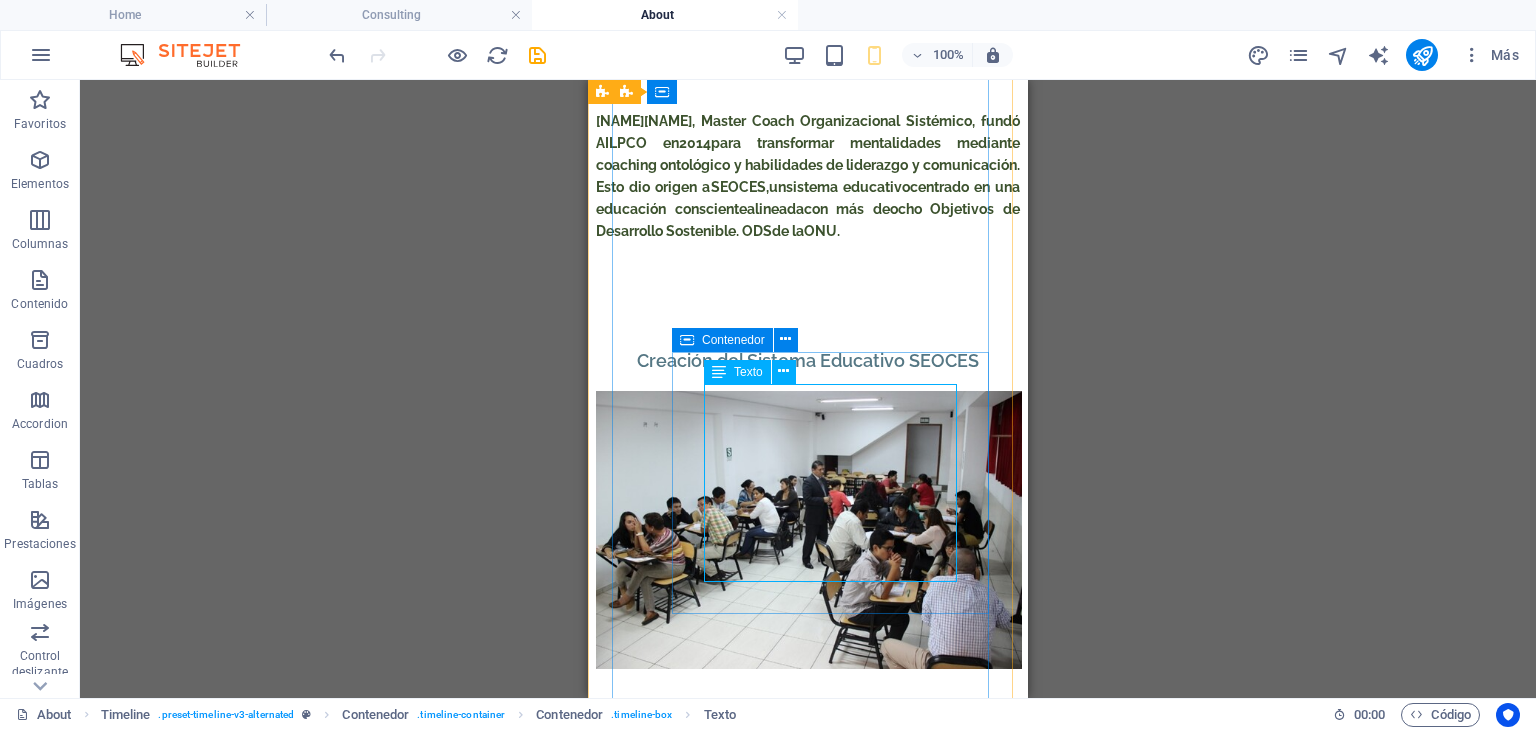 click on "La primera Escuela de Liderazgo y Coaching en Perú, fundada con el Programa de Coaching Junior, Líder Kids y Padres Exitosos, ha beneficiado a más de 2,000 niños y 2,500 jóvenes y sus familias. En 14 años, ha certificado a más de 1,000 coaches, extendiendo el impacto del coaching ontológico en educación, familia y organizaciones." at bounding box center [808, 1434] 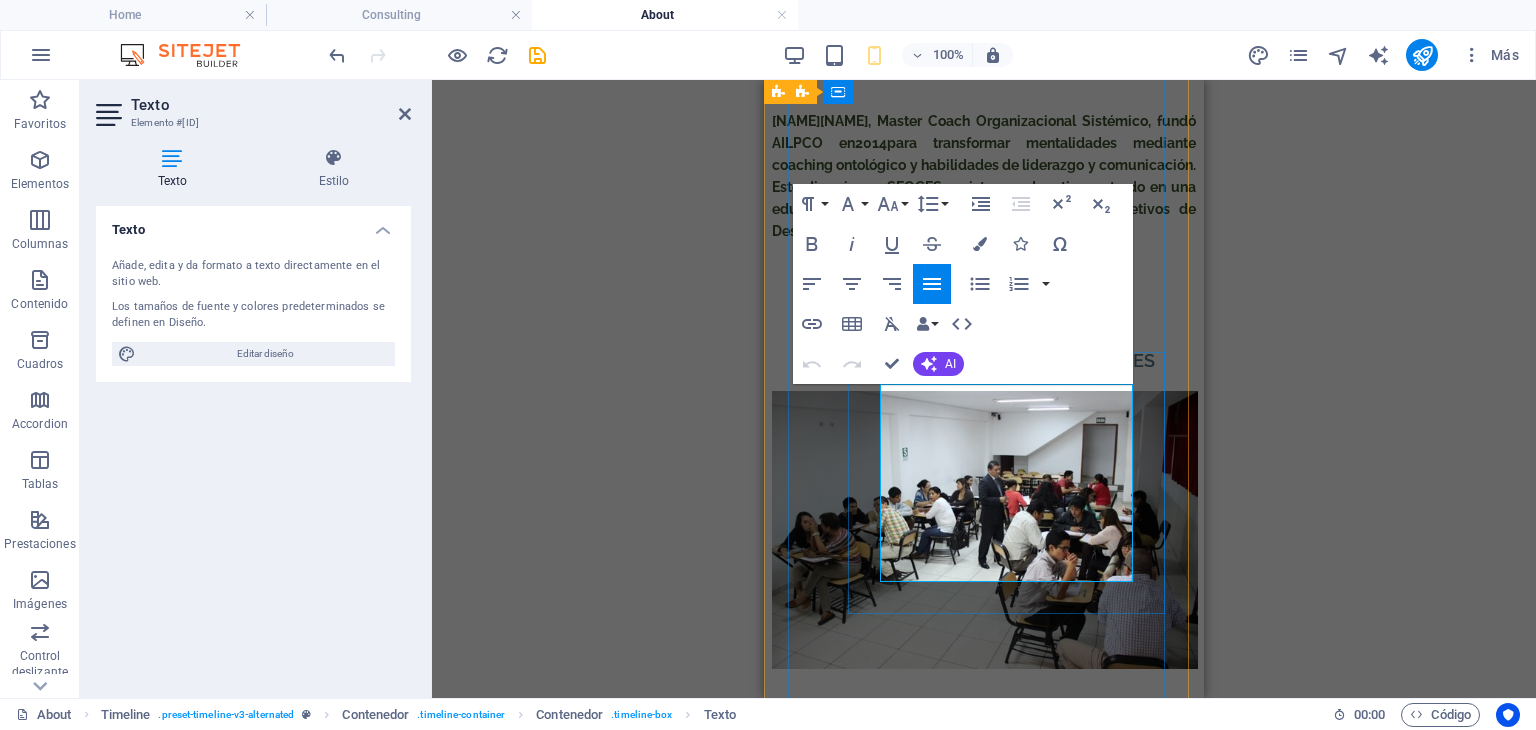 click on "La primera Escuela de Liderazgo y Coaching en Perú, fundada con el Programa de Coaching Junior, Líder Kids y Padres Exitosos, ha beneficiado a más de 2,000 niños y 2,500 jóvenes y sus familias. En 14 años, ha certificado a más de 1,000 coaches, extendiendo el impacto del coaching ontológico en educación, familia y organizaciones." at bounding box center [984, 1434] 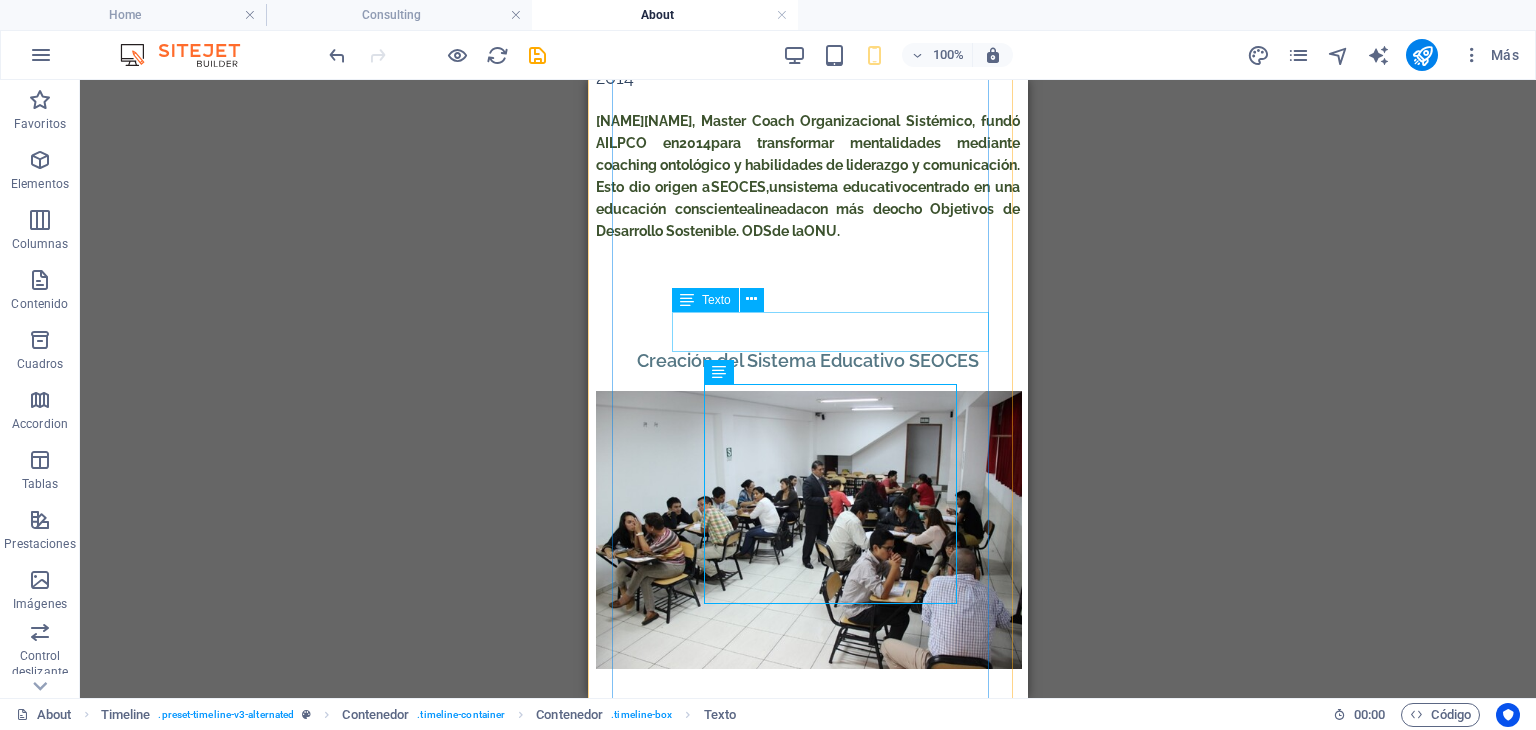 click on "2014 – 2025" at bounding box center (808, 1337) 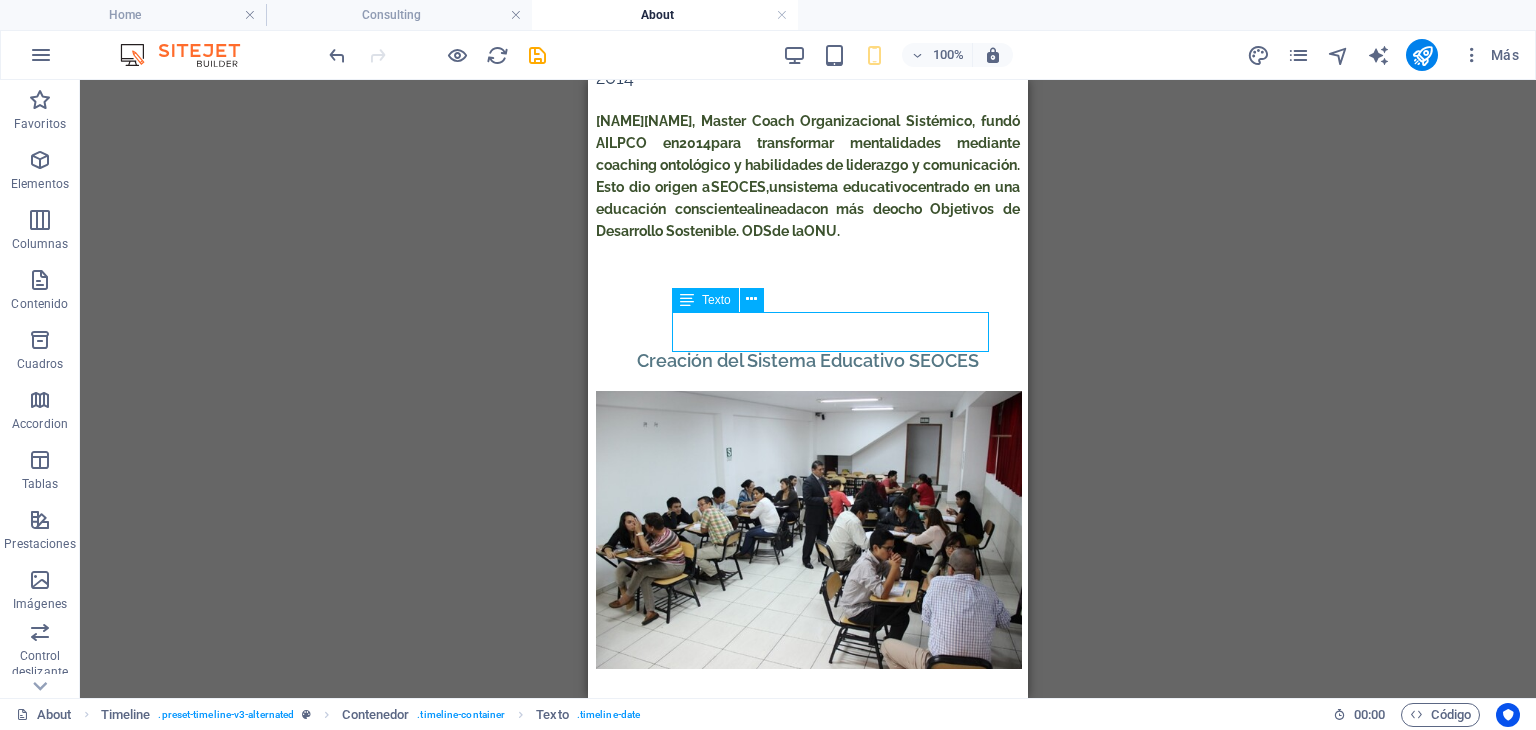 drag, startPoint x: 800, startPoint y: 332, endPoint x: 624, endPoint y: 333, distance: 176.00284 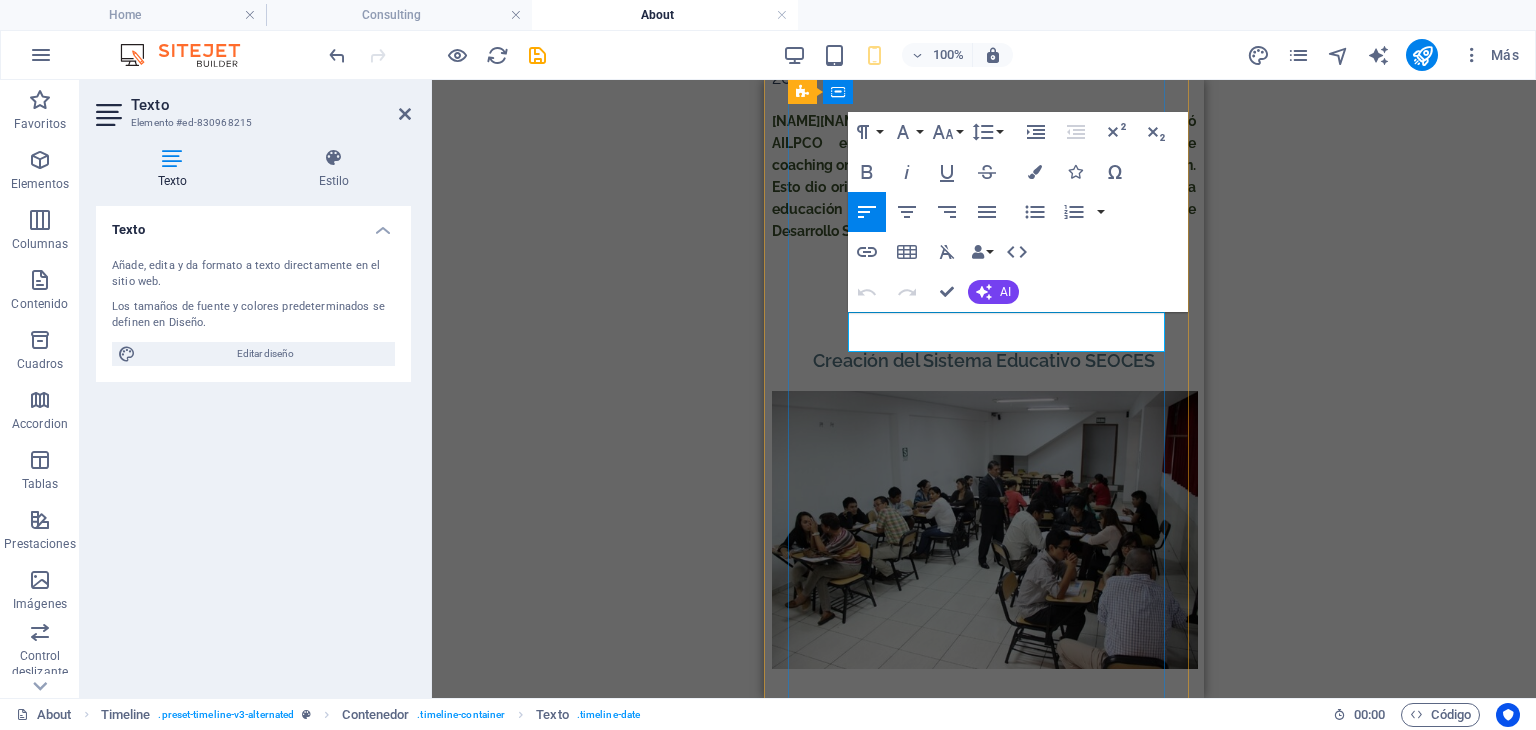 drag, startPoint x: 974, startPoint y: 325, endPoint x: 978, endPoint y: 340, distance: 15.524175 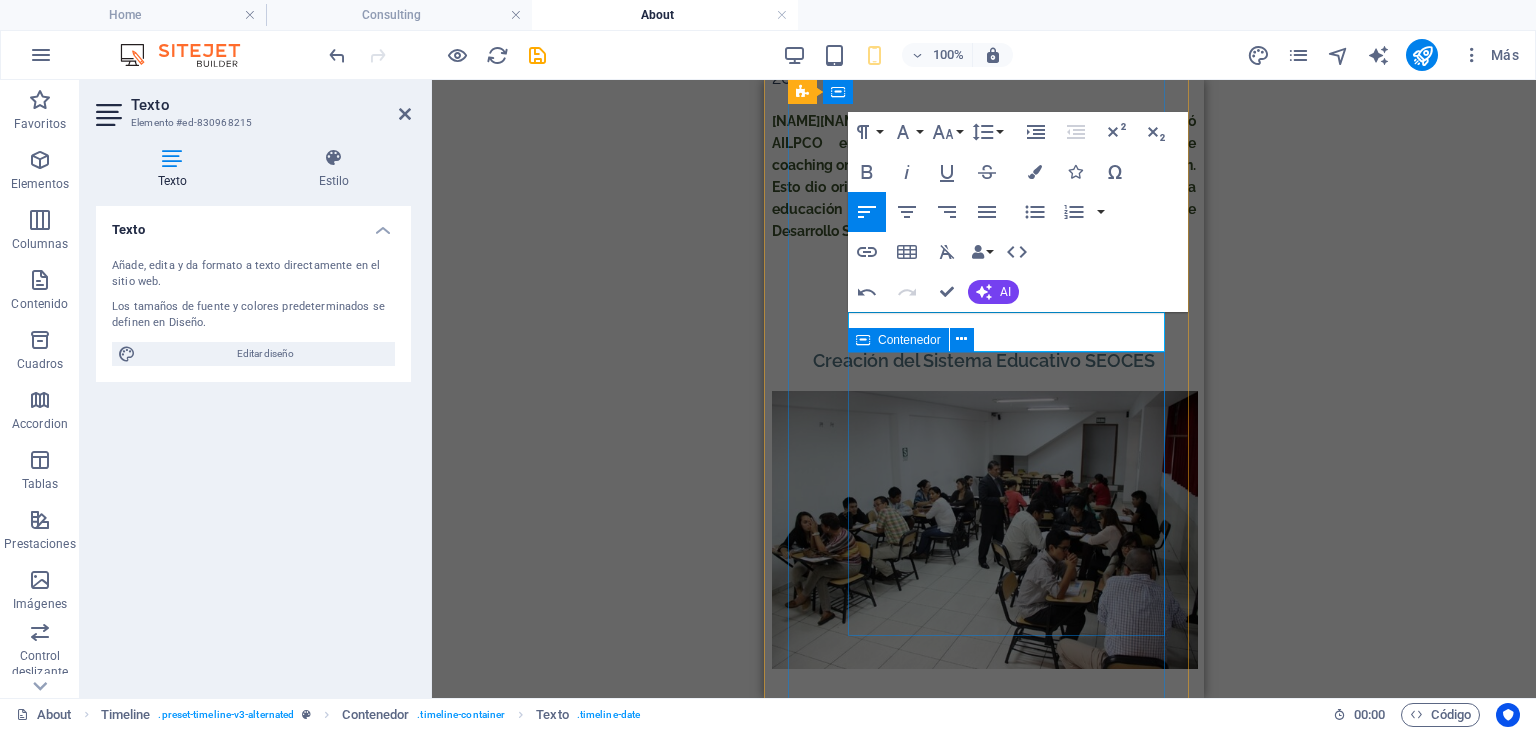 type 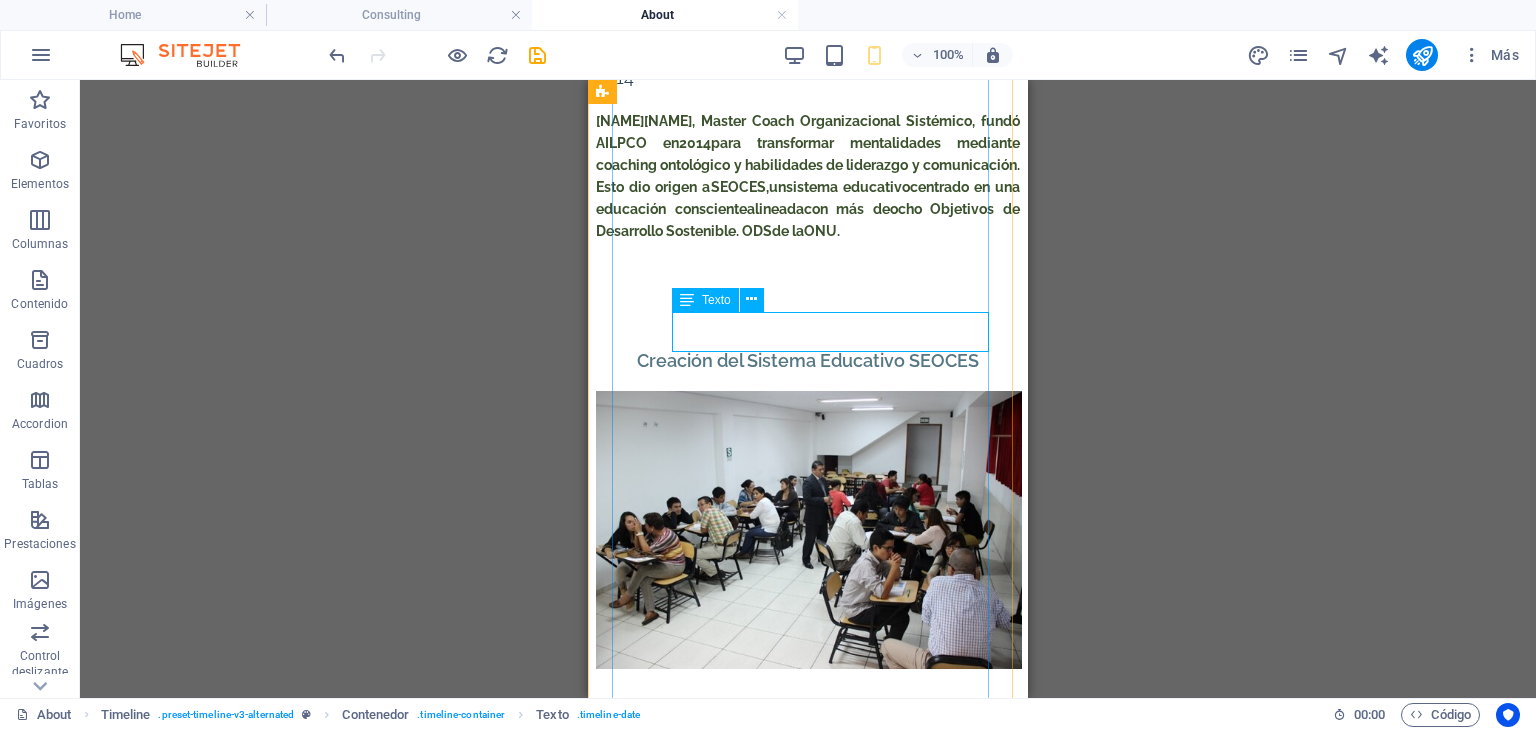 click on "2015" at bounding box center [808, 1337] 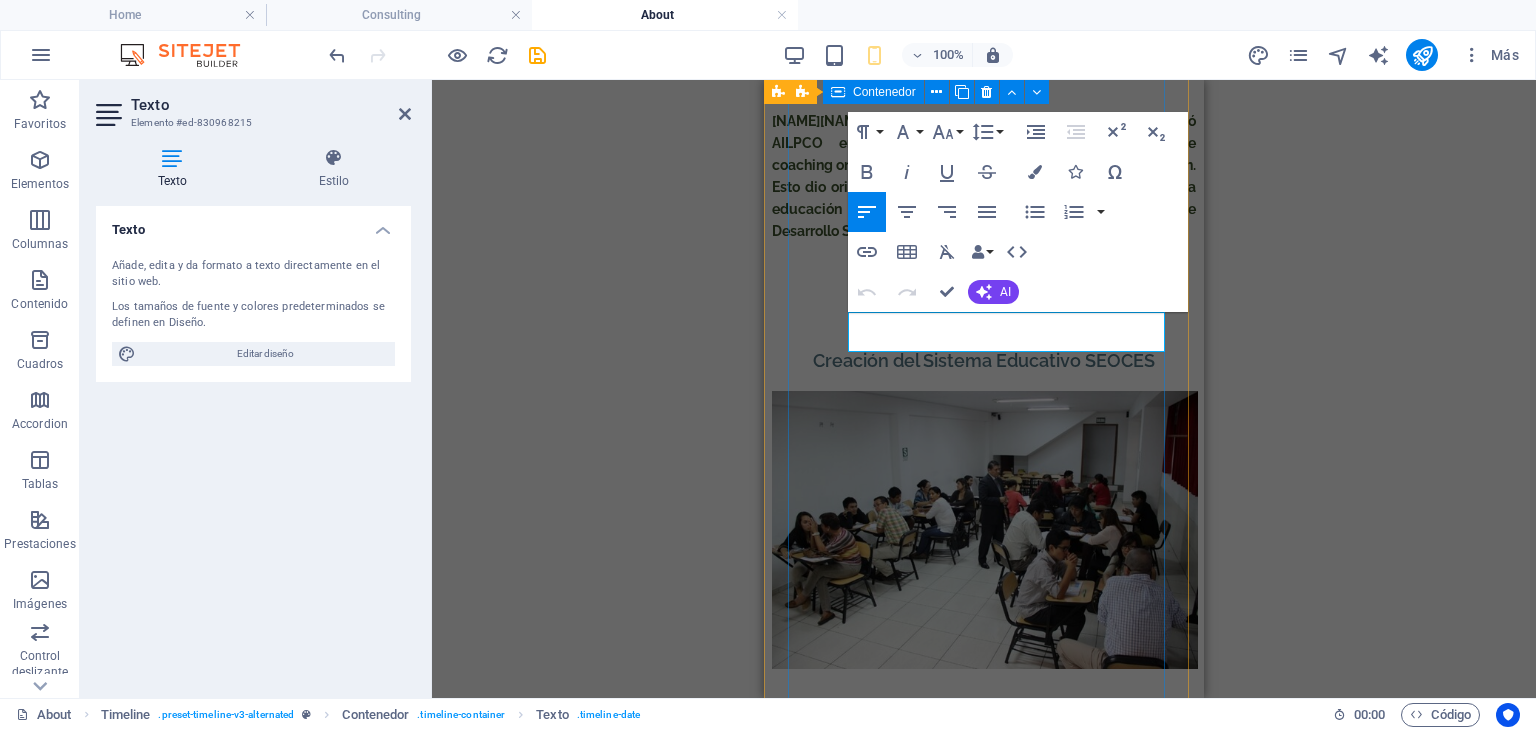 click on "2015" at bounding box center (984, 1337) 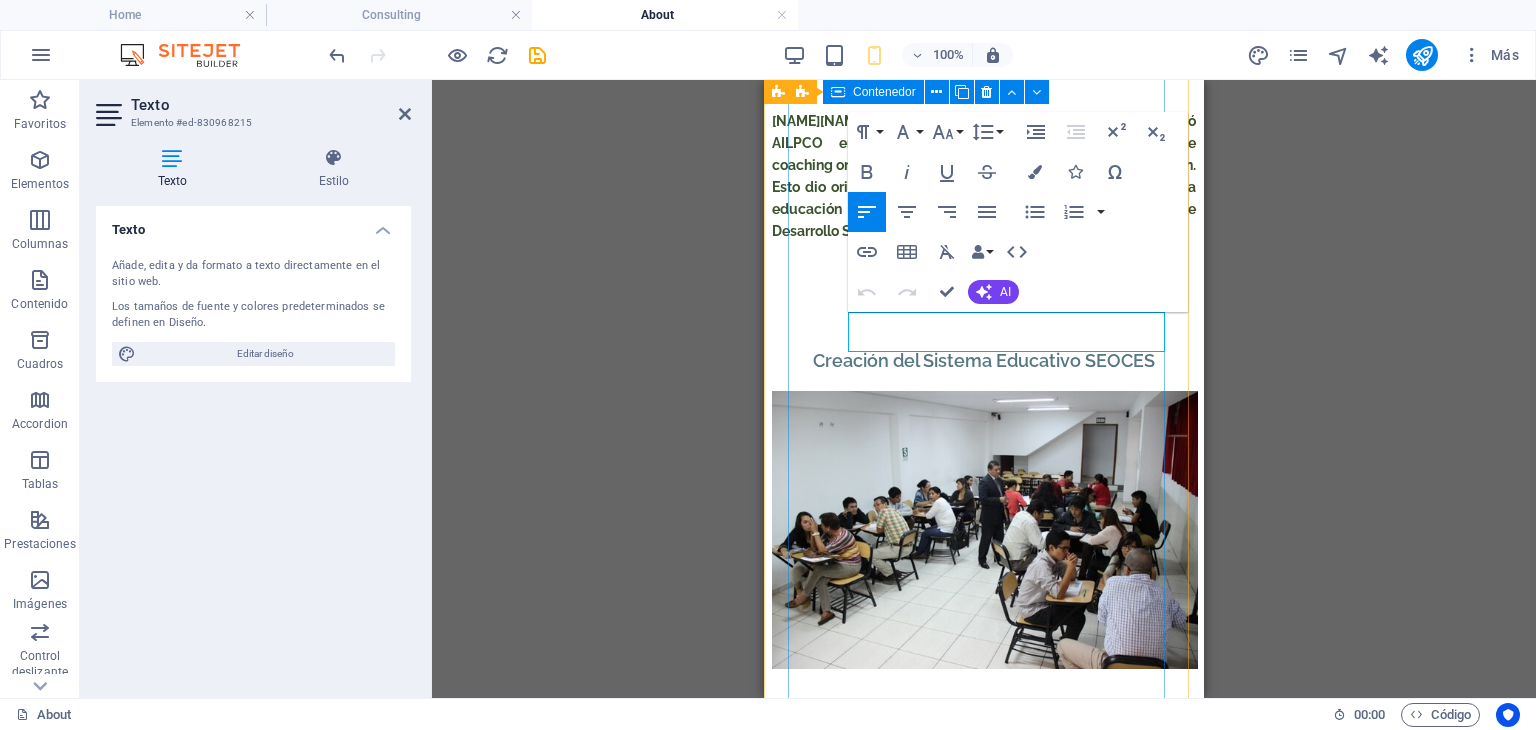 drag, startPoint x: 900, startPoint y: 331, endPoint x: 856, endPoint y: 331, distance: 44 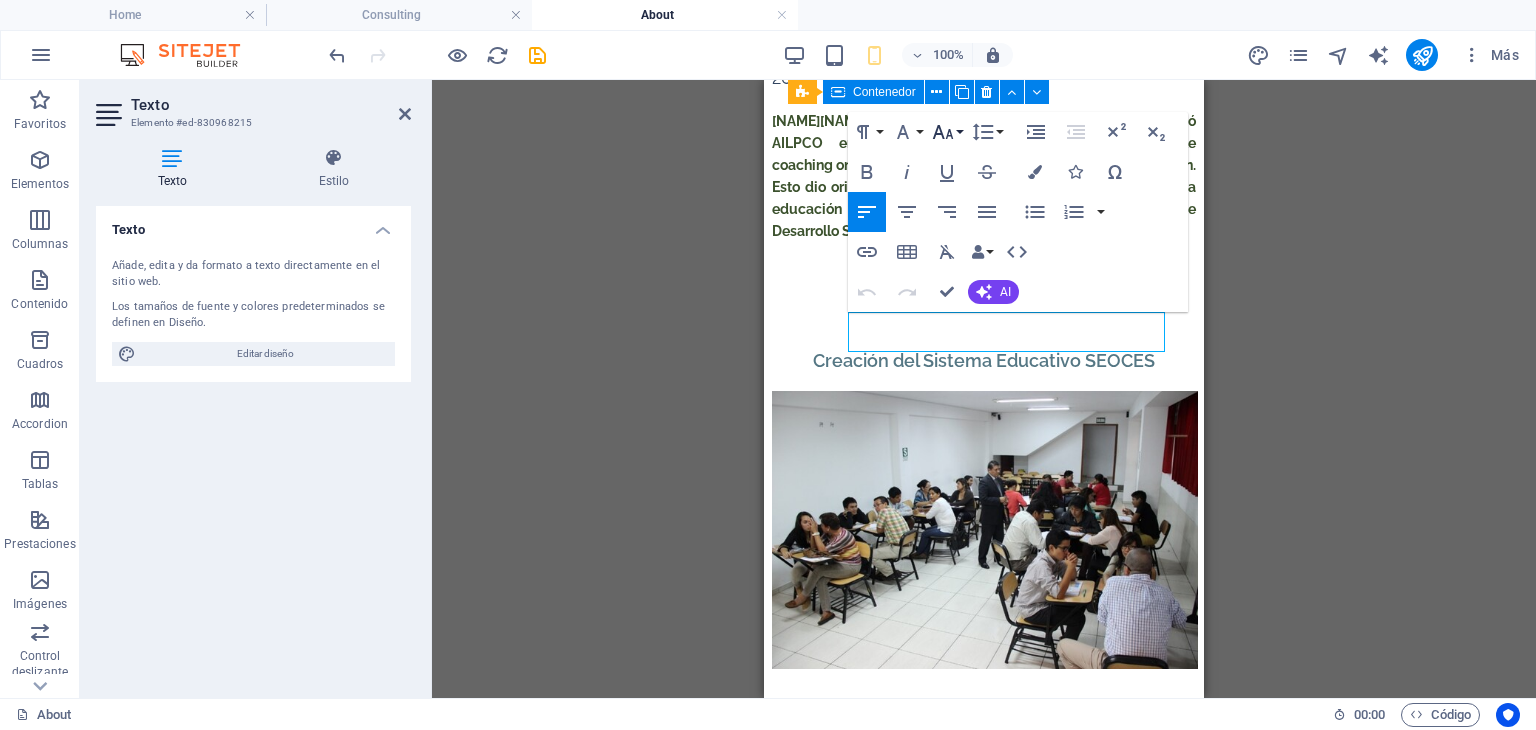 click 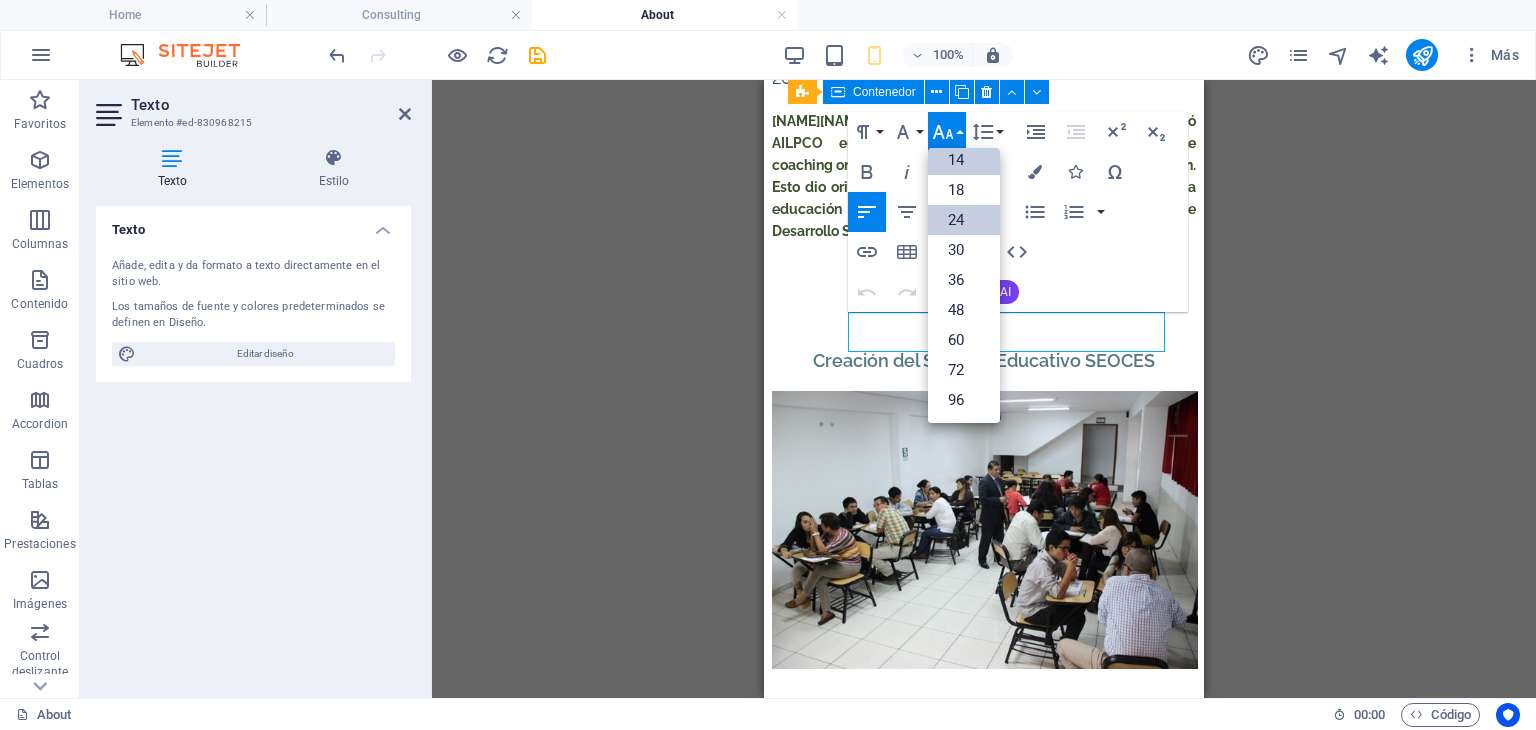 scroll, scrollTop: 160, scrollLeft: 0, axis: vertical 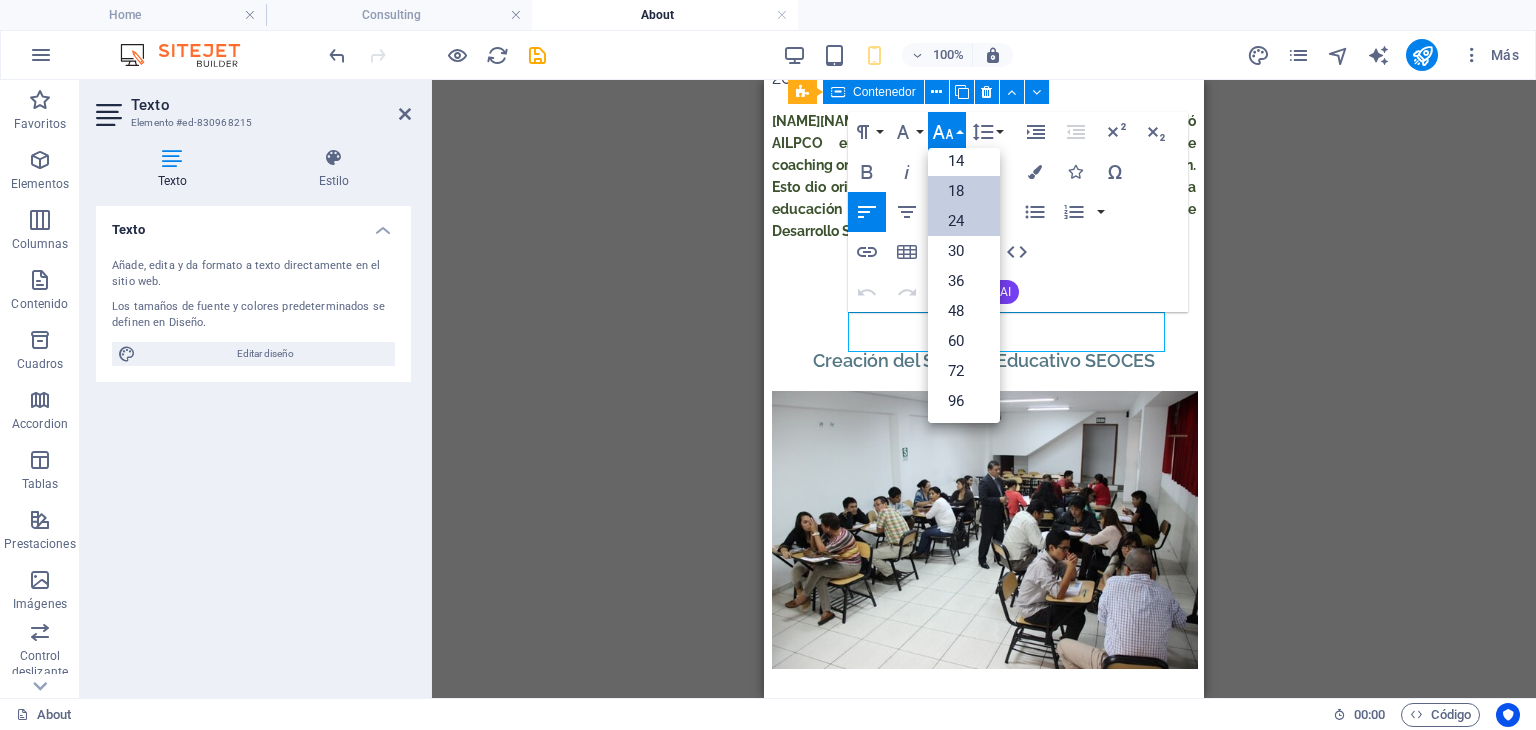 click on "18" at bounding box center [964, 191] 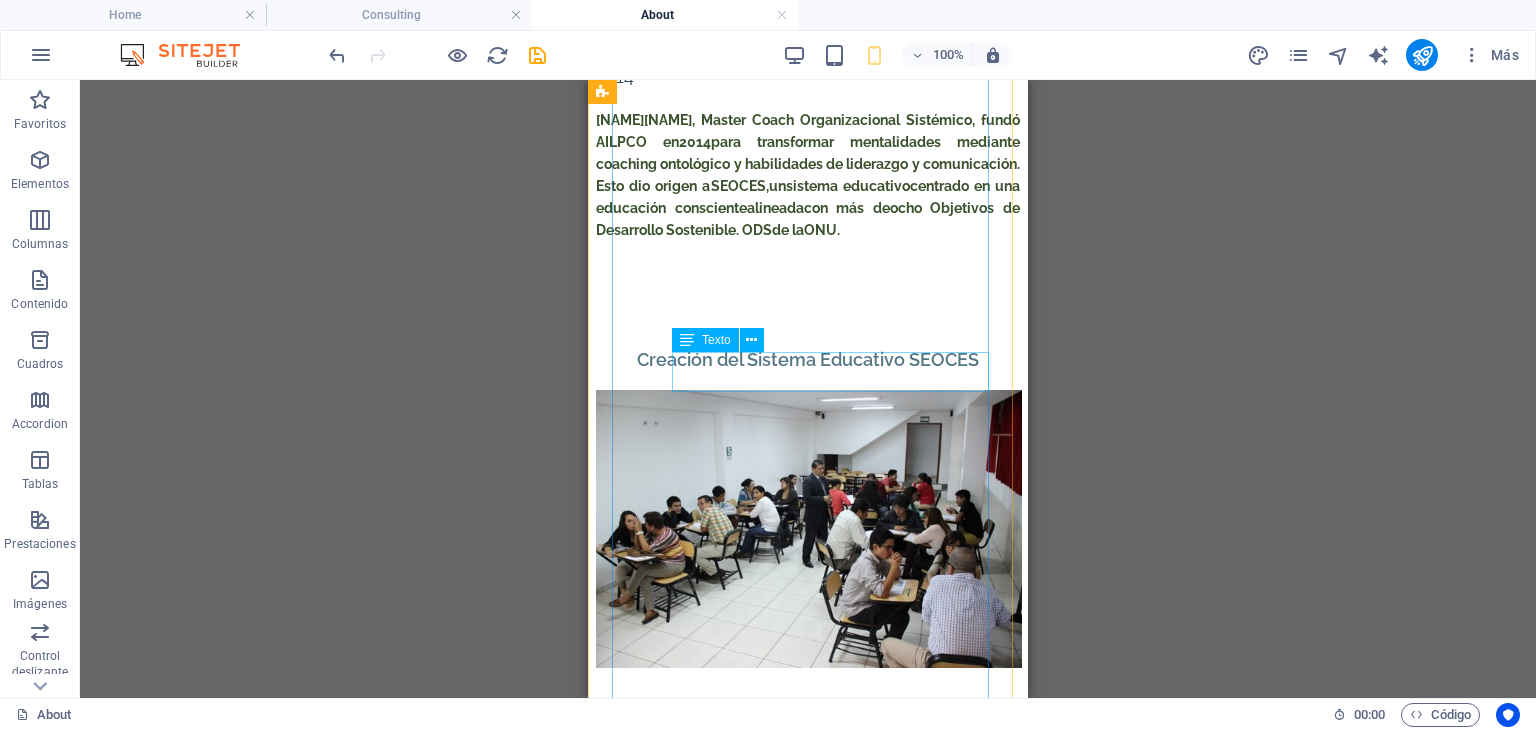 scroll, scrollTop: 4628, scrollLeft: 0, axis: vertical 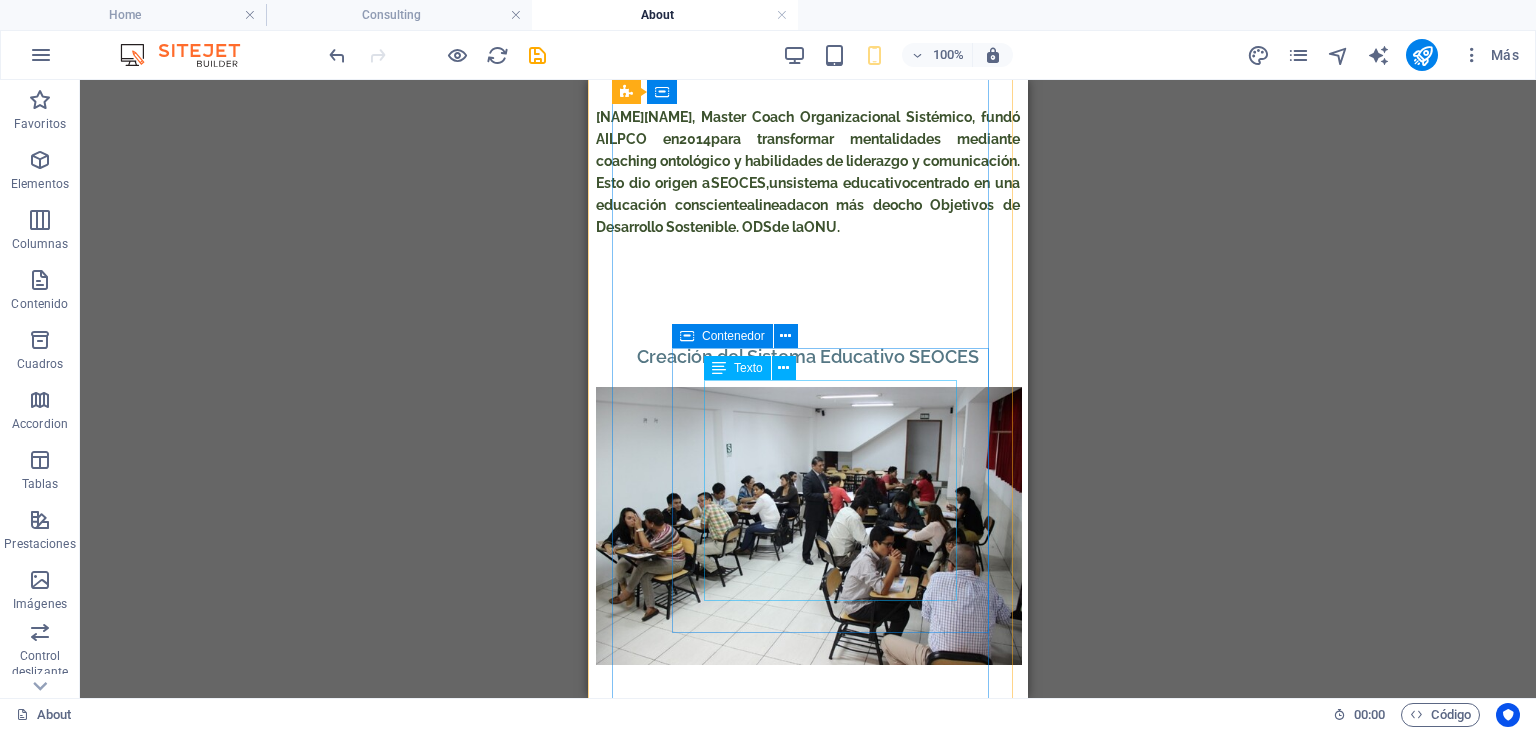 click on "Fundación de la primera Escuela de Liderazgo y Coaching en Perú, fundada con el Programa de Coaching Junior, Líder Kids y Padres Exitosos, ha beneficiado a más de 2,000 niños y 2,500 jóvenes y sus familias. En 14 años, ha certificado a más de 1,000 coaches, extendiendo el impacto del coaching ontológico en educación, familia y organizaciones." at bounding box center (808, 1422) 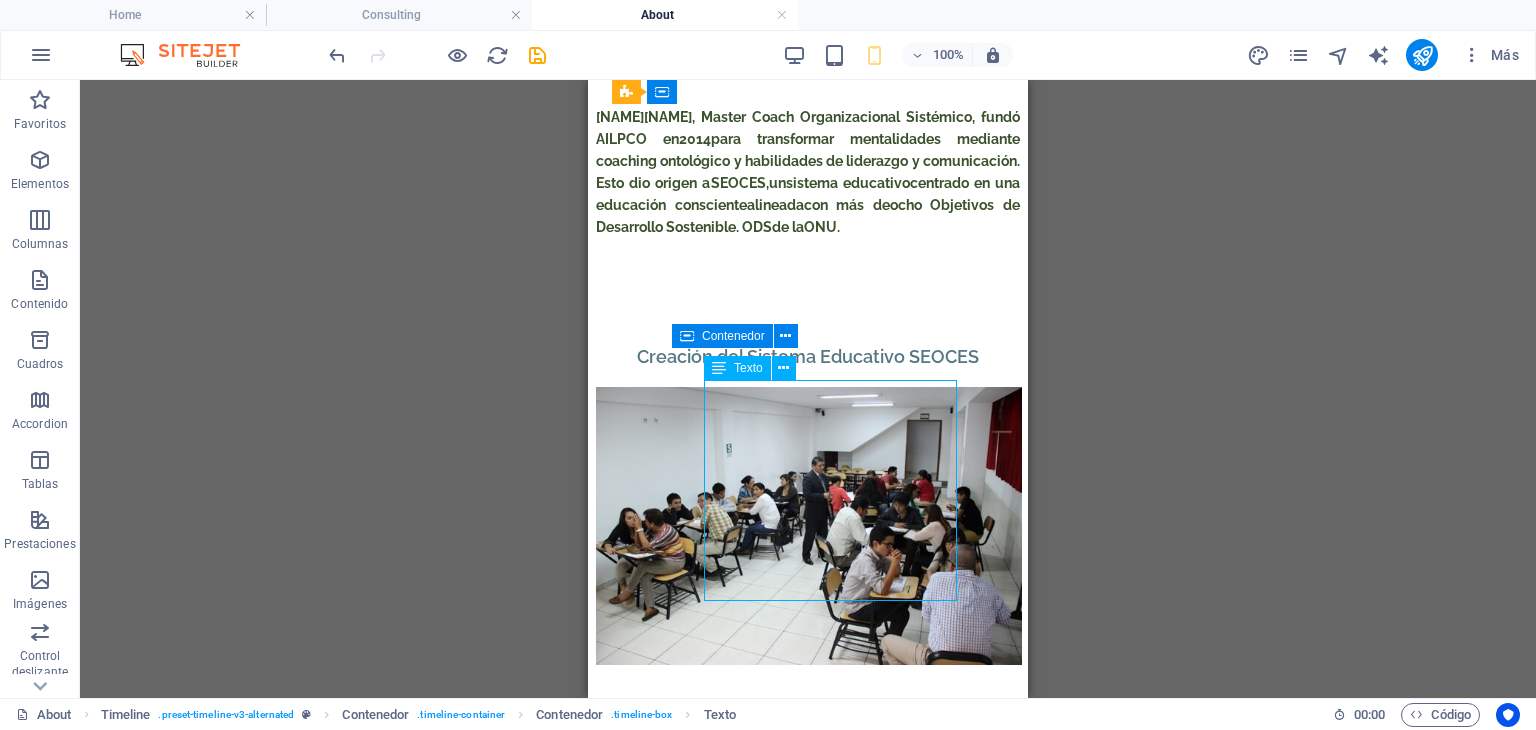 click on "Fundación de la primera Escuela de Liderazgo y Coaching en Perú, fundada con el Programa de Coaching Junior, Líder Kids y Padres Exitosos, ha beneficiado a más de 2,000 niños y 2,500 jóvenes y sus familias. En 14 años, ha certificado a más de 1,000 coaches, extendiendo el impacto del coaching ontológico en educación, familia y organizaciones." at bounding box center [808, 1422] 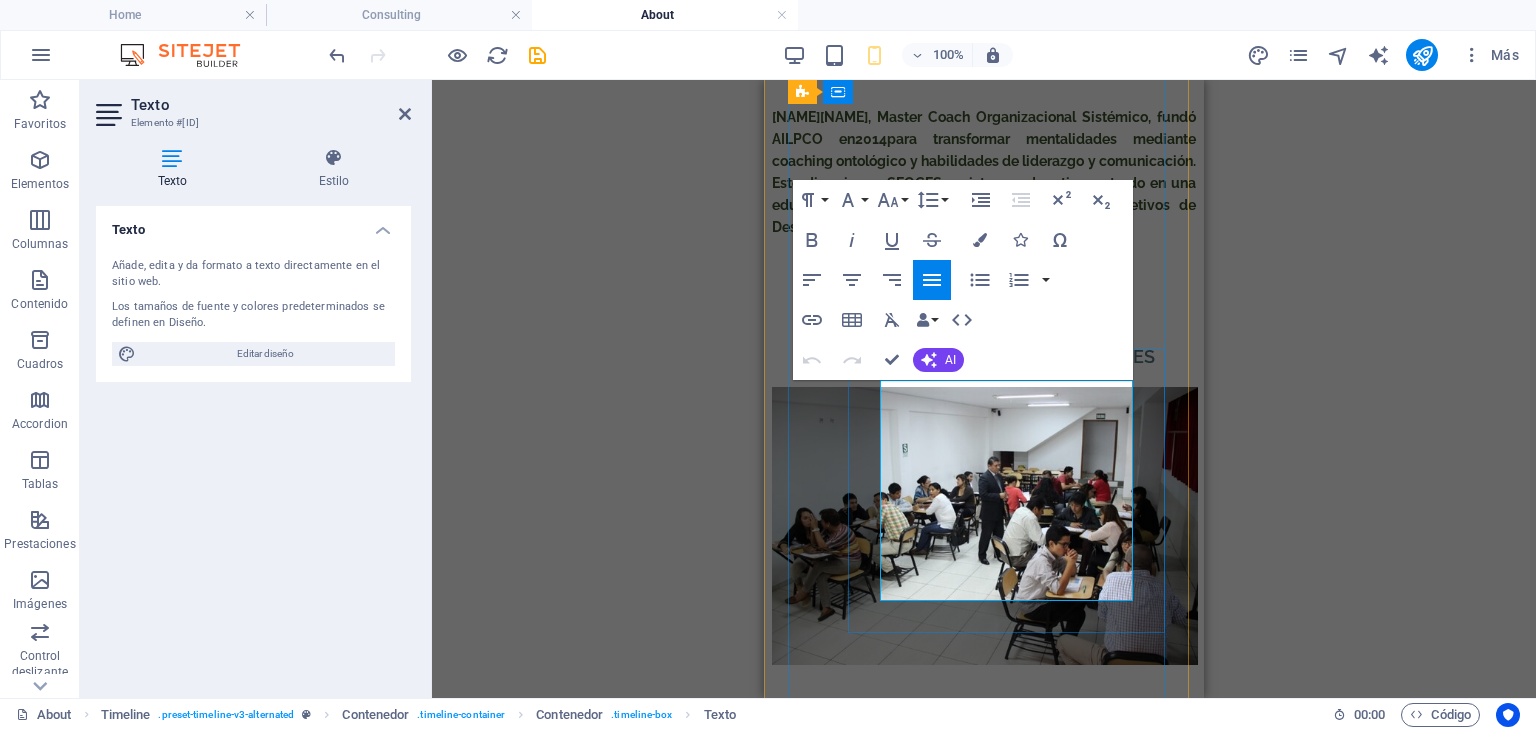 drag, startPoint x: 996, startPoint y: 391, endPoint x: 1132, endPoint y: 409, distance: 137.186 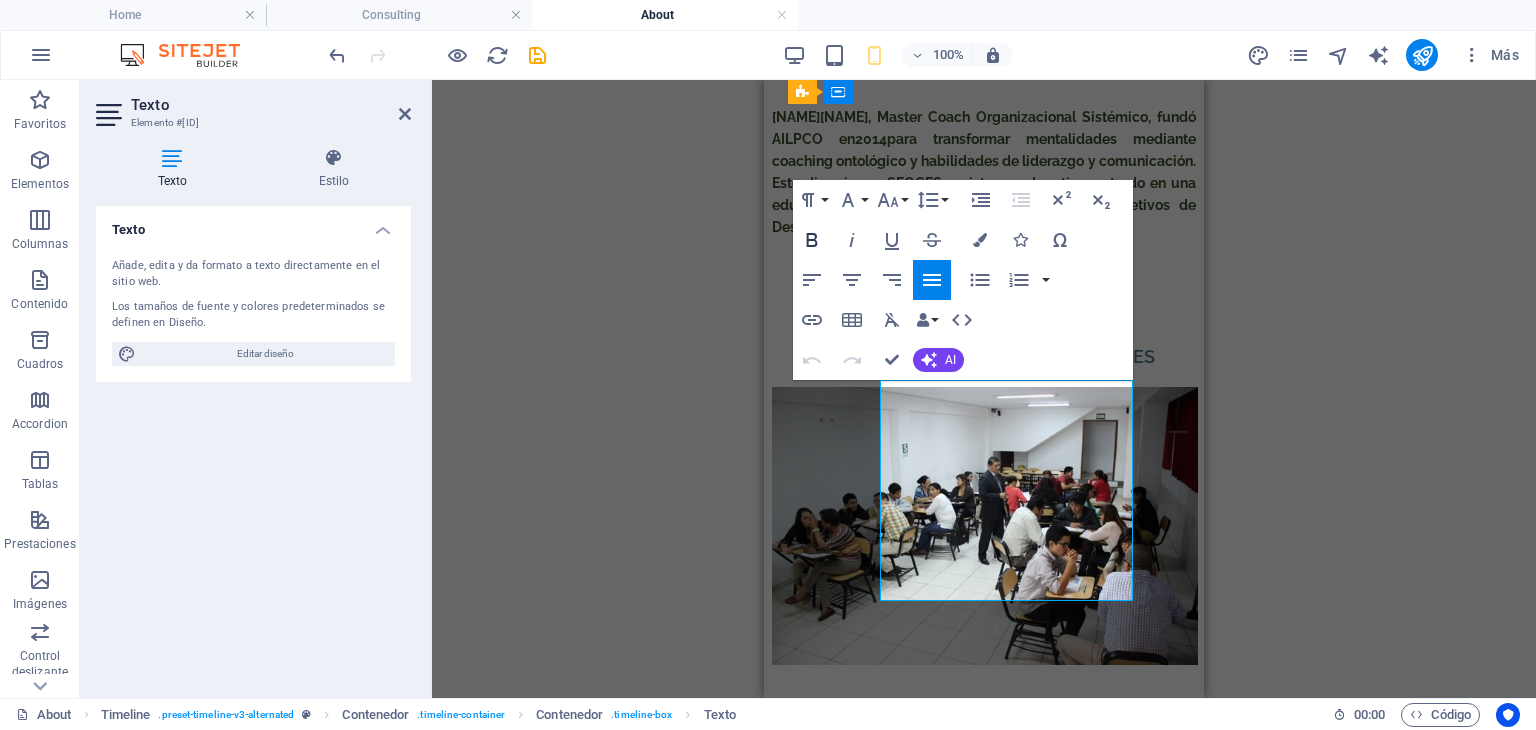 click 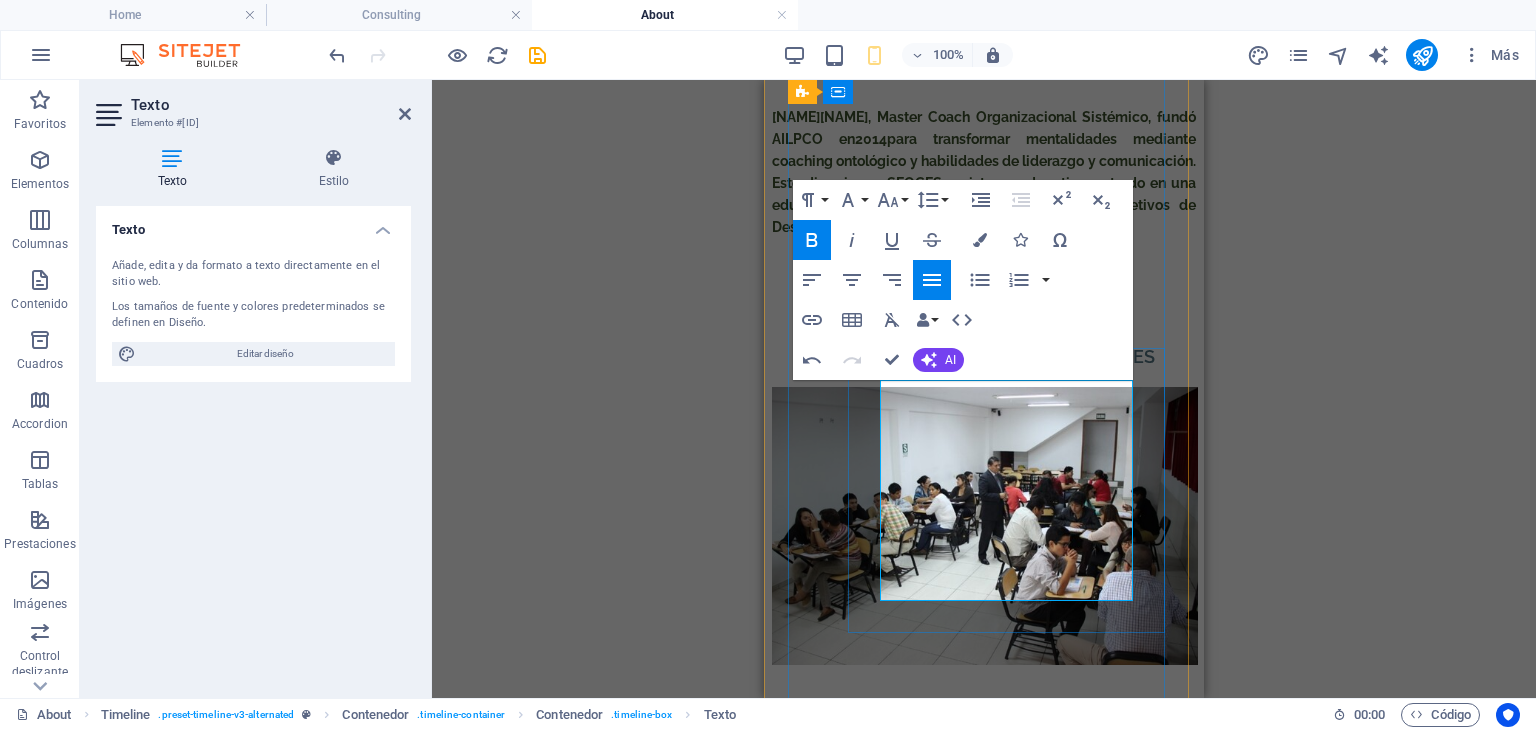 click on "Fundación de la  primera Escuela de Liderazgo y Coaching en Perú,  fundada con el Programa de Coaching Junior, Líder Kids y Padres Exitosos, ha beneficiado a más de 2,000 niños y 2,500 jóvenes y sus familias. En 14 años, ha certificado a más de 1,000 coaches, extendiendo el impacto del coaching ontológico en educación, familia y organizaciones." at bounding box center [984, 1422] 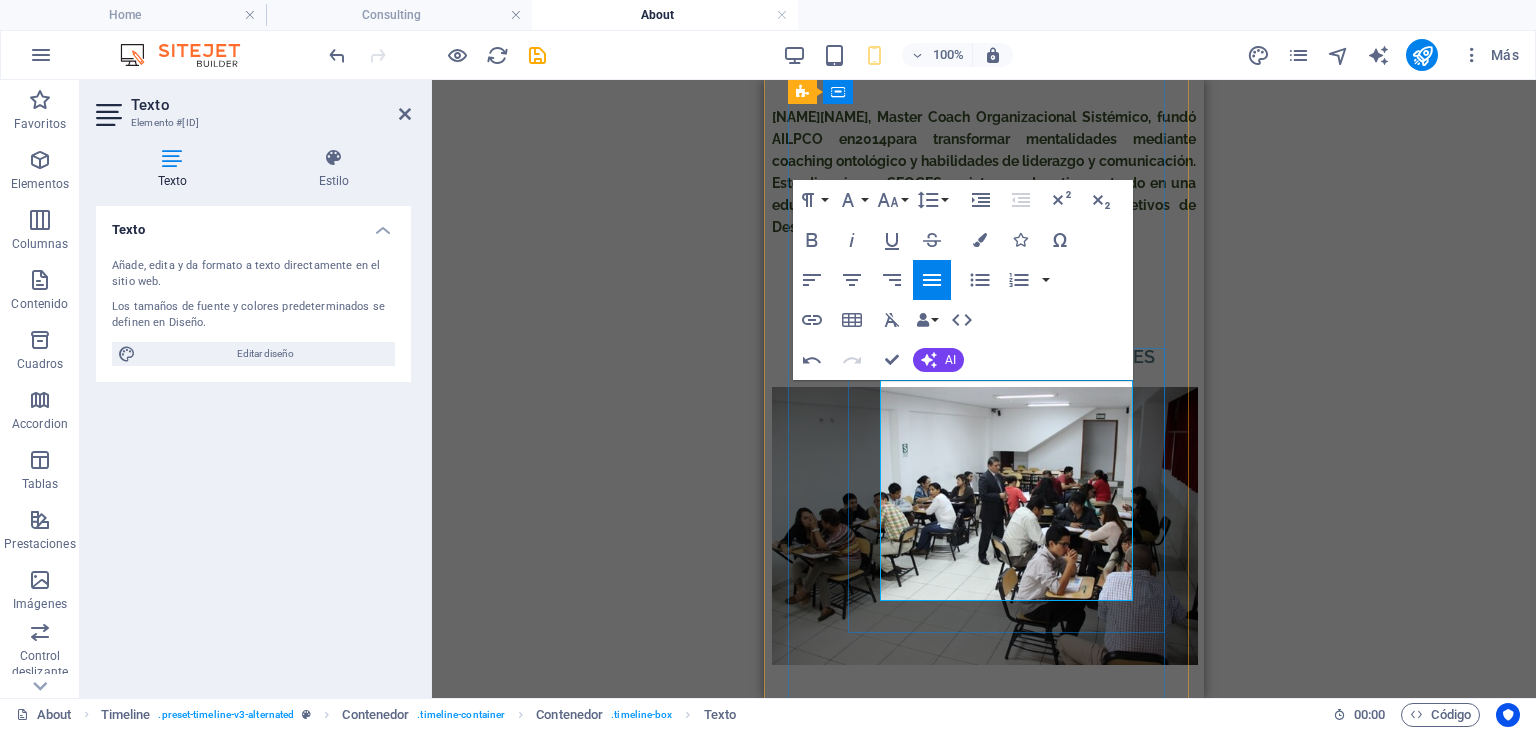 drag, startPoint x: 985, startPoint y: 432, endPoint x: 1099, endPoint y: 449, distance: 115.260574 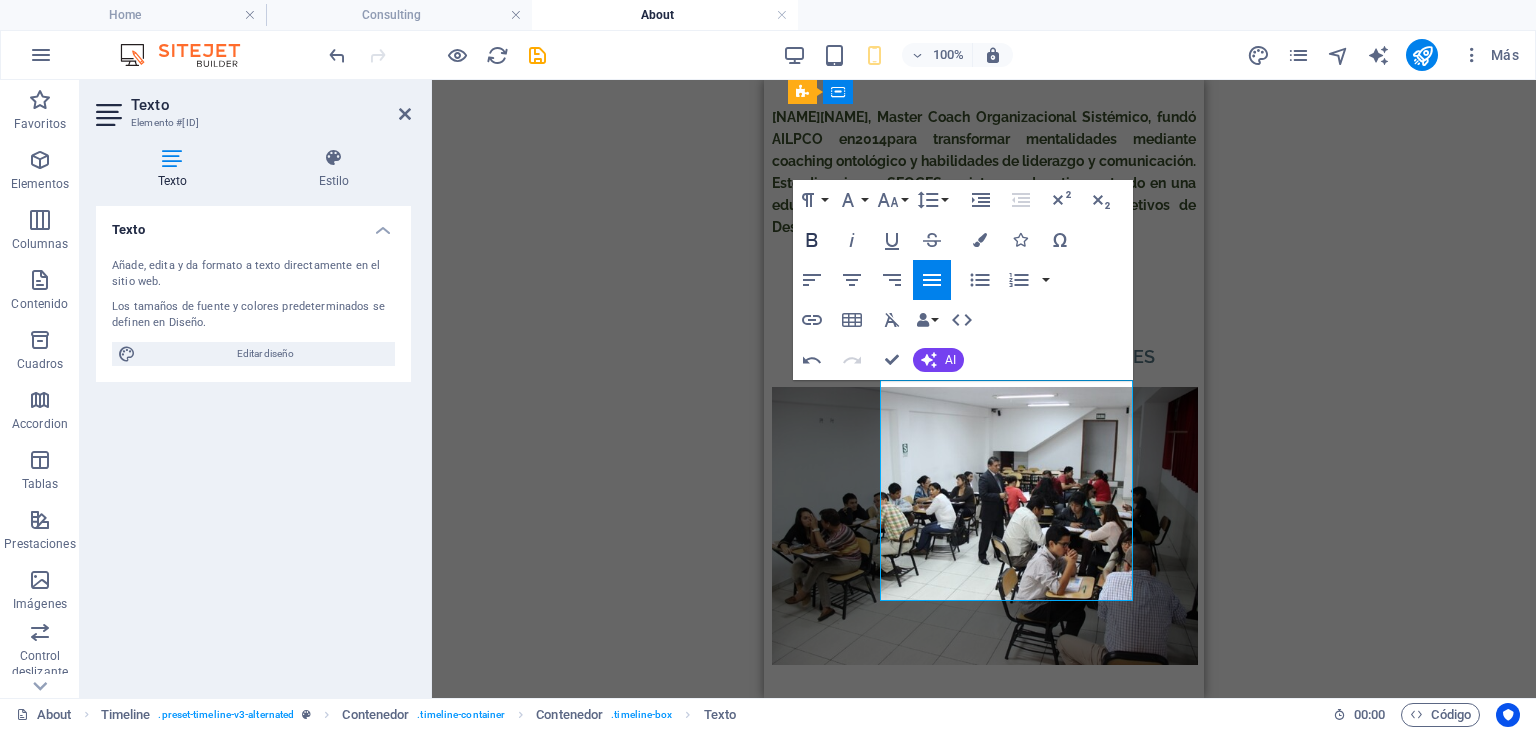 click 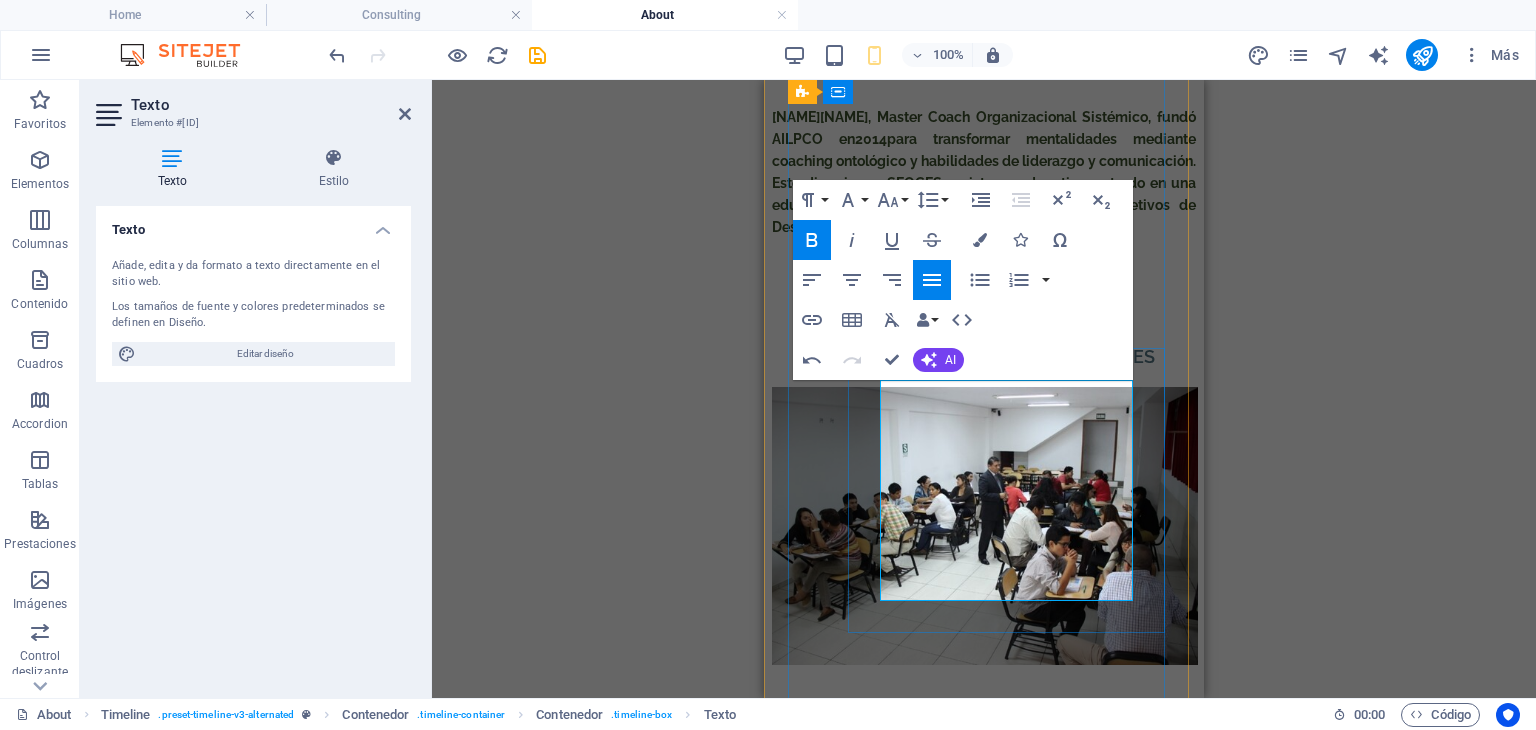 click on "Fundación de la  primera Escuela de Liderazgo y Coaching en Perú,  fundada con el  Programa de Coaching Junior, Líder Kids y Padres Exitosos,  ha beneficiado a más de 2,000 niños y 2,500 jóvenes y sus familias. En 14 años, ha certificado a más de 1,000 coaches, extendiendo el impacto del coaching ontológico en educación, familia y organizaciones." at bounding box center [984, 1422] 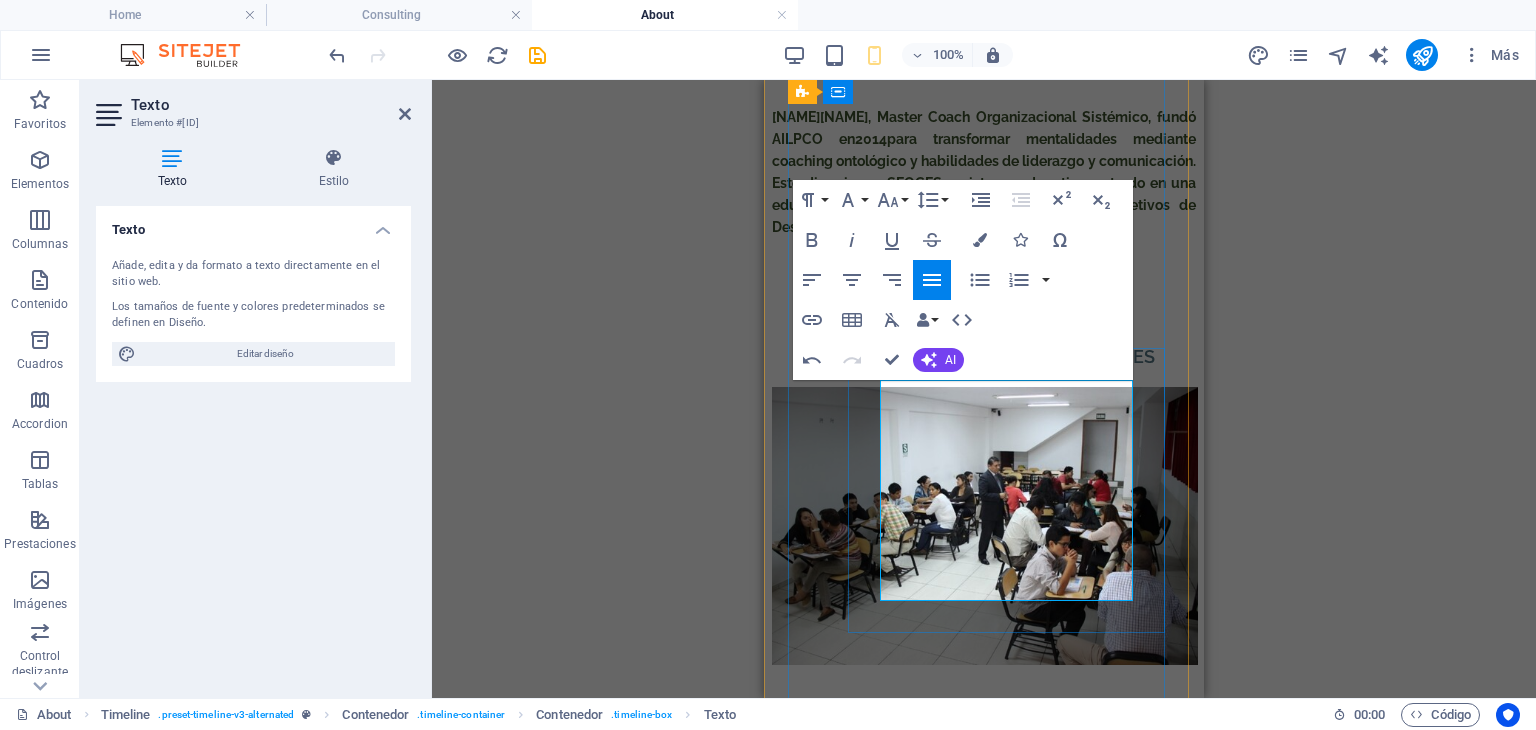 drag, startPoint x: 932, startPoint y: 524, endPoint x: 871, endPoint y: 507, distance: 63.324562 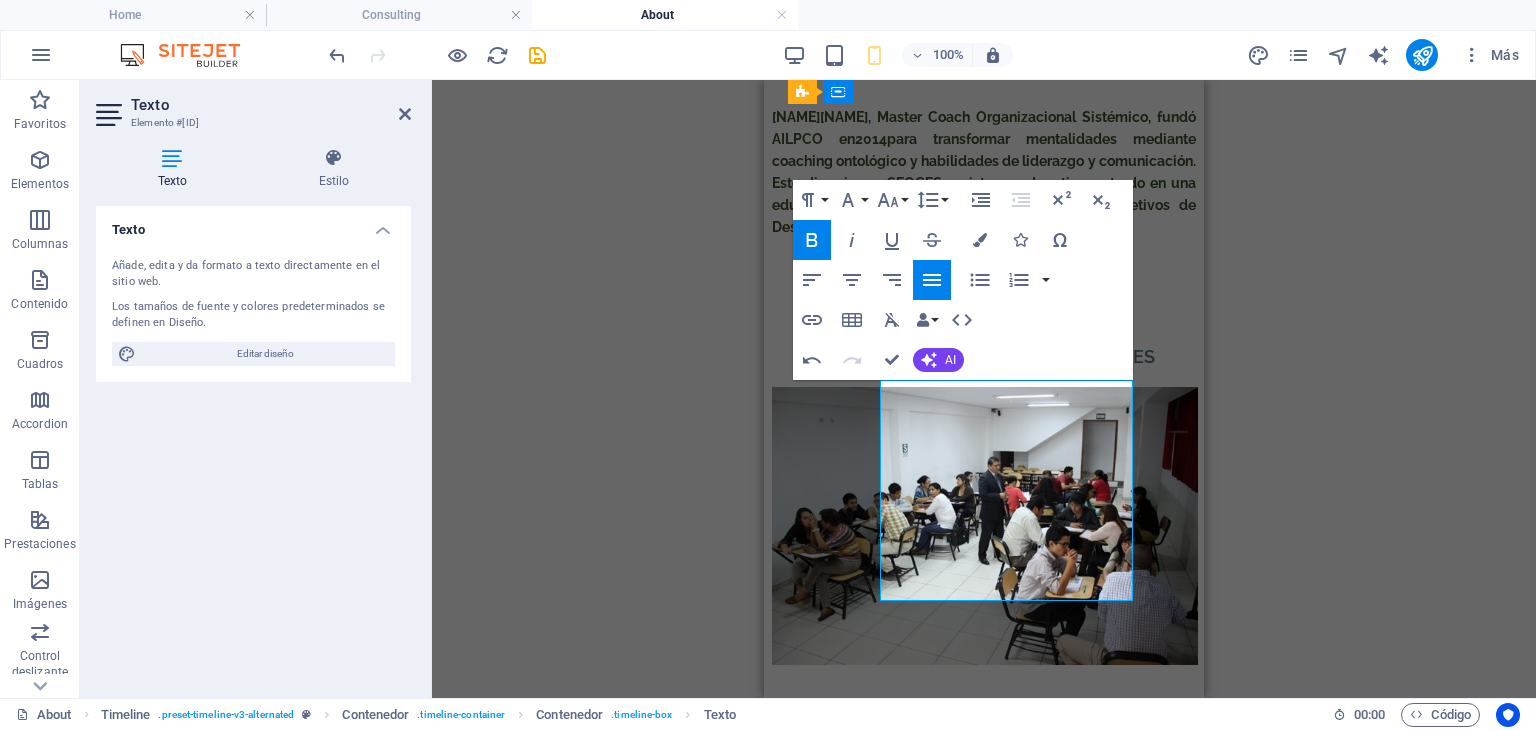 click 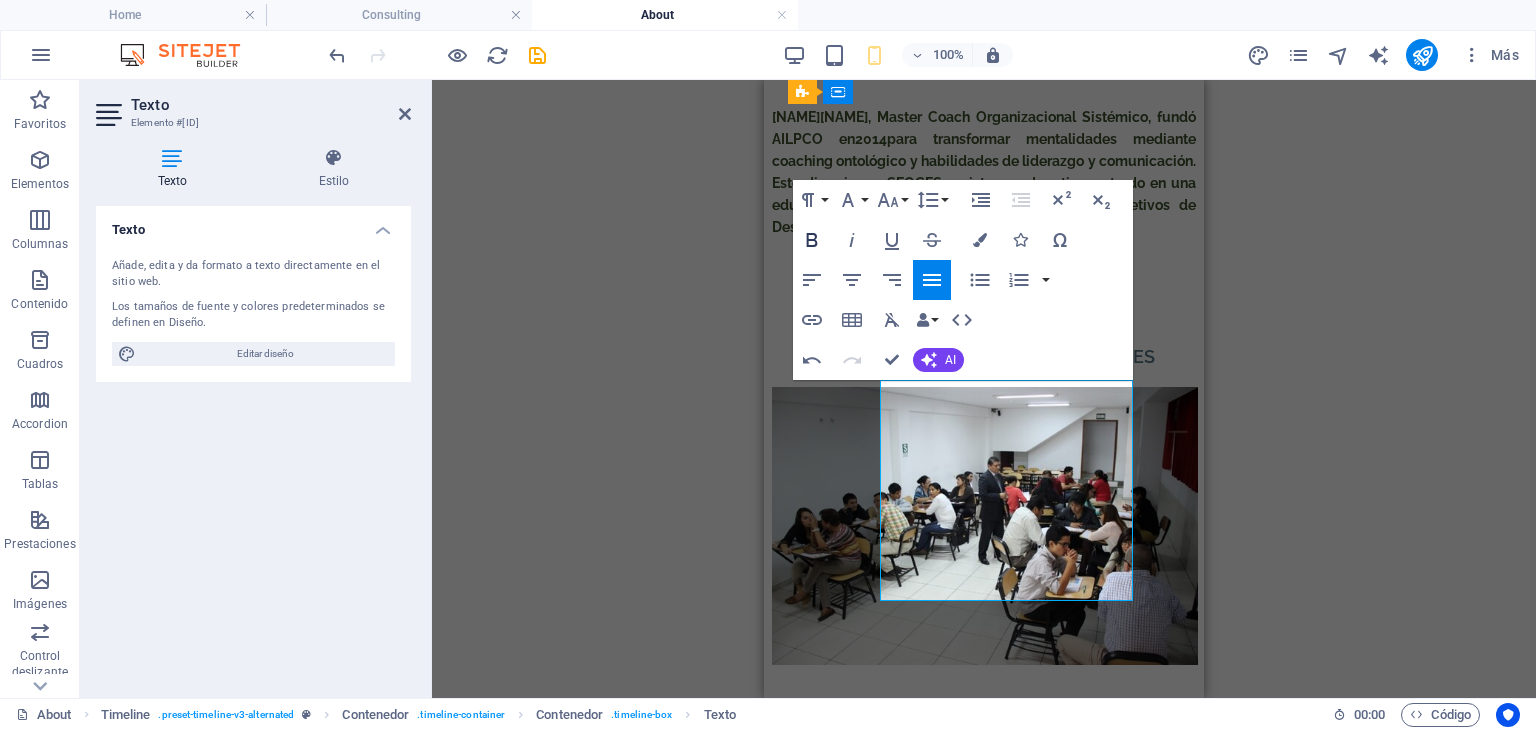 click 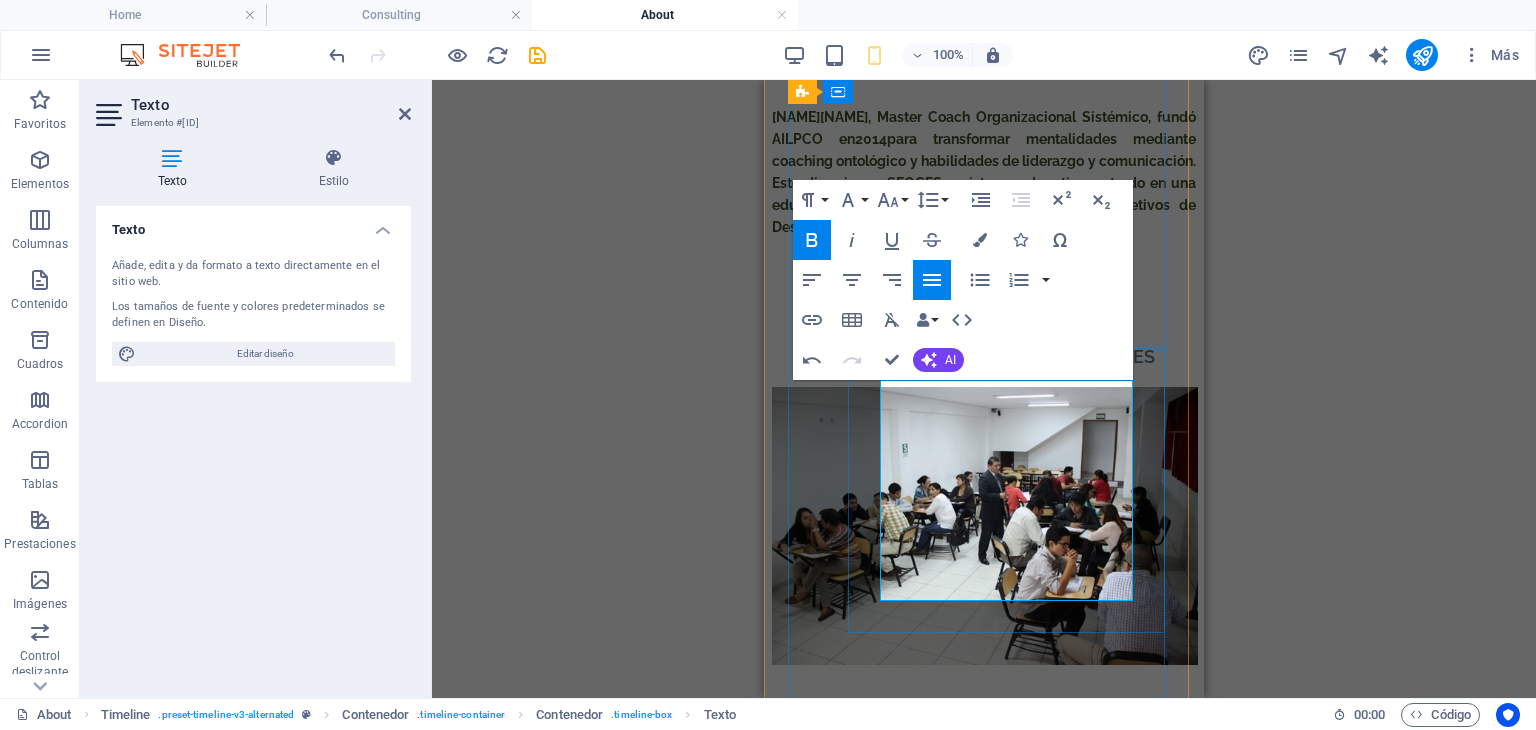 click on "Fundación de la  primera Escuela de Liderazgo y Coaching en Perú,  fundada con el  Programa de Coaching Junior, Líder Kids y Padres E xitosos, ha beneficiado a más de 2,000 niños y 2,500 jóvenes  y sus familias. En 14 años, ha certificado a más de 1,000 coaches, extendiendo el impacto del coaching ontológico en educación, familia y organizaciones." at bounding box center (984, 1422) 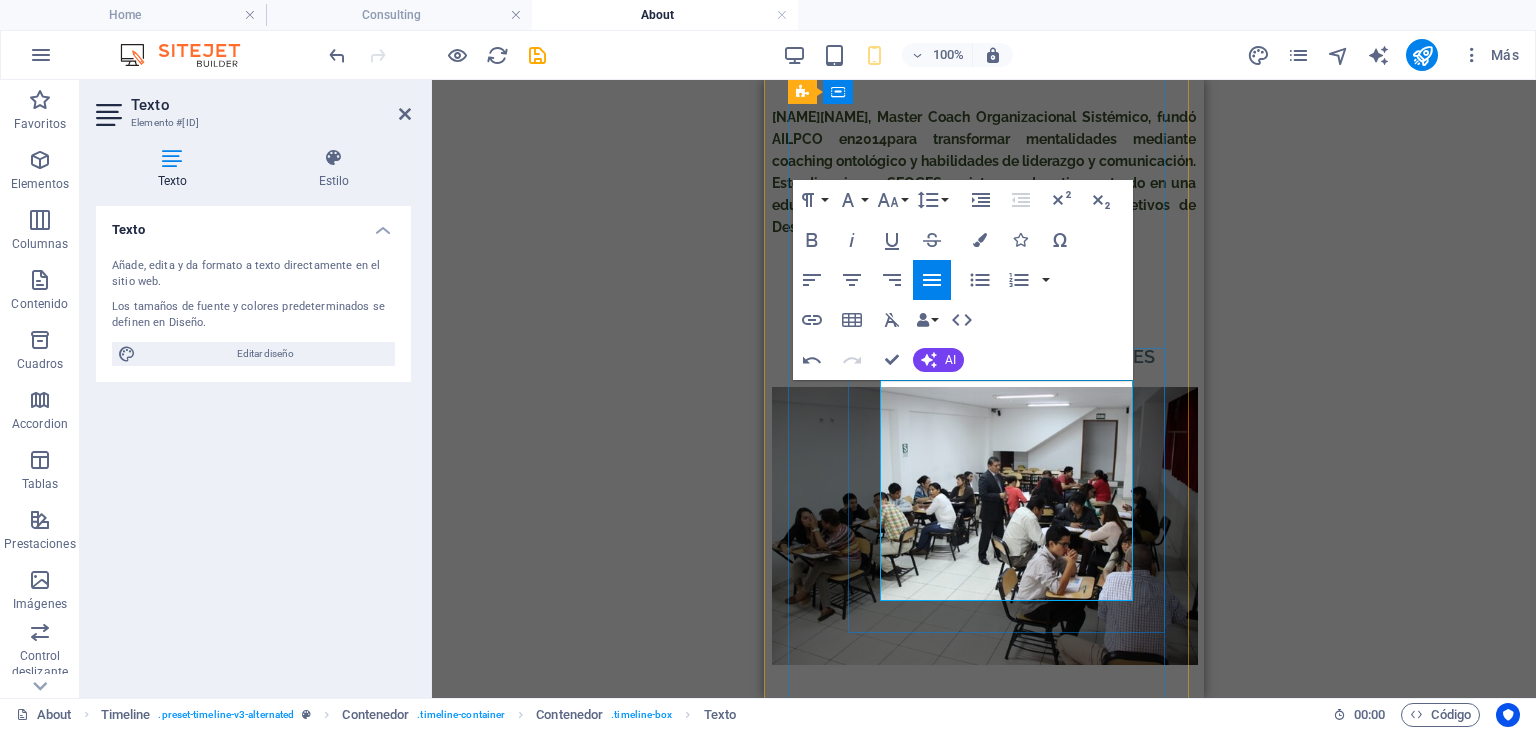 drag, startPoint x: 946, startPoint y: 479, endPoint x: 1130, endPoint y: 477, distance: 184.01086 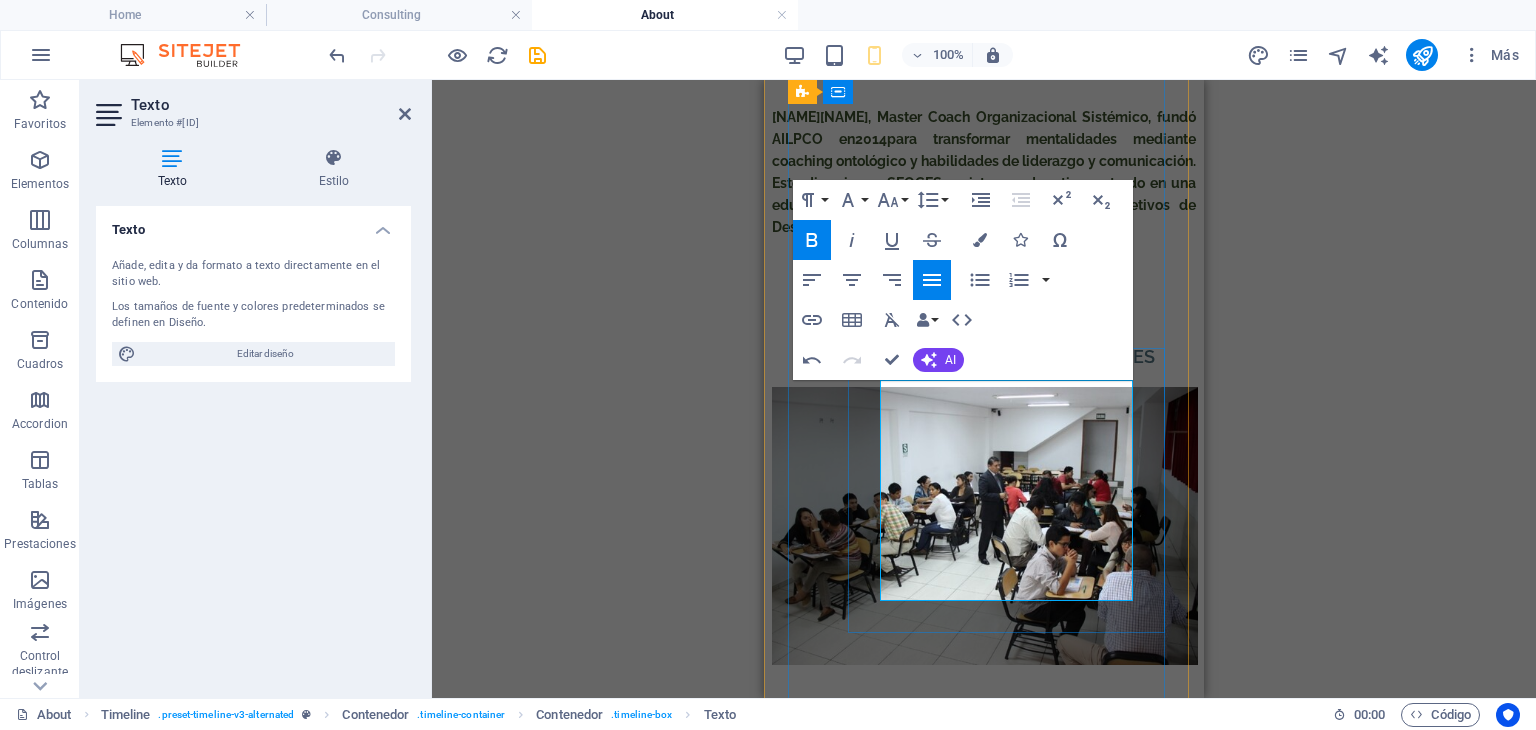 click on "xitosos, ha beneficiado a más de 2,000 niños y 2,500 jóvenes" at bounding box center (984, 1422) 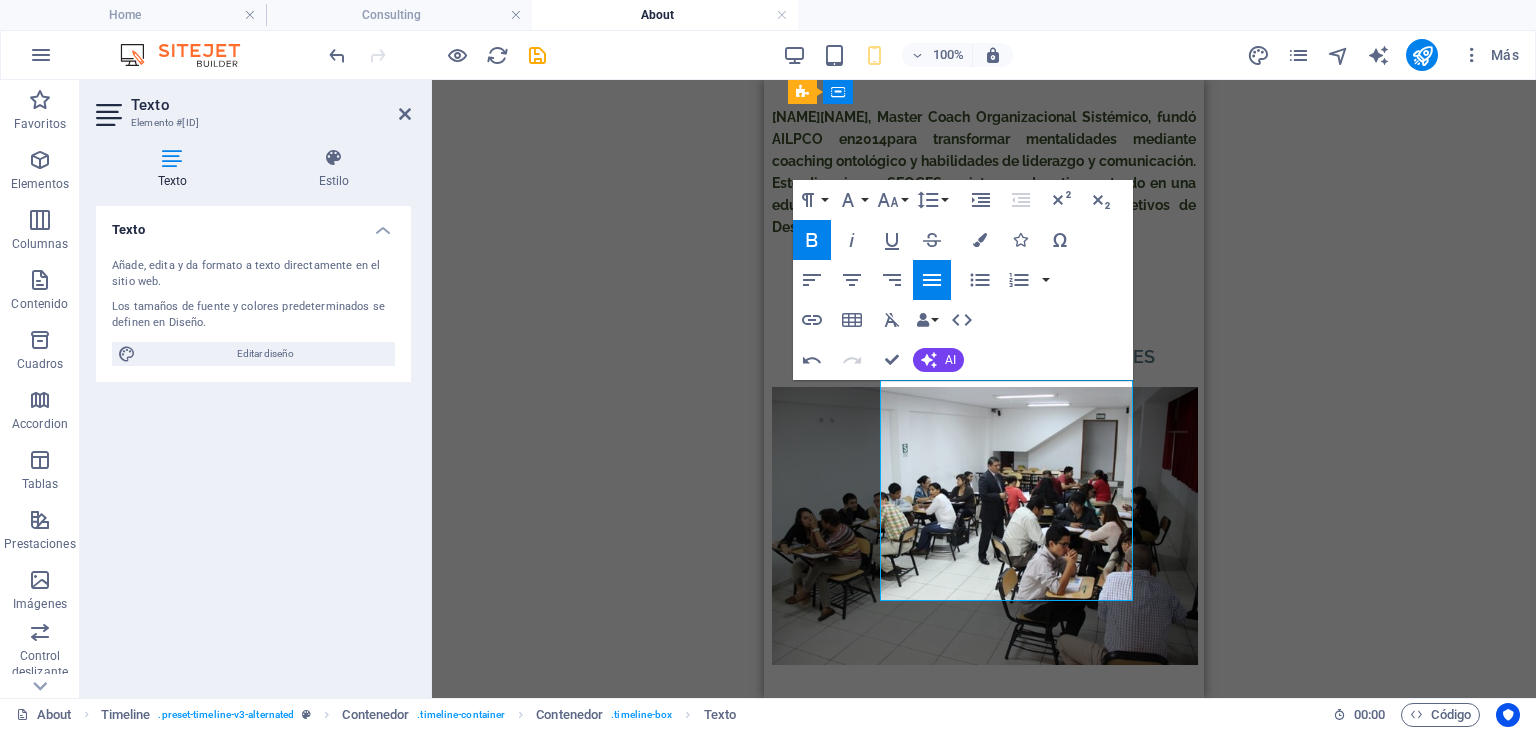 click 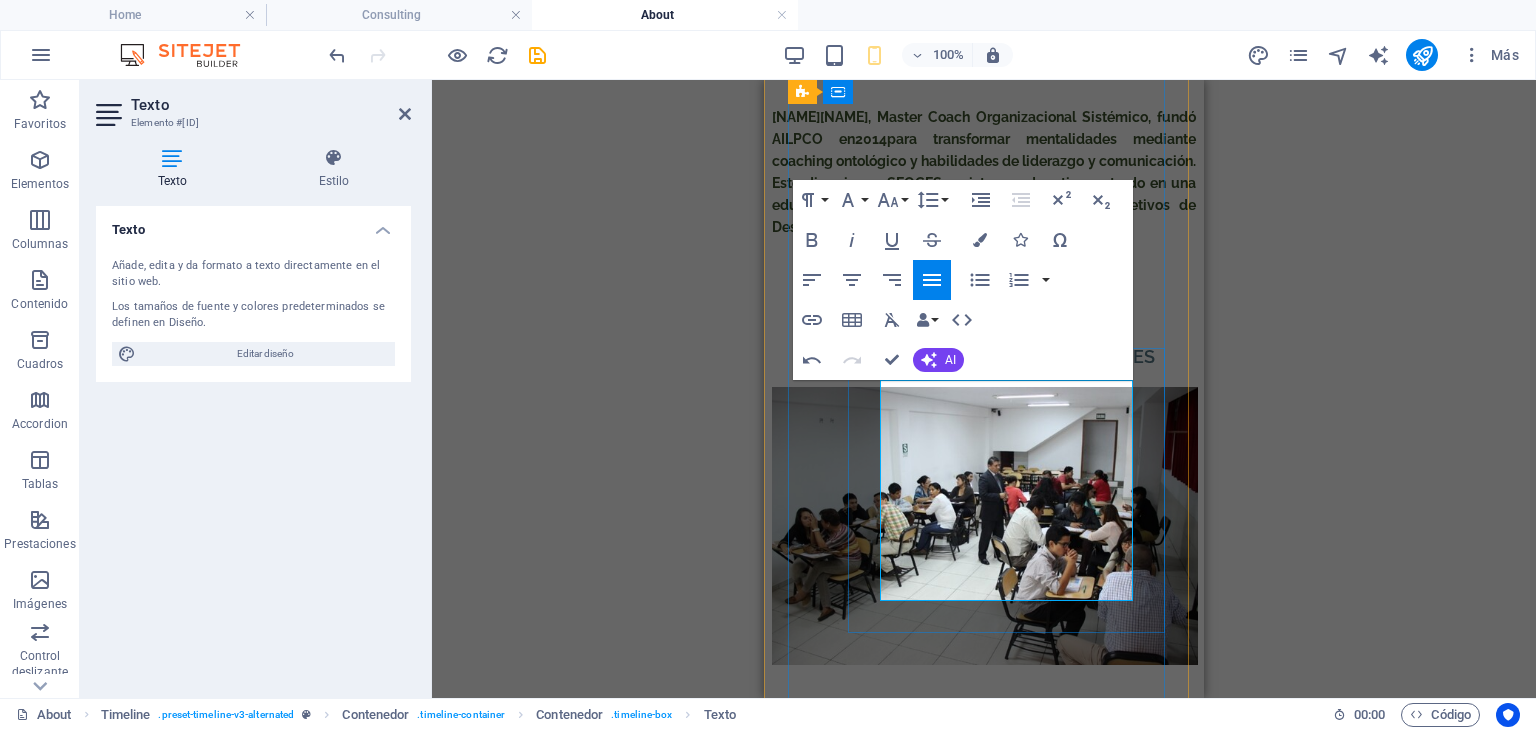click on "Fundación de la  primera Escuela de Liderazgo y Coaching en Perú,  fundada con el  Programa de Coaching Junior, Líder Kids  y Padres Exitosos,  ha beneficiado a más de 2,000 niños y 2,500 jóvenes  y sus familias. En 14 años, ha certificado a más de 1,000 coaches, extendiendo el impacto del coaching ontológico en educación, familia y organizaciones." at bounding box center (984, 1422) 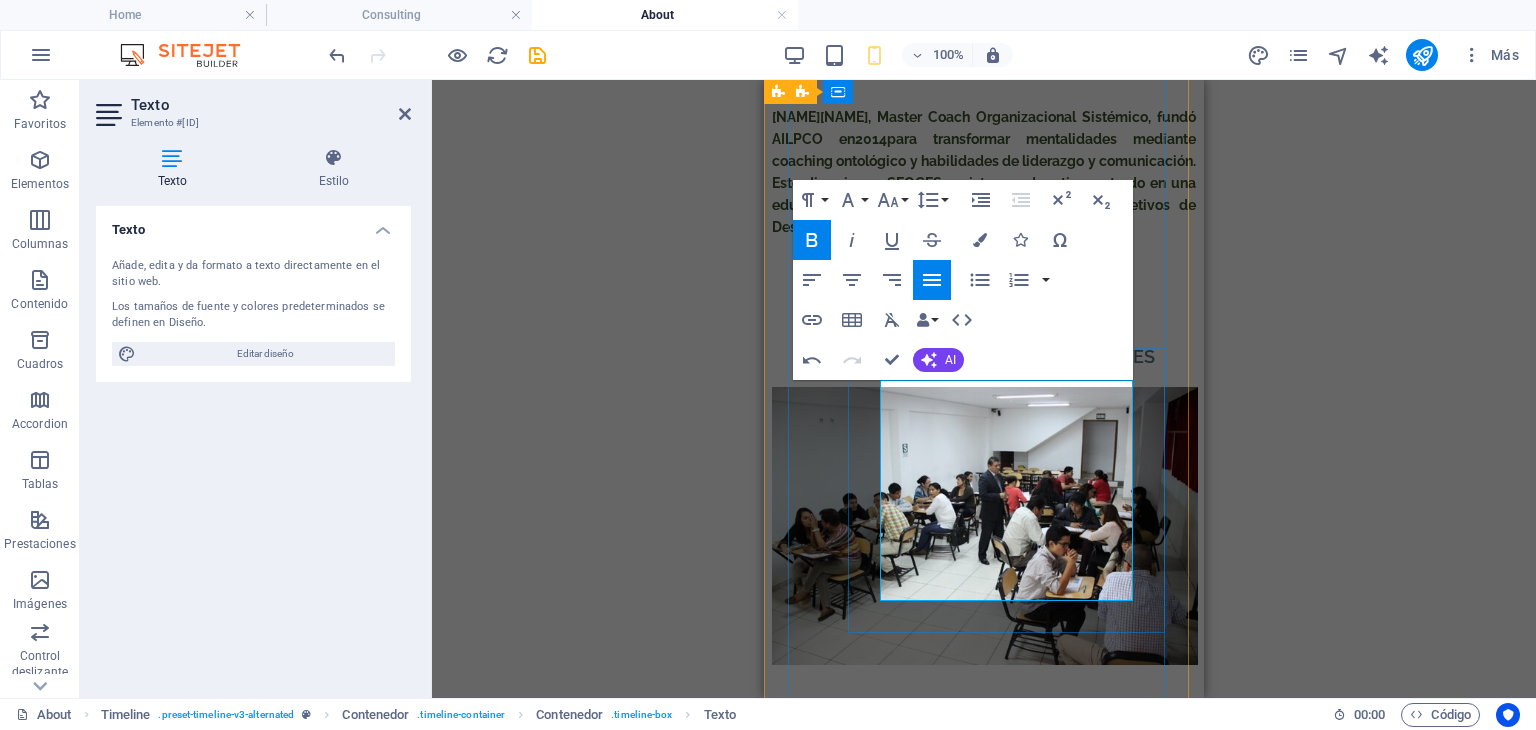 drag, startPoint x: 1072, startPoint y: 460, endPoint x: 1048, endPoint y: 485, distance: 34.655445 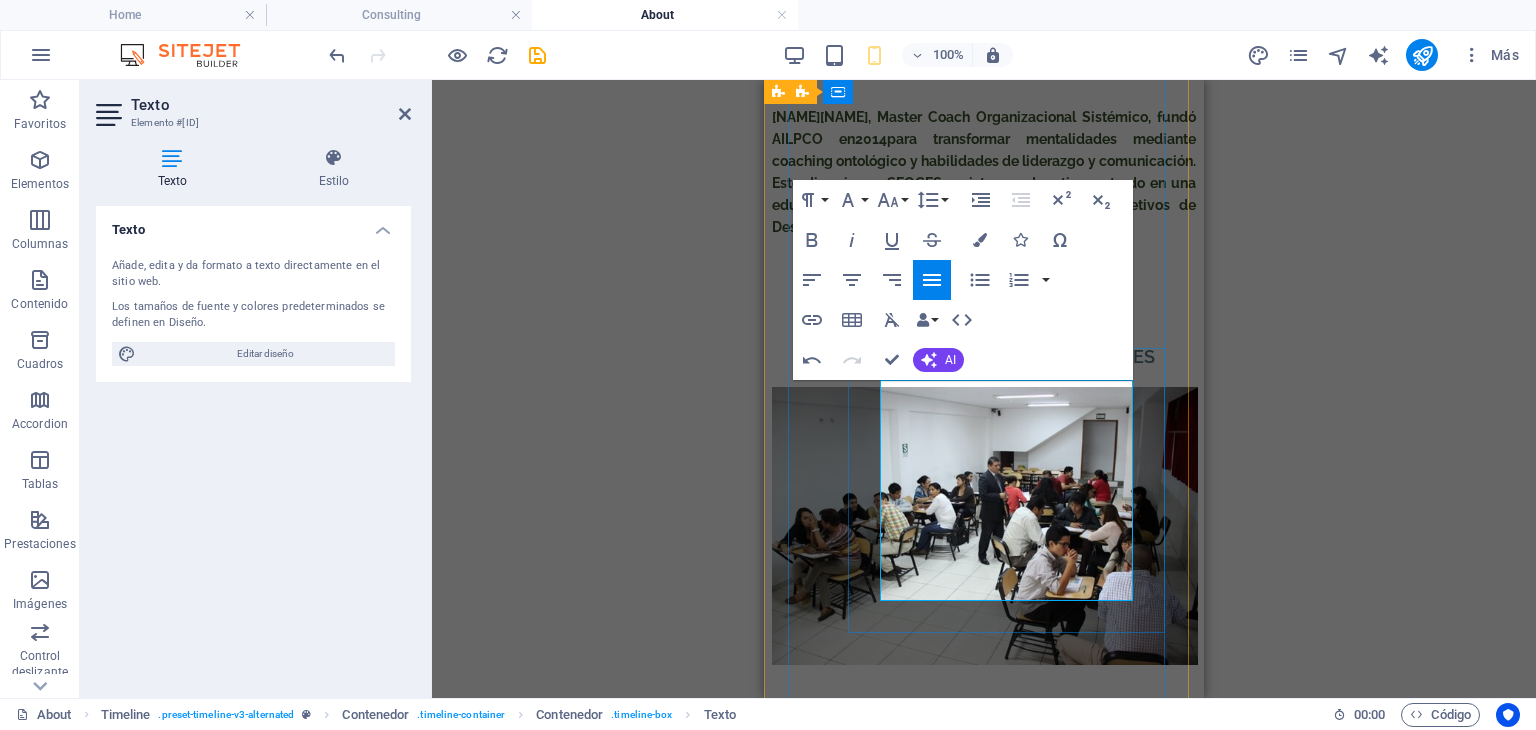 click on "ha beneficiado a más de 2,000 niños y 2,500 jóvenes" at bounding box center [984, 1422] 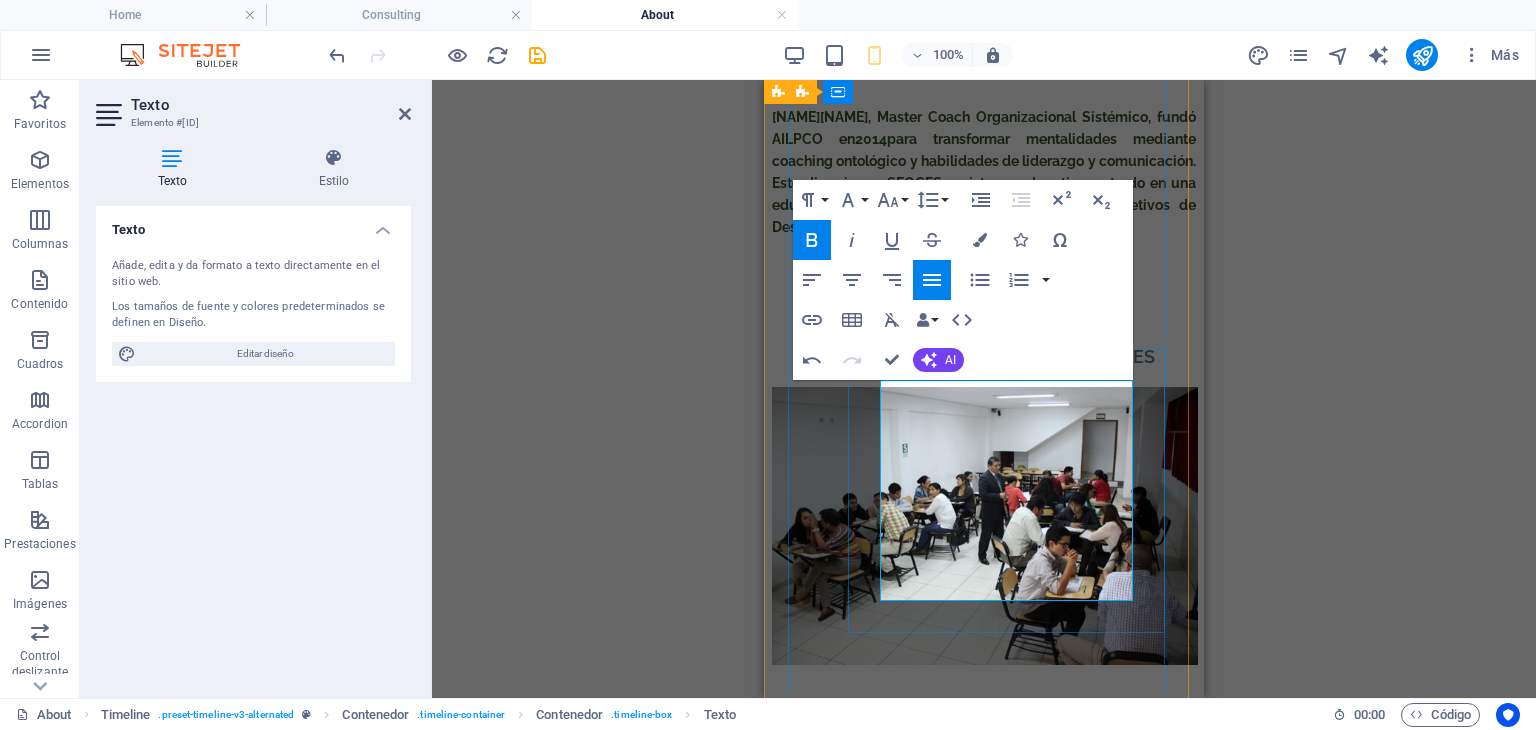 drag, startPoint x: 1087, startPoint y: 456, endPoint x: 924, endPoint y: 390, distance: 175.85506 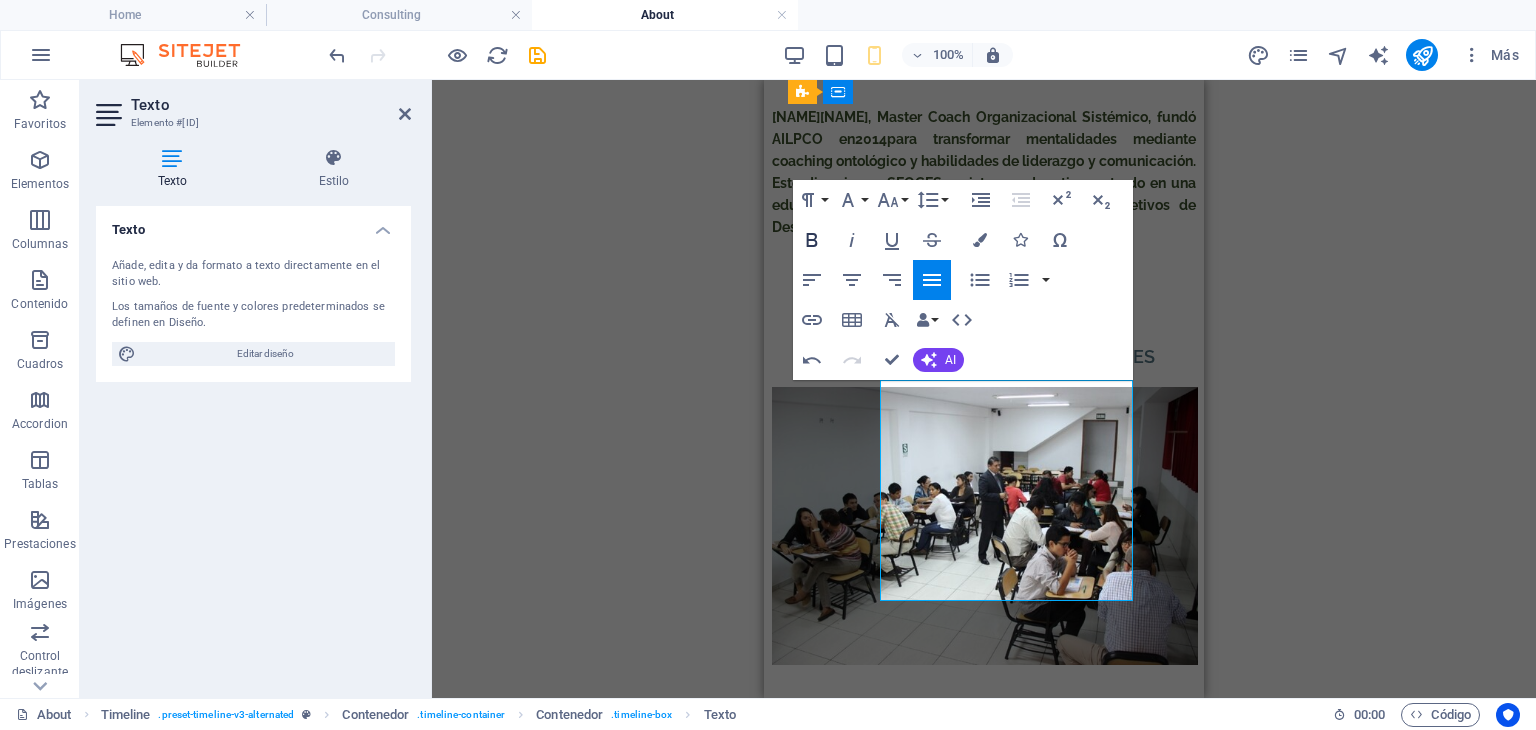 drag, startPoint x: 809, startPoint y: 237, endPoint x: 814, endPoint y: 247, distance: 11.18034 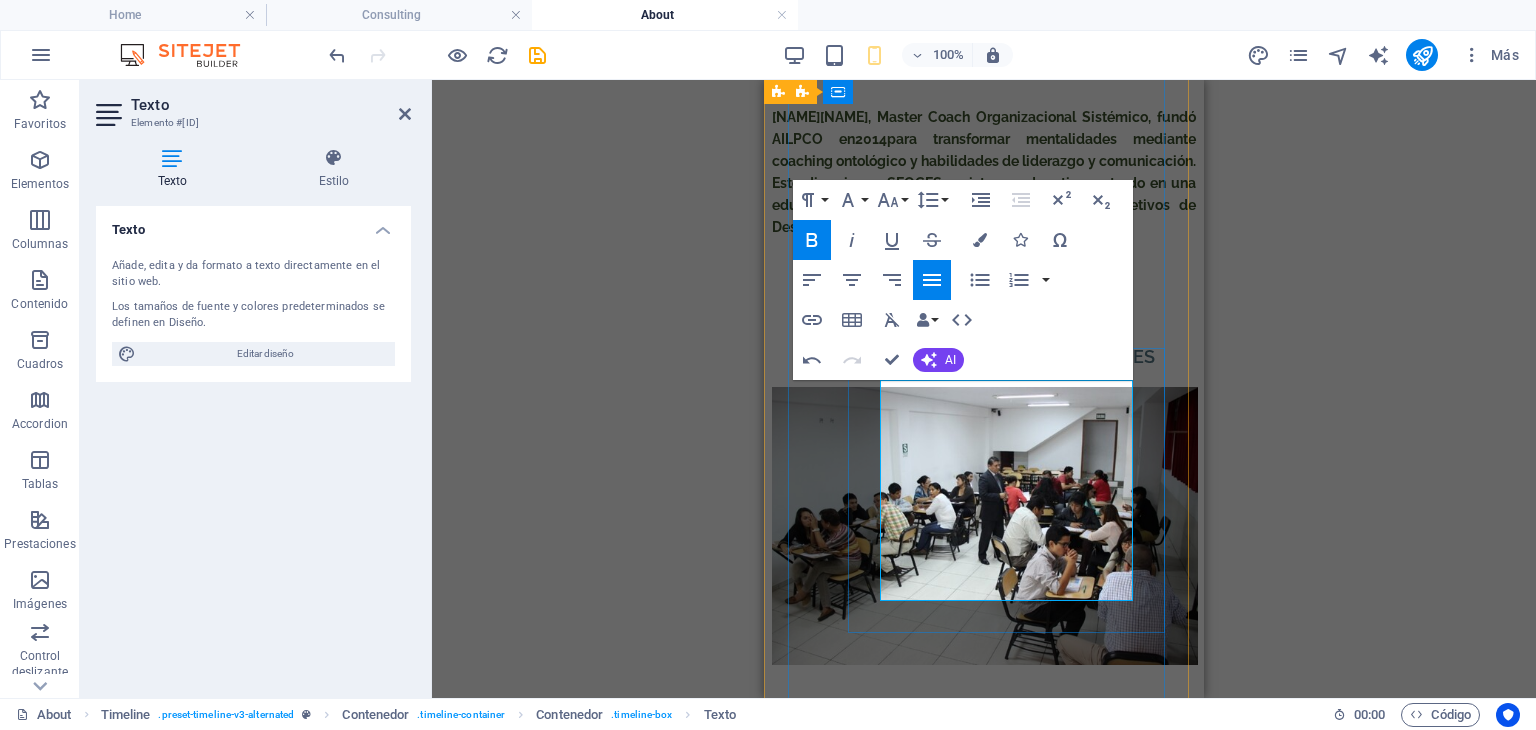 drag, startPoint x: 944, startPoint y: 475, endPoint x: 1132, endPoint y: 482, distance: 188.13028 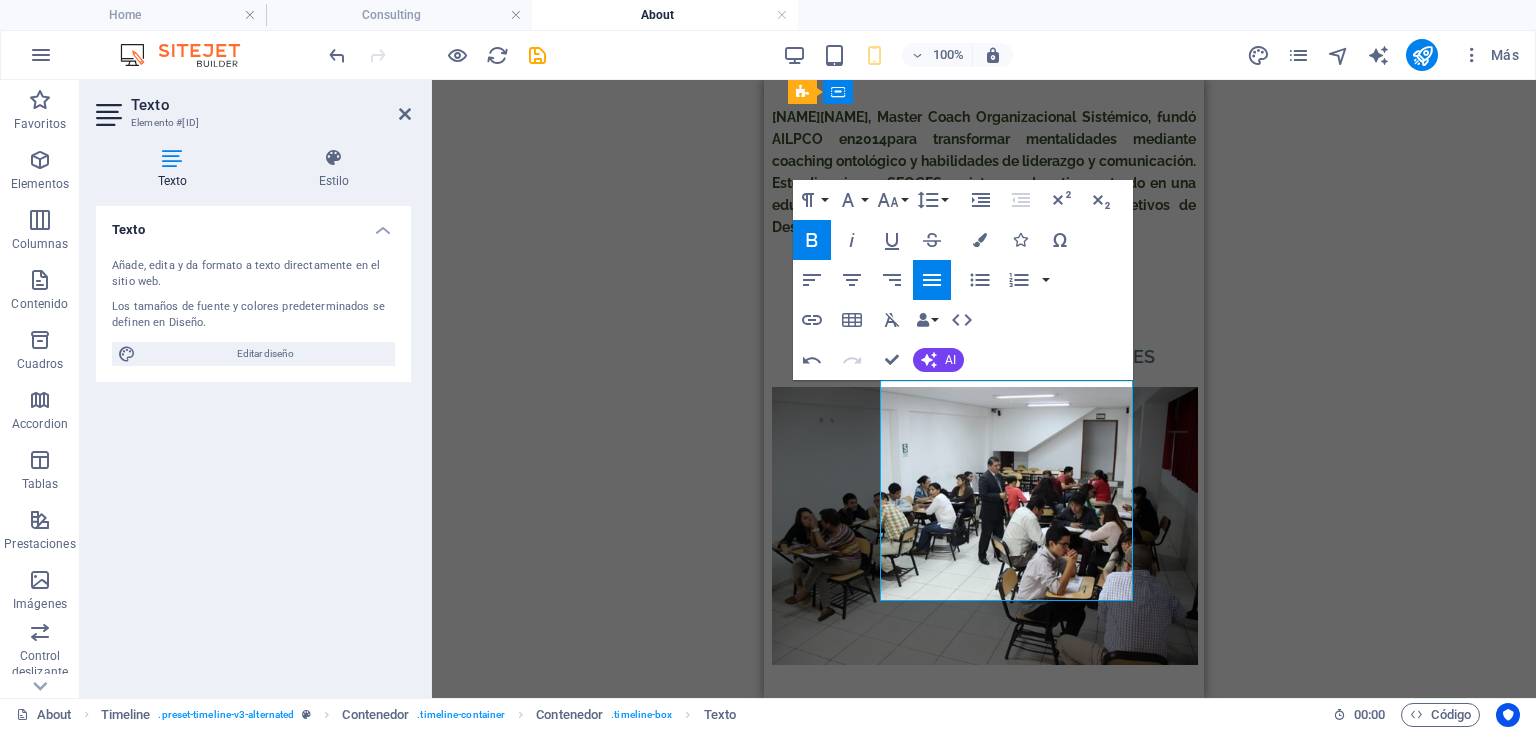 click 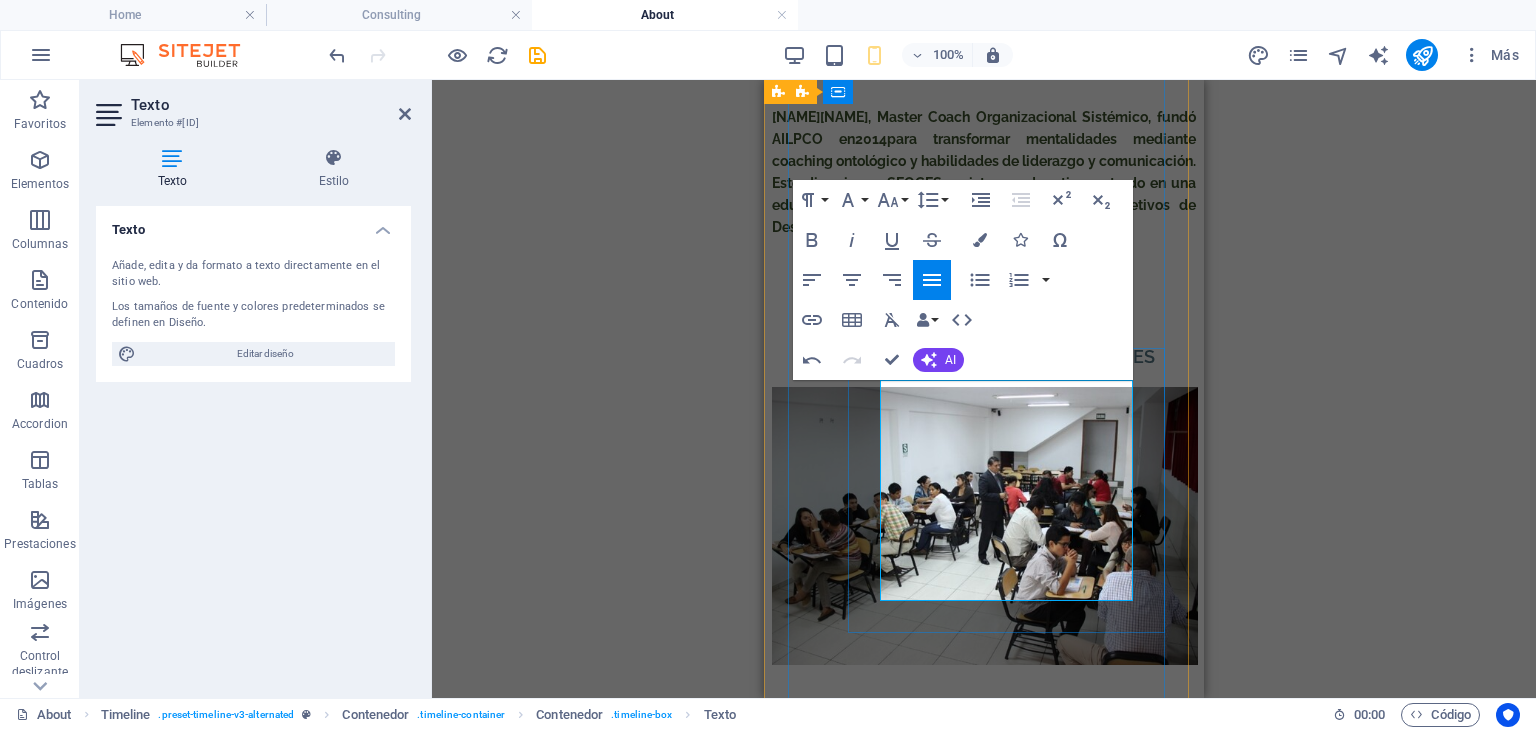 click on "Fundación de la  primera Escuela de Liderazgo y Coaching en Perú,  fundada con el  Programa de Coaching Junior, Líder Kids  y  Padres Exitosos,   ha beneficiado a más de  2,000 niños y 2,500 jóvenes  y sus familias. En 14 años, ha certificado a más de 1,000 coaches, extendiendo el impacto del coaching ontológico en educación, familia y organizaciones." at bounding box center [984, 1422] 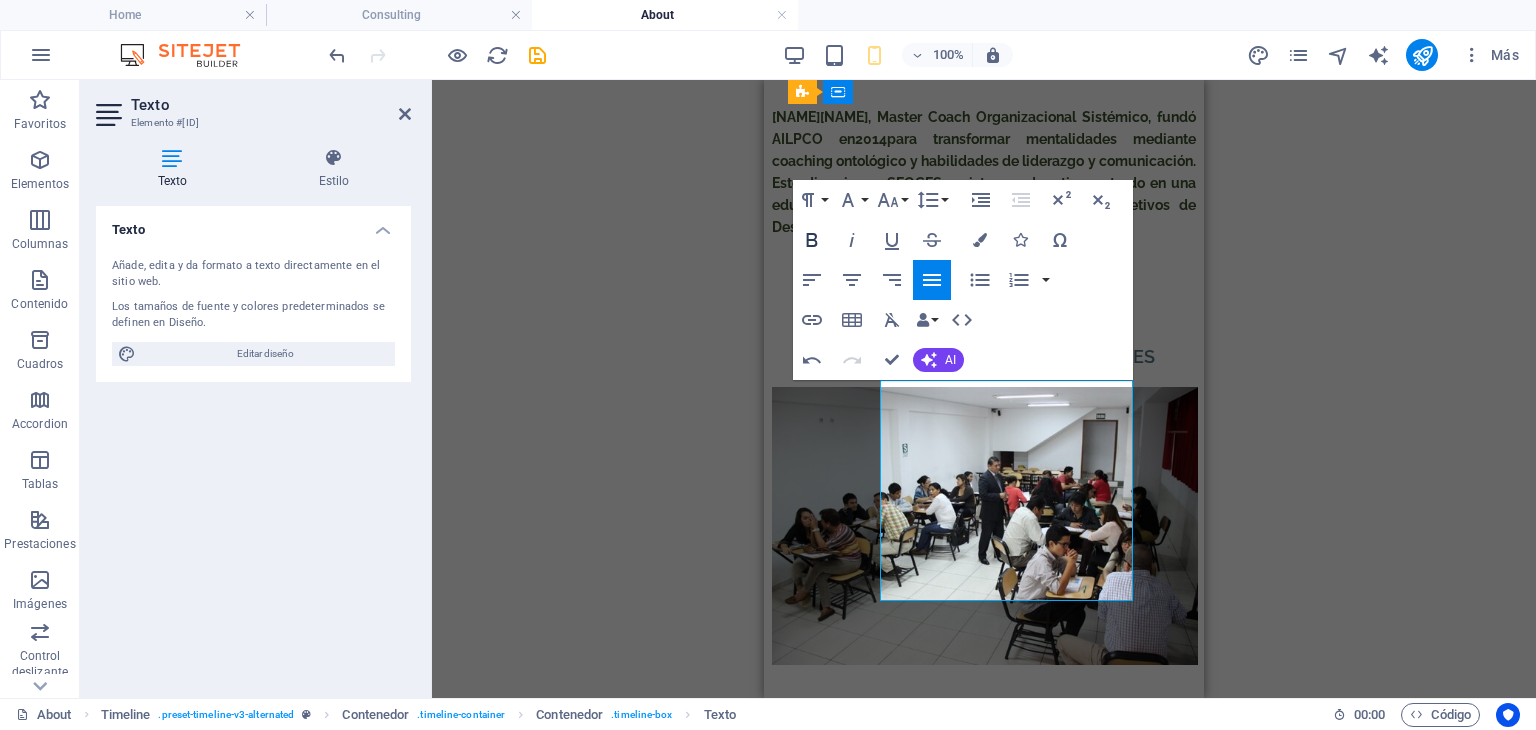 click 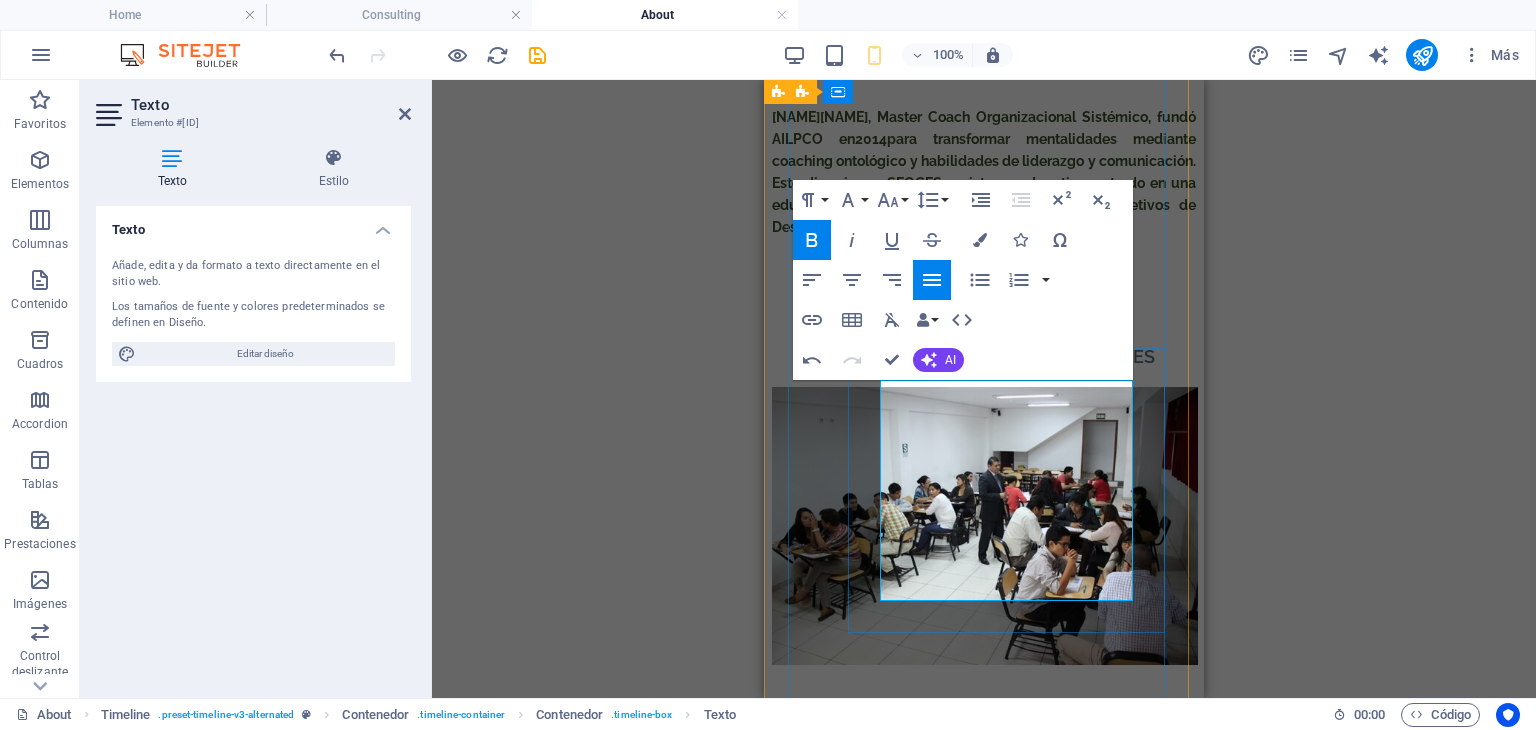 click on "Fundación de la  primera Escuela de Liderazgo y Coaching en Perú,  fundada con el  Programa de Coaching Junior, Líder Kids  y  Padres Exitosos,   ha beneficiado a más de  2,000 niños y 2,500 jóvenes  y sus familias. En  14 años , ha certificado a más de 1,000 coaches, extendiendo el impacto del coaching ontológico en educación, familia y organizaciones." at bounding box center (984, 1422) 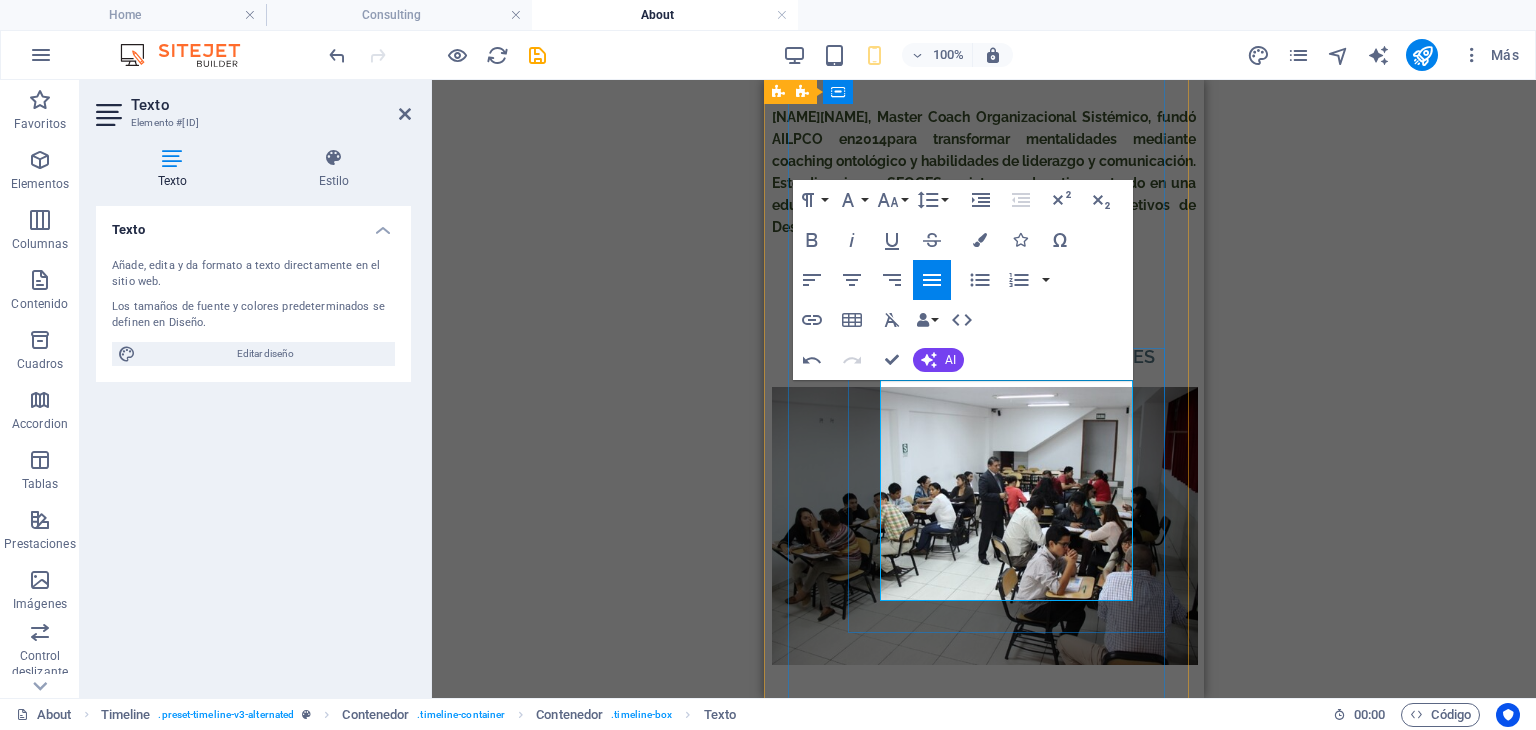 drag, startPoint x: 933, startPoint y: 543, endPoint x: 1008, endPoint y: 481, distance: 97.308784 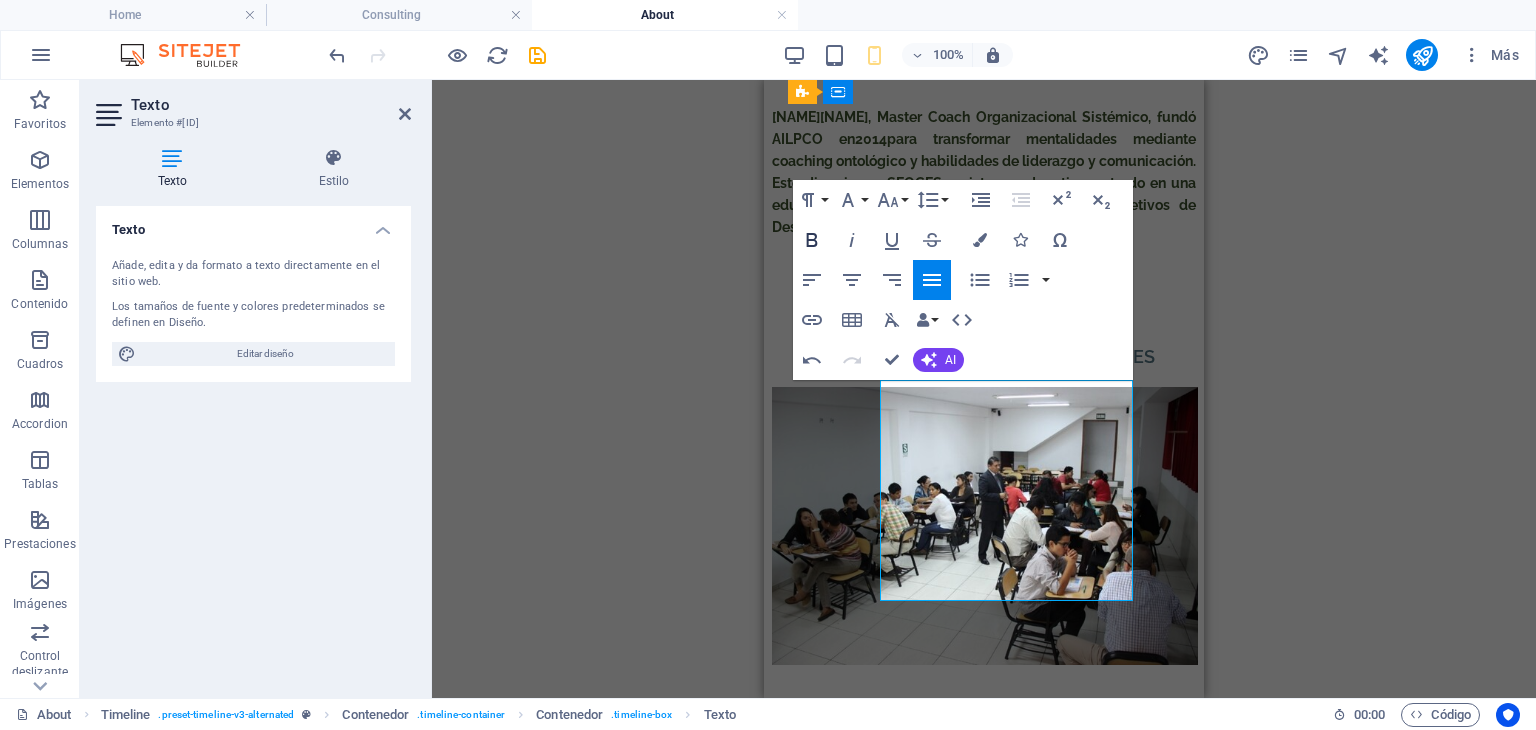 click 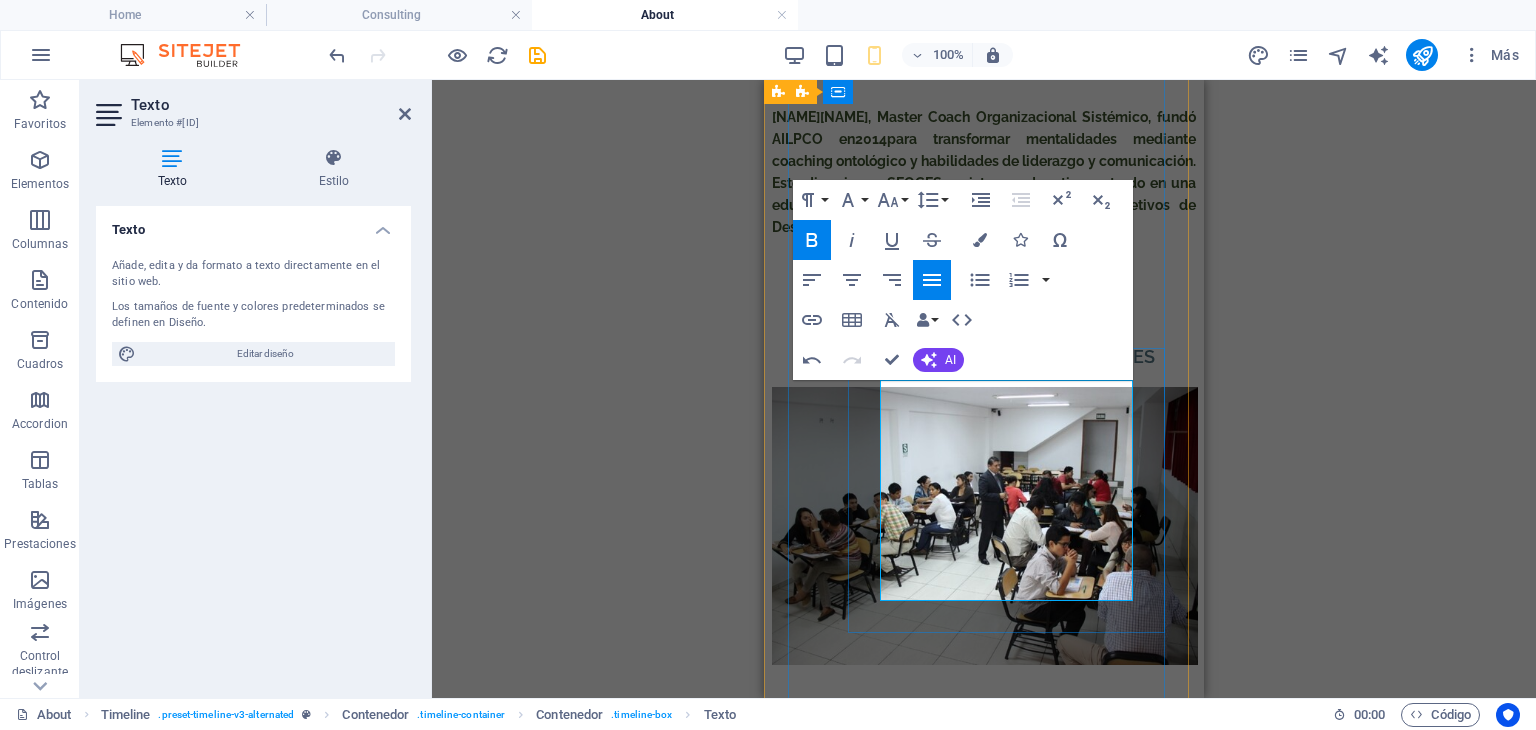 click on "Fundación de la  primera Escuela de Liderazgo y Coaching en Perú,  fundada con el  Programa de Coaching Junior, Líder Kids  y  Padres Exitosos,   ha beneficiado a más de  2,000 niños y 2,500 jóvenes  y sus familias. En  14 años , ha certificado a más de  1,000 coaches , extendiendo el impacto del coaching ontológico en educación, familia y organizaciones." at bounding box center [984, 1422] 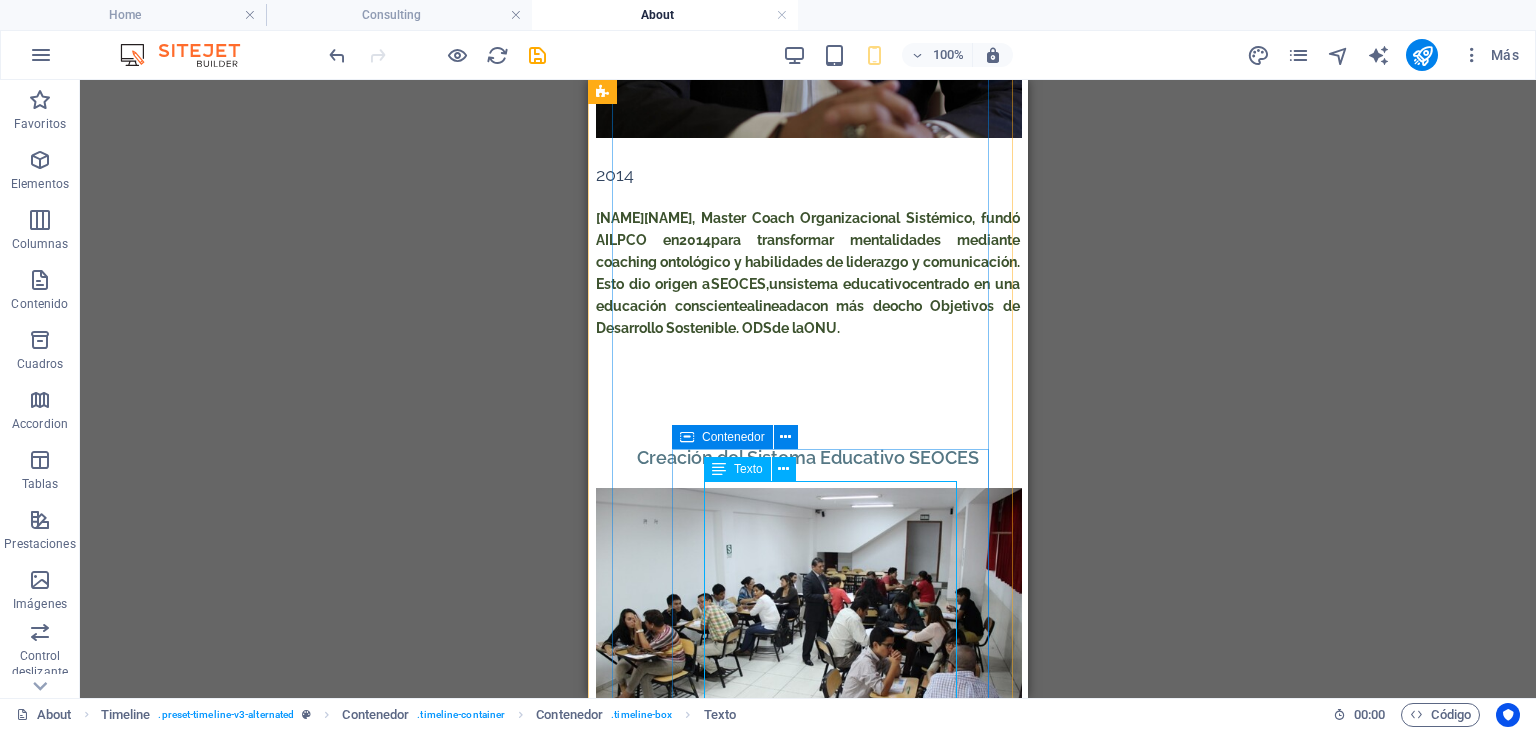 scroll, scrollTop: 4528, scrollLeft: 0, axis: vertical 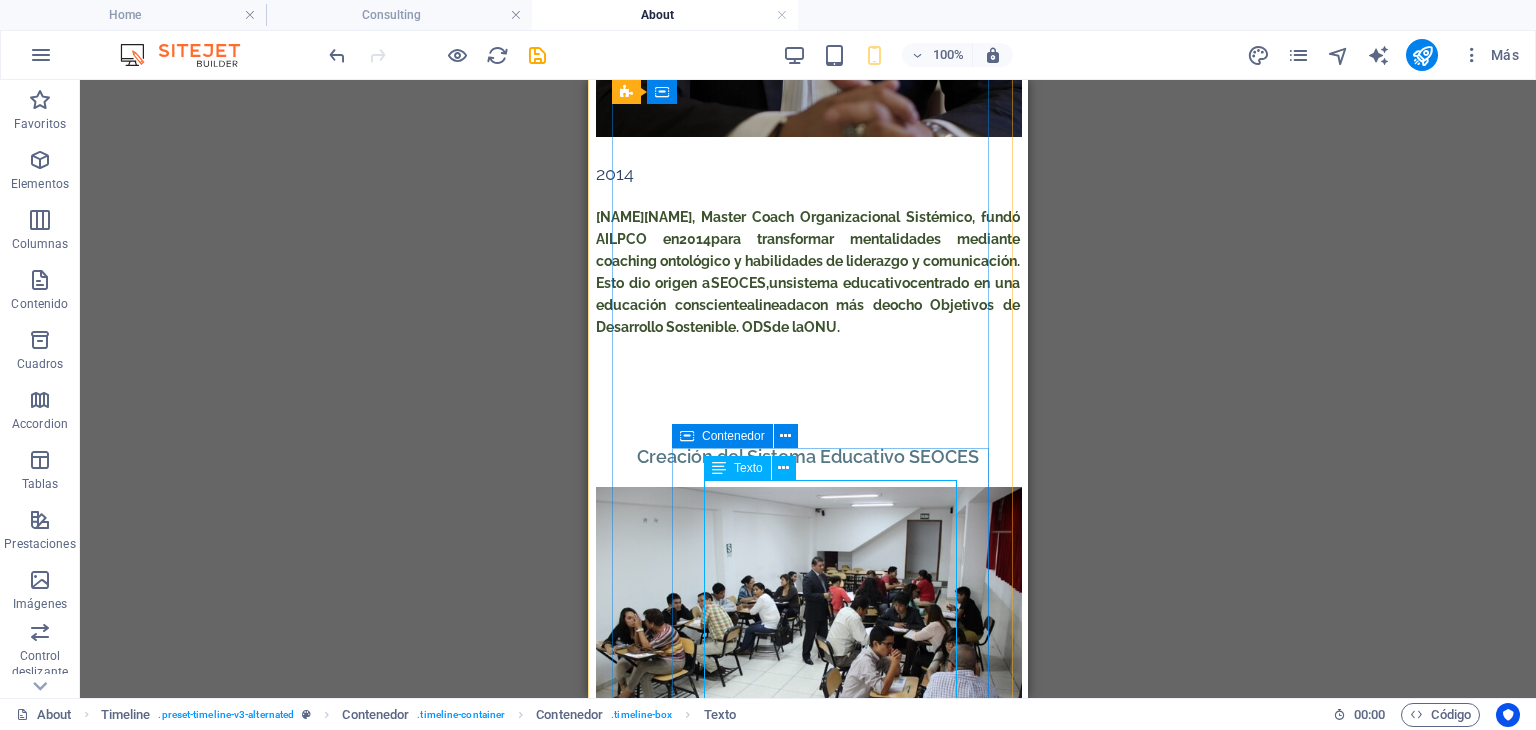 click on "Fundación de la  primera Escuela de Liderazgo y Coaching en Perú,  fundada con el  Programa de Coaching Junior, Líder Kids  y  Padres Exitosos,   ha beneficiado a más de  2,000 niños y 2,500 jóvenes  y sus familias. En  14 años , ha certificado a más de  1,000 coaches , extendiendo el impacto del coaching ontológico en educación, familia y organizaciones." at bounding box center (808, 1522) 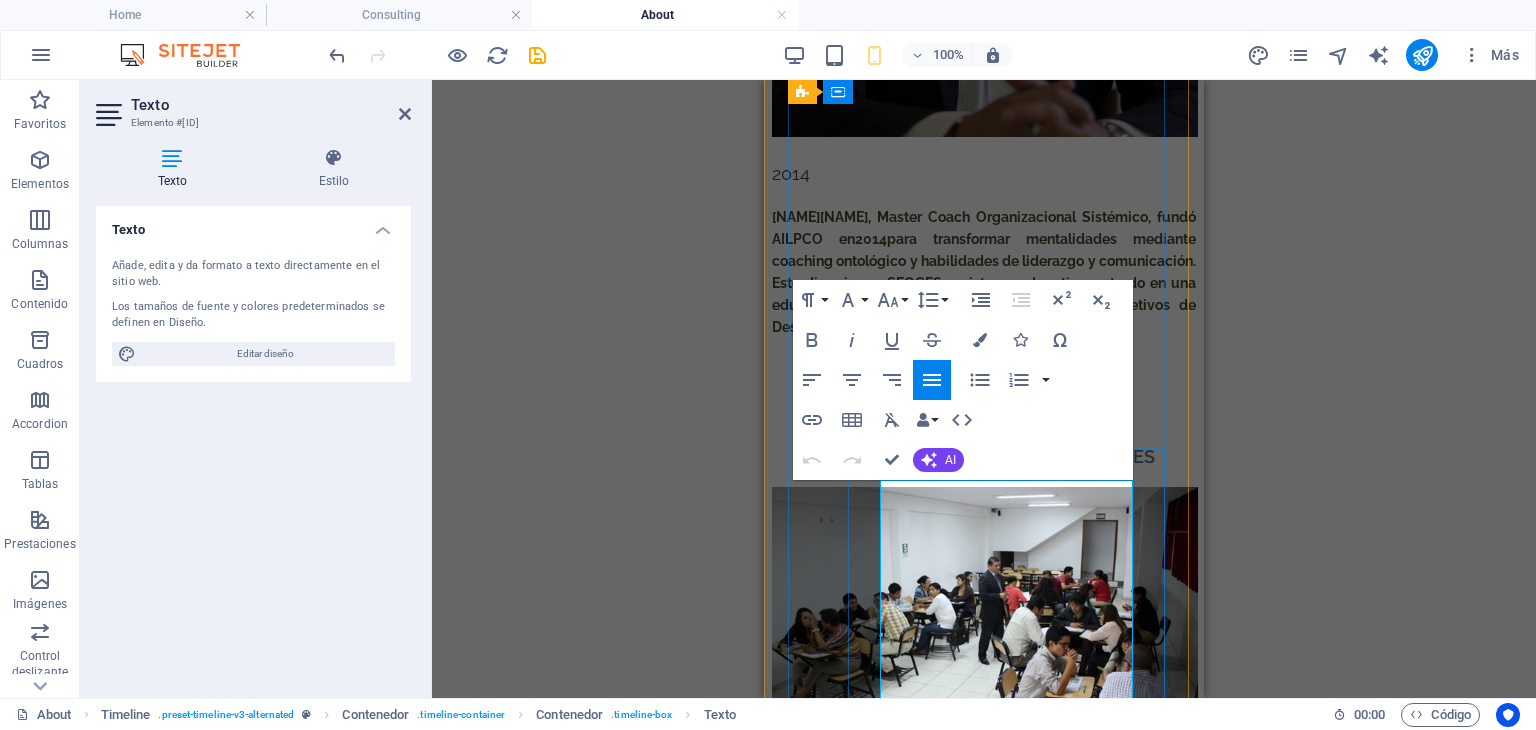 click on "Fundación de la  primera Escuela de Liderazgo y Coaching en Perú,  fundada con el  Programa de Coaching Junior, Líder Kids  y  Padres Exitosos,   ha beneficiado a más de  2,000 niños y 2,500 jóvenes  y sus familias. En  14 años , ha certificado a más de  1,000 coaches , extendiendo el impacto del coaching ontológico en educación, familia y organizaciones." at bounding box center [984, 1522] 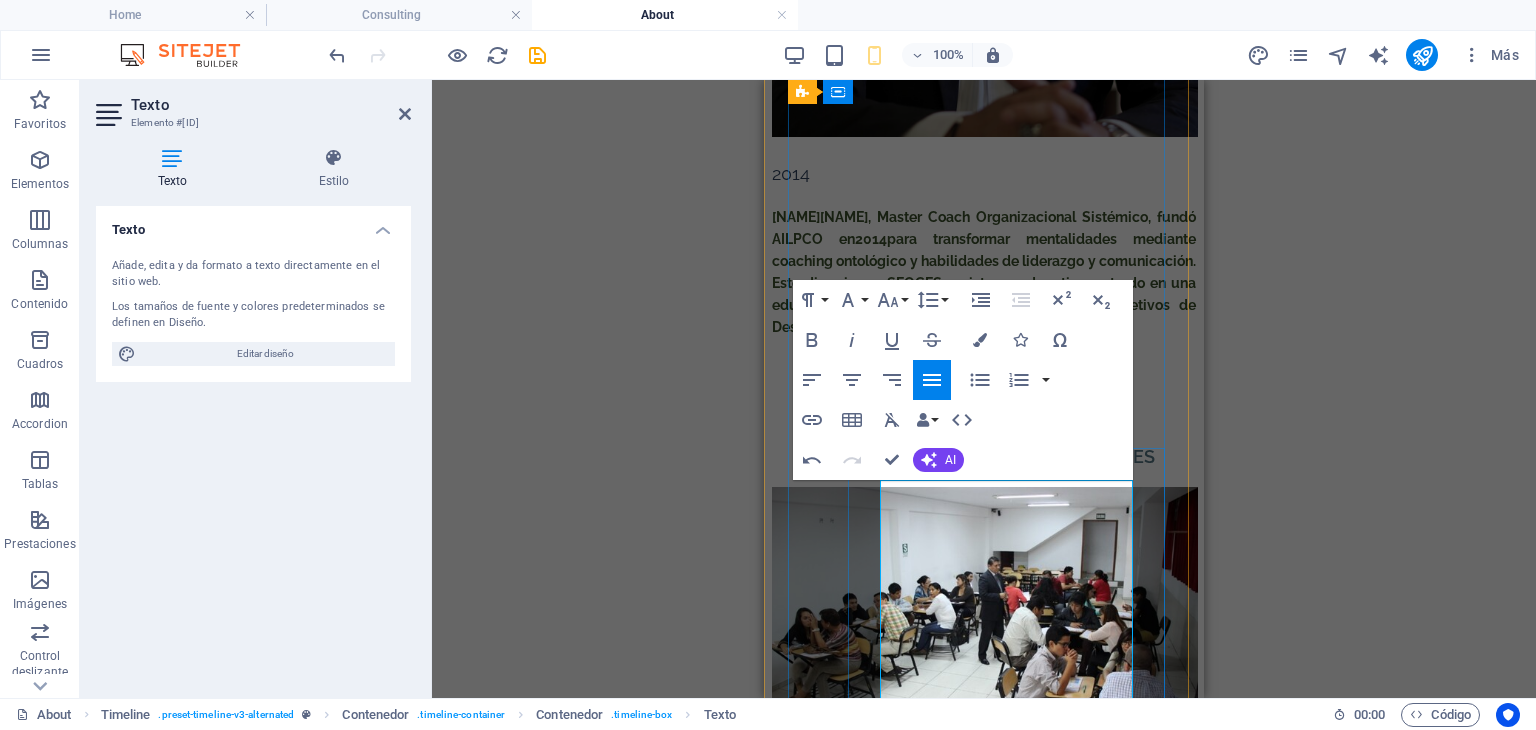 type 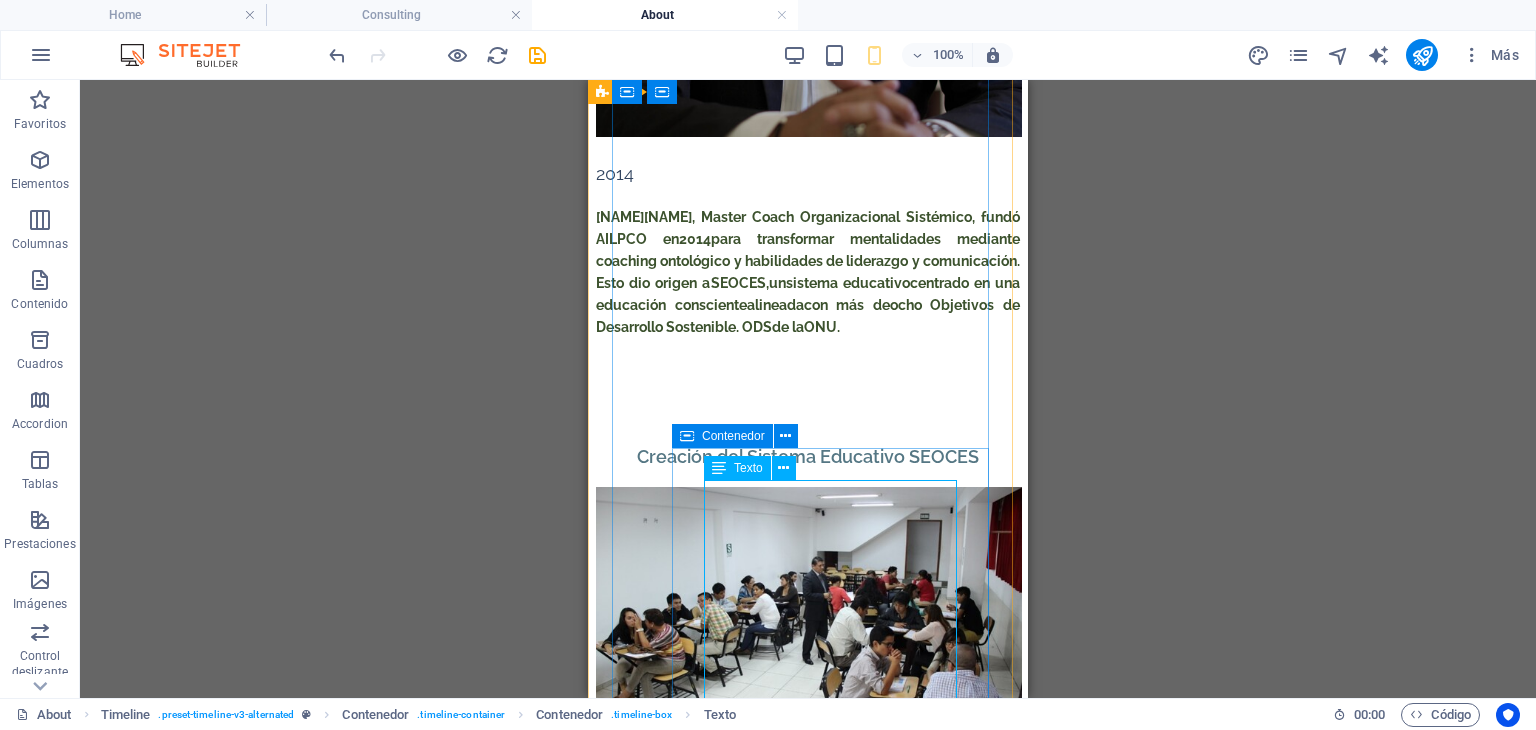 click on "Se creó la  primera Escuela de Liderazgo y Coaching en Perú,  fundada con el  Programa de Coaching Junior, Líder Kids  y  Padres Exitosos,   ha beneficiado a más de  2,000 niños y 2,500 jóvenes  y sus familias. En  14 años , ha certificado a más de  1,000 coaches , extendiendo el impacto del coaching ontológico en educación, familia y organizaciones." at bounding box center [808, 1522] 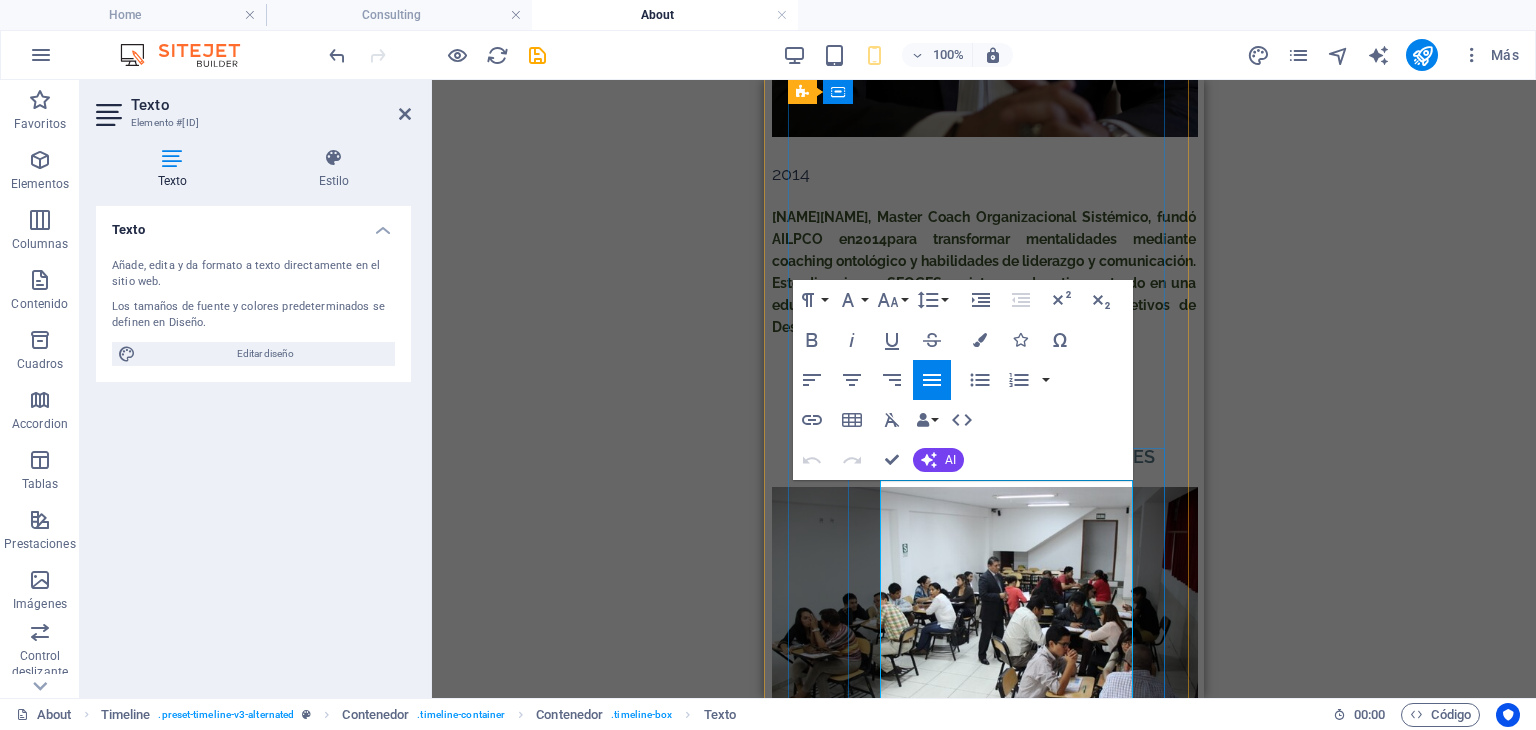 click on "Se creó la  primera Escuela de Liderazgo y Coaching en Perú,  fundada con el  Programa de Coaching Junior, Líder Kids  y  Padres Exitosos,   ha beneficiado a más de  2,000 niños y 2,500 jóvenes  y sus familias. En  14 años , ha certificado a más de  1,000 coaches , extendiendo el impacto del coaching ontológico en educación, familia y organizaciones." at bounding box center (984, 1522) 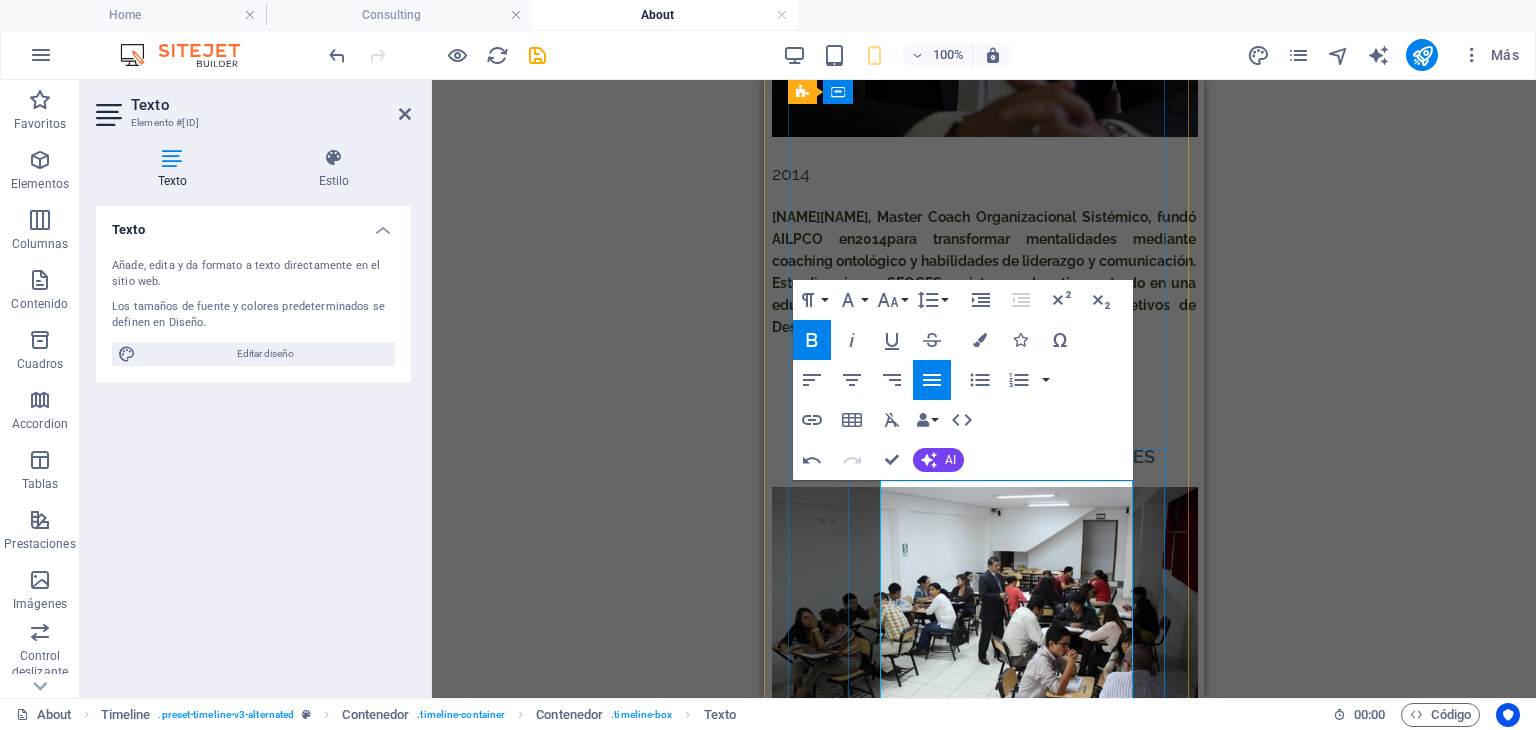 type 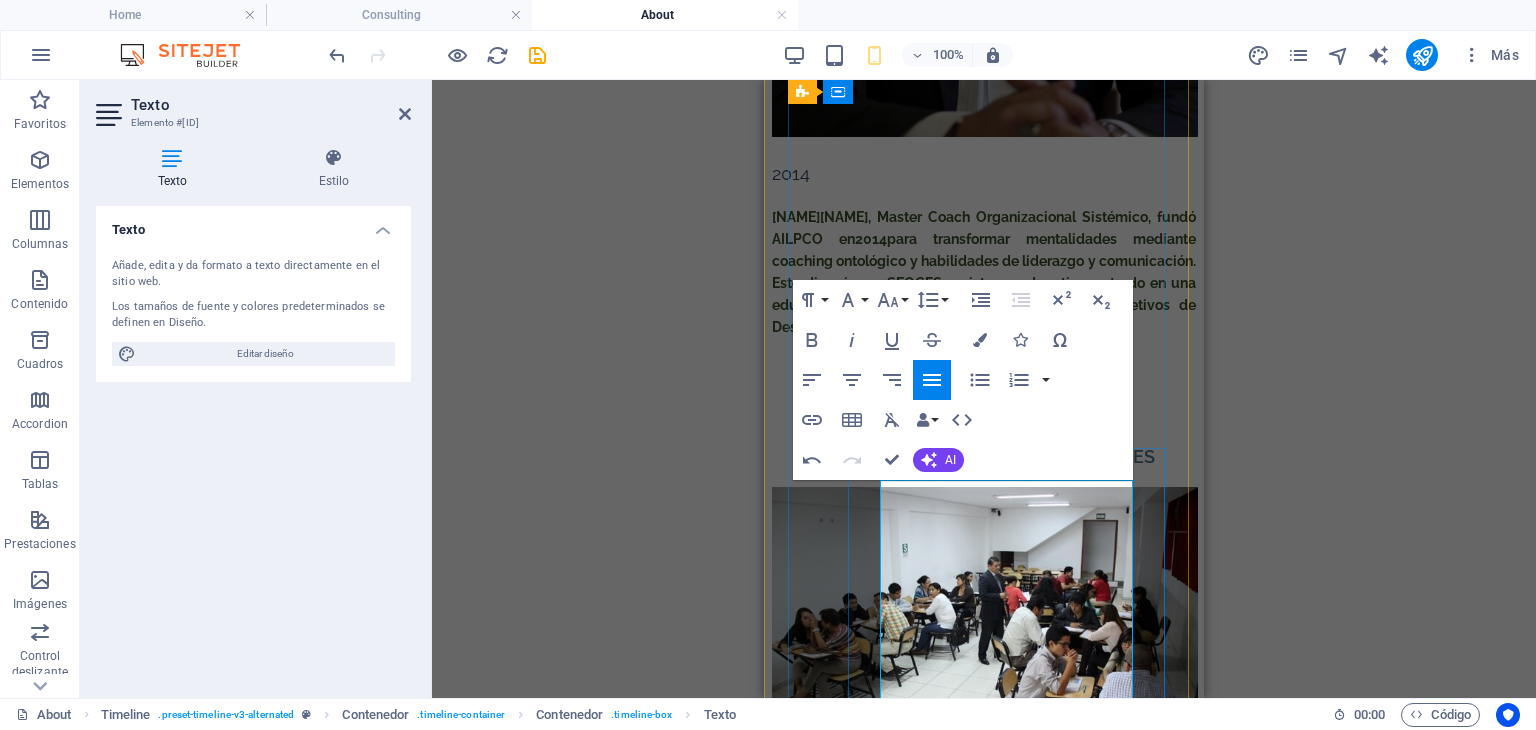 click on "Se creó la P rimera Escuela de Liderazgo y Coaching en Perú,  fundada con el  Programa de Coaching Junior, Líder Kids  y  Padres Exitosos,   ha beneficiado a más de  2,000 niños y 2,500 jóvenes  y sus familias. En  14 años , ha certificado a más de  1,000 coaches , extendiendo el impacto del coaching ontológico en educación, familia y organizaciones." at bounding box center (984, 1522) 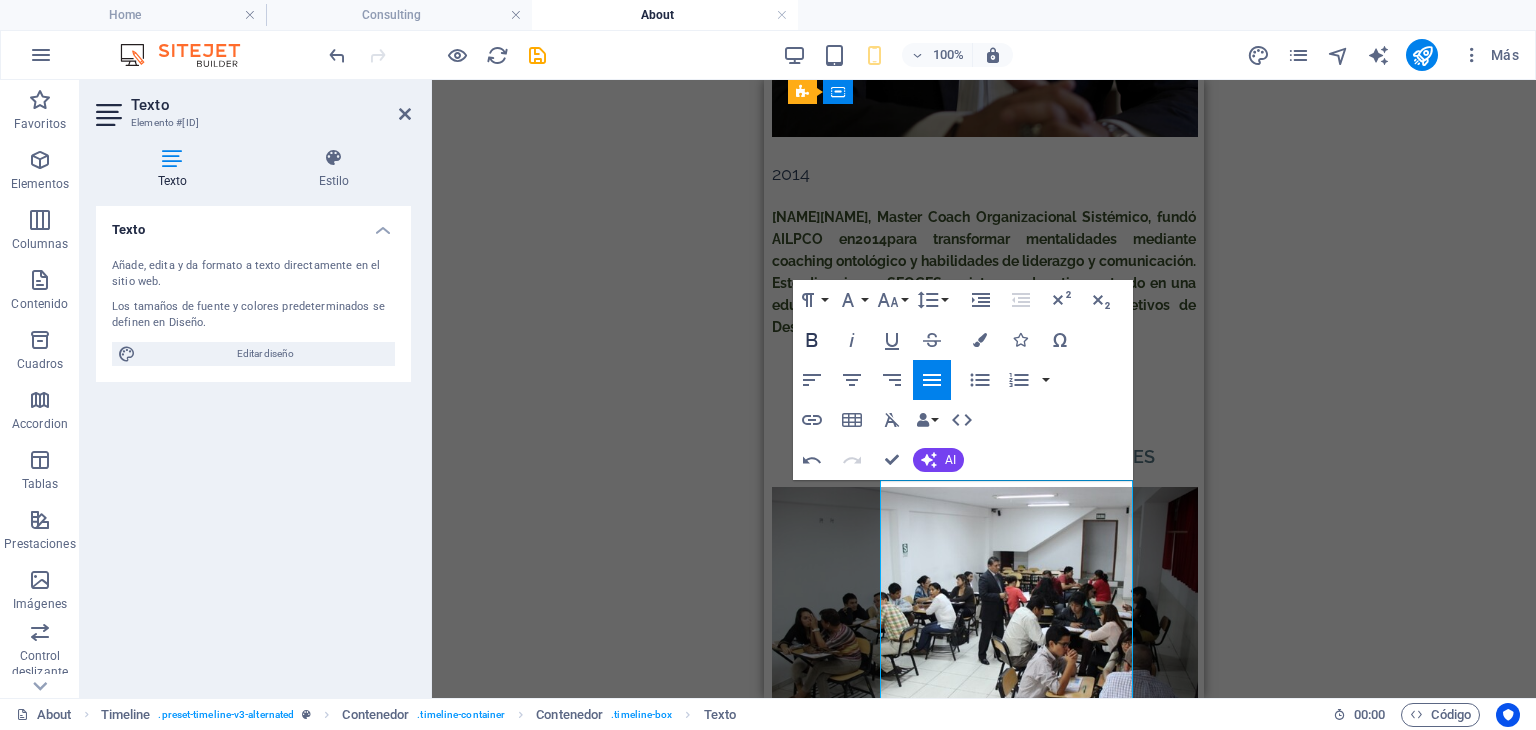 click 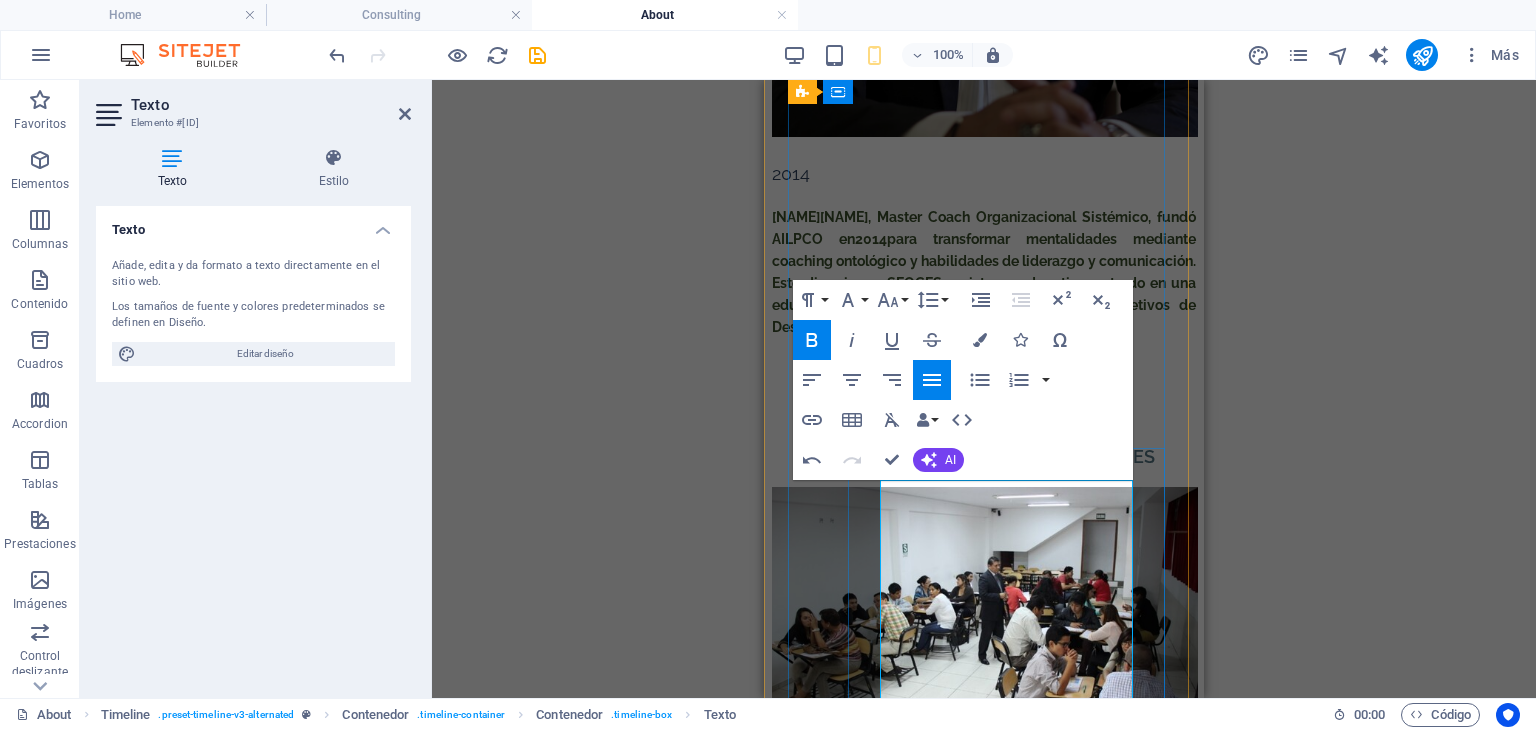 click on "Se creó la  P rimera Escuela de Liderazgo y Coaching en Perú,  fundada con el  Programa de Coaching Junior, Líder Kids  y  Padres Exitosos,   ha beneficiado a más de  2,000 niños y 2,500 jóvenes  y sus familias. En  14 años , ha certificado a más de  1,000 coaches , extendiendo el impacto del coaching ontológico en educación, familia y organizaciones." at bounding box center (984, 1522) 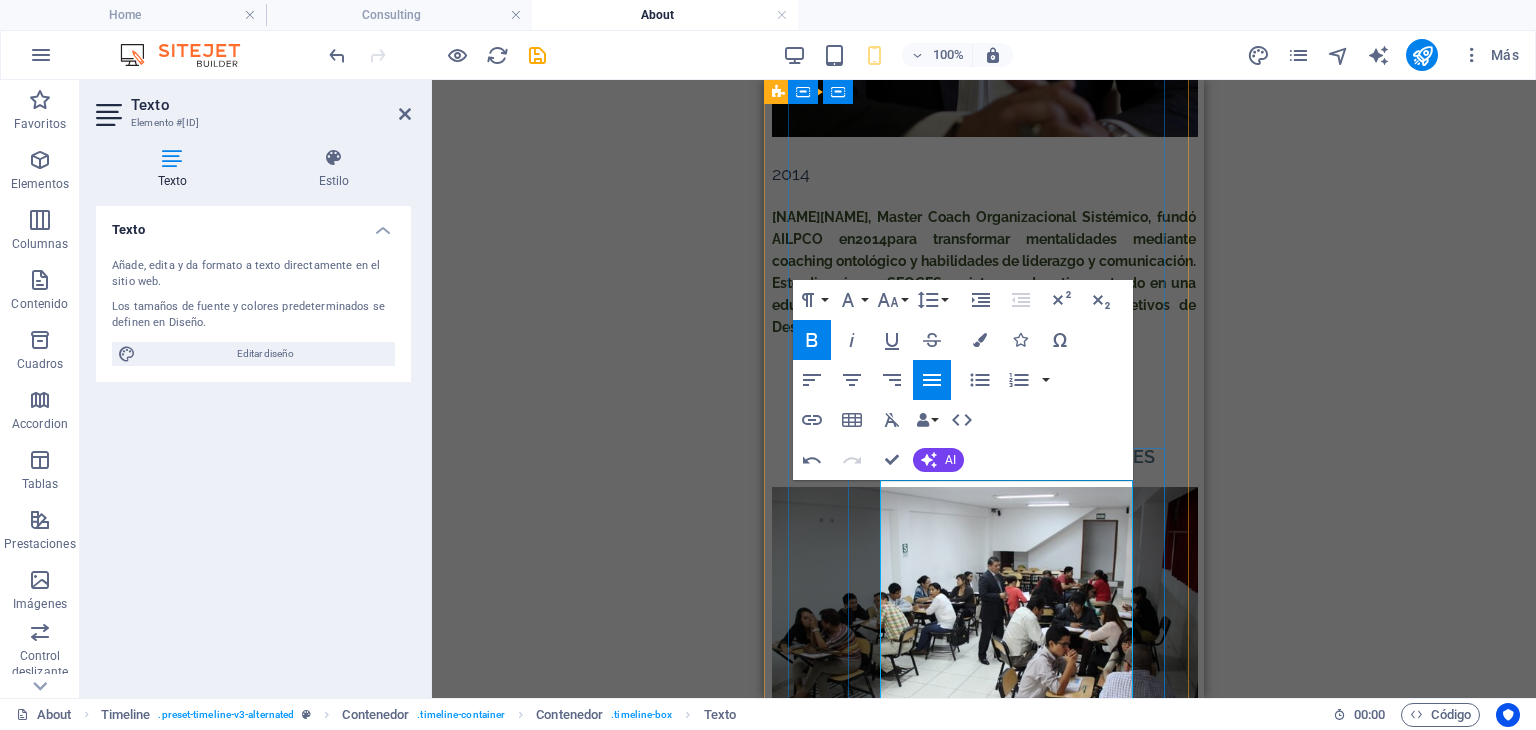 drag, startPoint x: 1109, startPoint y: 600, endPoint x: 931, endPoint y: 541, distance: 187.52333 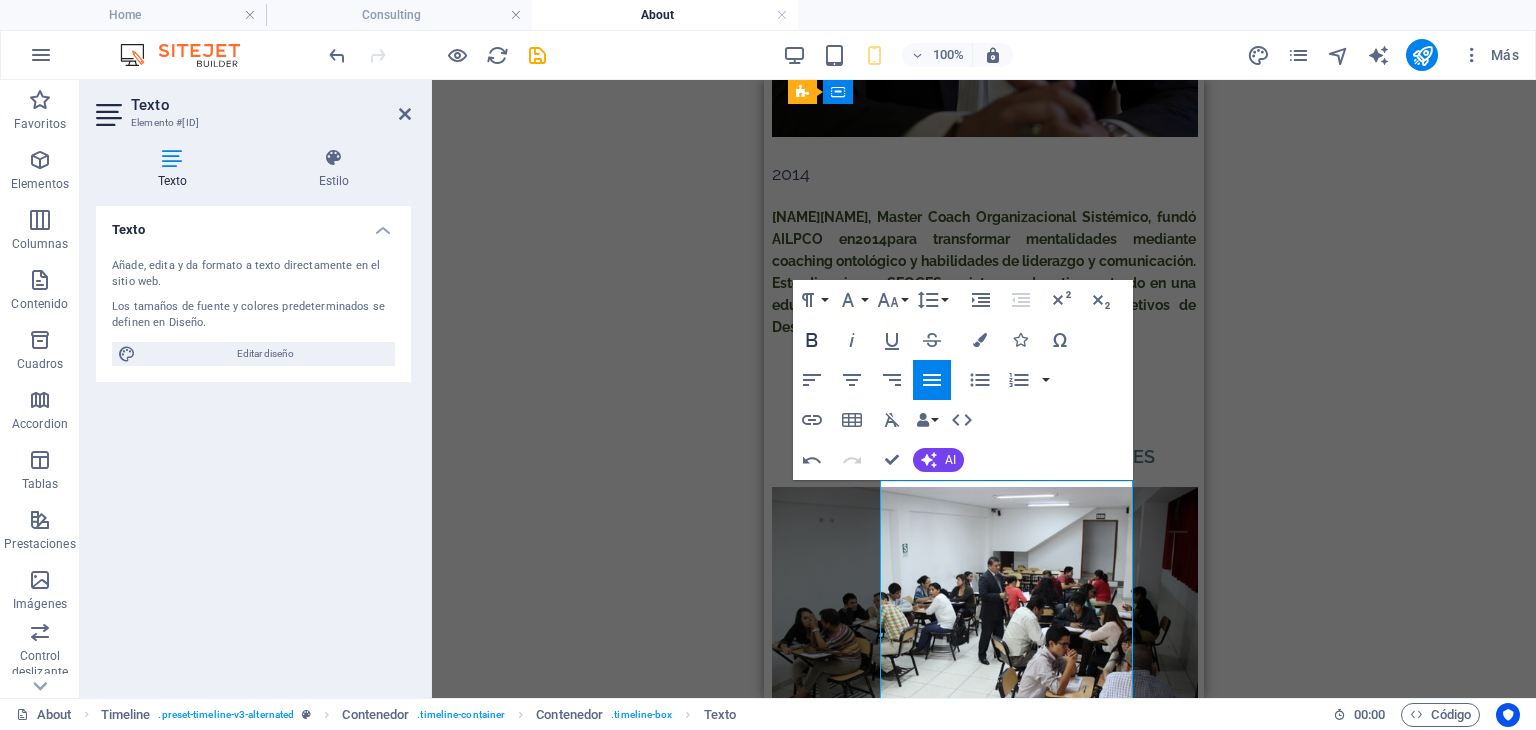 click 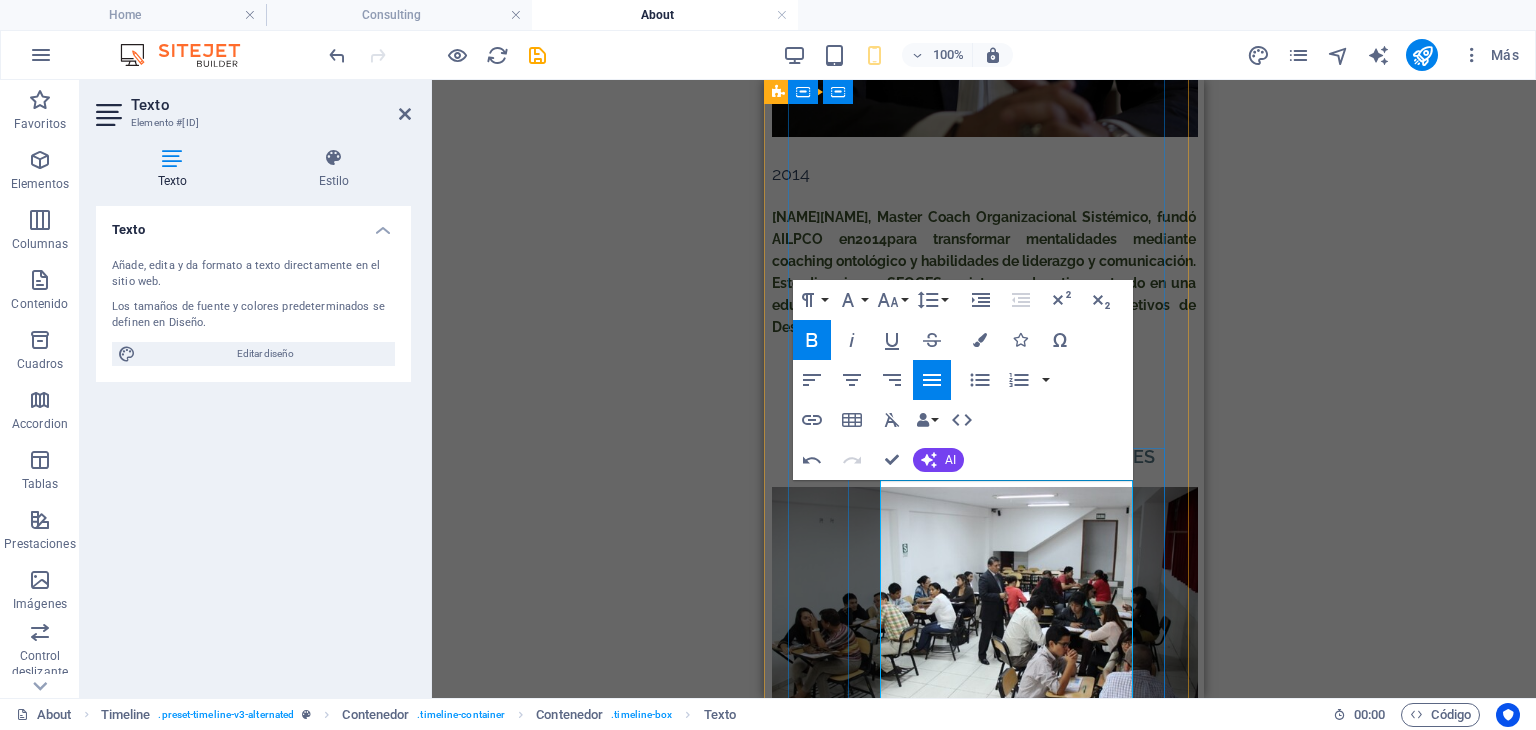 click on "Programa de Coaching Junior, Líder Kids" at bounding box center [984, 1500] 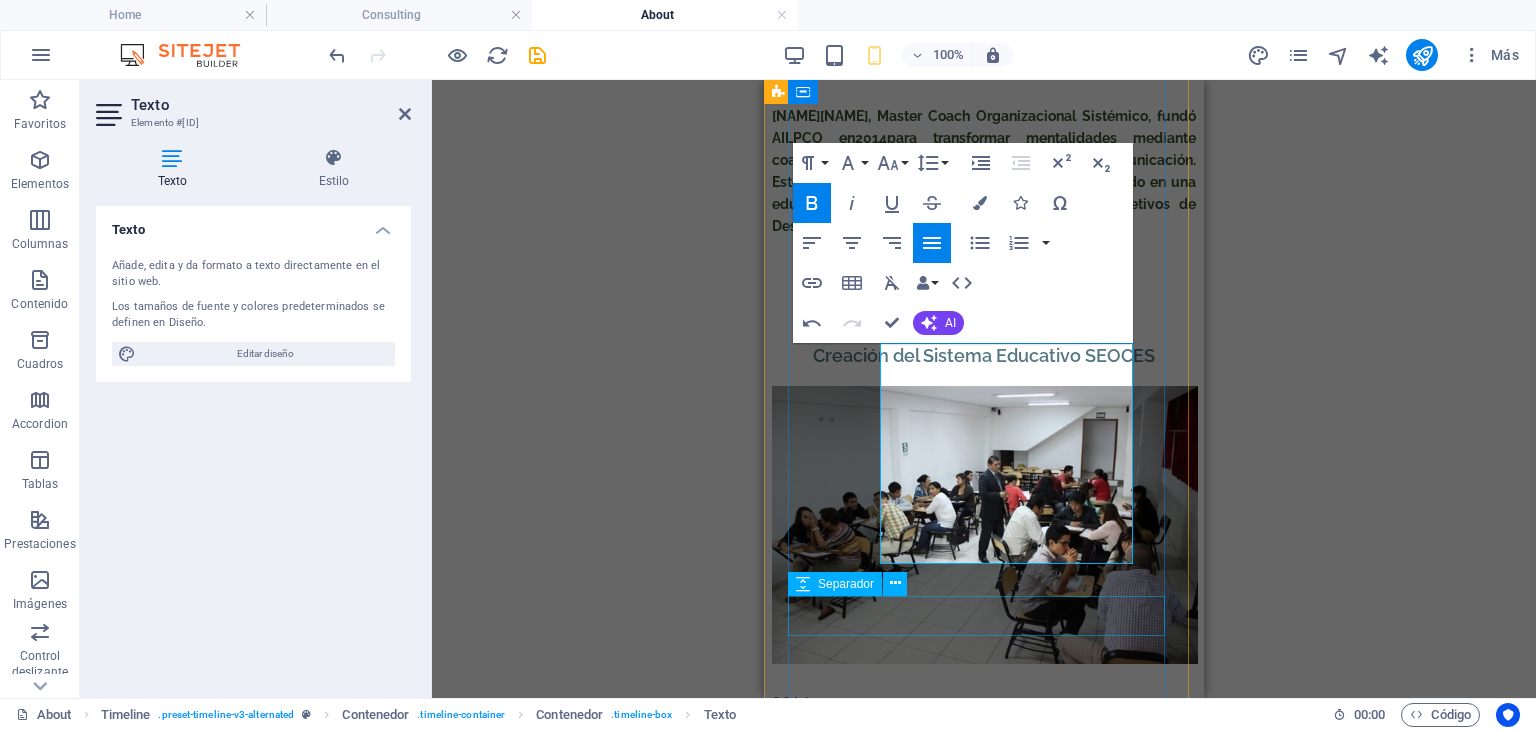 scroll, scrollTop: 4728, scrollLeft: 0, axis: vertical 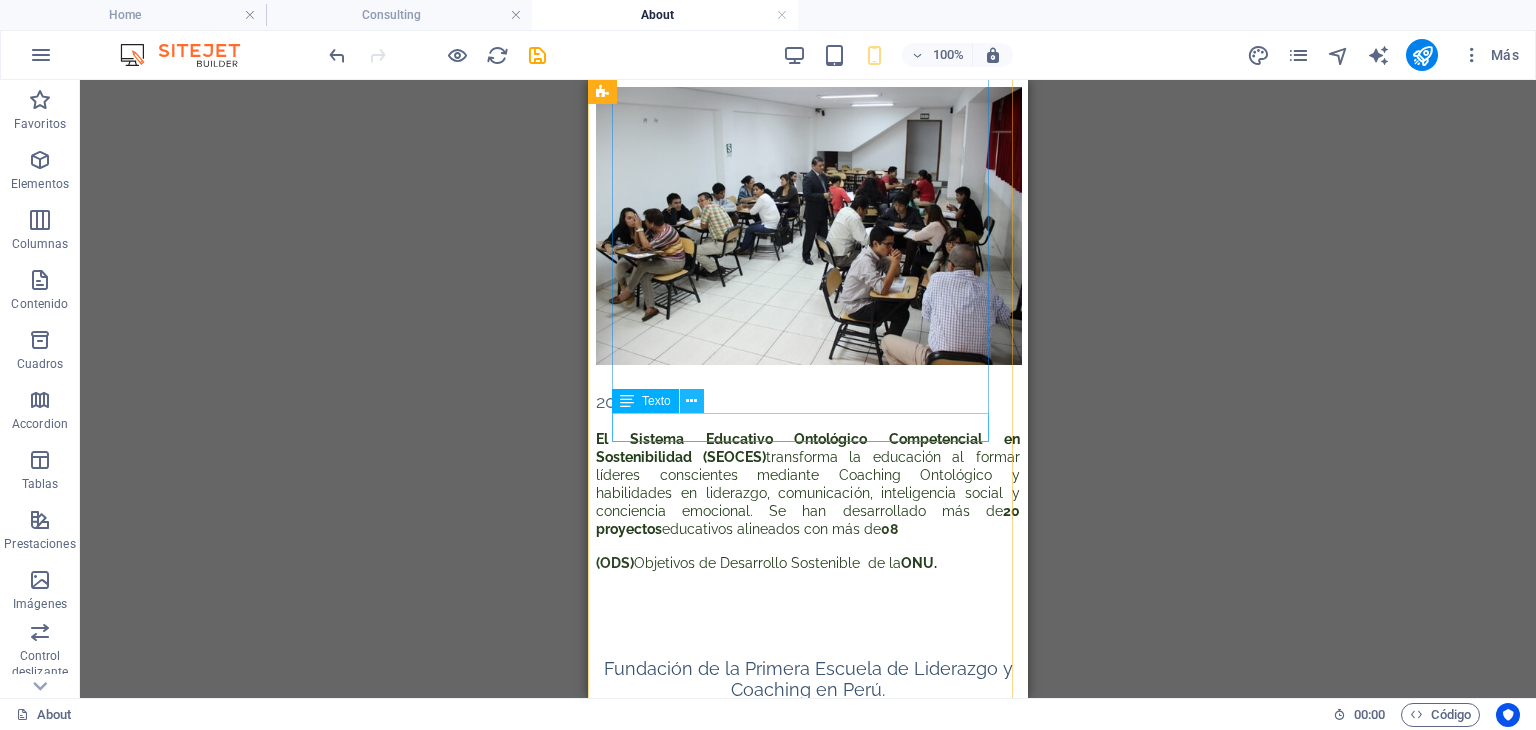 click at bounding box center (691, 401) 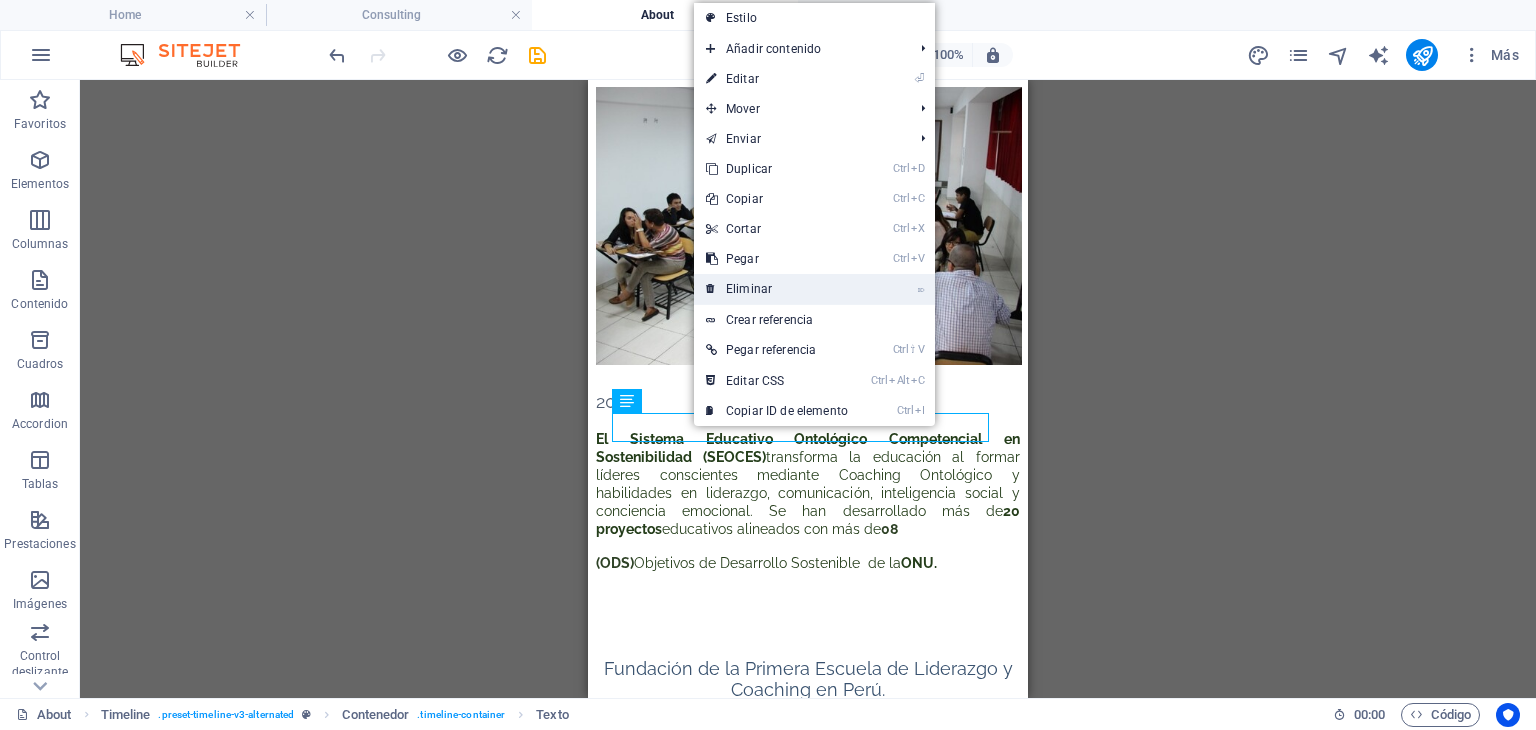 click on "⌦  Eliminar" at bounding box center [777, 289] 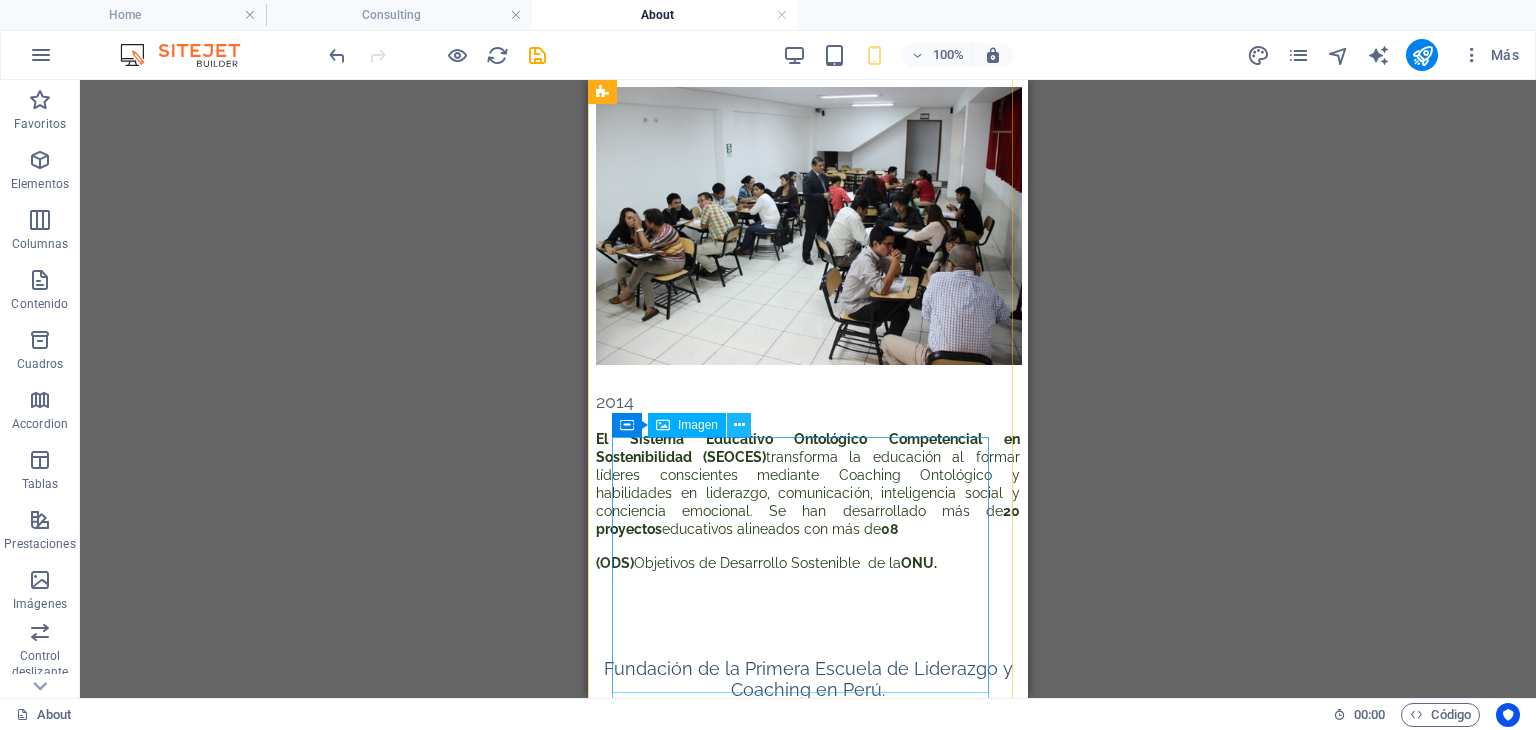 click at bounding box center (739, 425) 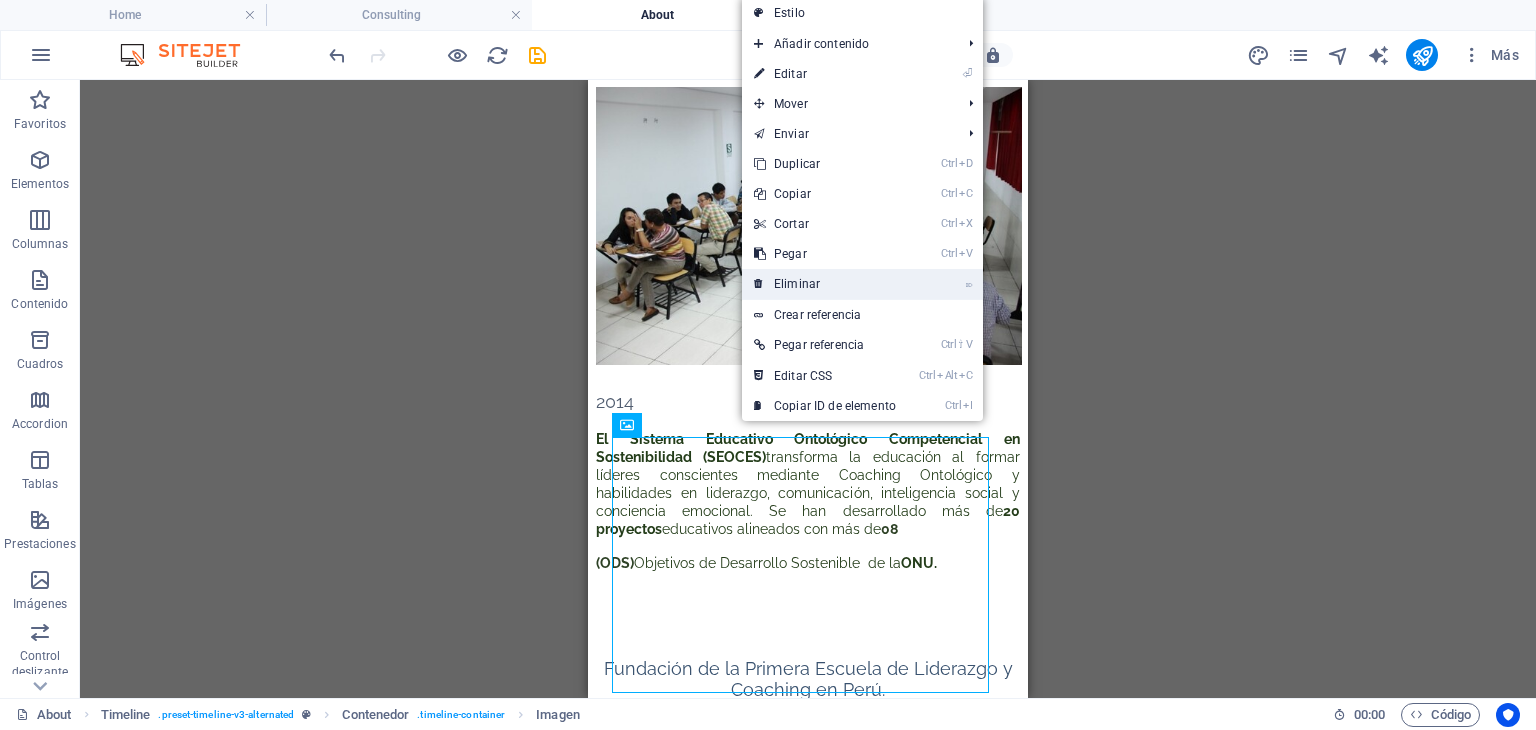 click on "⌦  Eliminar" at bounding box center [825, 284] 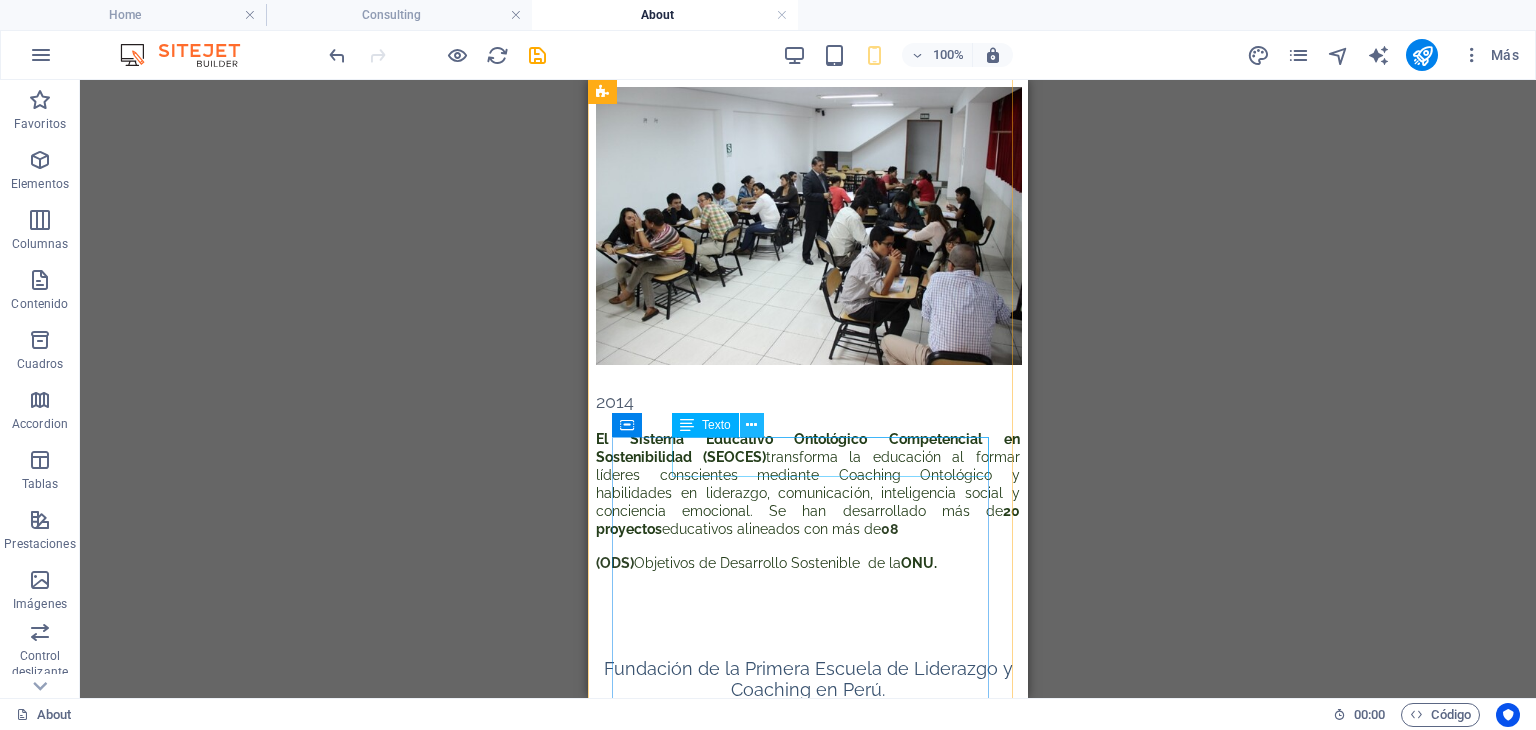 click at bounding box center [751, 425] 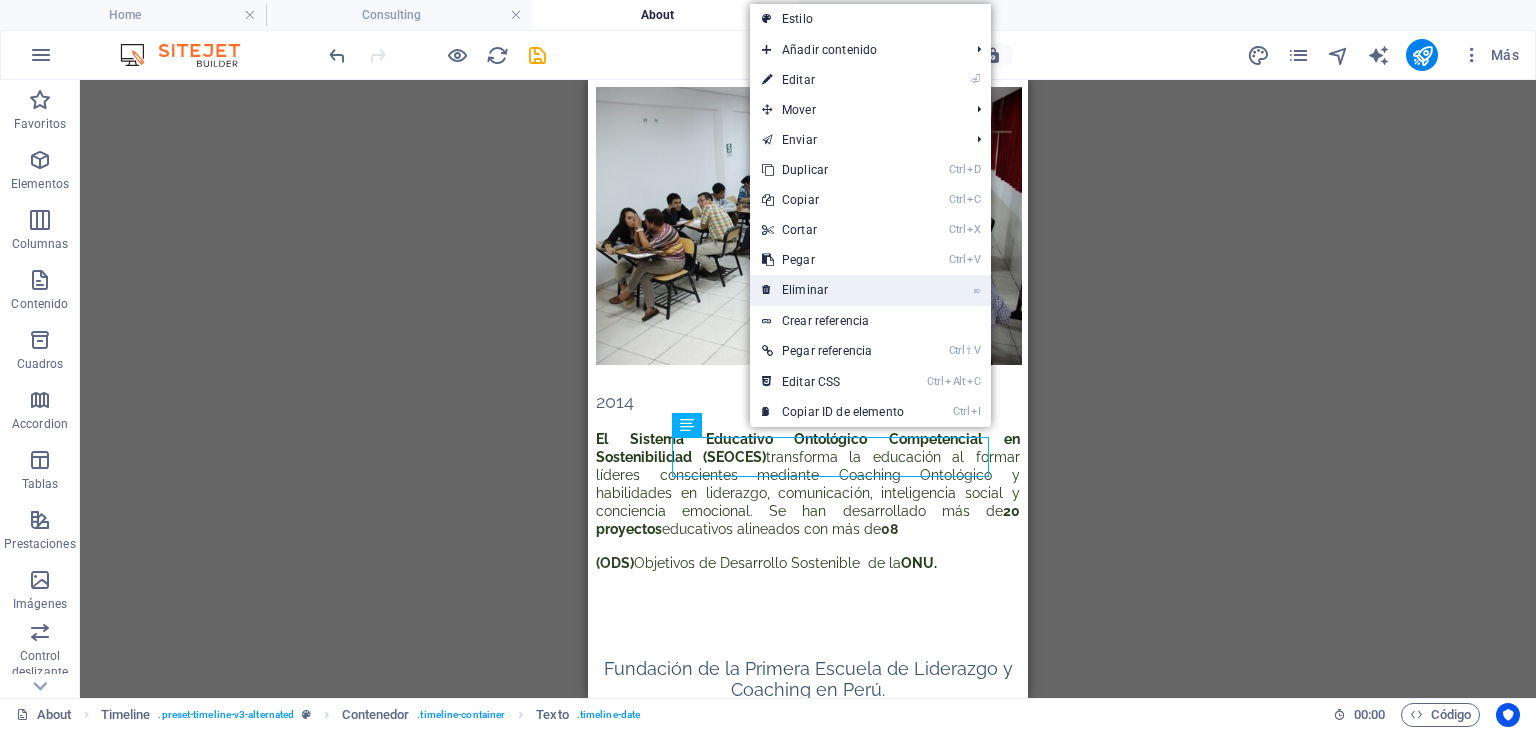 click on "⌦  Eliminar" at bounding box center [833, 290] 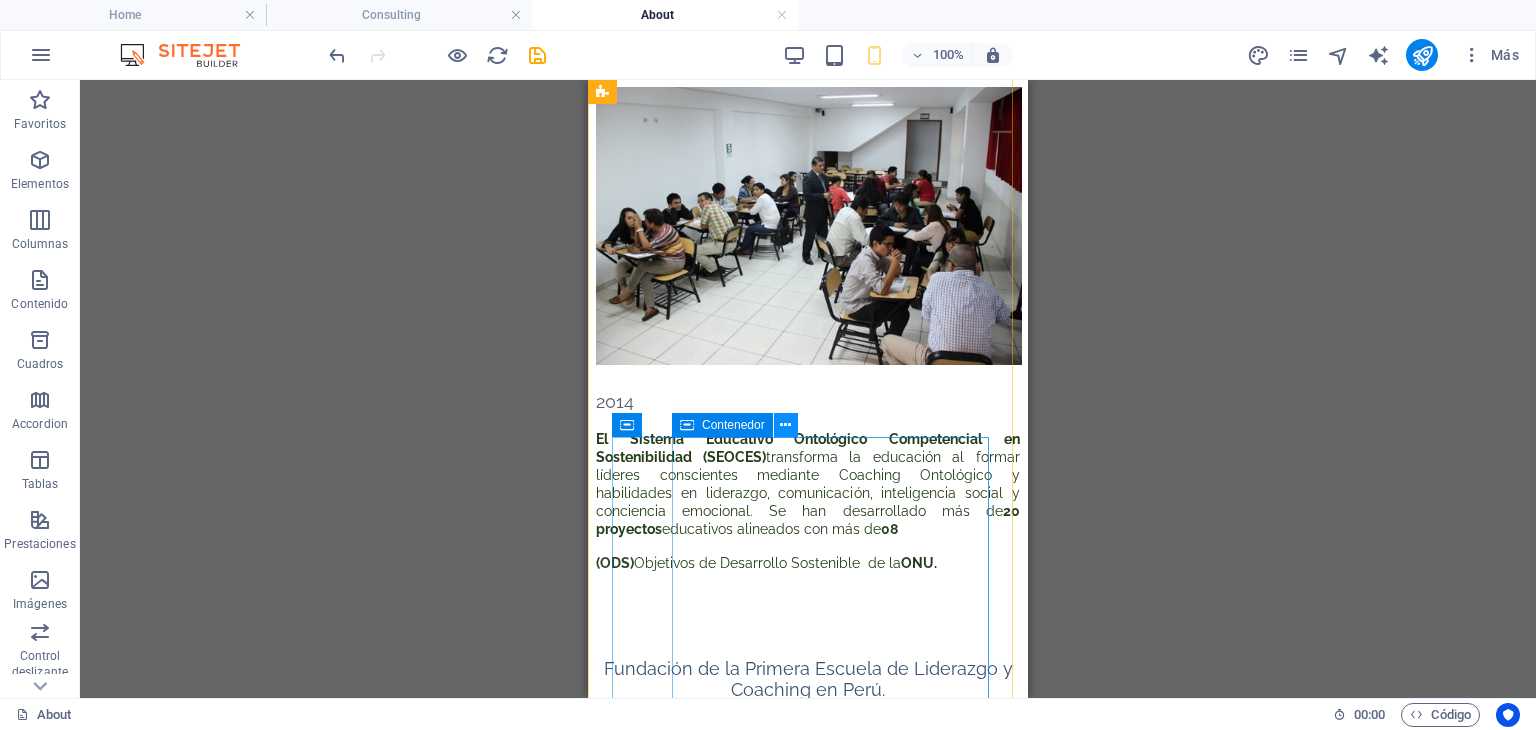 click at bounding box center (785, 425) 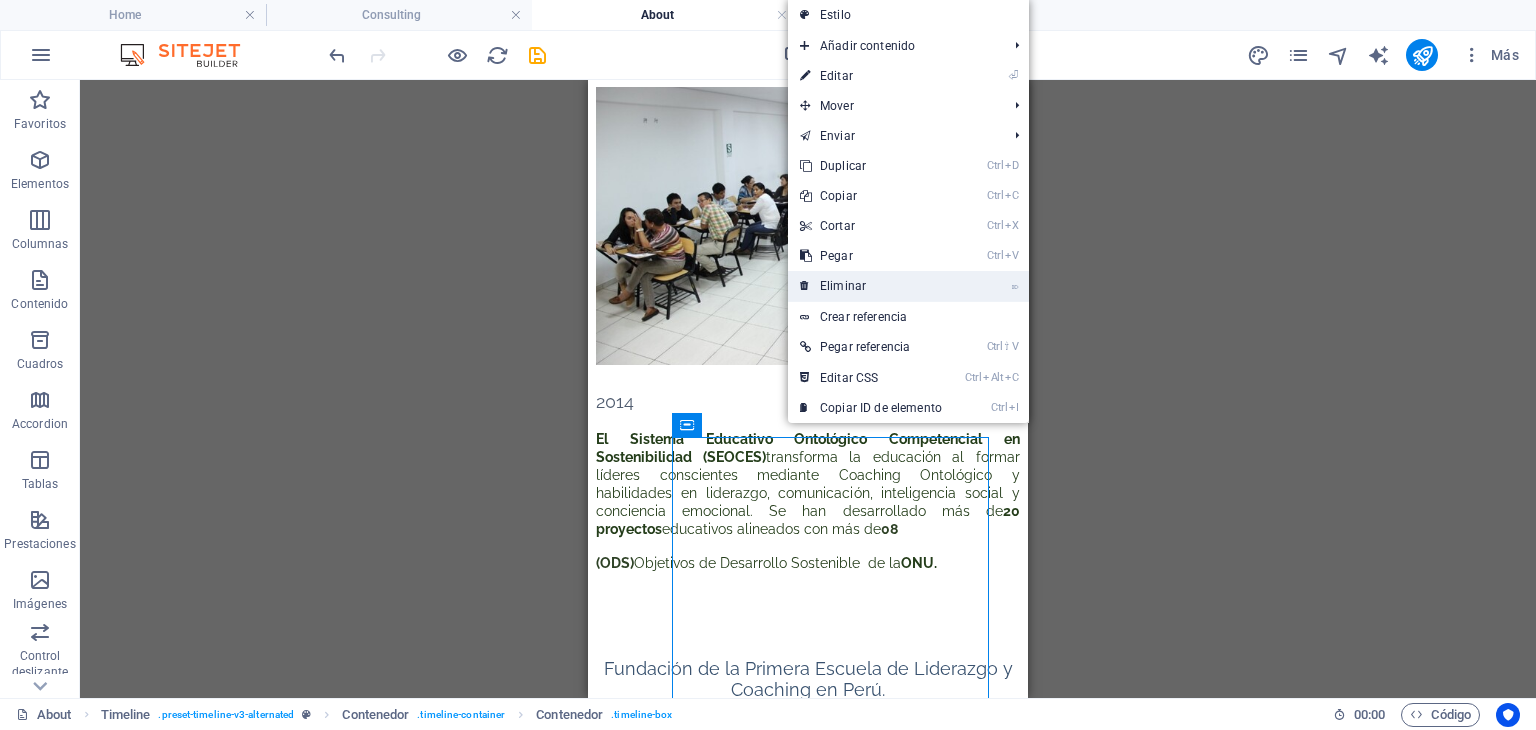click on "⌦  Eliminar" at bounding box center [871, 286] 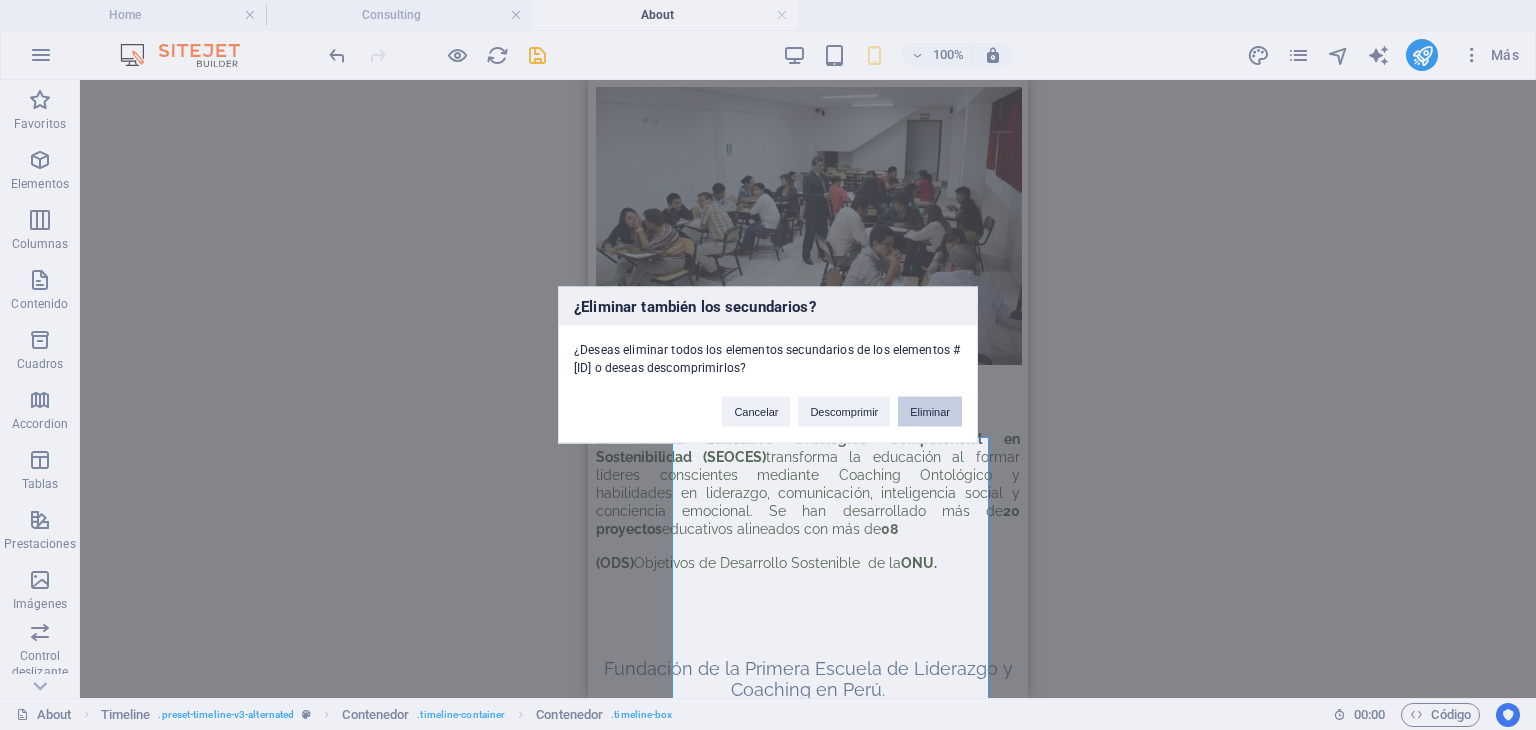 click on "Eliminar" at bounding box center (930, 412) 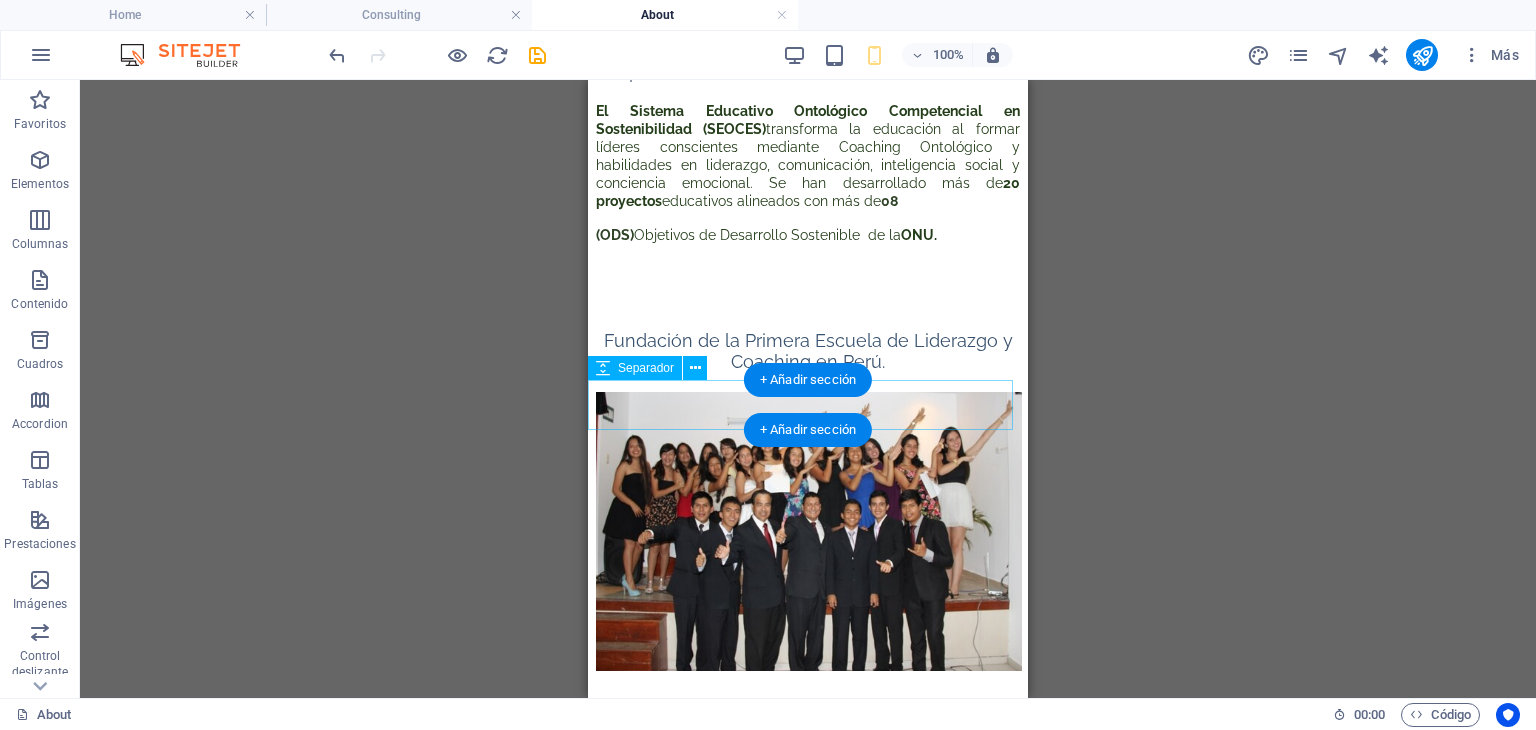 scroll, scrollTop: 5128, scrollLeft: 0, axis: vertical 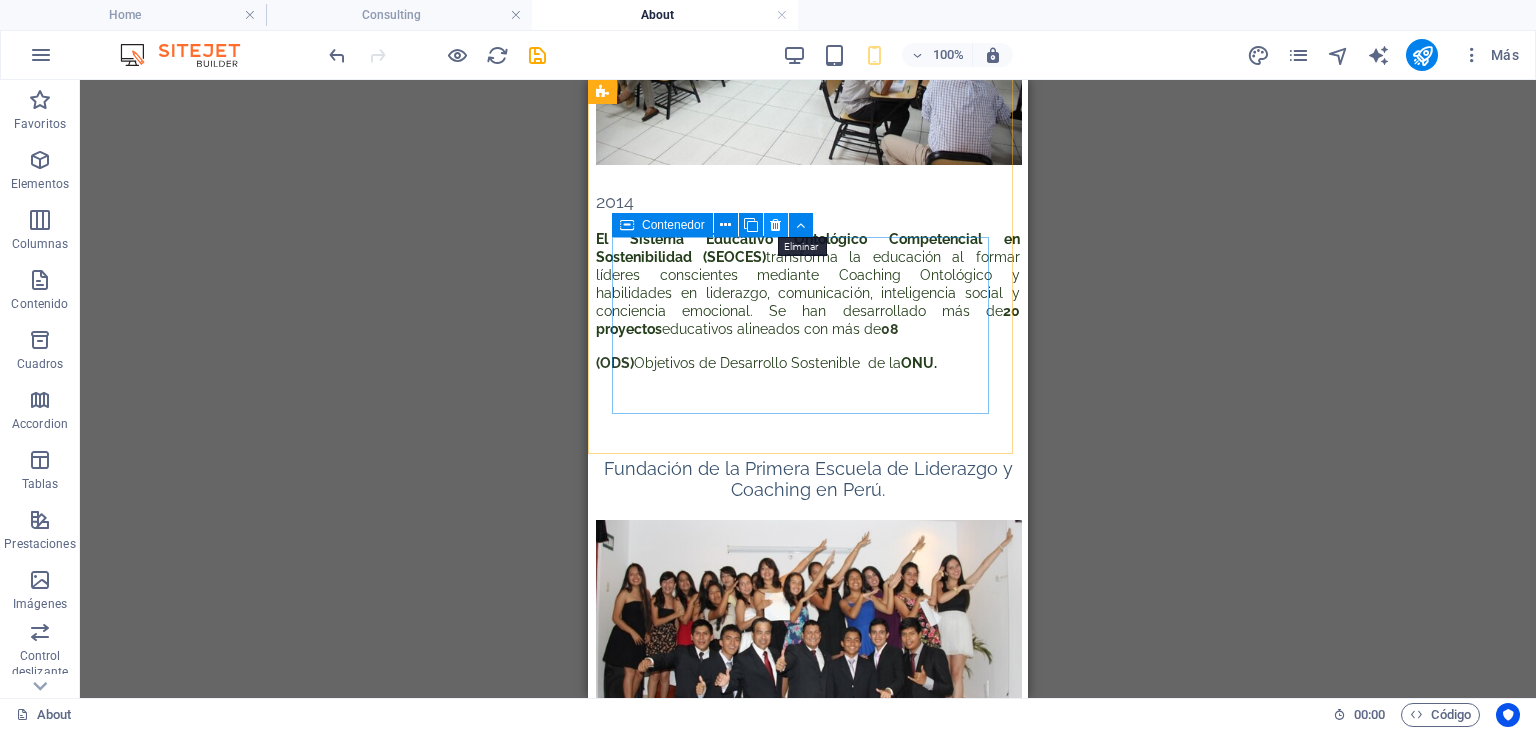 click at bounding box center (775, 225) 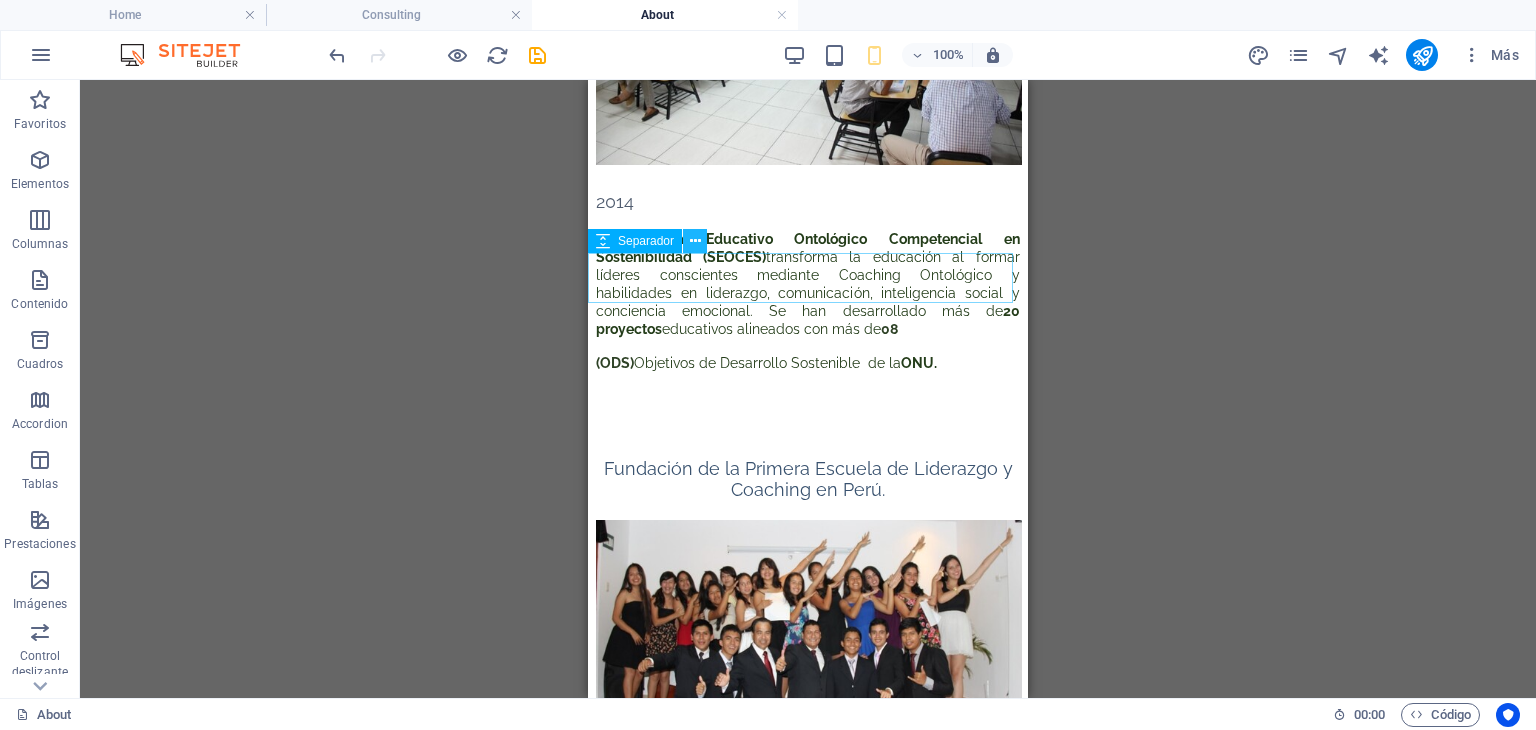 click at bounding box center [695, 241] 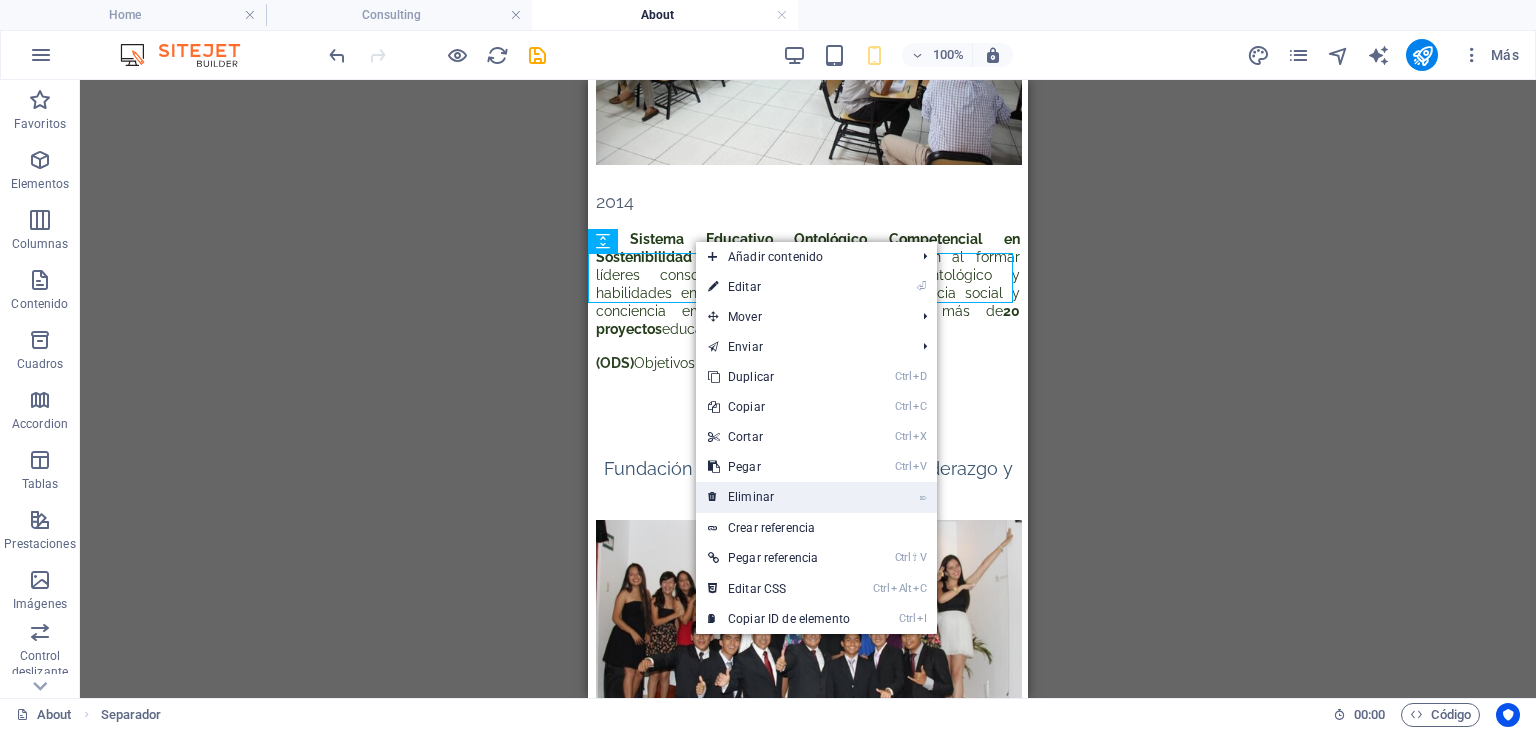 click on "⌦  Eliminar" at bounding box center [779, 497] 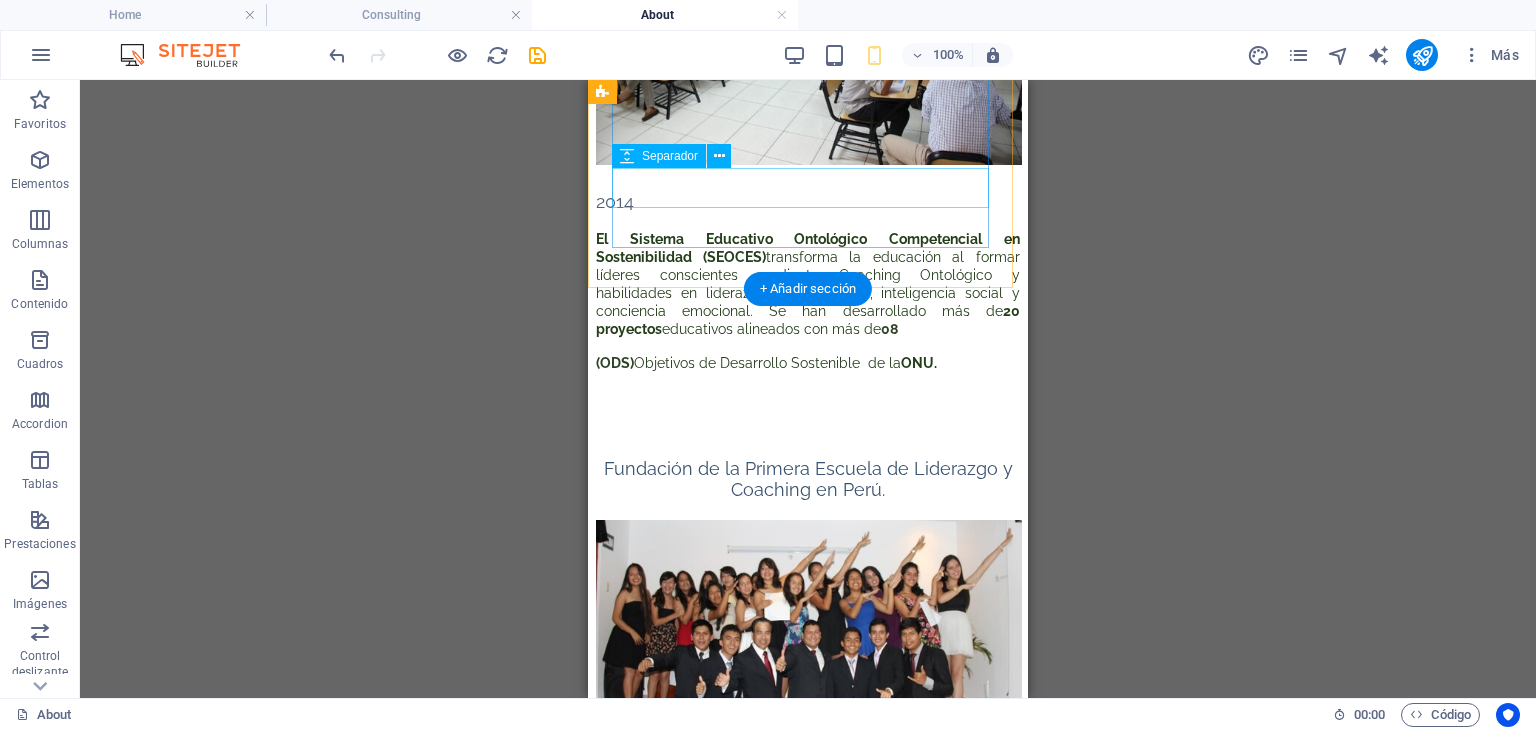 scroll, scrollTop: 4928, scrollLeft: 0, axis: vertical 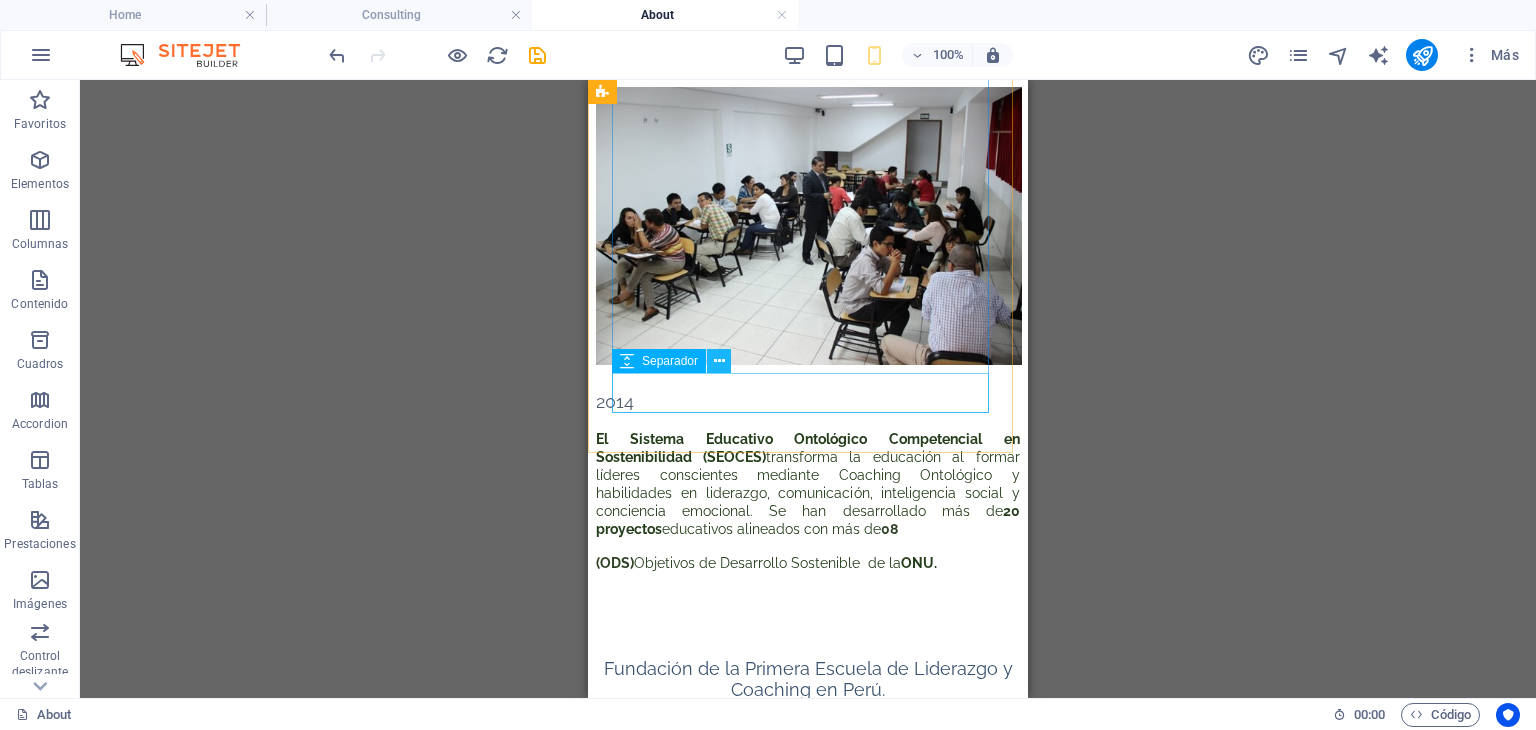 click at bounding box center [719, 361] 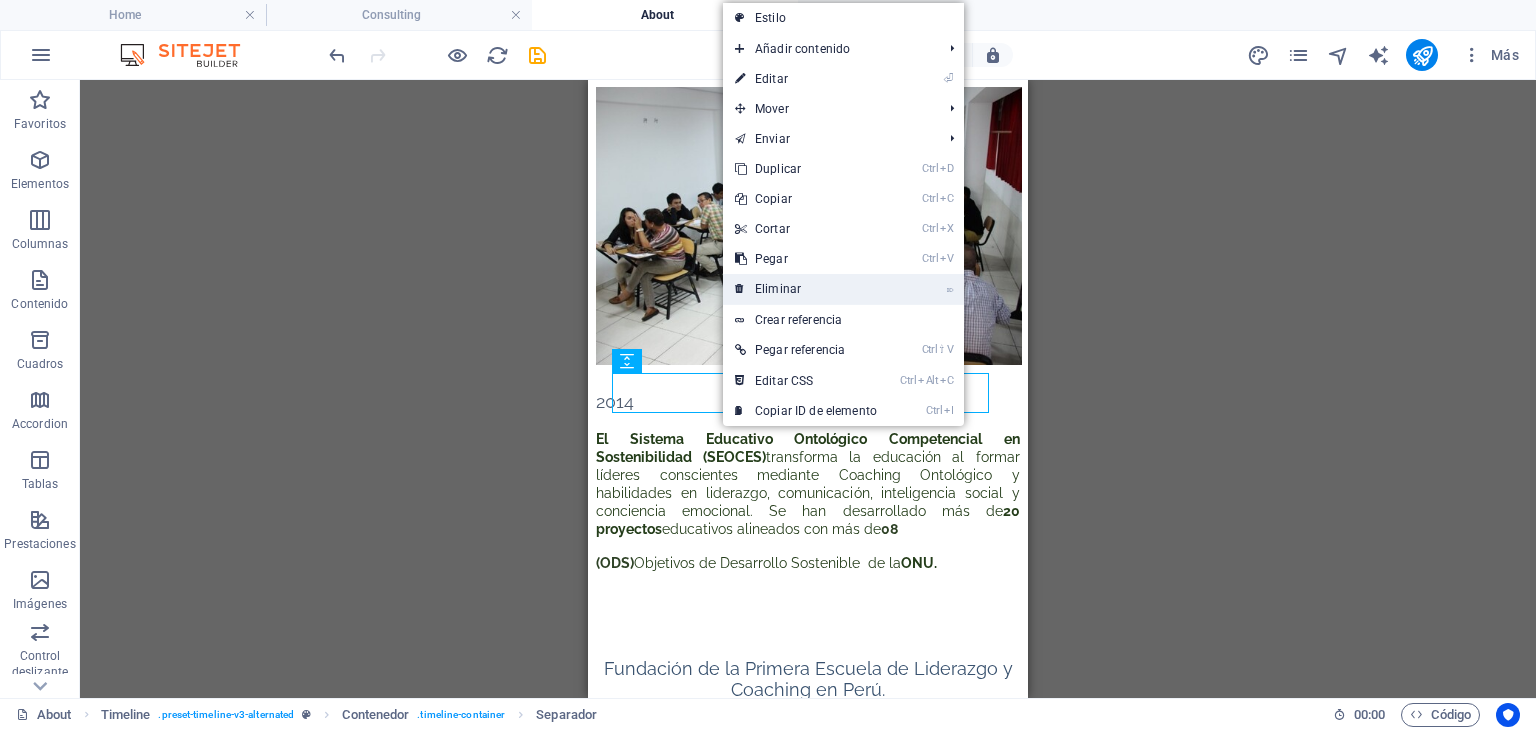 click on "⌦  Eliminar" at bounding box center [806, 289] 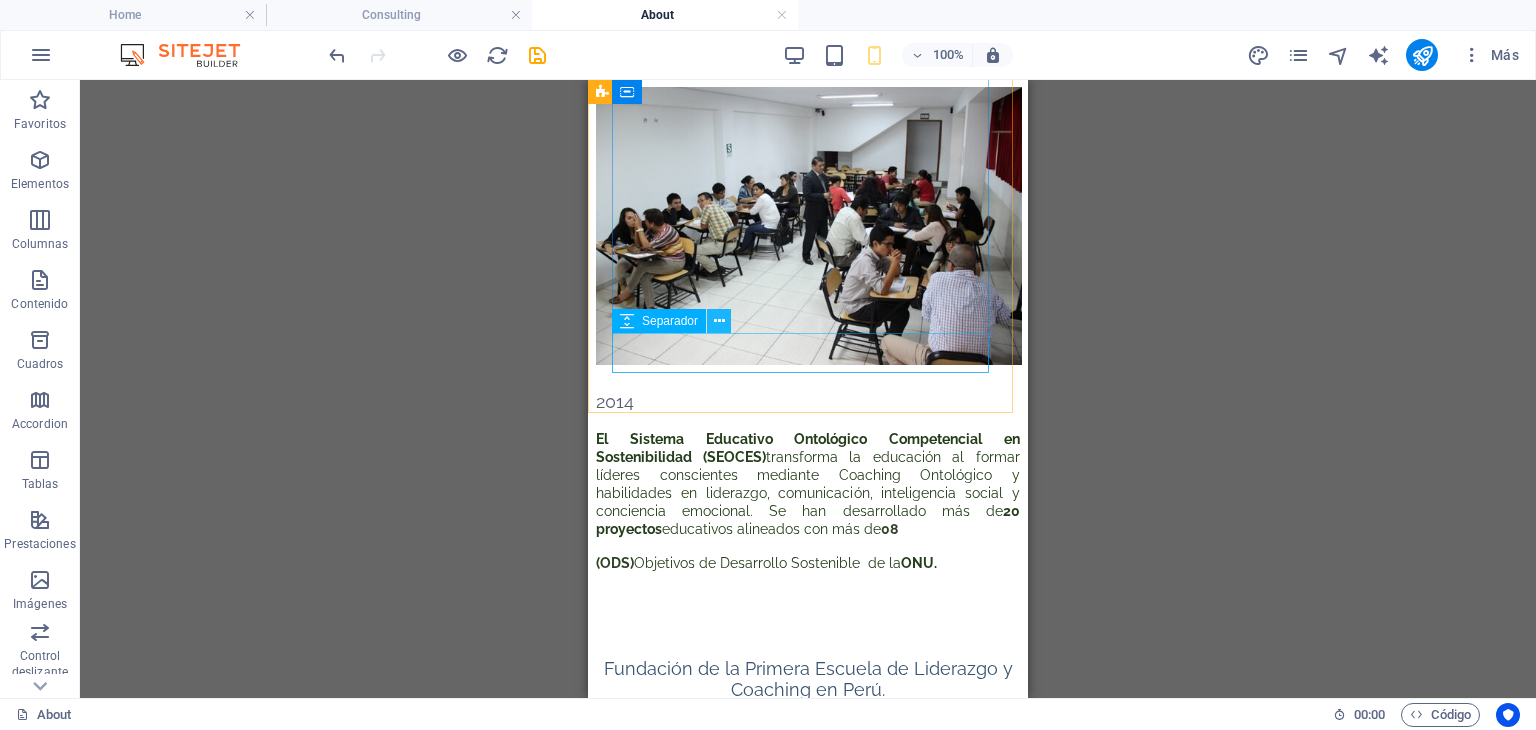 click at bounding box center (719, 321) 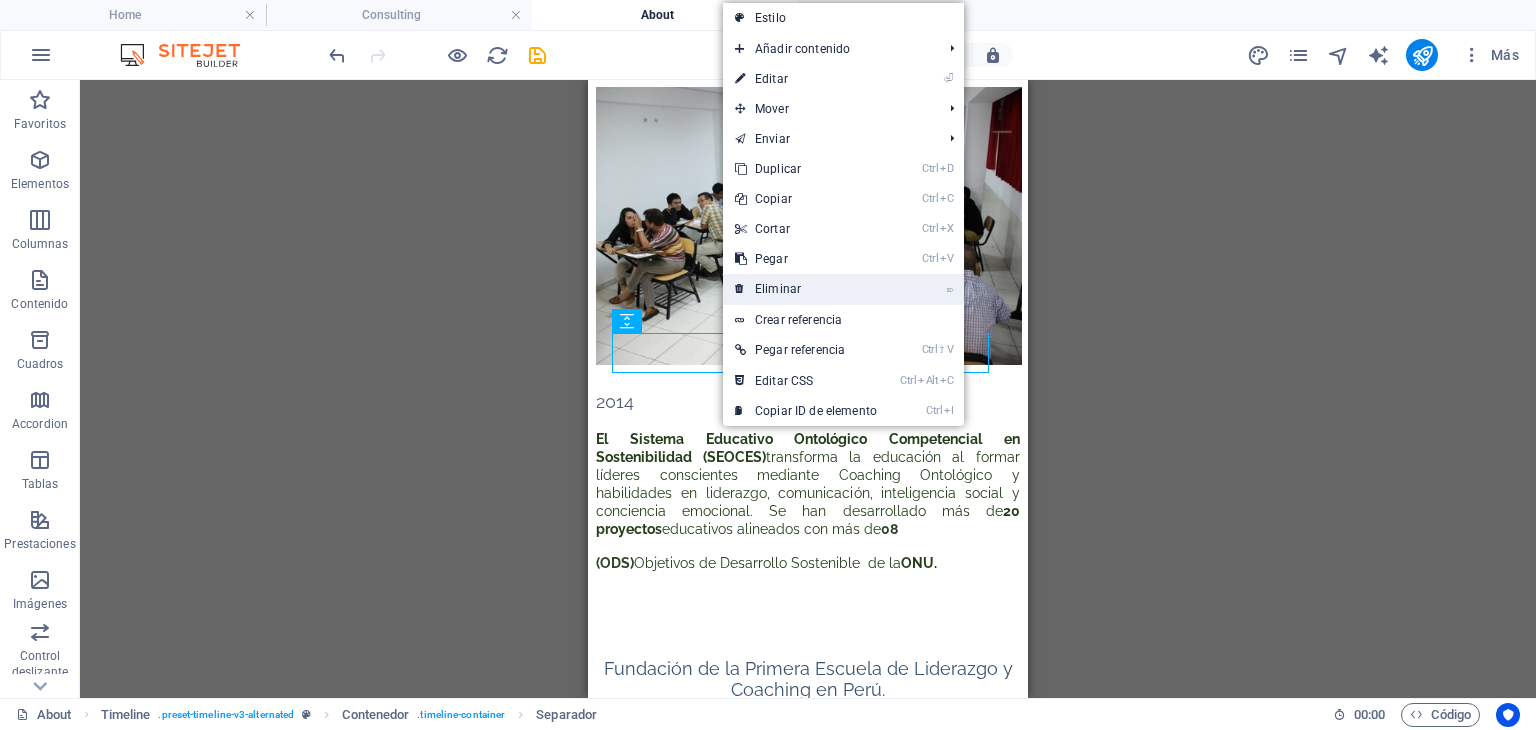 click on "⌦  Eliminar" at bounding box center [806, 289] 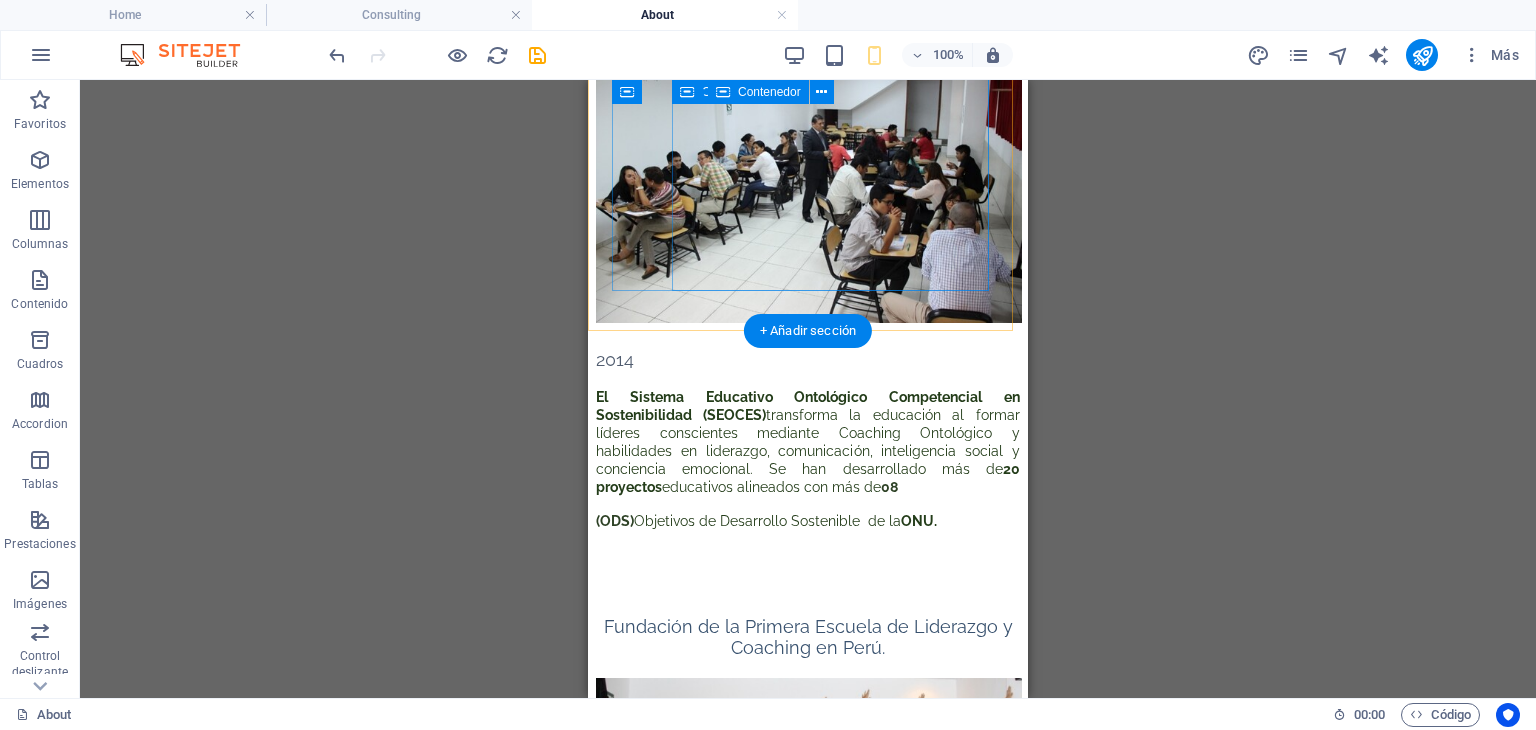 scroll, scrollTop: 5128, scrollLeft: 0, axis: vertical 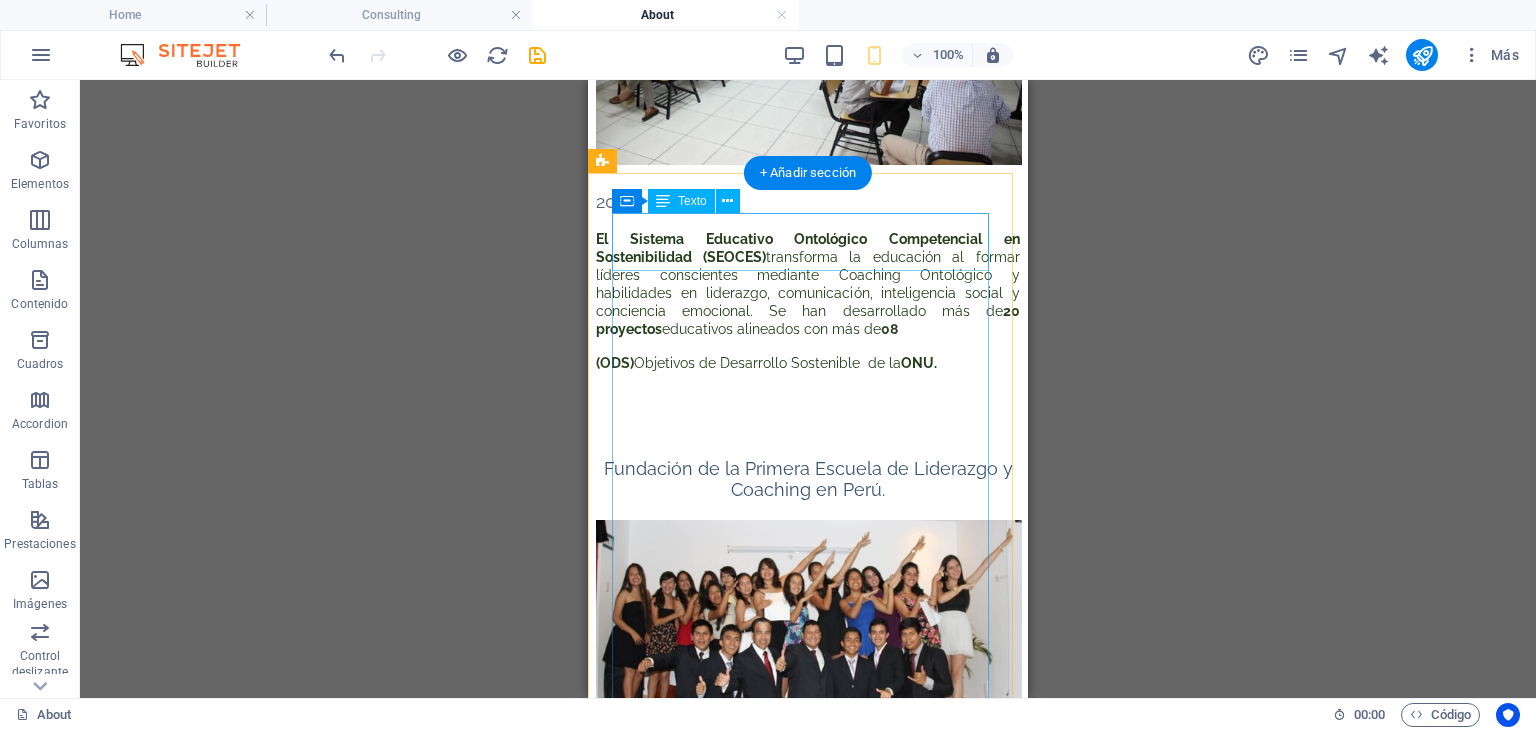 click on "Programa "Coaching Restaurativo para Jóvenes Infractores"" at bounding box center [808, 1026] 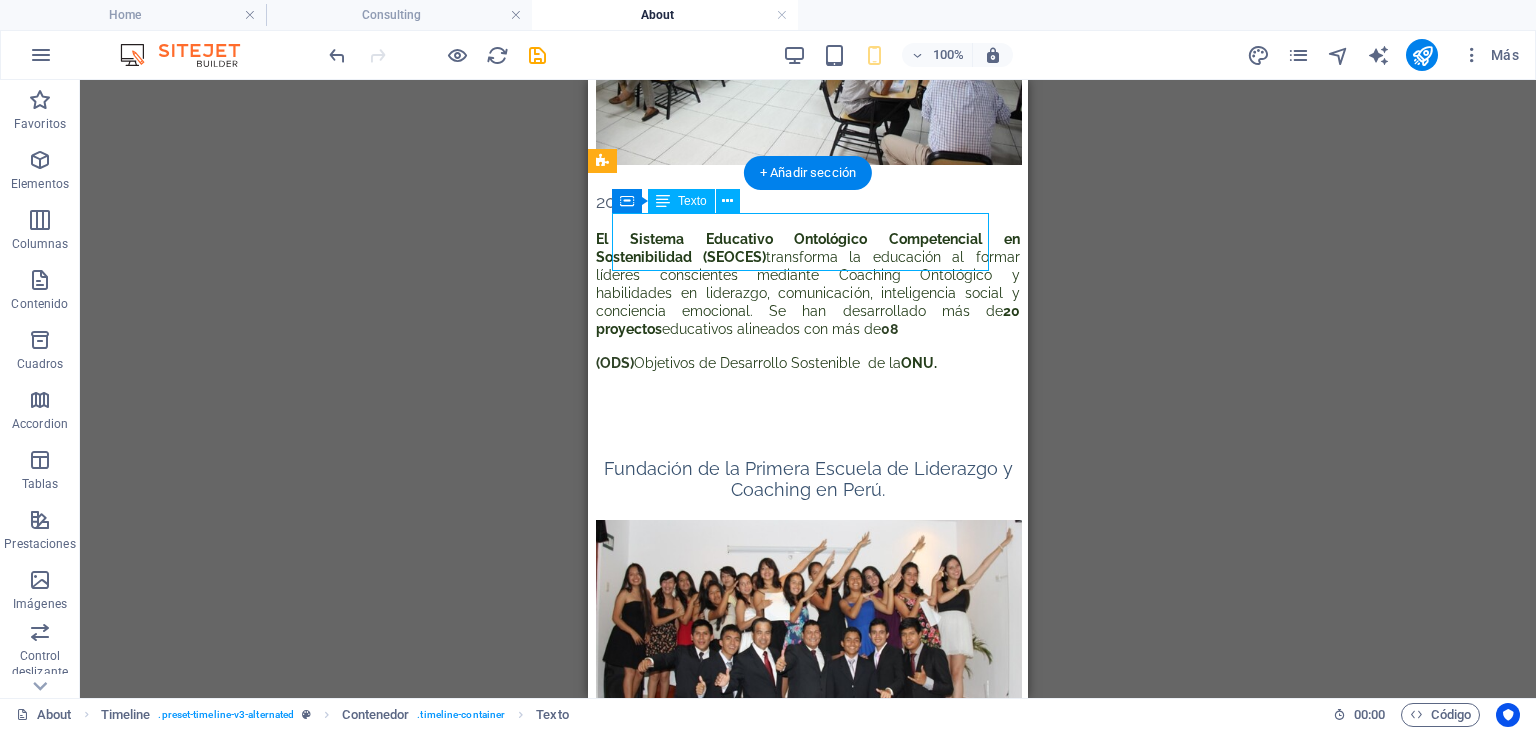 click on "Programa "Coaching Restaurativo para Jóvenes Infractores"" at bounding box center (808, 1026) 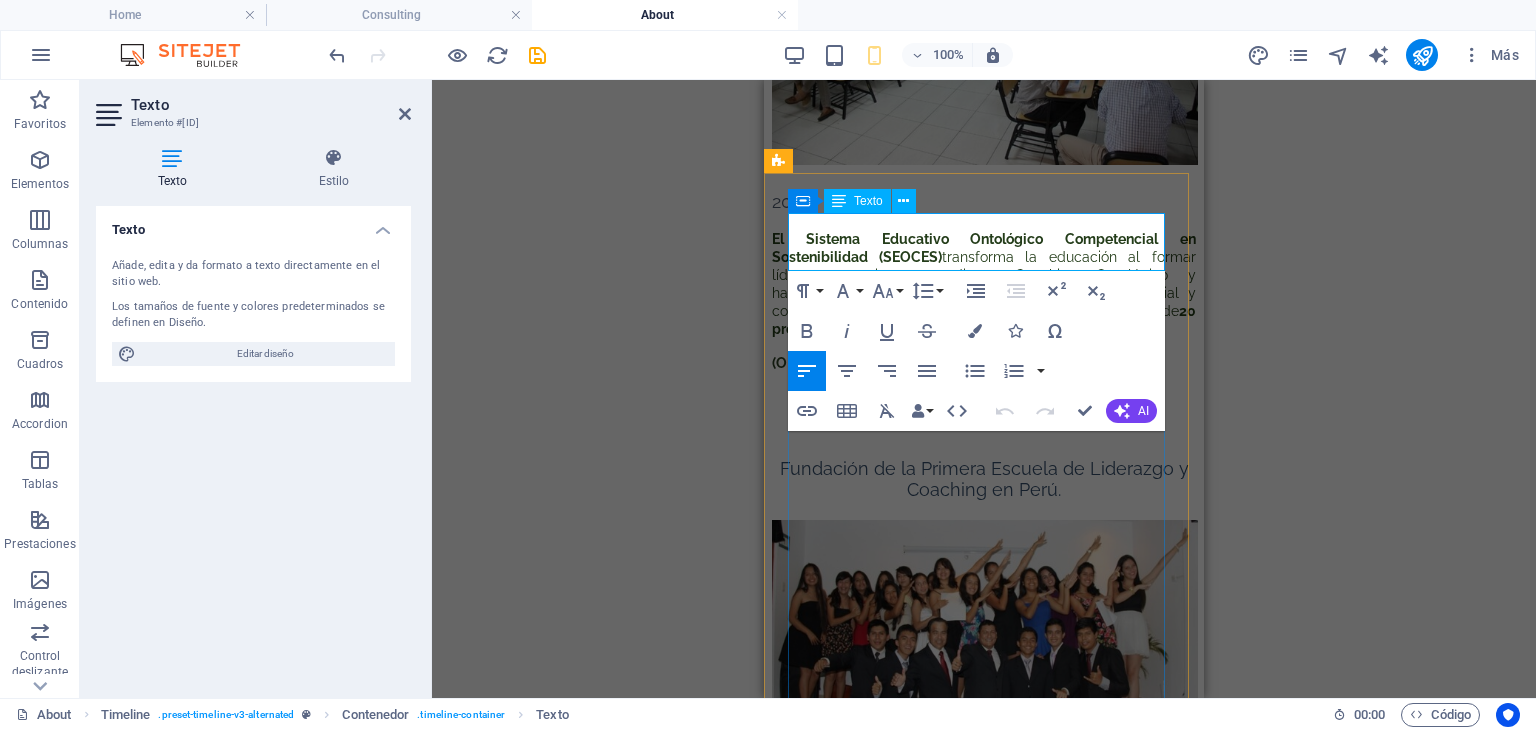 click on "Programa "Coaching Restaurativo para Jóvenes Infractores"" at bounding box center (973, 1026) 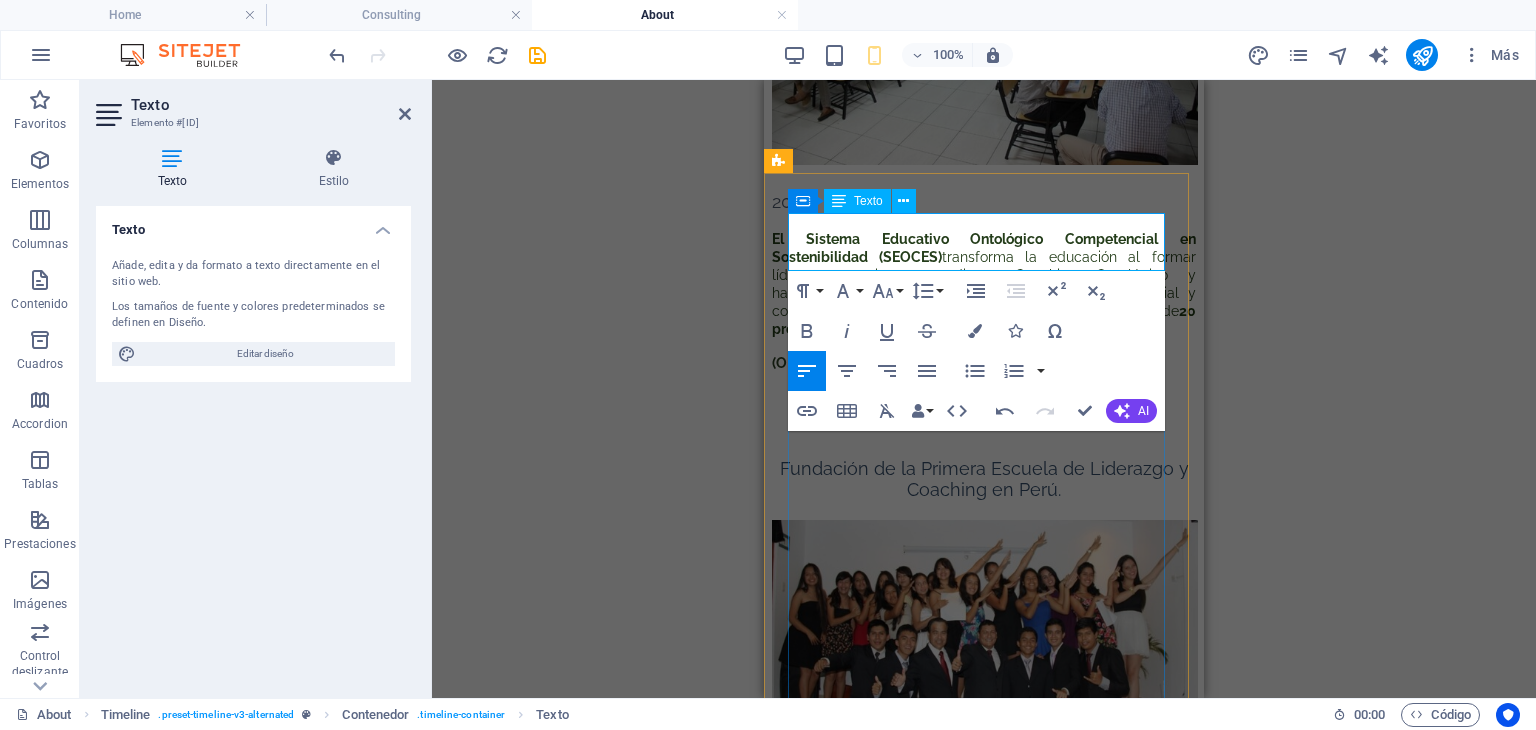 type 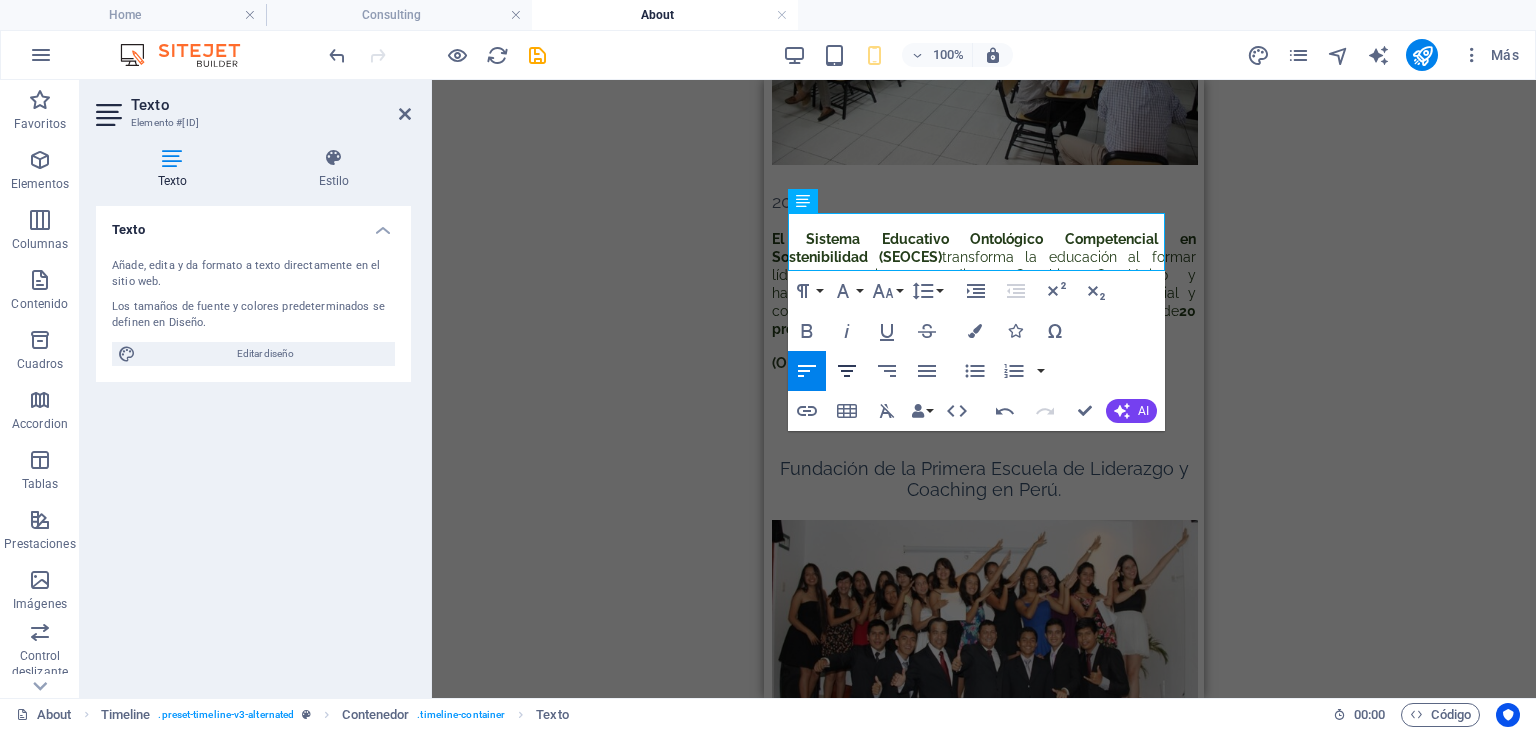 click 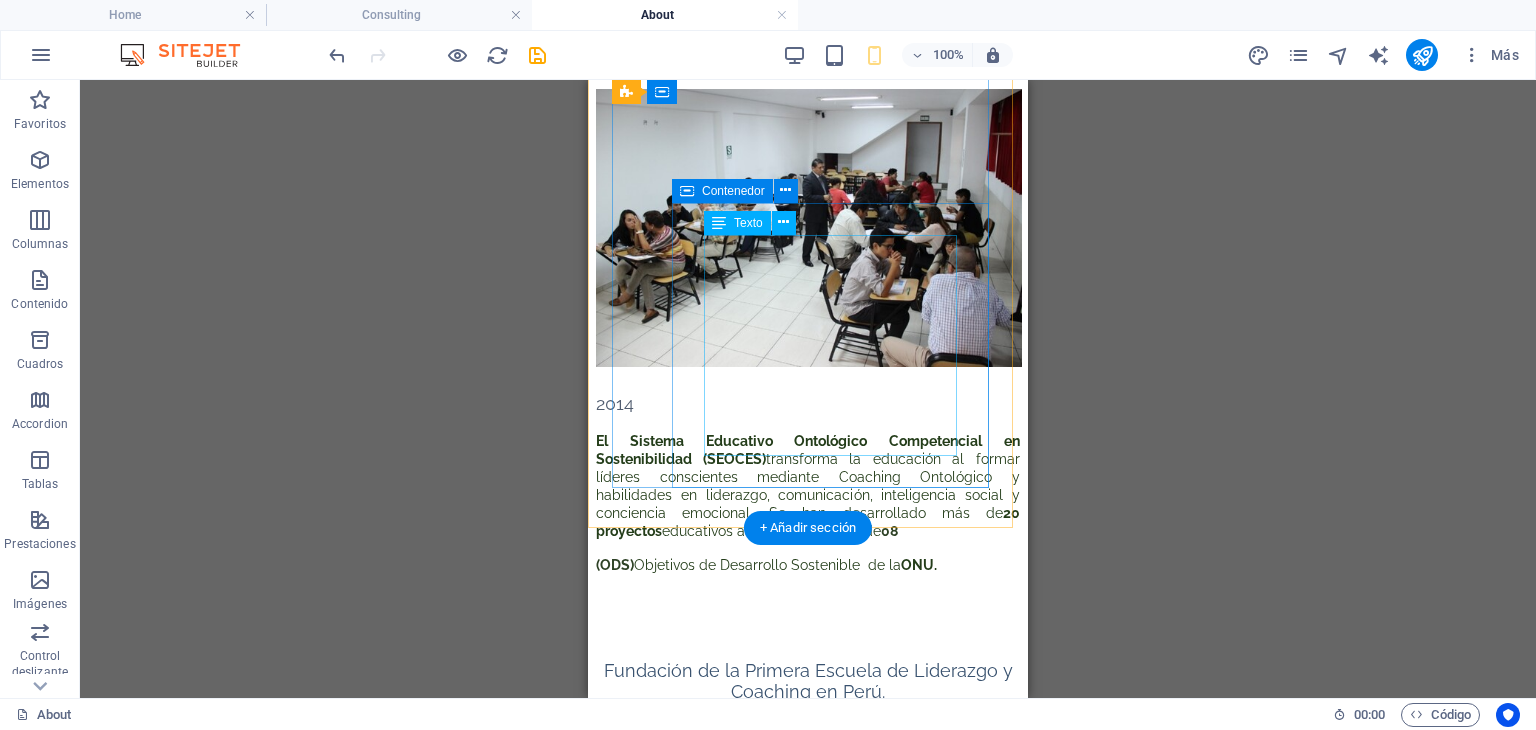 scroll, scrollTop: 4928, scrollLeft: 0, axis: vertical 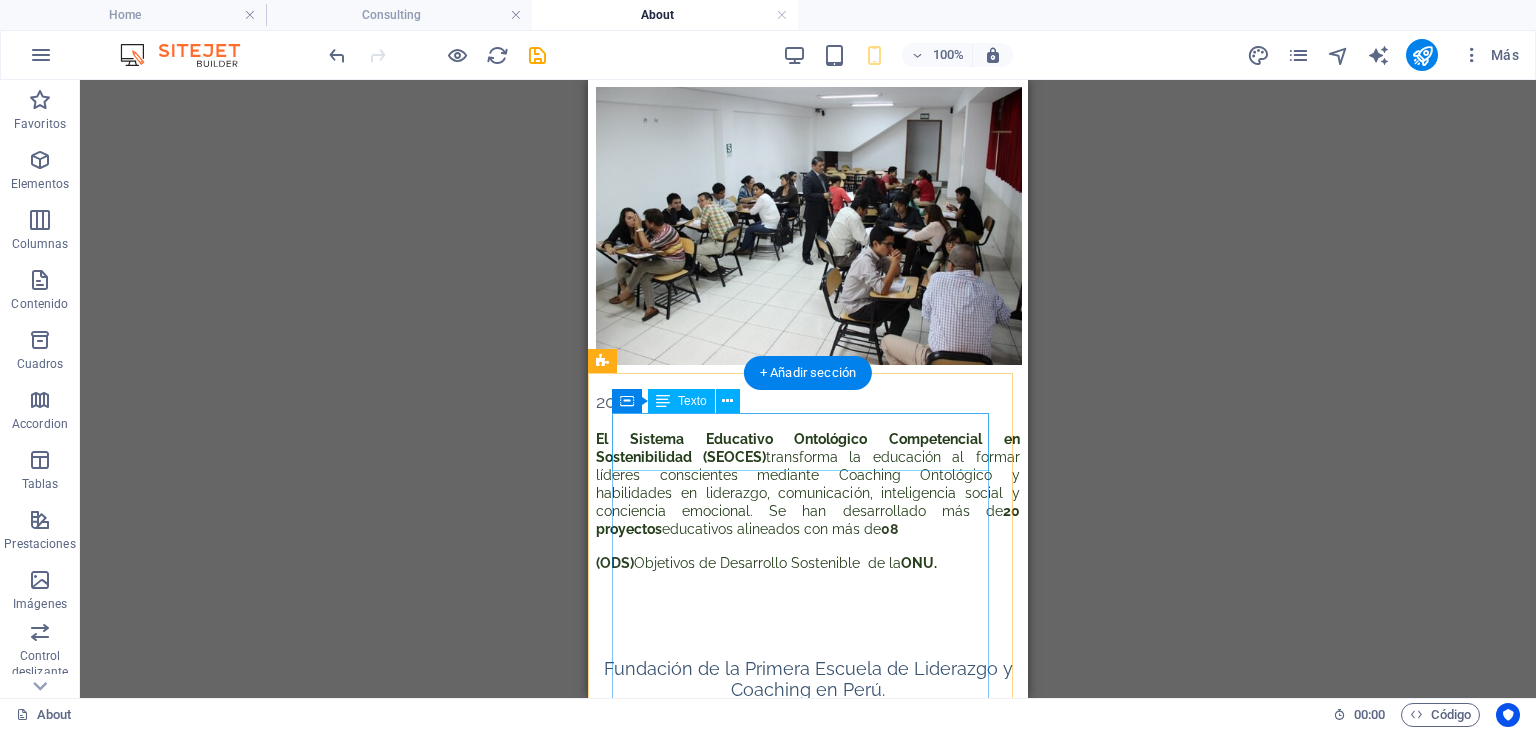 click on "Programa de Coaching Restaurativo para Jóvenes Infractores" at bounding box center (808, 1226) 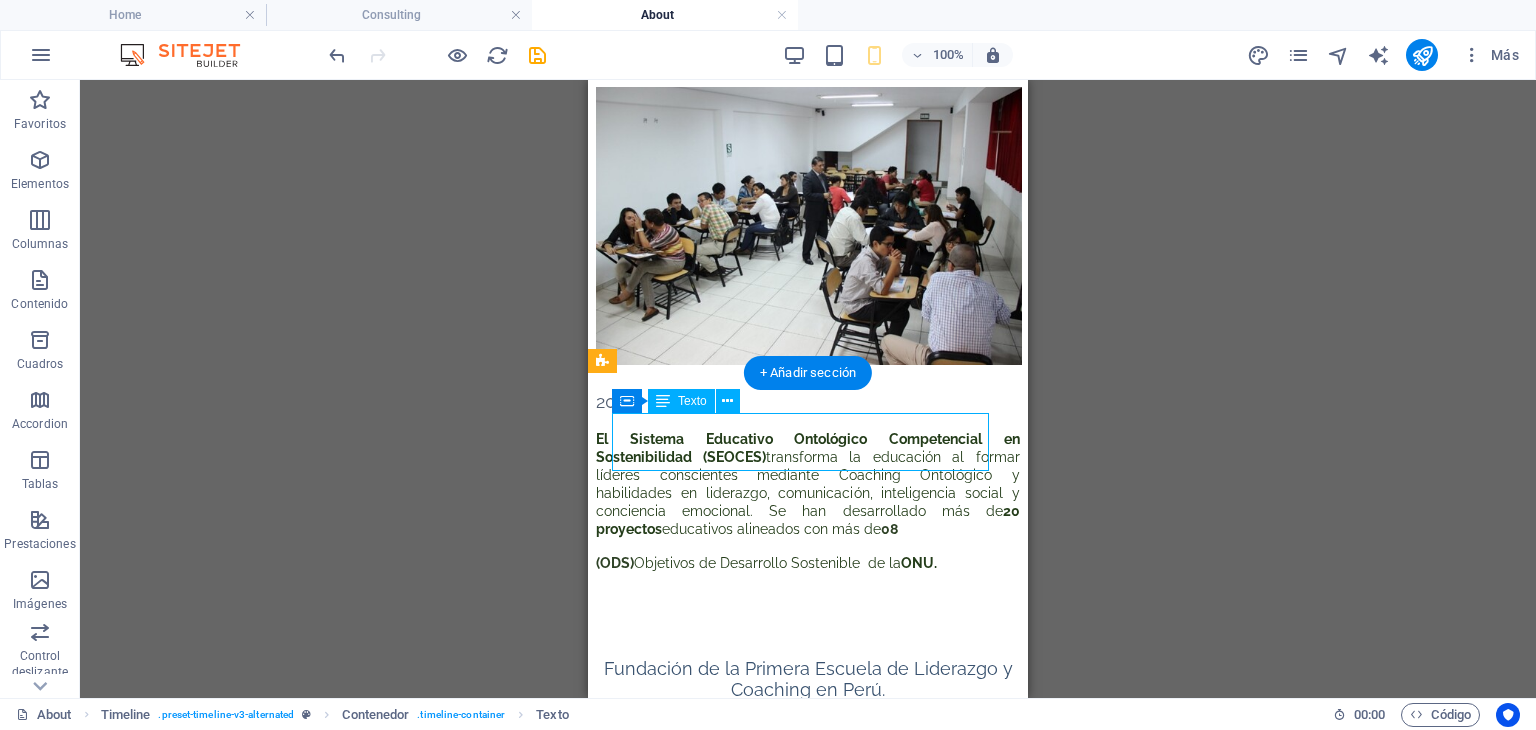 click on "Programa de Coaching Restaurativo para Jóvenes Infractores" at bounding box center (808, 1226) 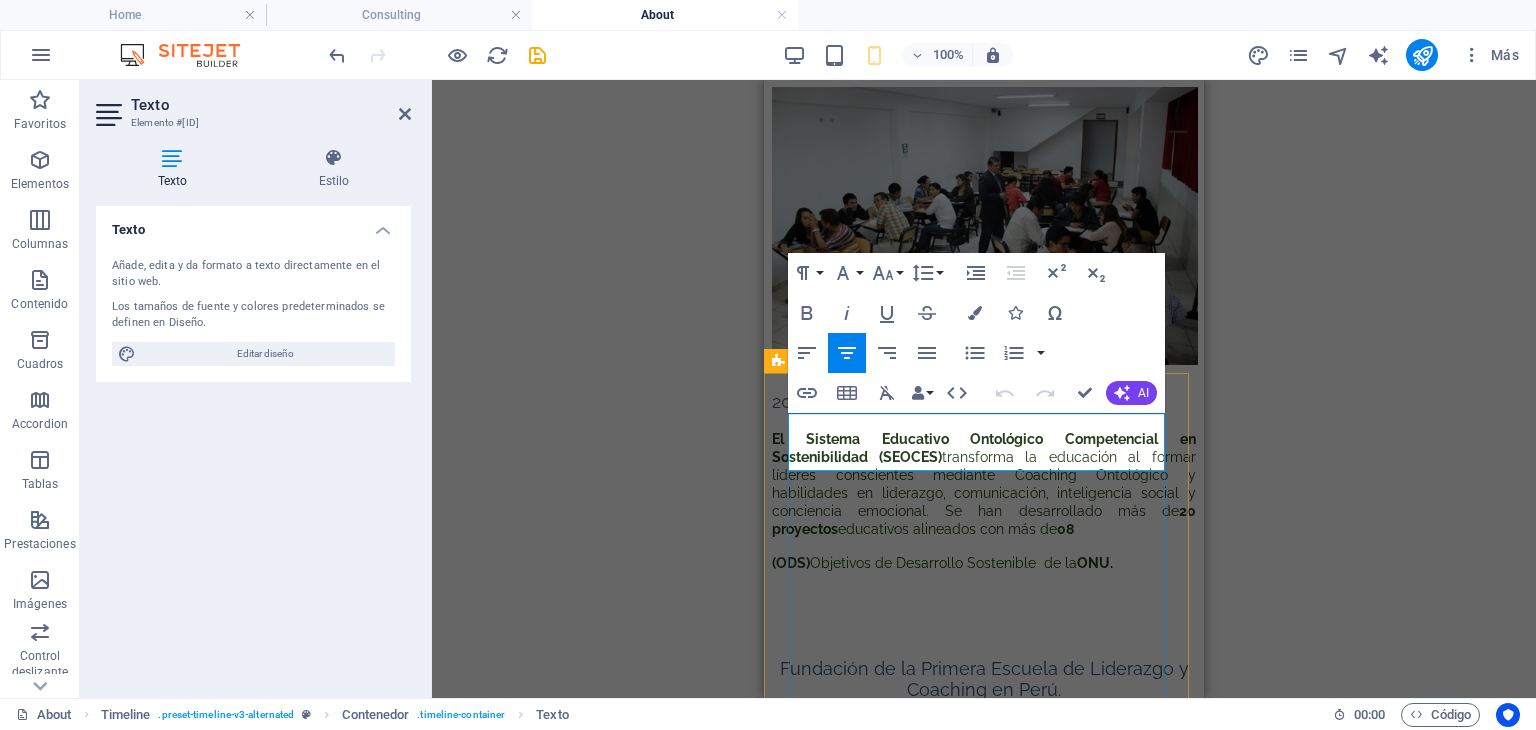 click on "Programa de Coaching Restaurativo para Jóvenes Infractores" at bounding box center (984, 1226) 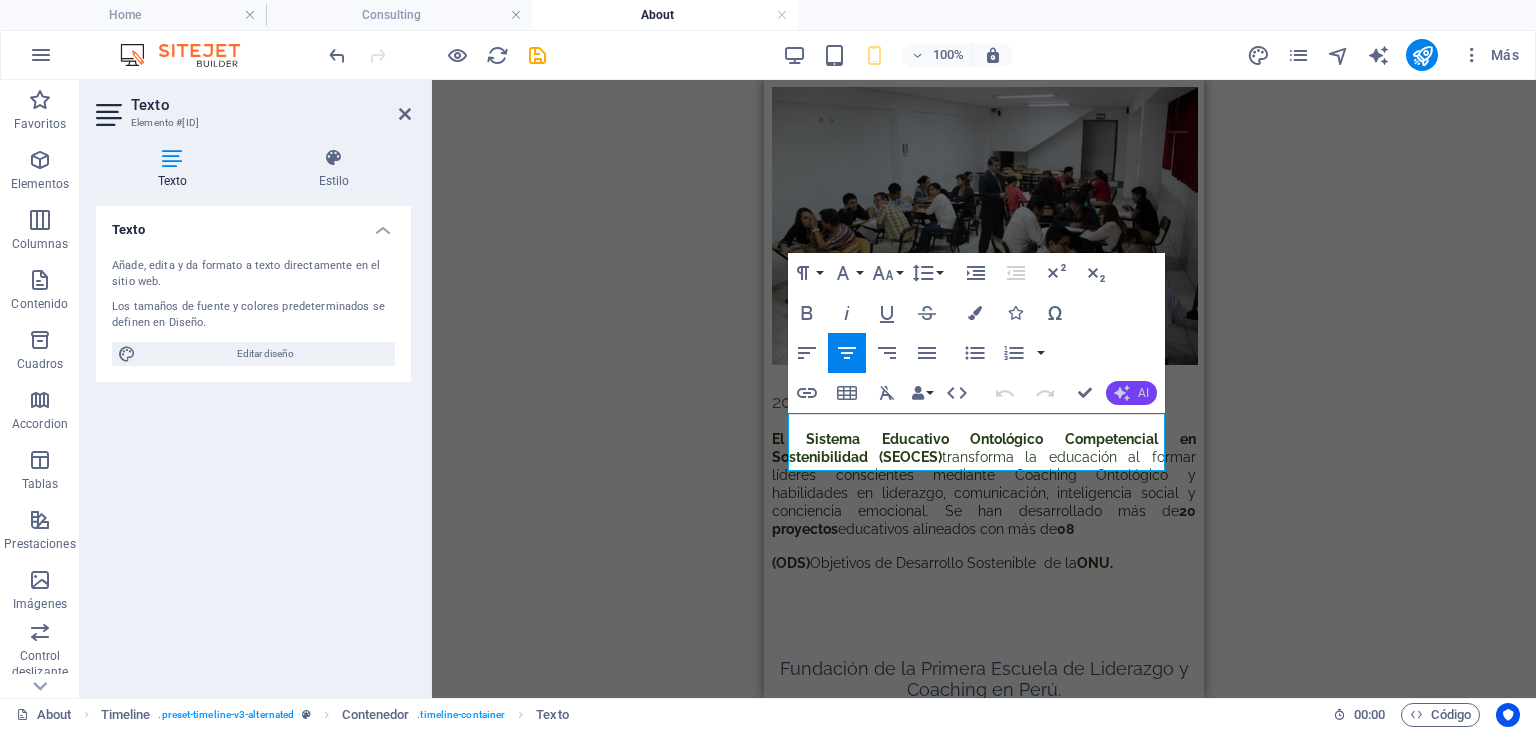 click on "AI" at bounding box center (1131, 393) 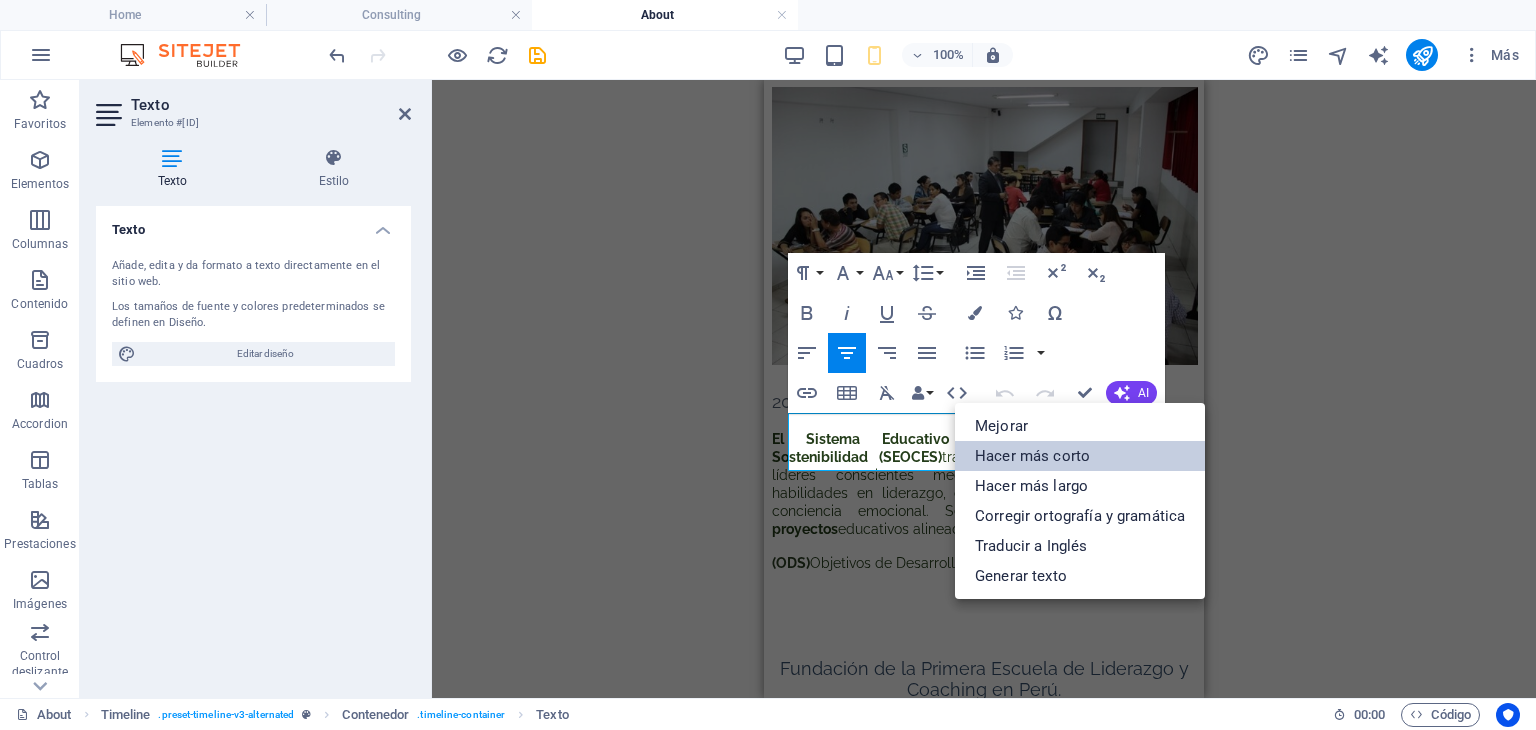 click on "Hacer más corto" at bounding box center (1080, 456) 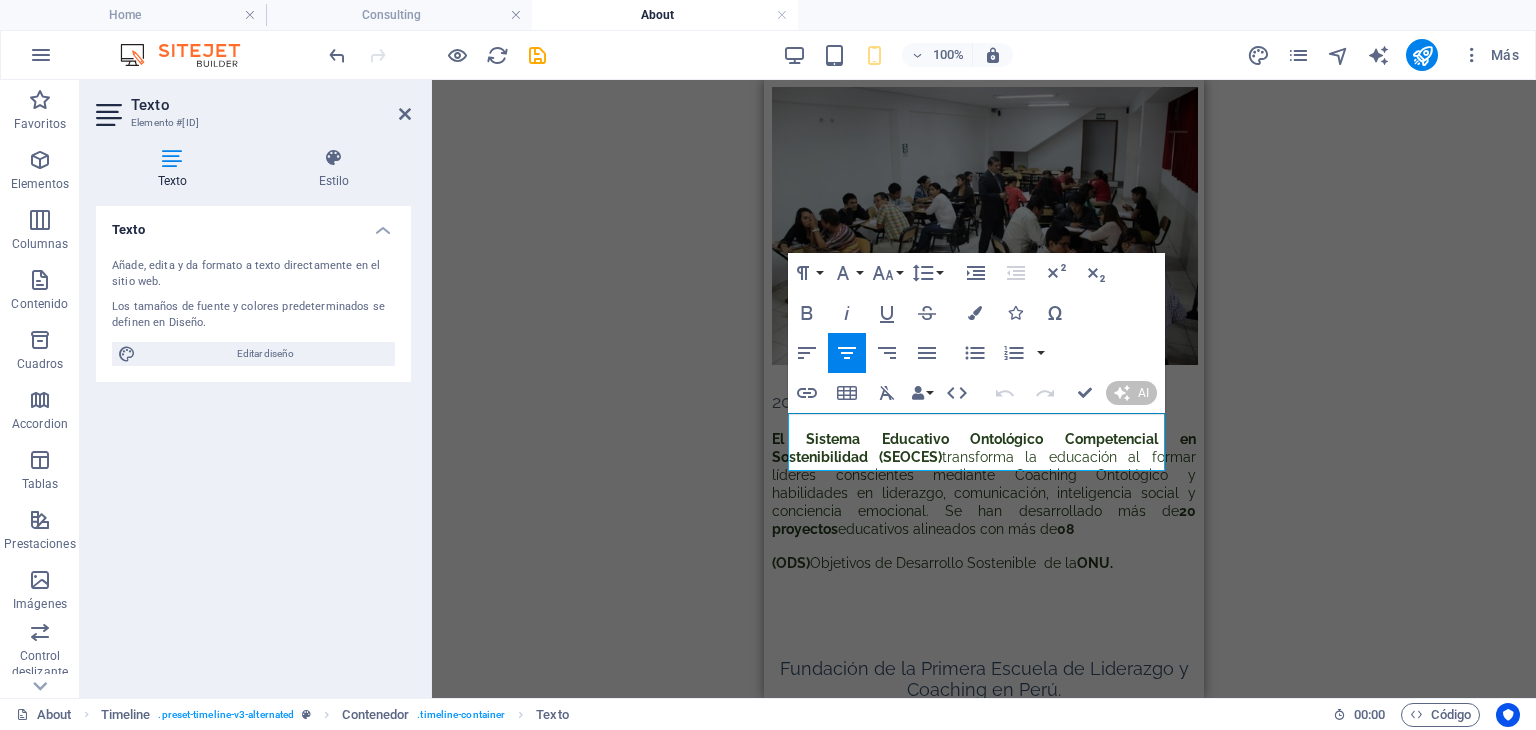 type 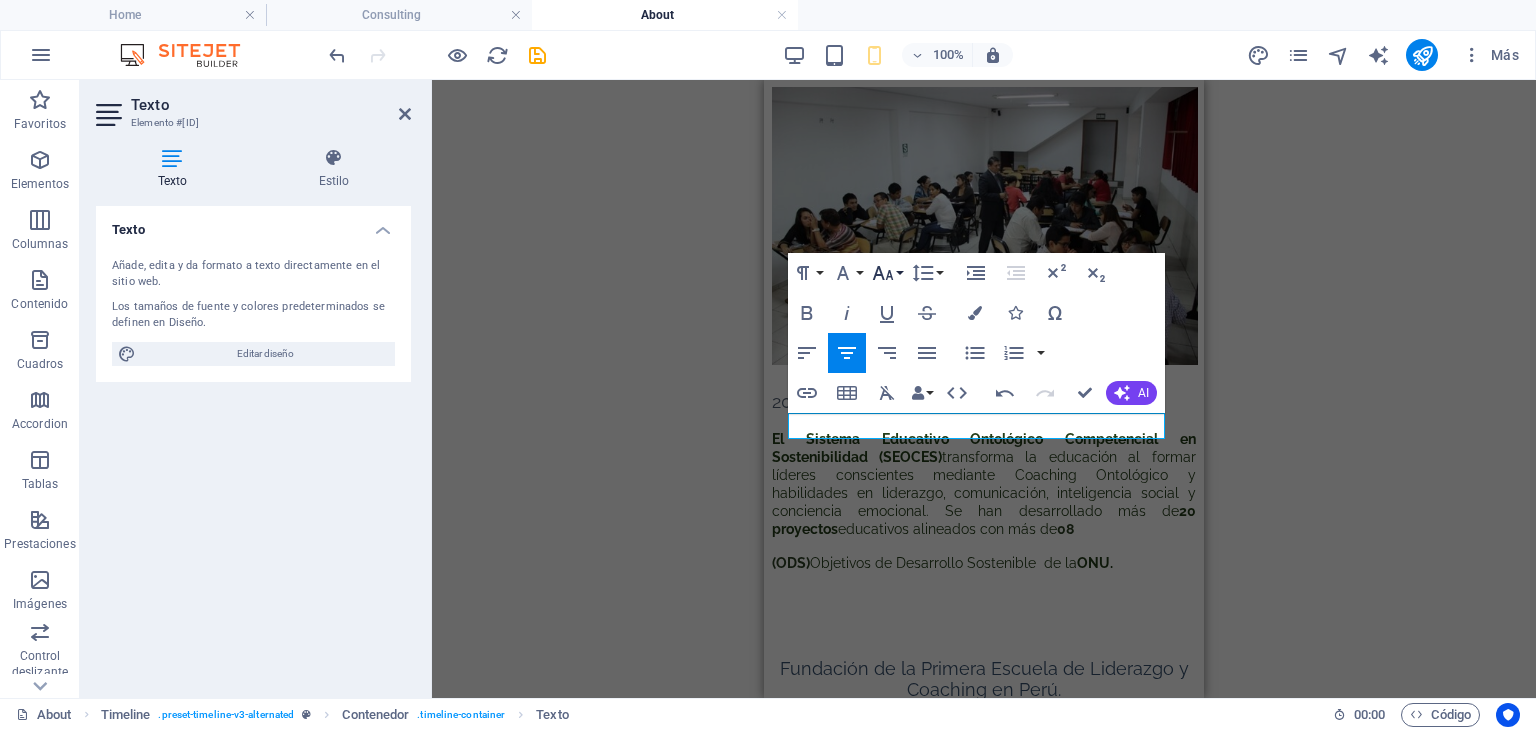 click 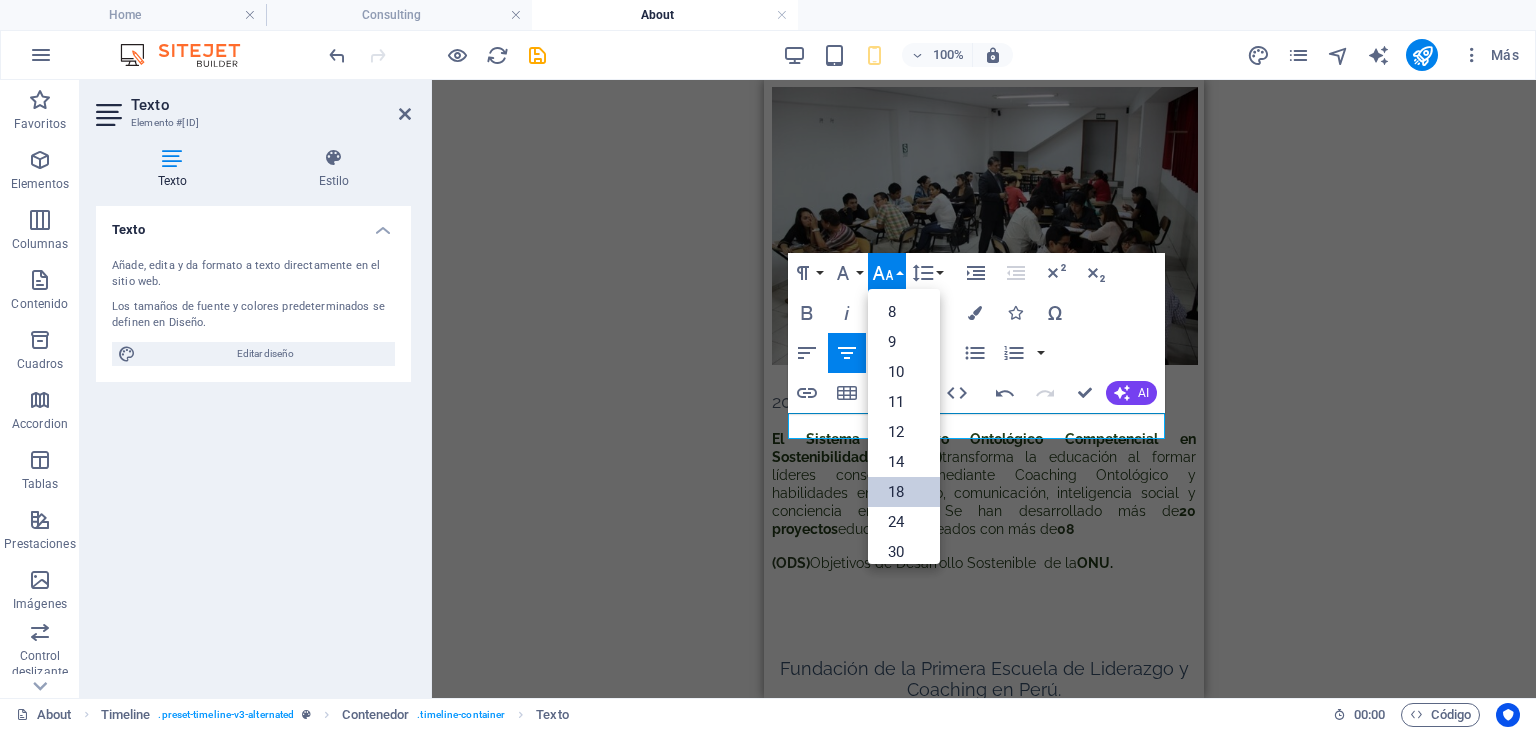 click on "18" at bounding box center (904, 492) 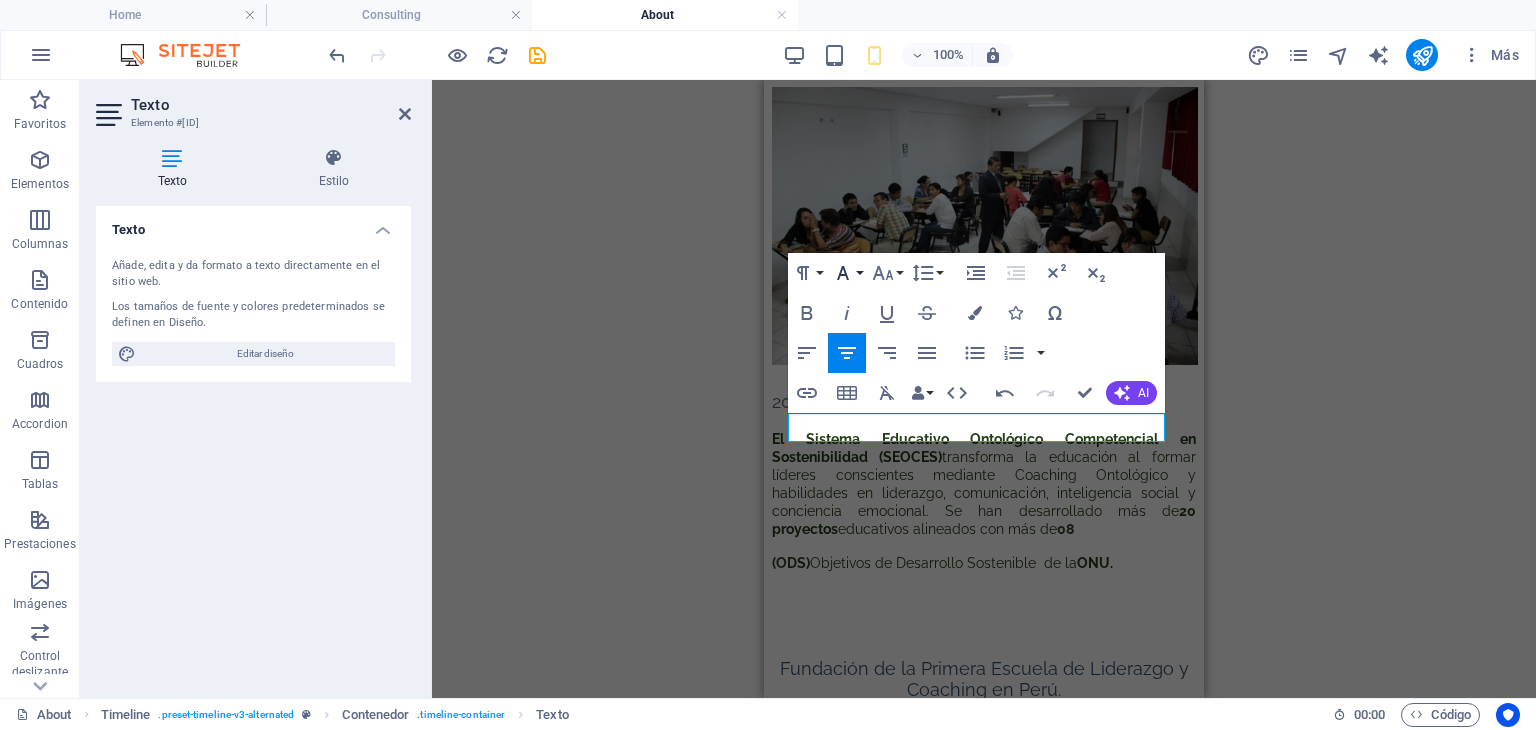 click on "Font Family" at bounding box center [847, 273] 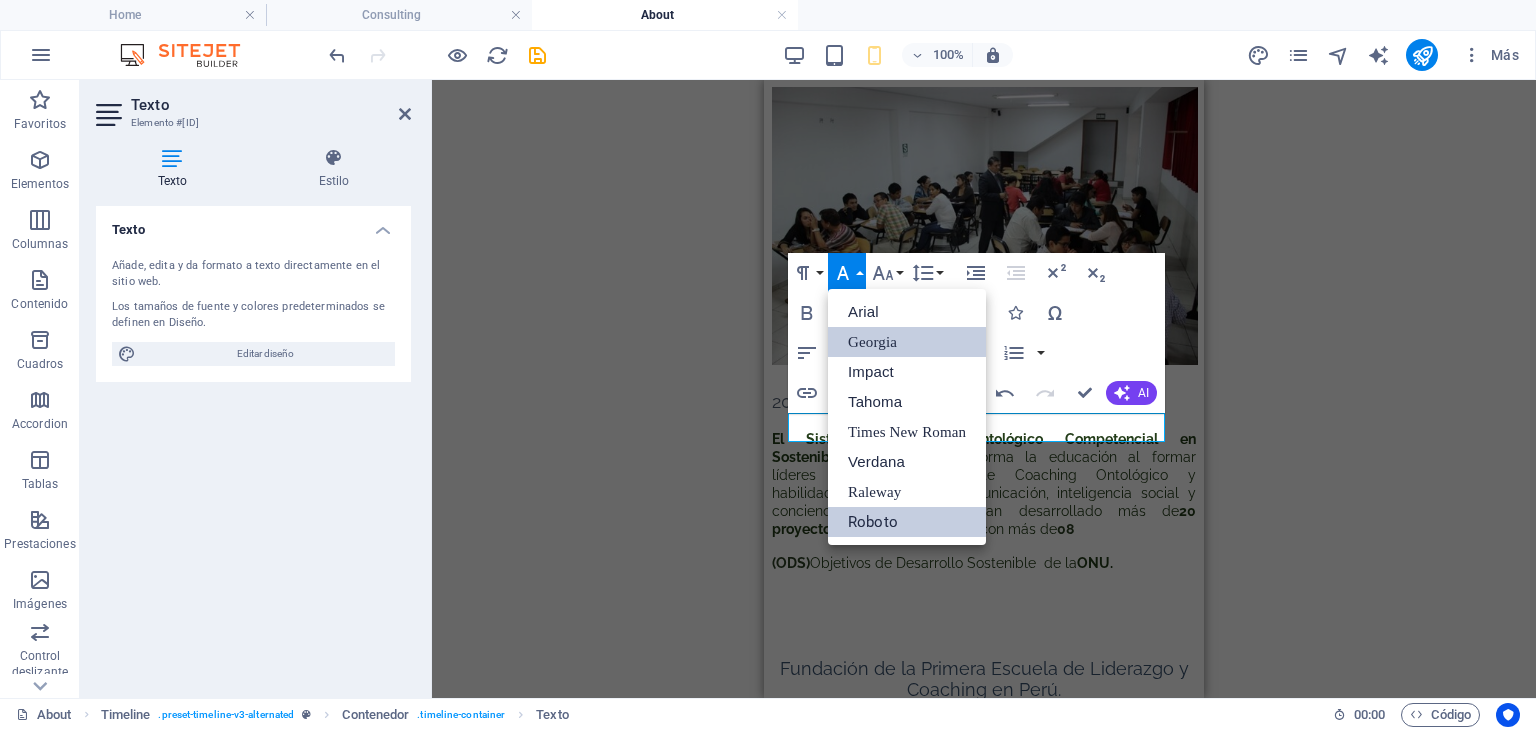 scroll, scrollTop: 0, scrollLeft: 0, axis: both 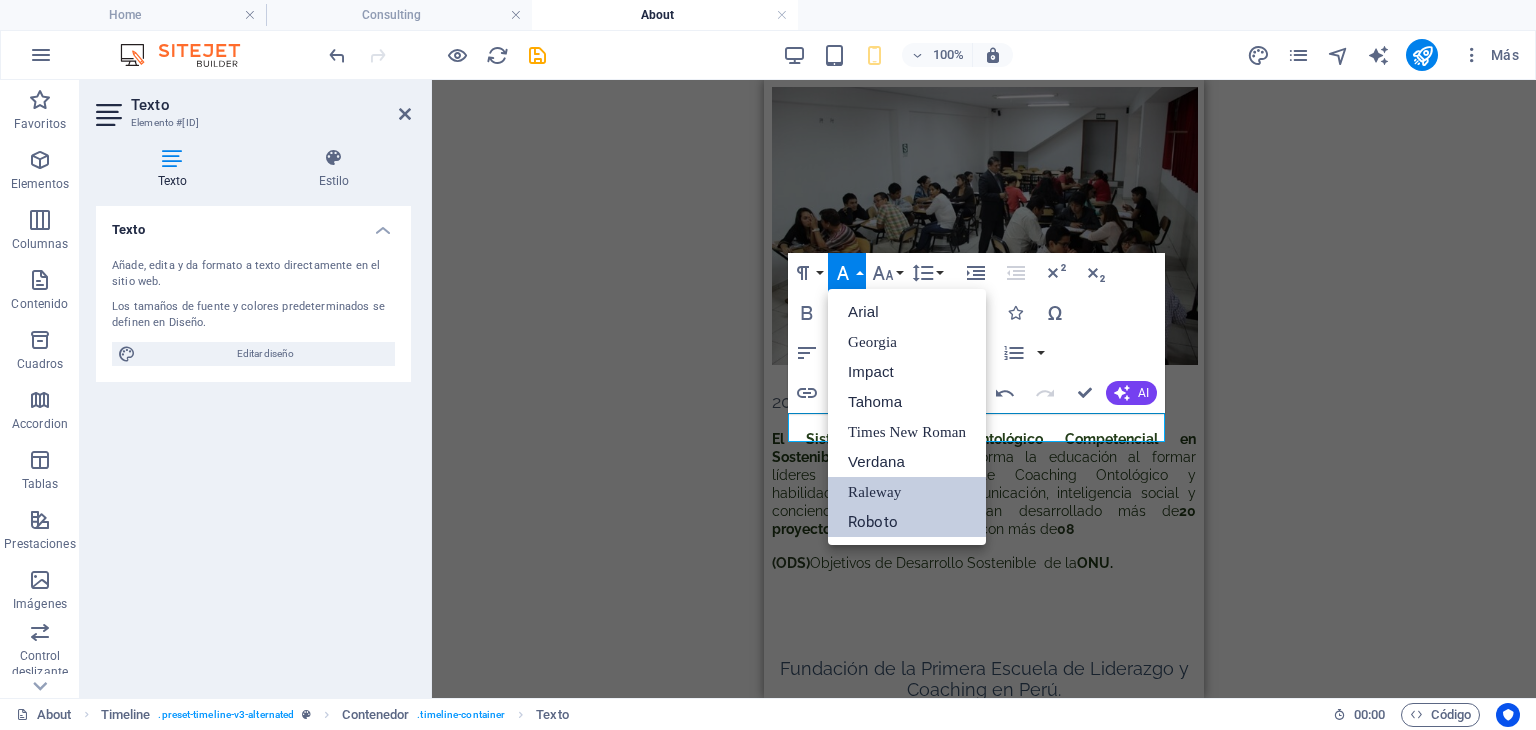 click on "Raleway" at bounding box center [907, 492] 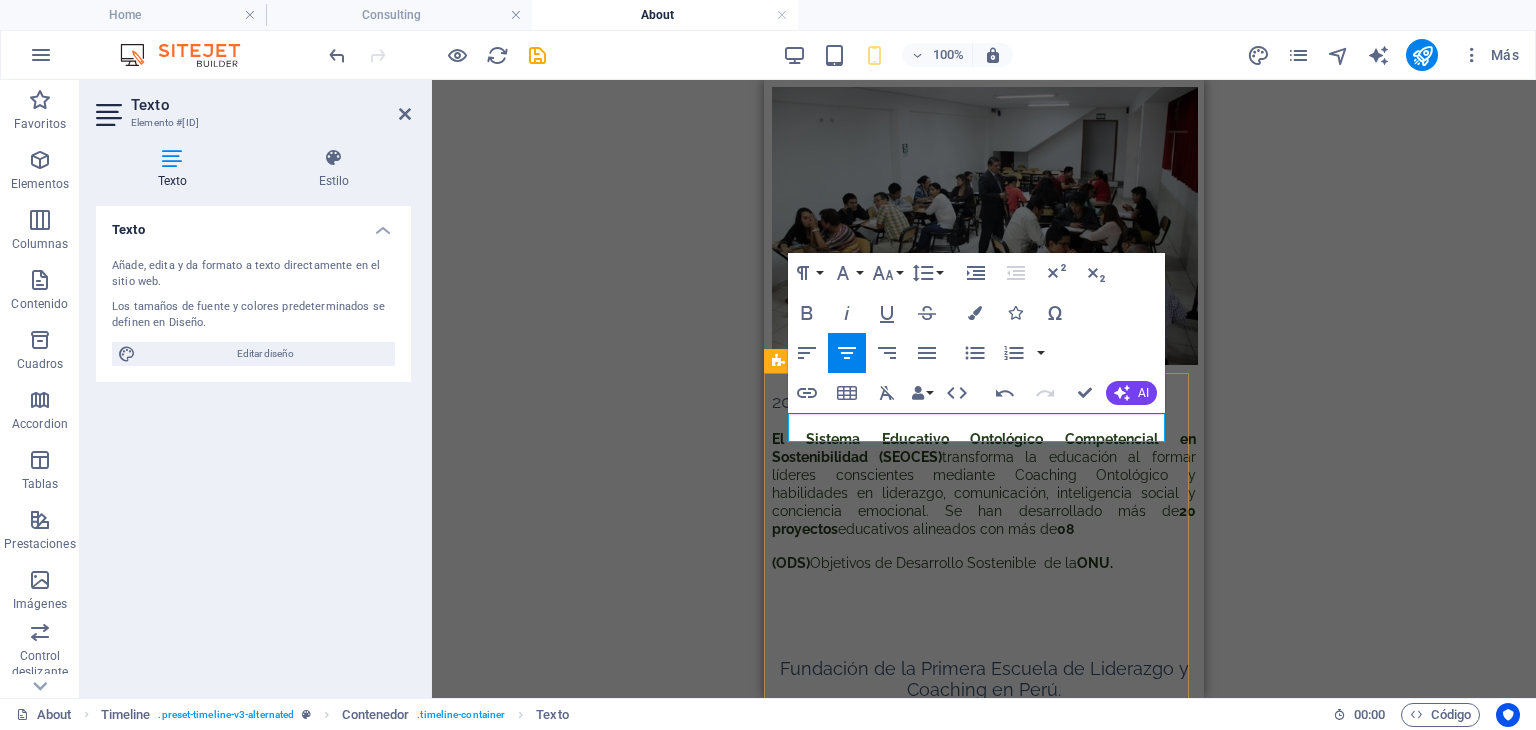 drag, startPoint x: 903, startPoint y: 421, endPoint x: 1132, endPoint y: 411, distance: 229.21823 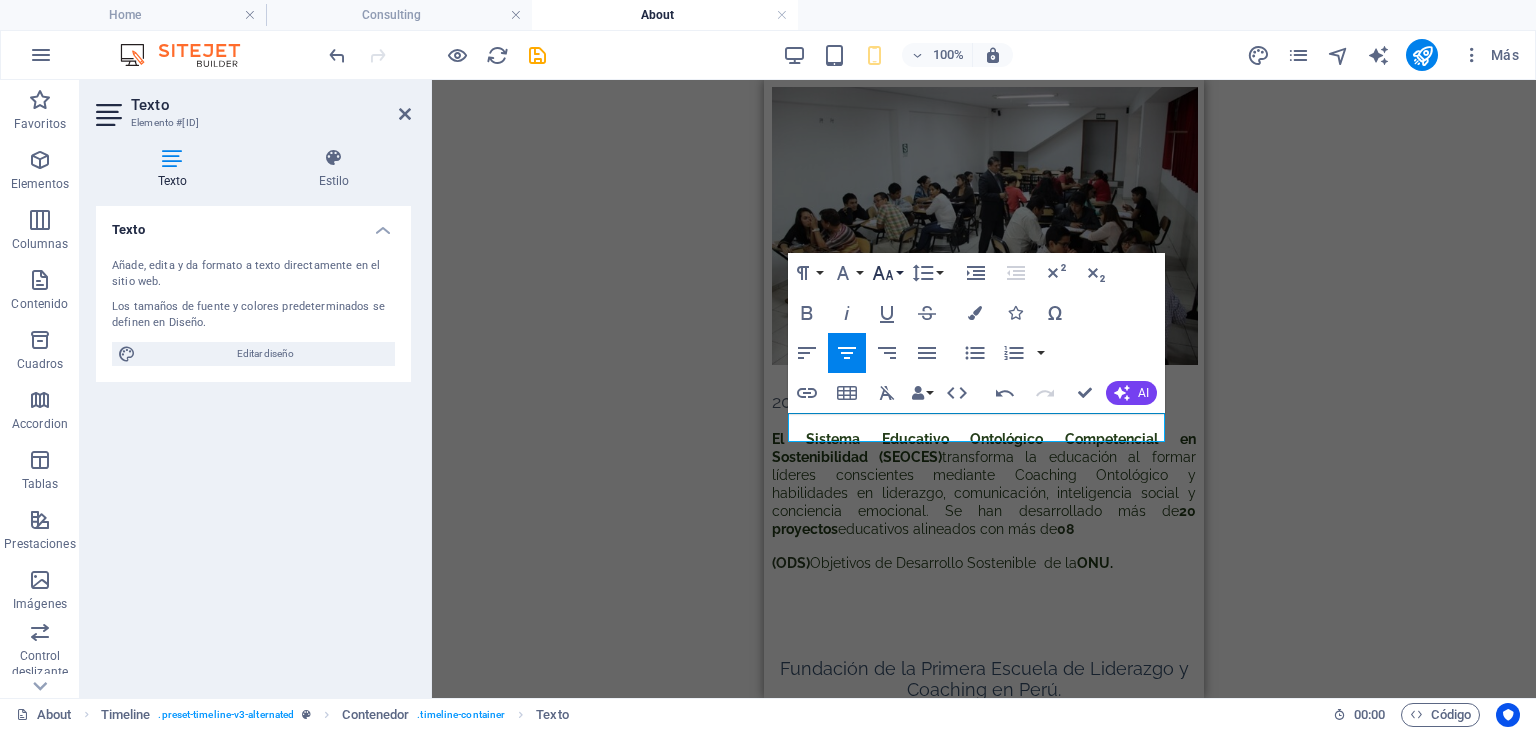 click 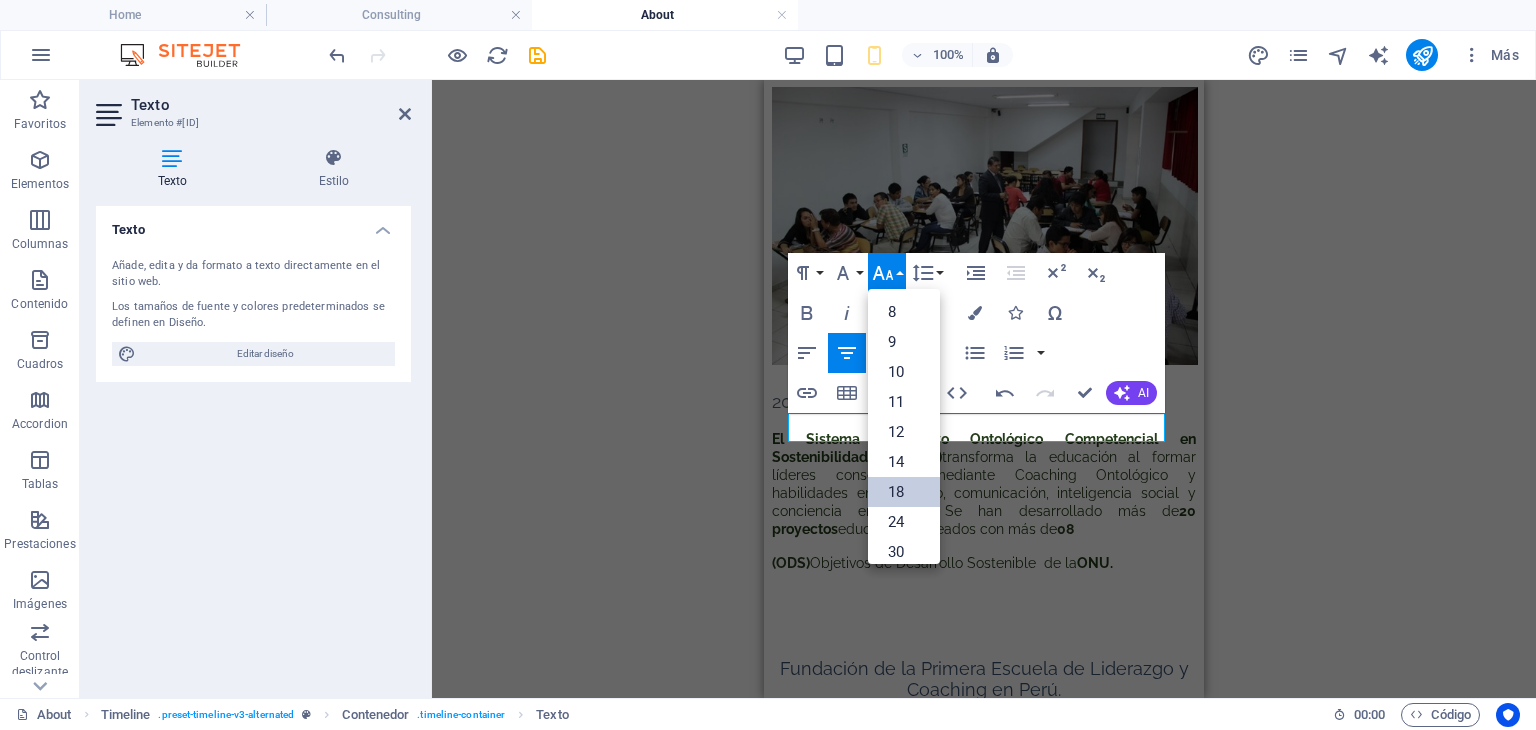 click on "18" at bounding box center [904, 492] 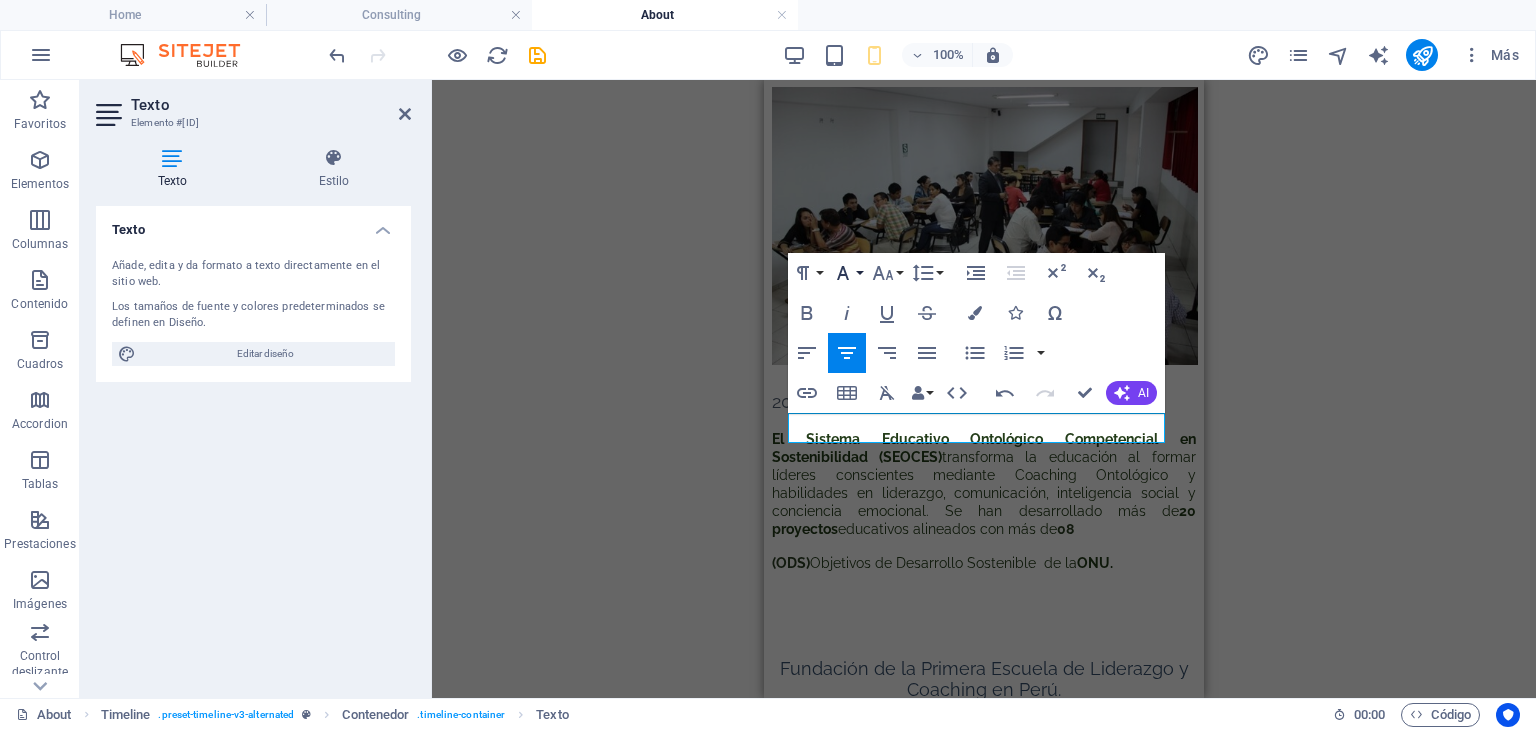 click on "Font Family" at bounding box center (847, 273) 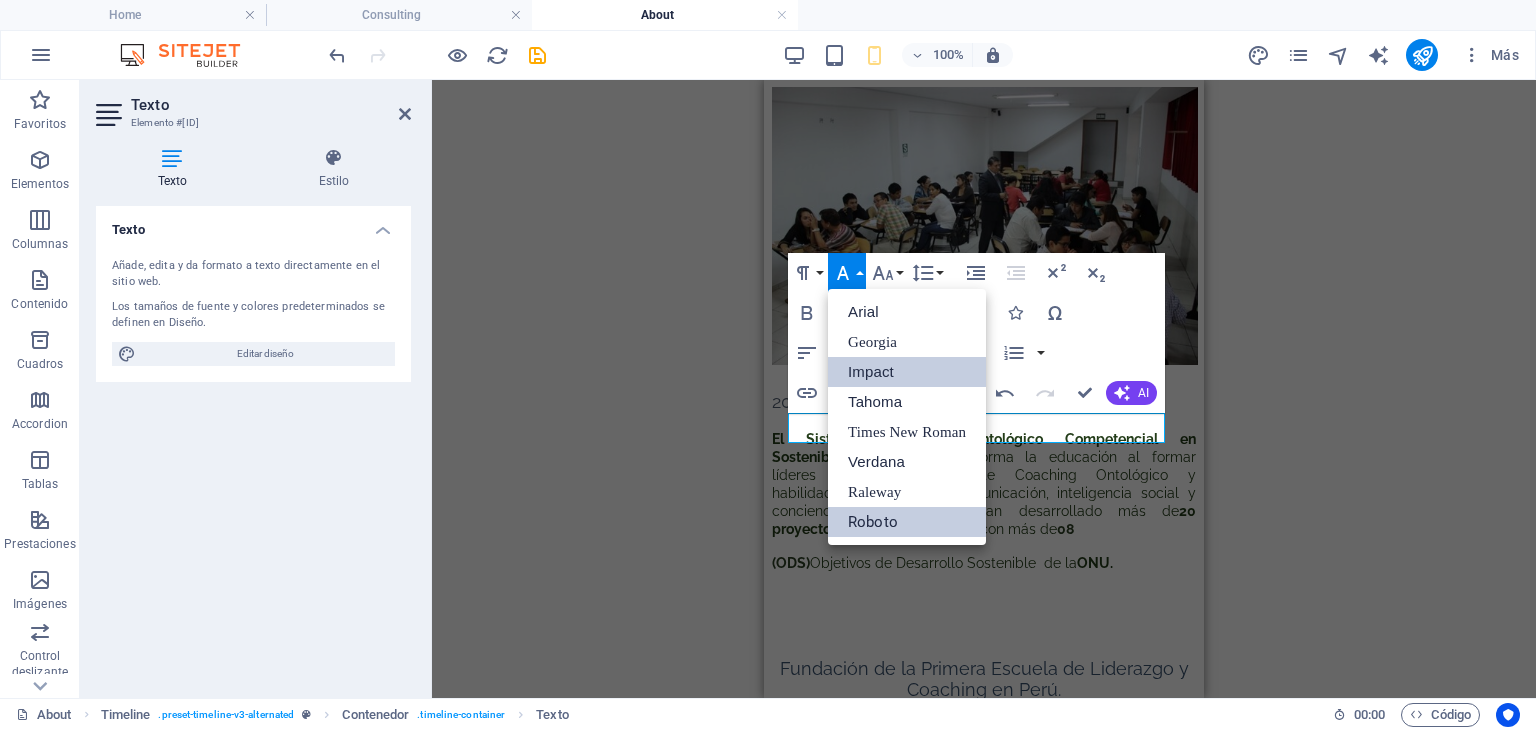 scroll, scrollTop: 0, scrollLeft: 0, axis: both 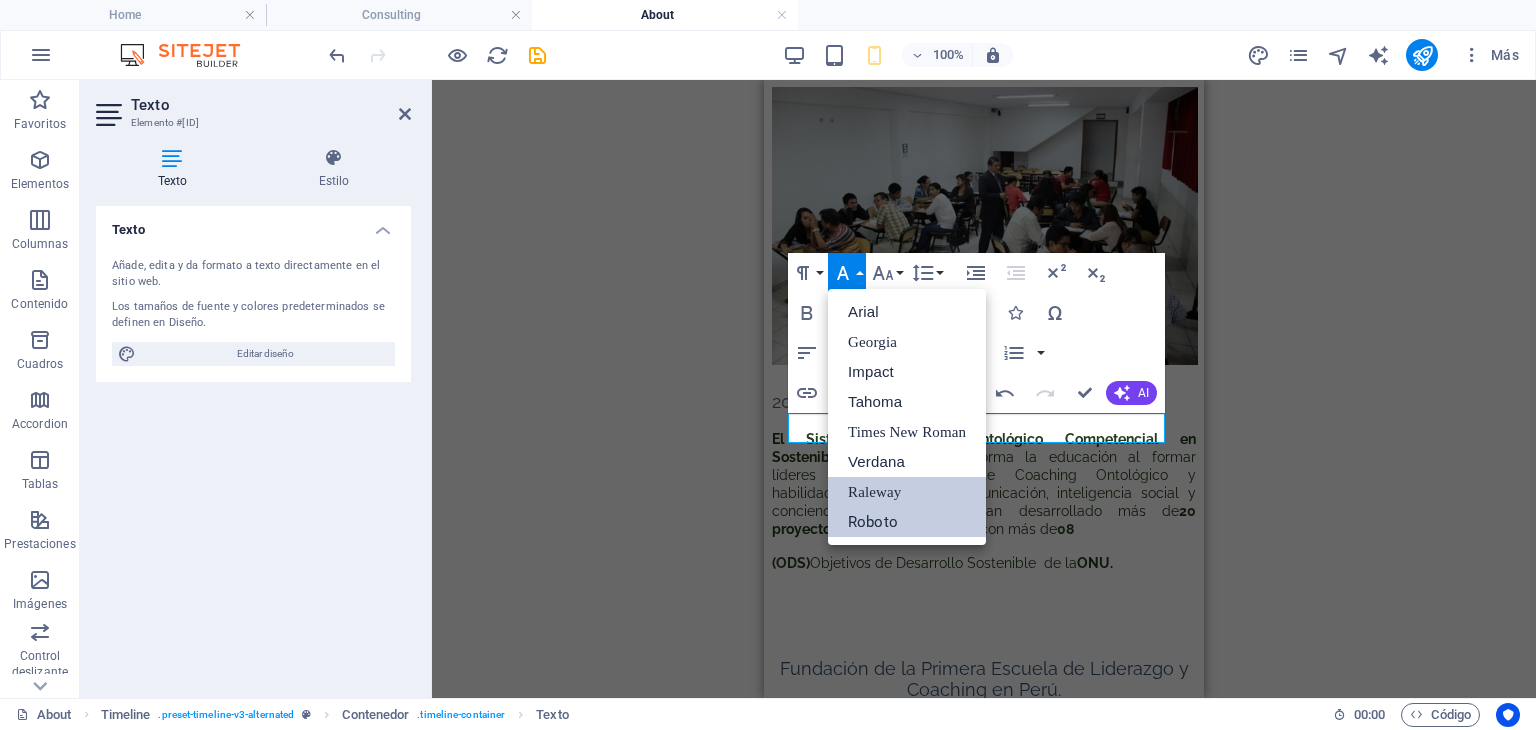 click on "Raleway" at bounding box center [907, 492] 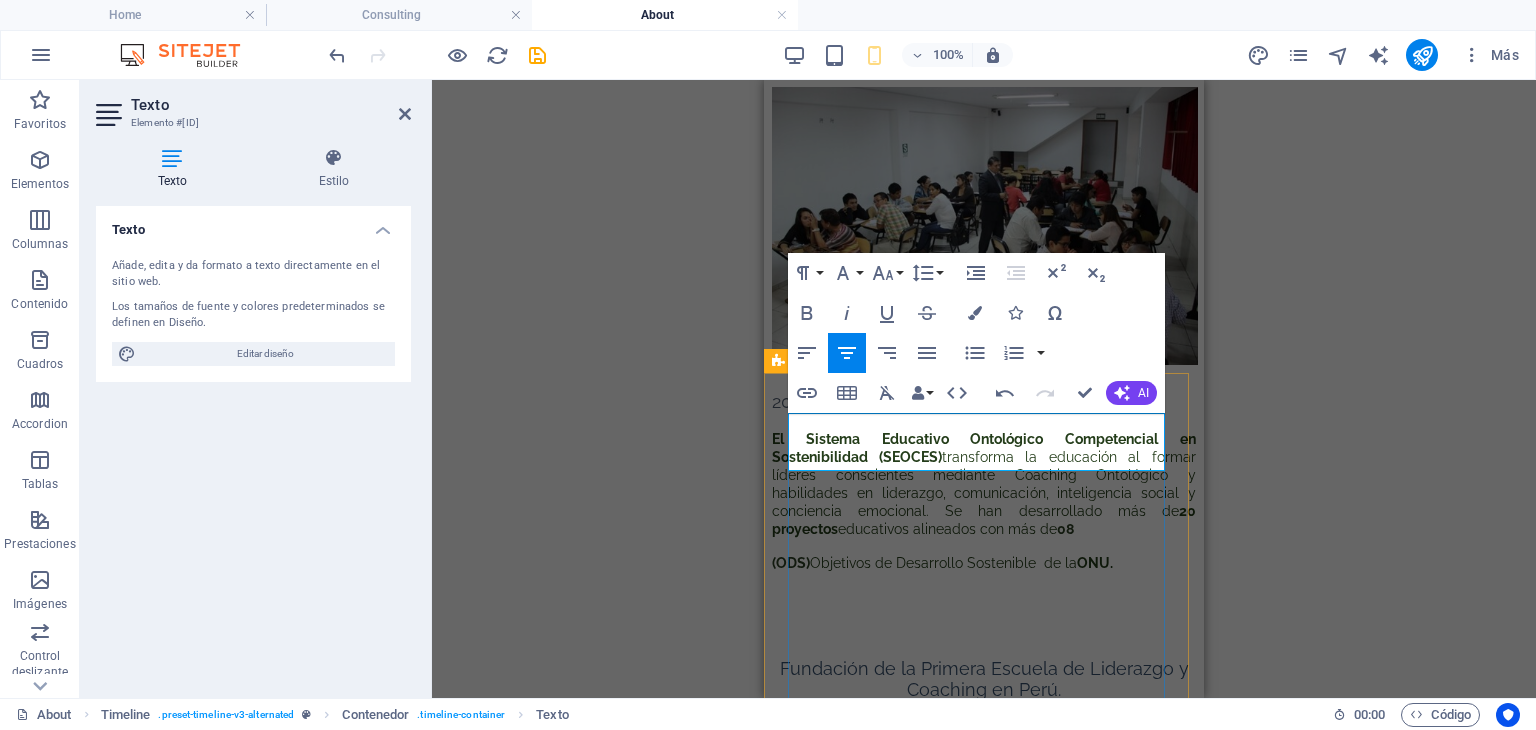 click on "Coaching Restaurativo para Jóvenes Infractores​" at bounding box center (984, 1215) 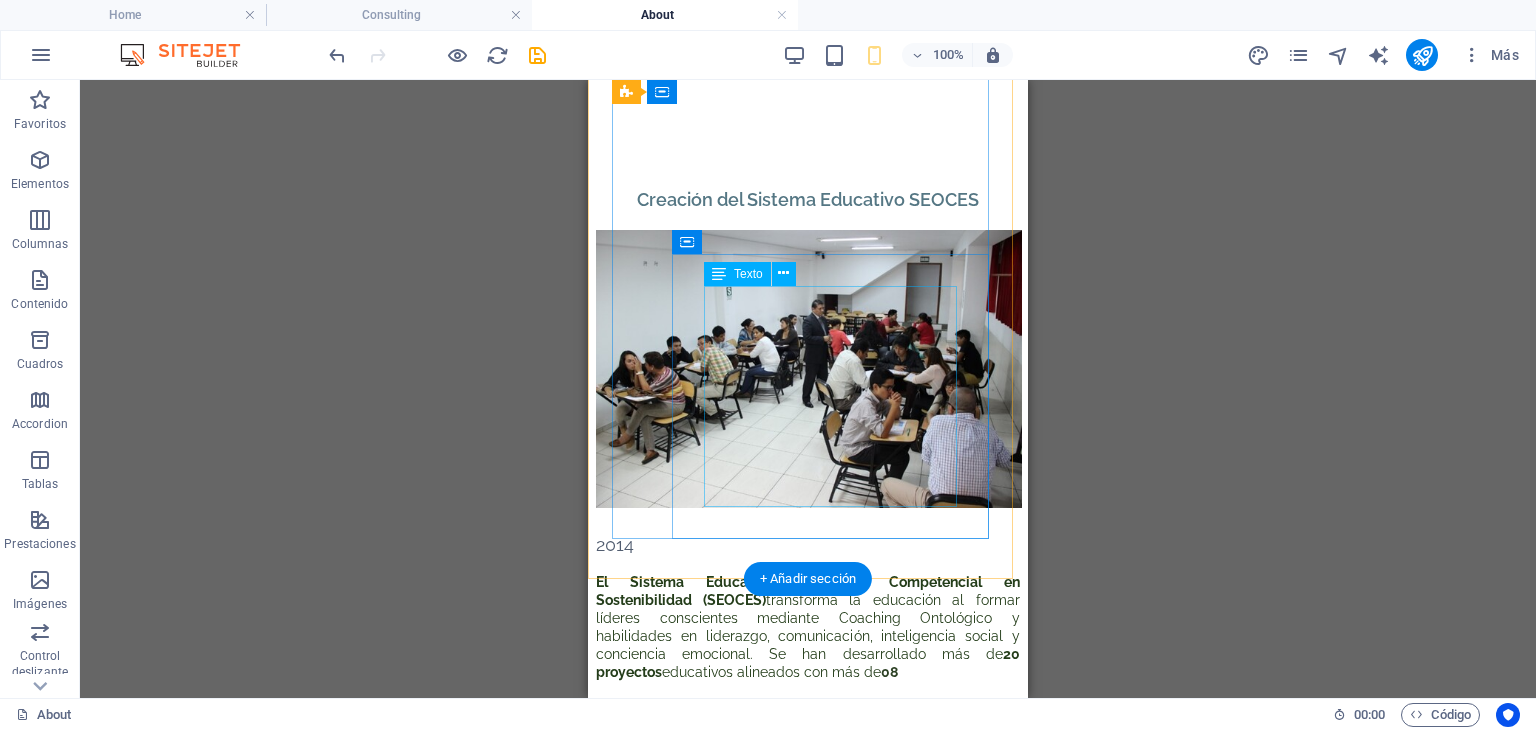 scroll, scrollTop: 5028, scrollLeft: 0, axis: vertical 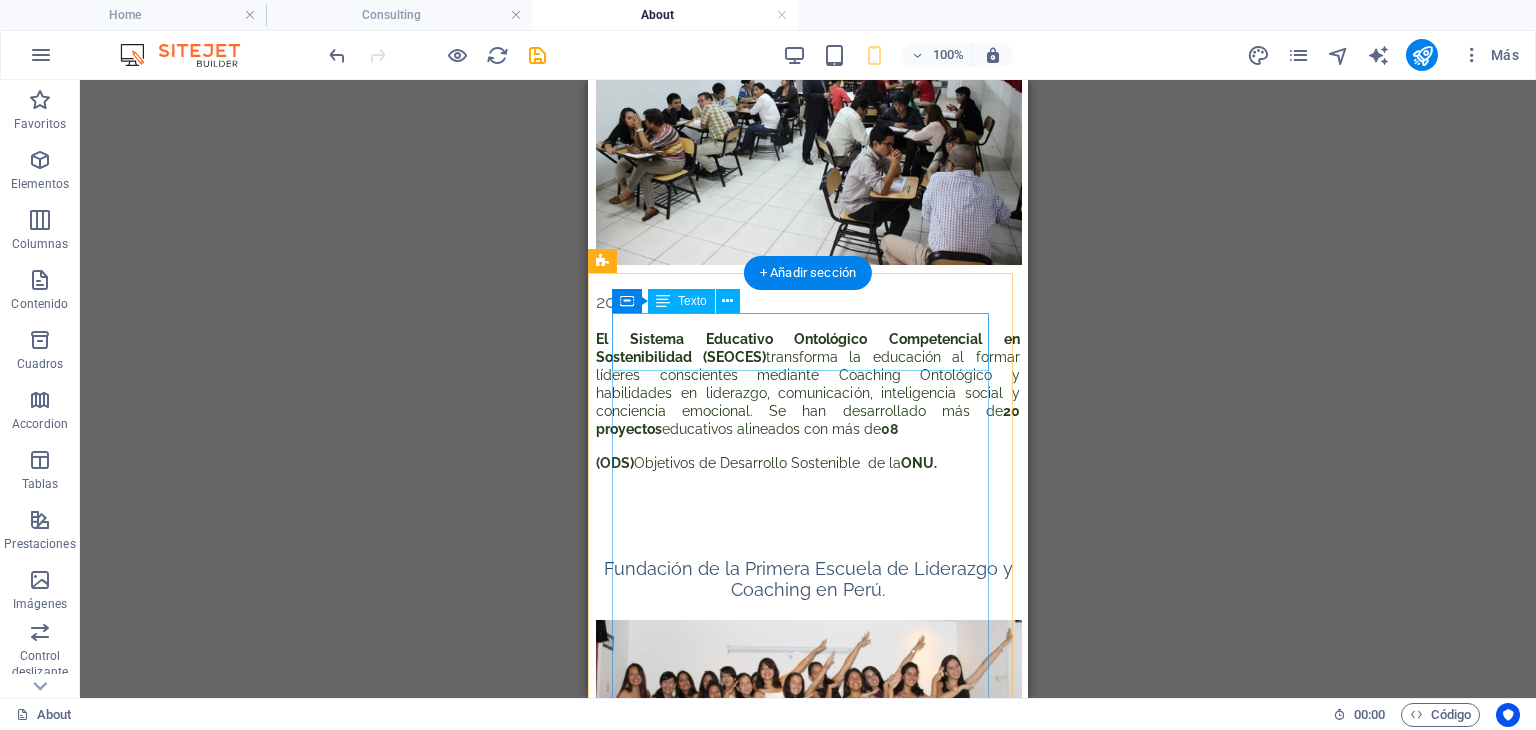 click on "Proyecto Coaching Restaurativo para Jóvenes Infractores" at bounding box center [808, 1126] 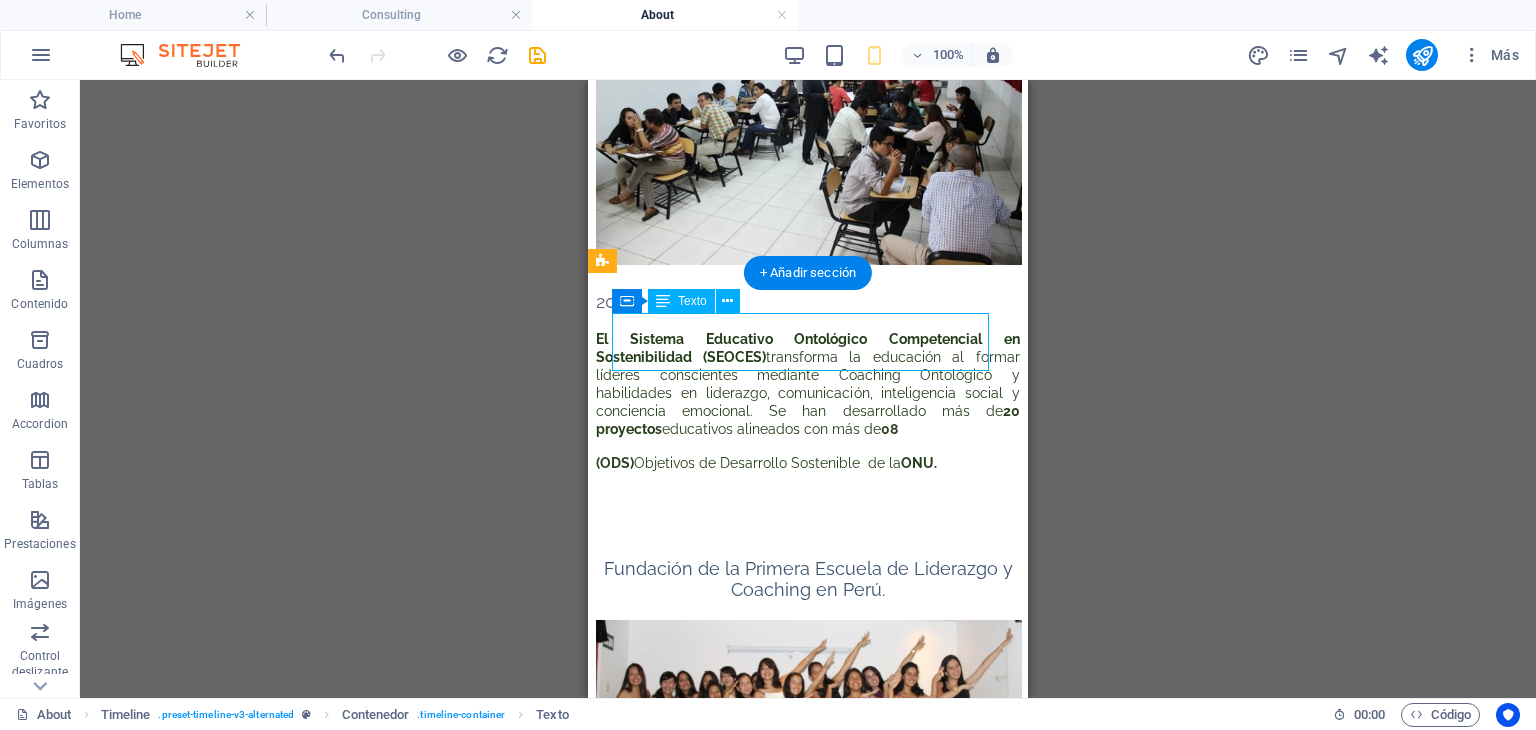 click on "Proyecto Coaching Restaurativo para Jóvenes Infractores" at bounding box center (808, 1126) 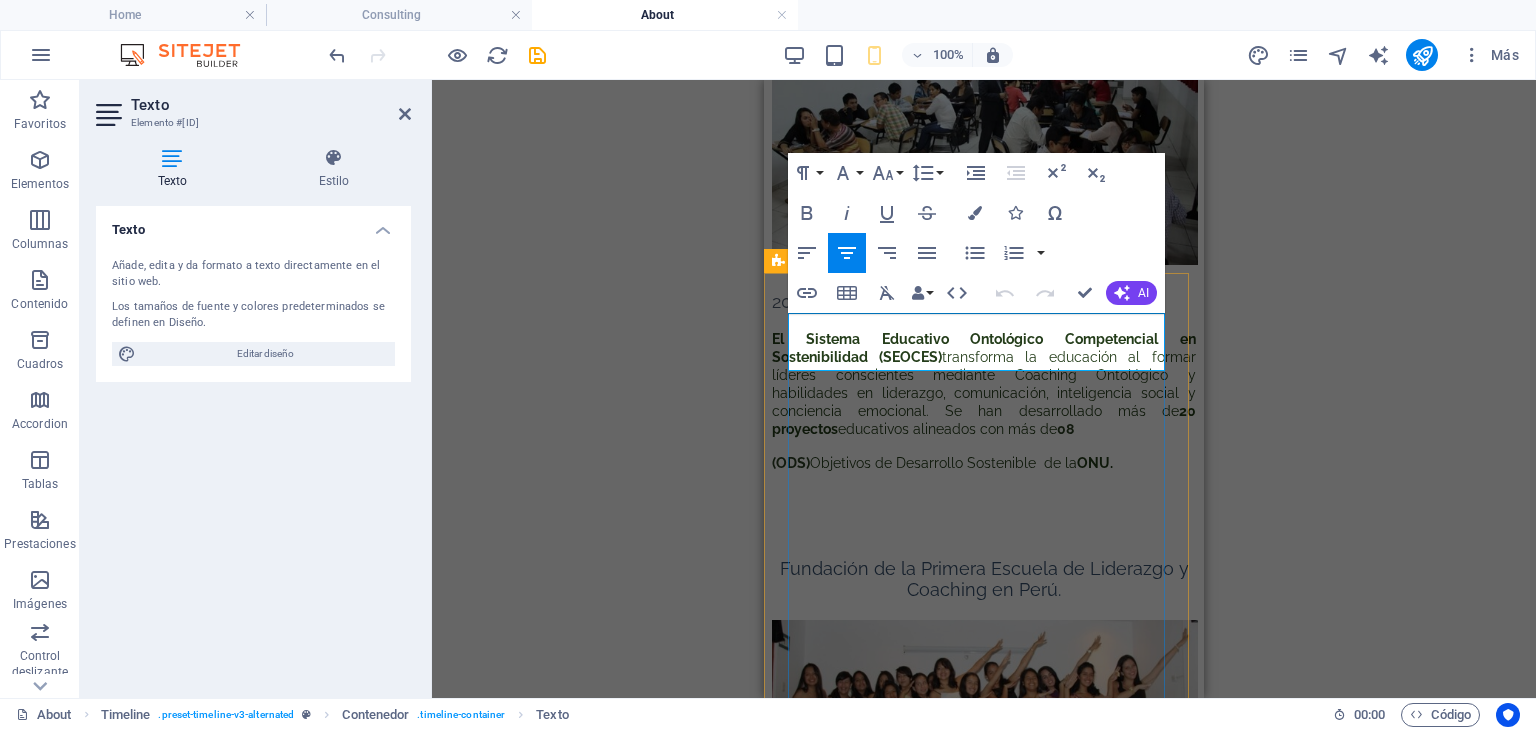 drag, startPoint x: 1068, startPoint y: 361, endPoint x: 814, endPoint y: 317, distance: 257.78287 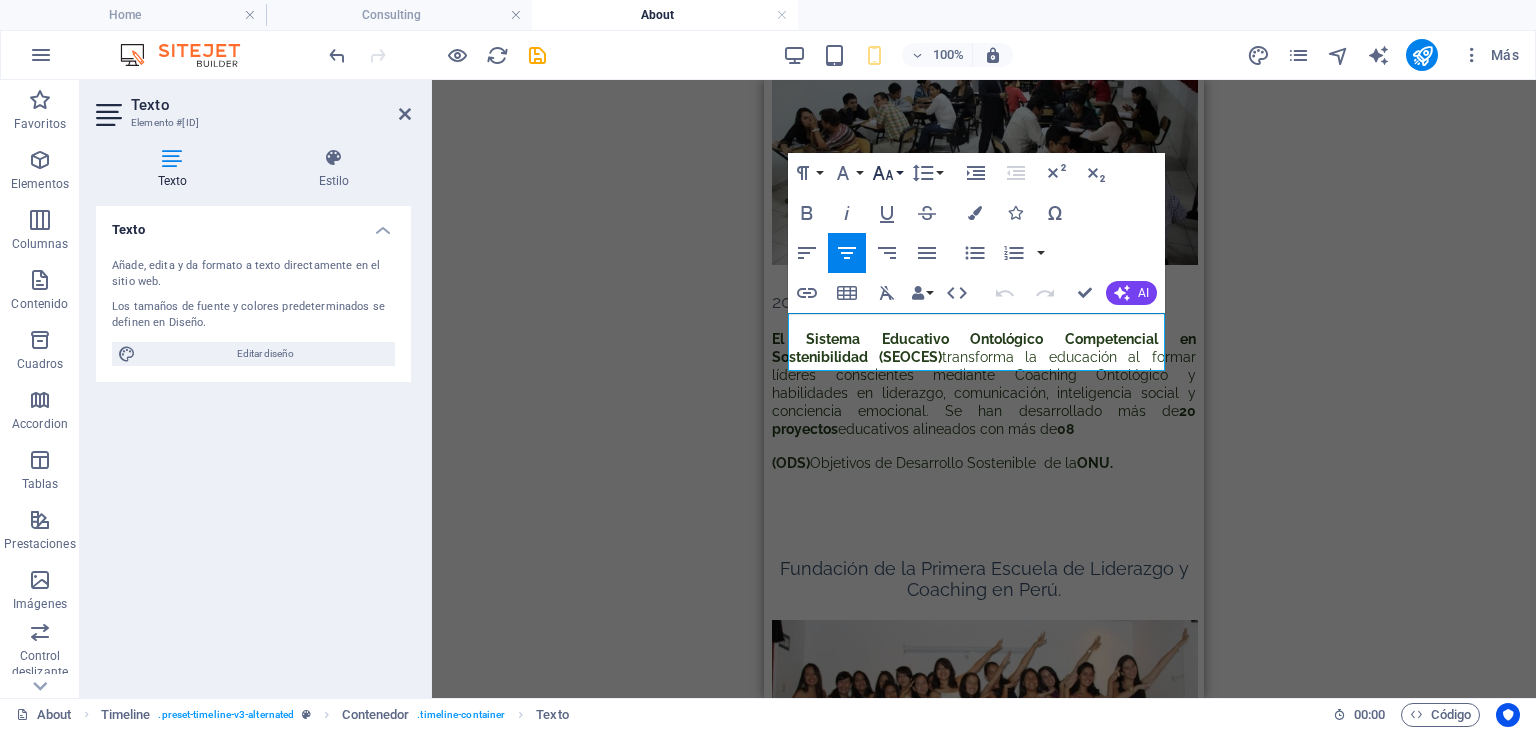 click on "Font Size" at bounding box center [887, 173] 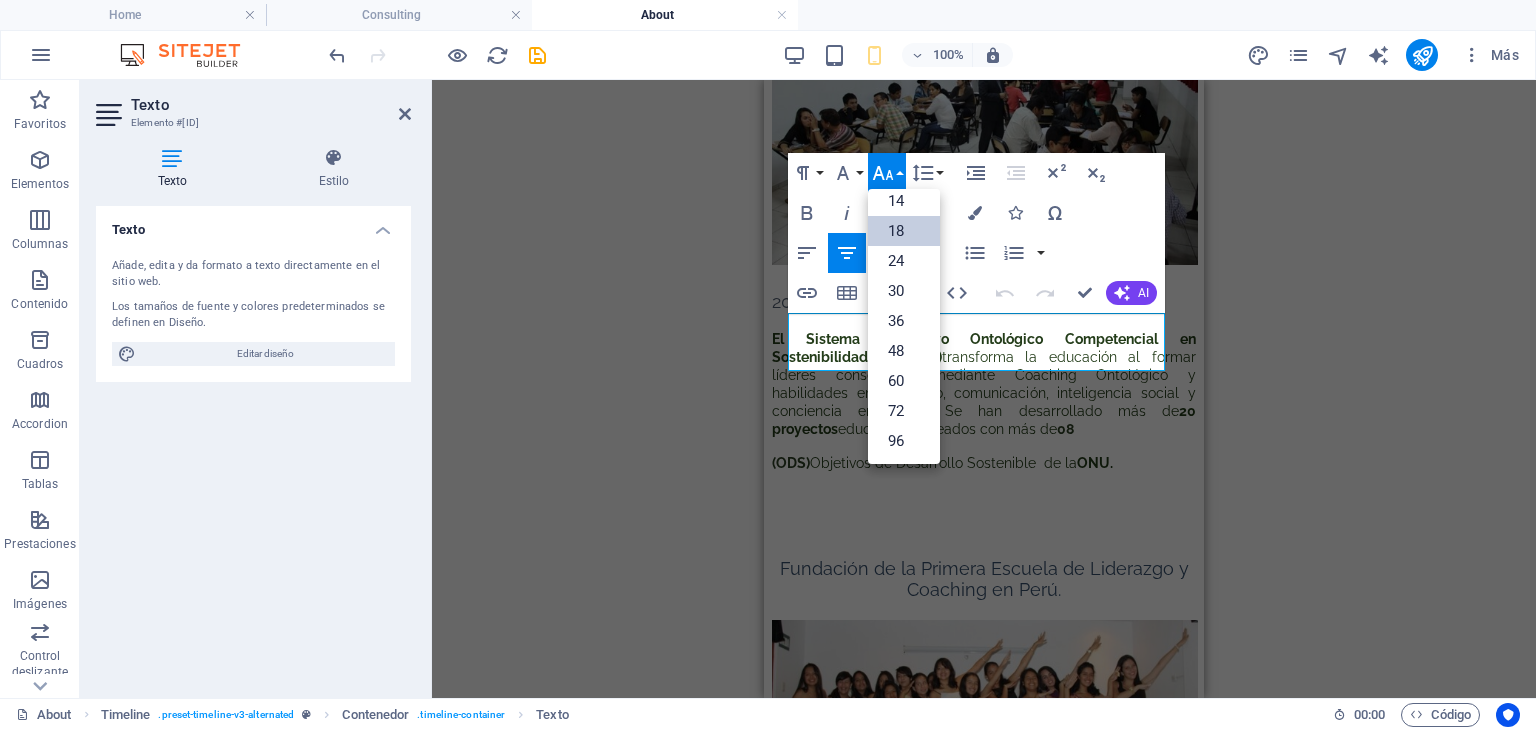 scroll, scrollTop: 160, scrollLeft: 0, axis: vertical 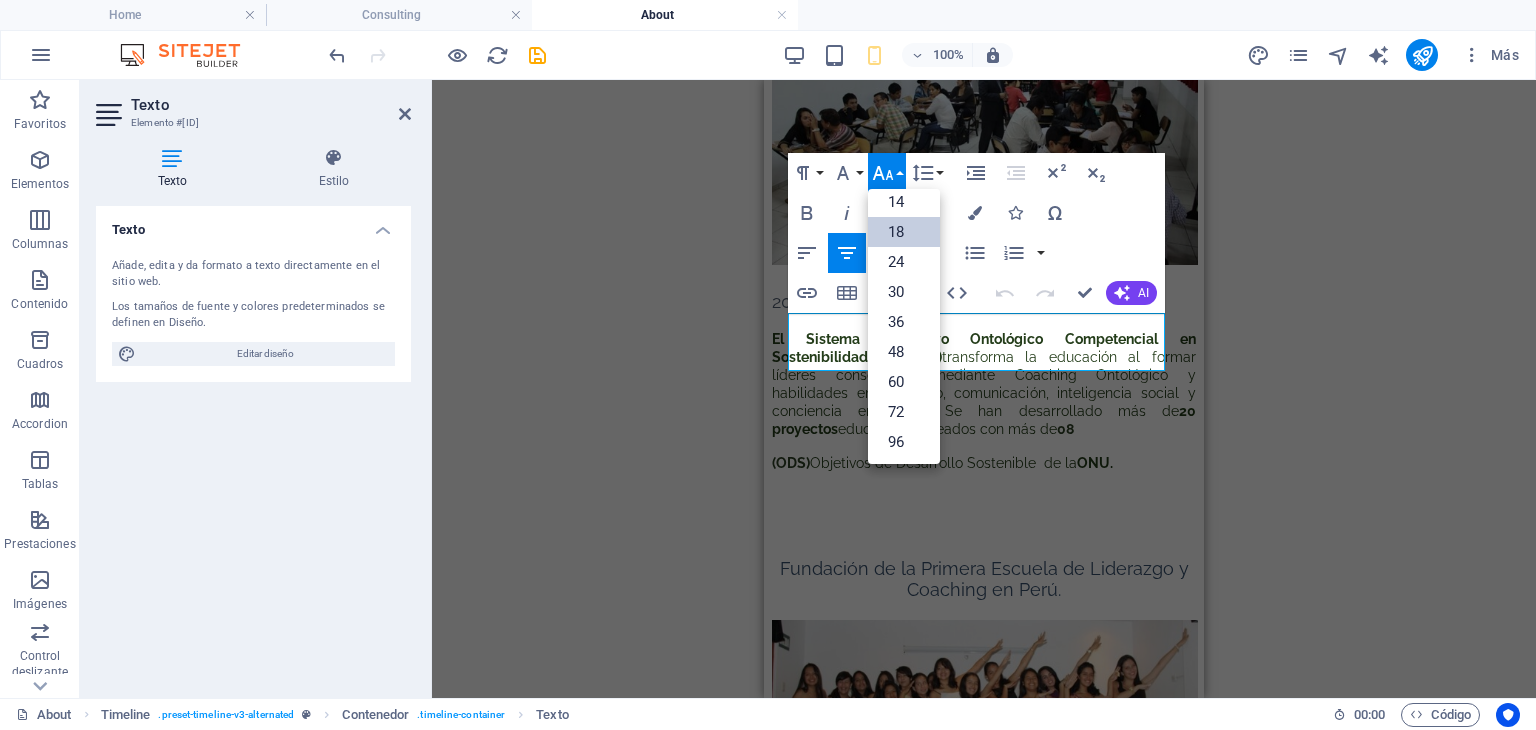 click on "18" at bounding box center (904, 232) 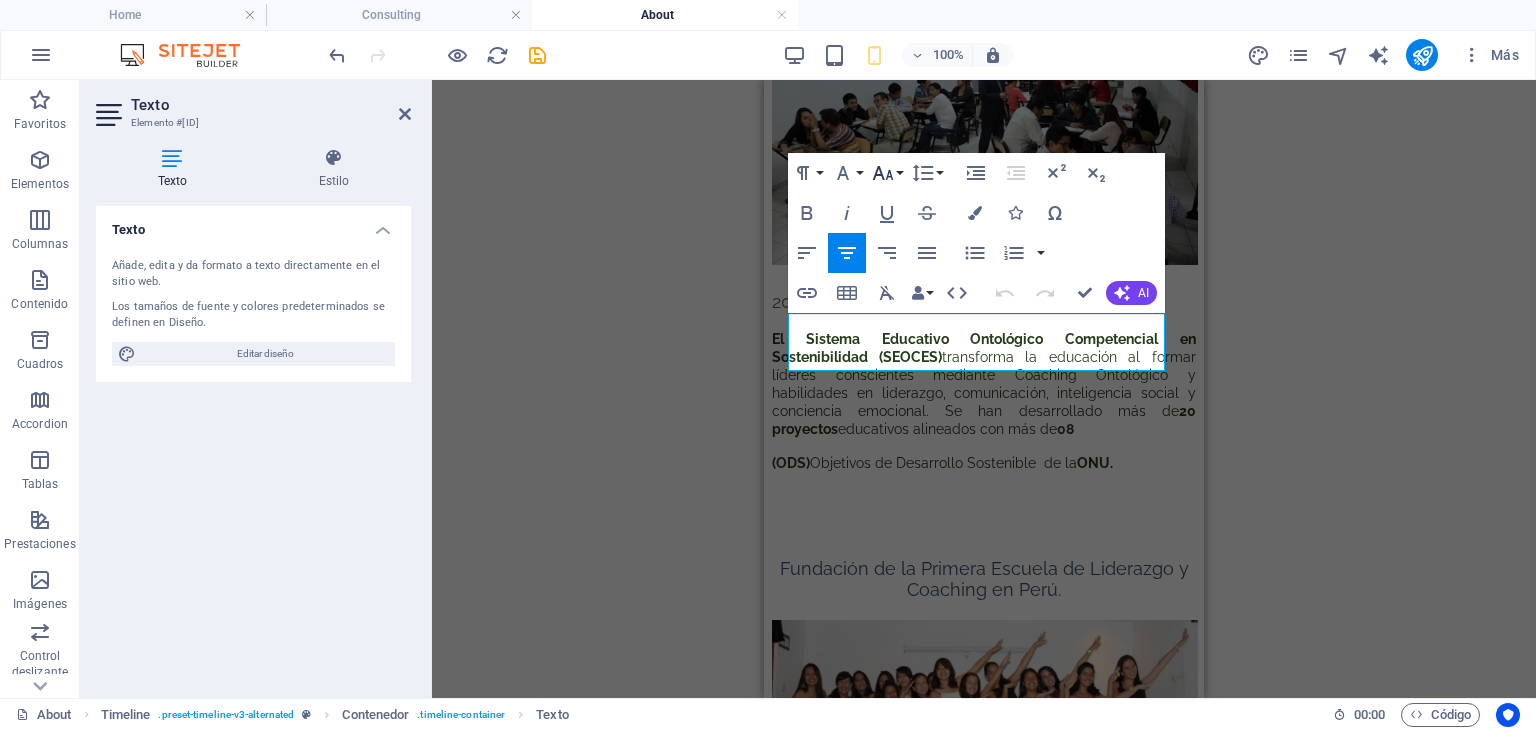 click on "Font Size" at bounding box center [887, 173] 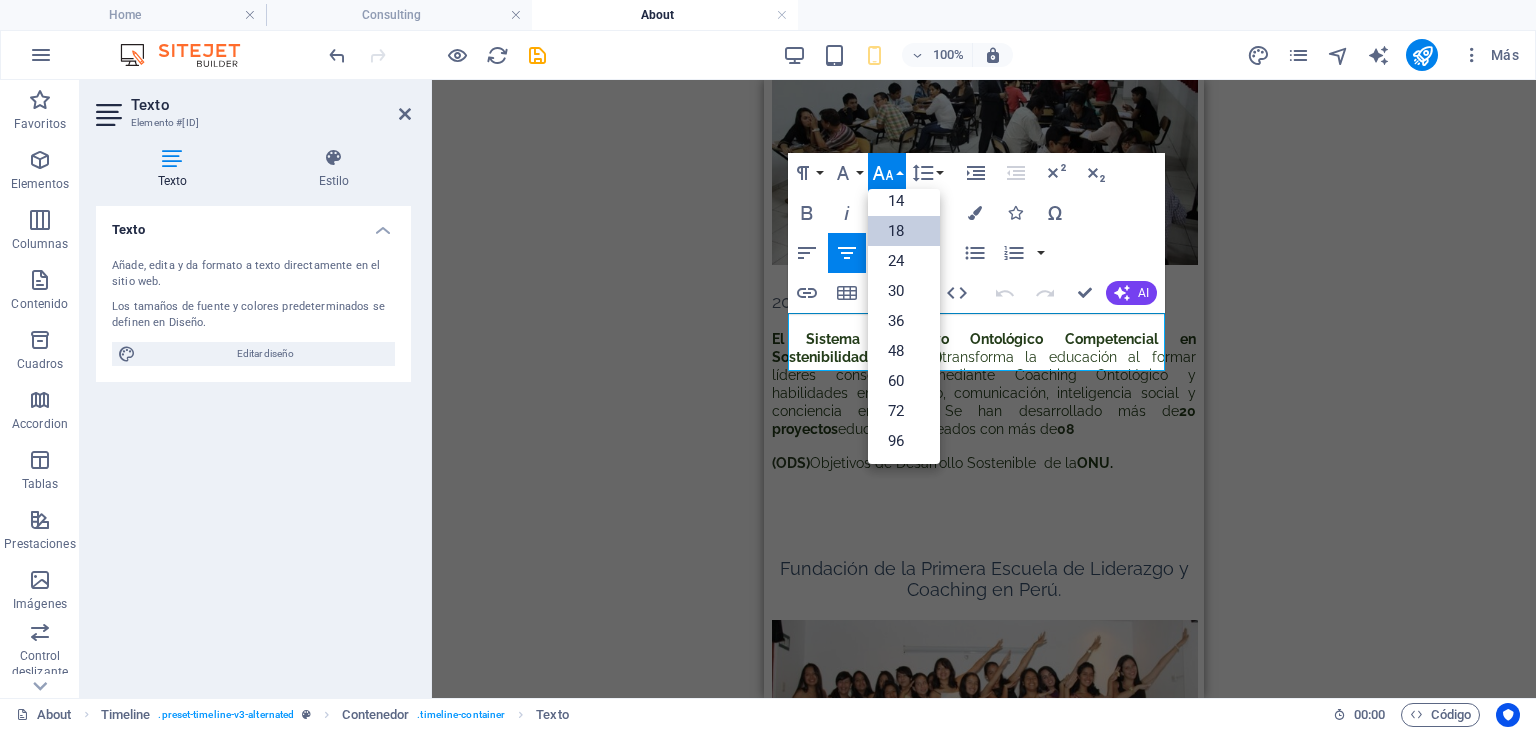 scroll, scrollTop: 160, scrollLeft: 0, axis: vertical 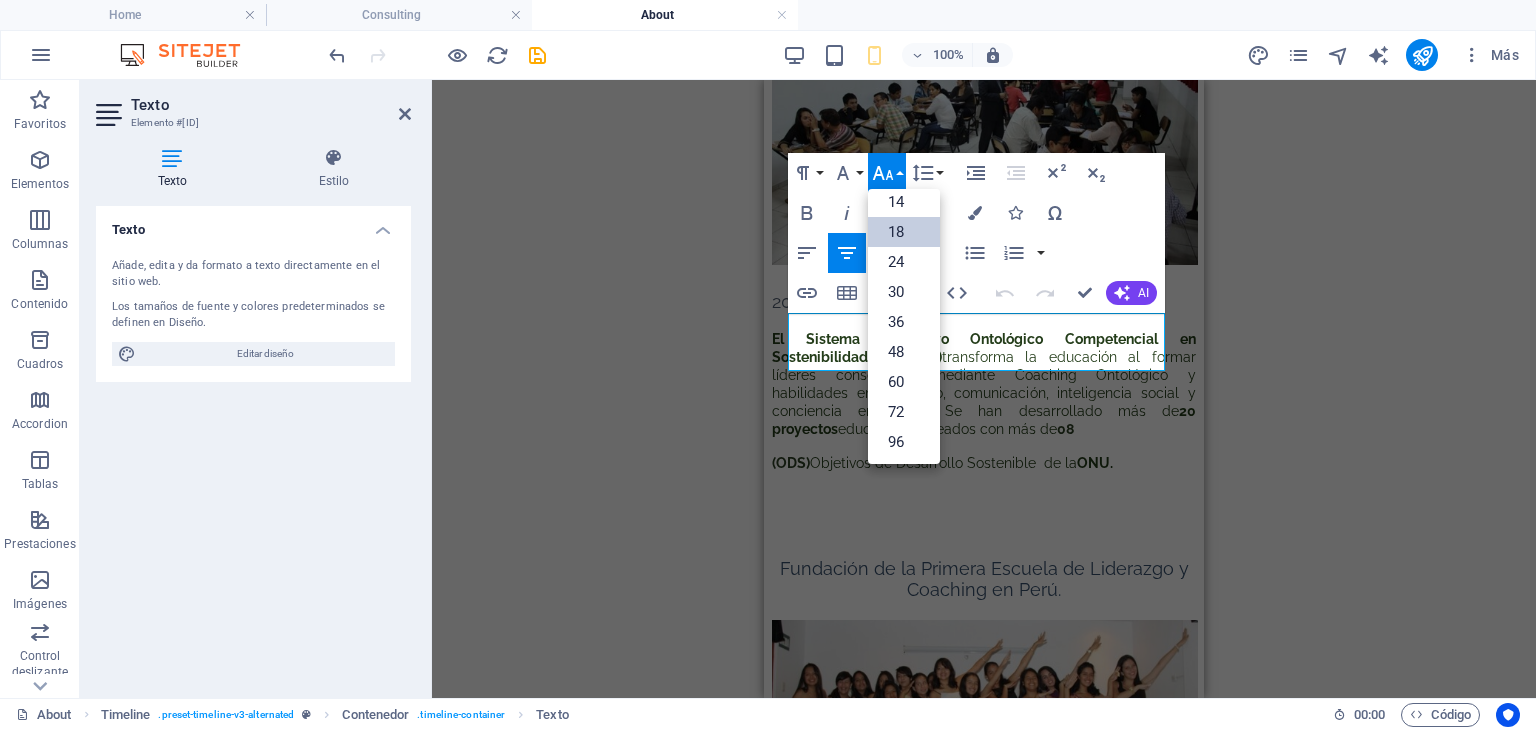 click on "18" at bounding box center [904, 232] 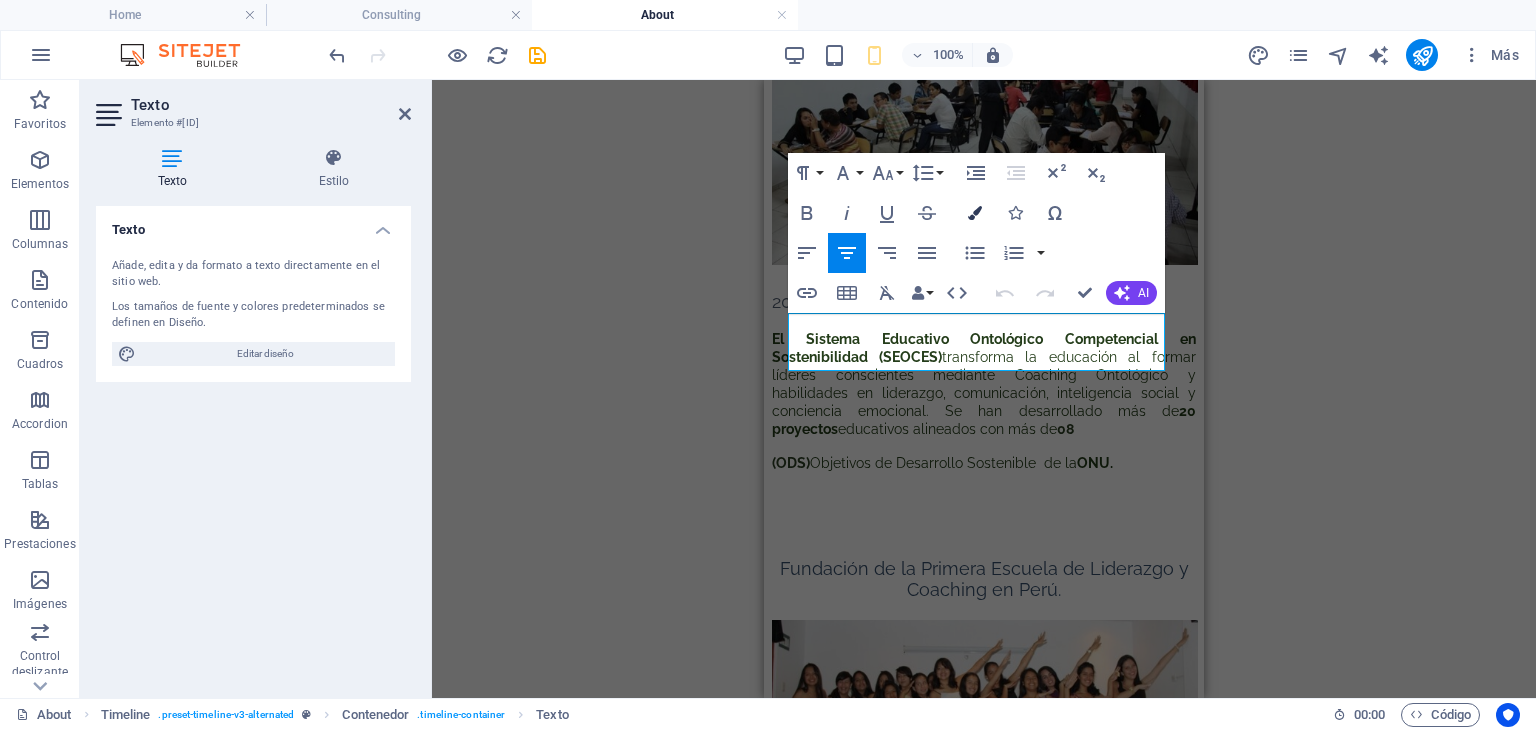 click at bounding box center [975, 213] 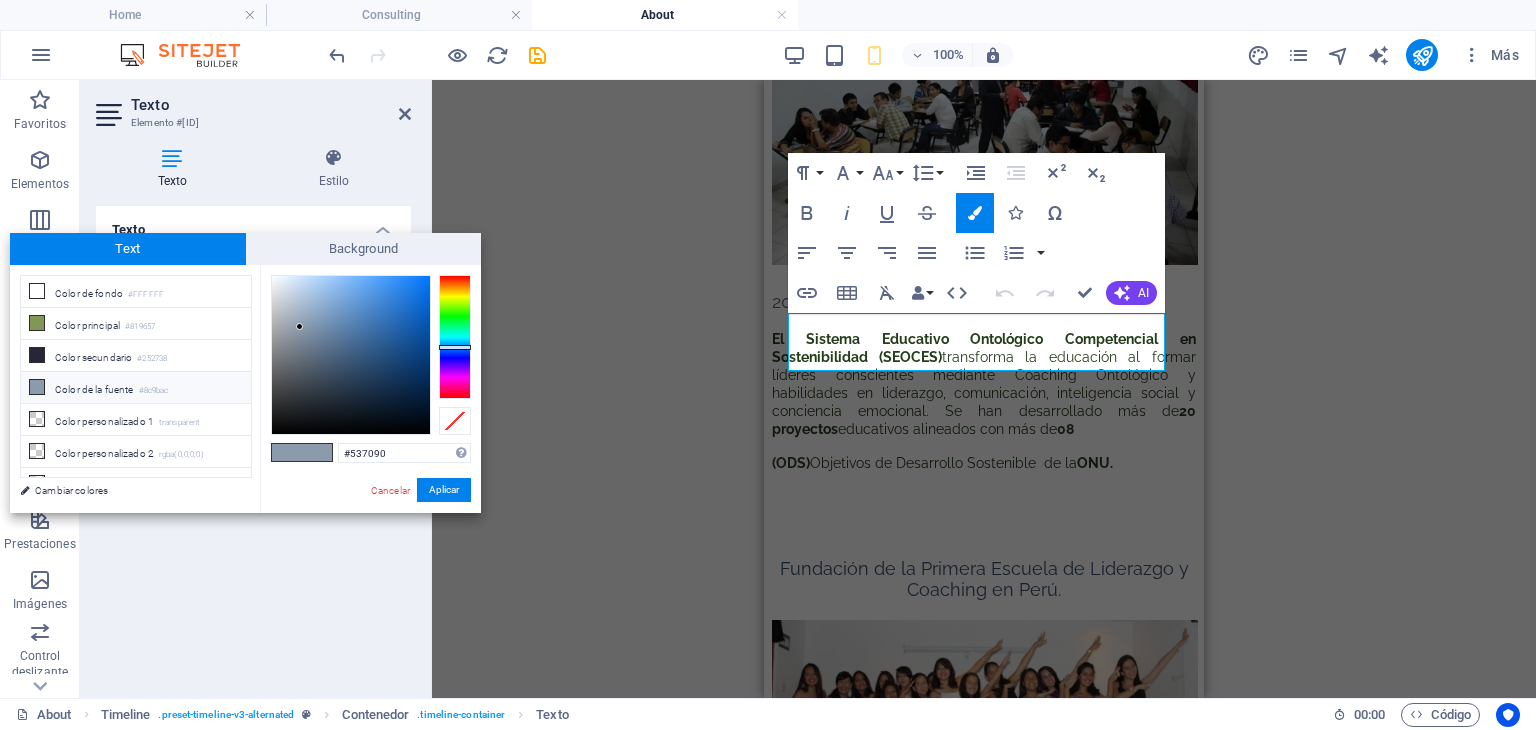 click at bounding box center (351, 355) 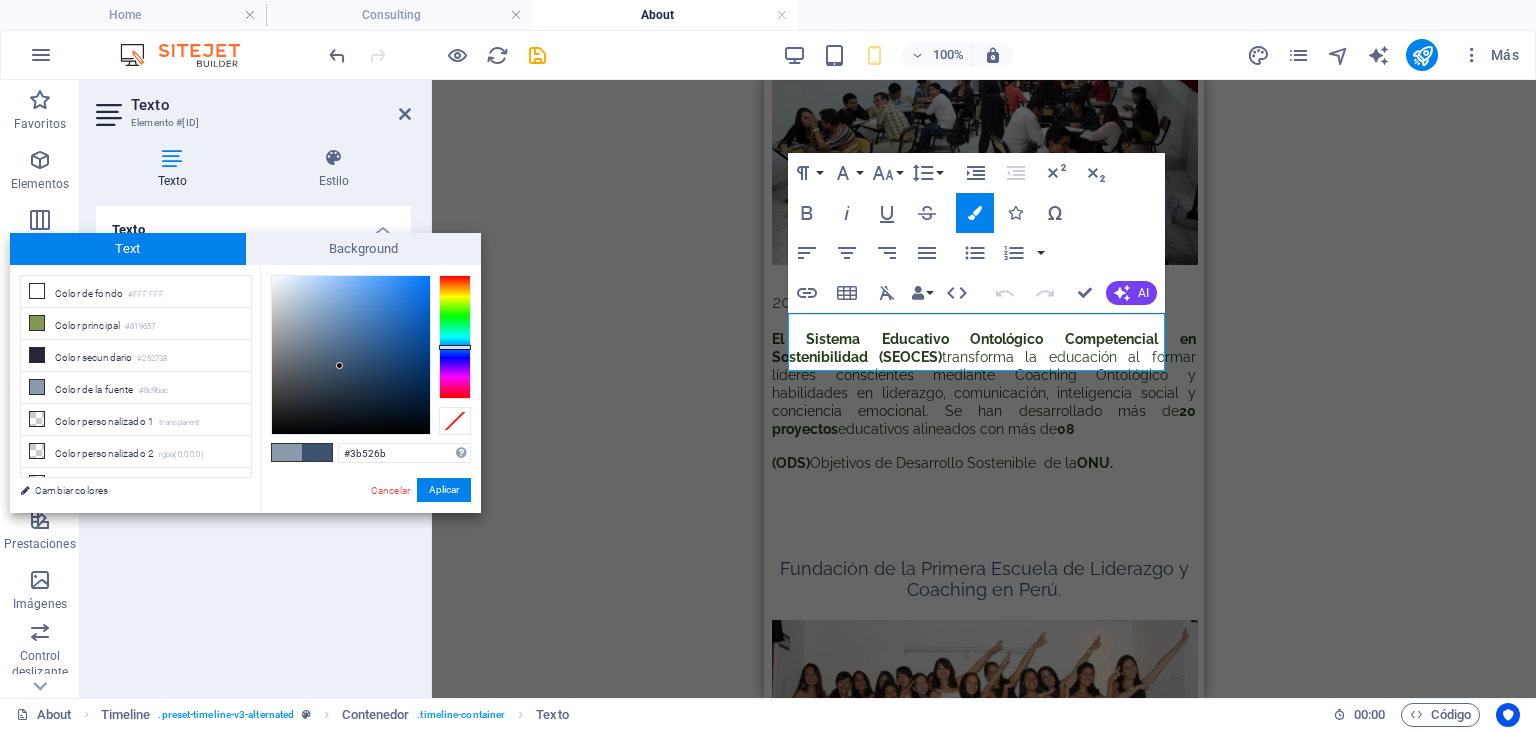 drag, startPoint x: 340, startPoint y: 366, endPoint x: 360, endPoint y: 381, distance: 25 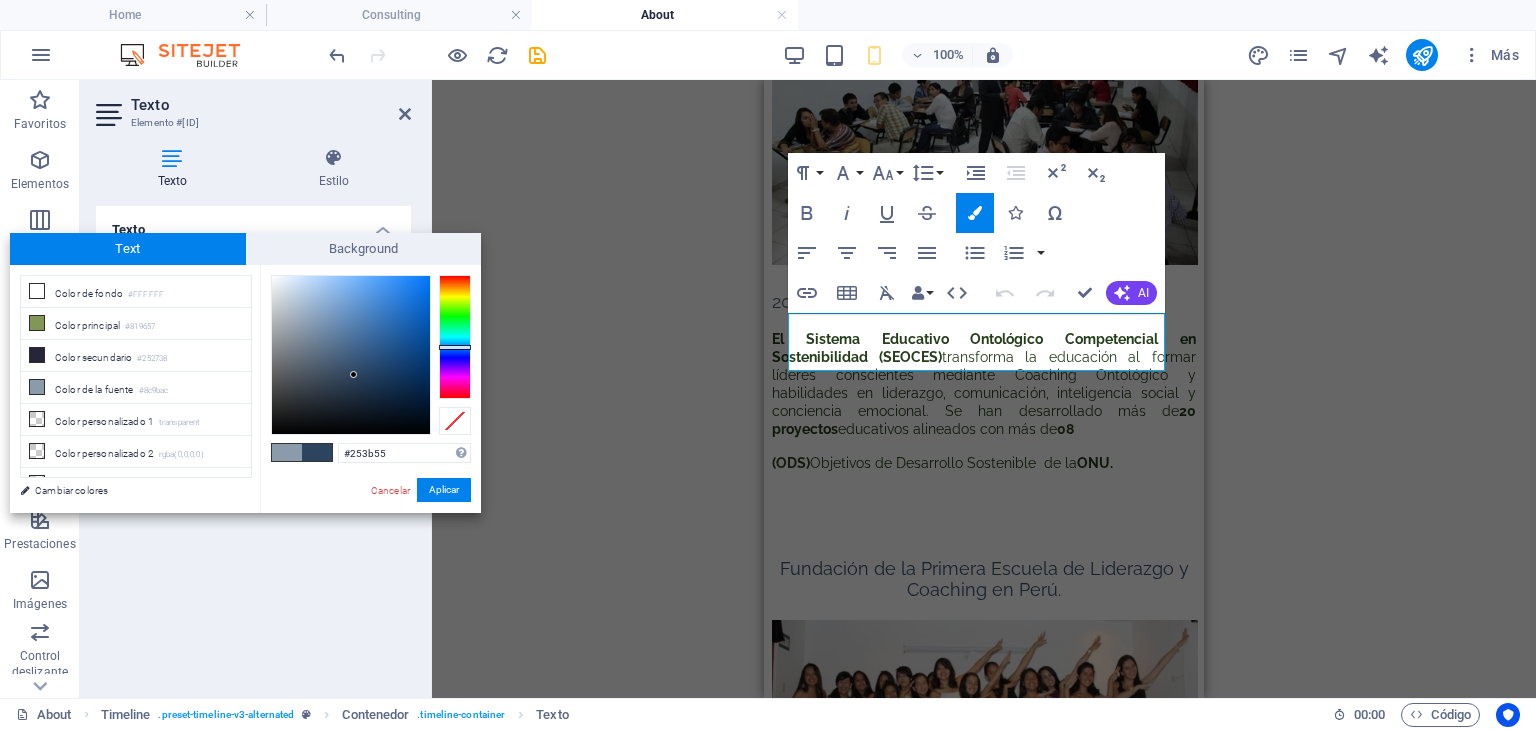 click at bounding box center (351, 355) 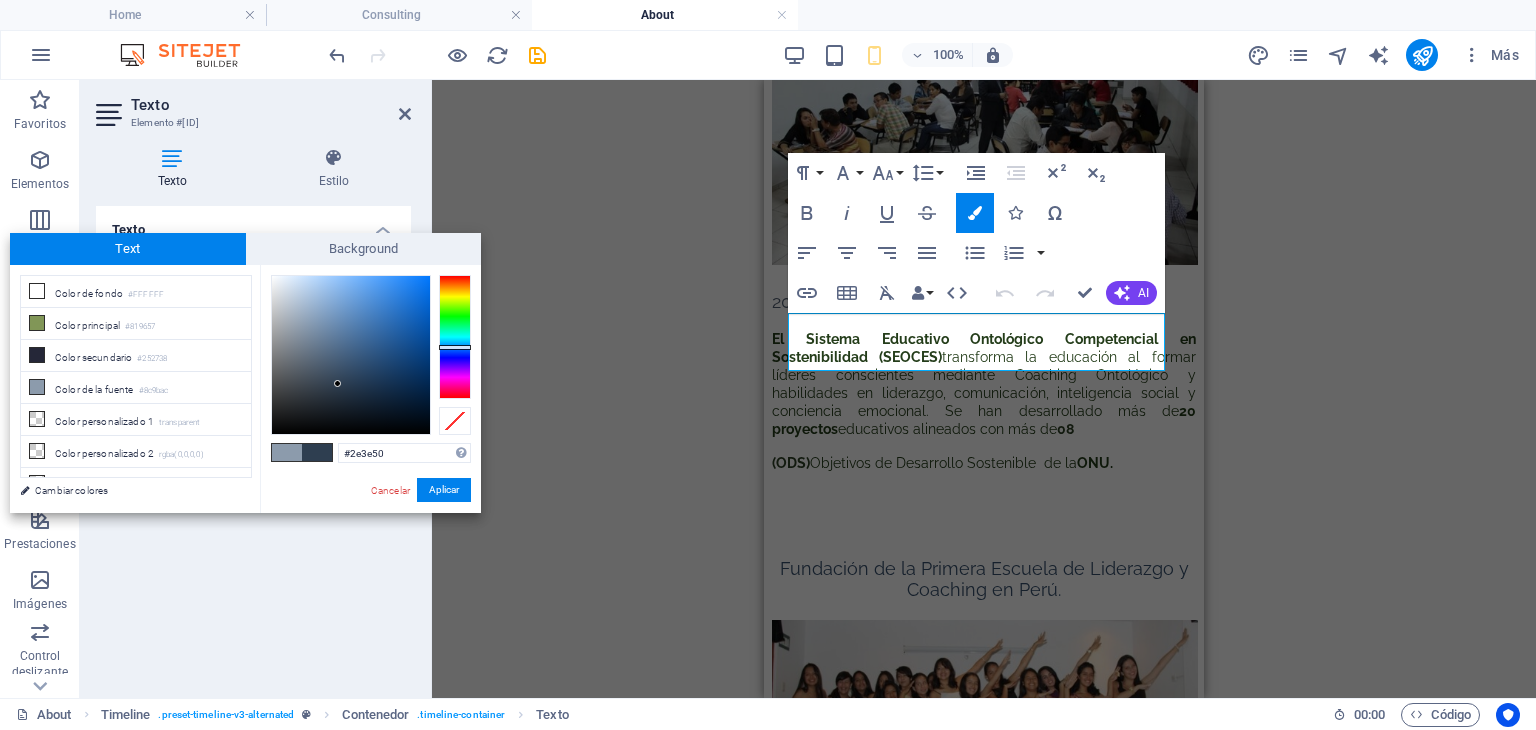 click at bounding box center [351, 355] 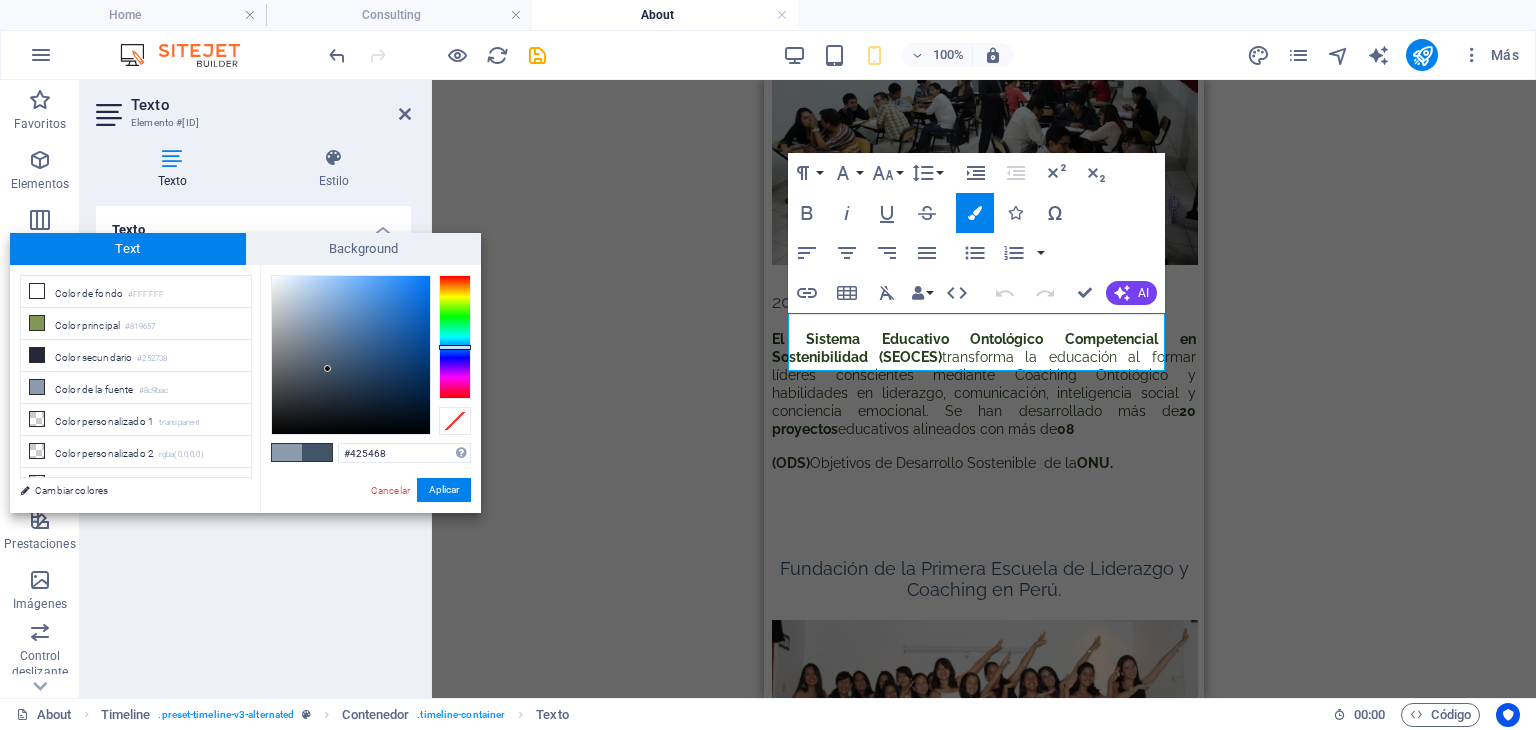 drag, startPoint x: 328, startPoint y: 369, endPoint x: 316, endPoint y: 363, distance: 13.416408 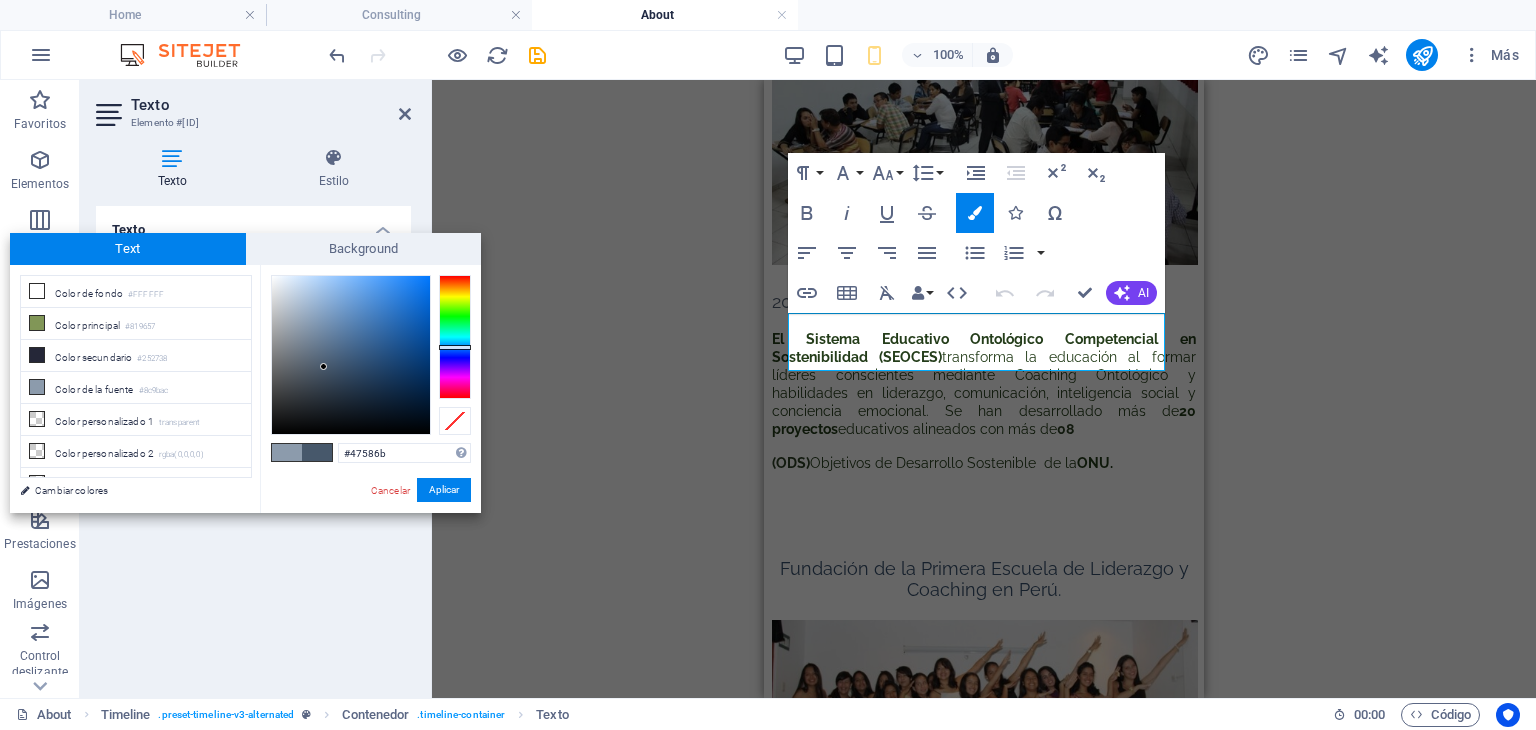 type on "#516072" 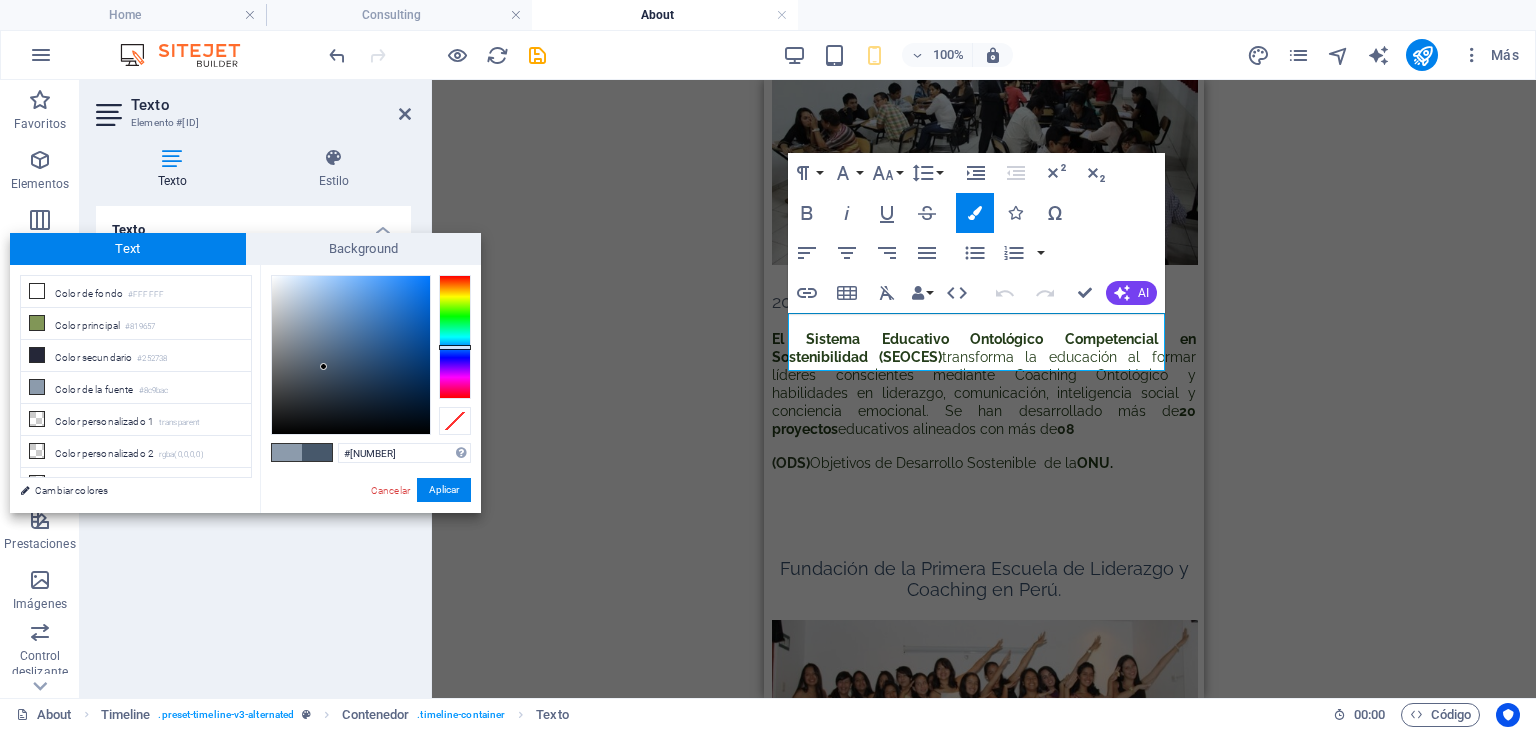 click at bounding box center [351, 355] 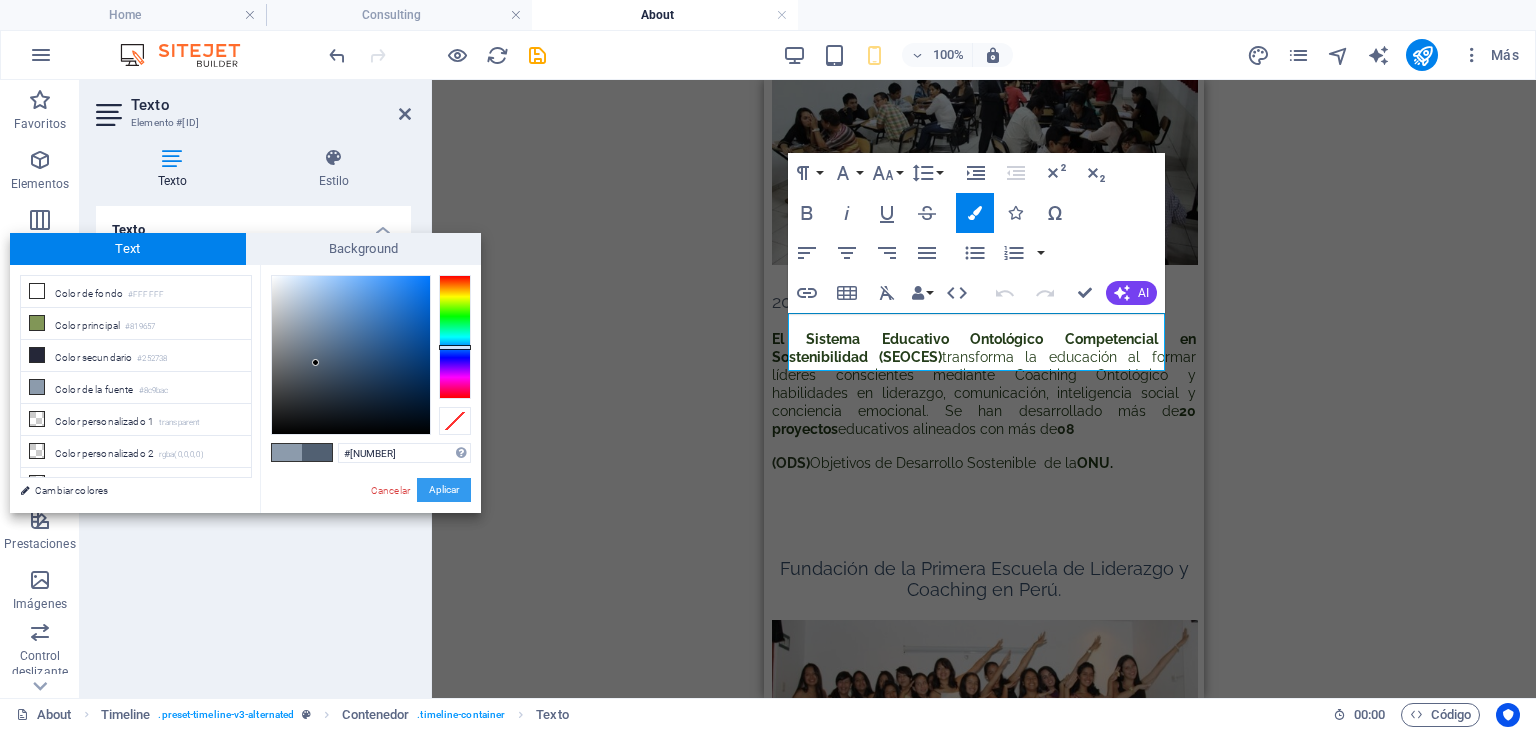 click on "Aplicar" at bounding box center [444, 490] 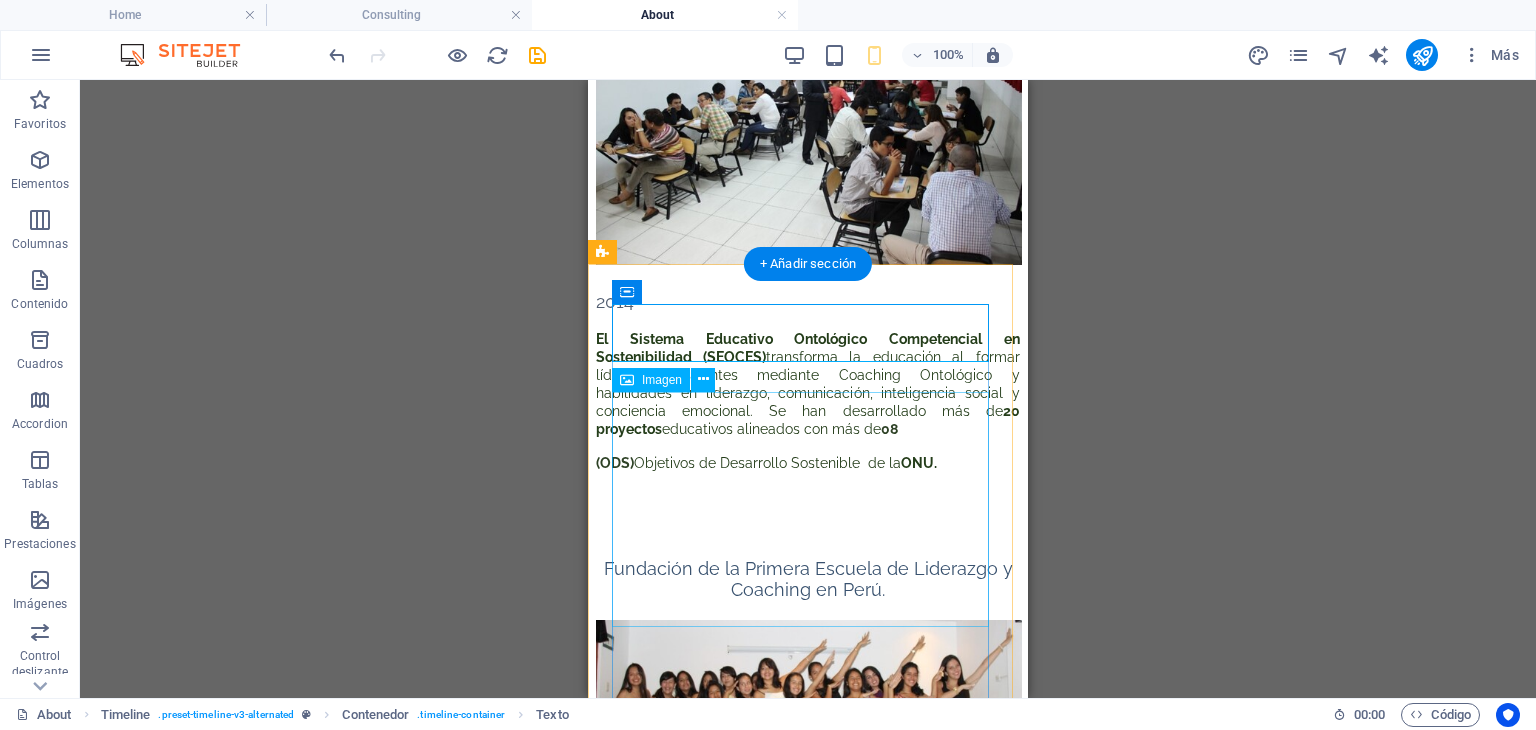 scroll, scrollTop: 5328, scrollLeft: 0, axis: vertical 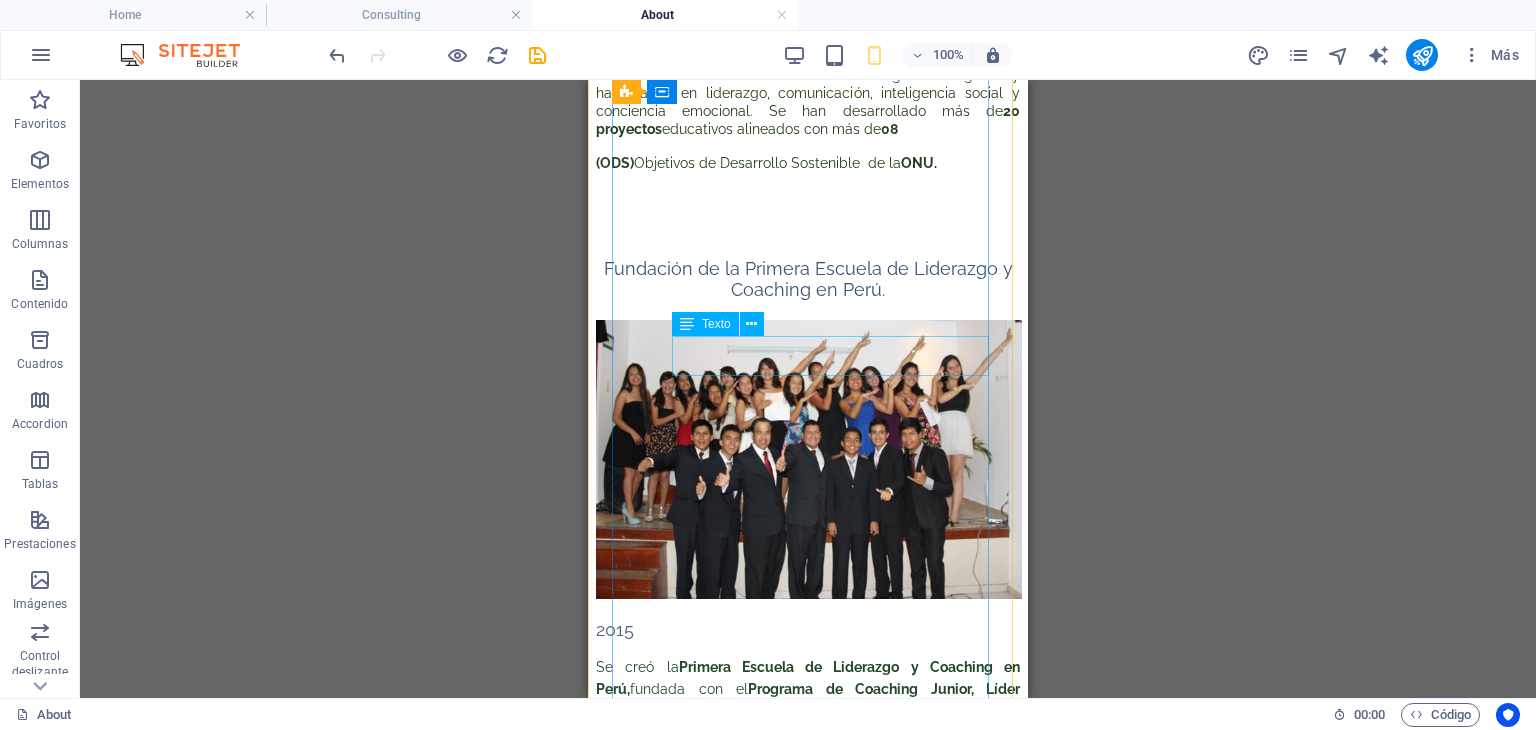 click on "[YEAR] -[YEAR]" at bounding box center (808, 1162) 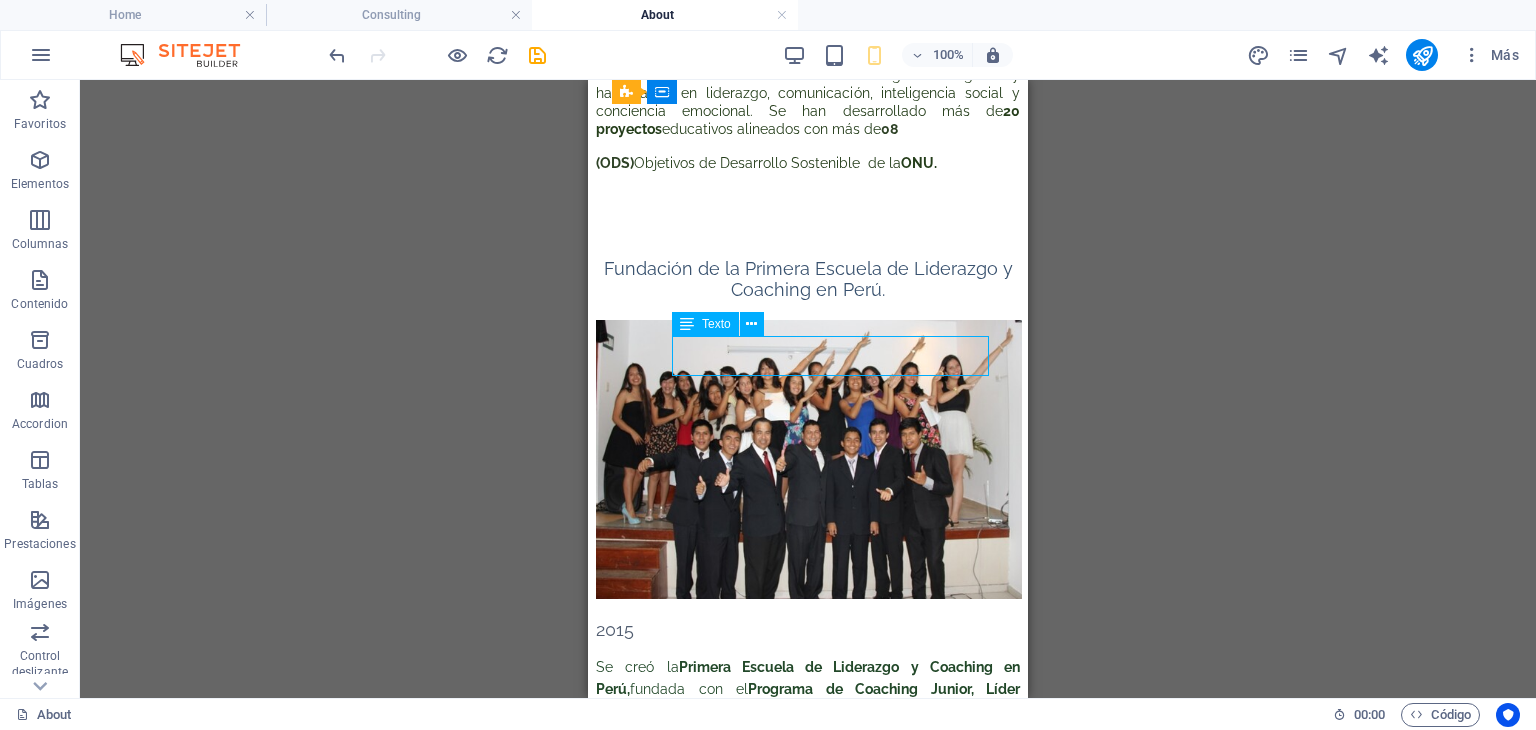 click on "[YEAR] -[YEAR]" at bounding box center [808, 1162] 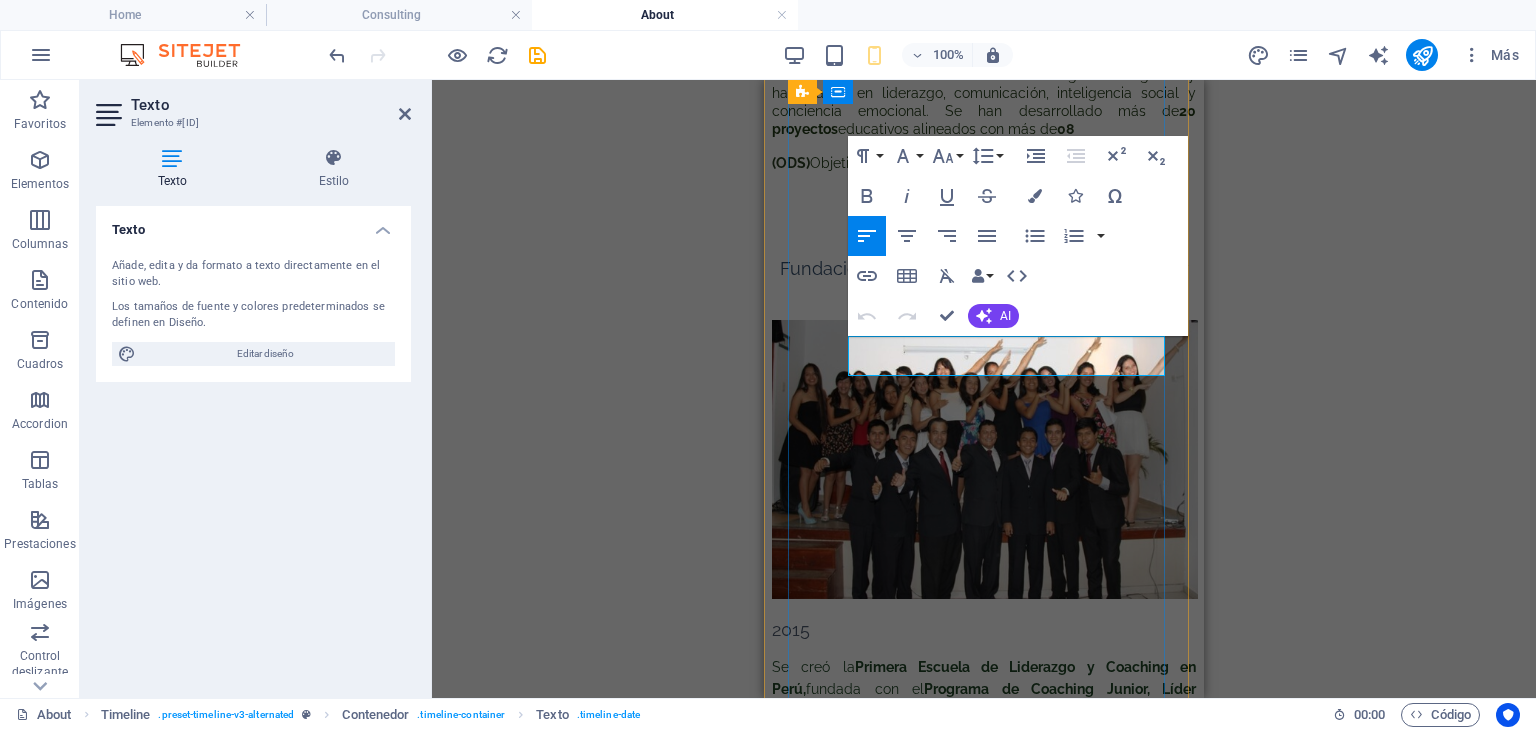 click on "[YEAR] -[YEAR]" at bounding box center (984, 1162) 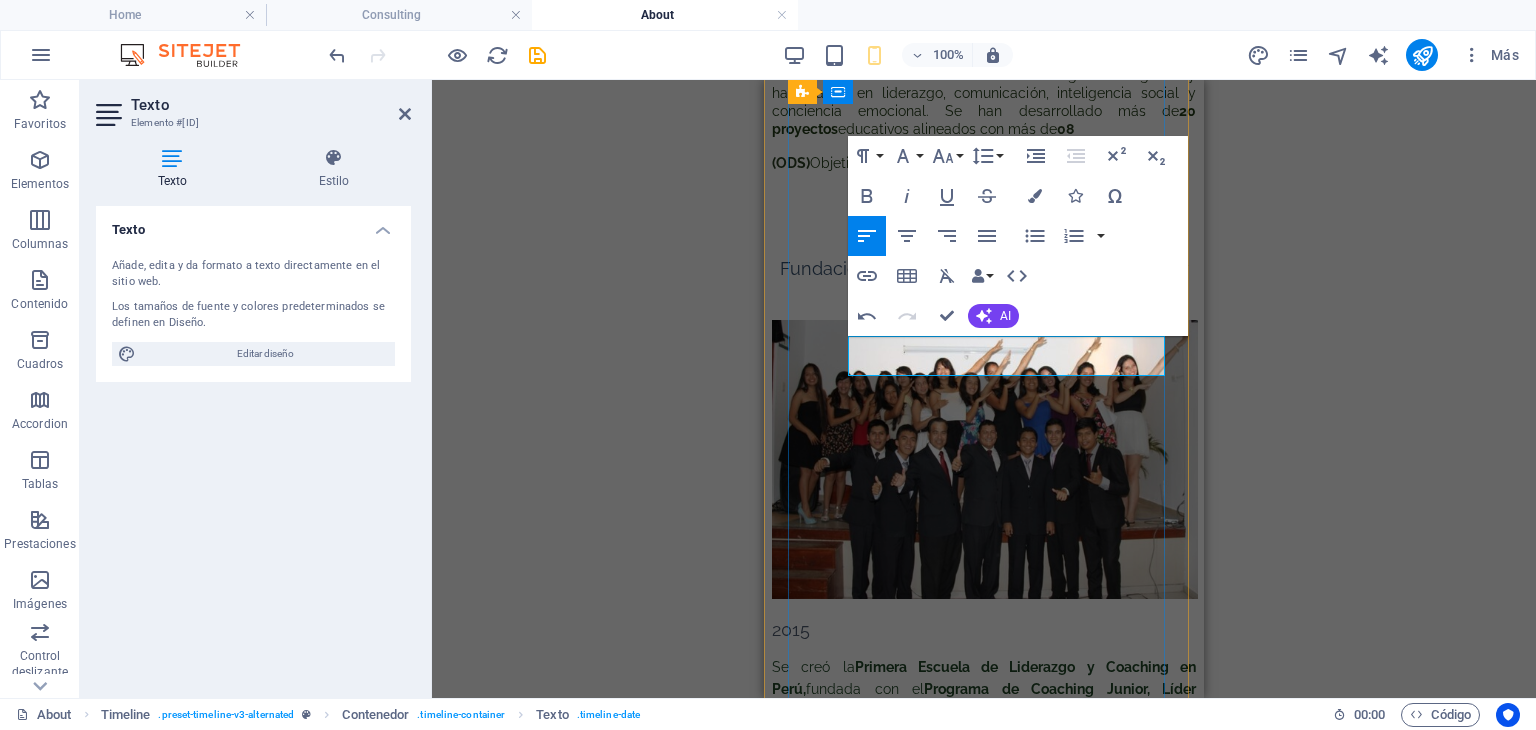 drag, startPoint x: 896, startPoint y: 355, endPoint x: 848, endPoint y: 345, distance: 49.0306 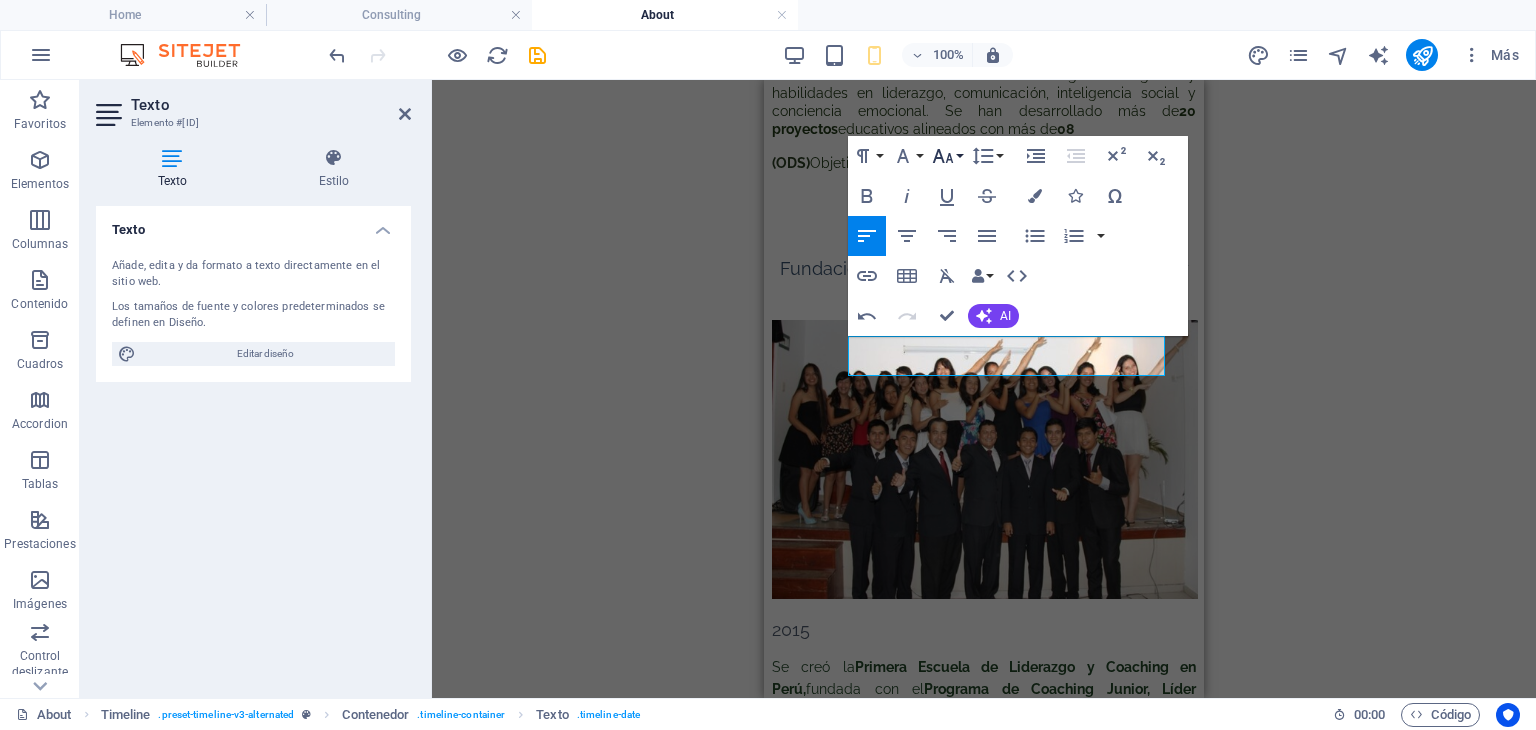 click 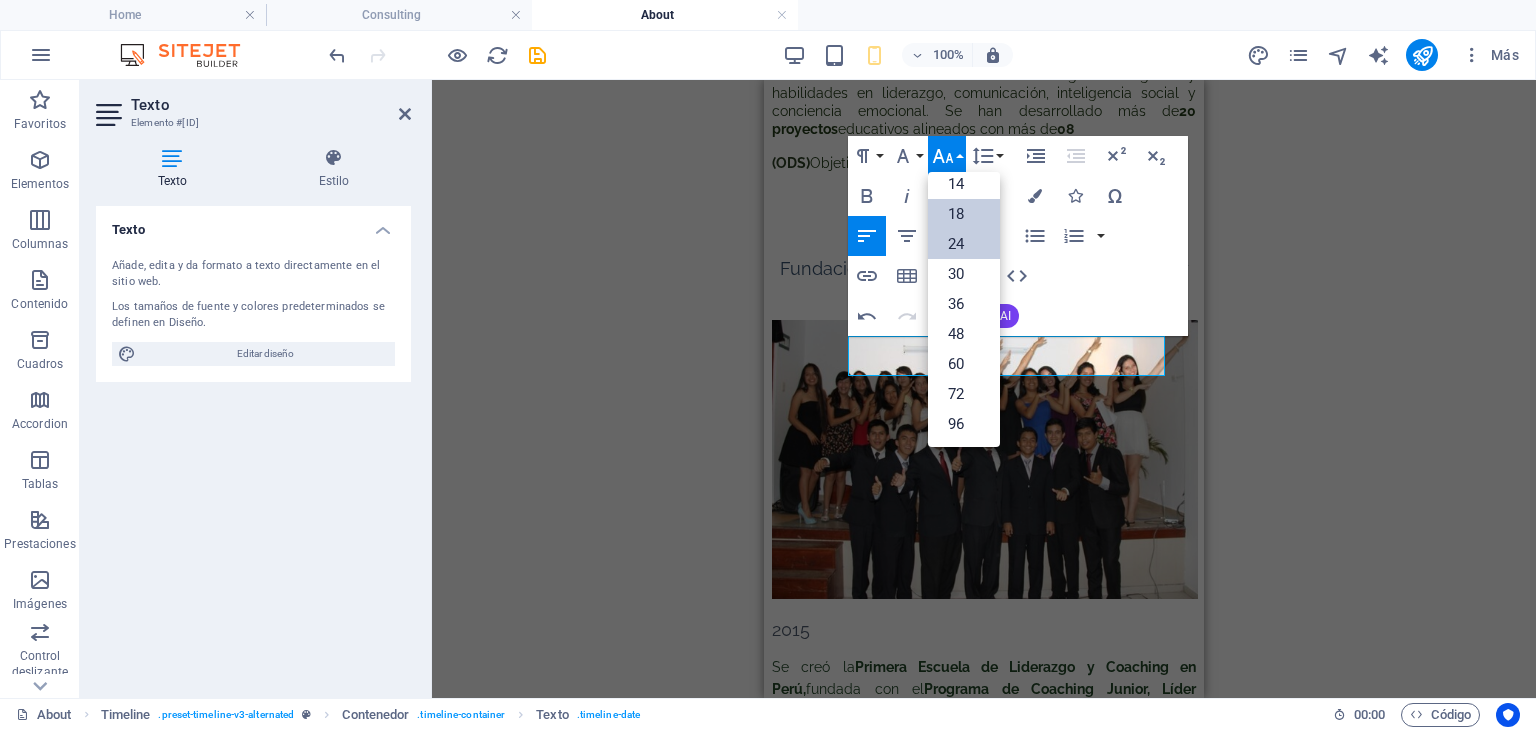 scroll, scrollTop: 160, scrollLeft: 0, axis: vertical 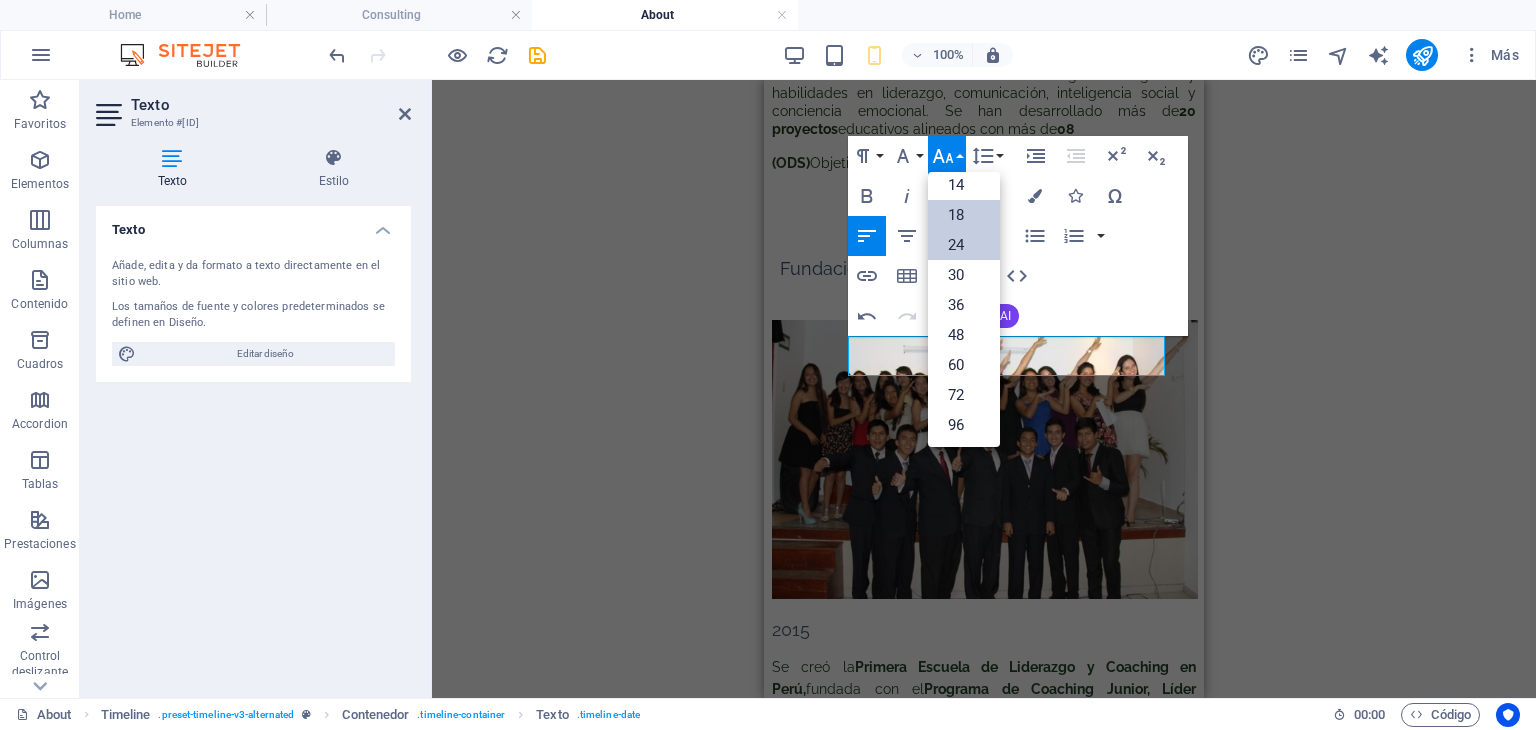 click on "18" at bounding box center (964, 215) 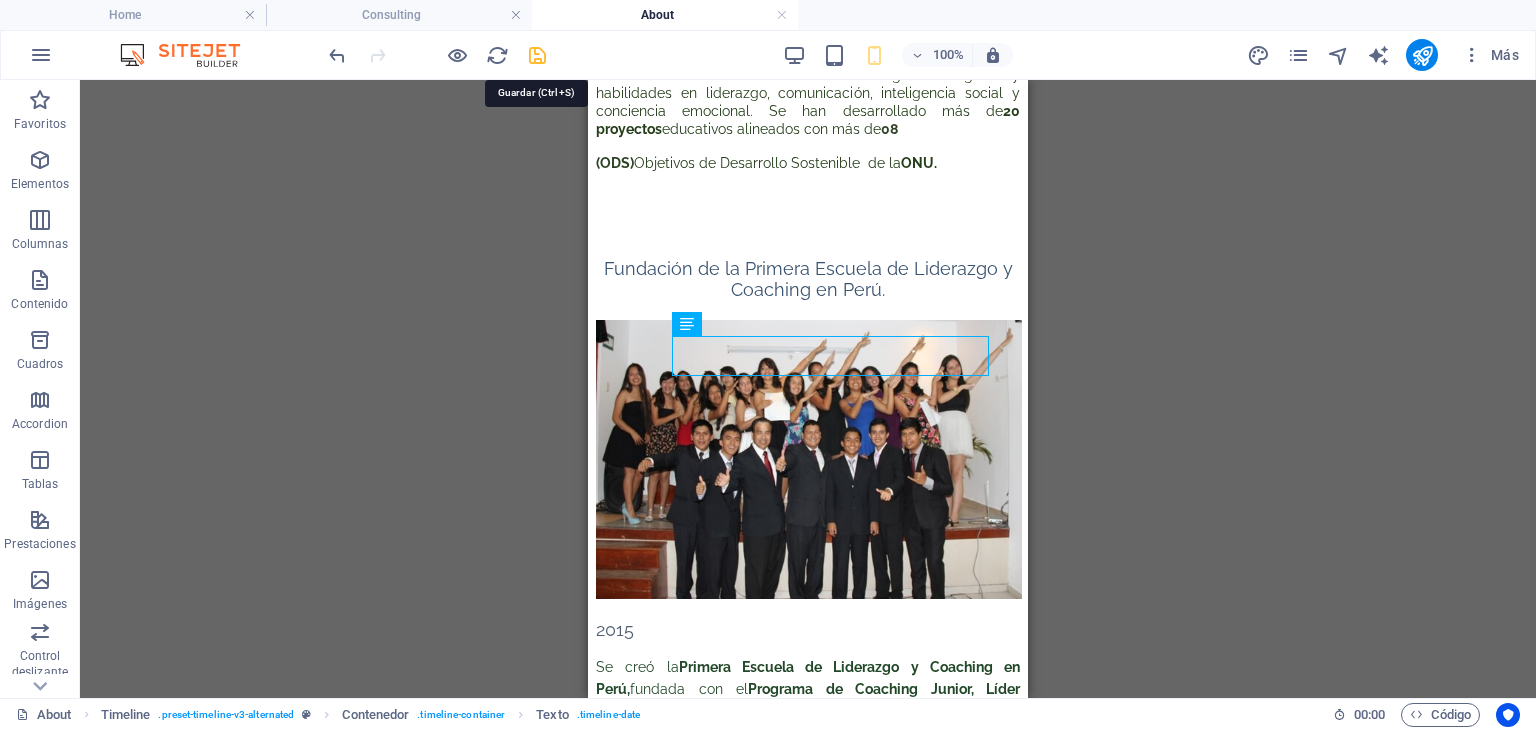 click at bounding box center (537, 55) 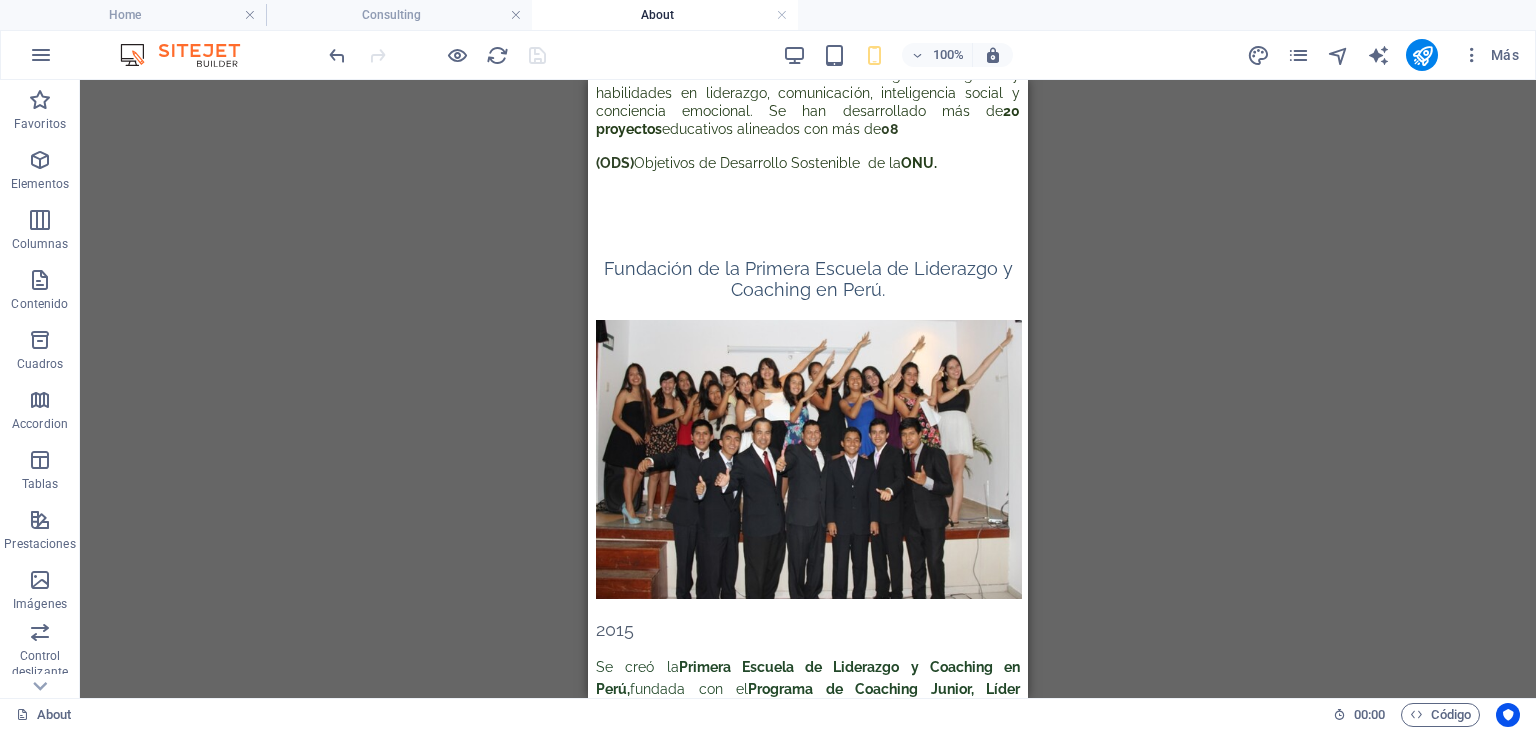 type 